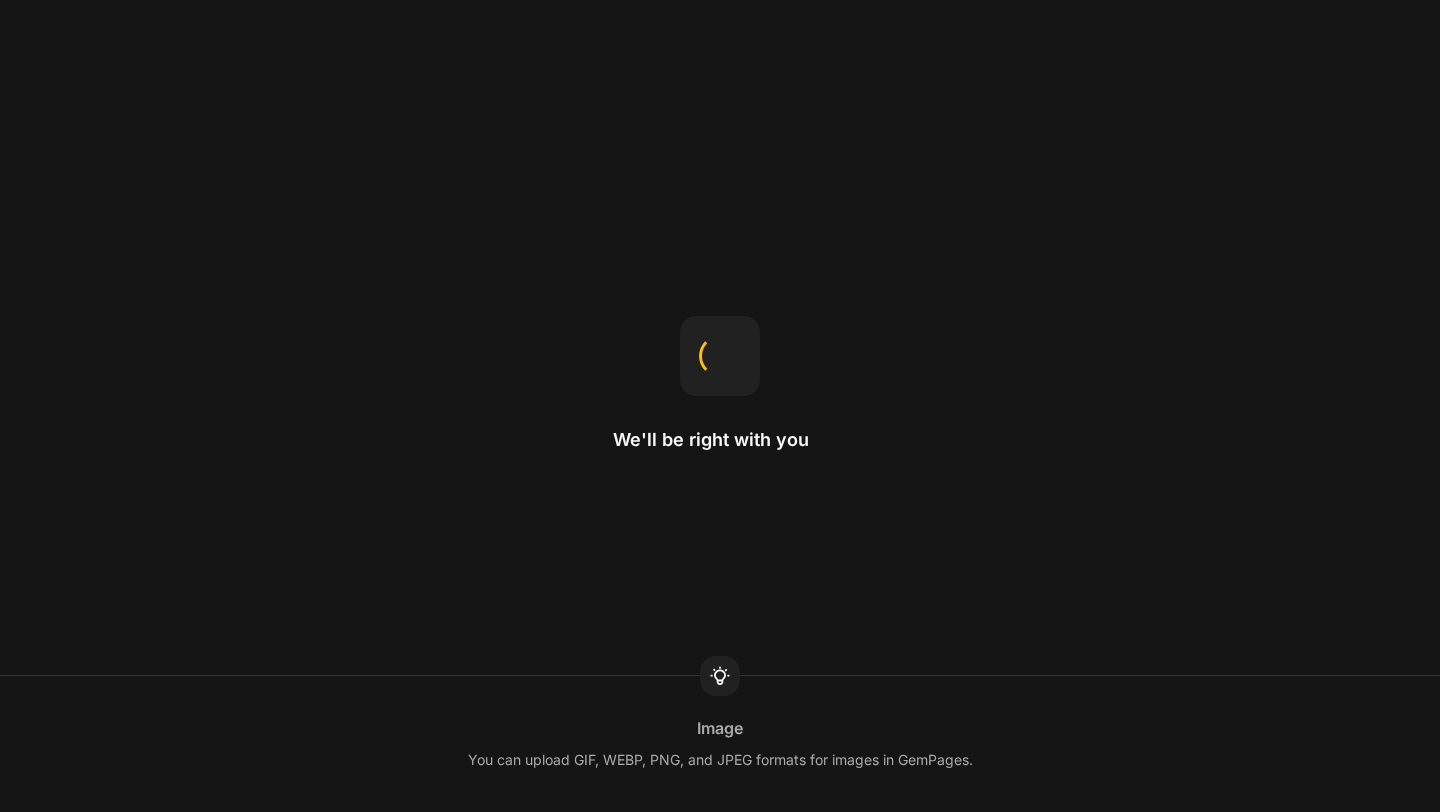scroll, scrollTop: 0, scrollLeft: 0, axis: both 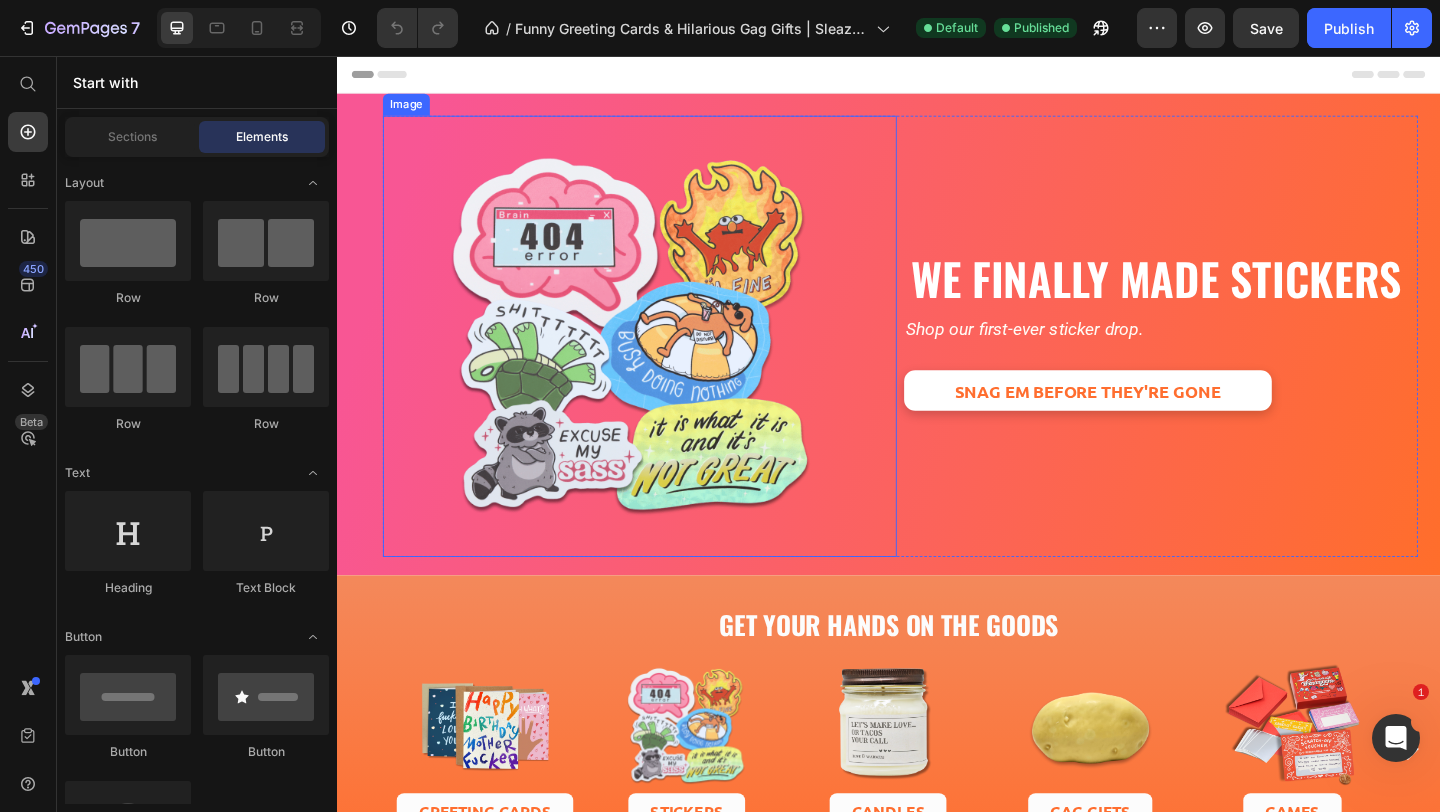 click at bounding box center [666, 361] 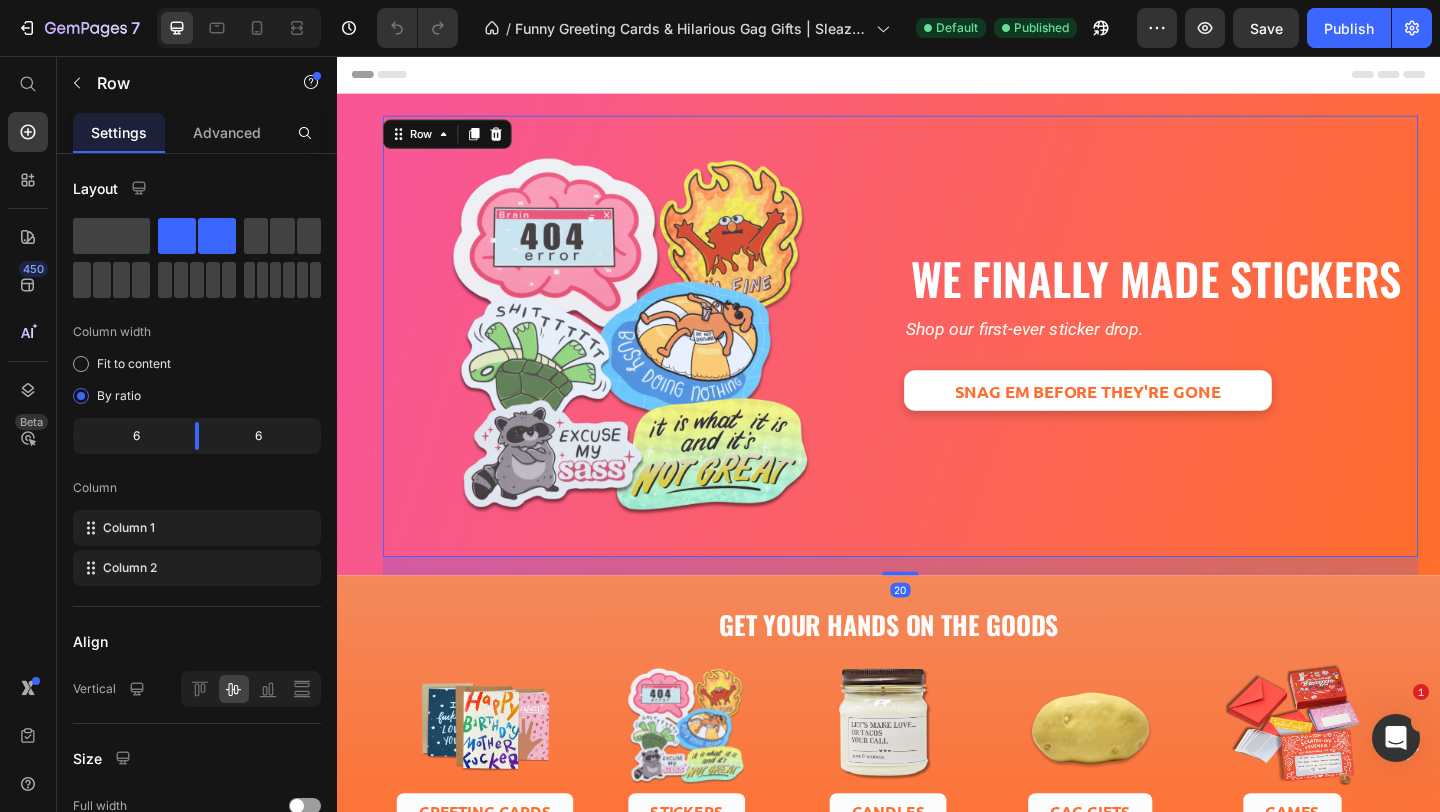 click on "Image" at bounding box center (666, 361) 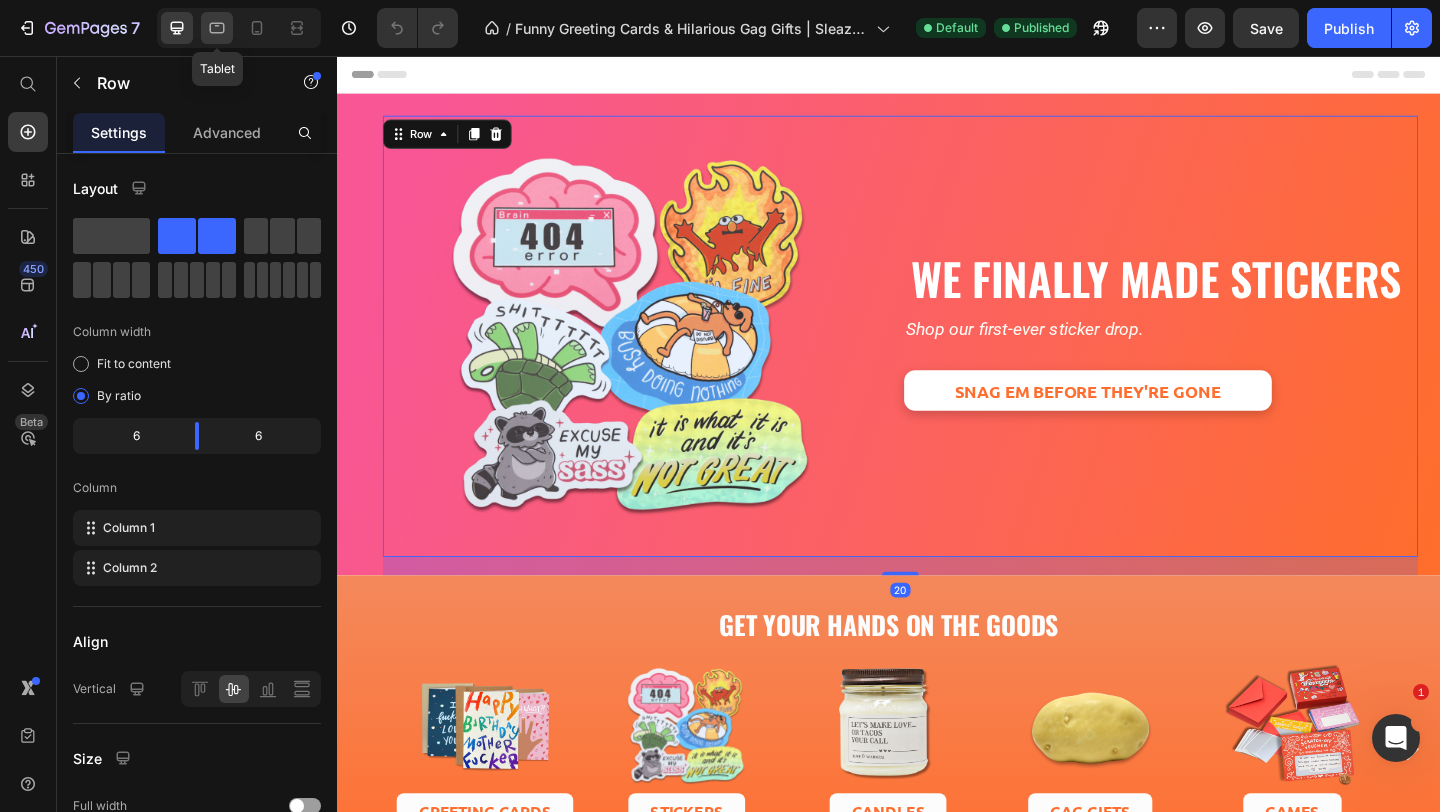 click 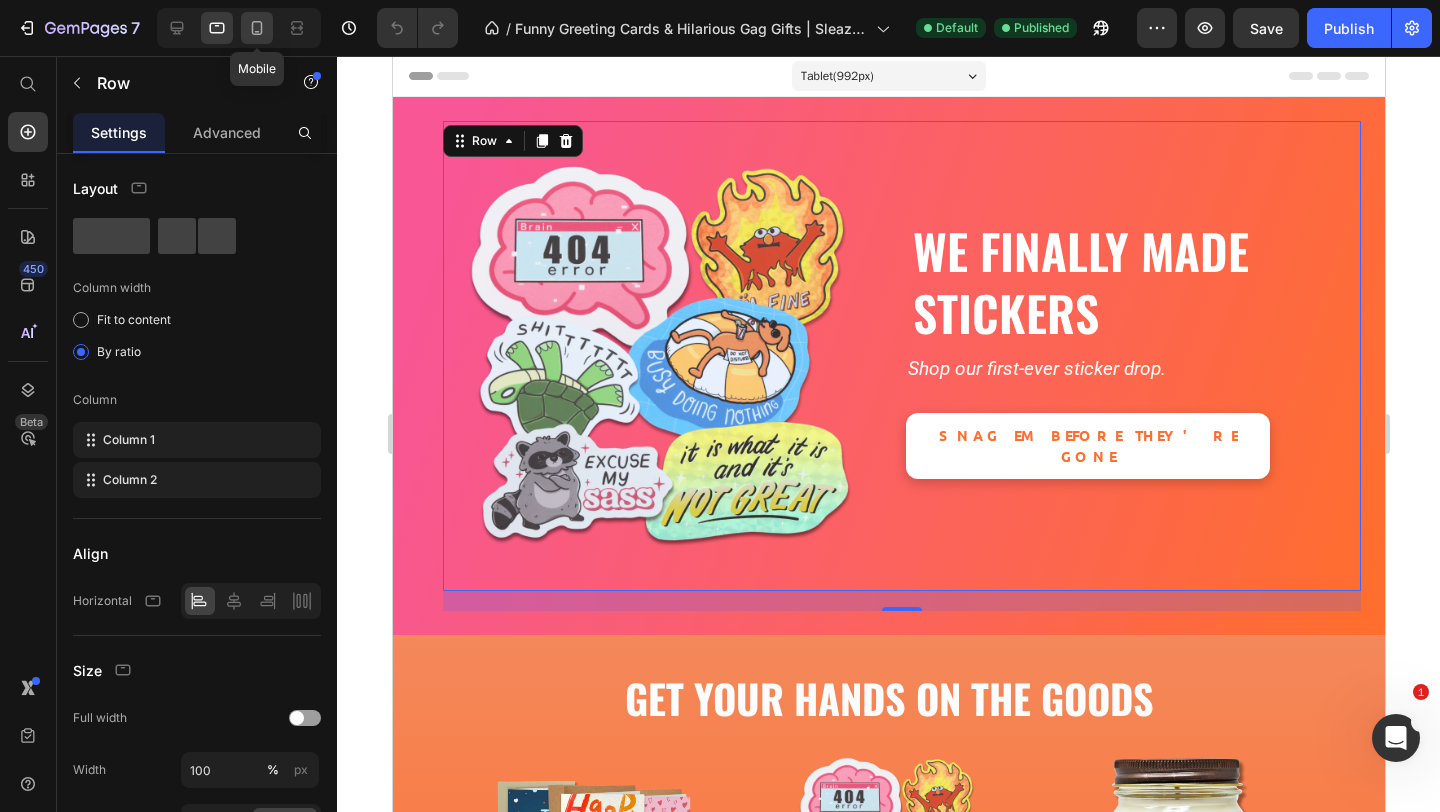 click 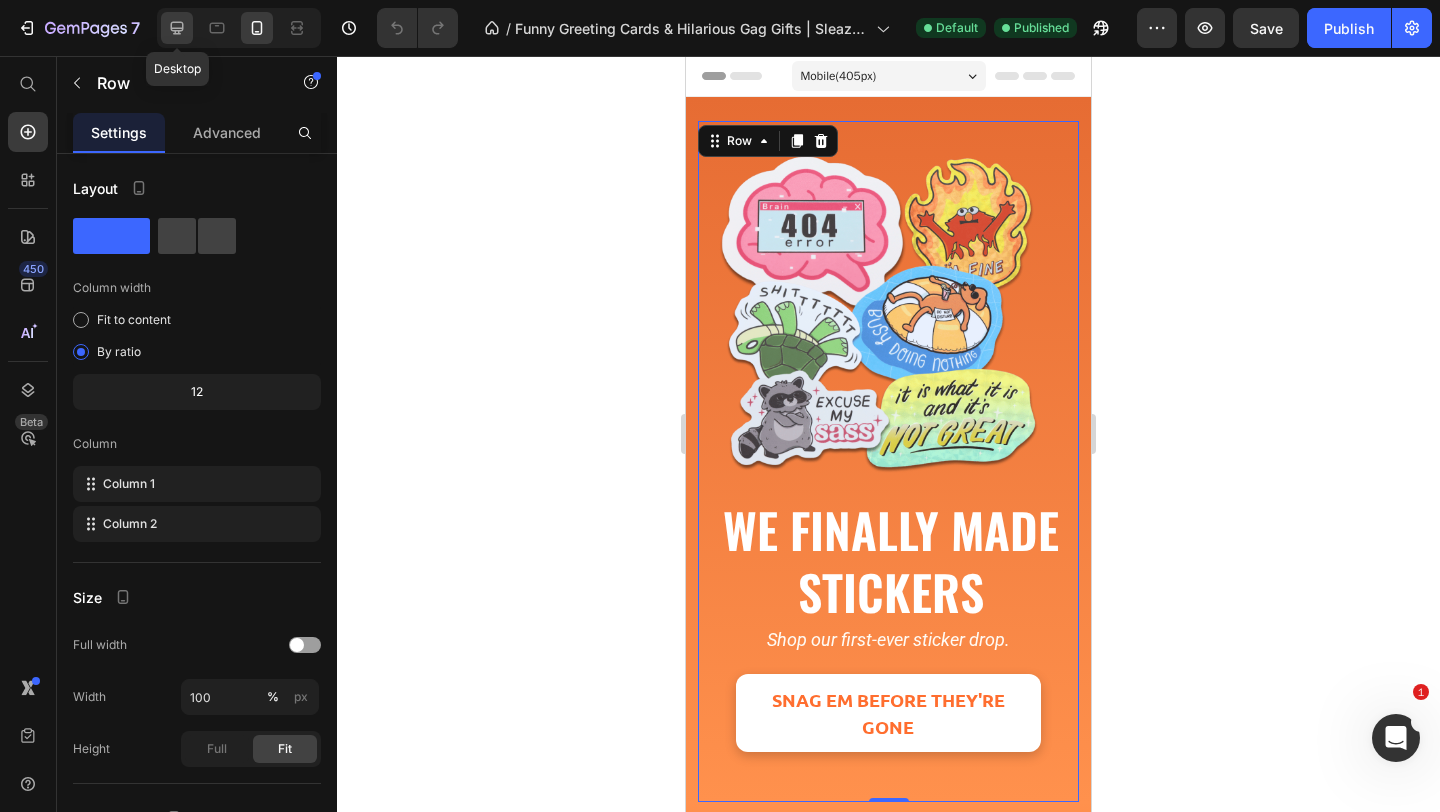 click 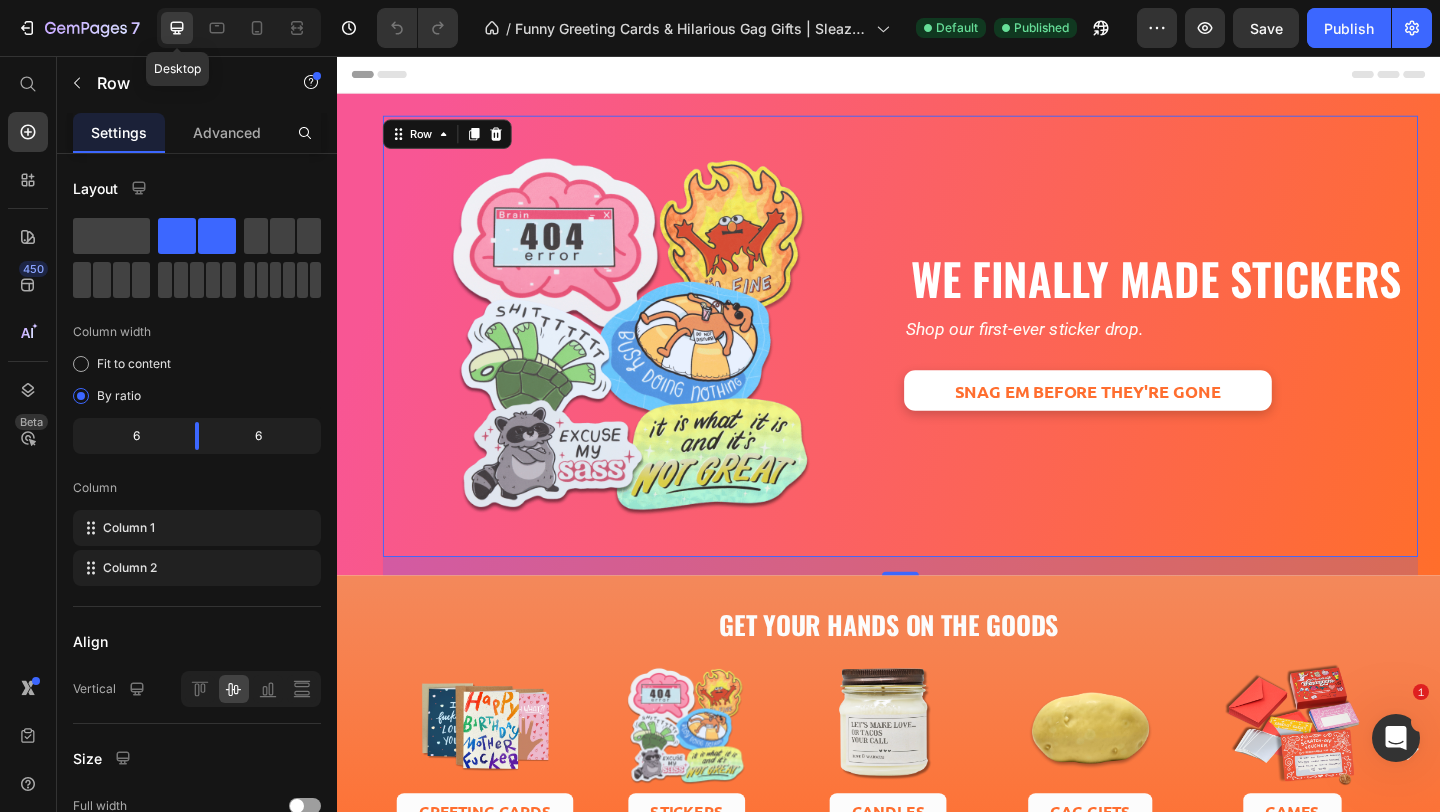 scroll, scrollTop: 0, scrollLeft: 0, axis: both 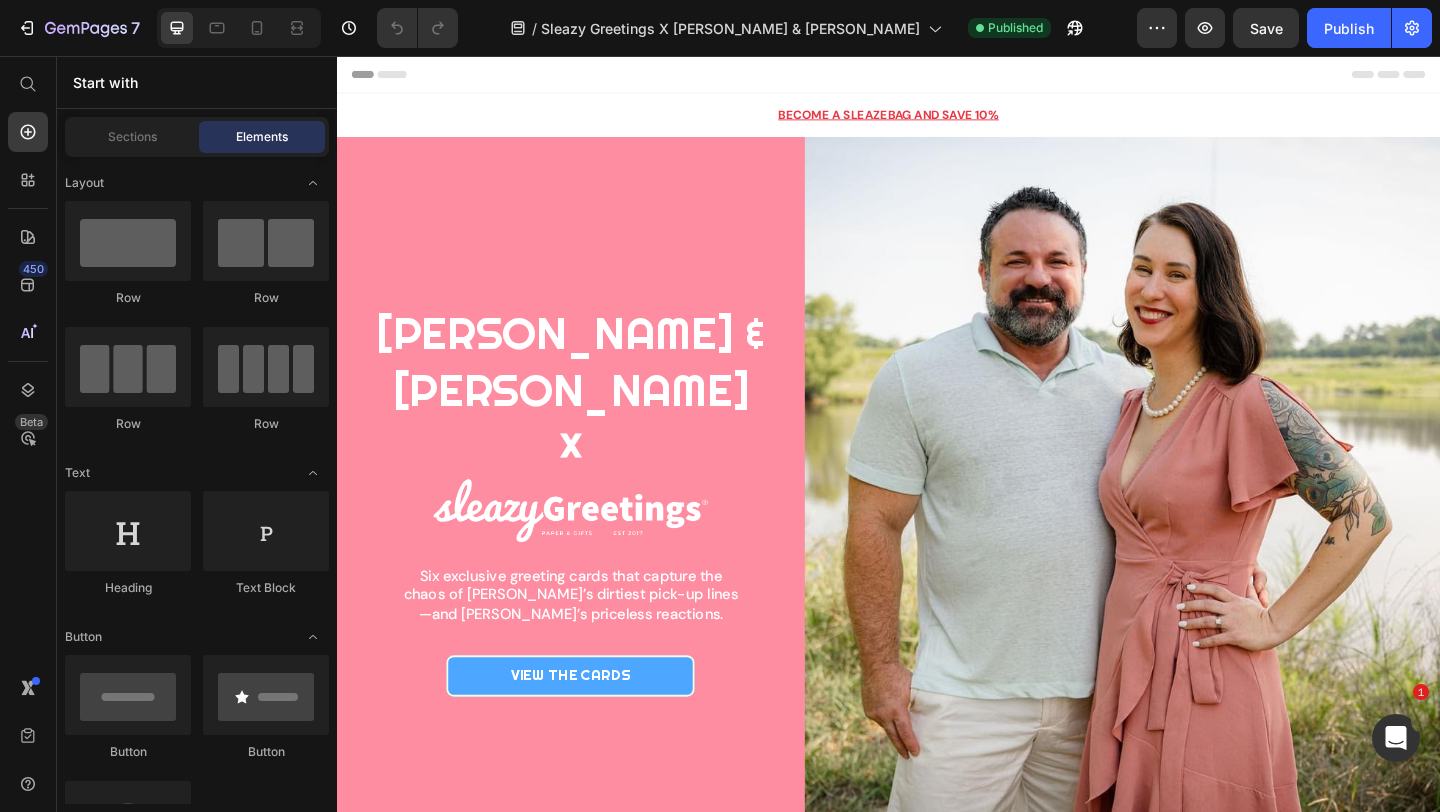 click at bounding box center [1396, 738] 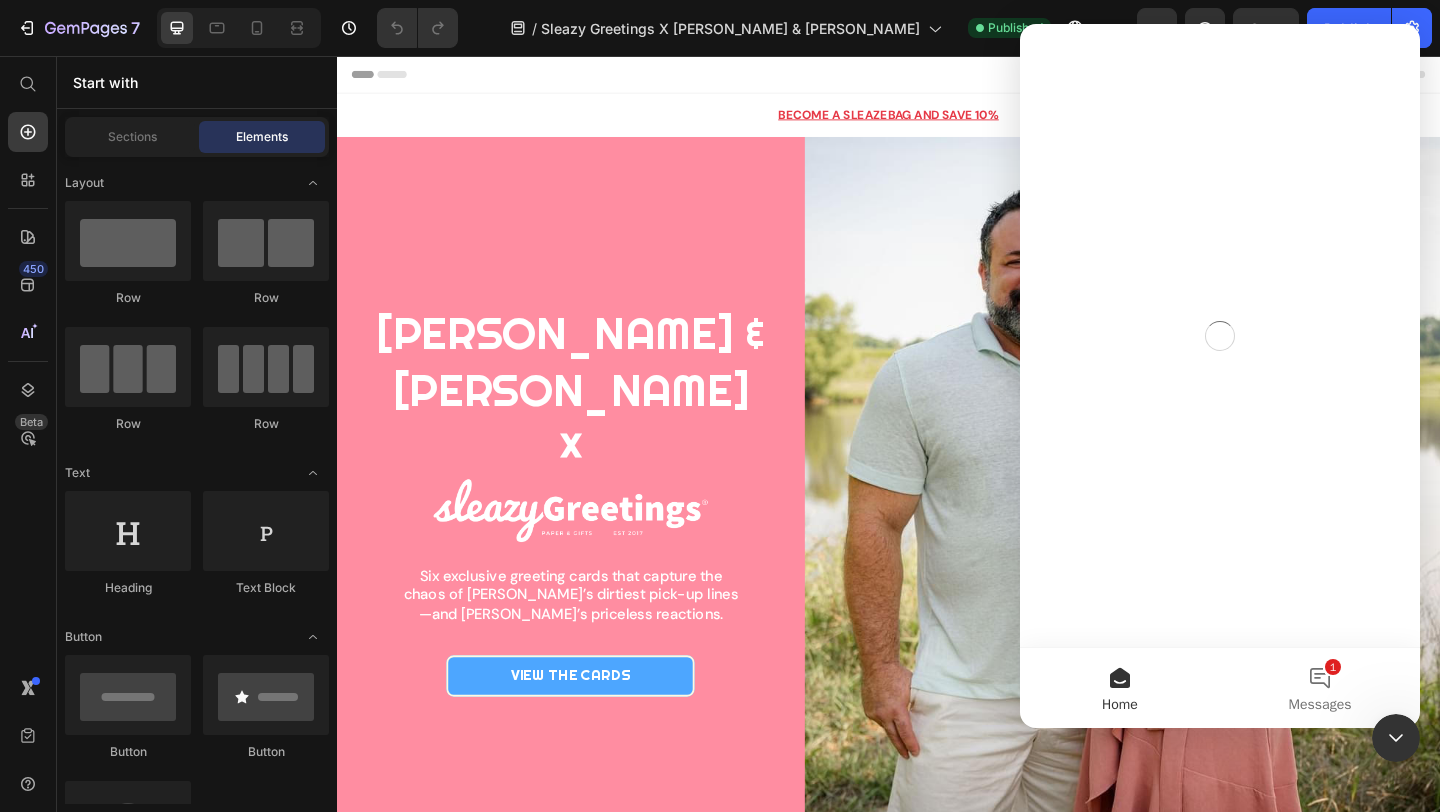scroll, scrollTop: 0, scrollLeft: 0, axis: both 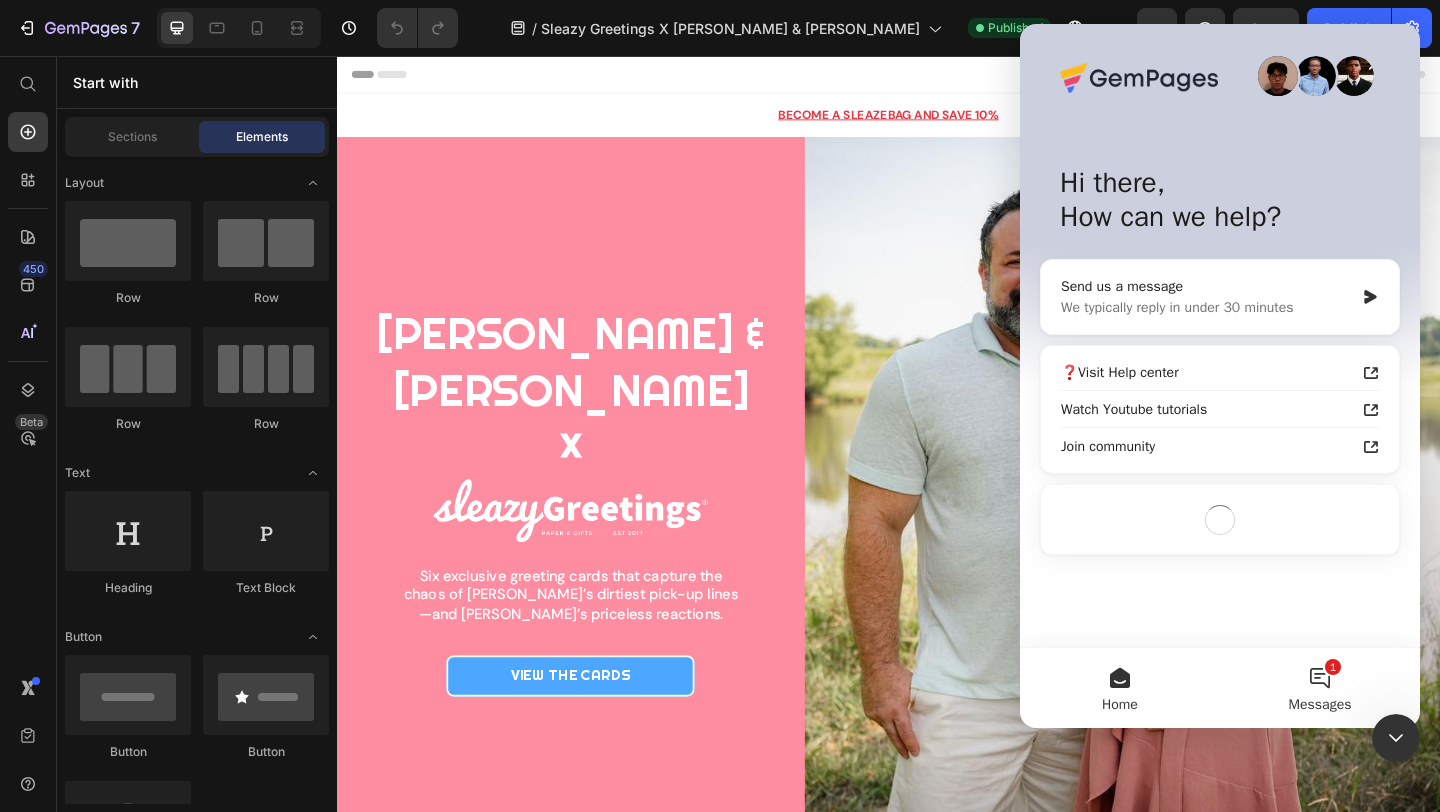 click on "Messages" at bounding box center [1320, 705] 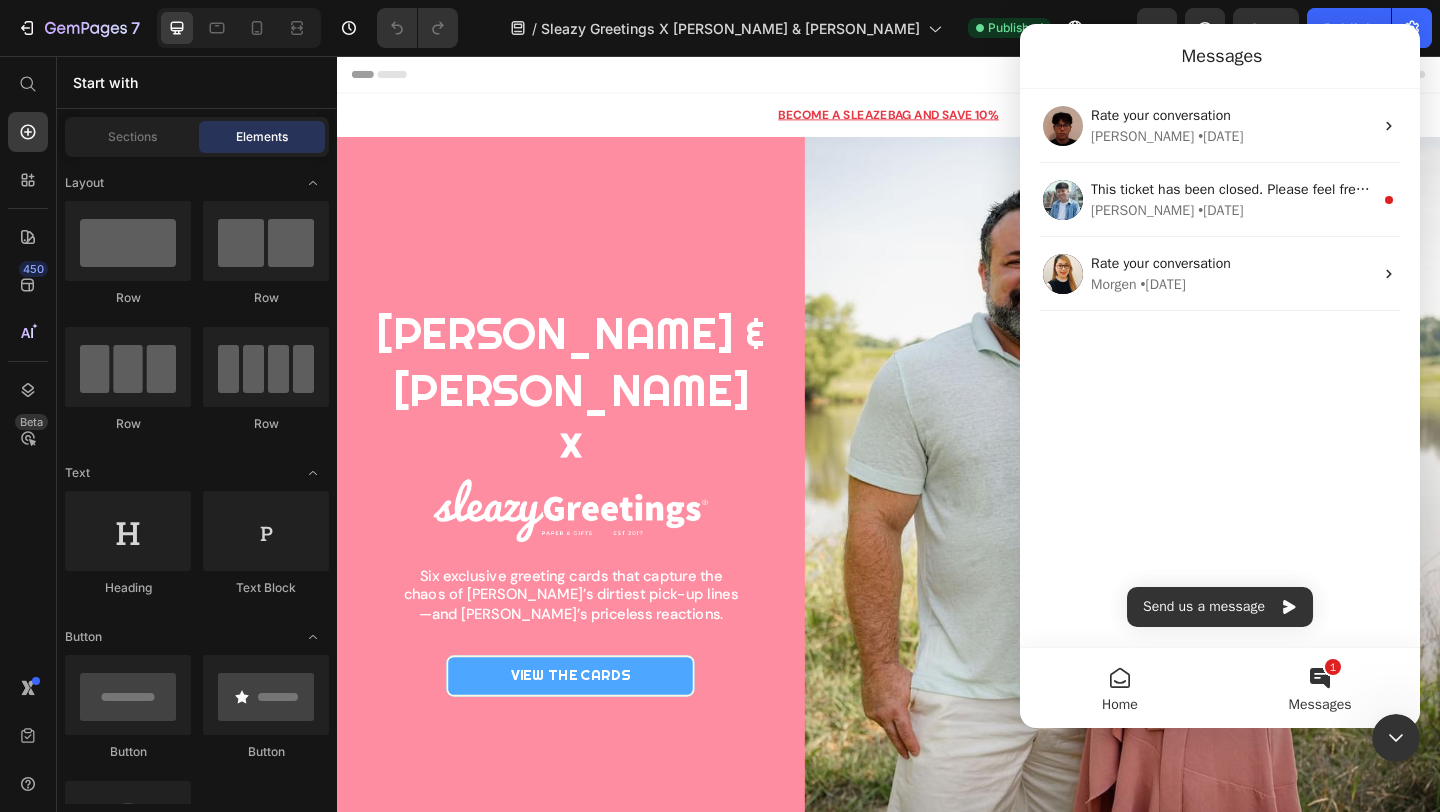 click on "Home" at bounding box center (1120, 705) 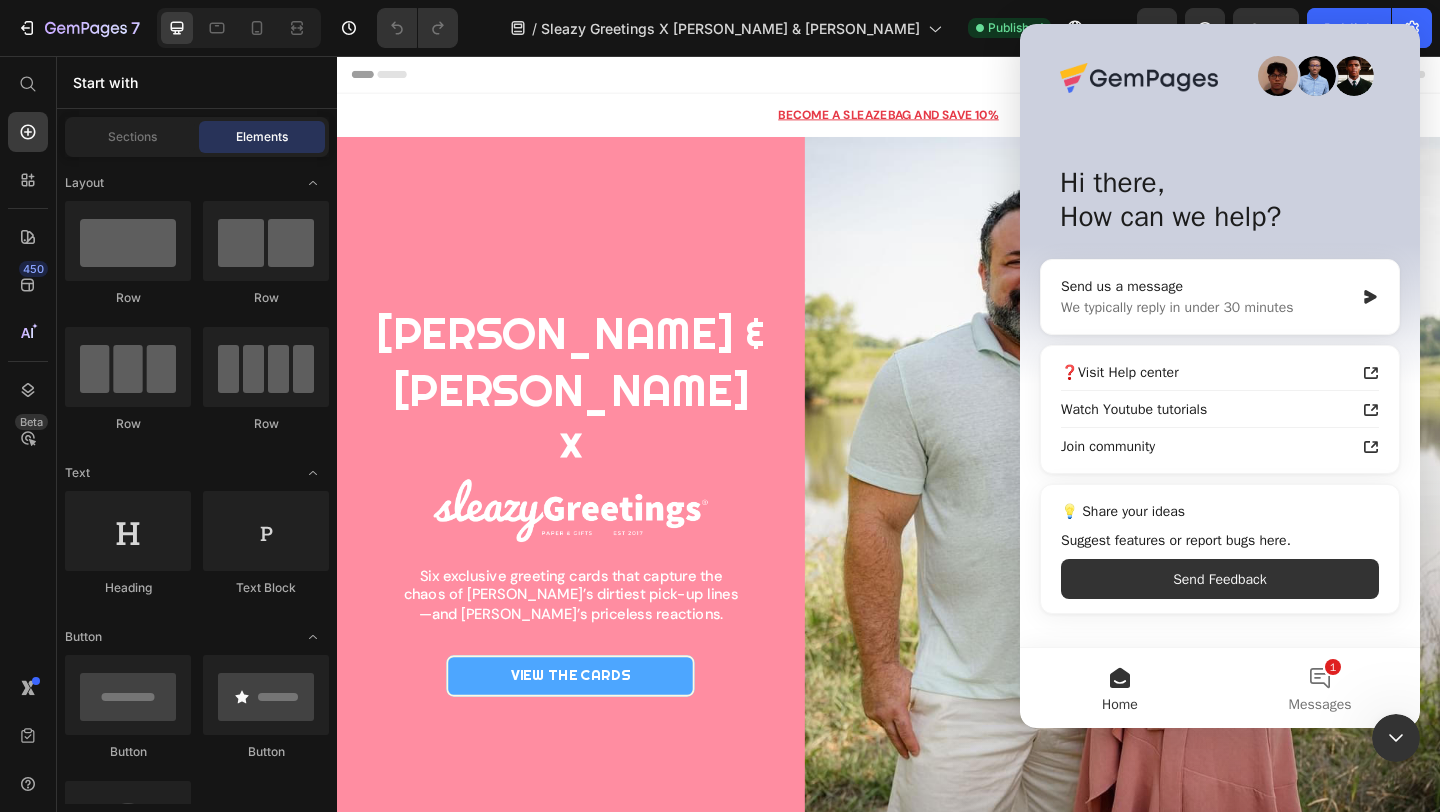 click 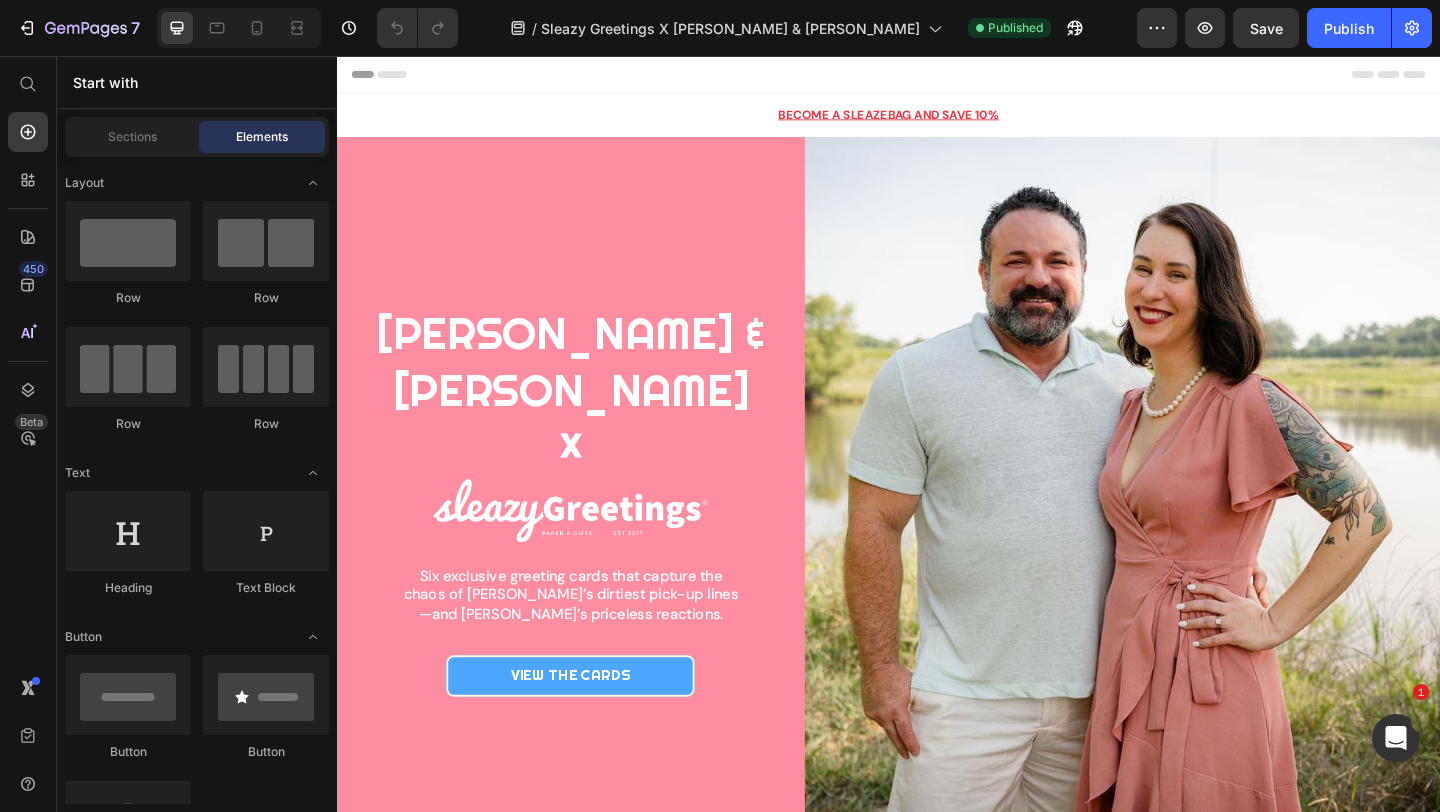 scroll, scrollTop: 0, scrollLeft: 0, axis: both 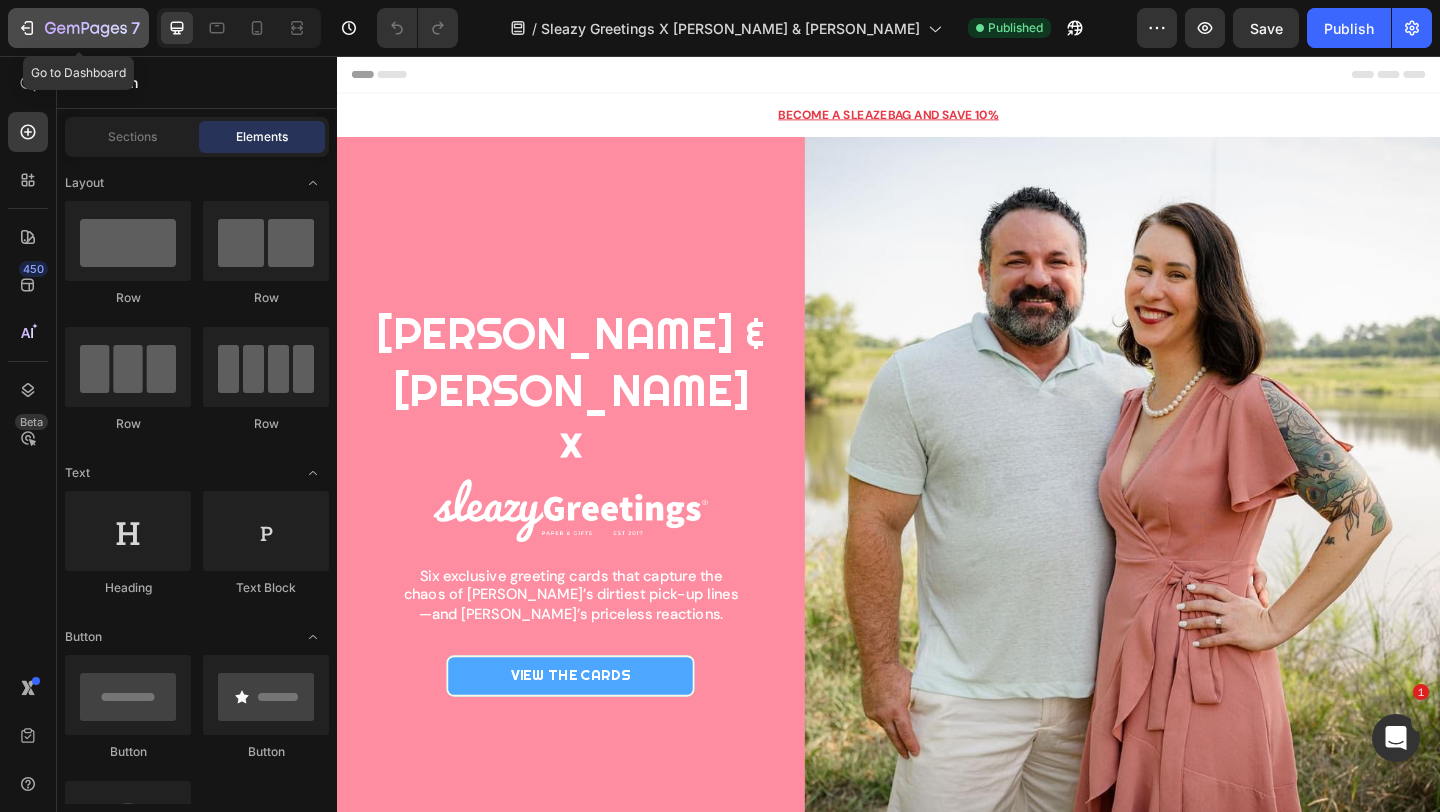 click 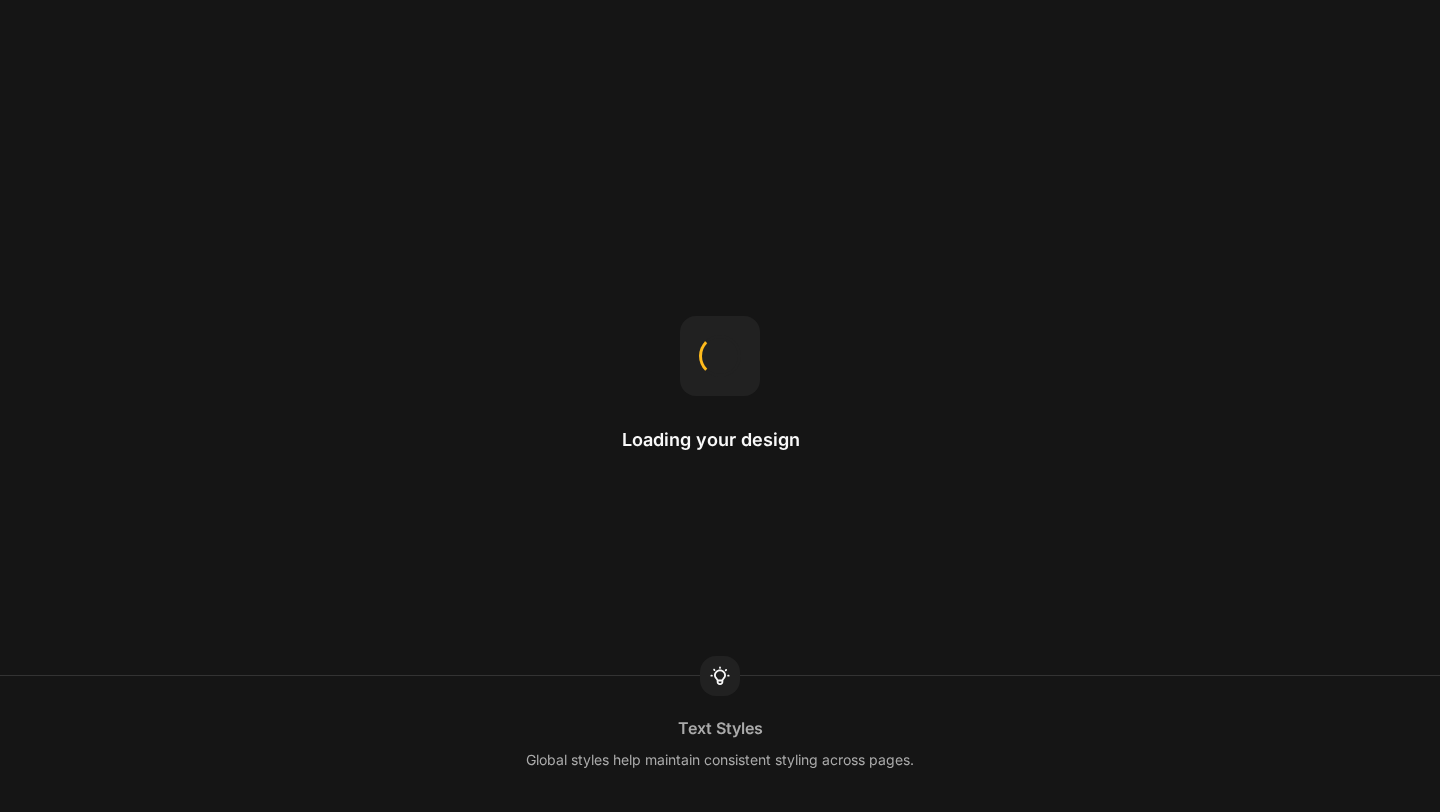 scroll, scrollTop: 0, scrollLeft: 0, axis: both 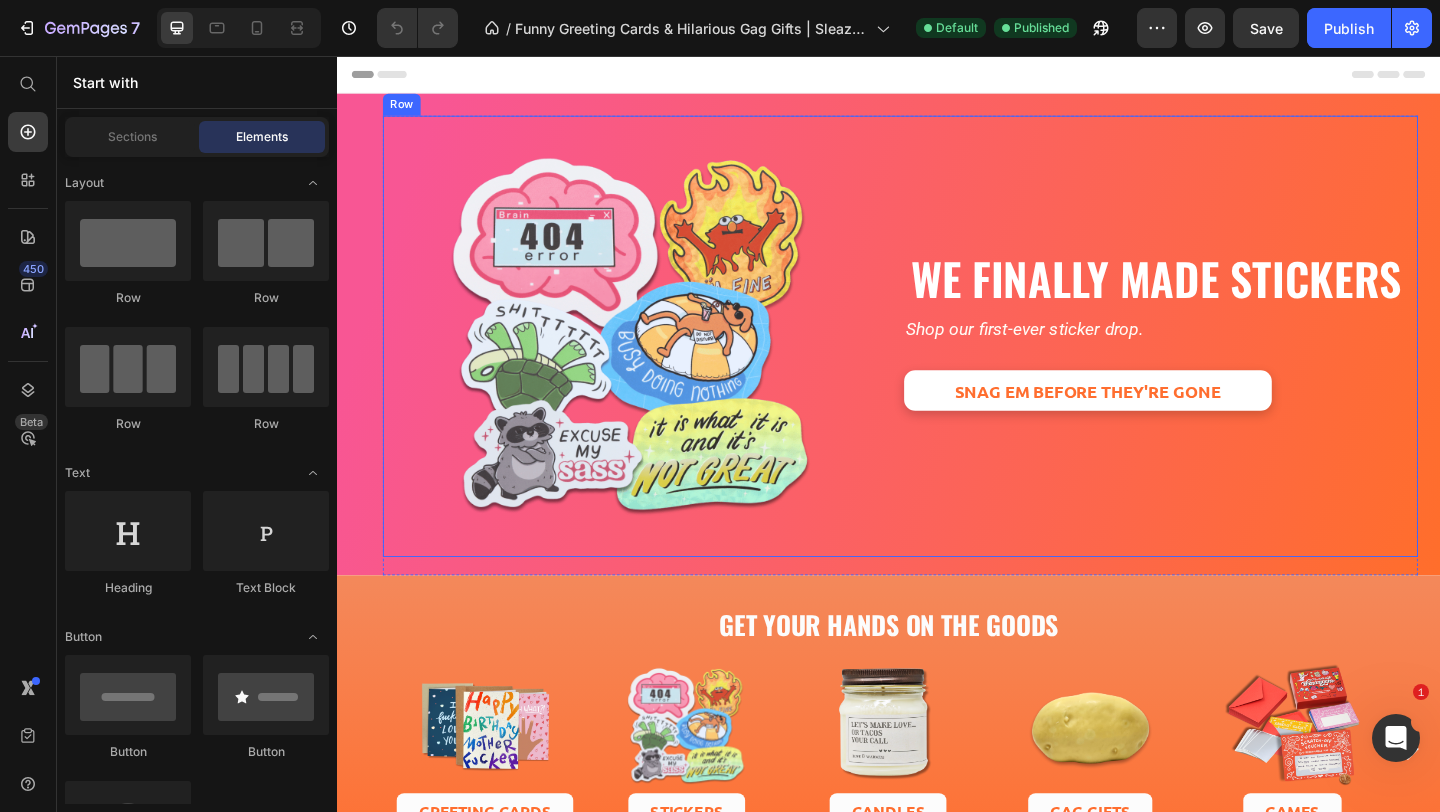 click on "Image" at bounding box center (666, 361) 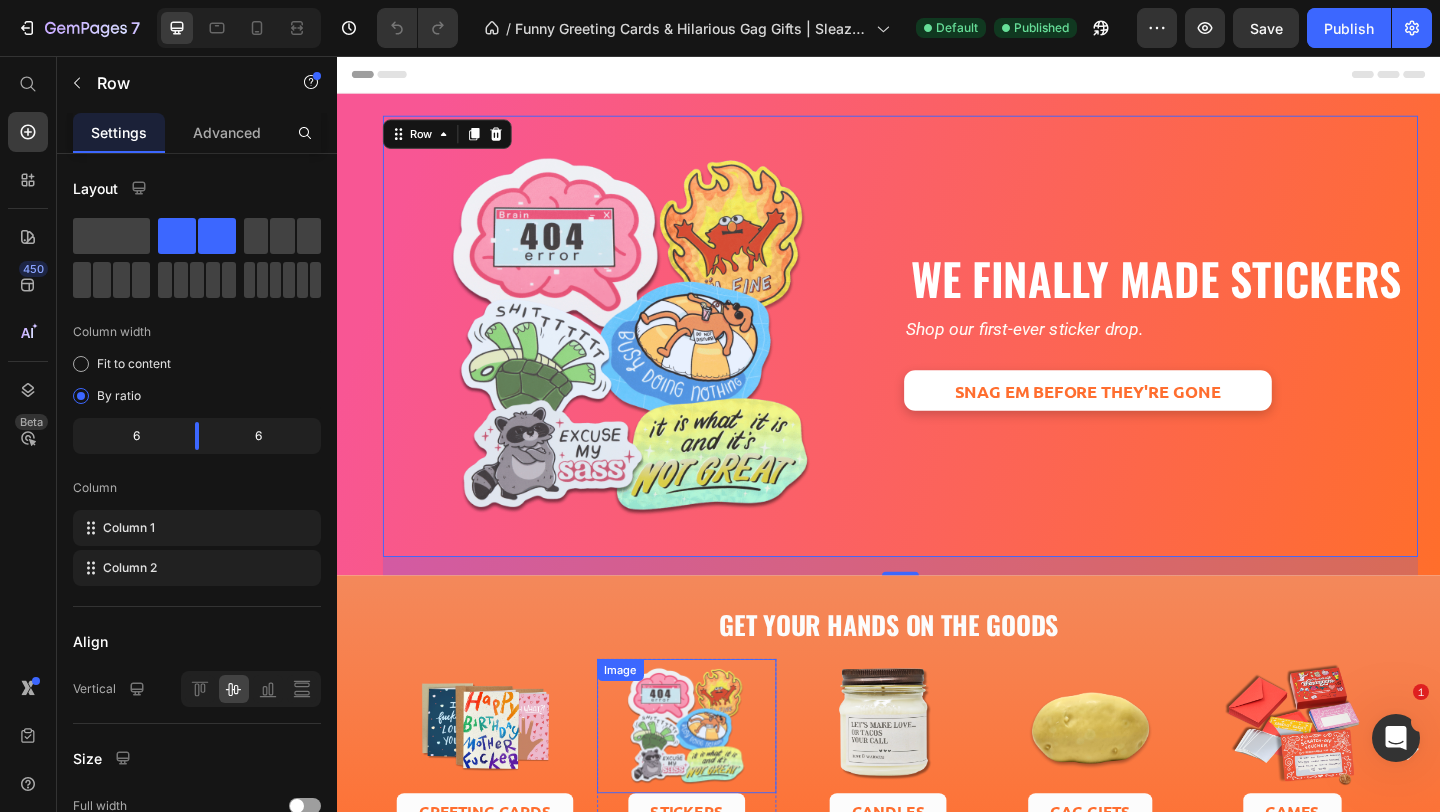 click at bounding box center (718, 785) 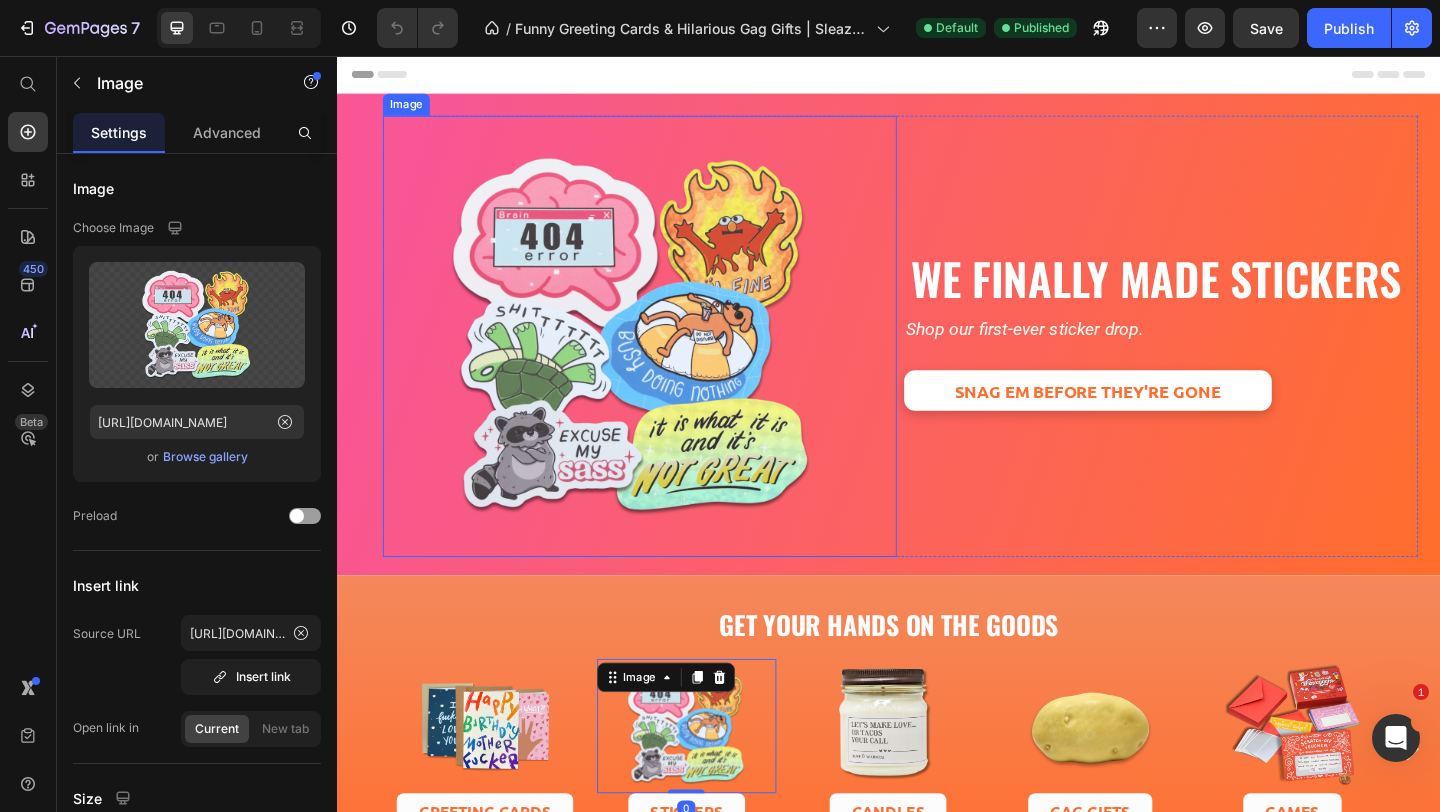 click at bounding box center (666, 361) 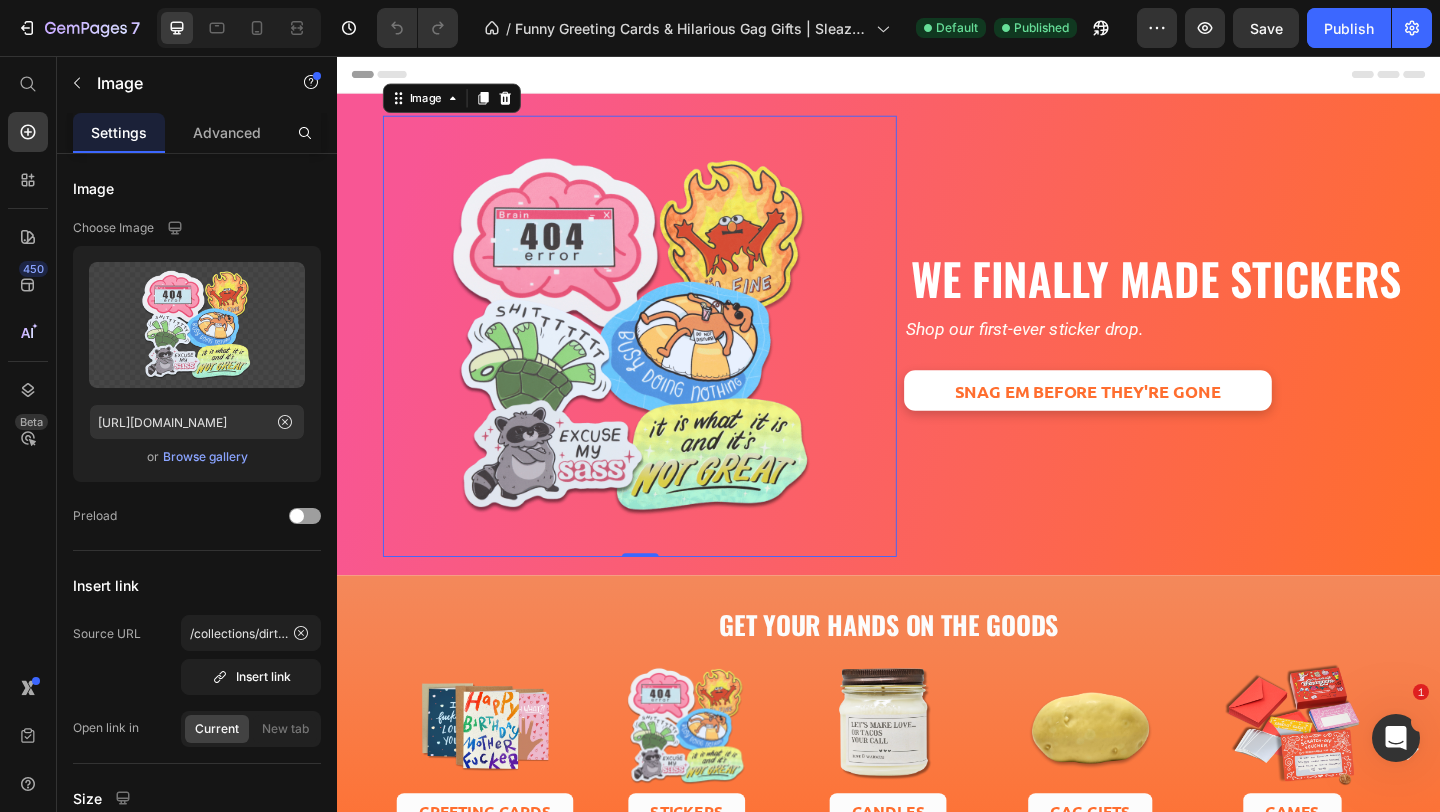 click on "CAUGHT BEING SLEAZY😏 Heading
Image Watch Here Button Image Watch Here Button Image Watch Here Button Image Watch Here Button Image Watch Here Button Image Watch Here Button Image Watch Here Button
Carousel Tag us  @sleazy_greetings  on TikTok and you could end up here too. Text Block" at bounding box center (937, 1131) 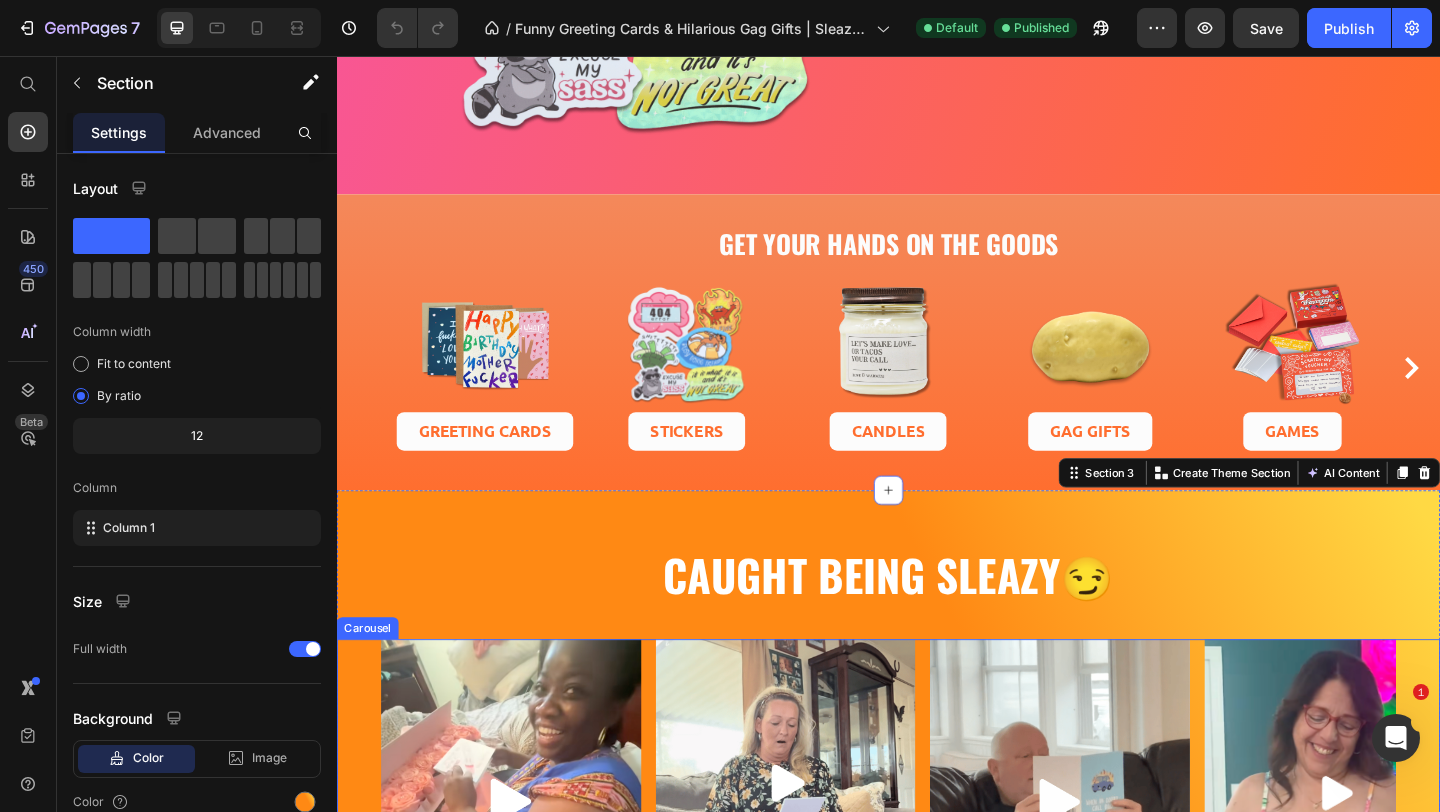 scroll, scrollTop: 414, scrollLeft: 0, axis: vertical 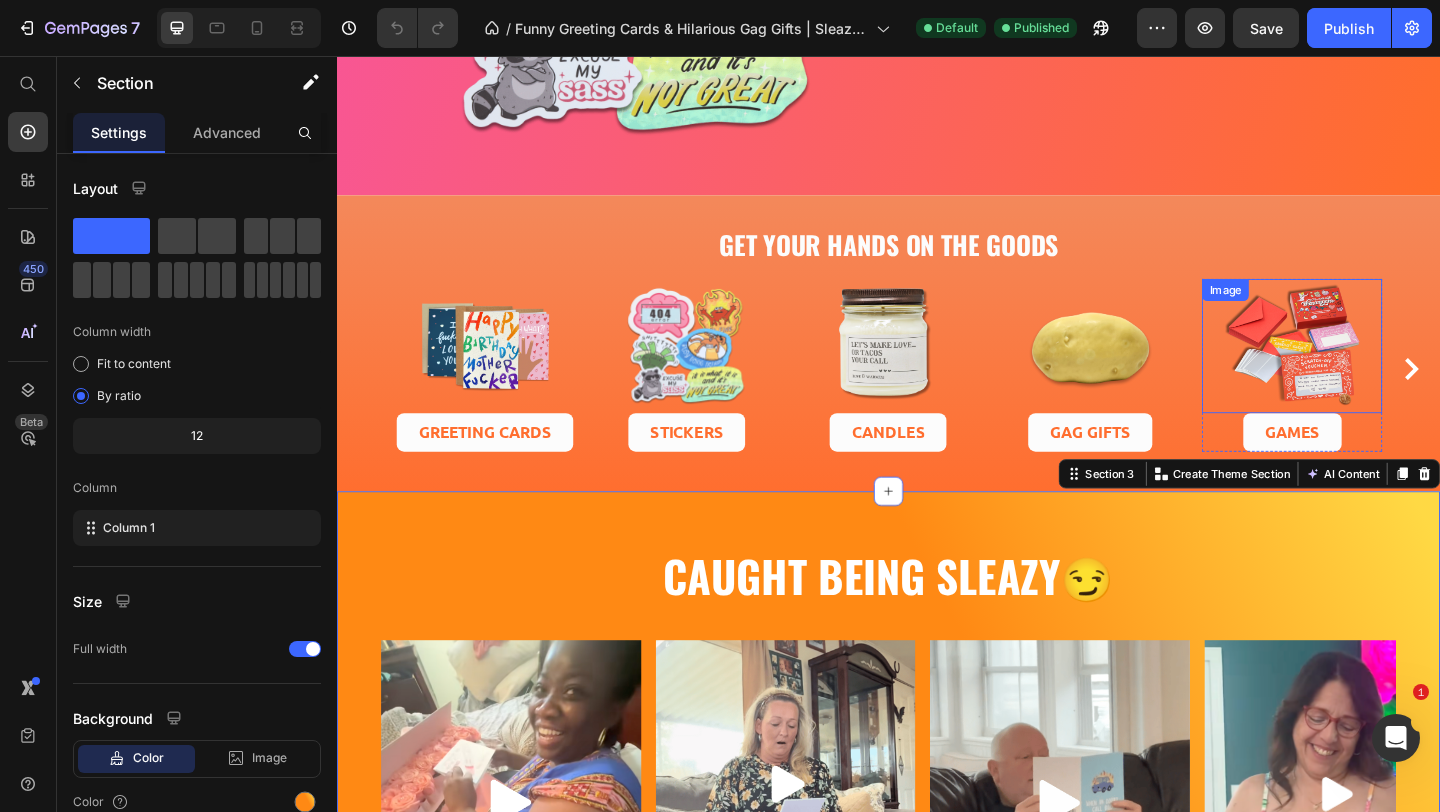 click at bounding box center (1376, 371) 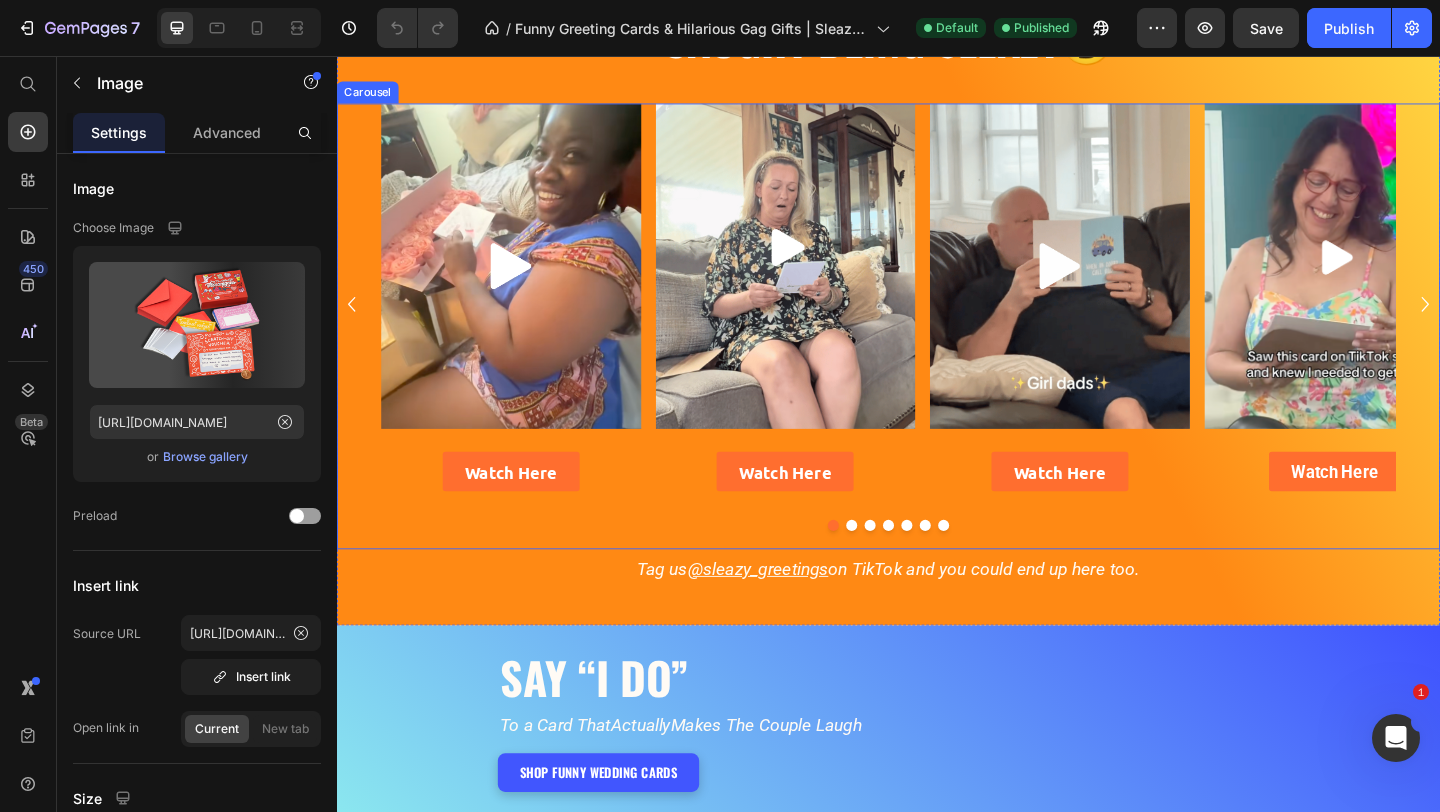 scroll, scrollTop: 521, scrollLeft: 0, axis: vertical 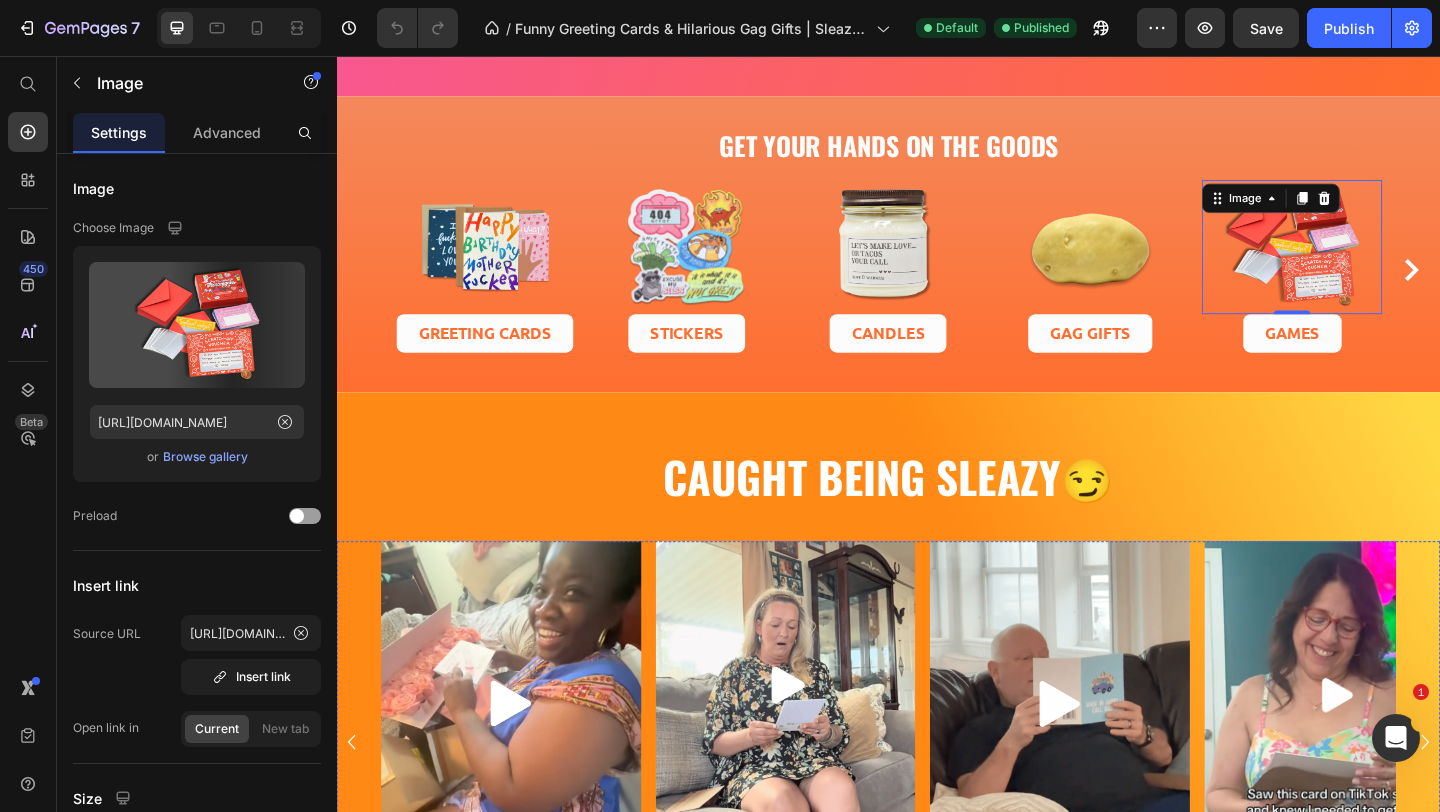 click on "Watch Here Button" at bounding box center (825, 979) 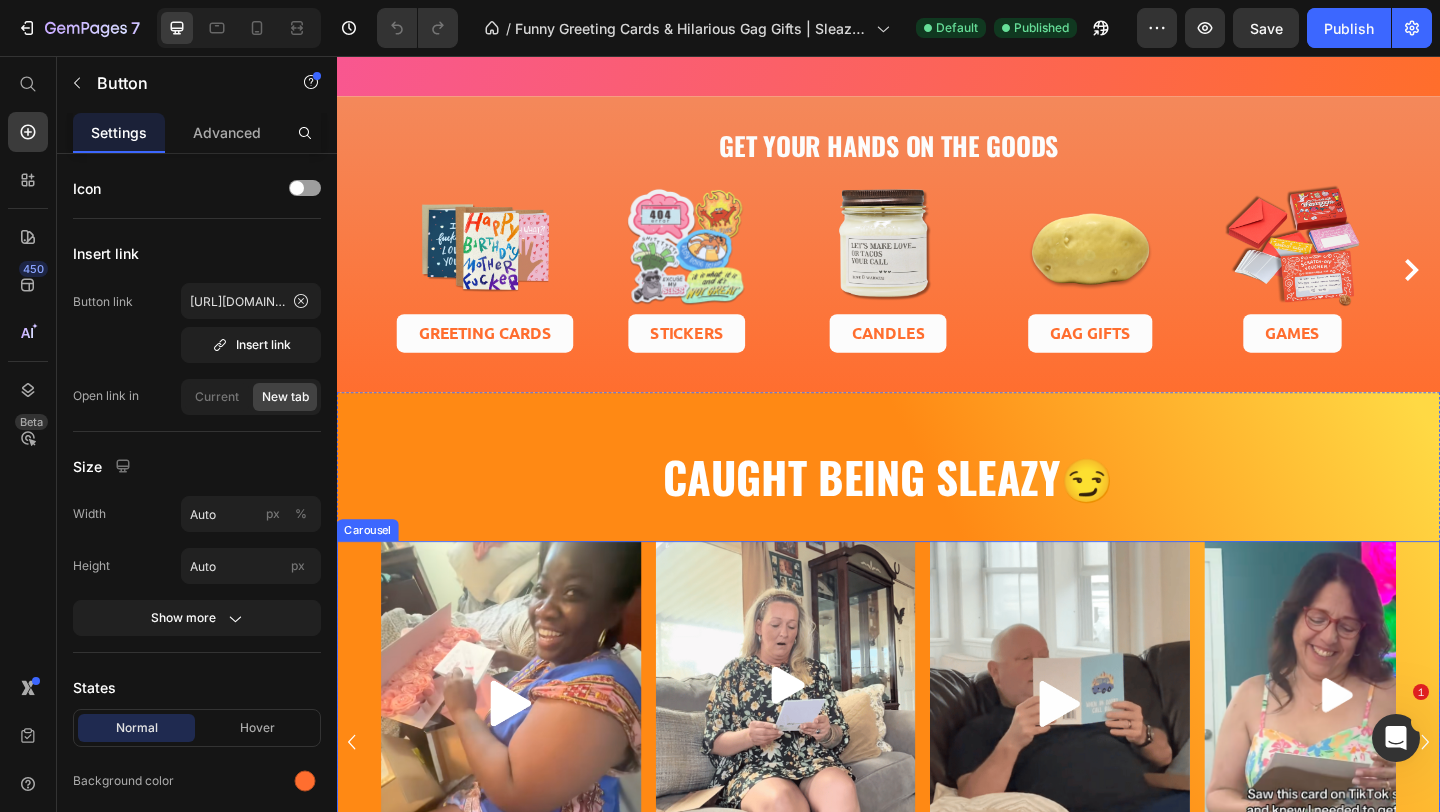 click on "Image Watch Here Button   0" at bounding box center [825, 802] 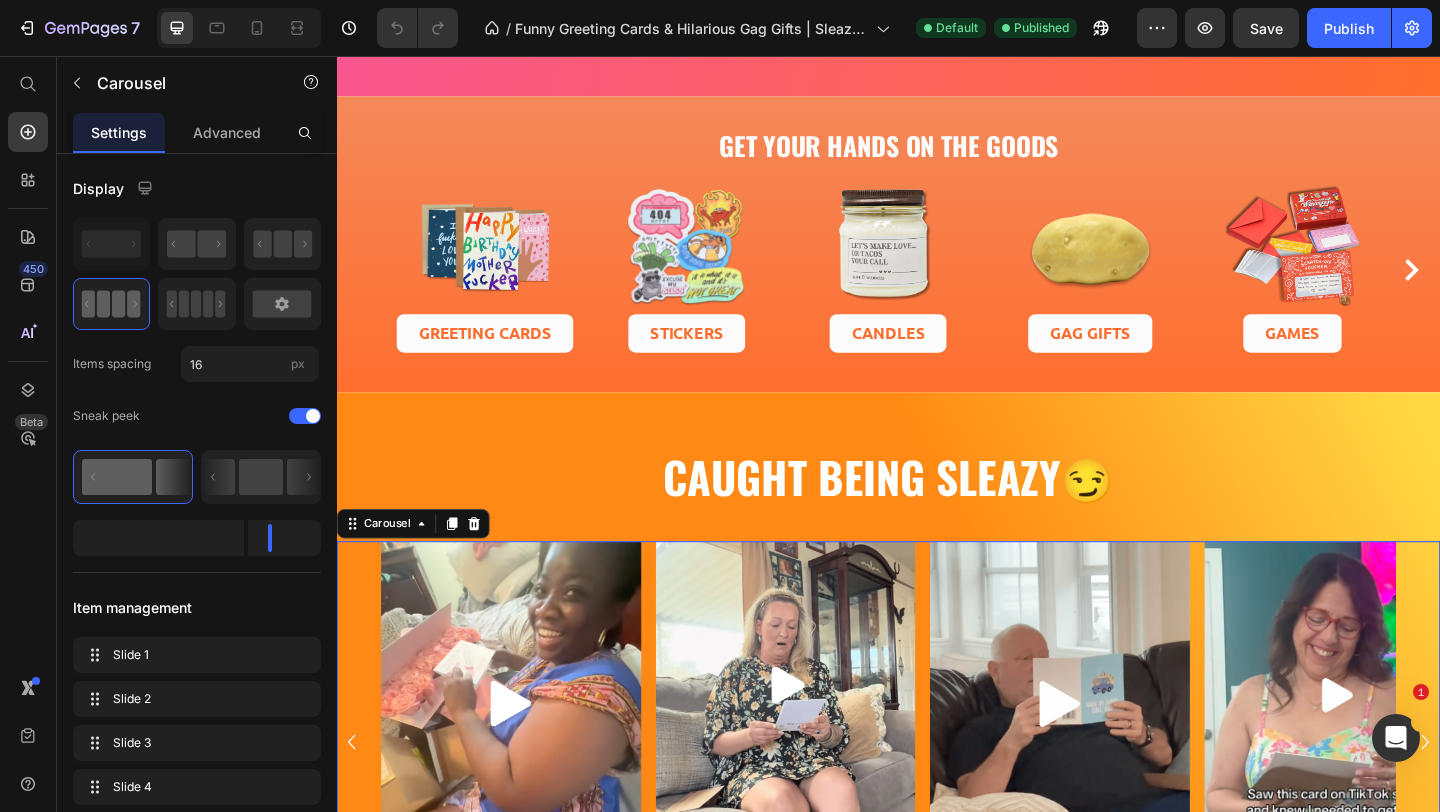 scroll, scrollTop: 0, scrollLeft: 0, axis: both 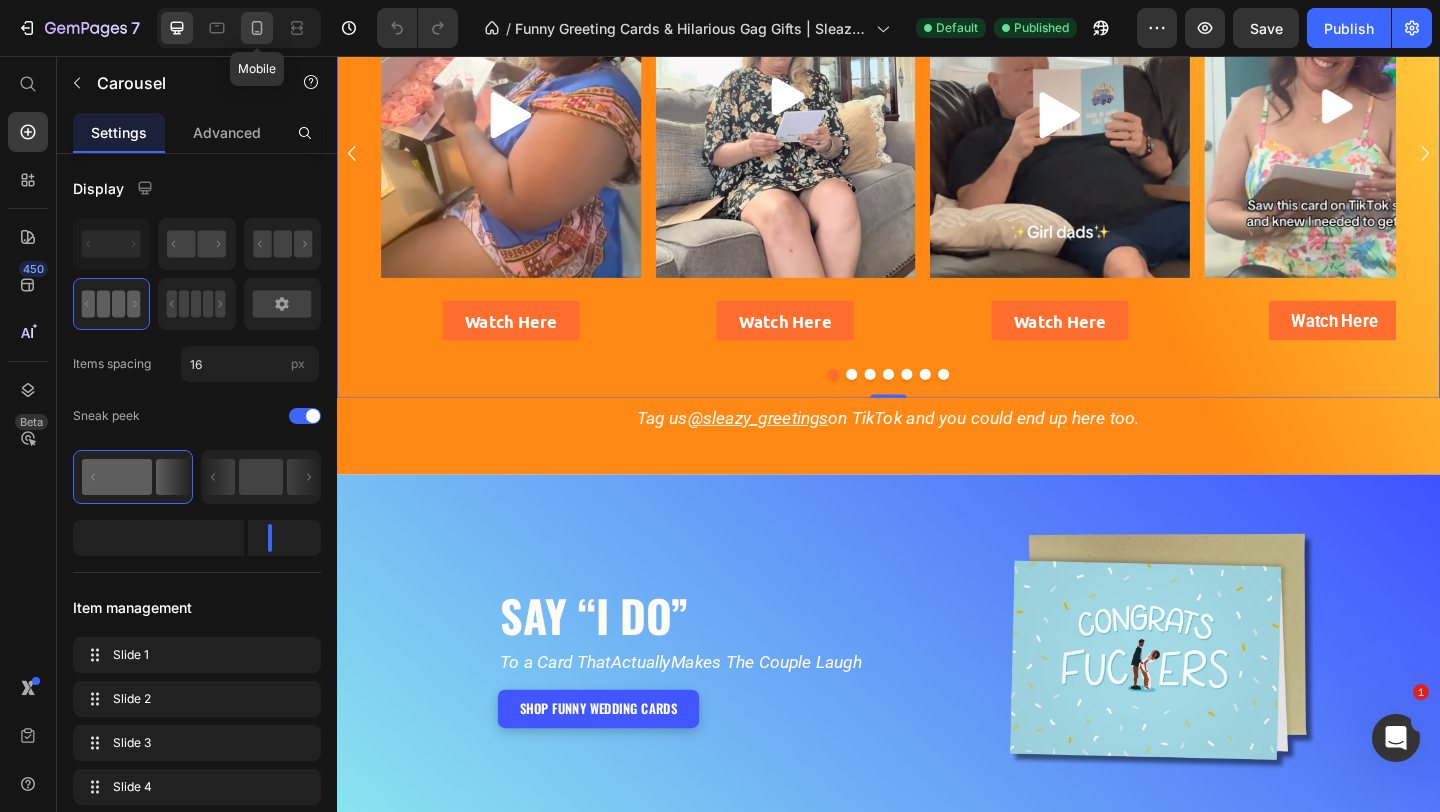 click 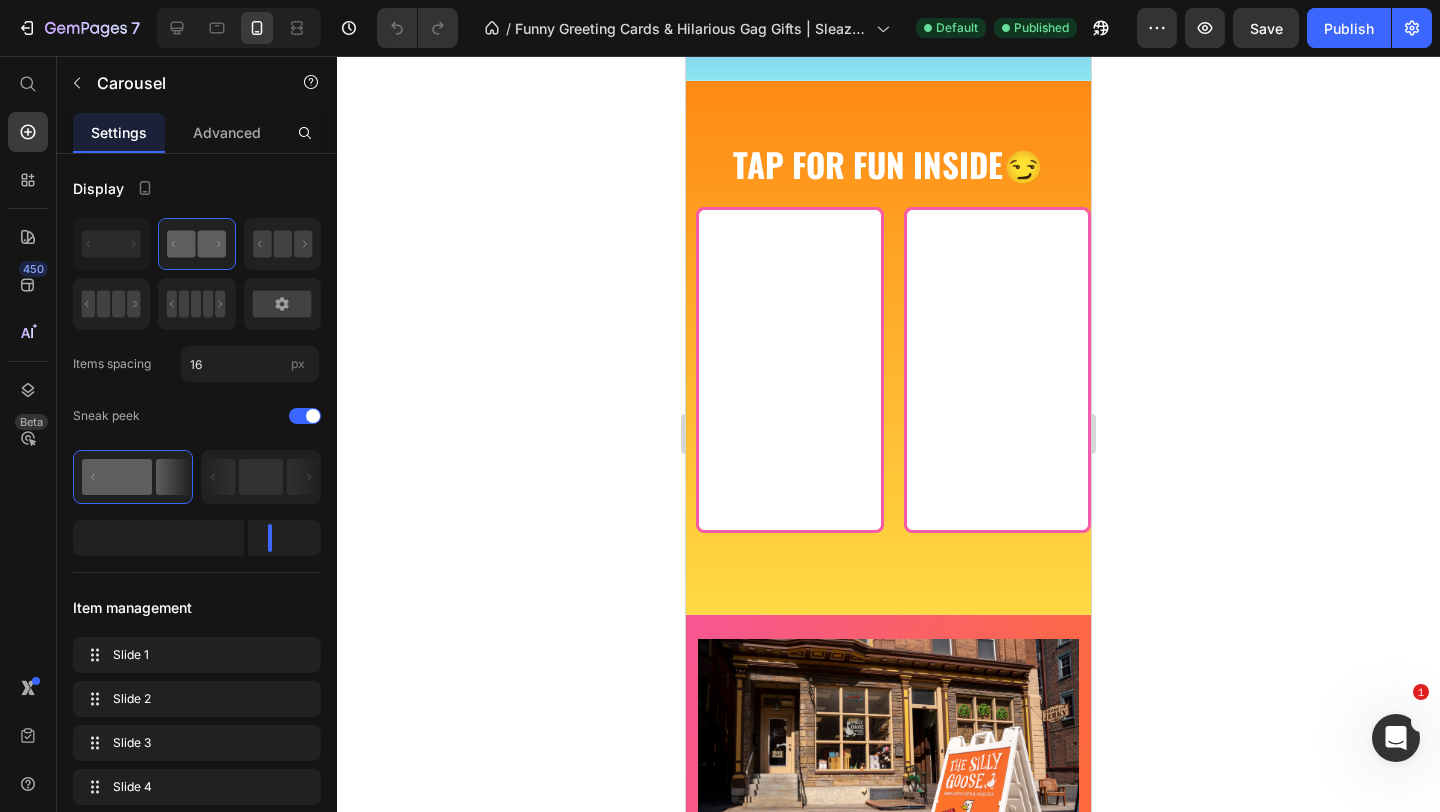scroll, scrollTop: 4293, scrollLeft: 0, axis: vertical 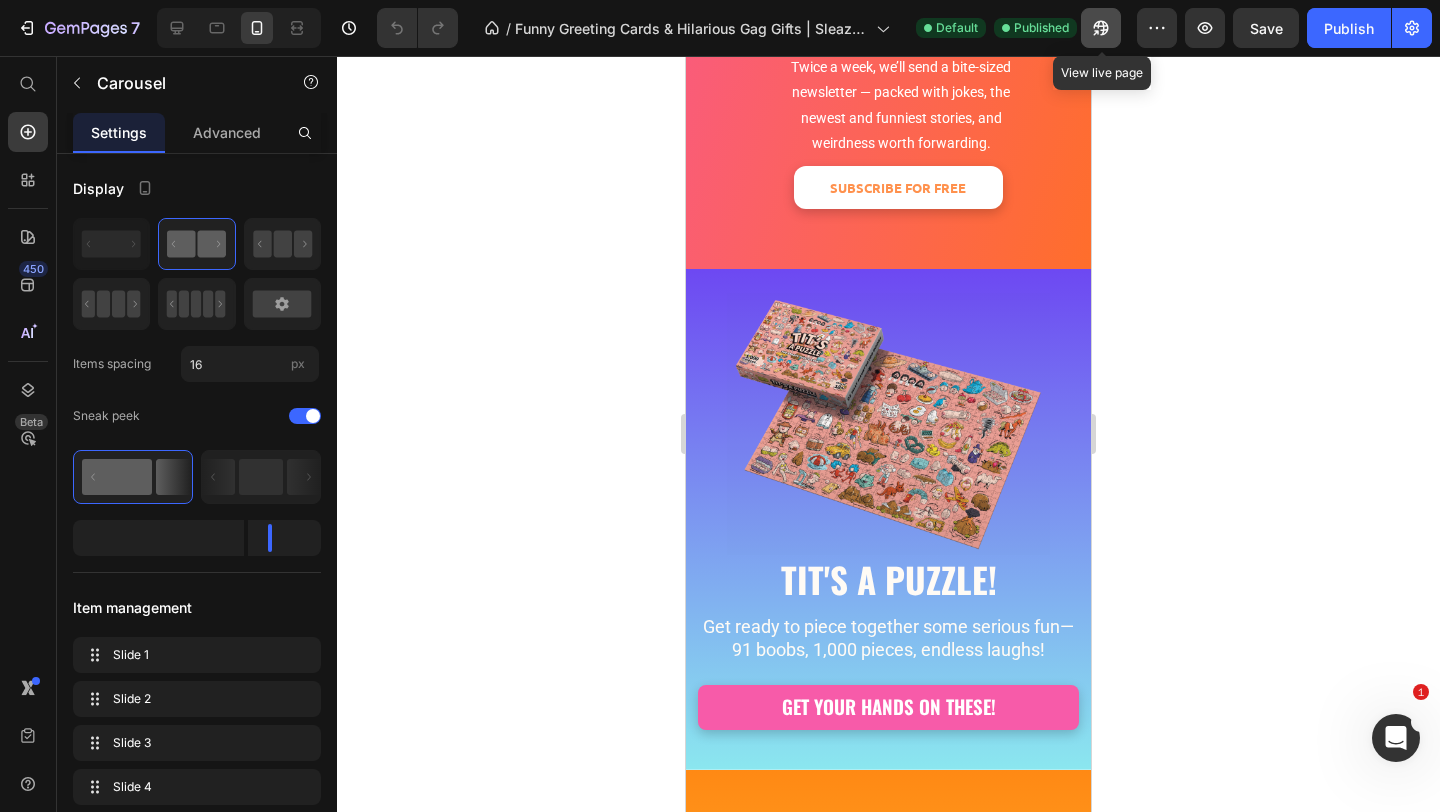 click 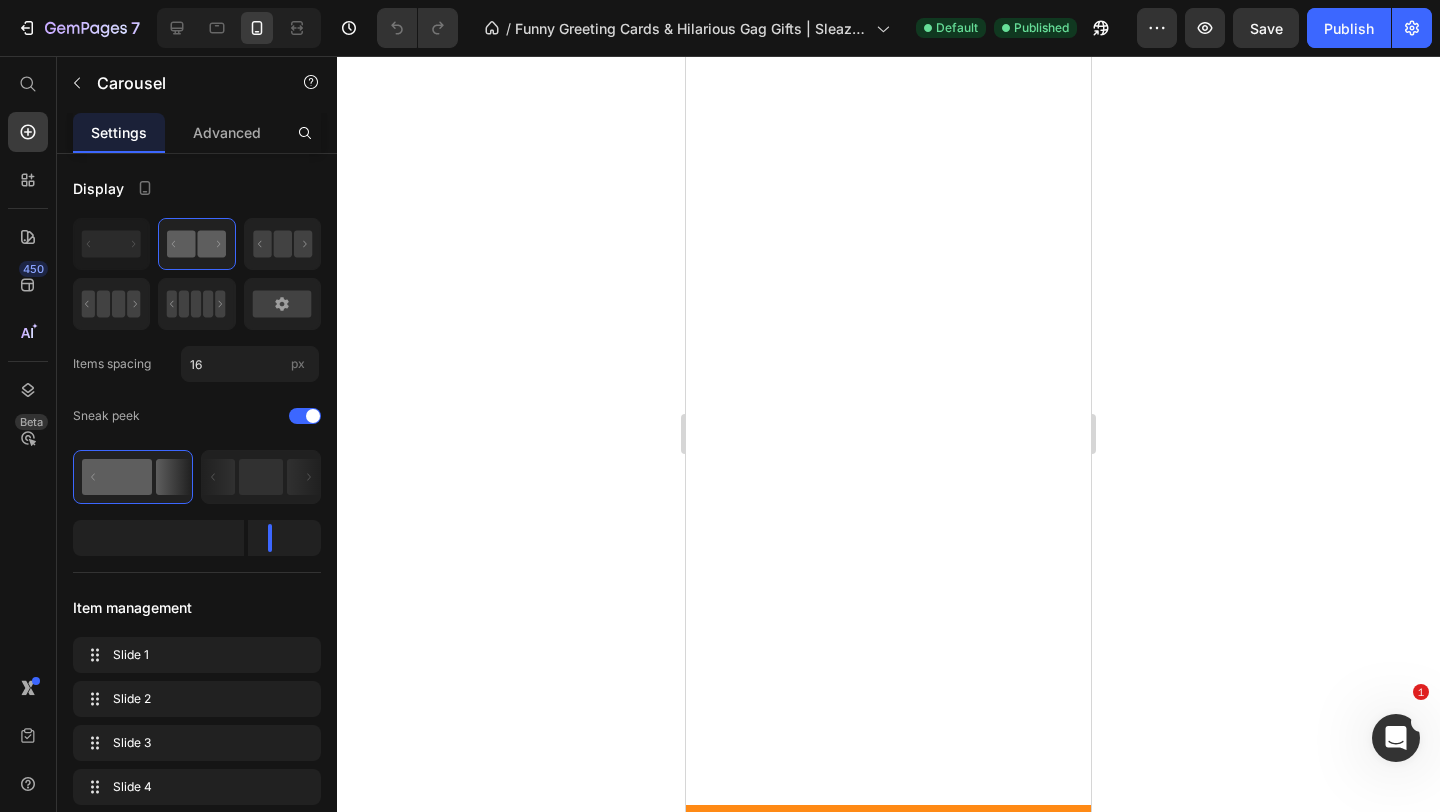 scroll, scrollTop: 0, scrollLeft: 0, axis: both 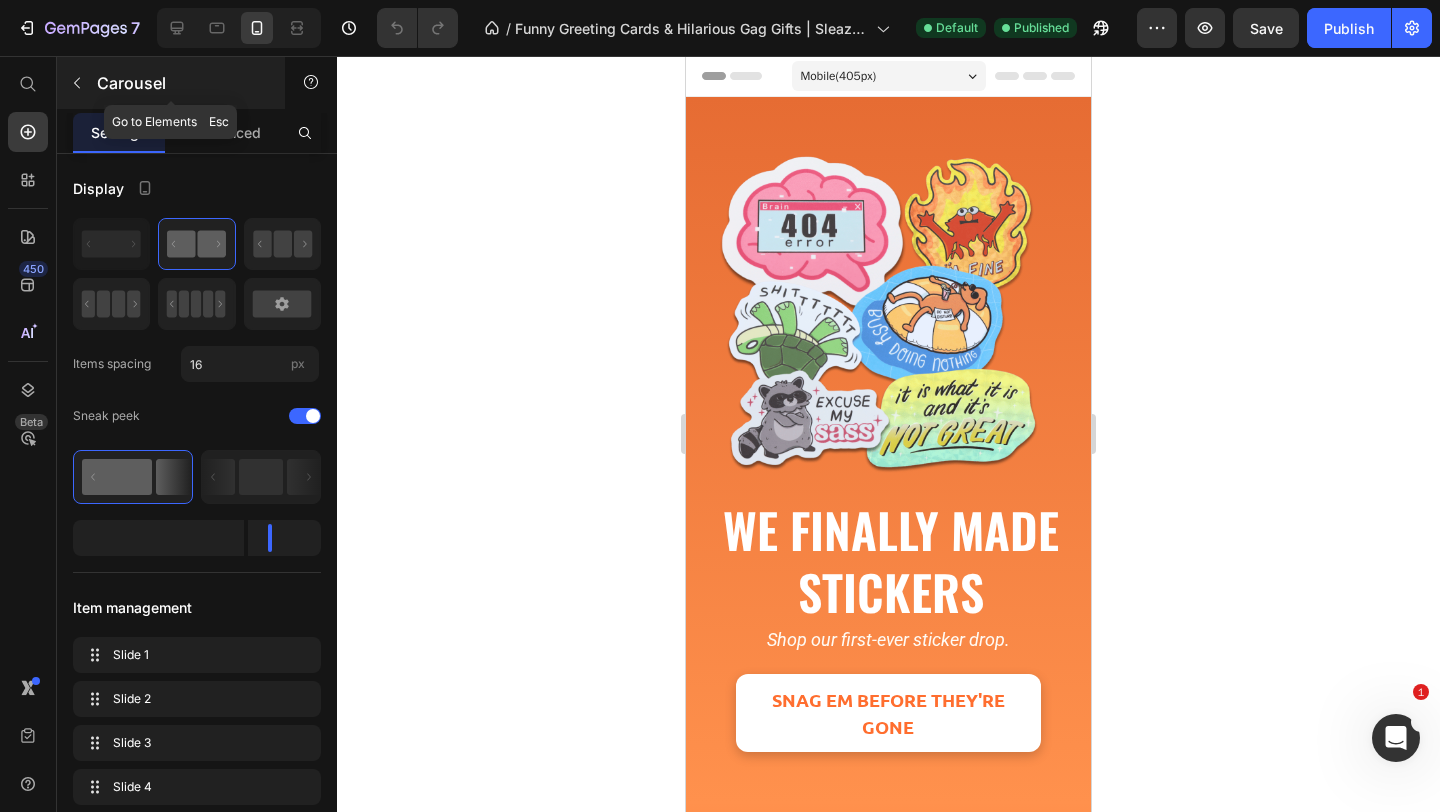 click 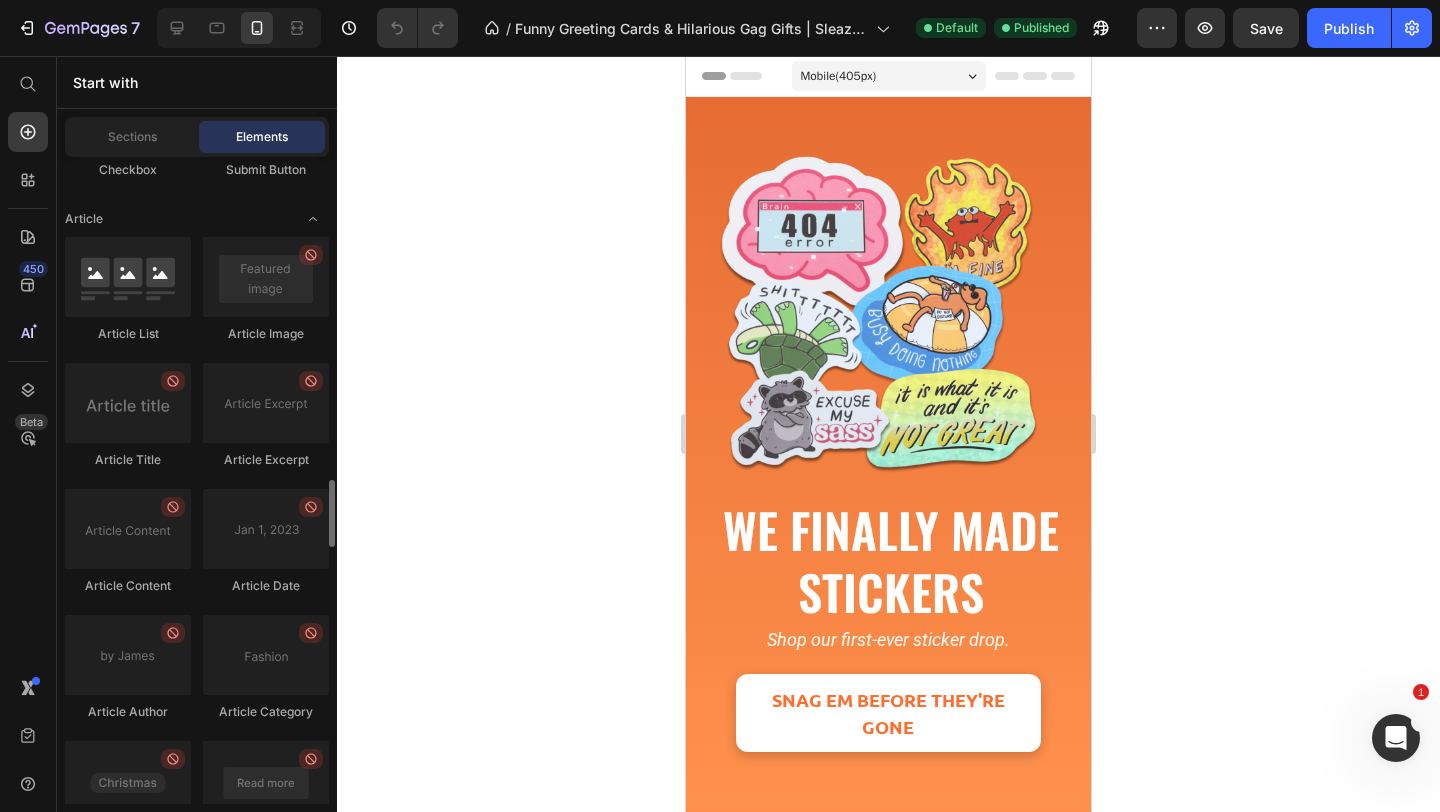 scroll, scrollTop: 5532, scrollLeft: 0, axis: vertical 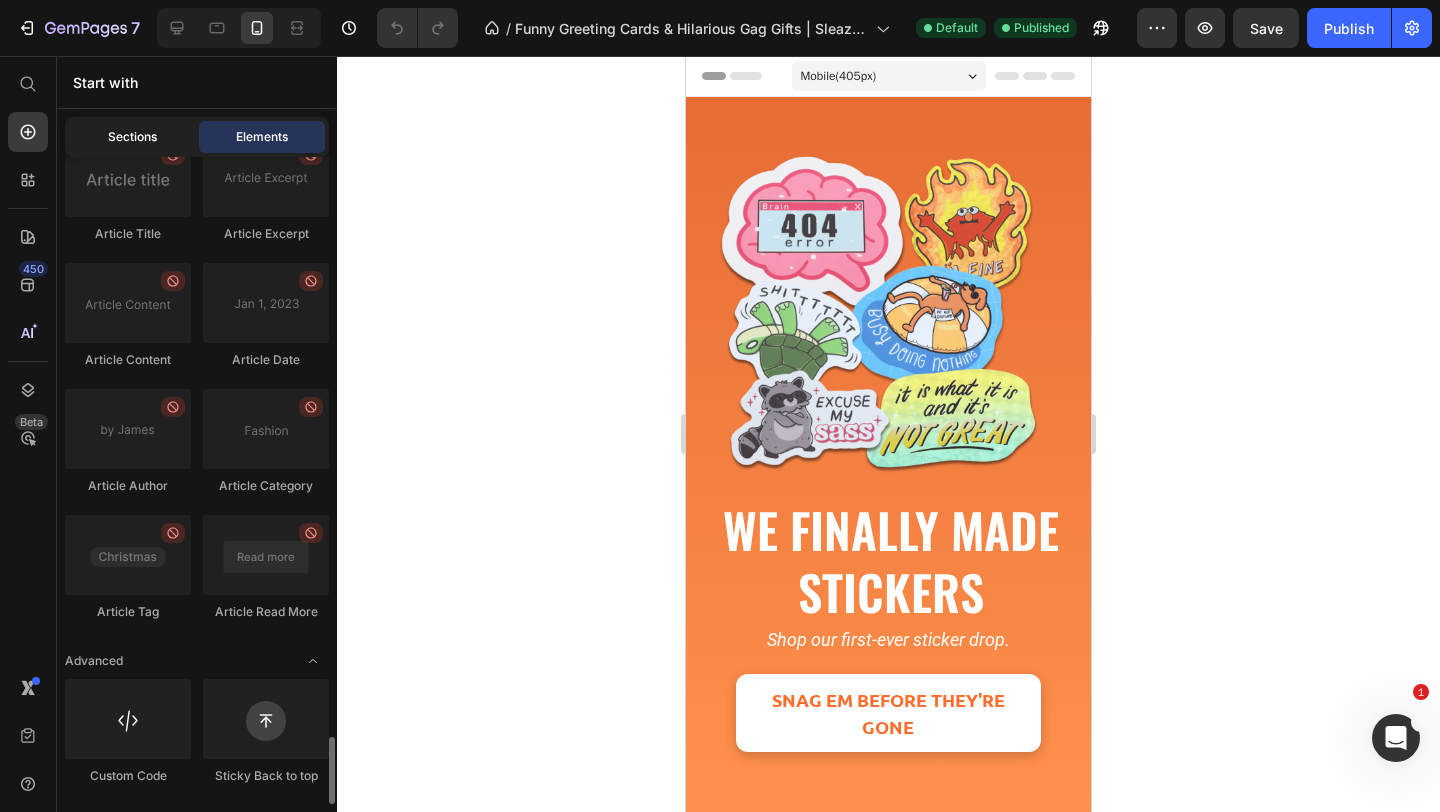 click on "Sections" 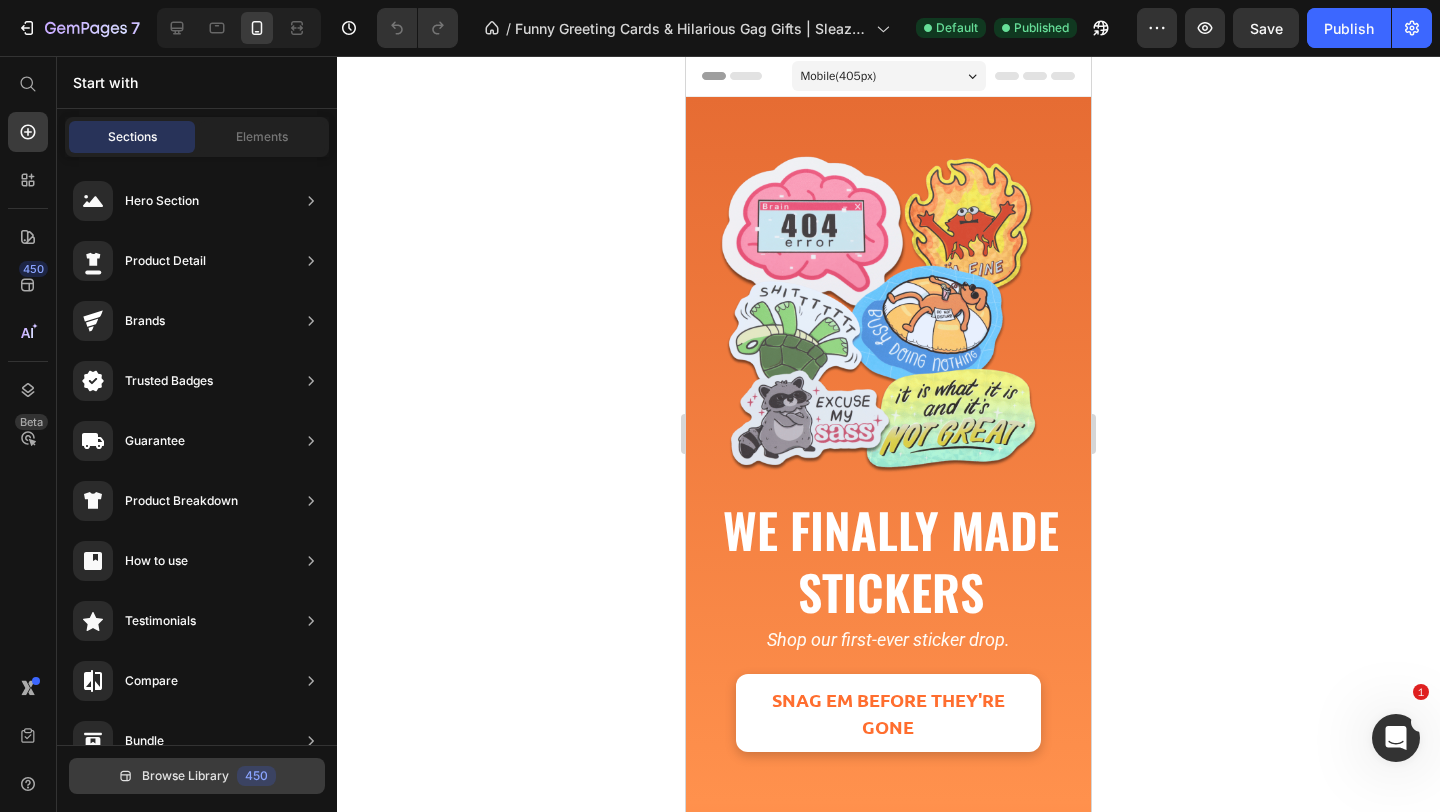 click on "Browse Library" at bounding box center [185, 776] 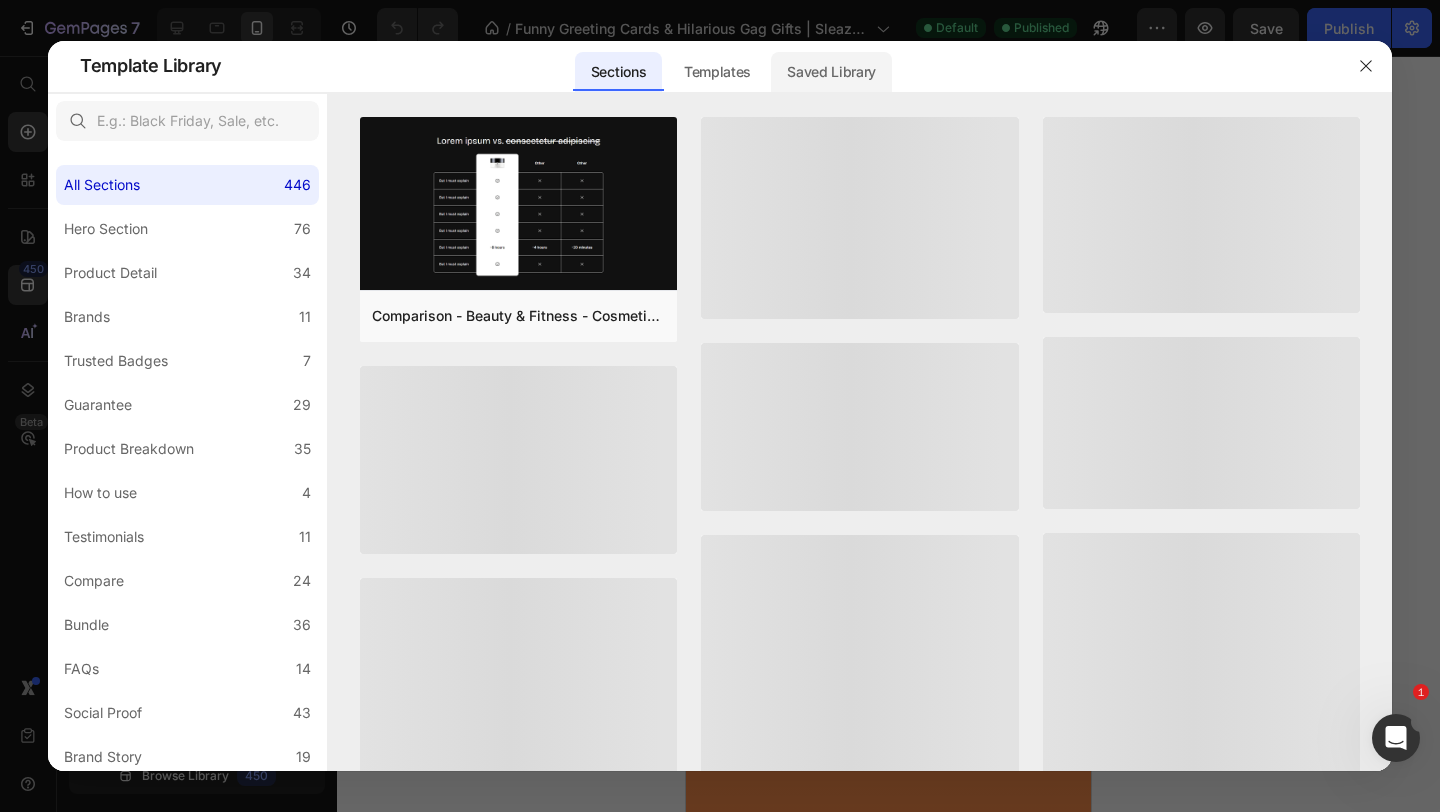 click on "Saved Library" 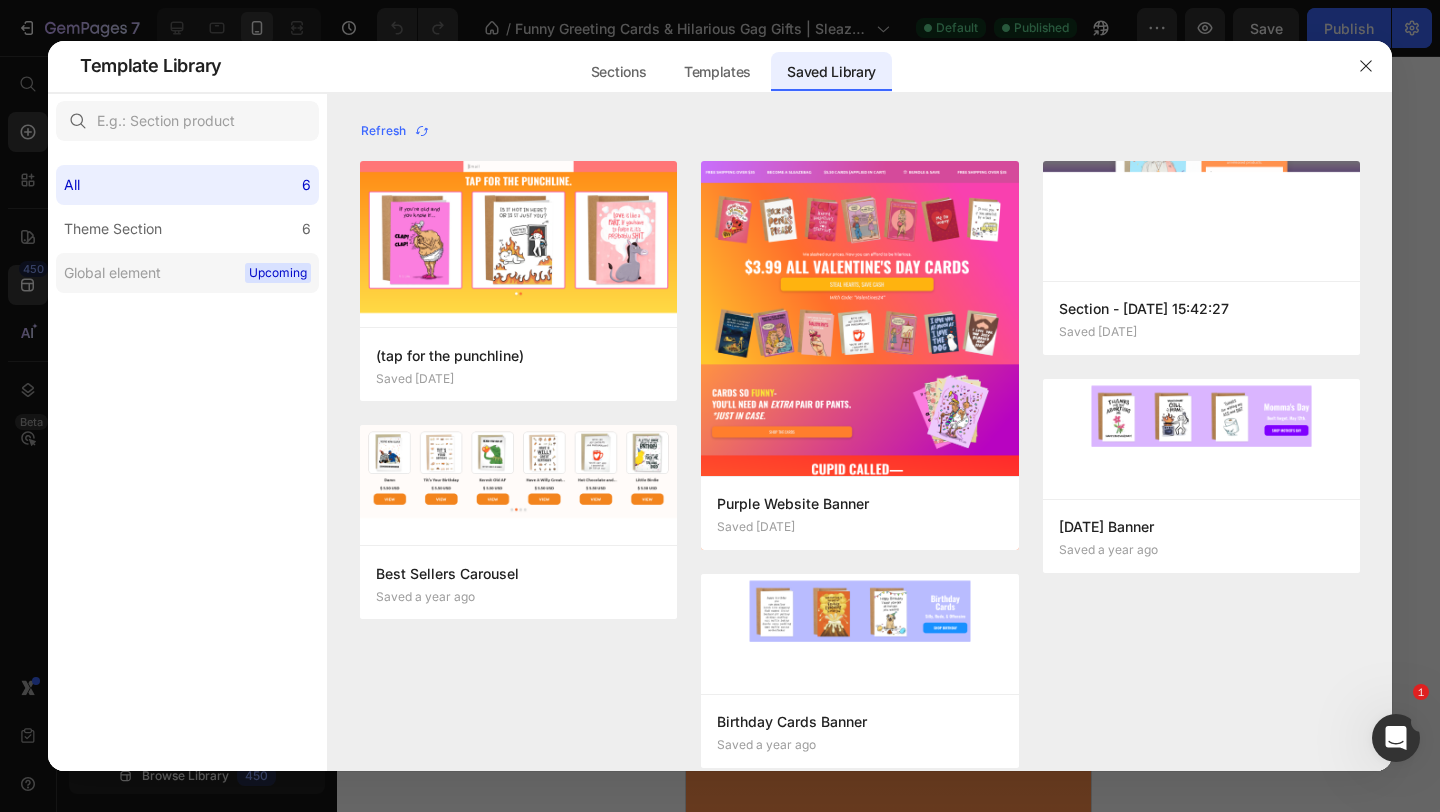 click on "Upcoming" at bounding box center [278, 273] 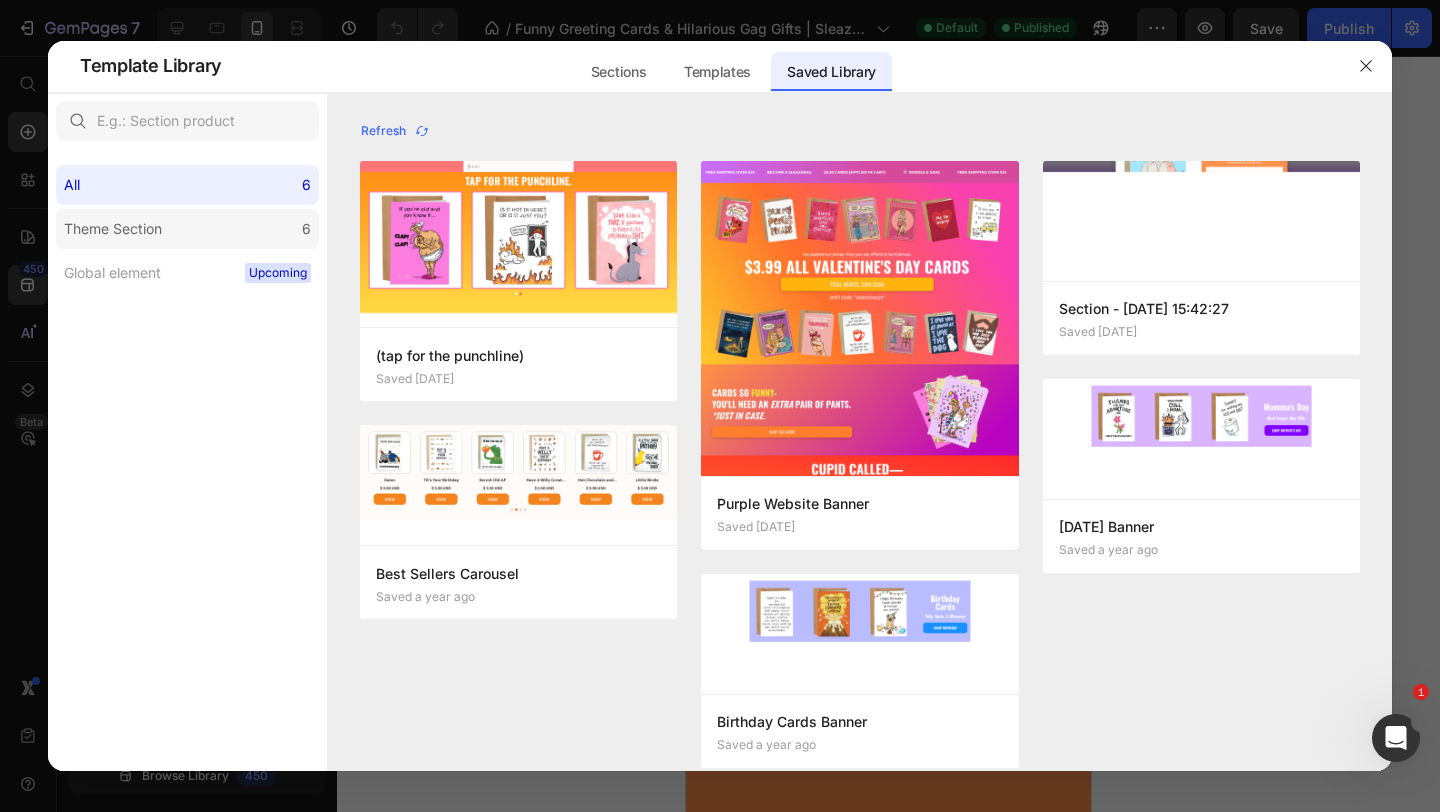 click on "Theme Section 6" 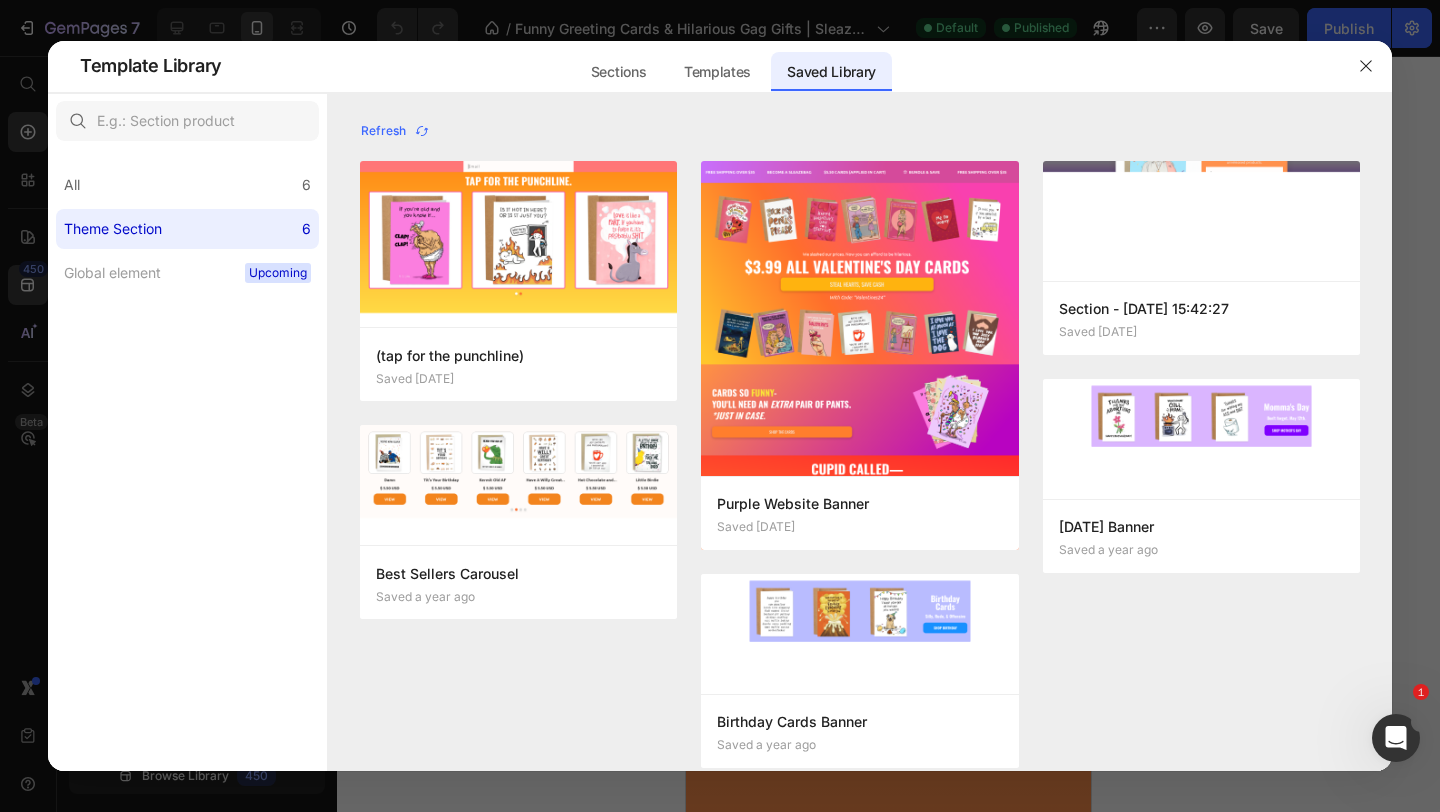 click on "All 6 Theme Section 6 Global element Upcoming" at bounding box center (187, 221) 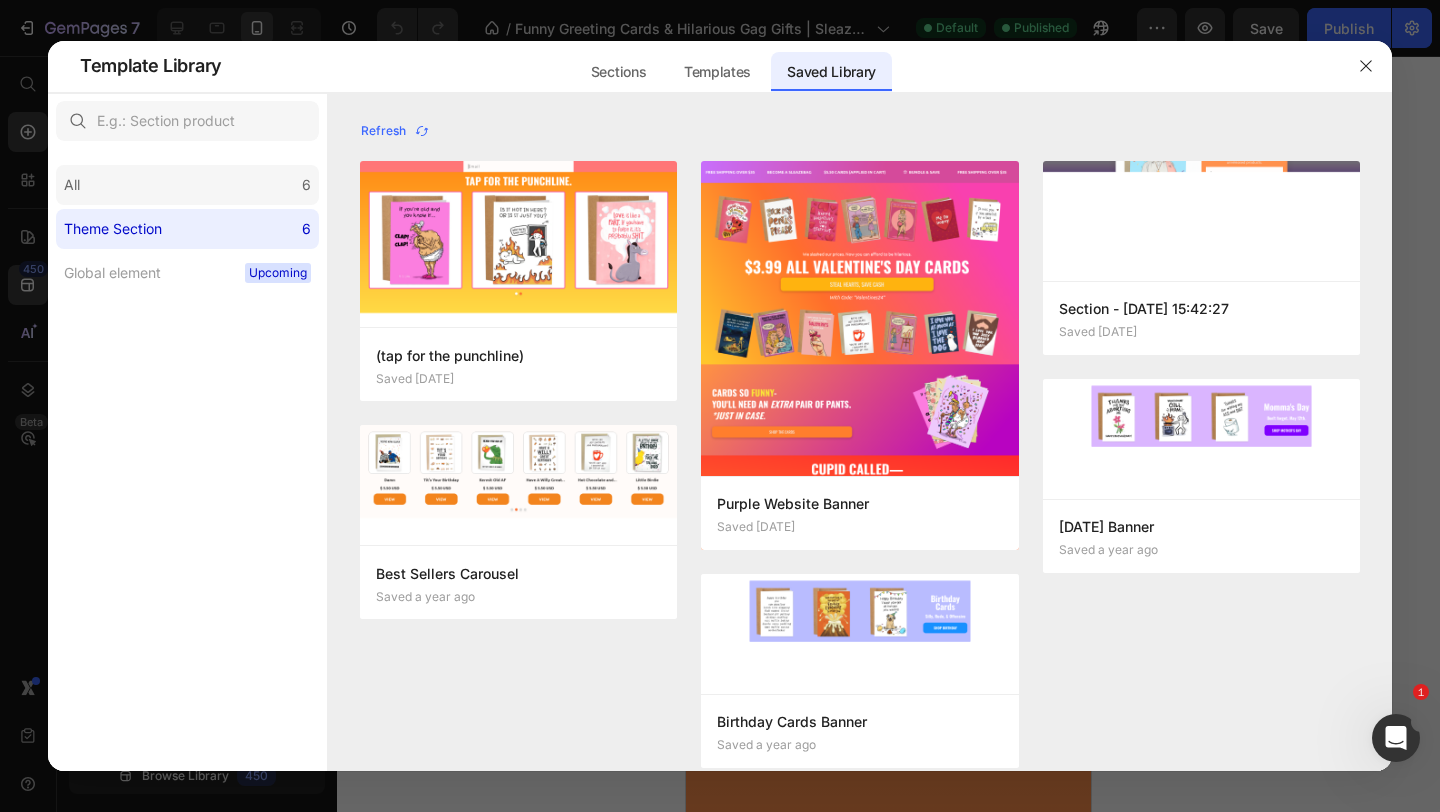 click on "All 6" 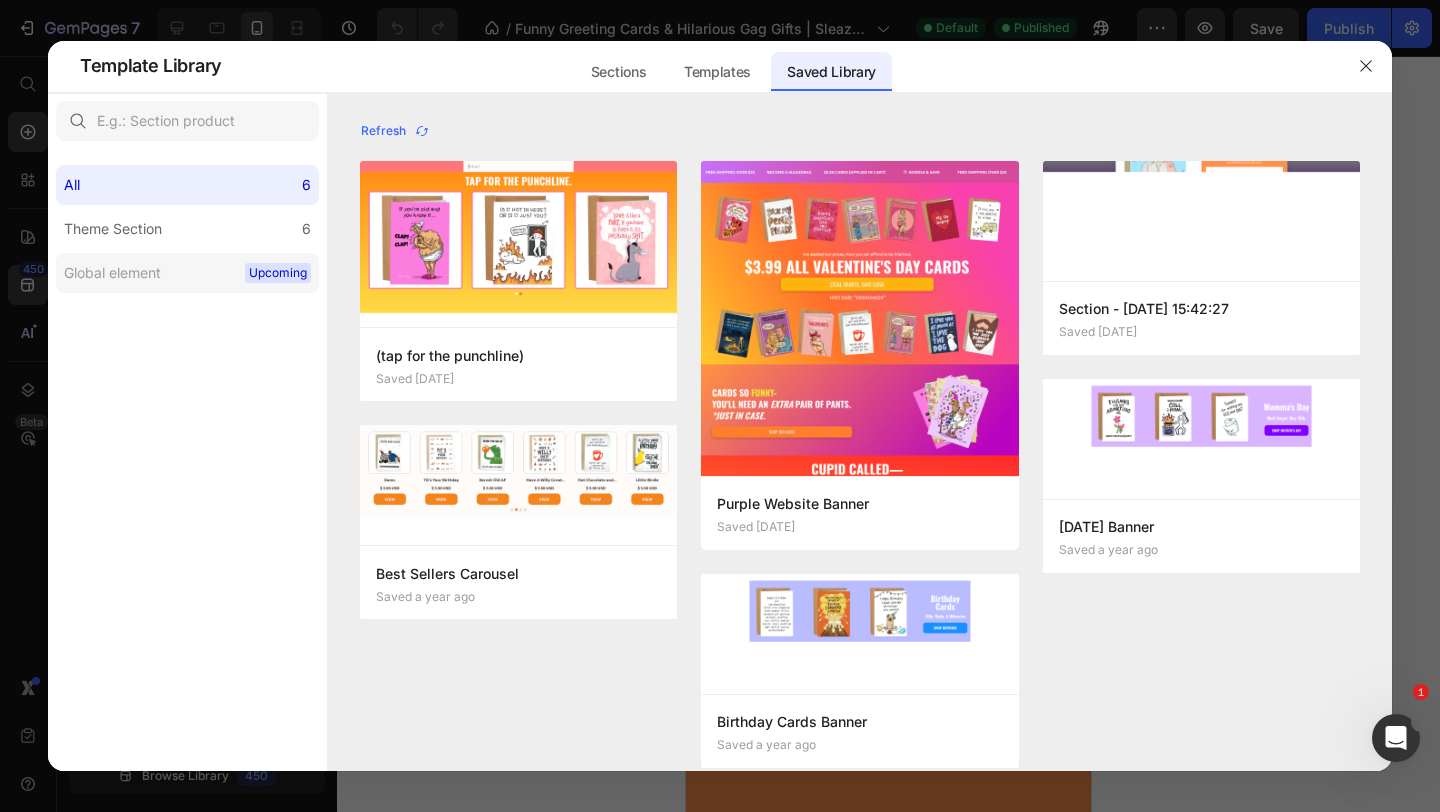 click on "Global element" at bounding box center (112, 273) 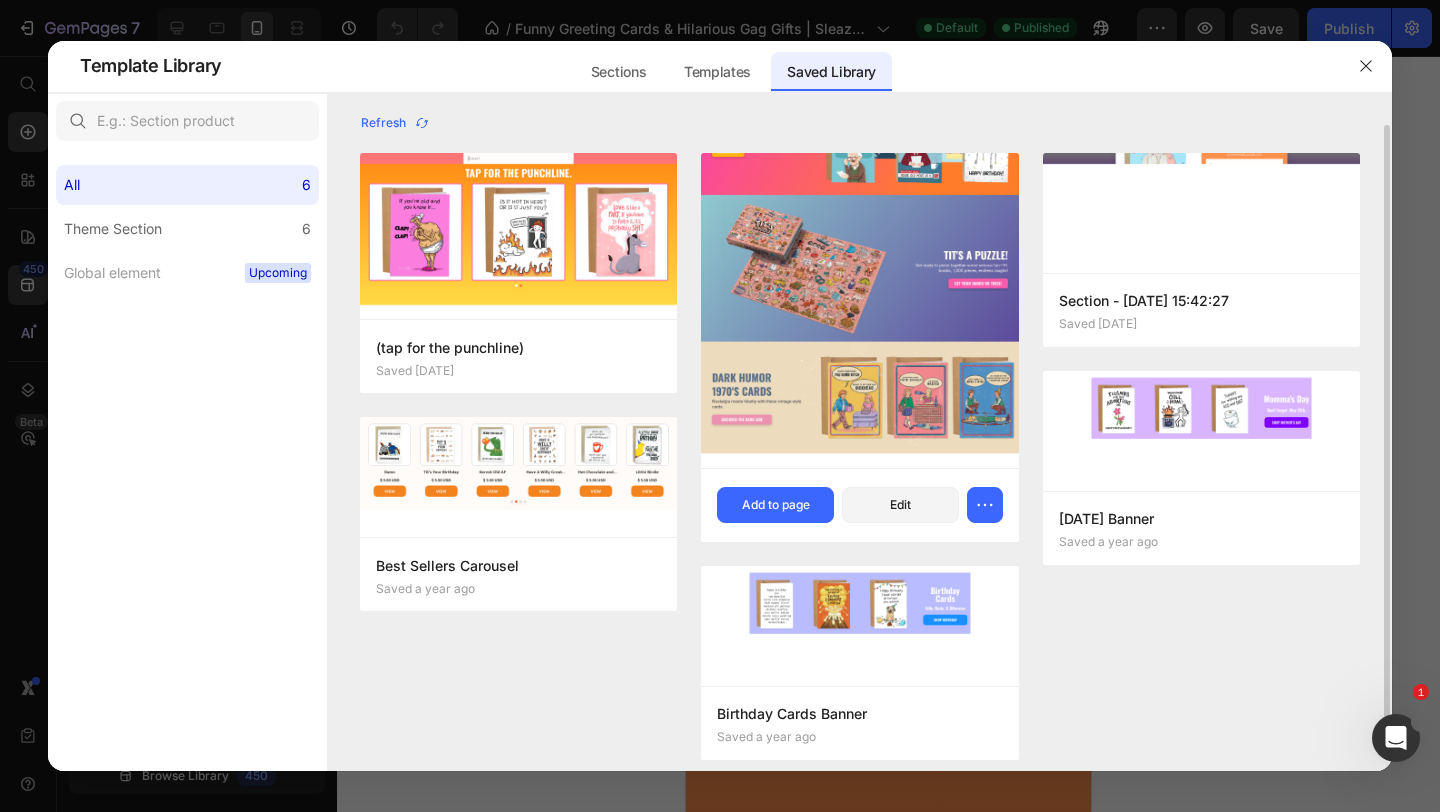 scroll, scrollTop: 0, scrollLeft: 0, axis: both 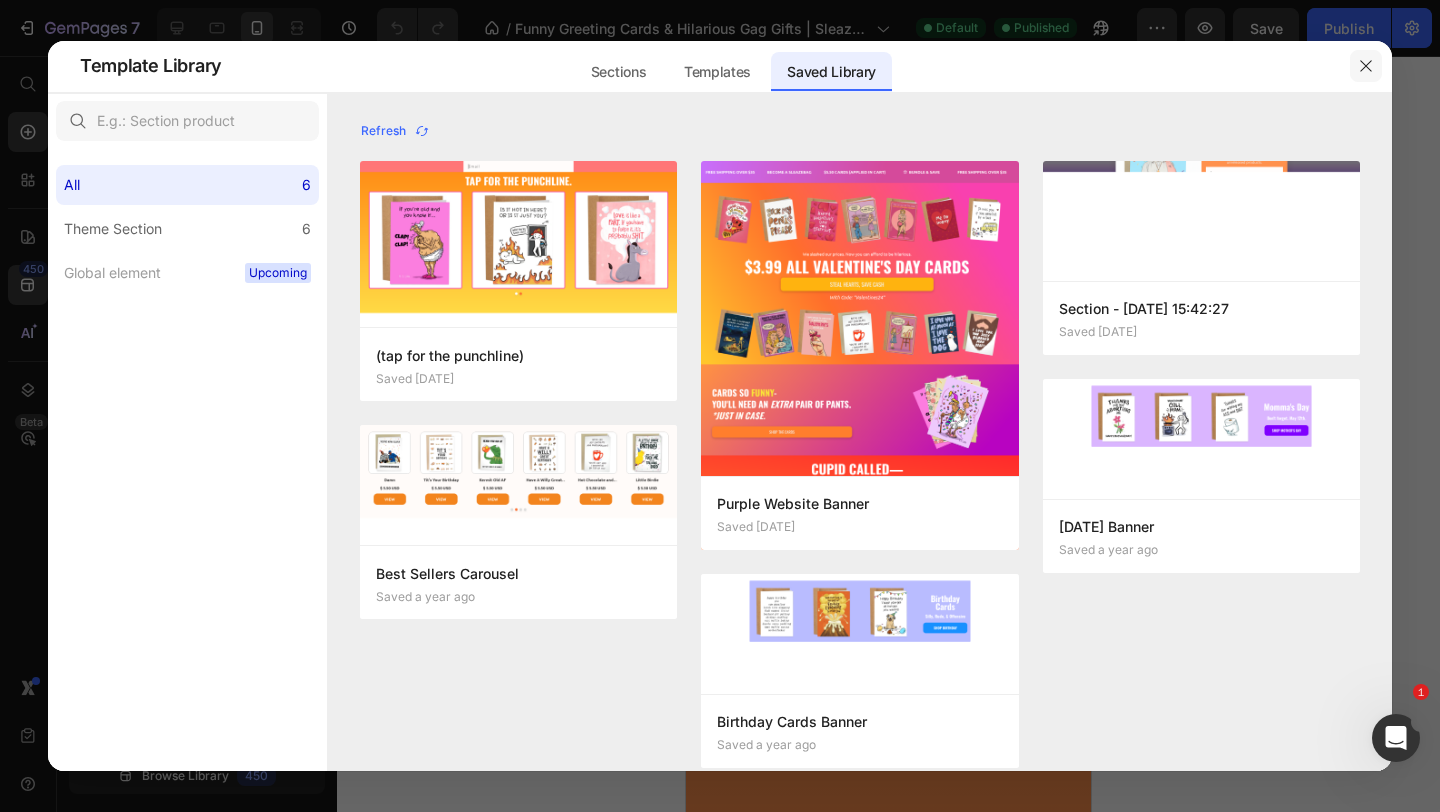 click at bounding box center [1366, 66] 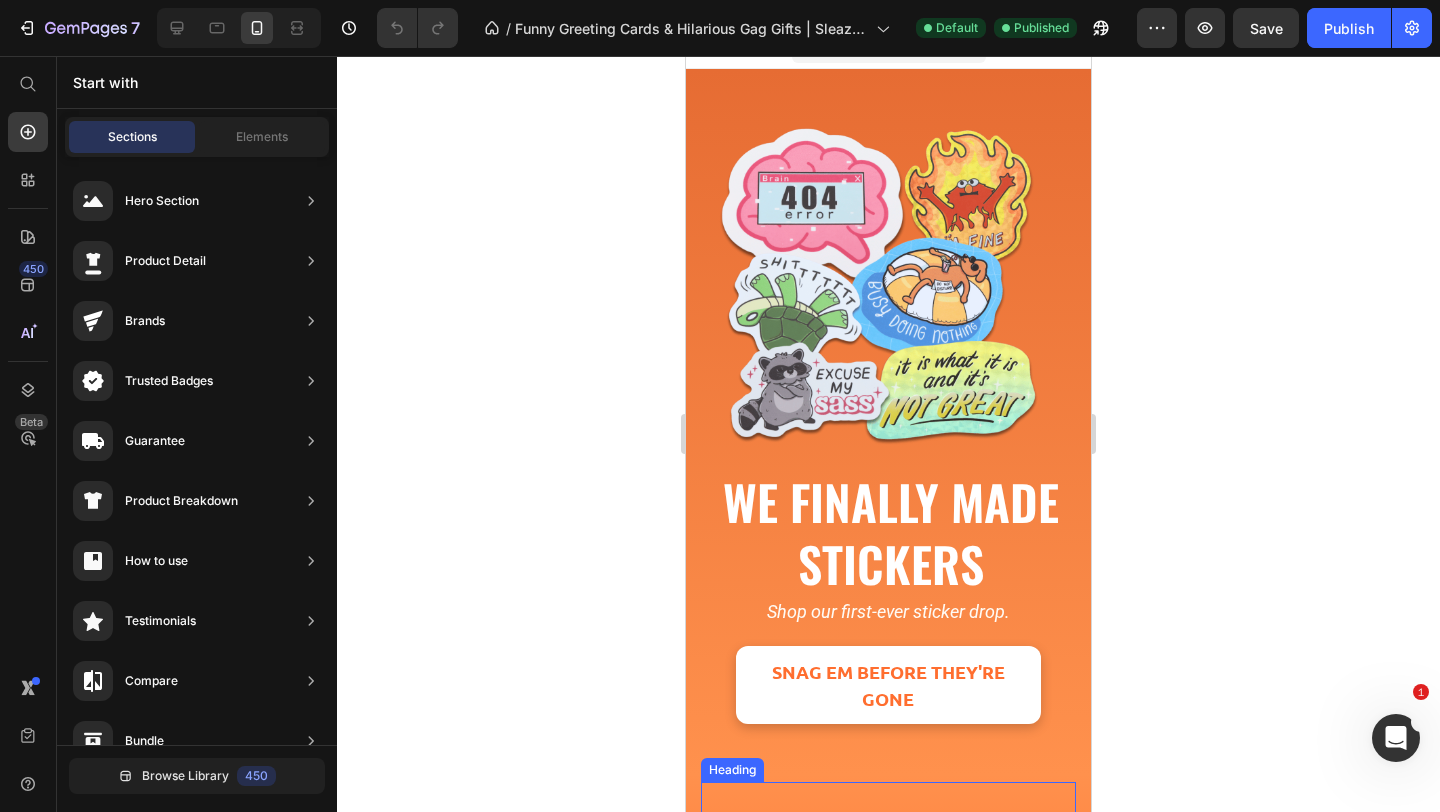 scroll, scrollTop: 0, scrollLeft: 0, axis: both 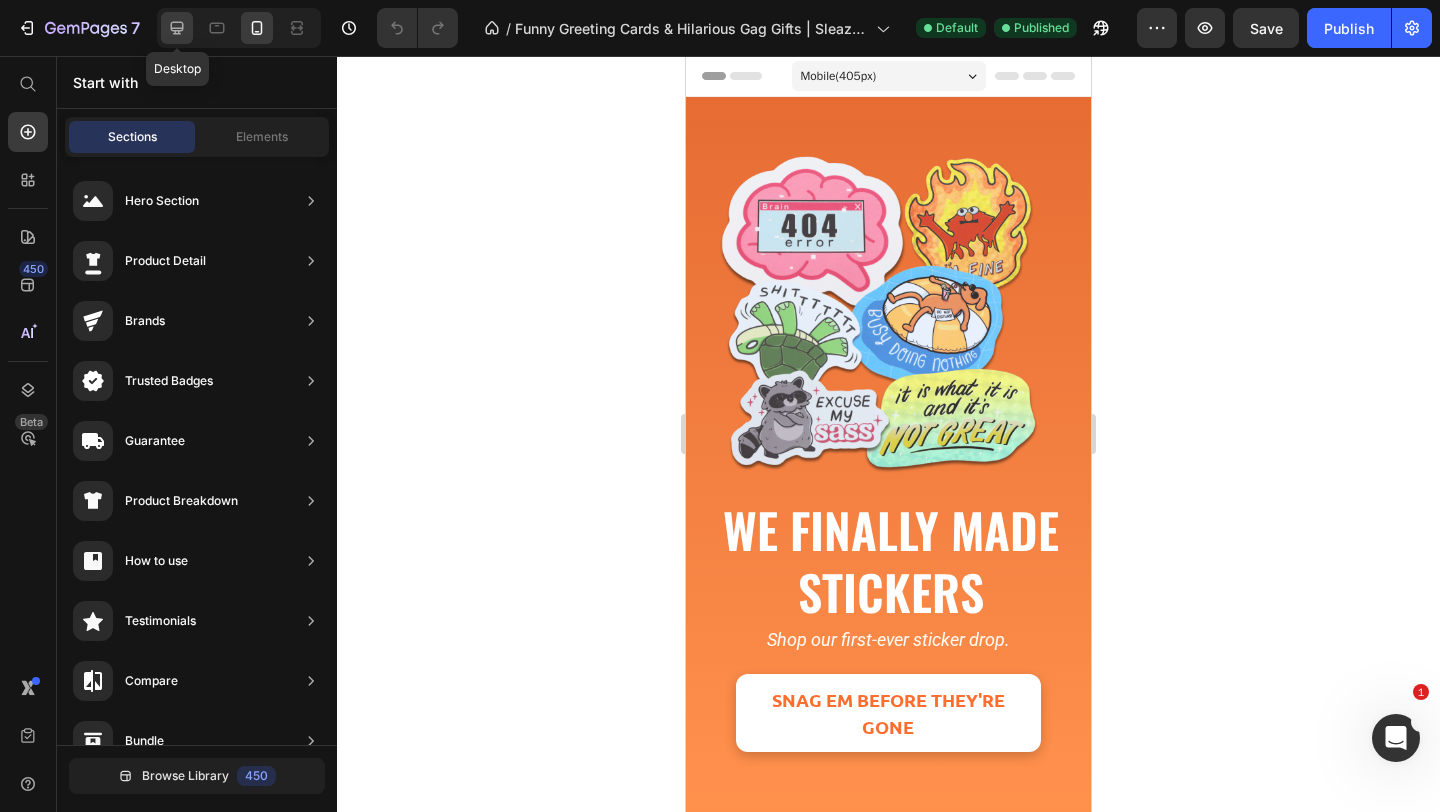 click 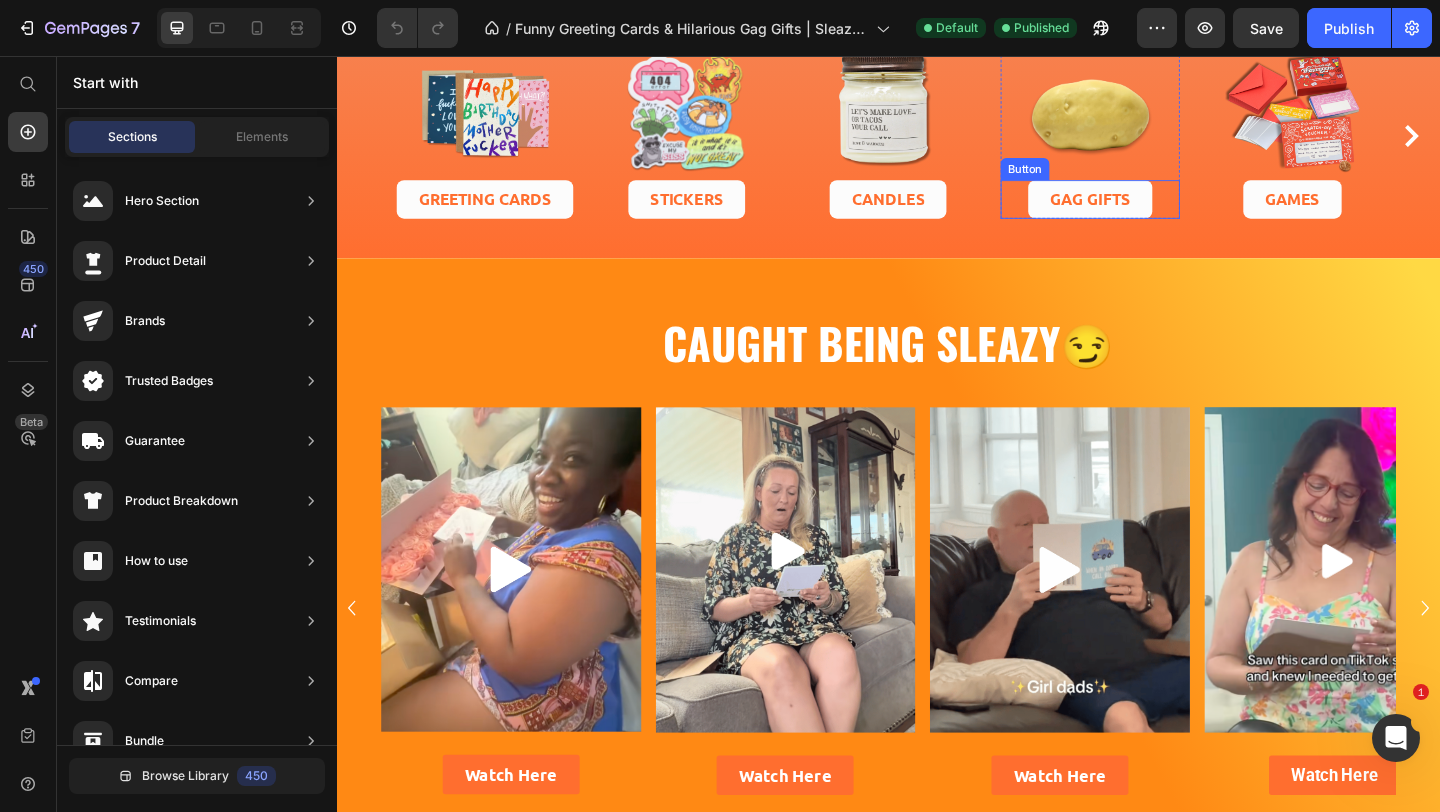 scroll, scrollTop: 0, scrollLeft: 0, axis: both 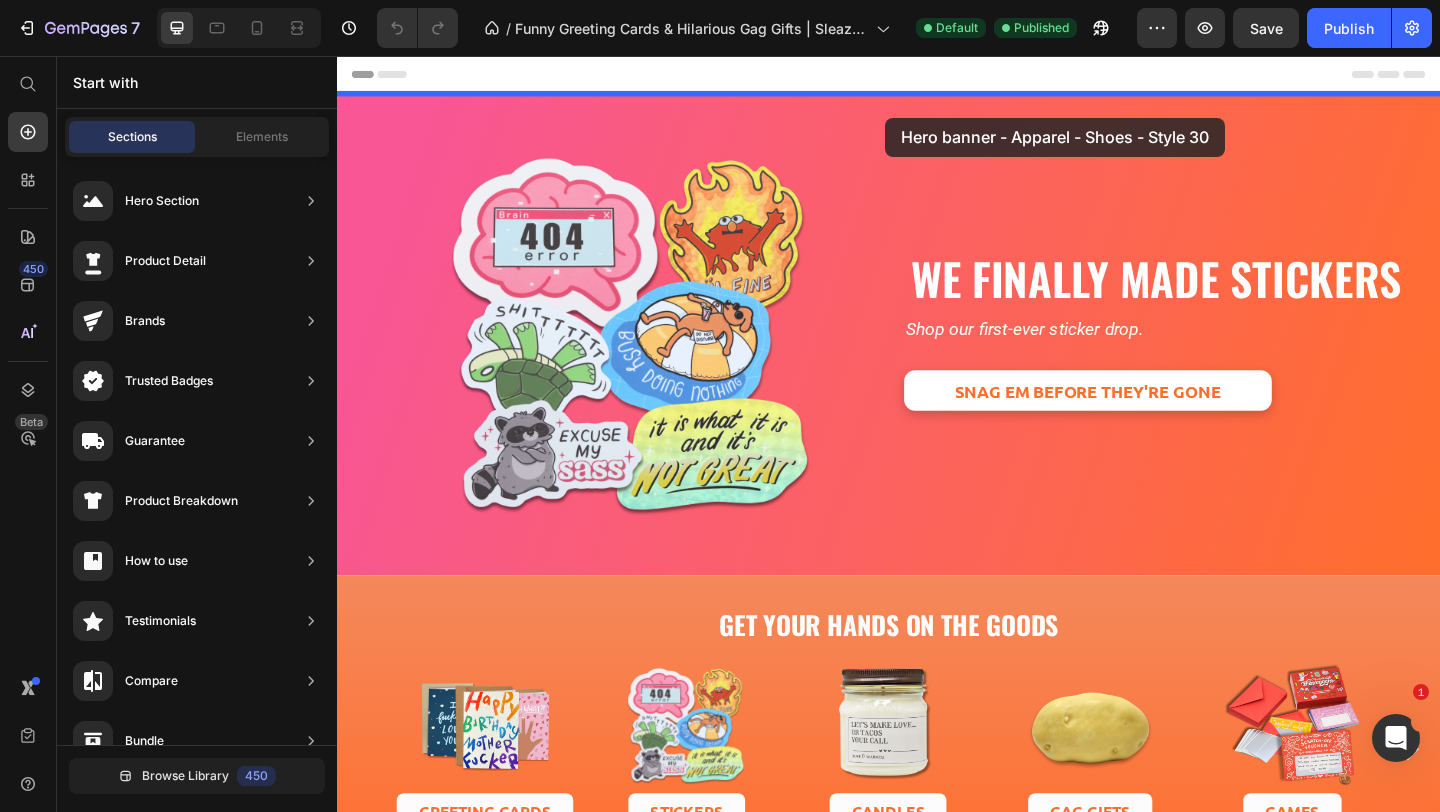 drag, startPoint x: 817, startPoint y: 390, endPoint x: 933, endPoint y: 123, distance: 291.10995 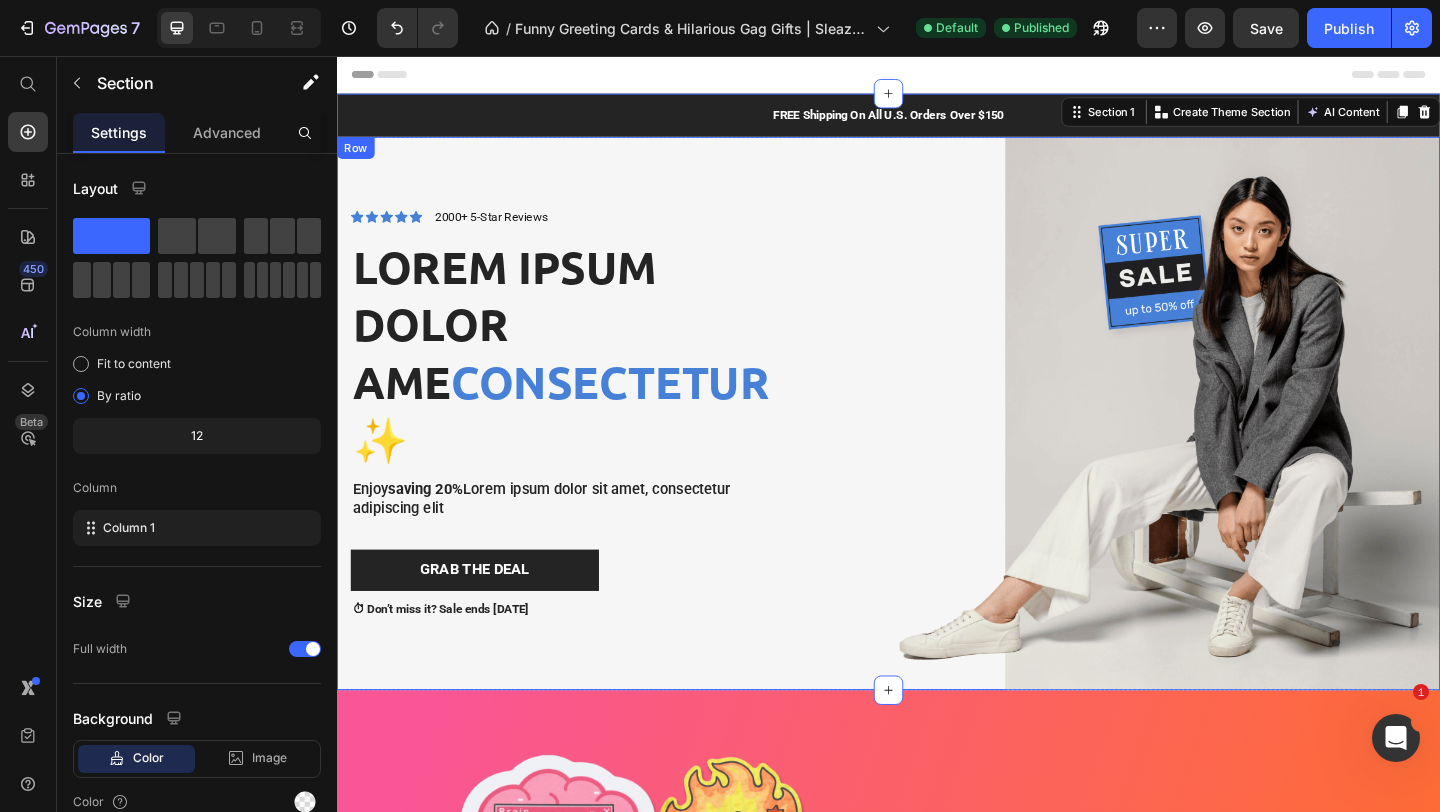click on "Image" at bounding box center [1191, 445] 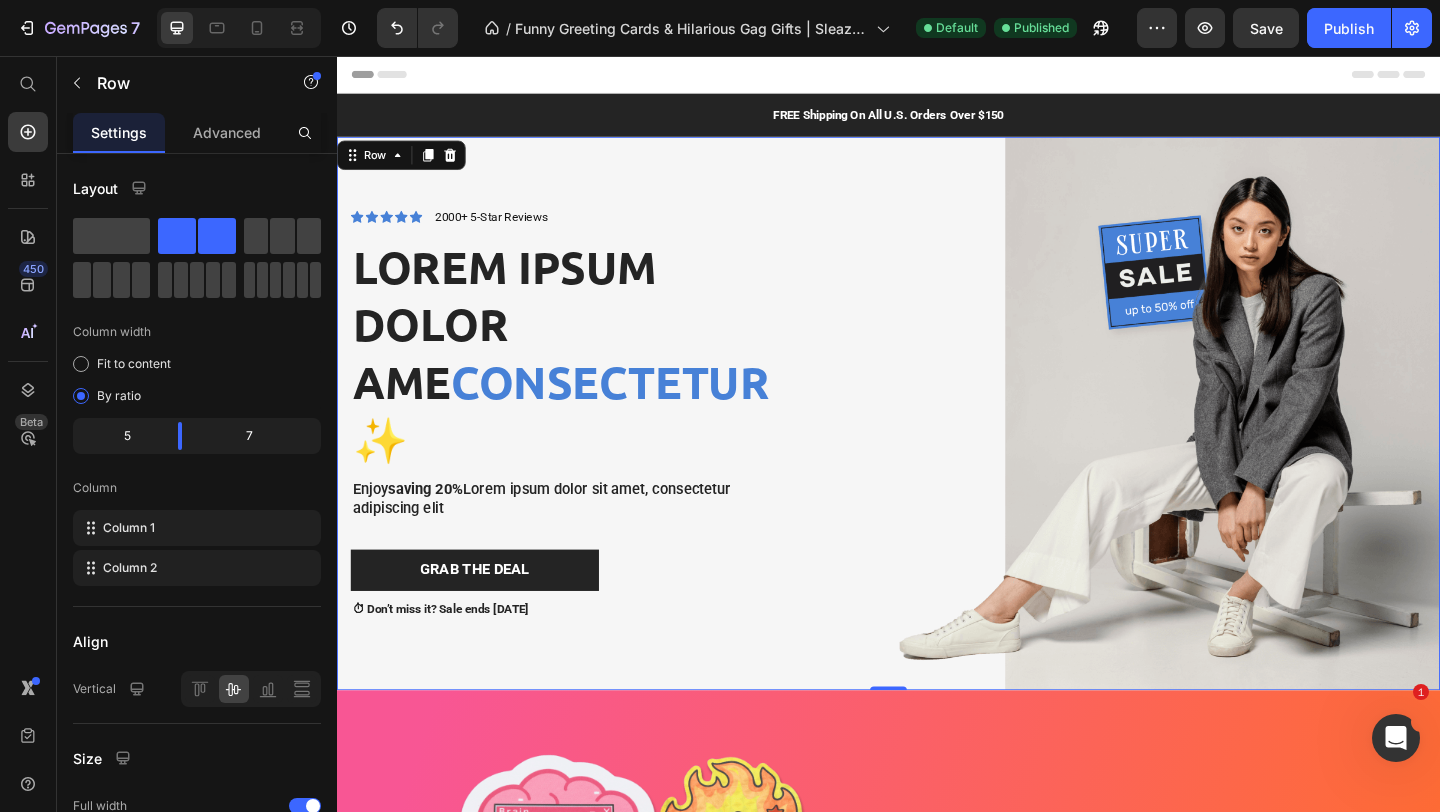 click on "Image" at bounding box center (1191, 445) 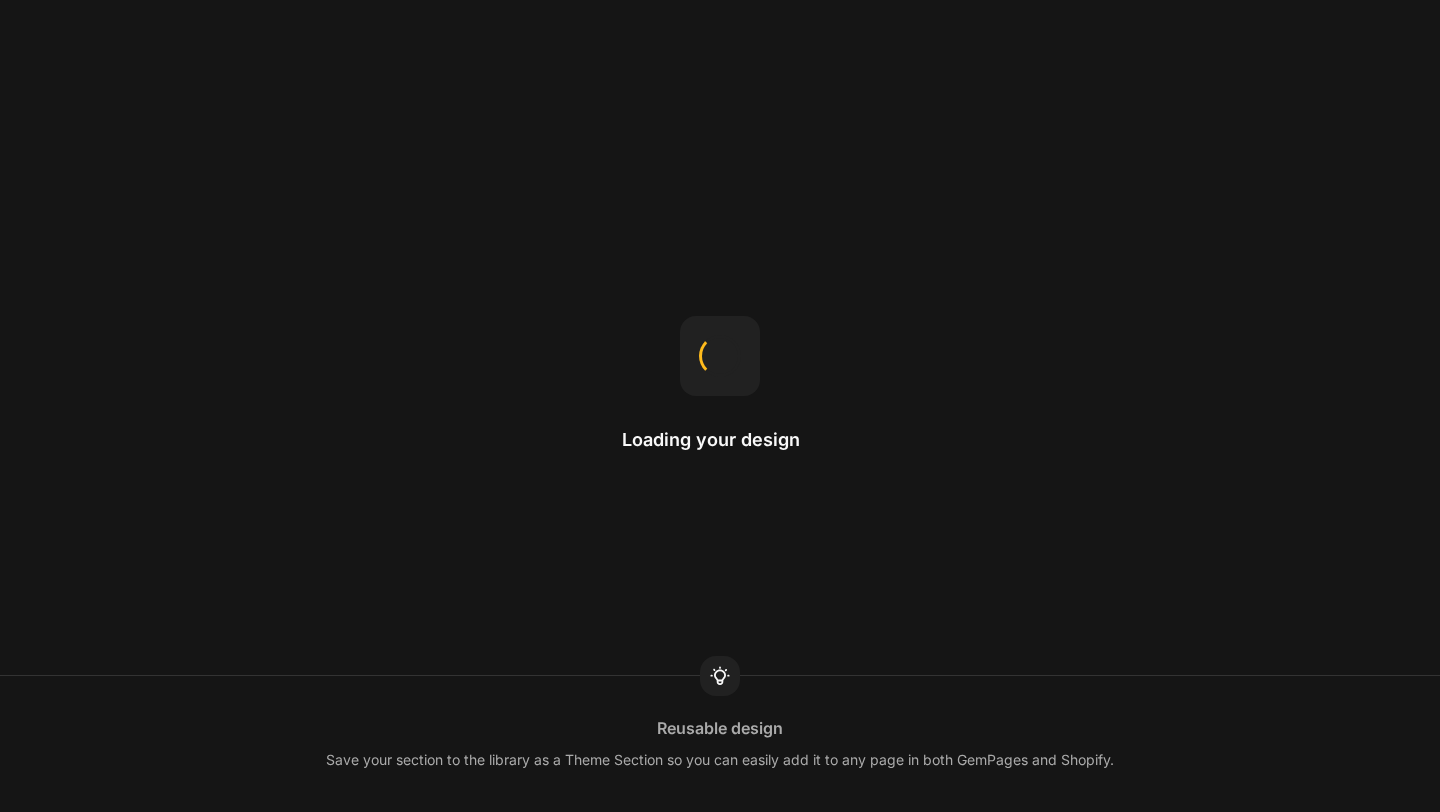 scroll, scrollTop: 0, scrollLeft: 0, axis: both 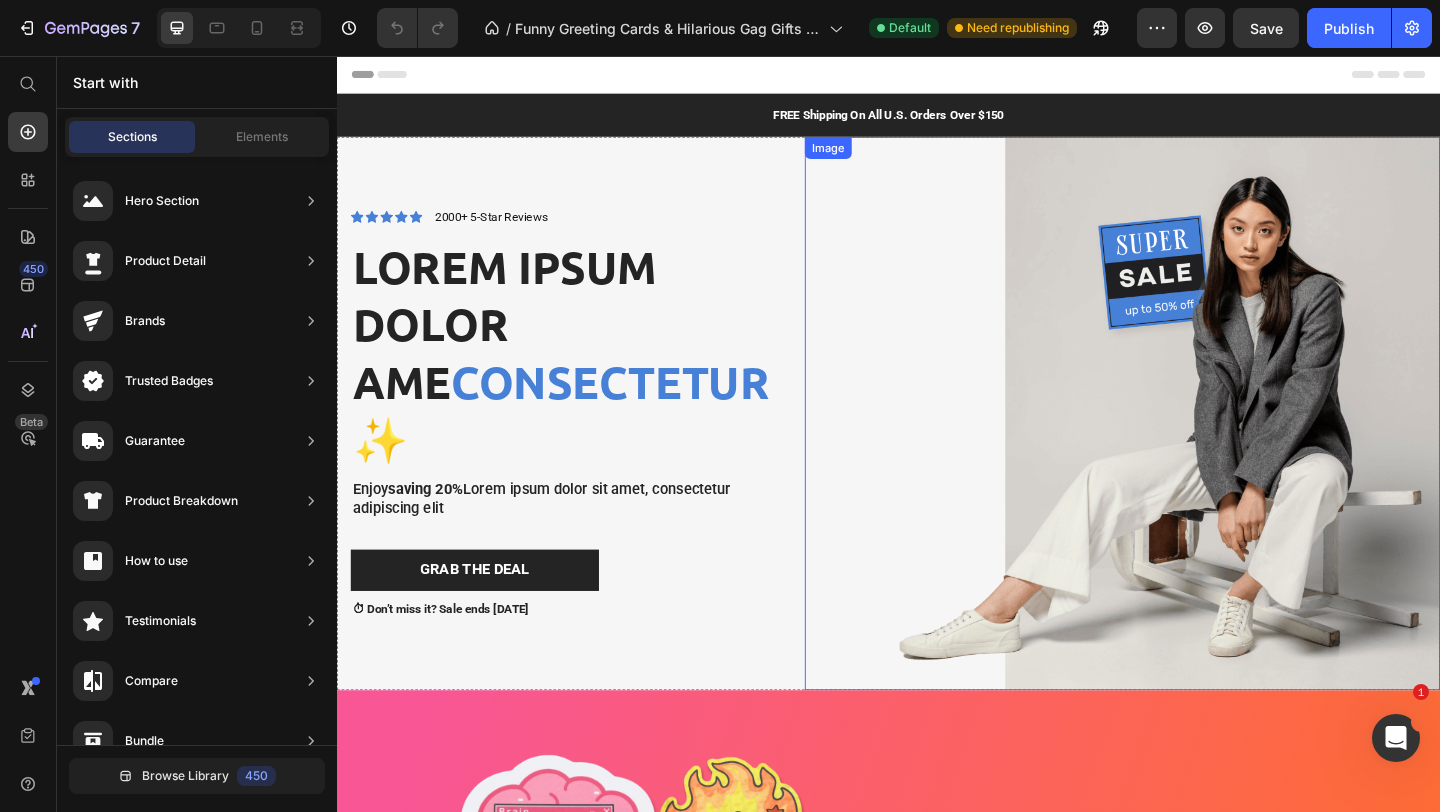 click at bounding box center [1191, 445] 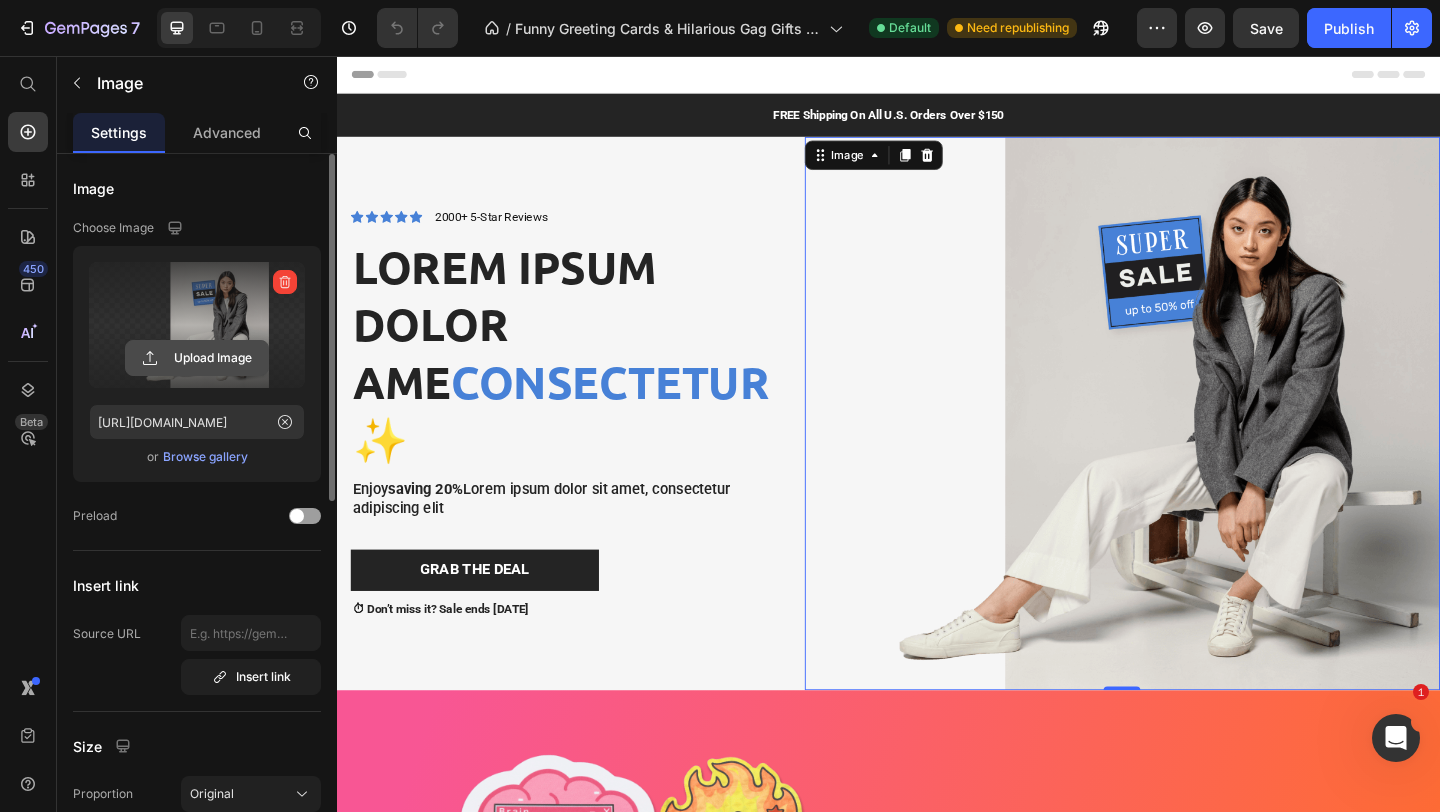 click 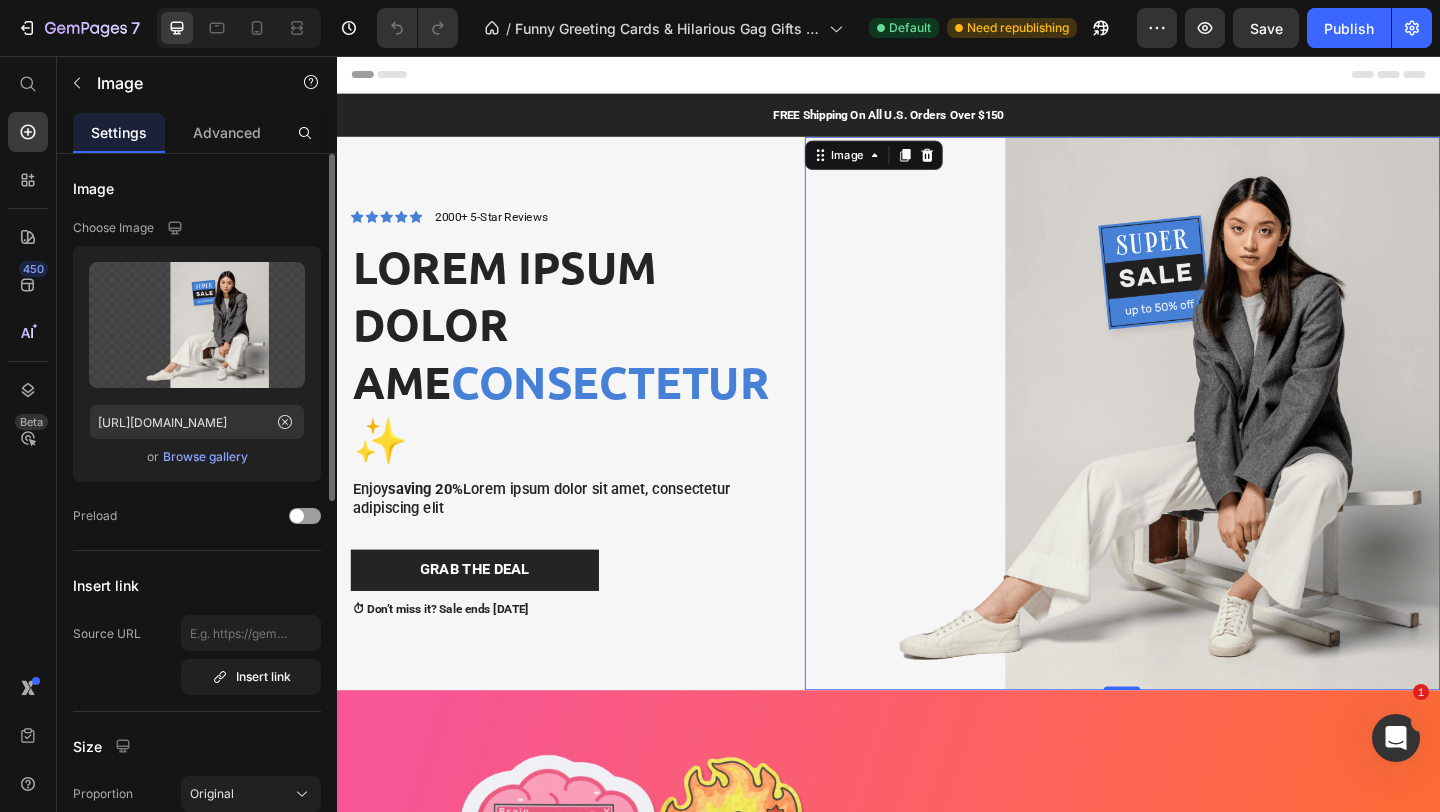 click on "Browse gallery" at bounding box center (205, 457) 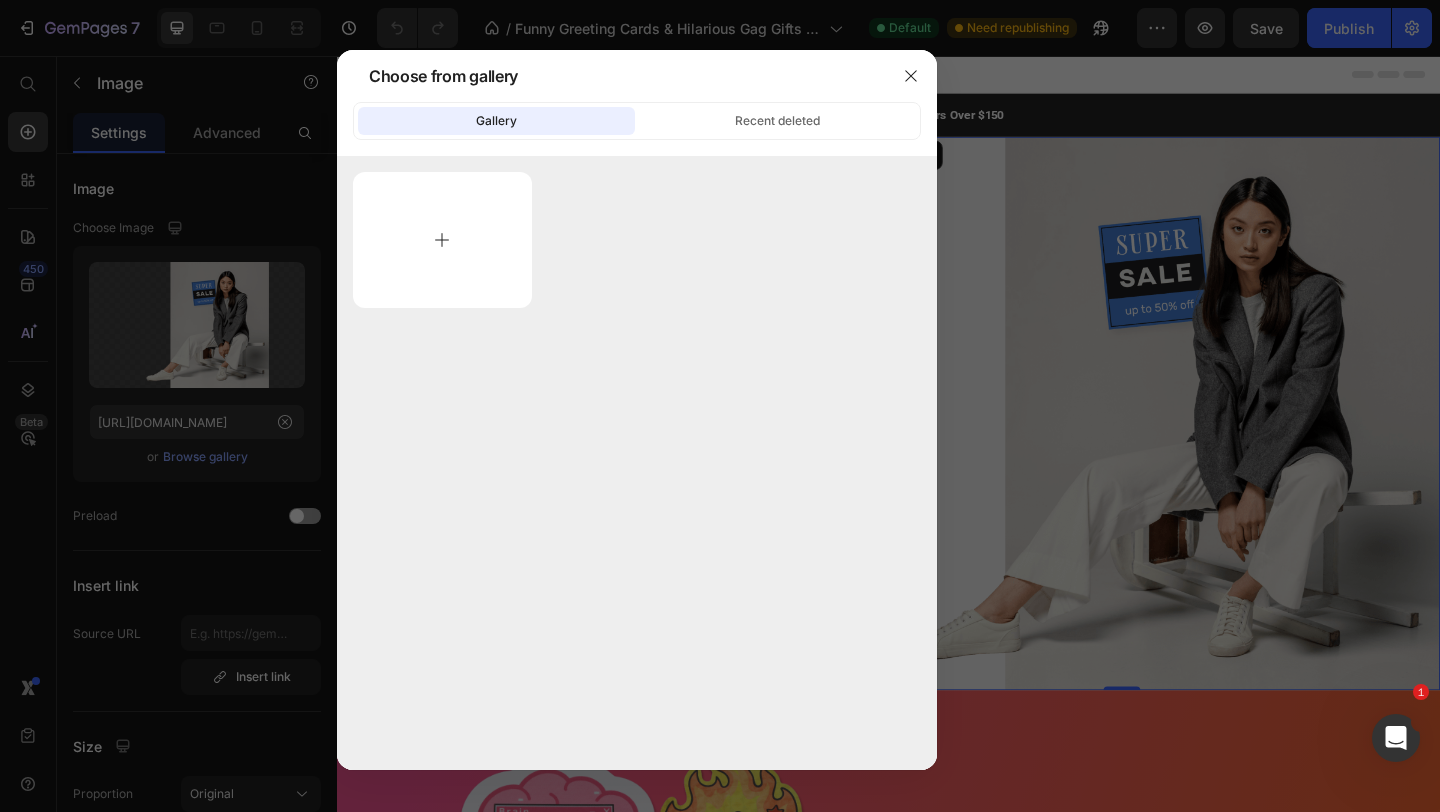 click at bounding box center [442, 240] 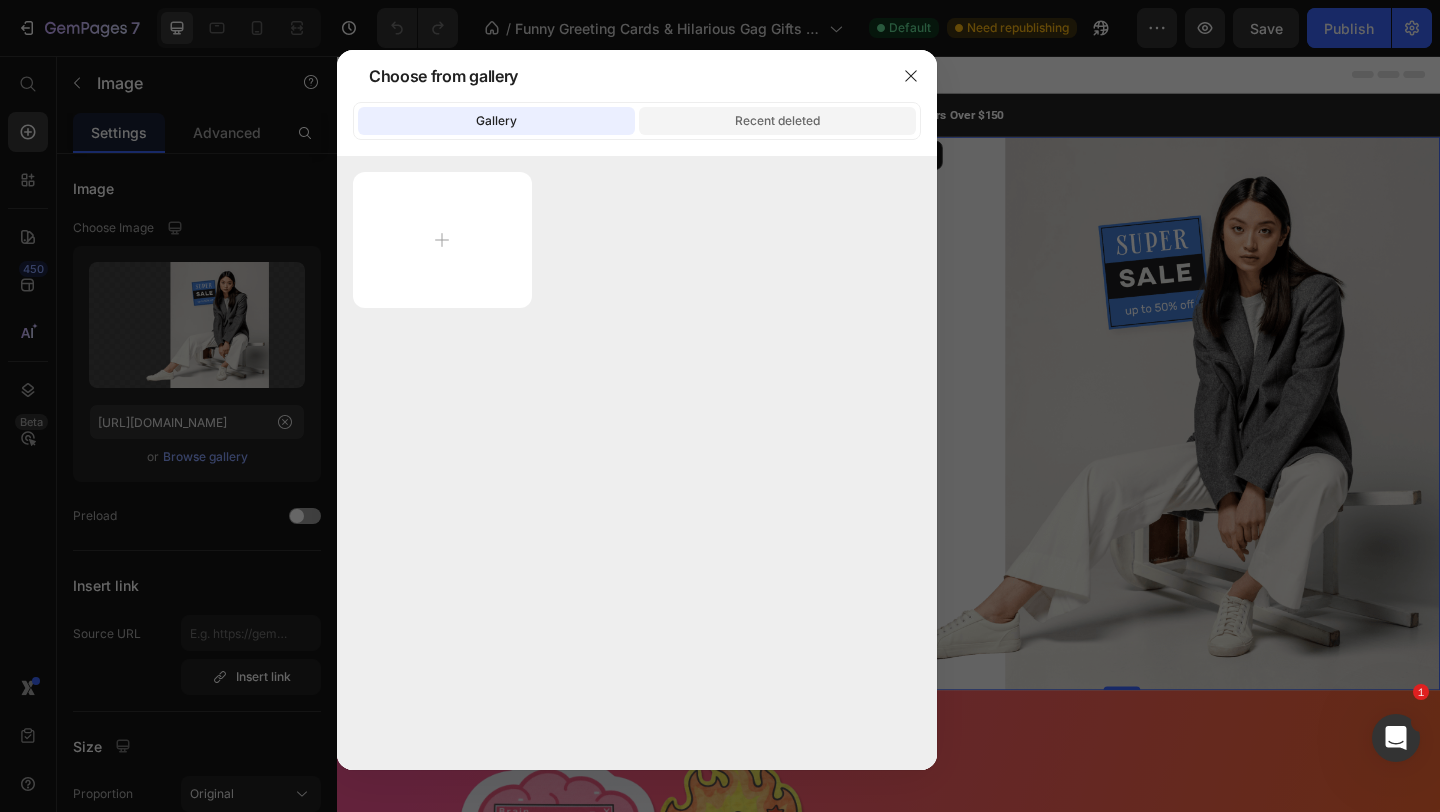 click on "Recent deleted" 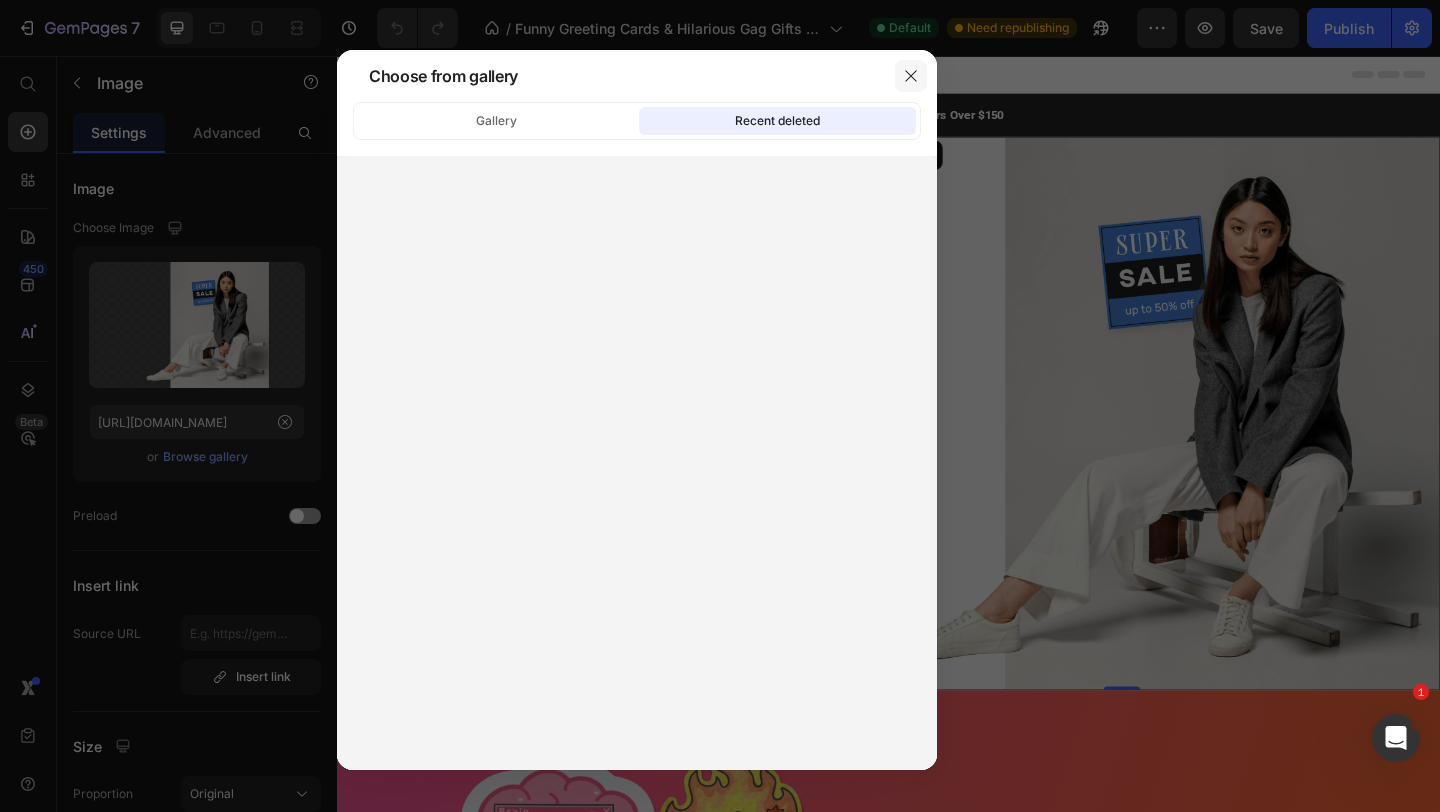 click at bounding box center (911, 76) 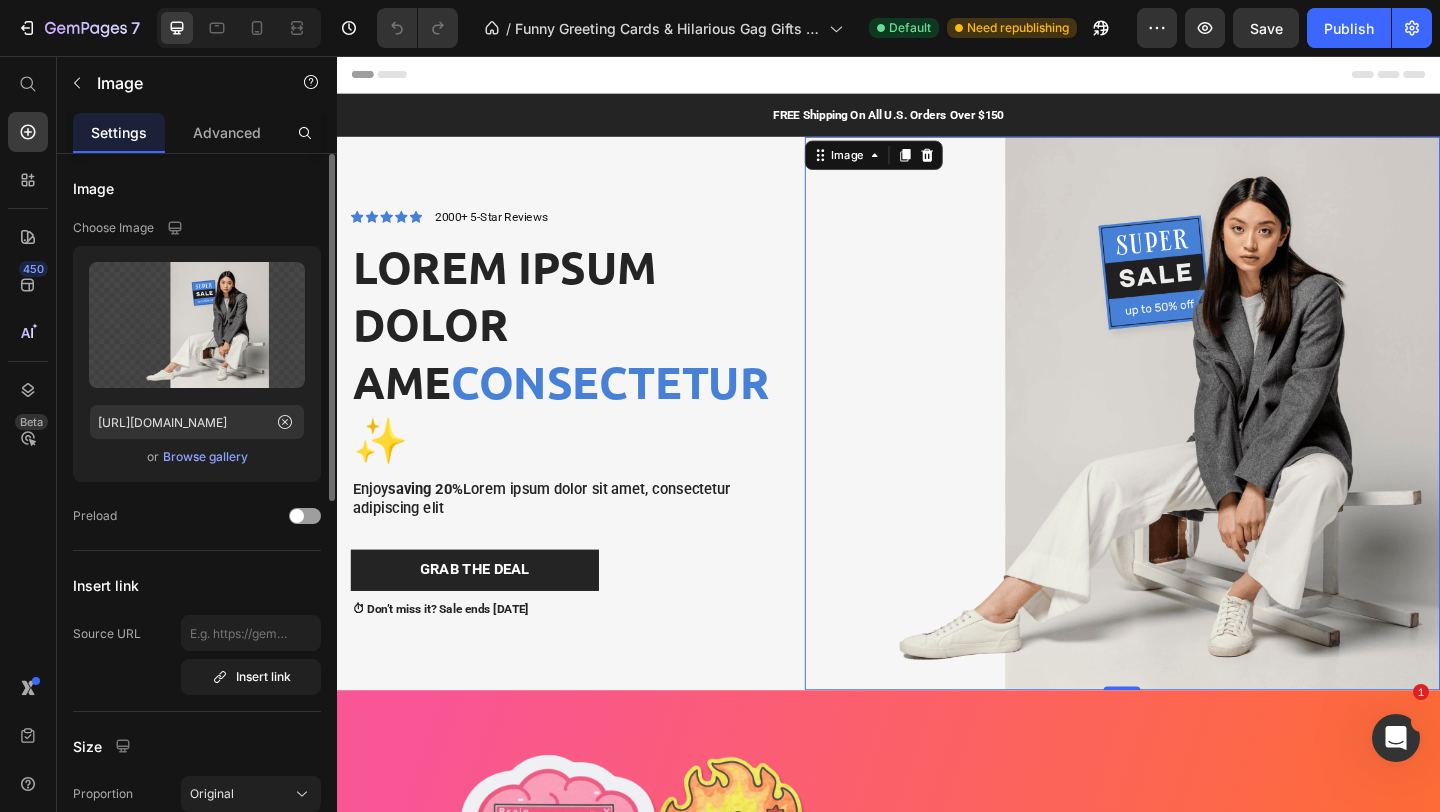click on "Browse gallery" at bounding box center (205, 457) 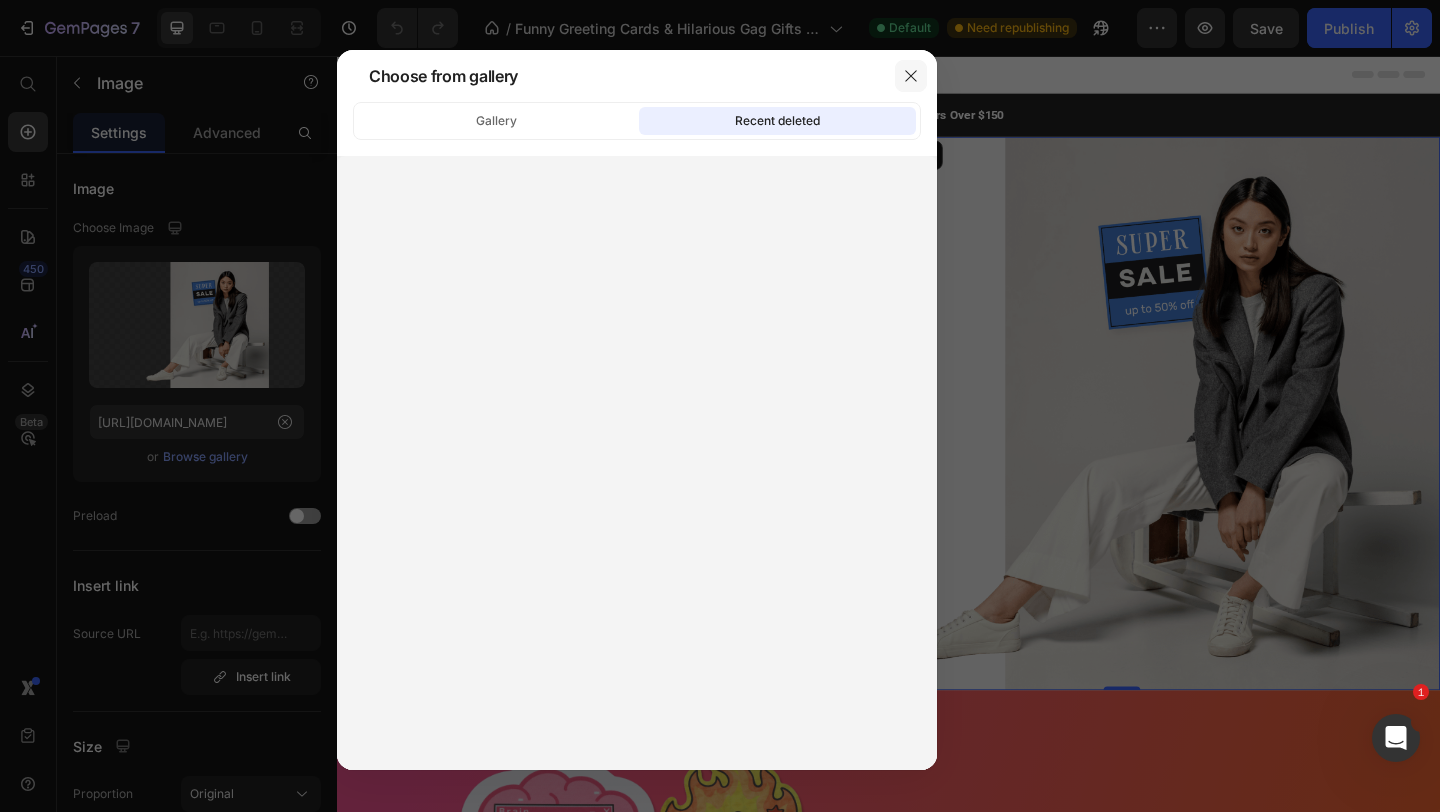 click 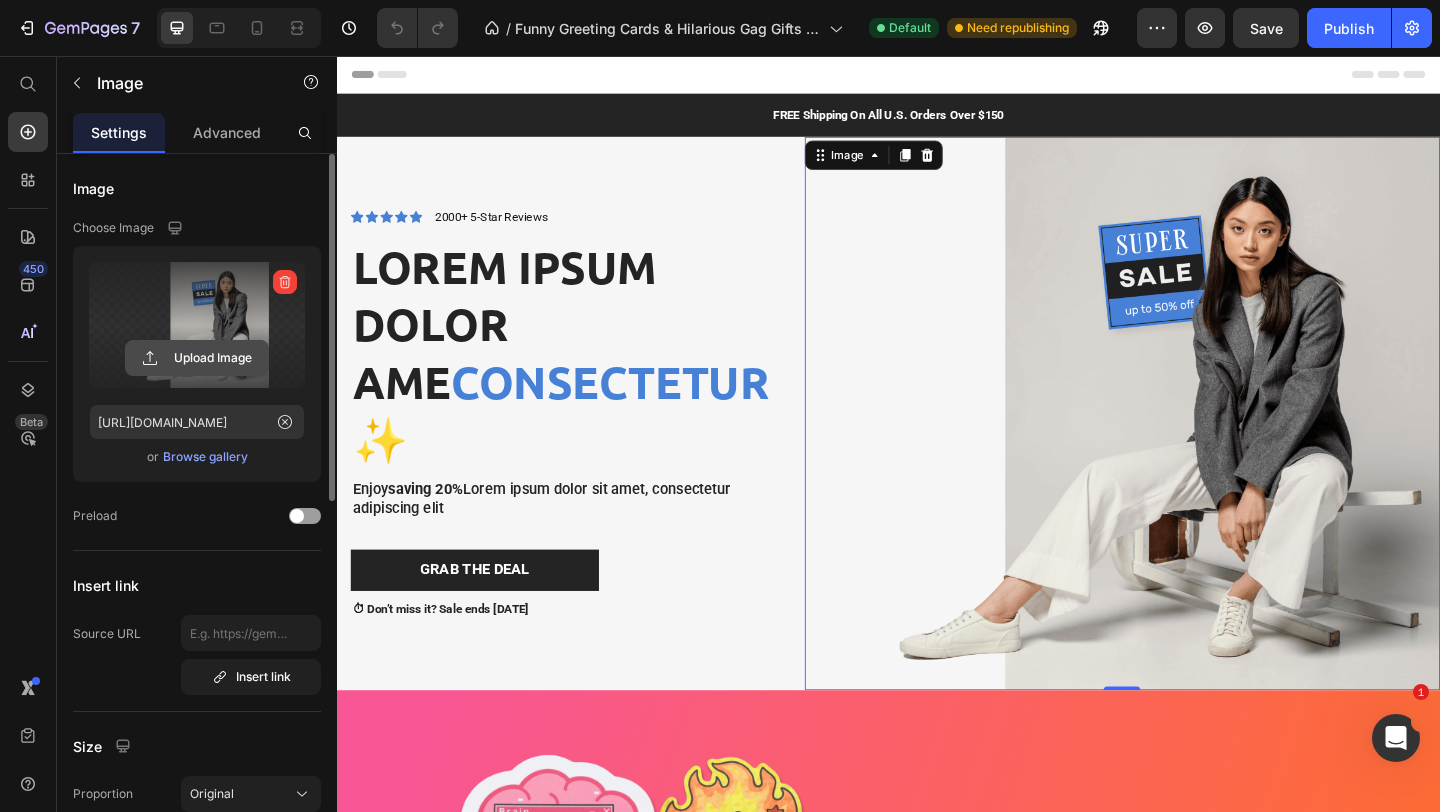 click 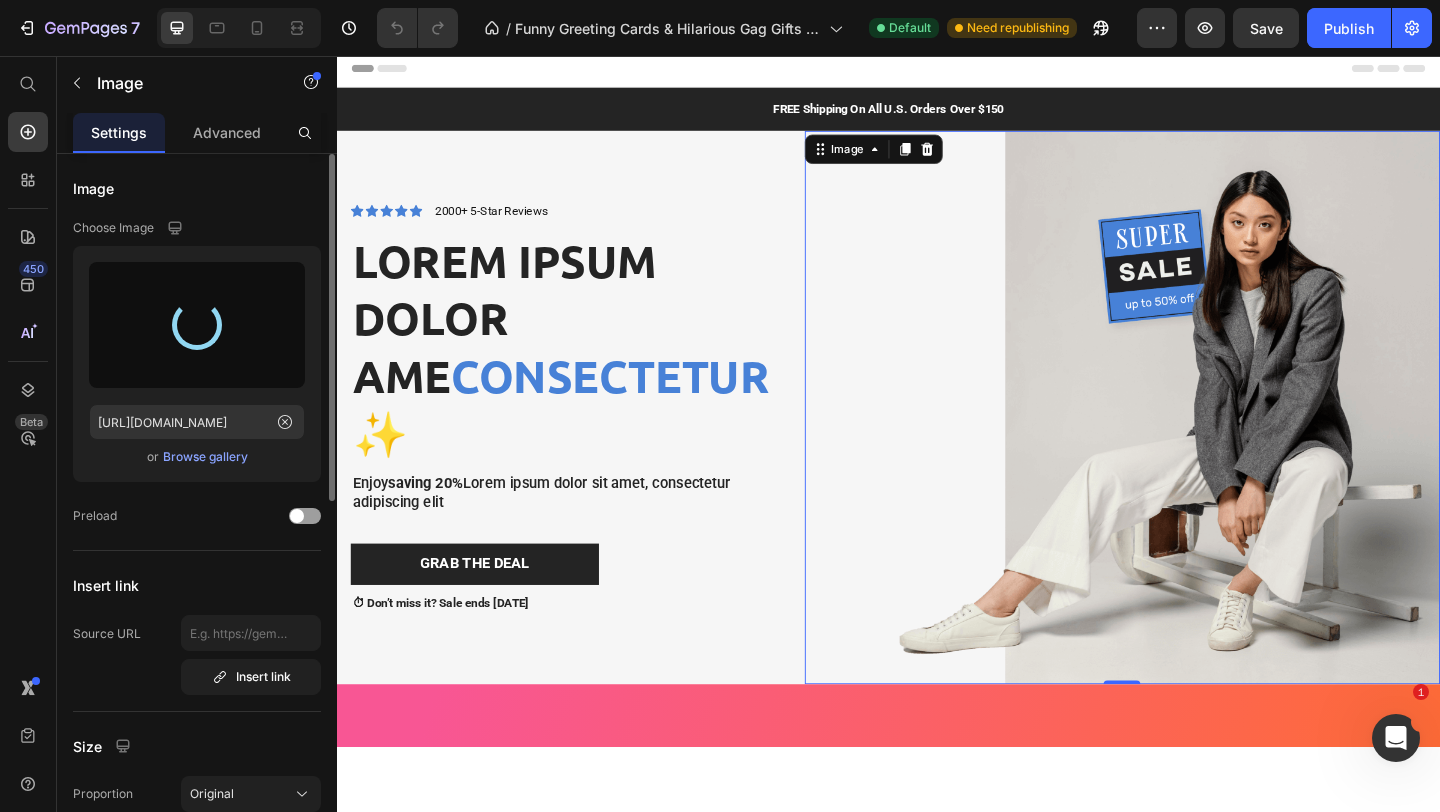 scroll, scrollTop: 0, scrollLeft: 0, axis: both 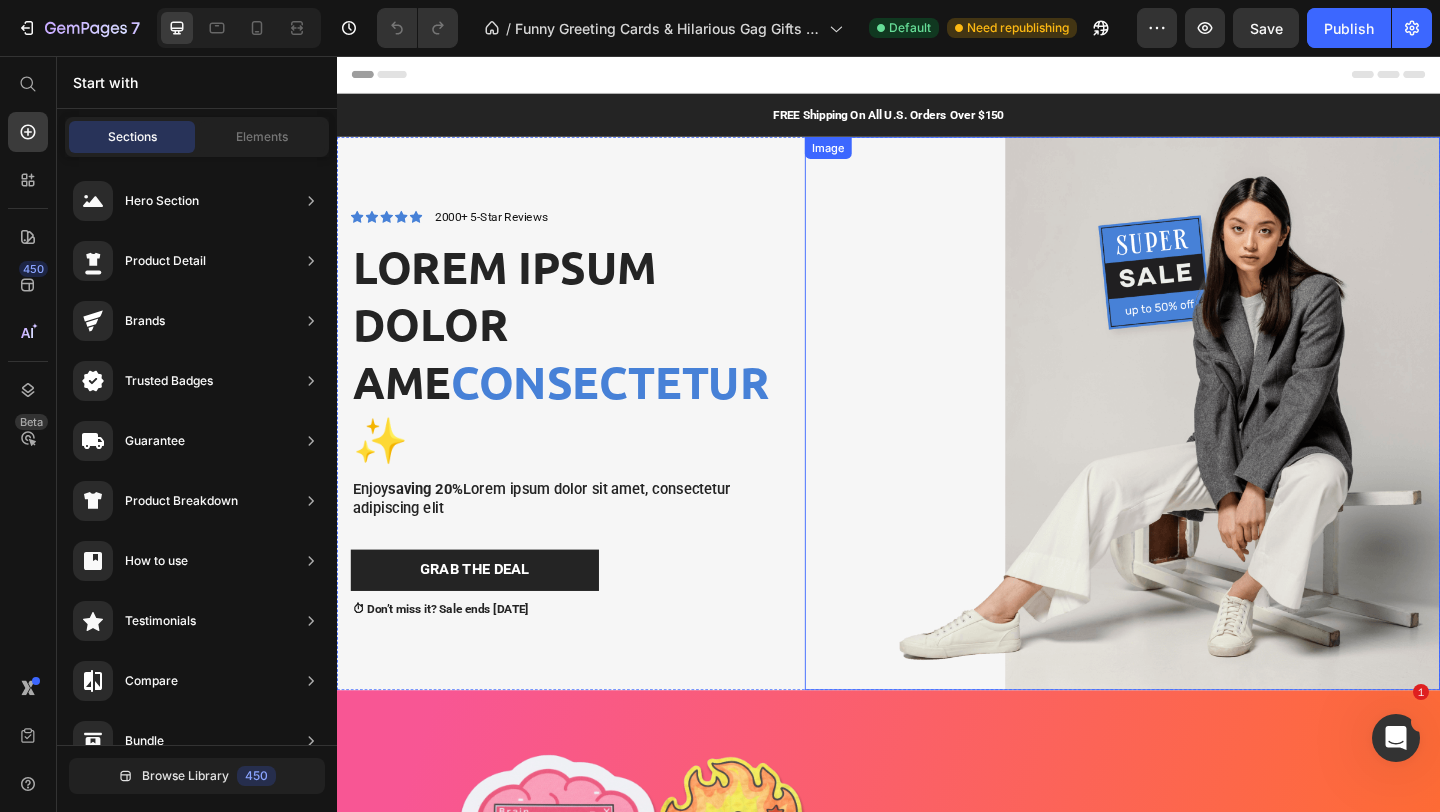 click at bounding box center [1191, 445] 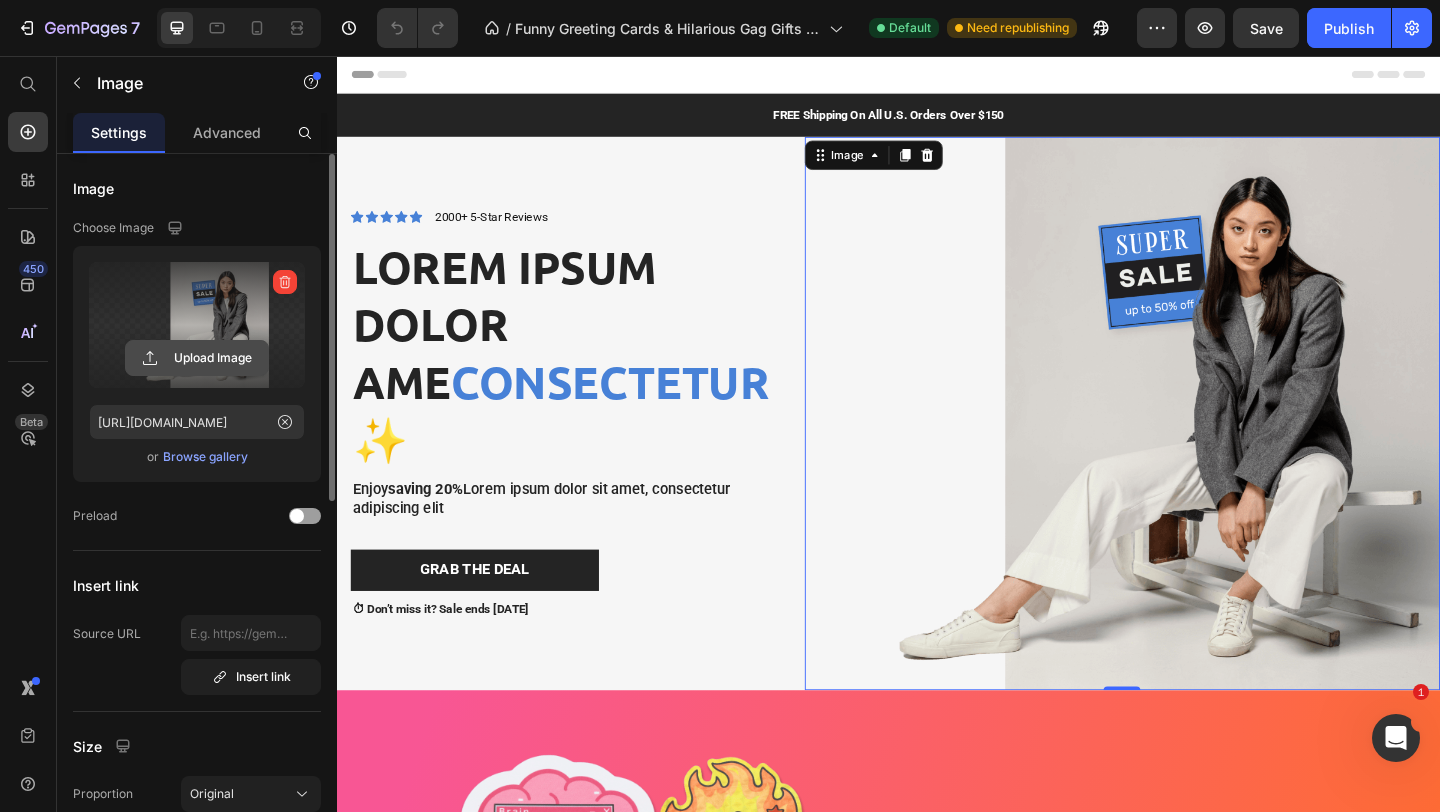 click 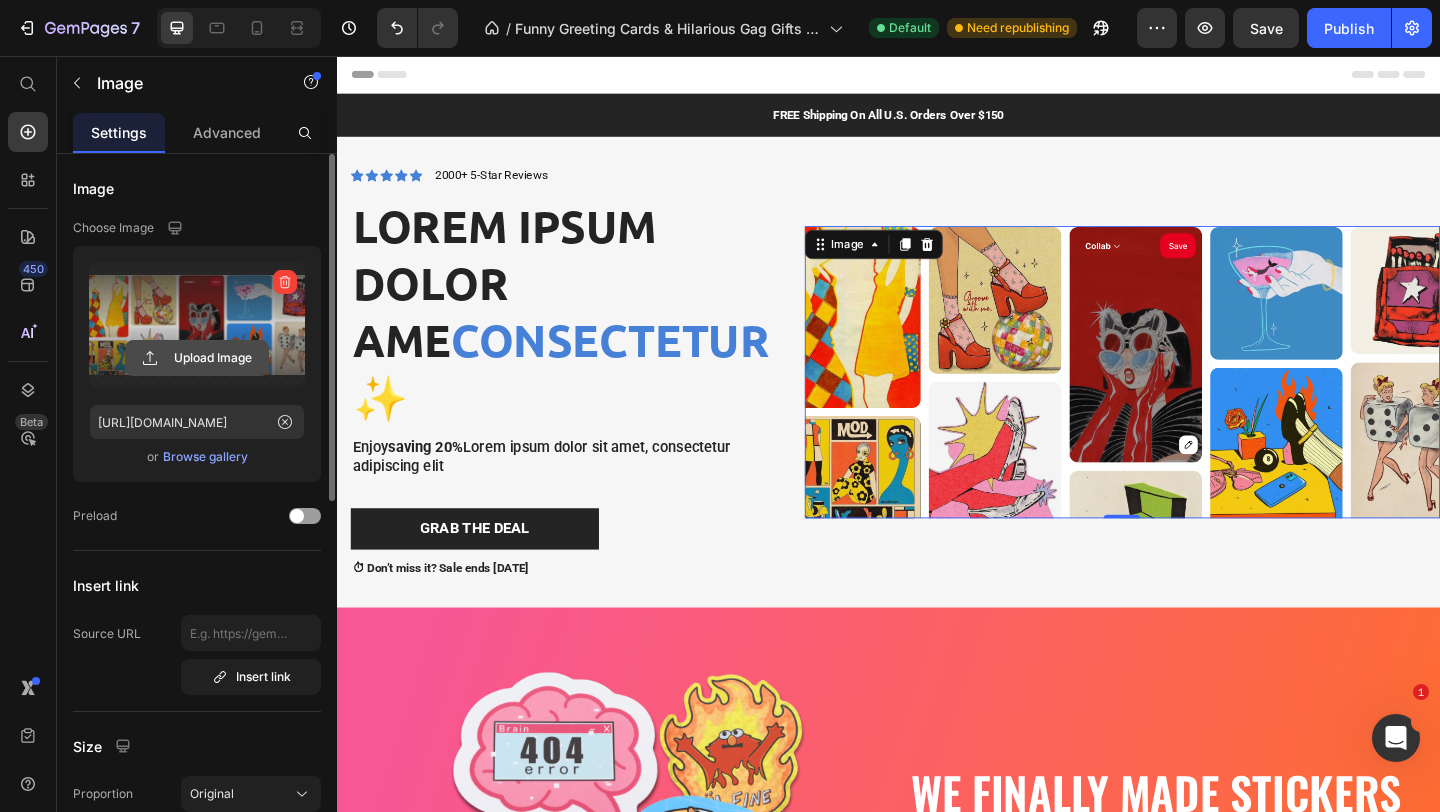 click 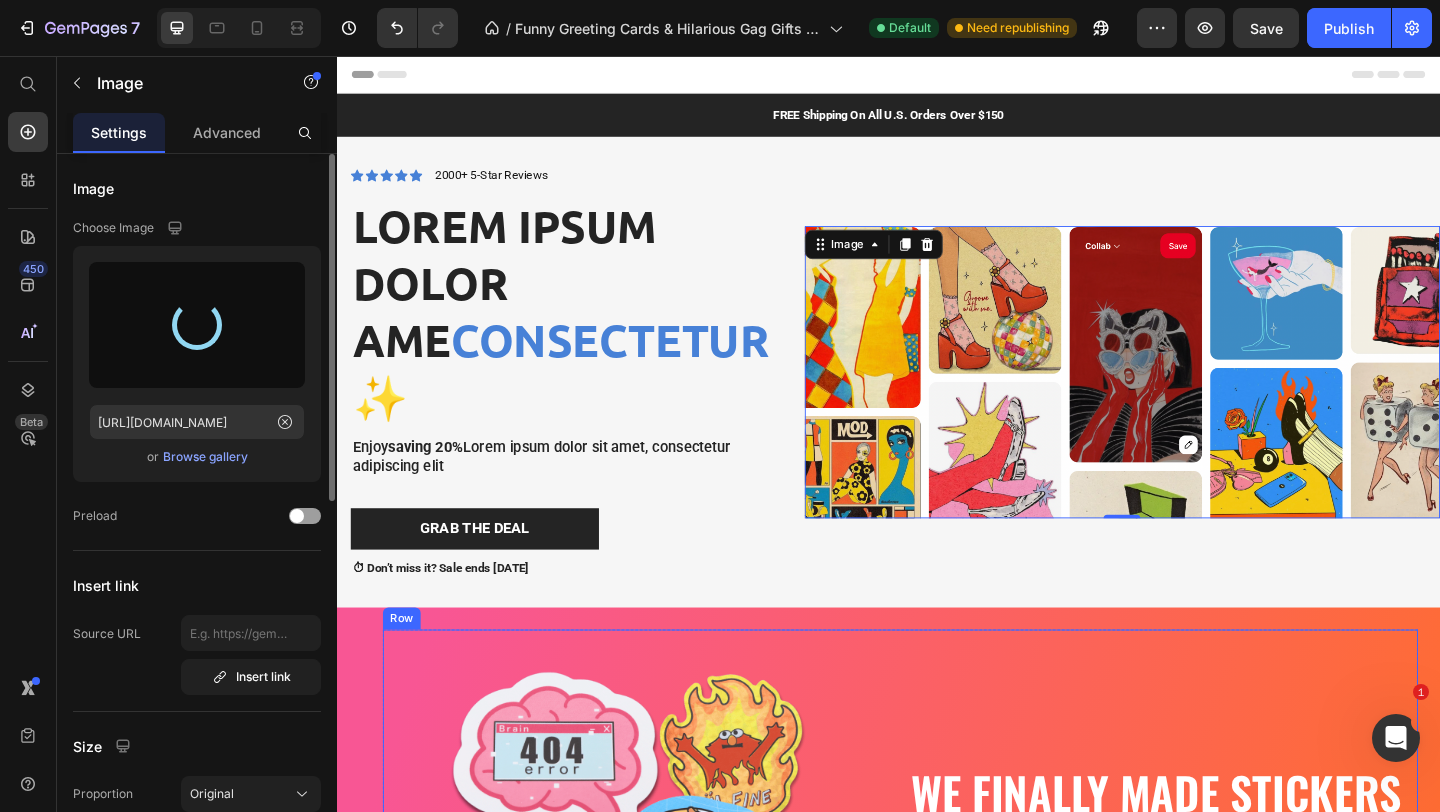 type on "[URL][DOMAIN_NAME]" 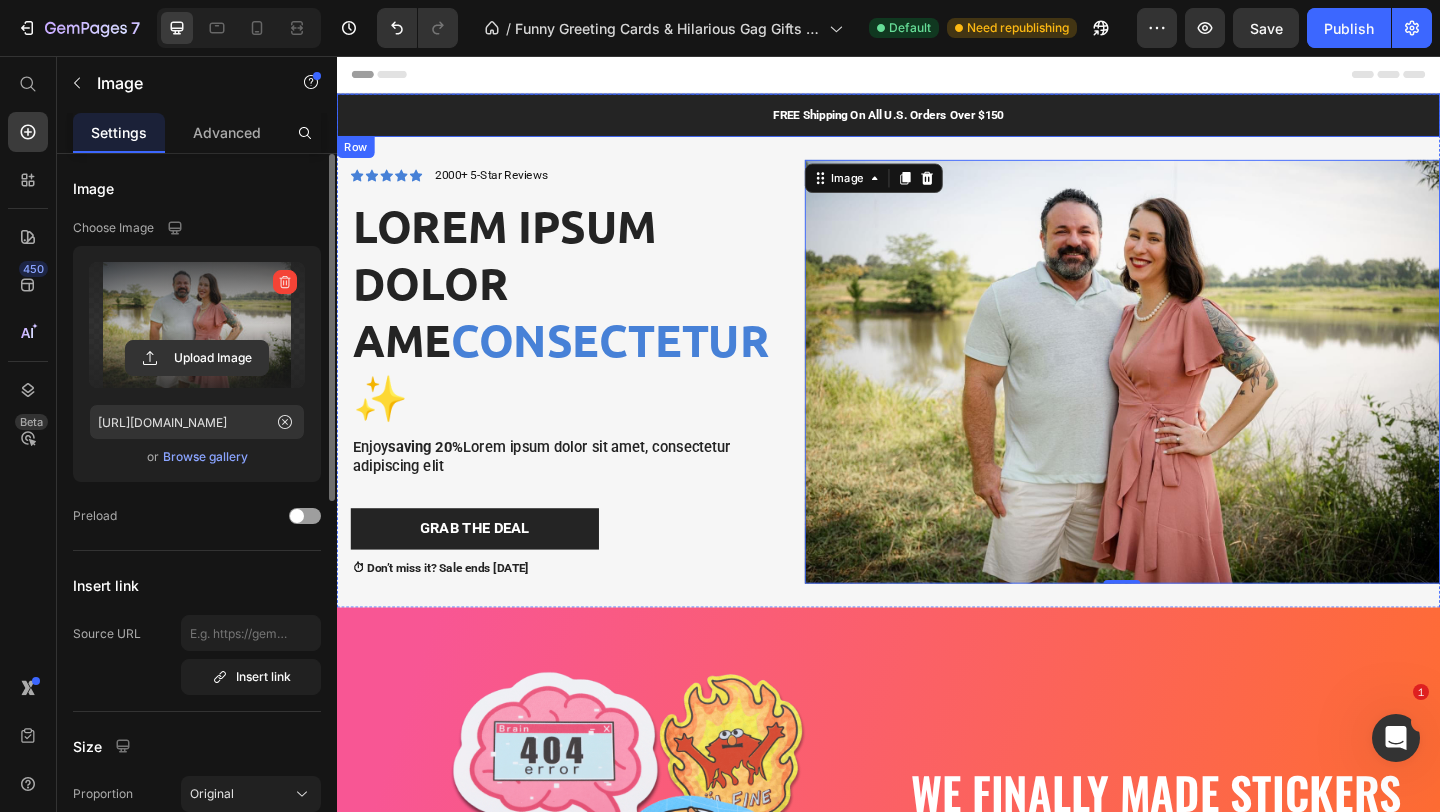 click on "FREE Shipping On All U.S. Orders Over $150 Text Block Row" at bounding box center (937, 120) 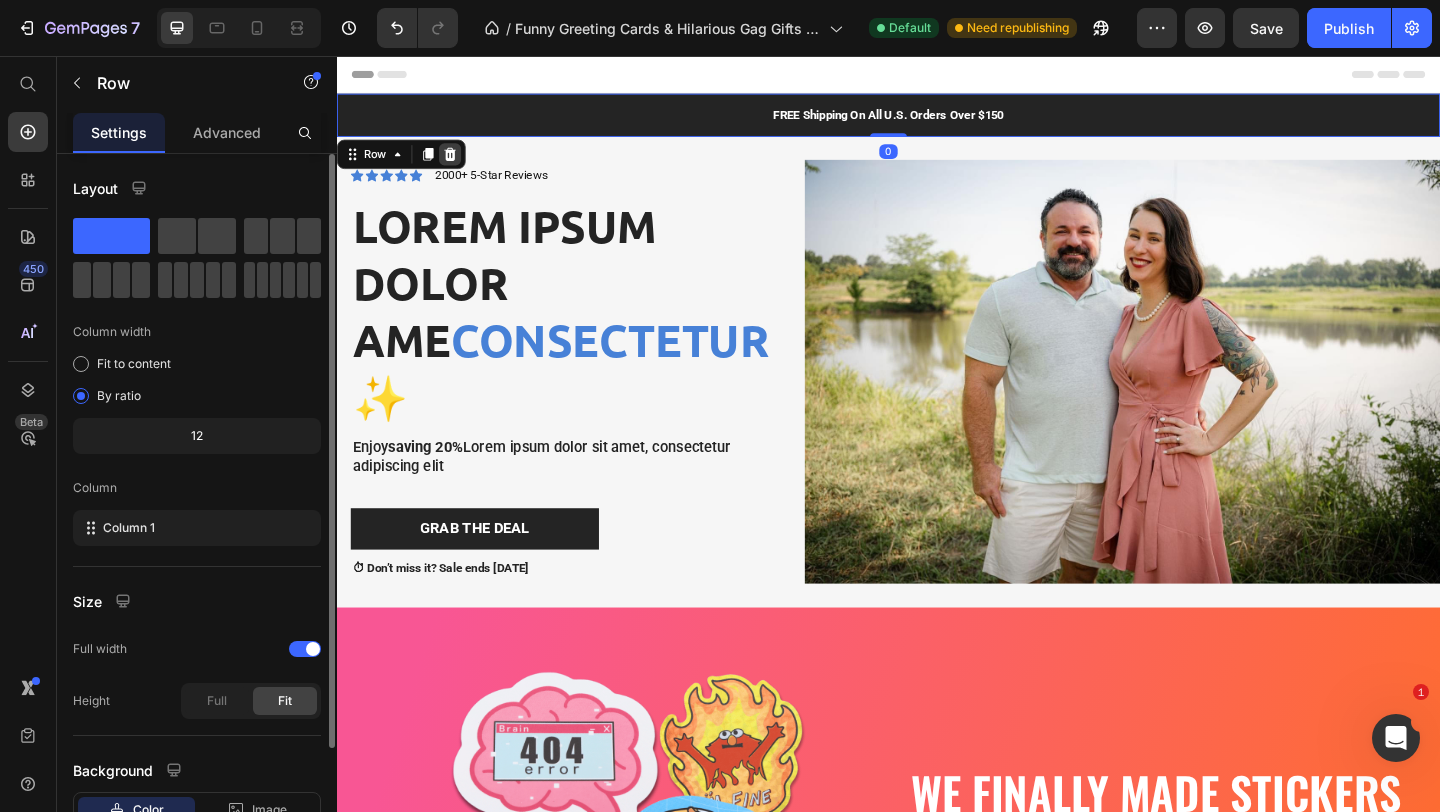 click at bounding box center (460, 163) 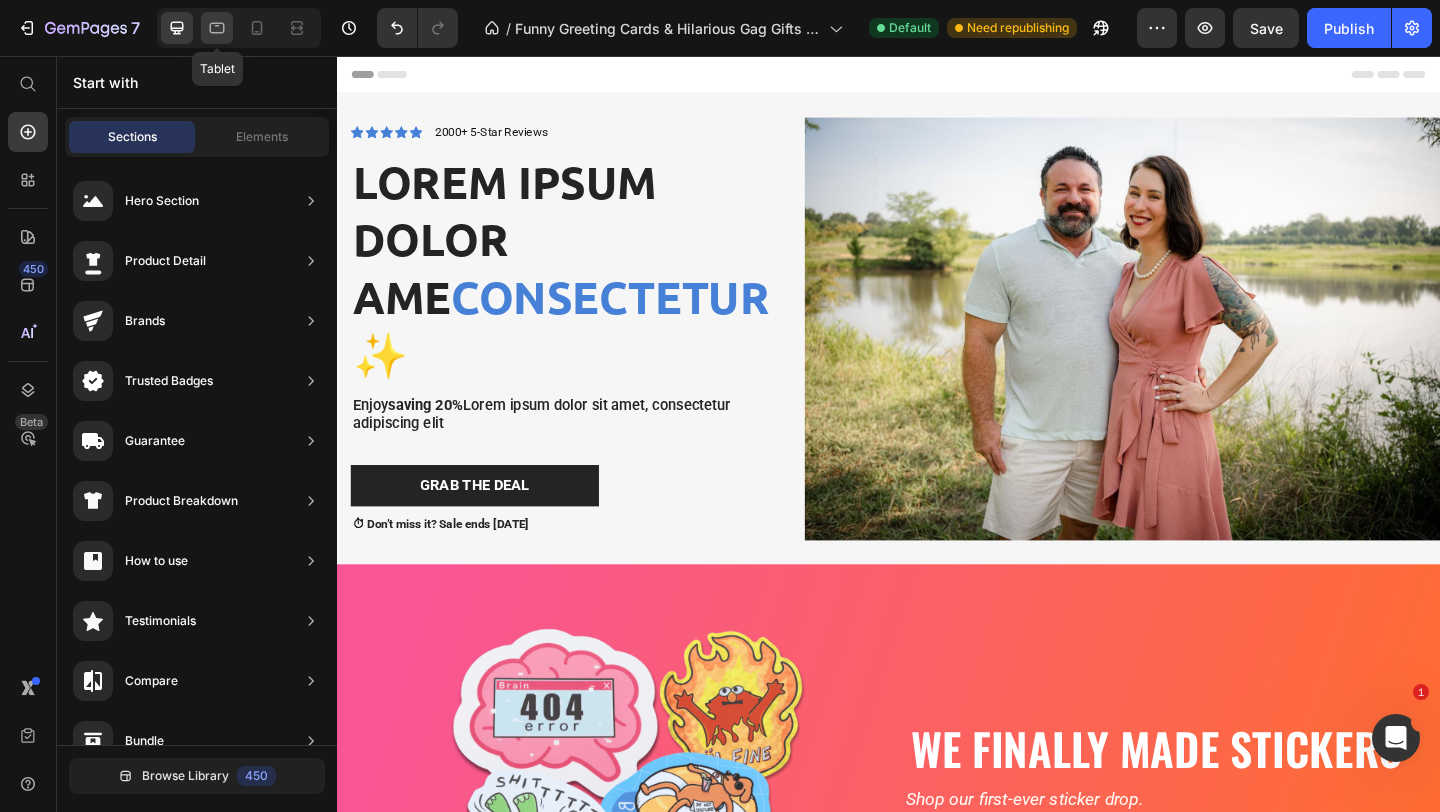 click 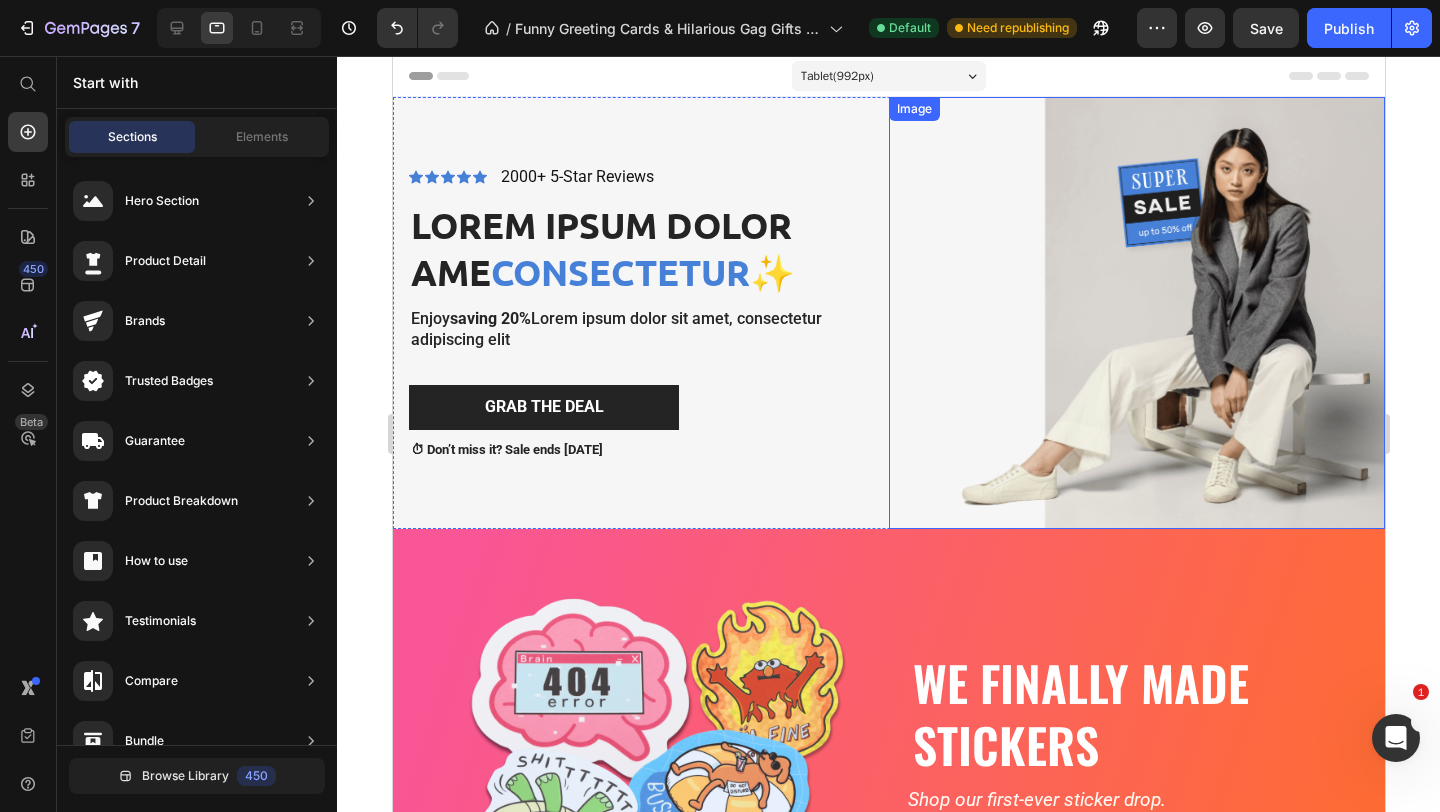 click at bounding box center [1136, 313] 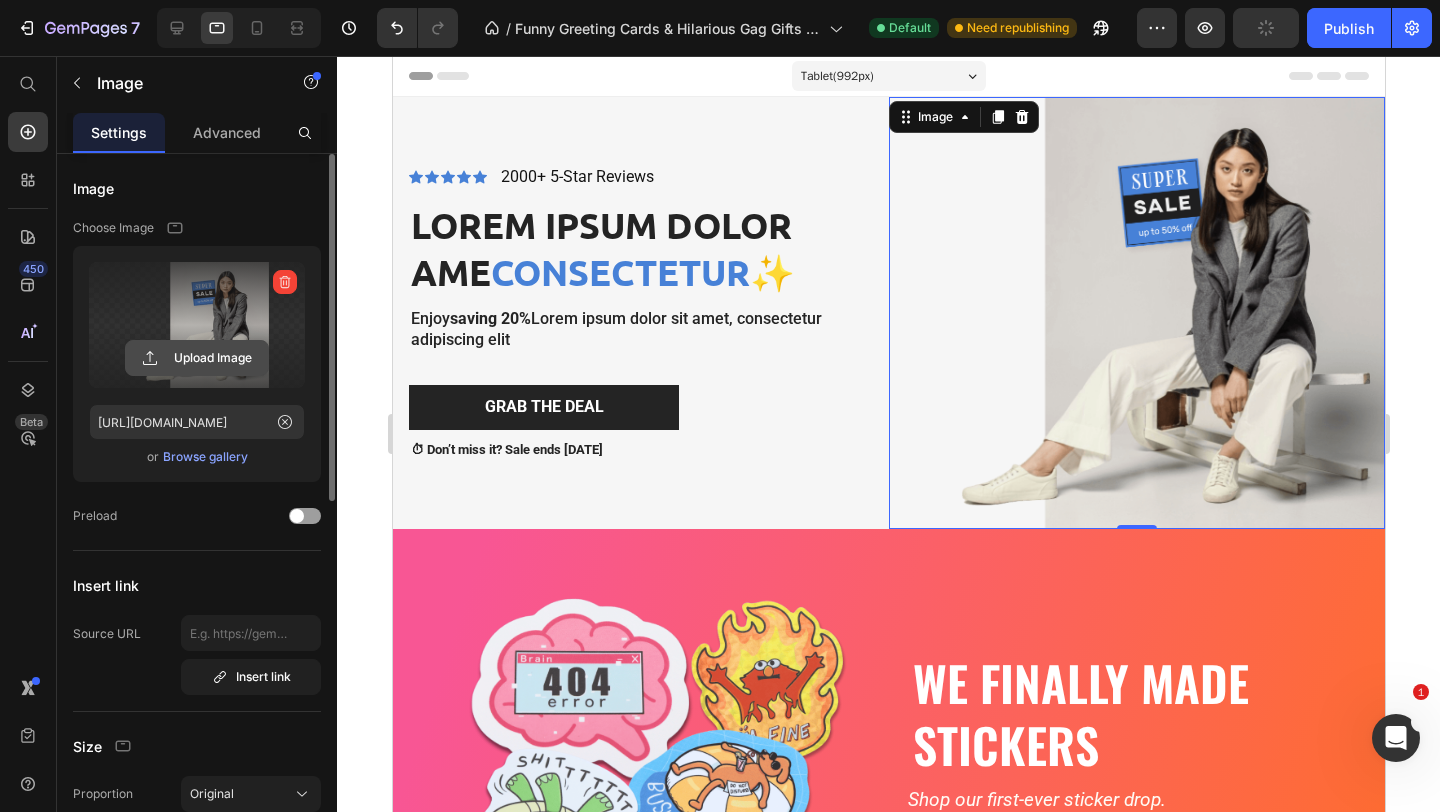 click 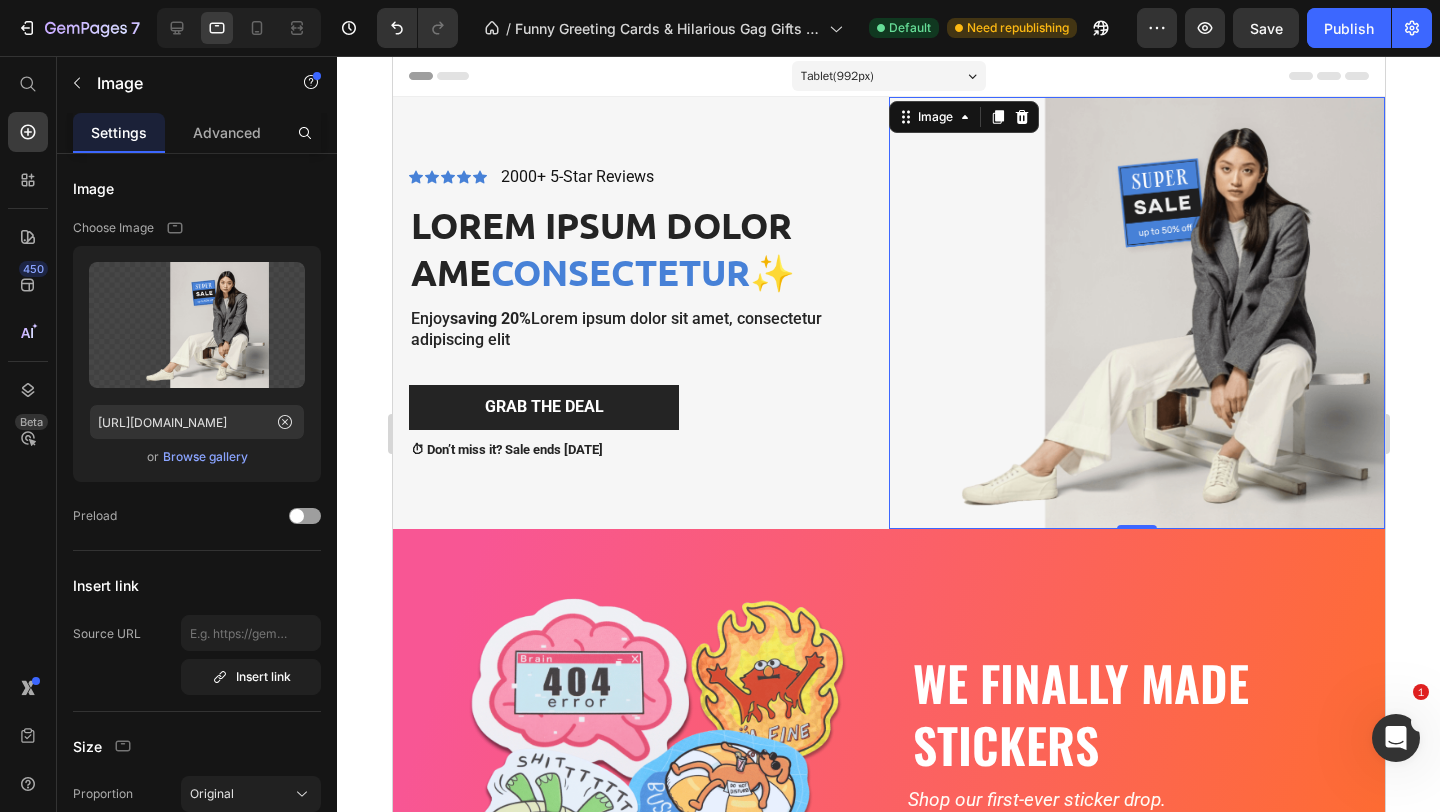 type on "https://cdn.shopify.com/s/files/1/2550/9788/files/gempages_476248203239359298-c4598846-a4c5-4a1f-86f6-c12eed621a20.jpg" 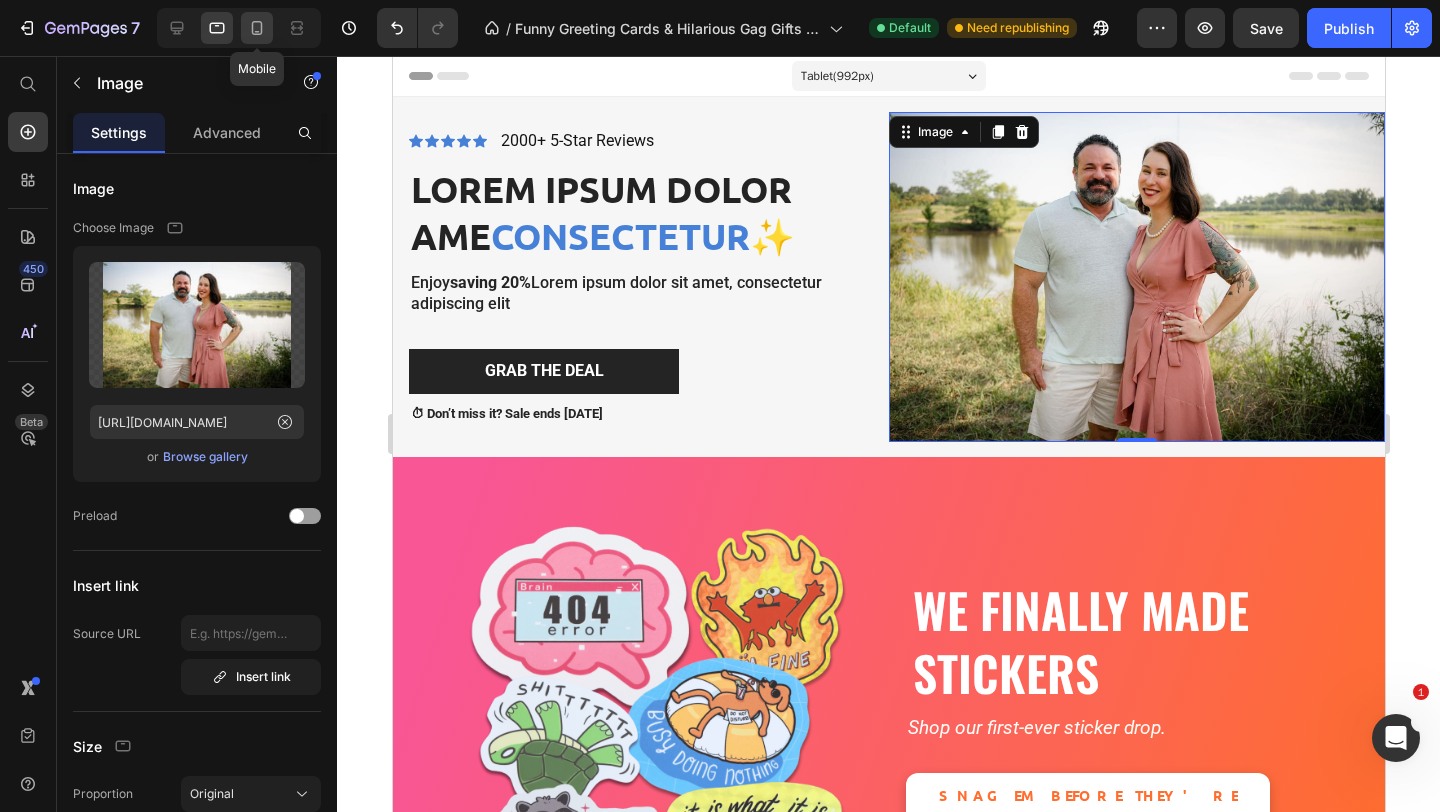 click 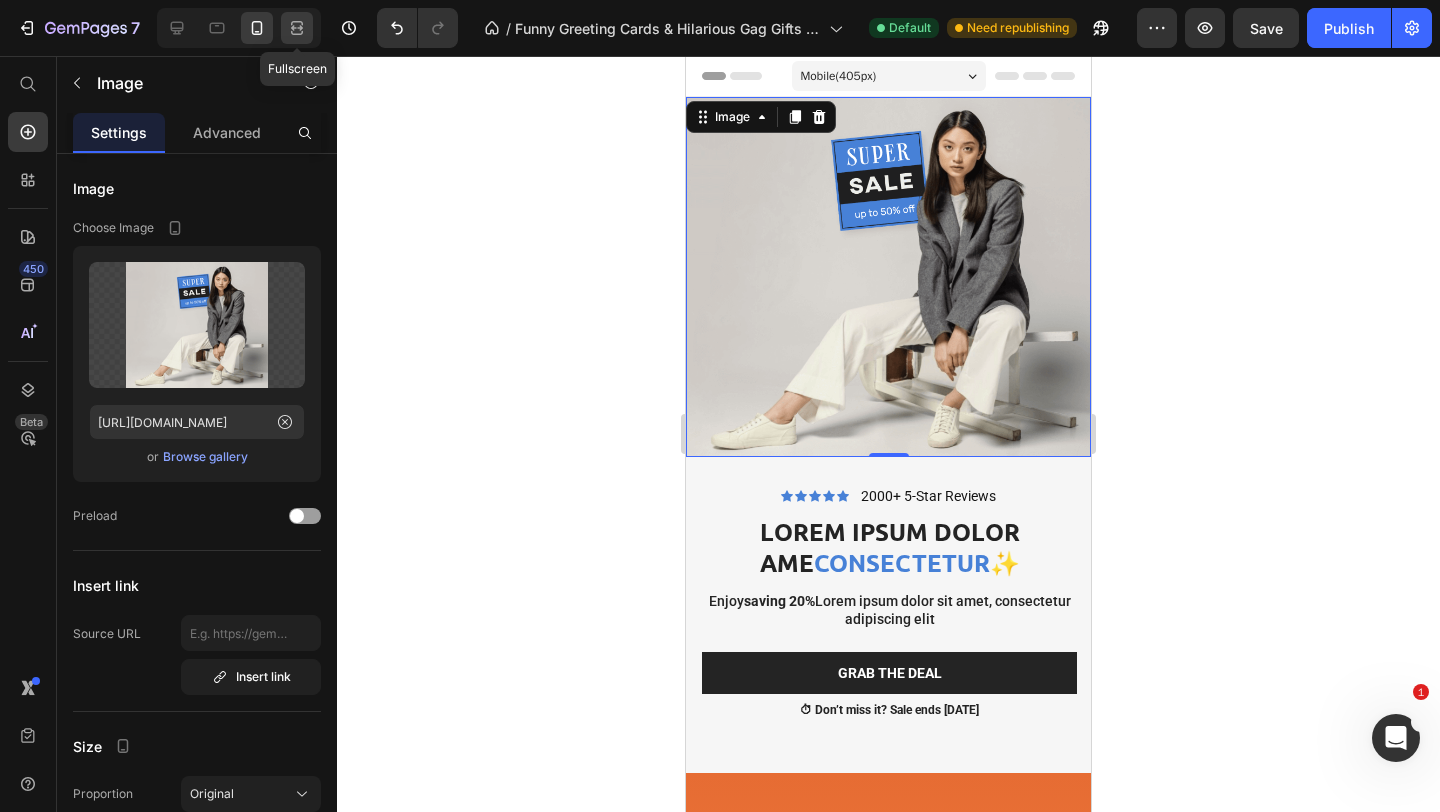 click 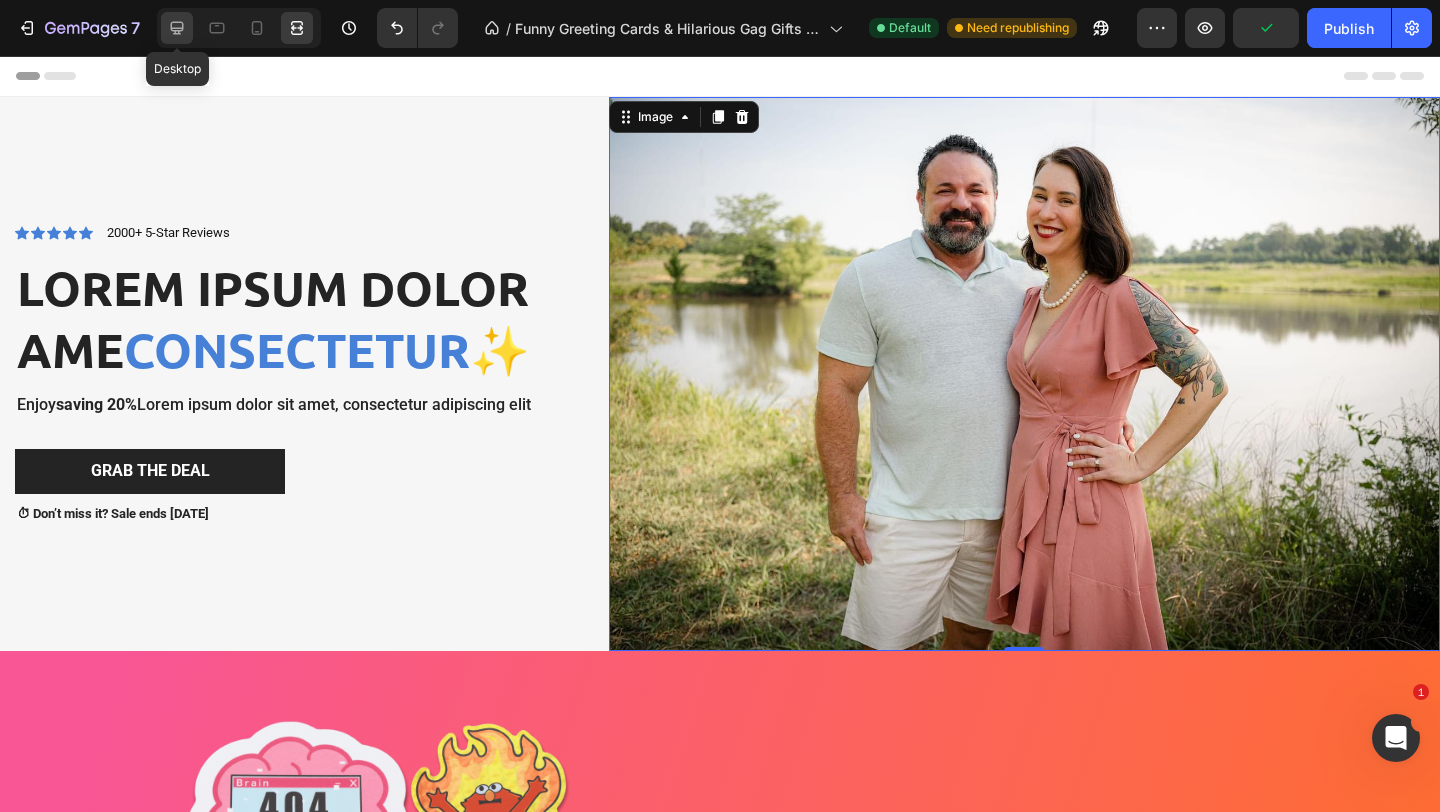 click 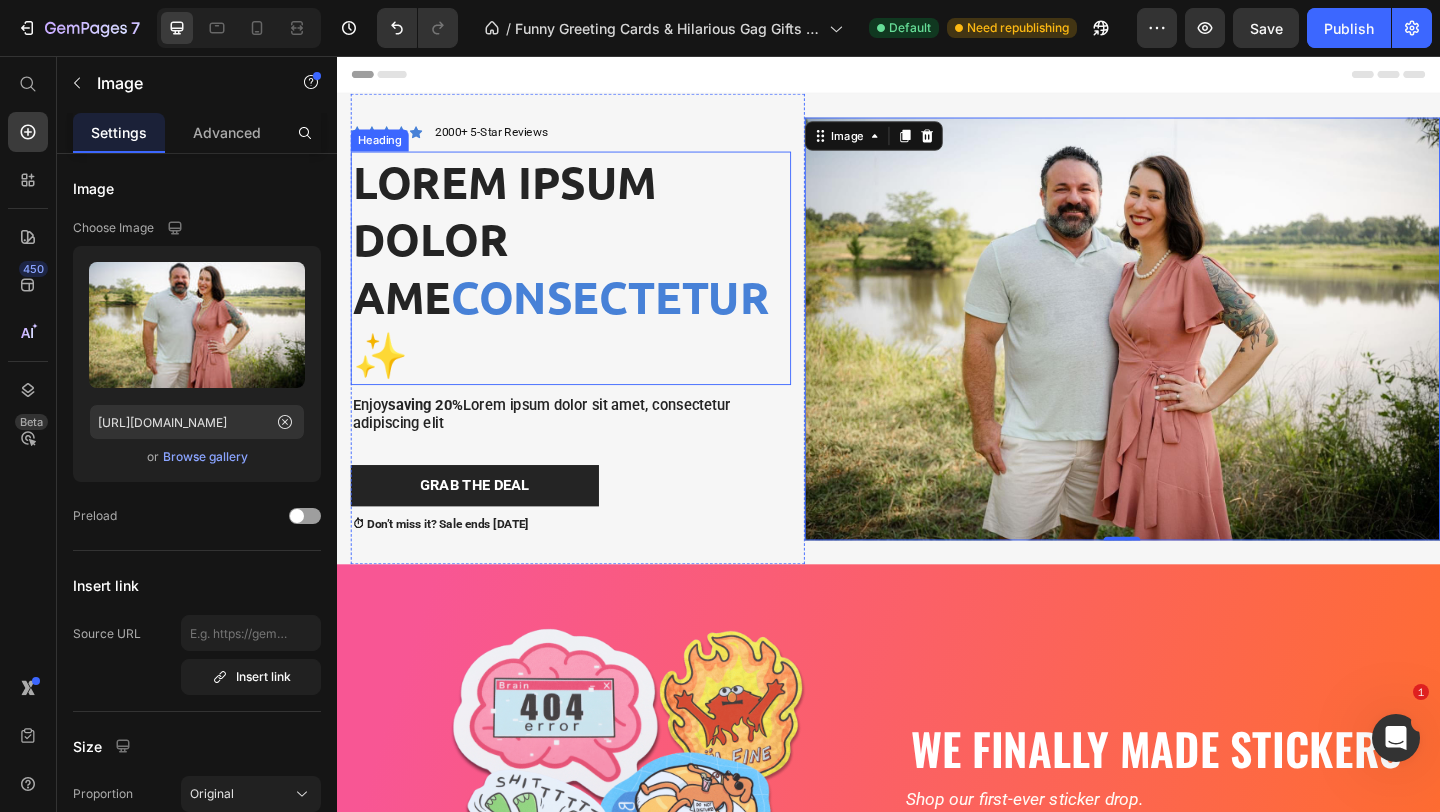 click on "consectetur" at bounding box center [634, 318] 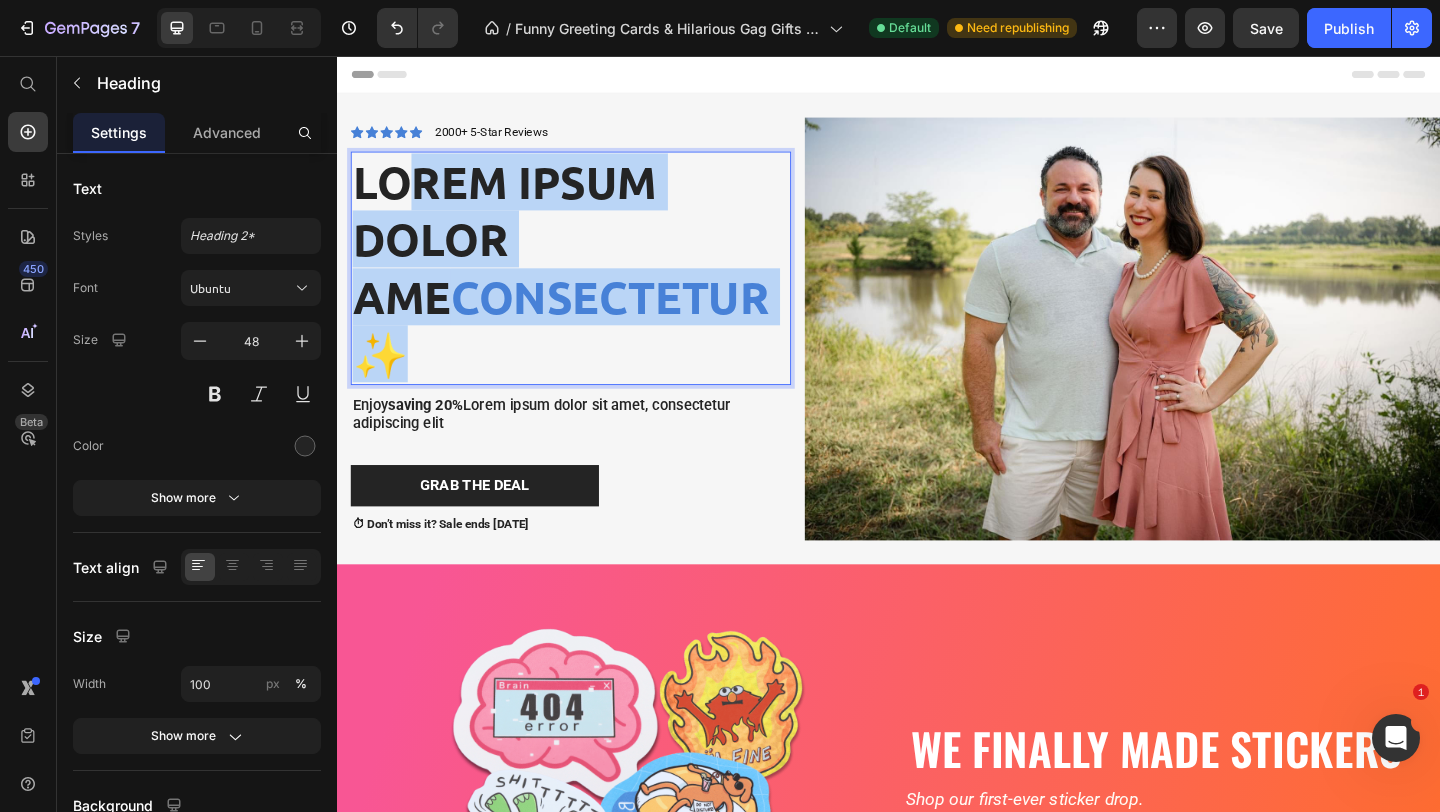 drag, startPoint x: 778, startPoint y: 340, endPoint x: 412, endPoint y: 205, distance: 390.10382 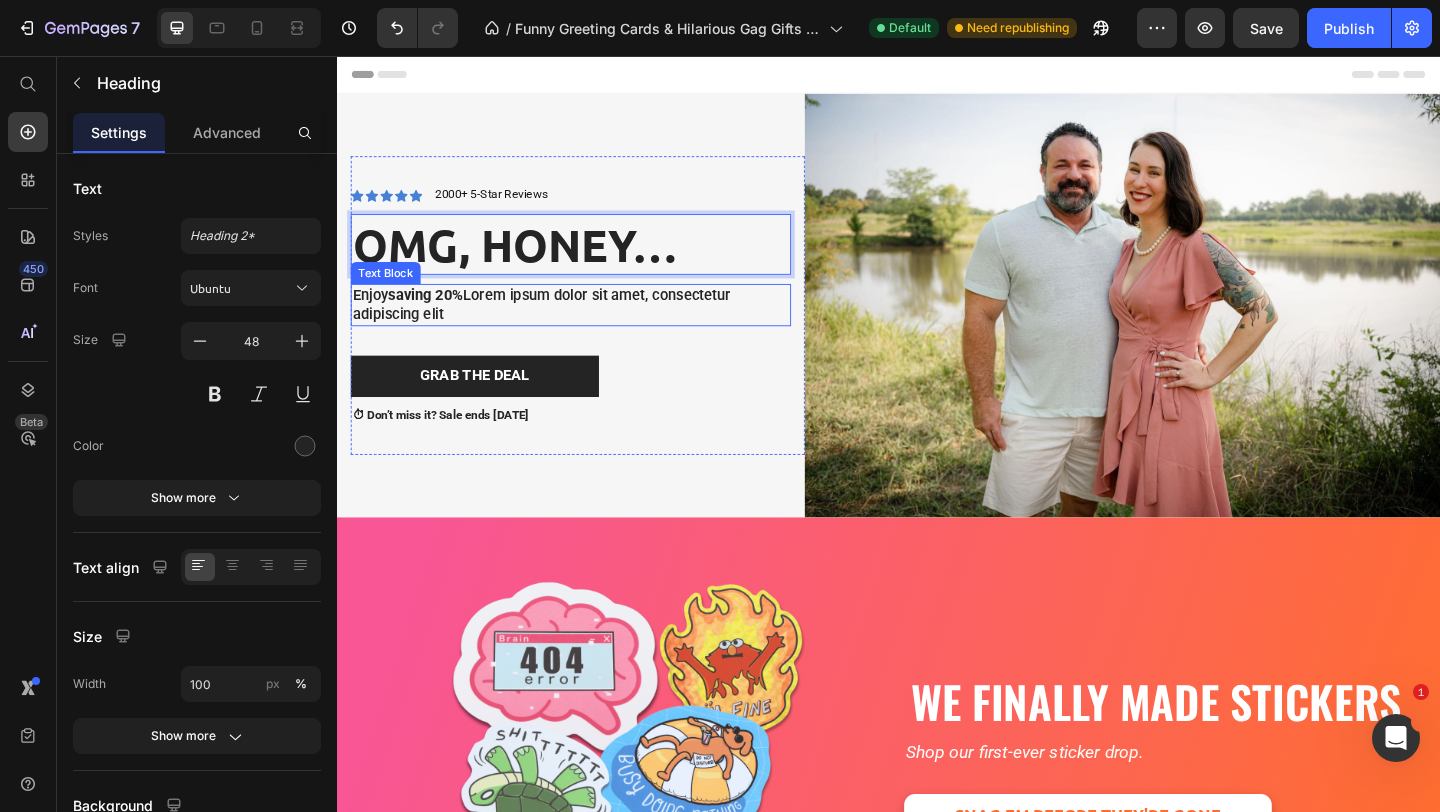 click on "Enjoy  saving 20%  Lorem ipsum dolor sit amet, consectetur adipiscing elit" at bounding box center [591, 327] 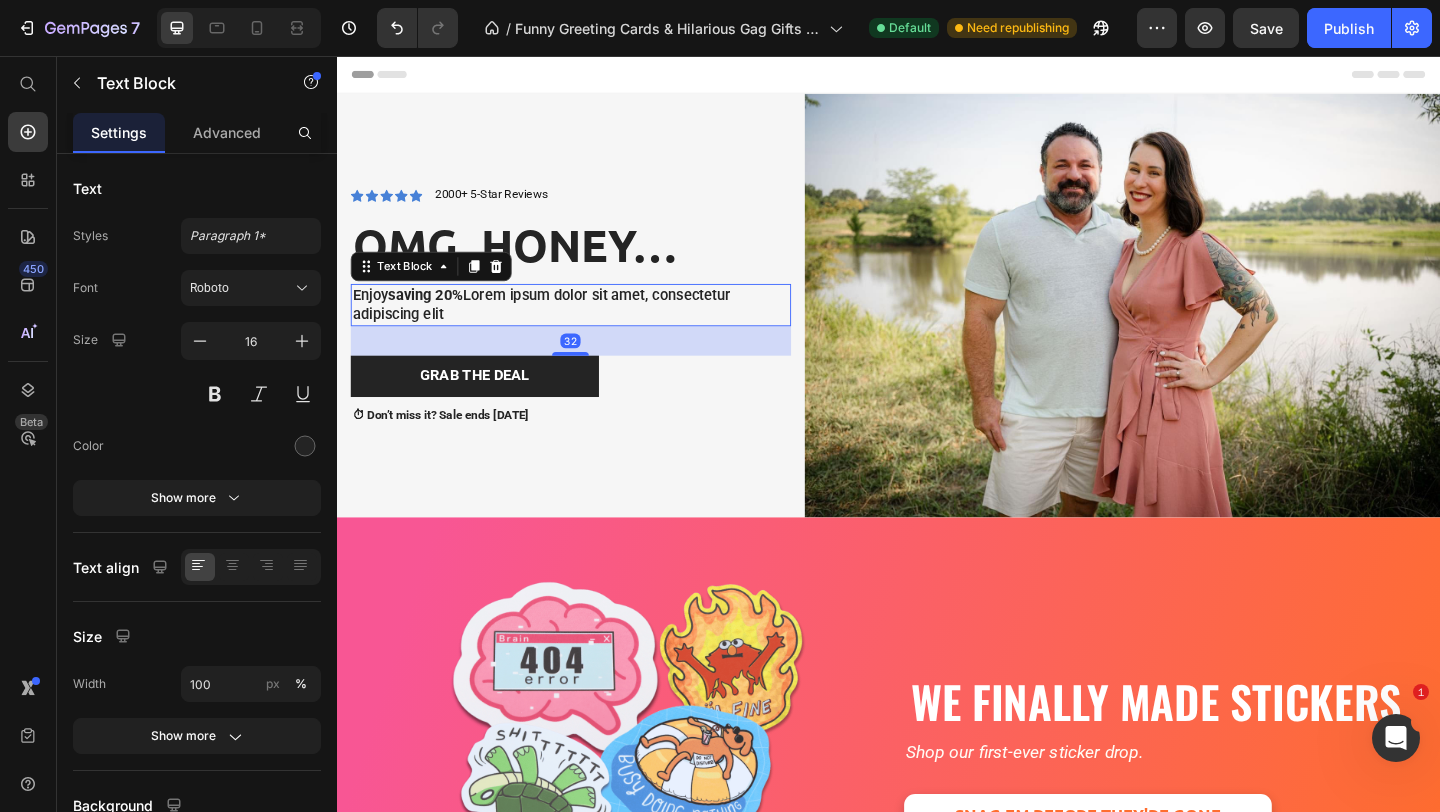 click on "Enjoy  saving 20%  Lorem ipsum dolor sit amet, consectetur adipiscing elit" at bounding box center [591, 327] 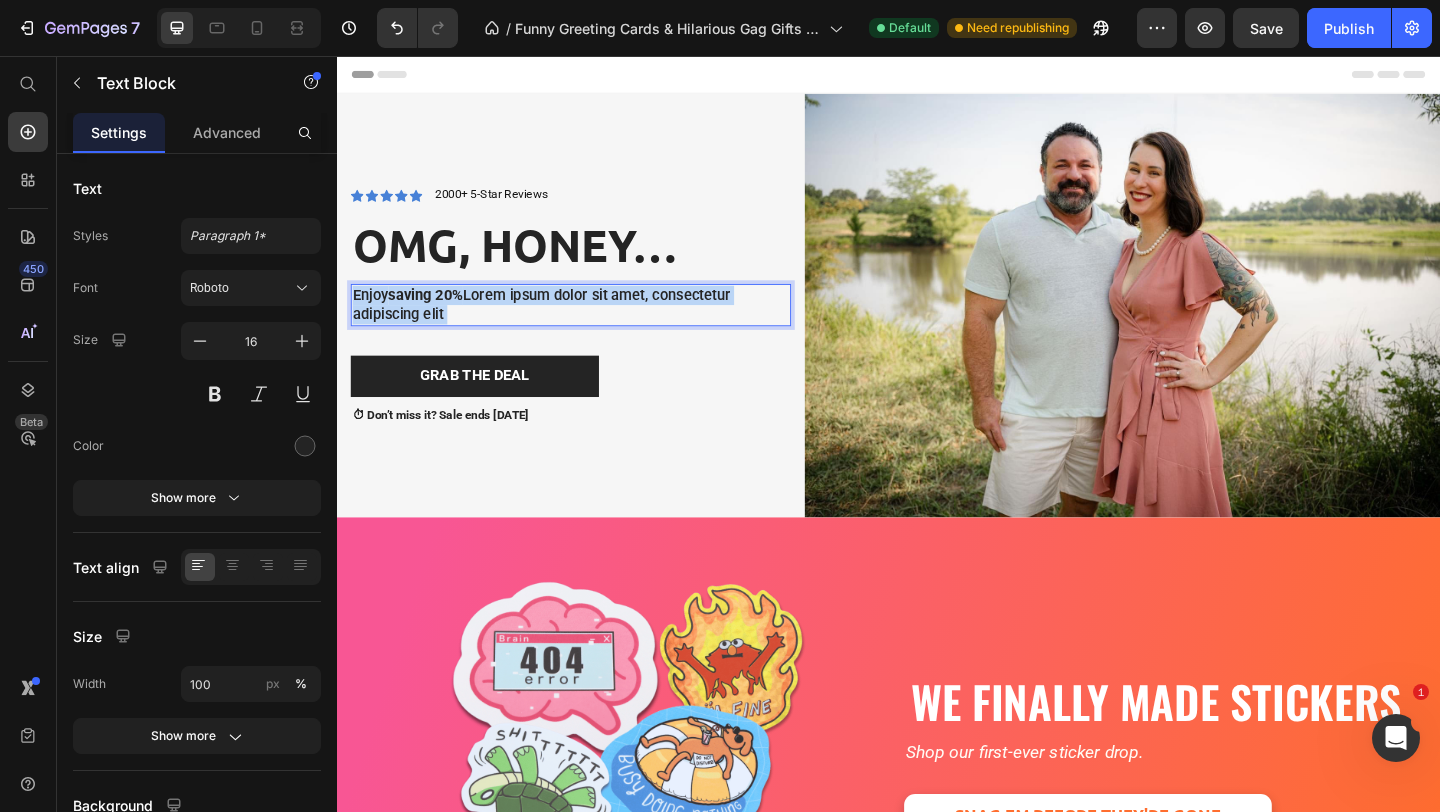 drag, startPoint x: 496, startPoint y: 337, endPoint x: 358, endPoint y: 317, distance: 139.44174 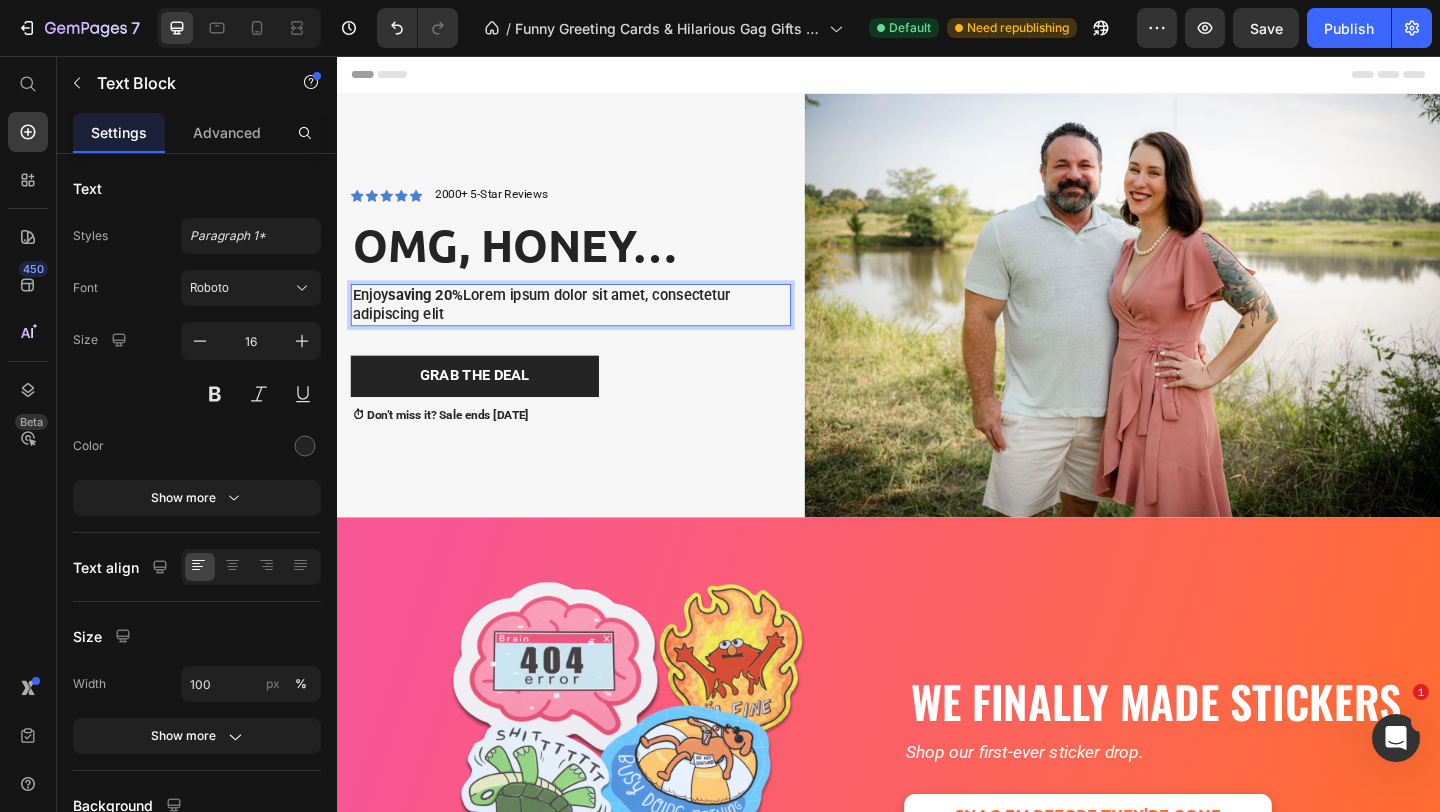 click on "Enjoy  saving 20%  Lorem ipsum dolor sit amet, consectetur adipiscing elit" at bounding box center [591, 327] 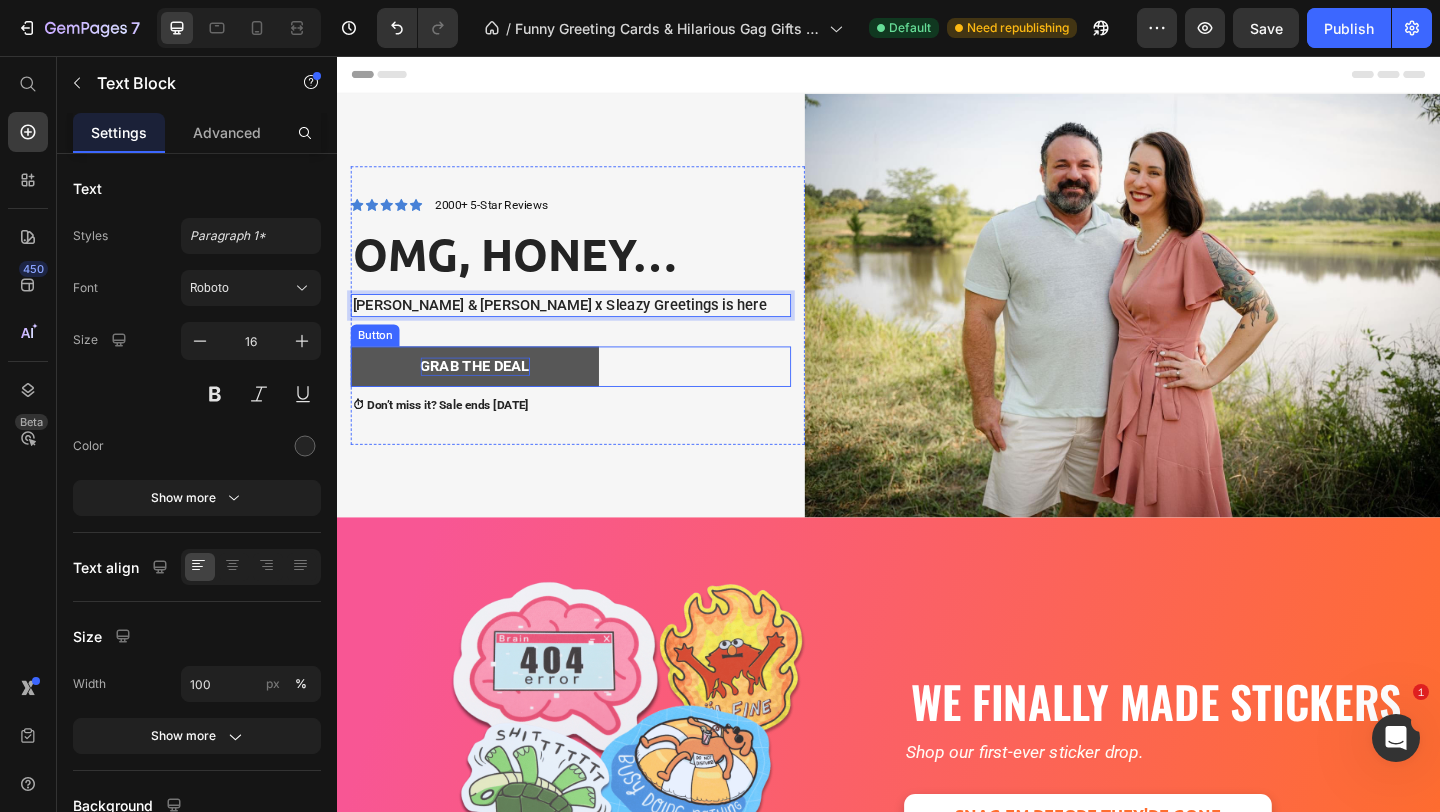 click on "Grab The Deal" at bounding box center (487, 394) 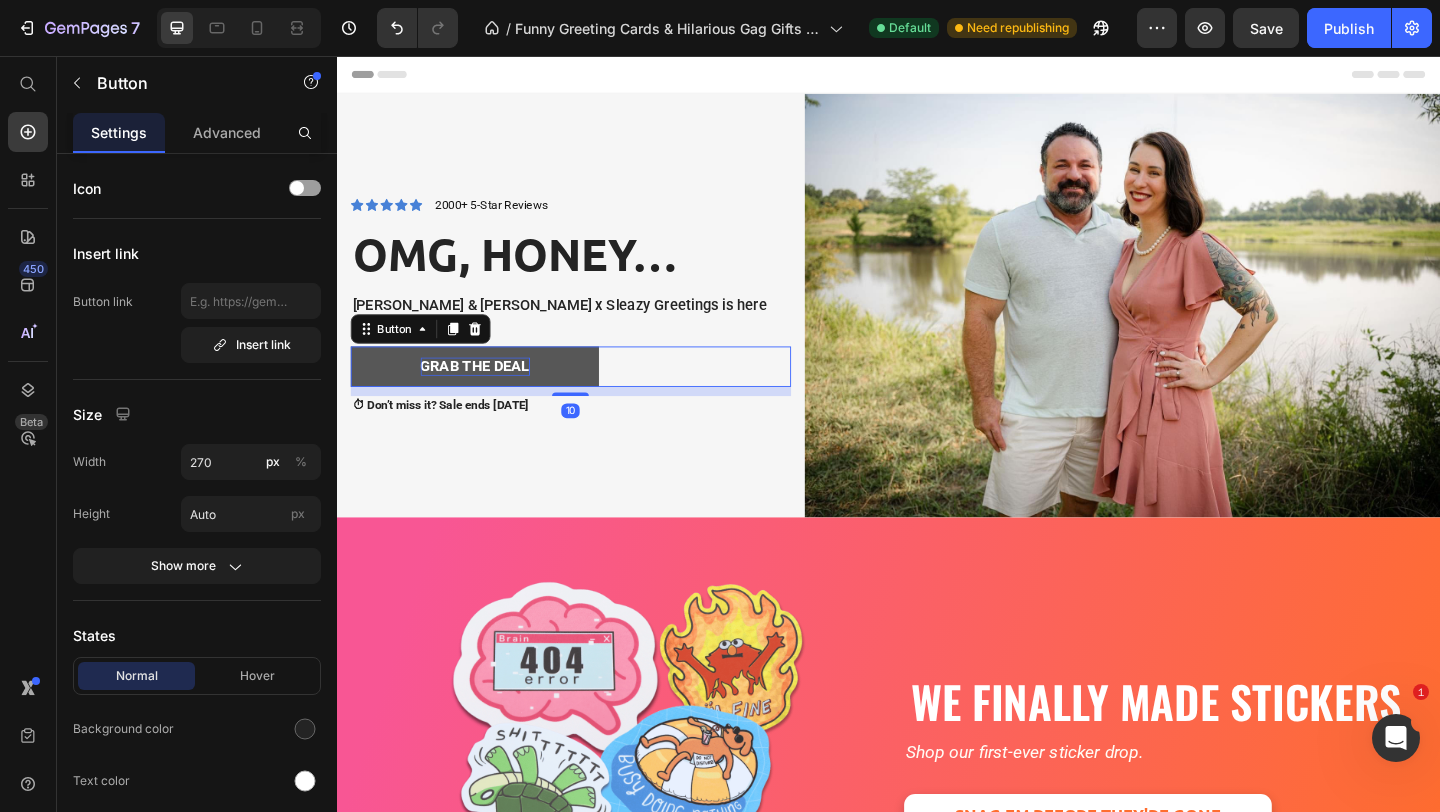 click on "Grab The Deal" at bounding box center (487, 394) 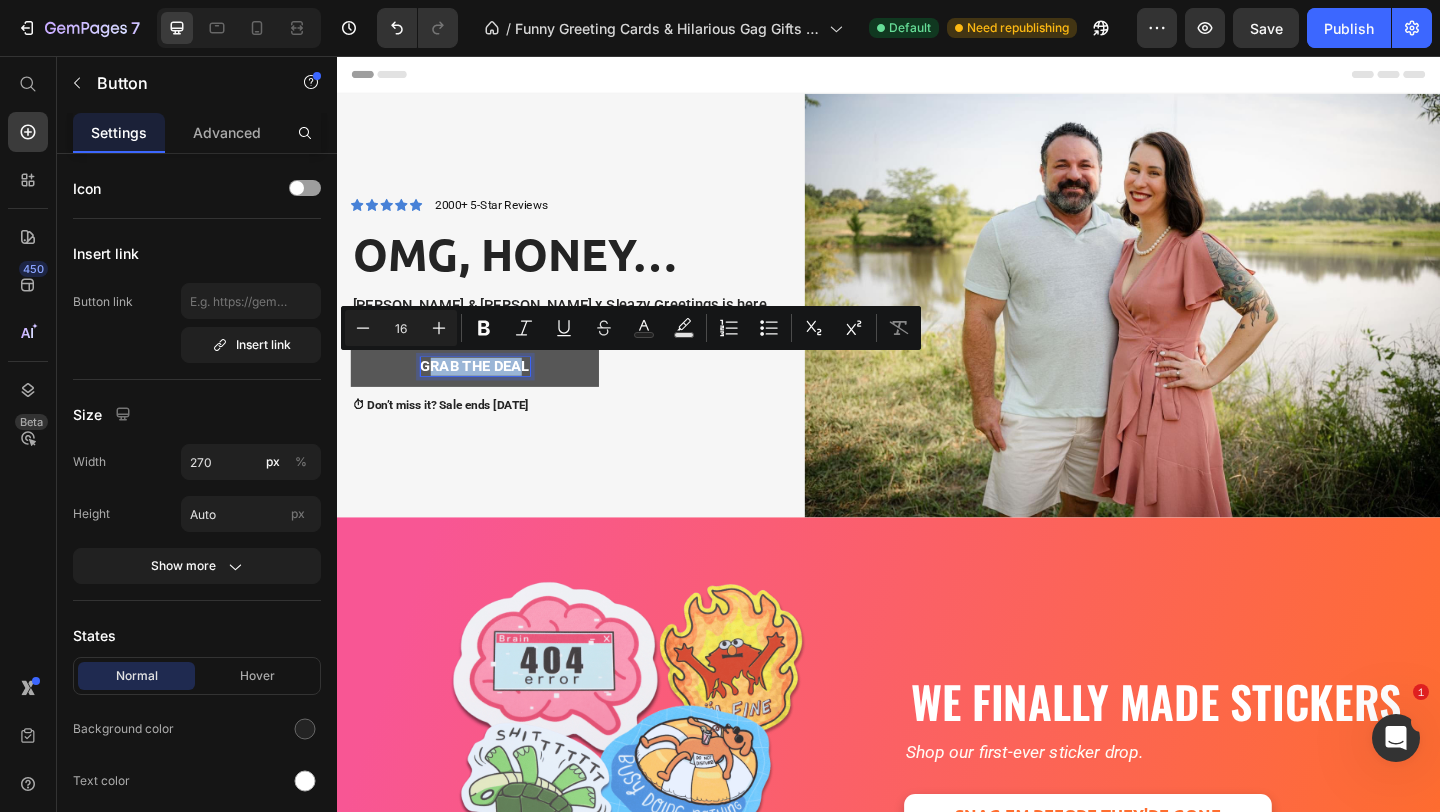 drag, startPoint x: 540, startPoint y: 395, endPoint x: 437, endPoint y: 396, distance: 103.00485 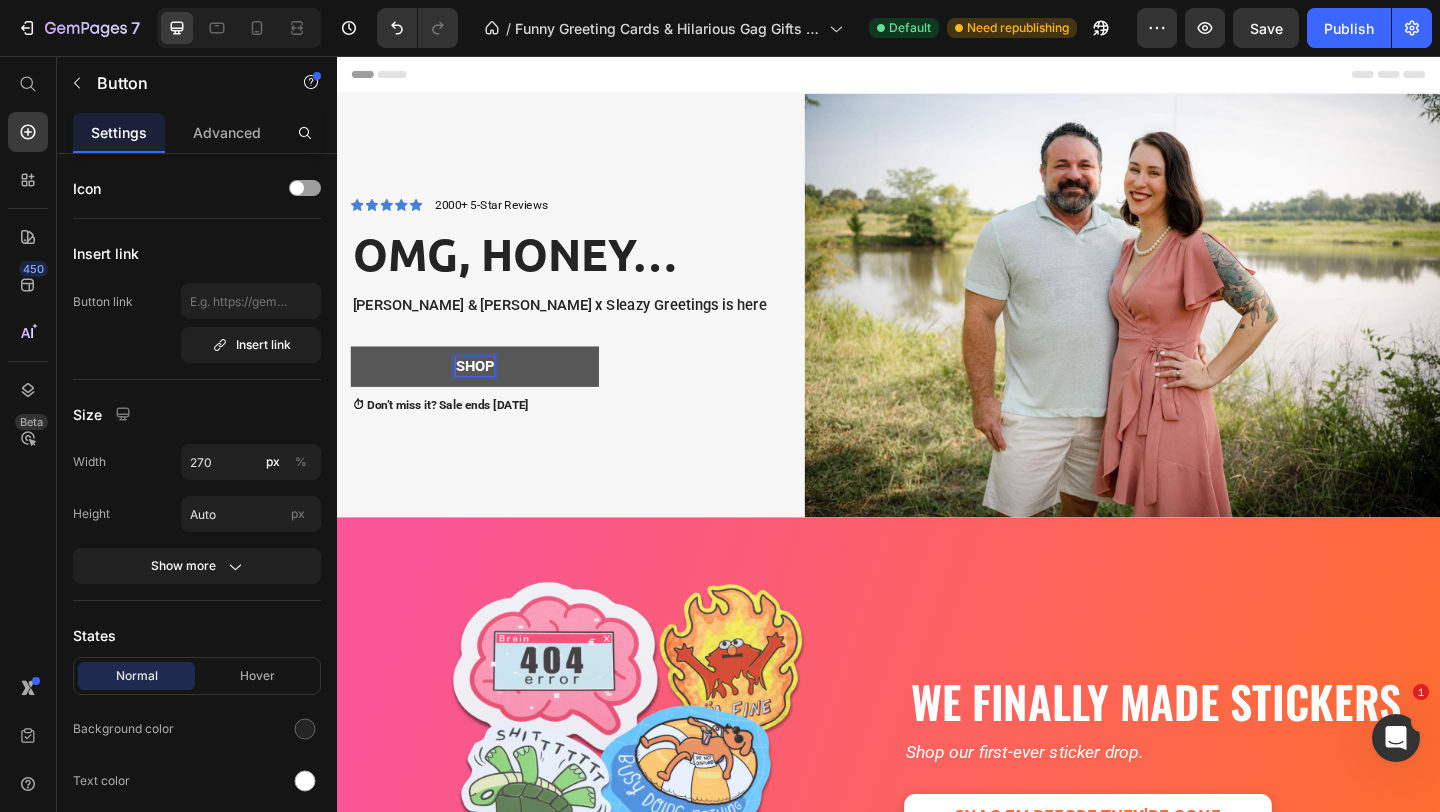 click on "shop" at bounding box center [487, 394] 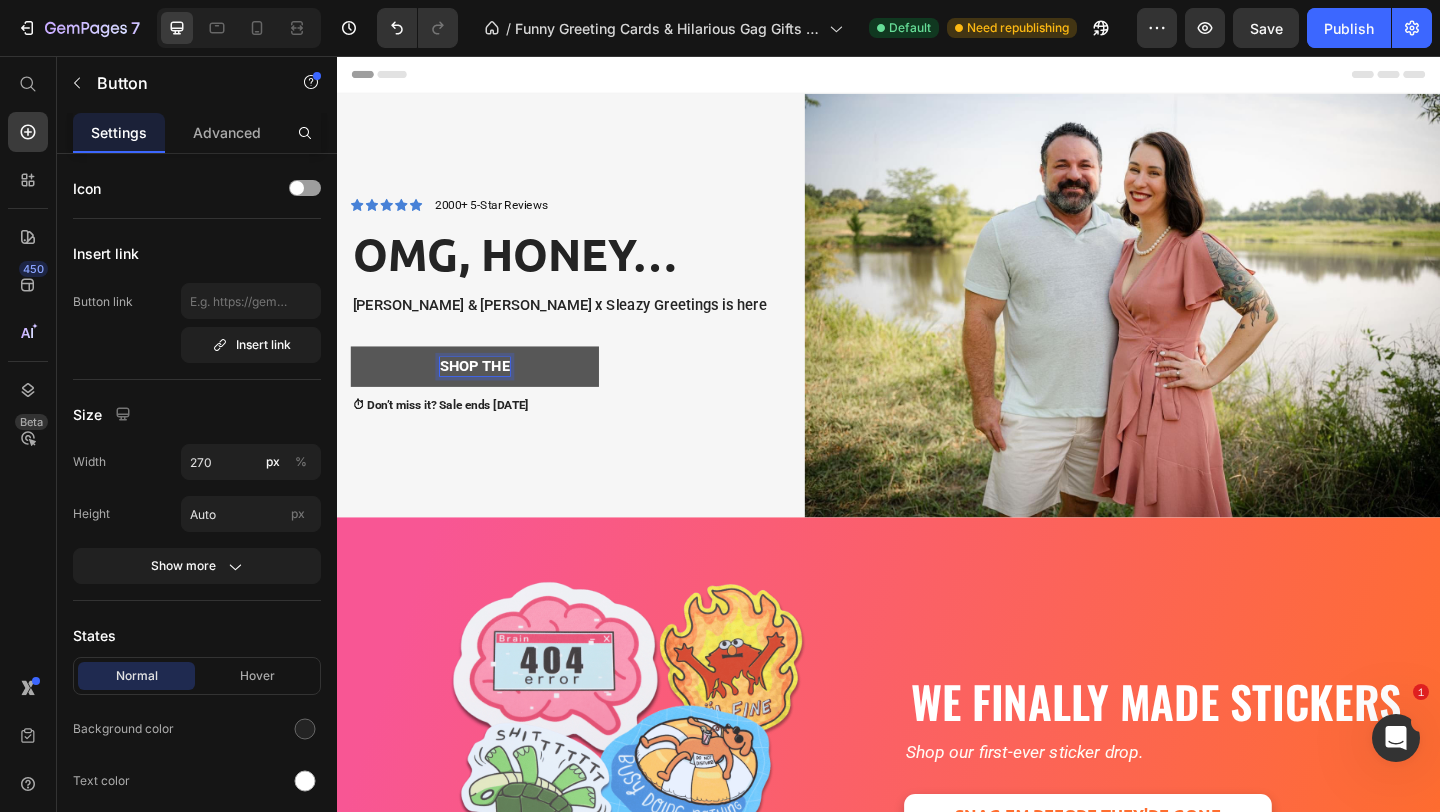 click on "shop the" at bounding box center [487, 394] 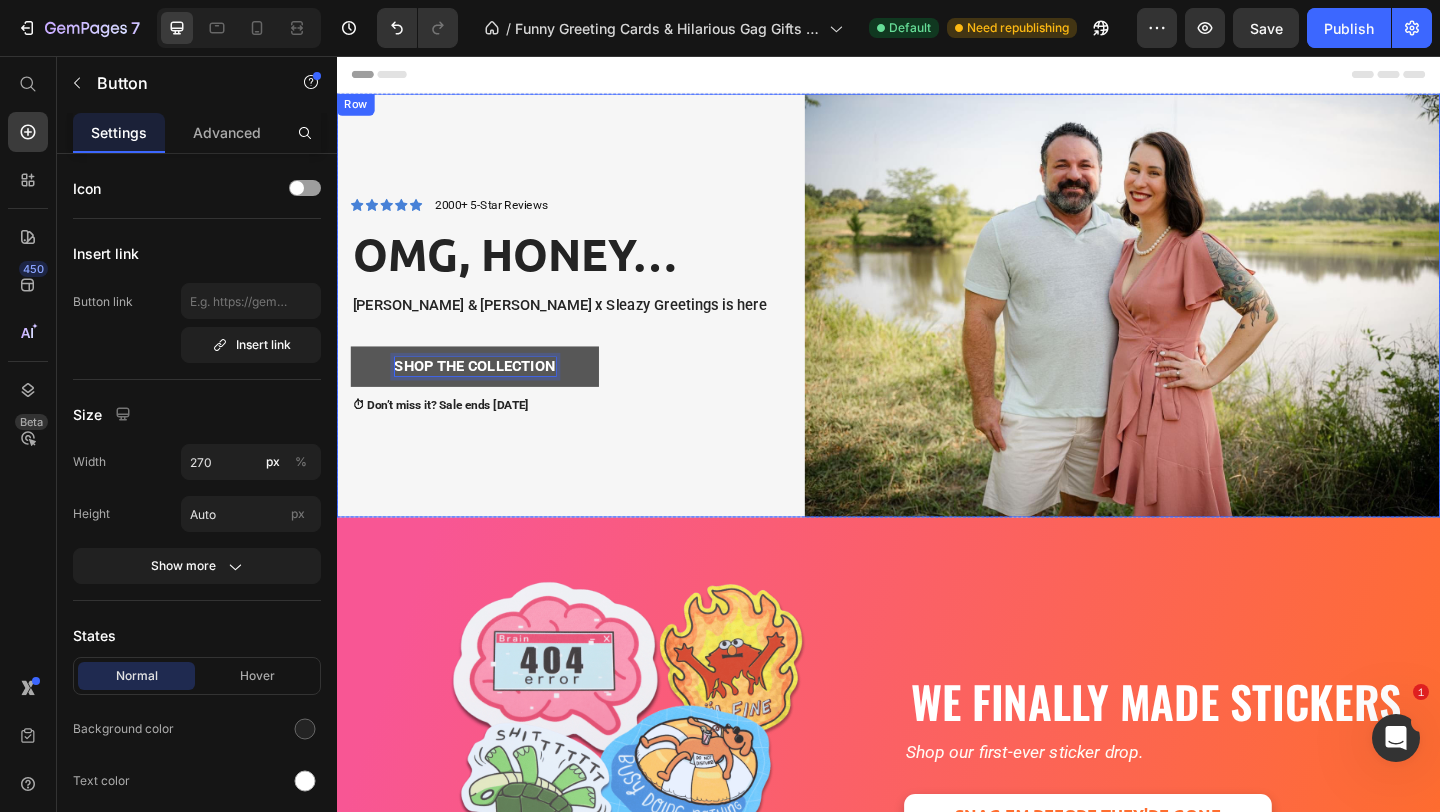 click on "Icon Icon Icon Icon Icon Icon List 2000+ 5-Star Reviews Text Block Row OMG, Honey… Heading Tara & Brian x Sleazy Greetings is here Text Block shop the collection Button   10 ⏱ Don’t miss it? Sale ends July 31st Text Block Row" at bounding box center (599, 327) 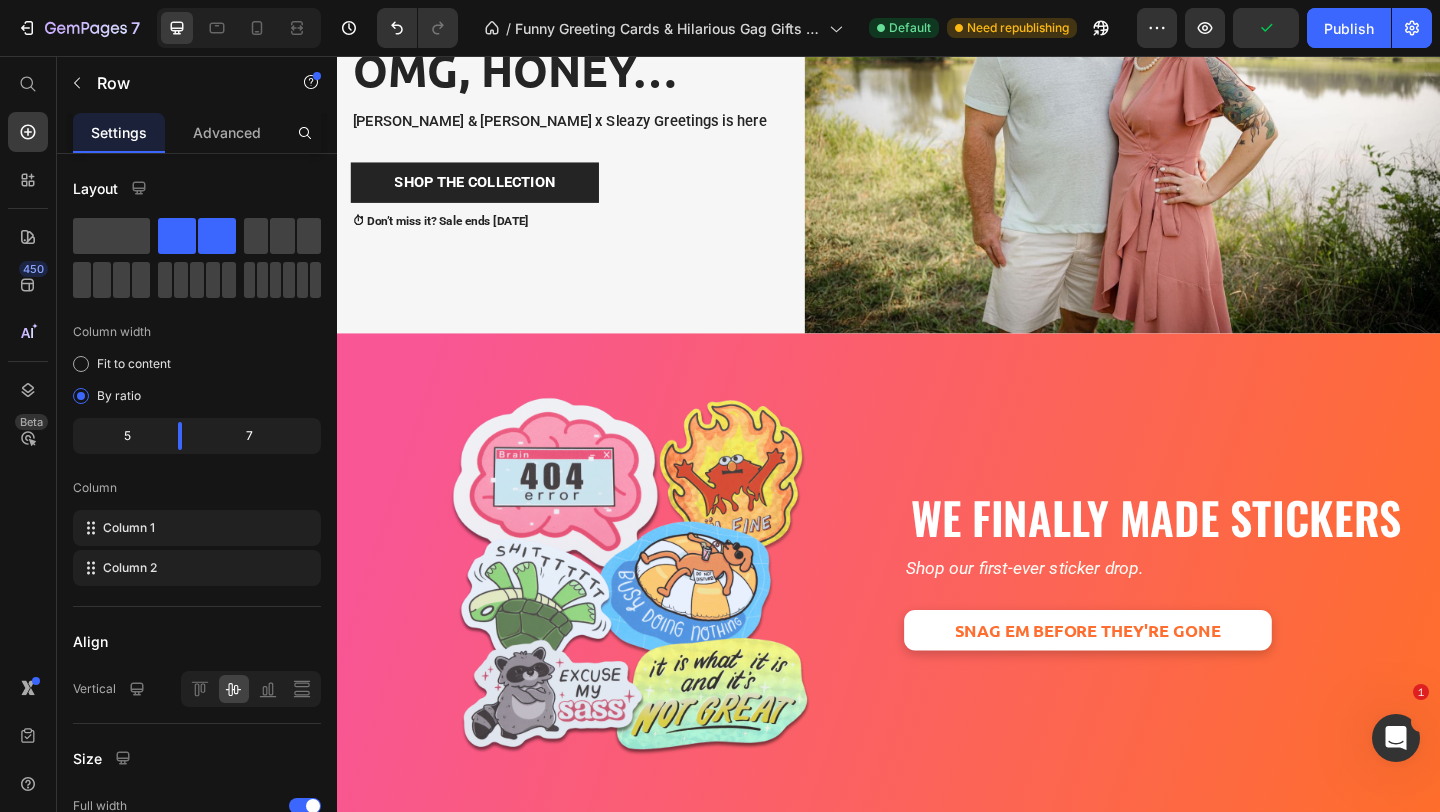 scroll, scrollTop: 92, scrollLeft: 0, axis: vertical 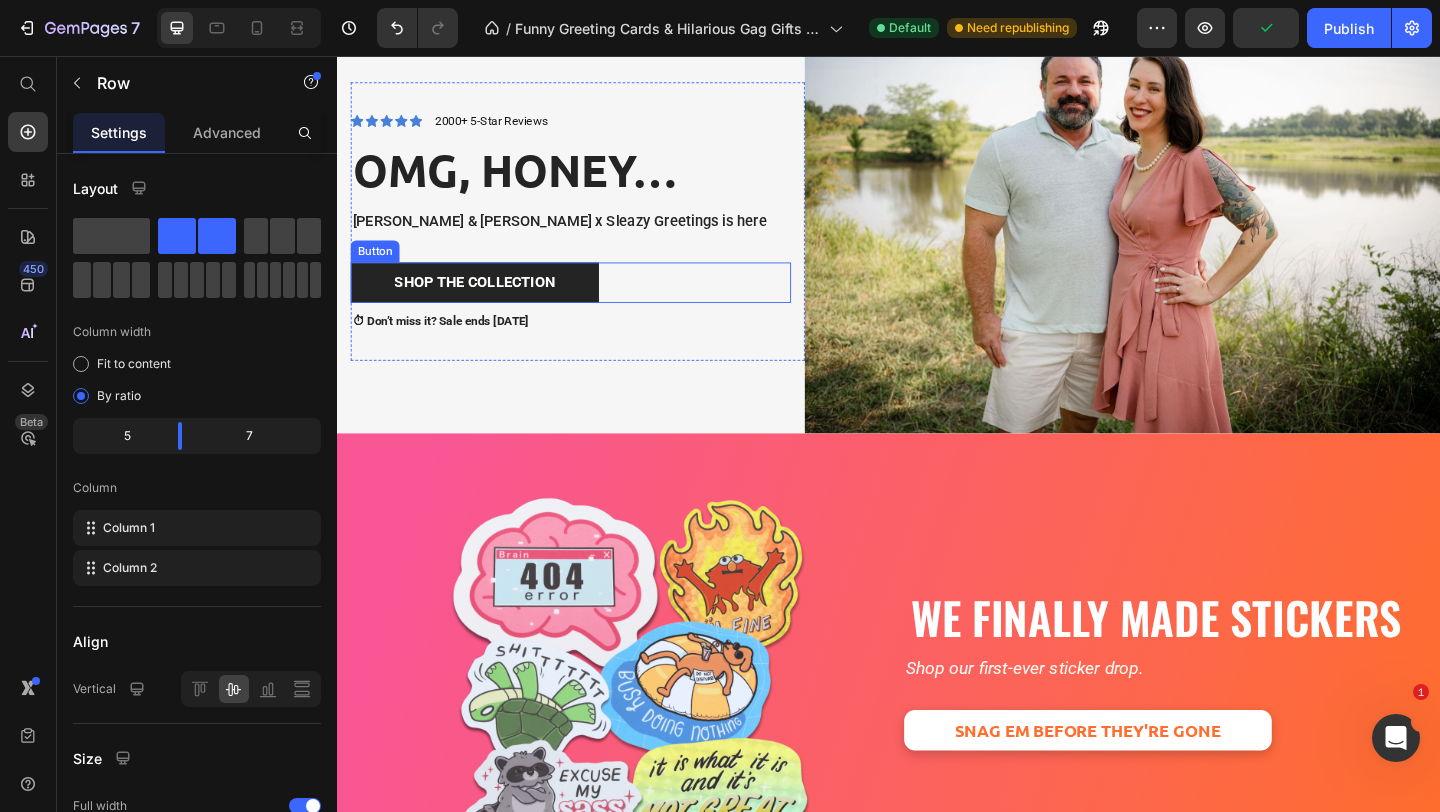 click on "shop the collection Button" at bounding box center [591, 302] 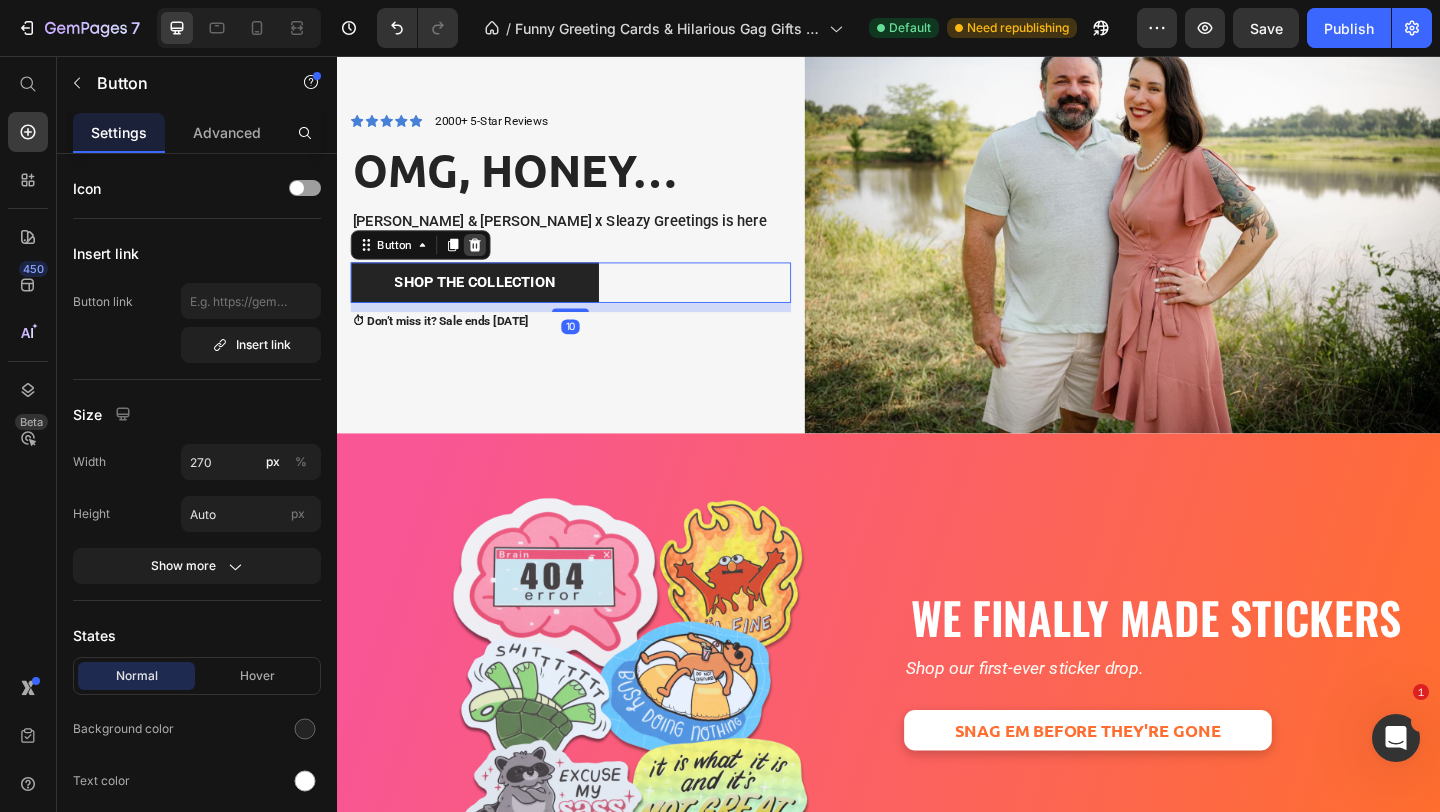 click at bounding box center [487, 261] 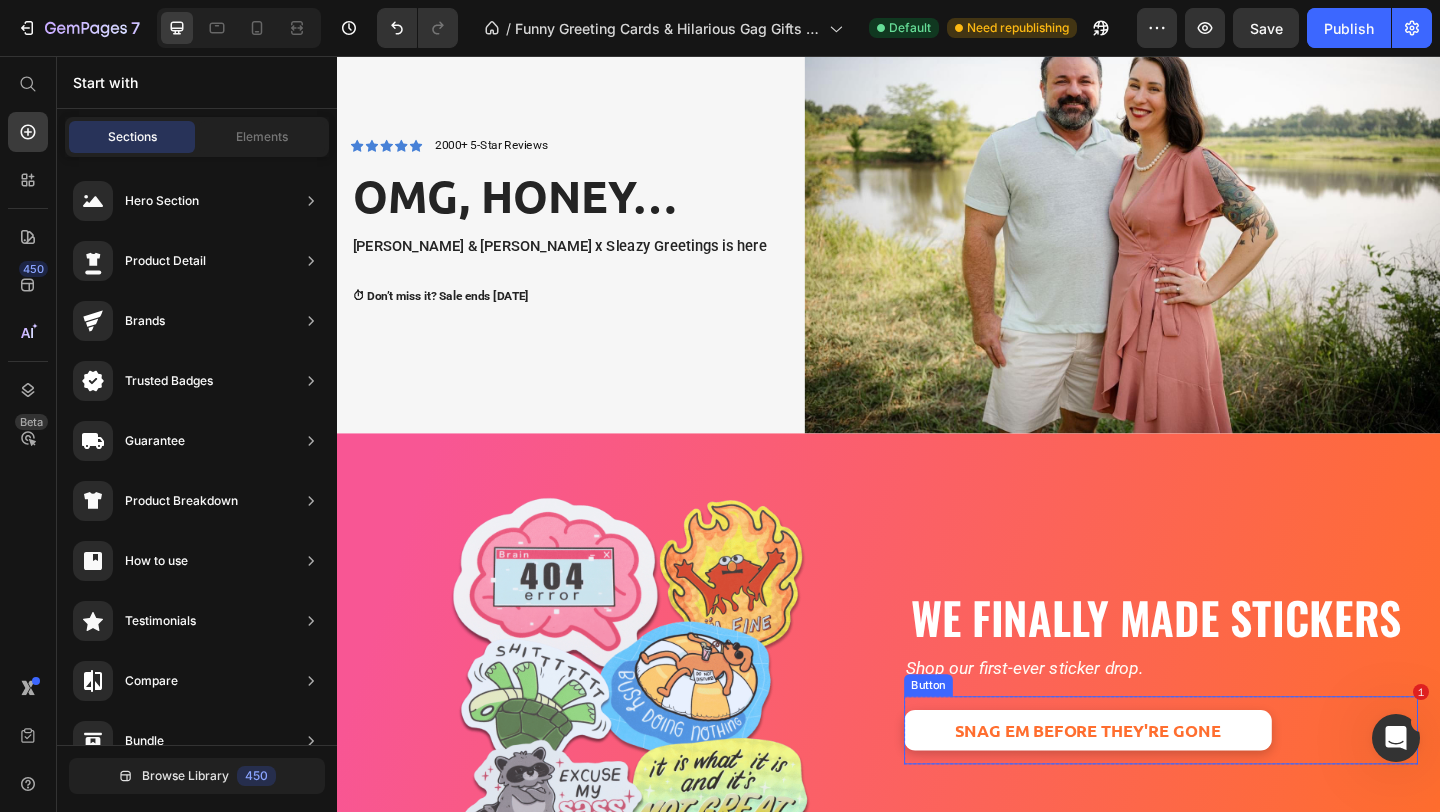 click on "SNAG EM BEFORE THEY'RE GONE Button" at bounding box center (1233, 789) 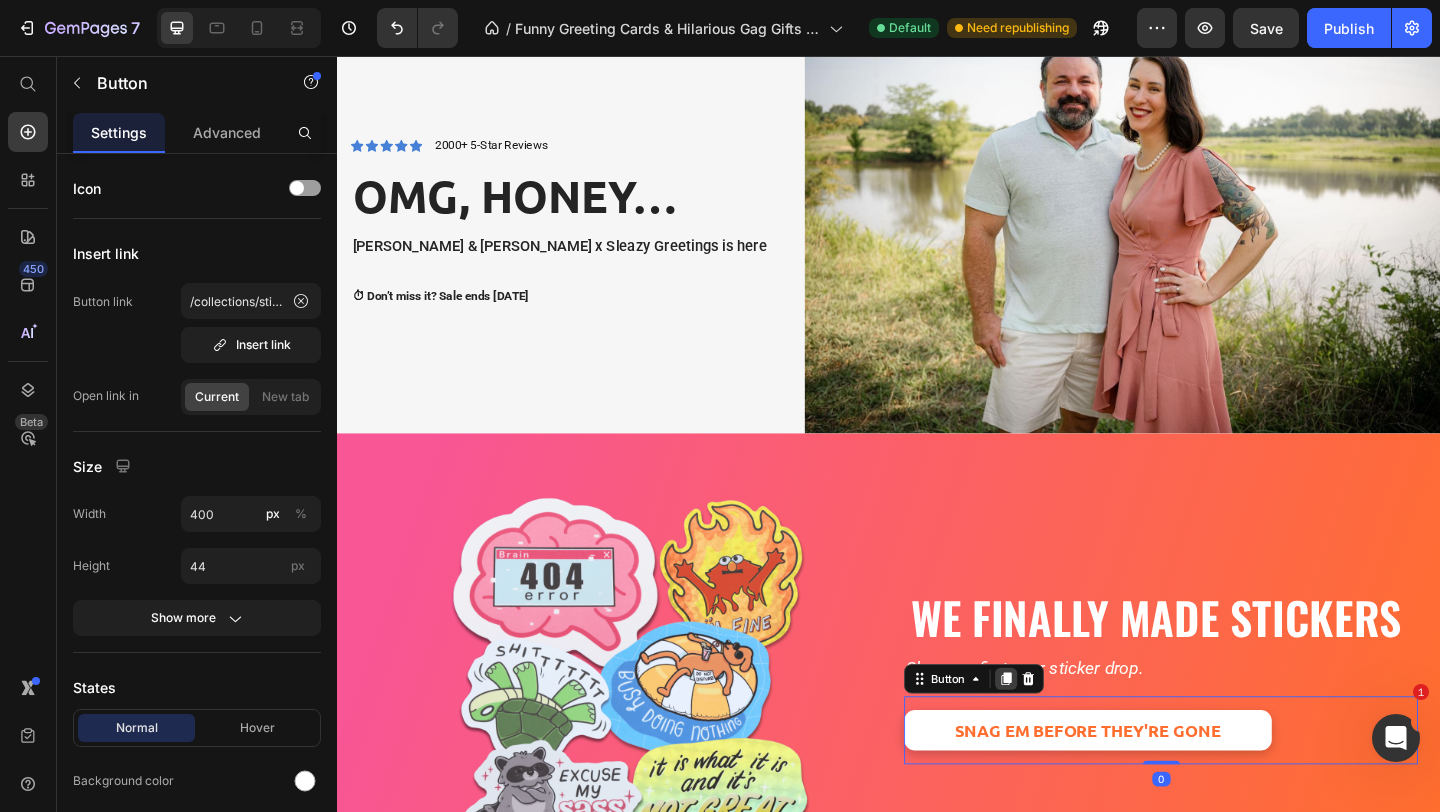 click 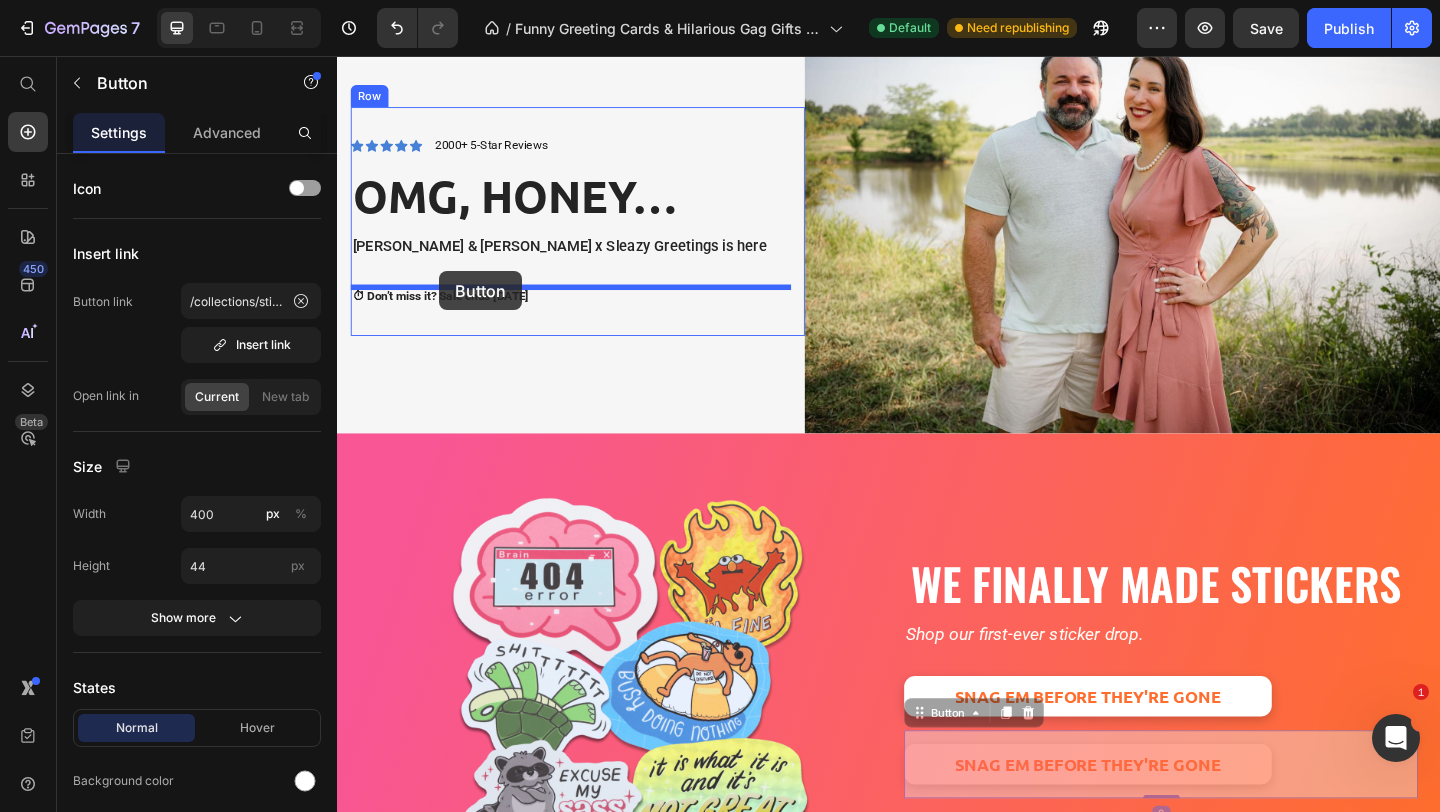 drag, startPoint x: 1001, startPoint y: 776, endPoint x: 448, endPoint y: 290, distance: 736.2099 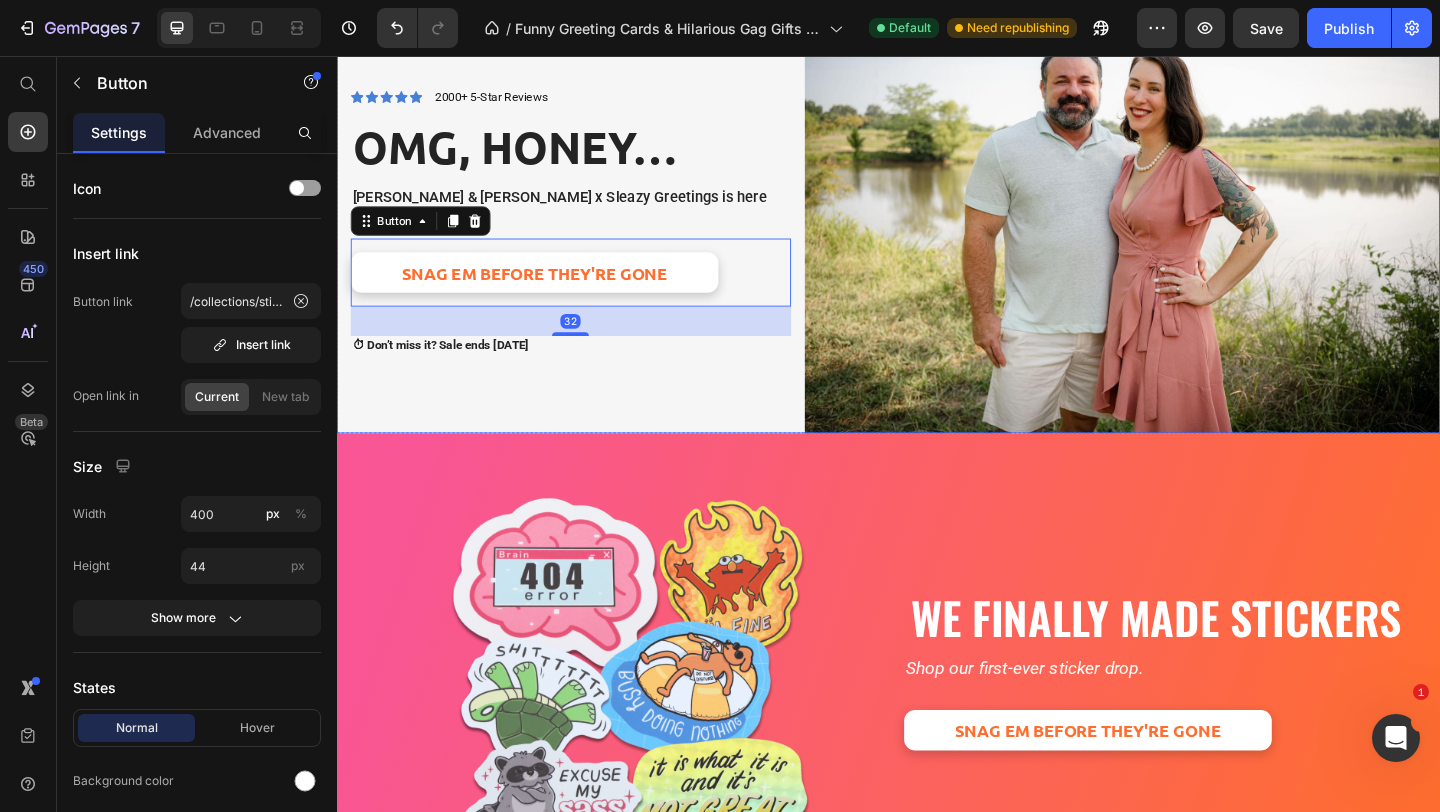 click on "Icon Icon Icon Icon Icon Icon List 2000+ 5-Star Reviews Text Block Row OMG, Honey… Heading Tara & Brian x Sleazy Greetings is here Text Block SNAG EM BEFORE THEY'RE GONE Button   32 ⏱ Don’t miss it? Sale ends July 31st Text Block Row" at bounding box center (599, 235) 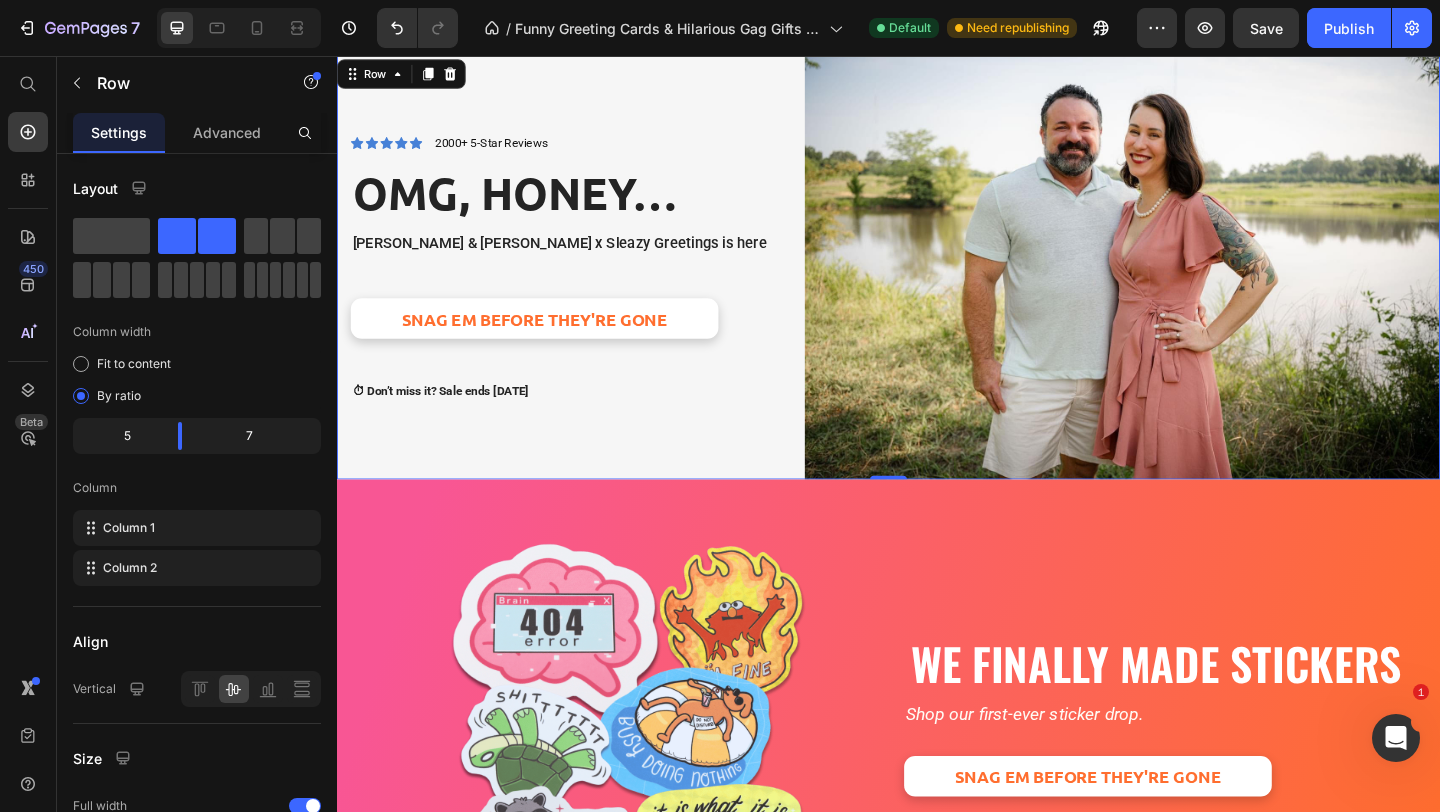 scroll, scrollTop: 0, scrollLeft: 0, axis: both 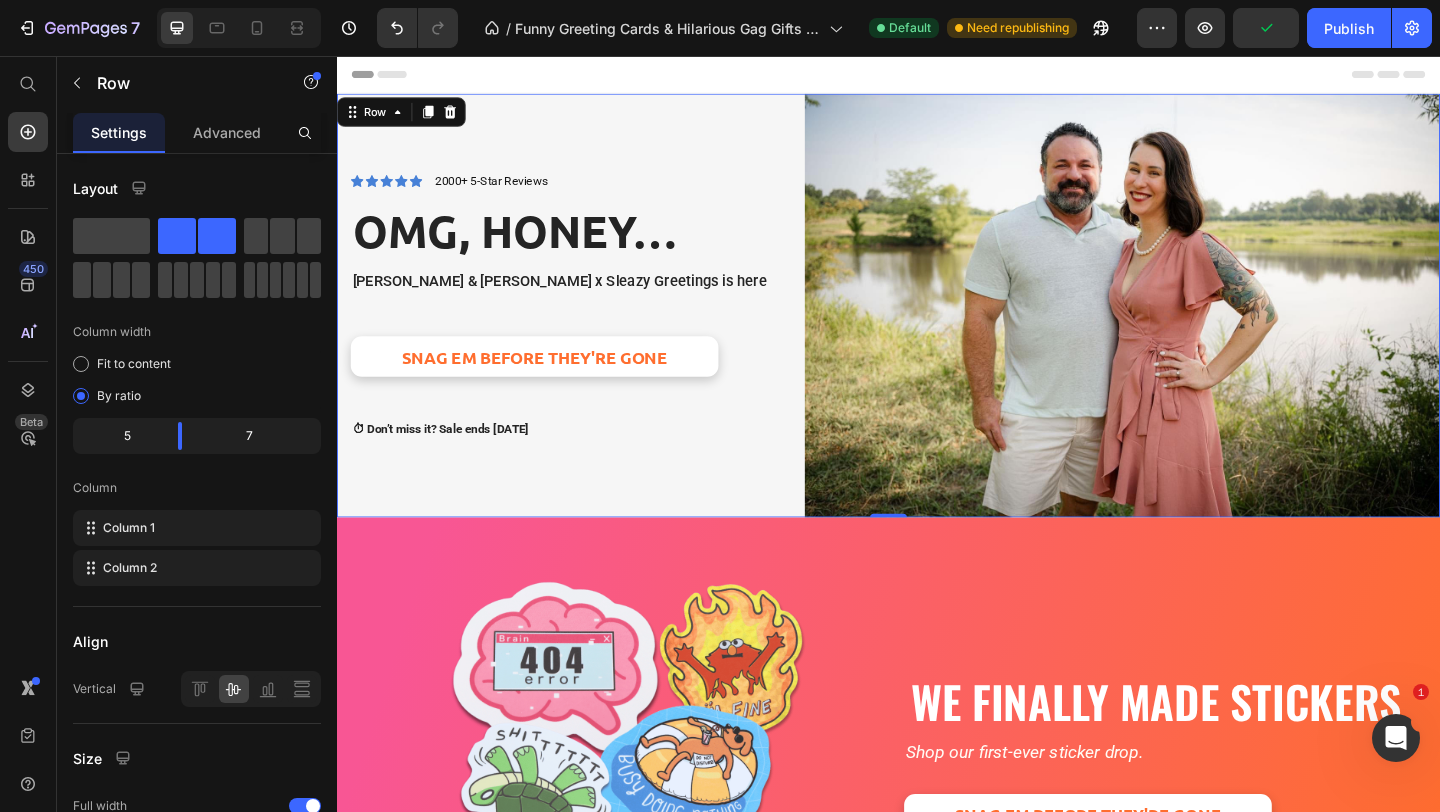 click on "Icon Icon Icon Icon Icon Icon List 2000+ 5-Star Reviews Text Block Row OMG, Honey… Heading Tara & Brian x Sleazy Greetings is here Text Block SNAG EM BEFORE THEY'RE GONE Button ⏱ Don’t miss it? Sale ends July 31st Text Block Row" at bounding box center (599, 327) 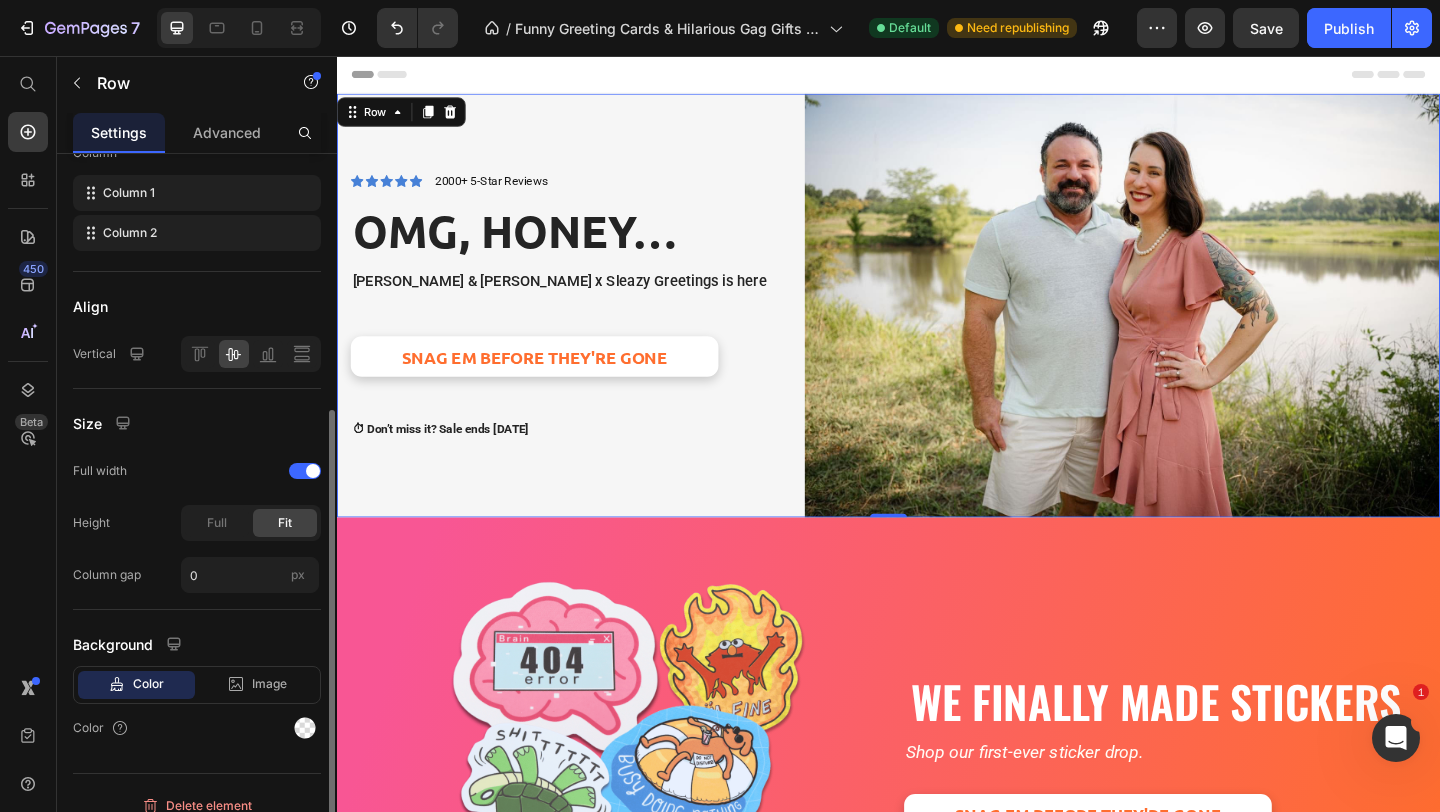 scroll, scrollTop: 354, scrollLeft: 0, axis: vertical 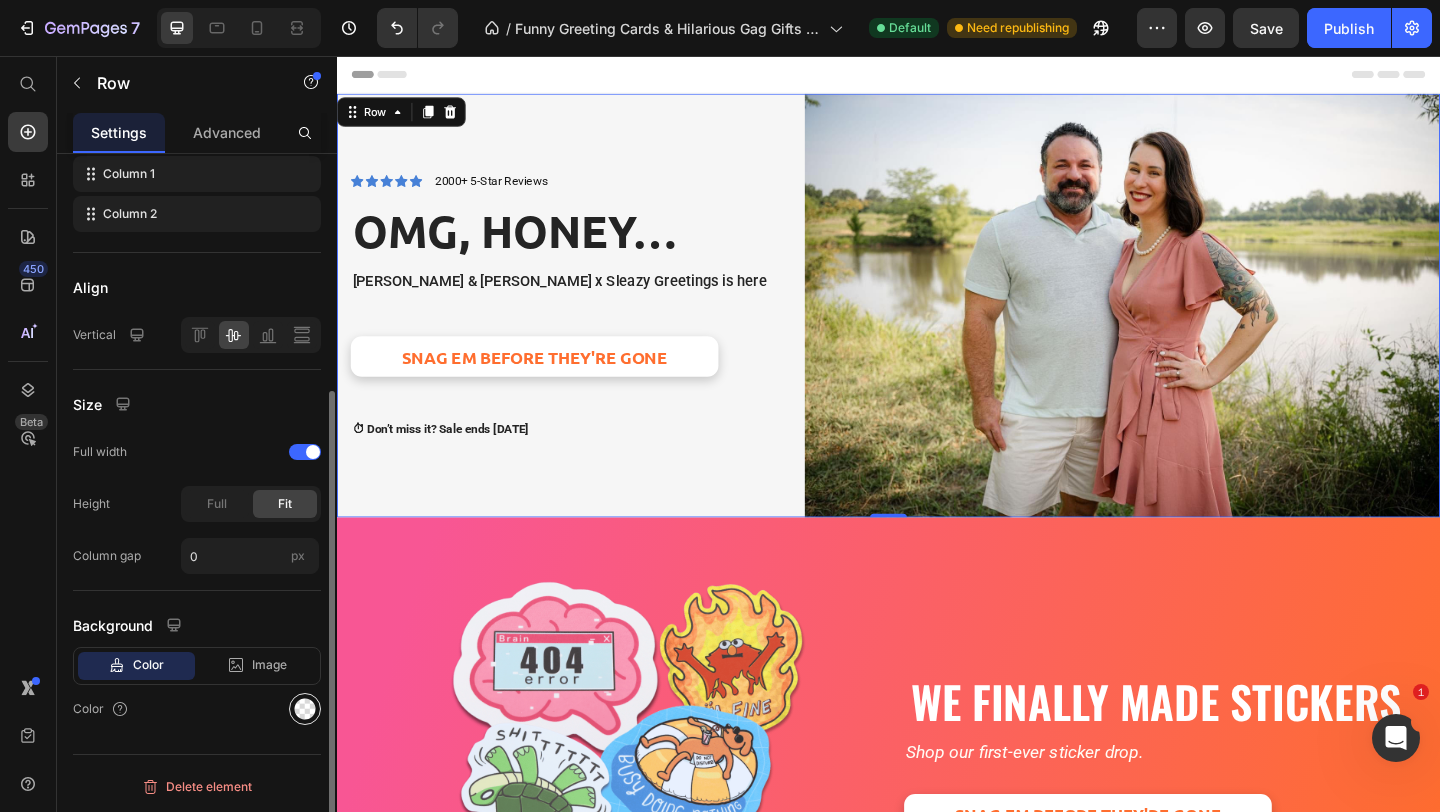 click at bounding box center [305, 709] 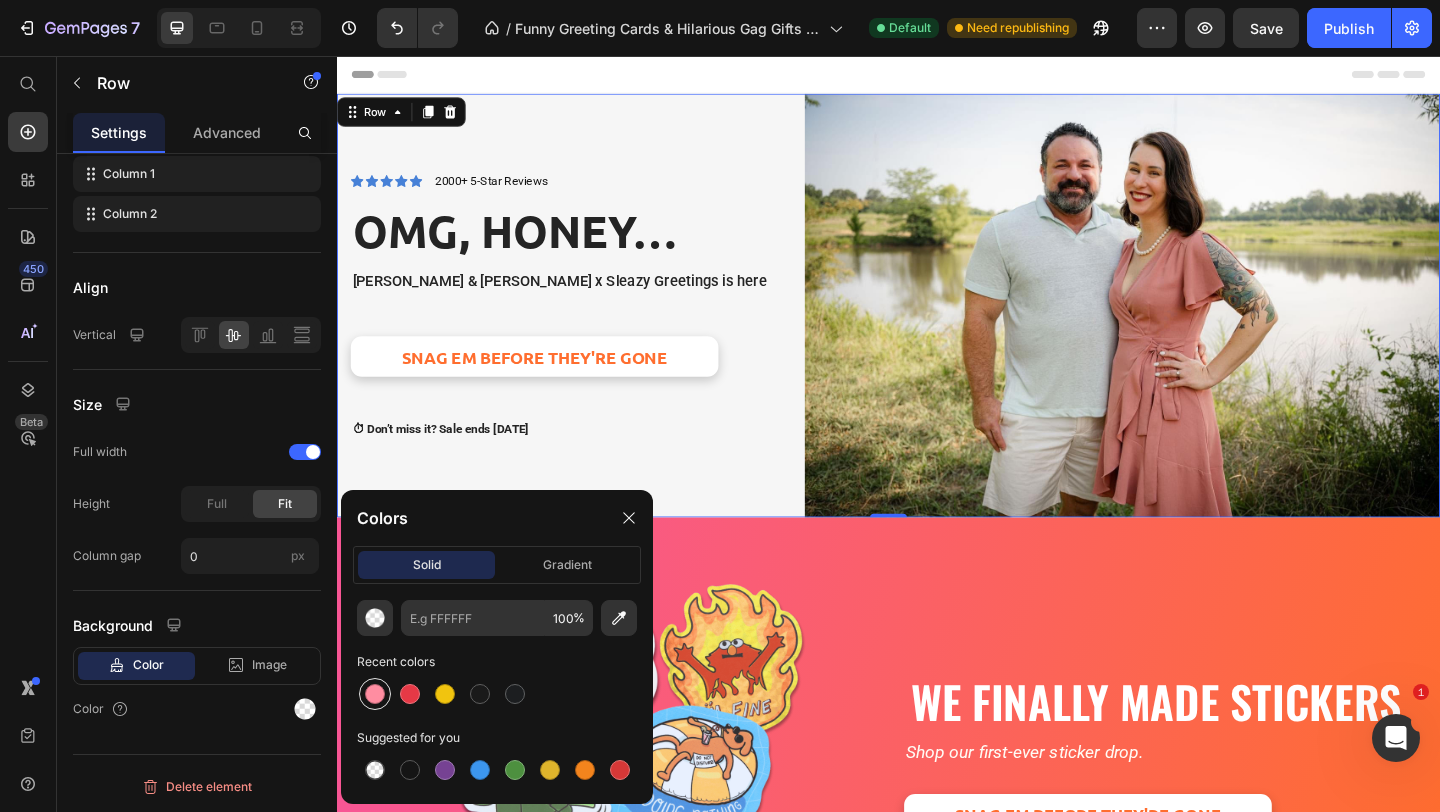 click at bounding box center [375, 694] 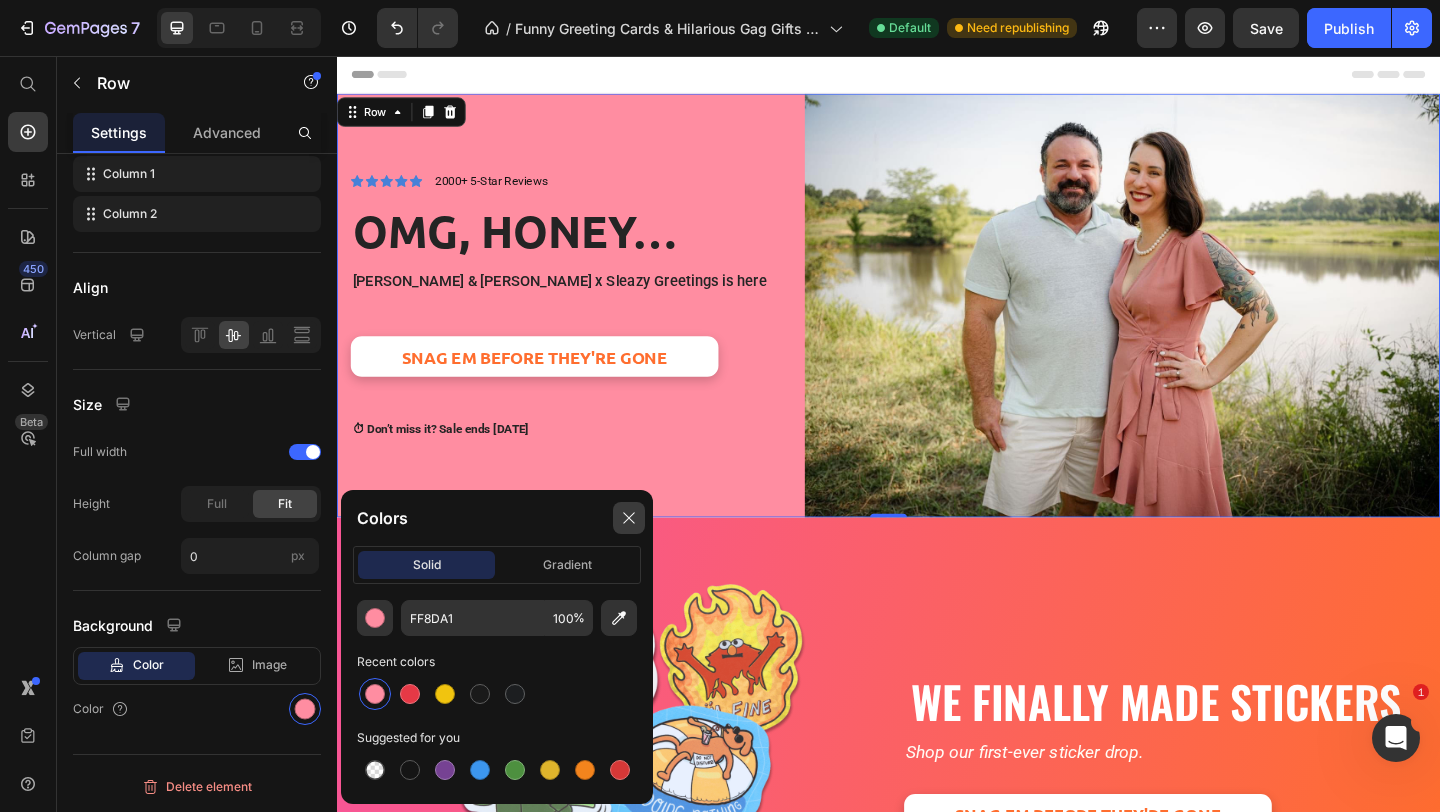 click 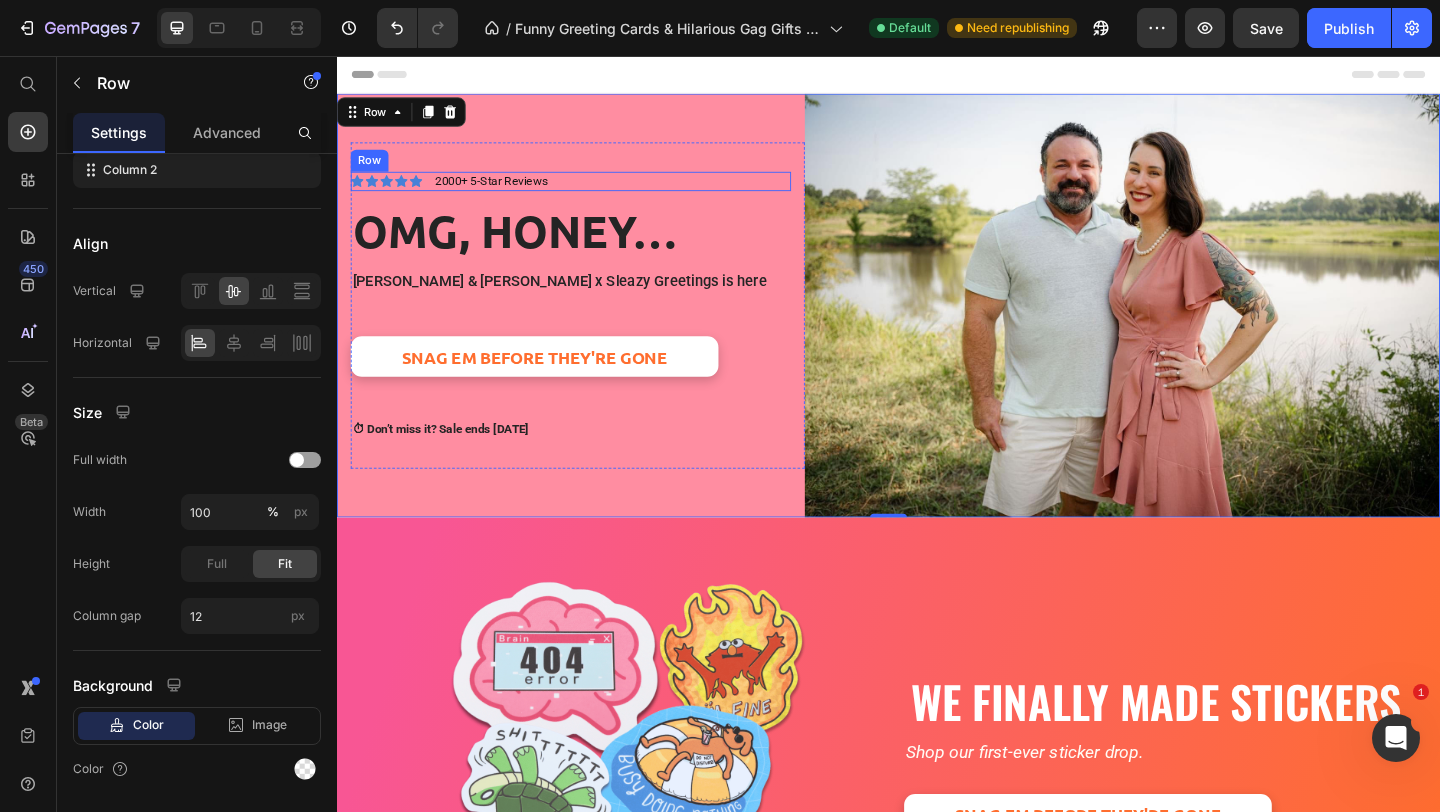 click on "Icon Icon Icon Icon Icon Icon List 2000+ 5-Star Reviews Text Block Row" at bounding box center (591, 192) 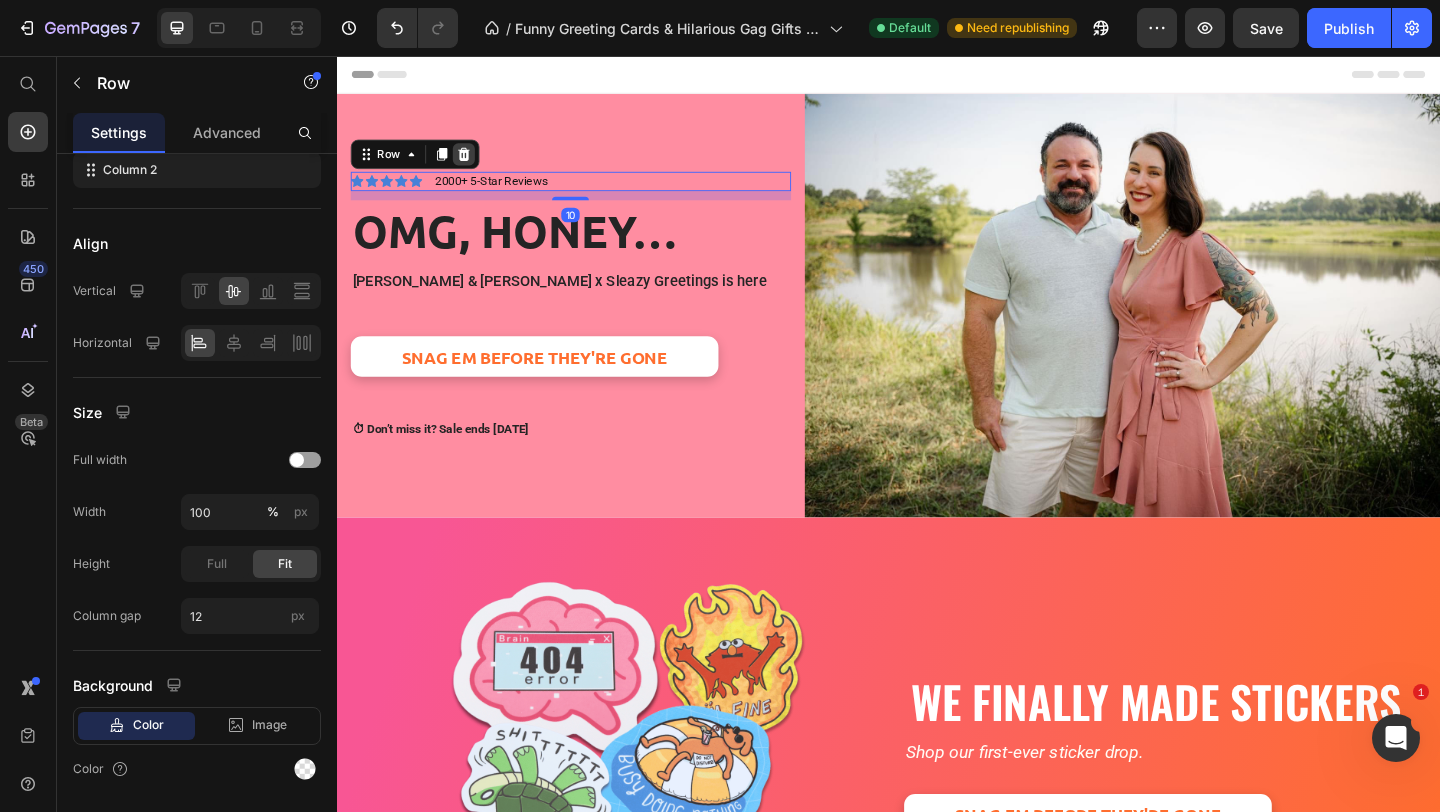 click 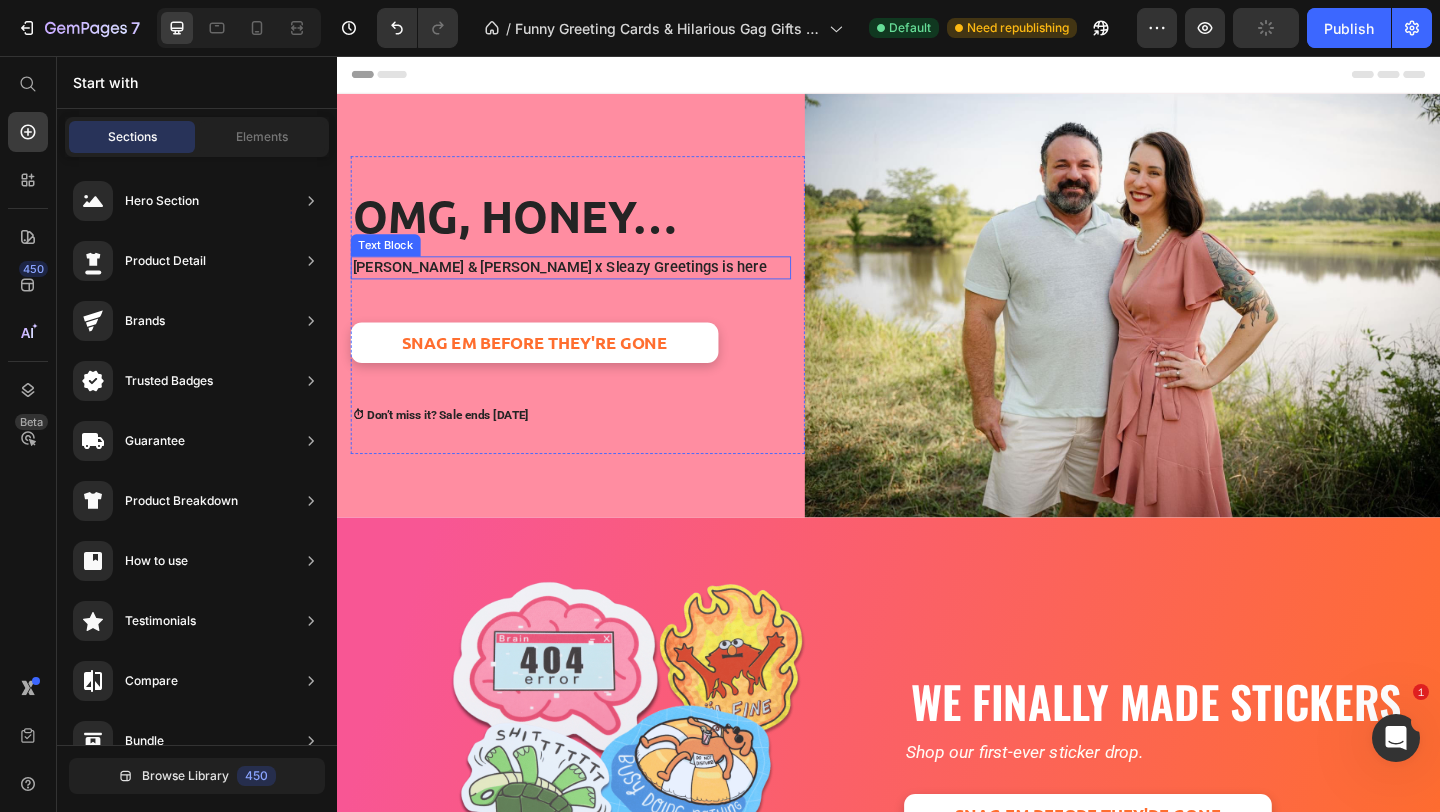 click on "Tara & Brian x Sleazy Greetings is here" at bounding box center (591, 286) 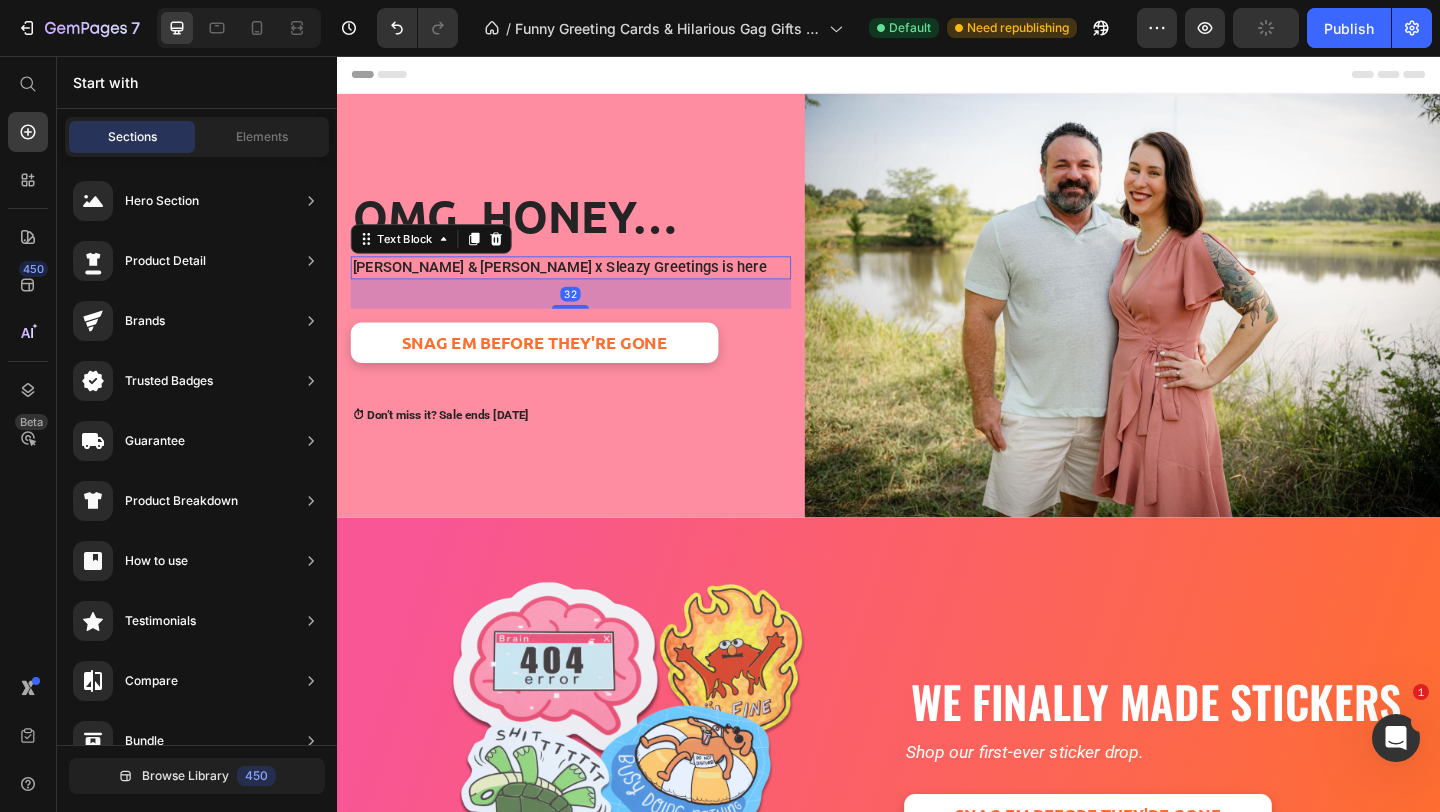 scroll, scrollTop: 0, scrollLeft: 0, axis: both 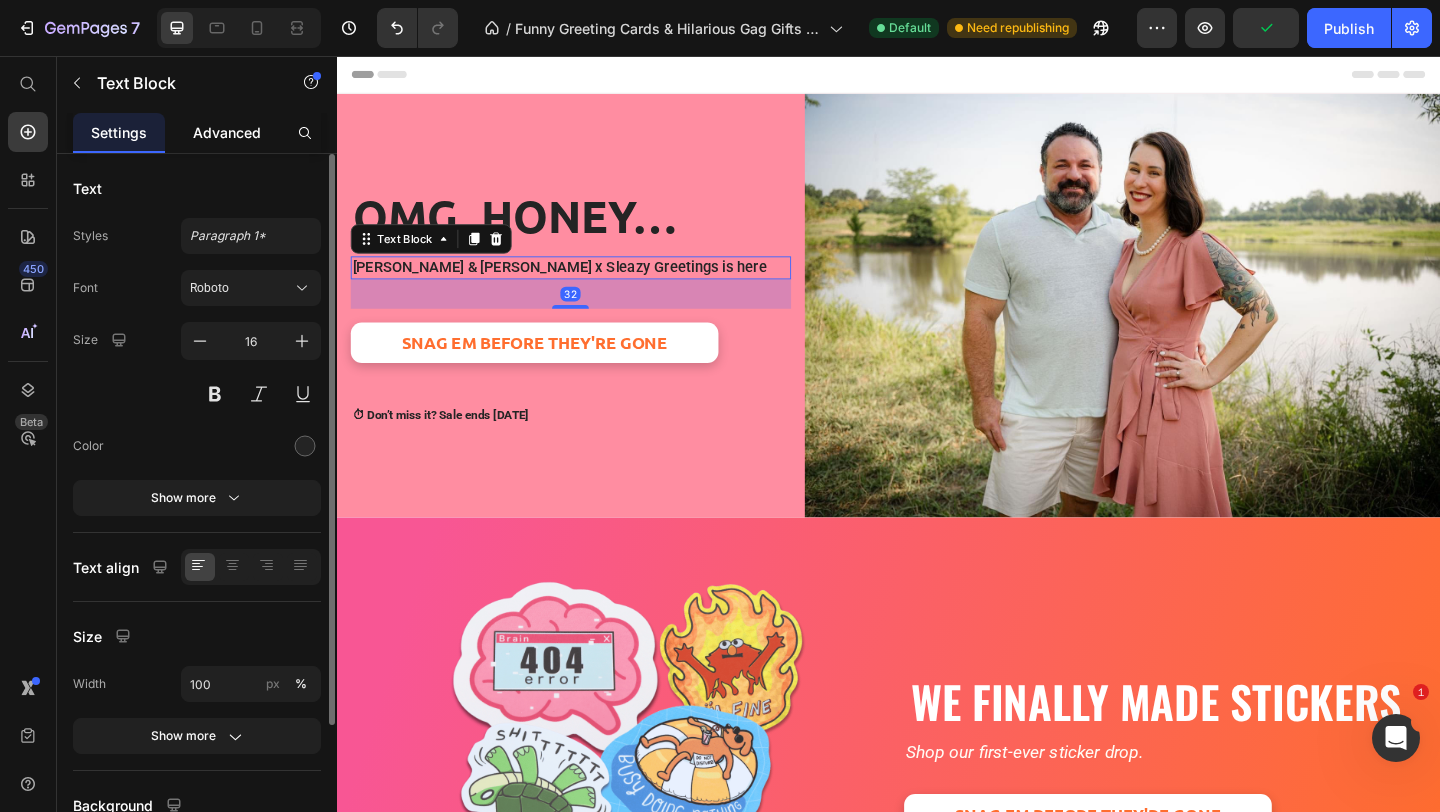 click on "Advanced" at bounding box center (227, 132) 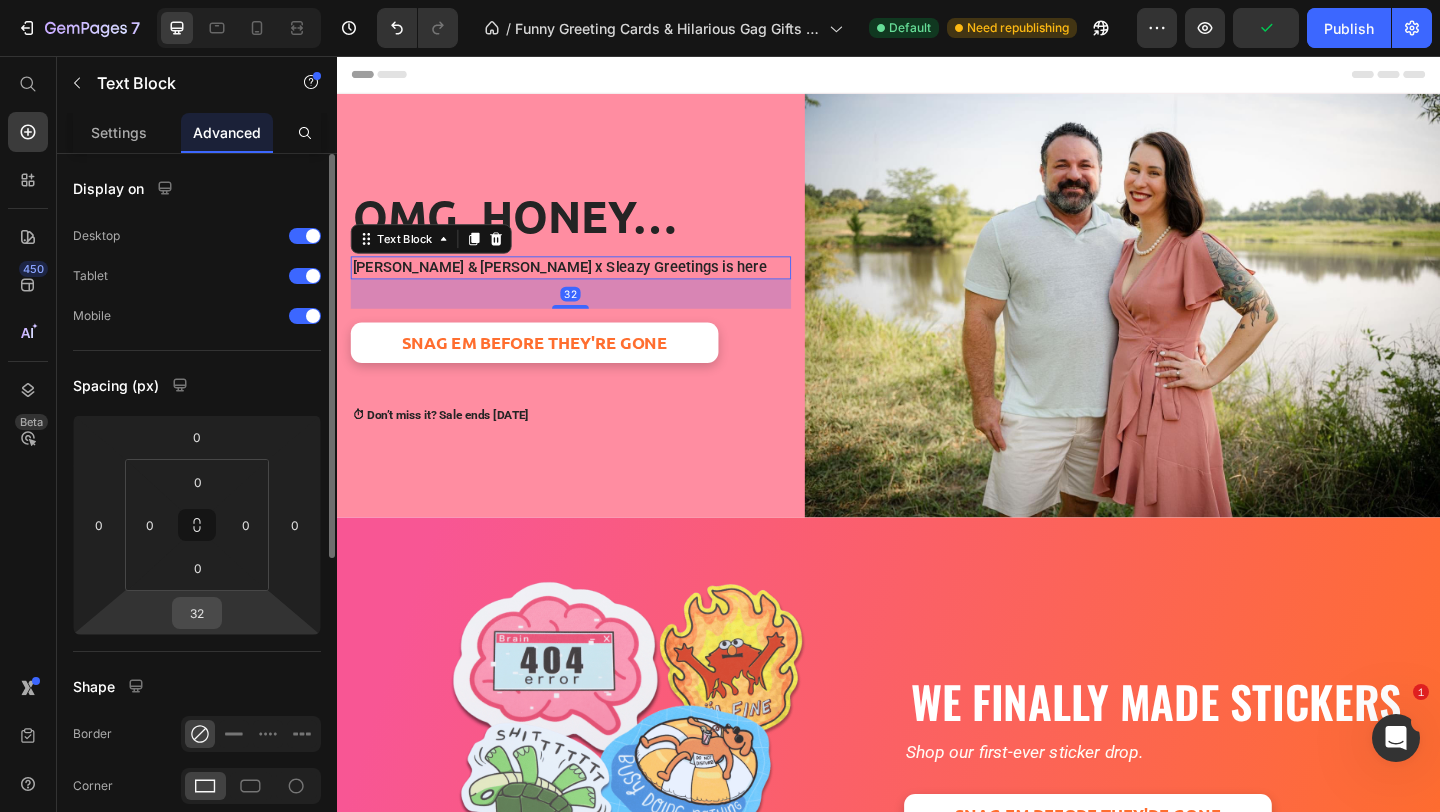 click on "32" at bounding box center [197, 613] 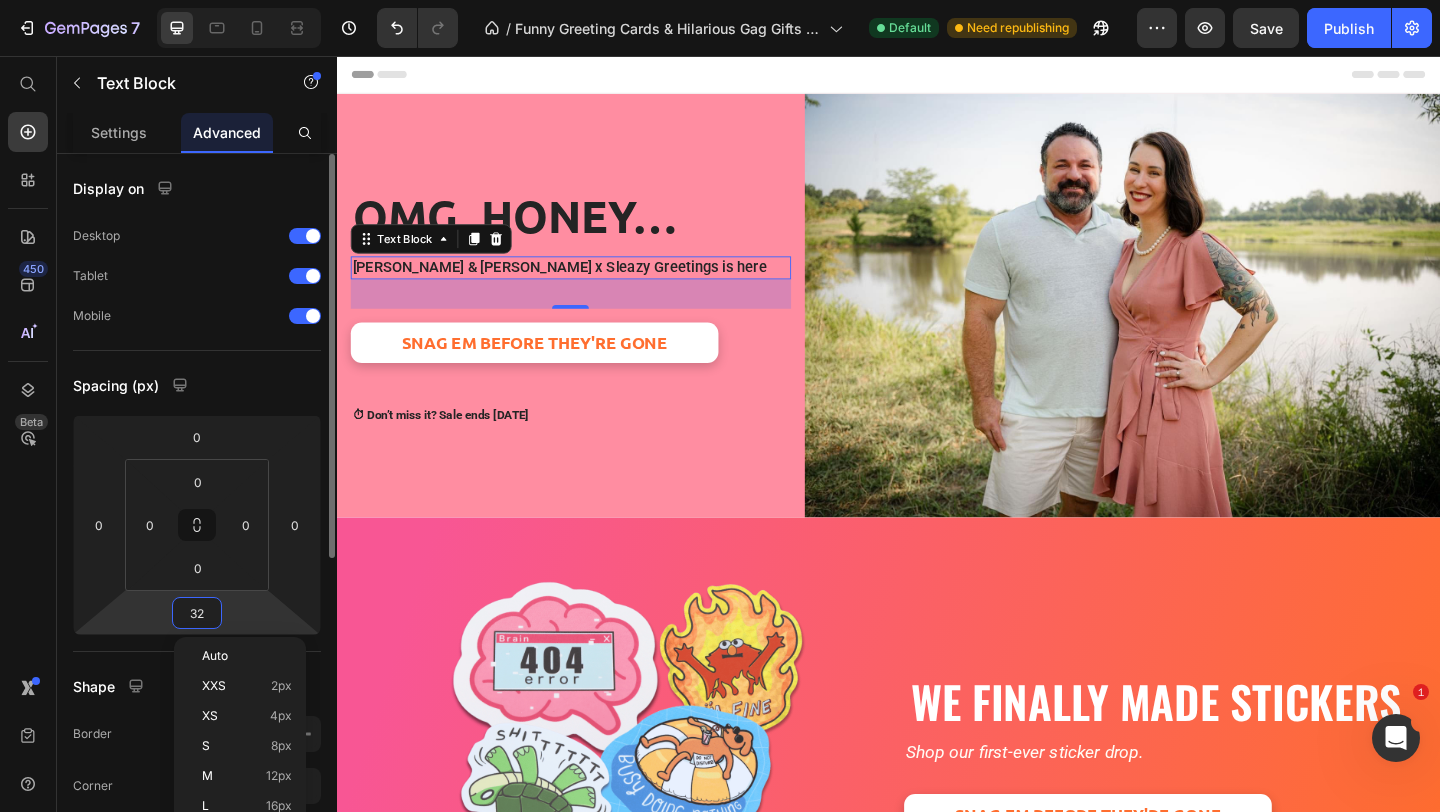 type on "8" 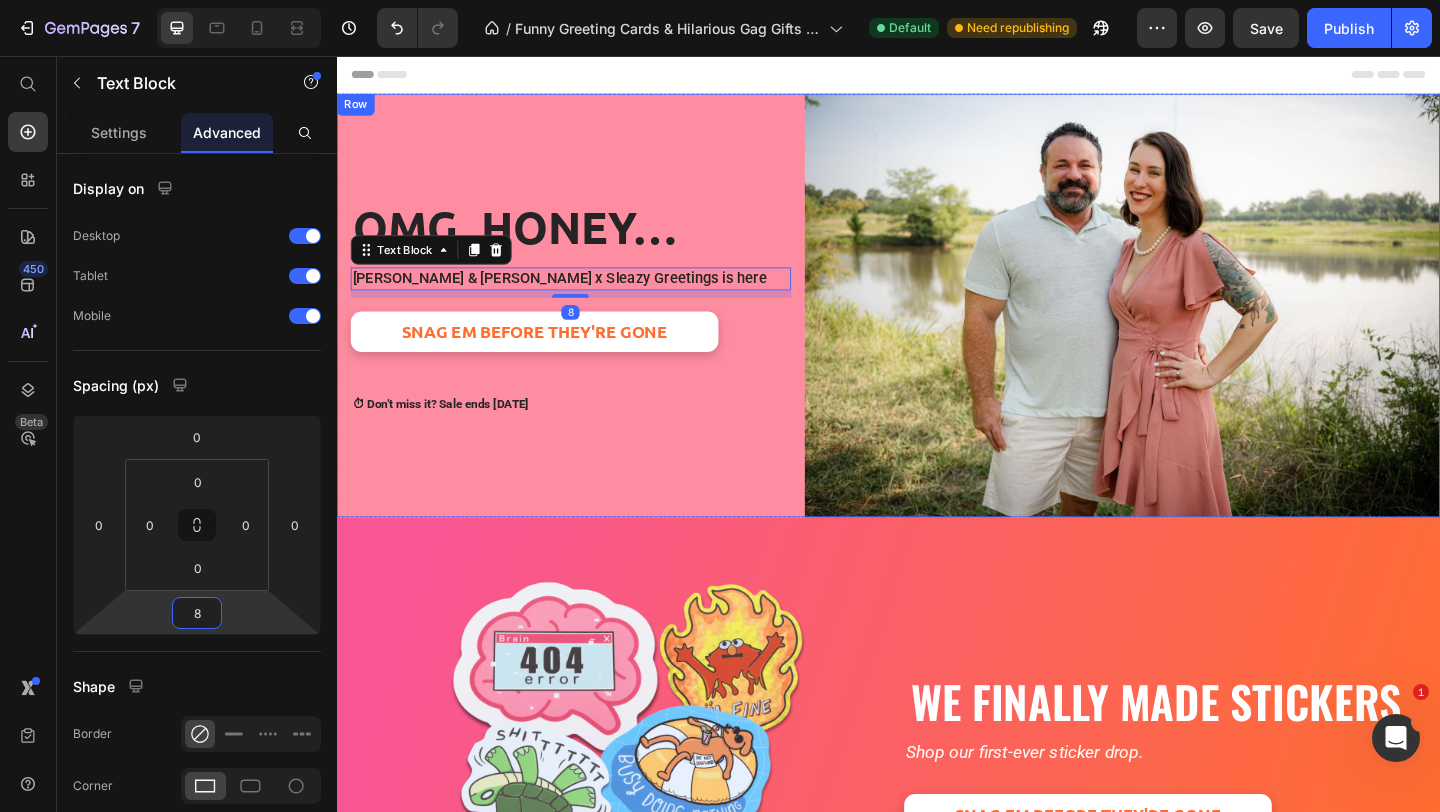 click on "OMG, Honey… Heading Tara & Brian x Sleazy Greetings is here Text Block   8 SNAG EM BEFORE THEY'RE GONE Button ⏱ Don’t miss it? Sale ends July 31st Text Block Row" at bounding box center (599, 327) 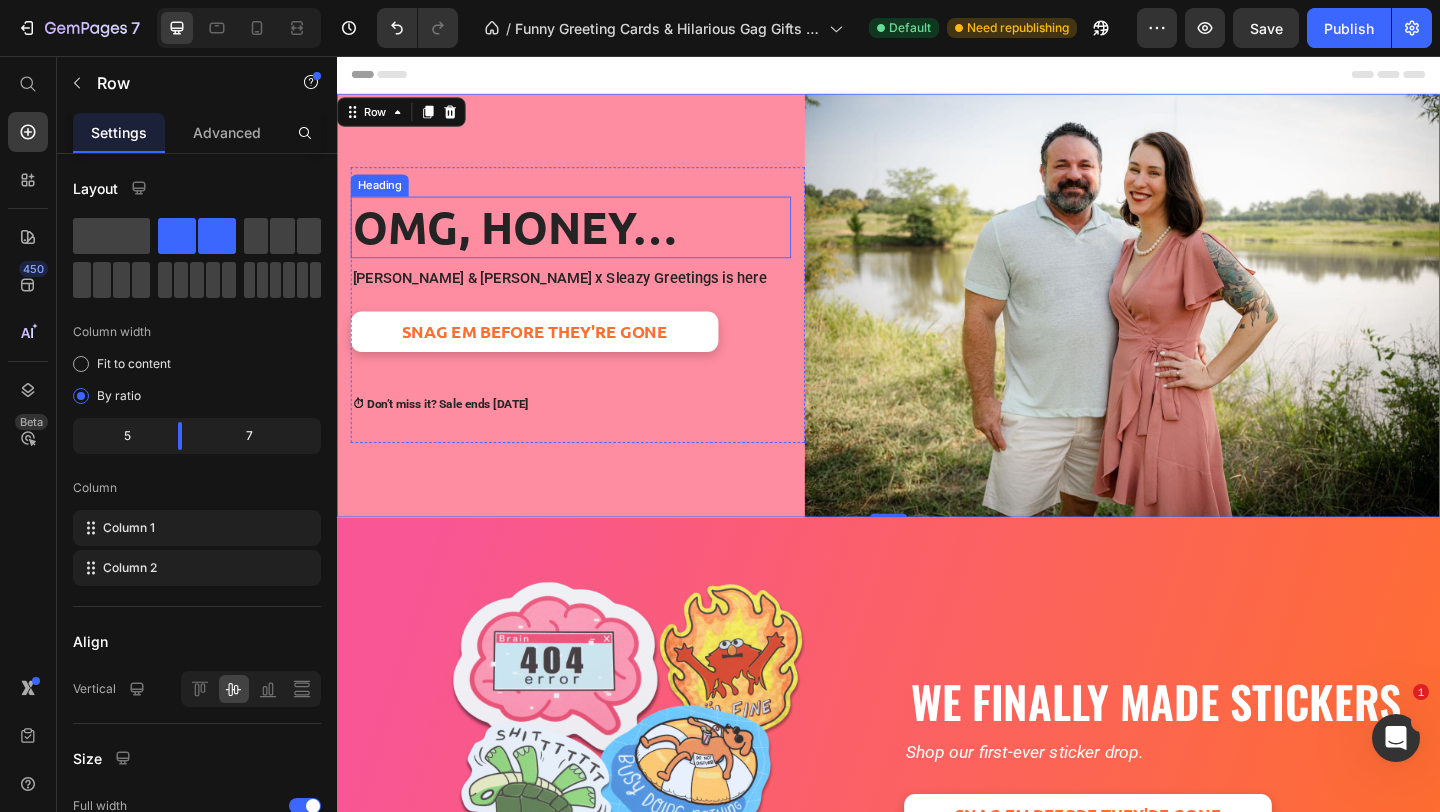 click on "OMG, Honey…" at bounding box center [591, 242] 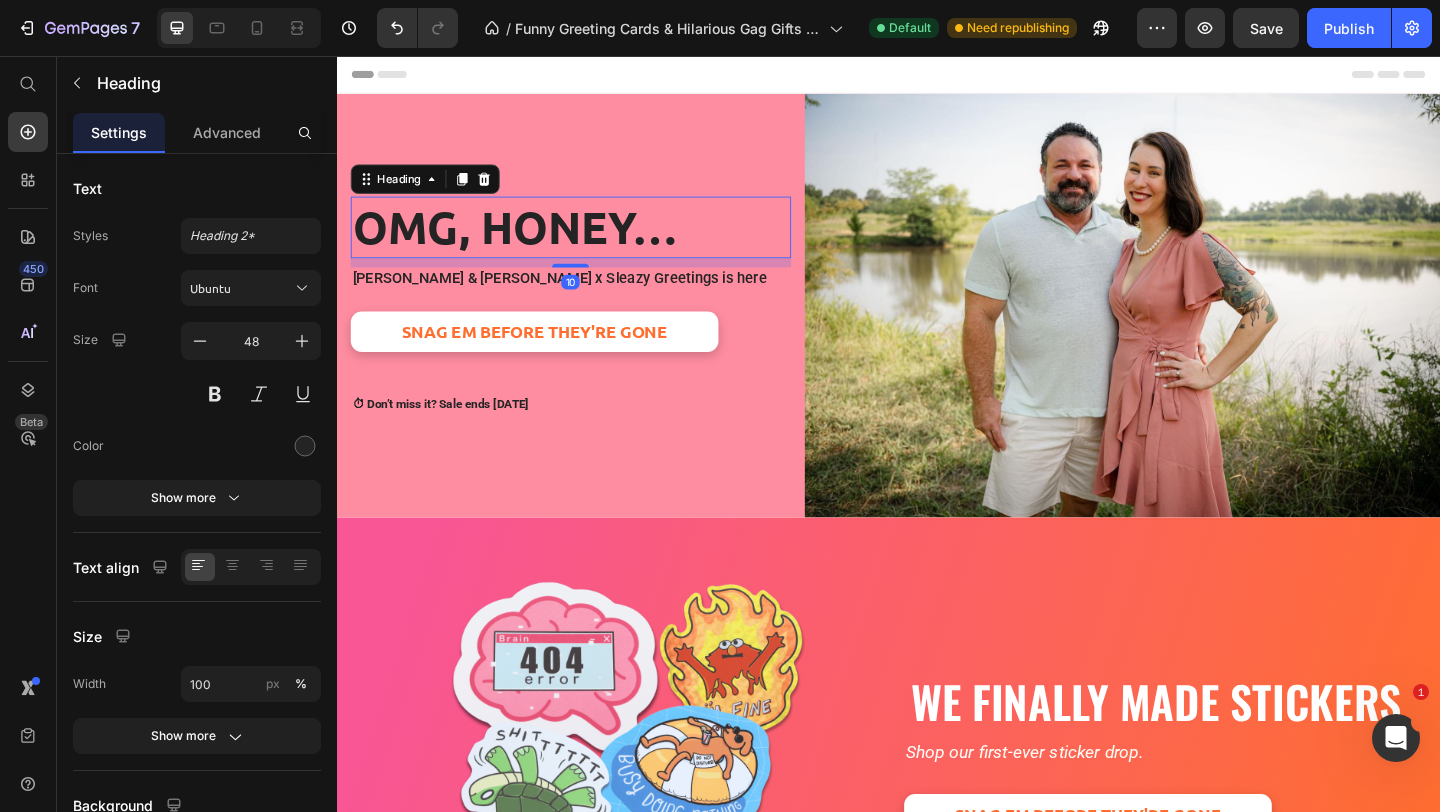 click on "OMG, Honey…" at bounding box center [591, 242] 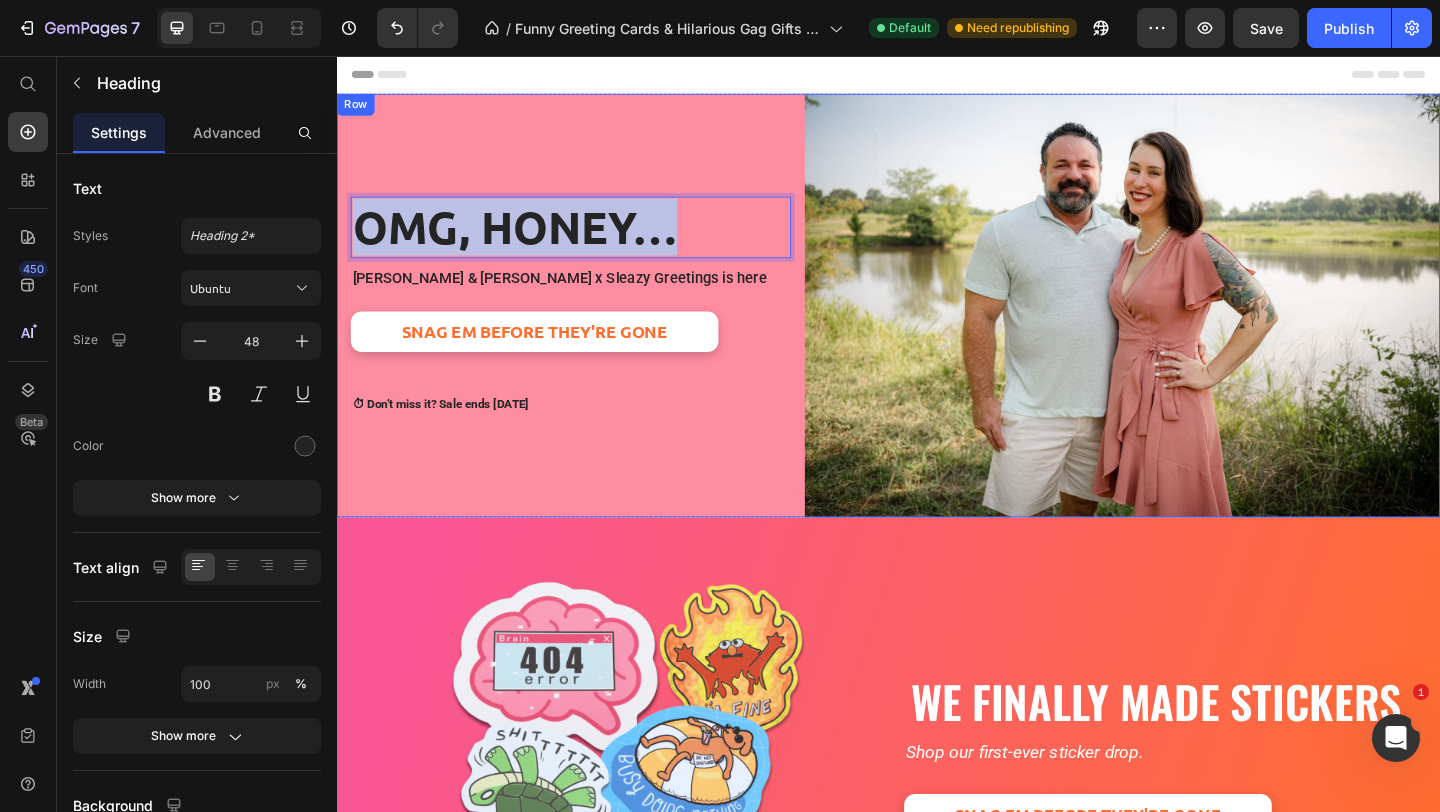 drag, startPoint x: 744, startPoint y: 259, endPoint x: 346, endPoint y: 256, distance: 398.0113 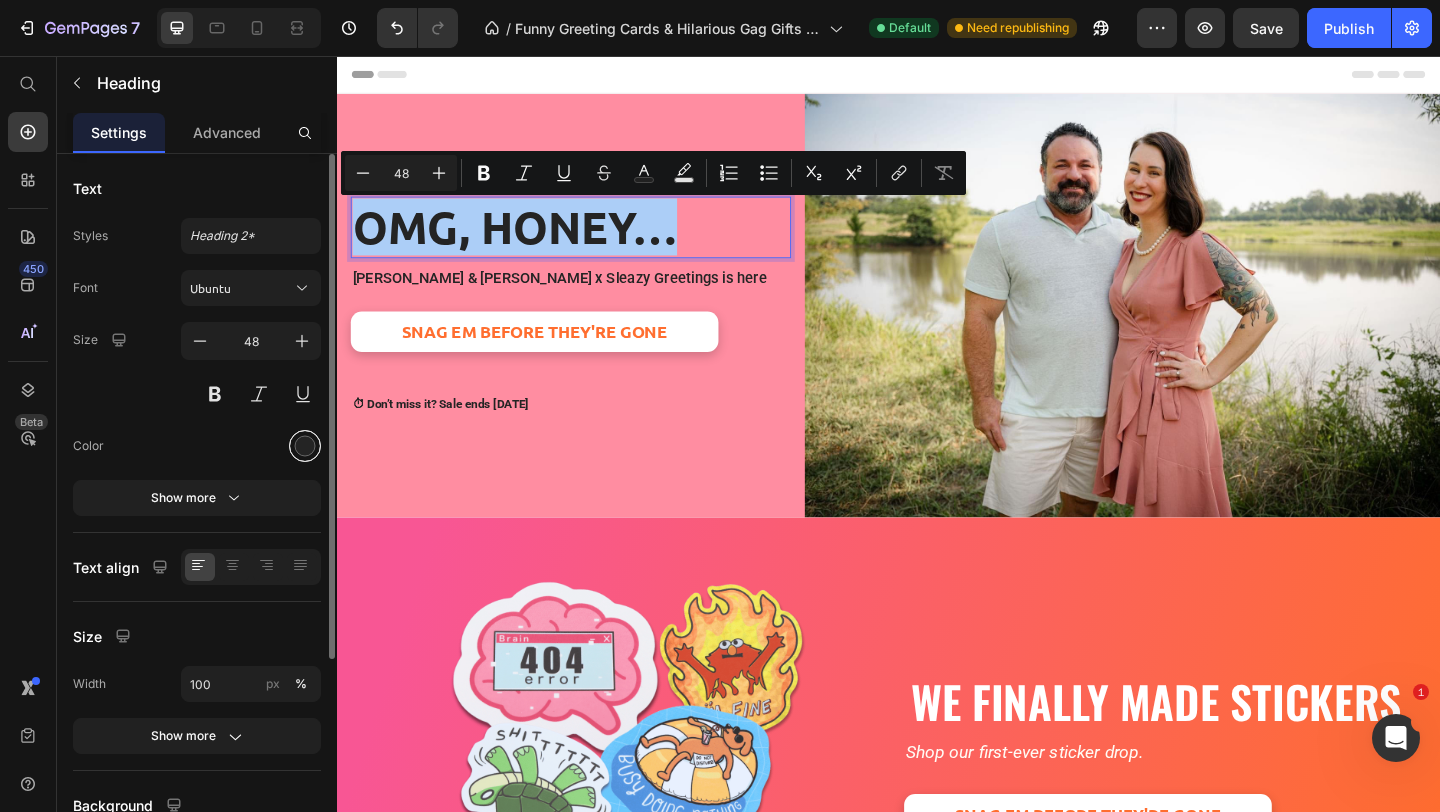 click at bounding box center (305, 446) 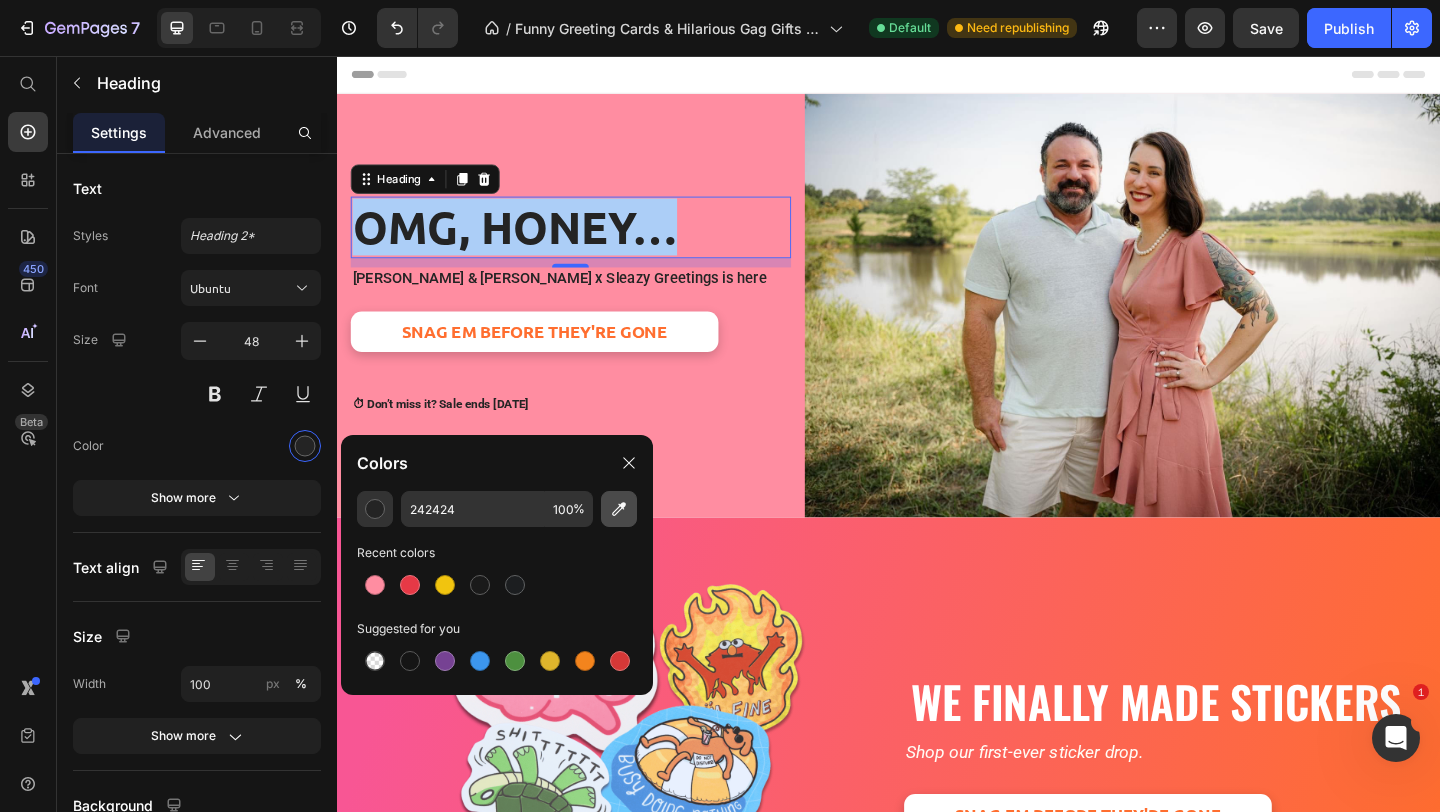 click 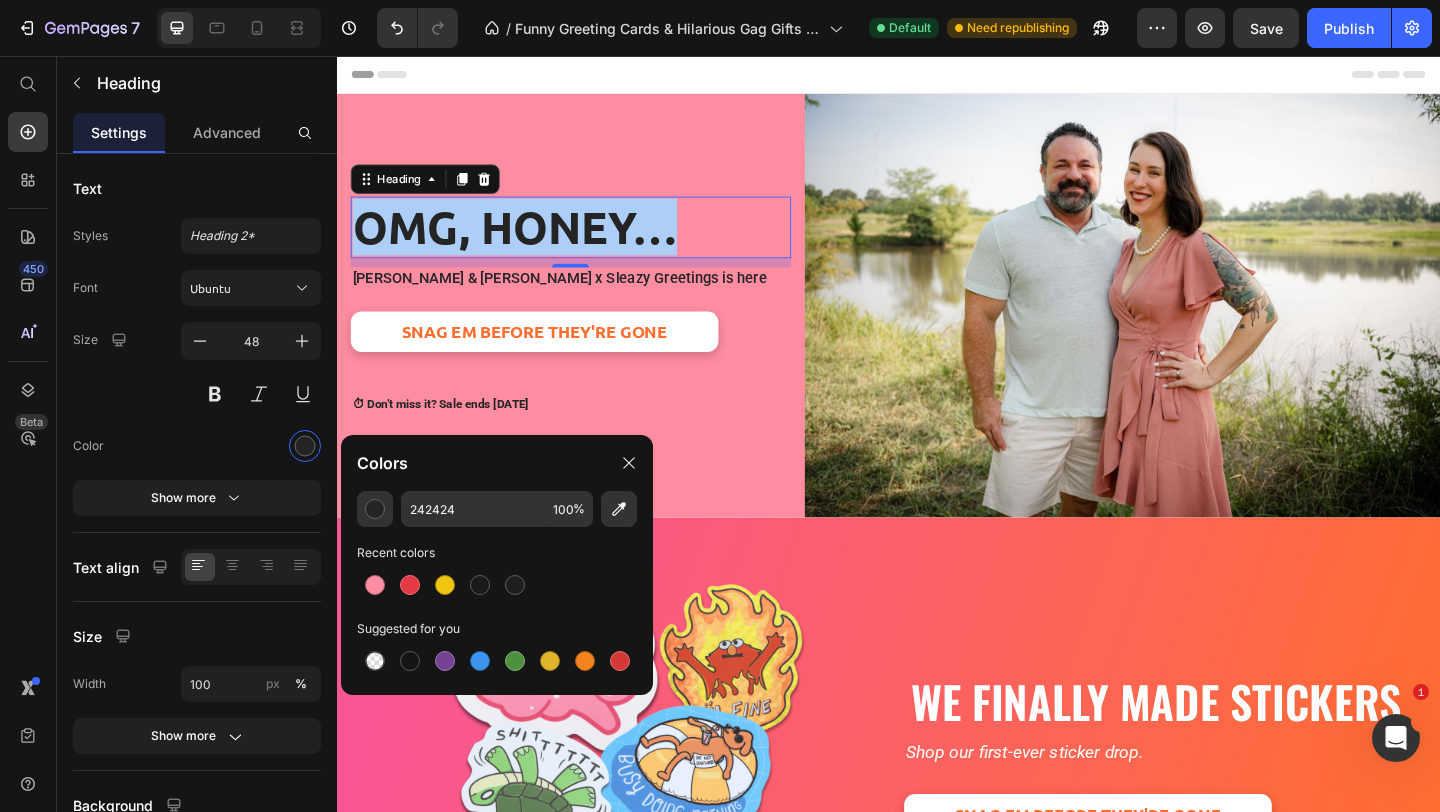 type on "FFFFFF" 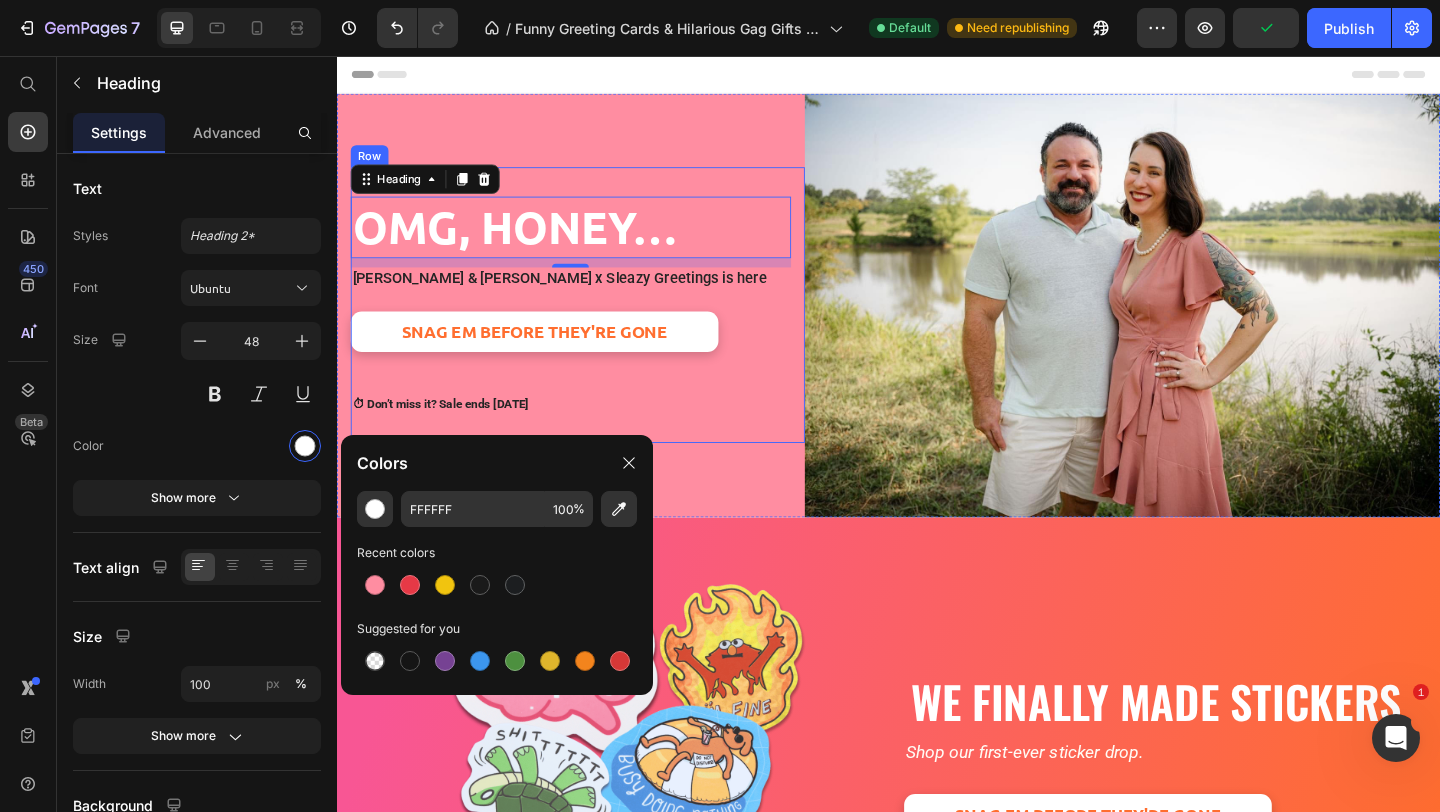 click on "OMG, Honey… Heading   10 Tara & Brian x Sleazy Greetings is here Text Block SNAG EM BEFORE THEY'RE GONE Button ⏱ Don’t miss it? Sale ends July 31st Text Block Row" at bounding box center [599, 327] 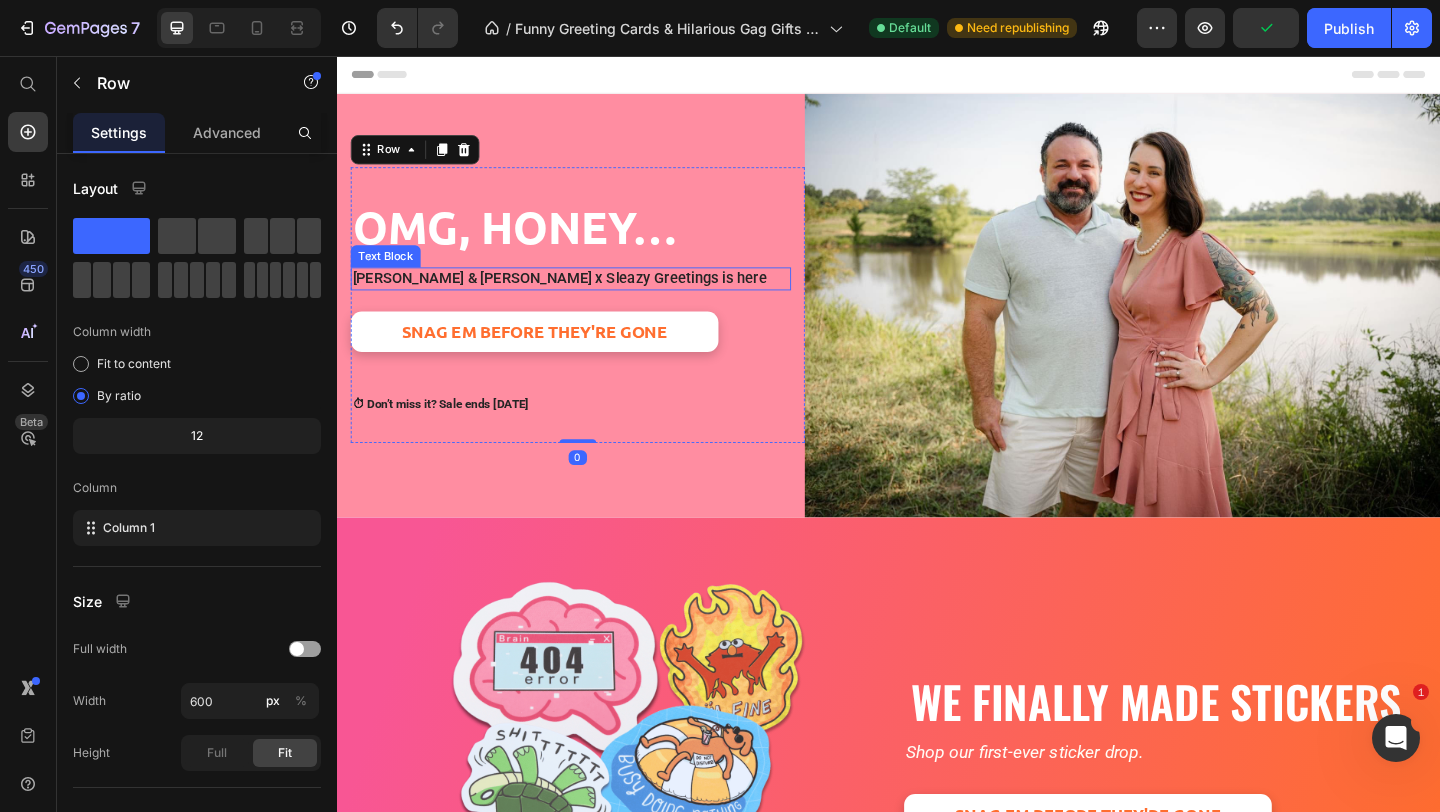 click on "Tara & Brian x Sleazy Greetings is here" at bounding box center [591, 298] 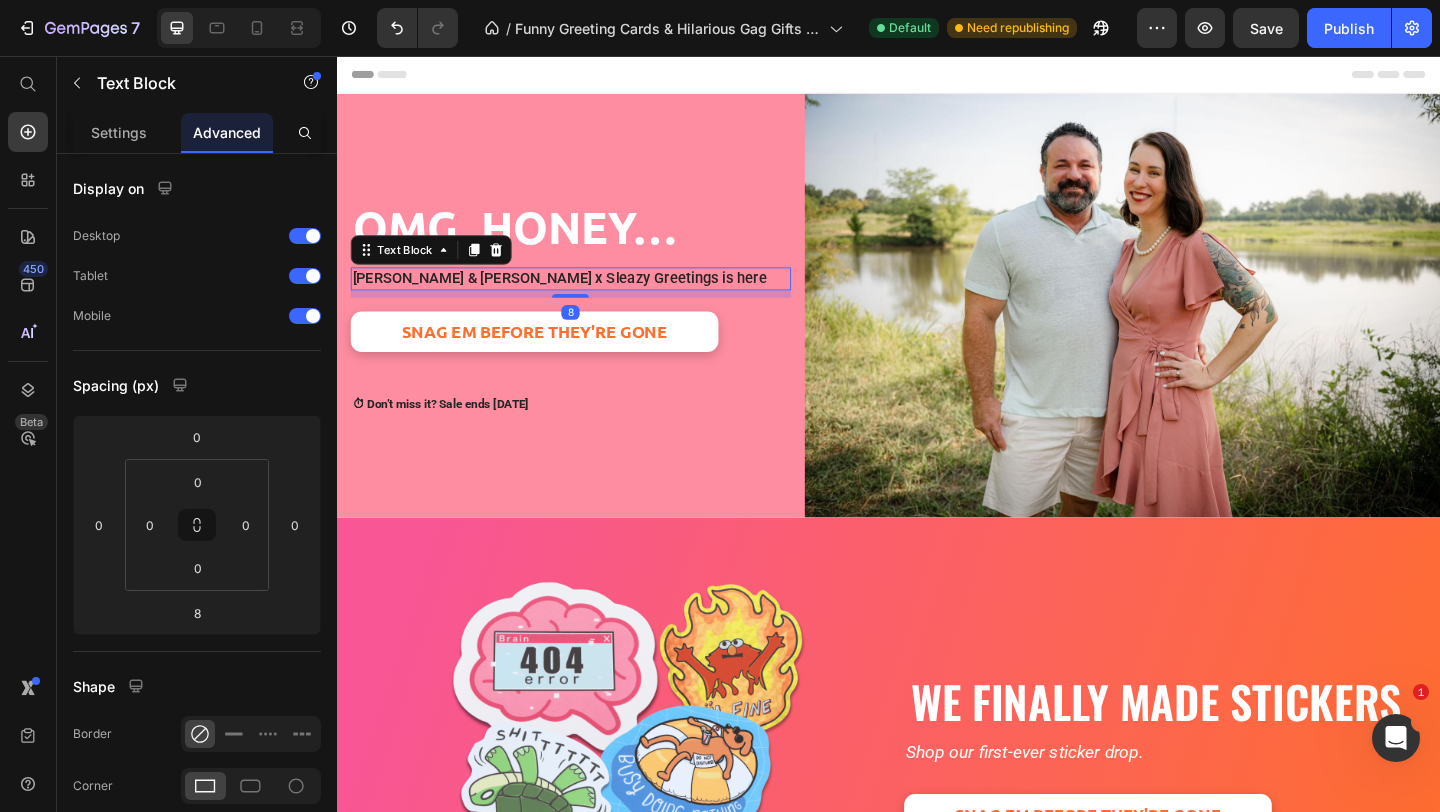 click on "Tara & Brian x Sleazy Greetings is here" at bounding box center (591, 298) 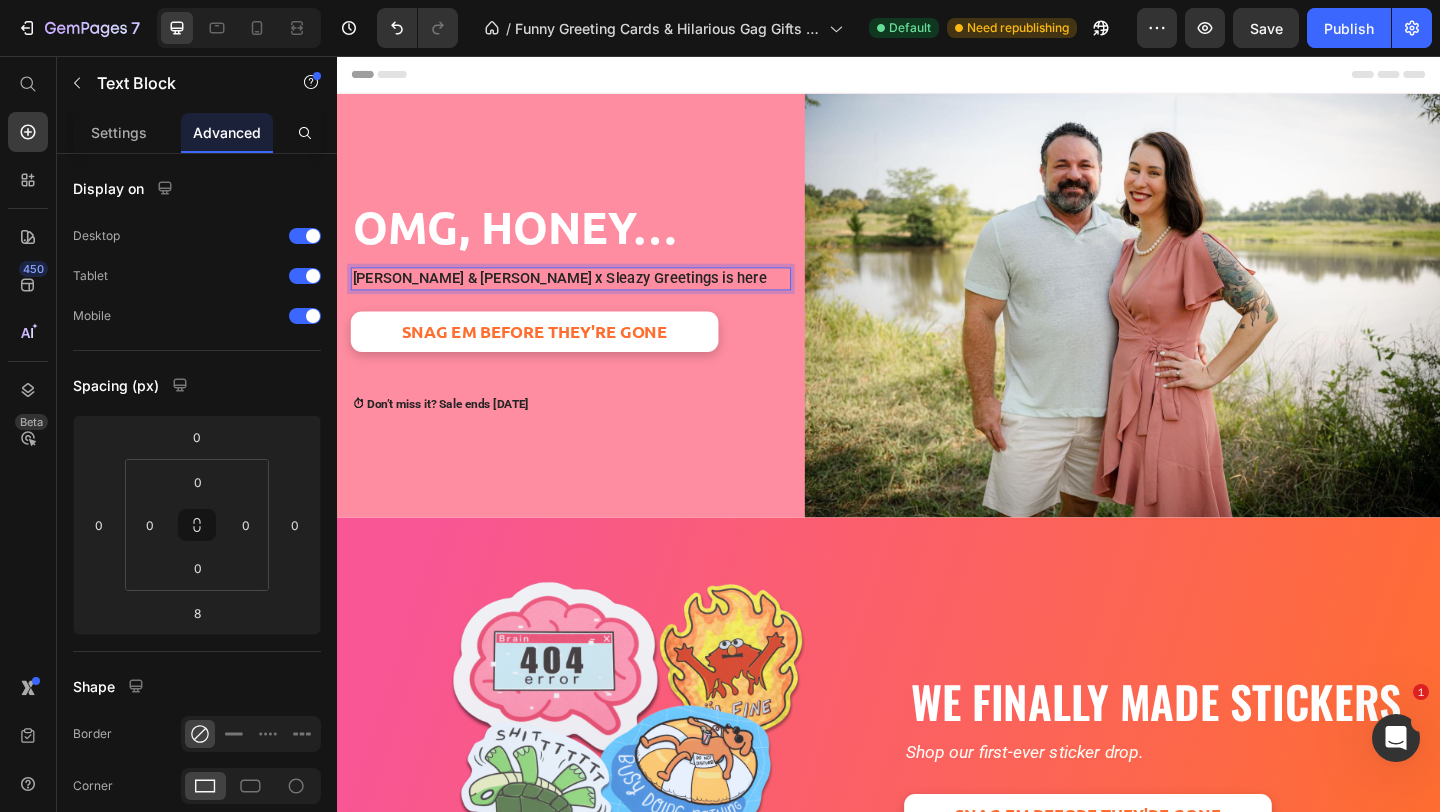 click on "Tara & Brian x Sleazy Greetings is here" at bounding box center [591, 298] 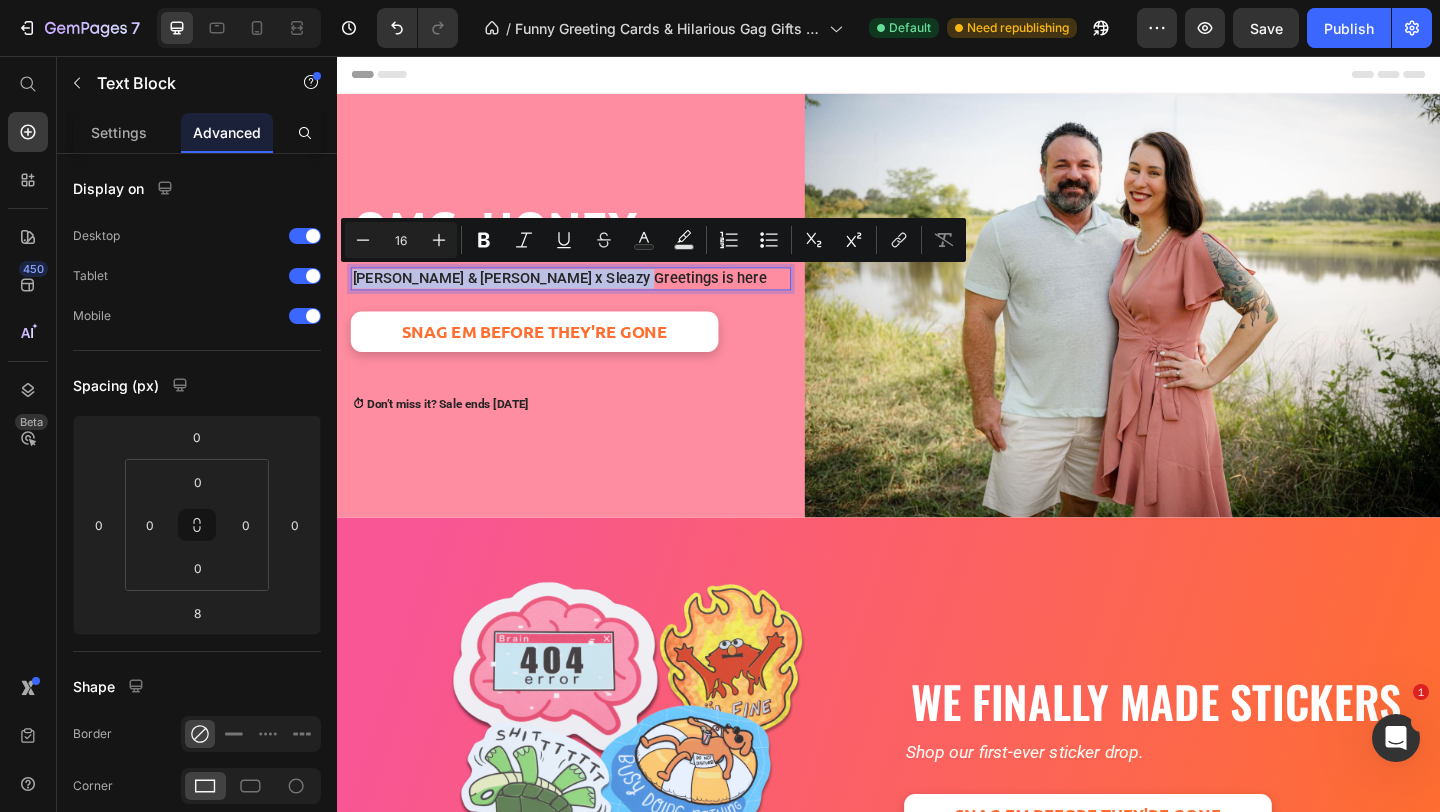 drag, startPoint x: 625, startPoint y: 297, endPoint x: 310, endPoint y: 297, distance: 315 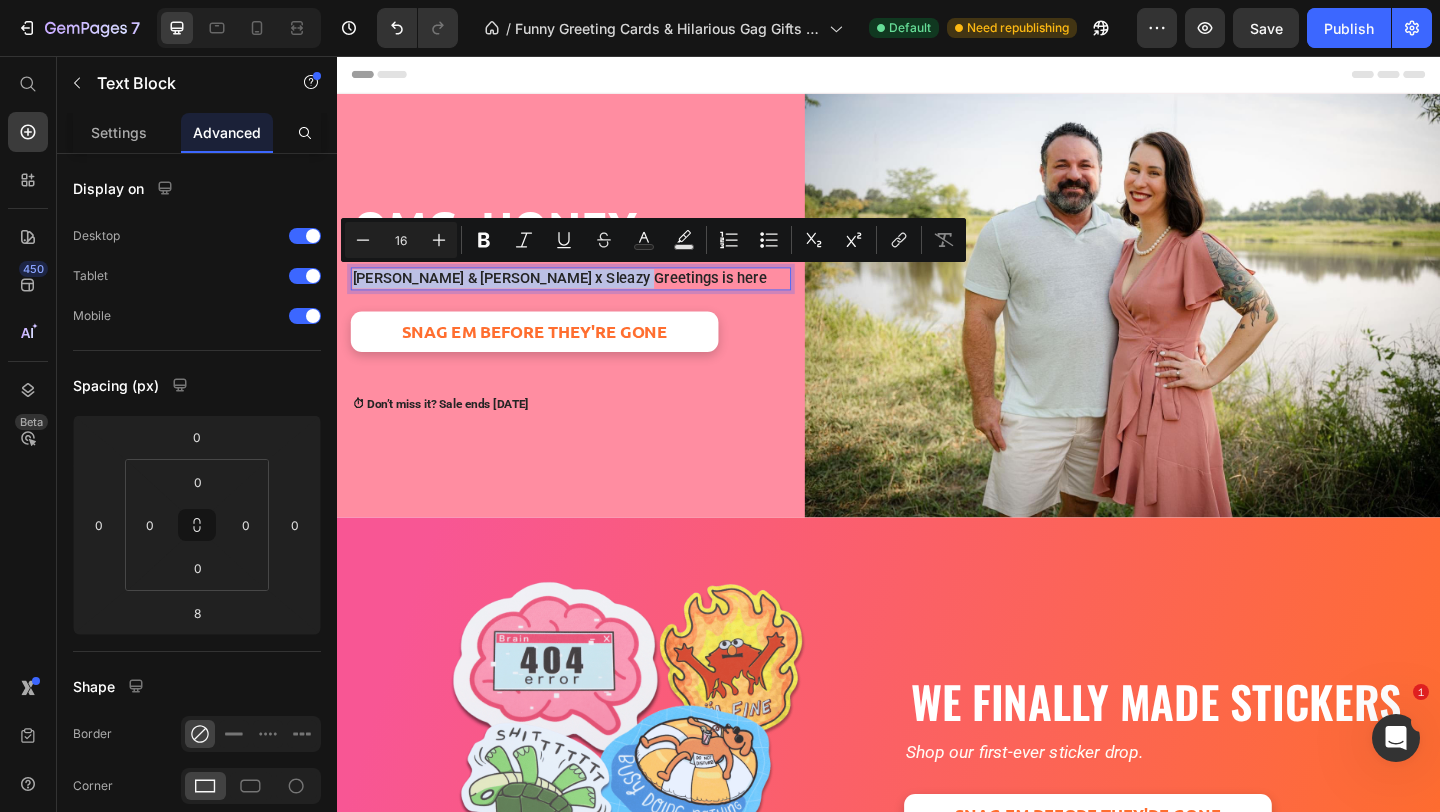 click on "Header OMG, Honey… Heading Tara & Brian x Sleazy Greetings is here Text Block   8 SNAG EM BEFORE THEY'RE GONE Button ⏱ Don’t miss it? Sale ends July 31st Text Block Row Image Row Hero Banner Section 1 Image WE FINALLY MADE STICKERS Heading Shop our first-ever sticker drop. Text Block SNAG EM BEFORE THEY'RE GONE Button Row Row Row Row Row Section 2 GET YOUR HANDS ON THE GOODS Heading Image GREETING CARDS Button Row Image STICKERS Button Row Image CANDLES Button Row Image GAG GIFTS Button Row Image GAMES Button Row Image PLAYING CARDS Button Row Image MERCHANDISE Button Row Carousel Row Section 3 Root Start with Sections from sidebar Add sections Add elements Start with Generating from URL or image Add section Choose templates inspired by CRO experts Generate layout from URL or image Add blank section then drag & drop elements Footer" at bounding box center [937, 3199] 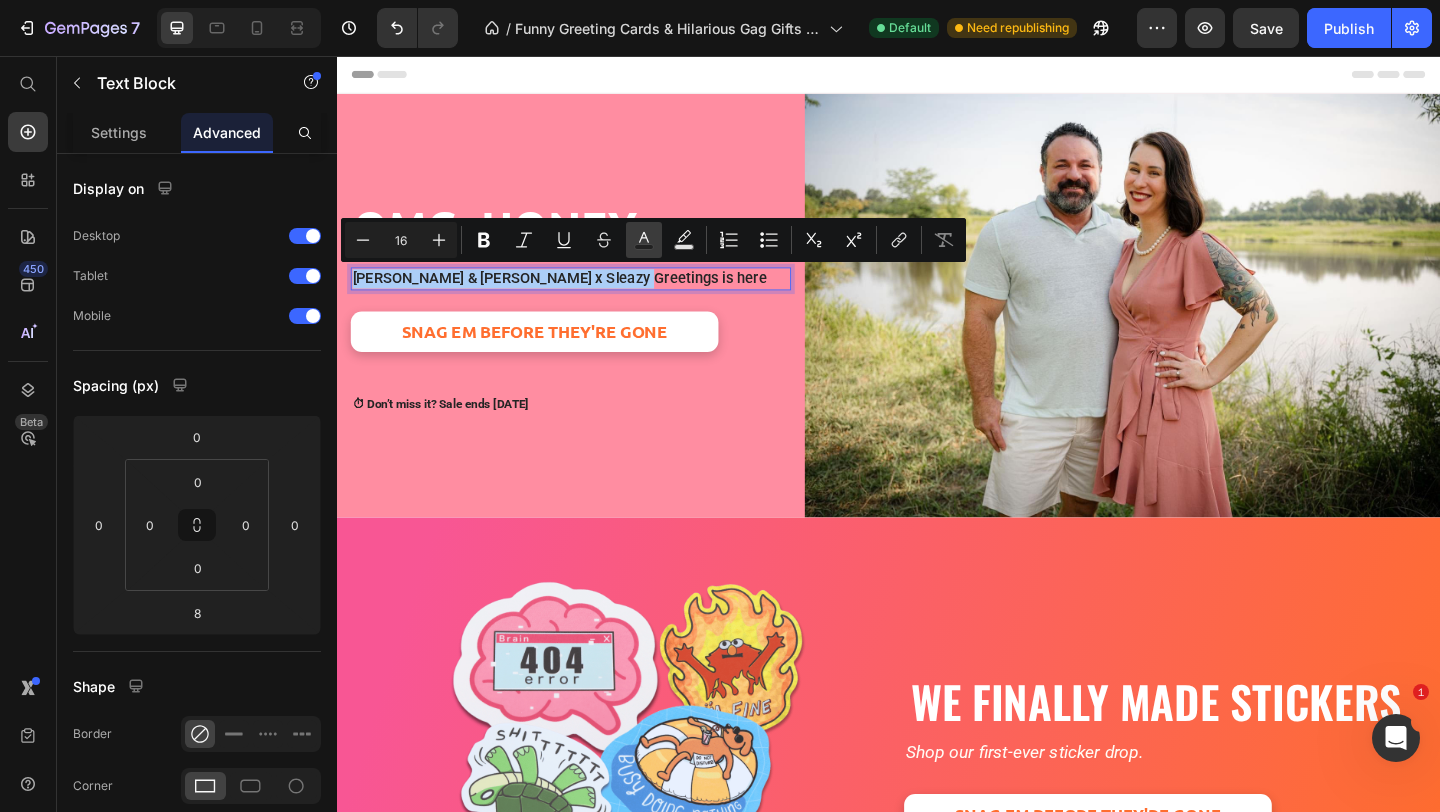 click on "Text Color" at bounding box center [644, 240] 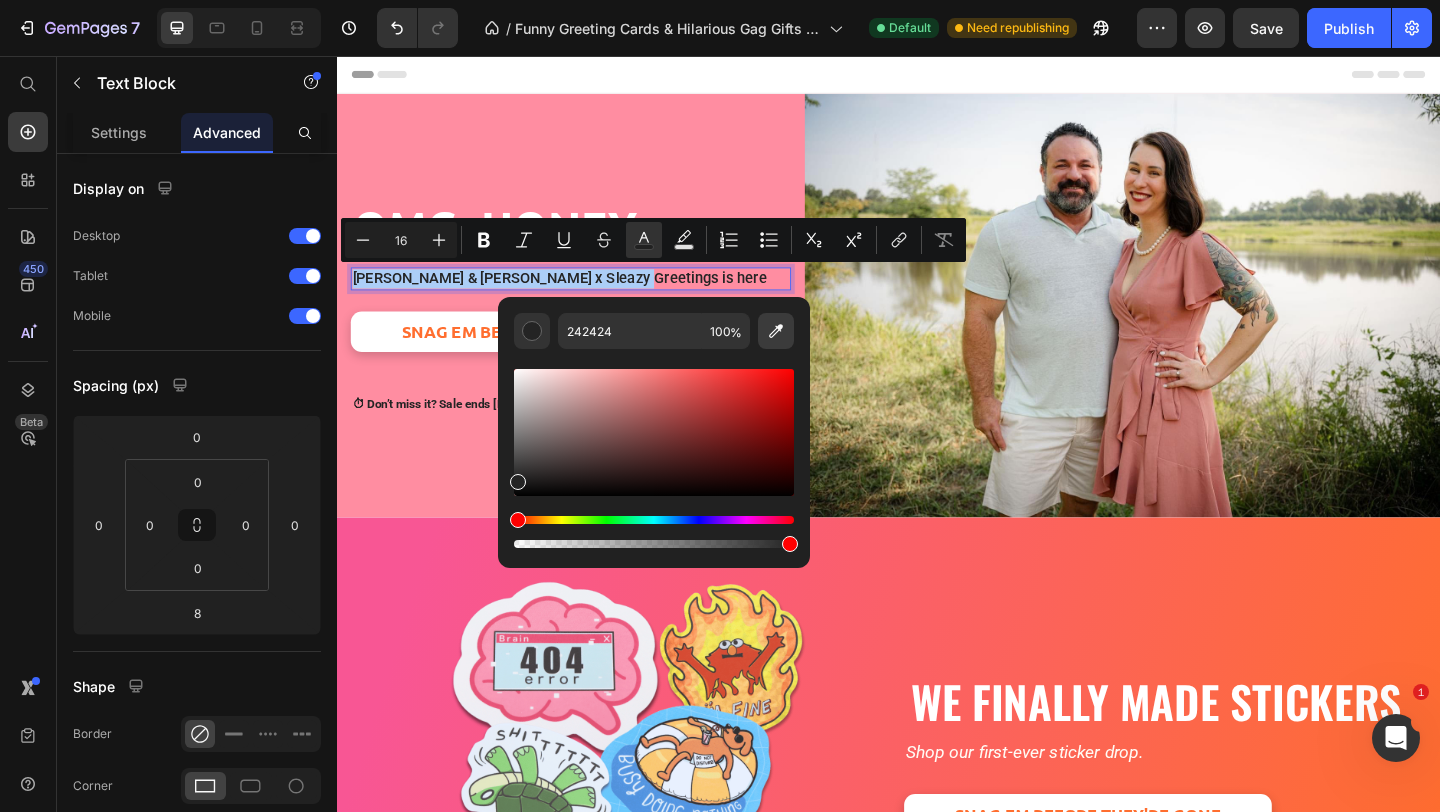 click 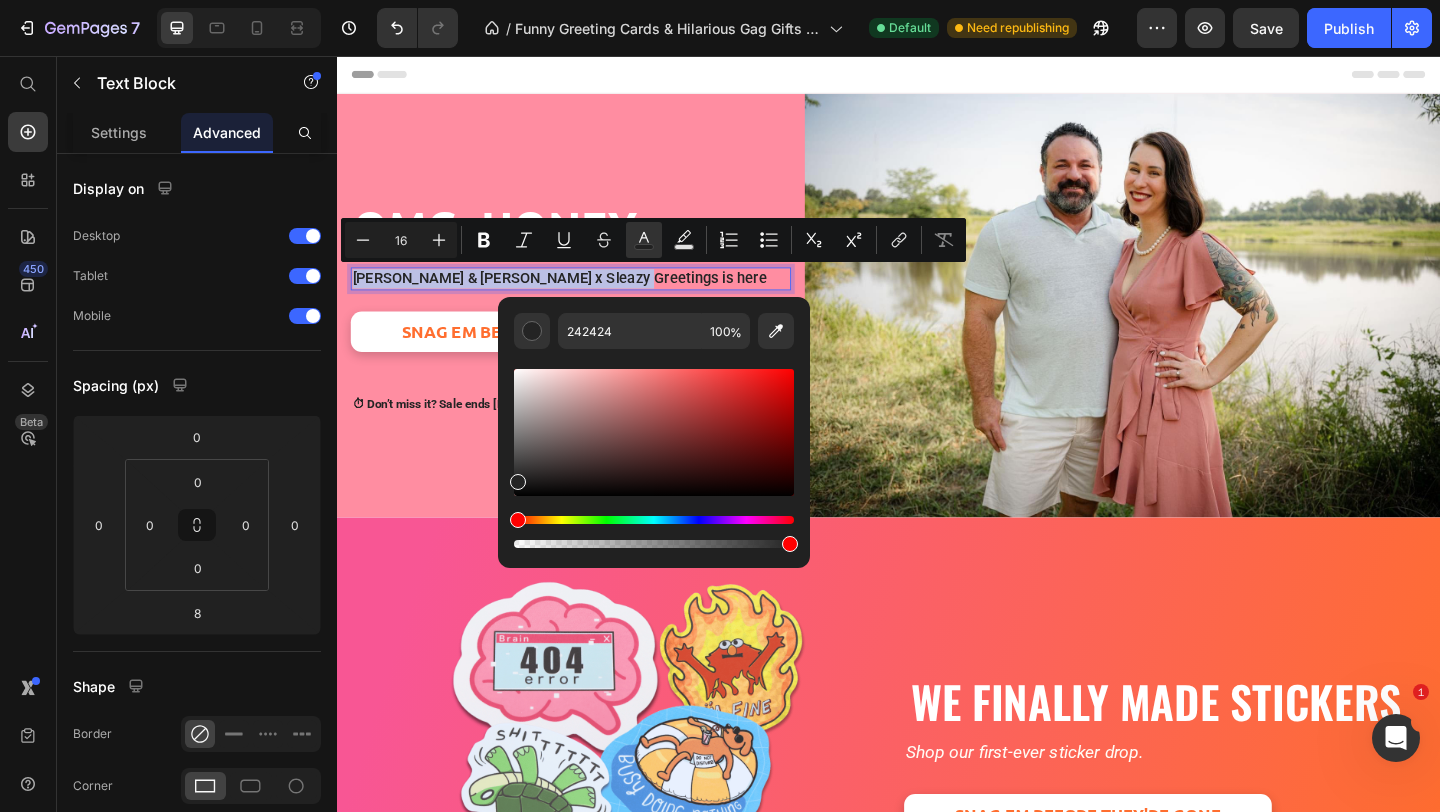 type on "FFFFFF" 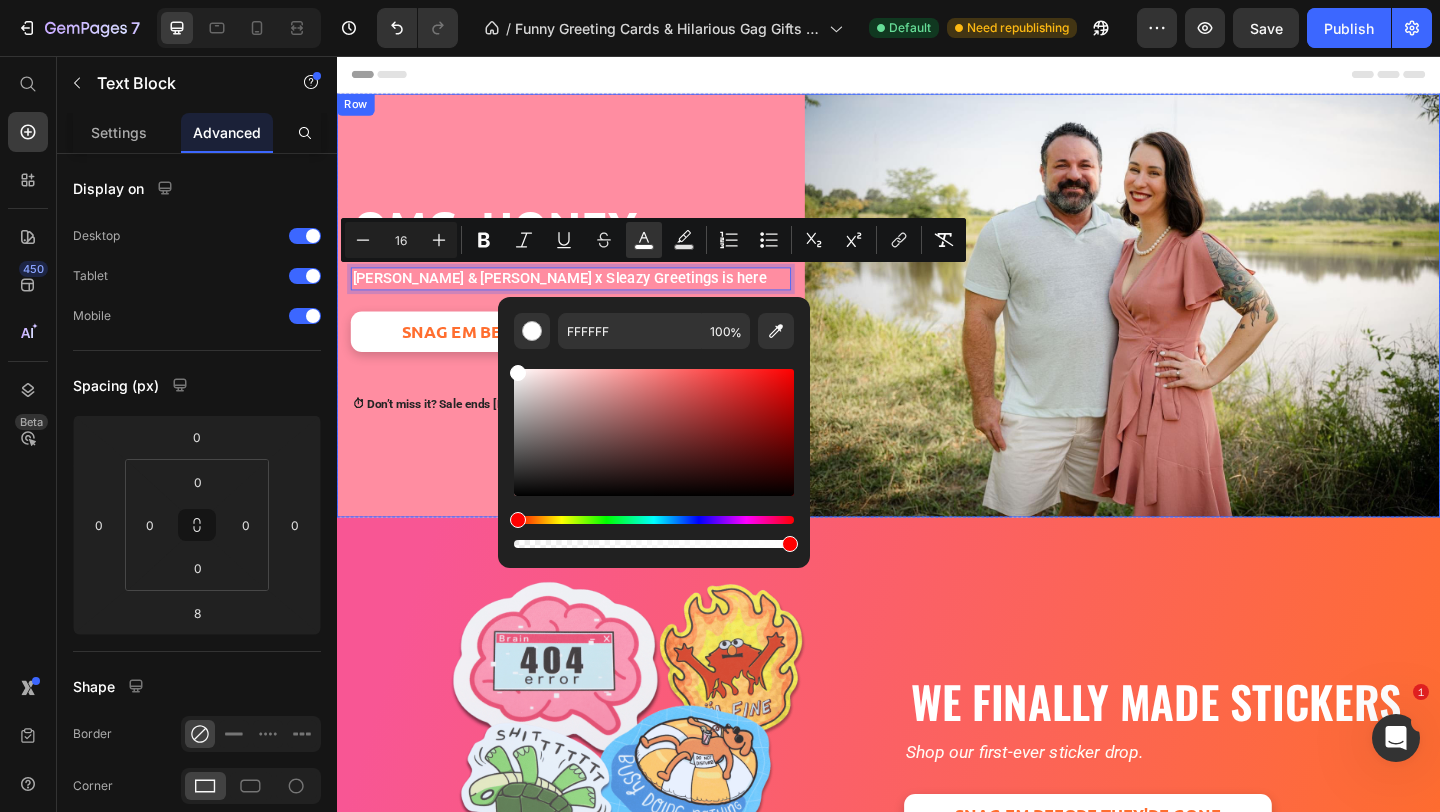 click on "OMG, Honey… Heading Tara & Brian x Sleazy Greetings is here Text Block   8 SNAG EM BEFORE THEY'RE GONE Button ⏱ Don’t miss it? Sale ends July 31st Text Block Row" at bounding box center [599, 327] 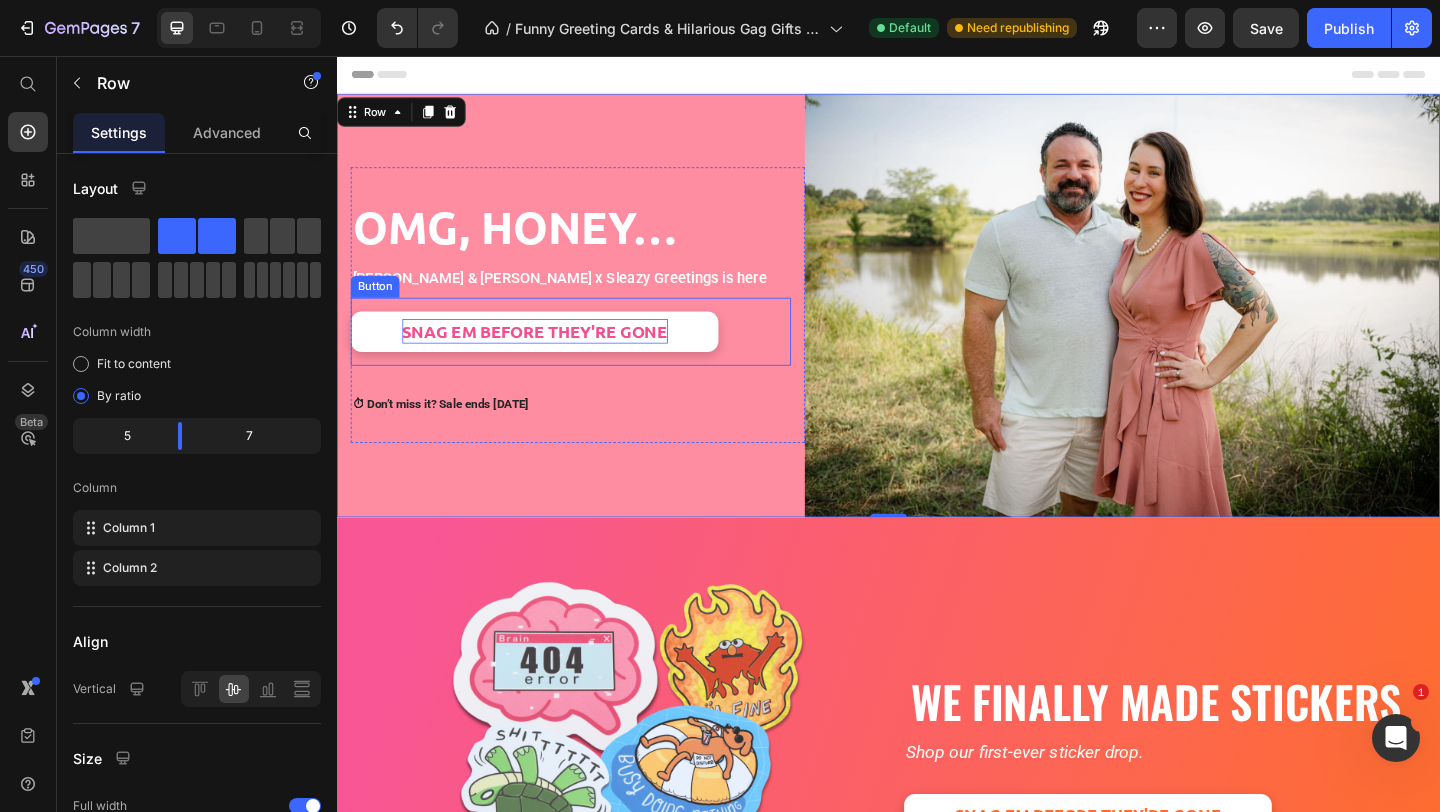 click on "SNAG EM BEFORE THEY'RE GONE" at bounding box center [552, 355] 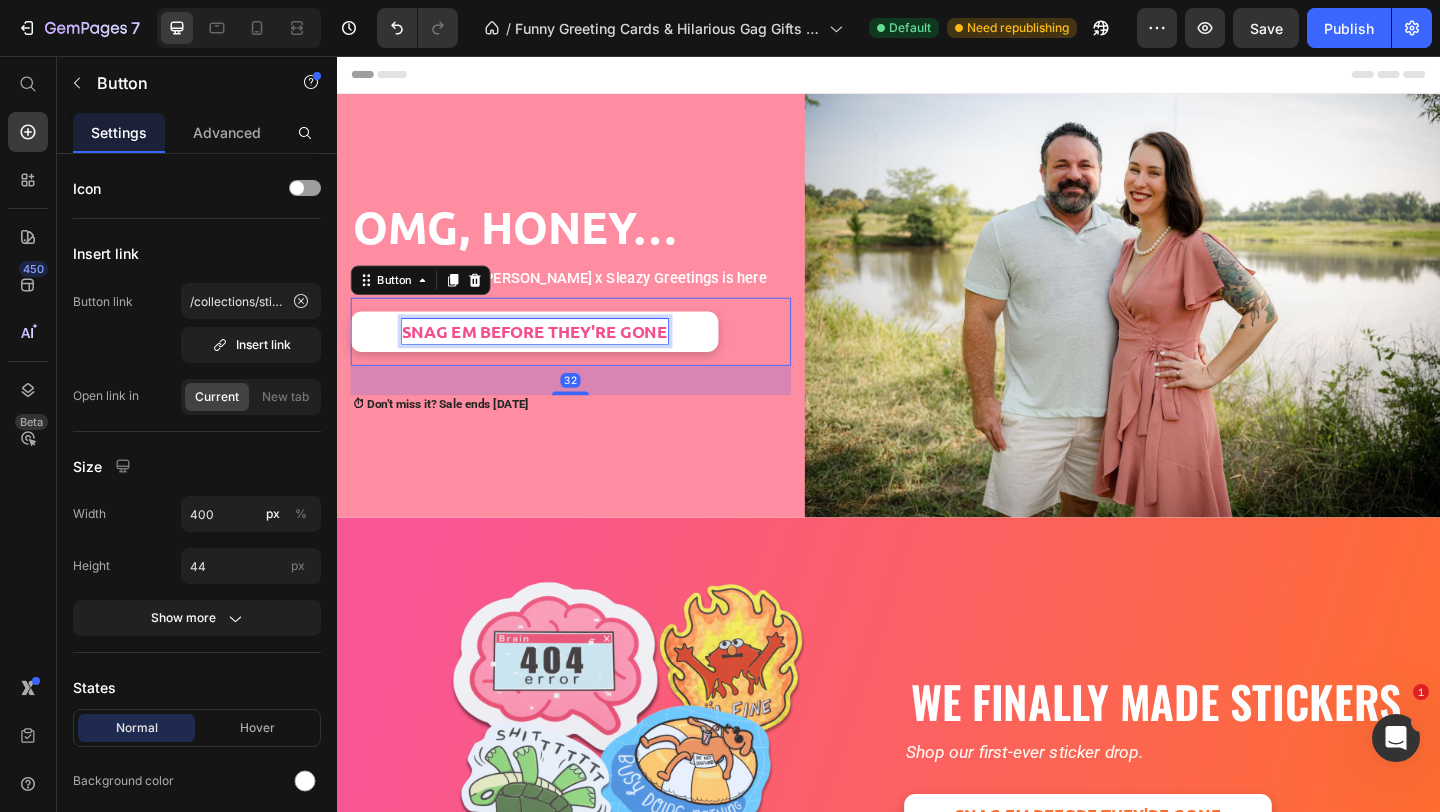 click on "SNAG EM BEFORE THEY'RE GONE" at bounding box center (552, 355) 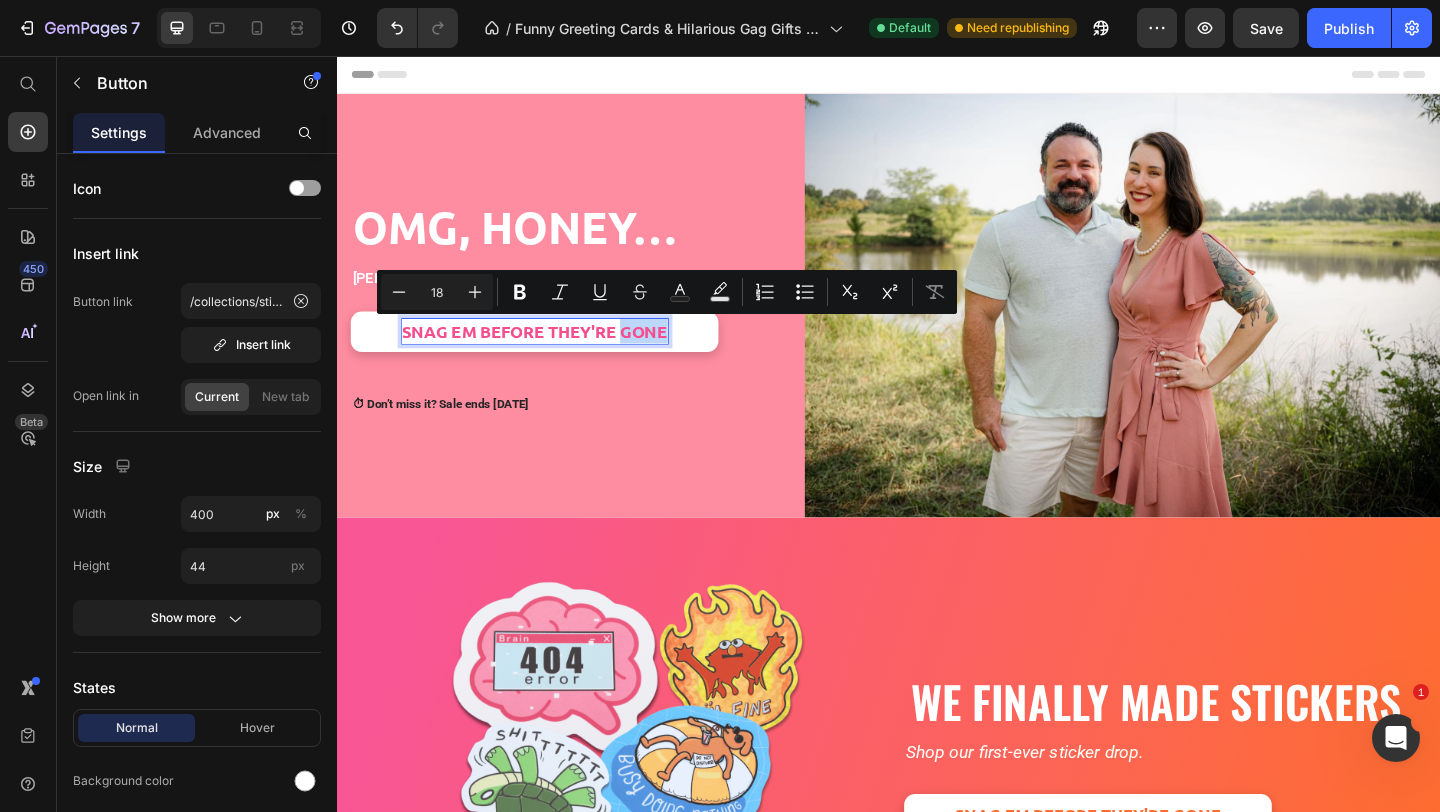 click on "SNAG EM BEFORE THEY'RE GONE" at bounding box center [552, 355] 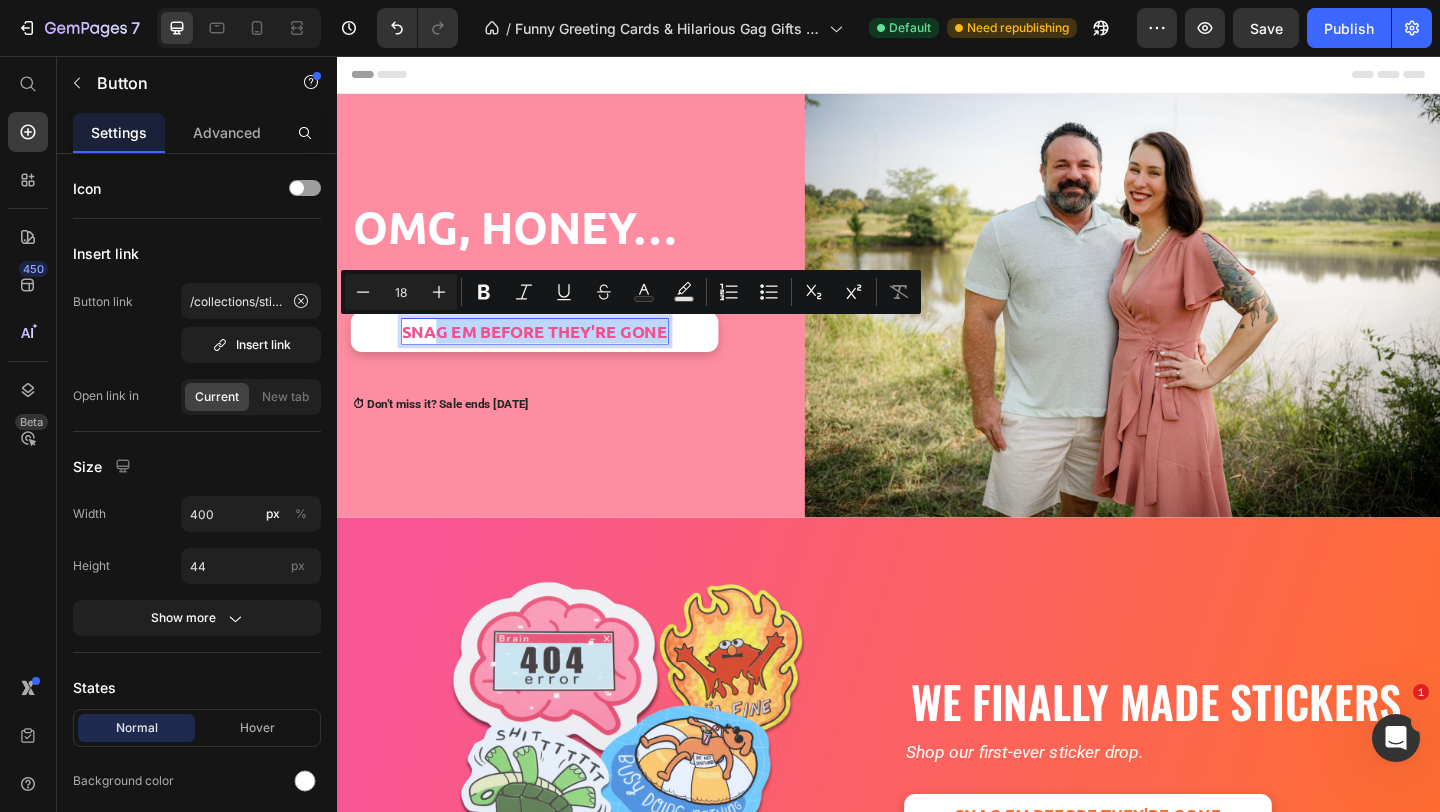 drag, startPoint x: 695, startPoint y: 361, endPoint x: 443, endPoint y: 359, distance: 252.00793 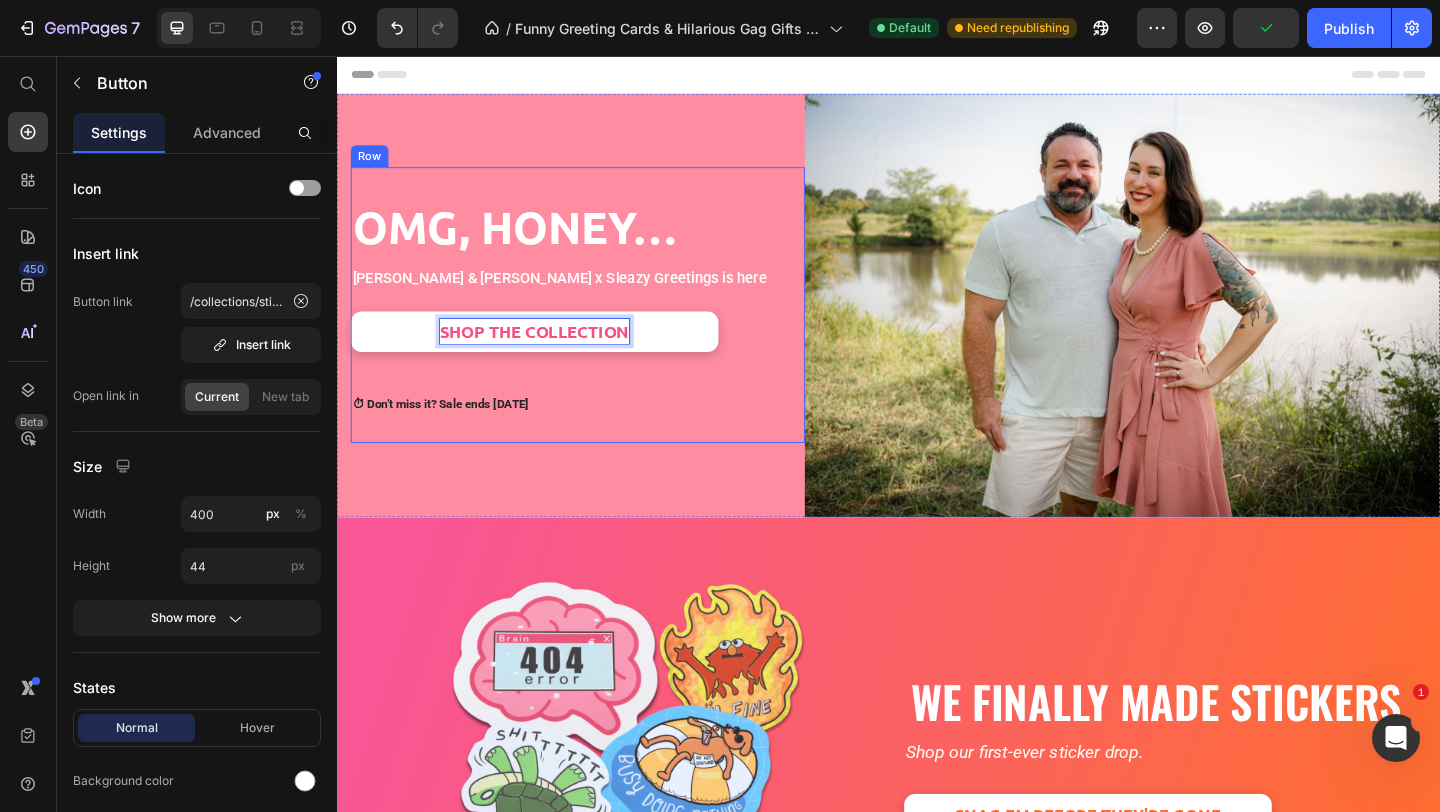 click on "OMG, Honey… Heading Tara & Brian x Sleazy Greetings is here Text Block SHOP THE COLLECTION Button   32 ⏱ Don’t miss it? Sale ends July 31st Text Block Row" at bounding box center (599, 327) 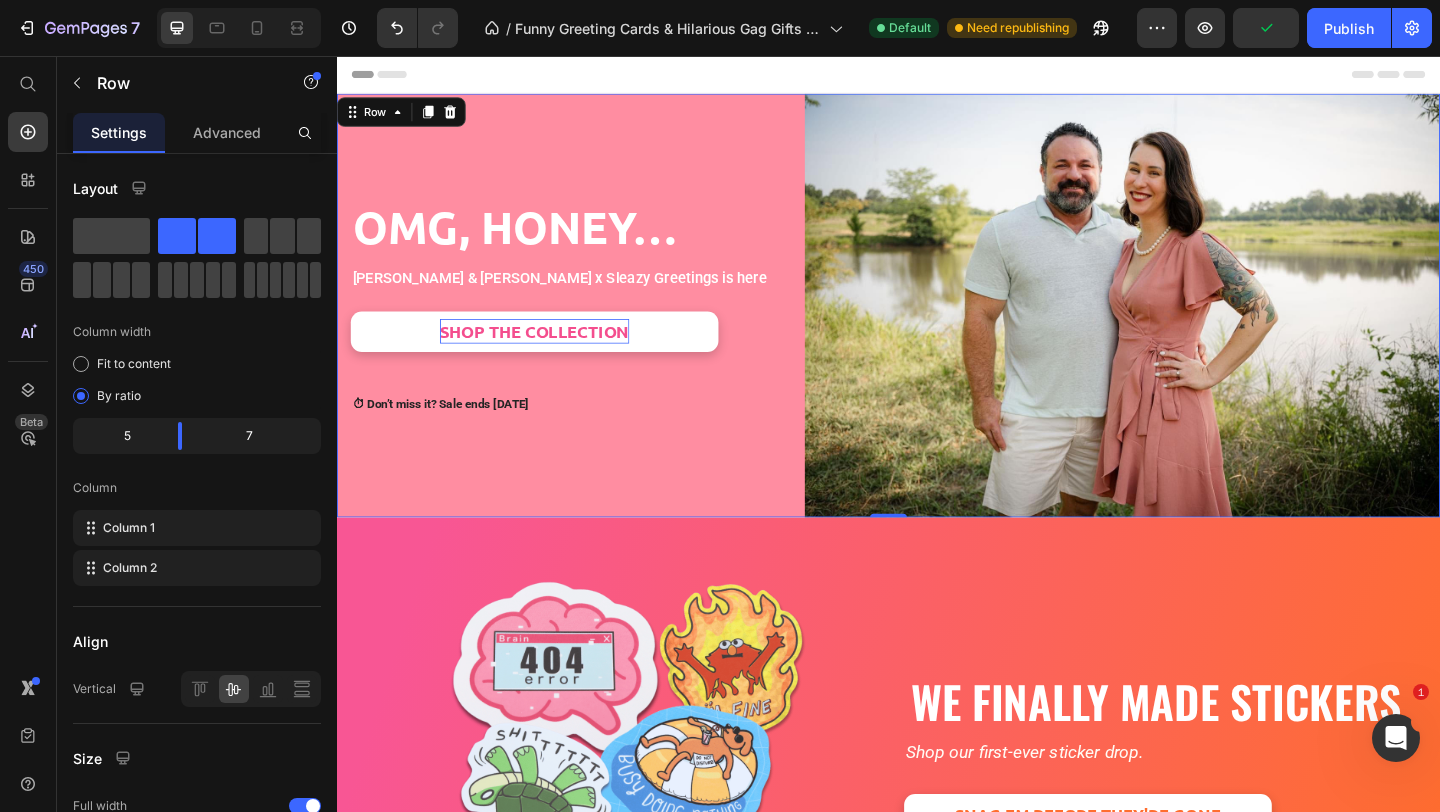 click on "OMG, Honey… Heading Tara & Brian x Sleazy Greetings is here Text Block SHOP THE COLLECTION Button ⏱ Don’t miss it? Sale ends July 31st Text Block Row" at bounding box center [599, 327] 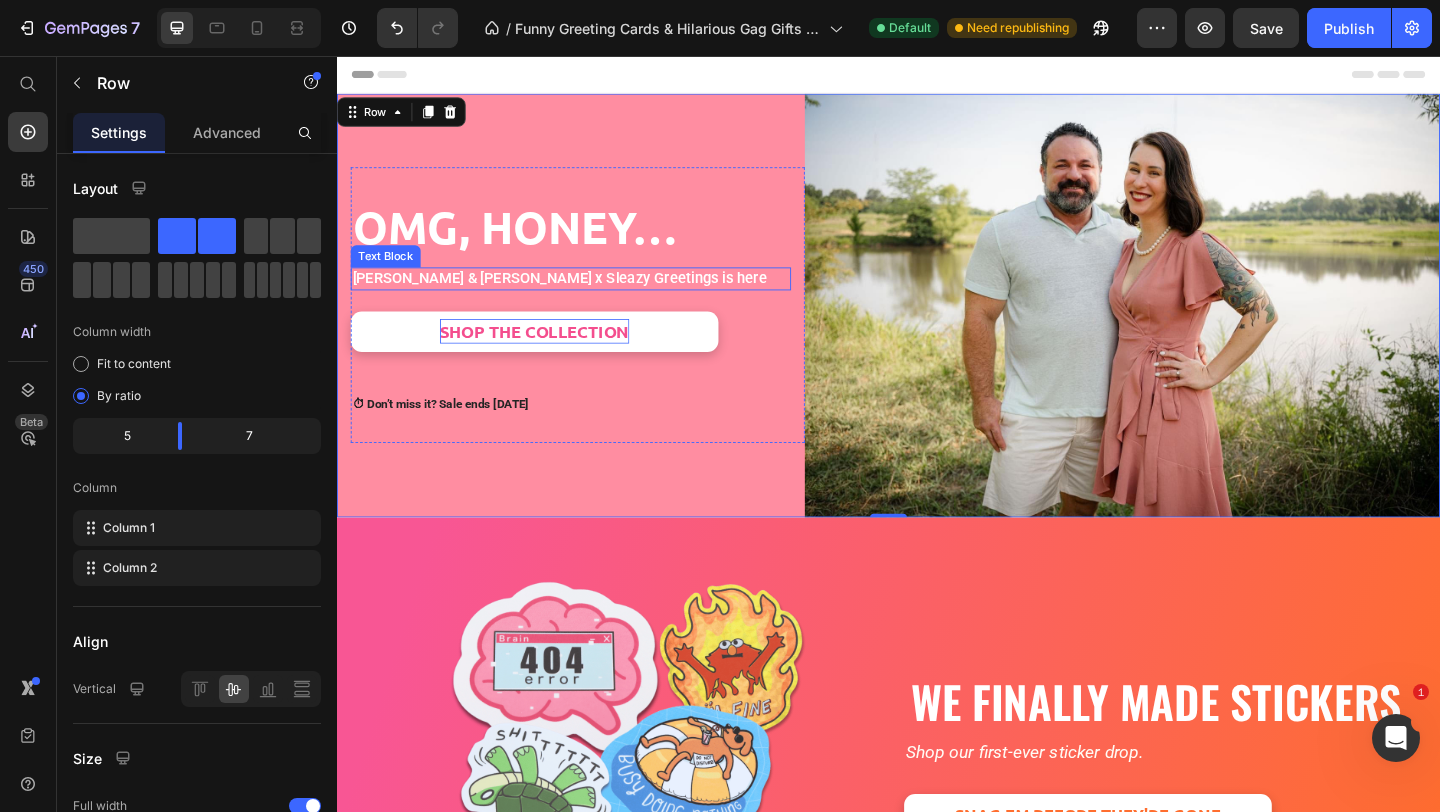 click on "Tara & Brian x Sleazy Greetings is here" at bounding box center (591, 298) 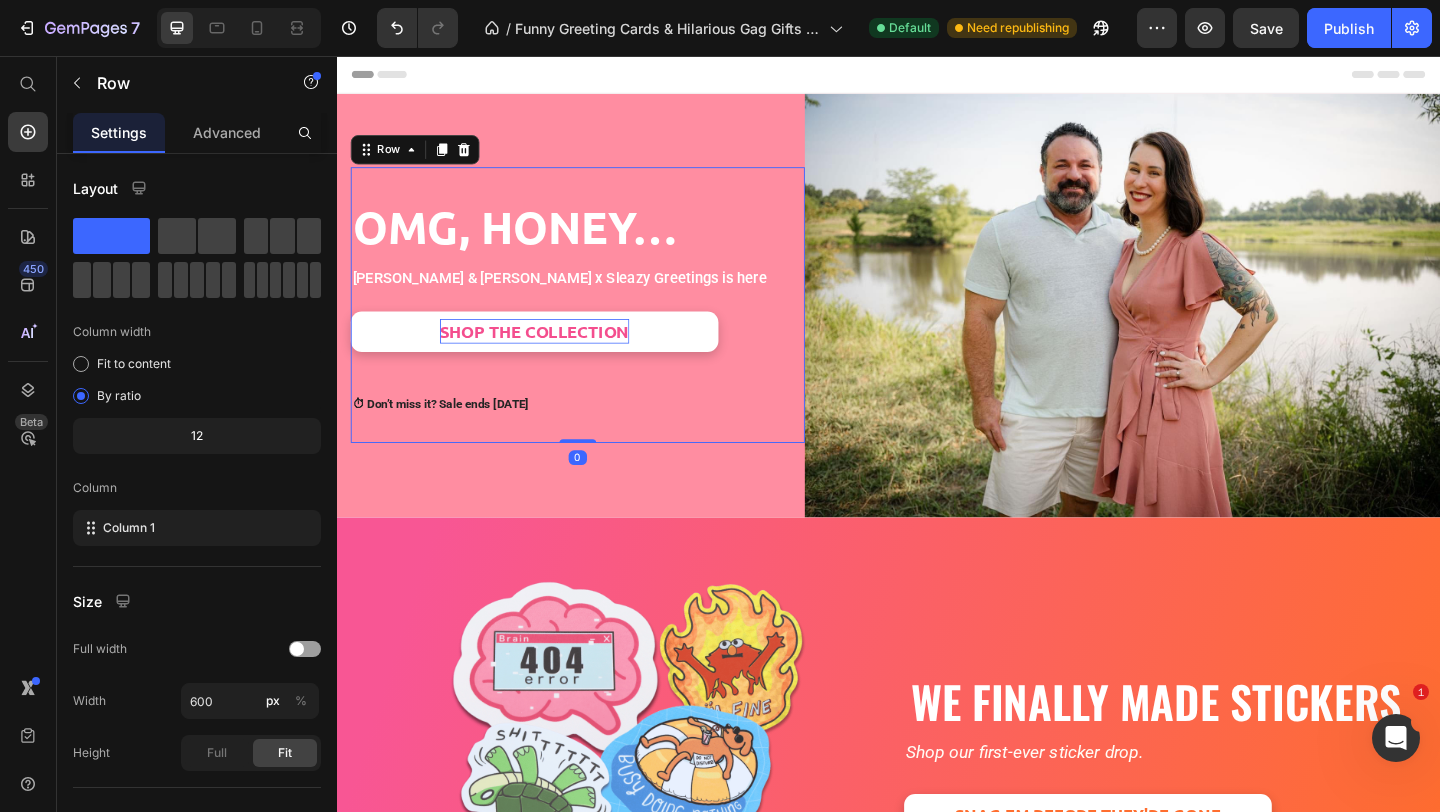 click on "OMG, Honey… Heading Tara & Brian x Sleazy Greetings is here Text Block SHOP THE COLLECTION Button ⏱ Don’t miss it? Sale ends July 31st Text Block Row   0" at bounding box center [599, 327] 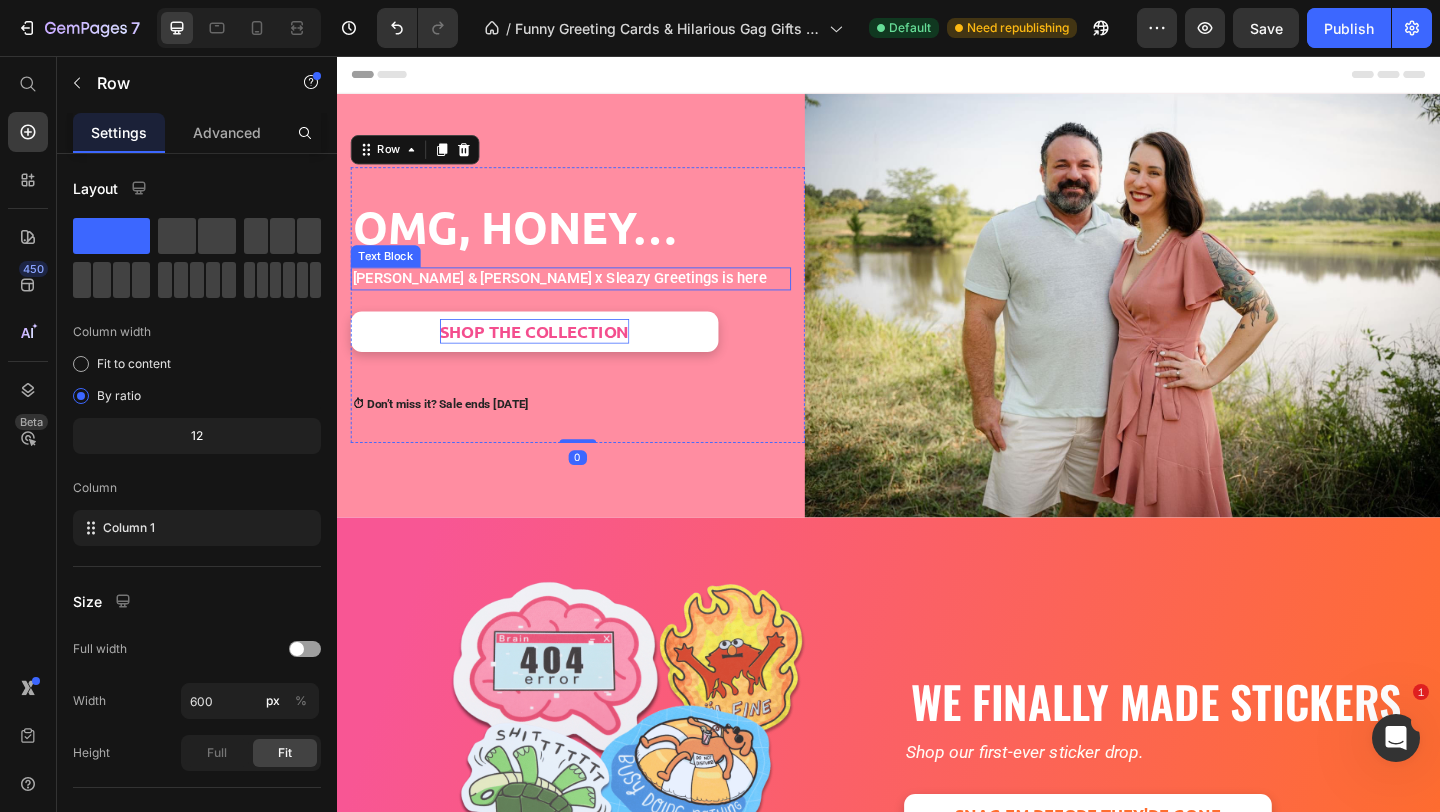 click on "Tara & Brian x Sleazy Greetings is here" at bounding box center [579, 297] 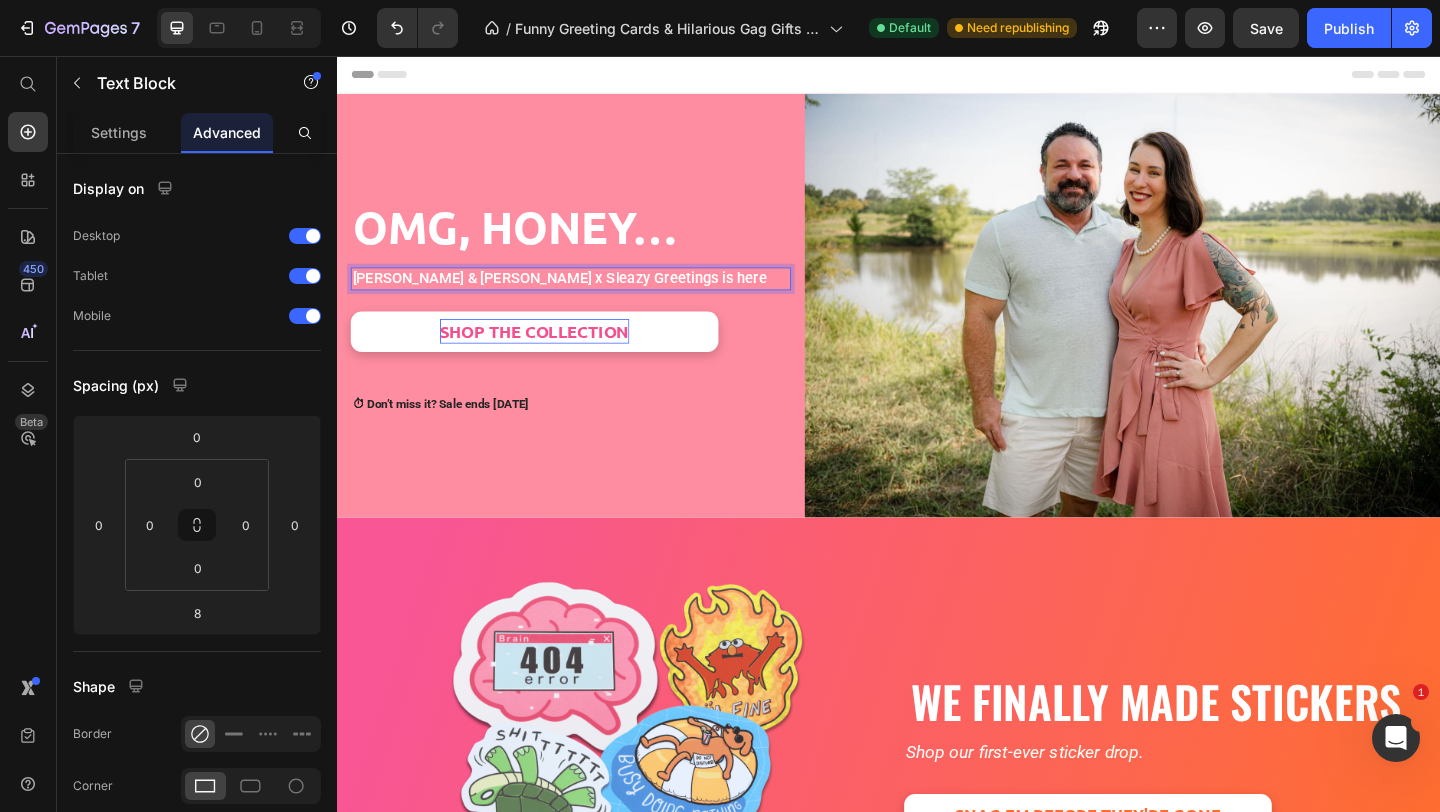 click on "Tara & Brian x Sleazy Greetings is here" at bounding box center (579, 297) 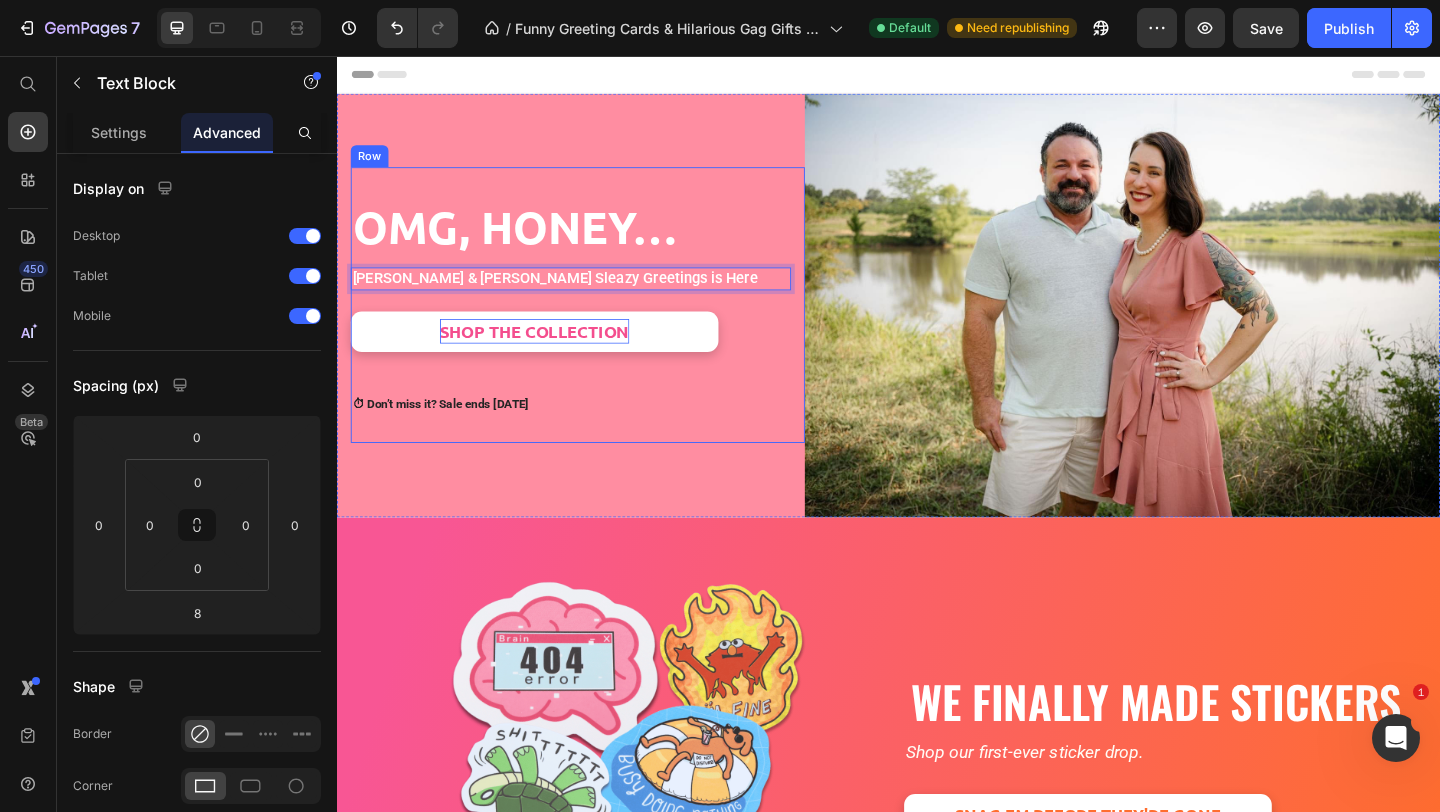 click on "OMG, Honey… Heading Tara & Brian x Sleazy Greetings is Here Text Block   8 SHOP THE COLLECTION Button ⏱ Don’t miss it? Sale ends July 31st Text Block Row" at bounding box center [599, 327] 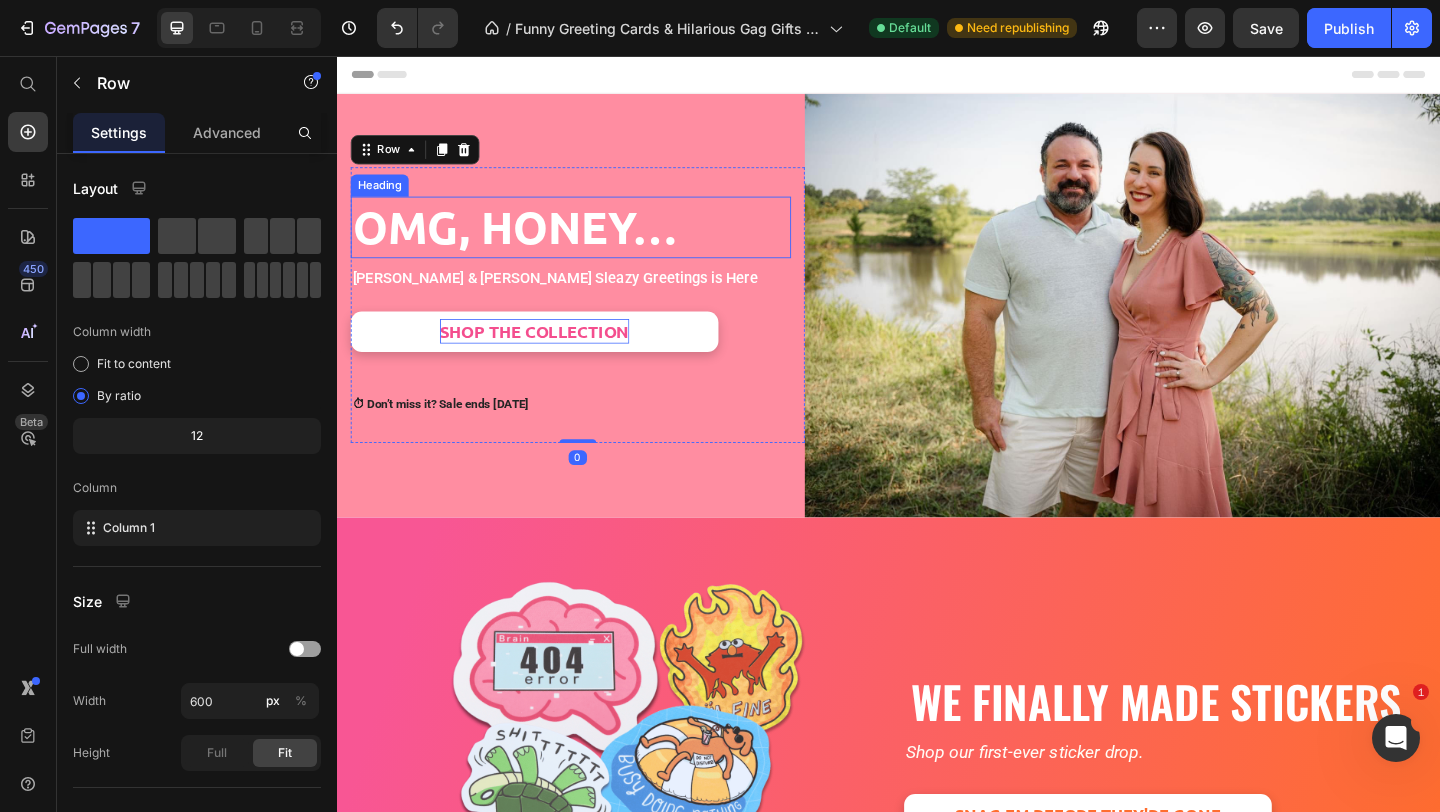 click on "OMG, Honey…" at bounding box center (591, 242) 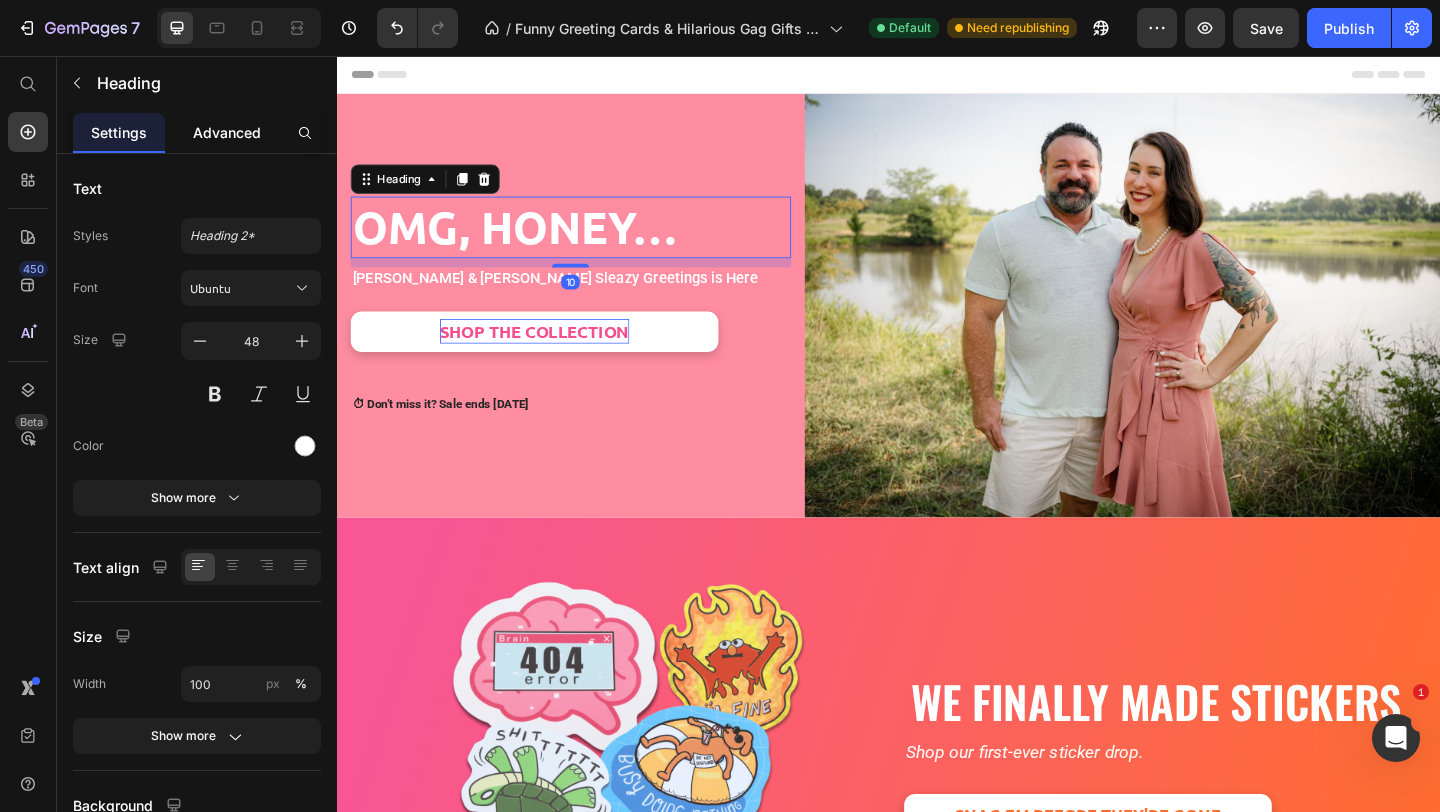 click on "Advanced" at bounding box center (227, 132) 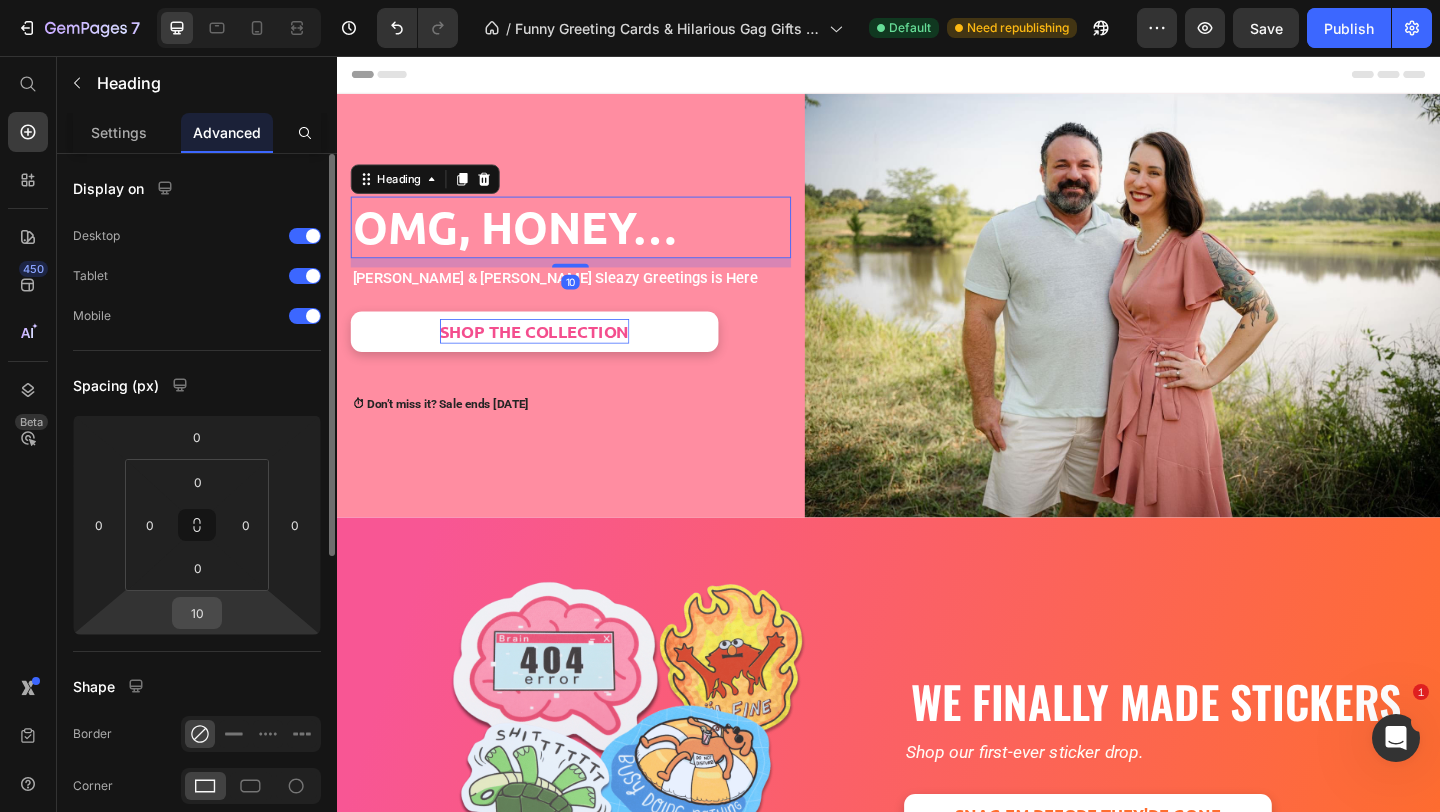 click on "10" at bounding box center [197, 613] 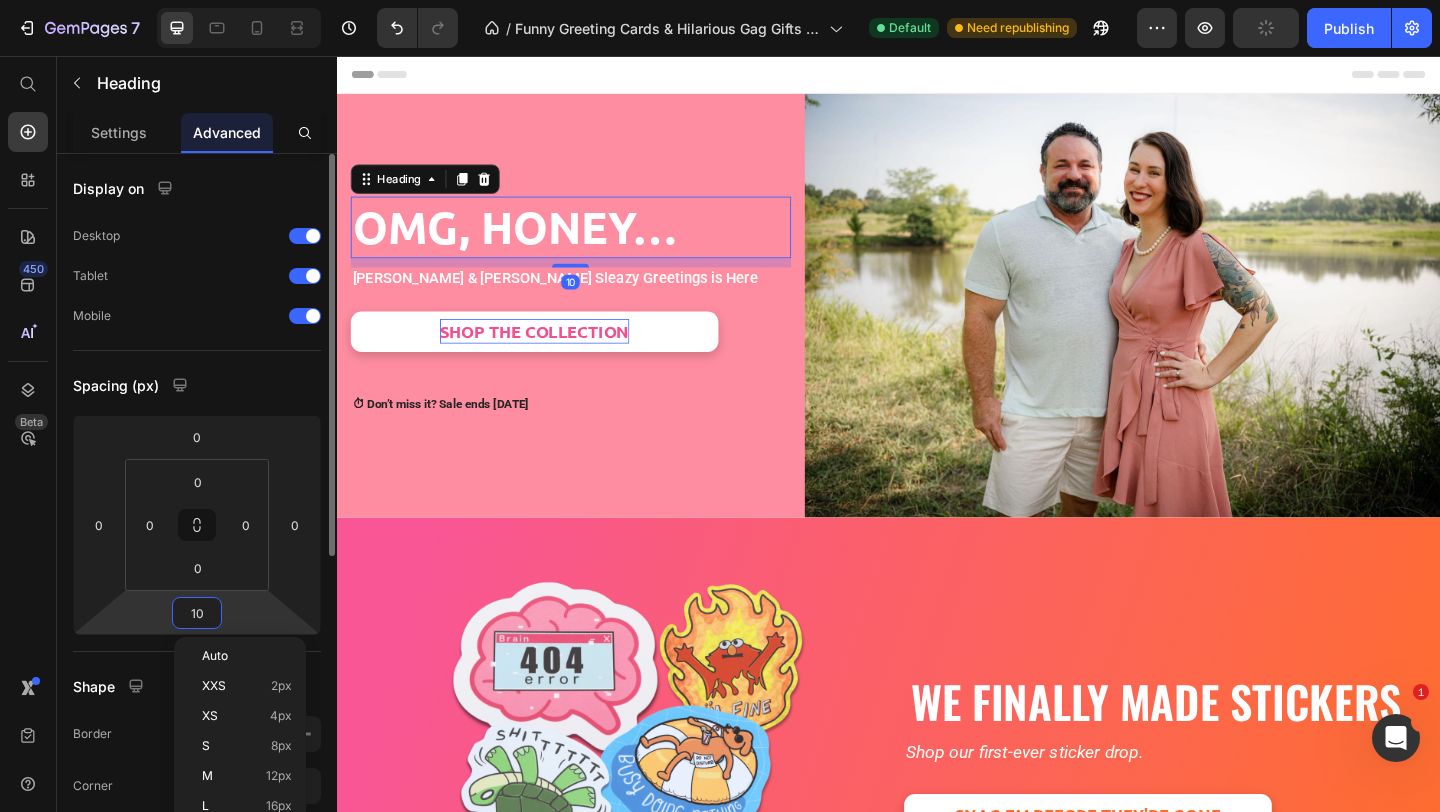 type on "0" 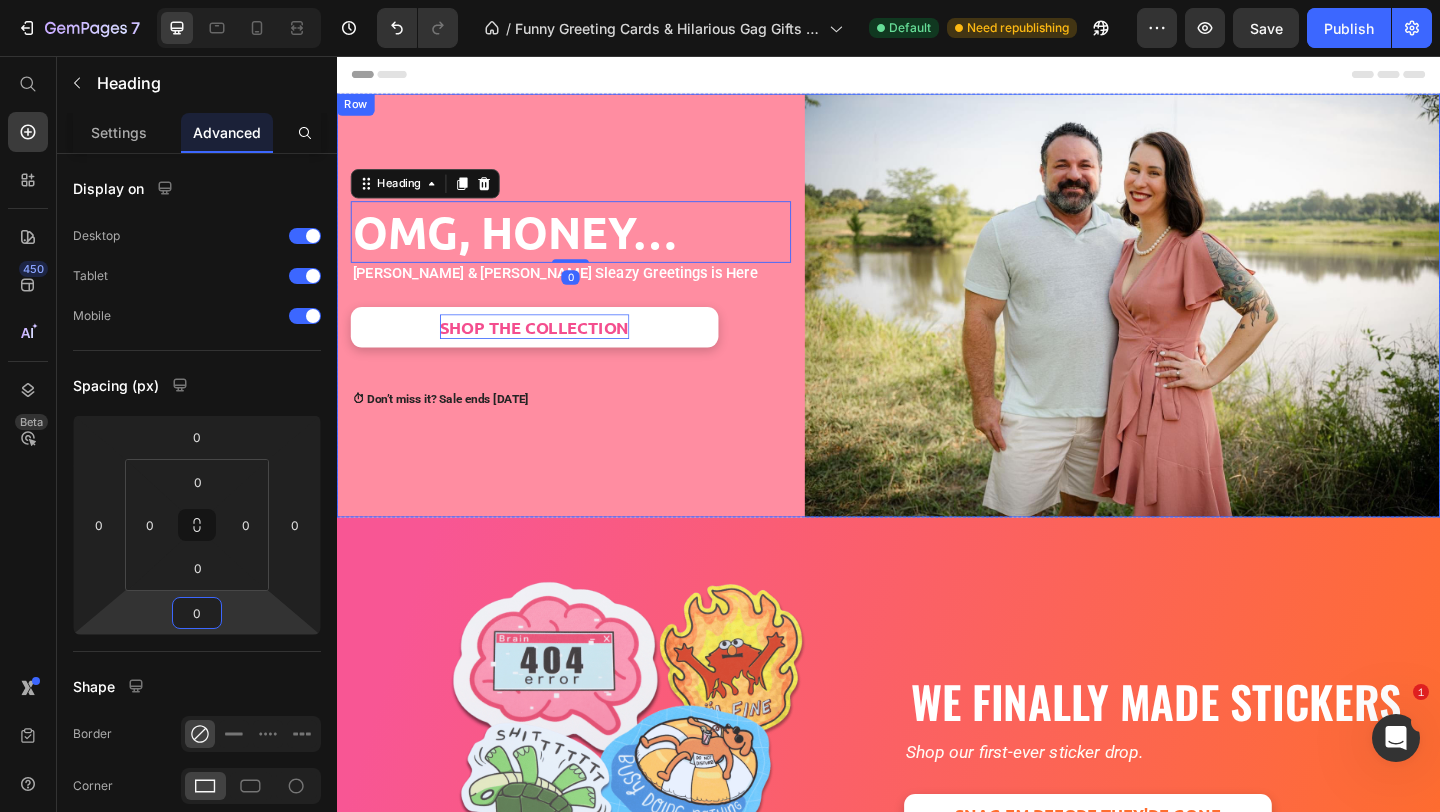 click on "OMG, Honey… Heading   0 Tara & Brian x Sleazy Greetings is Here Text Block SHOP THE COLLECTION Button ⏱ Don’t miss it? Sale ends July 31st Text Block Row" at bounding box center (599, 327) 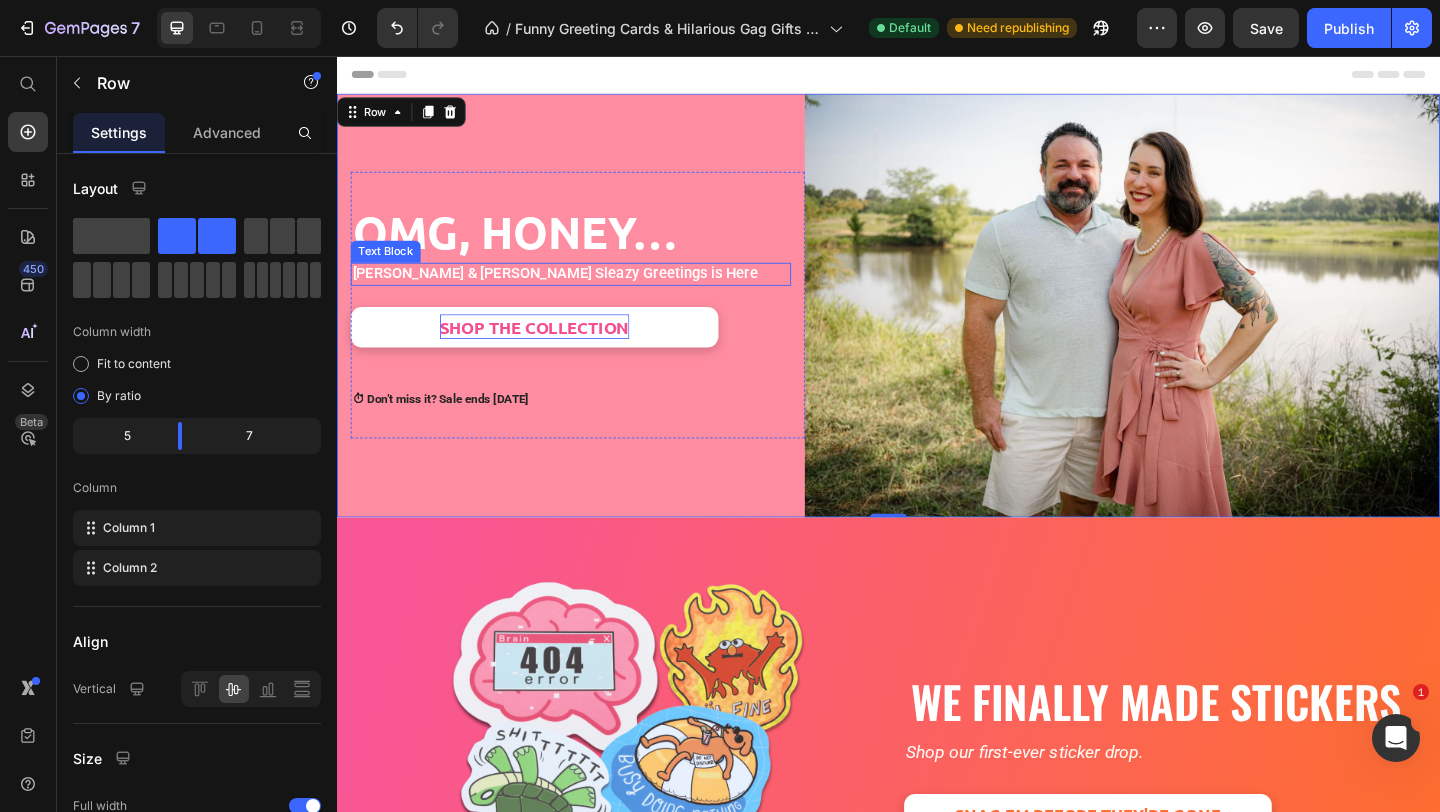 click on "[PERSON_NAME] & [PERSON_NAME] Sleazy Greetings is Here" at bounding box center (591, 293) 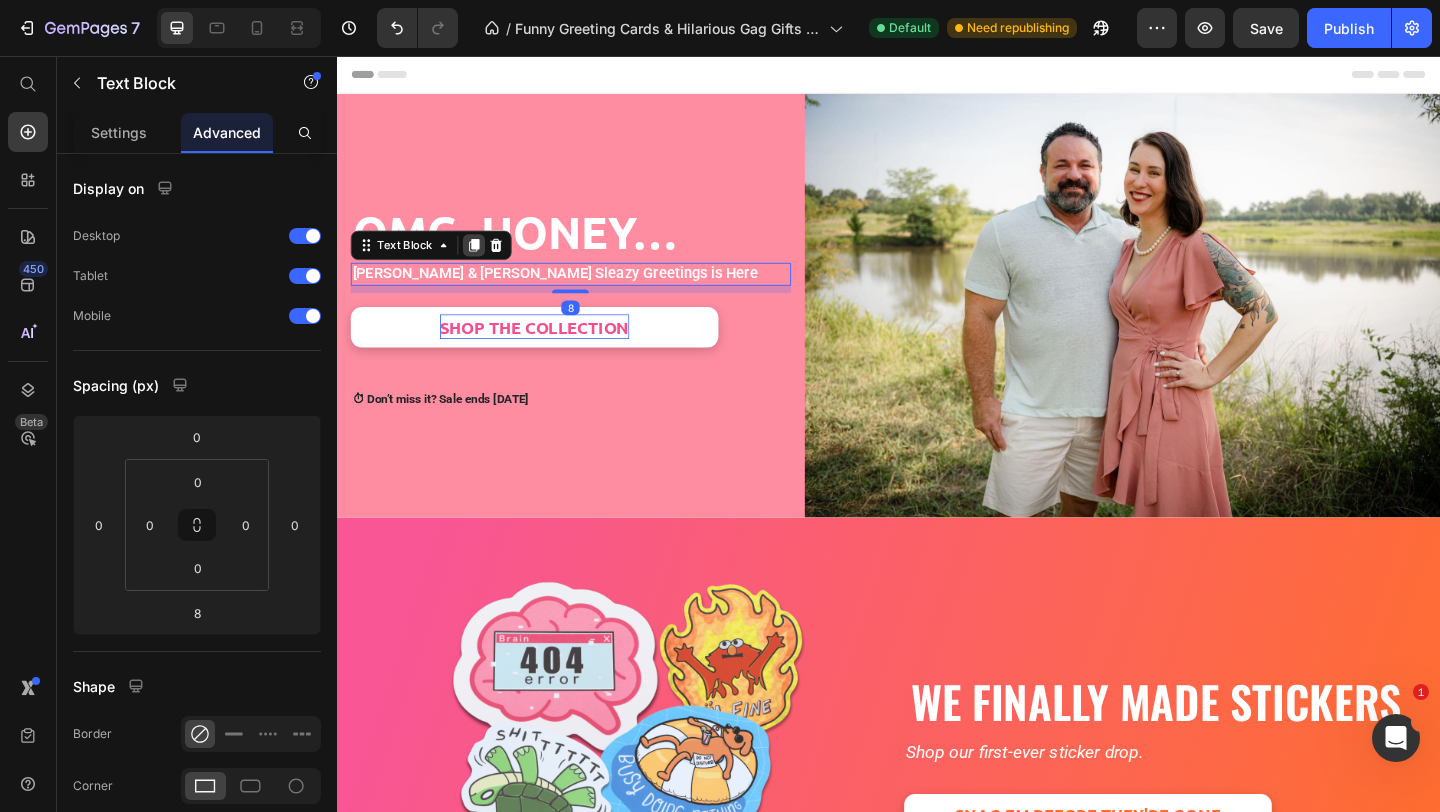 click 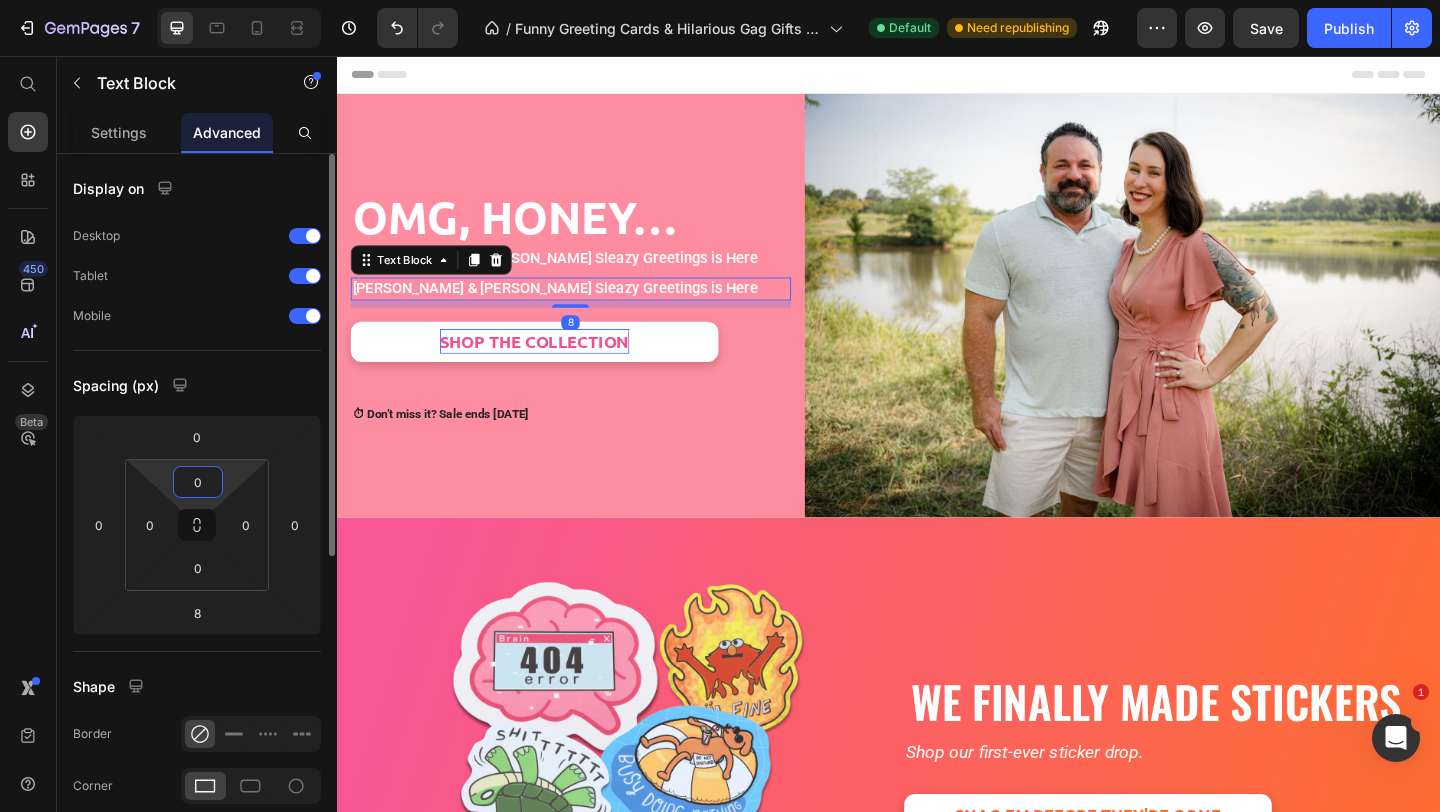 click on "0" at bounding box center (198, 482) 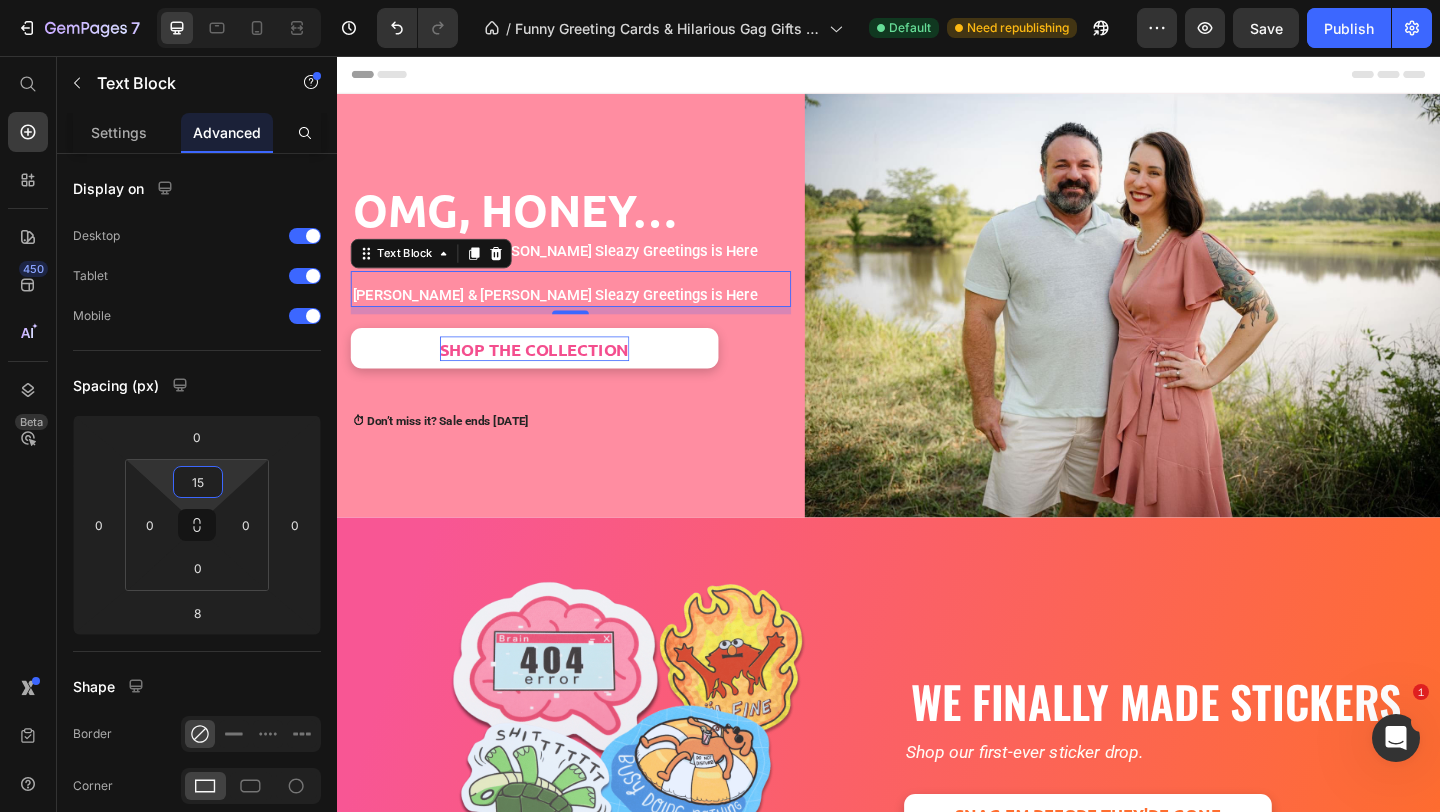 type on "15" 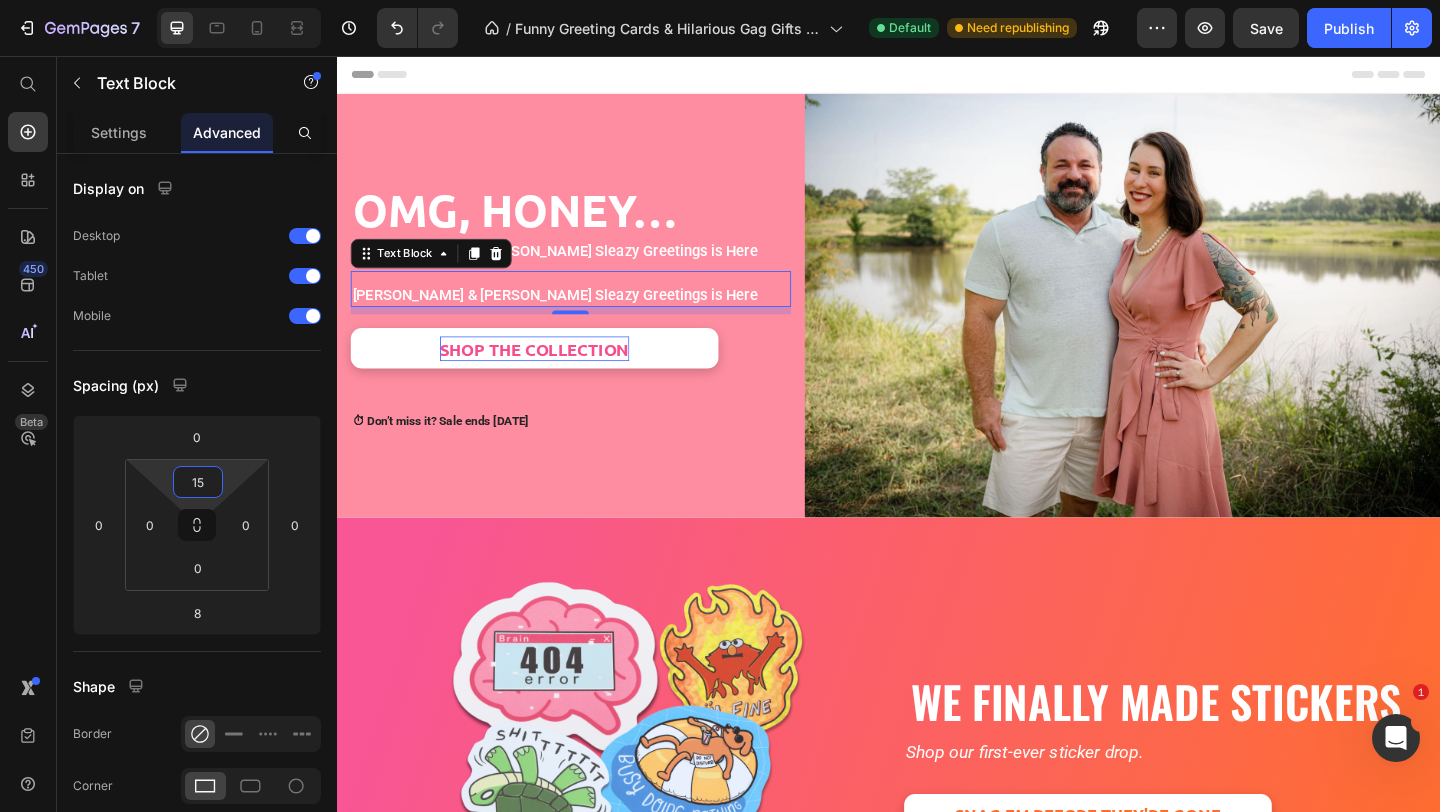 click on "[PERSON_NAME] & [PERSON_NAME] Sleazy Greetings is Here" at bounding box center [574, 316] 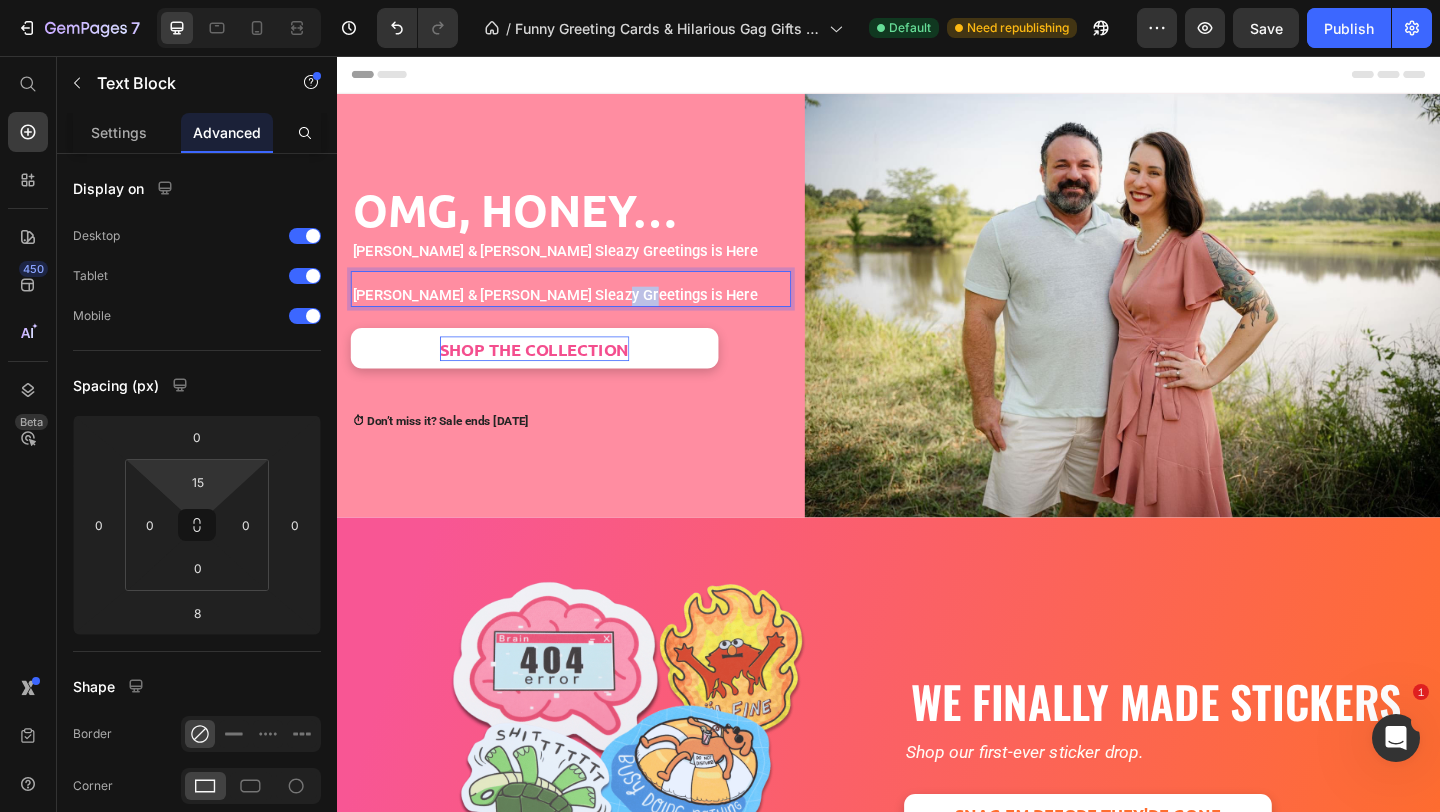 click on "[PERSON_NAME] & [PERSON_NAME] Sleazy Greetings is Here" at bounding box center [574, 316] 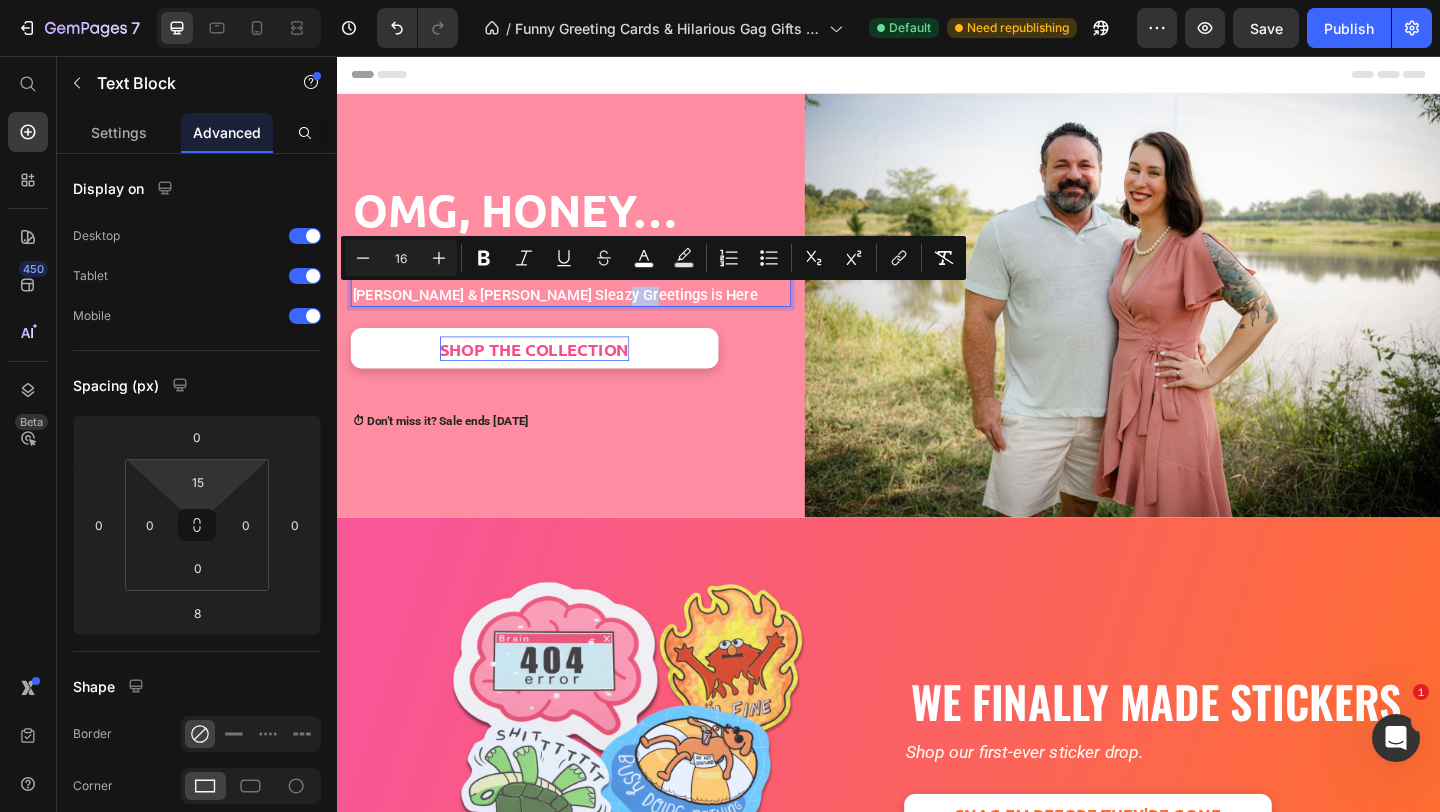 click on "[PERSON_NAME] & [PERSON_NAME] Sleazy Greetings is Here" at bounding box center (591, 317) 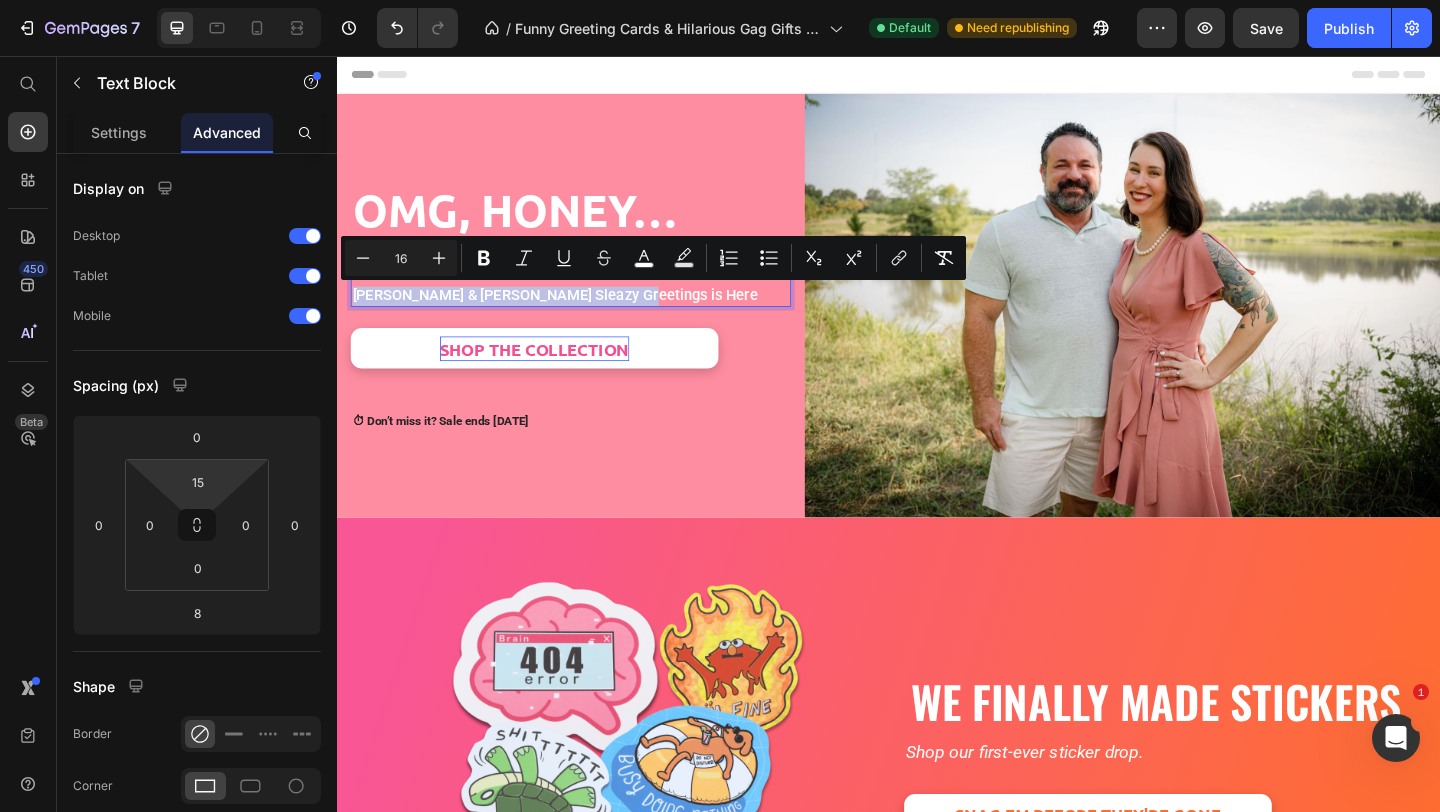 drag, startPoint x: 644, startPoint y: 319, endPoint x: 314, endPoint y: 314, distance: 330.03787 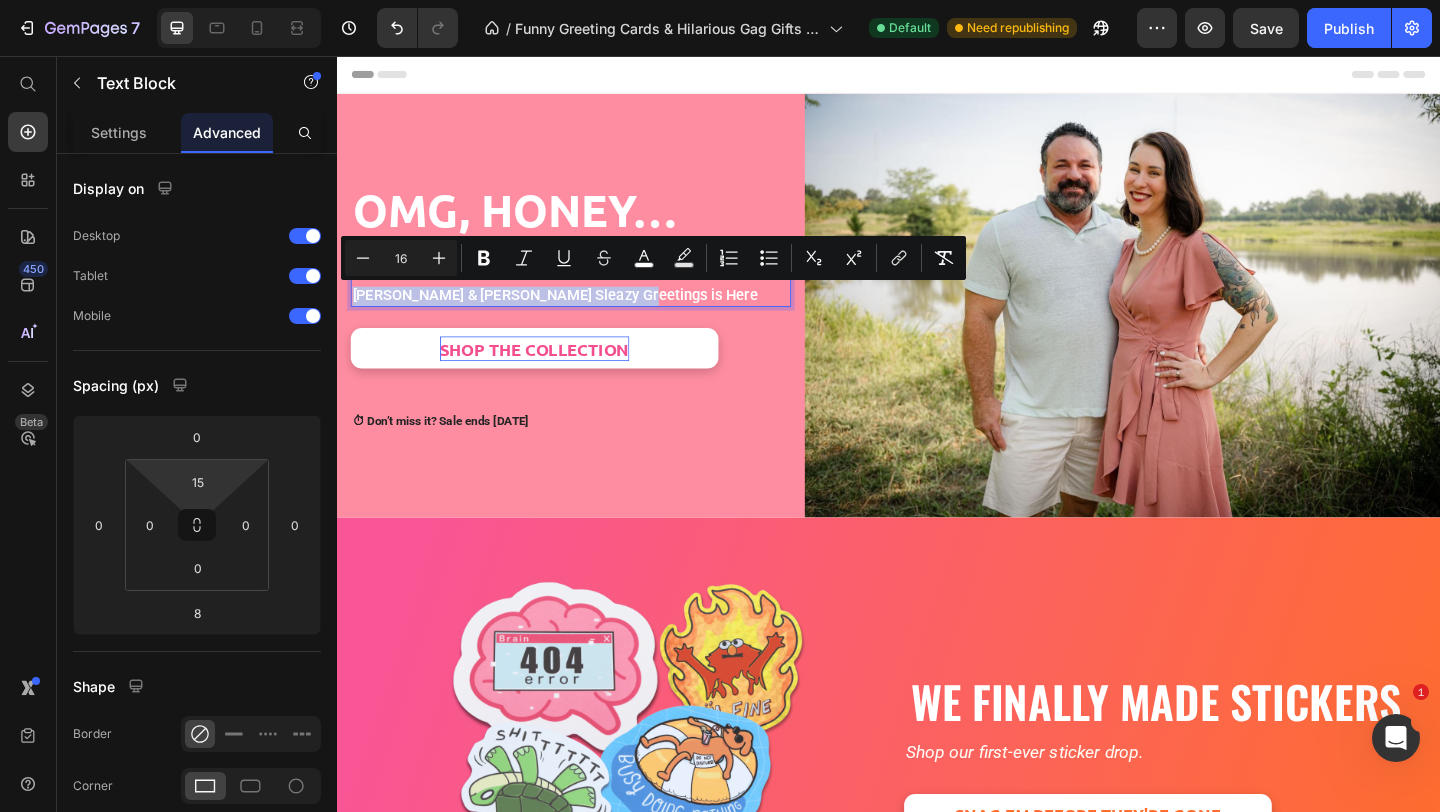 click on "Header OMG, Honey… Heading Tara & Brian x Sleazy Greetings is Here Text Block Tara & Brian x Sleazy Greetings is Here Text Block   8 SHOP THE COLLECTION Button ⏱ Don’t miss it? Sale ends July 31st Text Block Row Image Row Hero Banner Section 1 Image WE FINALLY MADE STICKERS Heading Shop our first-ever sticker drop. Text Block SNAG EM BEFORE THEY'RE GONE Button Row Row Row Row Row Section 2 GET YOUR HANDS ON THE GOODS Heading Image GREETING CARDS Button Row Image STICKERS Button Row Image CANDLES Button Row Image GAG GIFTS Button Row Image GAMES Button Row Image PLAYING CARDS Button Row Image MERCHANDISE Button Row Carousel Row Section 3 Root Start with Sections from sidebar Add sections Add elements Start with Generating from URL or image Add section Choose templates inspired by CRO experts Generate layout from URL or image Add blank section then drag & drop elements Footer" at bounding box center (937, 3199) 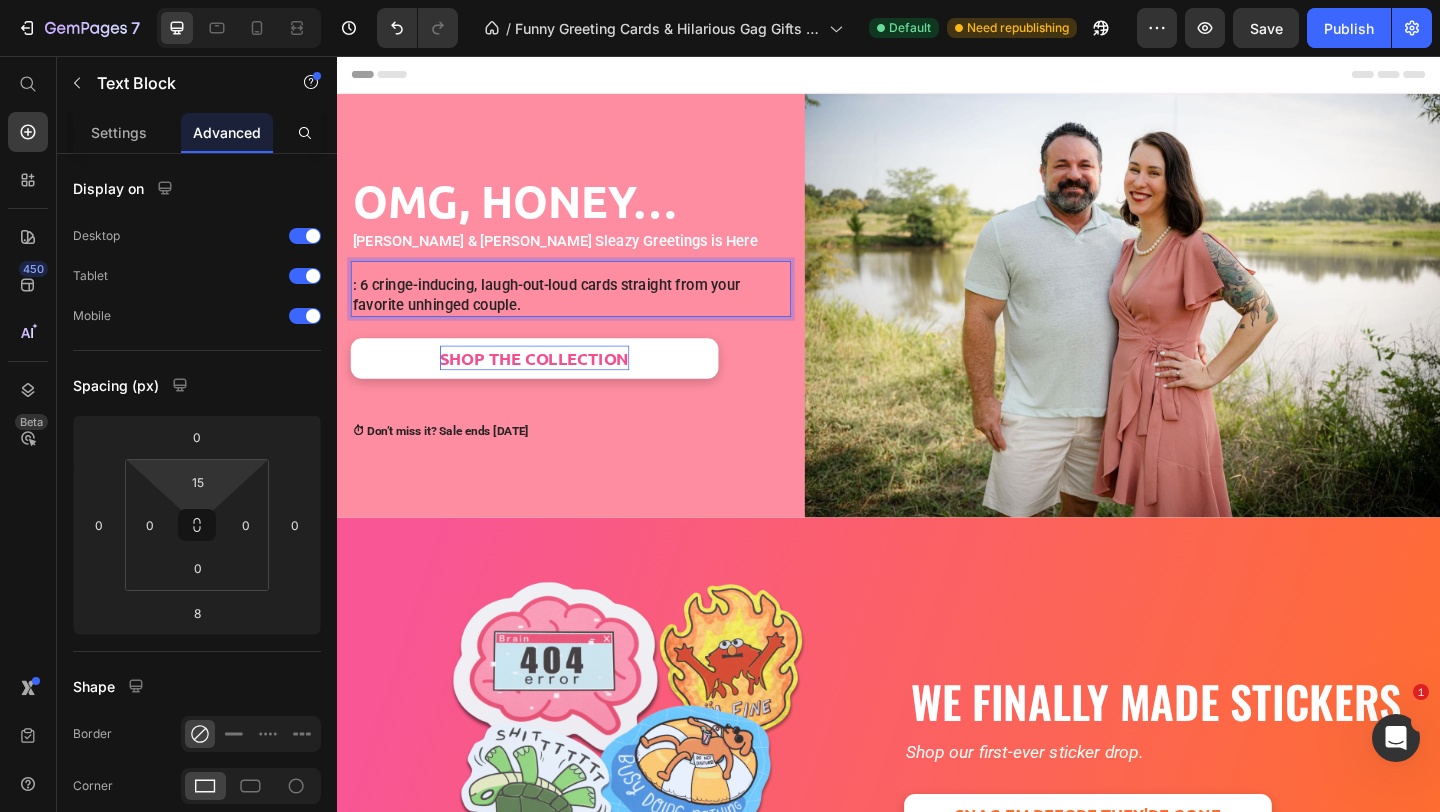 click on ": 6 cringe-inducing, laugh-out-loud cards straight from your favorite unhinged couple." at bounding box center (591, 317) 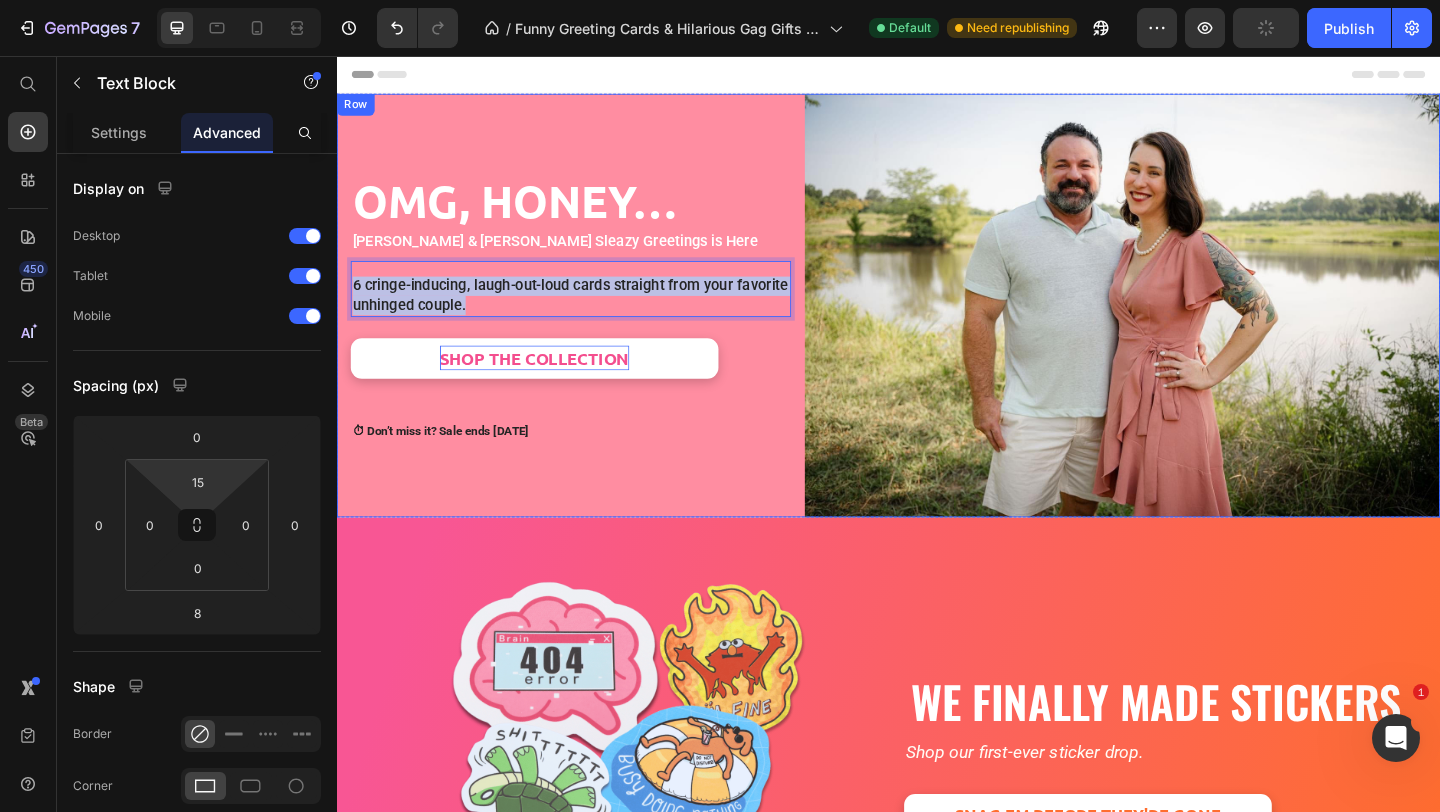 drag, startPoint x: 558, startPoint y: 327, endPoint x: 344, endPoint y: 309, distance: 214.75568 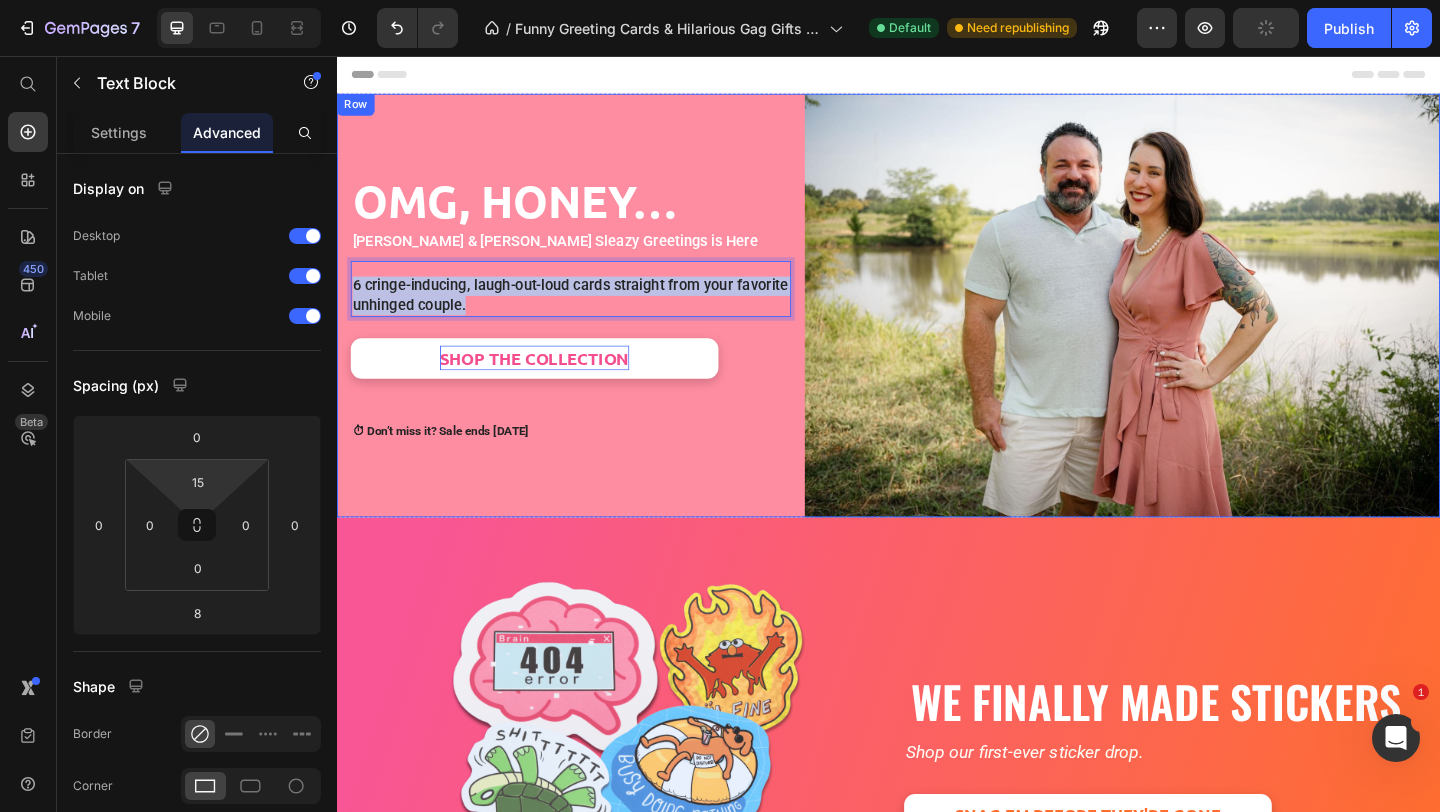 click on "OMG, Honey… Heading Tara & Brian x Sleazy Greetings is Here Text Block 6 cringe-inducing, laugh-out-loud cards straight from your favorite unhinged couple. Text Block   8 SHOP THE COLLECTION Button ⏱ Don’t miss it? Sale ends July 31st Text Block Row Image Row" at bounding box center [937, 327] 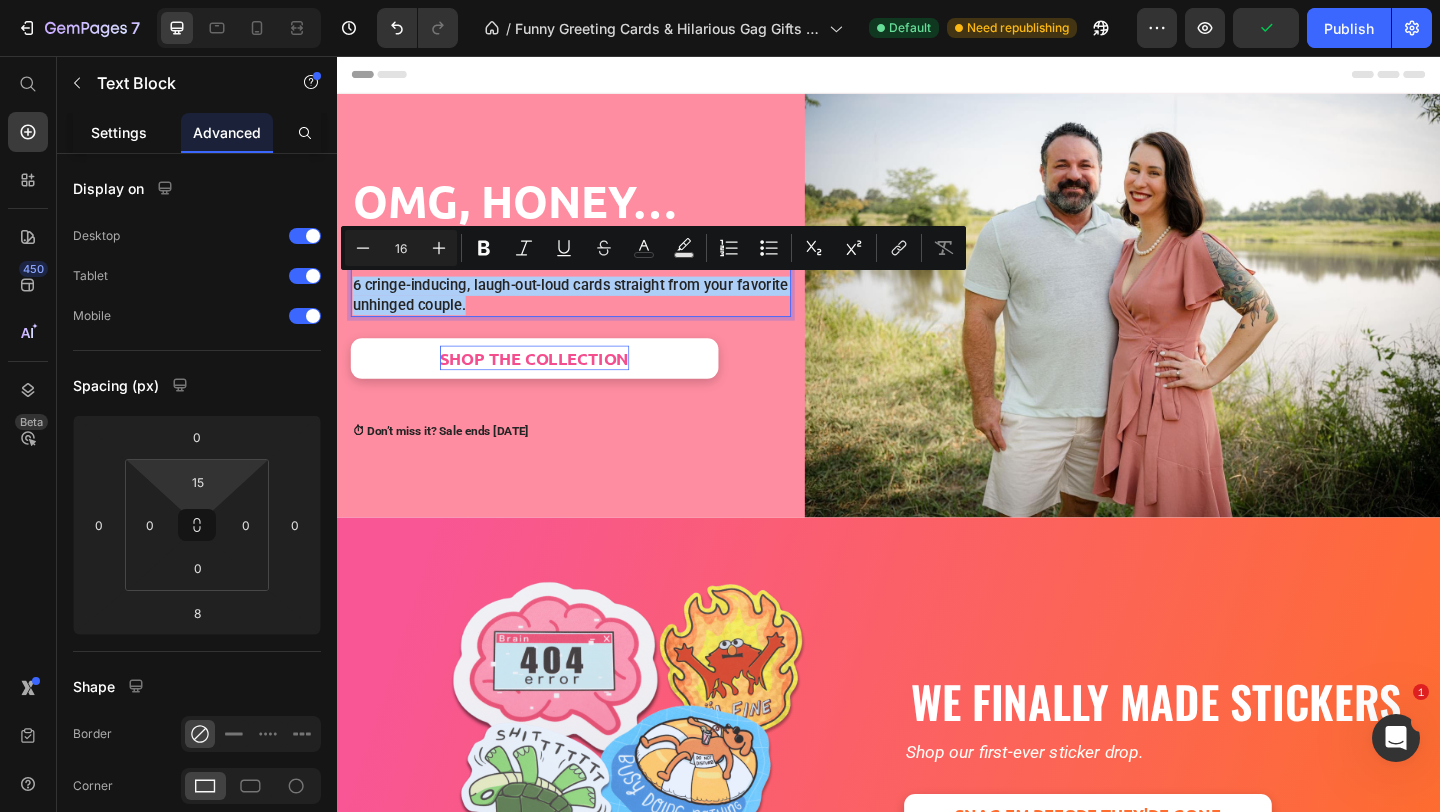 click on "Settings" at bounding box center (119, 132) 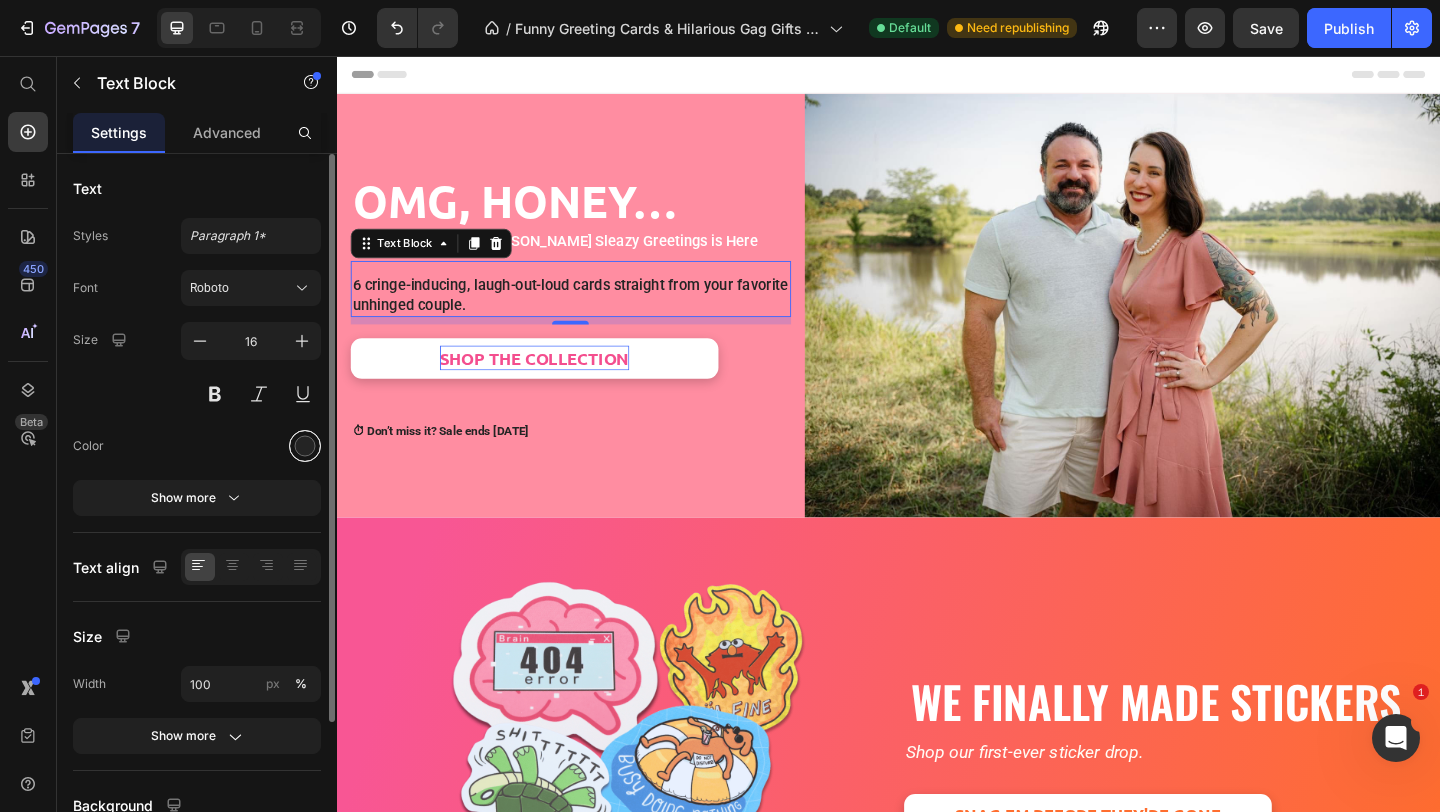 click at bounding box center [305, 446] 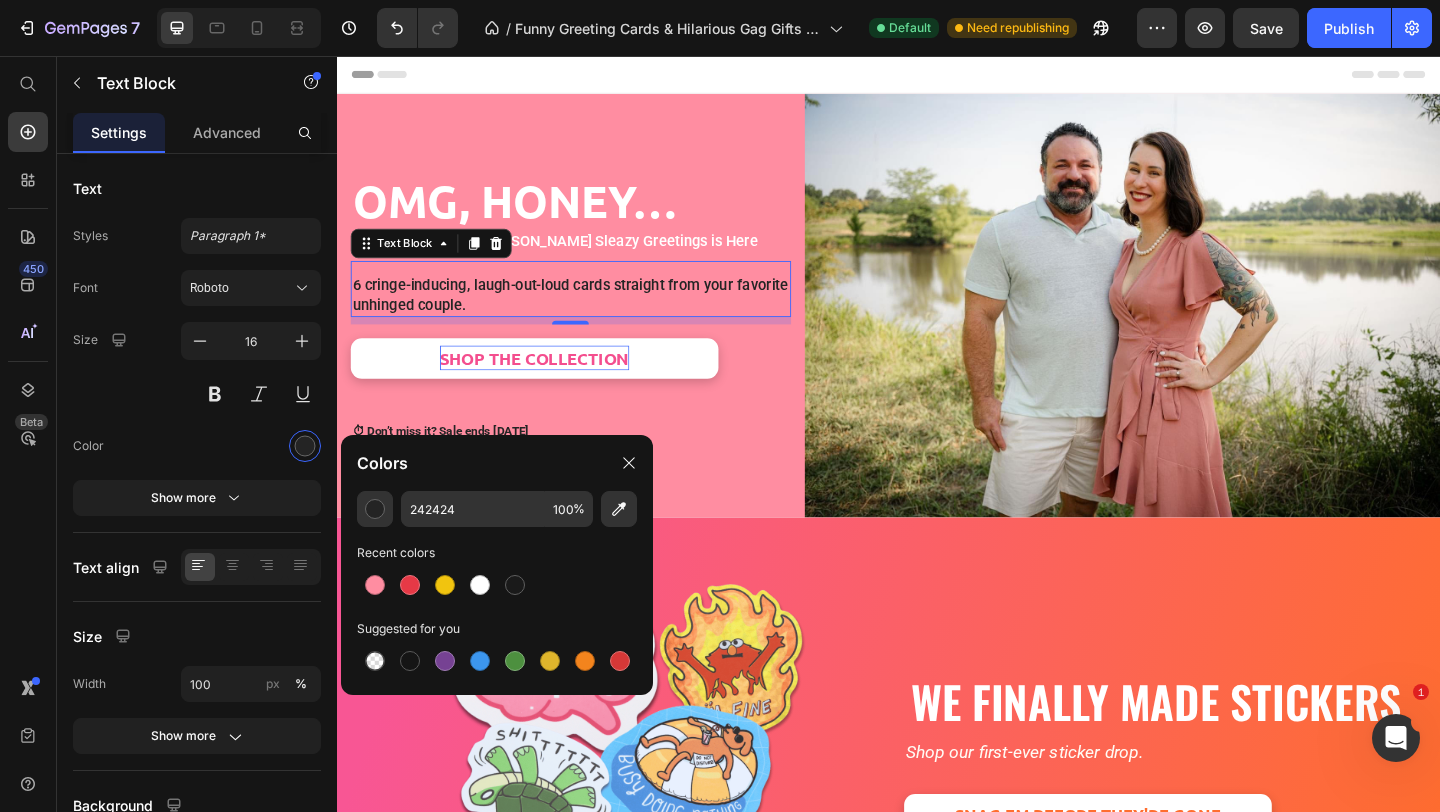 click on "6 cringe-inducing, laugh-out-loud cards straight from your favorite unhinged couple." at bounding box center (591, 317) 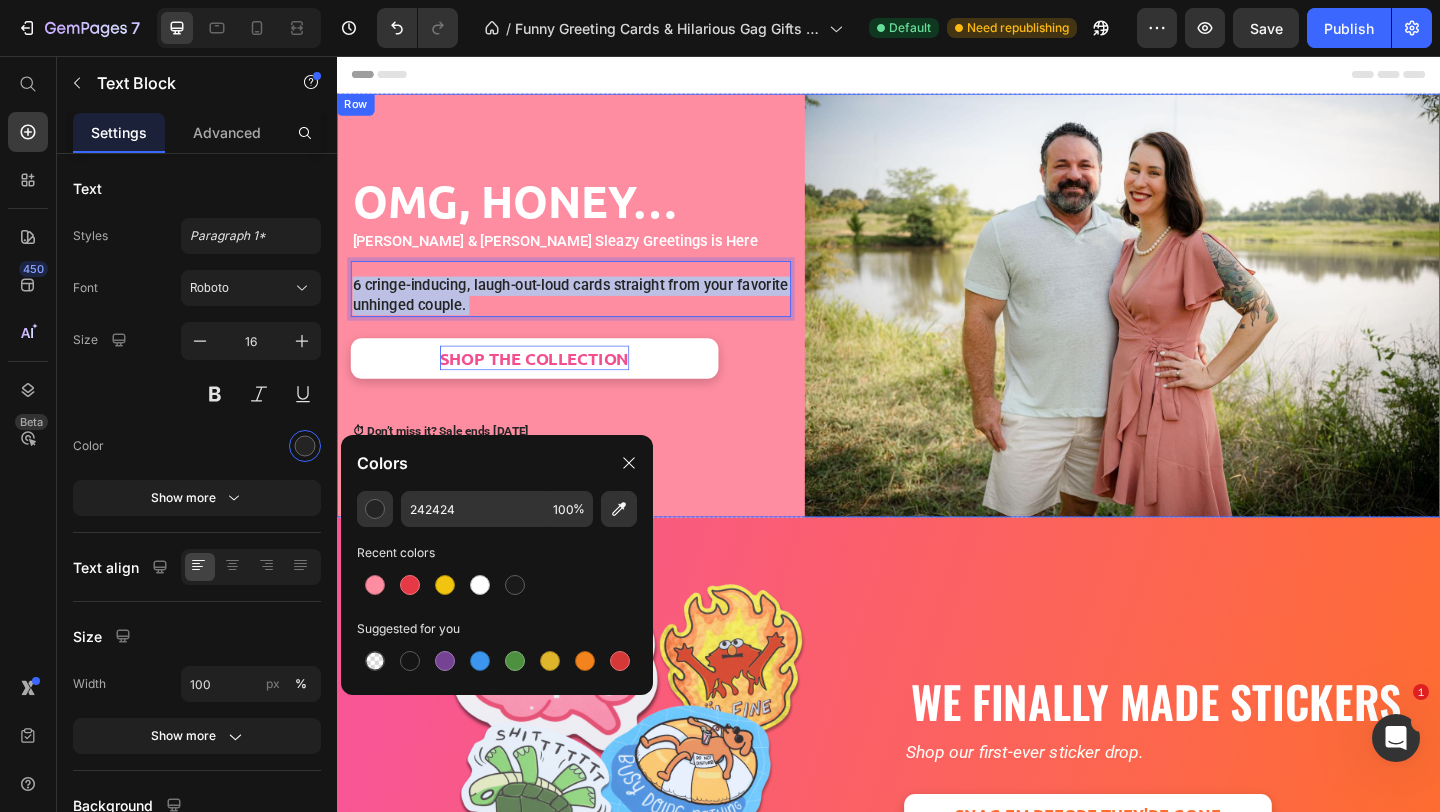drag, startPoint x: 477, startPoint y: 330, endPoint x: 342, endPoint y: 297, distance: 138.97482 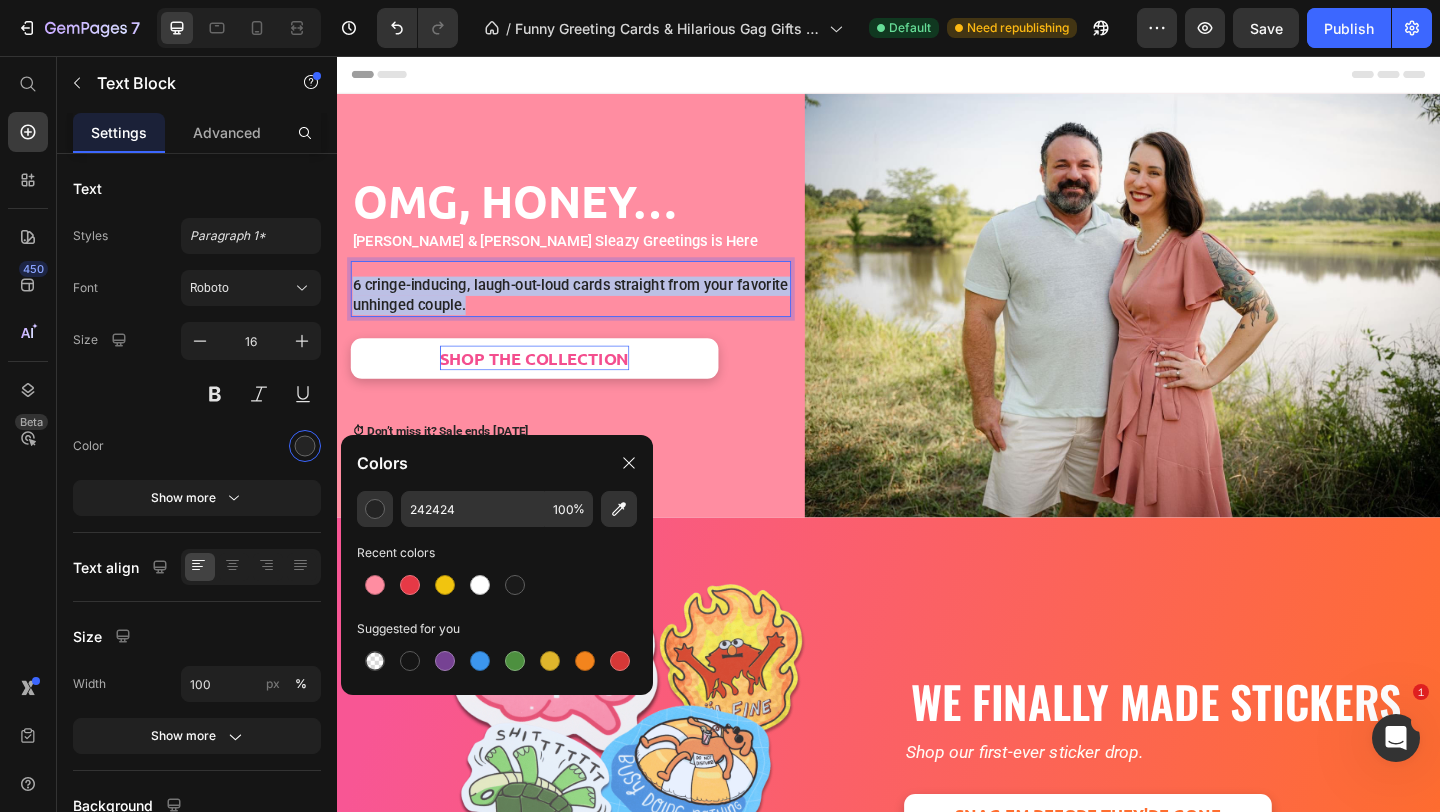 drag, startPoint x: 496, startPoint y: 334, endPoint x: 355, endPoint y: 304, distance: 144.15616 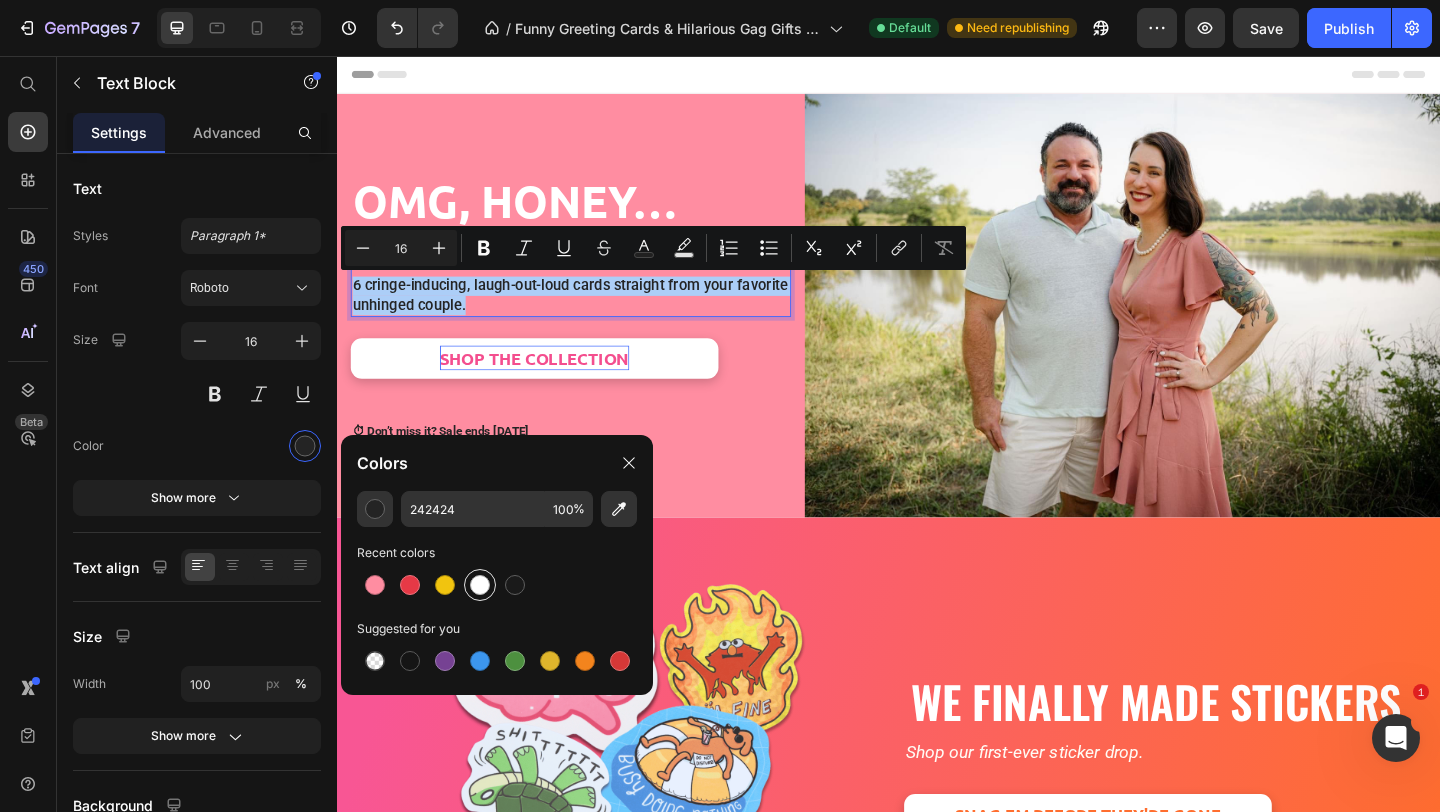 click at bounding box center [480, 585] 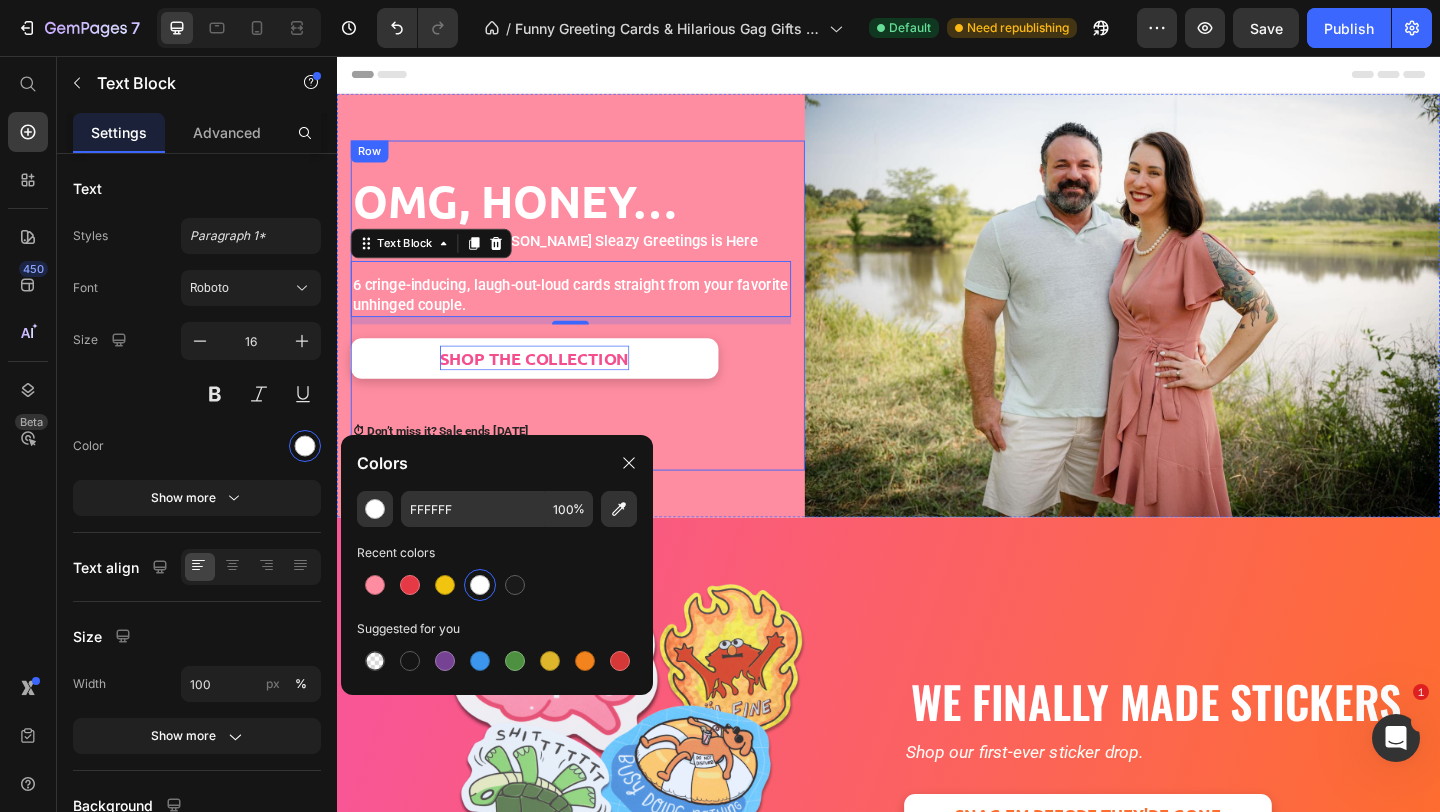 click on "OMG, Honey… Heading Tara & Brian x Sleazy Greetings is Here Text Block 6 cringe-inducing, laugh-out-loud cards straight from your favorite unhinged couple. Text Block   8 SHOP THE COLLECTION Button ⏱ Don’t miss it? Sale ends July 31st Text Block" at bounding box center (591, 327) 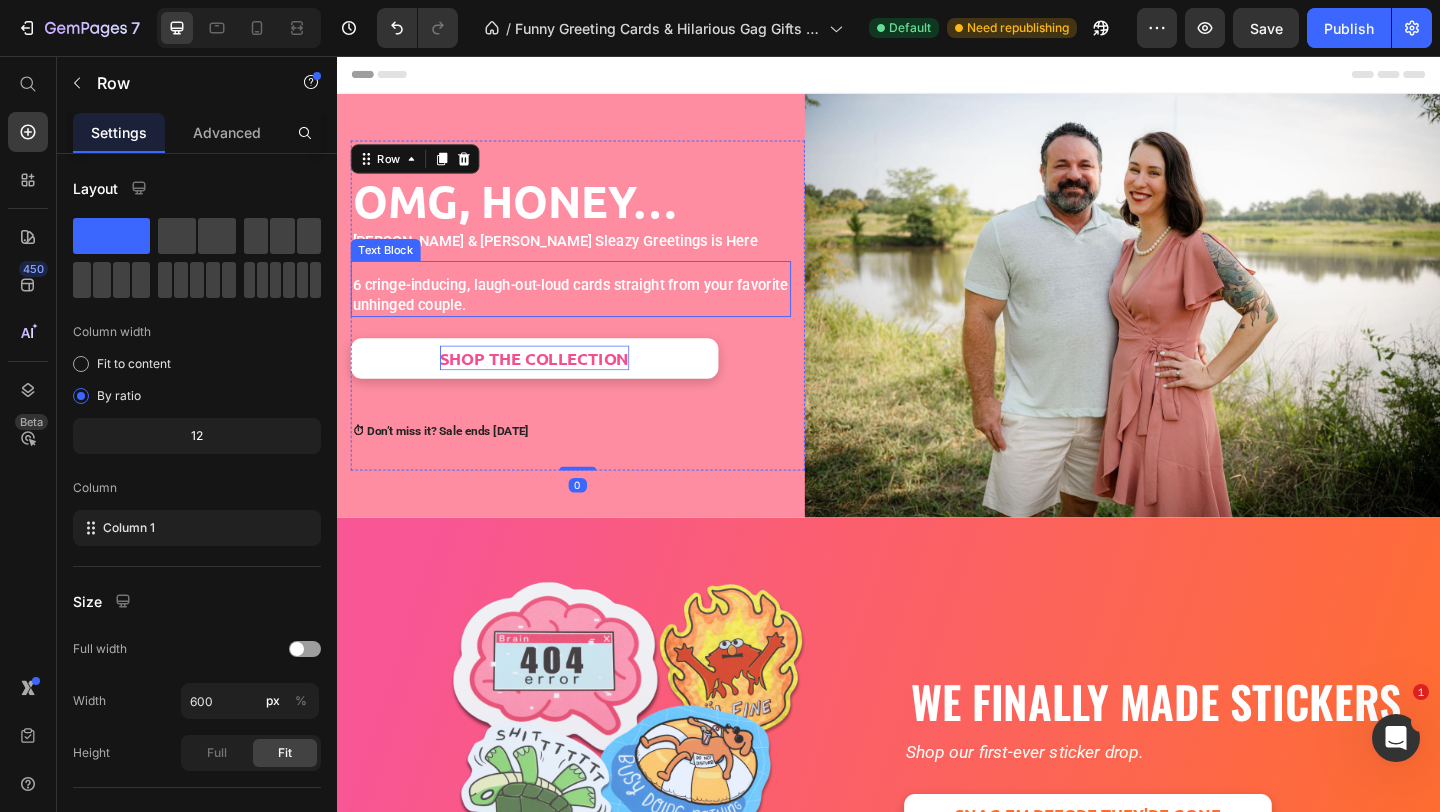 click on "6 cringe-inducing, laugh-out-loud cards straight from your favorite unhinged couple." at bounding box center (591, 317) 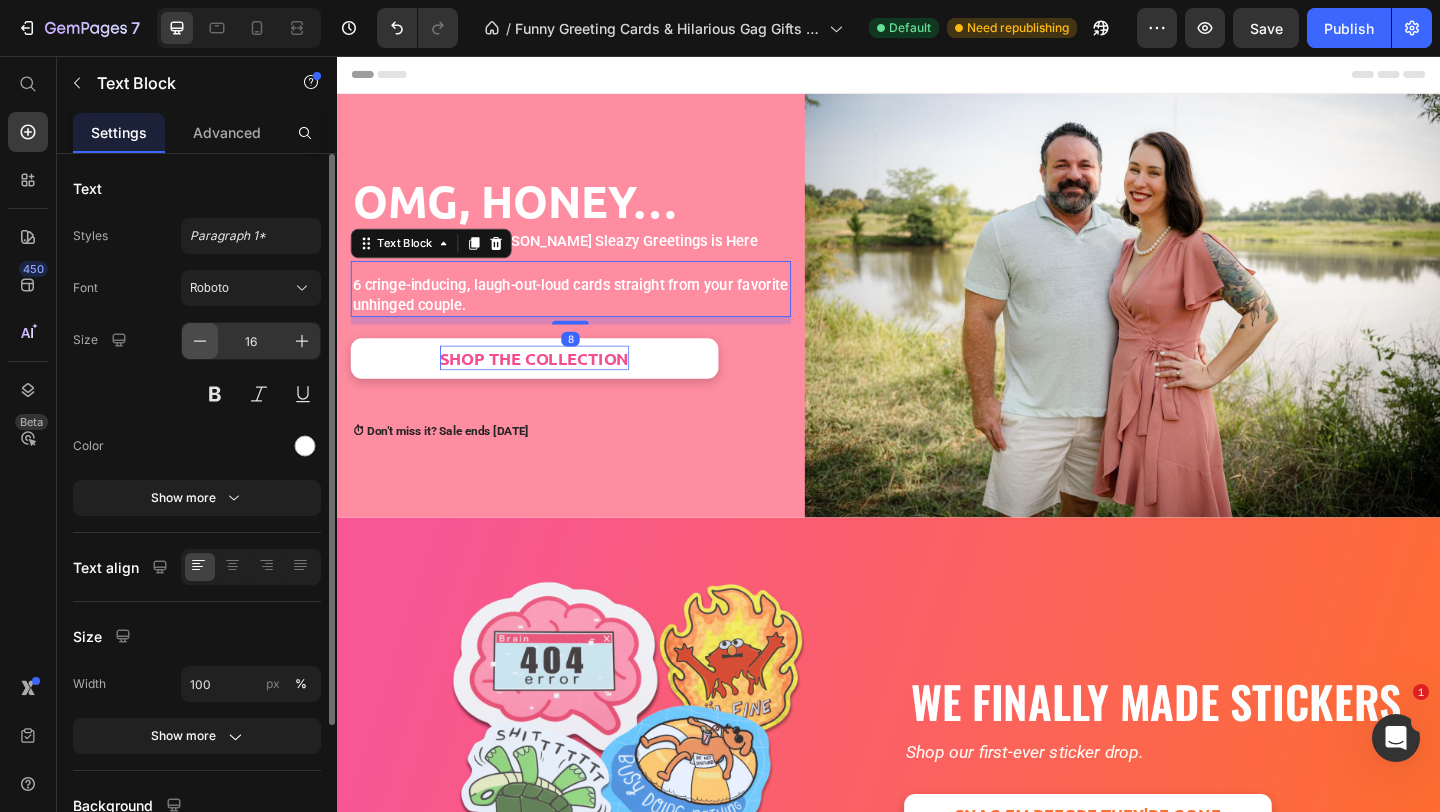 click 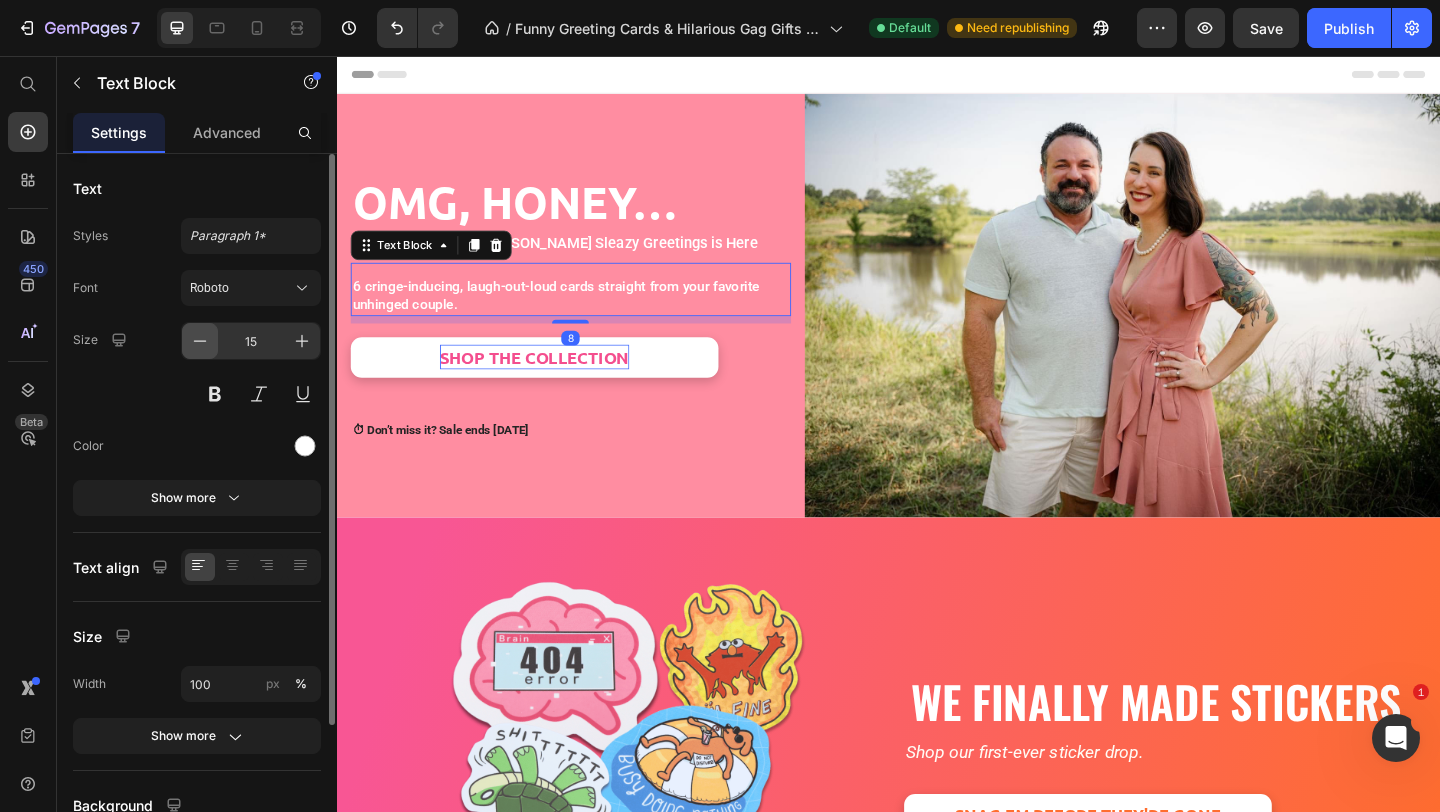 click 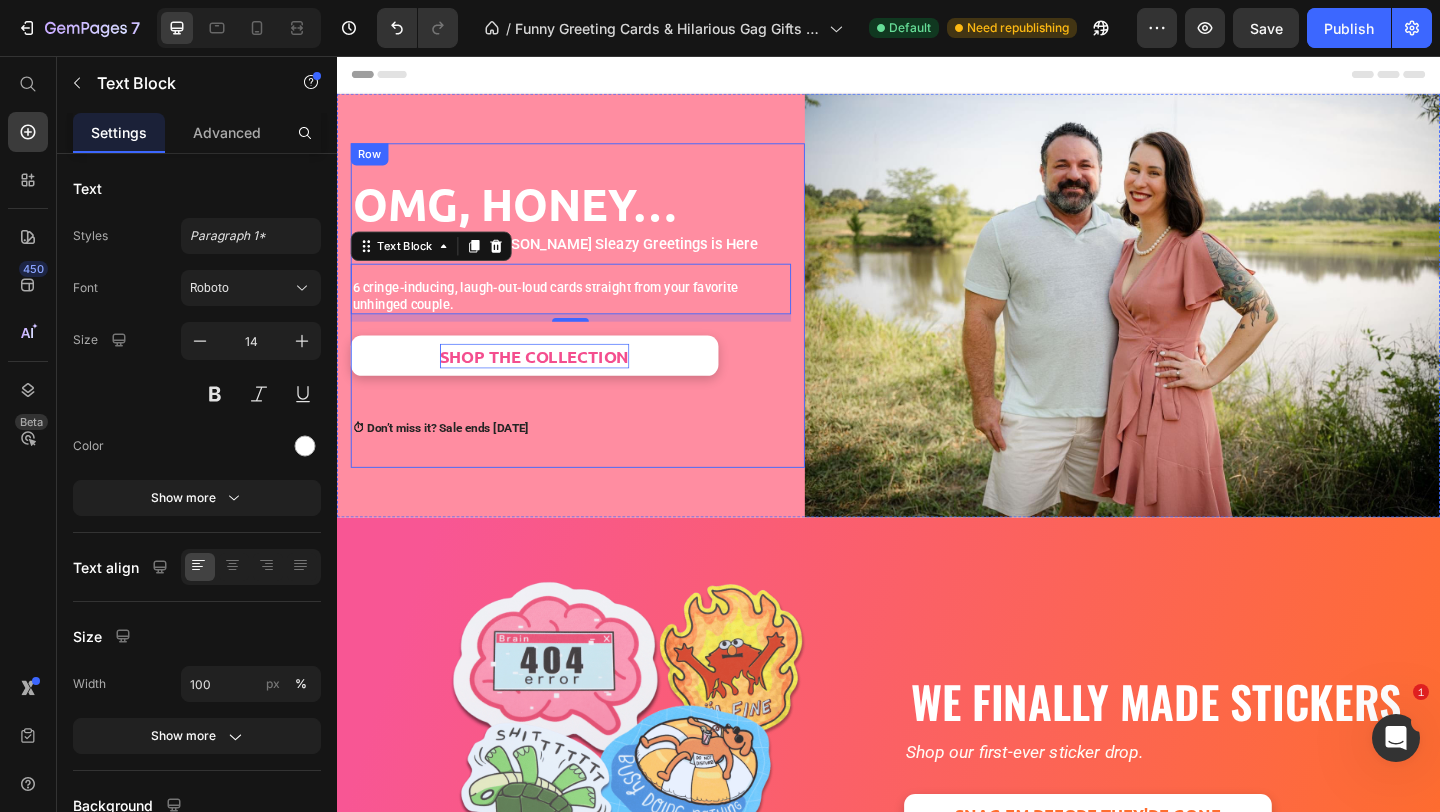 click on "OMG, Honey… Heading Tara & Brian x Sleazy Greetings is Here Text Block 6 cringe-inducing, laugh-out-loud cards straight from your favorite unhinged couple. Text Block   8 SHOP THE COLLECTION Button ⏱ Don’t miss it? Sale ends July 31st Text Block Row" at bounding box center (599, 328) 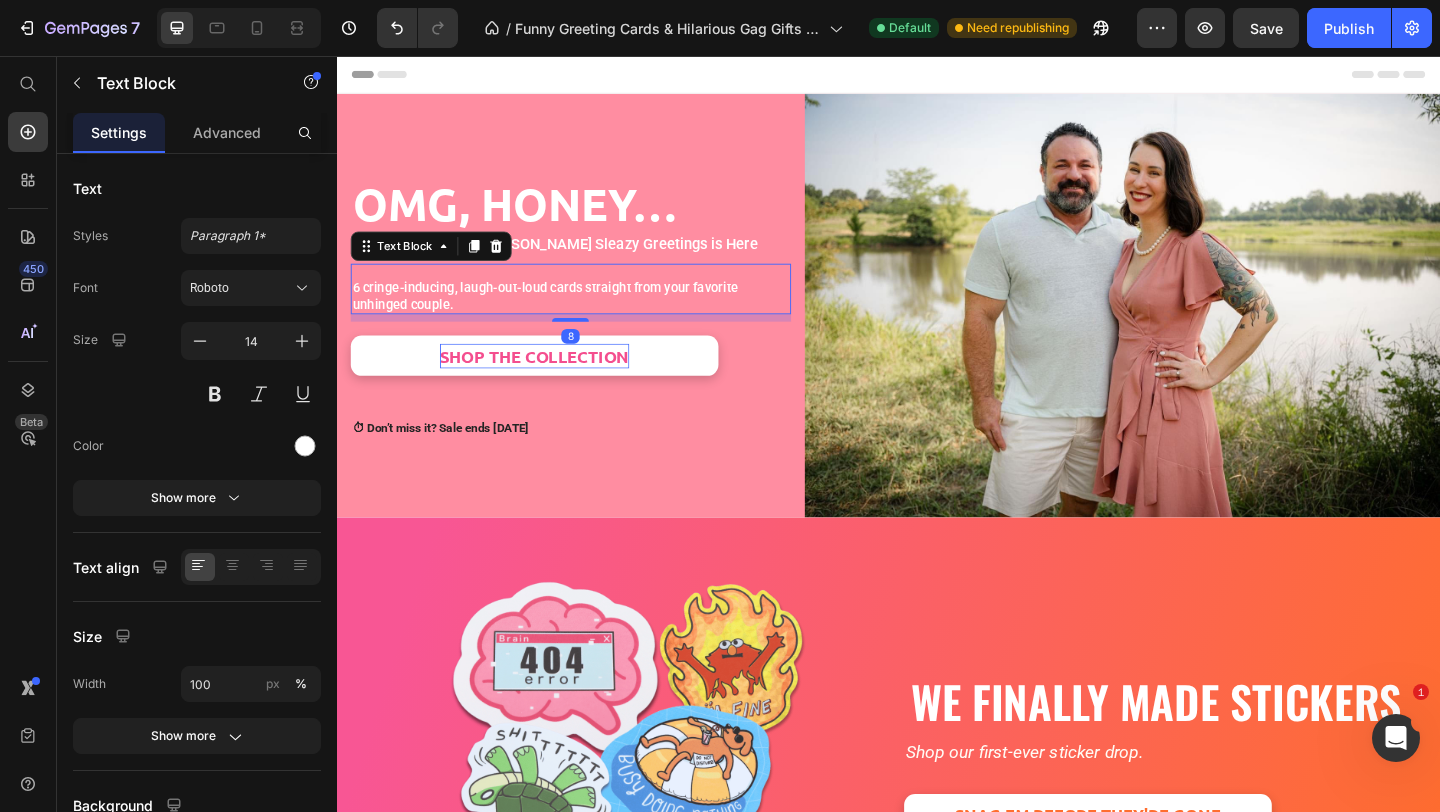 click on "6 cringe-inducing, laugh-out-loud cards straight from your favorite unhinged couple." at bounding box center [591, 317] 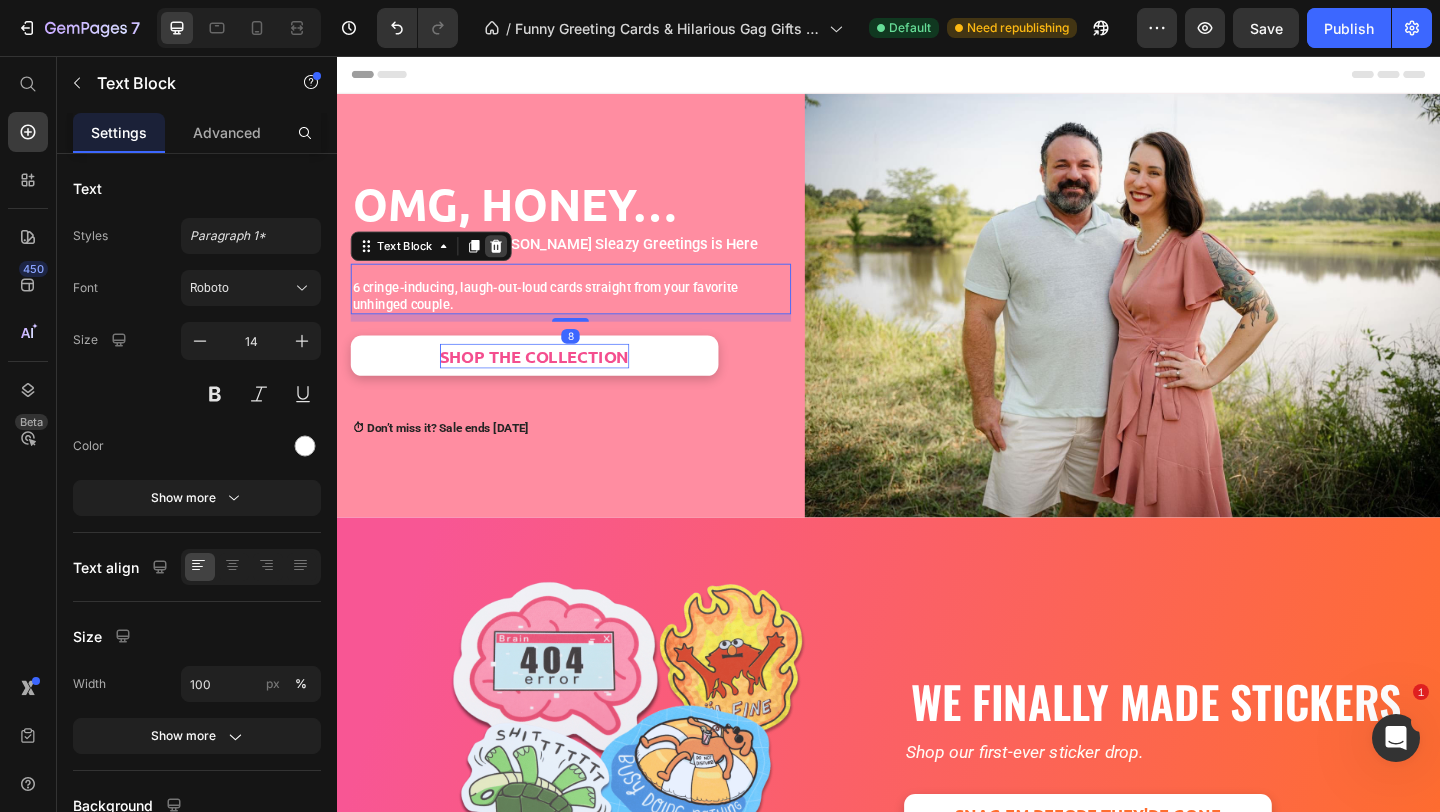 click 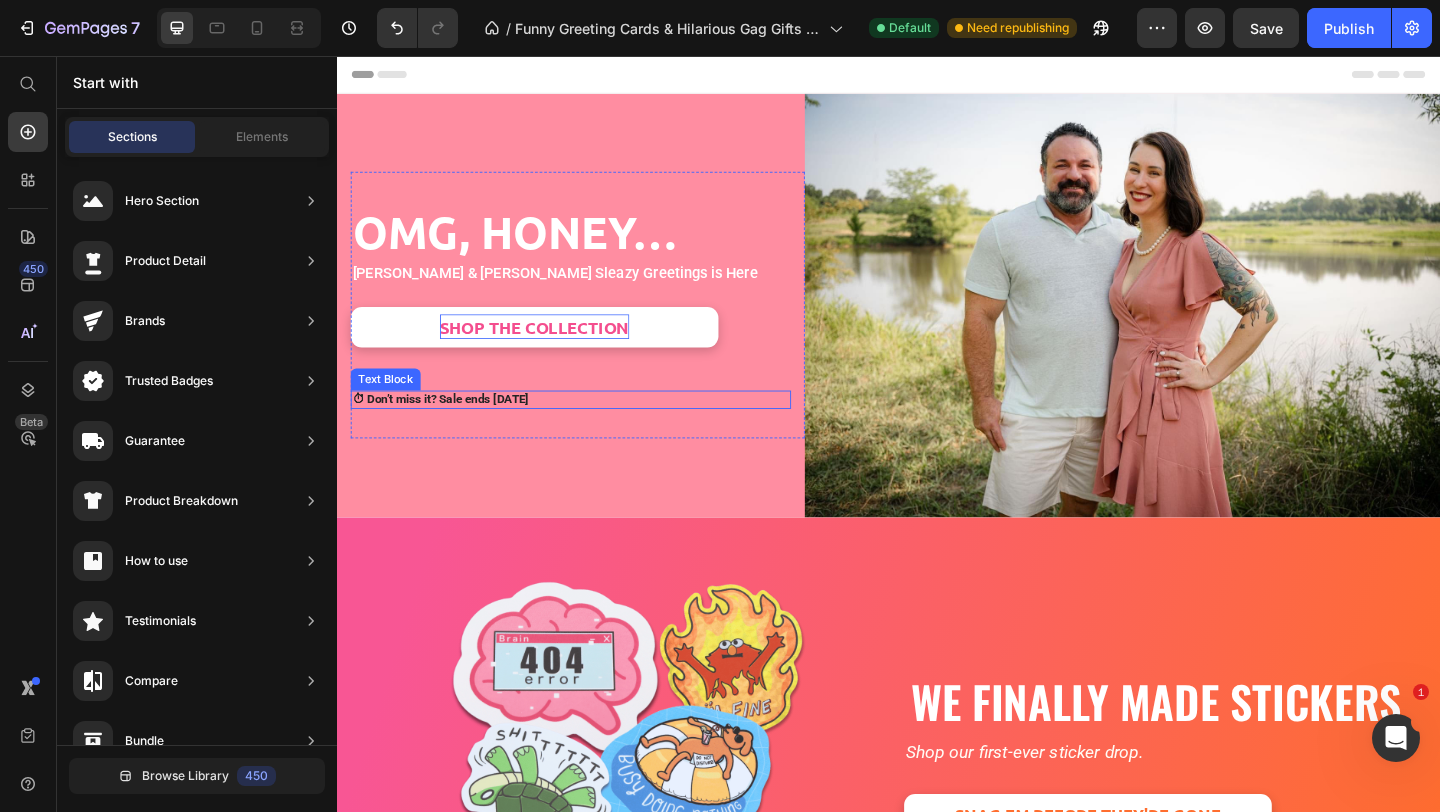 click on "⏱ Don’t miss it? Sale ends July 31st" at bounding box center [591, 430] 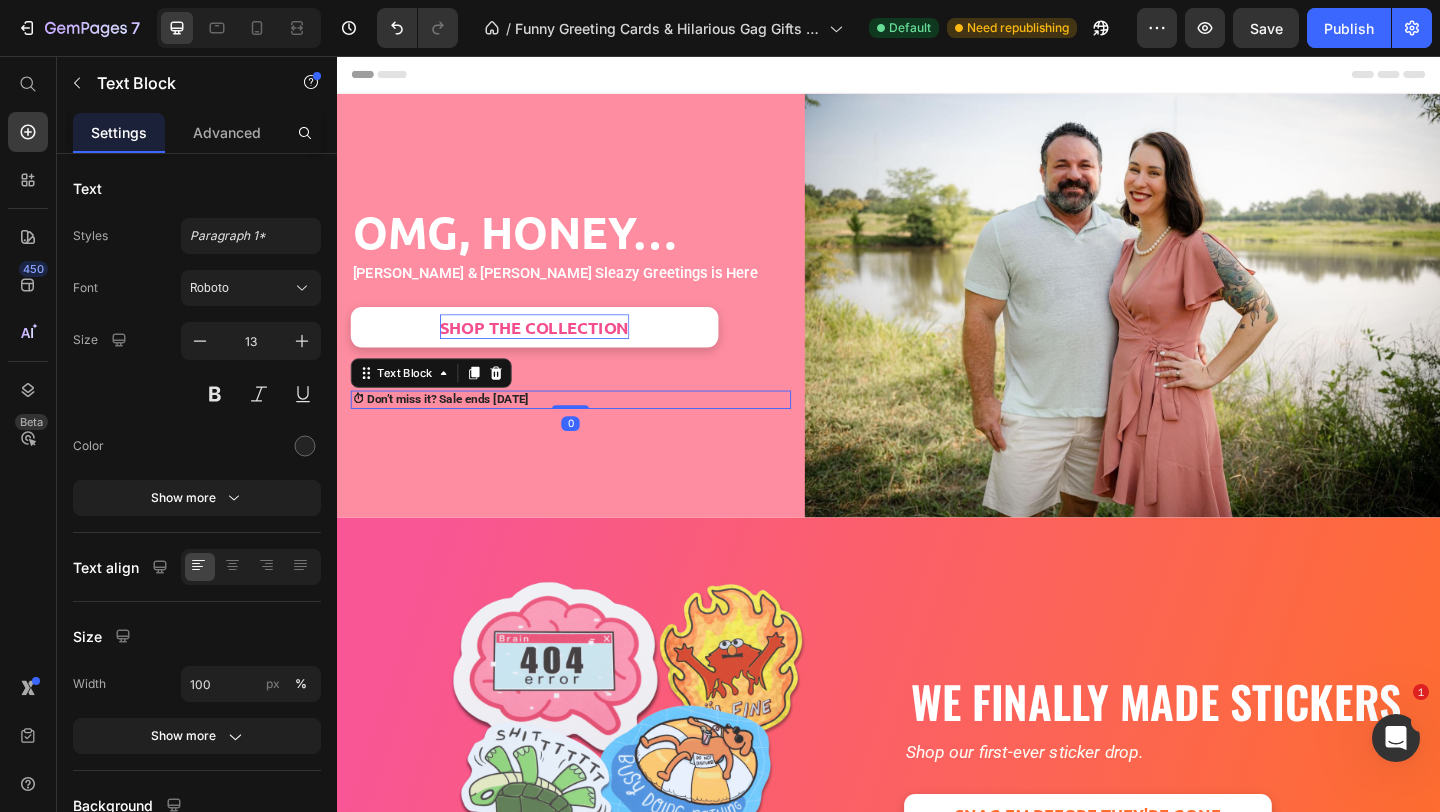 click on "Text Block" at bounding box center [439, 401] 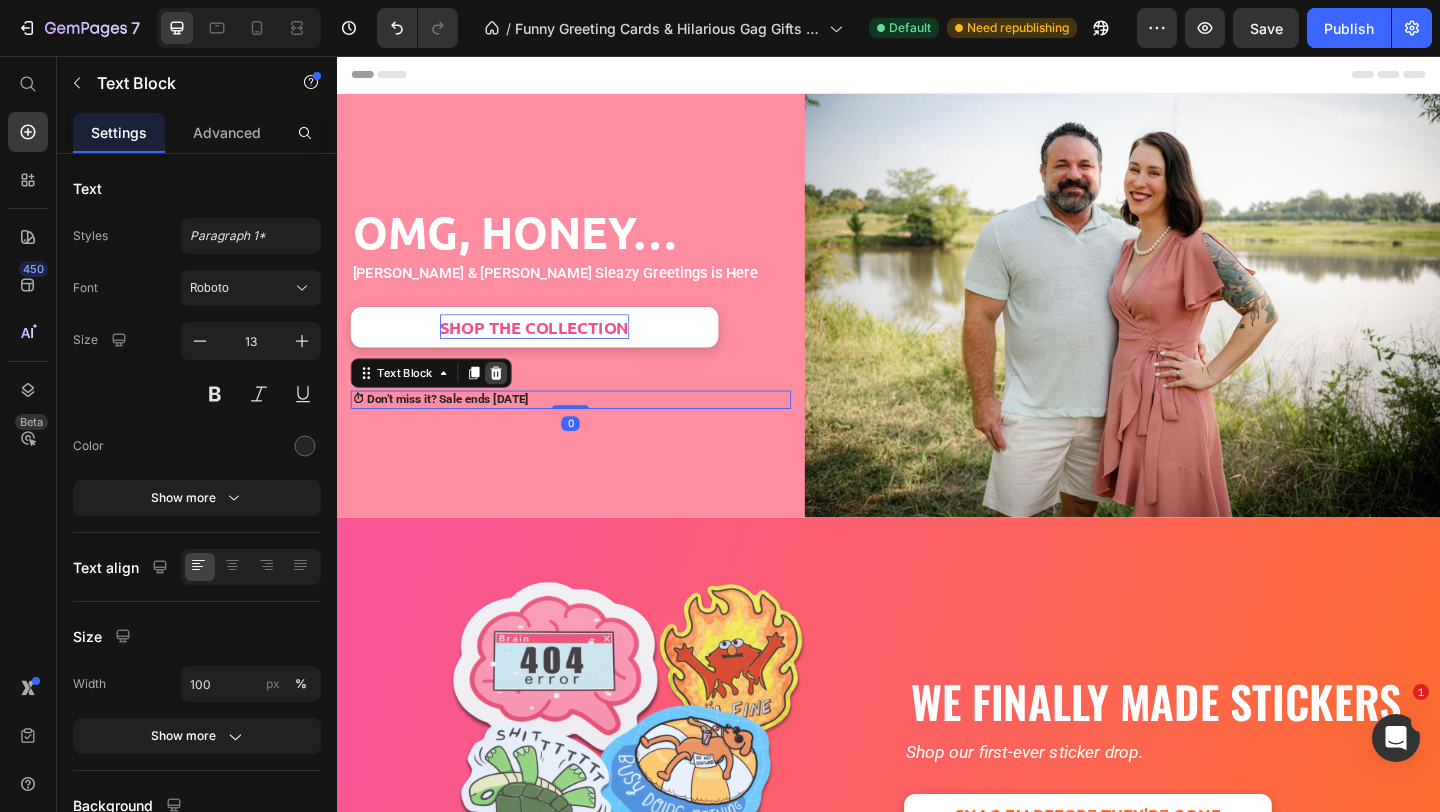 click 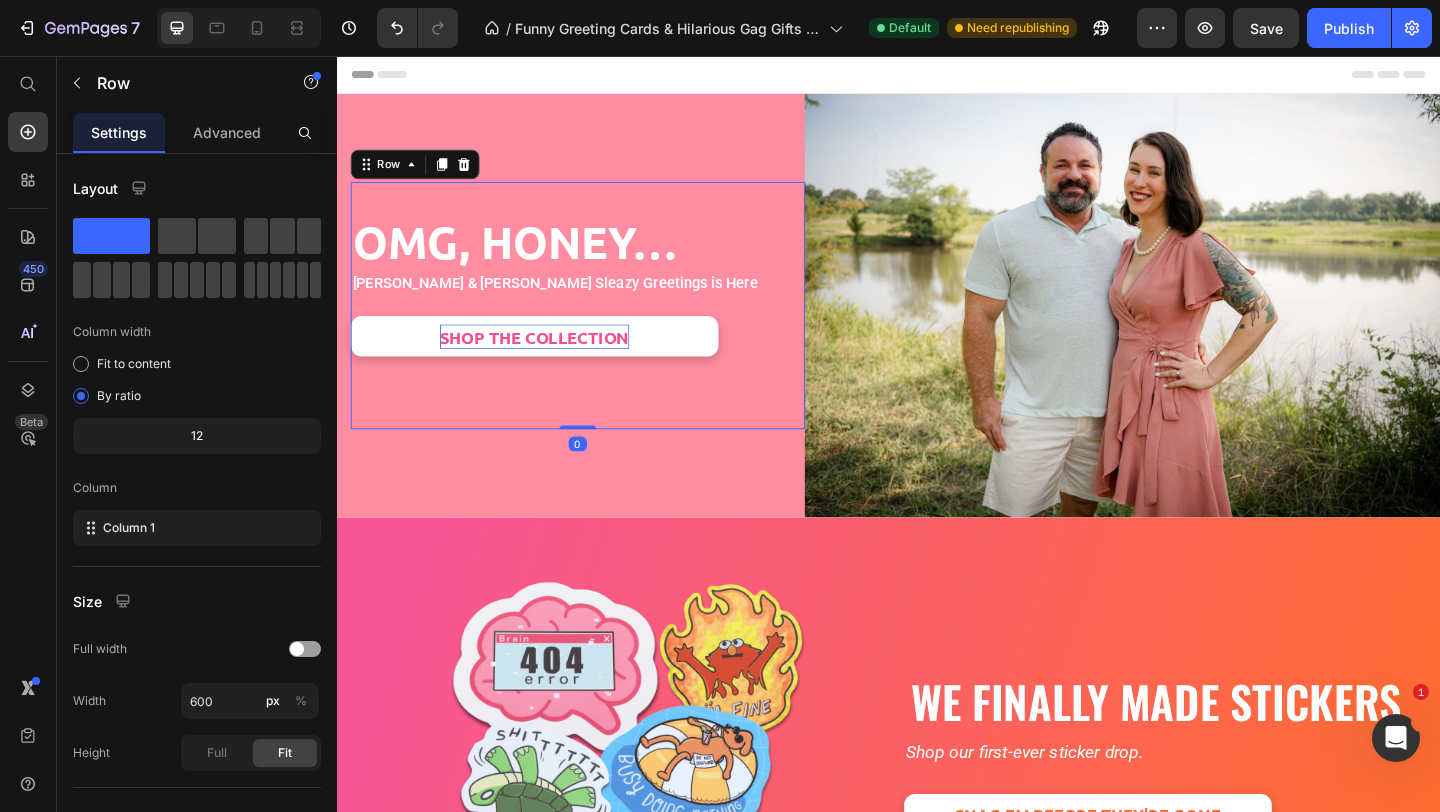 click on "OMG, Honey… Heading Tara & Brian x Sleazy Greetings is Here Text Block SHOP THE COLLECTION Button" at bounding box center [591, 327] 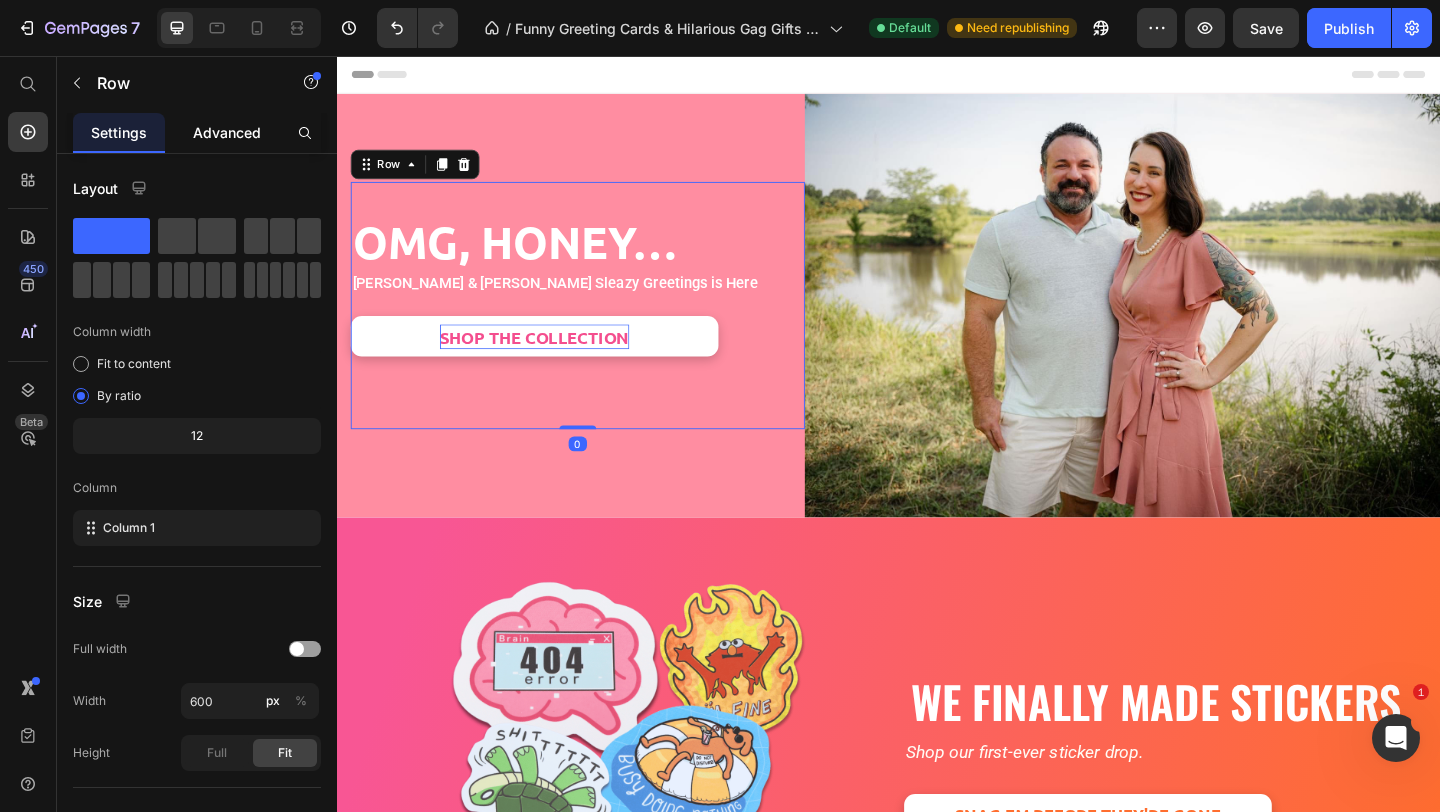 click on "Advanced" 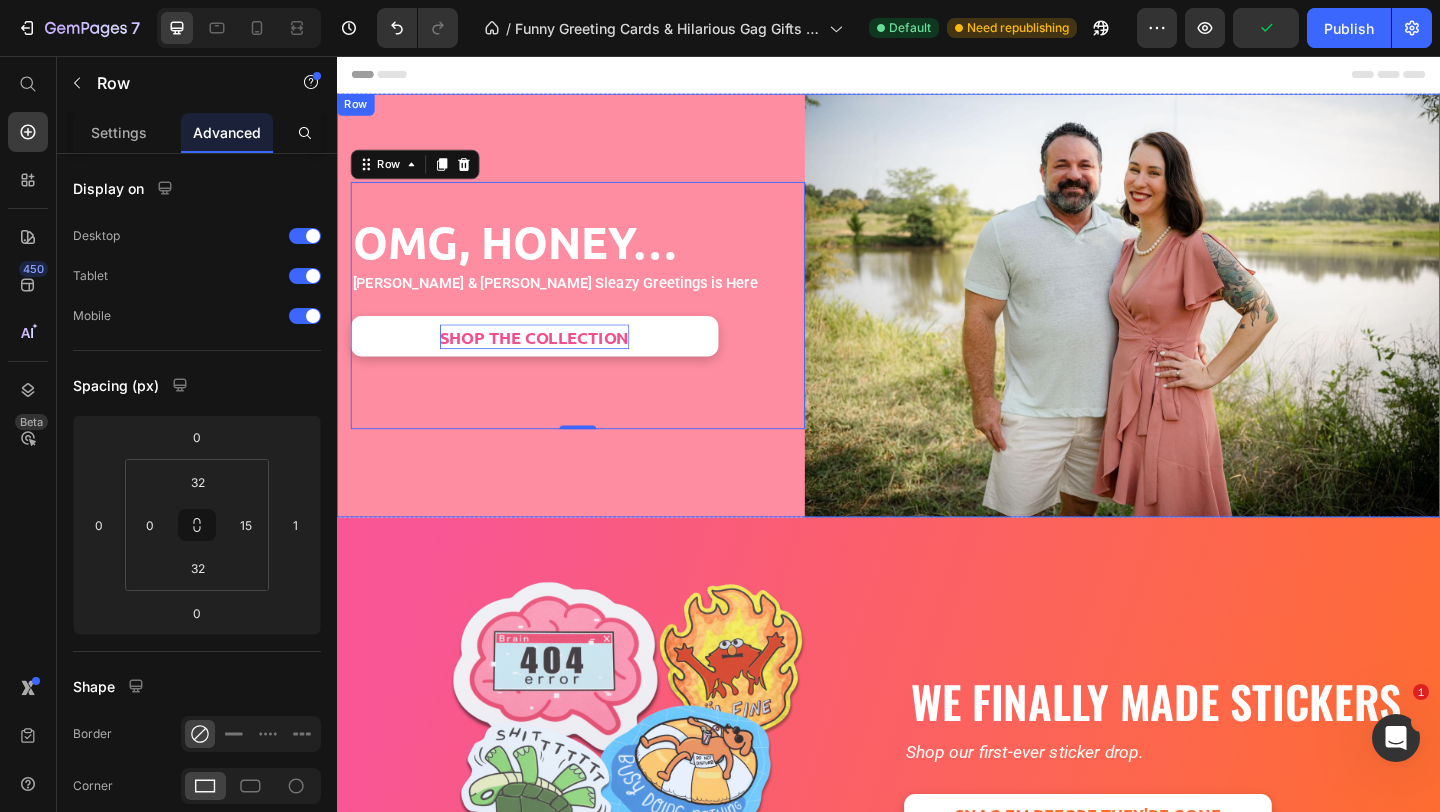 click on "OMG, Honey… Heading Tara & Brian x Sleazy Greetings is Here Text Block SHOP THE COLLECTION Button Row   0" at bounding box center (599, 327) 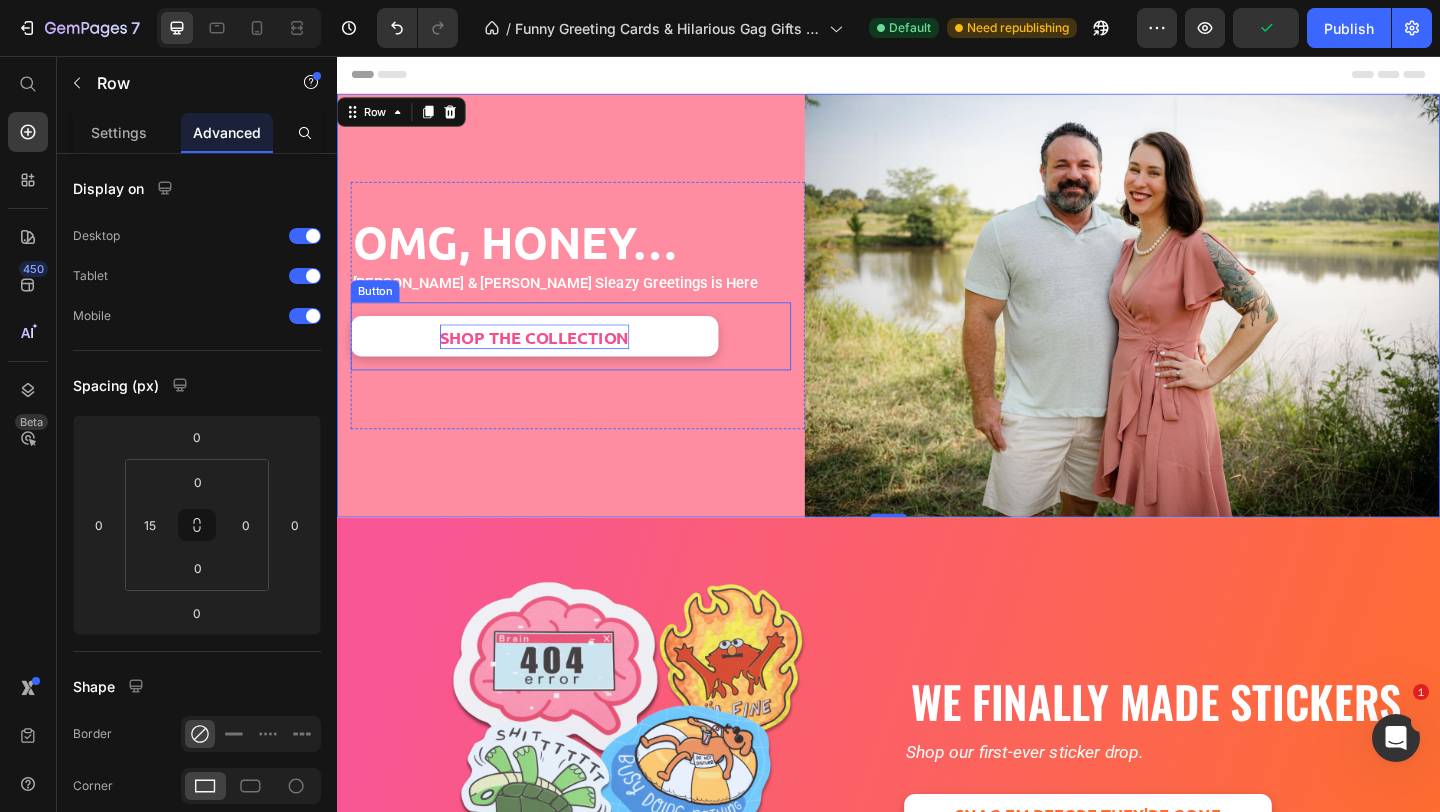 click on "SHOP THE COLLECTION Button" at bounding box center (591, 361) 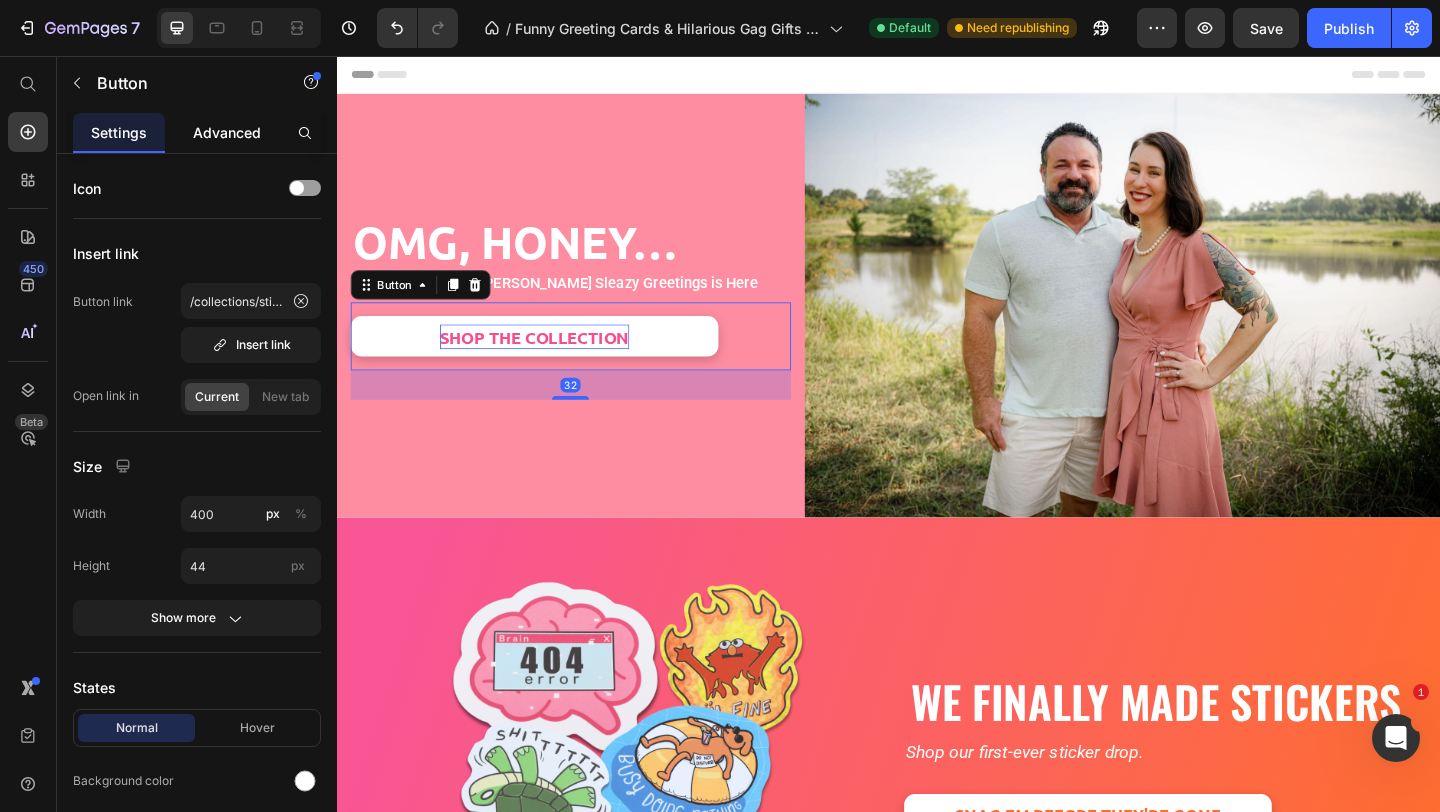 click on "Advanced" 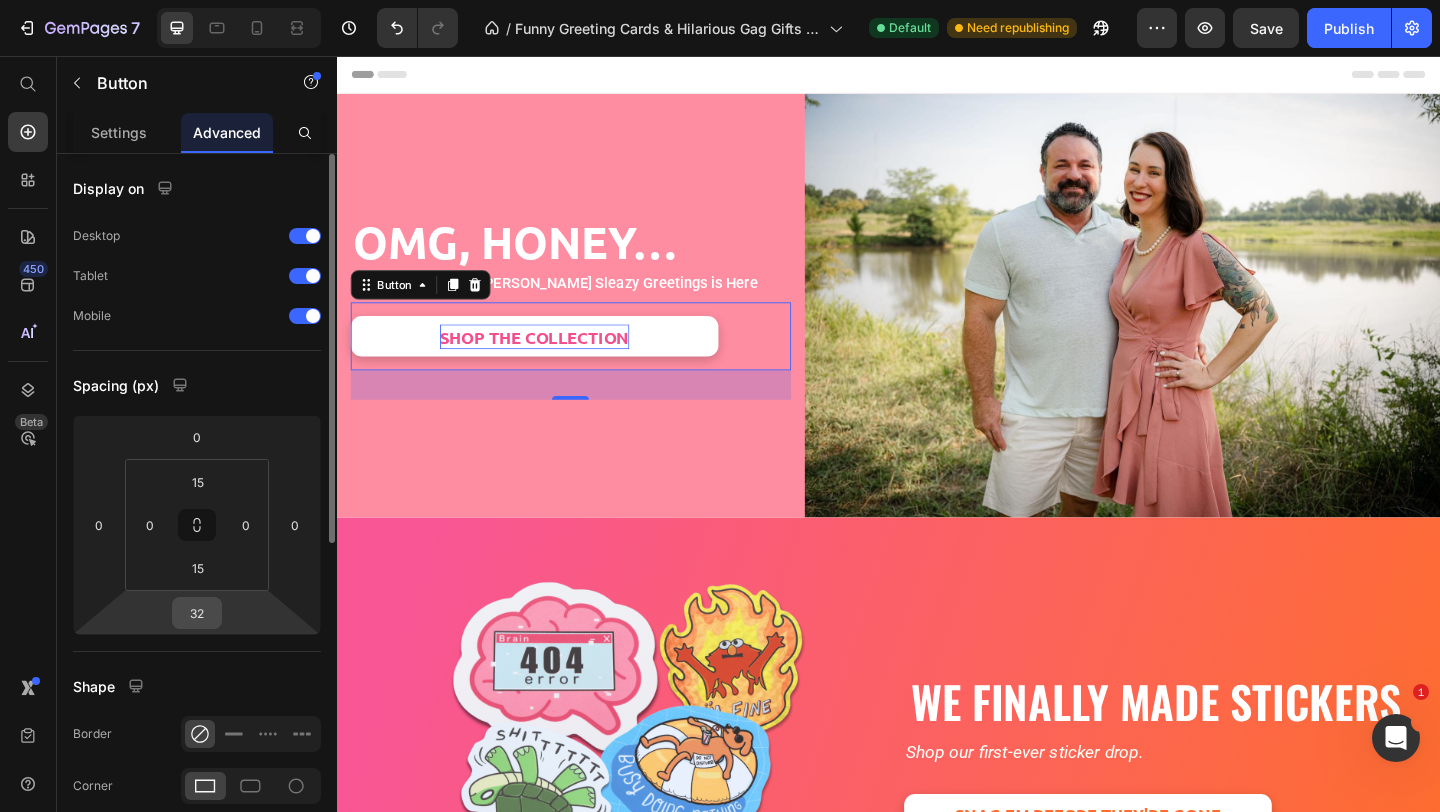 click on "32" at bounding box center [197, 613] 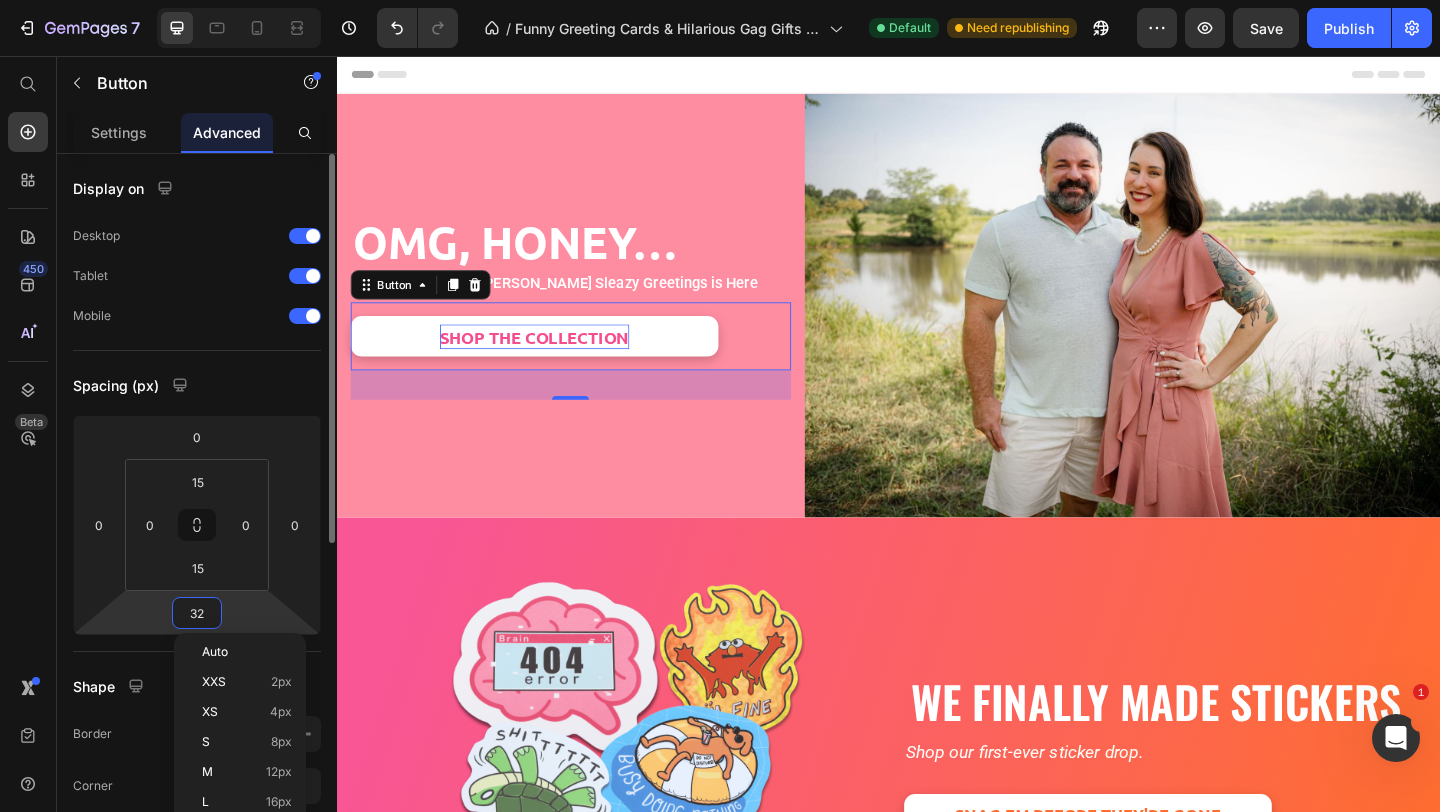 type on "0" 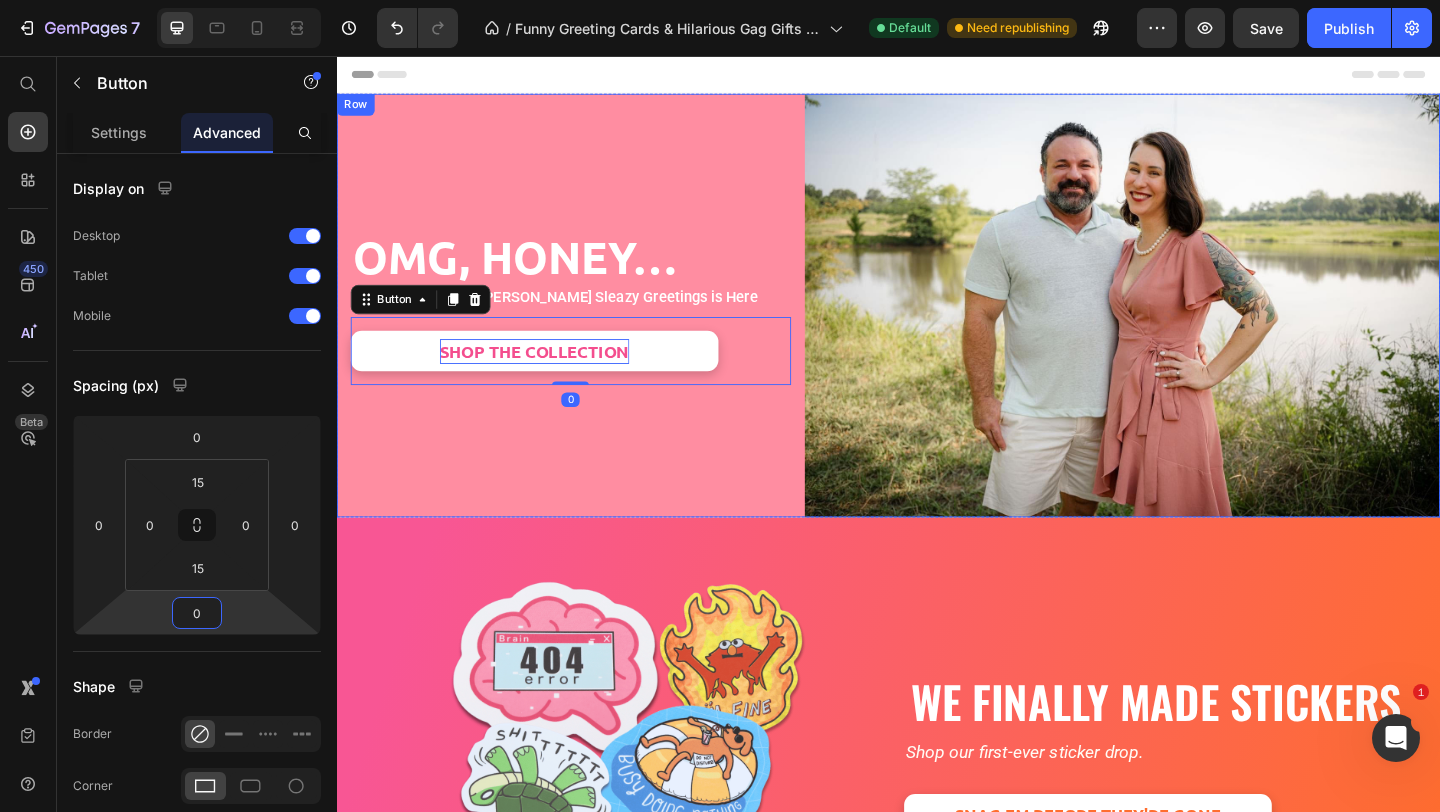 click on "OMG, Honey… Heading Tara & Brian x Sleazy Greetings is Here Text Block SHOP THE COLLECTION Button   0 Row" at bounding box center (599, 327) 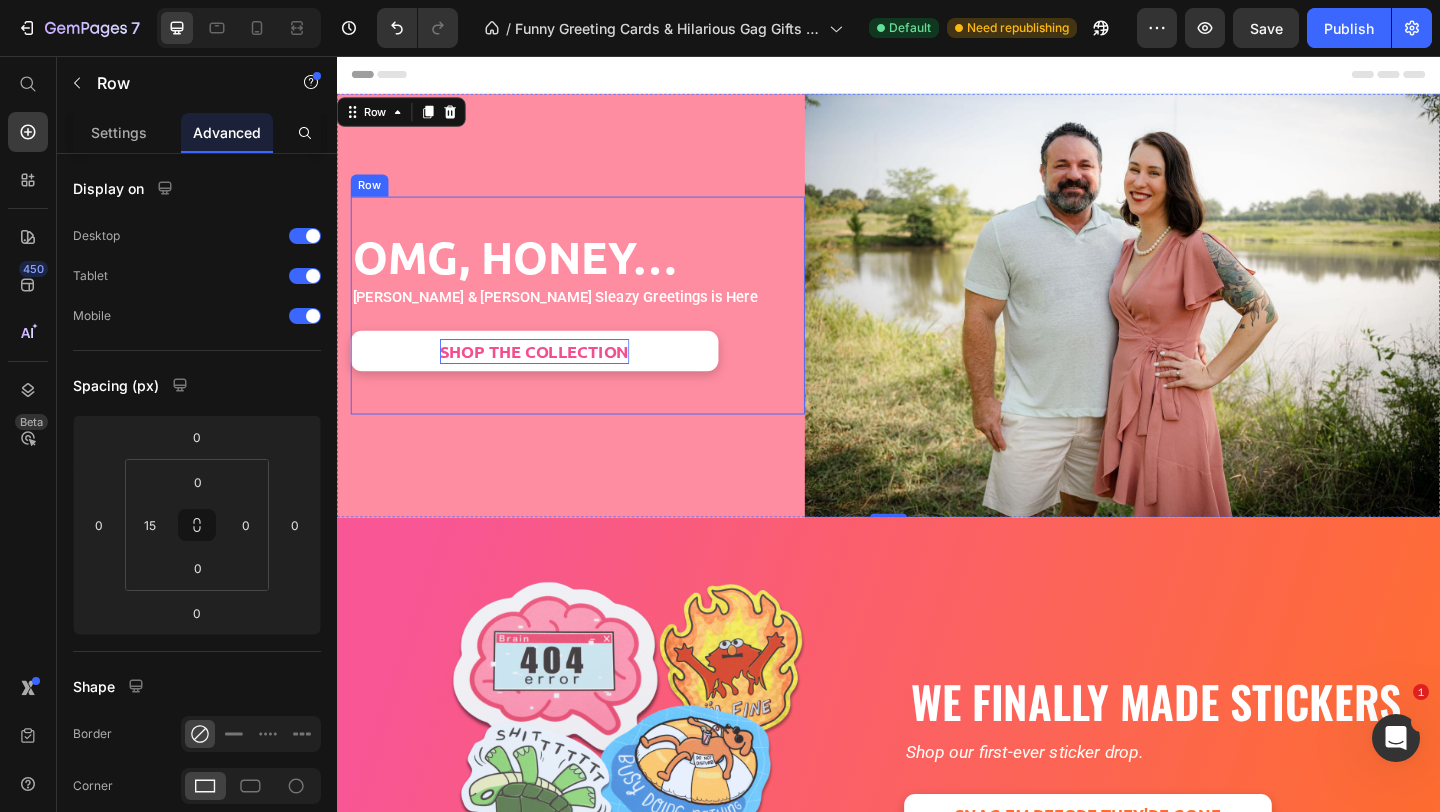 click on "OMG, Honey… Heading Tara & Brian x Sleazy Greetings is Here Text Block SHOP THE COLLECTION Button Row" at bounding box center [599, 327] 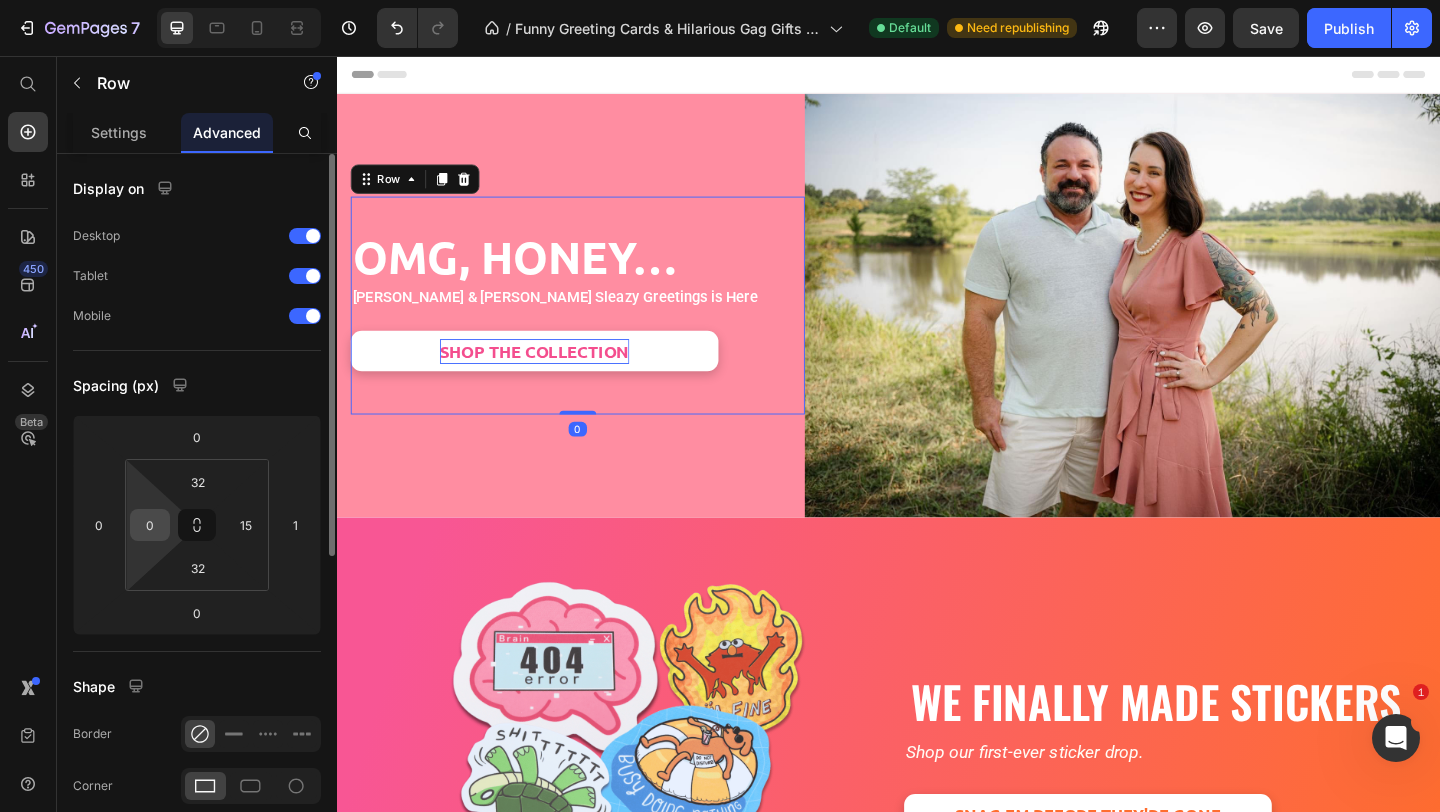 click on "0" at bounding box center [150, 525] 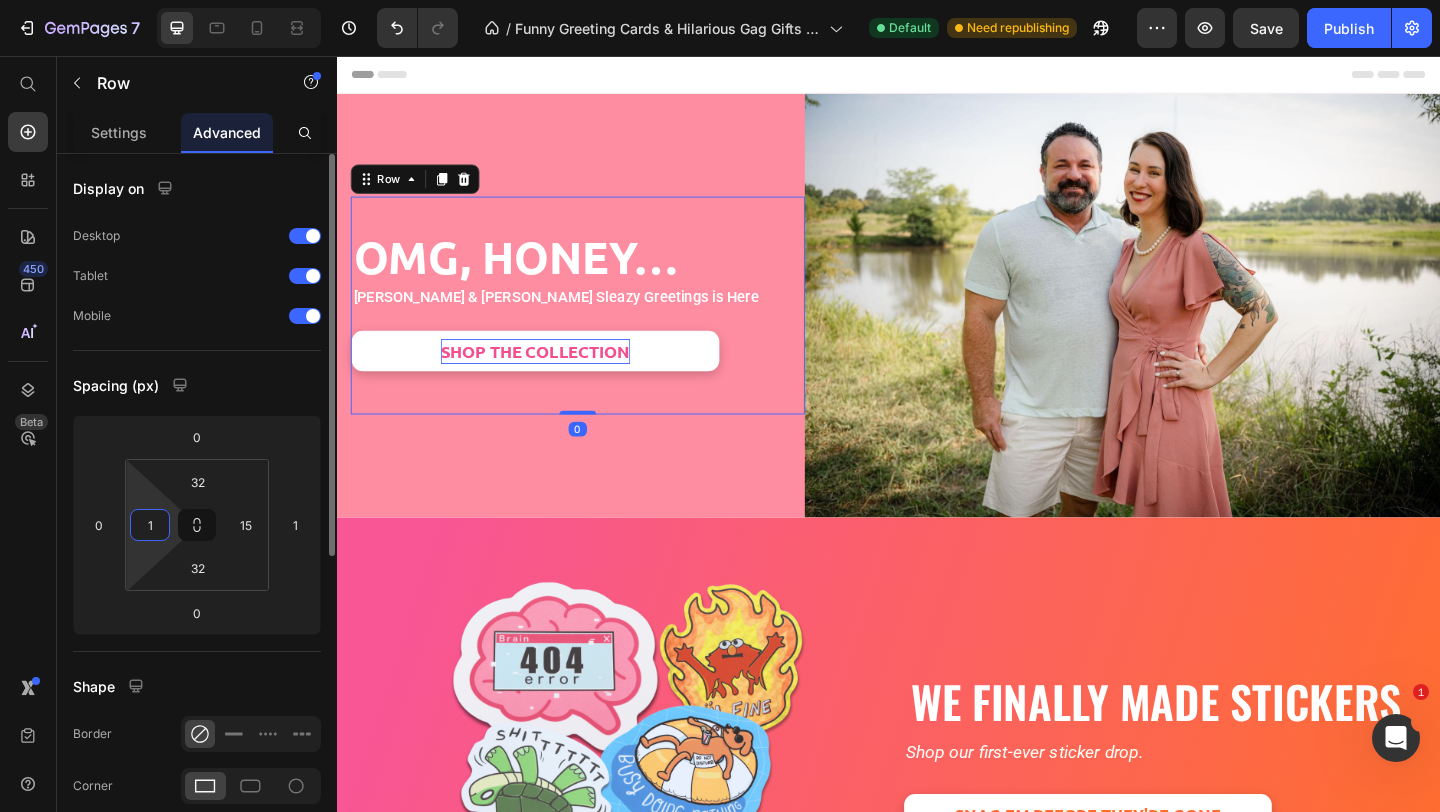 type on "15" 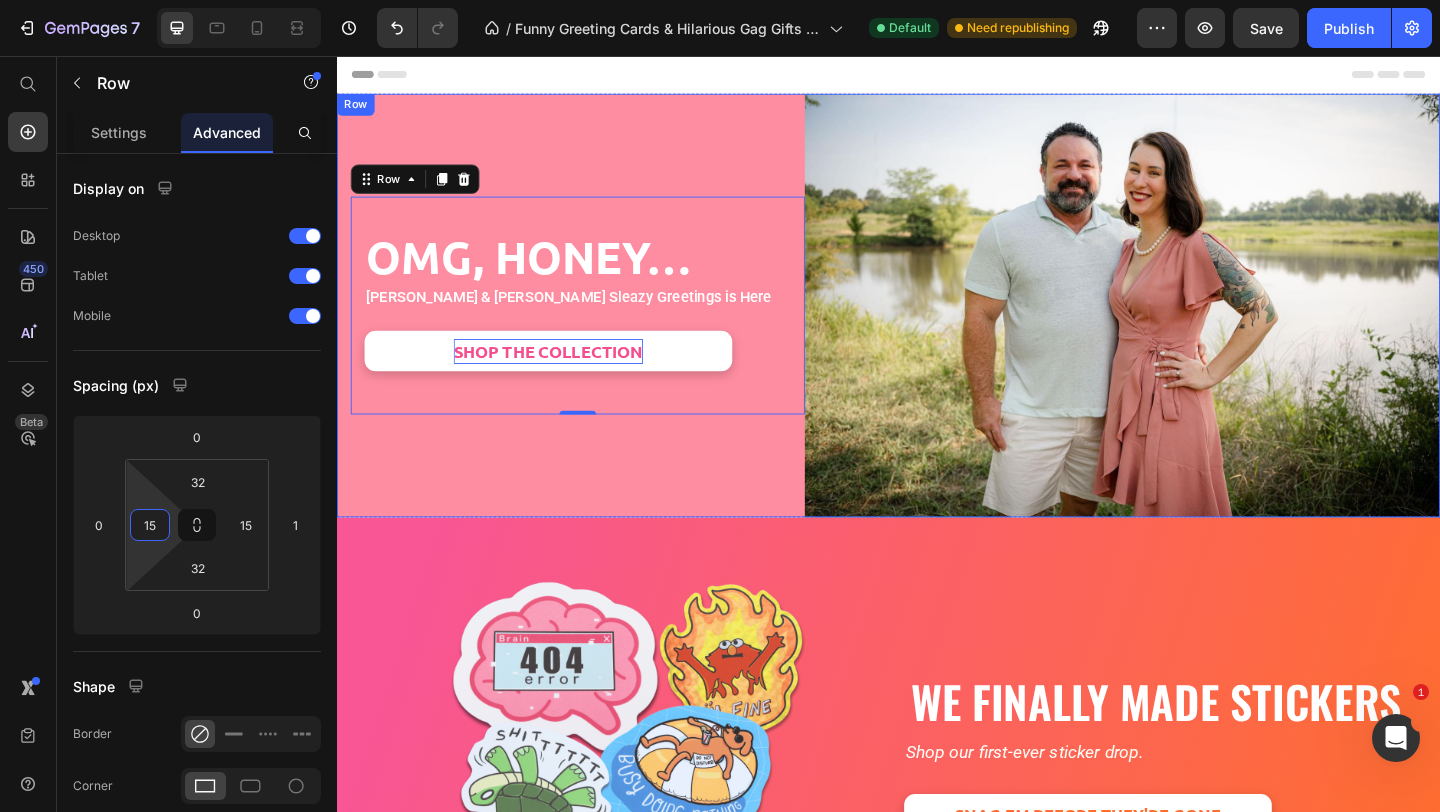 click on "OMG, Honey… Heading Tara & Brian x Sleazy Greetings is Here Text Block SHOP THE COLLECTION Button Row   0" at bounding box center (599, 327) 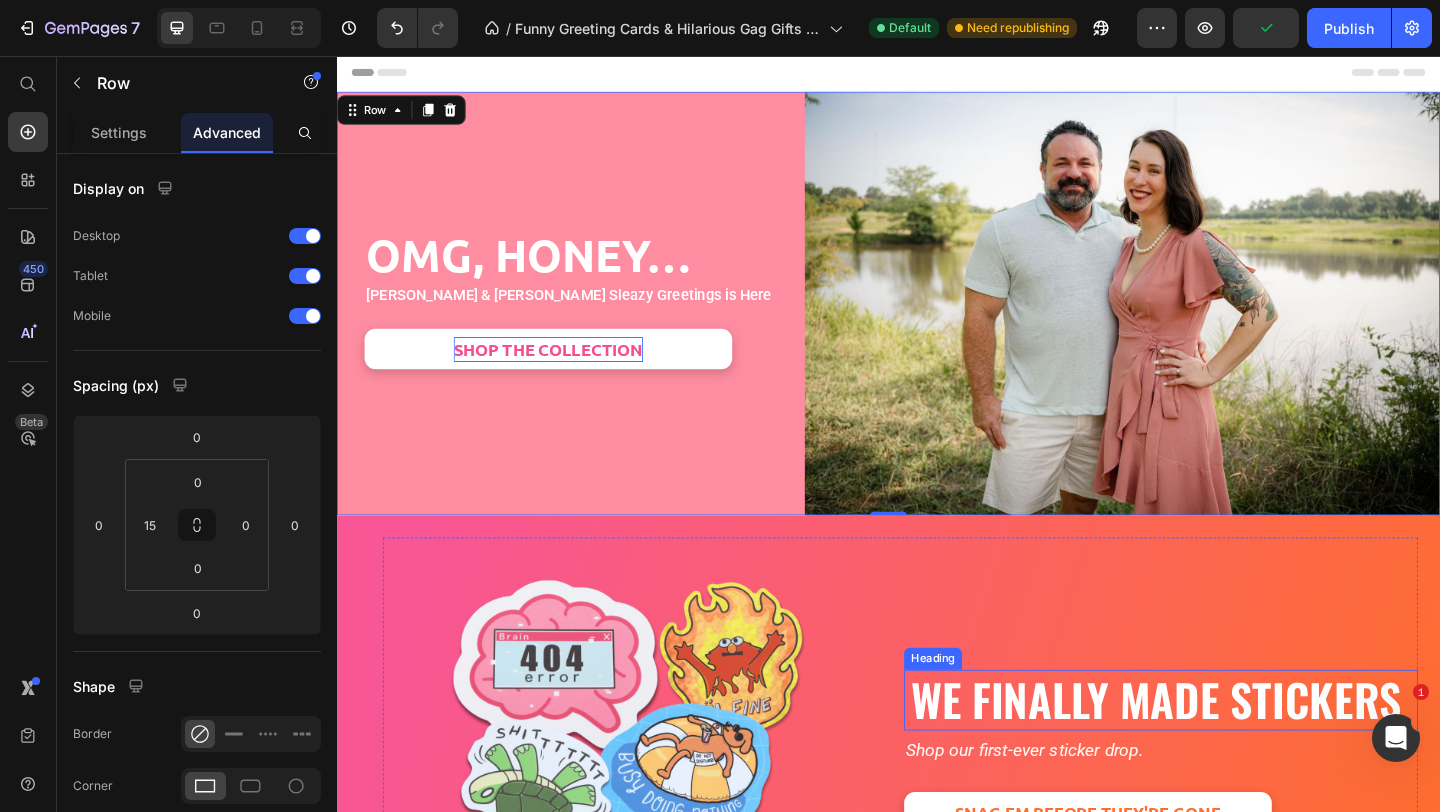 scroll, scrollTop: 0, scrollLeft: 0, axis: both 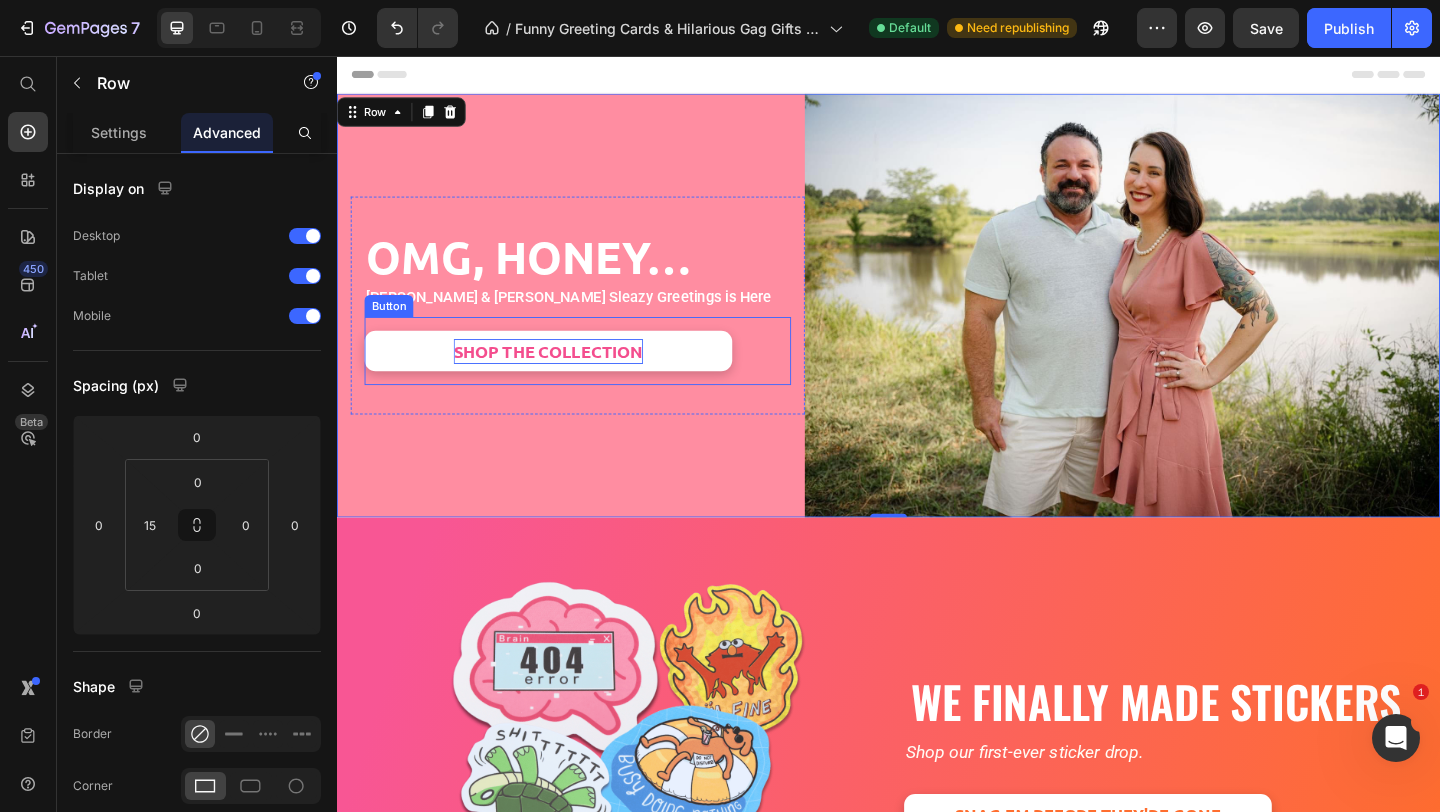 click on "SHOP THE COLLECTION" at bounding box center (567, 377) 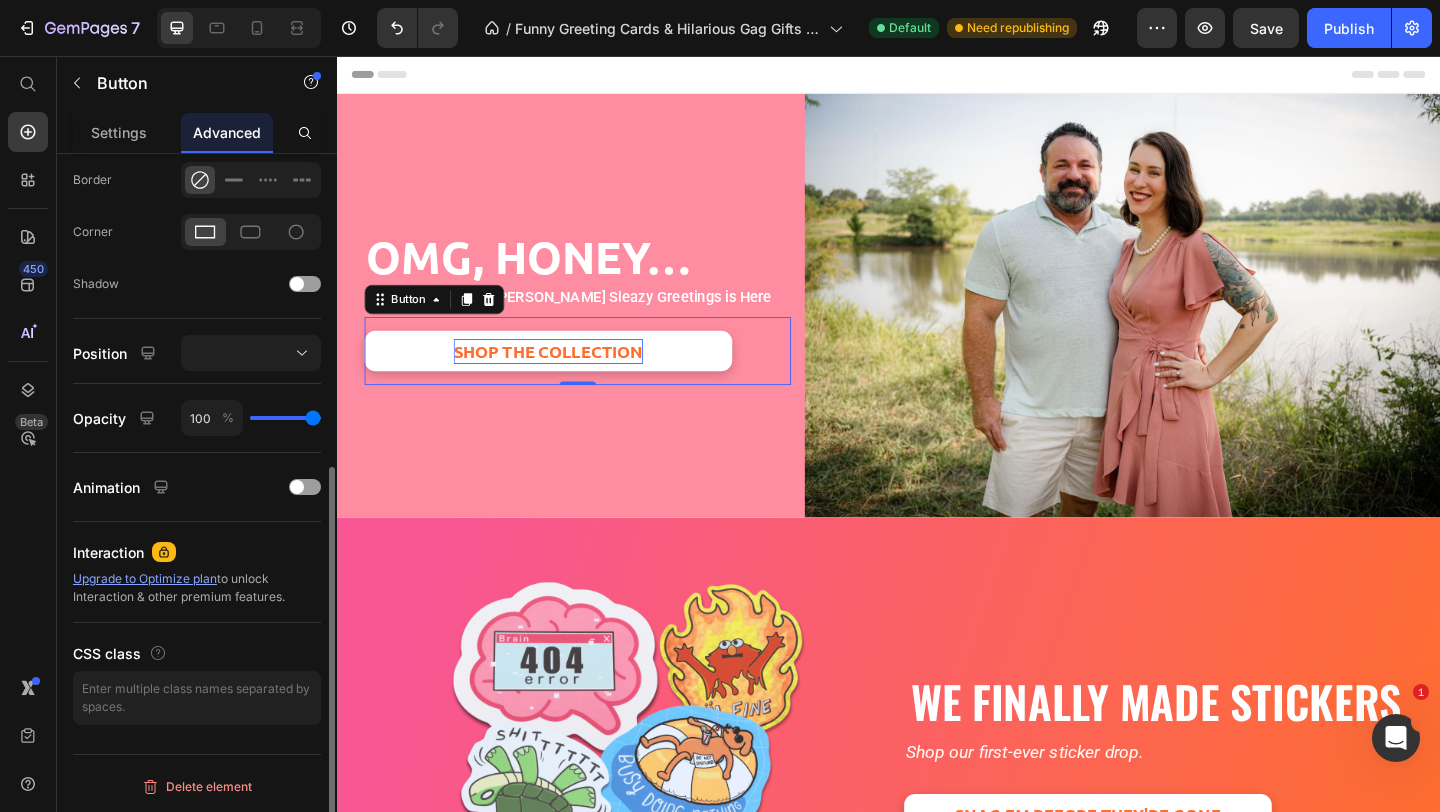 scroll, scrollTop: 526, scrollLeft: 0, axis: vertical 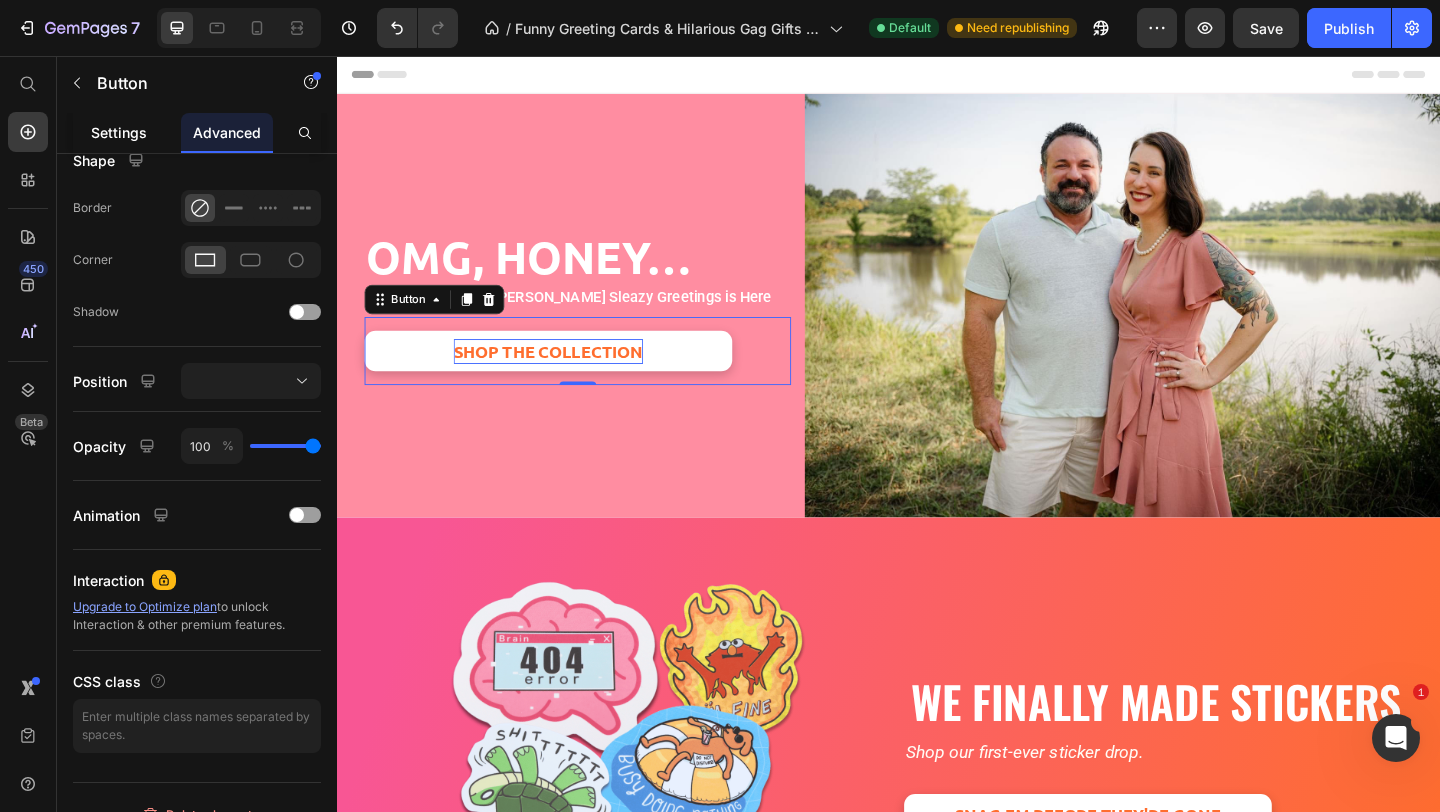 click on "Settings" at bounding box center (119, 132) 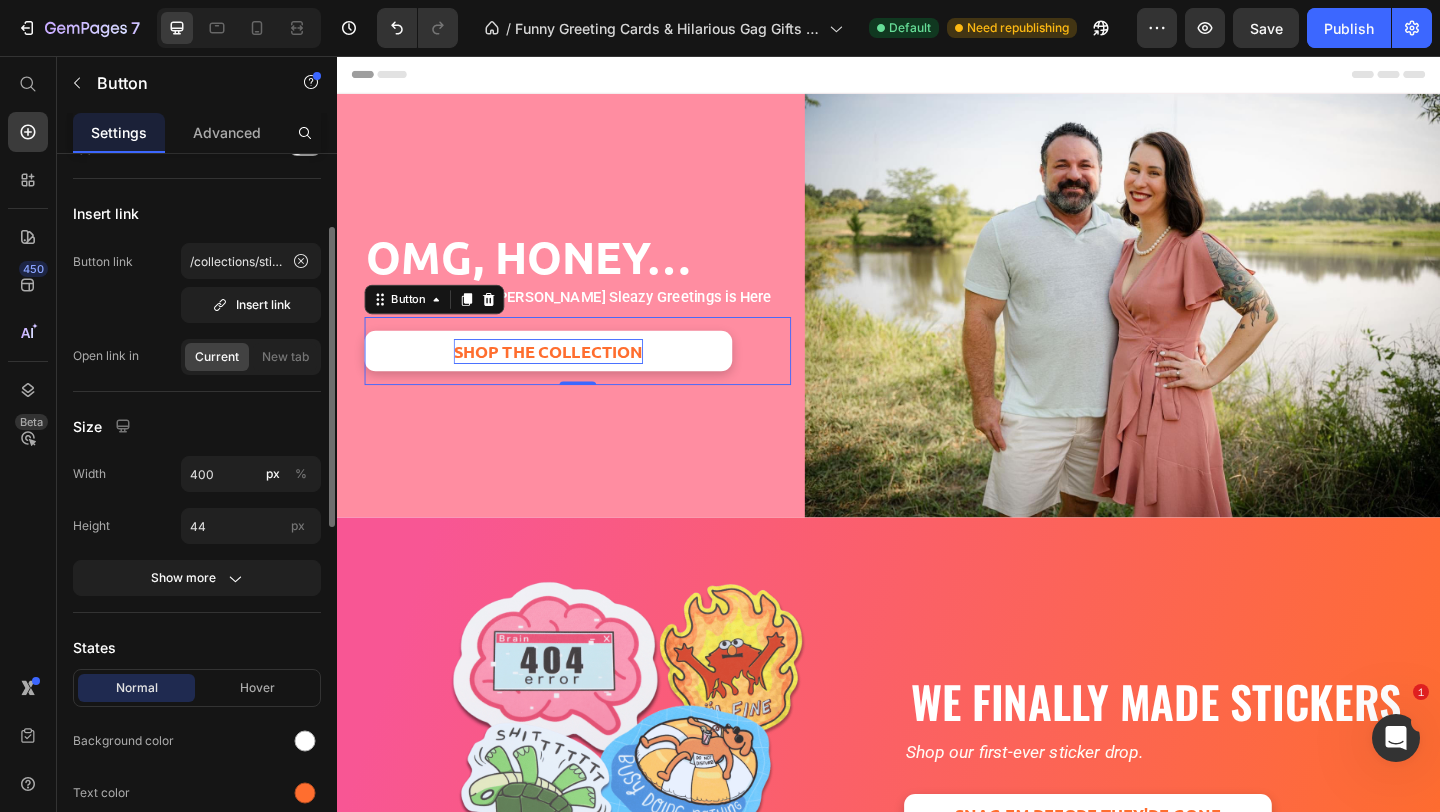scroll, scrollTop: 80, scrollLeft: 0, axis: vertical 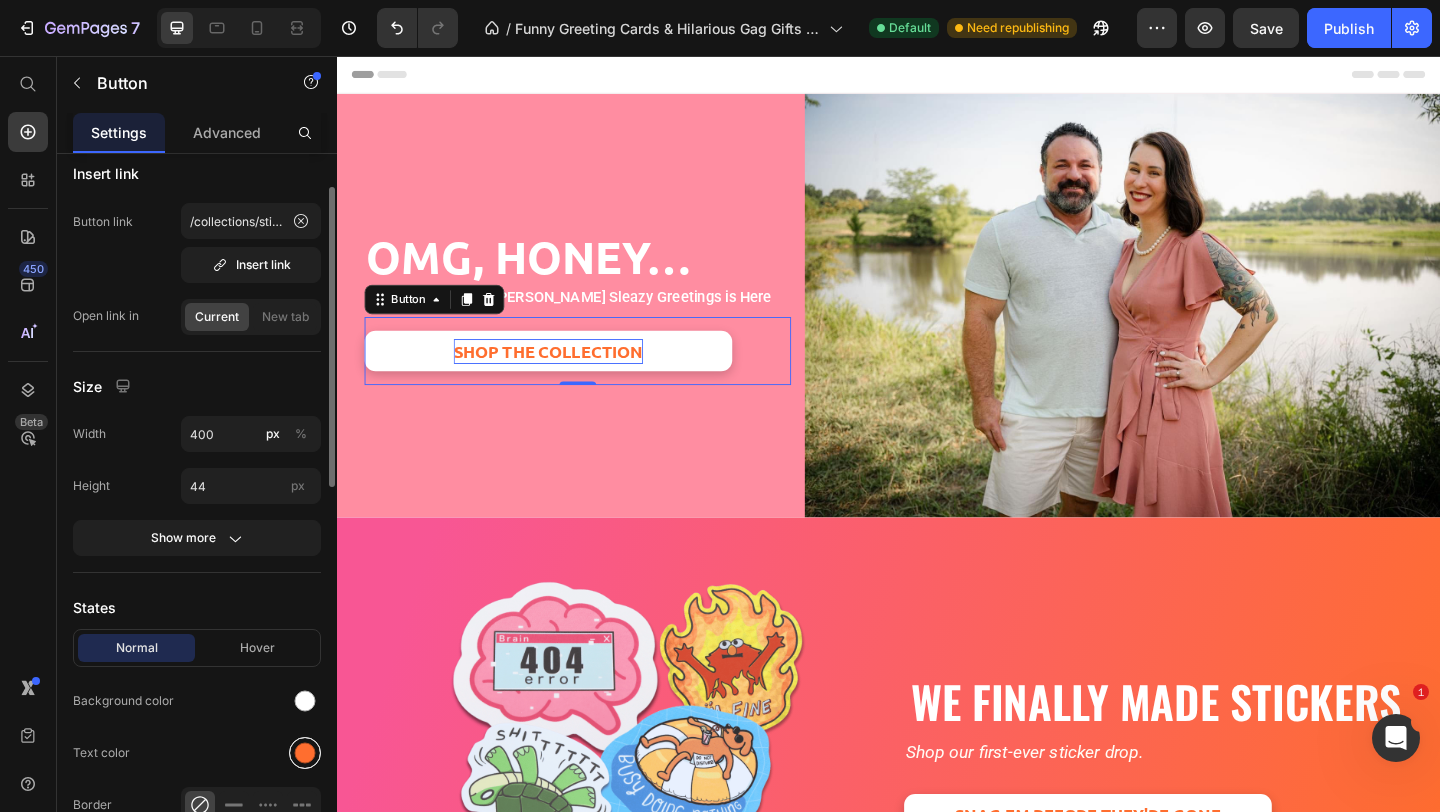 click at bounding box center (305, 753) 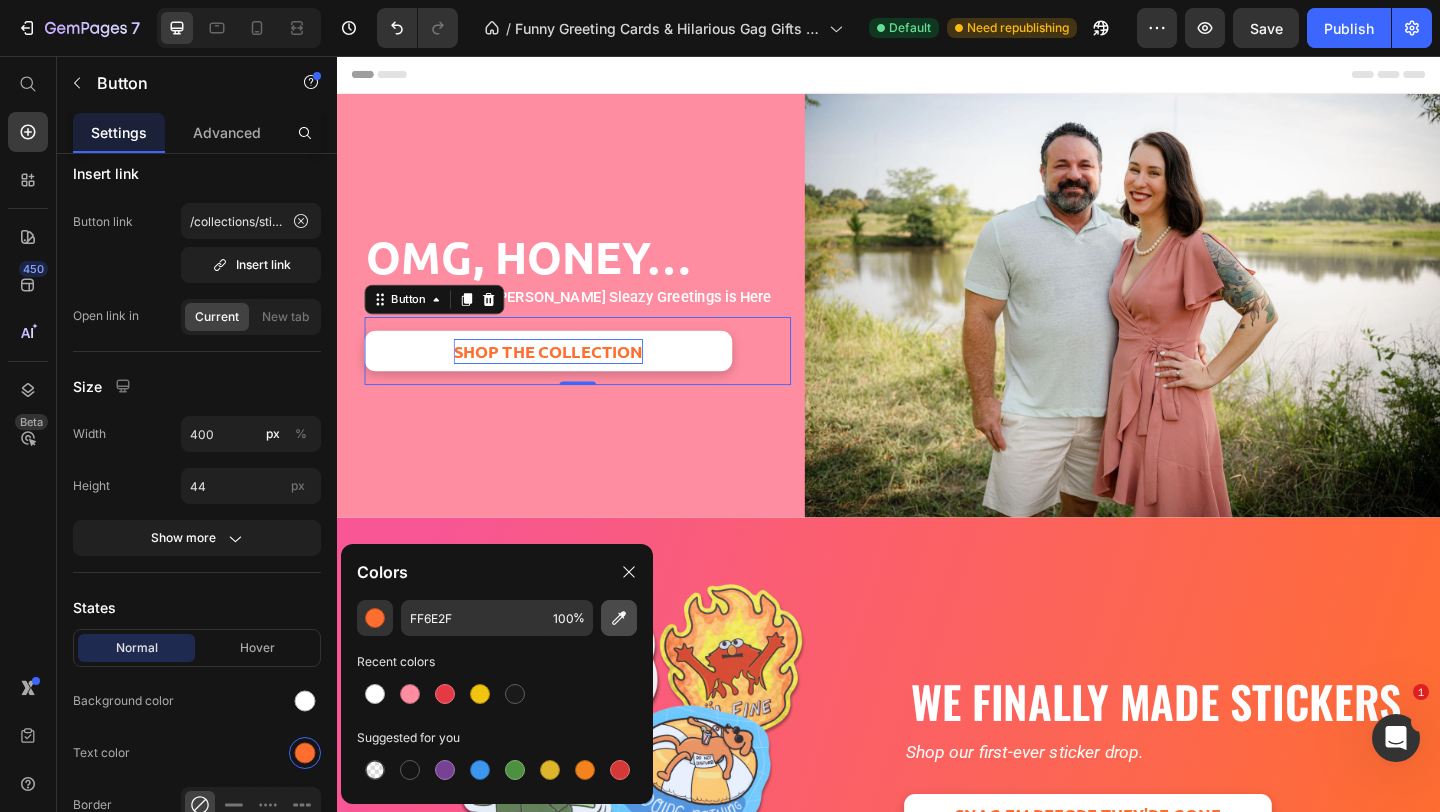 click at bounding box center [619, 618] 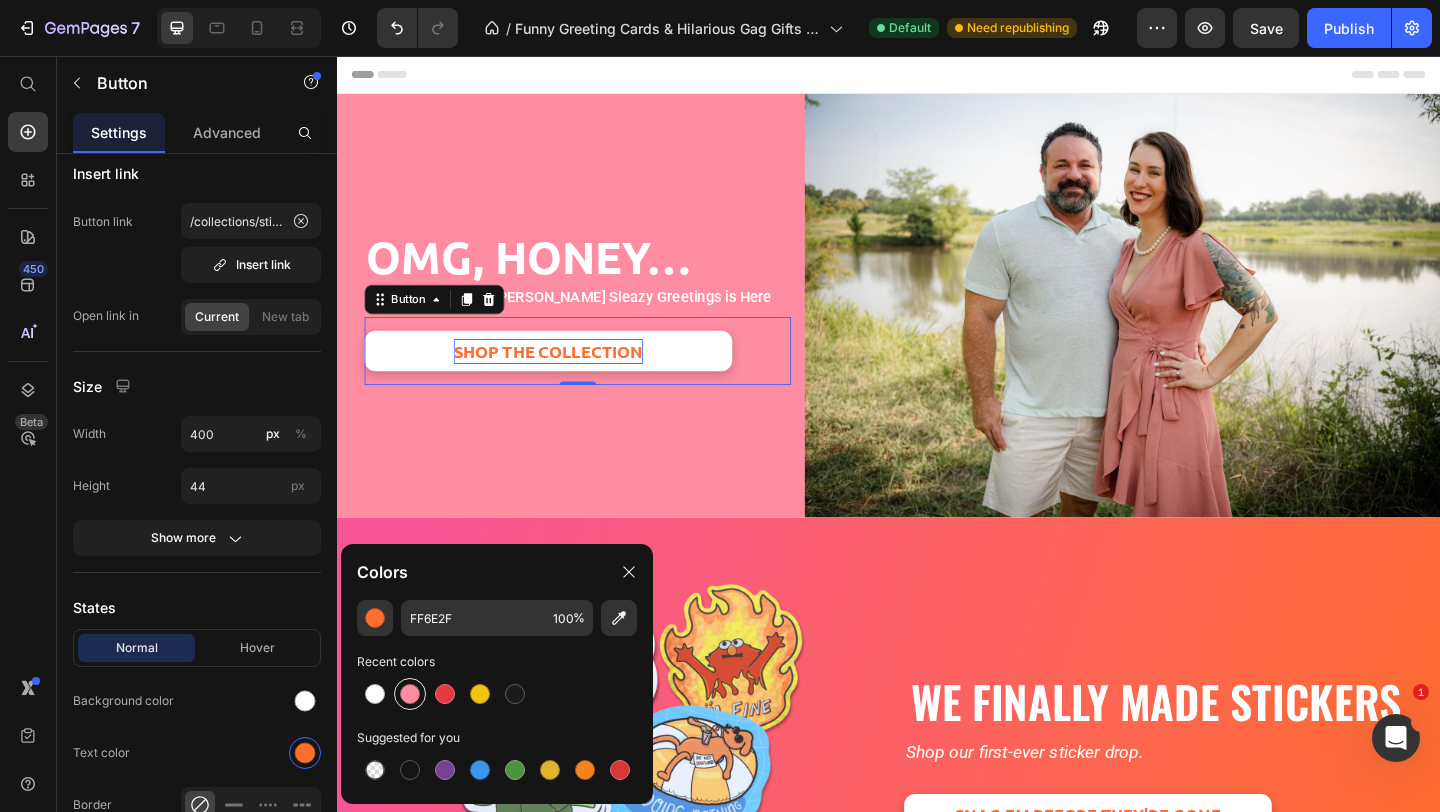 type on "FF8DA1" 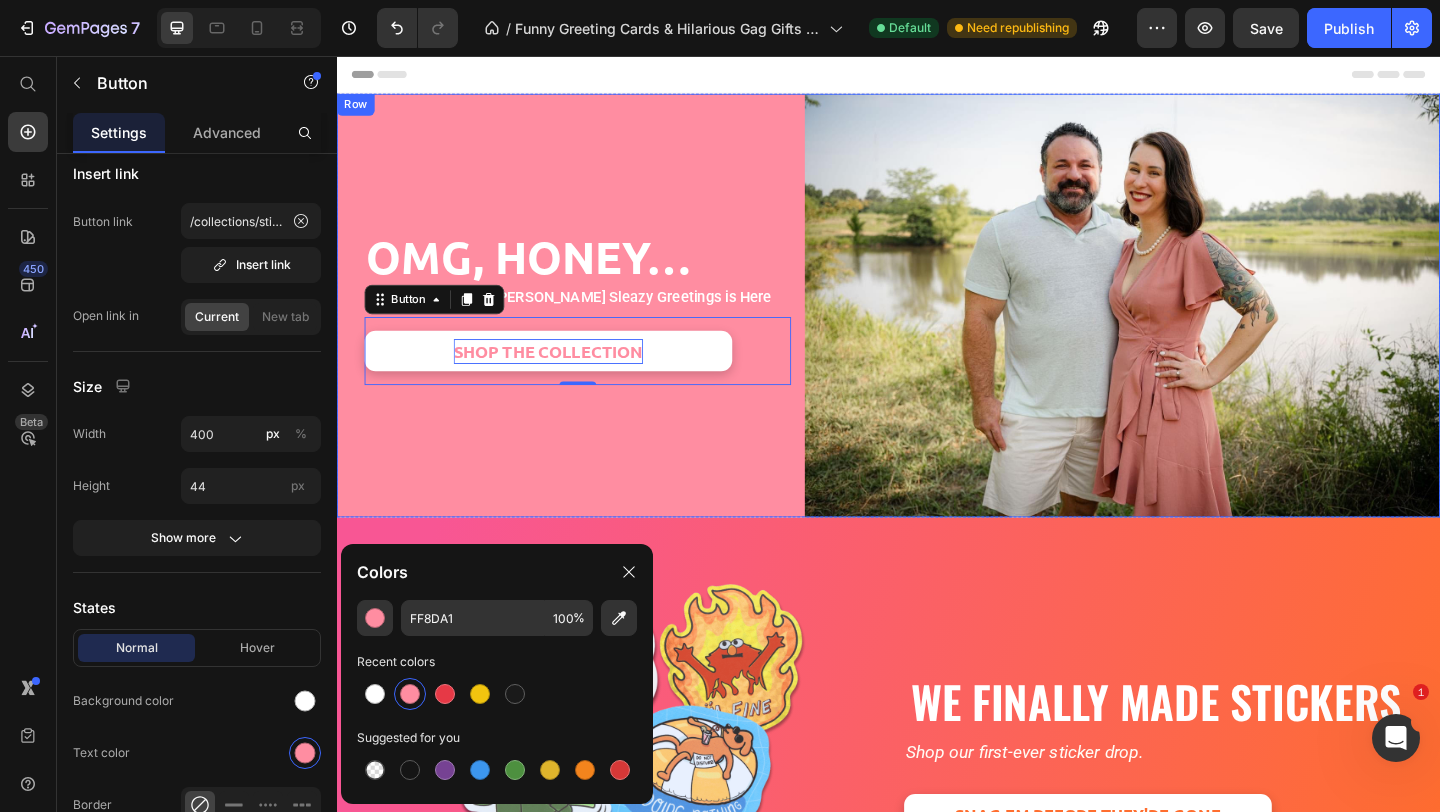 click on "OMG, Honey… Heading Tara & Brian x Sleazy Greetings is Here Text Block SHOP THE COLLECTION Button   0 Row" at bounding box center [599, 327] 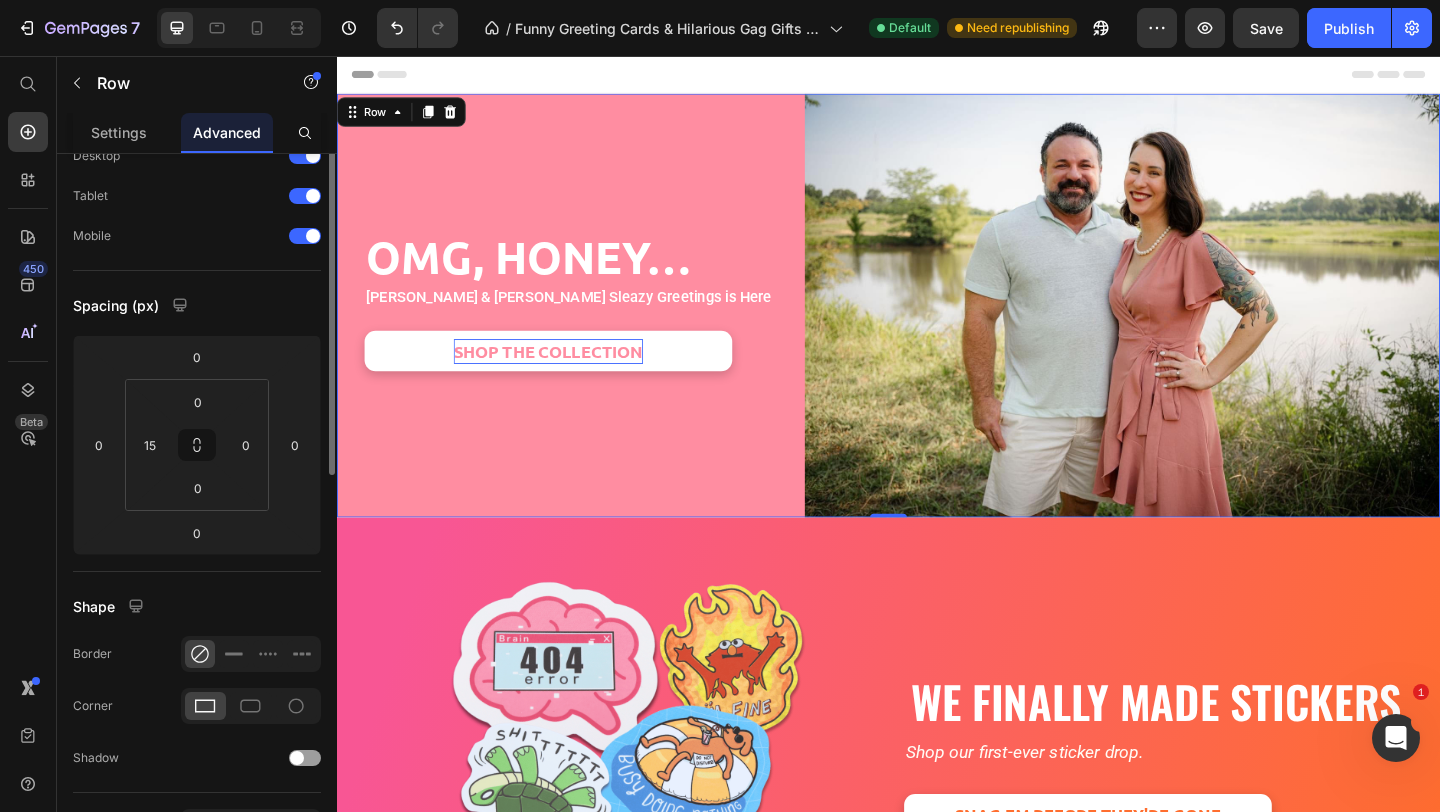 scroll, scrollTop: 0, scrollLeft: 0, axis: both 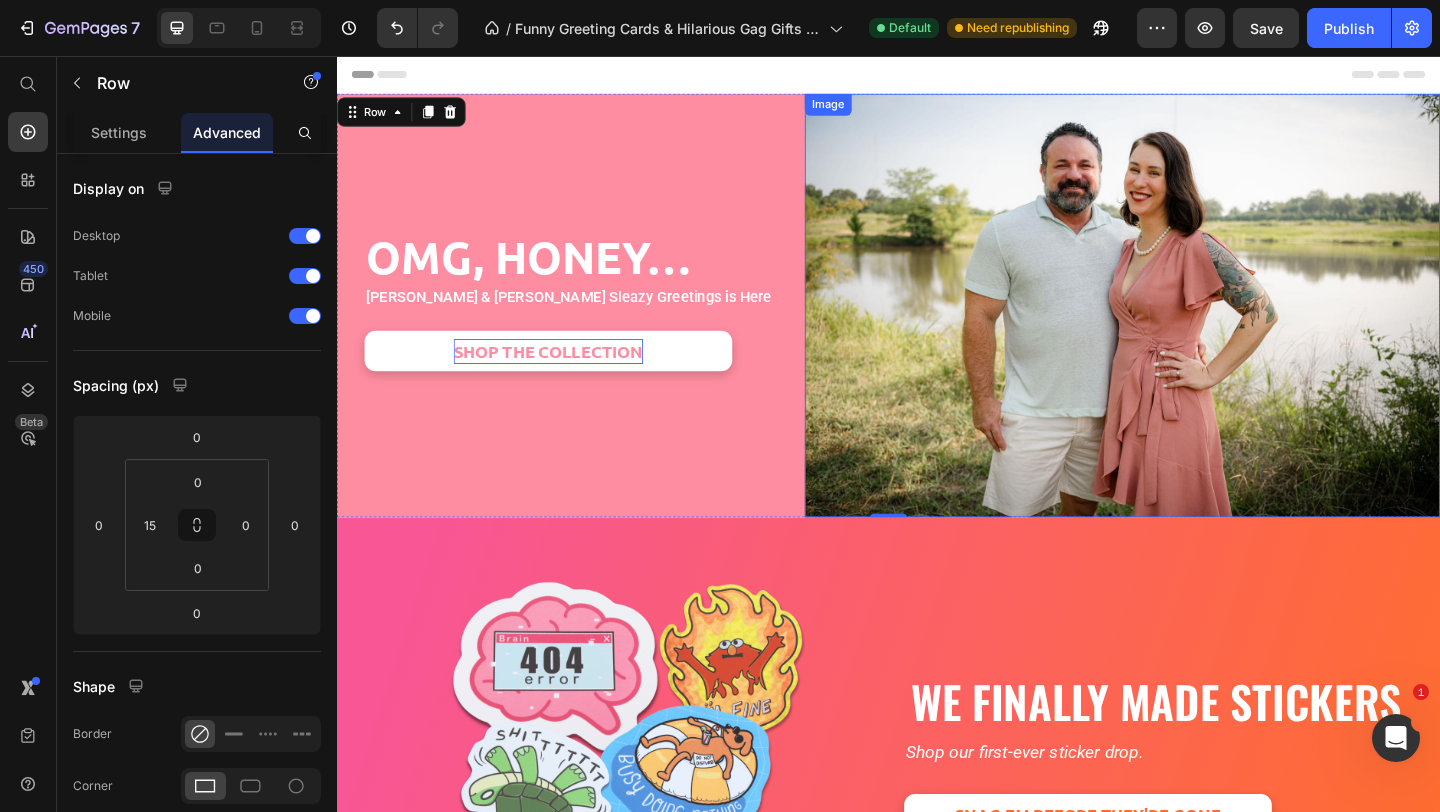 click at bounding box center (1191, 327) 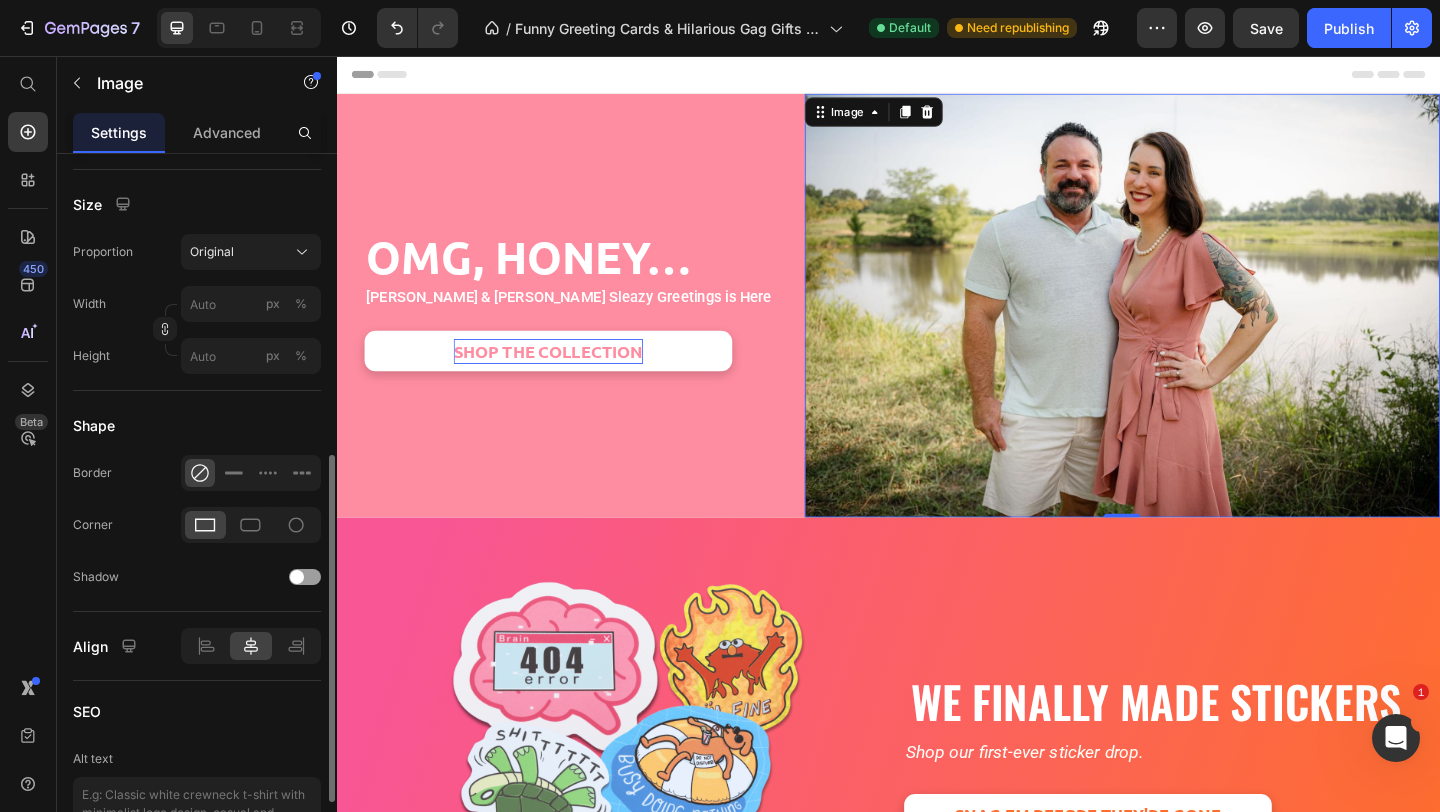 scroll, scrollTop: 587, scrollLeft: 0, axis: vertical 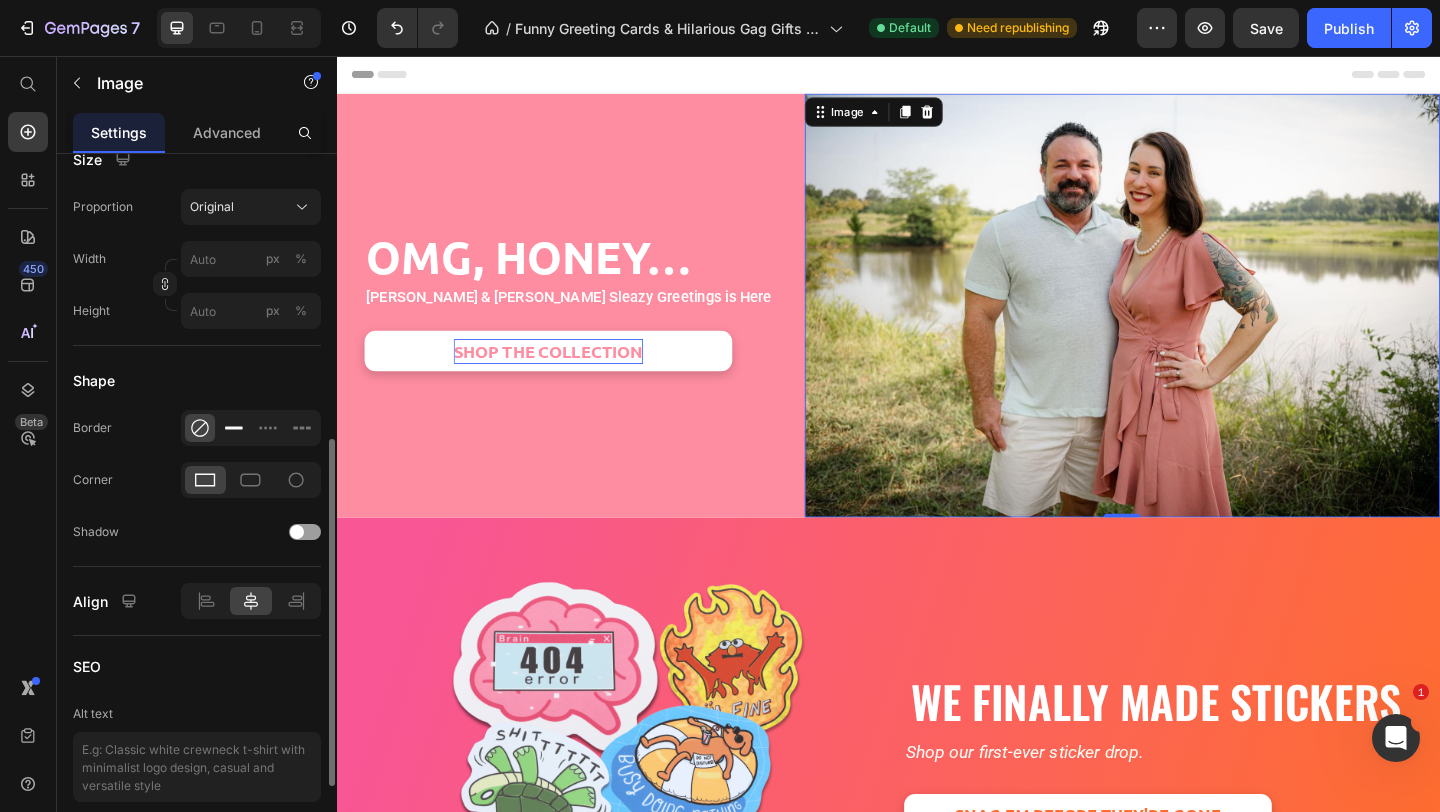 click 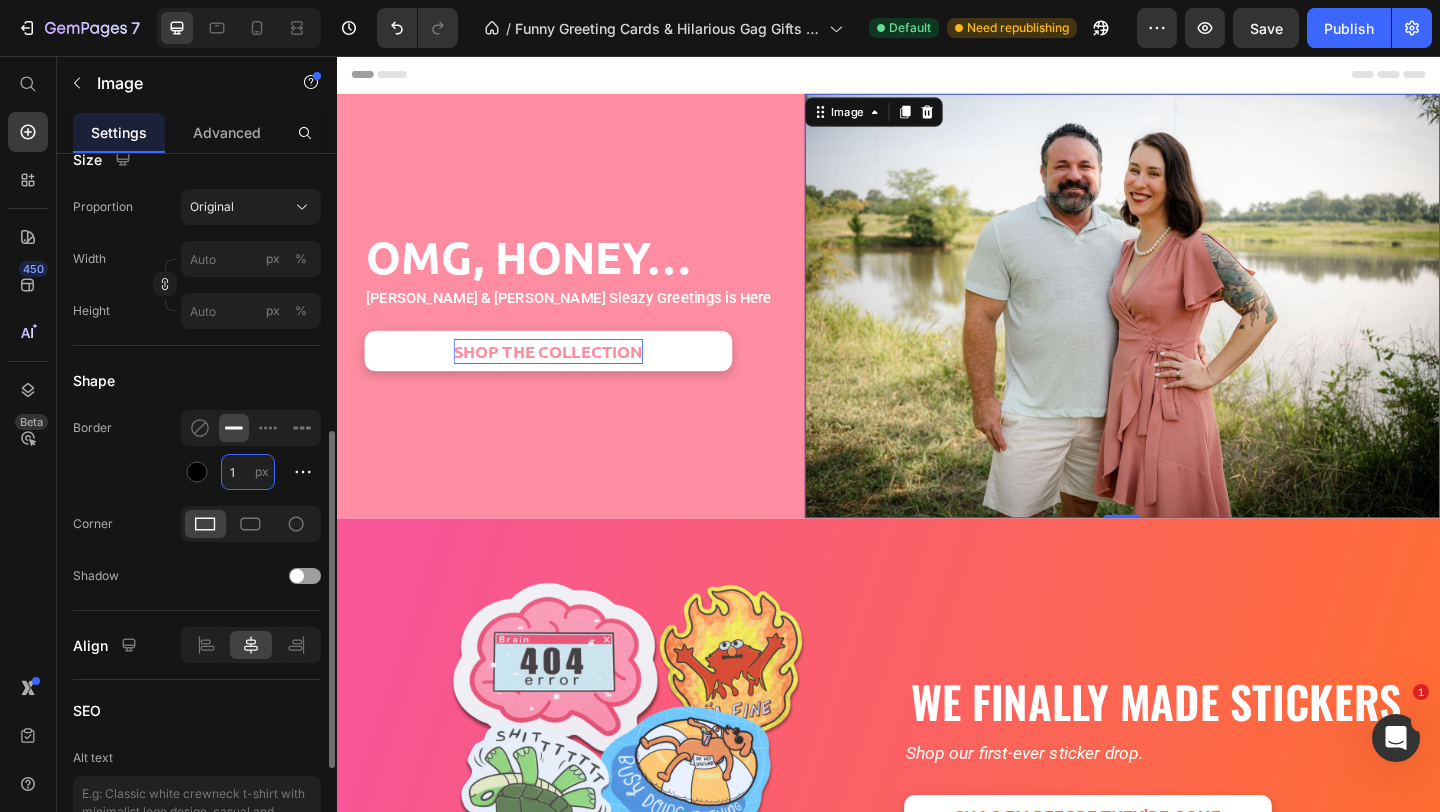 click on "1" at bounding box center [248, 472] 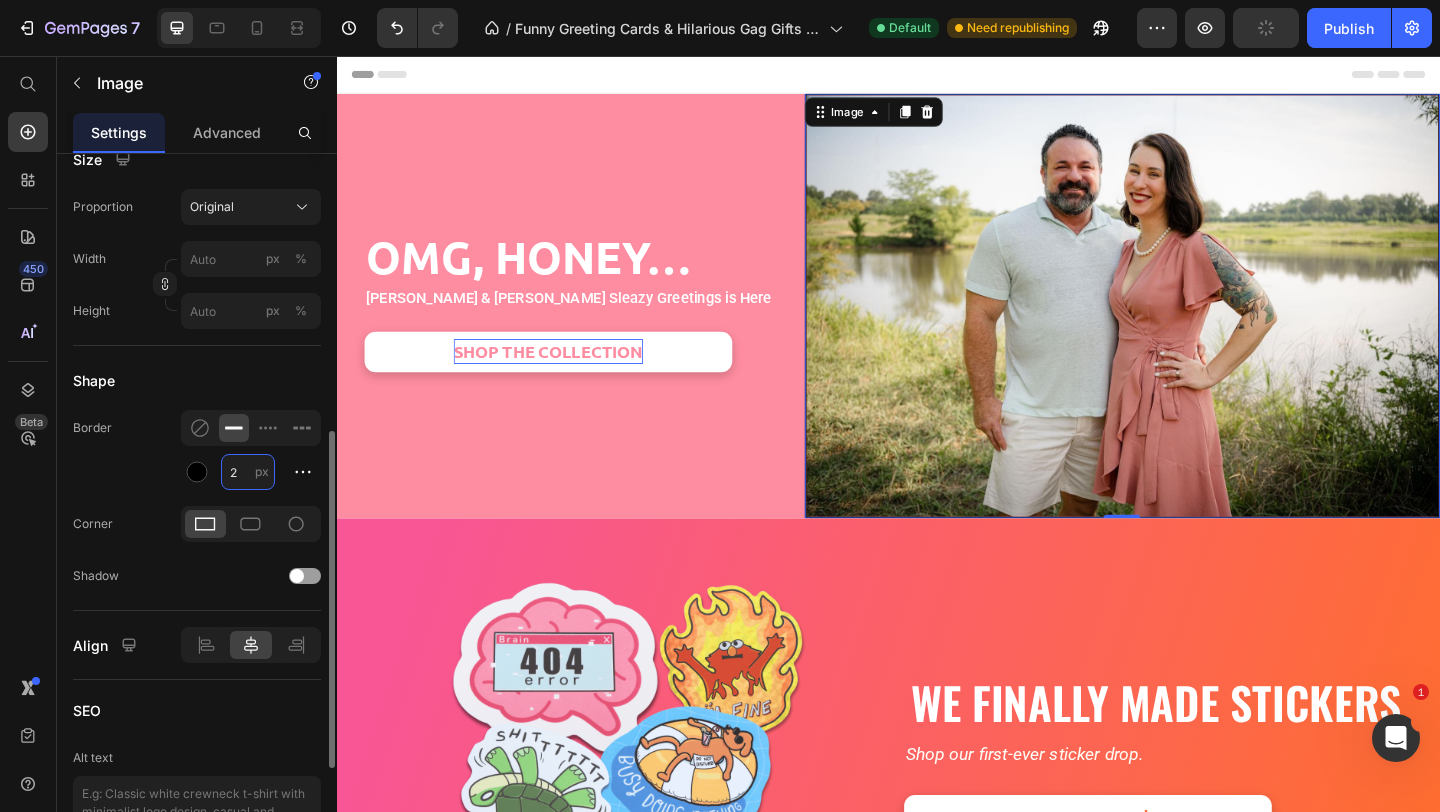 type on "1" 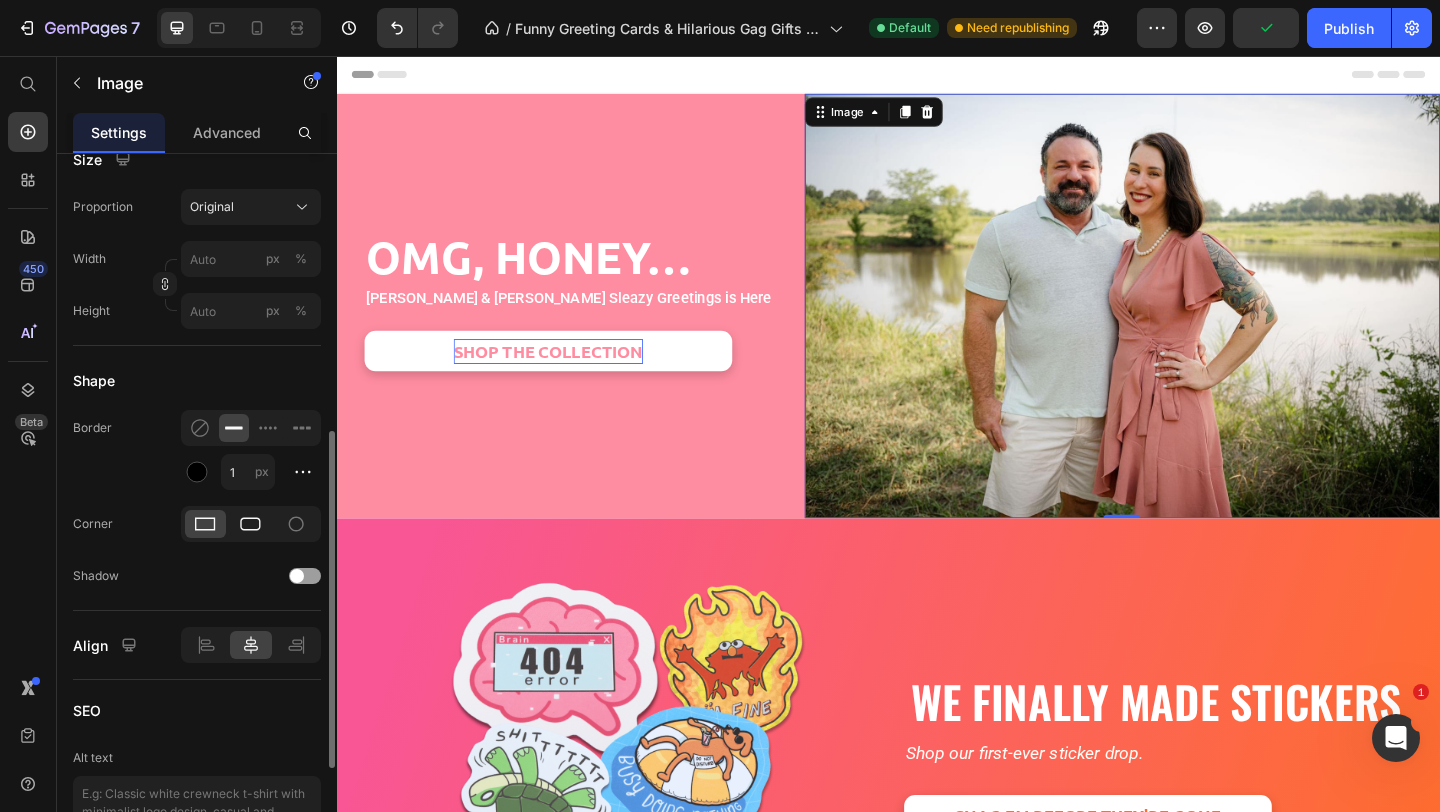 click 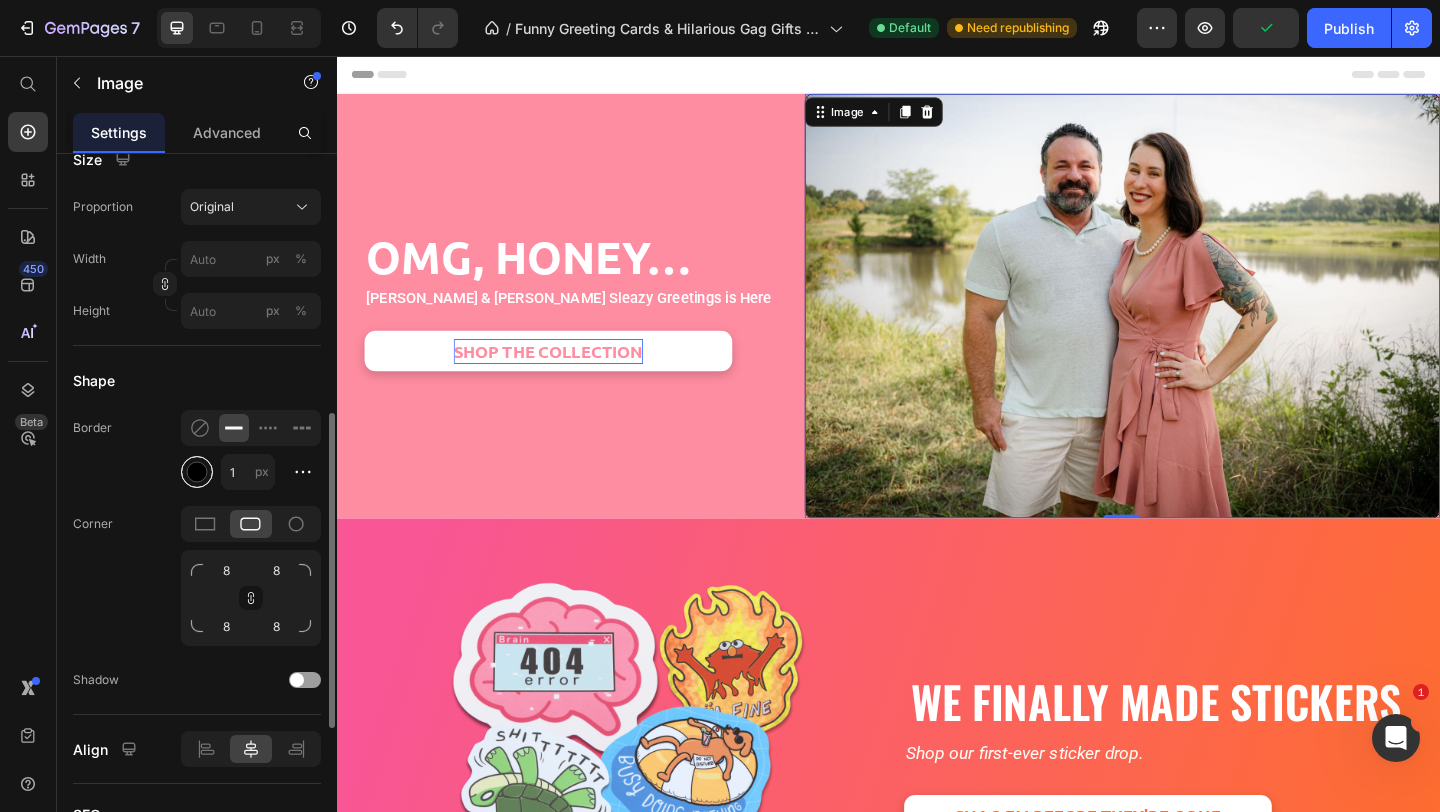 click at bounding box center (197, 472) 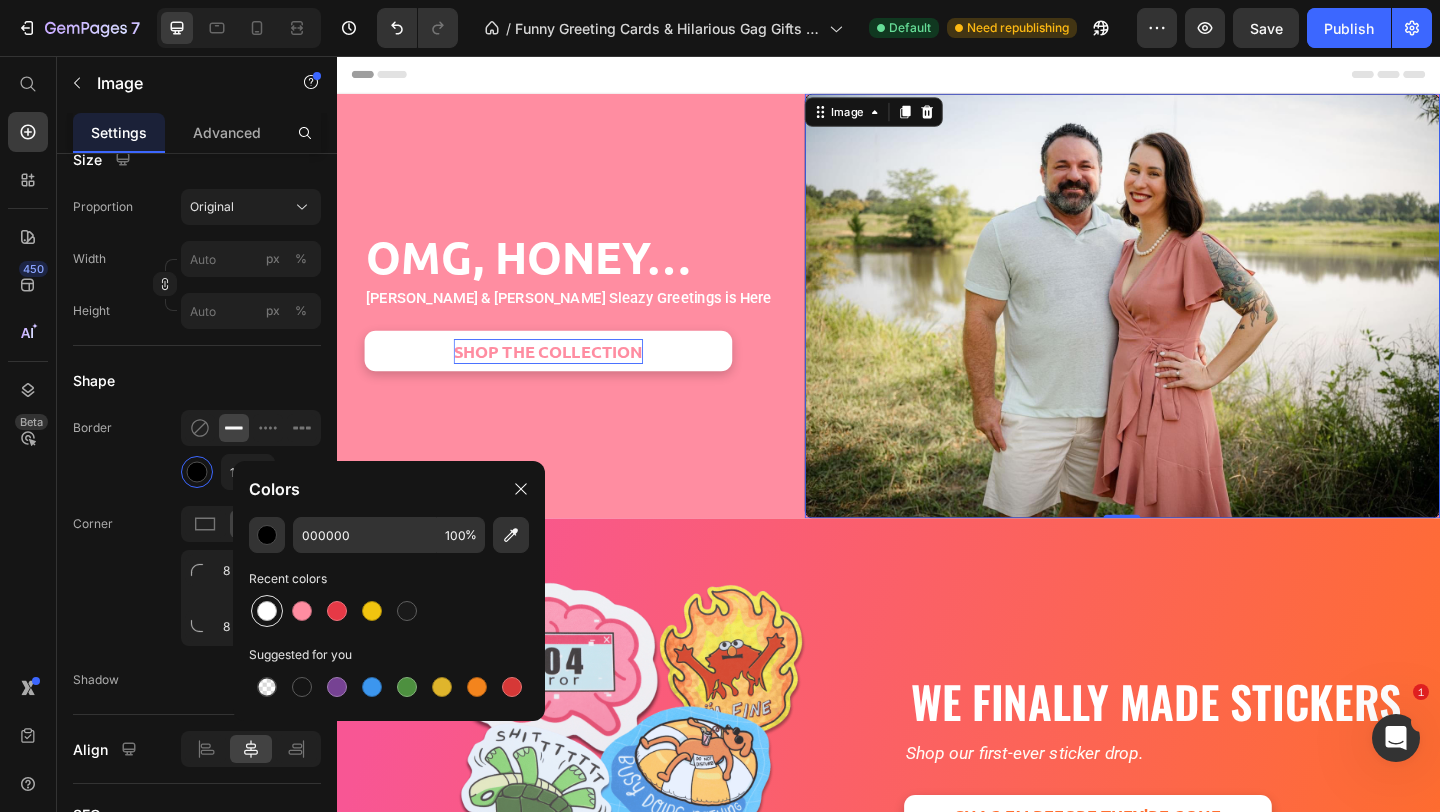 click at bounding box center [267, 611] 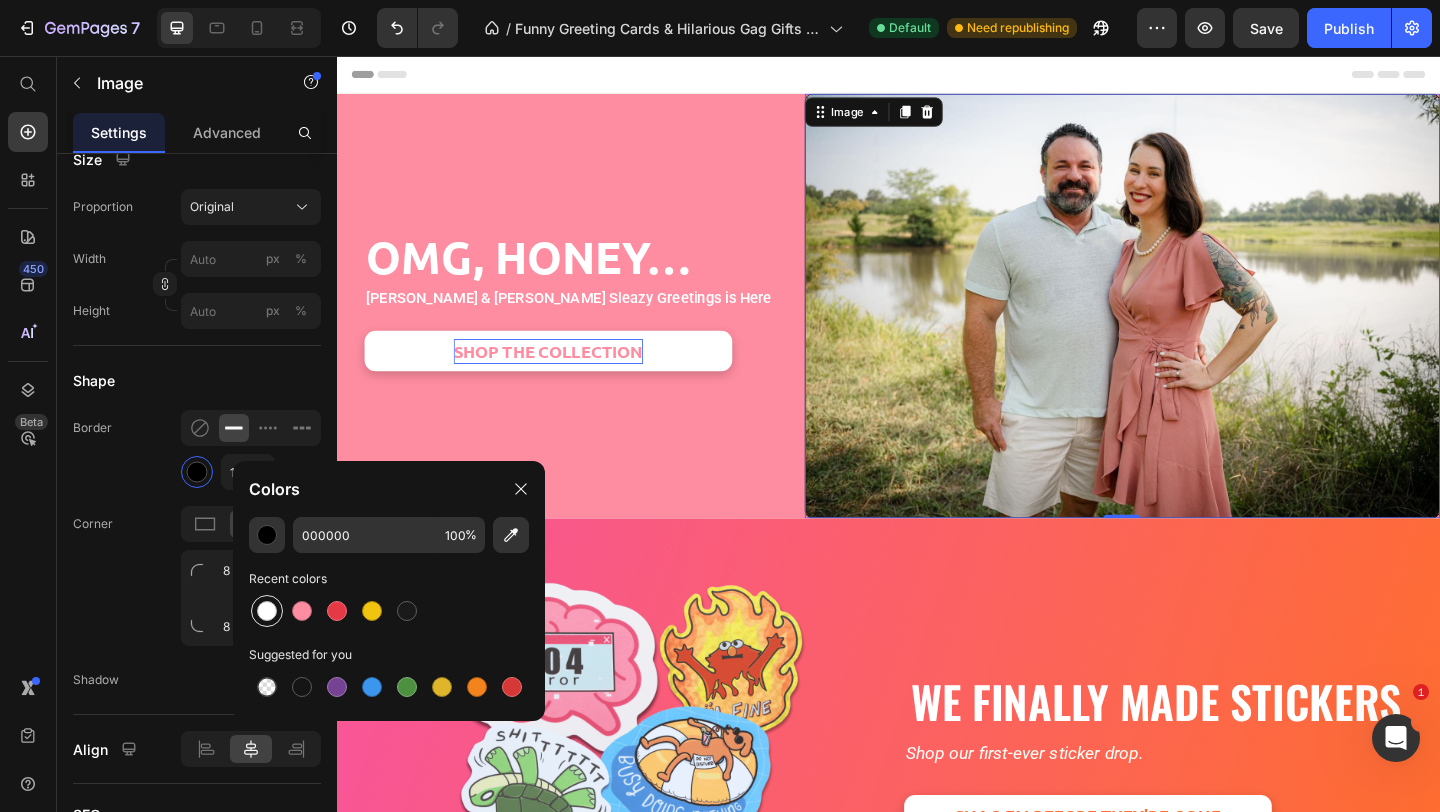 type on "FFFFFF" 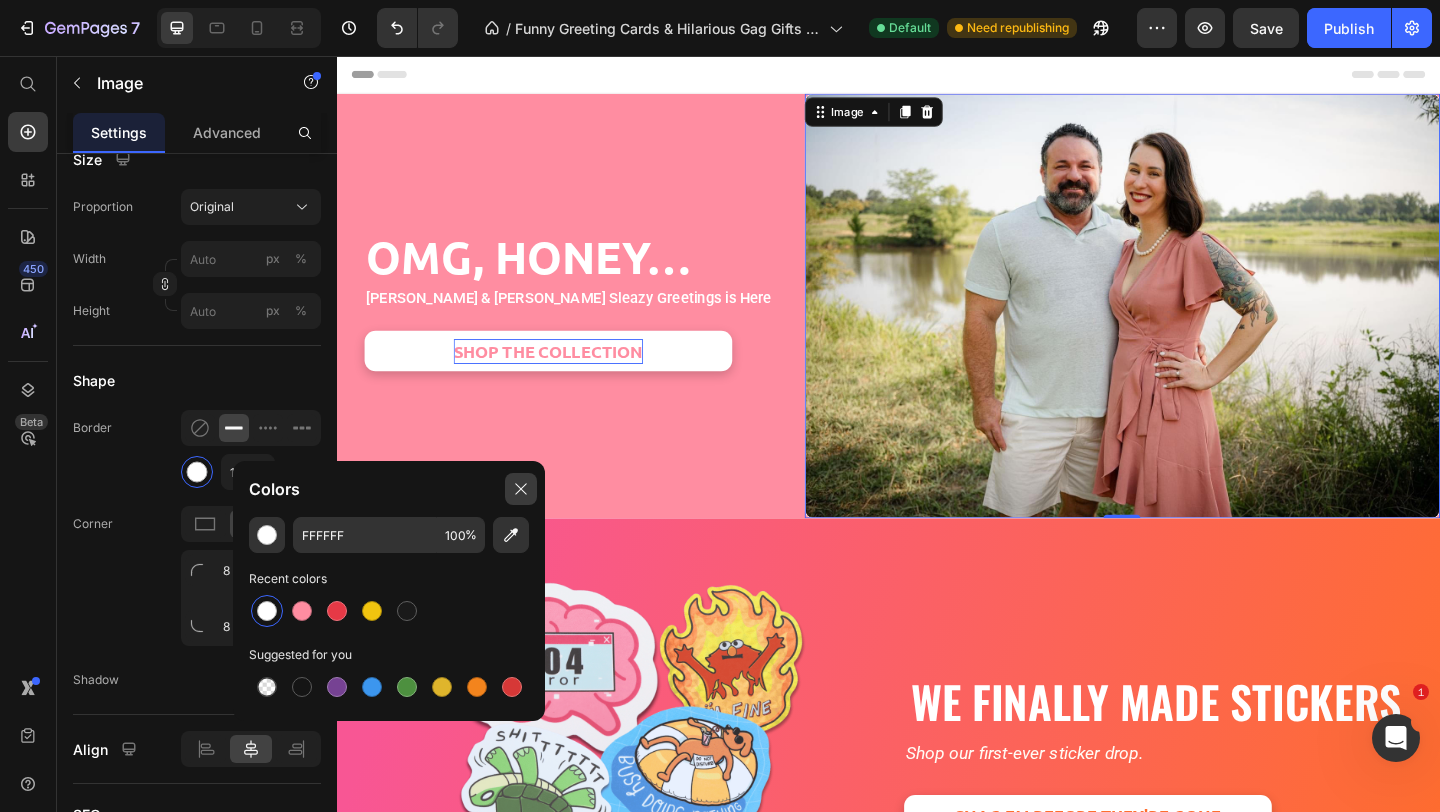 click 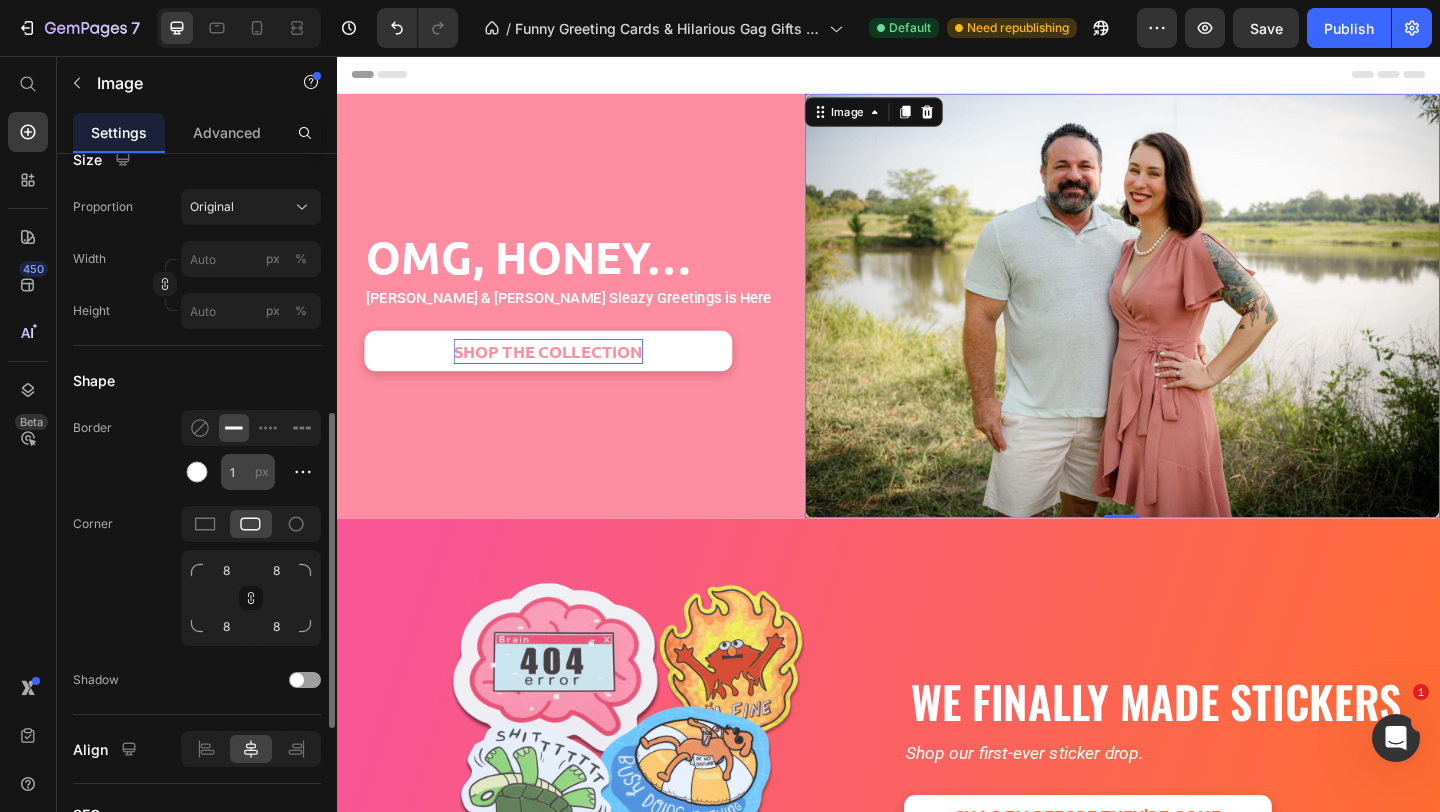 click on "px" at bounding box center [262, 471] 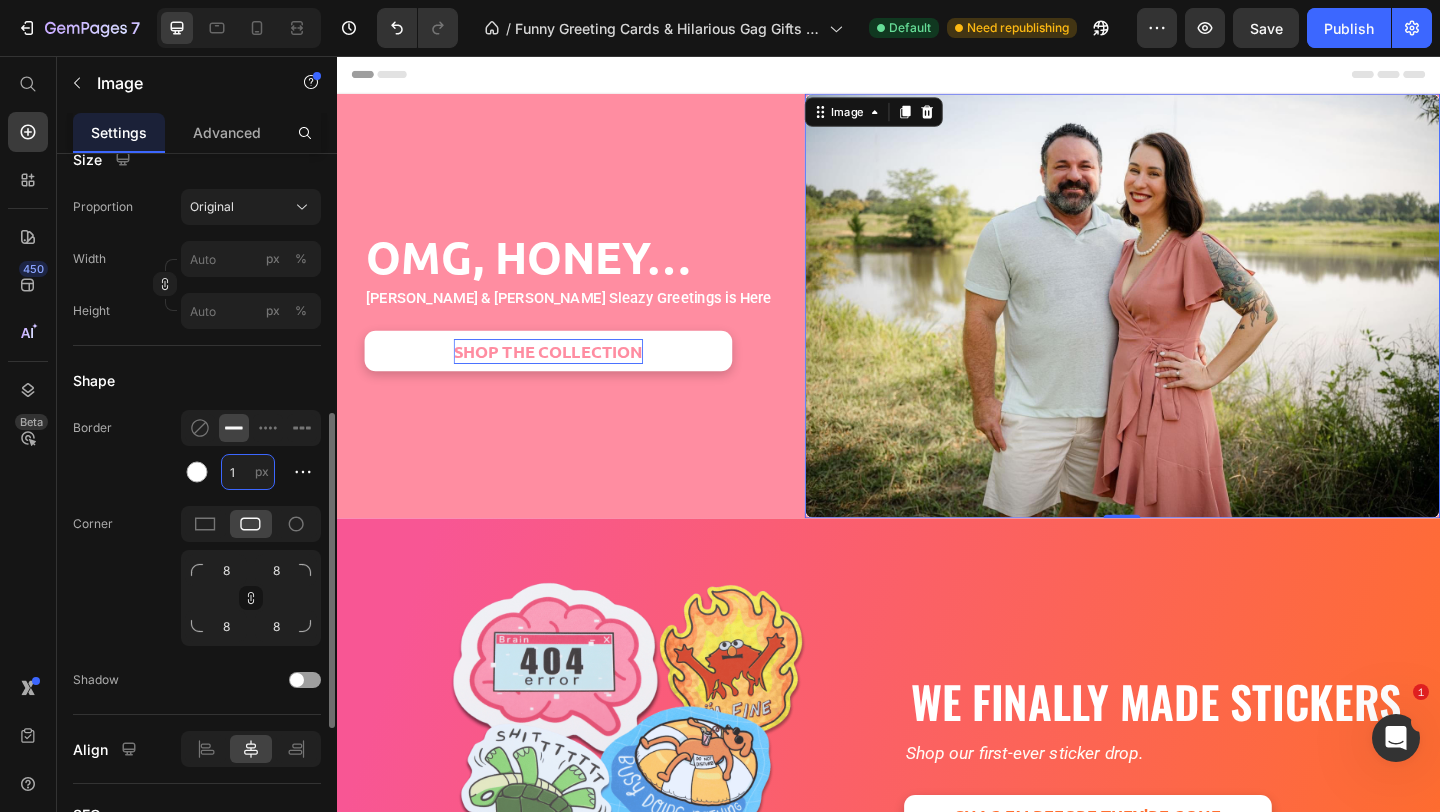 click on "1" at bounding box center (248, 472) 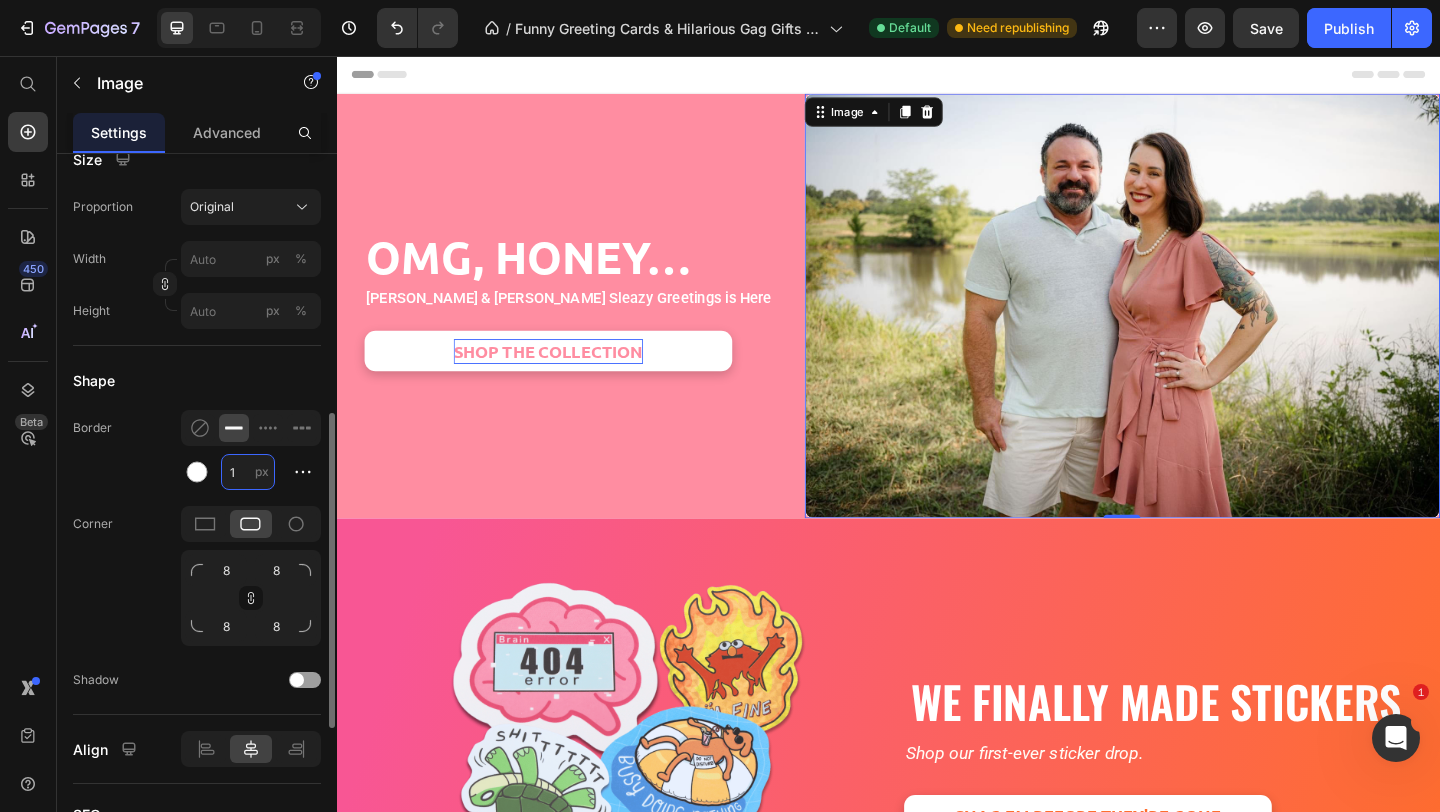 type on "2" 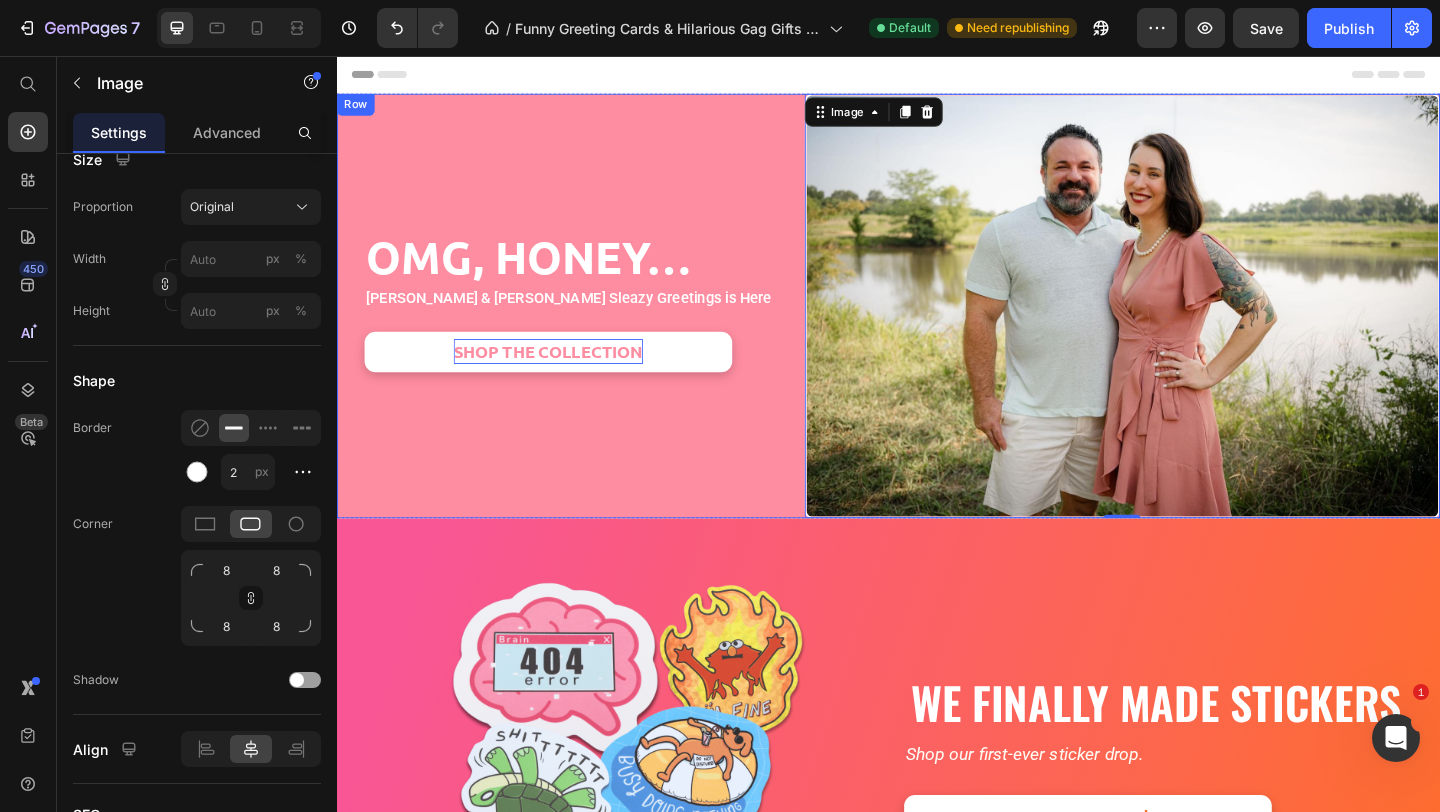 click on "OMG, Honey… Heading Tara & Brian x Sleazy Greetings is Here Text Block SHOP THE COLLECTION Button Row" at bounding box center [599, 328] 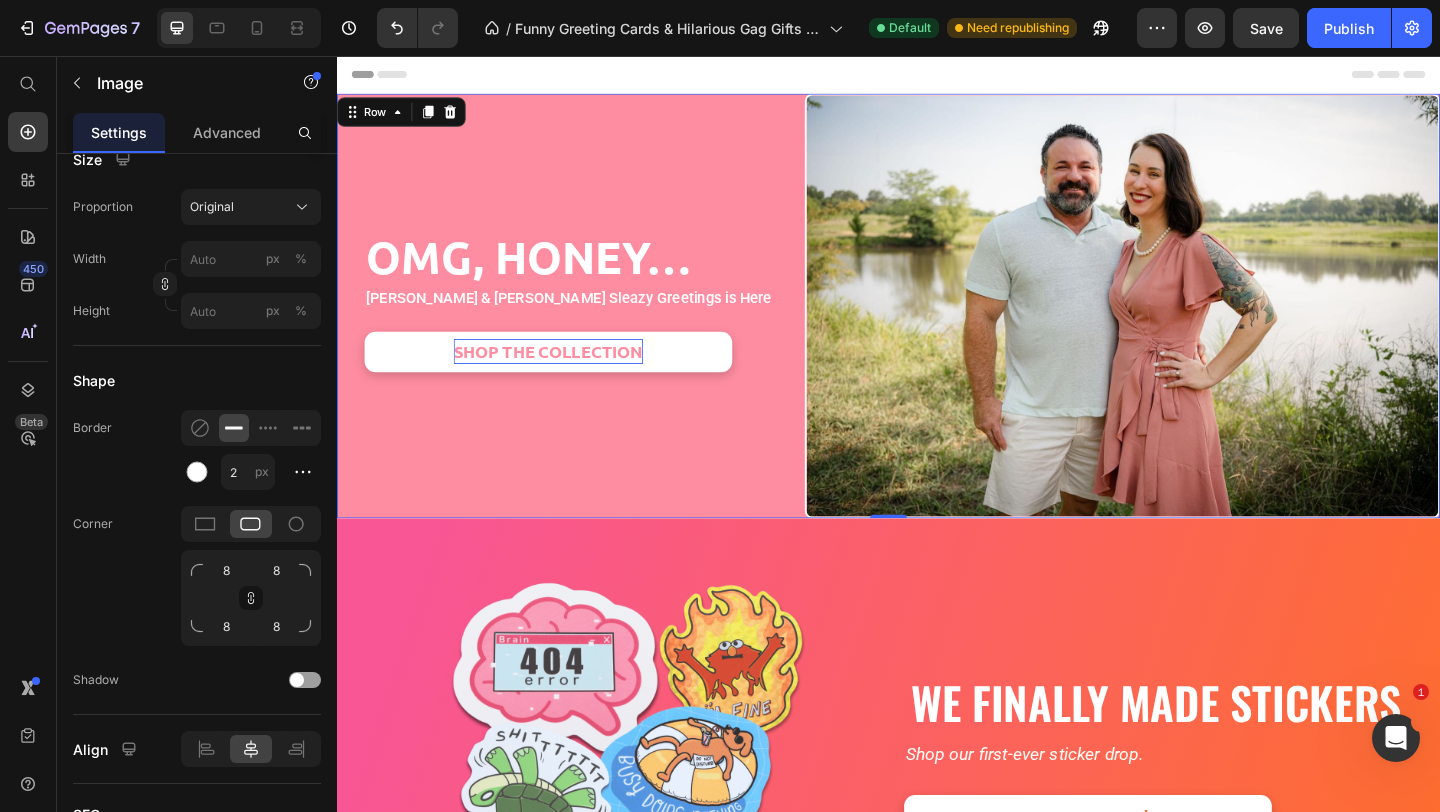 scroll, scrollTop: 0, scrollLeft: 0, axis: both 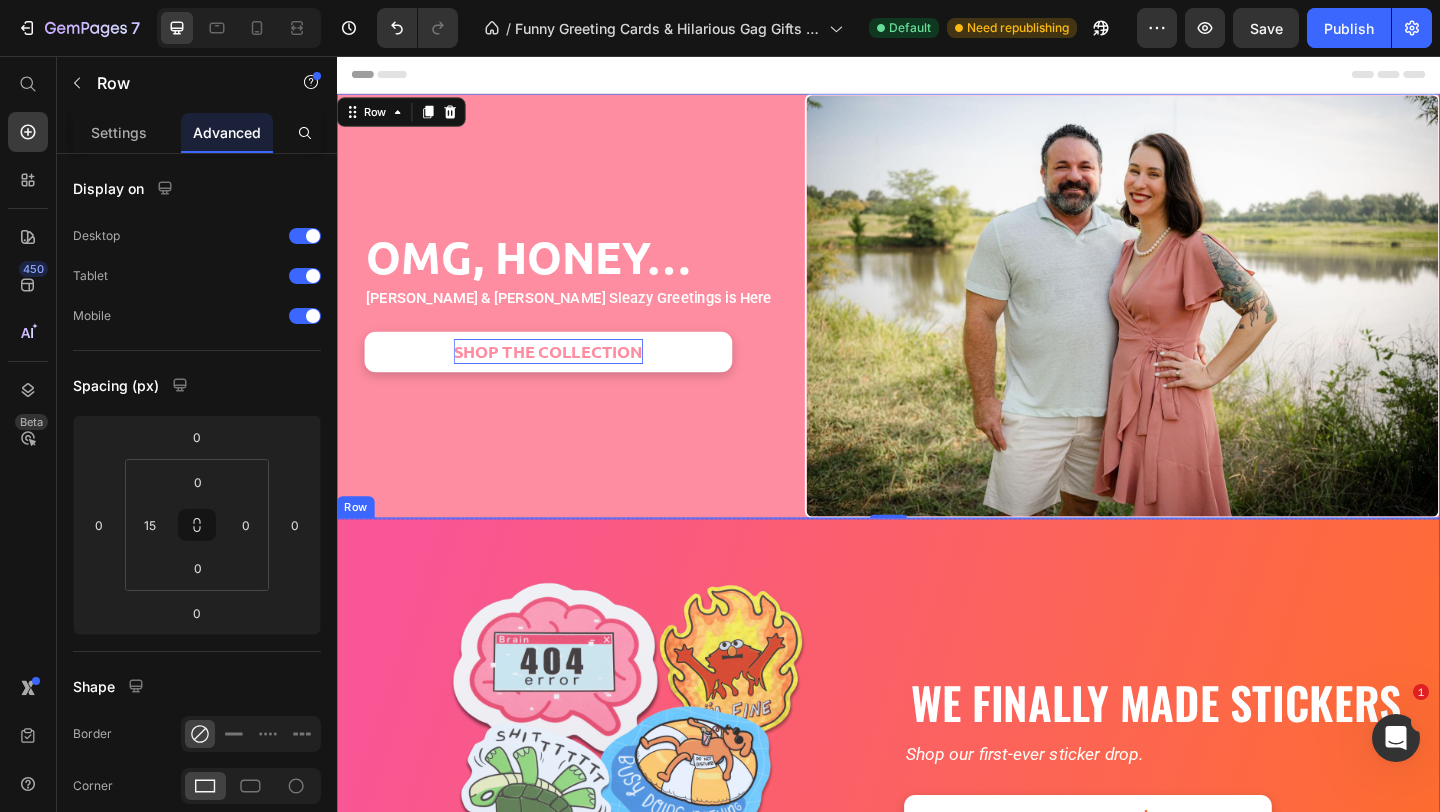 click at bounding box center (1191, 328) 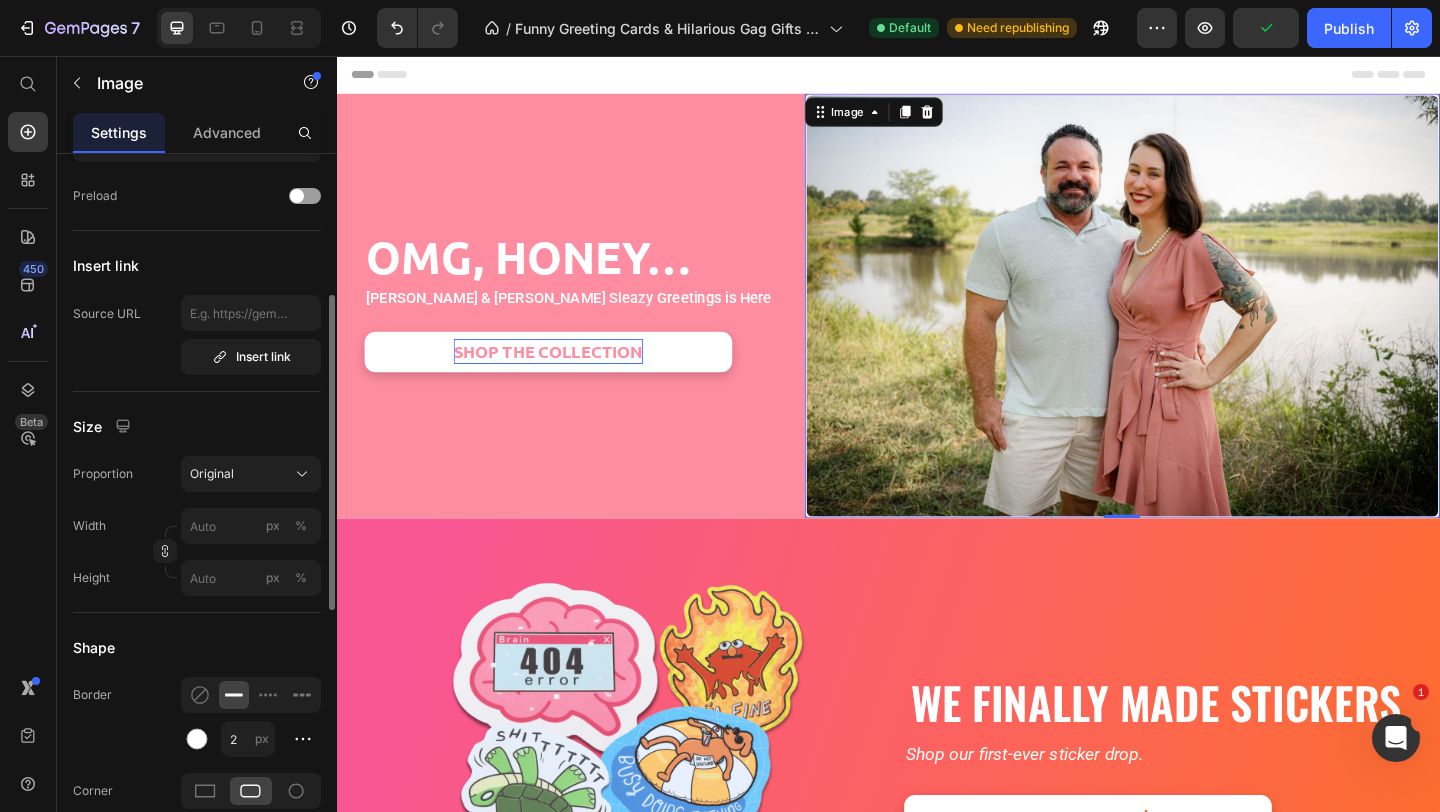 scroll, scrollTop: 334, scrollLeft: 0, axis: vertical 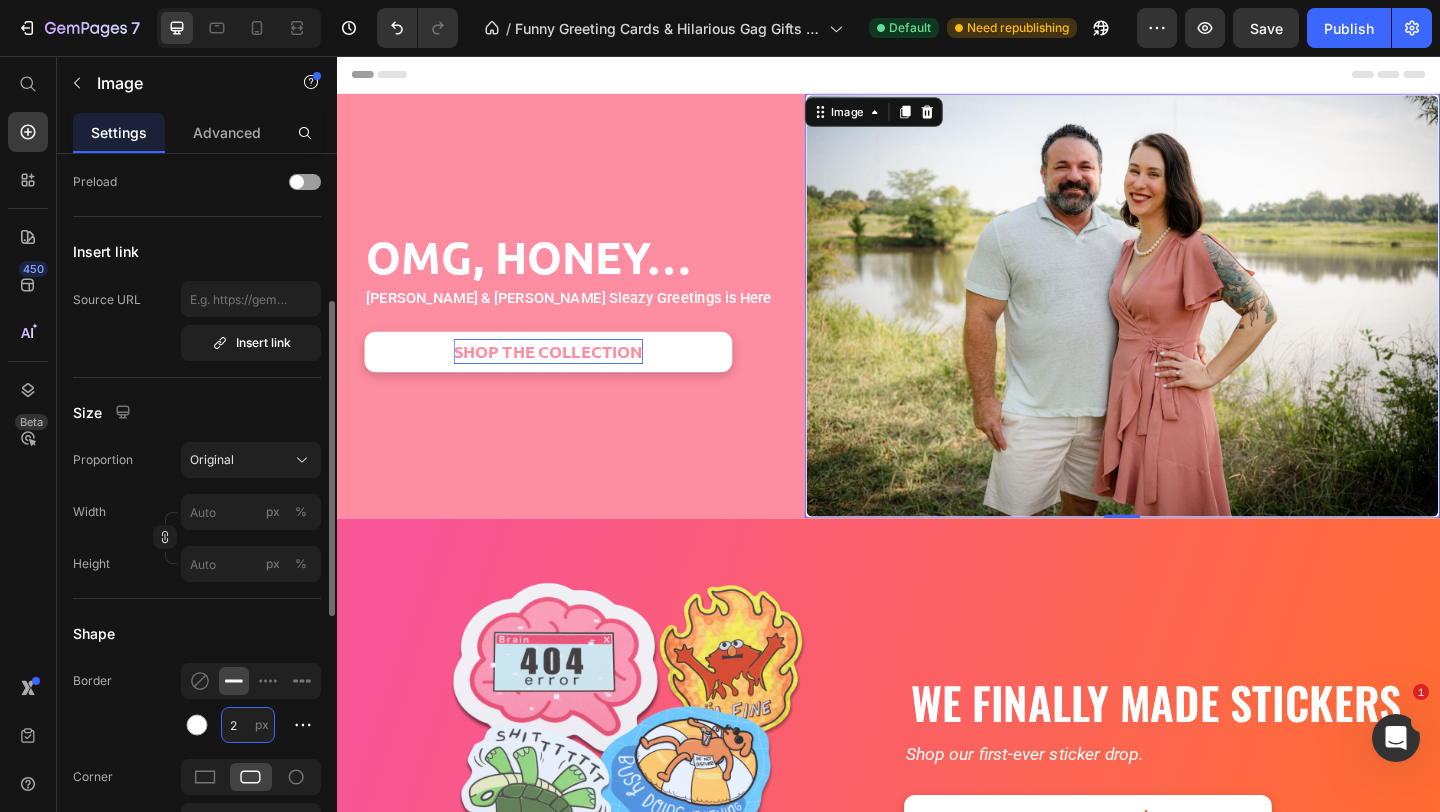 click on "2" at bounding box center [248, 725] 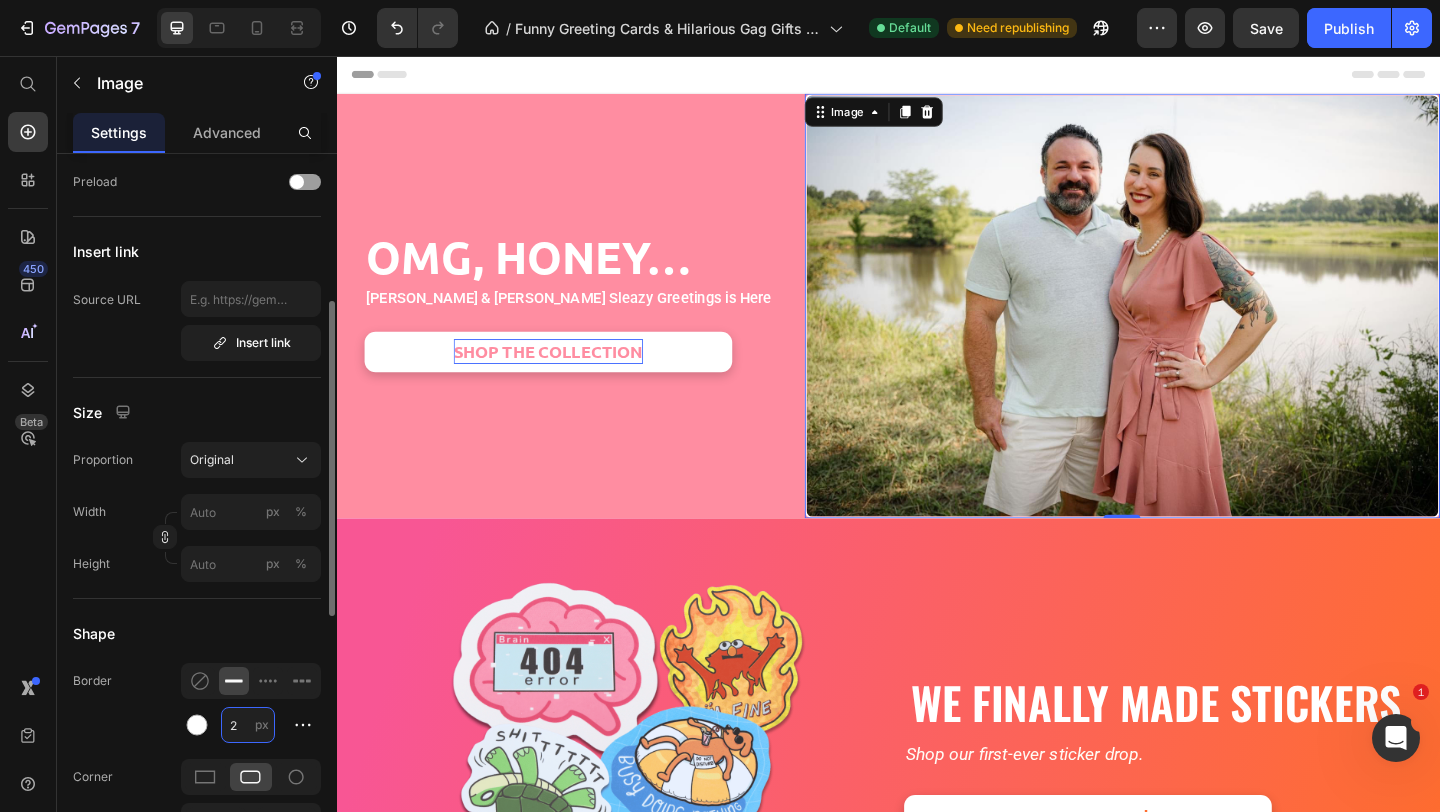 type on "4" 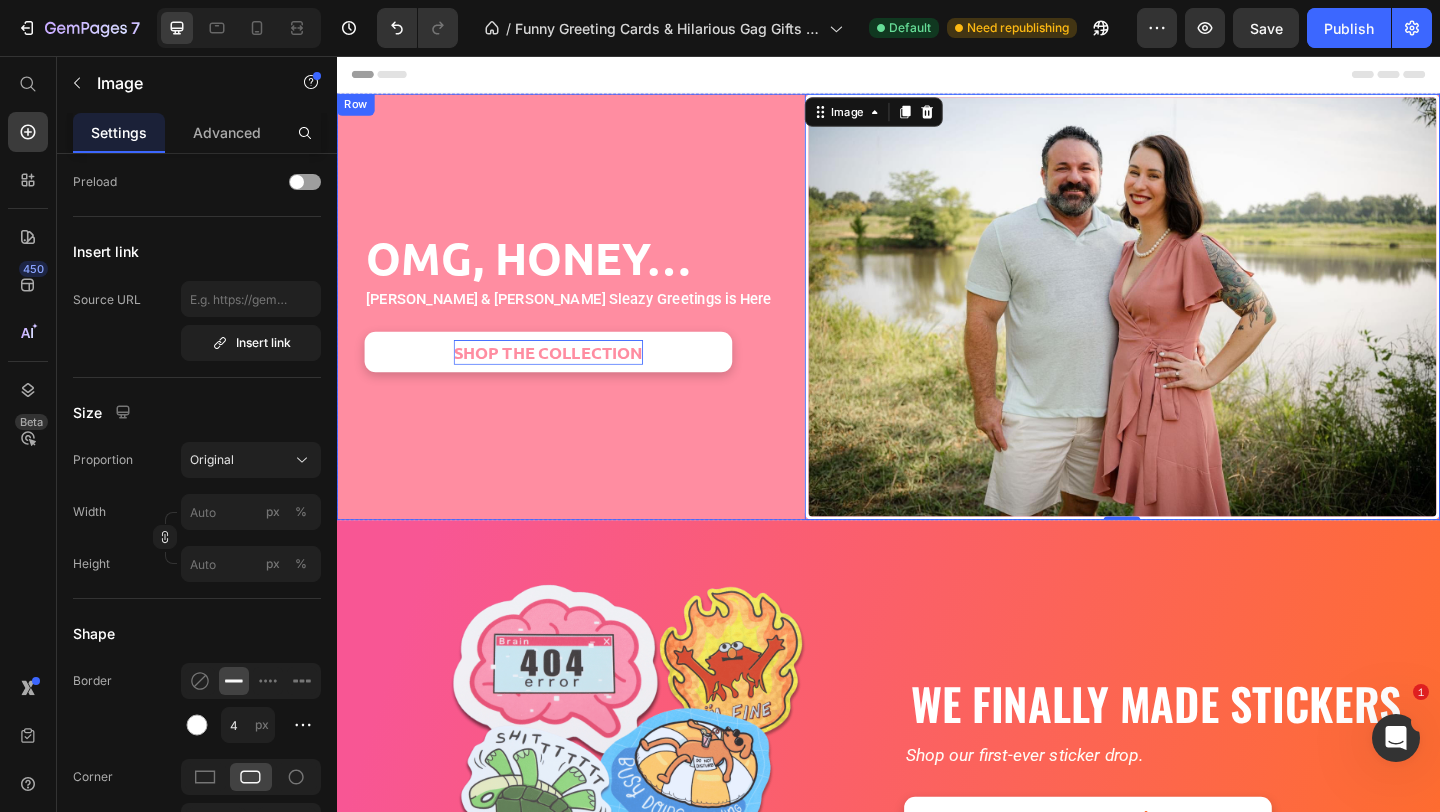 click on "OMG, Honey… Heading Tara & Brian x Sleazy Greetings is Here Text Block SHOP THE COLLECTION Button Row" at bounding box center (599, 329) 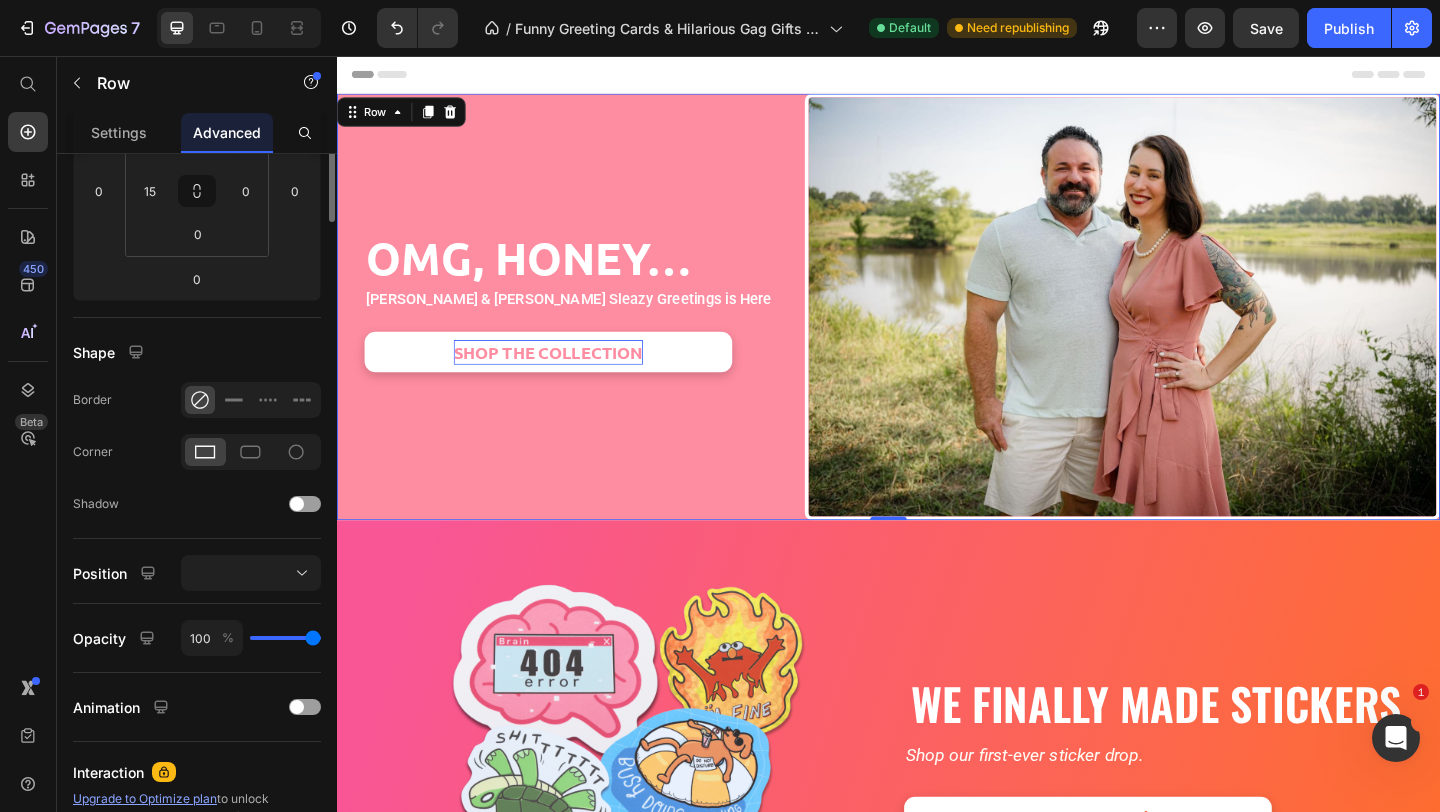 scroll, scrollTop: 0, scrollLeft: 0, axis: both 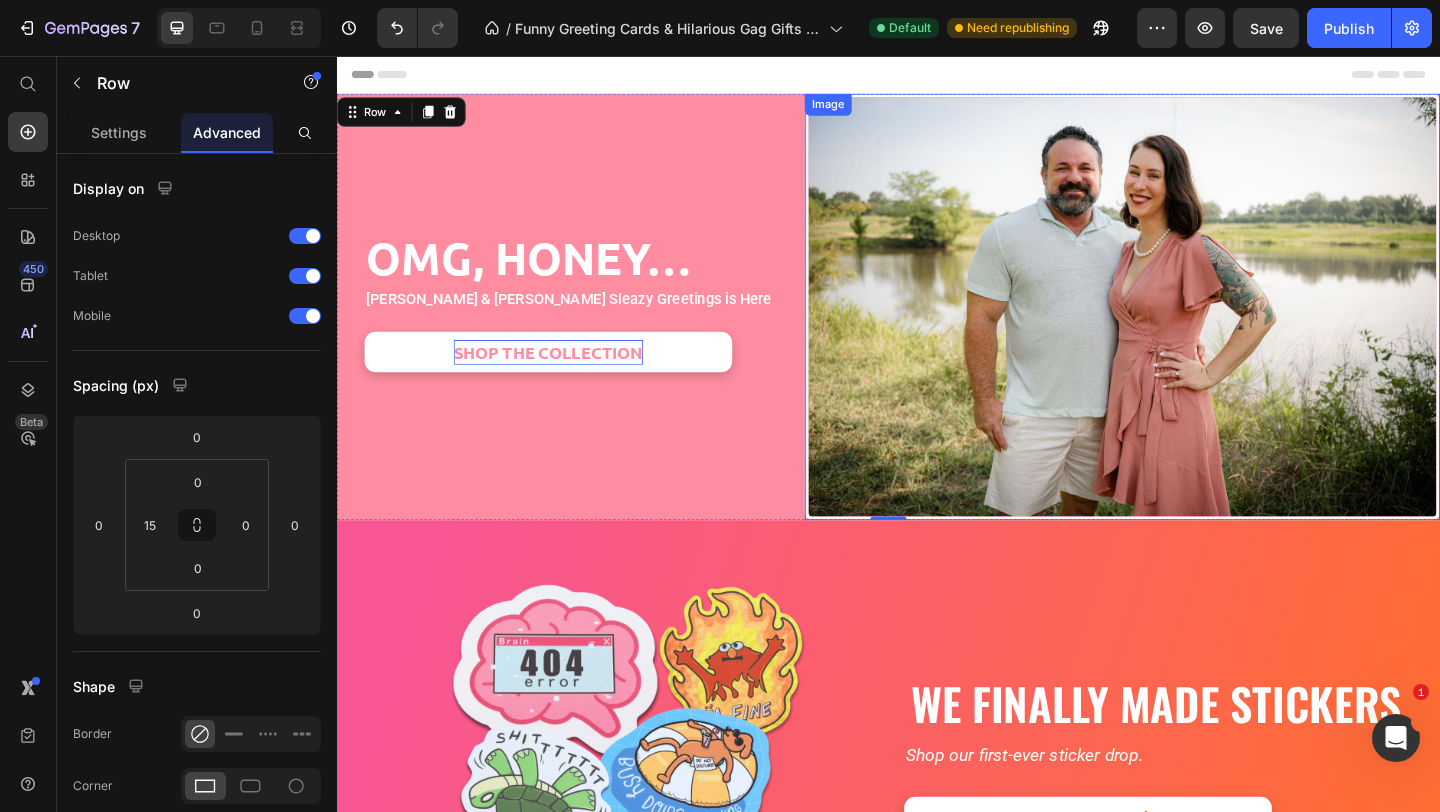 click at bounding box center [1191, 329] 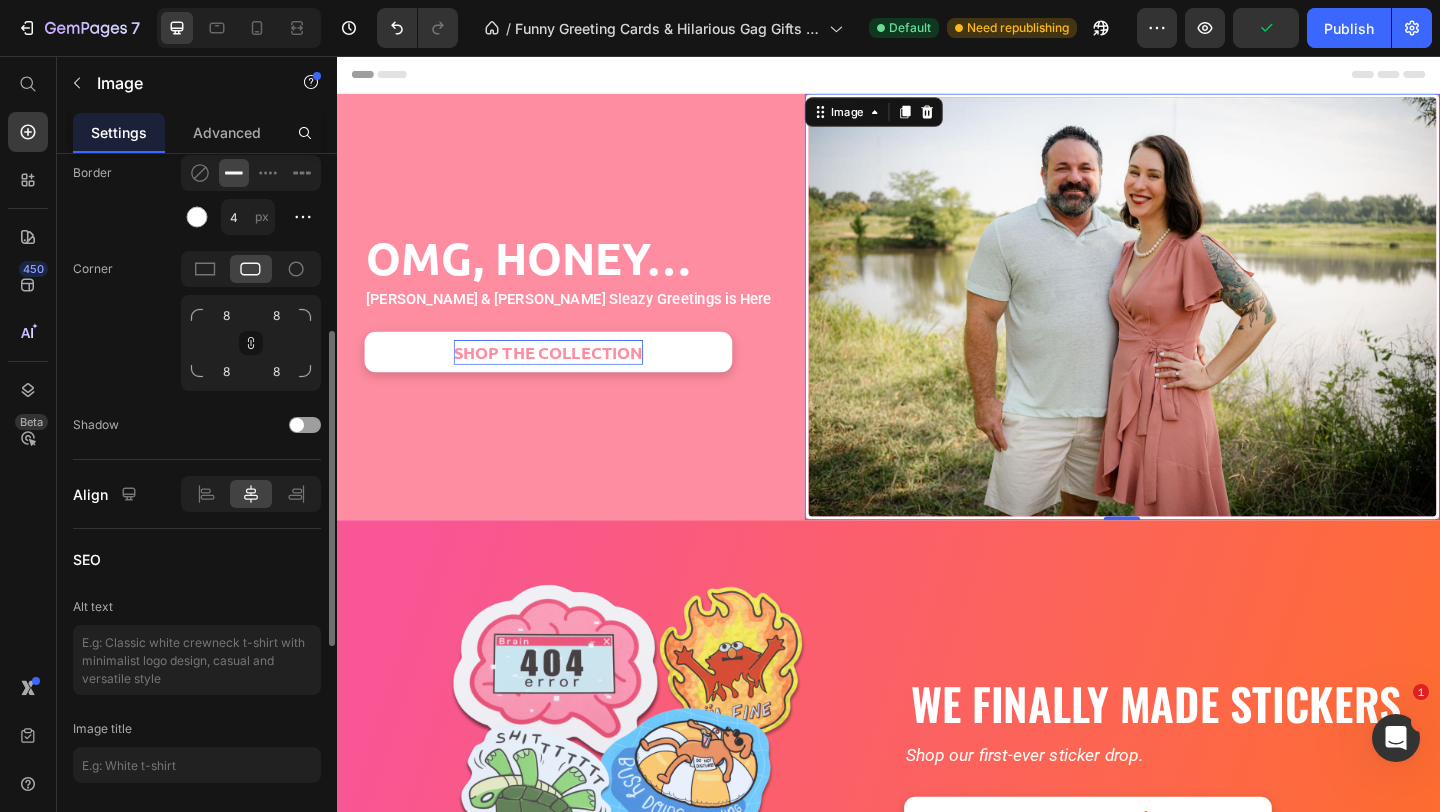scroll, scrollTop: 904, scrollLeft: 0, axis: vertical 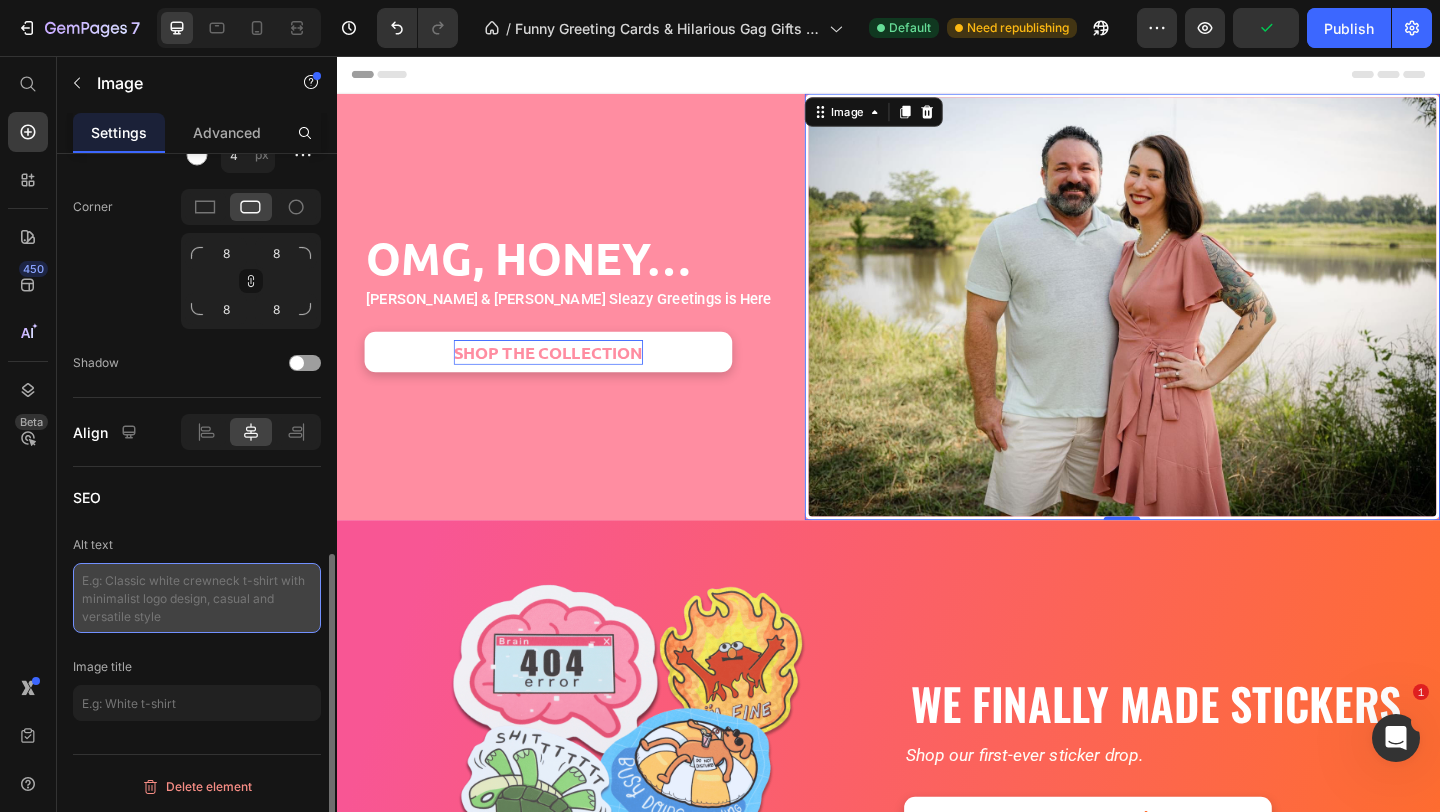 click at bounding box center [197, 598] 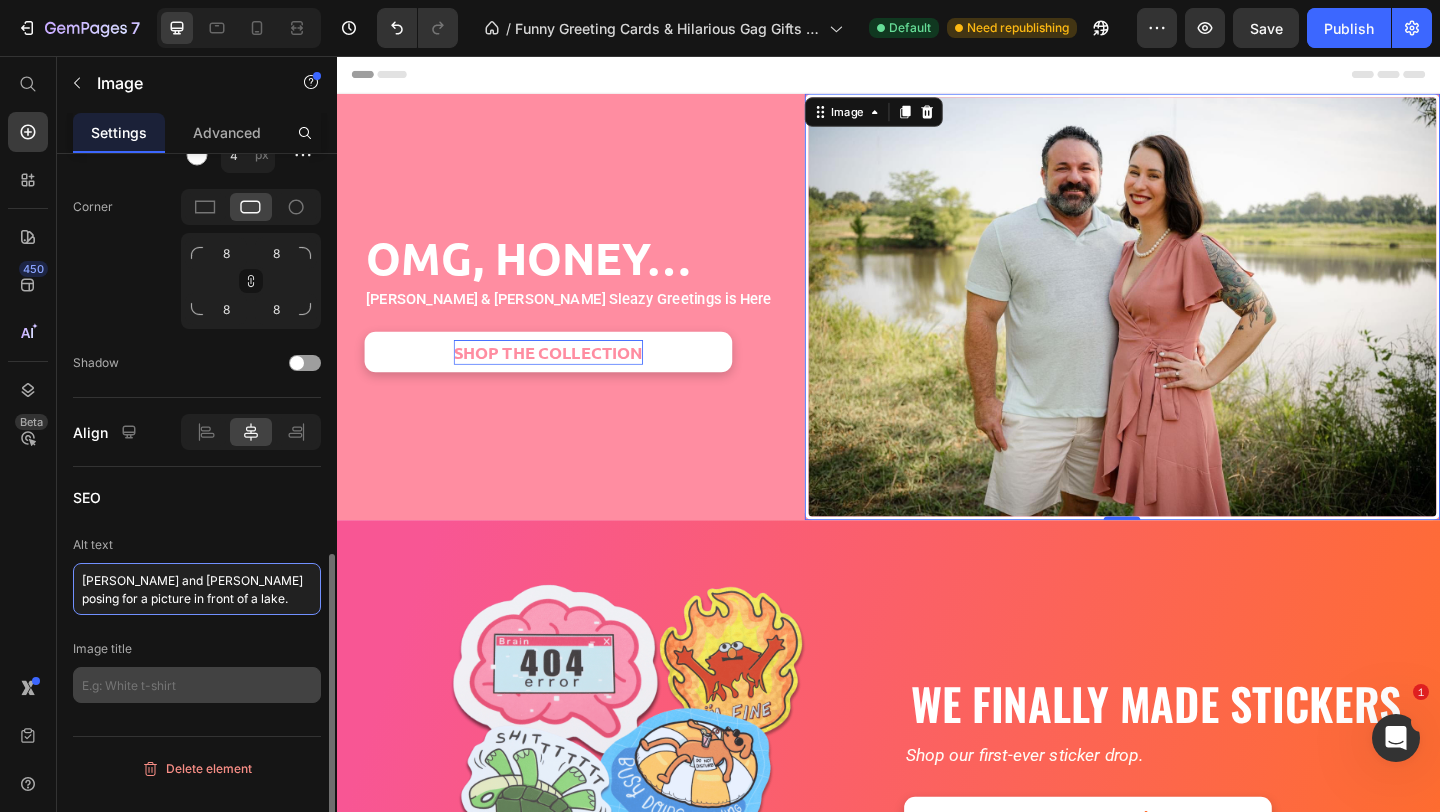 type on "Tara and Brian Ball posing for a picture in front of a lake." 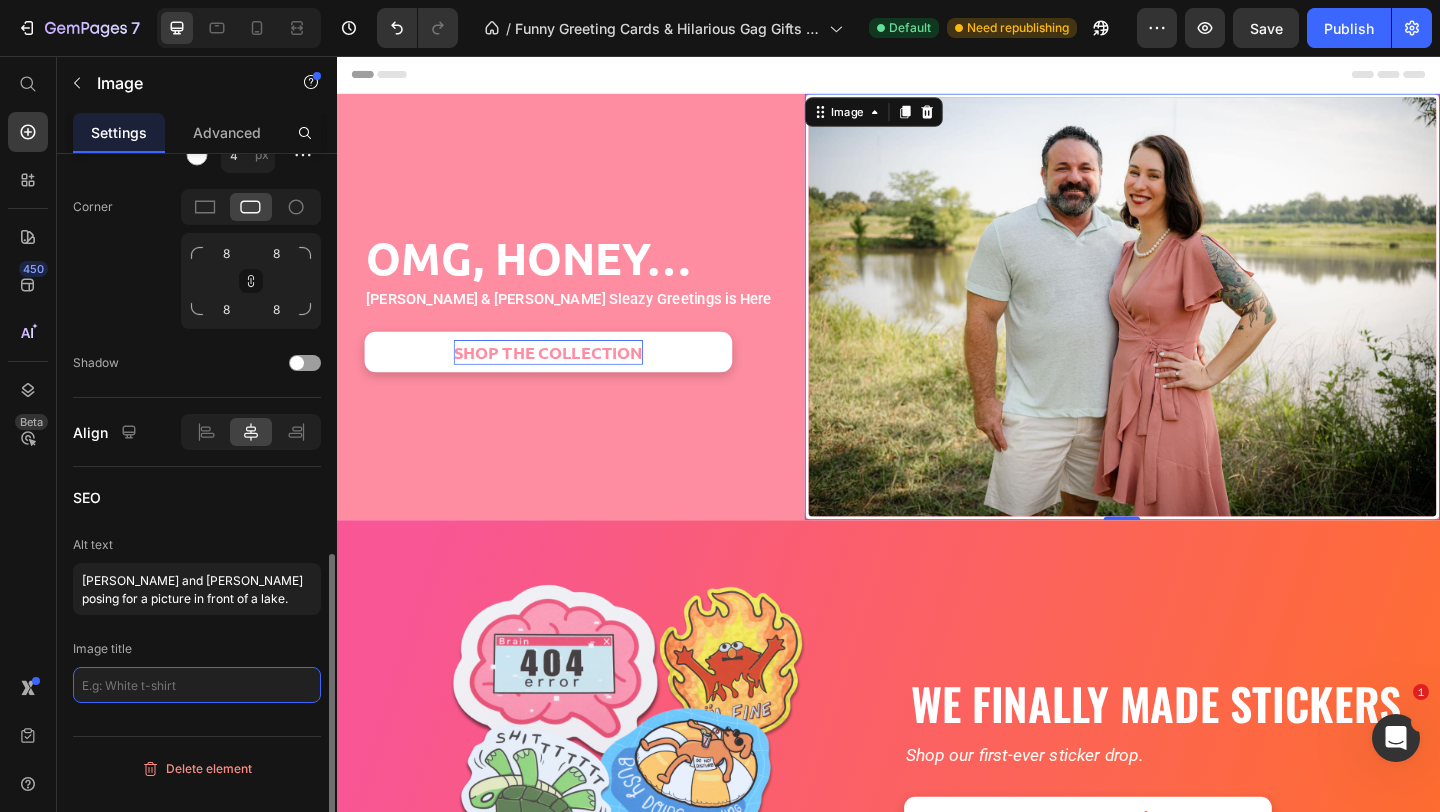 click 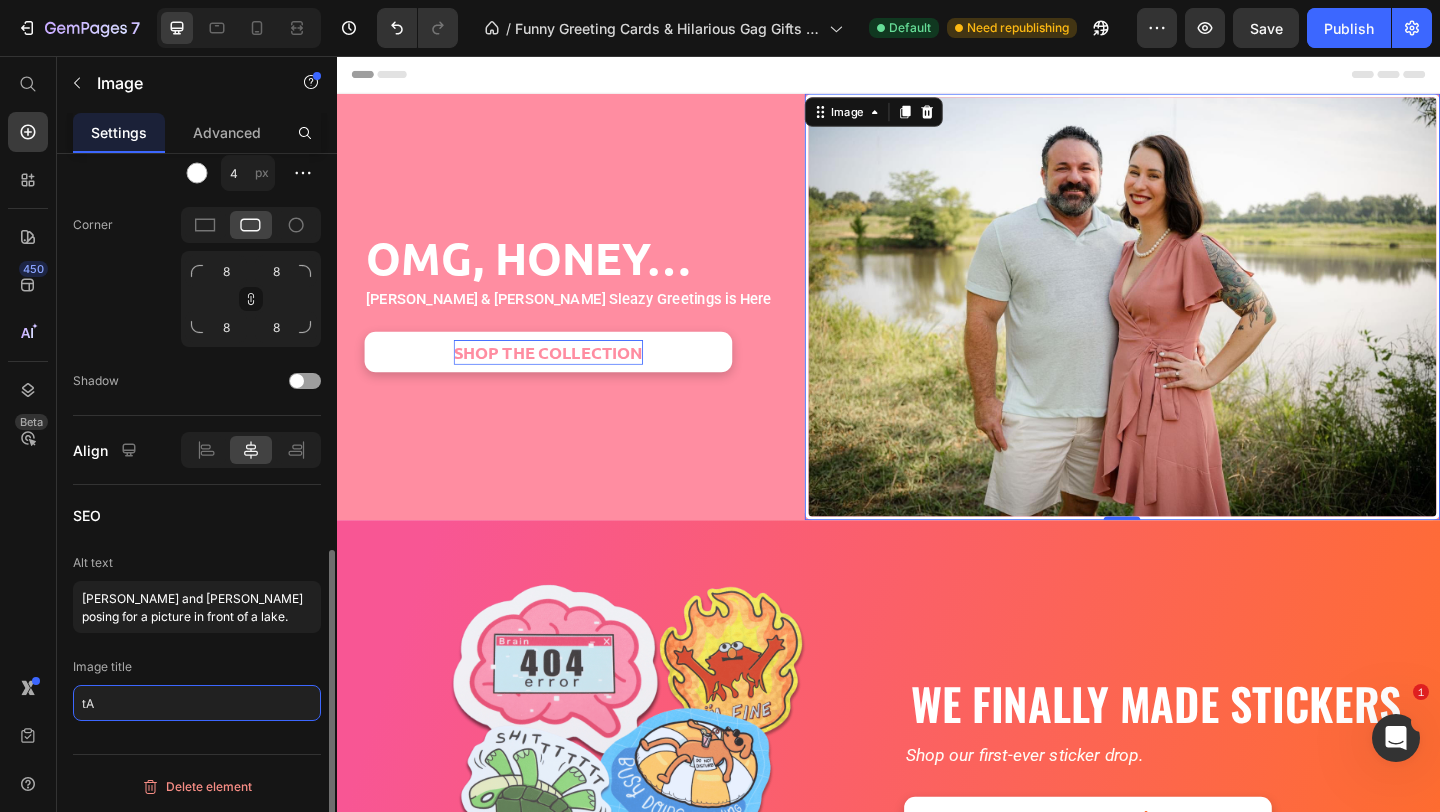 type on "t" 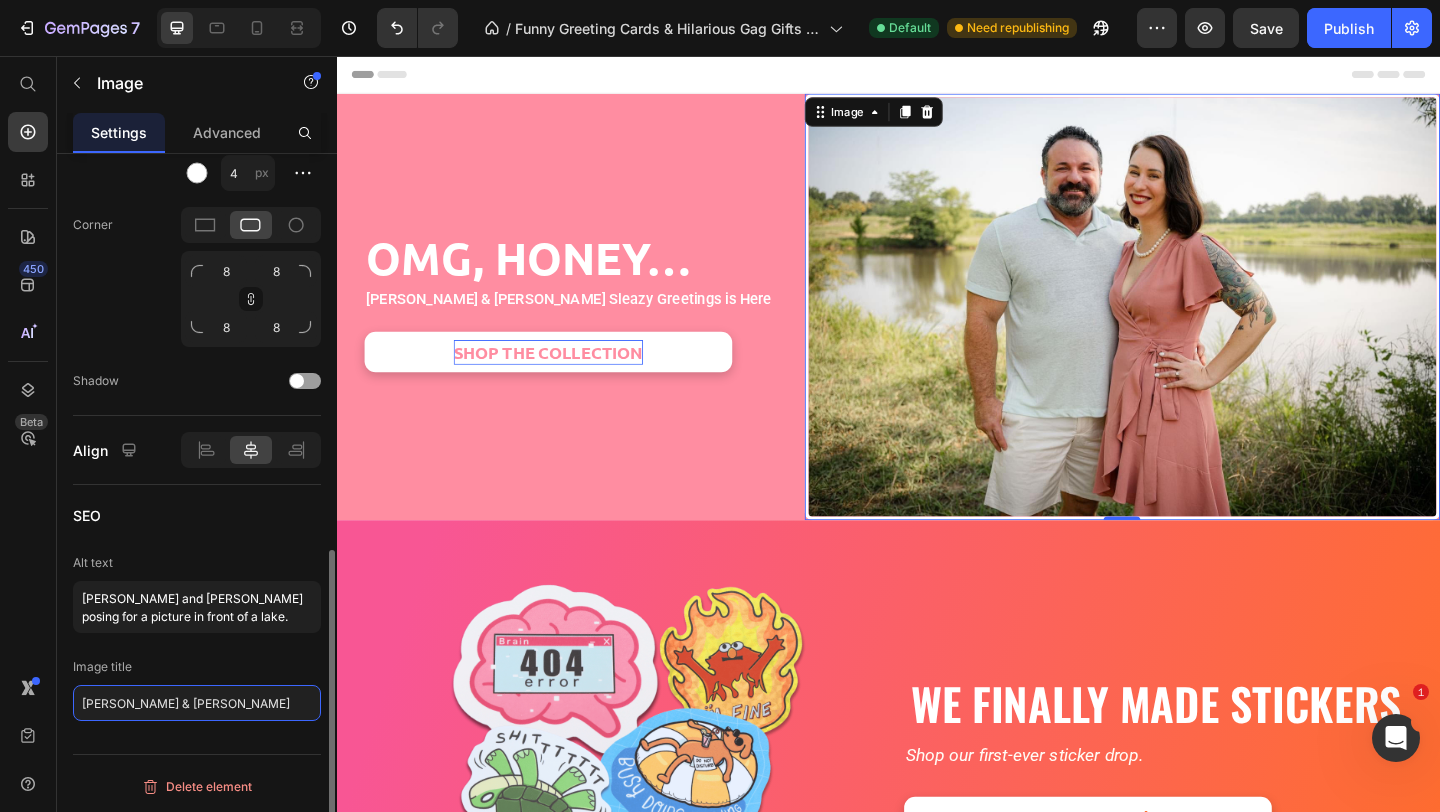 type on "[PERSON_NAME] & [PERSON_NAME]" 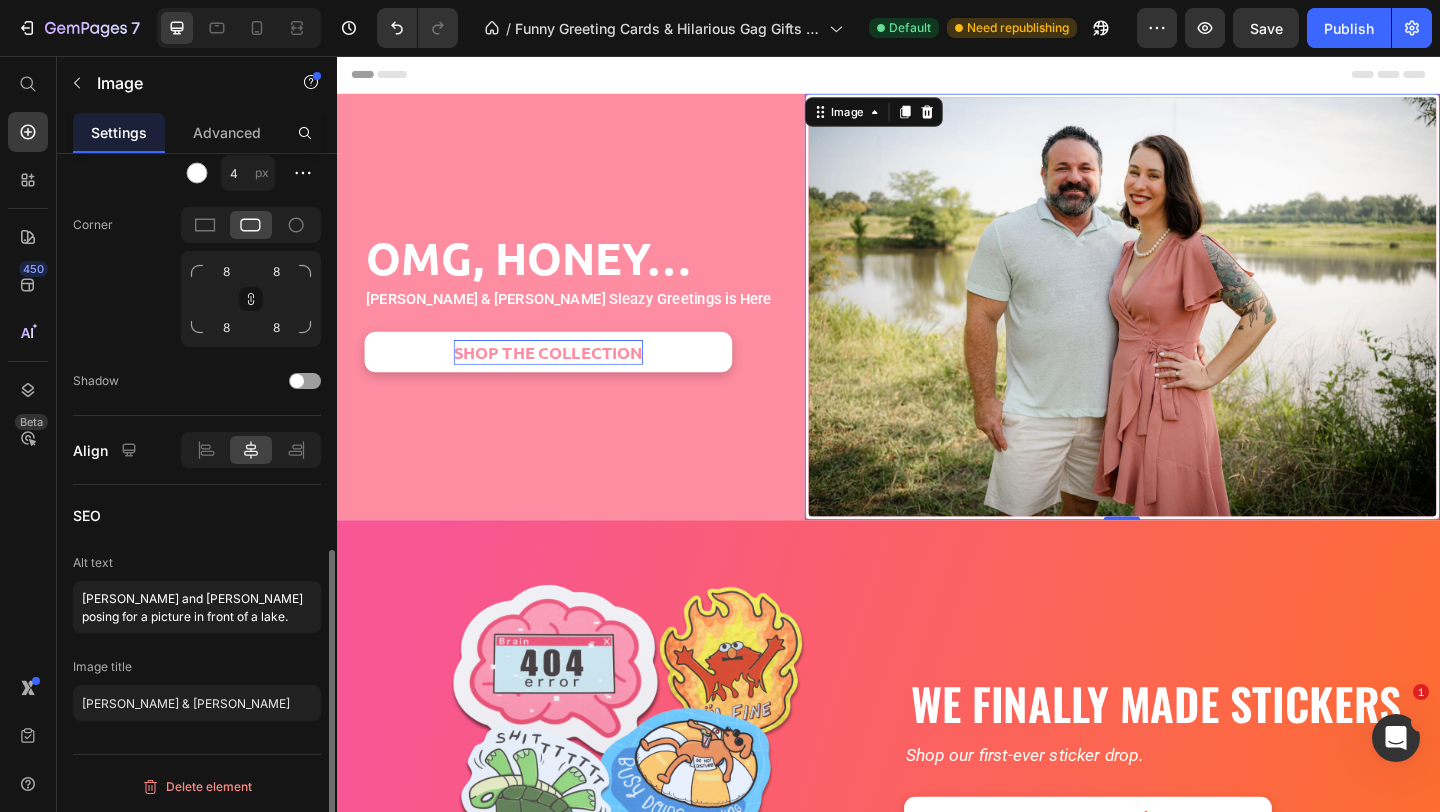 click on "SEO Alt text Tara and Brian Ball posing for a picture in front of a lake. Image title Tara & Brian" 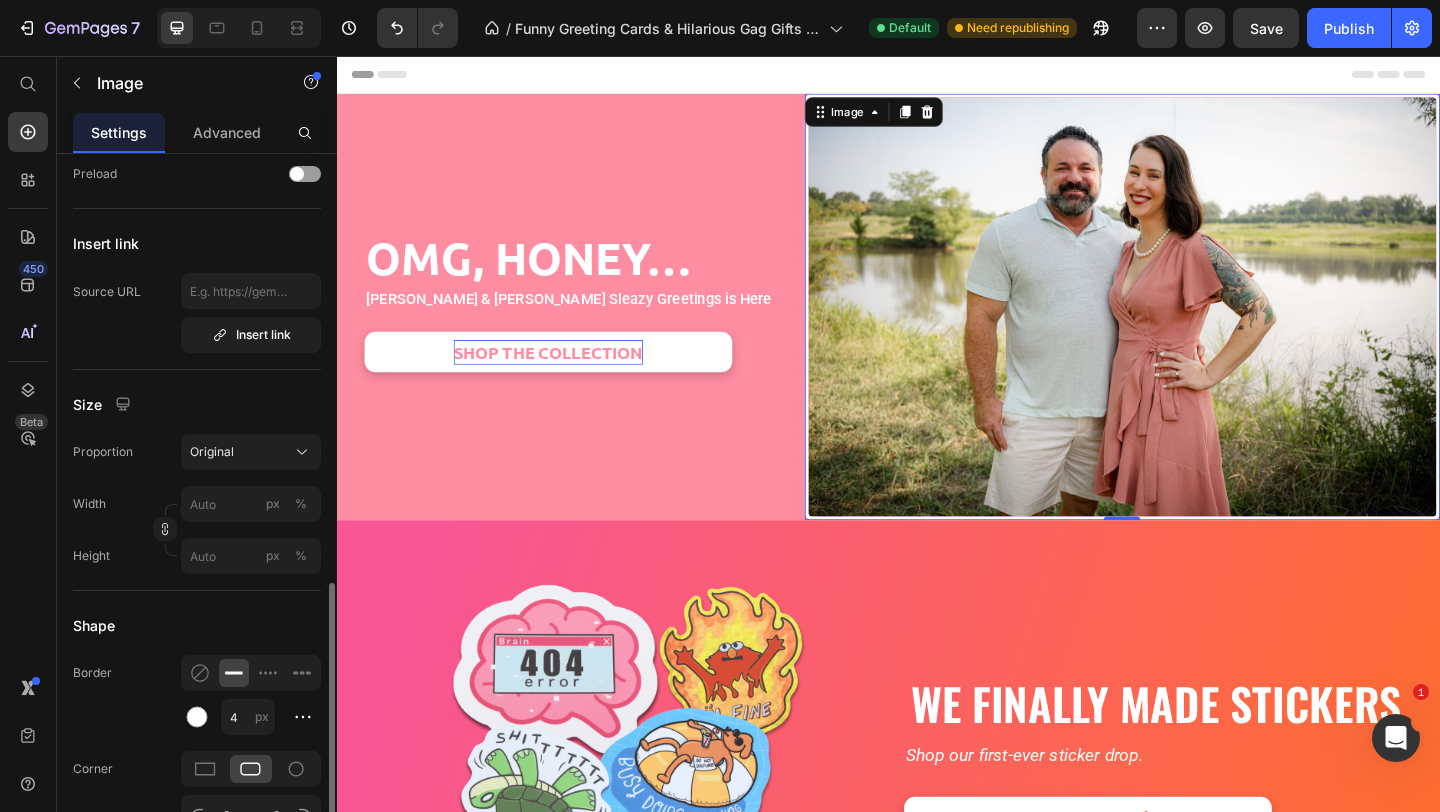 scroll, scrollTop: 0, scrollLeft: 0, axis: both 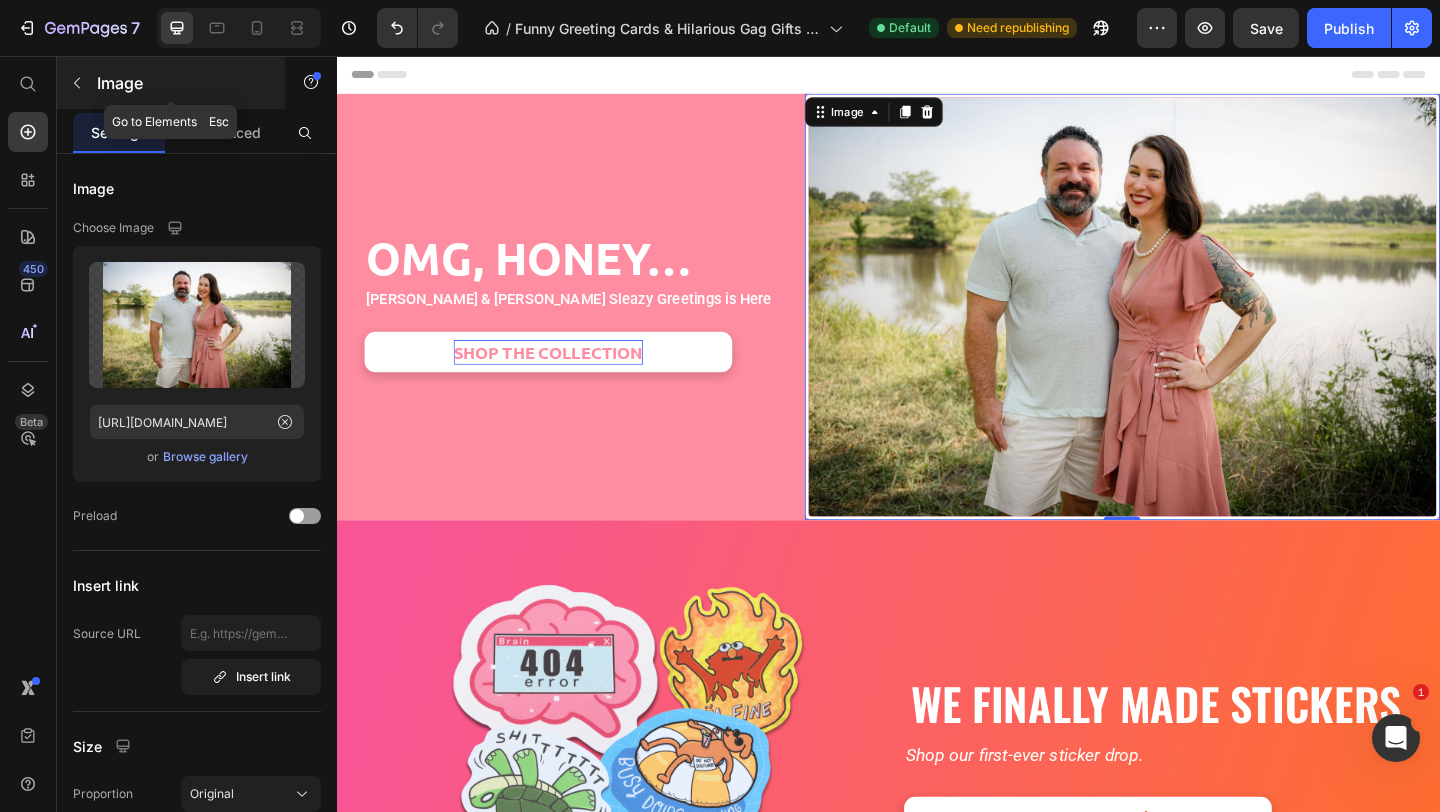 click 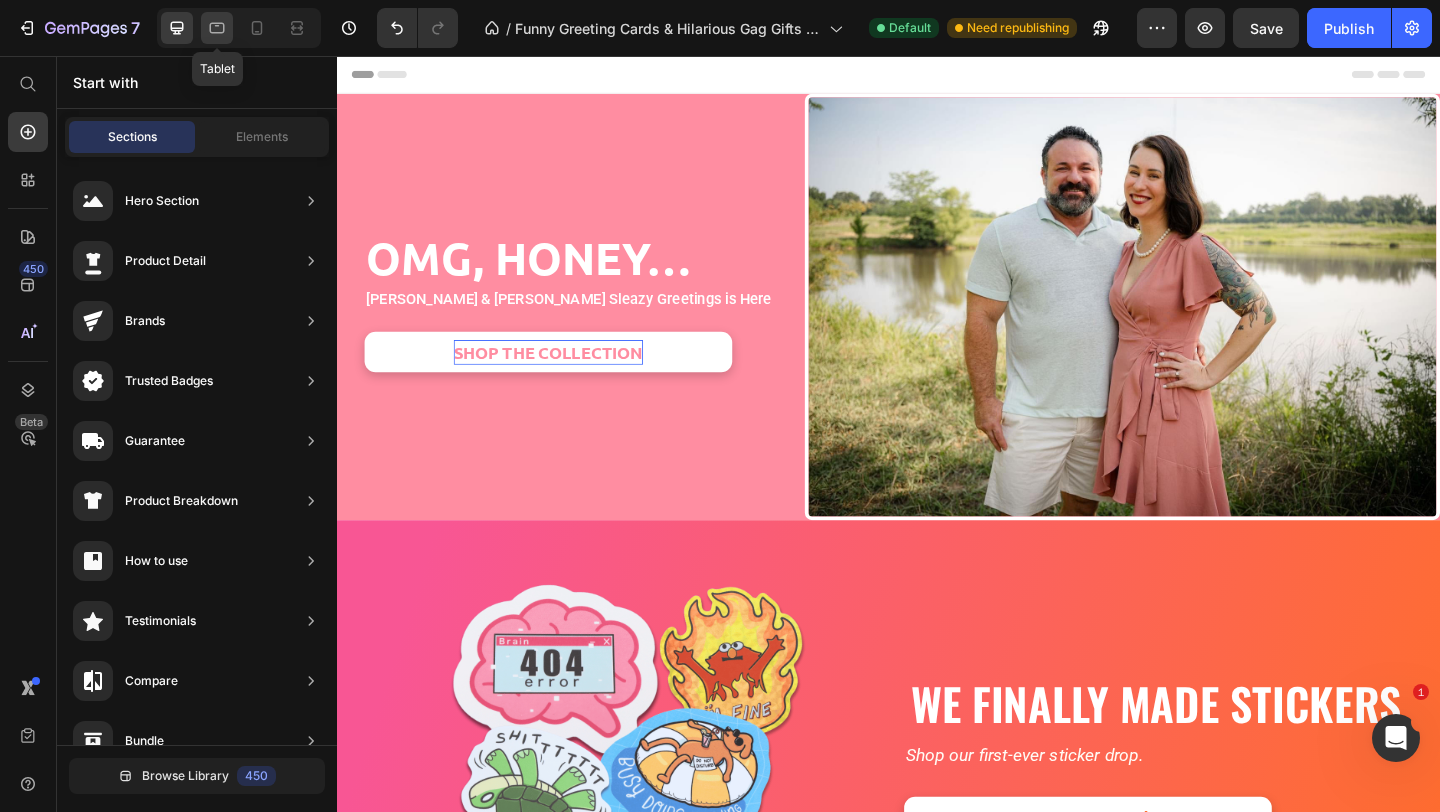 click 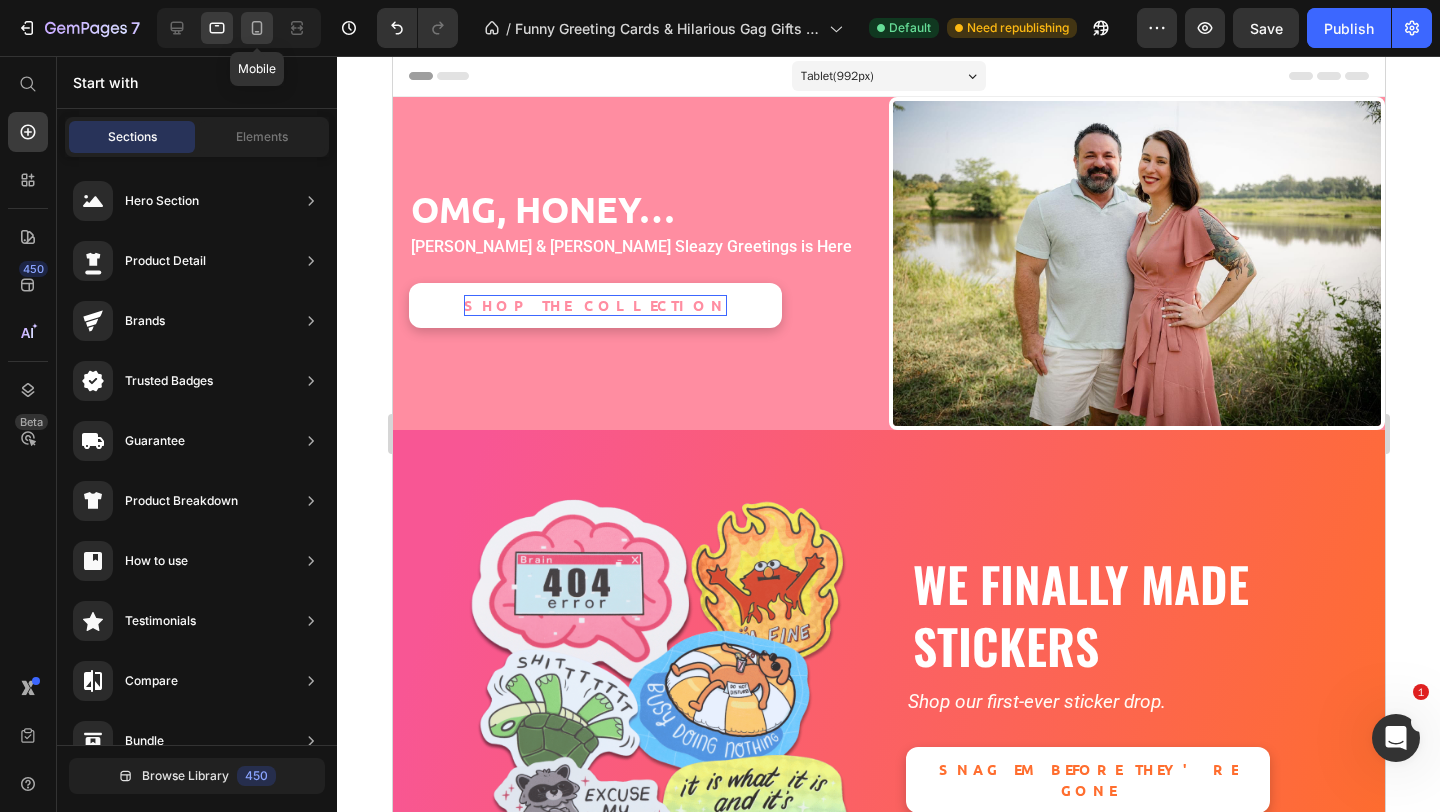 click 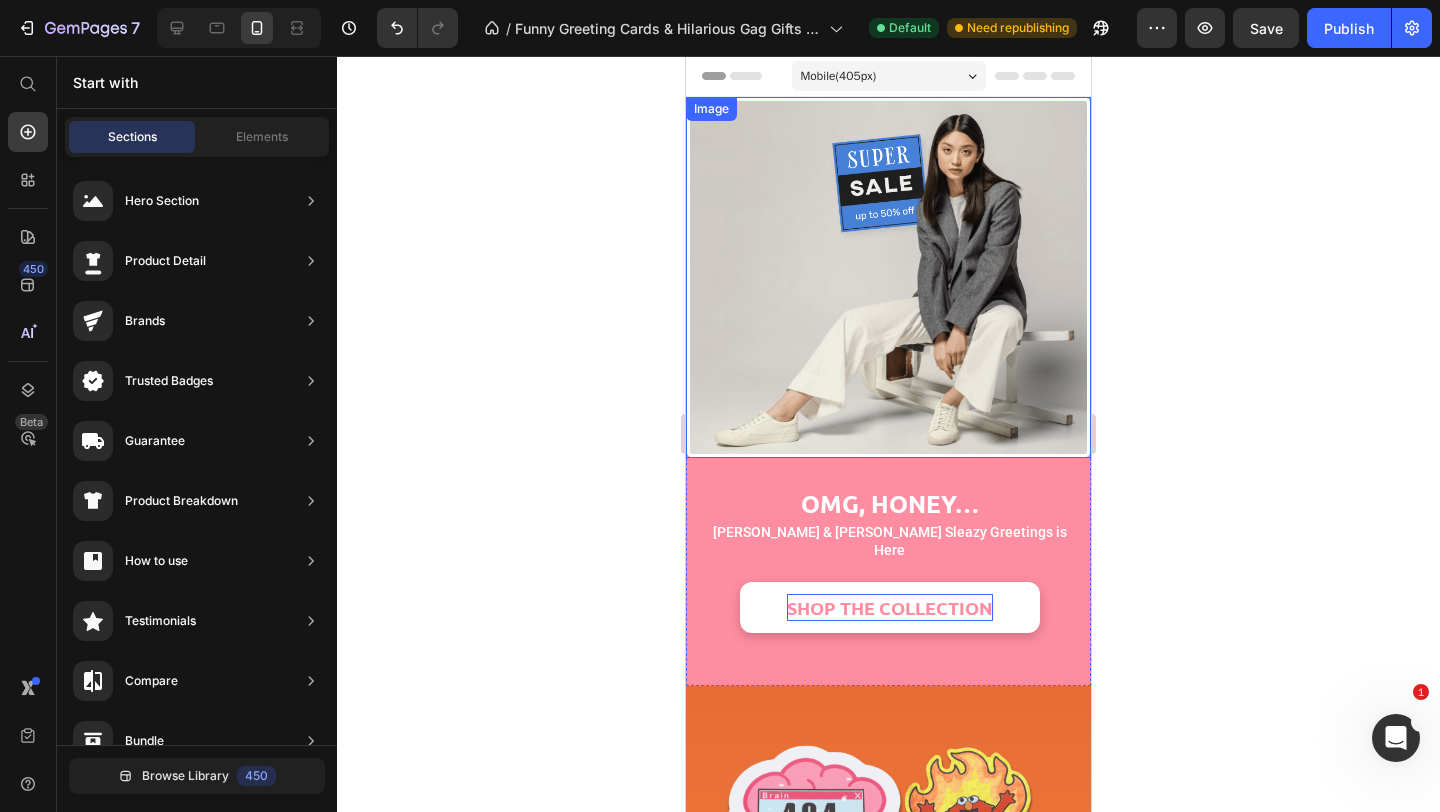 click at bounding box center [888, 277] 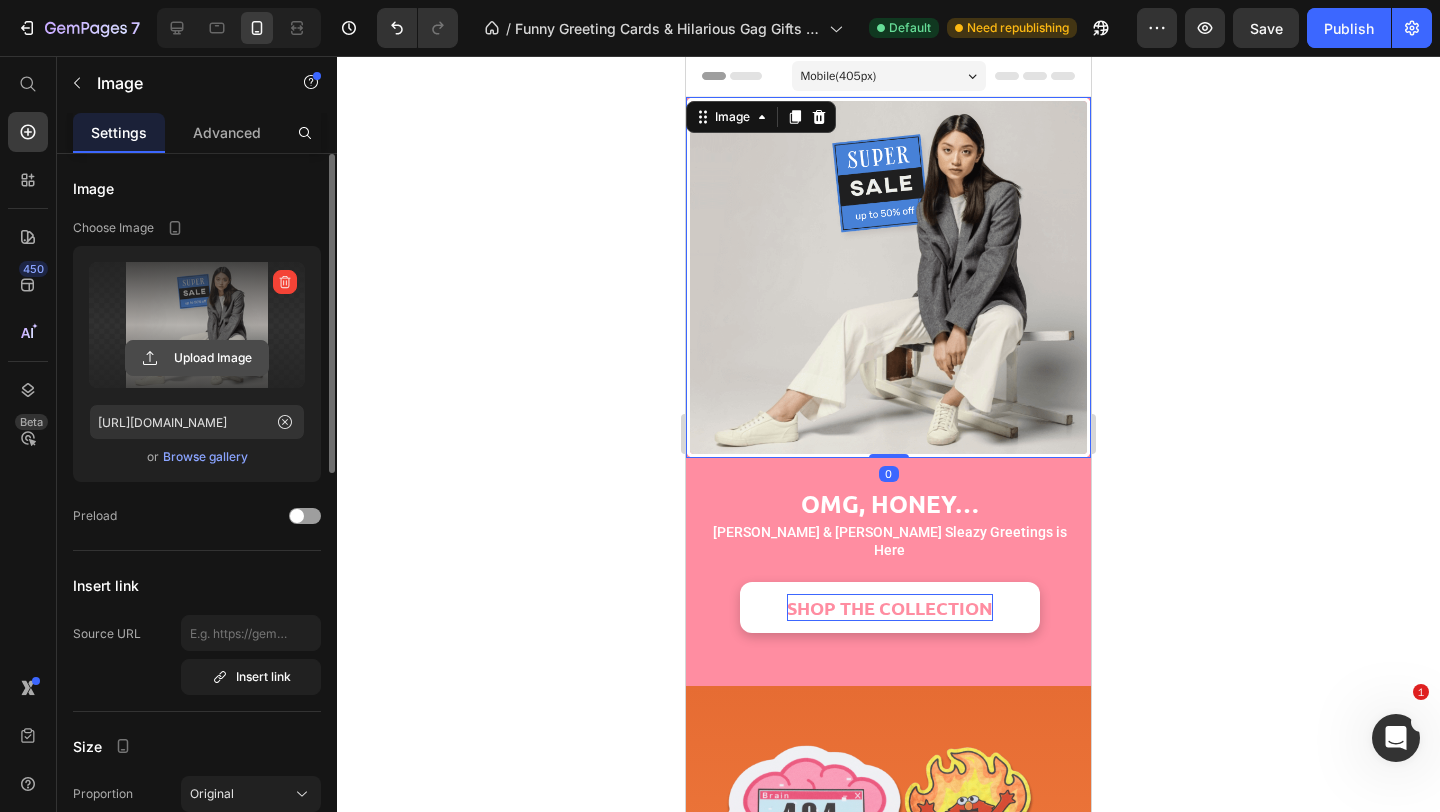 click 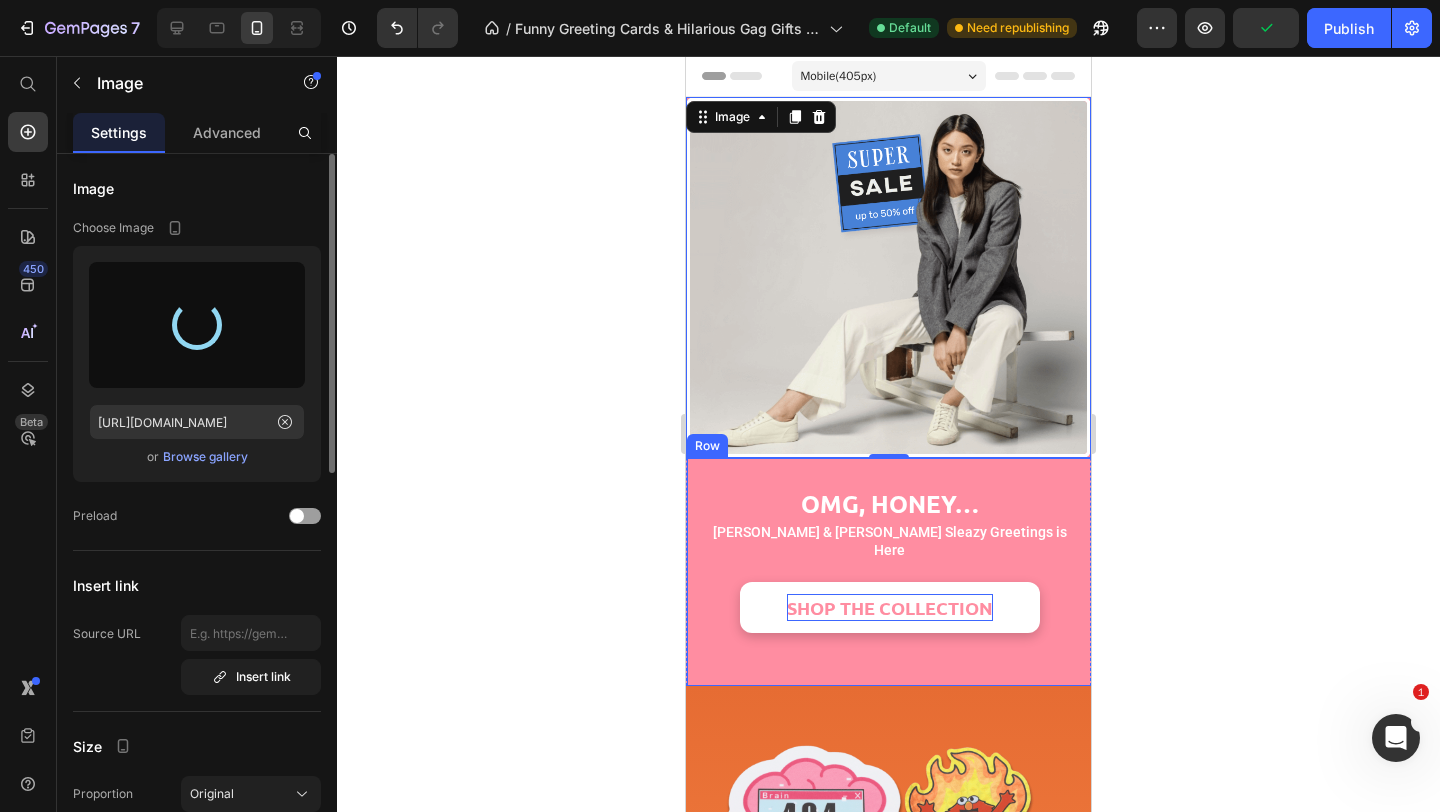type on "https://cdn.shopify.com/s/files/1/2550/9788/files/gempages_476248203239359298-c4598846-a4c5-4a1f-86f6-c12eed621a20.jpg" 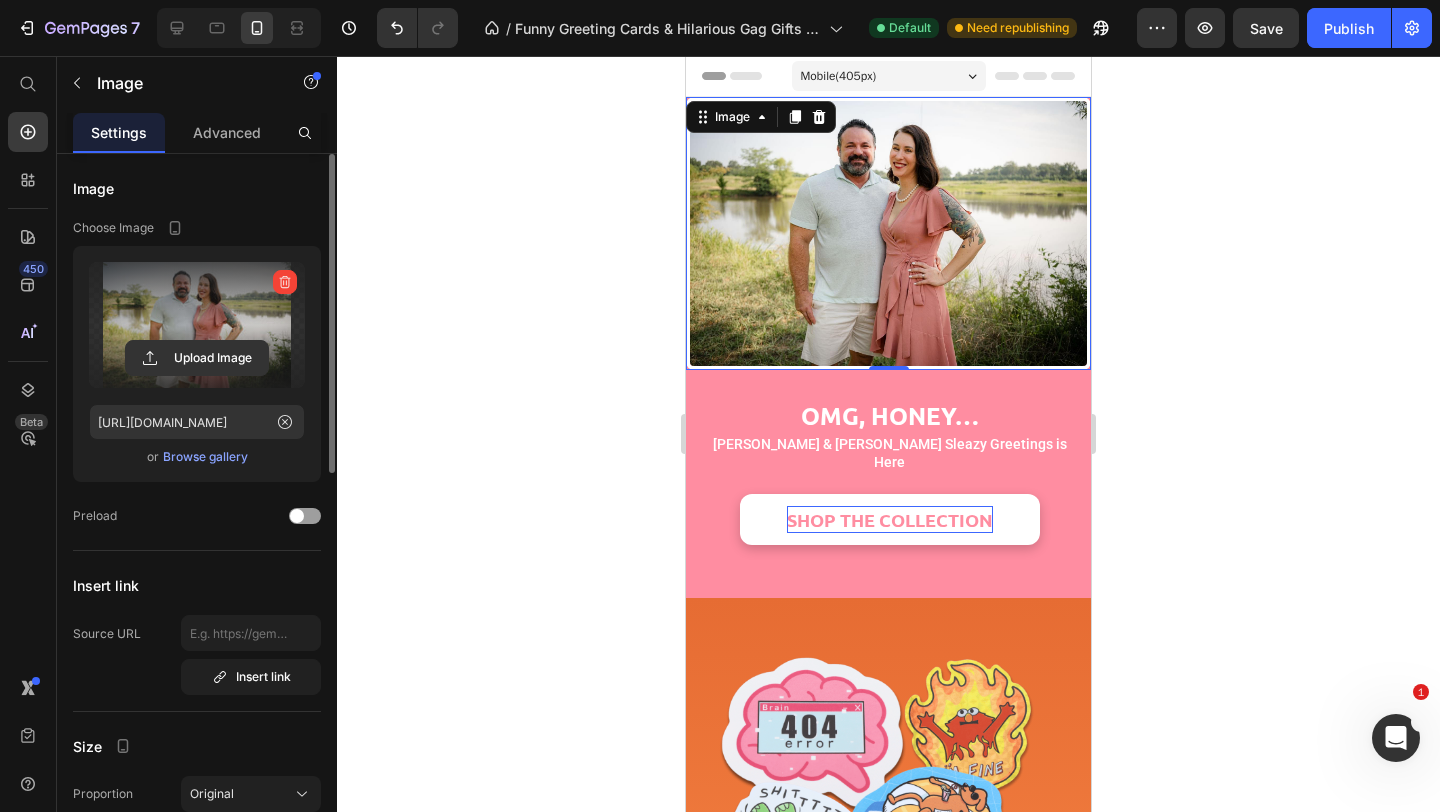 click 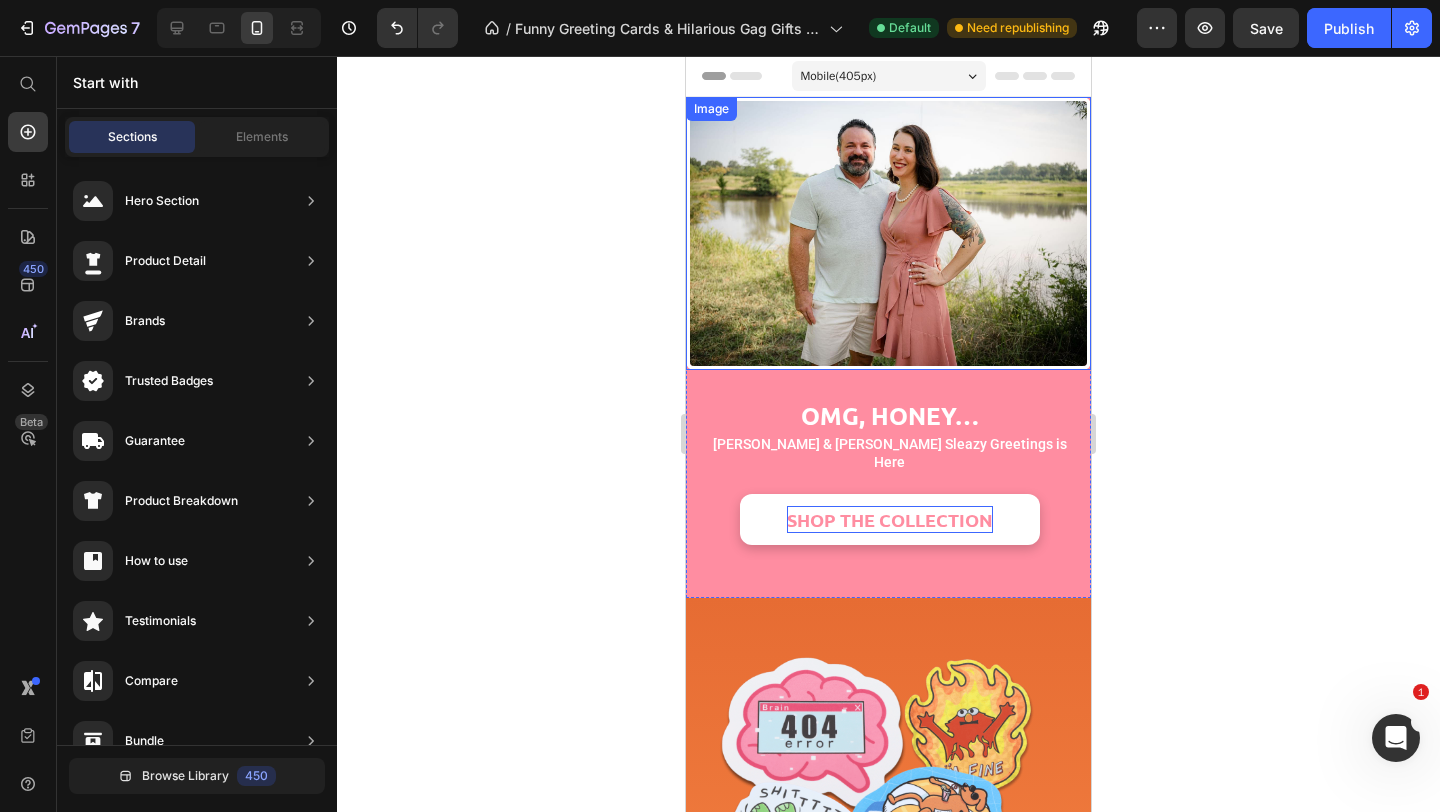 click at bounding box center (888, 233) 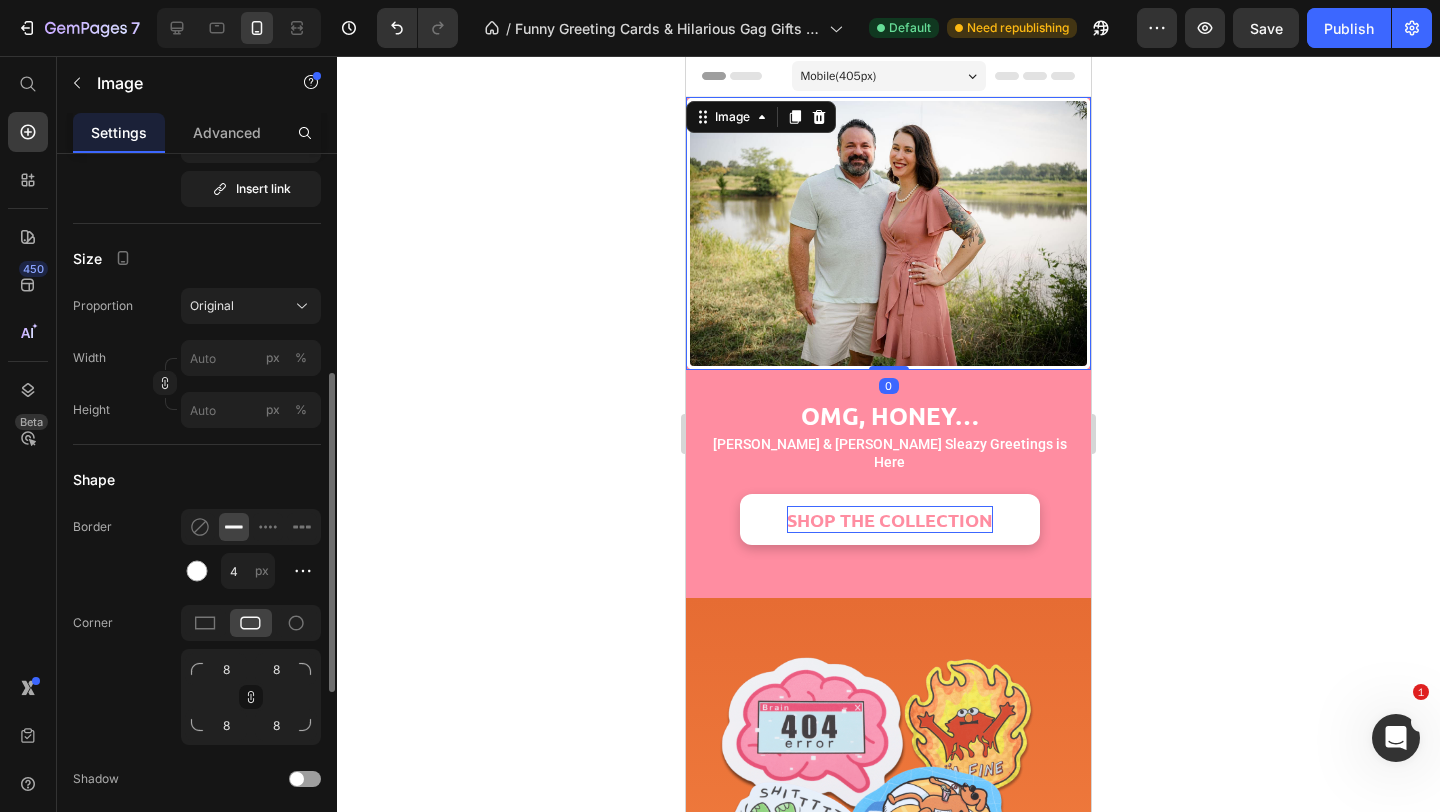scroll, scrollTop: 489, scrollLeft: 0, axis: vertical 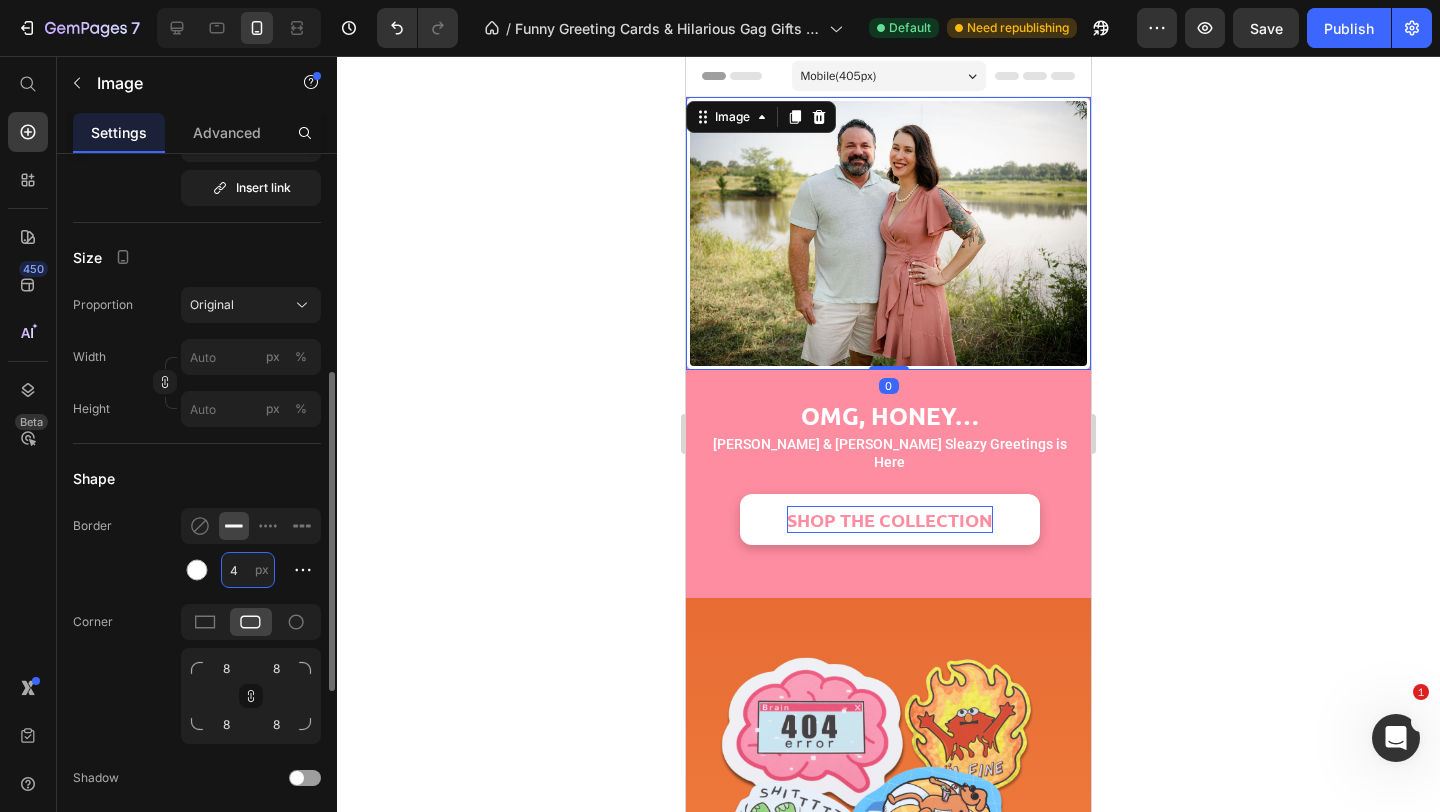 click on "4" at bounding box center (248, 570) 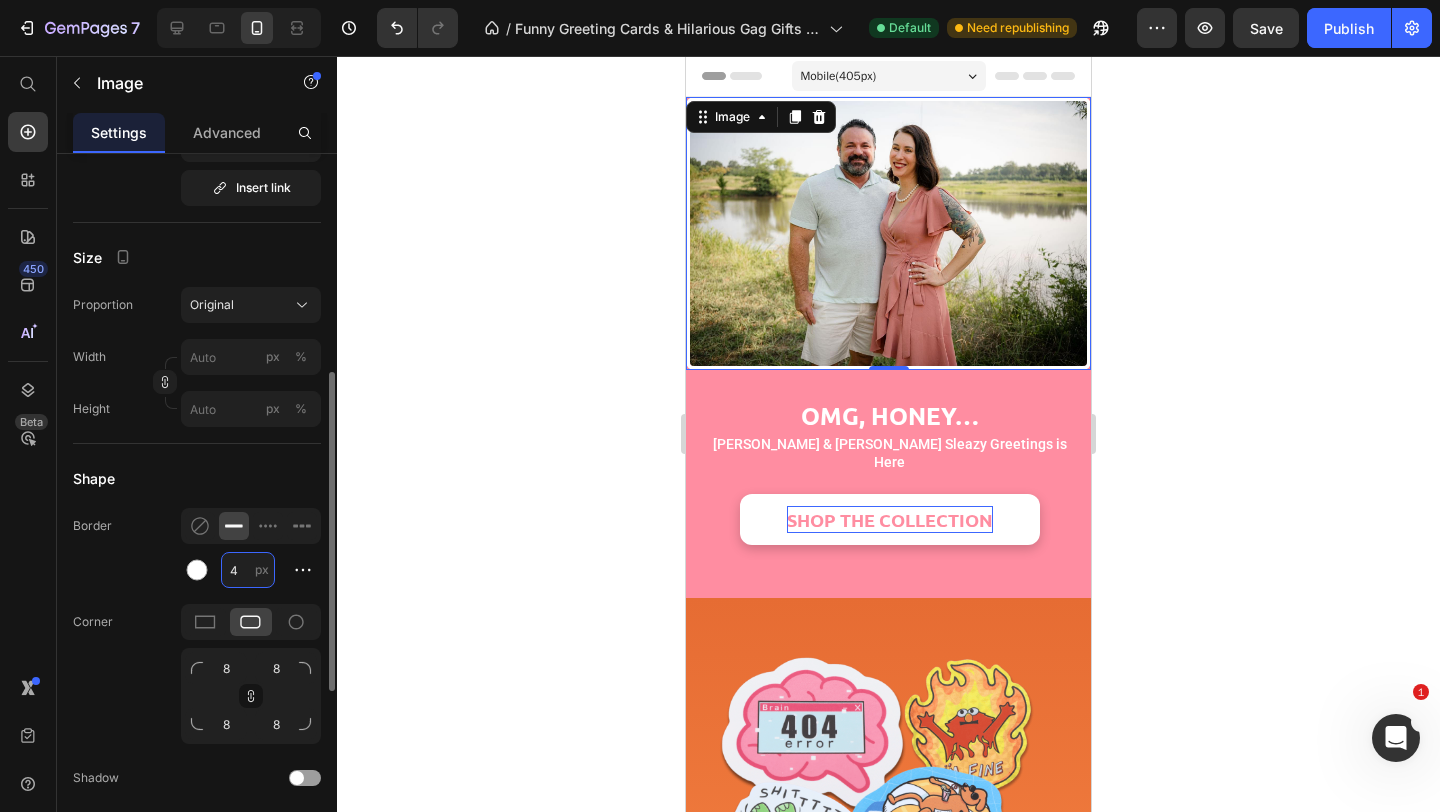 type on "0" 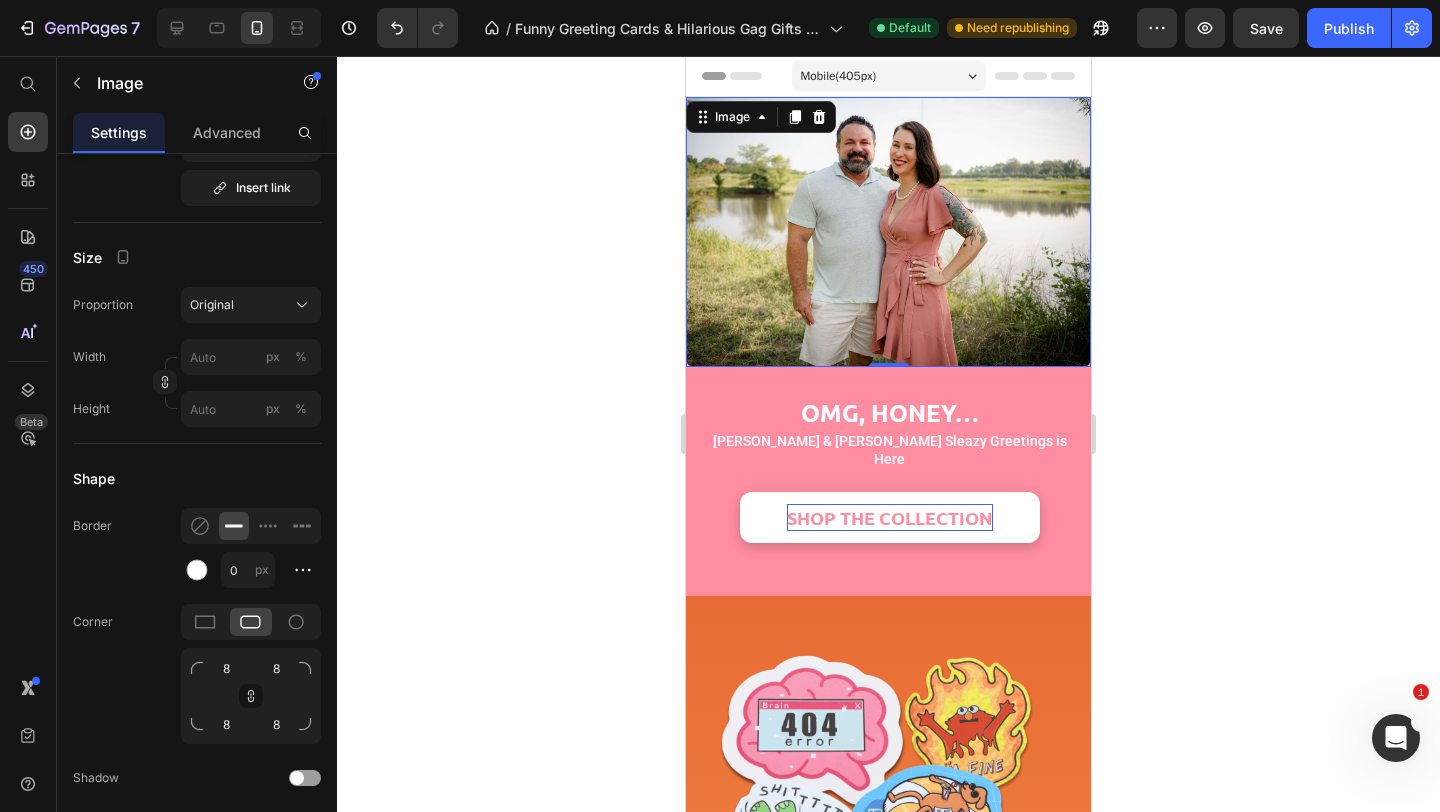 click 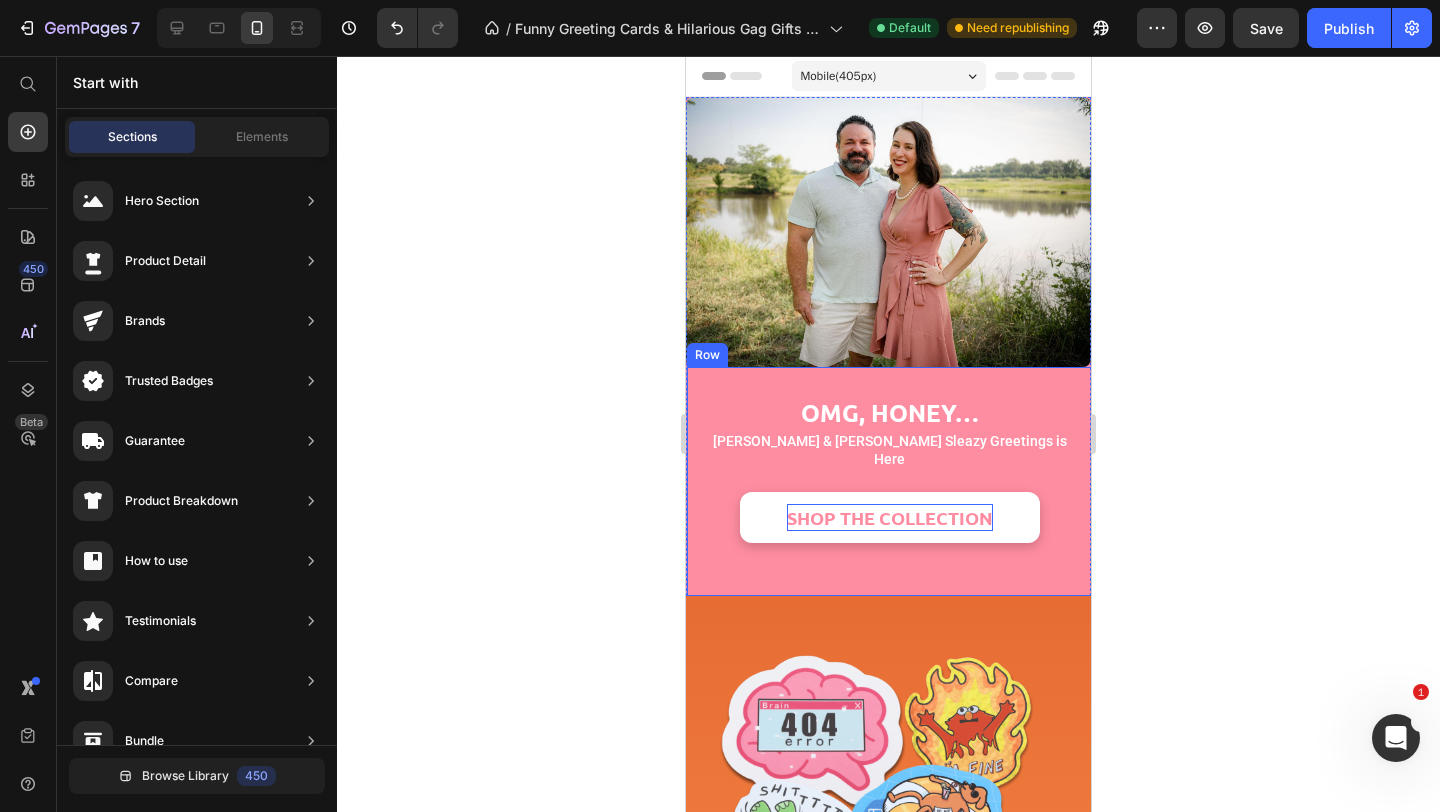 click on "OMG, Honey… Heading Tara & Brian x Sleazy Greetings is Here Text Block SHOP THE COLLECTION Button Row" at bounding box center (889, 481) 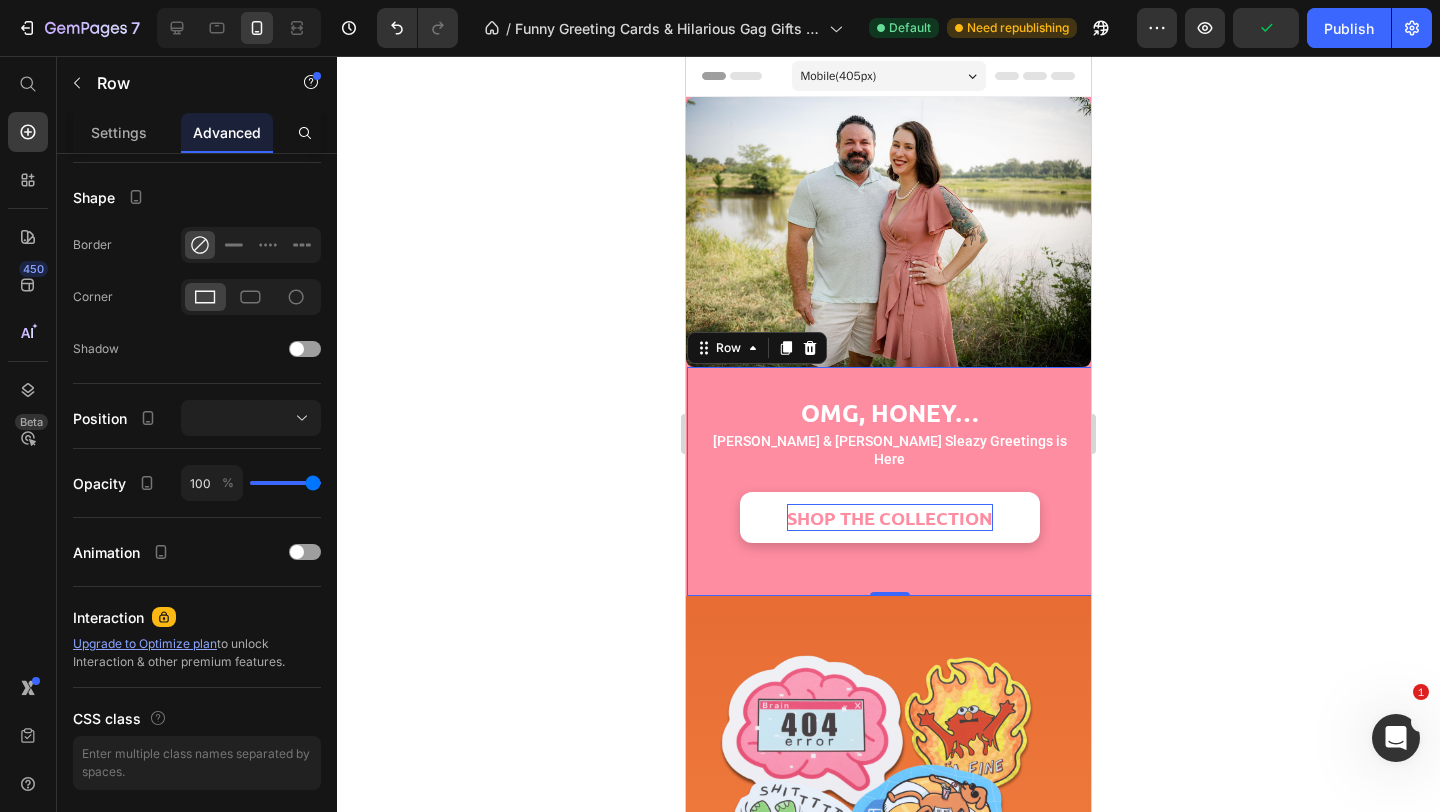 scroll, scrollTop: 0, scrollLeft: 0, axis: both 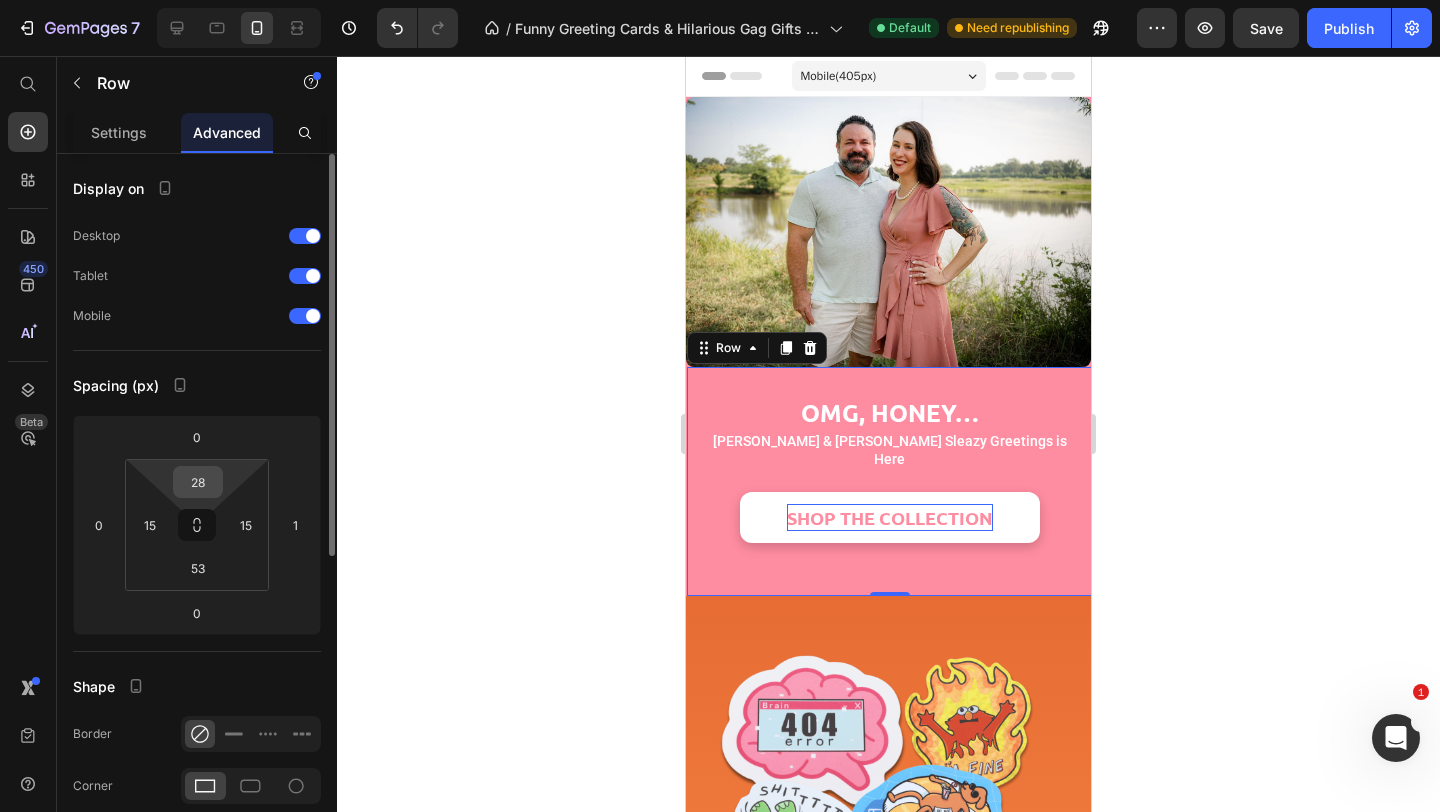 click on "28" at bounding box center [198, 482] 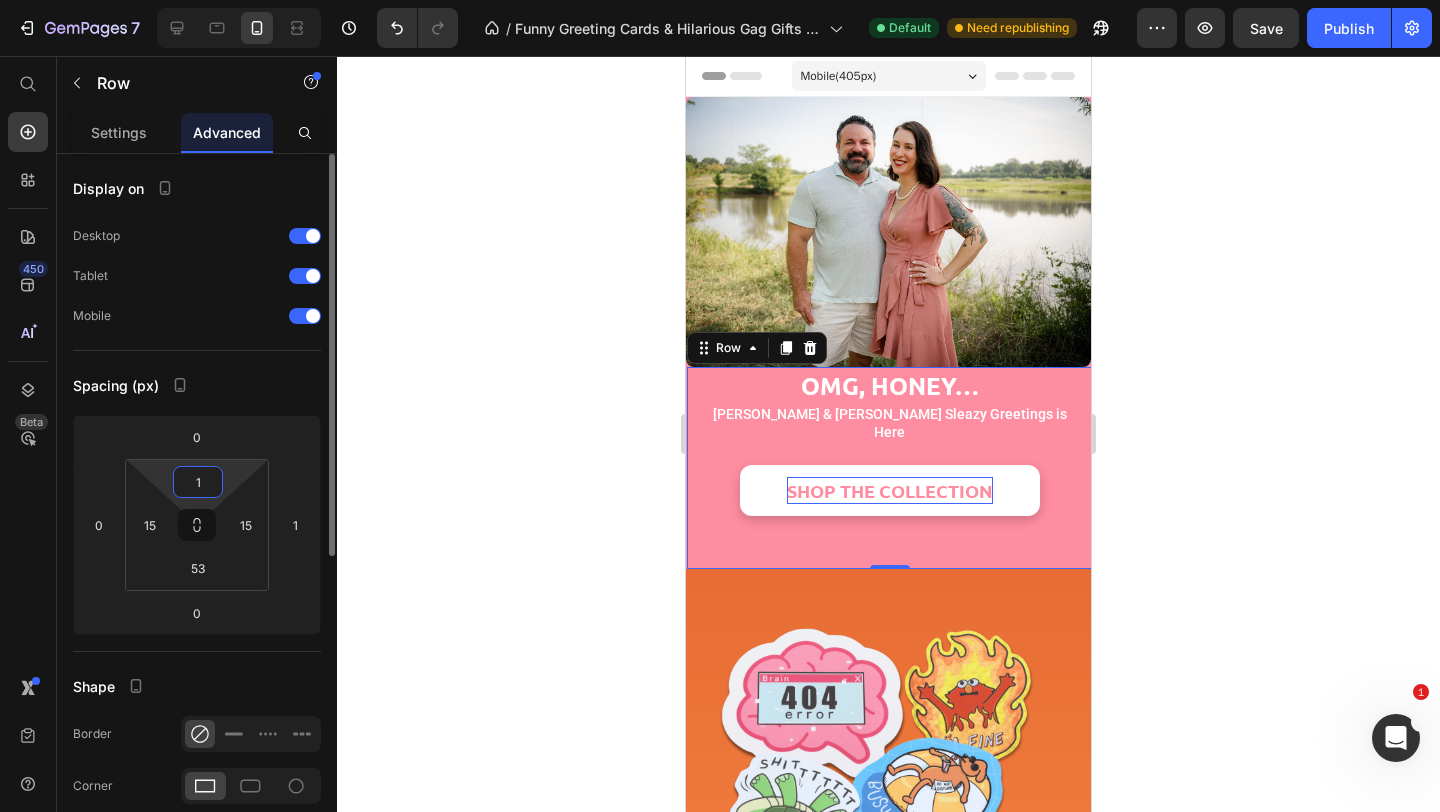 type on "15" 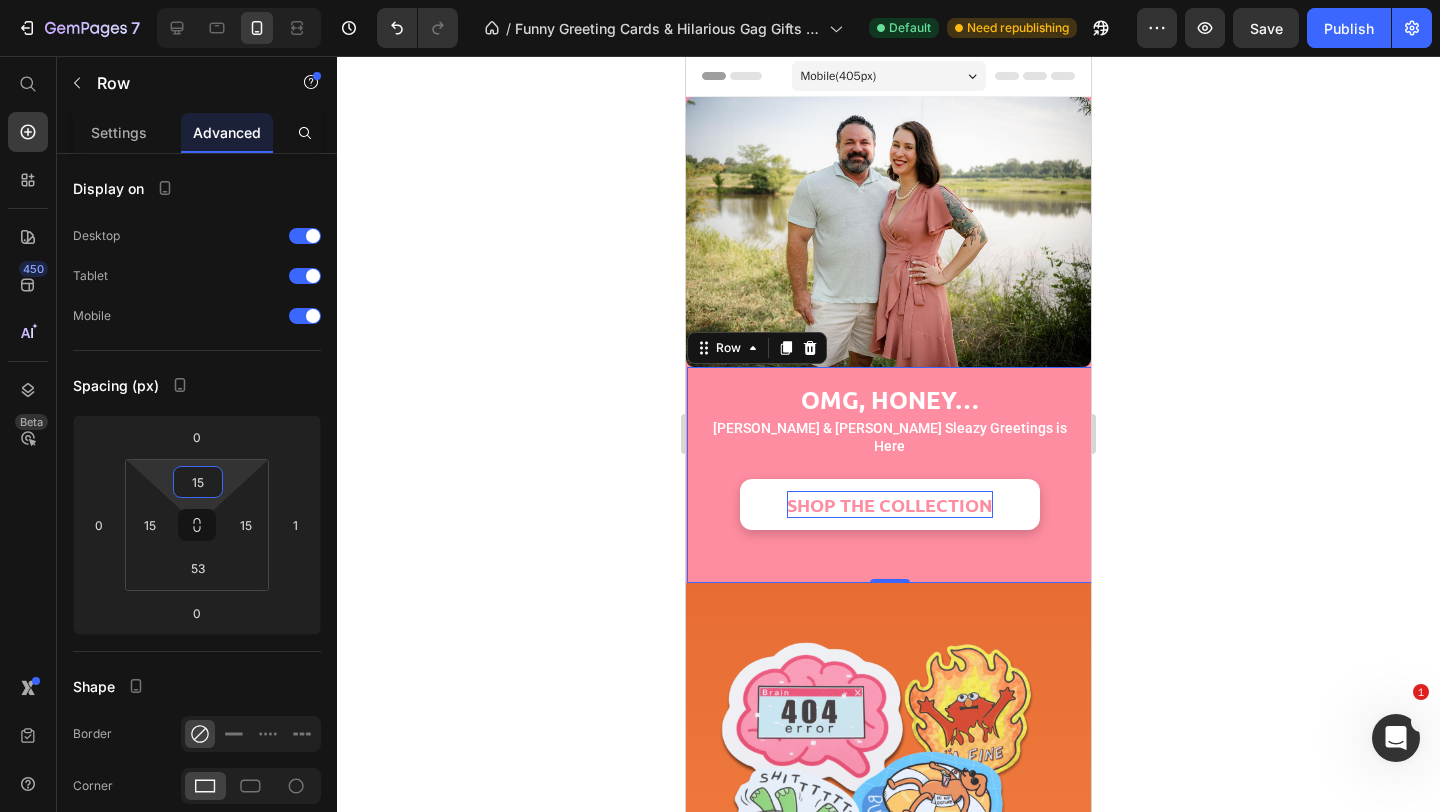 click 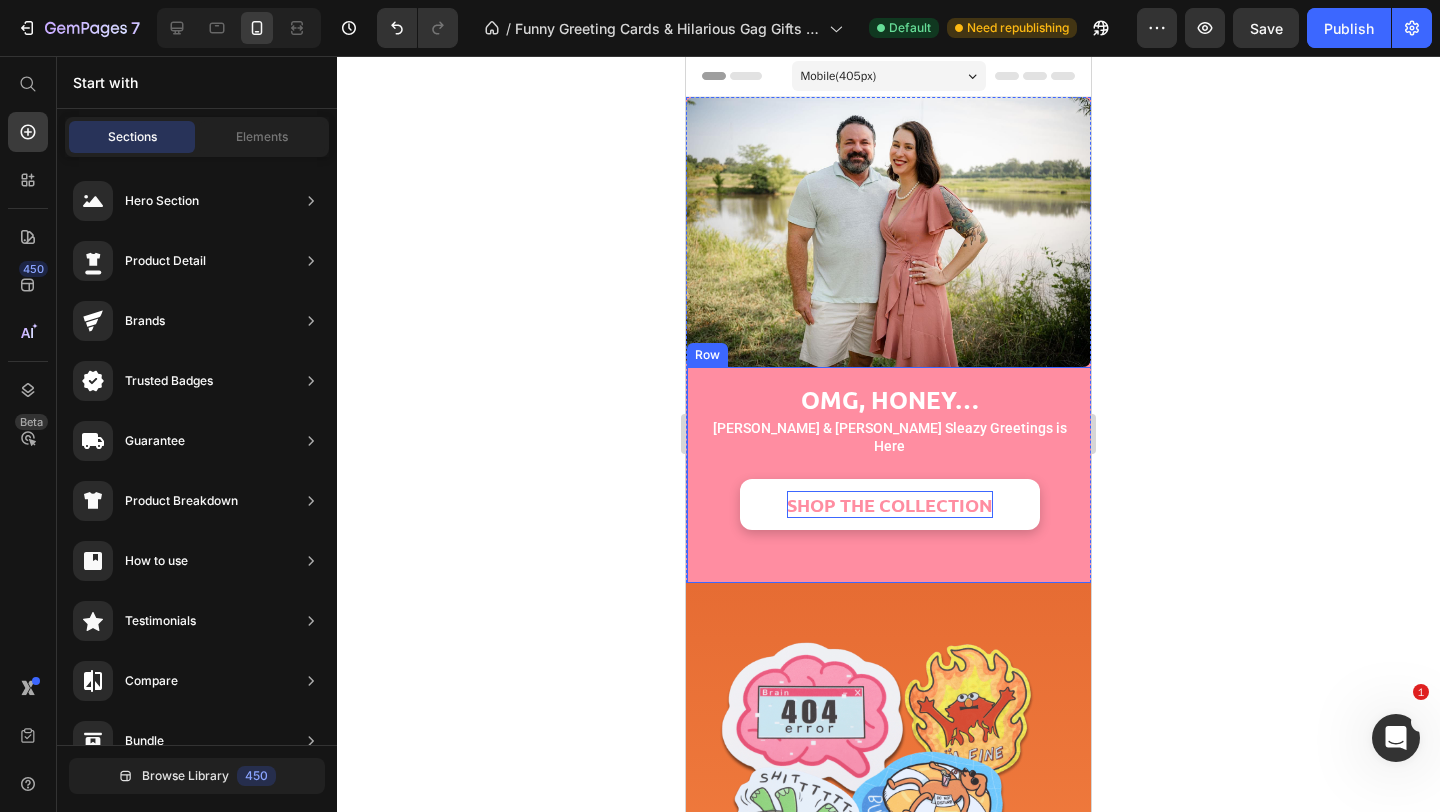 click on "OMG, Honey… Heading Tara & Brian x Sleazy Greetings is Here Text Block SHOP THE COLLECTION Button Row" at bounding box center [889, 475] 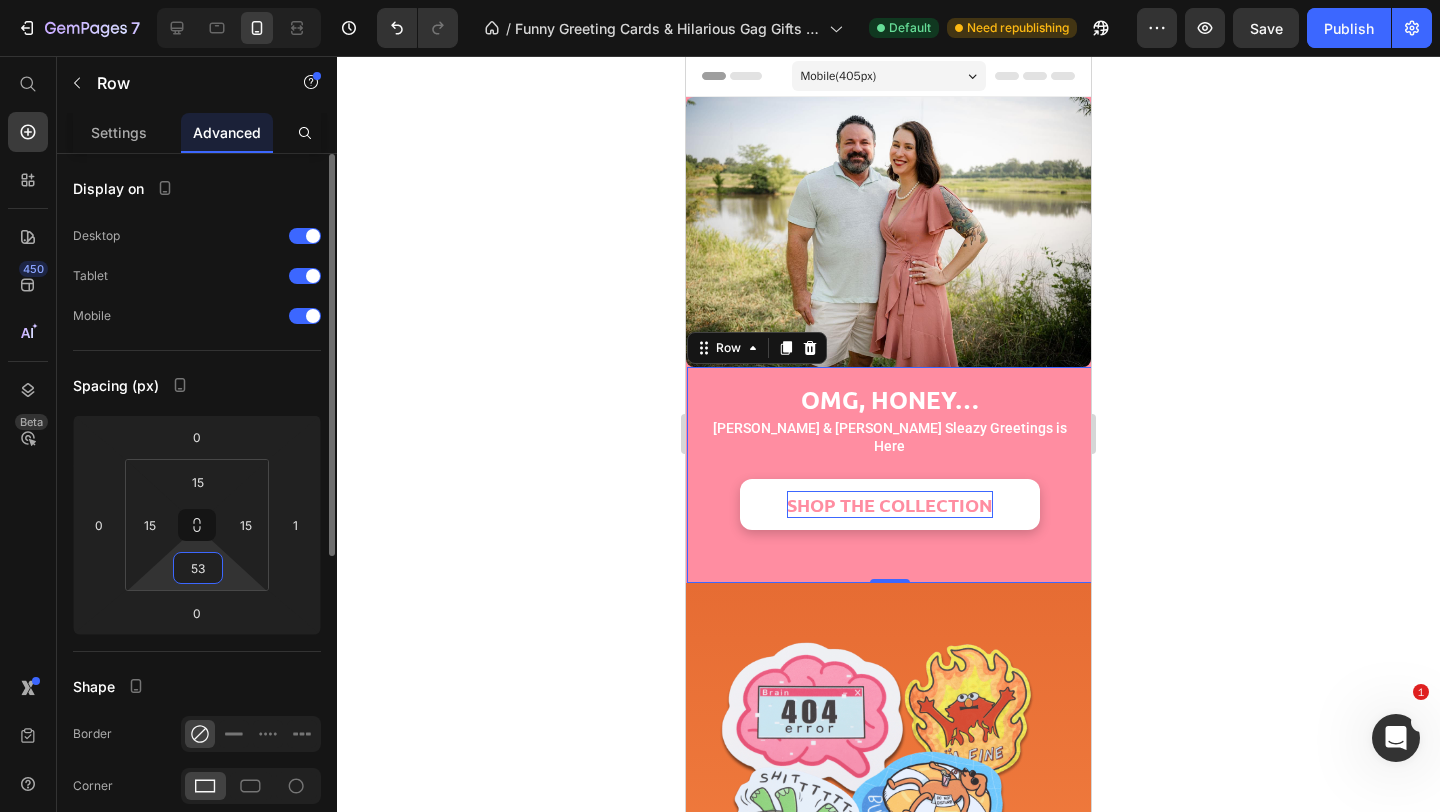 click on "53" at bounding box center [198, 568] 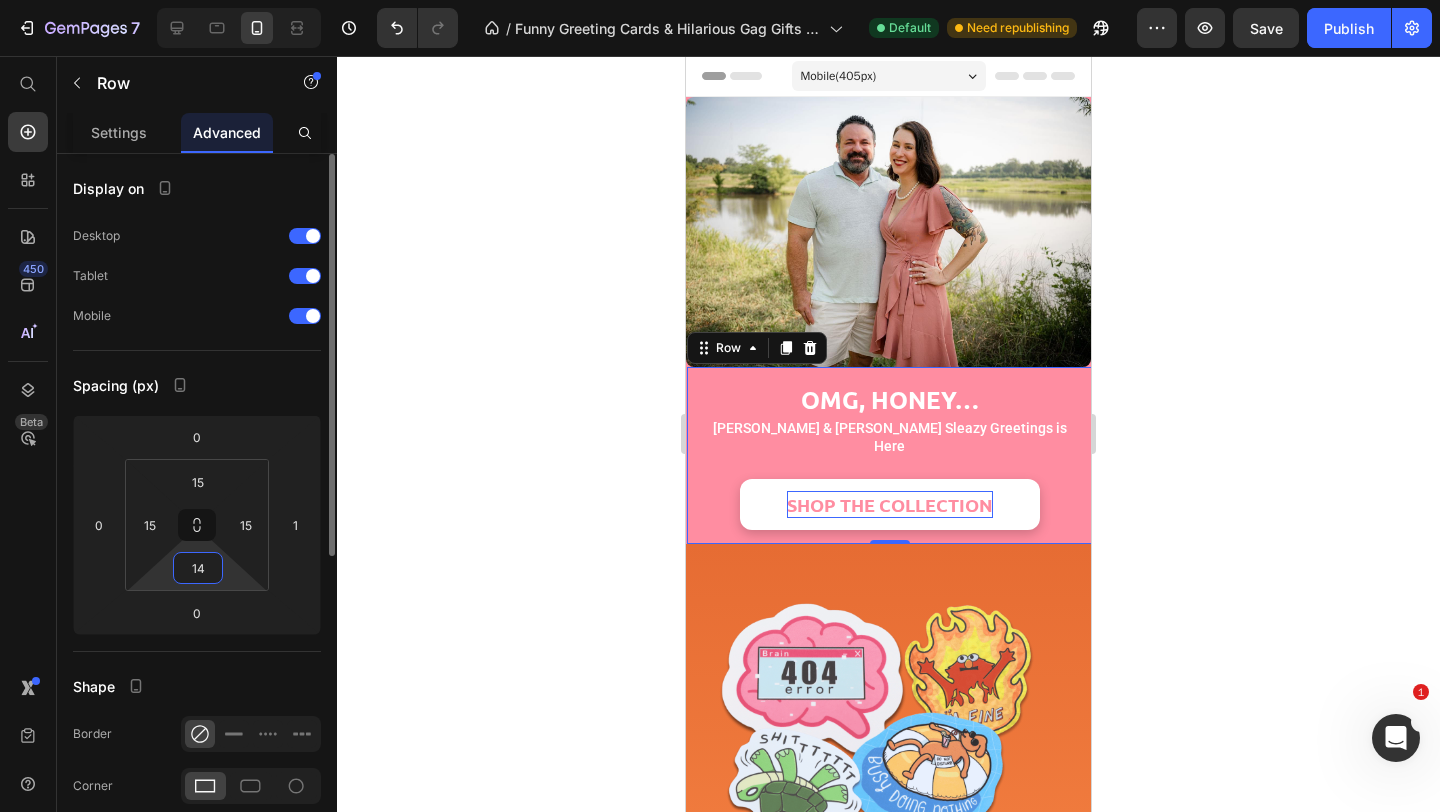 type on "1" 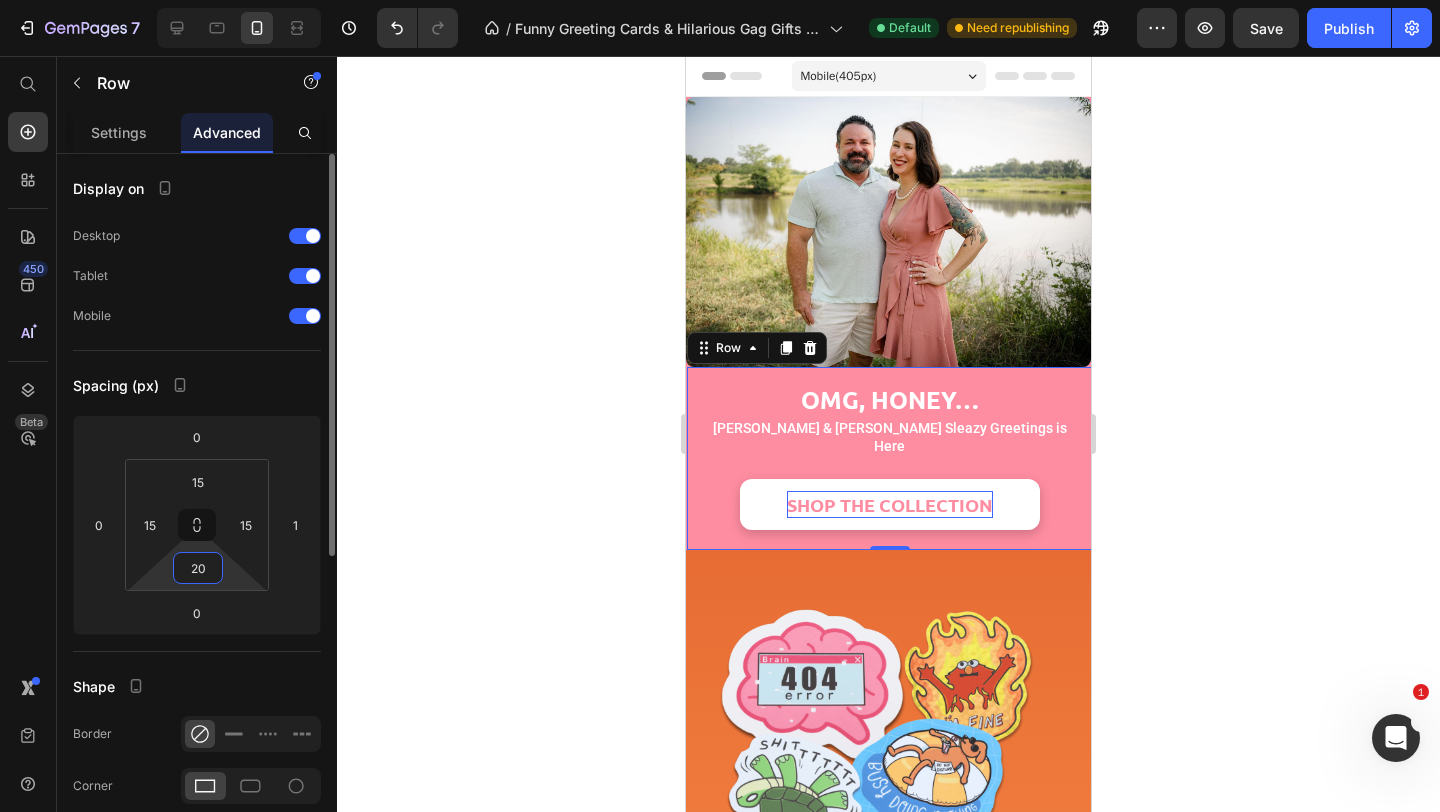 type on "2" 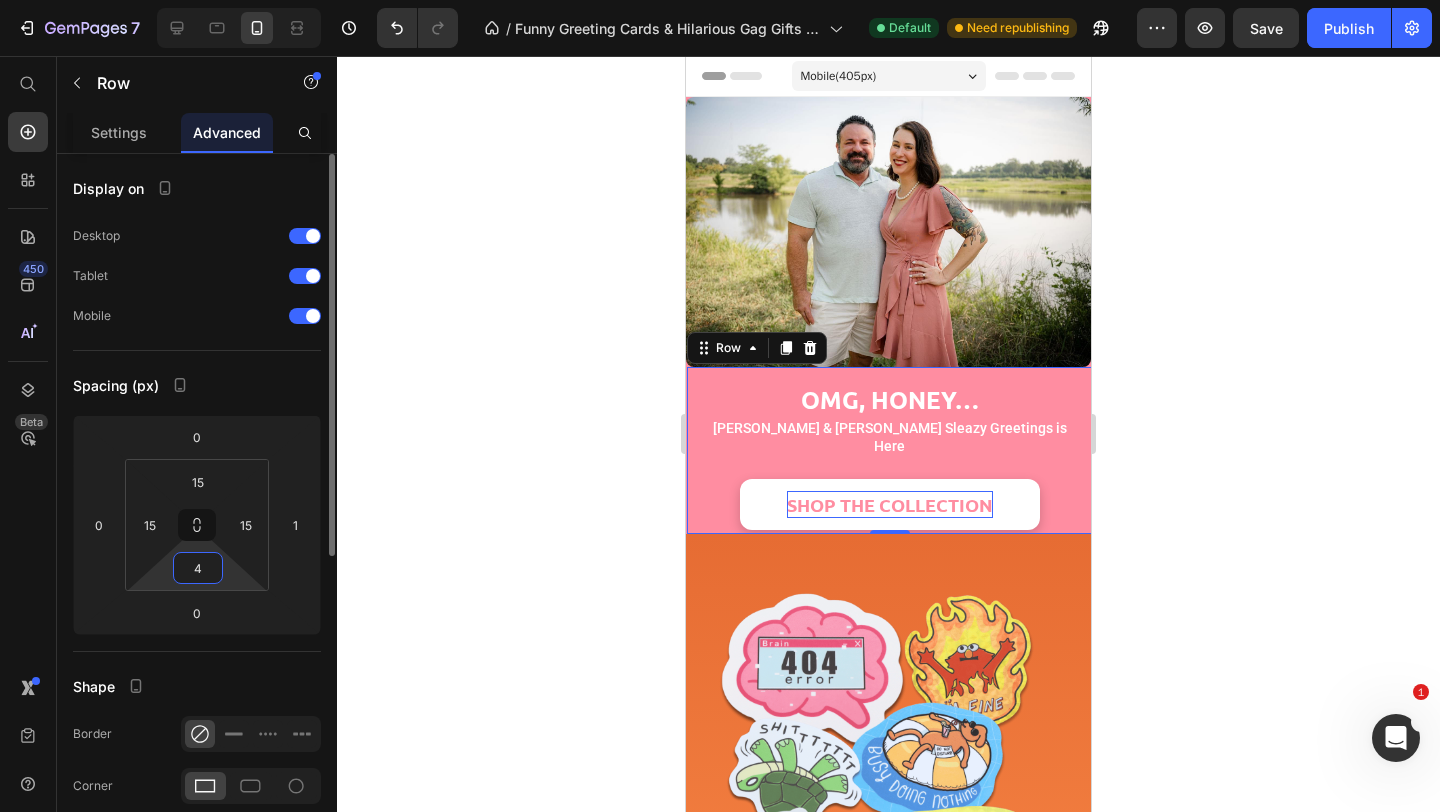 type on "40" 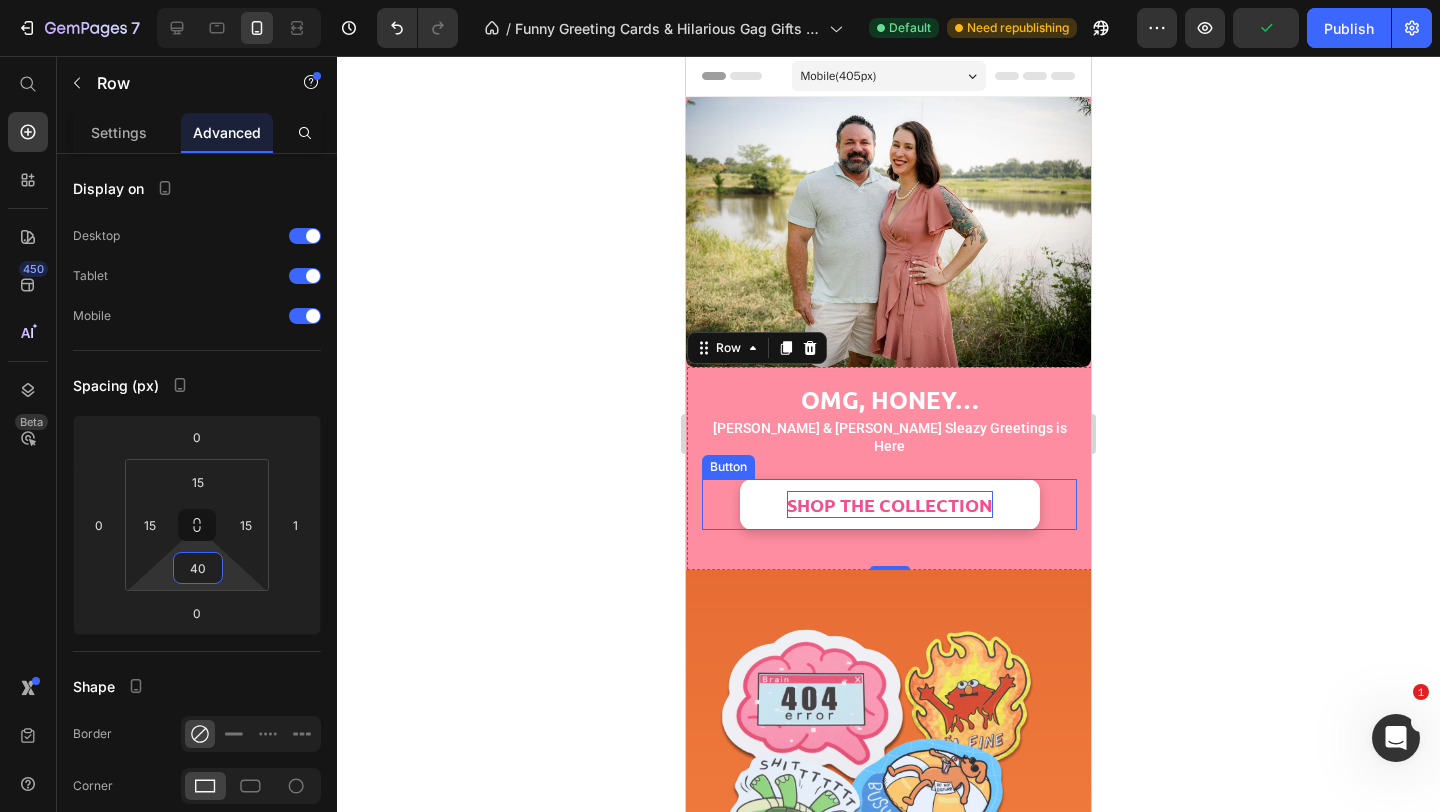 click on "SHOP THE COLLECTION" at bounding box center [890, 504] 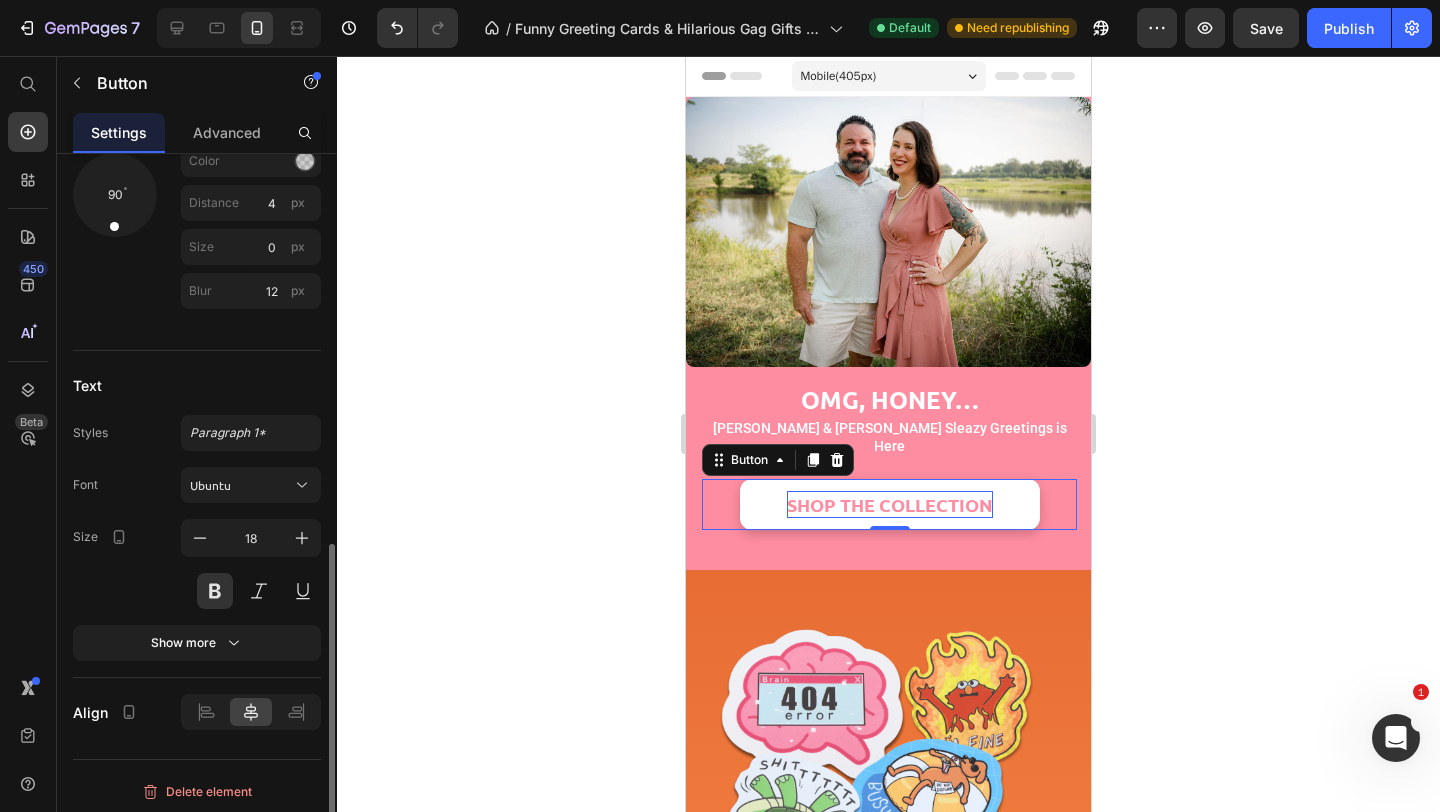 scroll, scrollTop: 987, scrollLeft: 0, axis: vertical 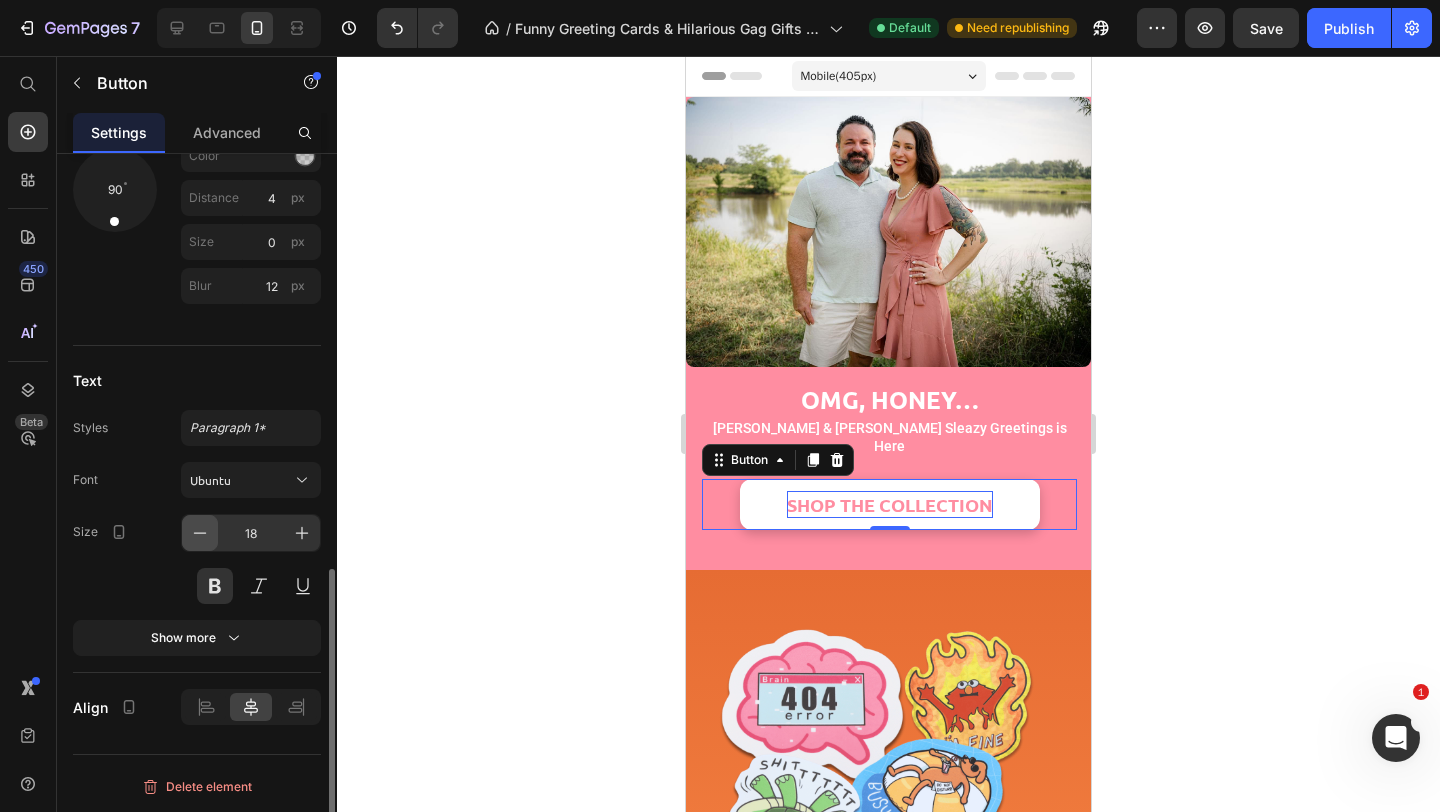 click 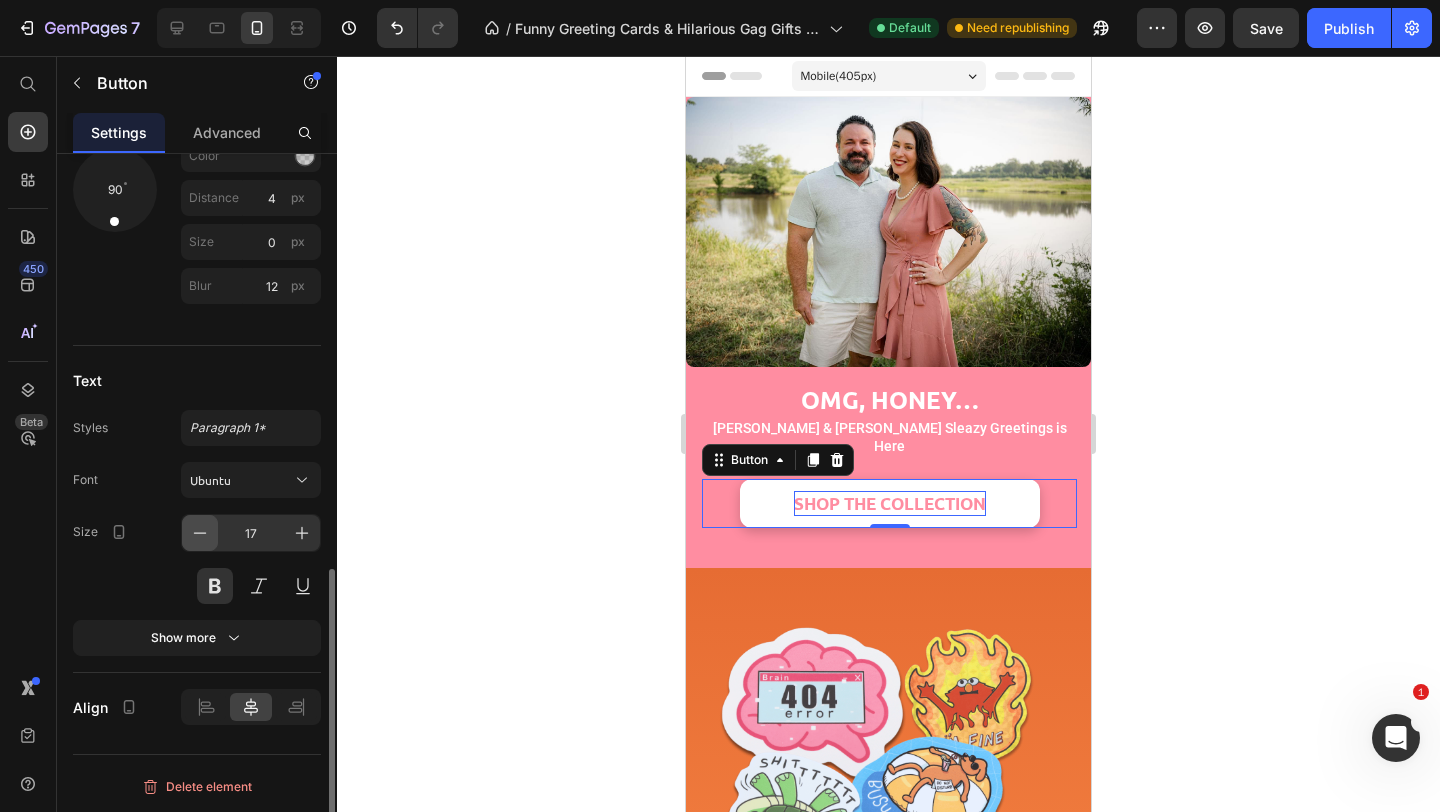 click 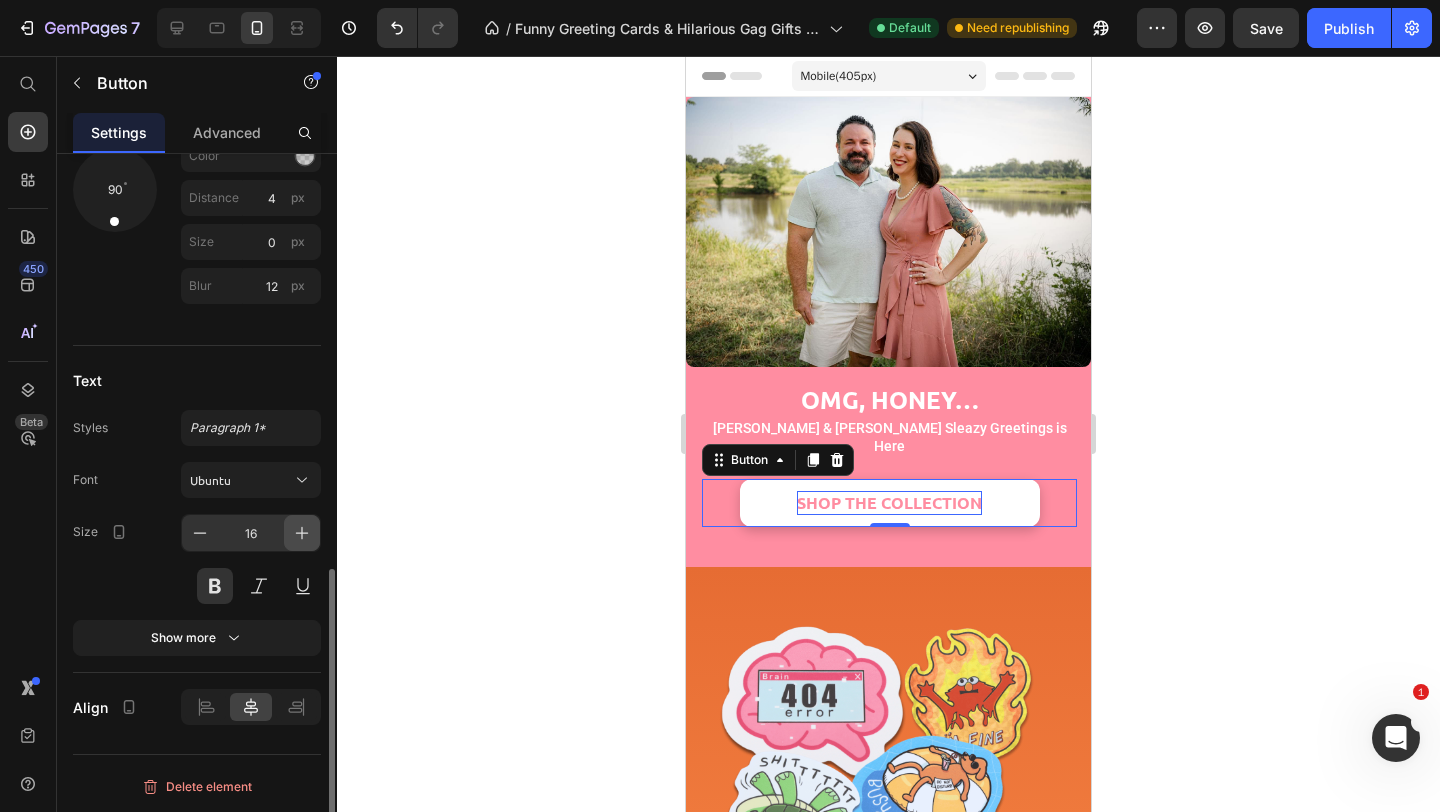 click 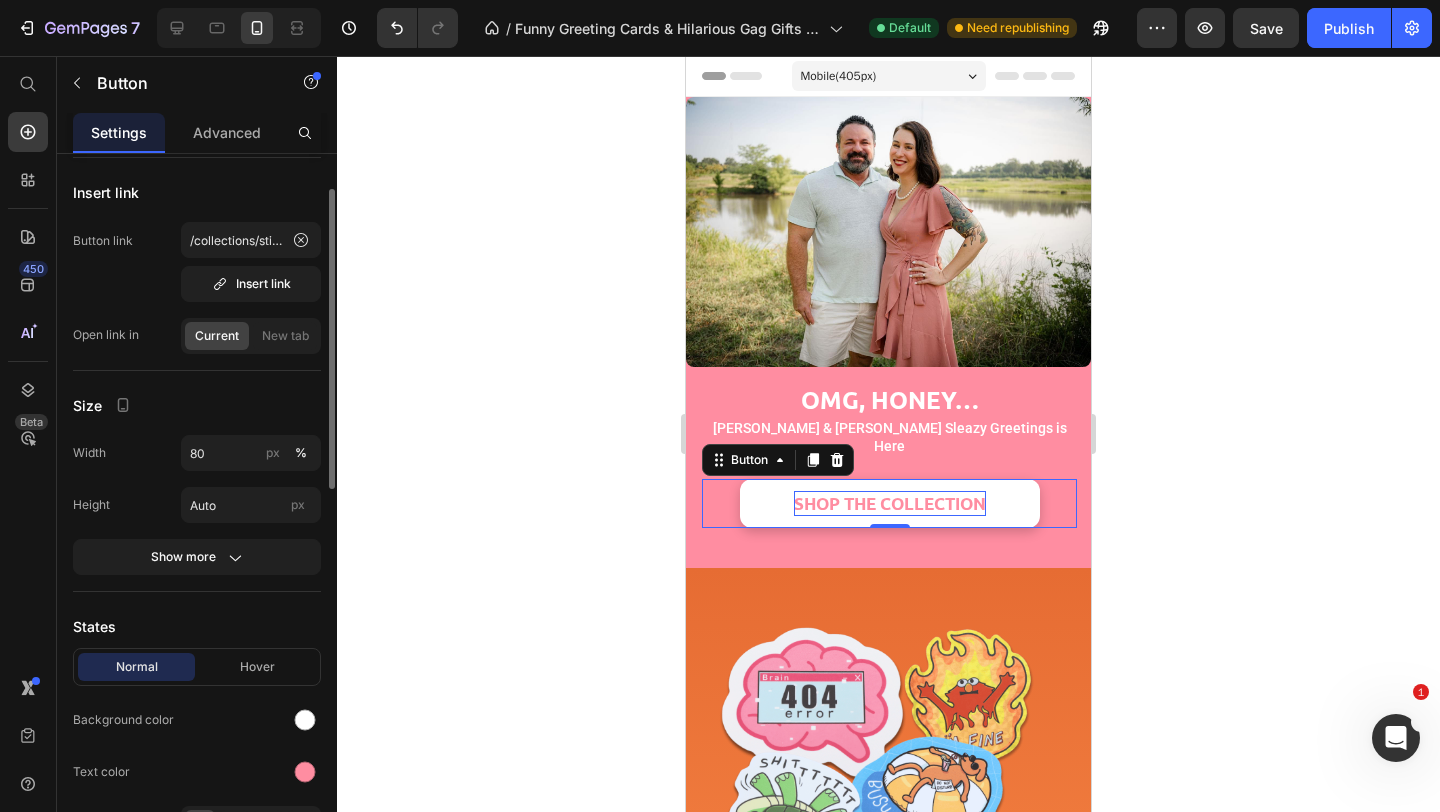 scroll, scrollTop: 57, scrollLeft: 0, axis: vertical 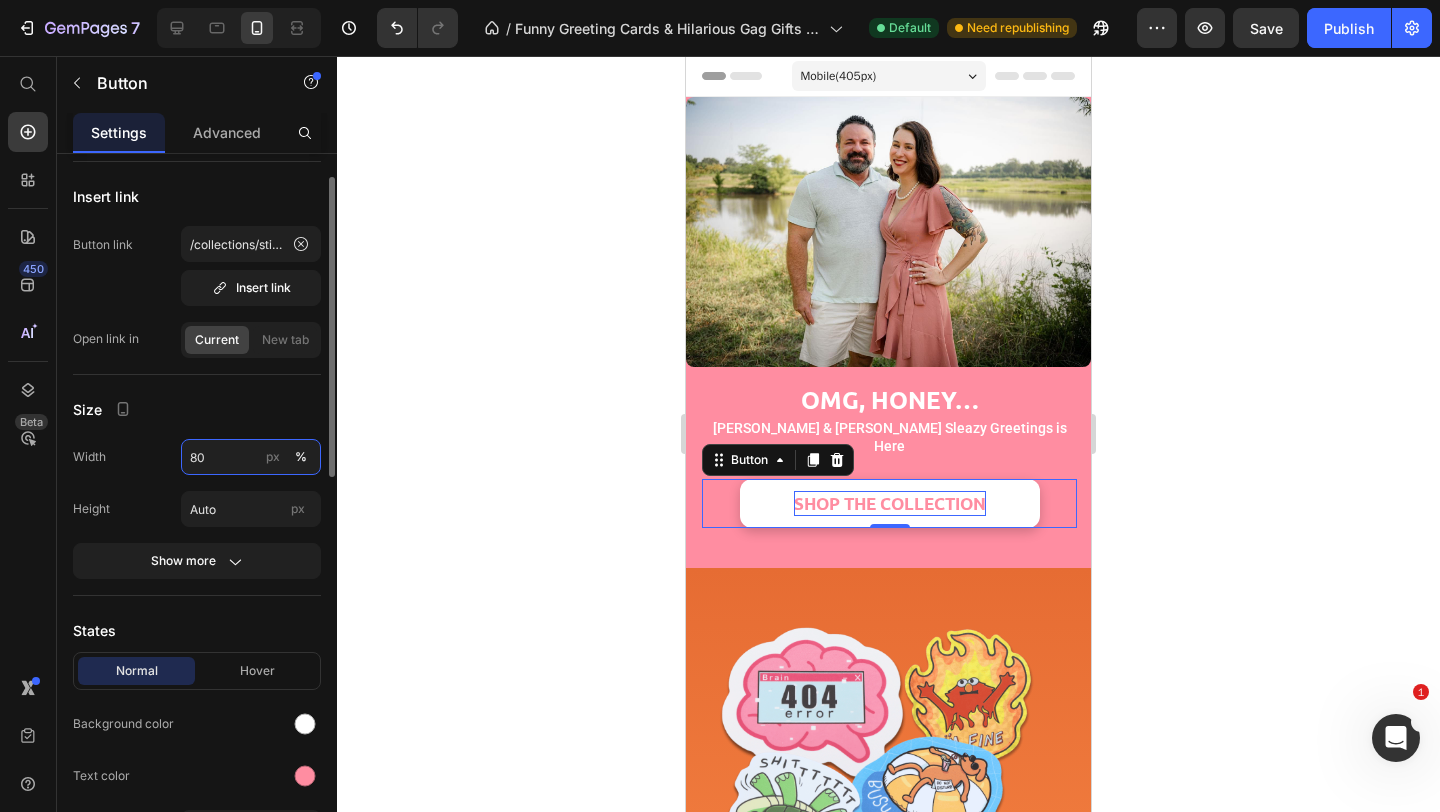 click on "80" at bounding box center [251, 457] 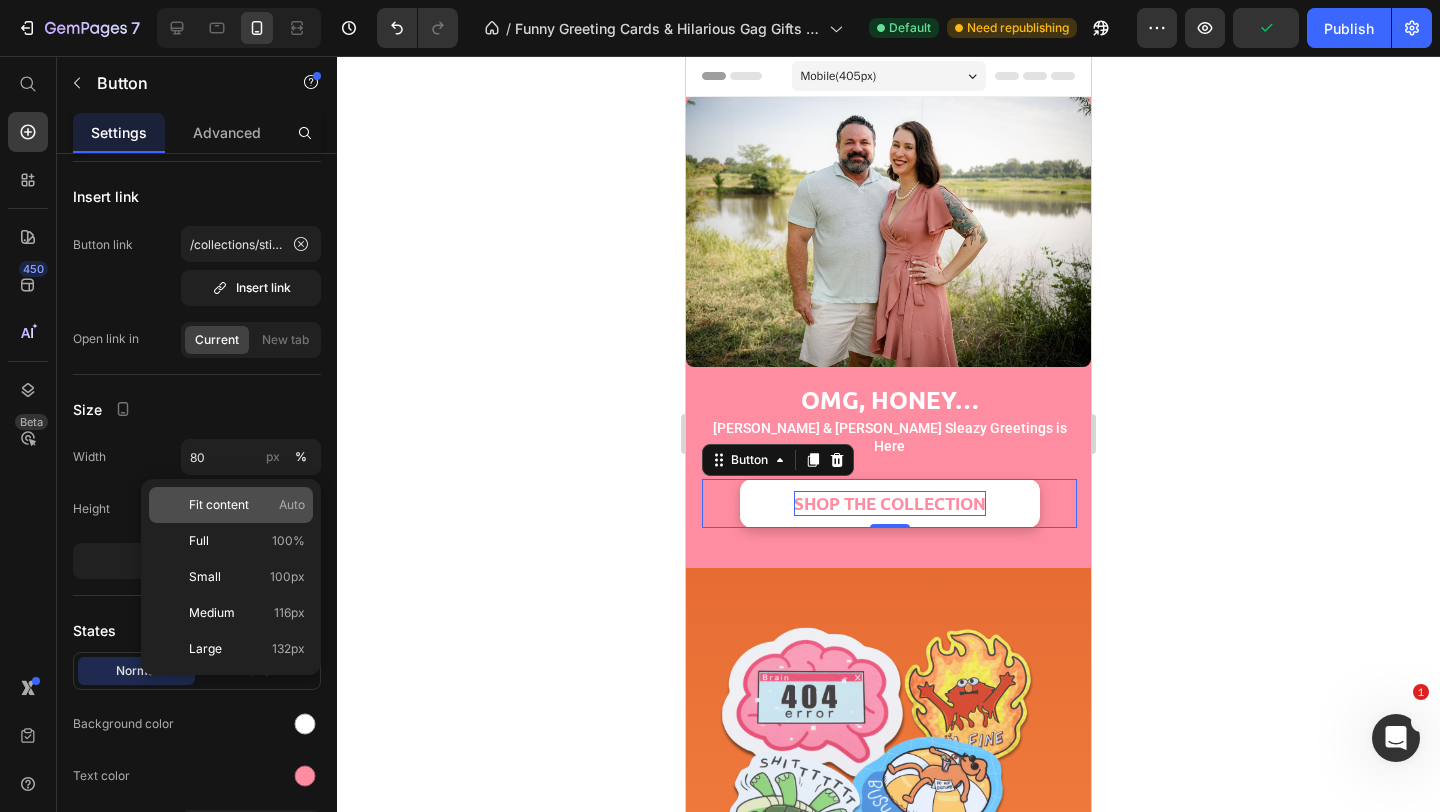 click on "Fit content" at bounding box center [219, 505] 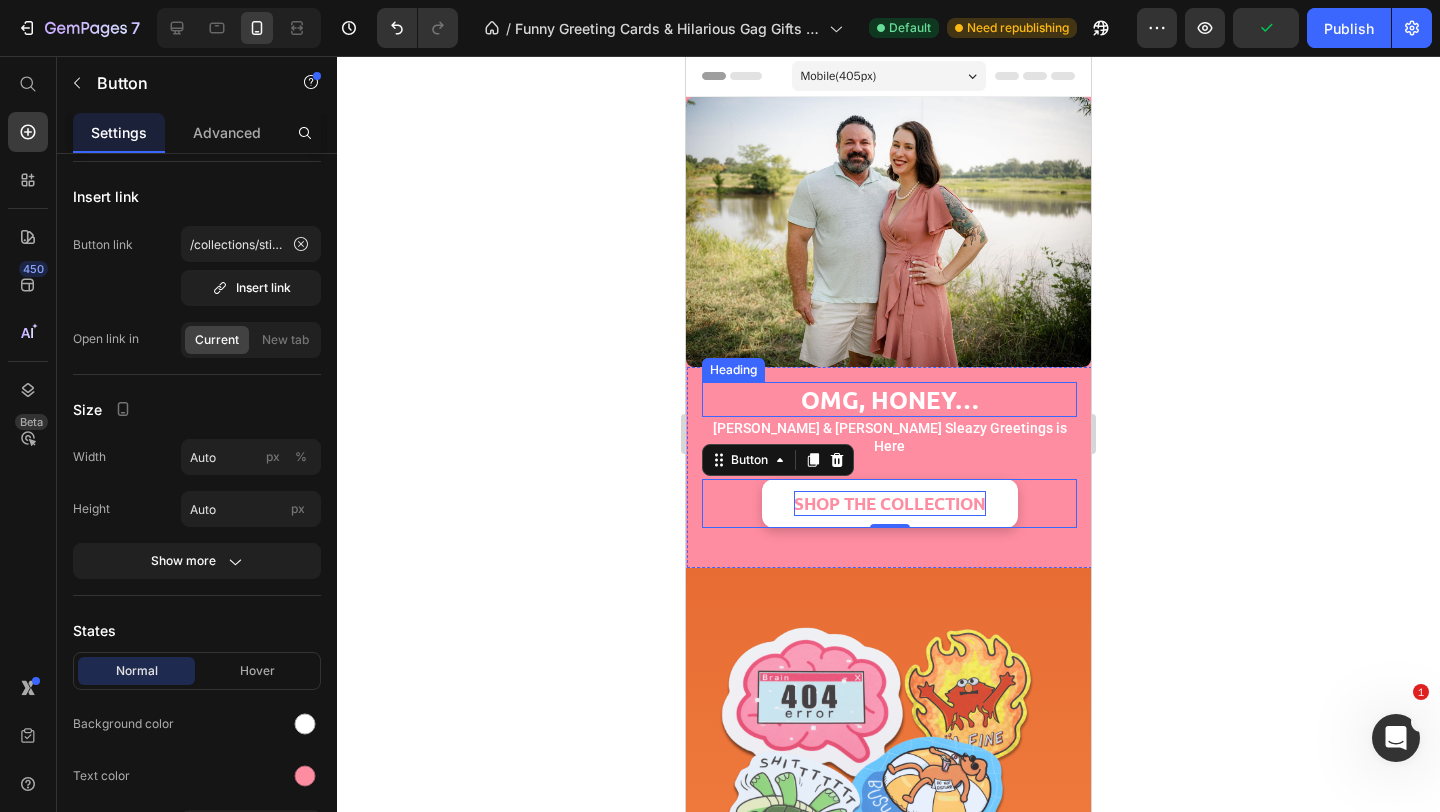 click 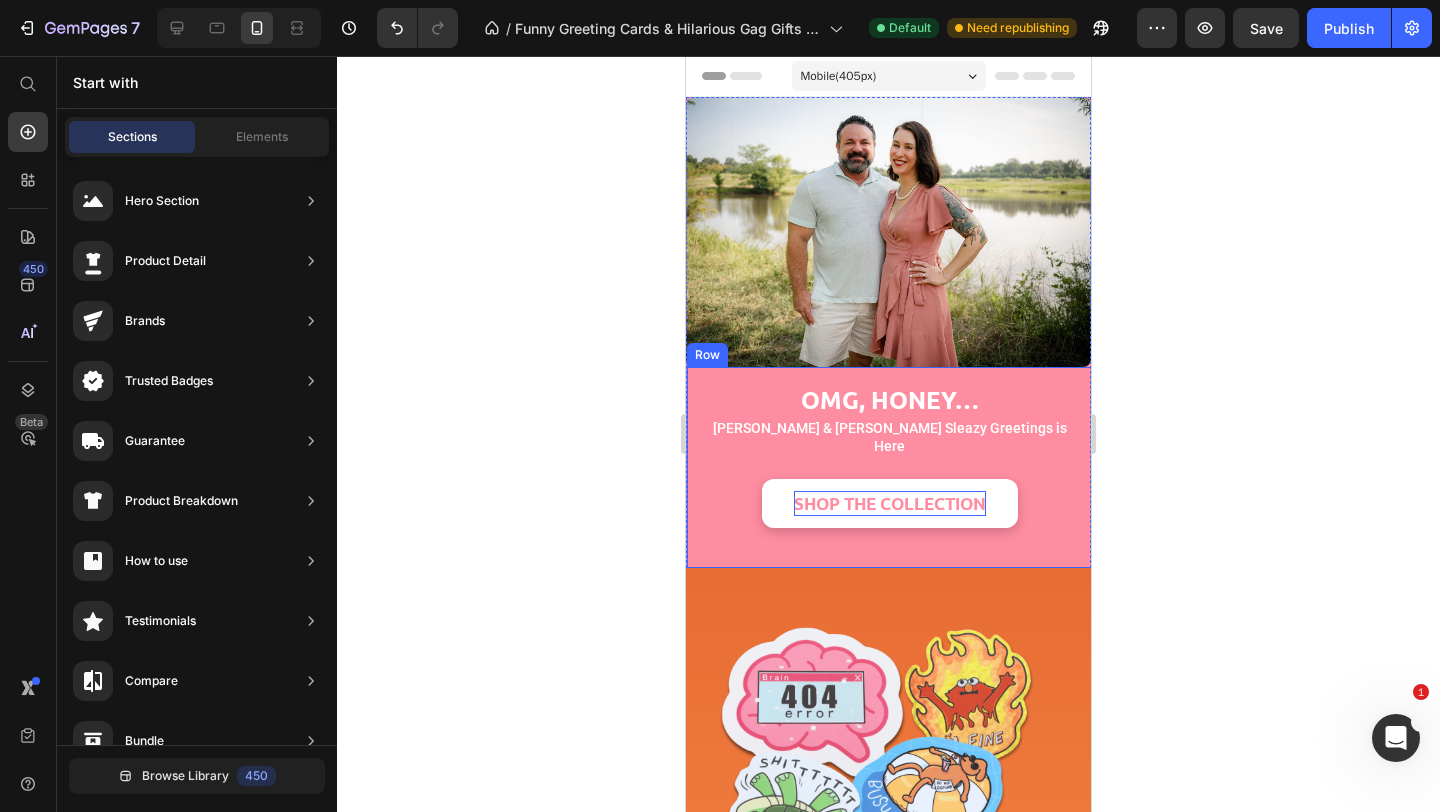 click on "OMG, Honey… Heading Tara & Brian x Sleazy Greetings is Here Text Block SHOP THE COLLECTION Button Row" at bounding box center [889, 467] 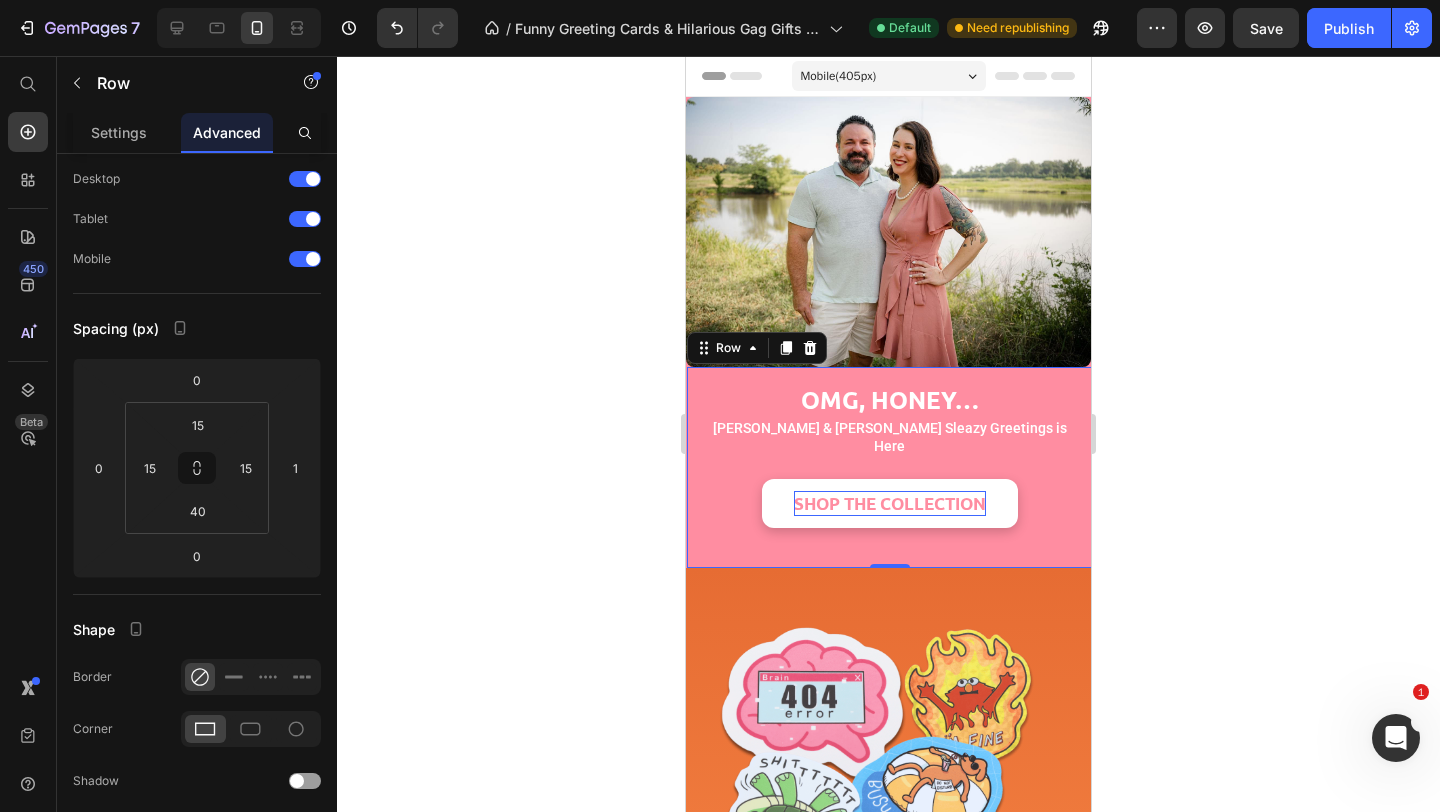 scroll, scrollTop: 0, scrollLeft: 0, axis: both 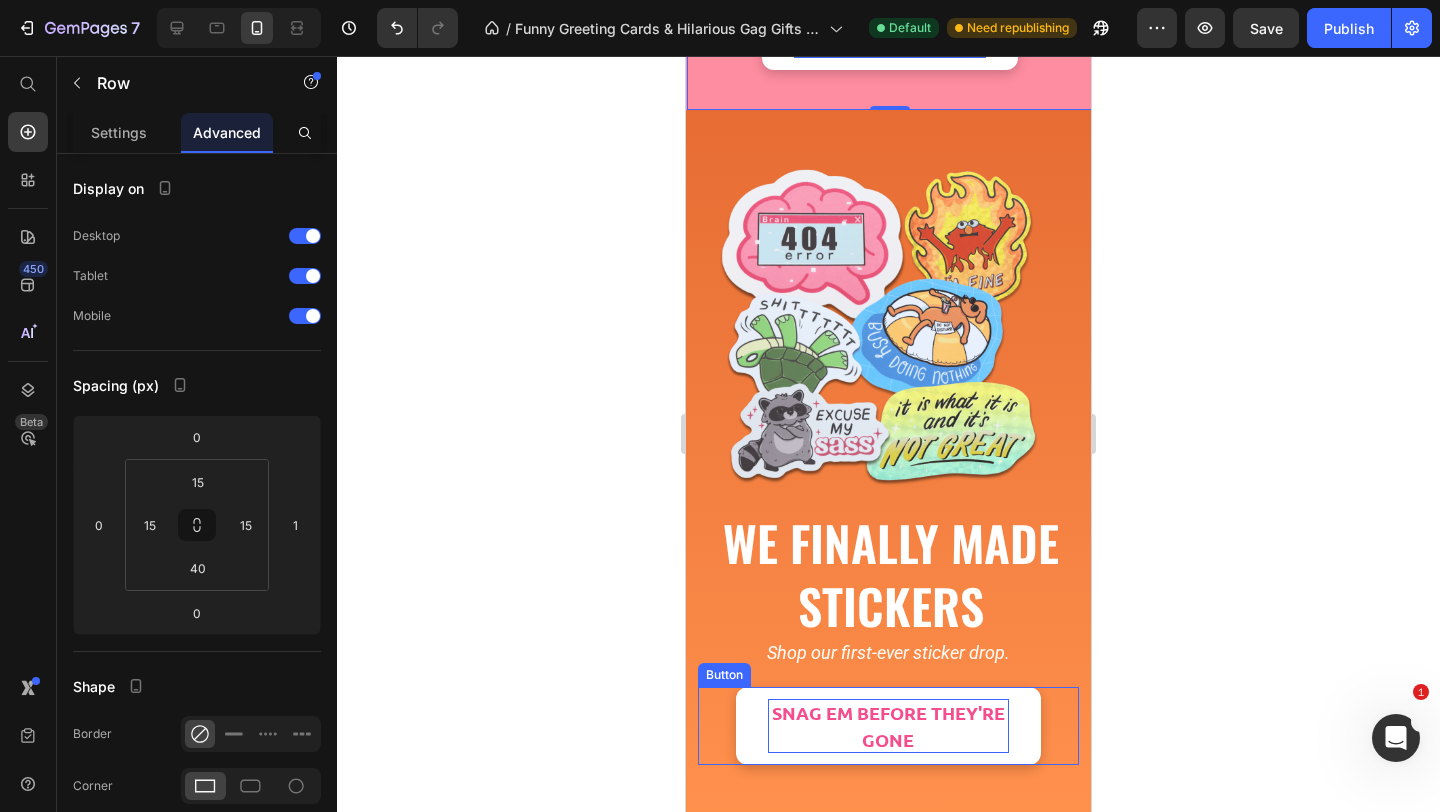 click on "SNAG EM BEFORE THEY'RE GONE" at bounding box center [888, 726] 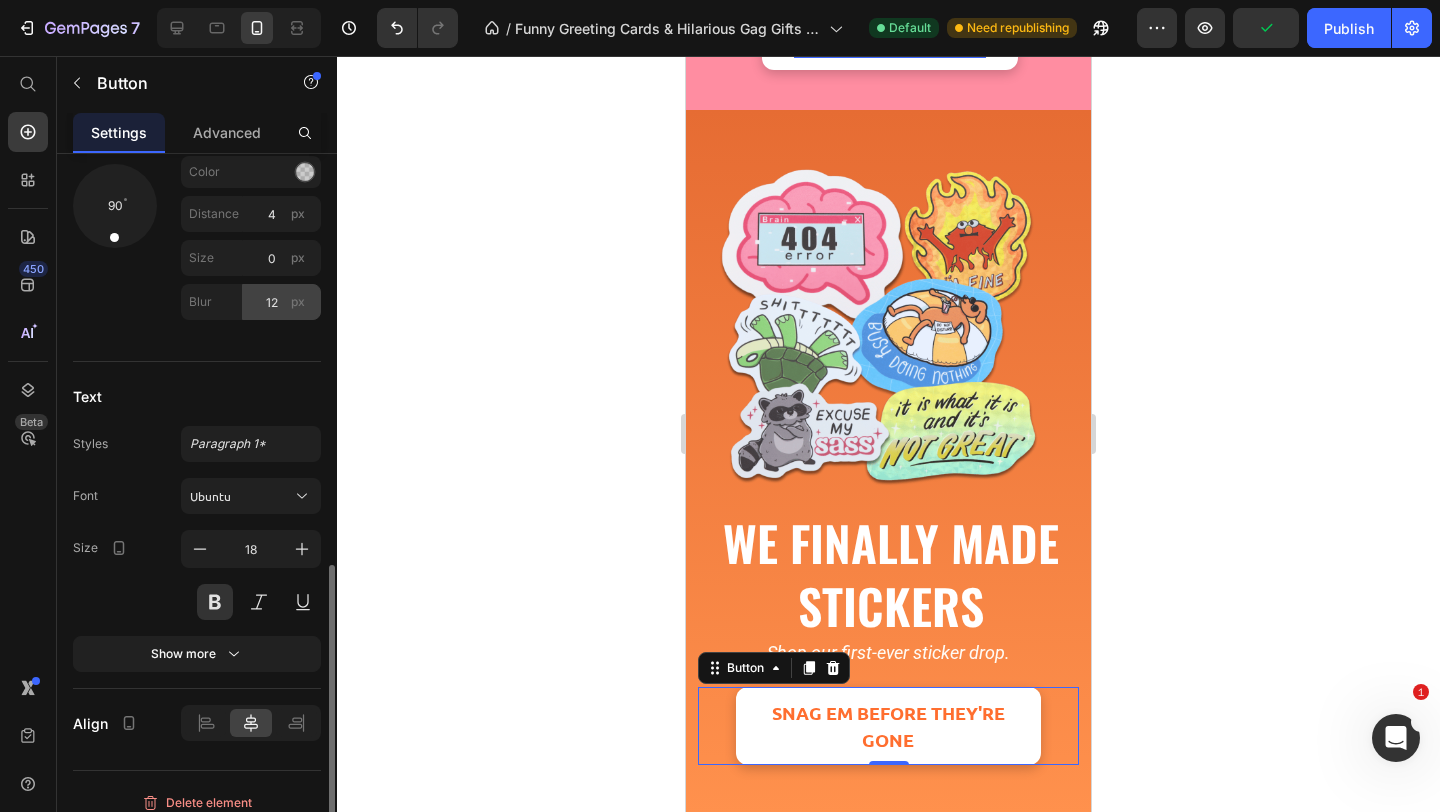 scroll, scrollTop: 983, scrollLeft: 0, axis: vertical 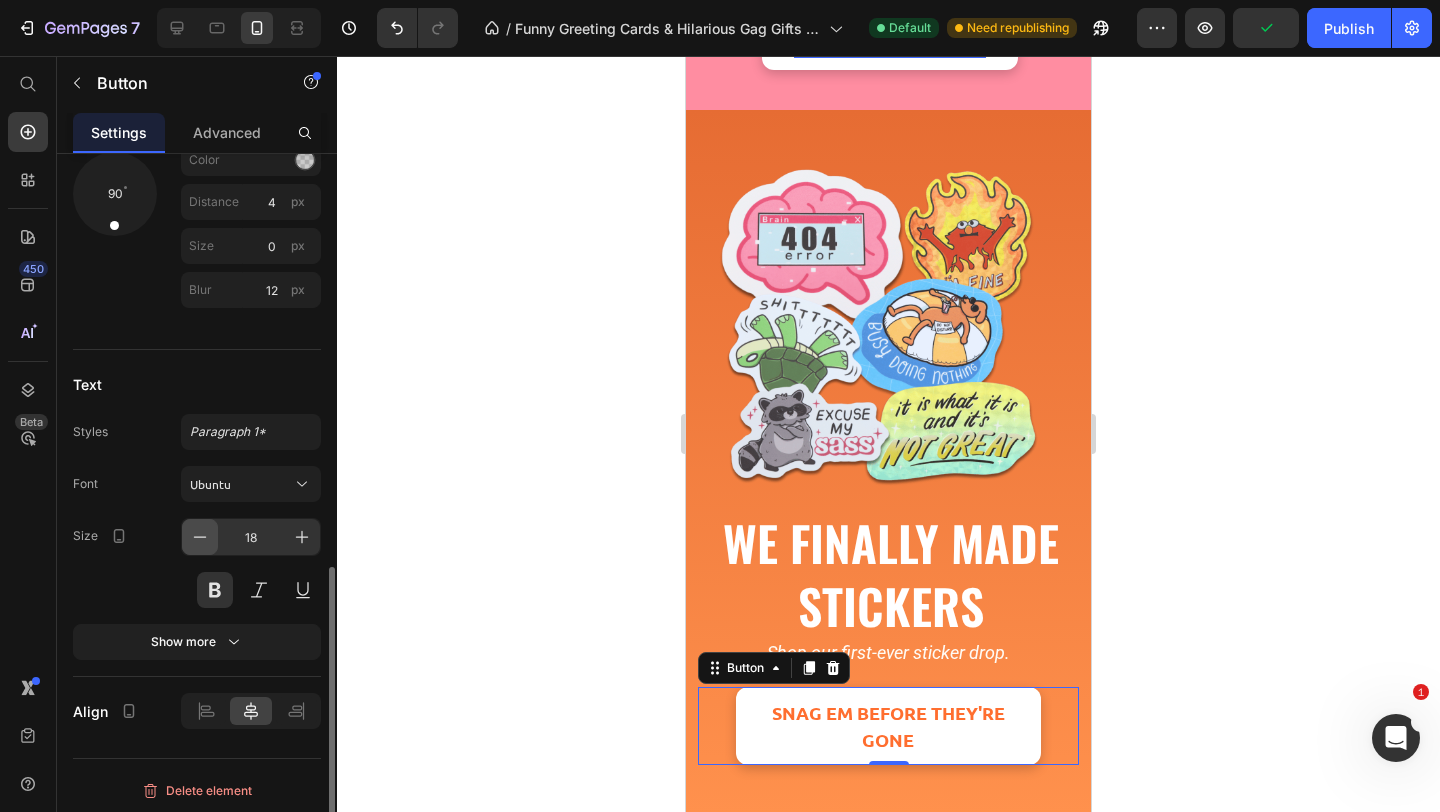 click at bounding box center [200, 537] 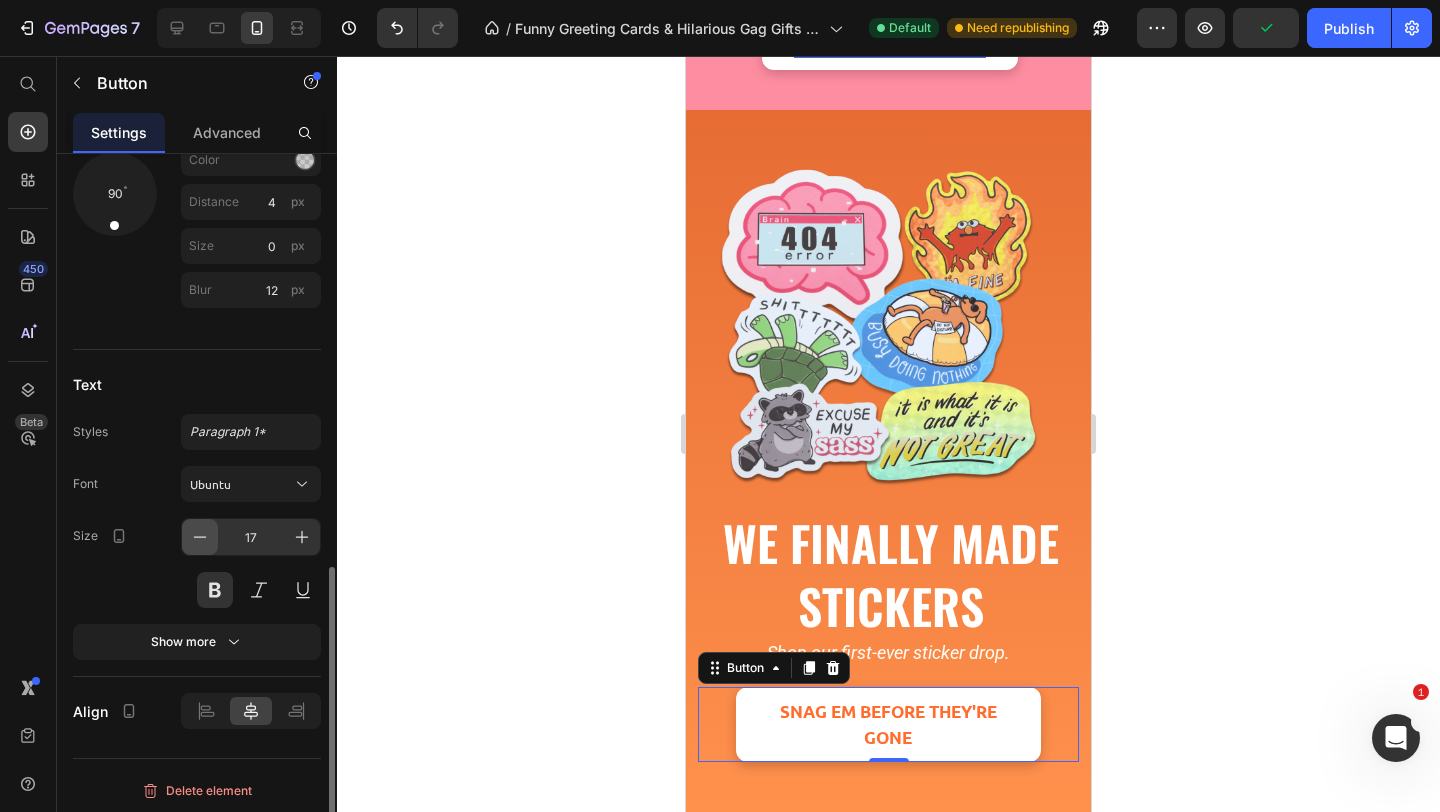 click at bounding box center [200, 537] 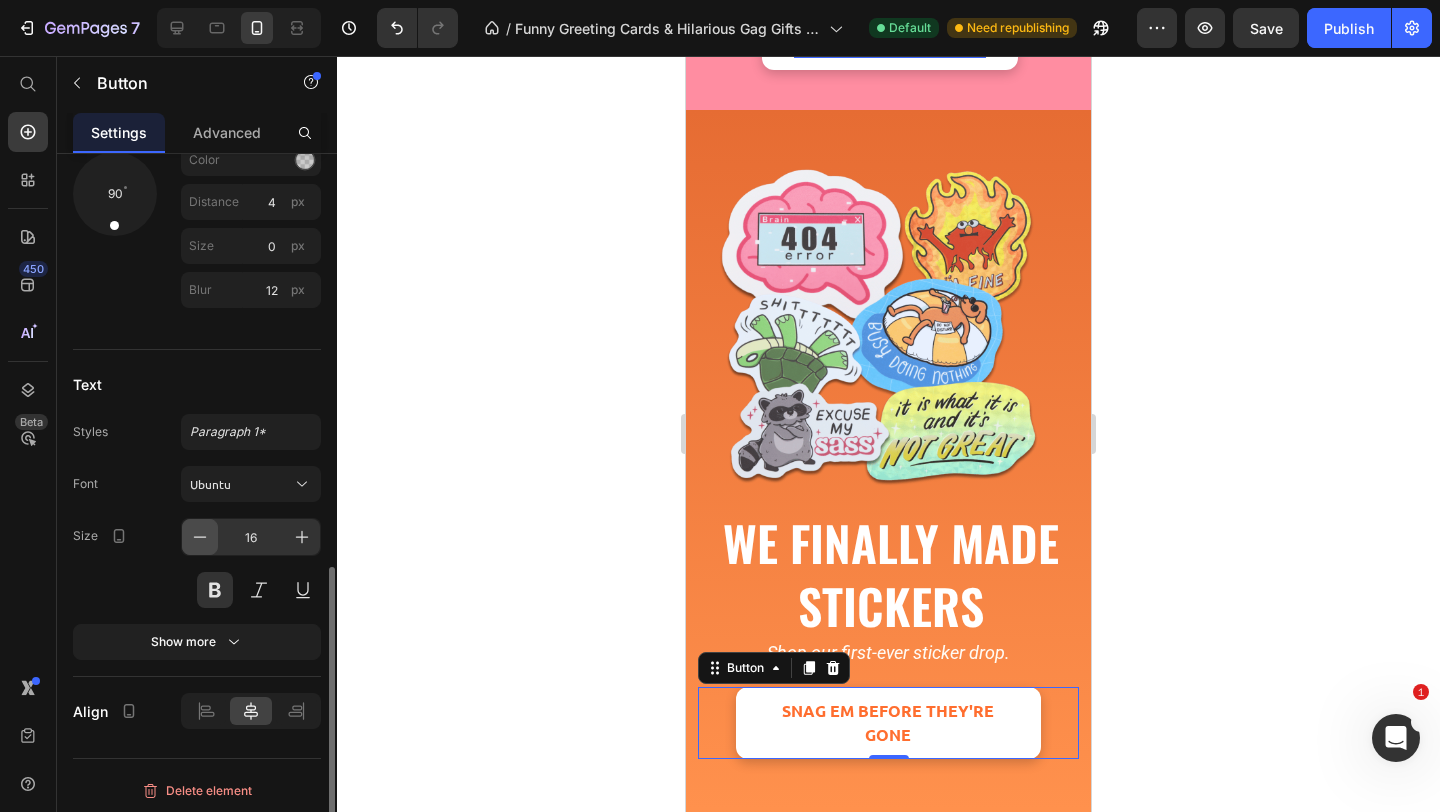 click at bounding box center [200, 537] 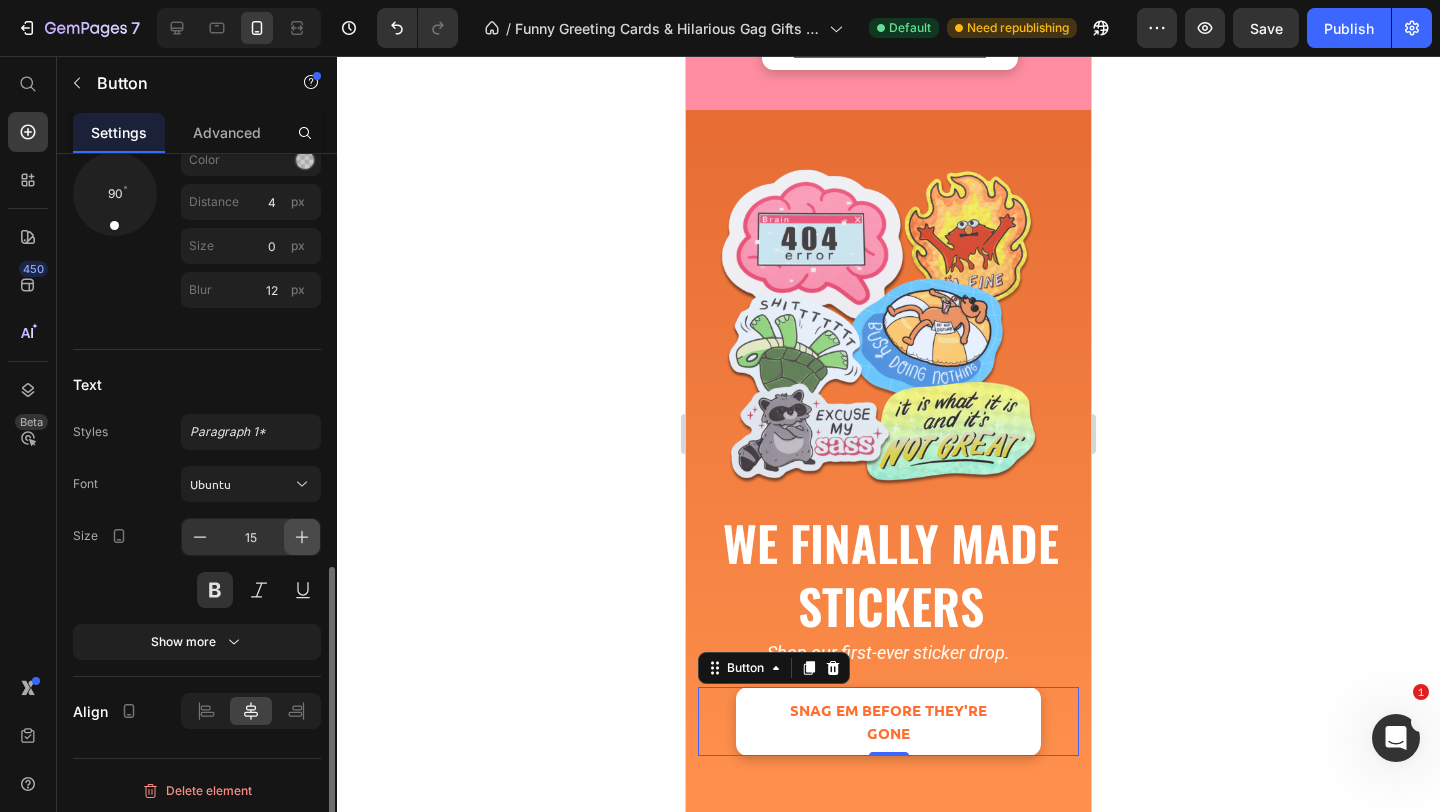 click 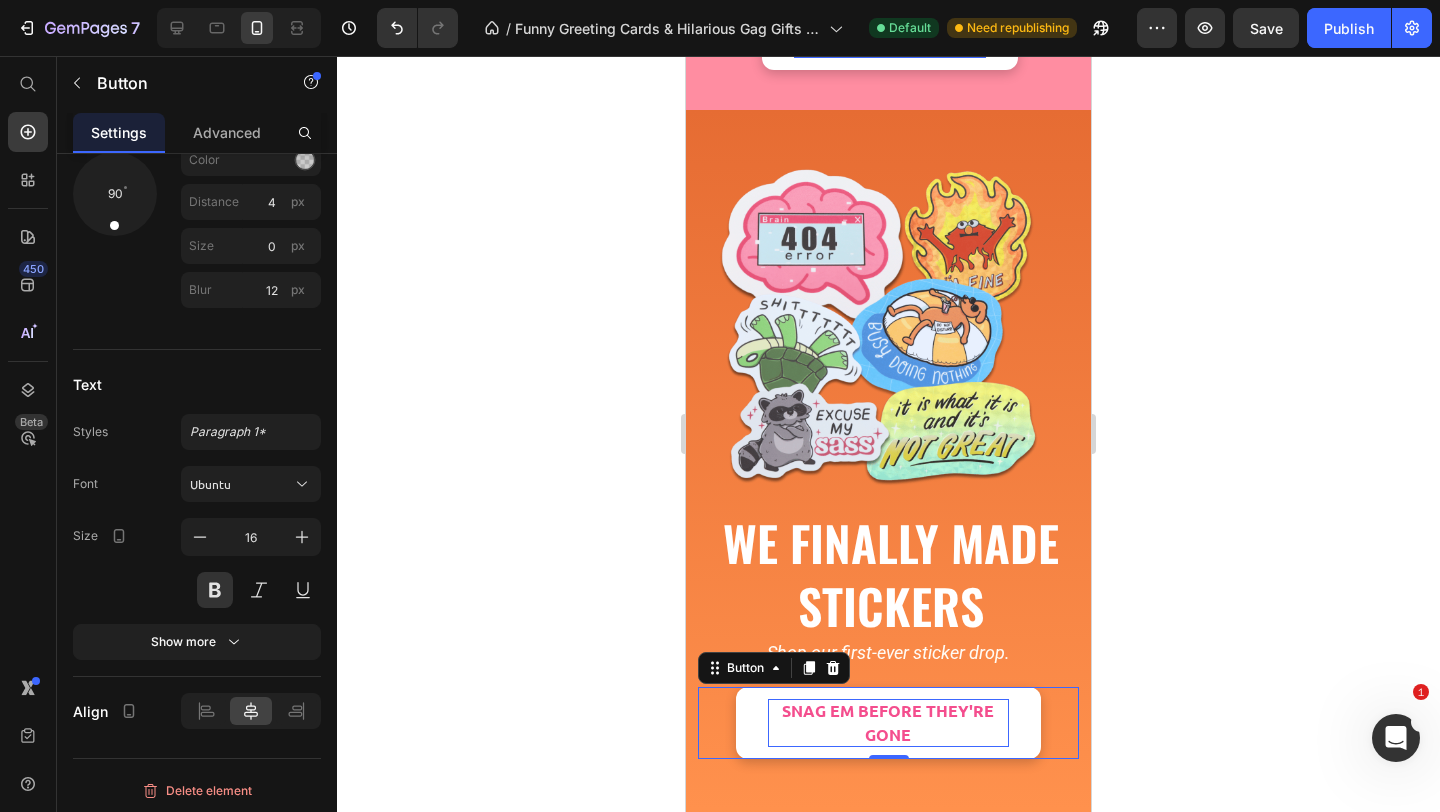 click on "SNAG EM BEFORE THEY'RE GONE" at bounding box center (888, 723) 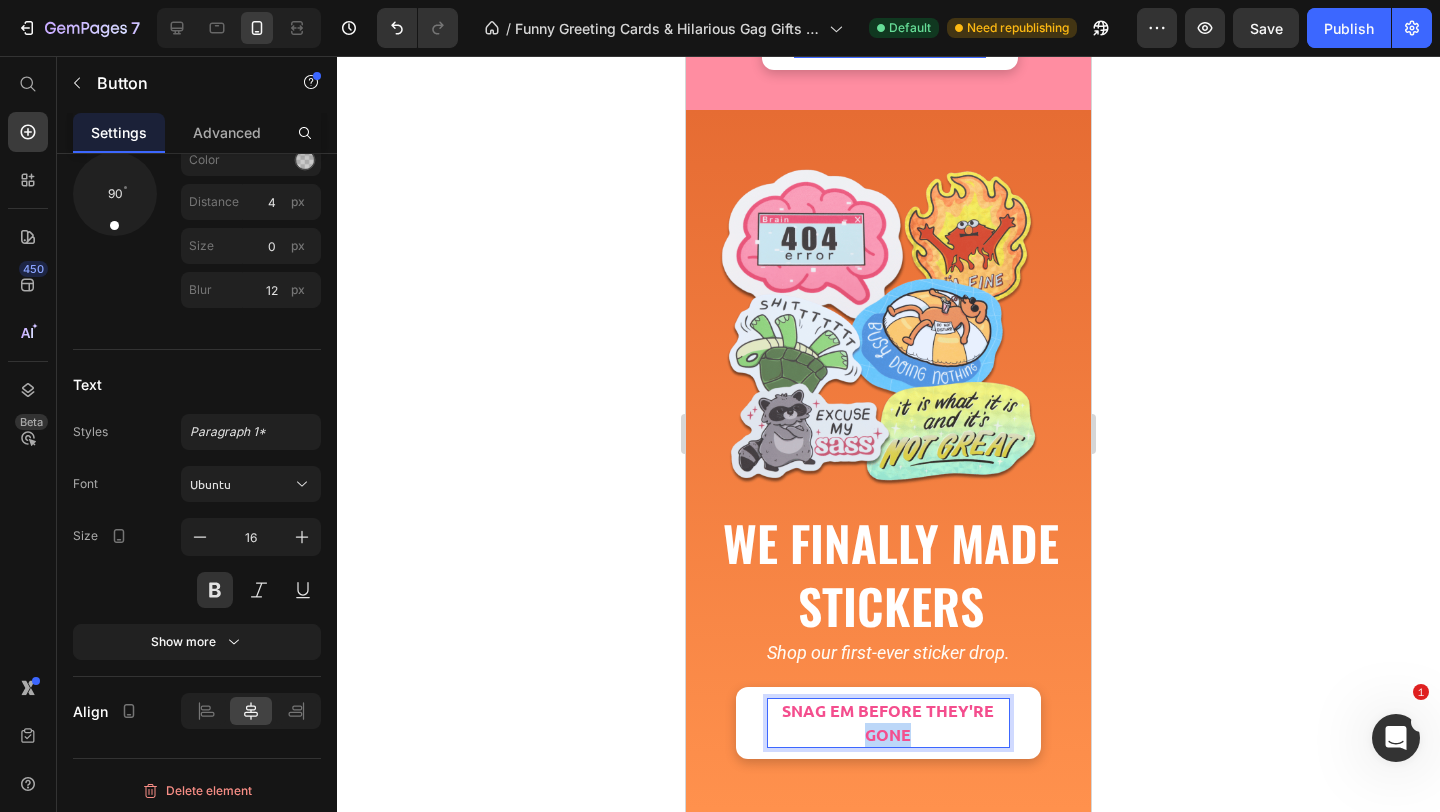 click on "SNAG EM BEFORE THEY'RE GONE" at bounding box center [888, 723] 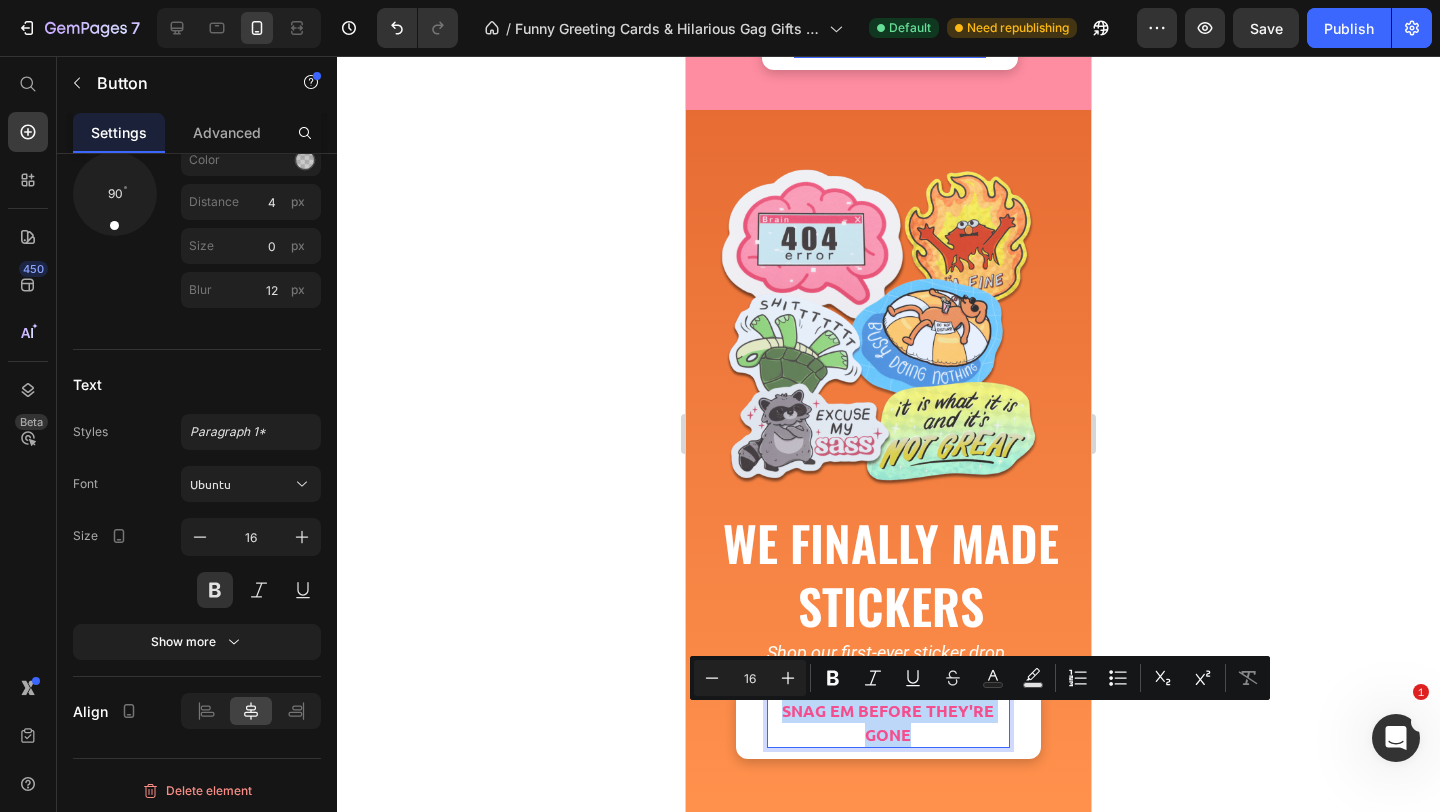 click on "SNAG EM BEFORE THEY'RE GONE" at bounding box center (888, 723) 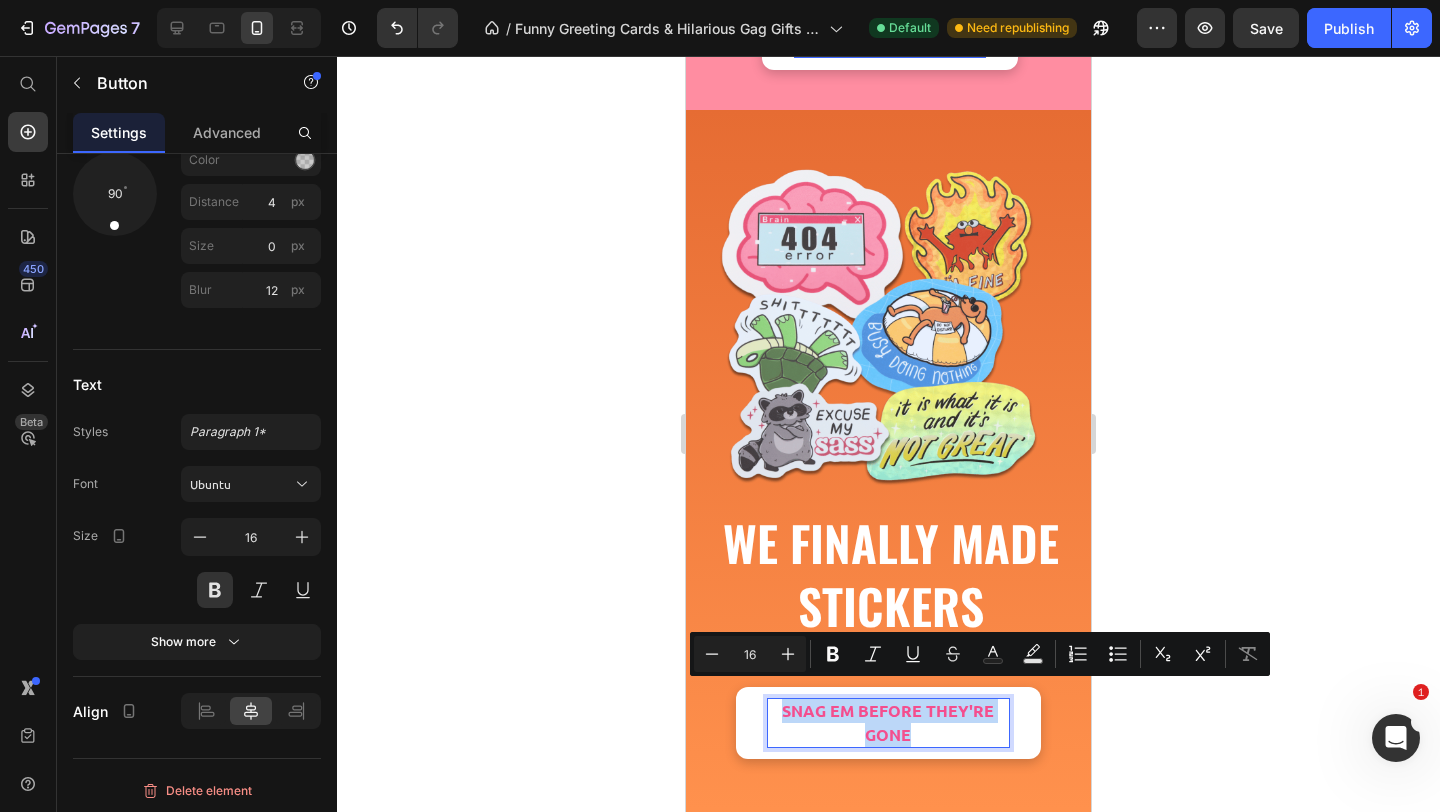 click on "SNAG EM BEFORE THEY'RE GONE" at bounding box center (888, 723) 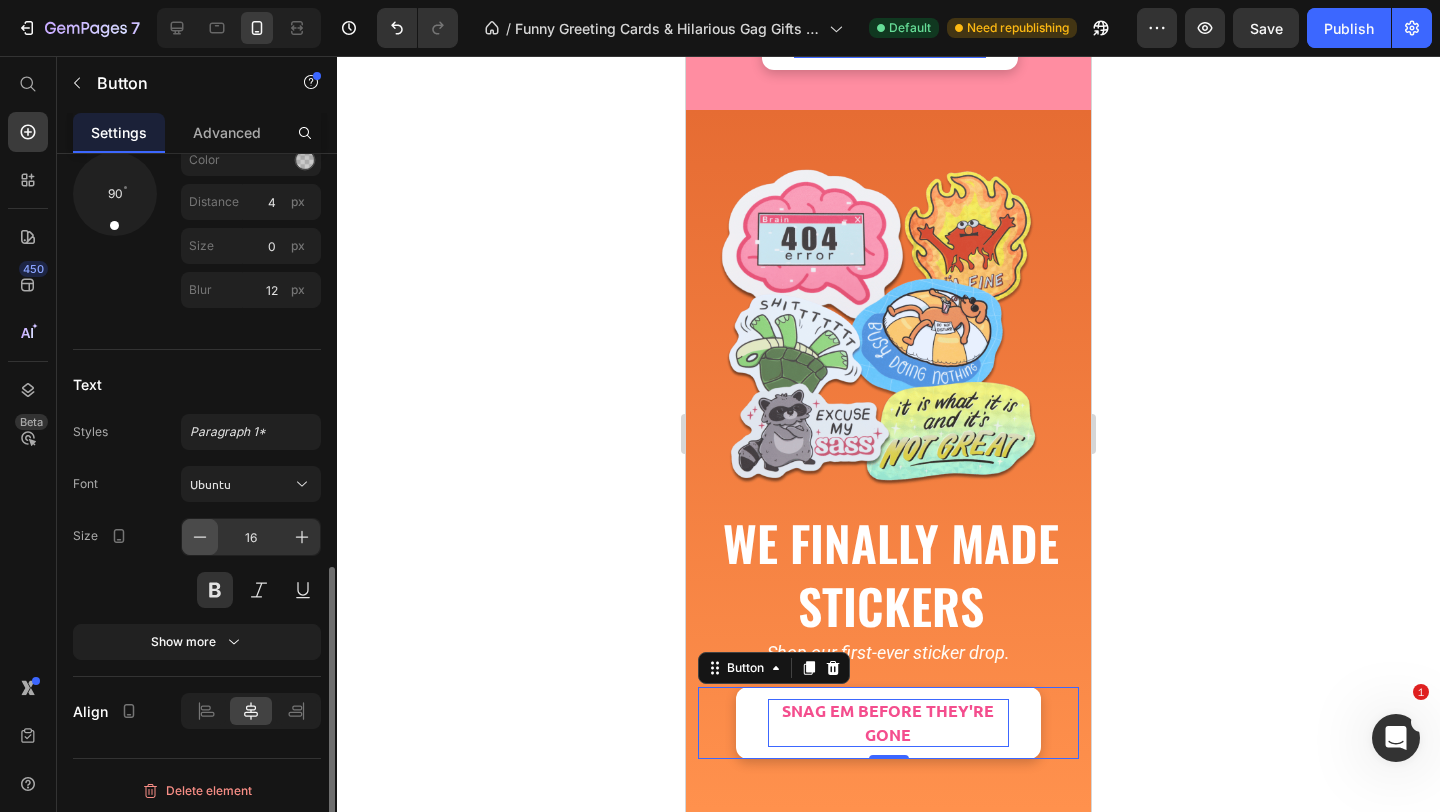 click 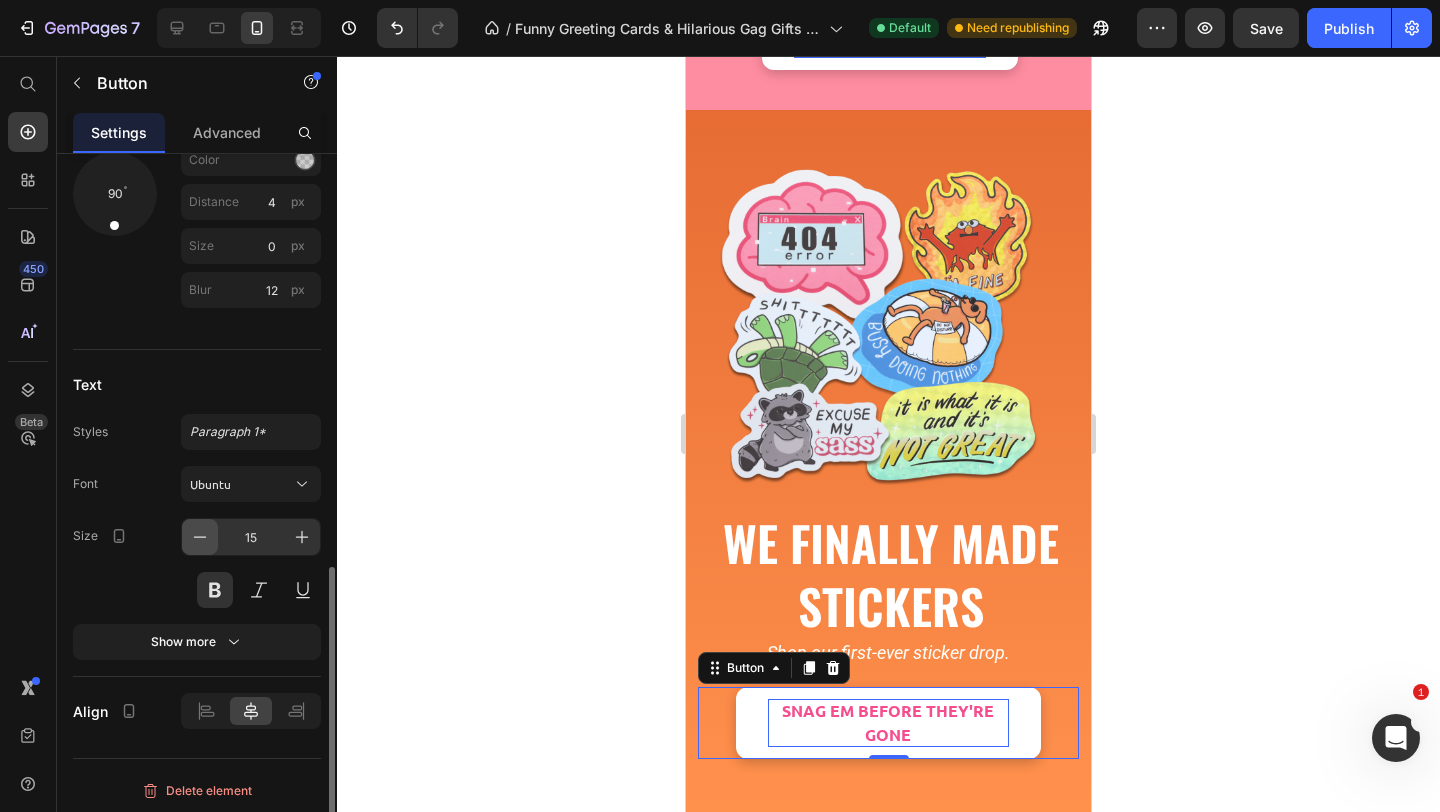 click 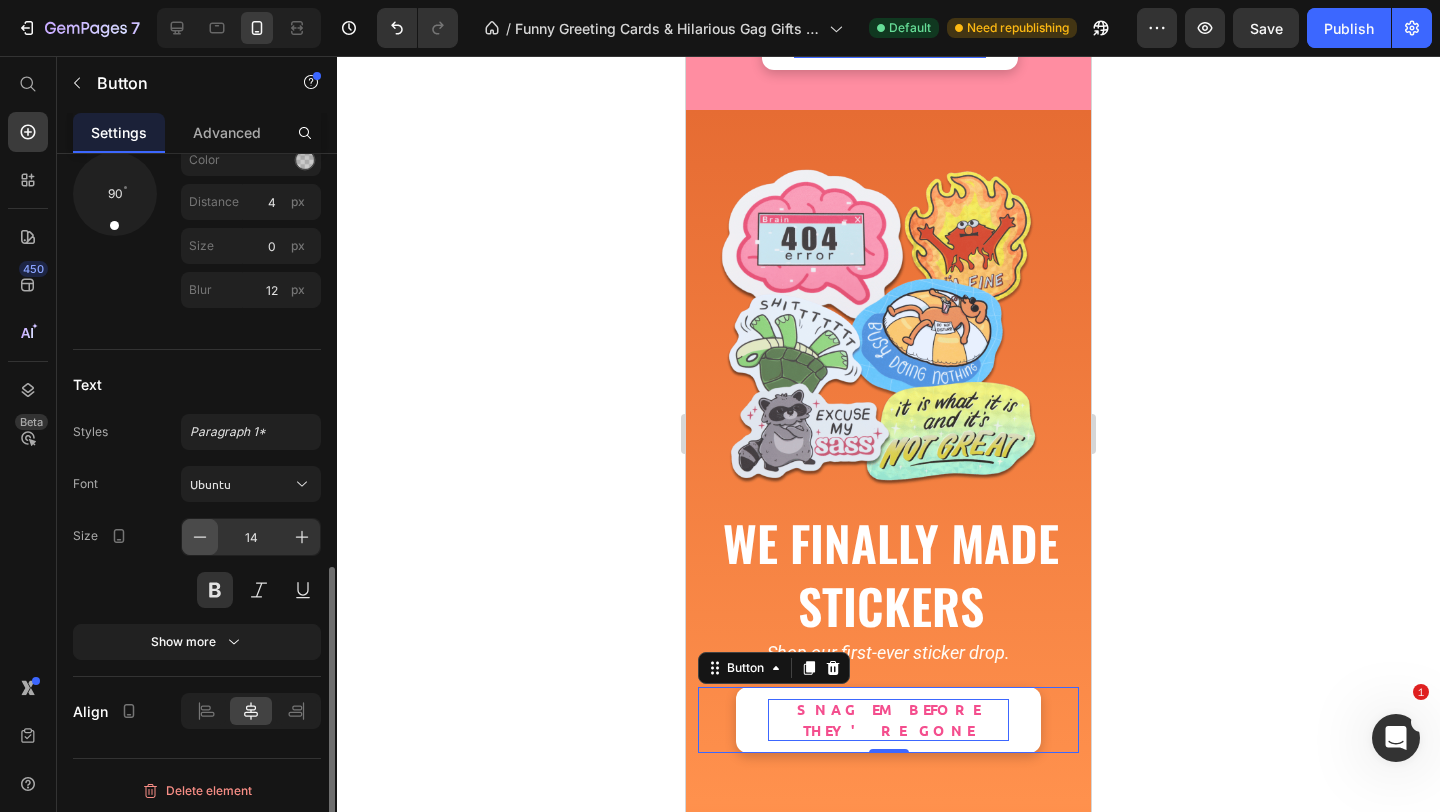 click 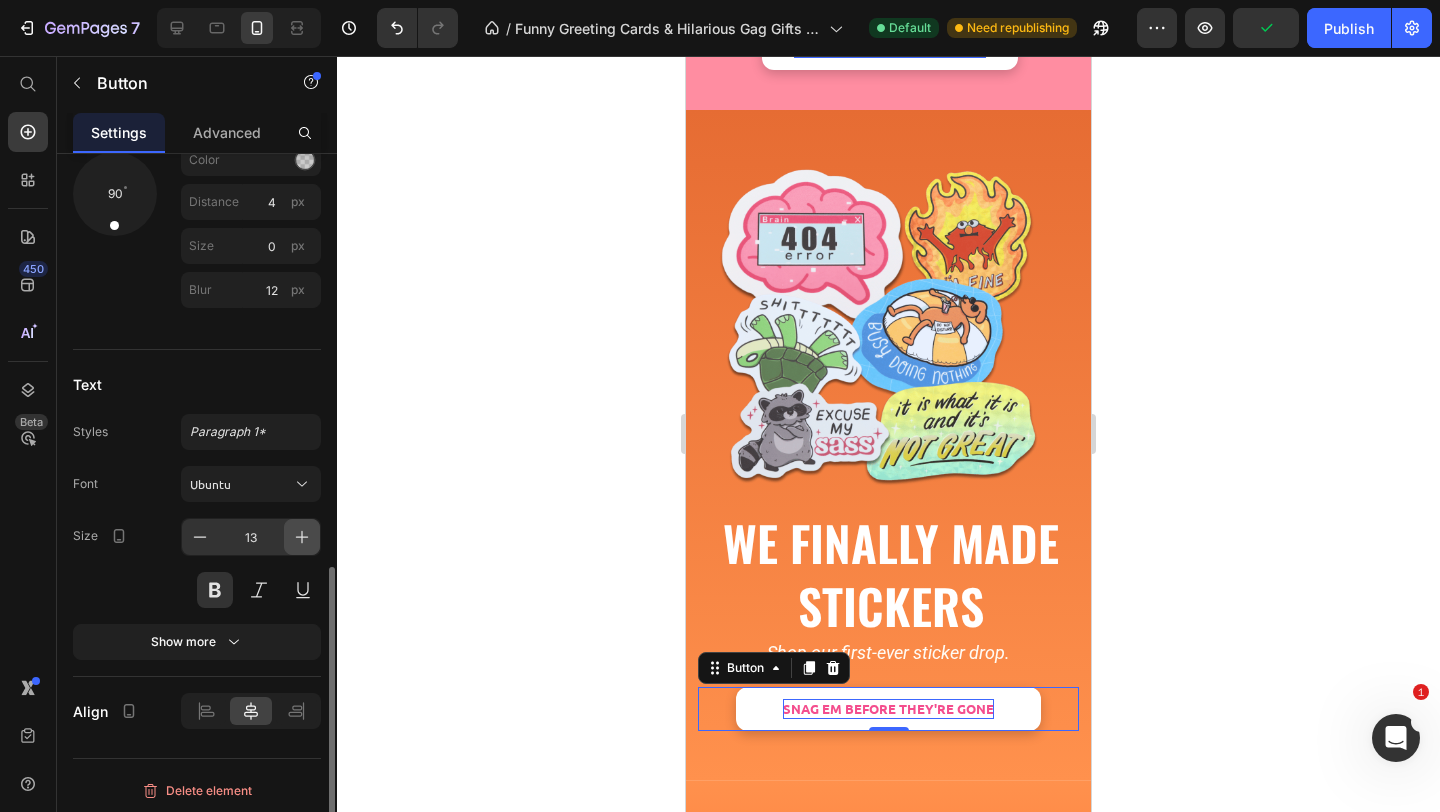 click 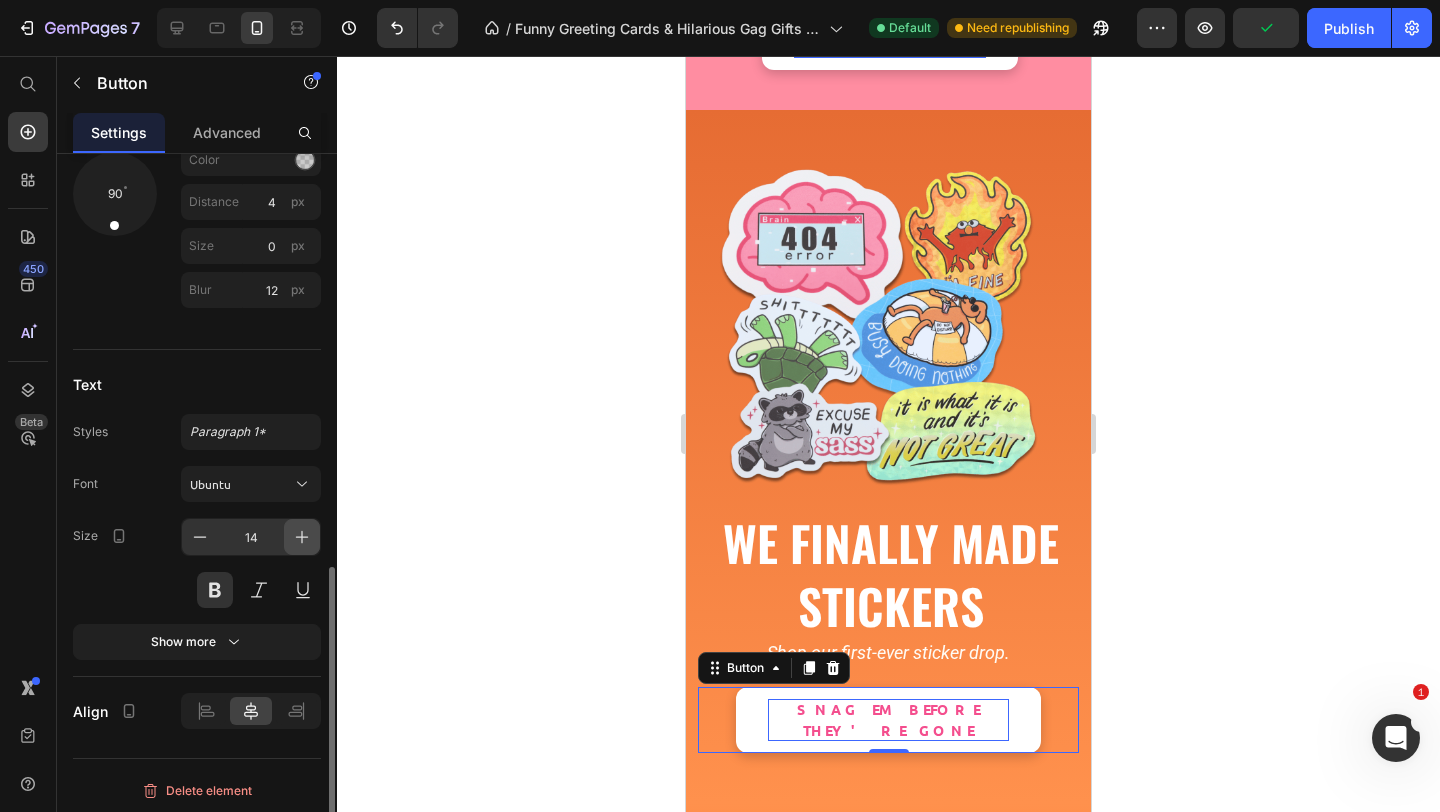 click 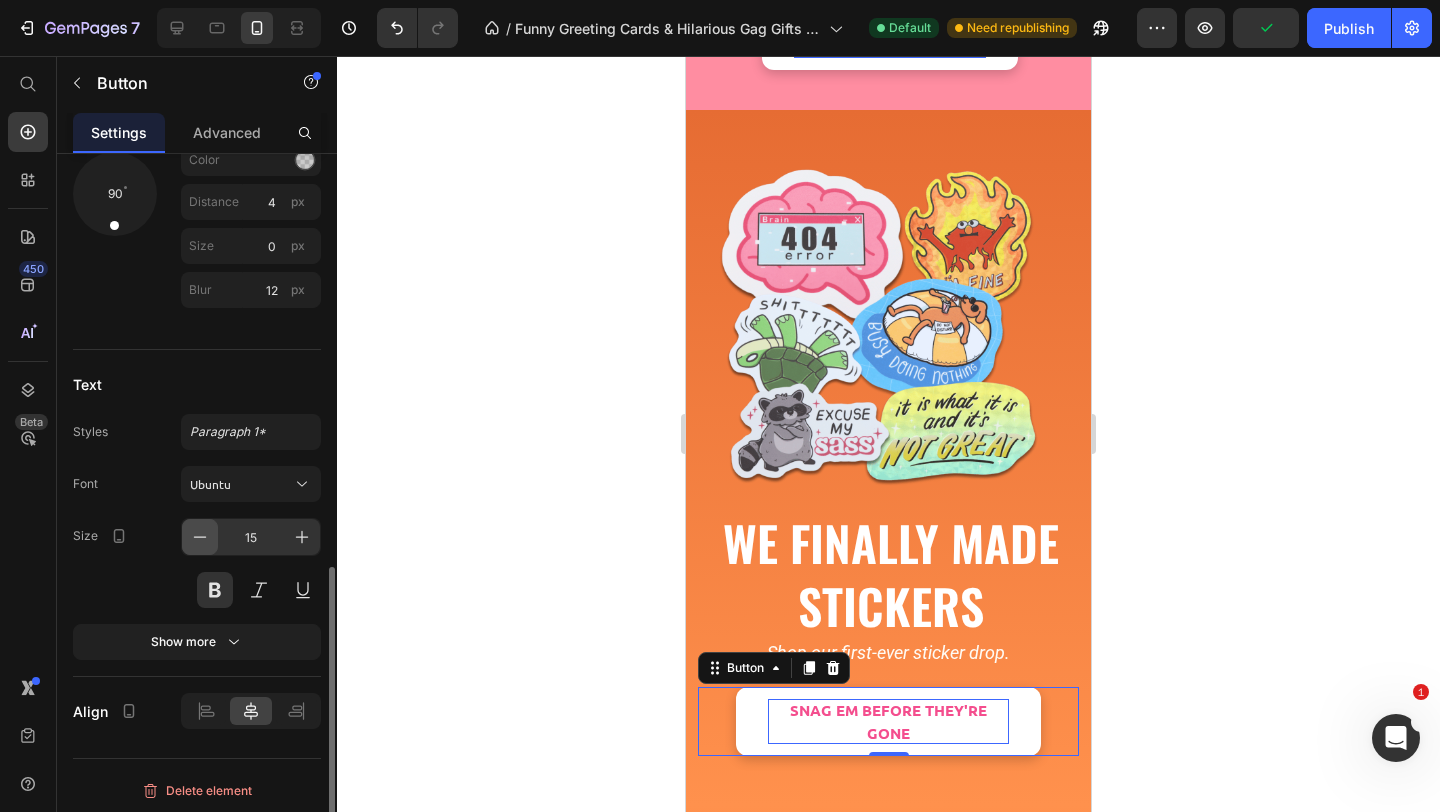 click 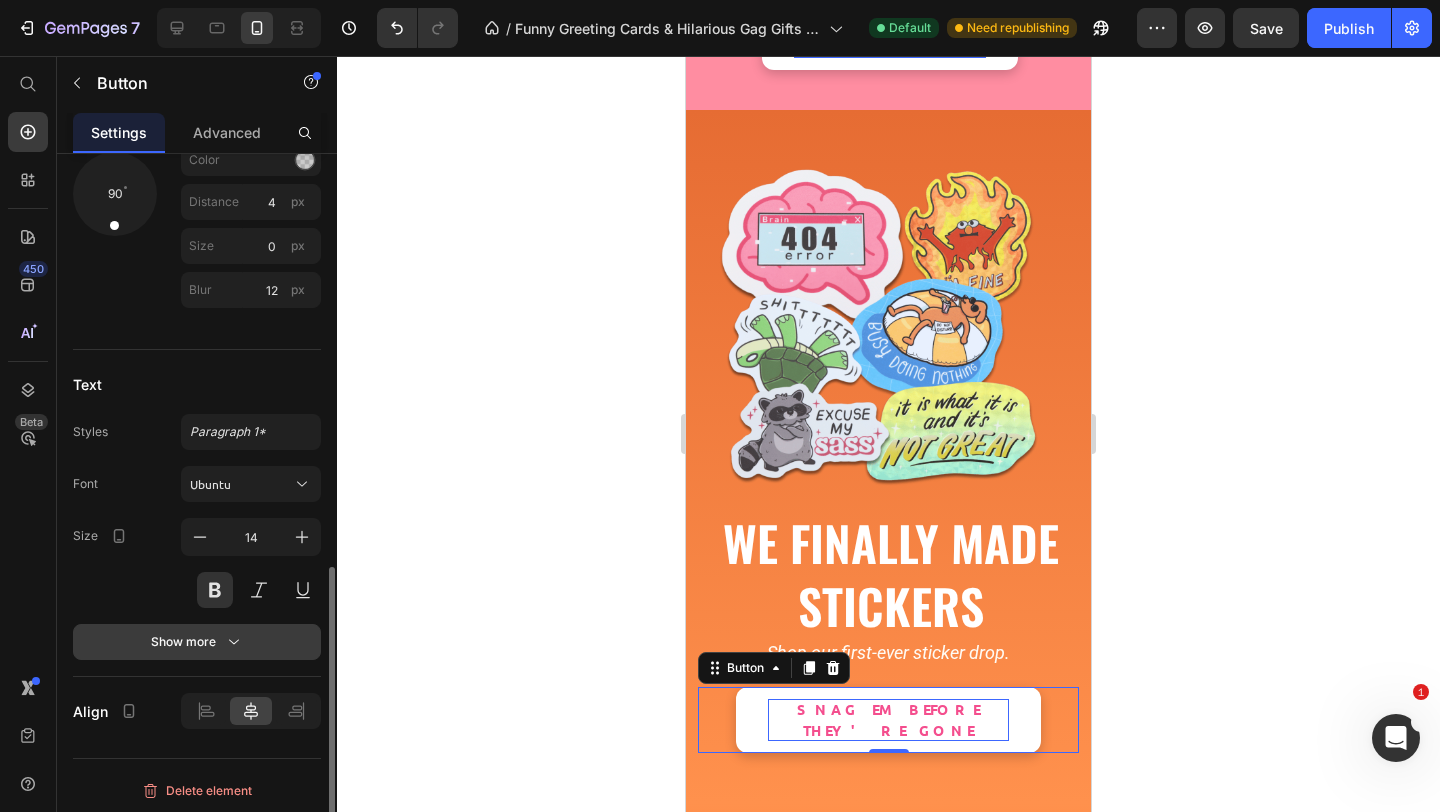 click on "Show more" at bounding box center (197, 642) 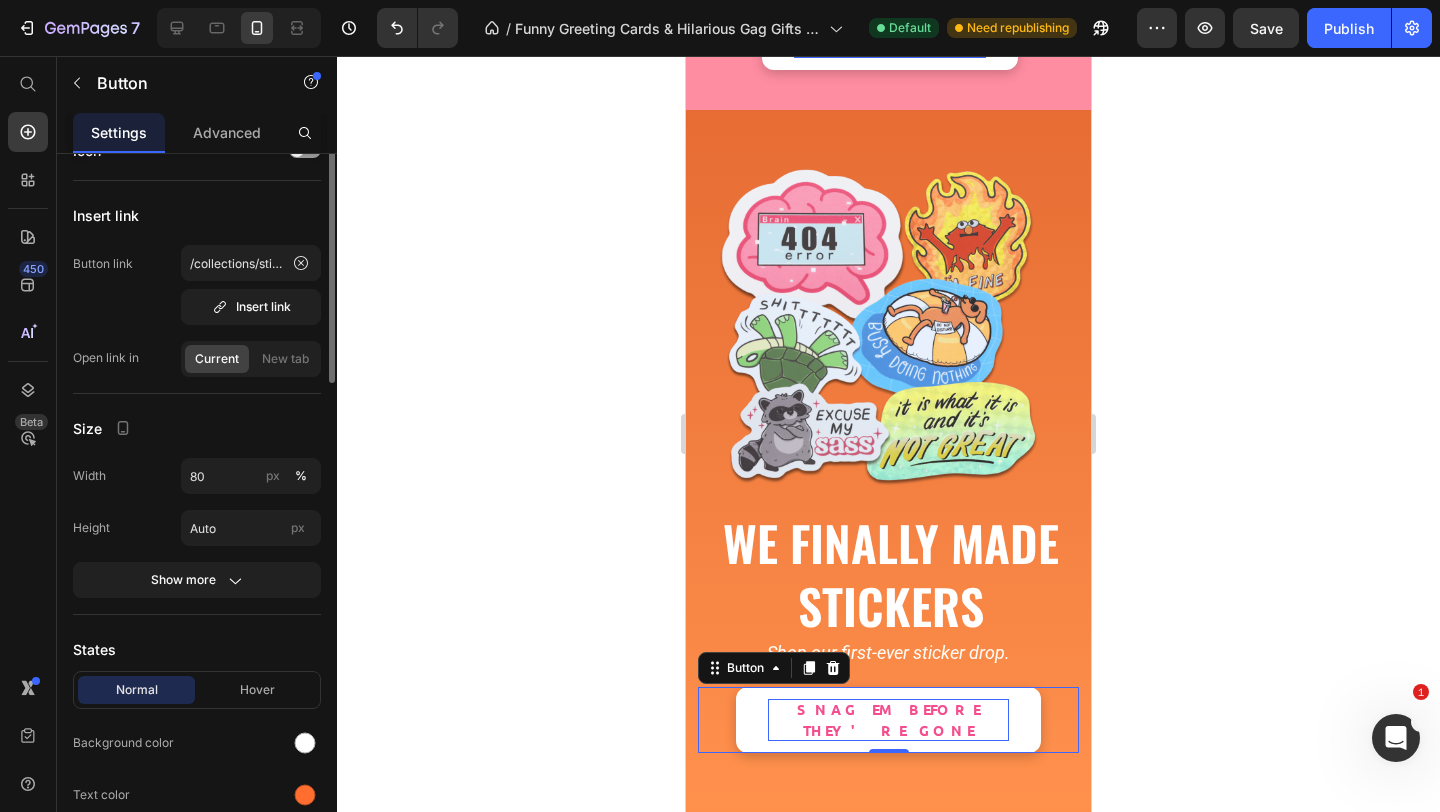 scroll, scrollTop: 0, scrollLeft: 0, axis: both 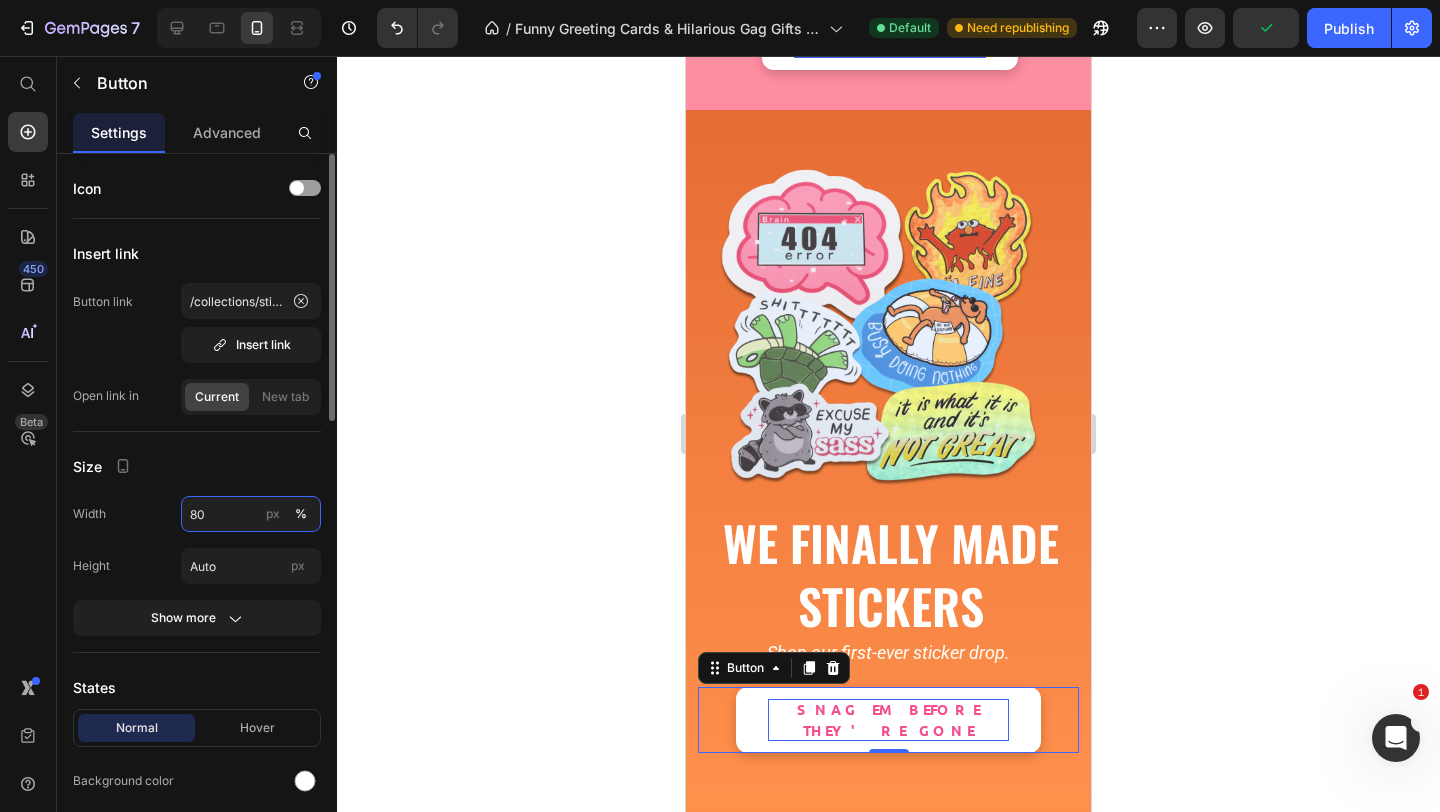 click on "80" at bounding box center (251, 514) 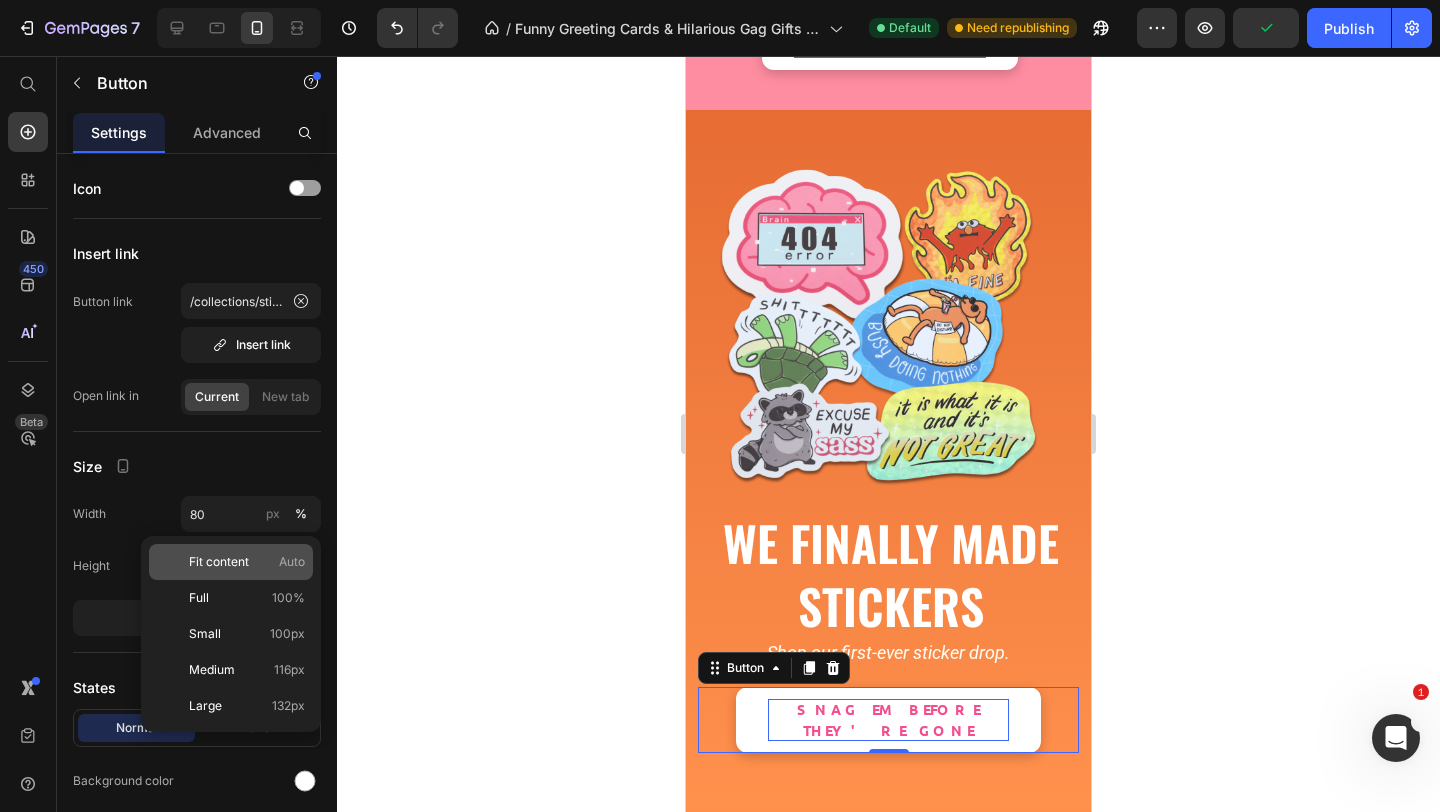 click on "Fit content" at bounding box center [219, 562] 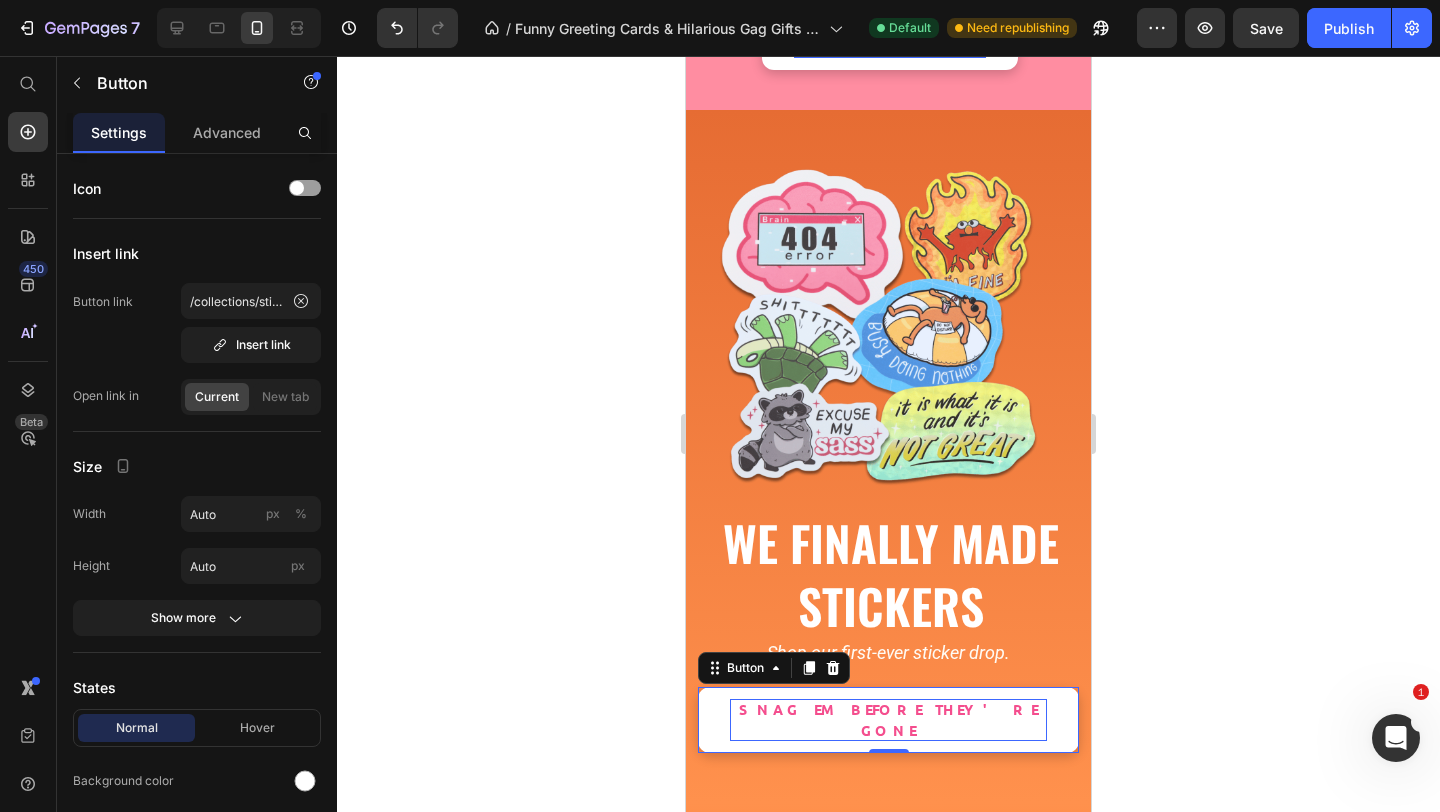 click 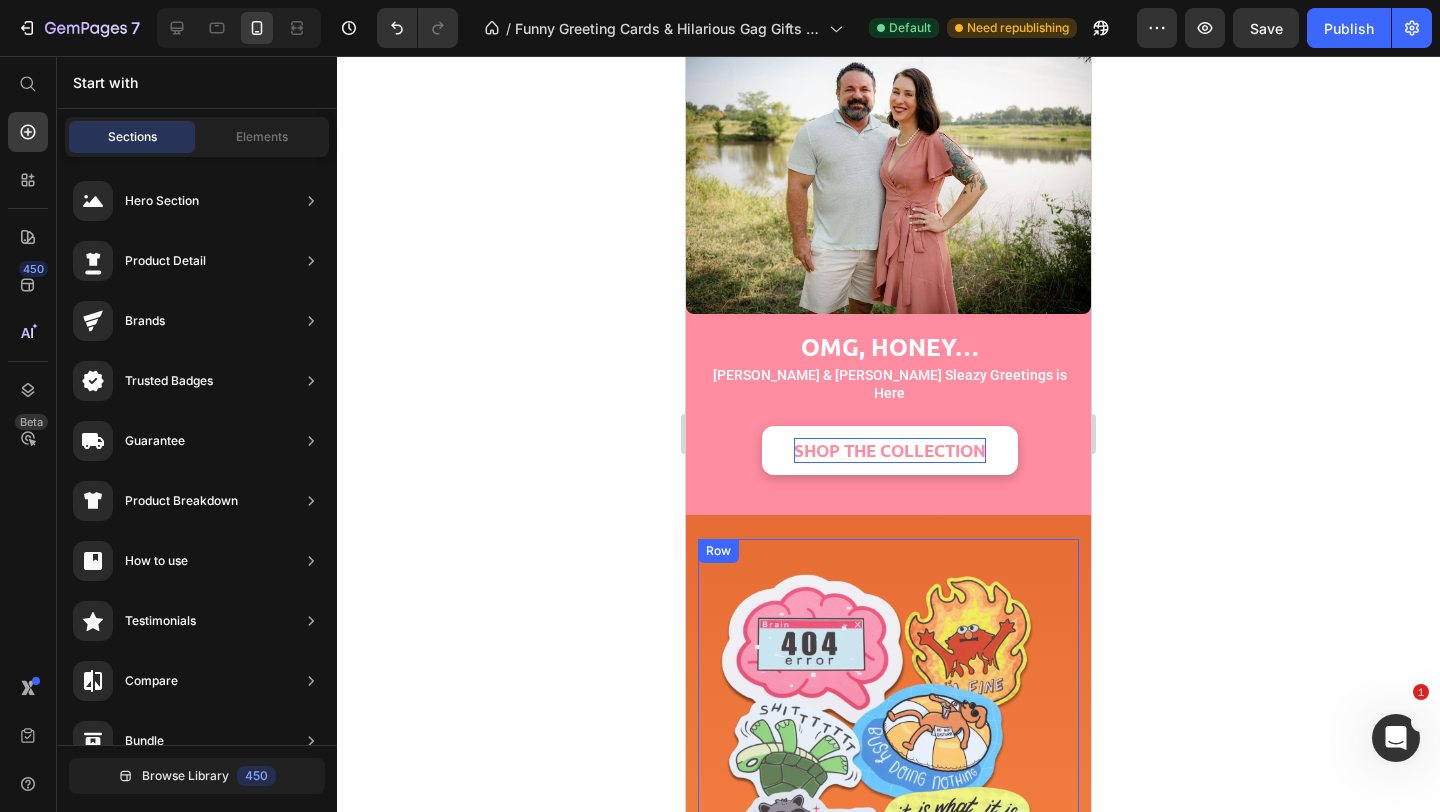 scroll, scrollTop: 0, scrollLeft: 0, axis: both 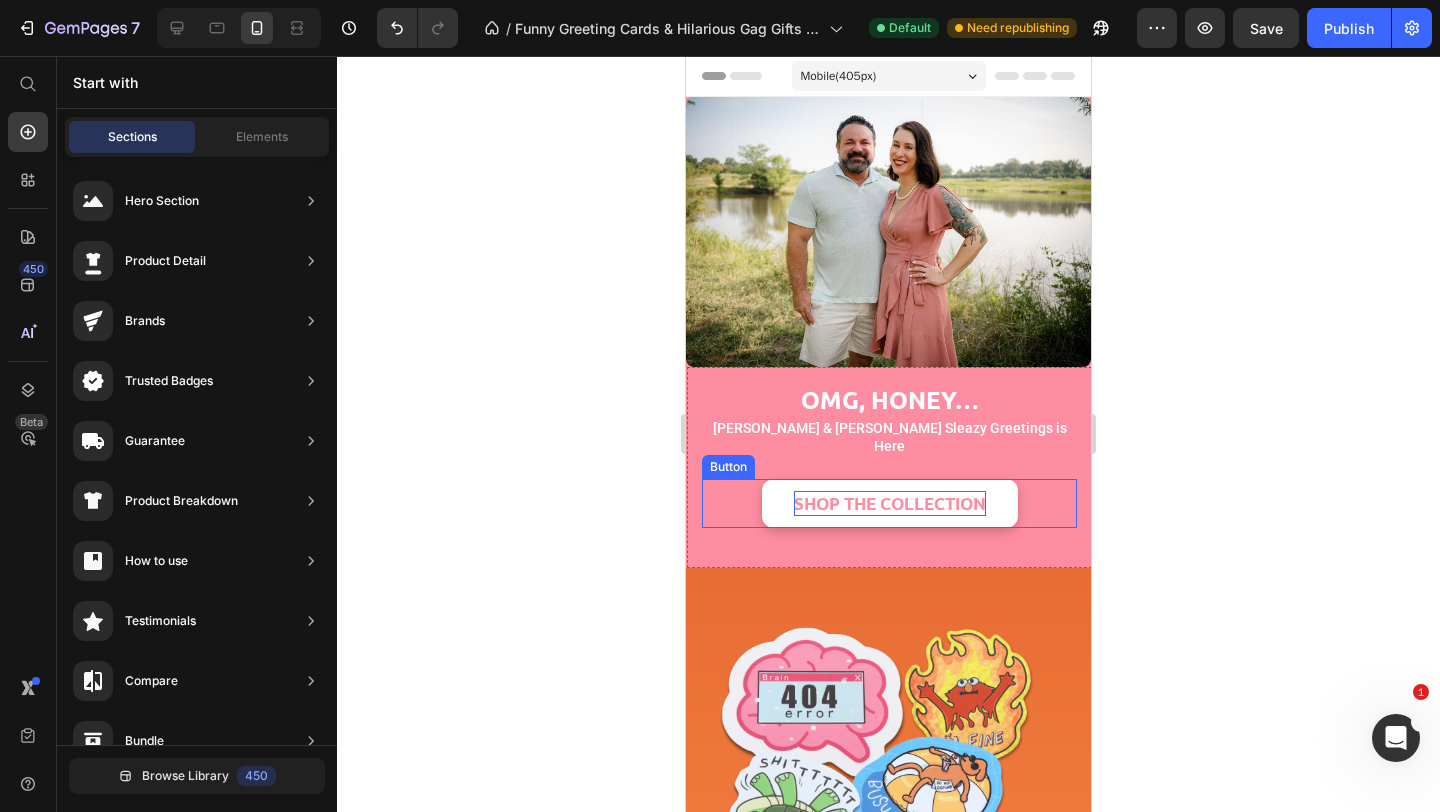 click on "SHOP THE COLLECTION" at bounding box center (890, 504) 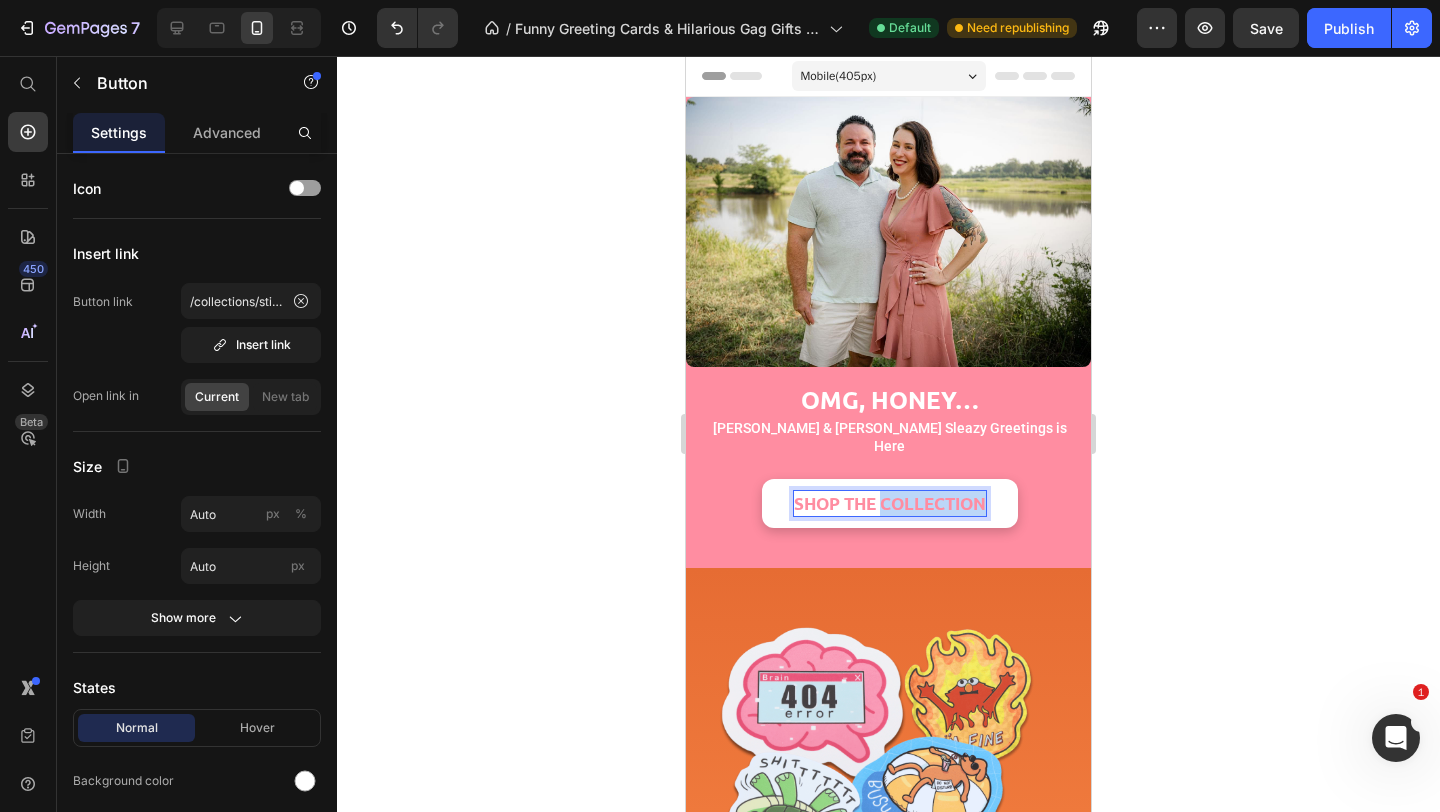 click on "SHOP THE COLLECTION" at bounding box center (890, 504) 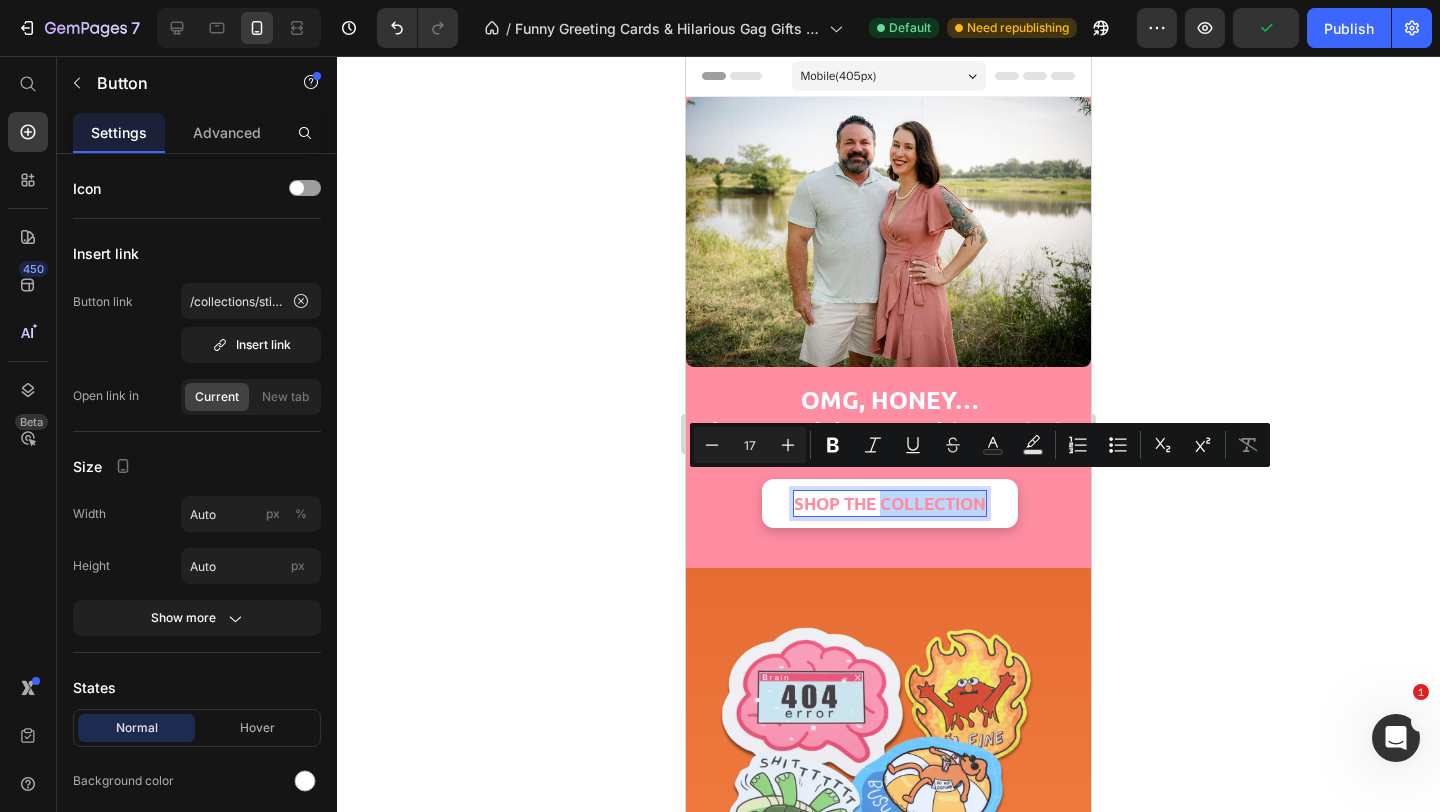 click on "SHOP THE COLLECTION" at bounding box center (890, 504) 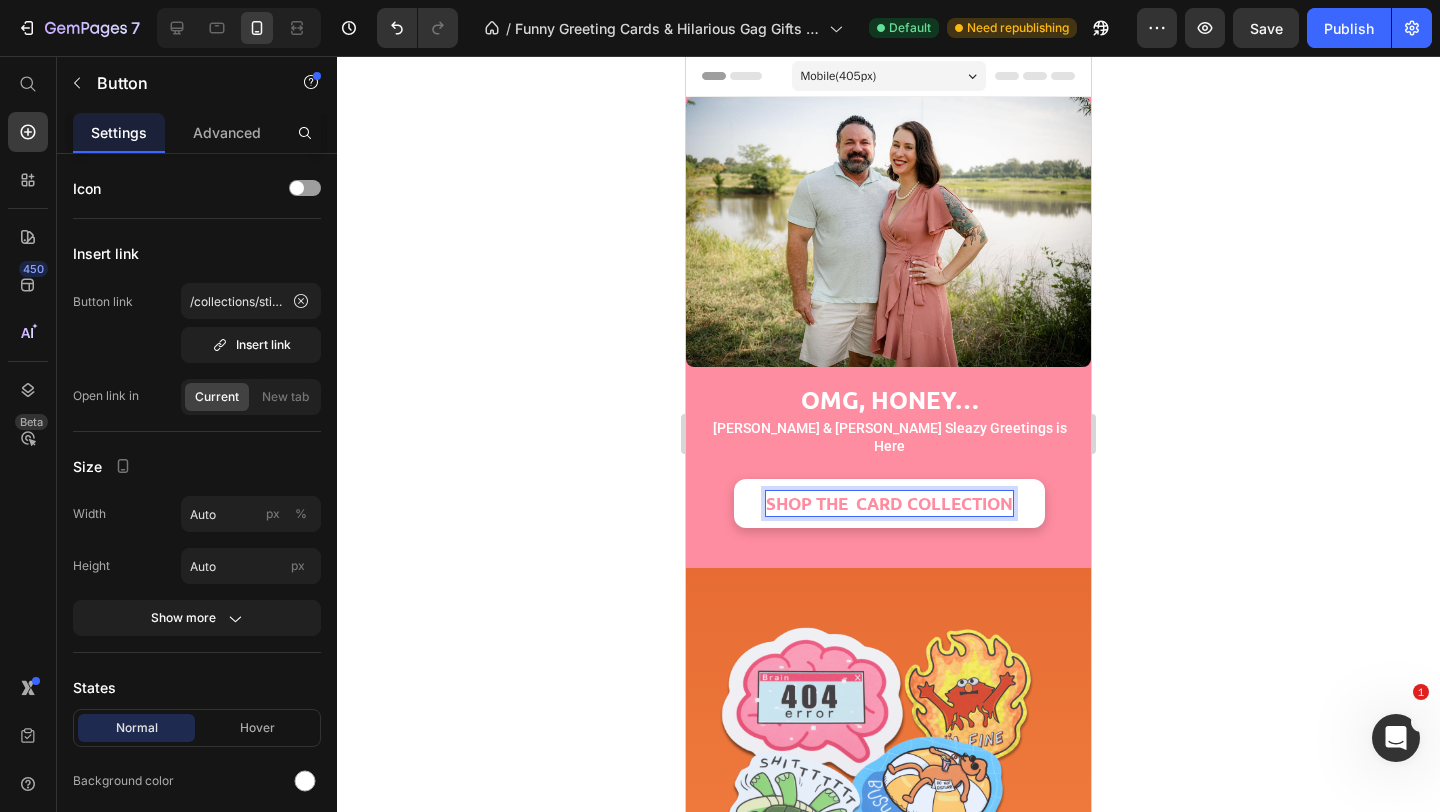 click 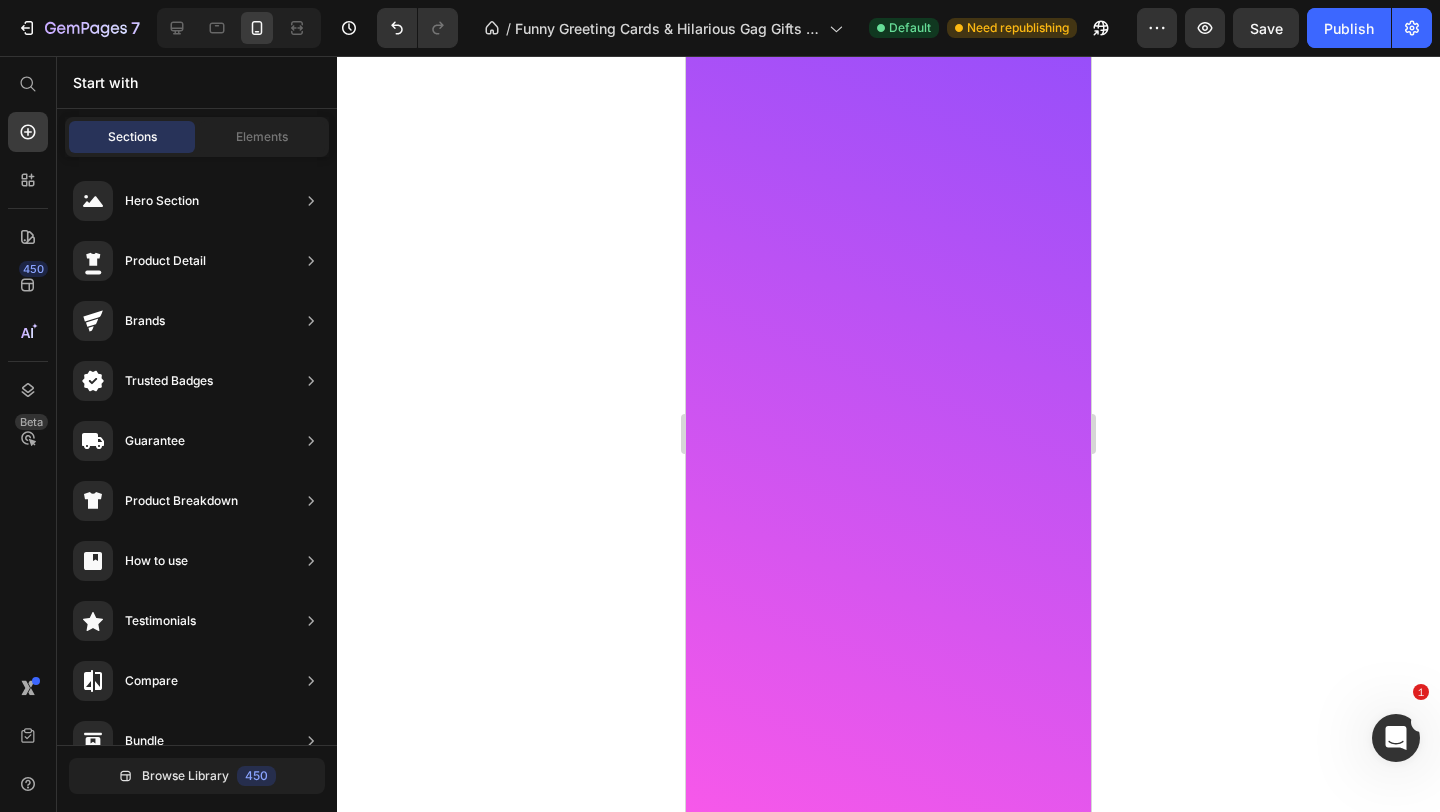 scroll, scrollTop: 0, scrollLeft: 0, axis: both 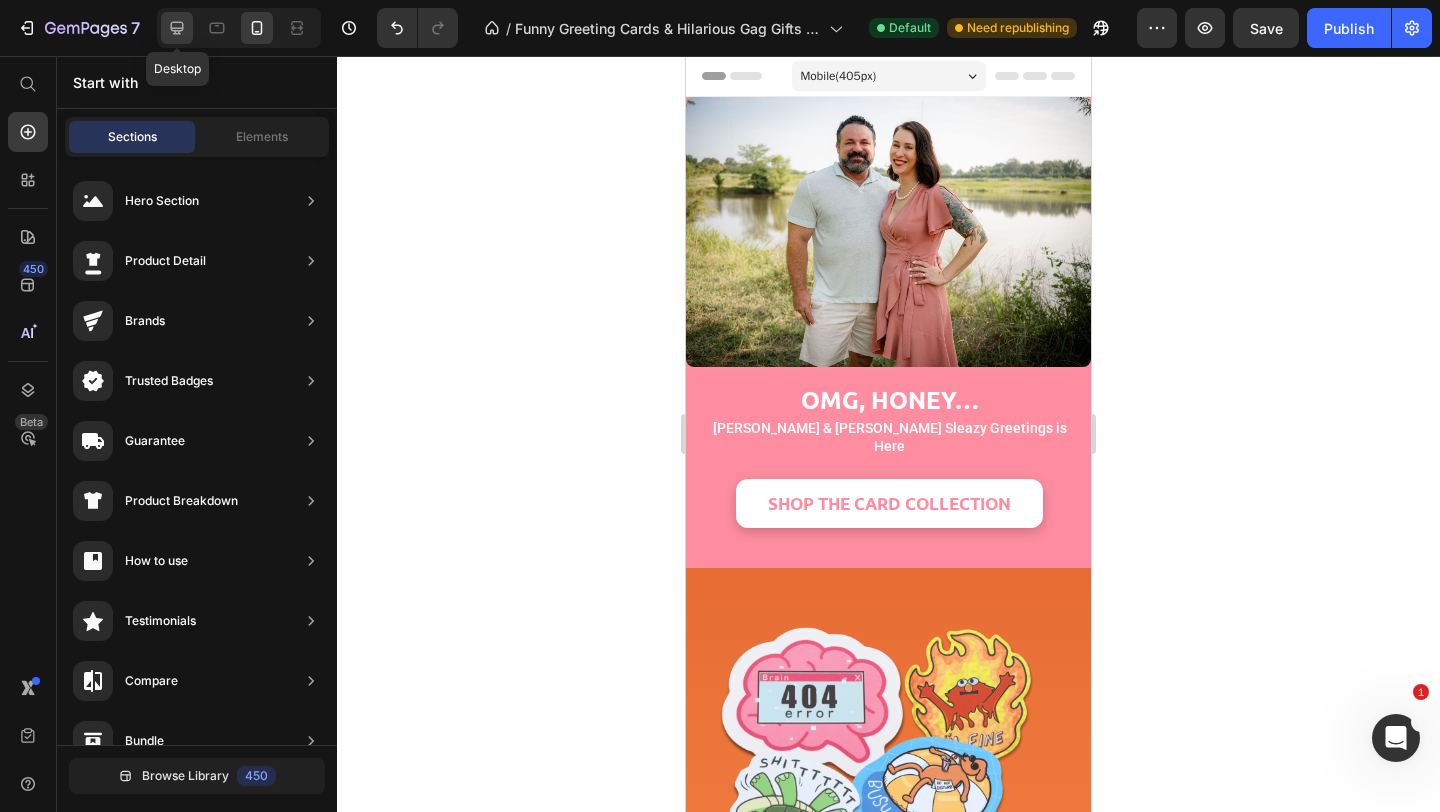 click 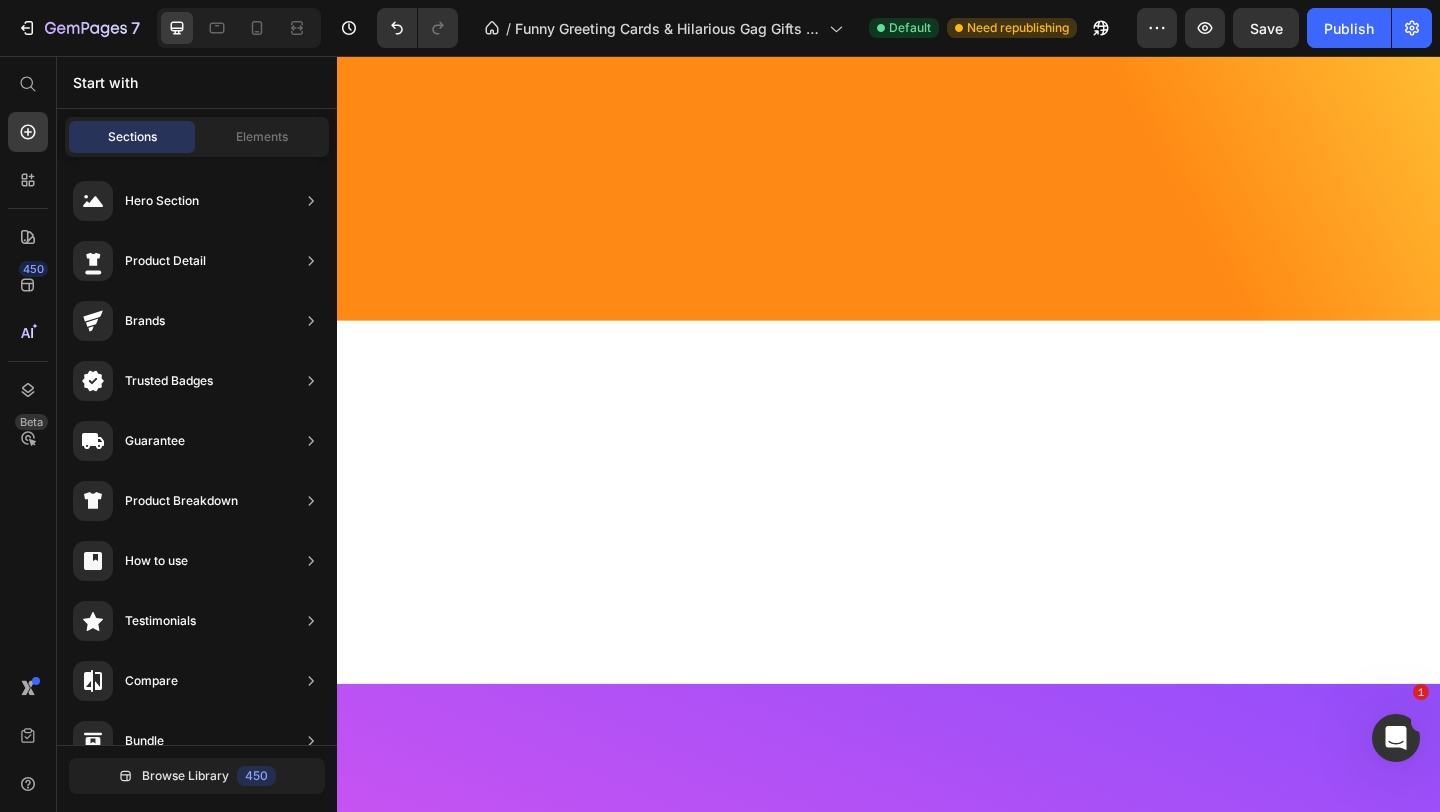 scroll, scrollTop: 0, scrollLeft: 0, axis: both 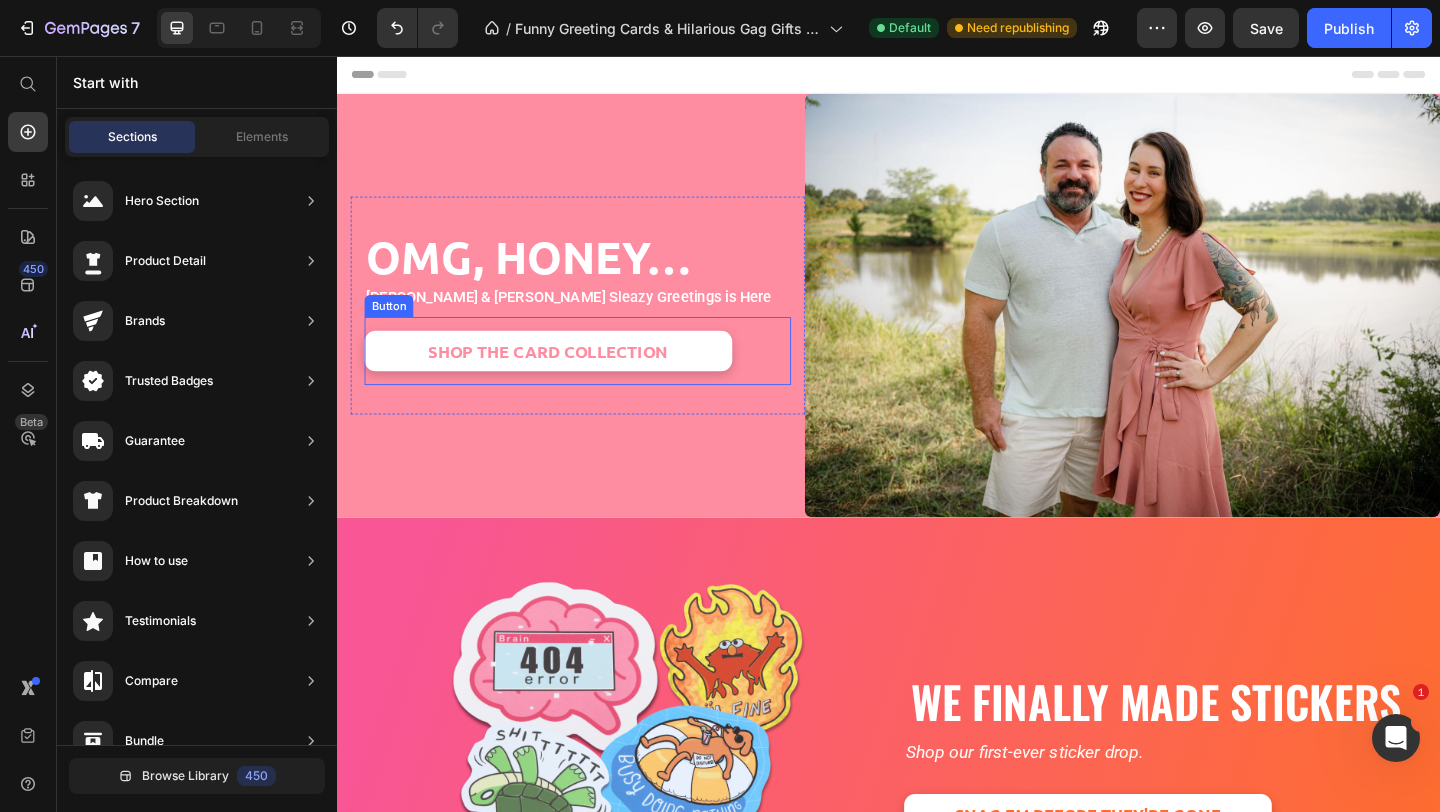 click on "SHOP THE   CARD COLLECTION Button" at bounding box center (599, 377) 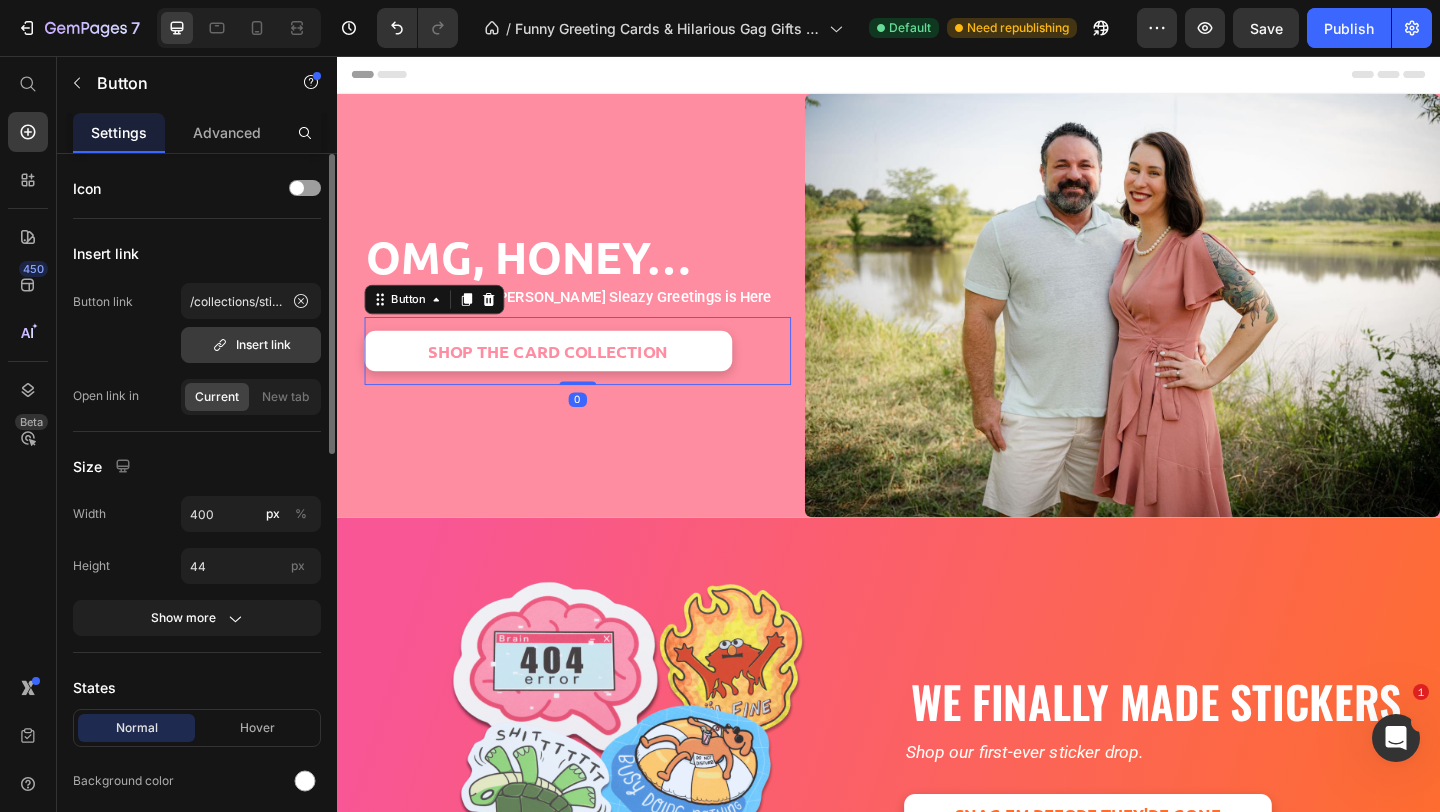 click on "Insert link" at bounding box center [251, 345] 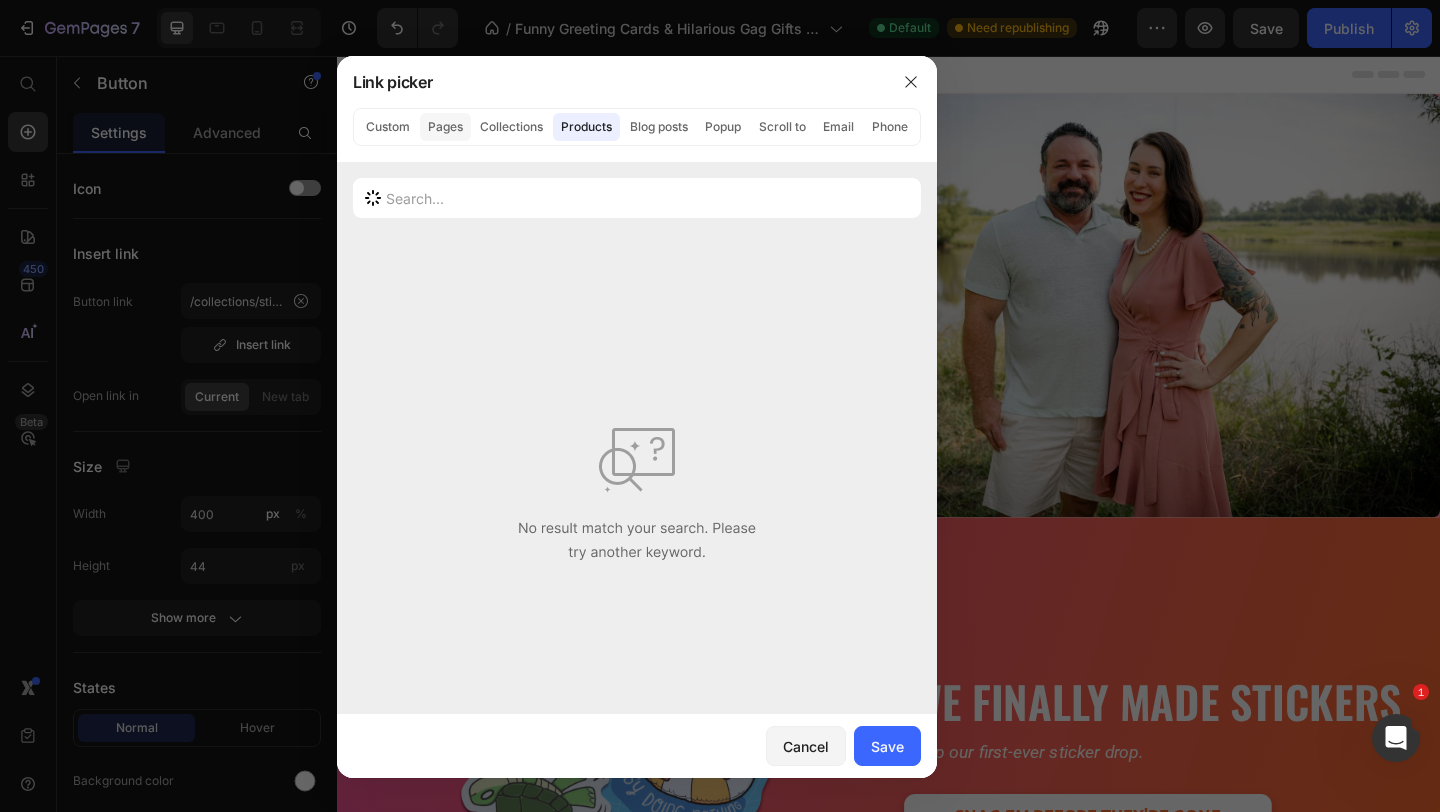 click on "Pages" 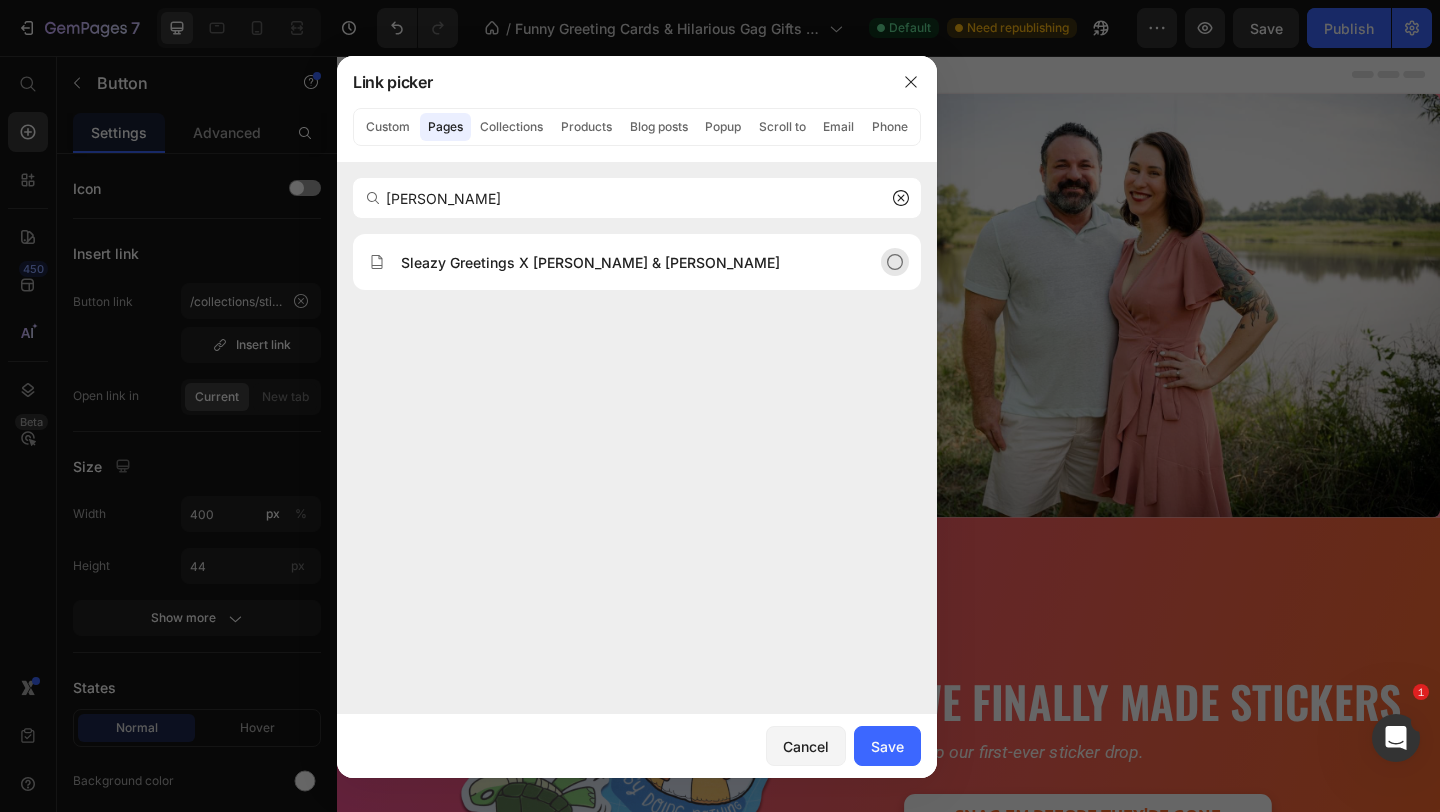 type on "TARA" 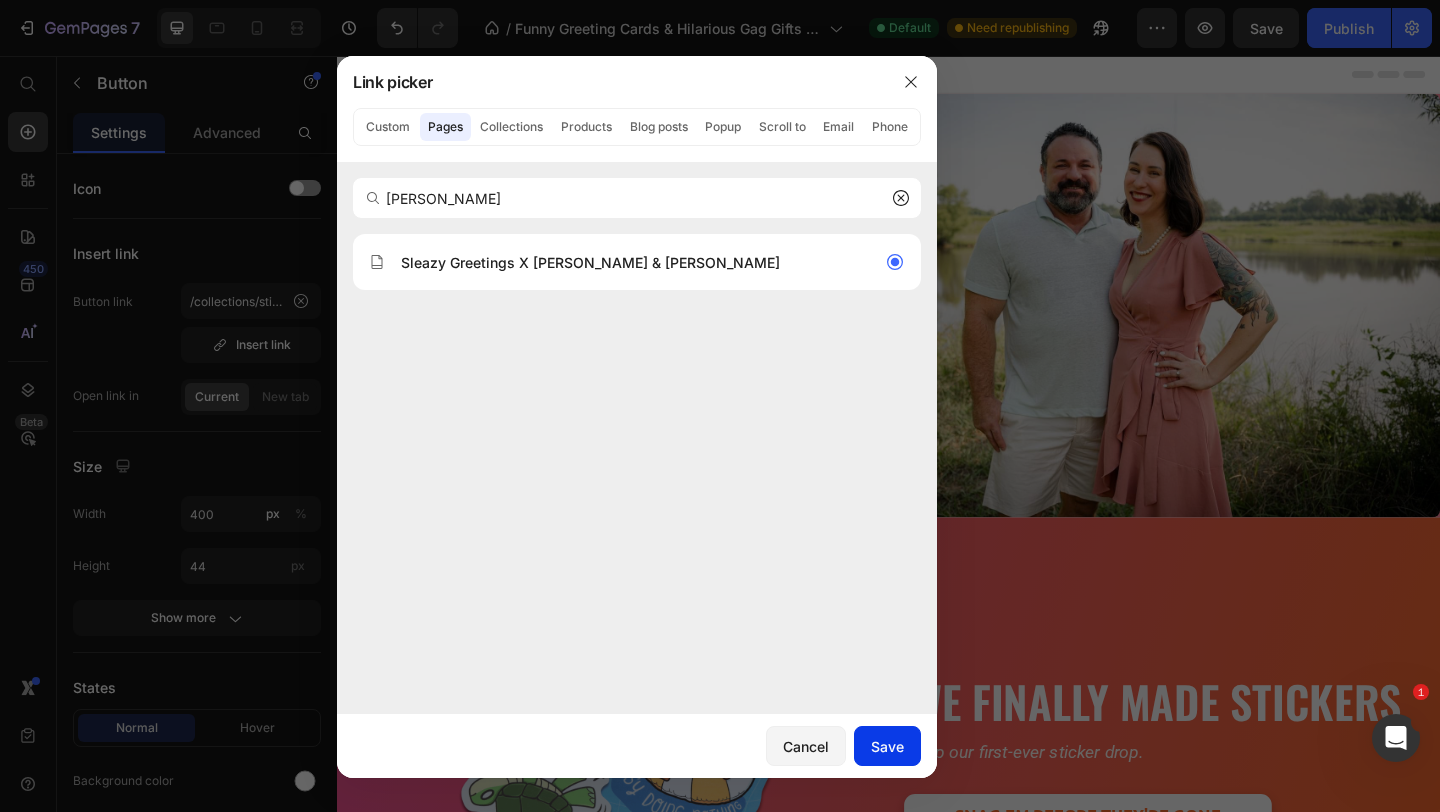 click on "Save" at bounding box center (887, 746) 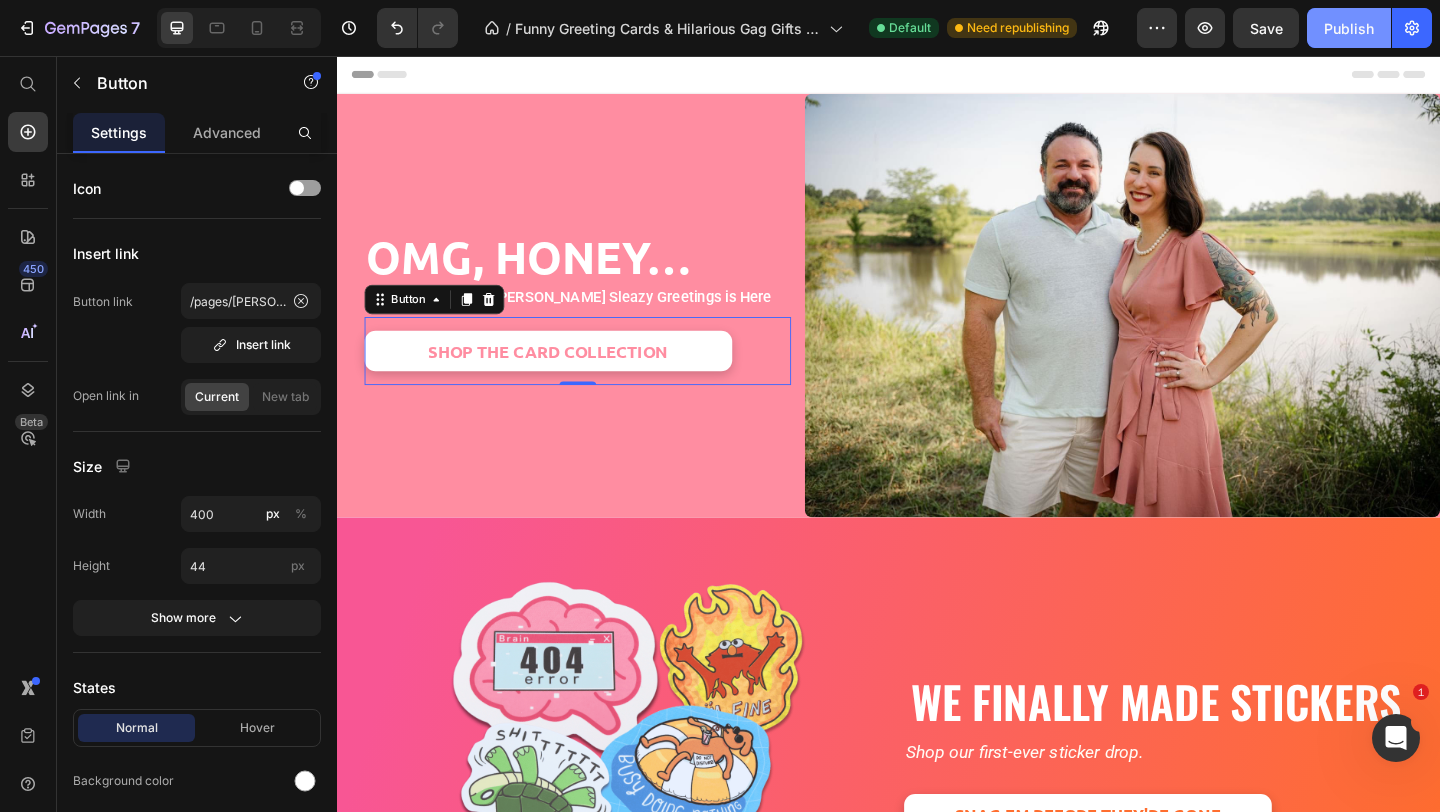 click on "Publish" at bounding box center [1349, 28] 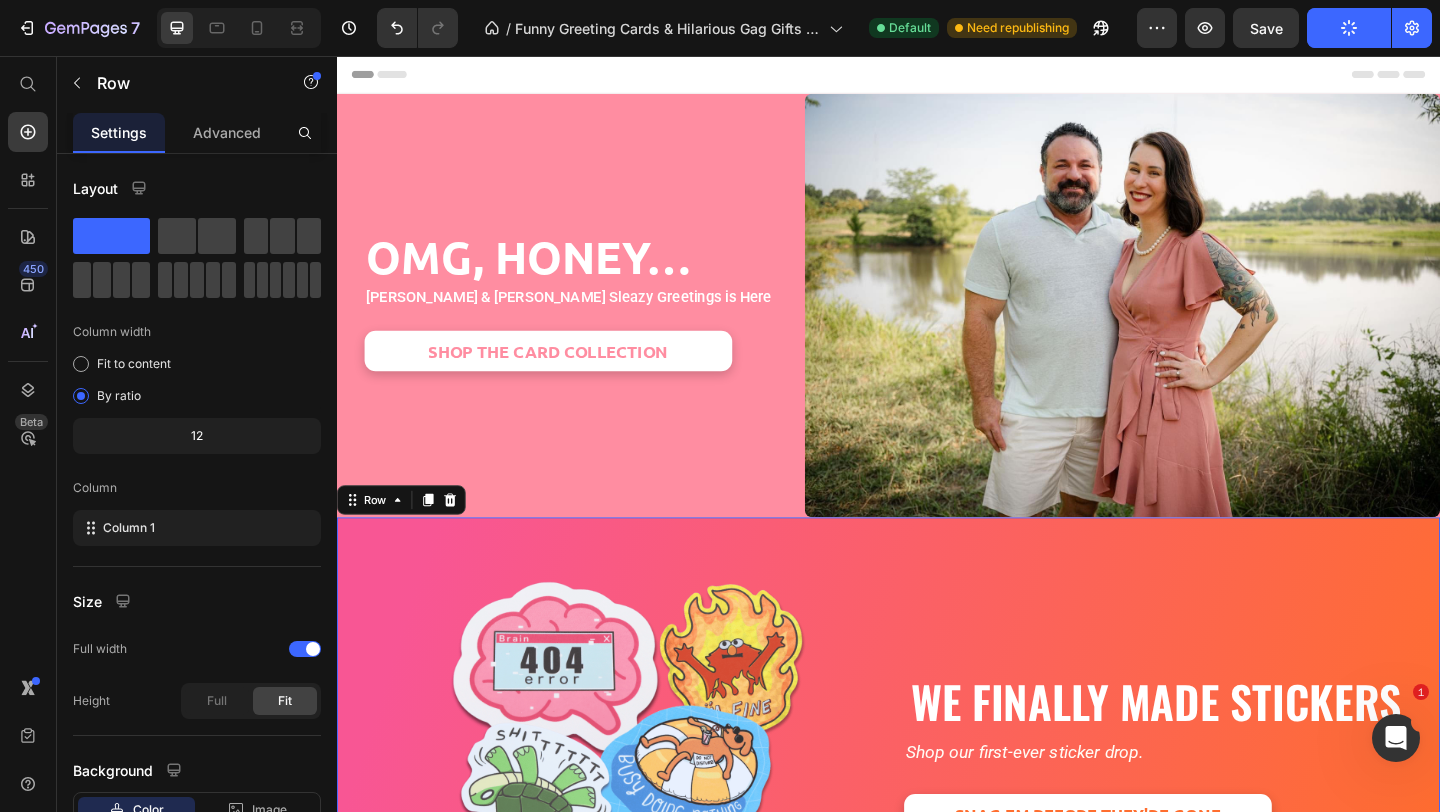 click on "Image WE FINALLY MADE STICKERS Heading Shop our first-ever sticker drop. Text Block SNAG EM BEFORE THEY'RE GONE Button Row Row Row Row Row   0" at bounding box center (937, 820) 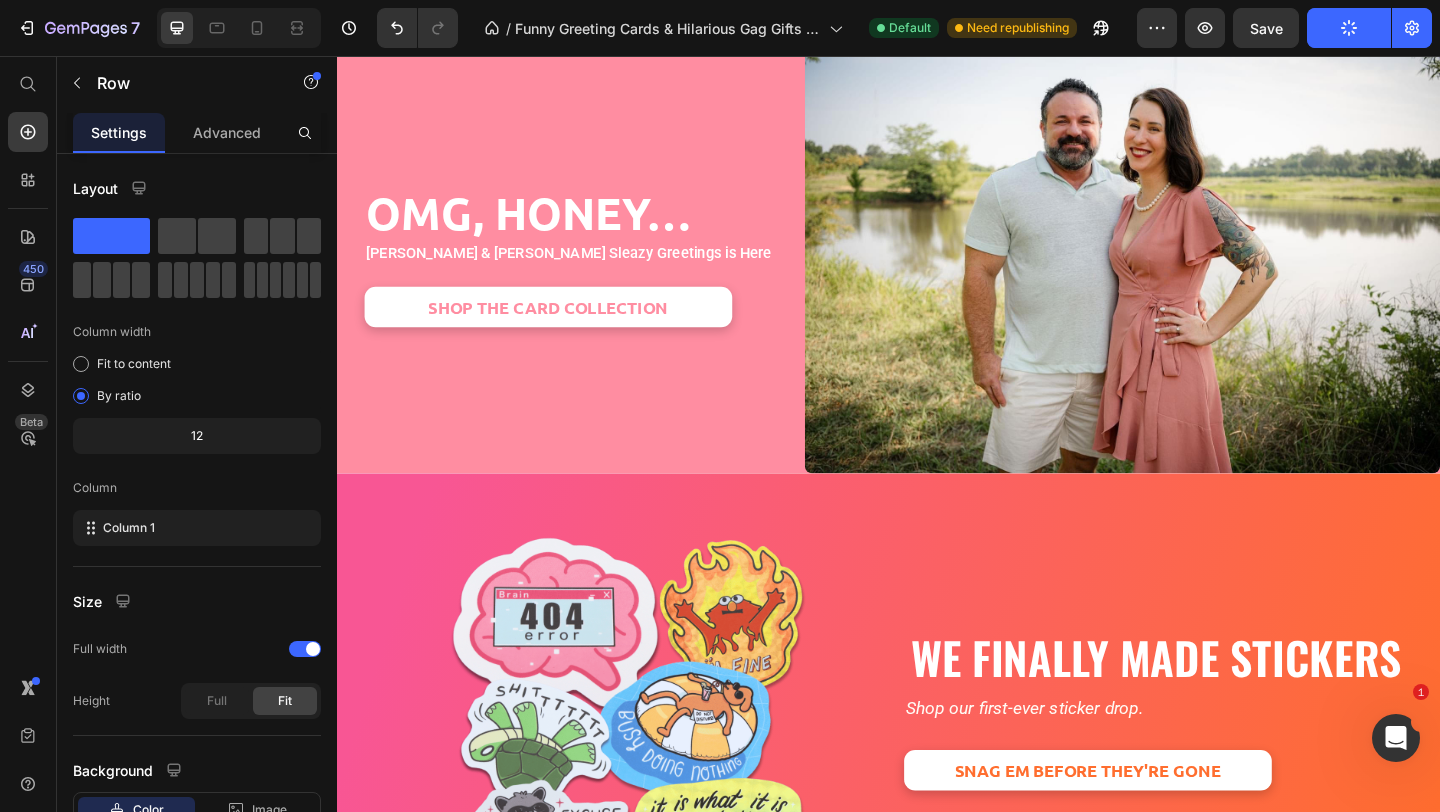 scroll, scrollTop: 0, scrollLeft: 0, axis: both 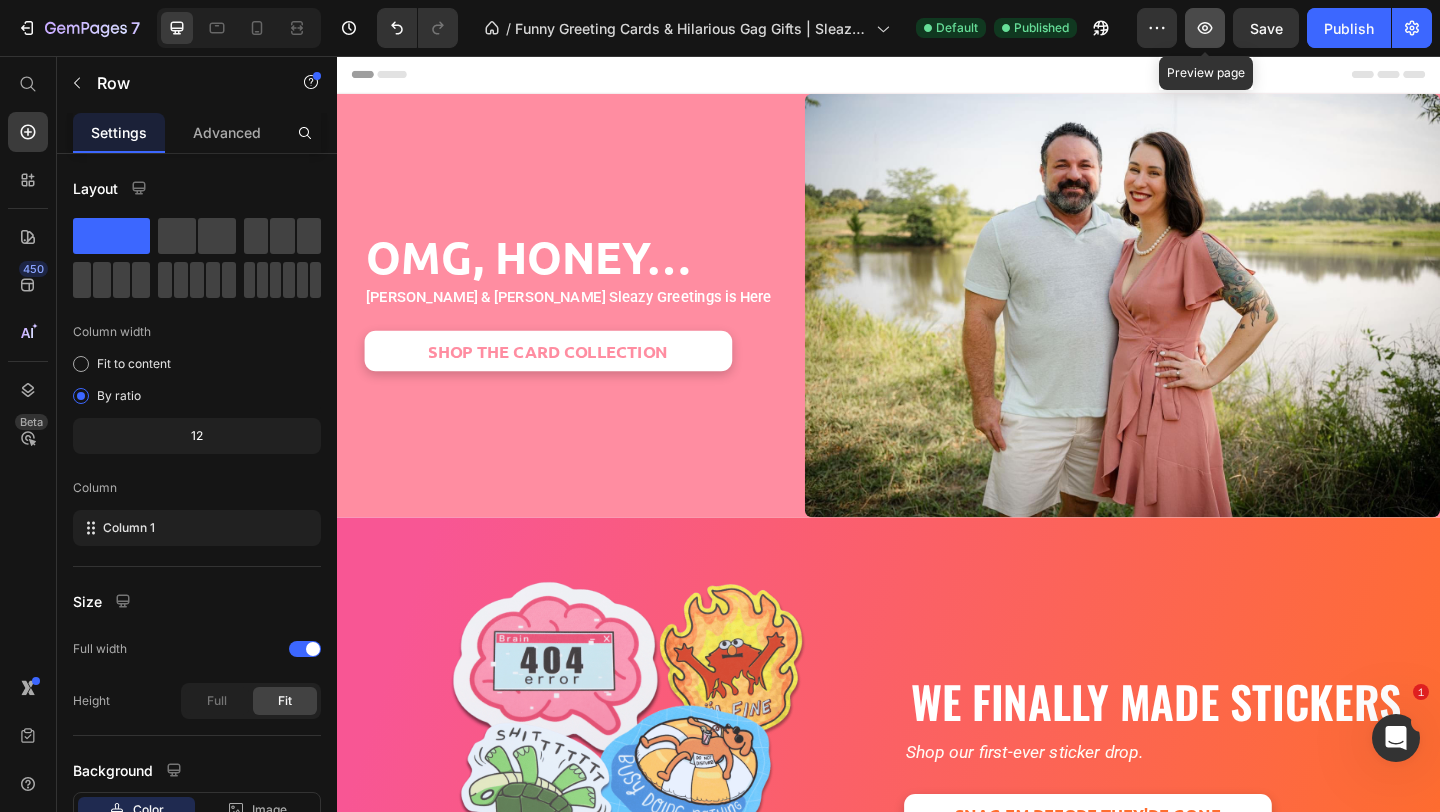 click 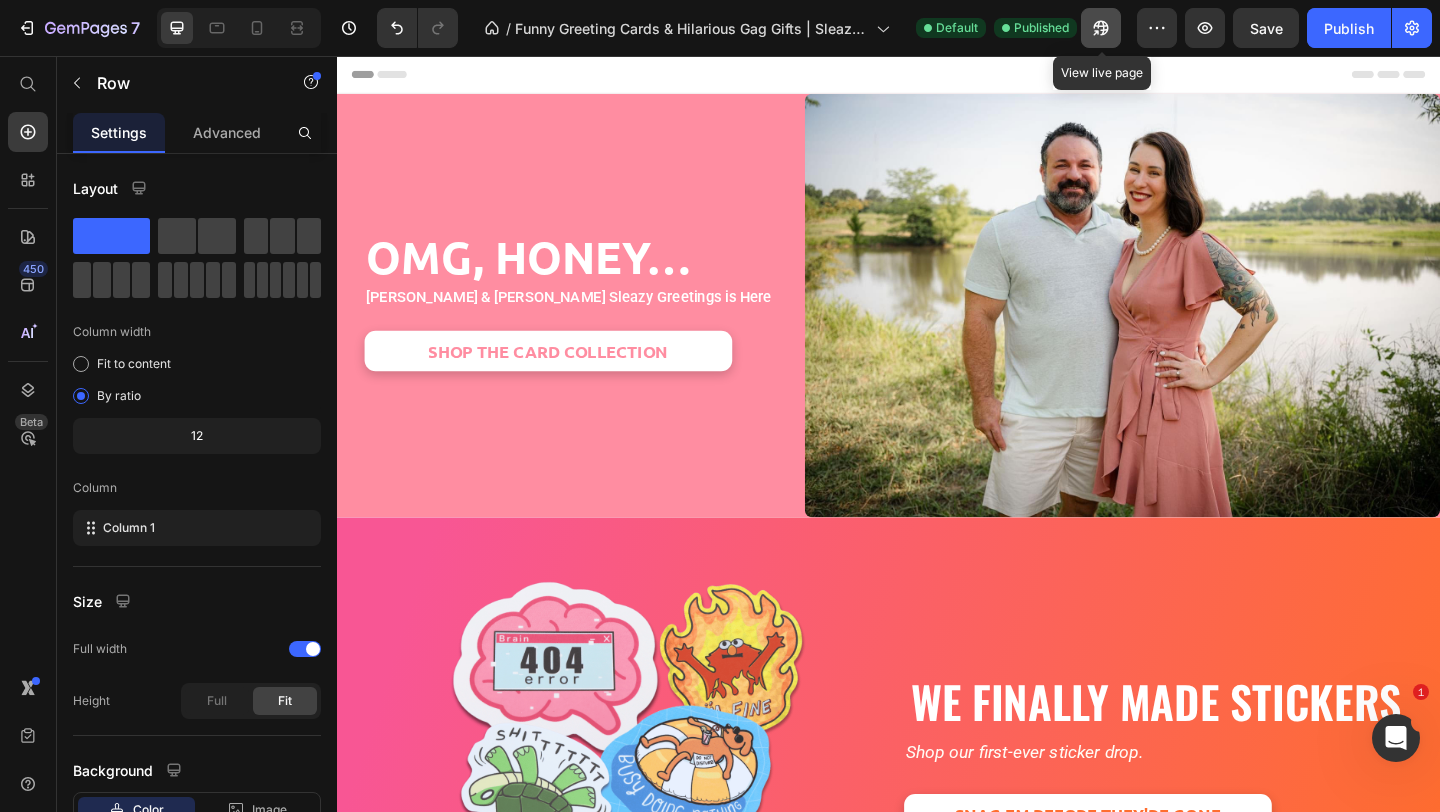 click 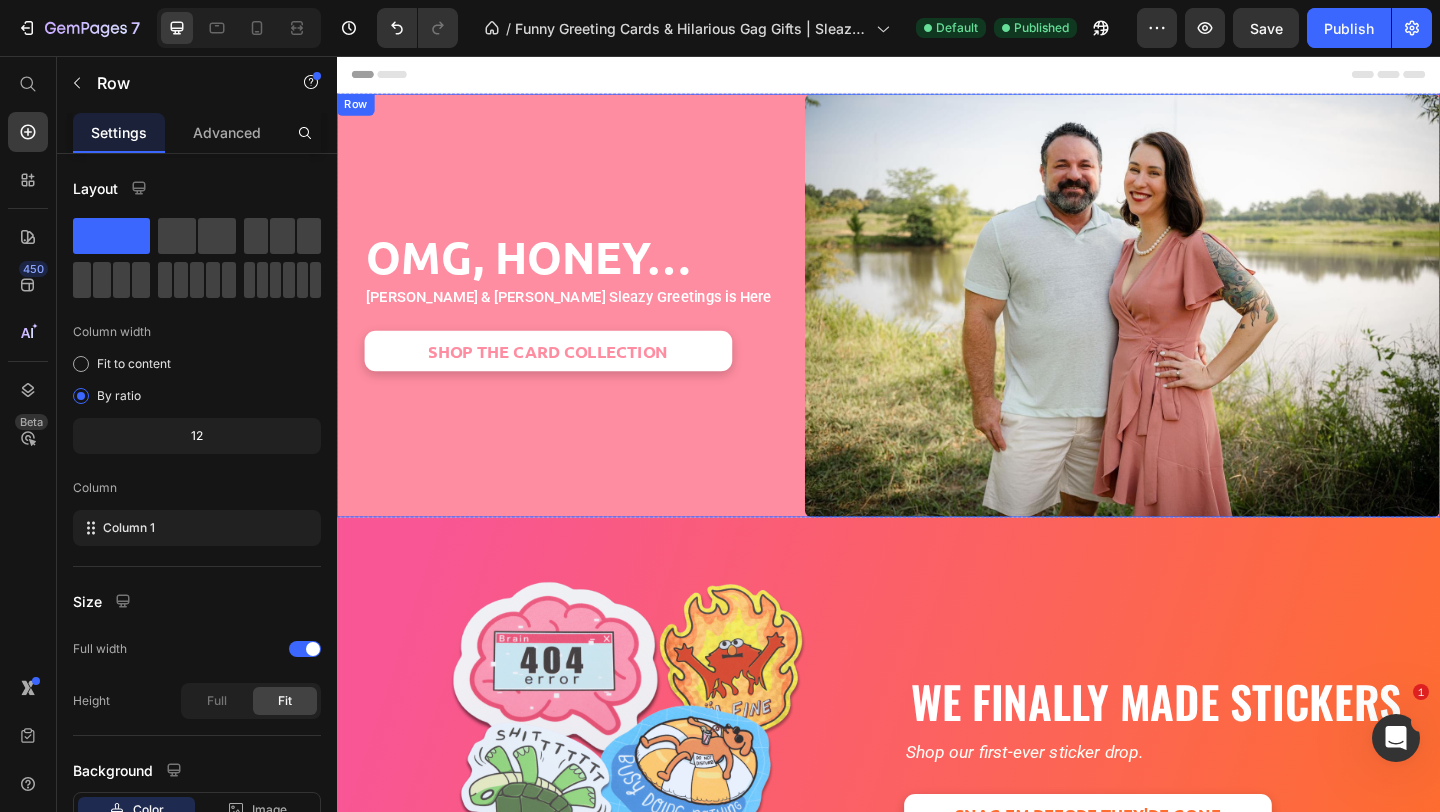 click on "OMG, Honey… Heading Tara & Brian x Sleazy Greetings is Here Text Block SHOP THE   CARD COLLECTION Button Row" at bounding box center [599, 327] 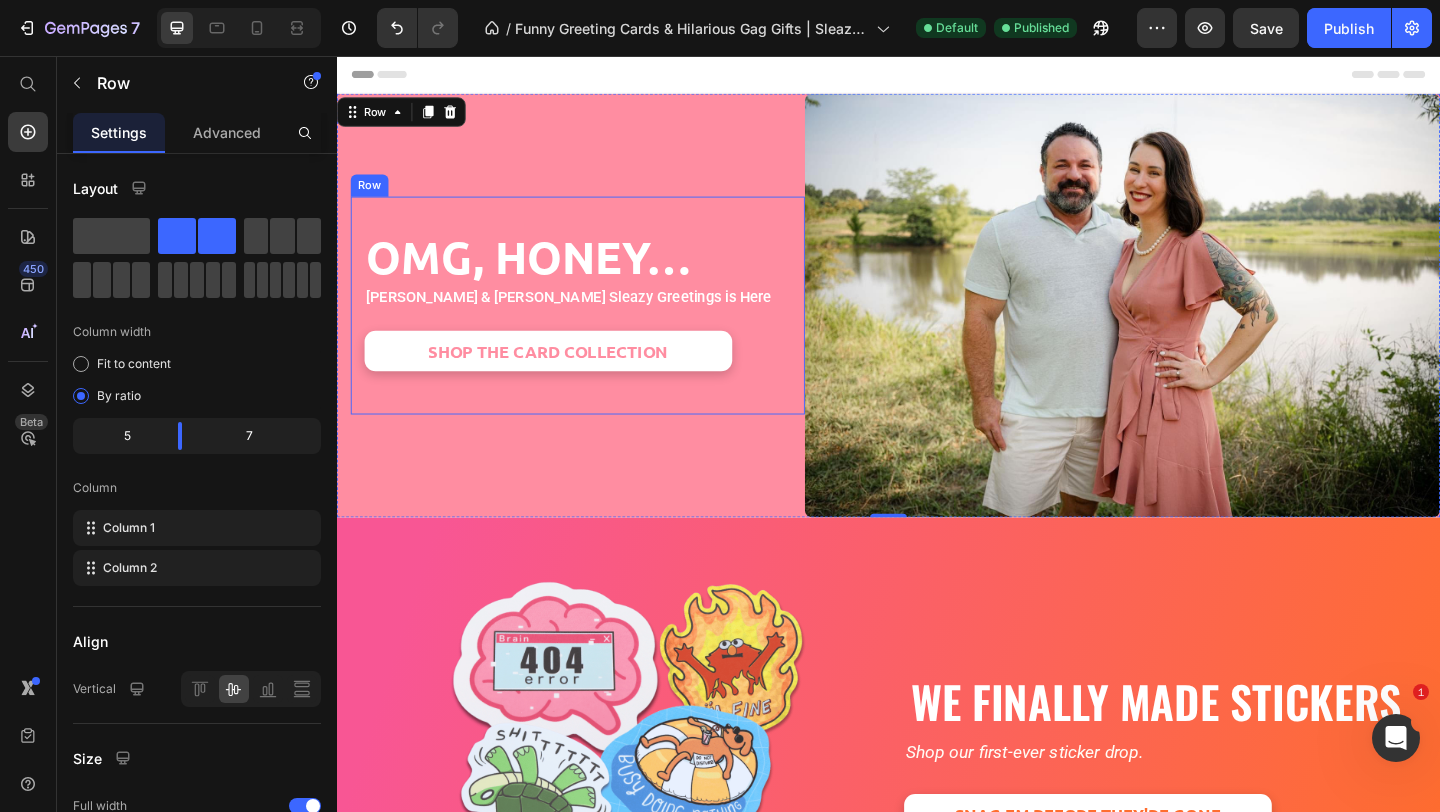 click on "OMG, Honey… Heading Tara & Brian x Sleazy Greetings is Here Text Block SHOP THE   CARD COLLECTION Button" at bounding box center (599, 327) 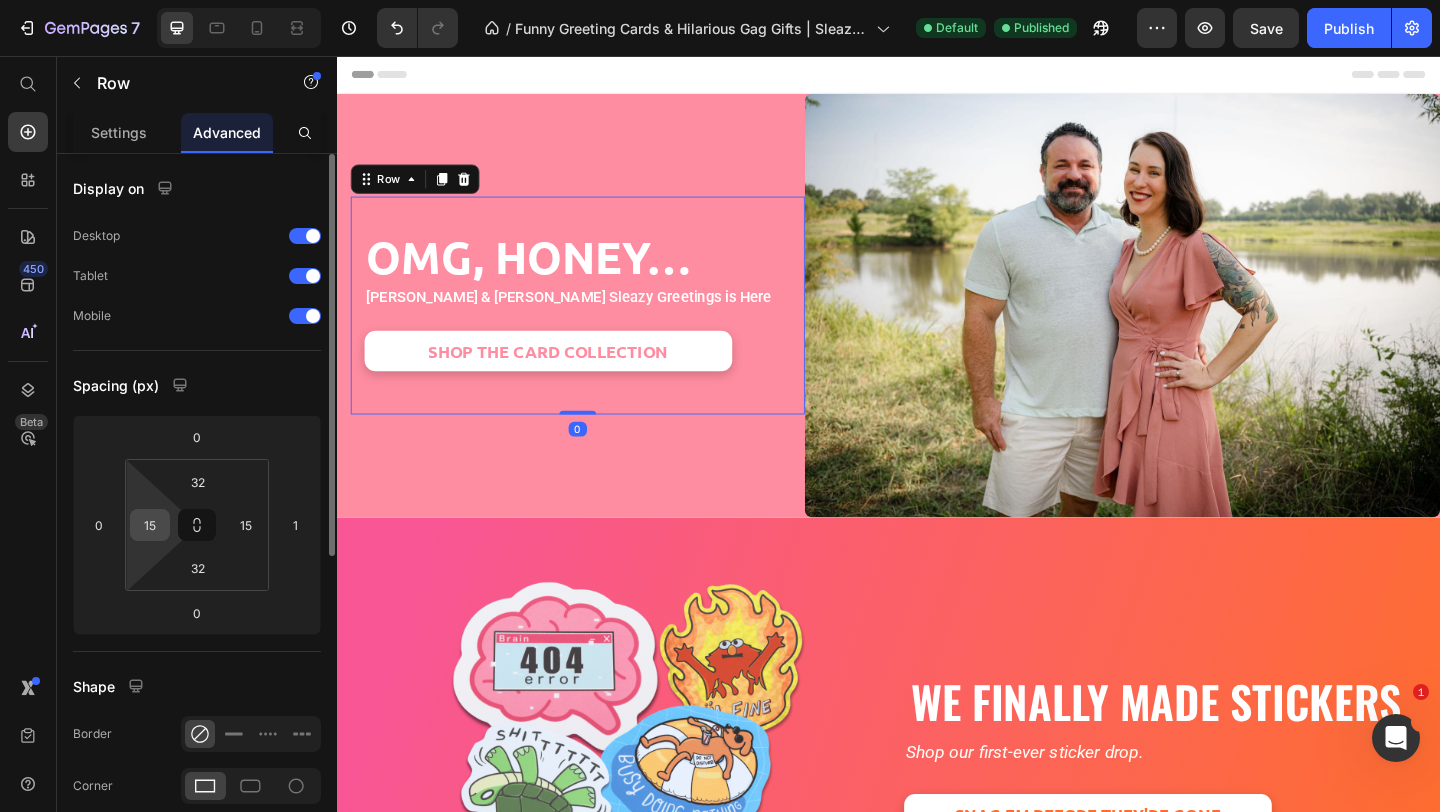 click on "15" at bounding box center (150, 525) 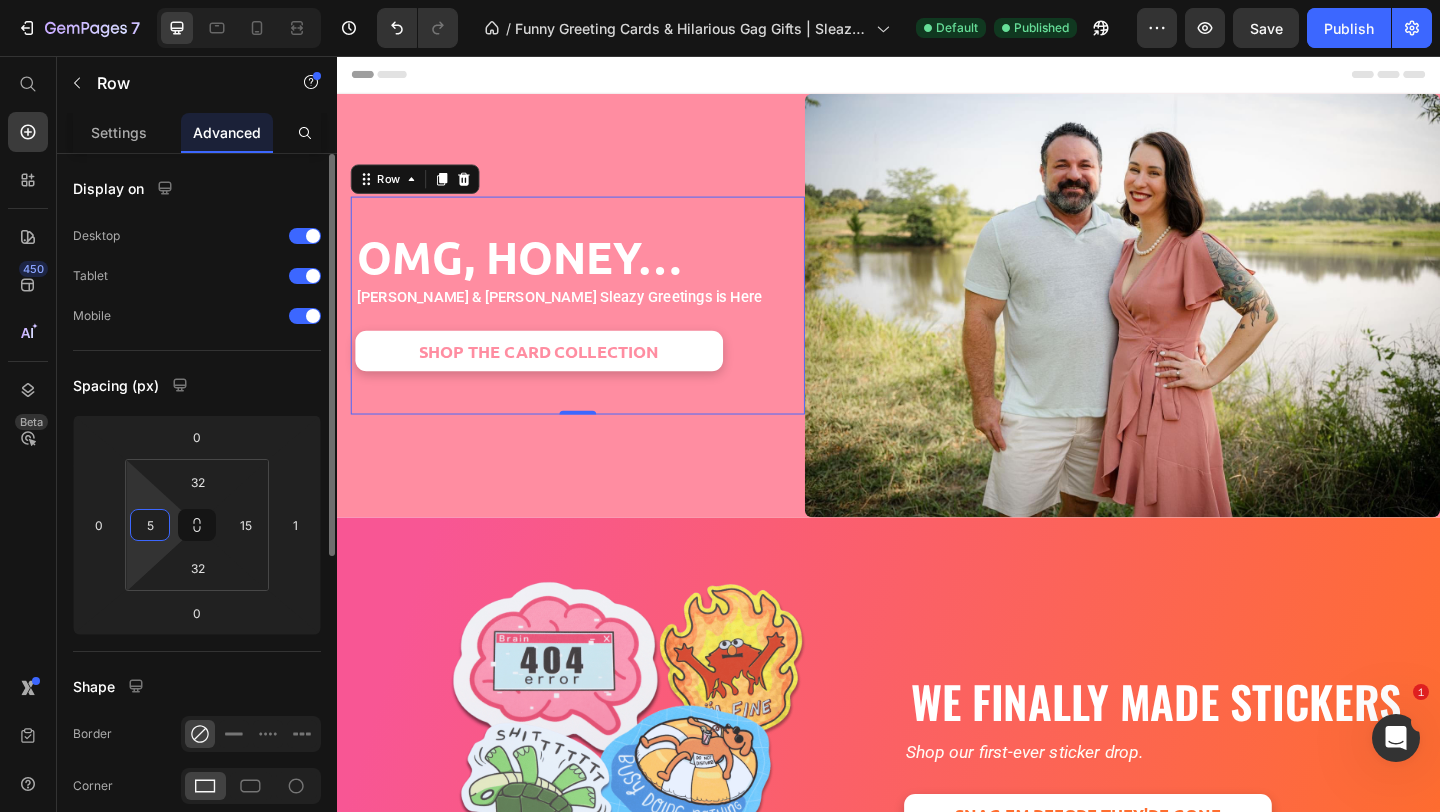 type on "50" 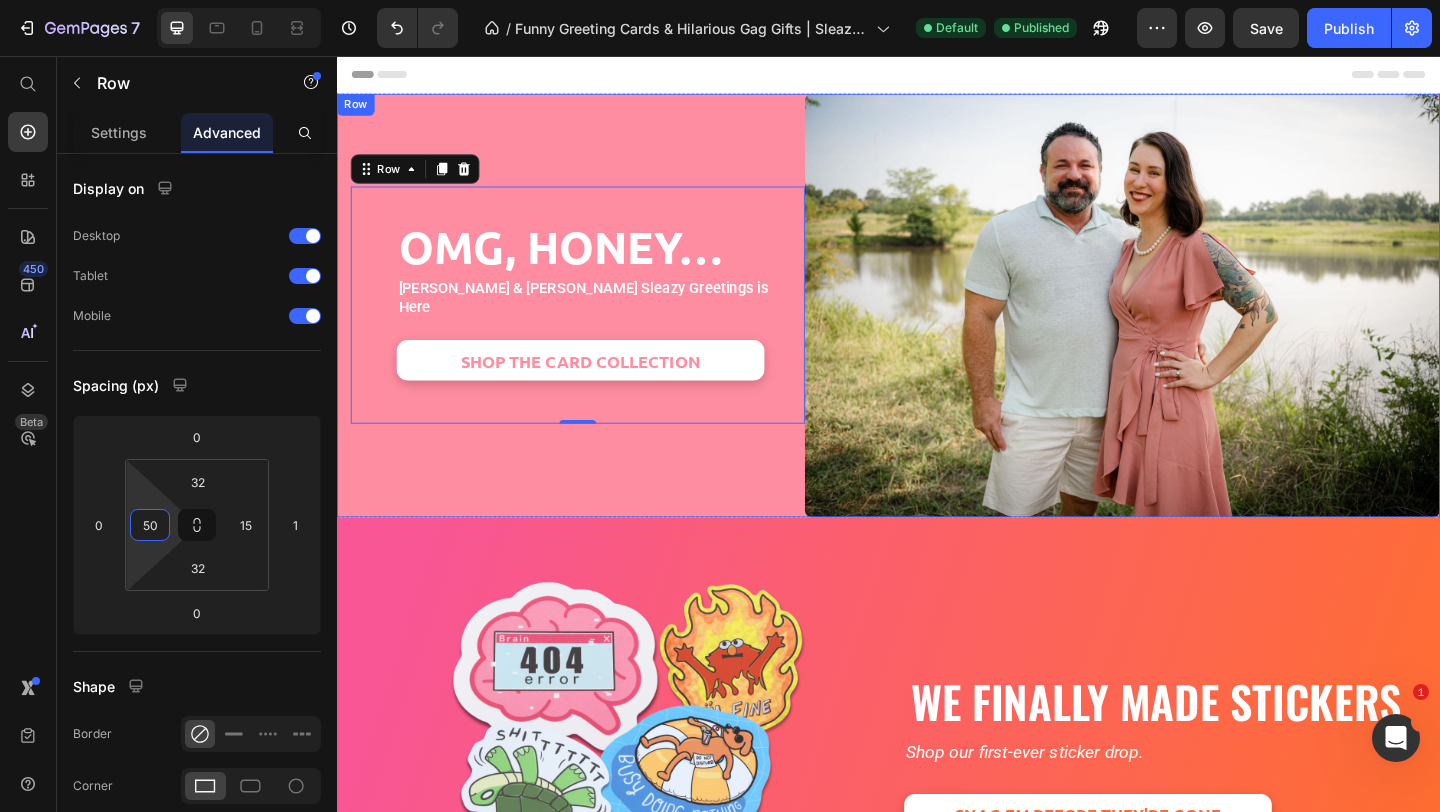 click on "OMG, Honey… Heading Tara & Brian x Sleazy Greetings is Here Text Block SHOP THE   CARD COLLECTION Button Row   0" at bounding box center (599, 327) 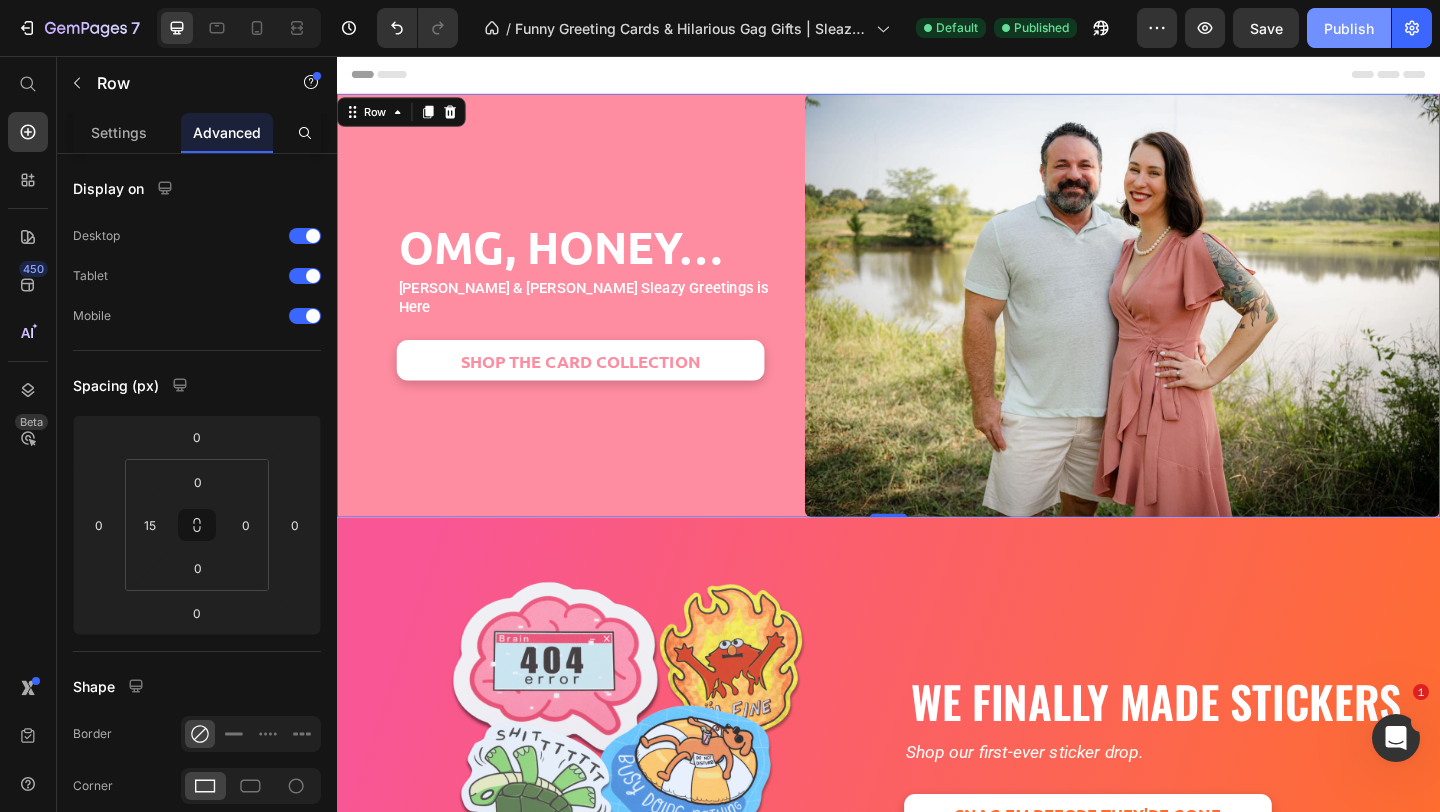 click on "Publish" 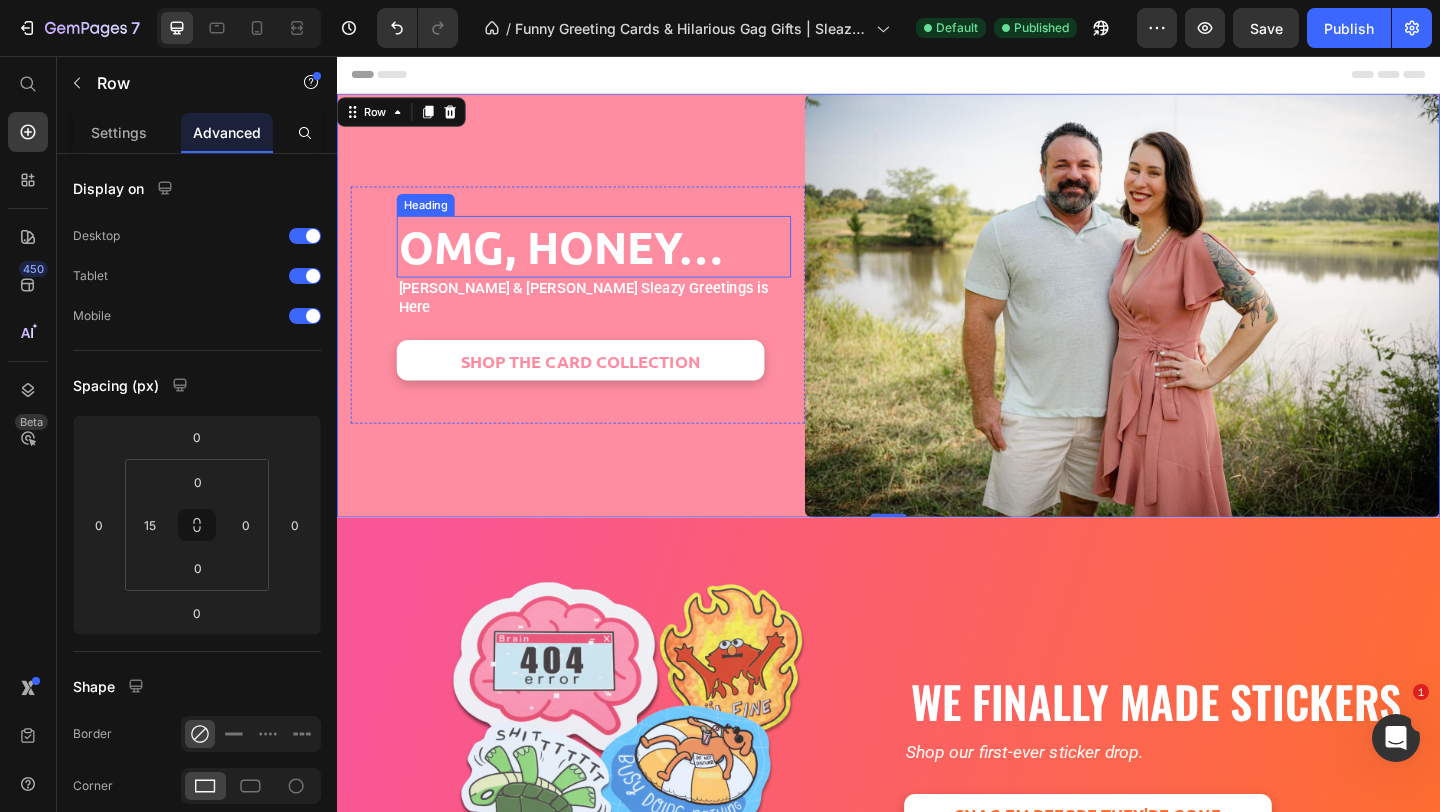 click on "OMG, Honey…" at bounding box center (616, 263) 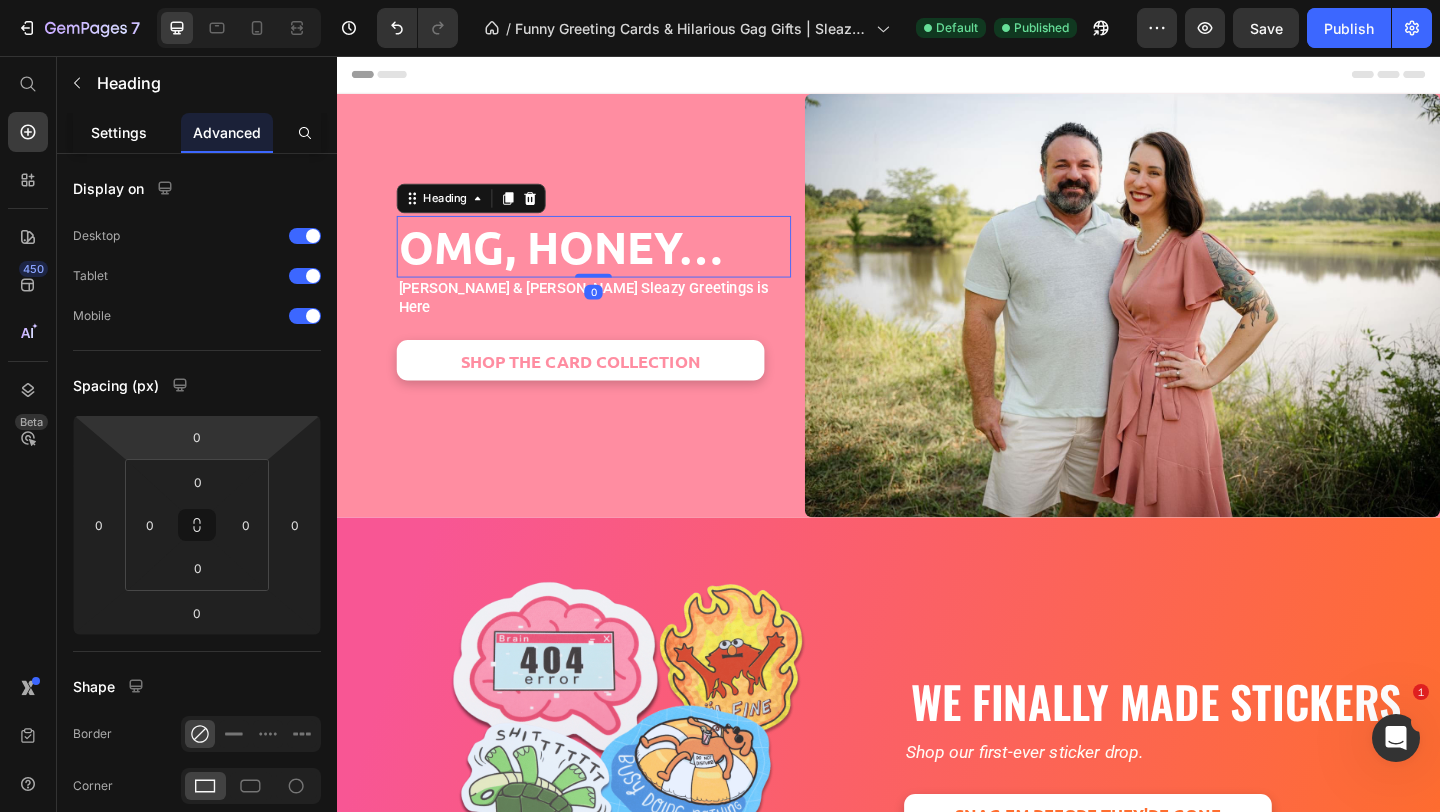 click on "Settings" at bounding box center (119, 132) 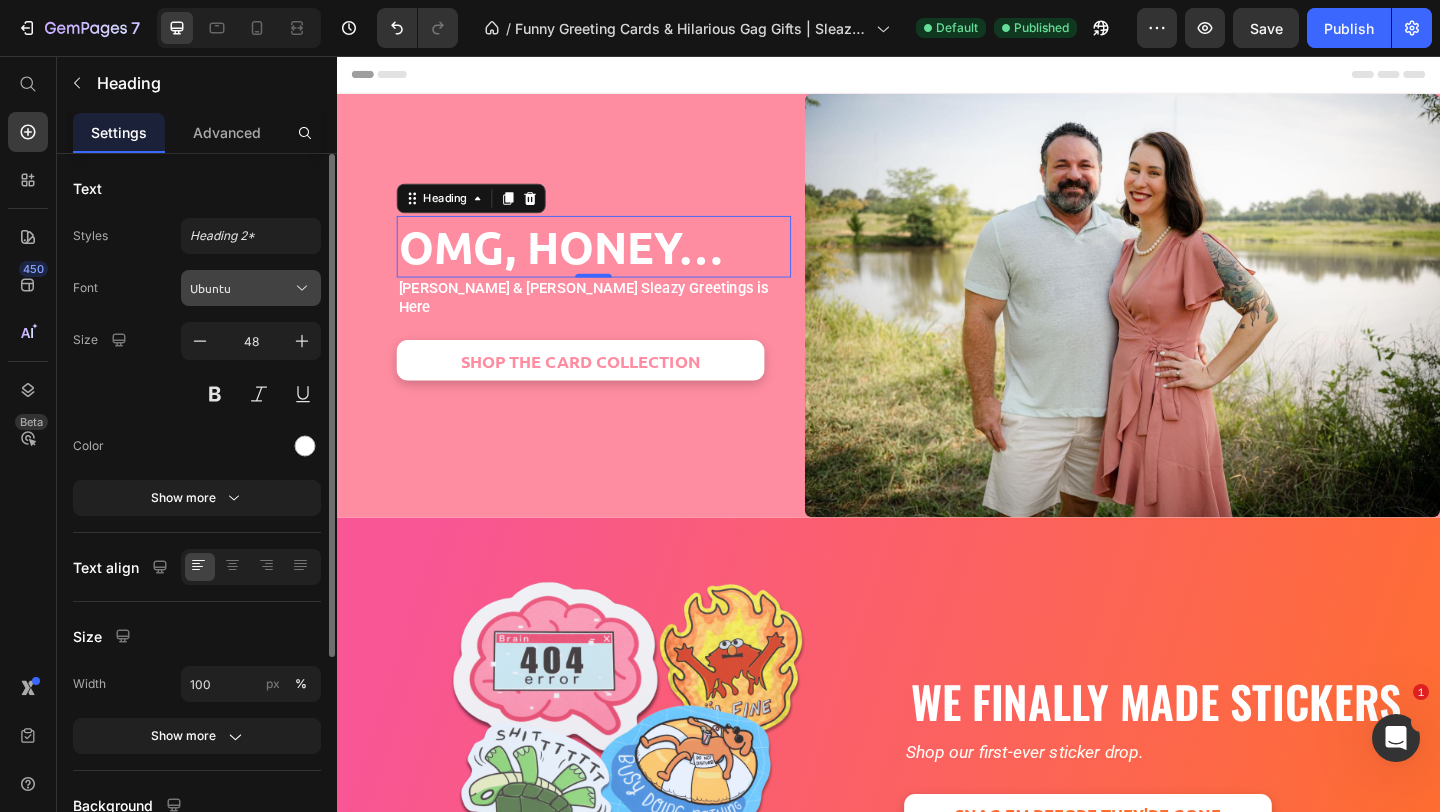 click on "Ubuntu" at bounding box center (241, 288) 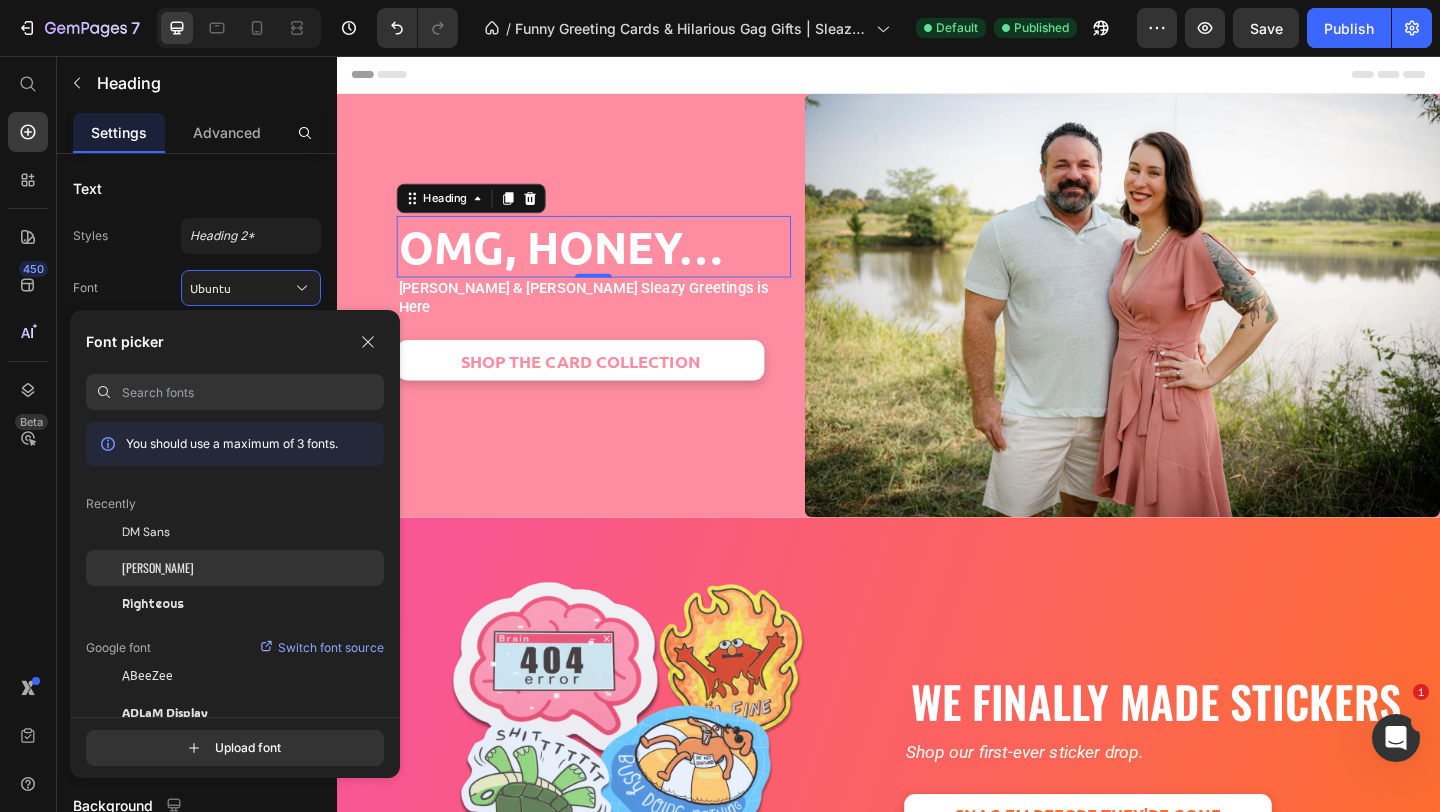 click on "[PERSON_NAME]" at bounding box center (158, 568) 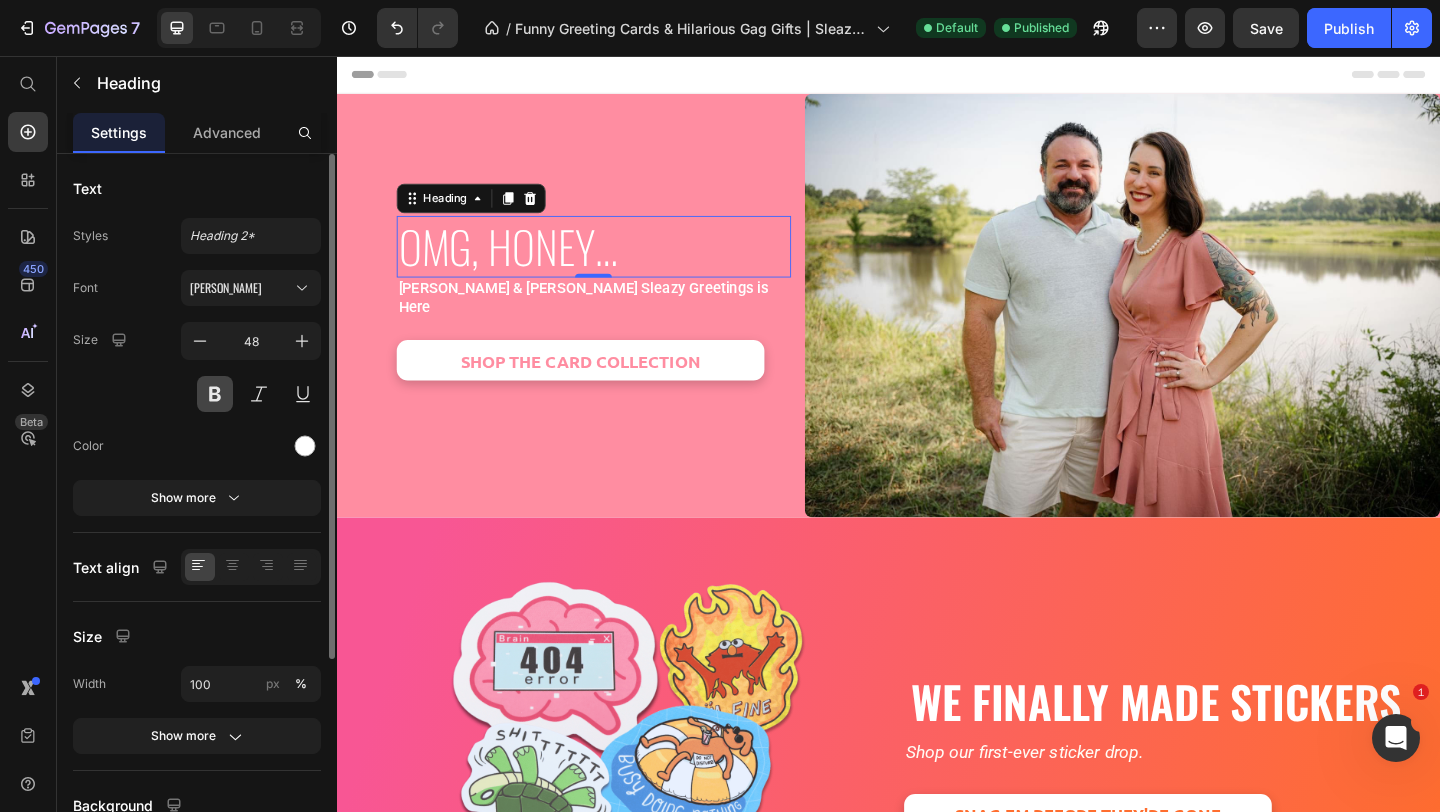 click at bounding box center (215, 394) 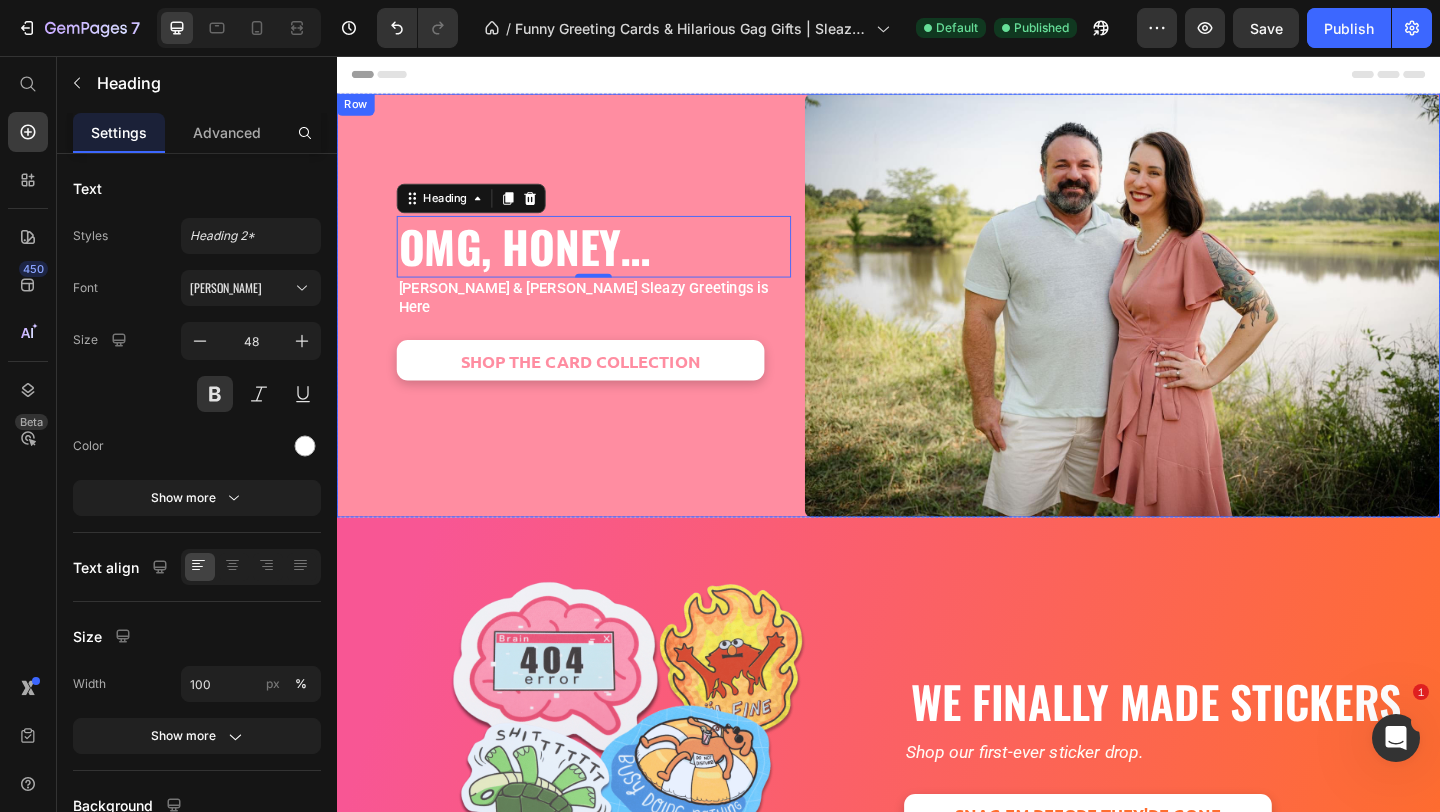 click on "OMG, Honey… Heading   0 Tara & Brian x Sleazy Greetings is Here Text Block SHOP THE   CARD COLLECTION Button Row" at bounding box center [599, 327] 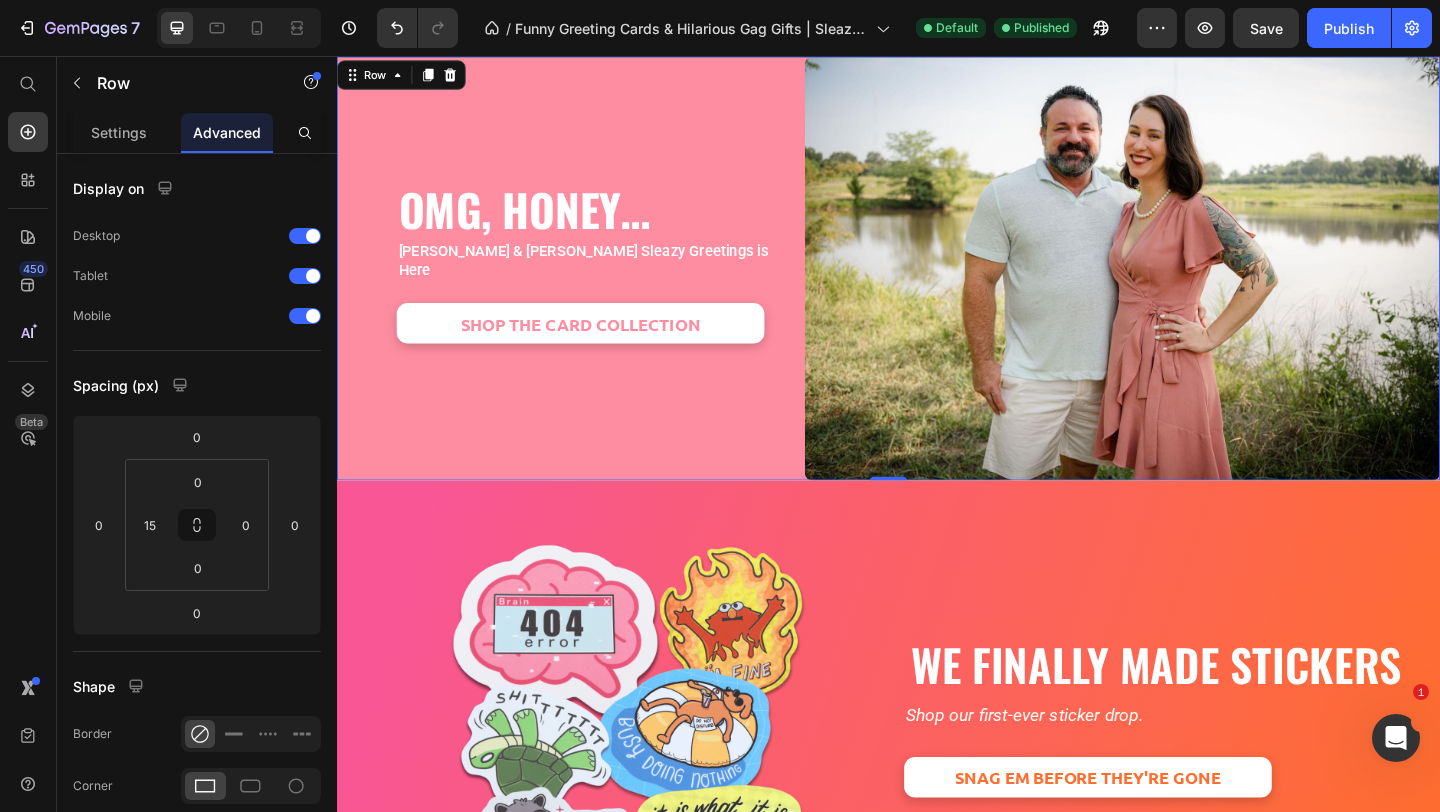 scroll, scrollTop: 43, scrollLeft: 0, axis: vertical 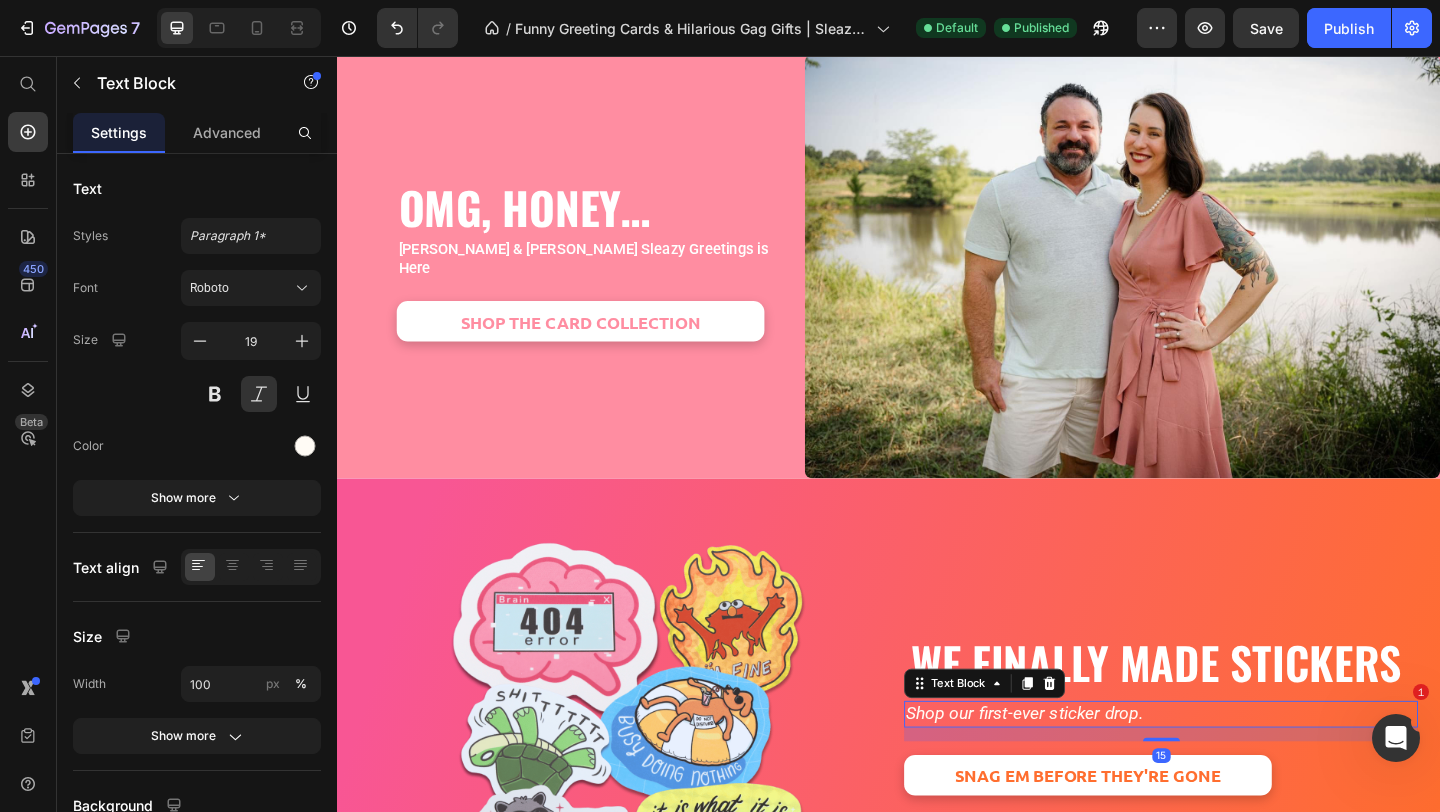 click on "Shop our first-ever sticker drop." at bounding box center (1233, 771) 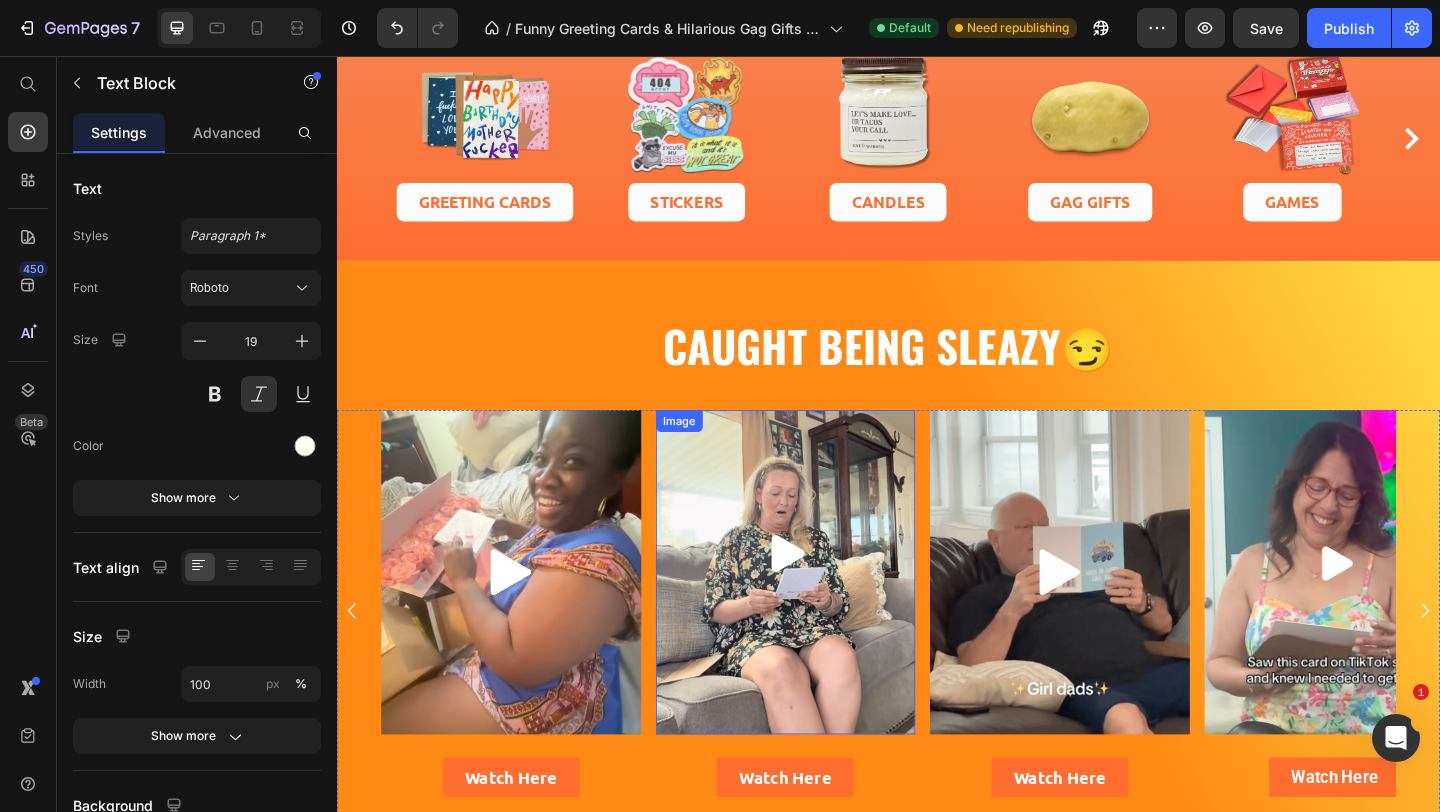 scroll, scrollTop: 1747, scrollLeft: 0, axis: vertical 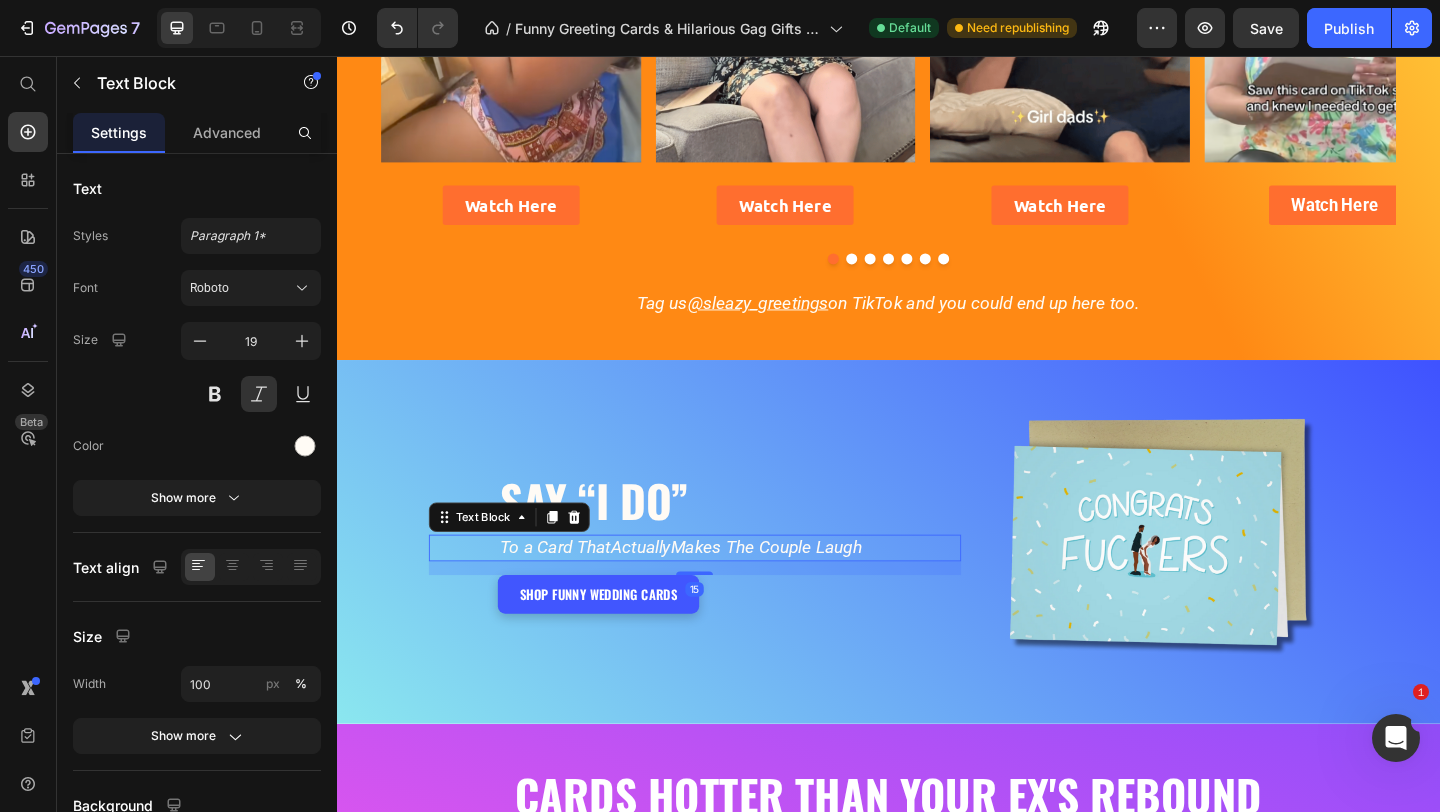 click on "To a Card That  Actually  Makes The Couple Laugh" at bounding box center (764, 591) 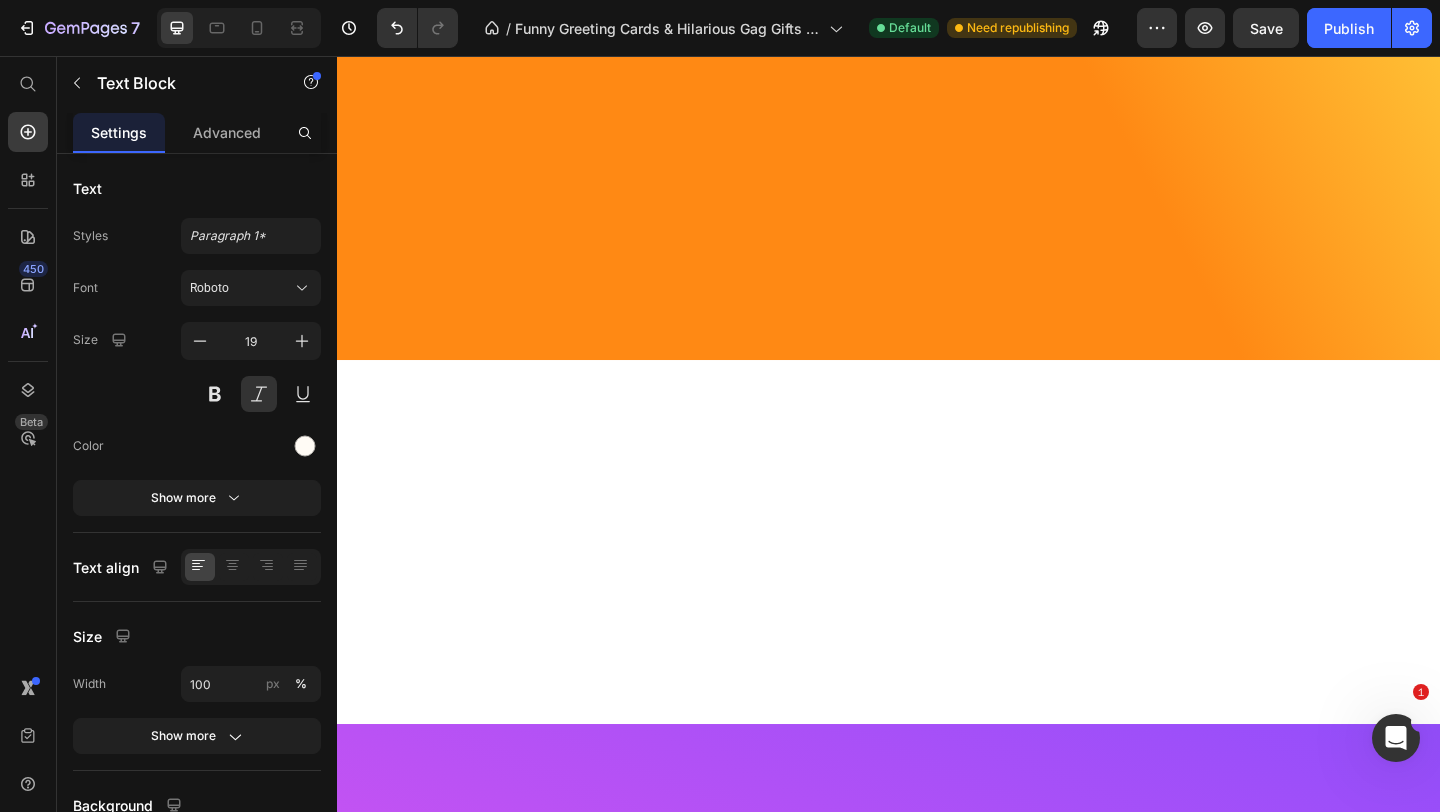scroll, scrollTop: 0, scrollLeft: 0, axis: both 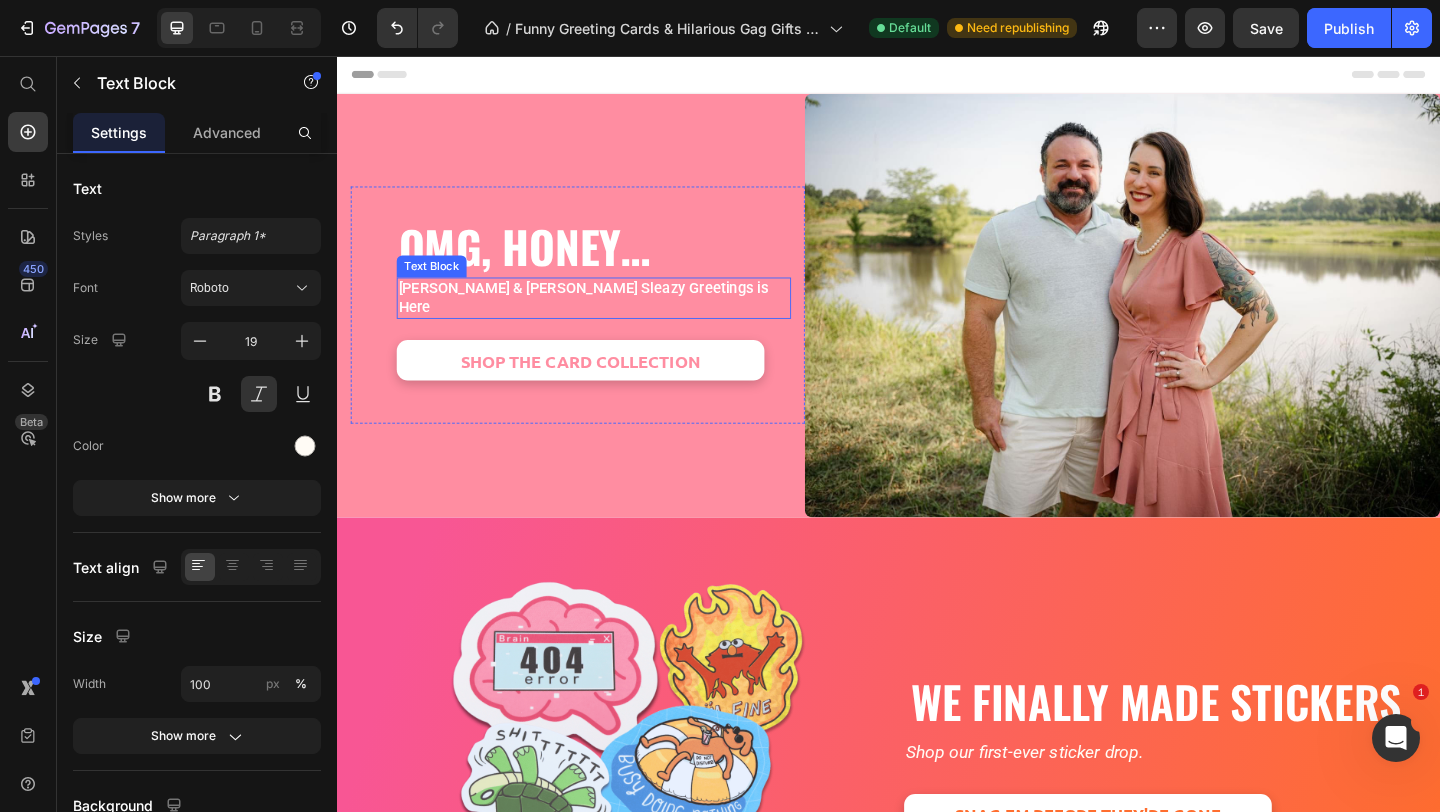 click on "[PERSON_NAME] & [PERSON_NAME] Sleazy Greetings is Here" at bounding box center (605, 319) 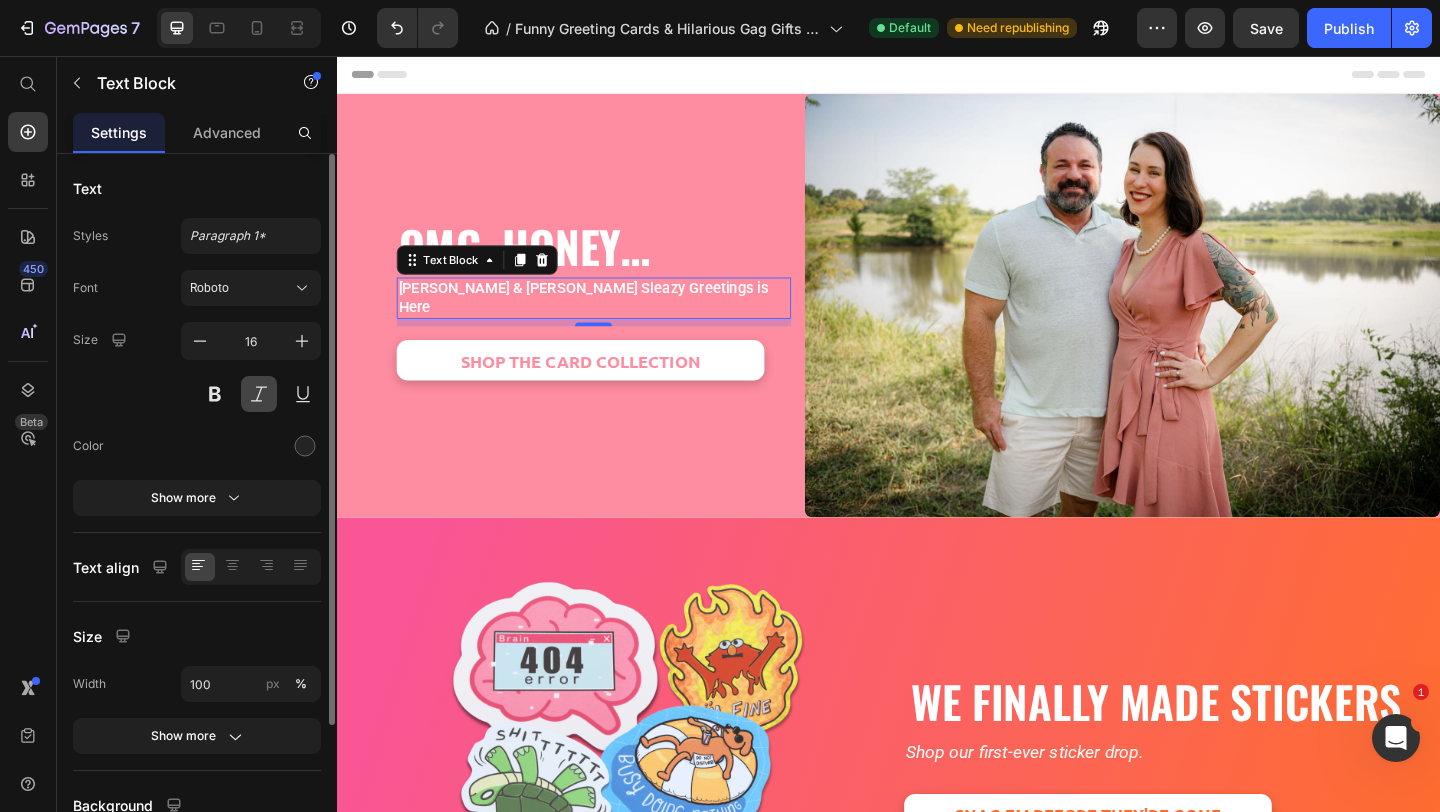 click at bounding box center (259, 394) 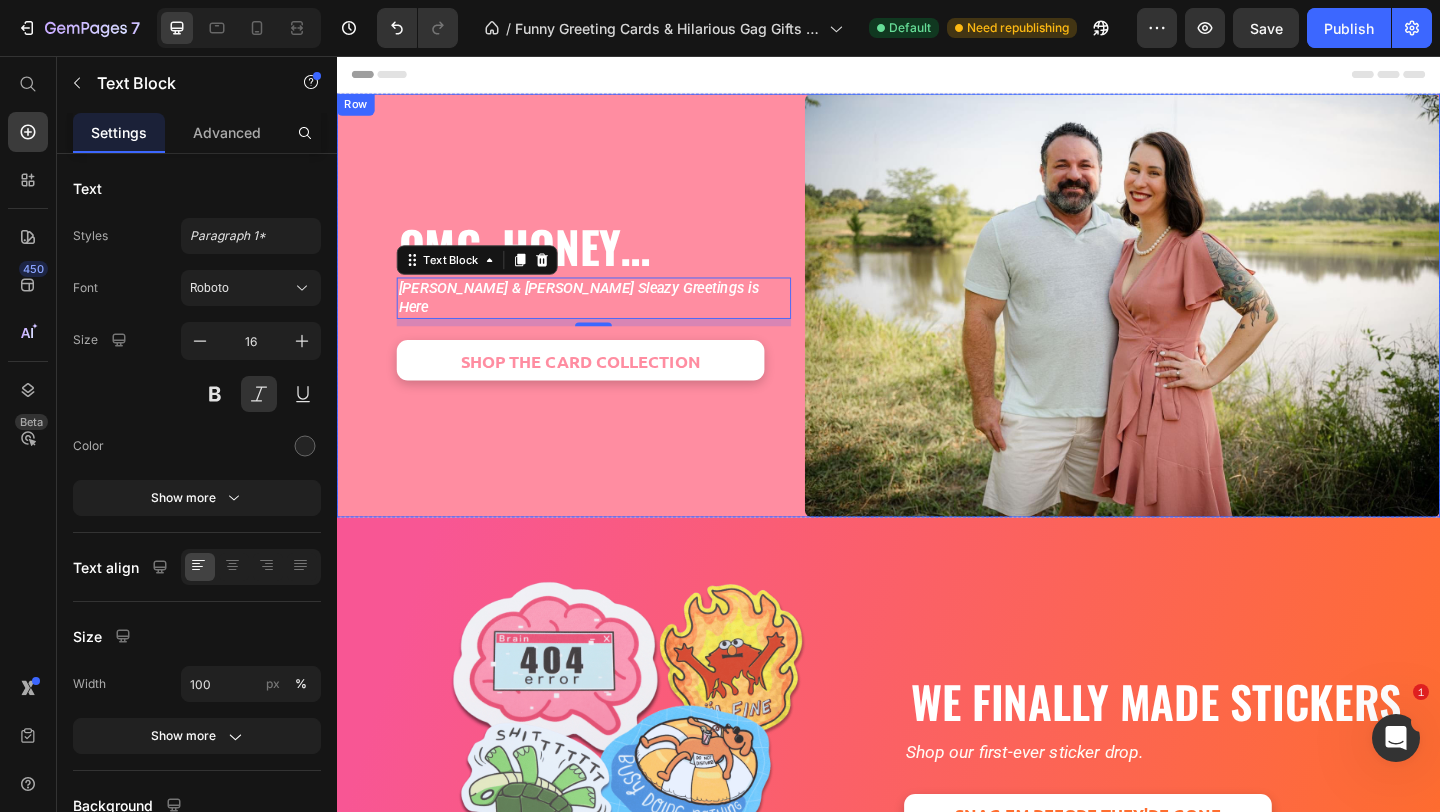 click on "OMG, Honey… Heading Tara & Brian x Sleazy Greetings is Here Text Block   8 SHOP THE   CARD COLLECTION Button Row" at bounding box center (599, 327) 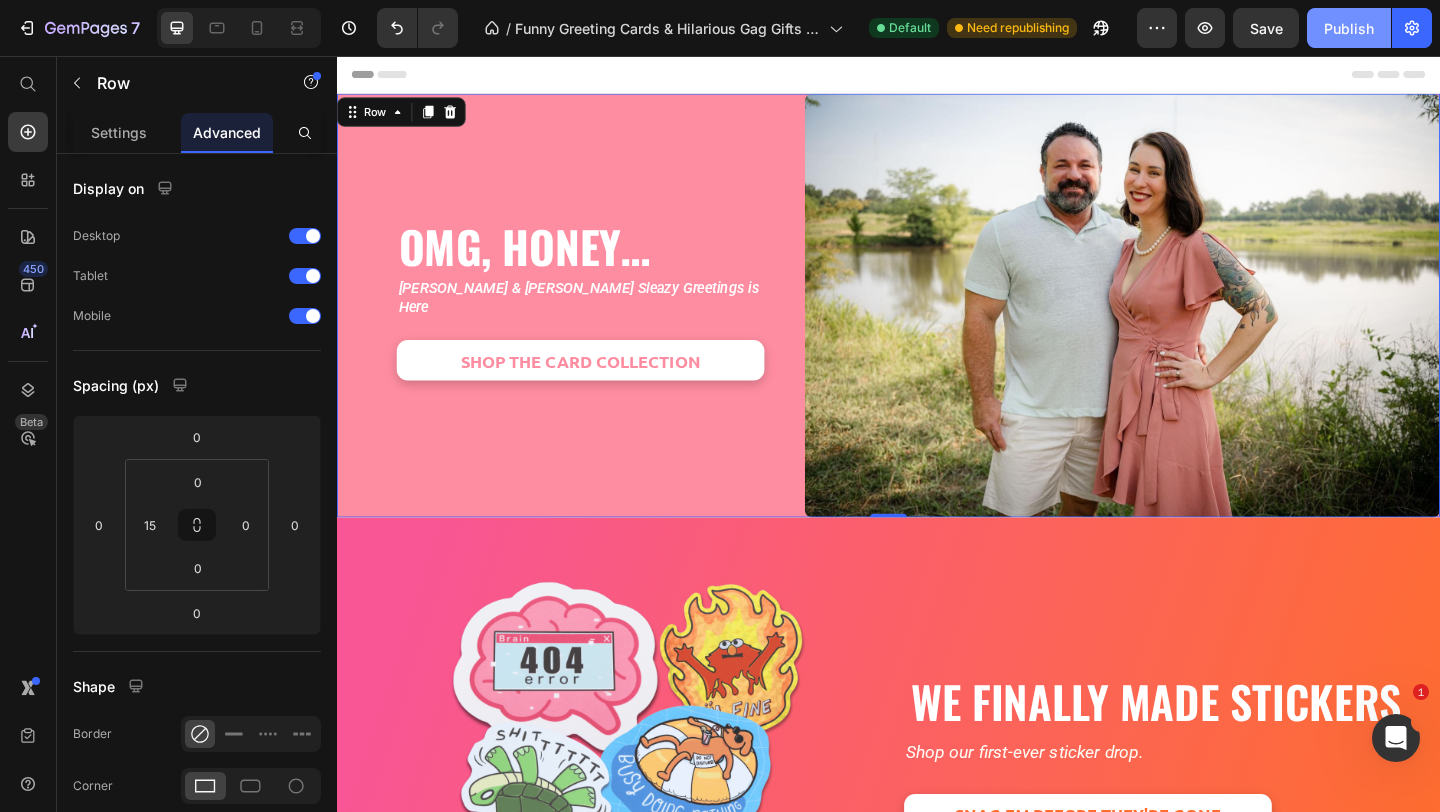 click on "Publish" at bounding box center (1349, 28) 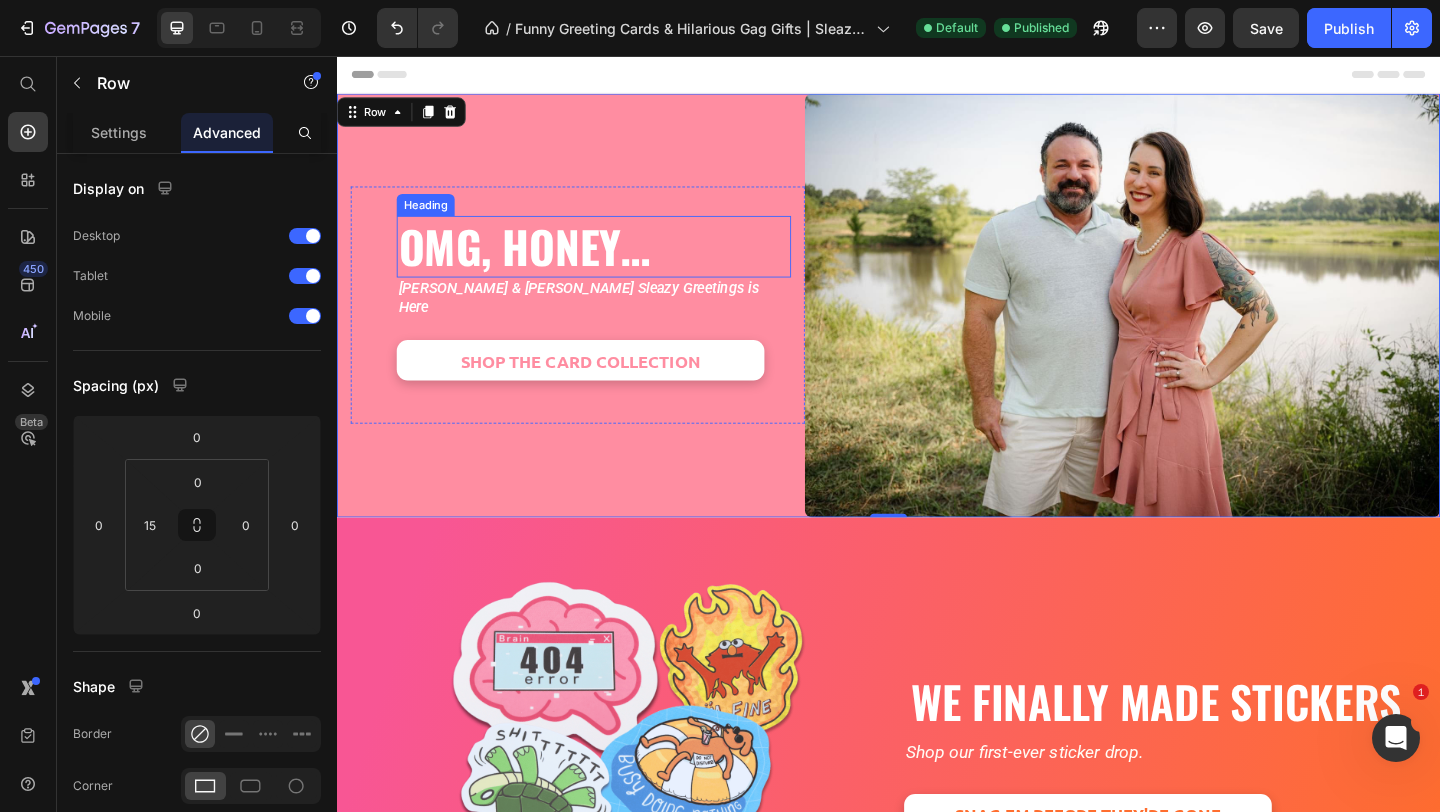 click on "OMG, Honey…" at bounding box center [616, 263] 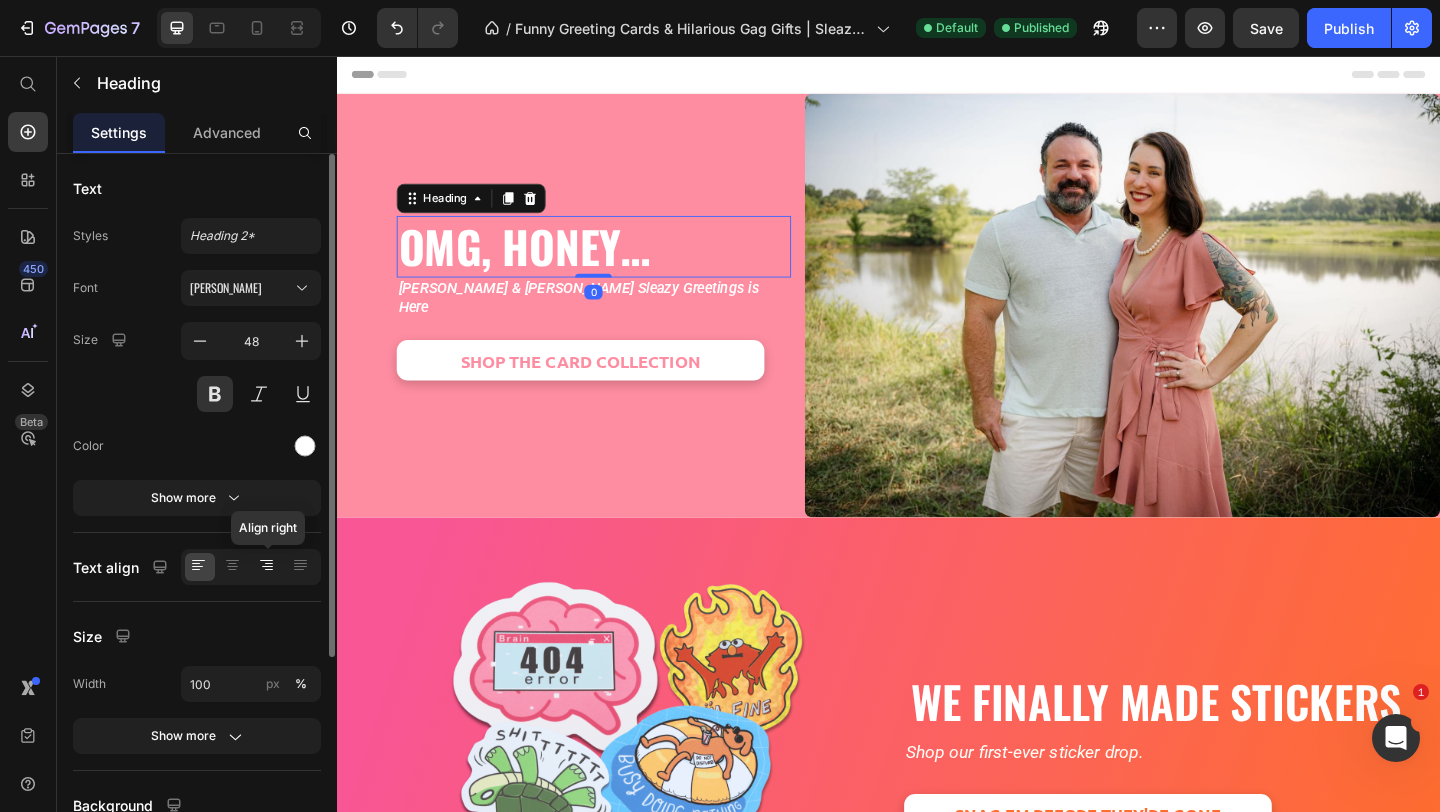 click 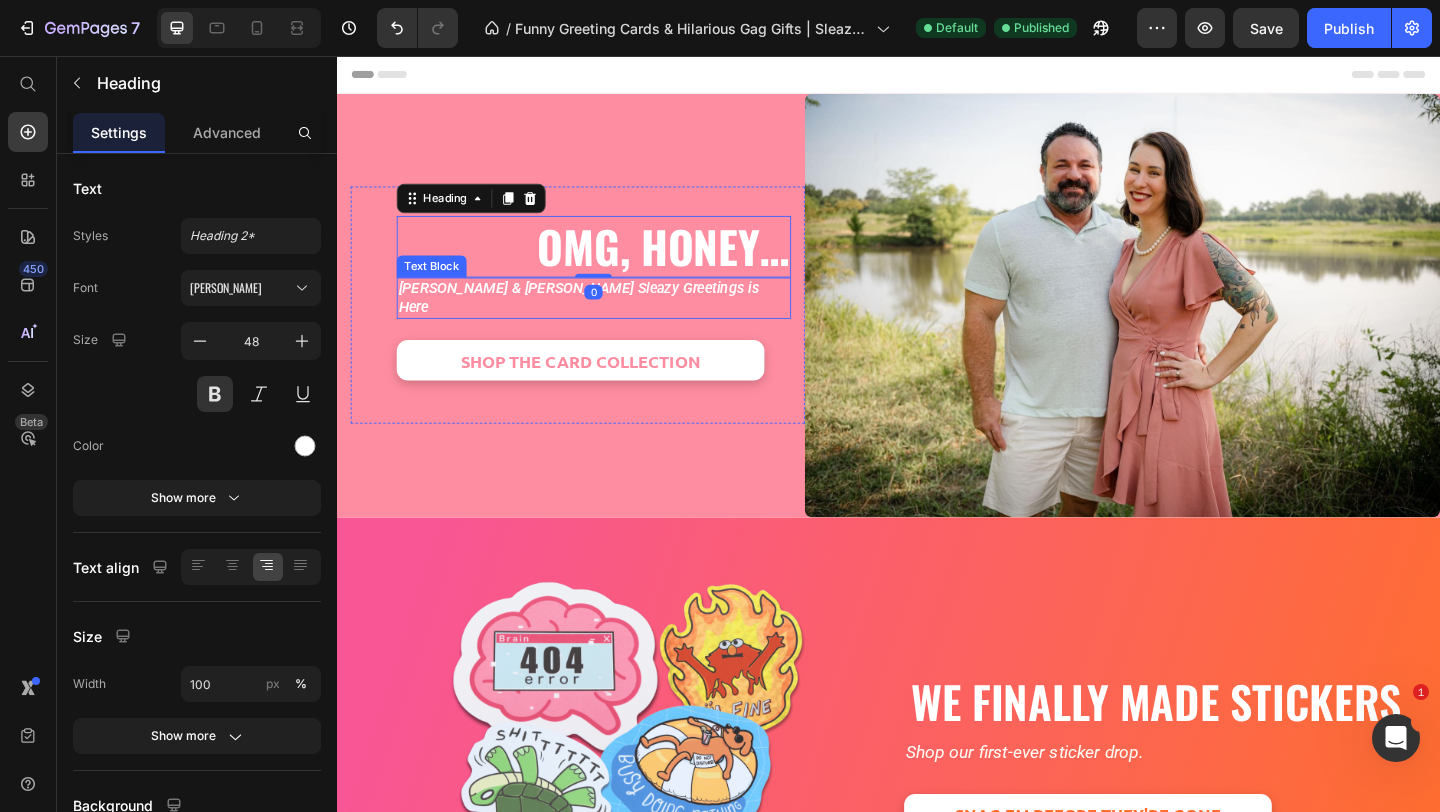 click on "[PERSON_NAME] & [PERSON_NAME] Sleazy Greetings is Here" at bounding box center (616, 320) 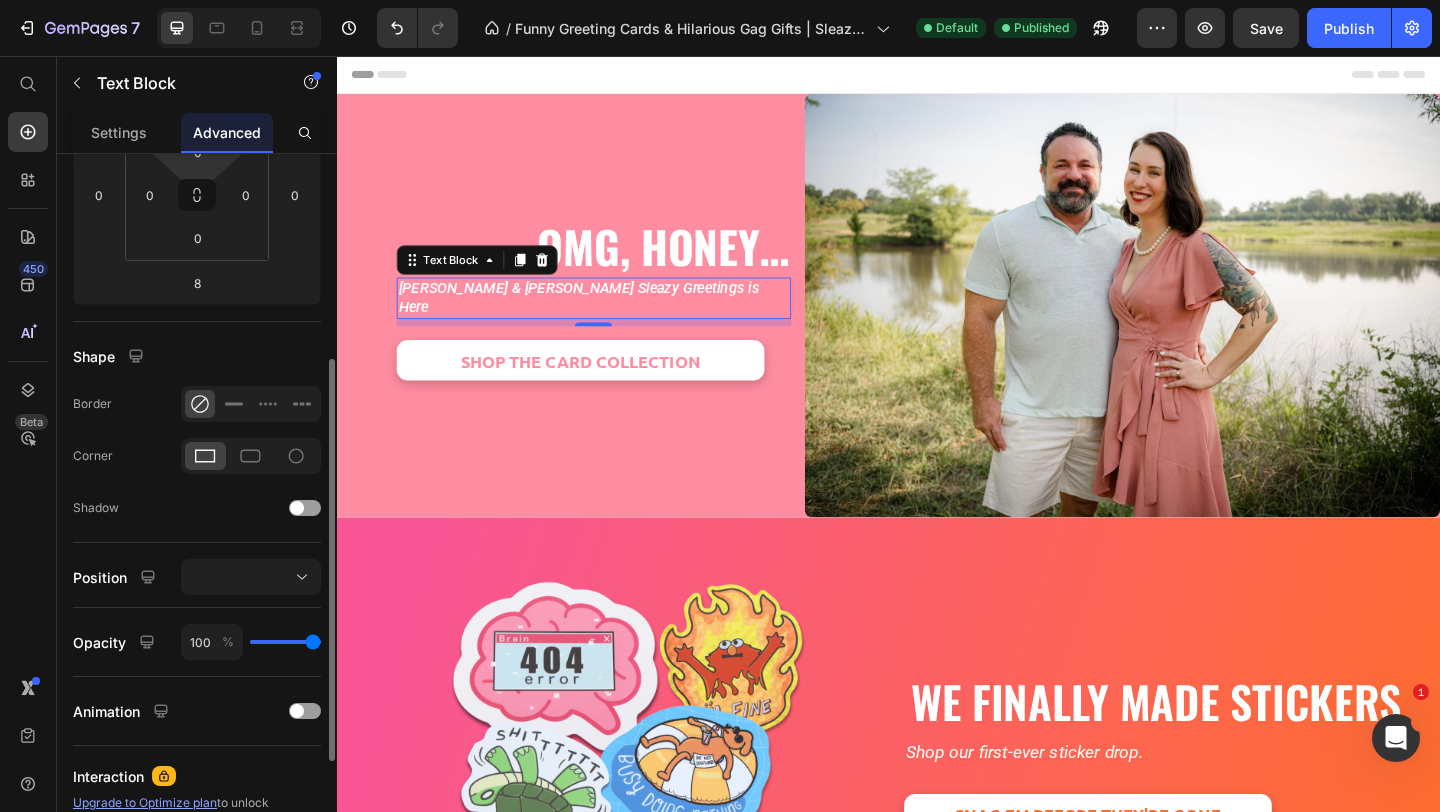 scroll, scrollTop: 342, scrollLeft: 0, axis: vertical 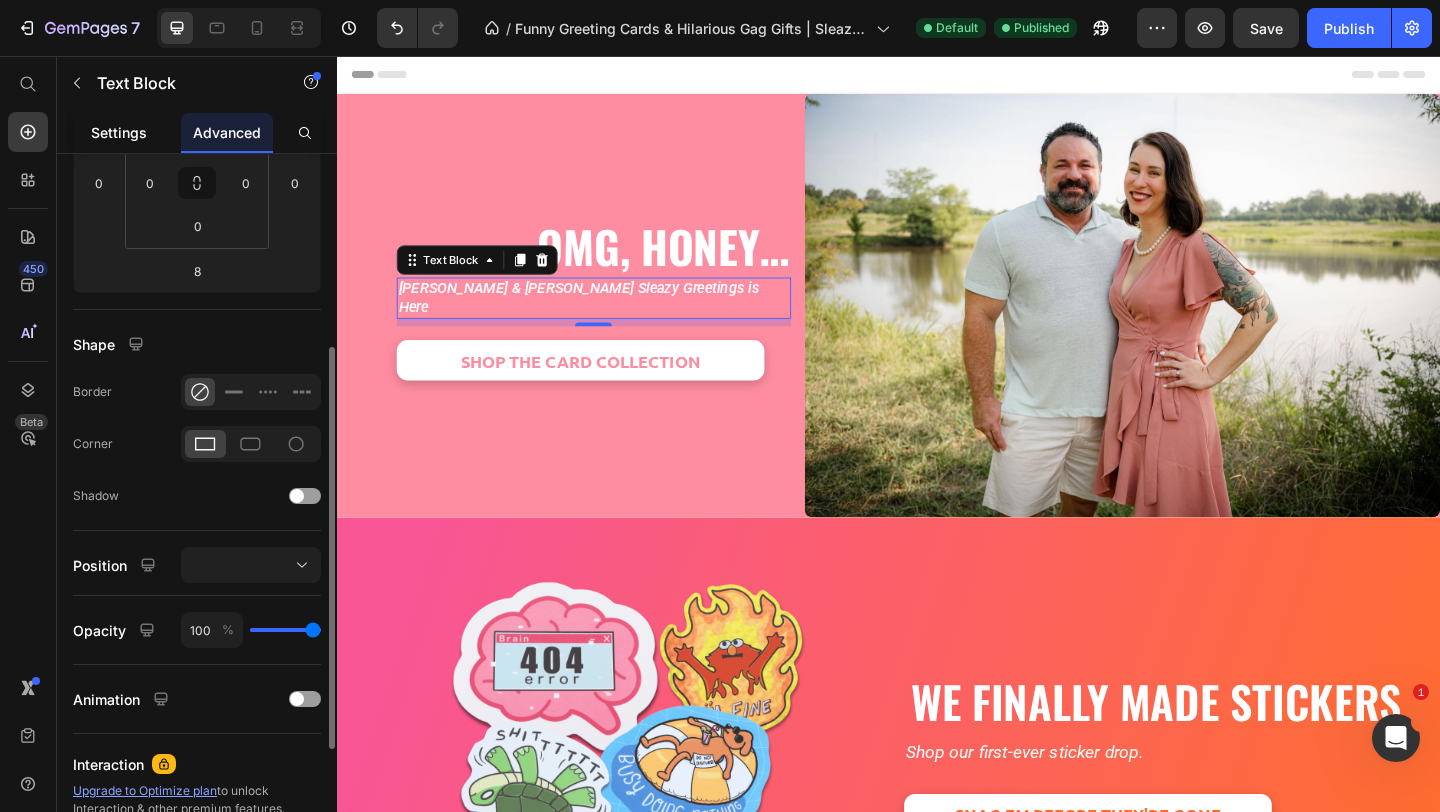 click on "Settings" 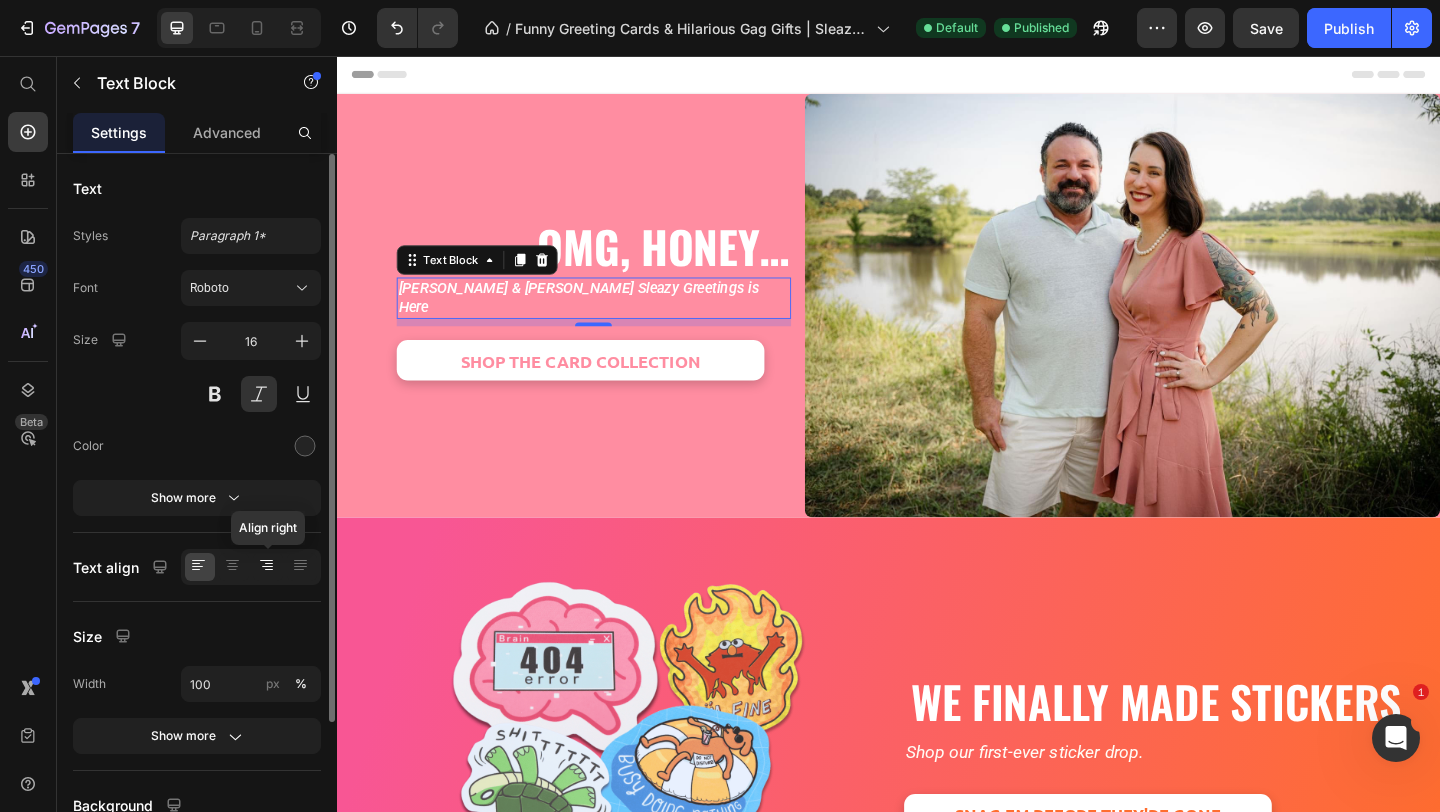 click 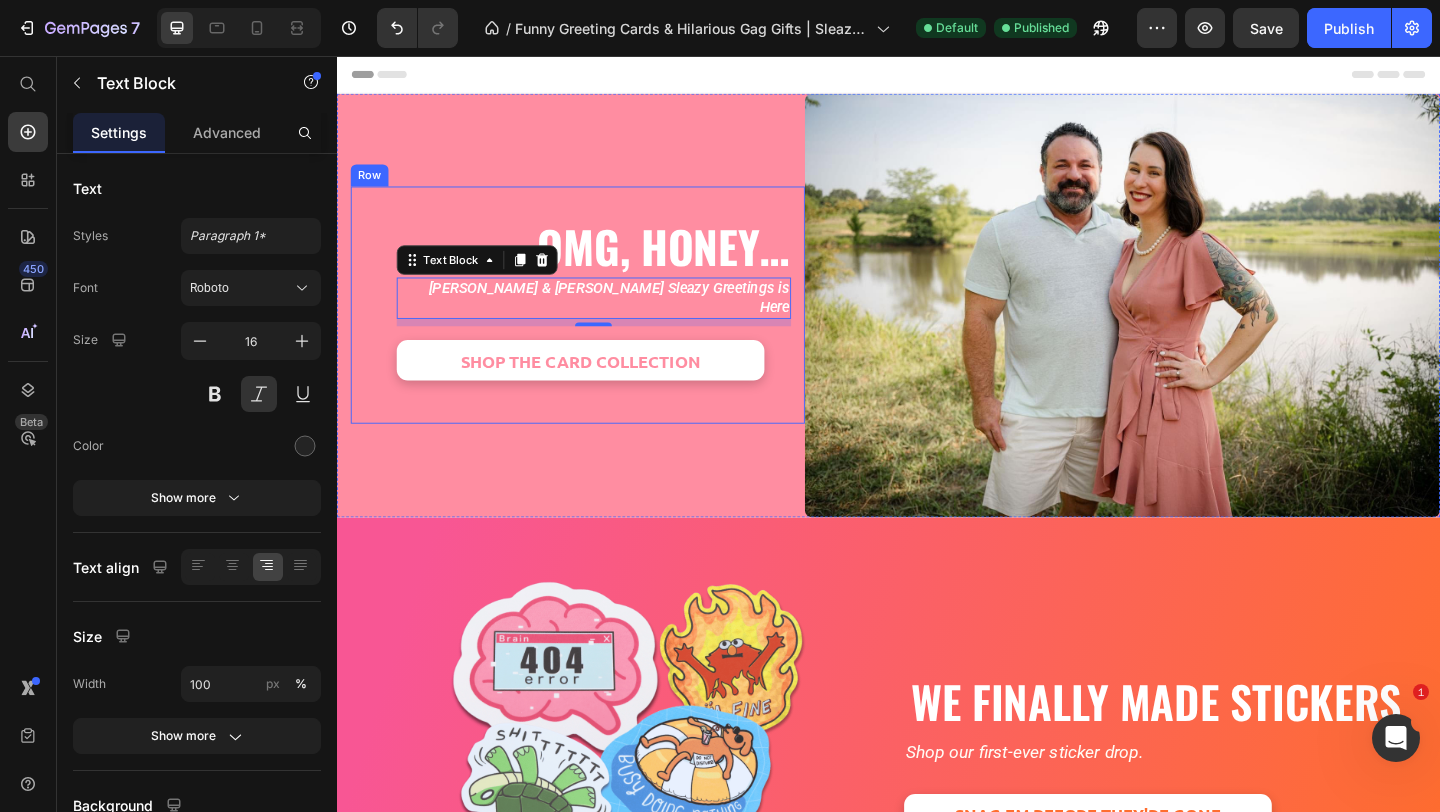 click on "OMG, Honey… Heading Tara & Brian x Sleazy Greetings is Here Text Block   8 SHOP THE   CARD COLLECTION Button Row" at bounding box center [599, 327] 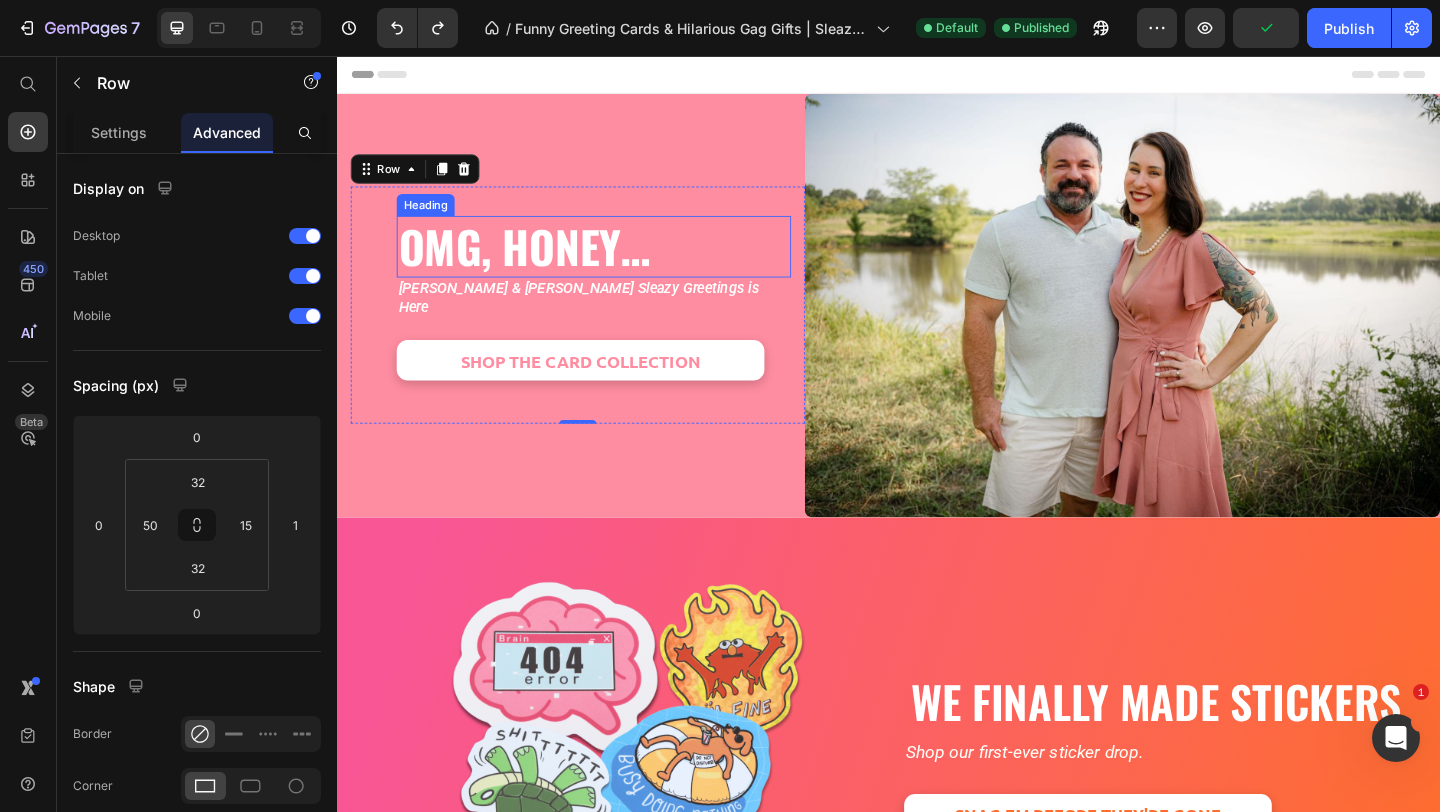 click on "OMG, Honey…" at bounding box center (616, 263) 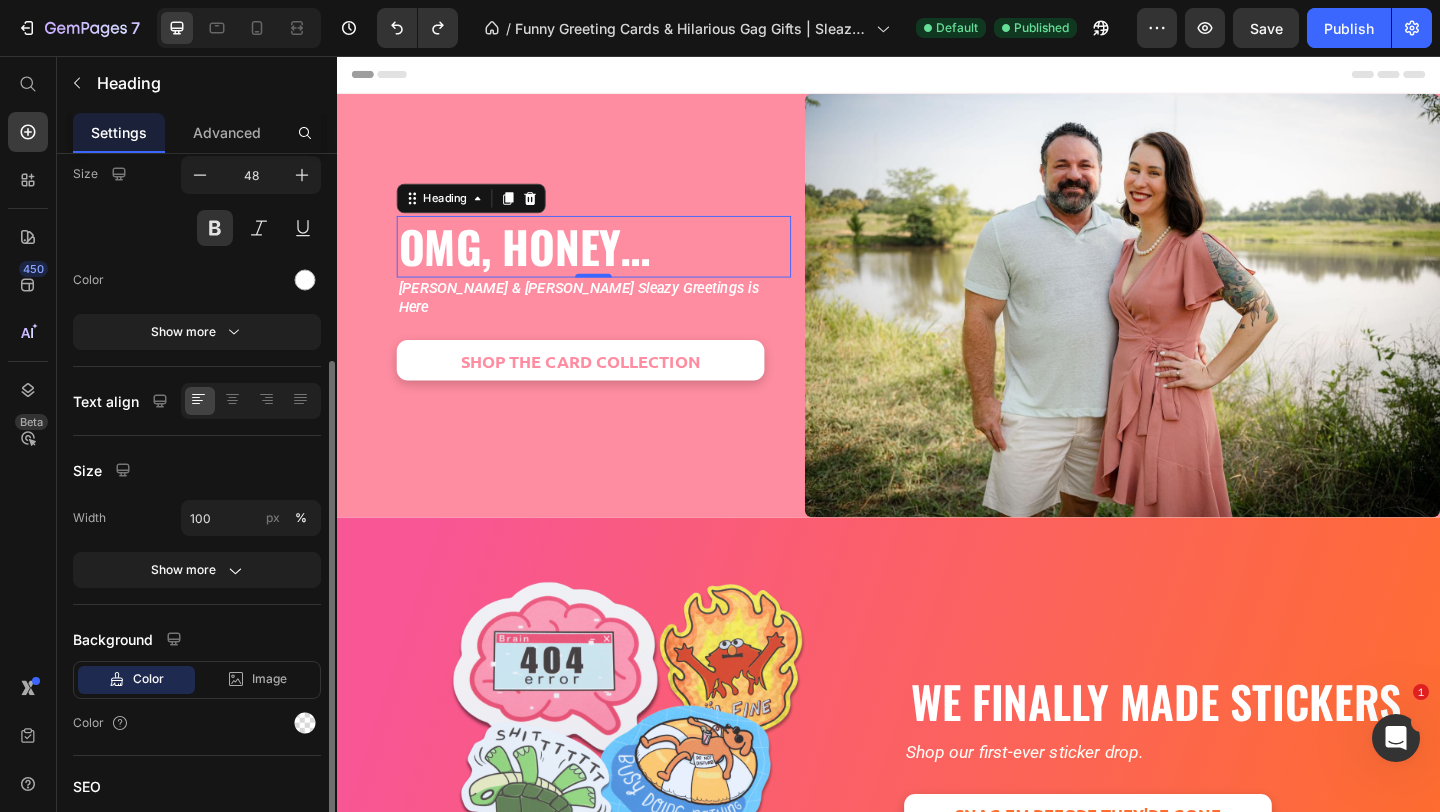 scroll, scrollTop: 82, scrollLeft: 0, axis: vertical 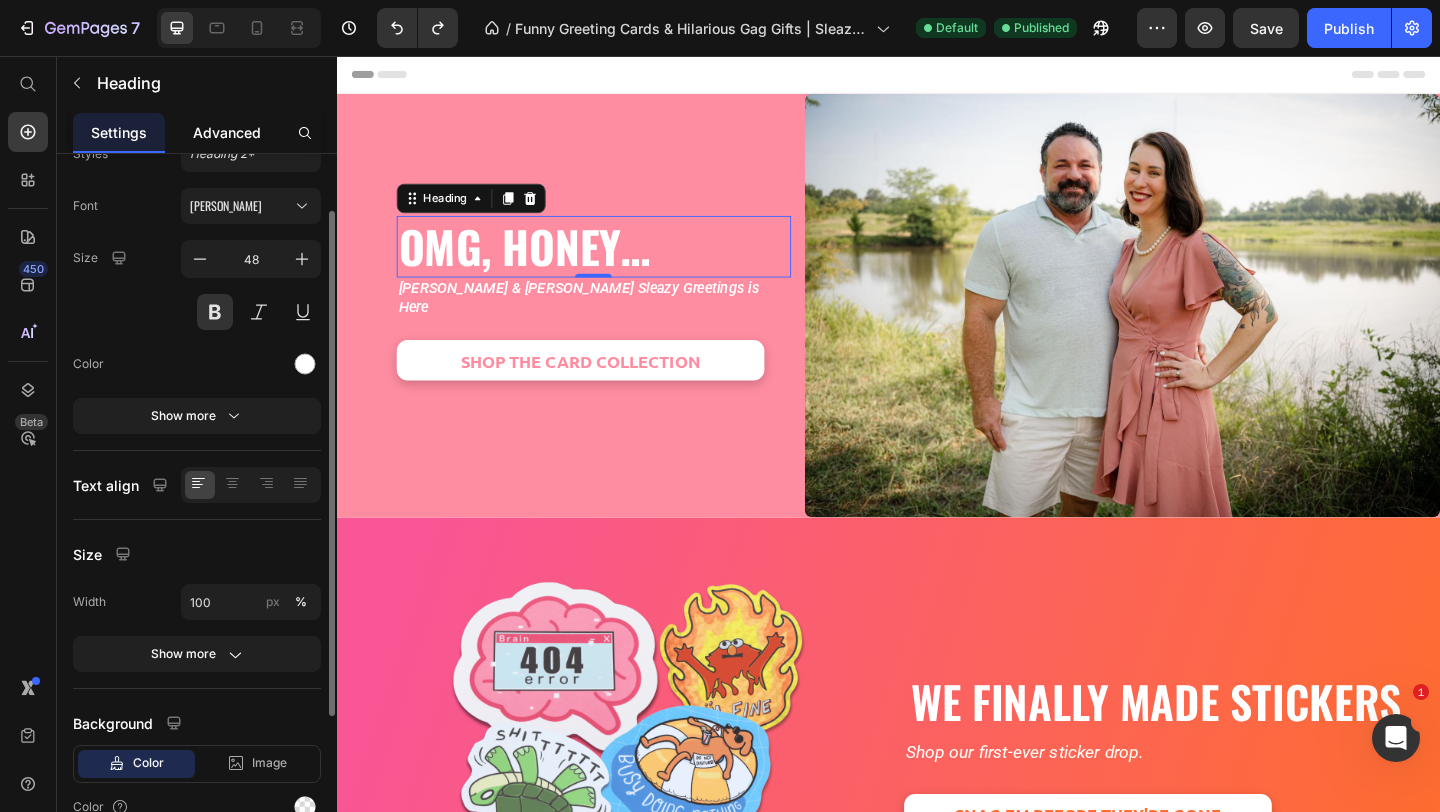 click on "Advanced" at bounding box center [227, 132] 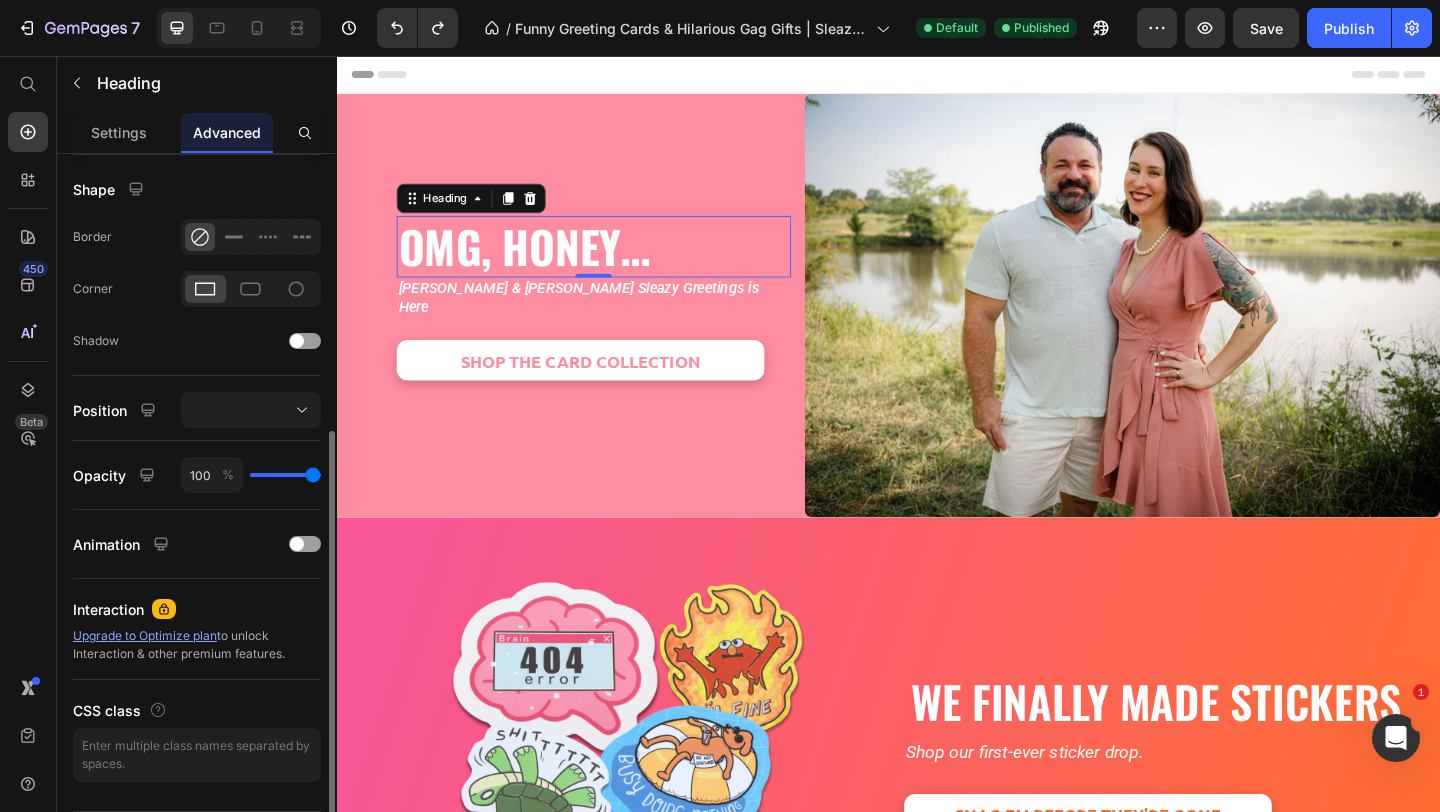 scroll, scrollTop: 495, scrollLeft: 0, axis: vertical 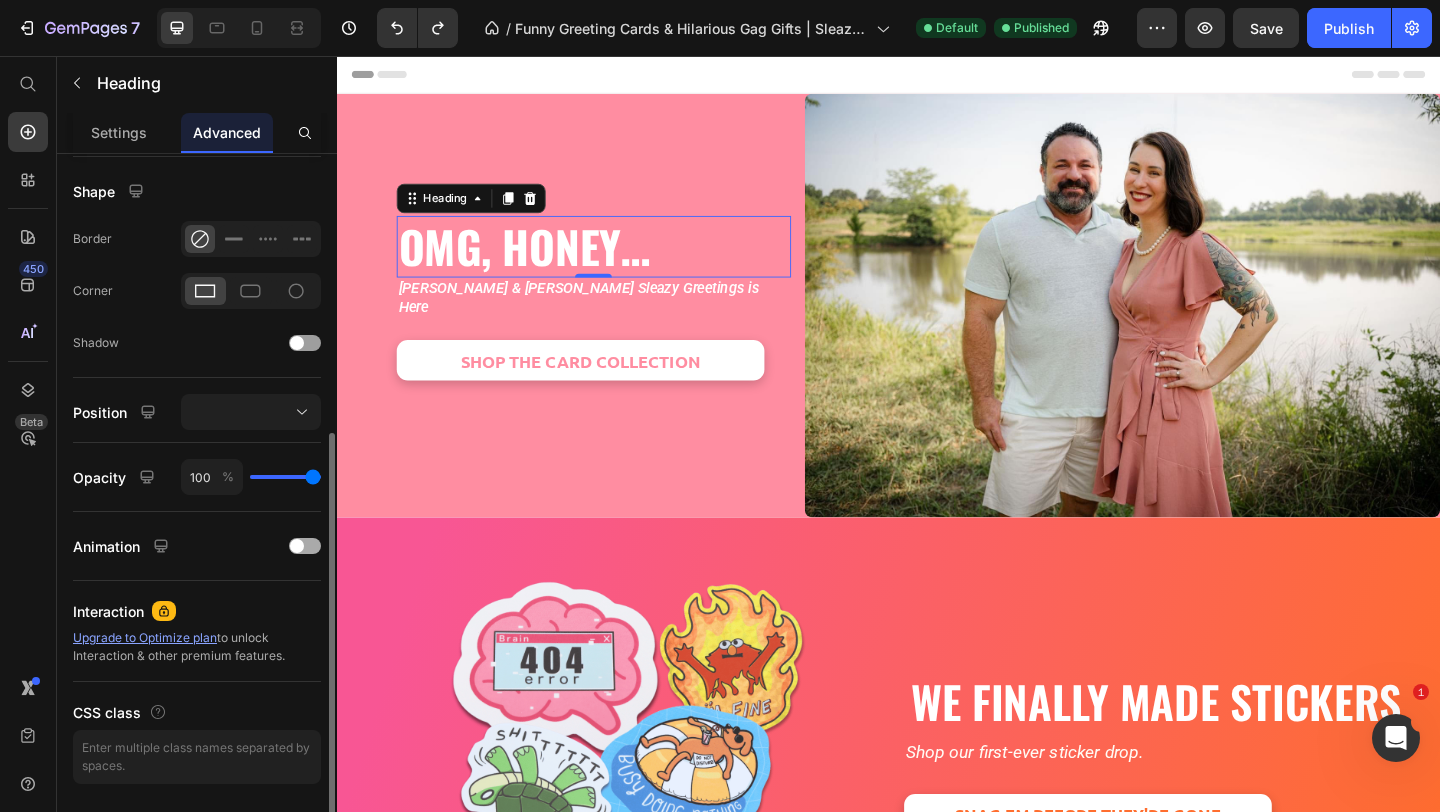 click at bounding box center [297, 546] 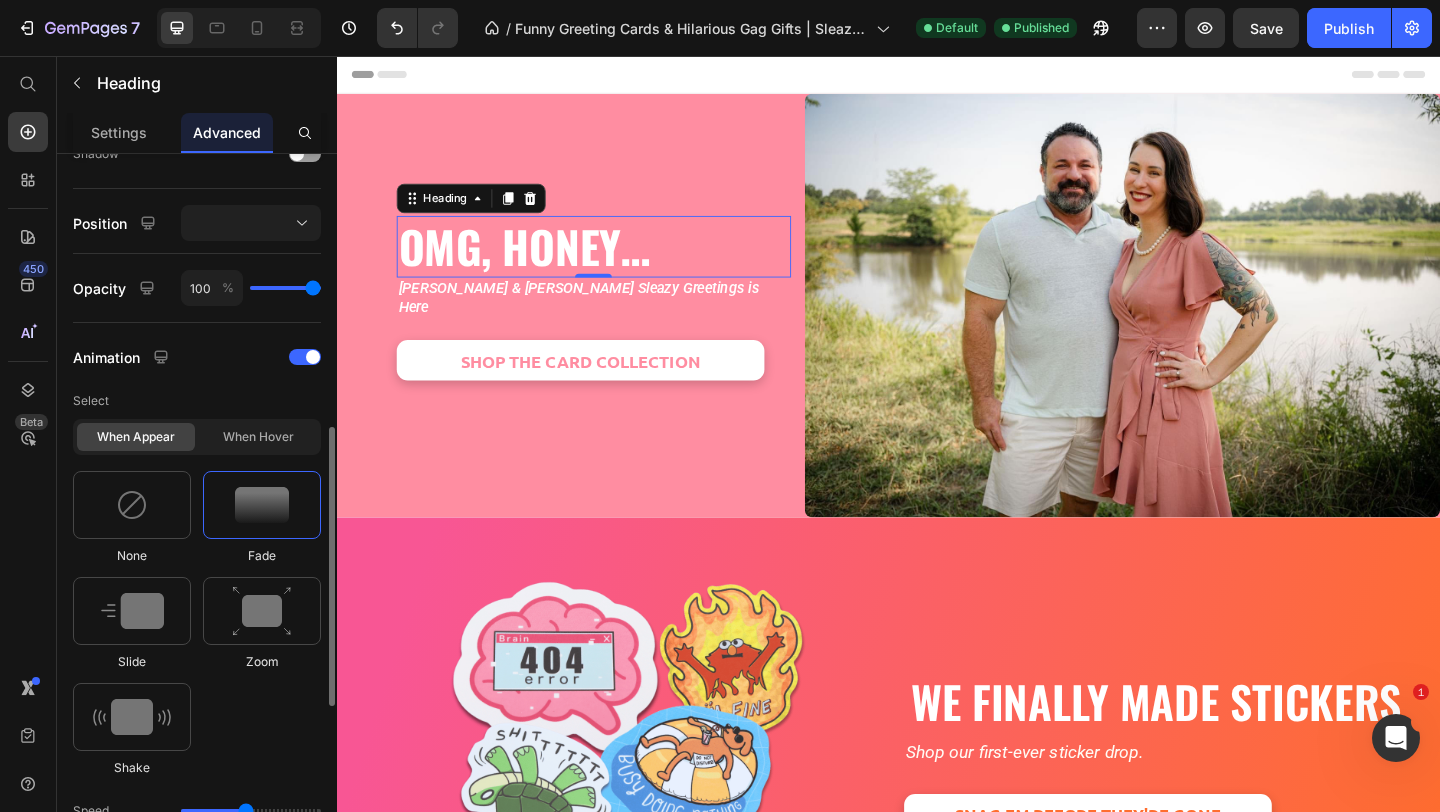 scroll, scrollTop: 688, scrollLeft: 0, axis: vertical 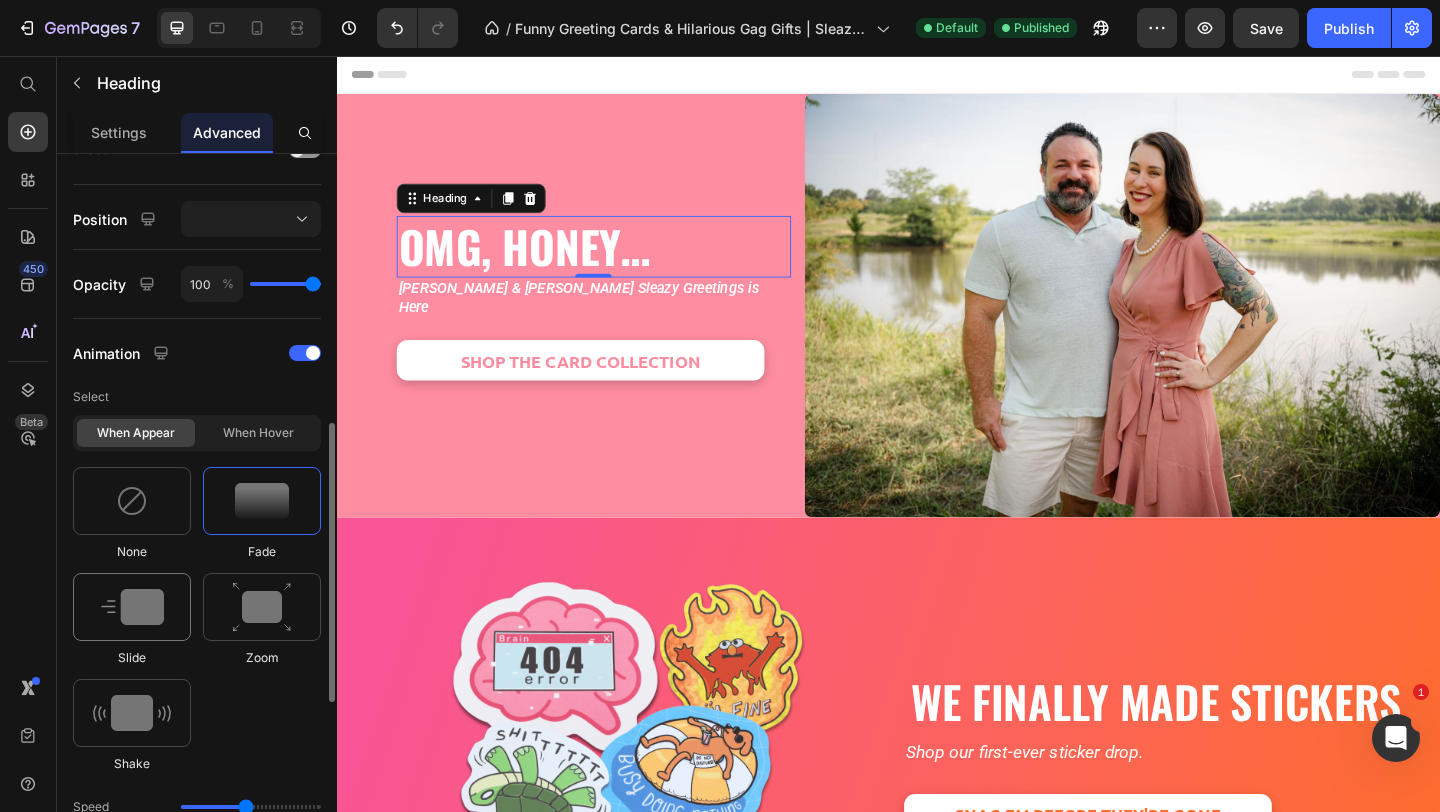 click at bounding box center [132, 607] 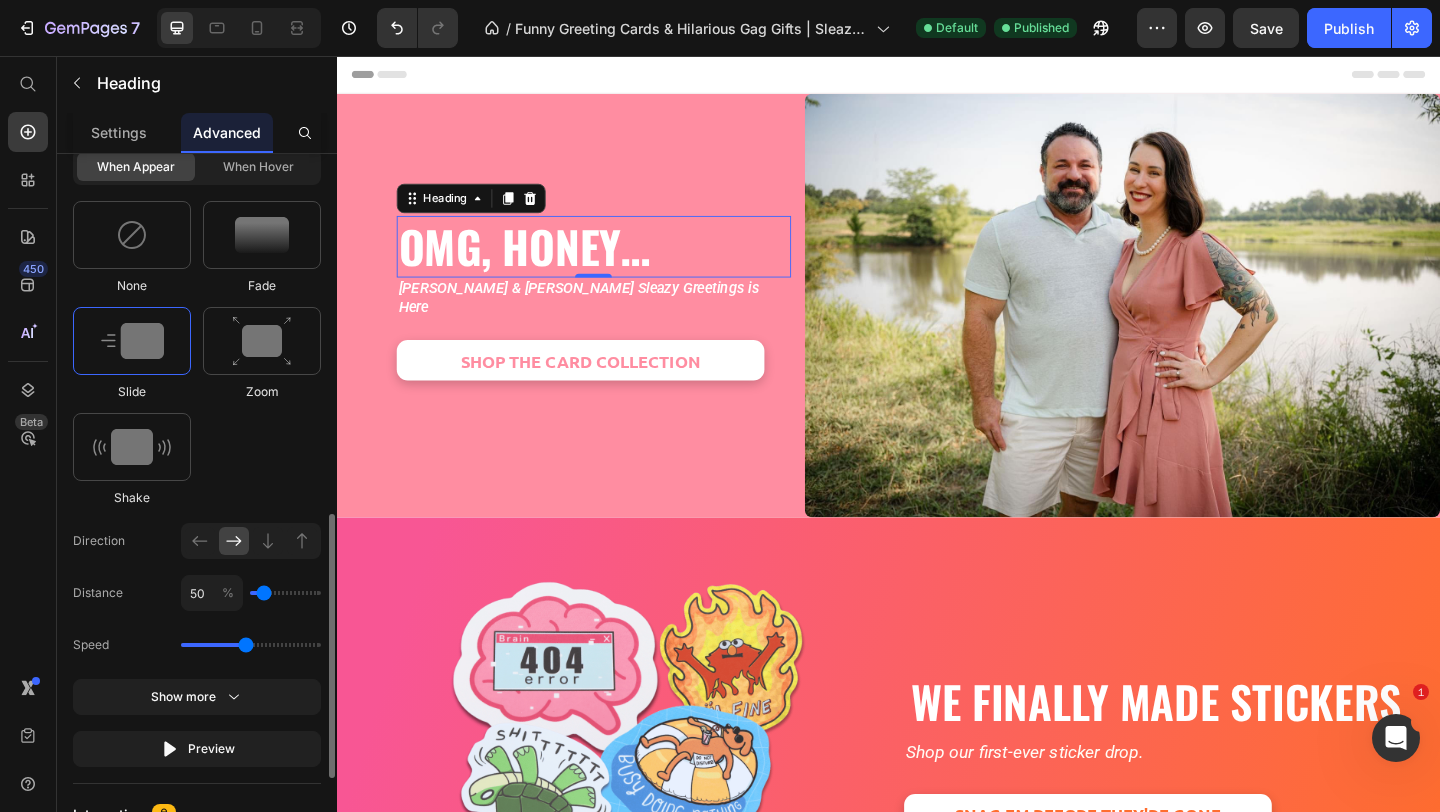 scroll, scrollTop: 992, scrollLeft: 0, axis: vertical 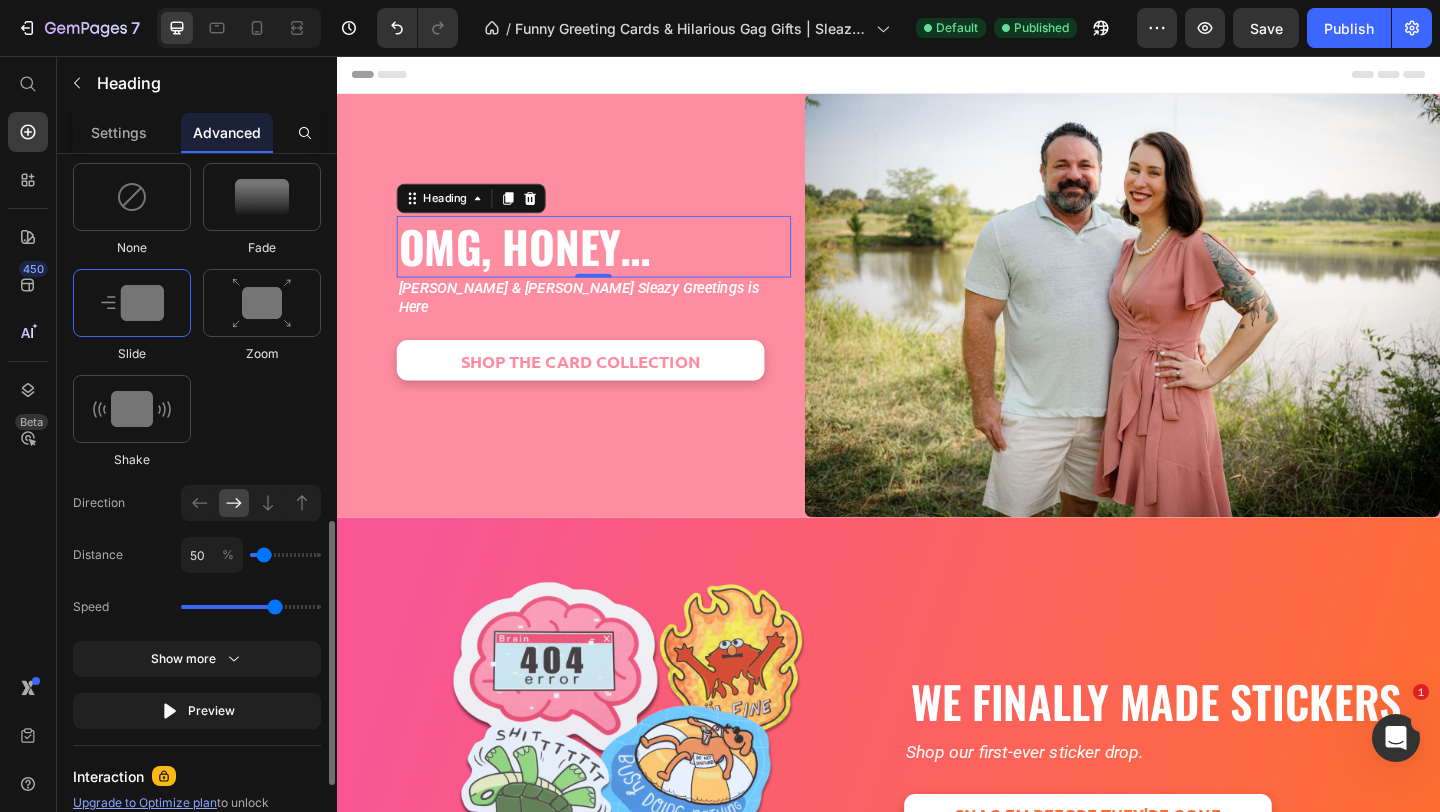 drag, startPoint x: 243, startPoint y: 609, endPoint x: 274, endPoint y: 611, distance: 31.06445 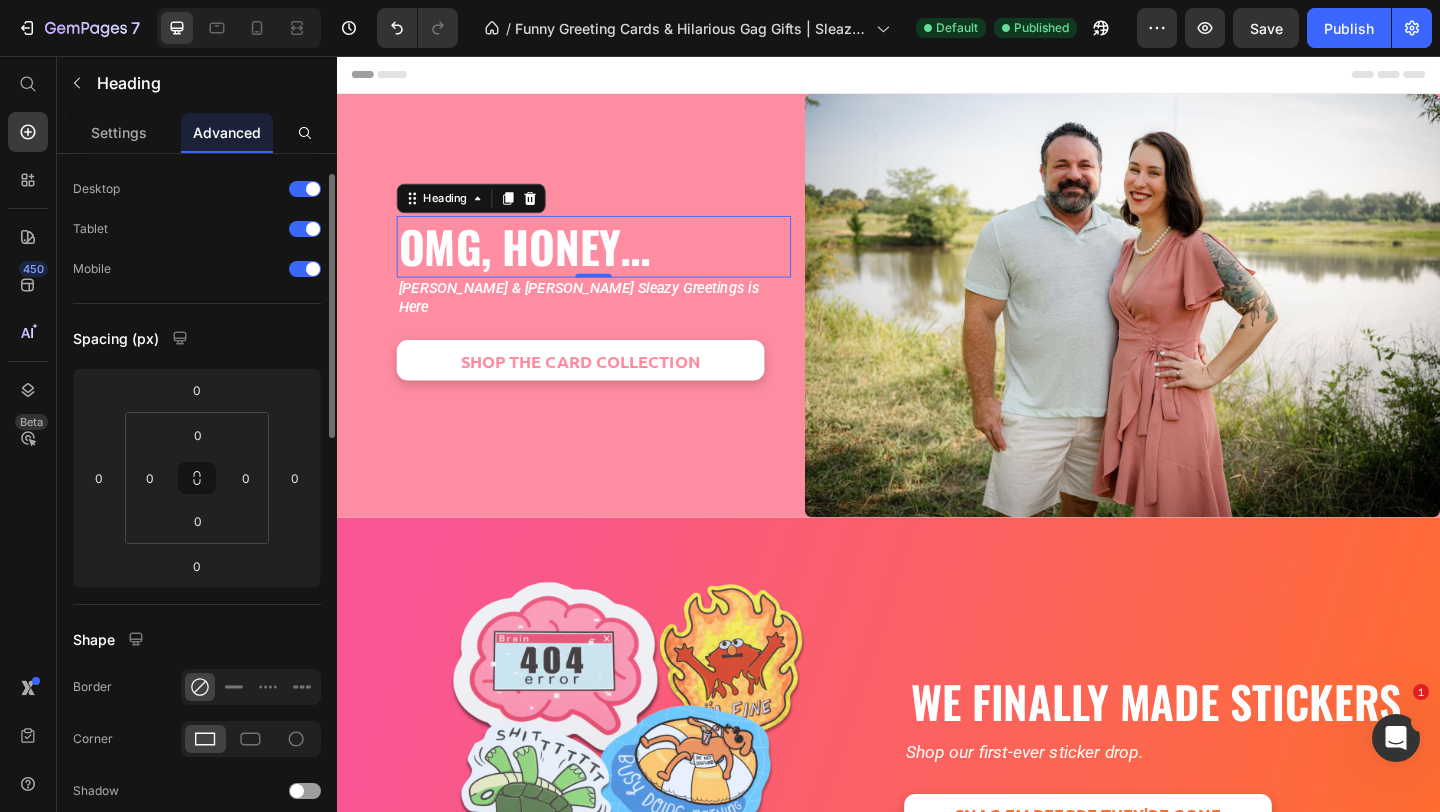 scroll, scrollTop: 34, scrollLeft: 0, axis: vertical 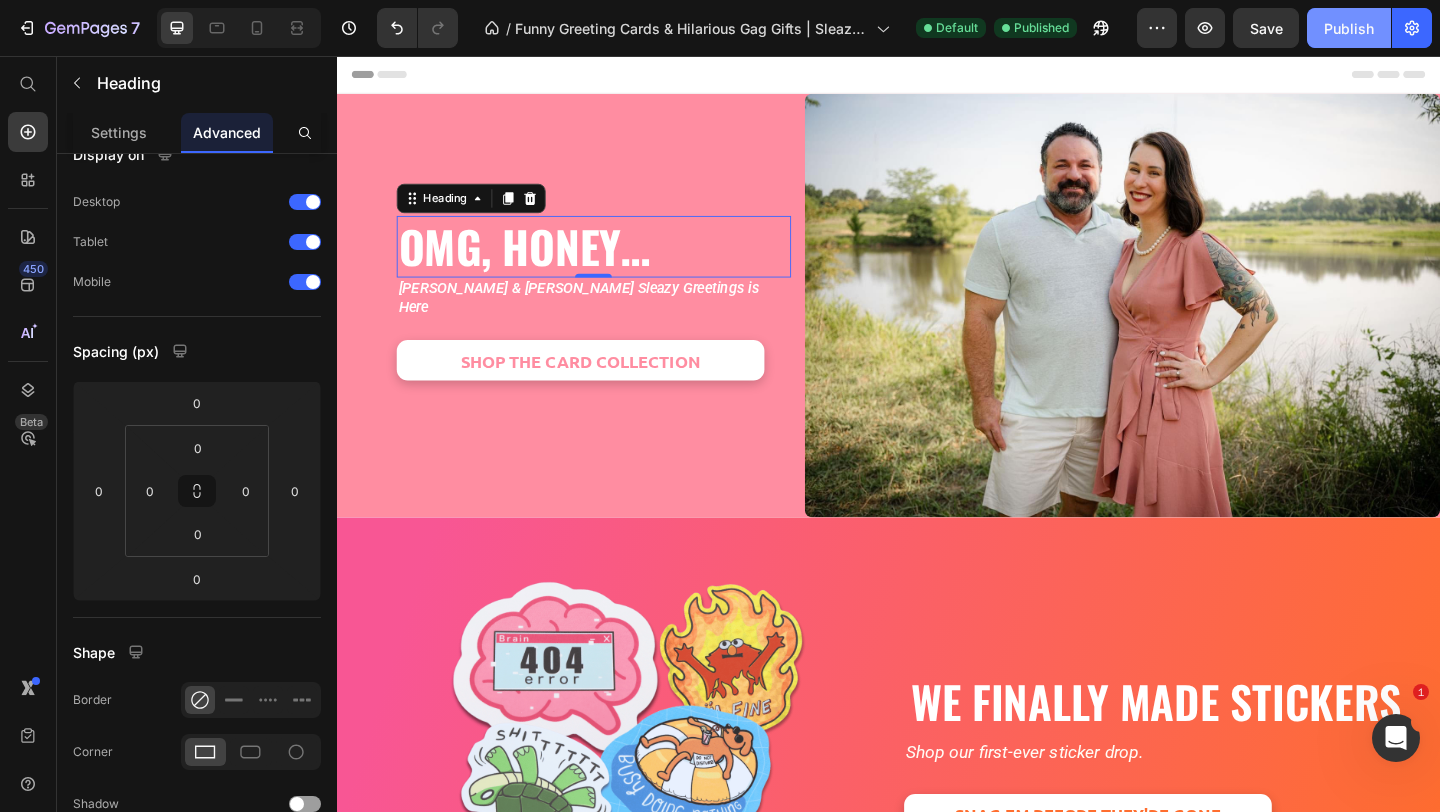 drag, startPoint x: 1333, startPoint y: 41, endPoint x: 1079, endPoint y: 35, distance: 254.07086 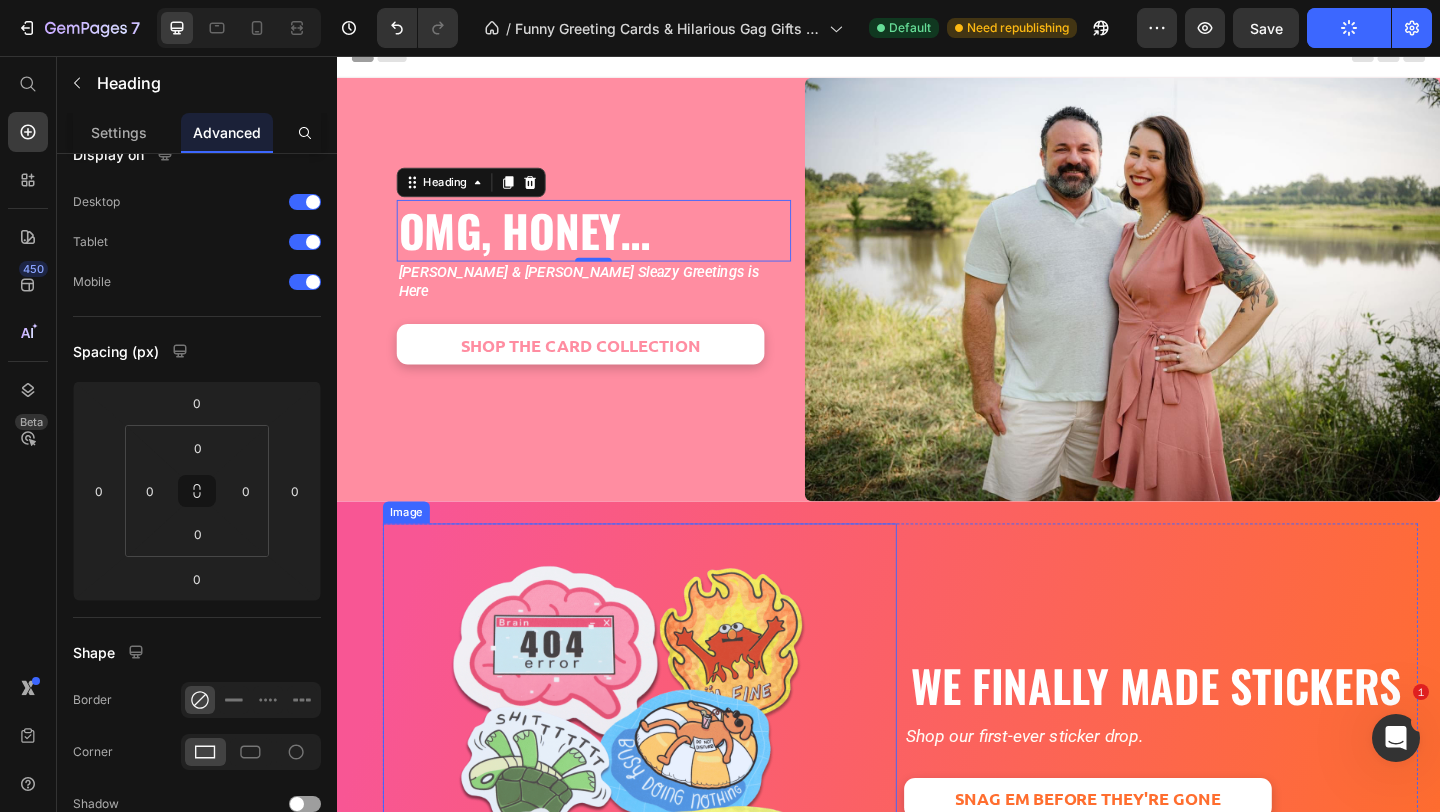 scroll, scrollTop: 0, scrollLeft: 0, axis: both 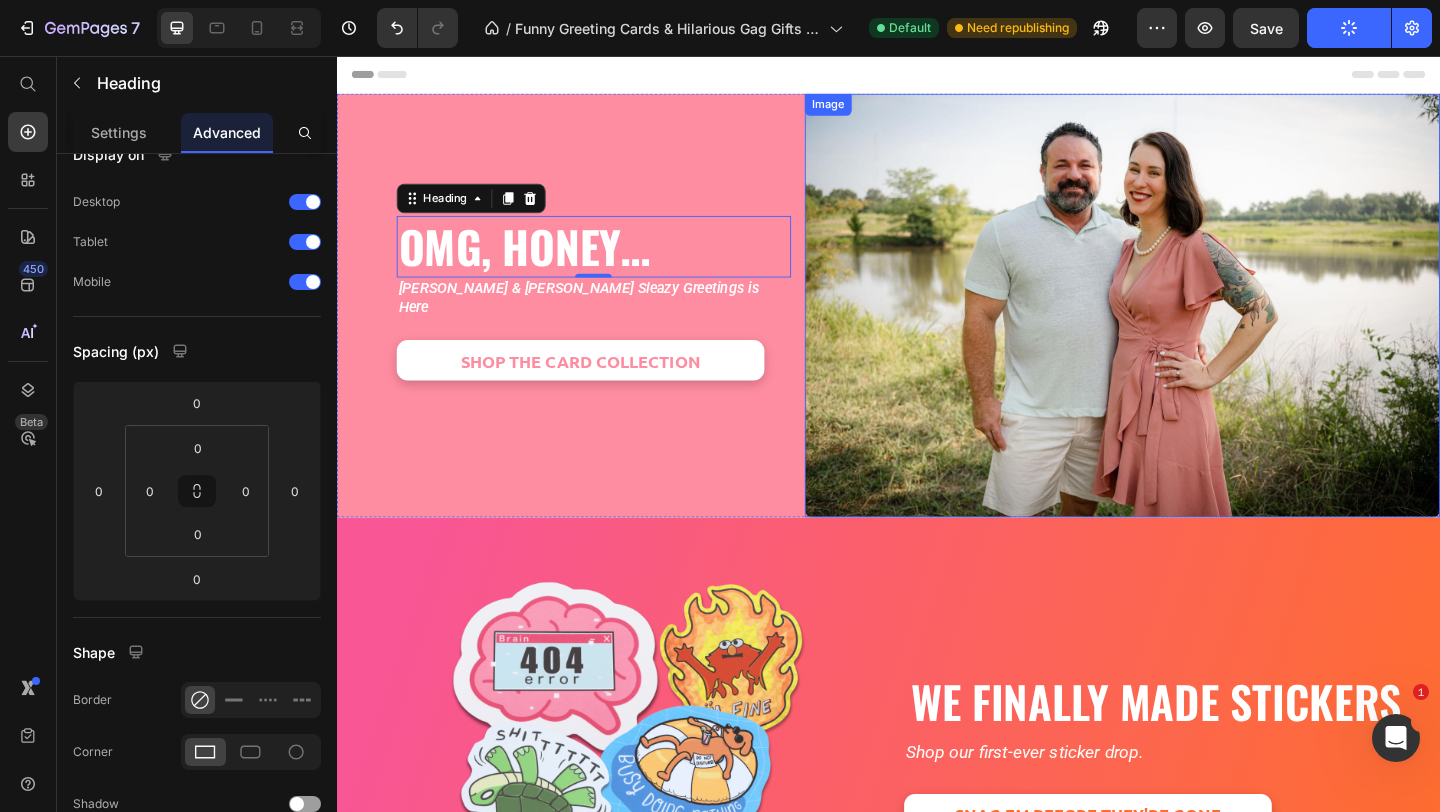 click at bounding box center (1191, 327) 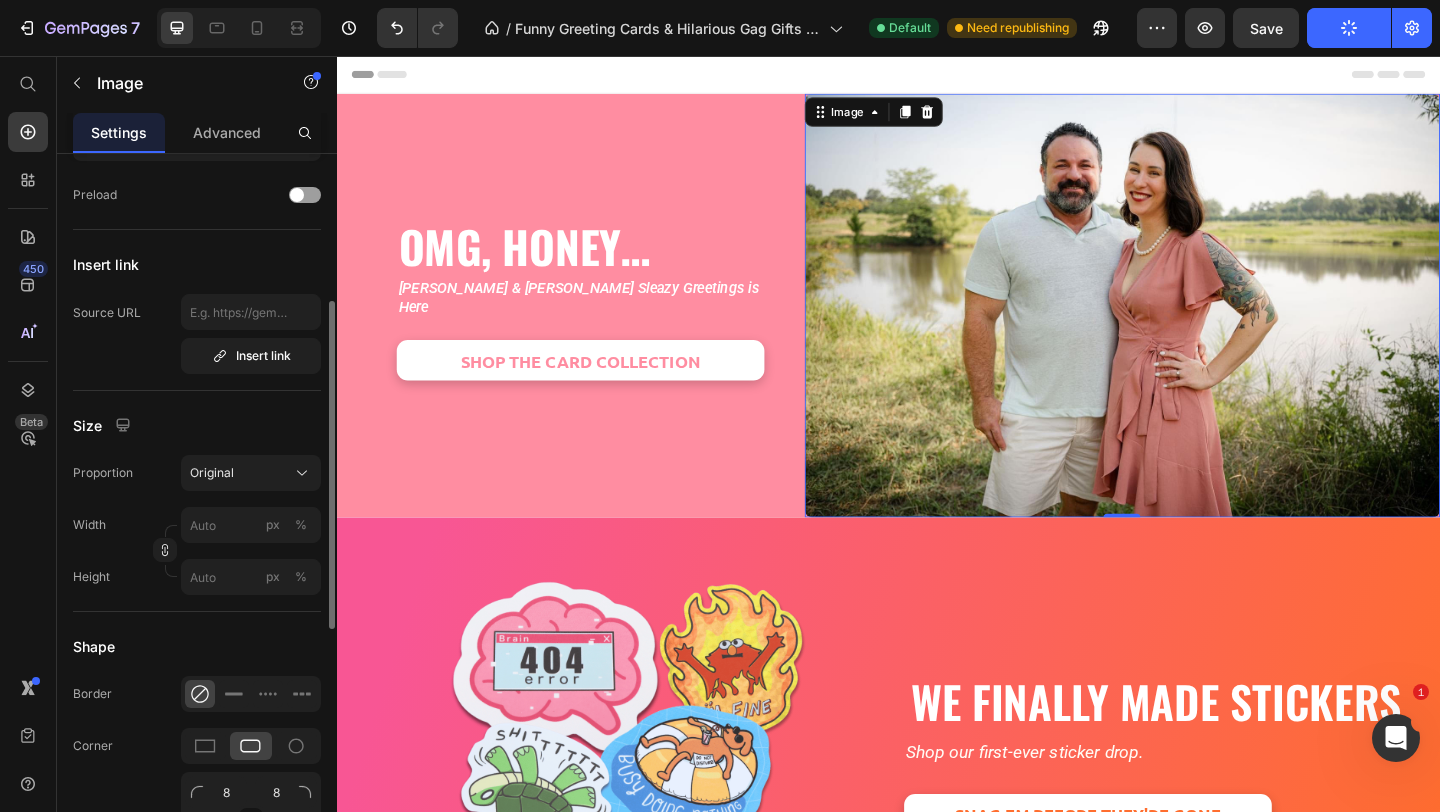 scroll, scrollTop: 334, scrollLeft: 0, axis: vertical 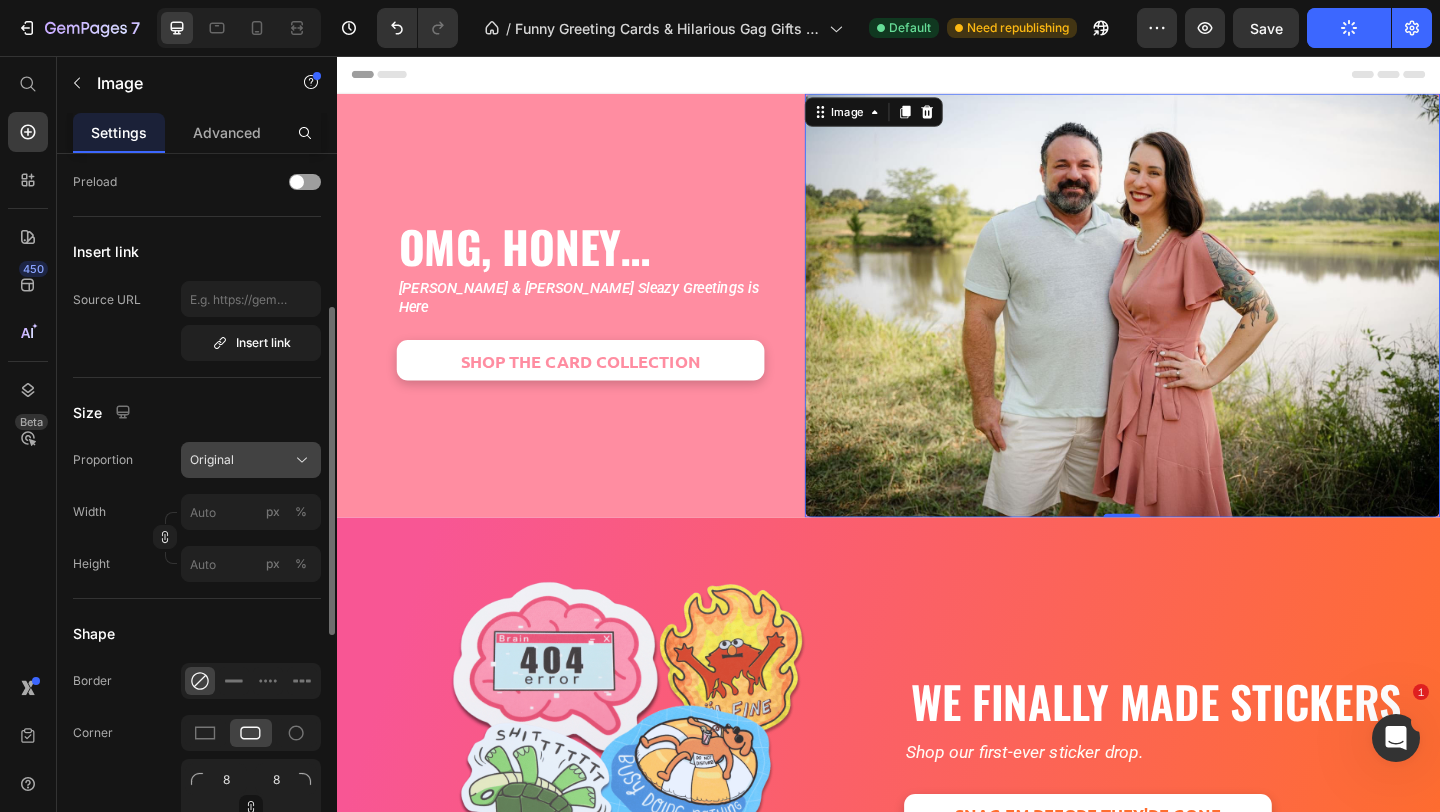 click on "Original" 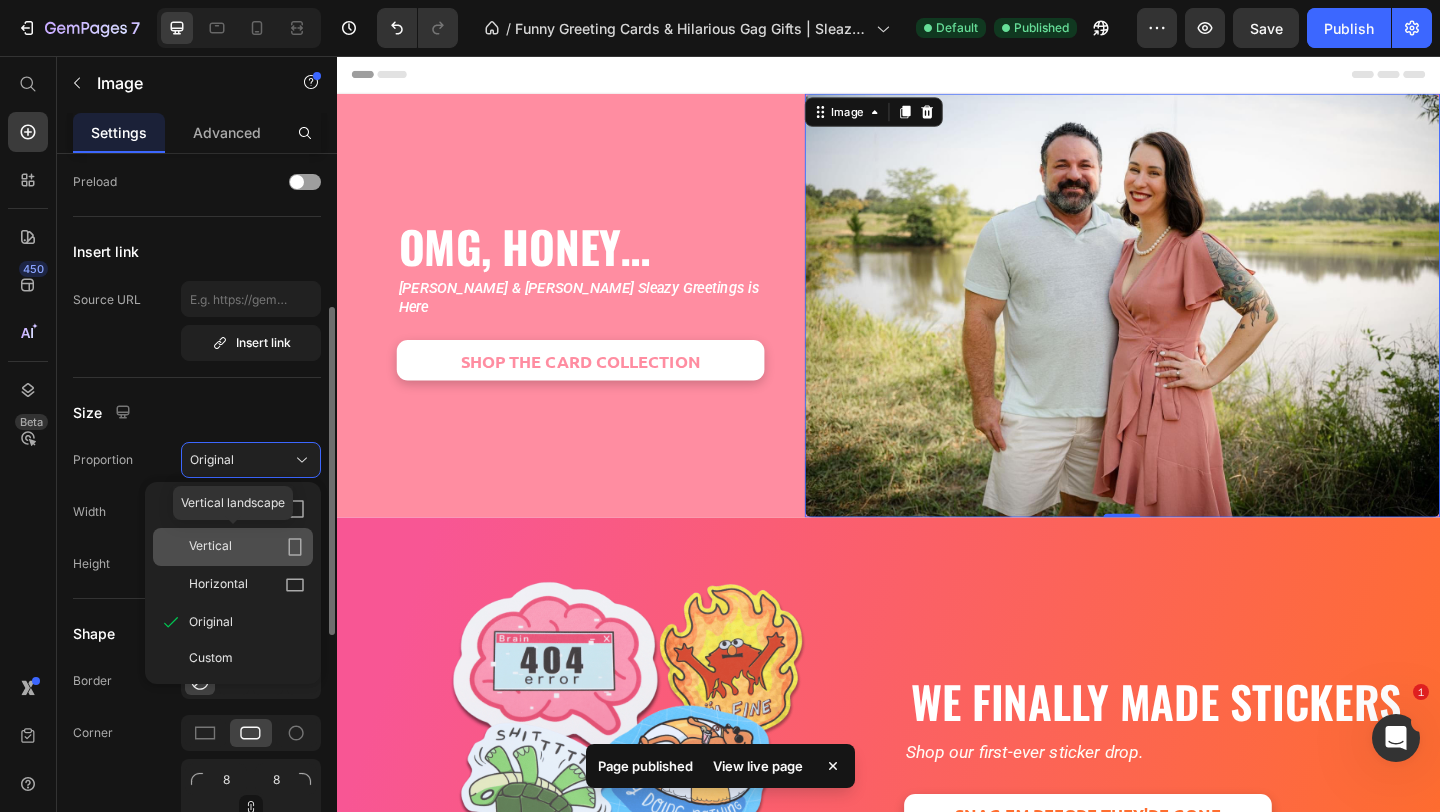 click on "Vertical" at bounding box center (247, 547) 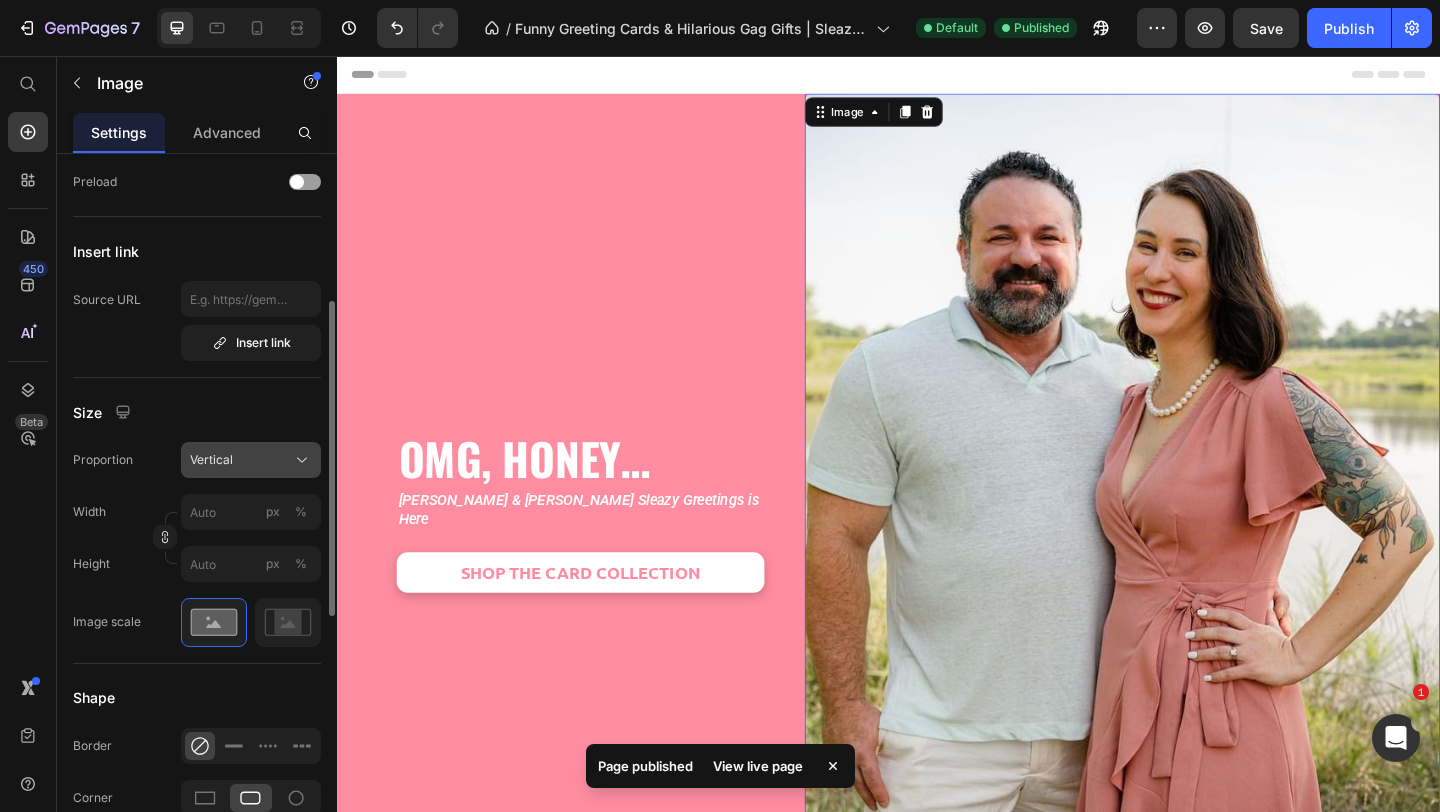 click on "Vertical" 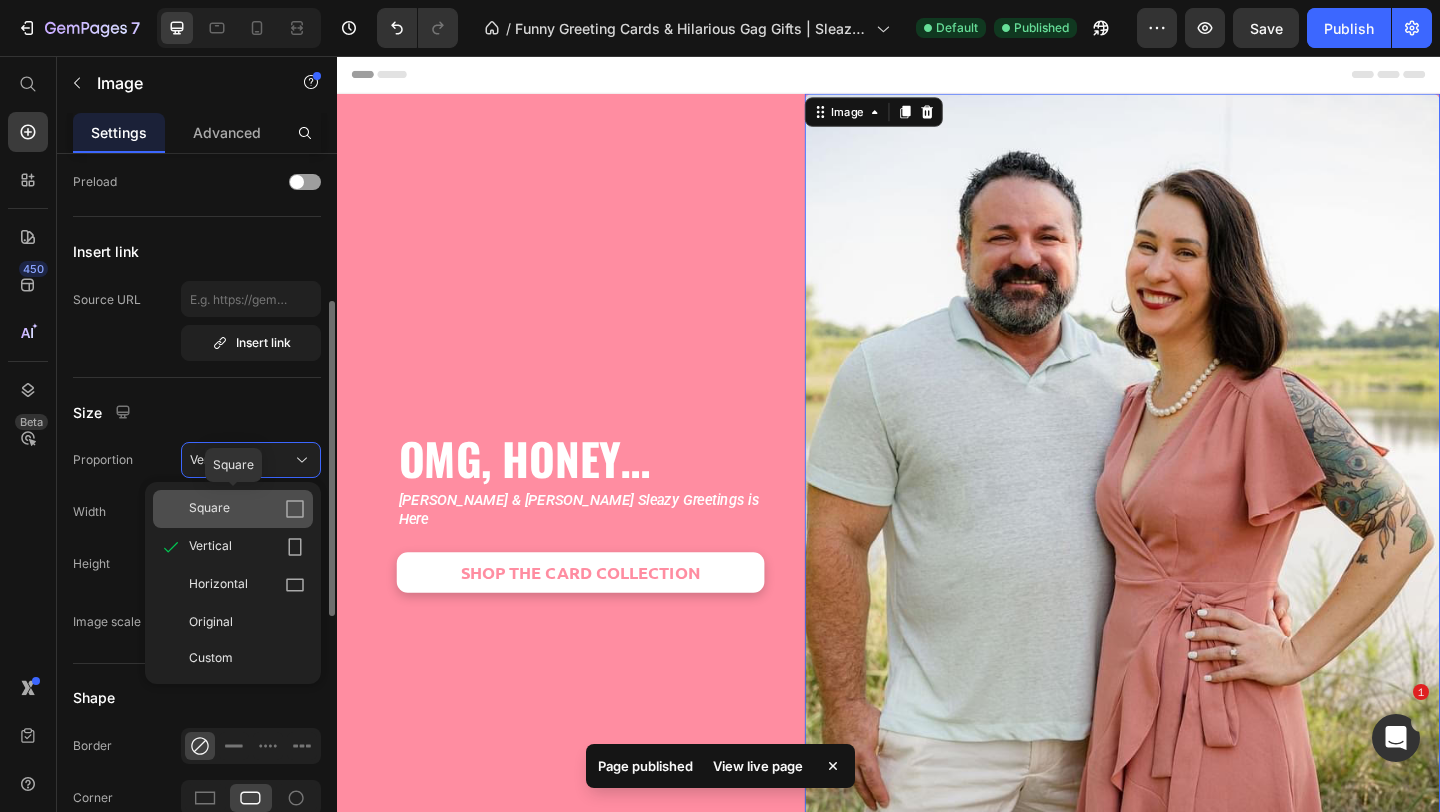 click on "Square" at bounding box center [247, 509] 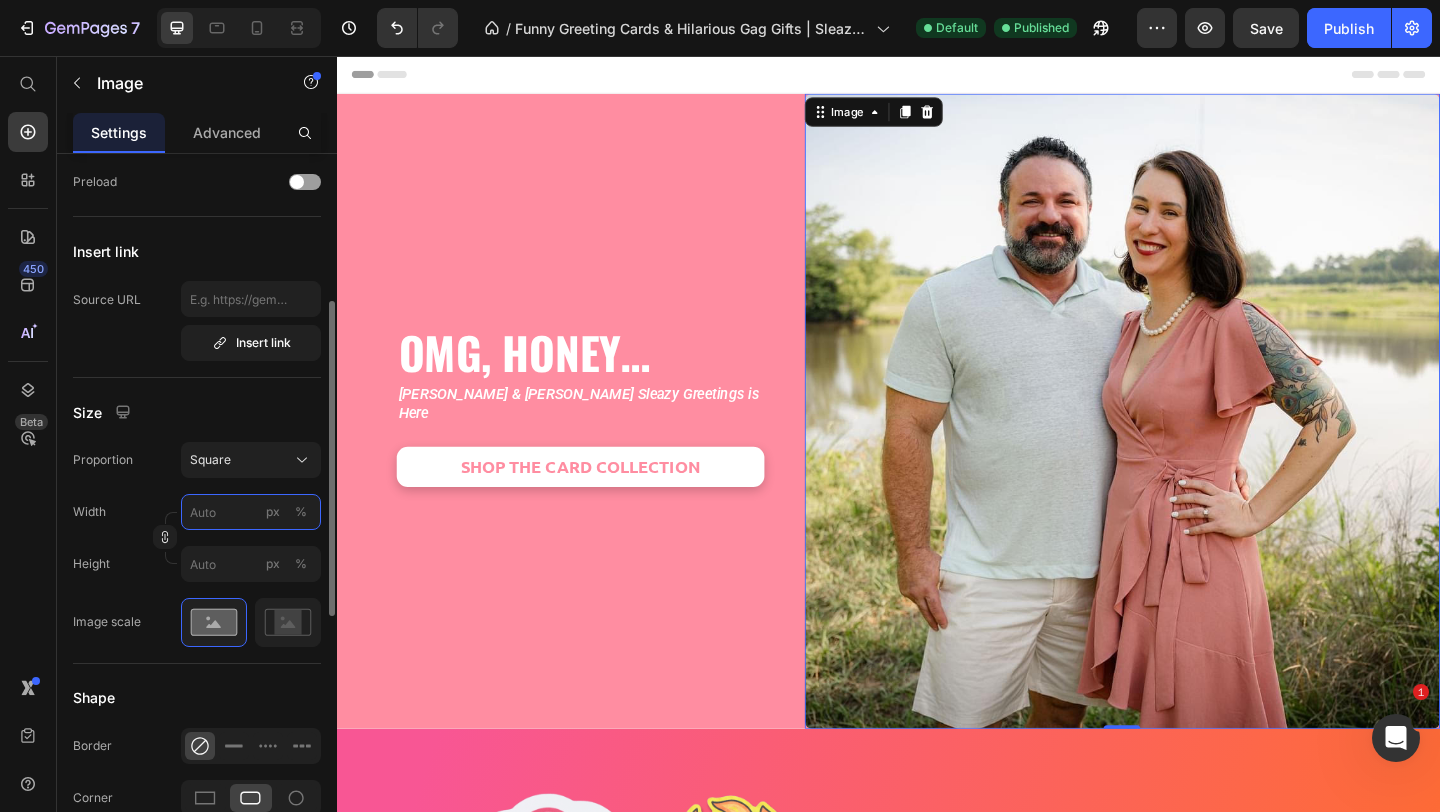 click on "px %" at bounding box center (251, 512) 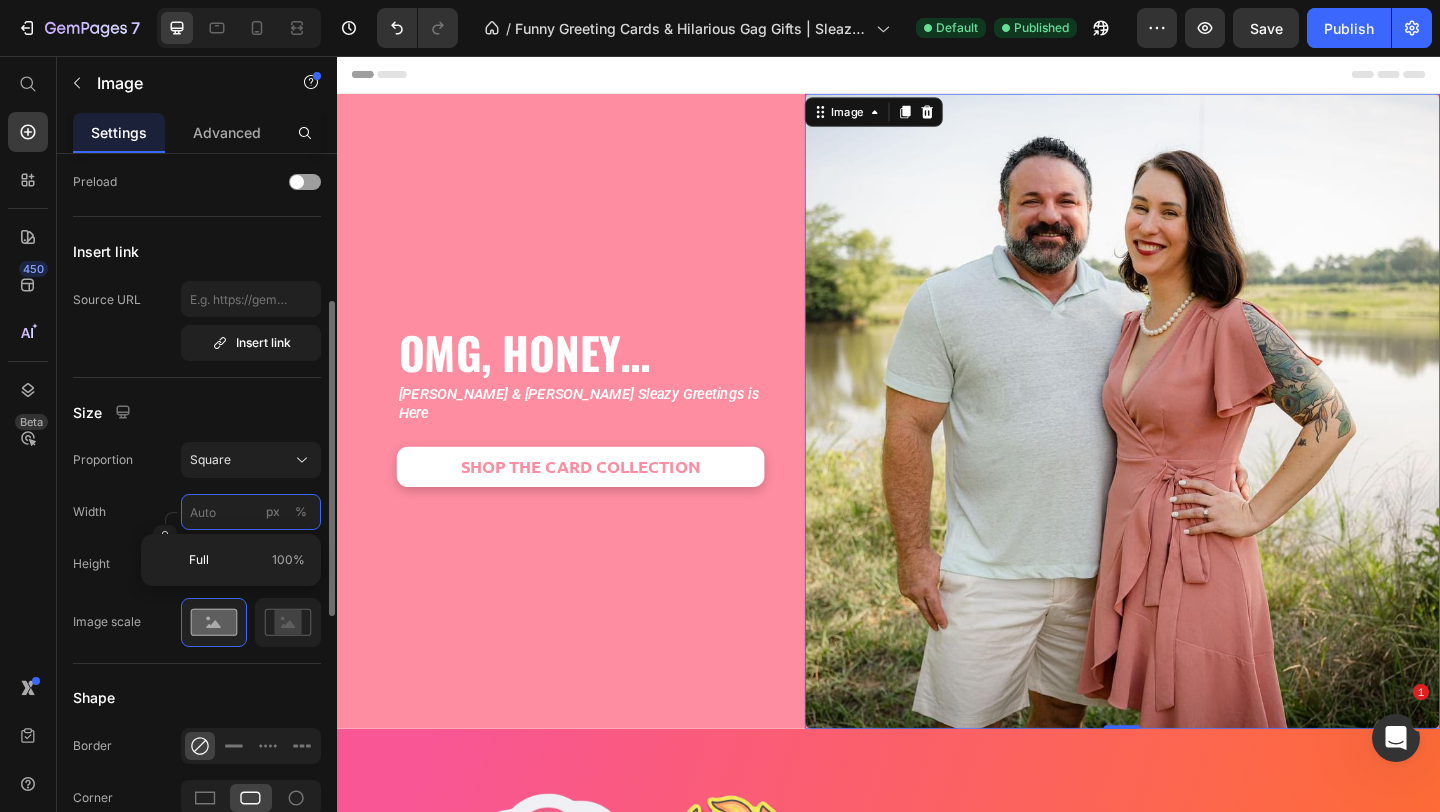 type on "2" 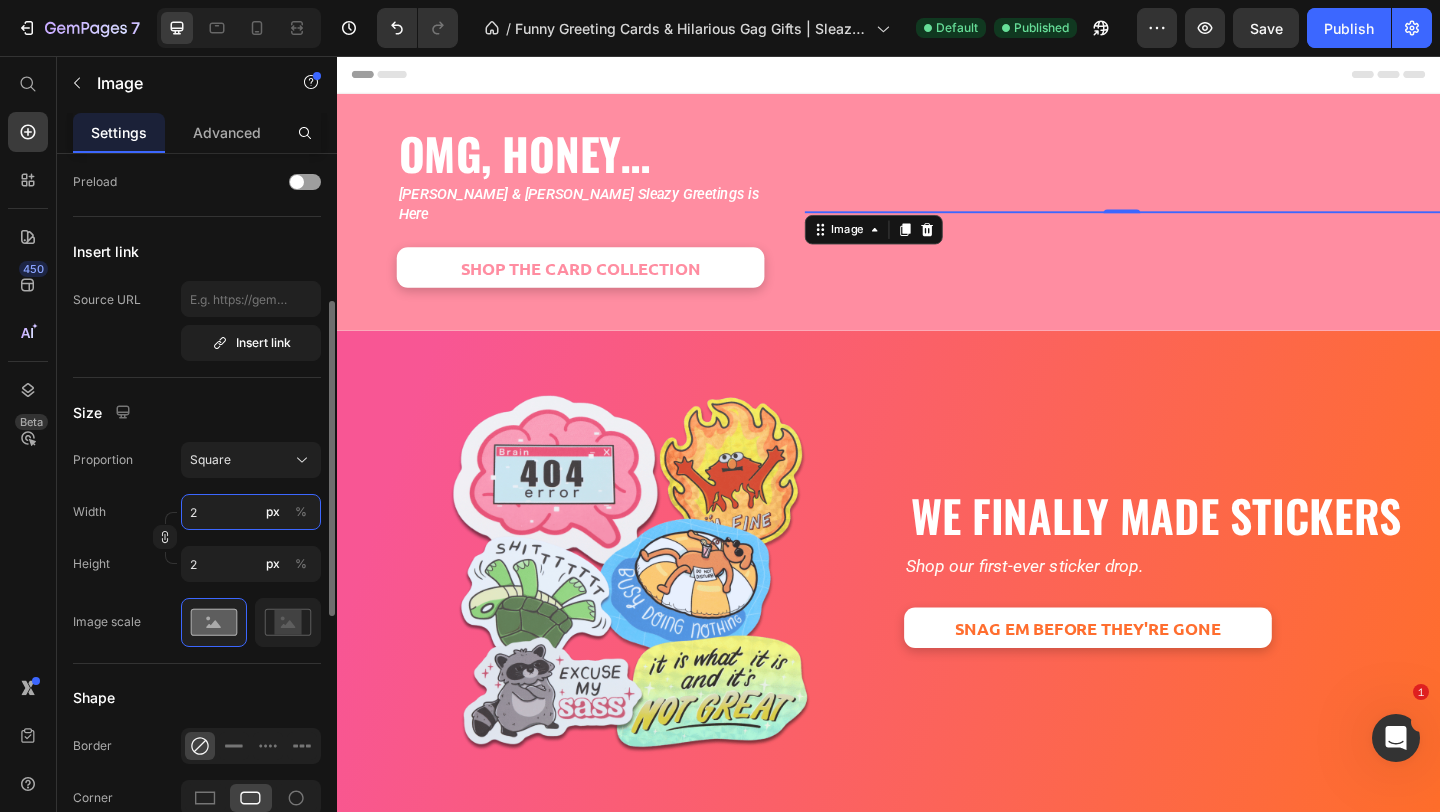 type on "25" 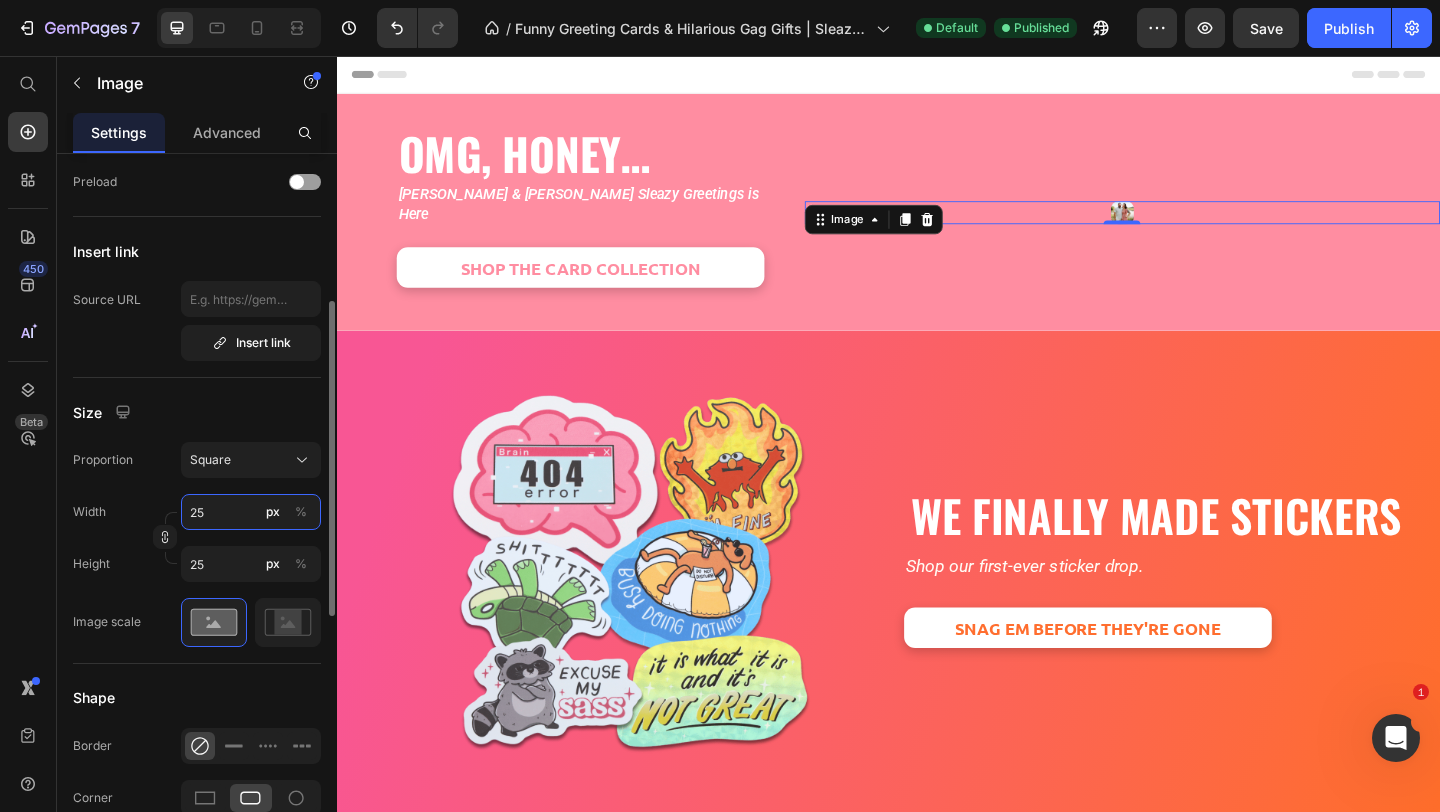 type on "250" 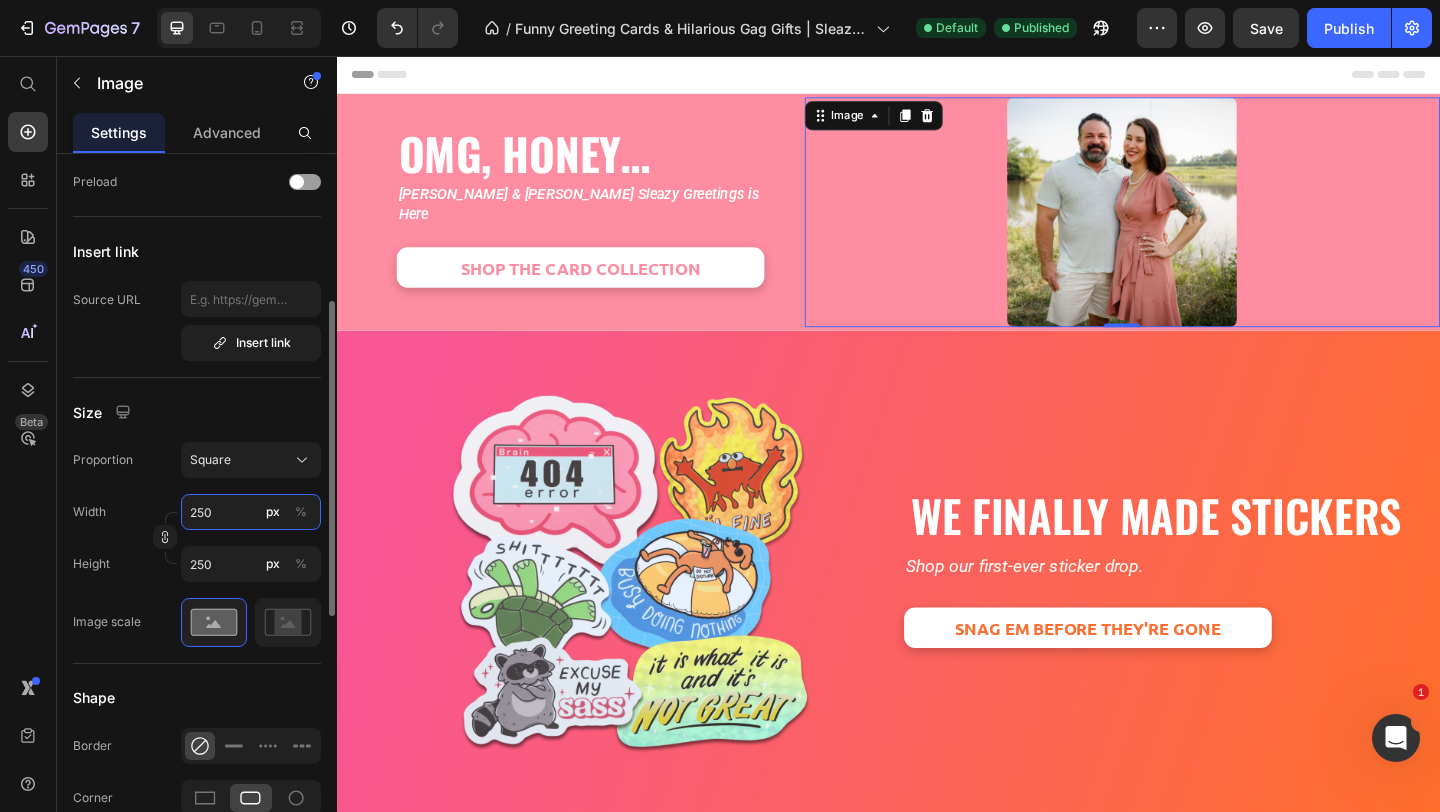 type on "25" 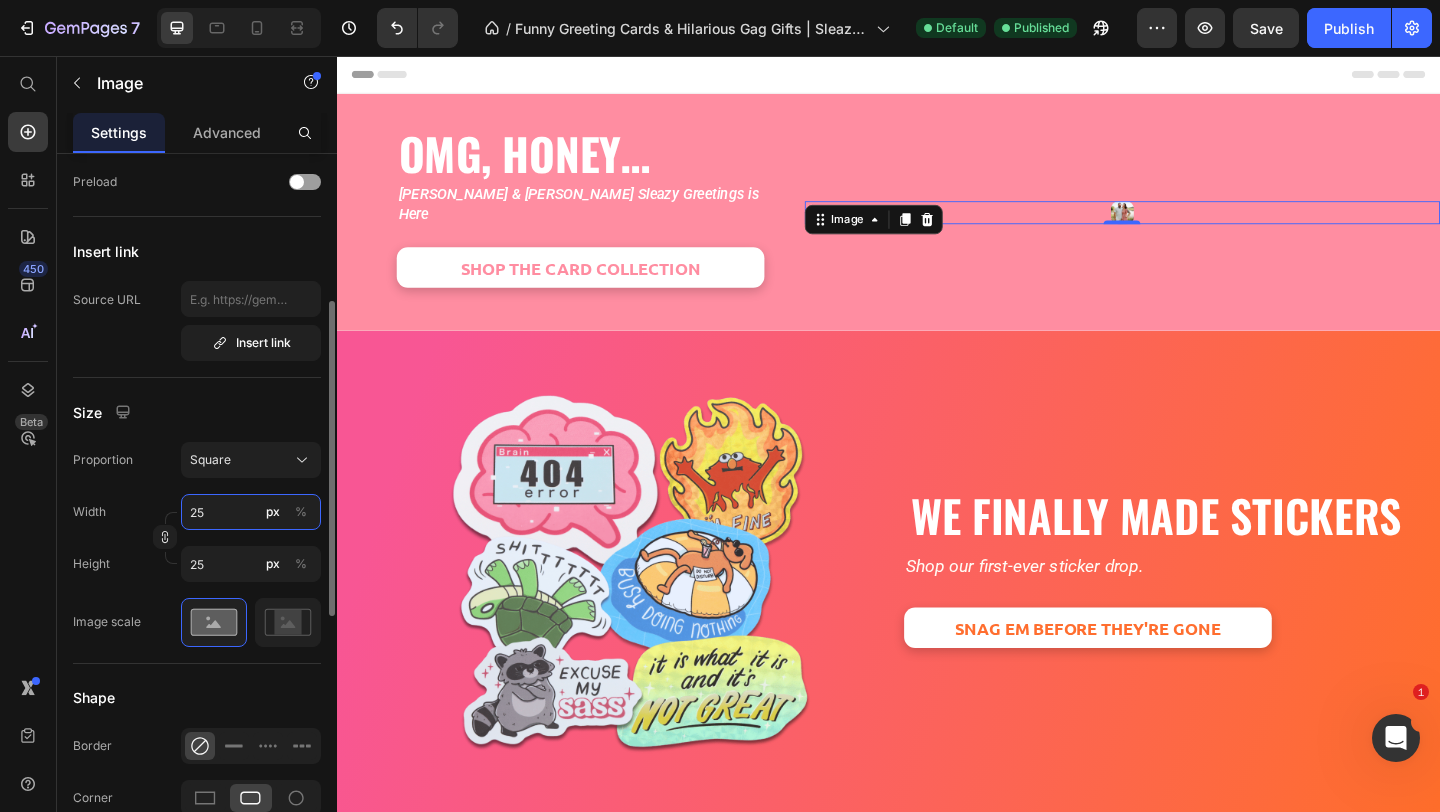 type on "2" 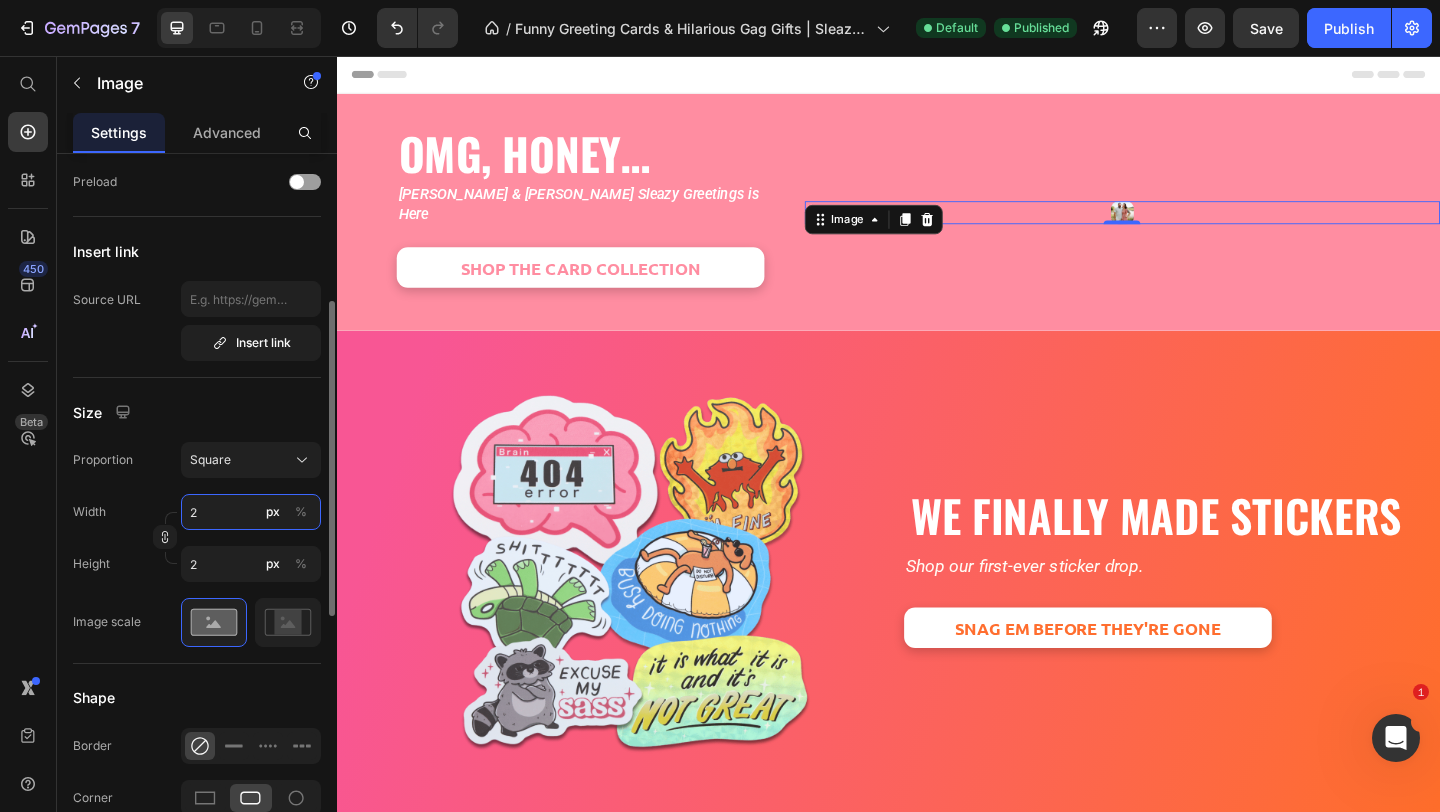 type 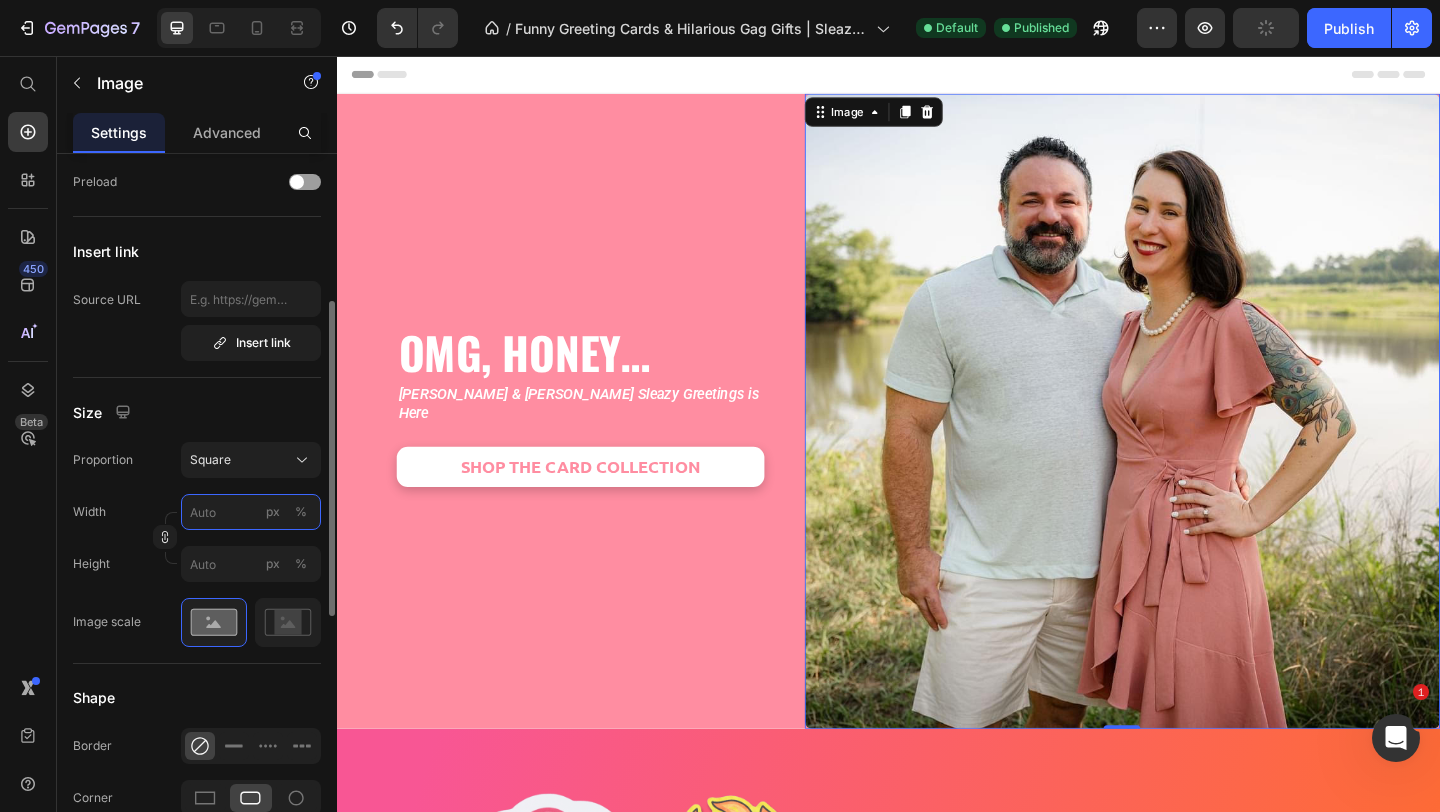 type on "250" 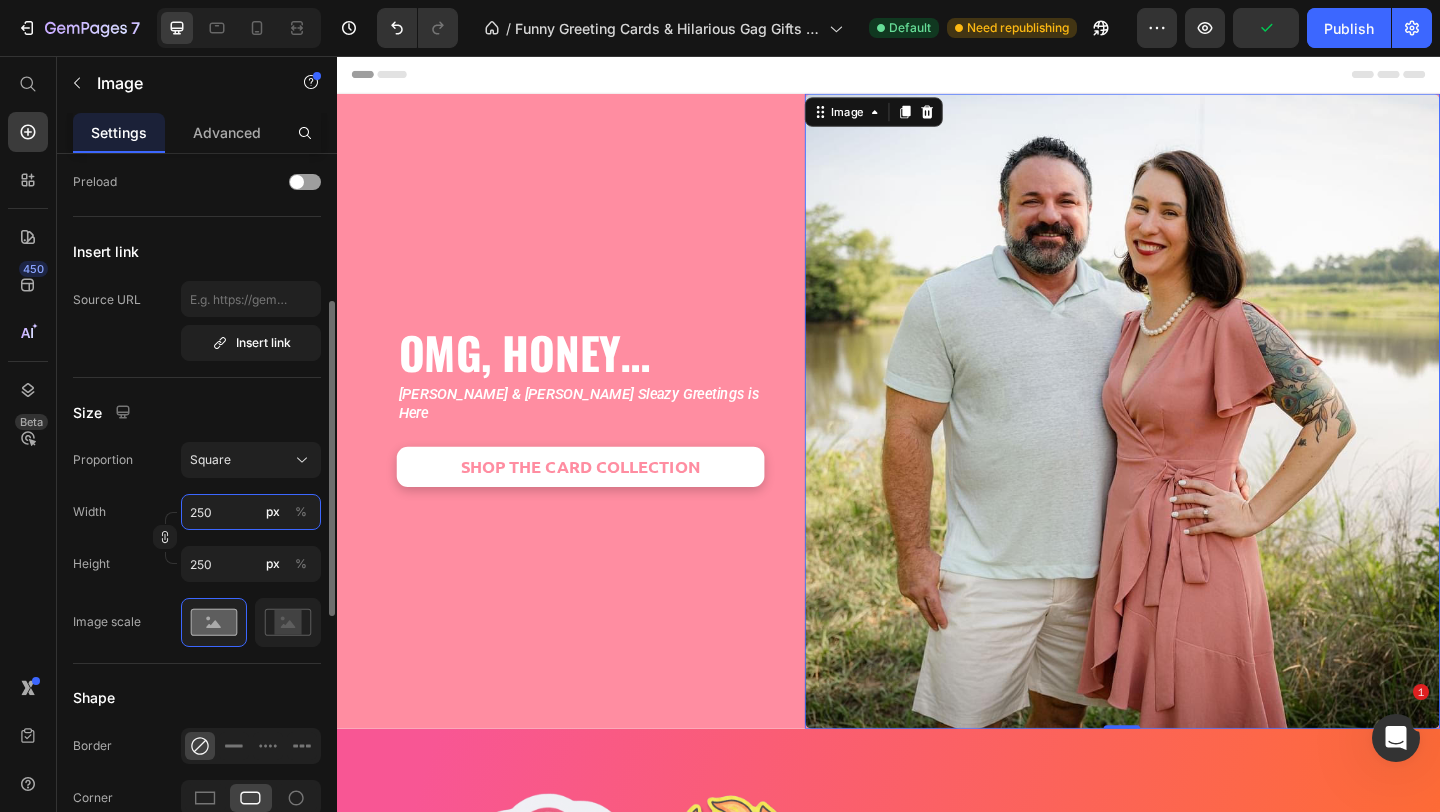 type on "2" 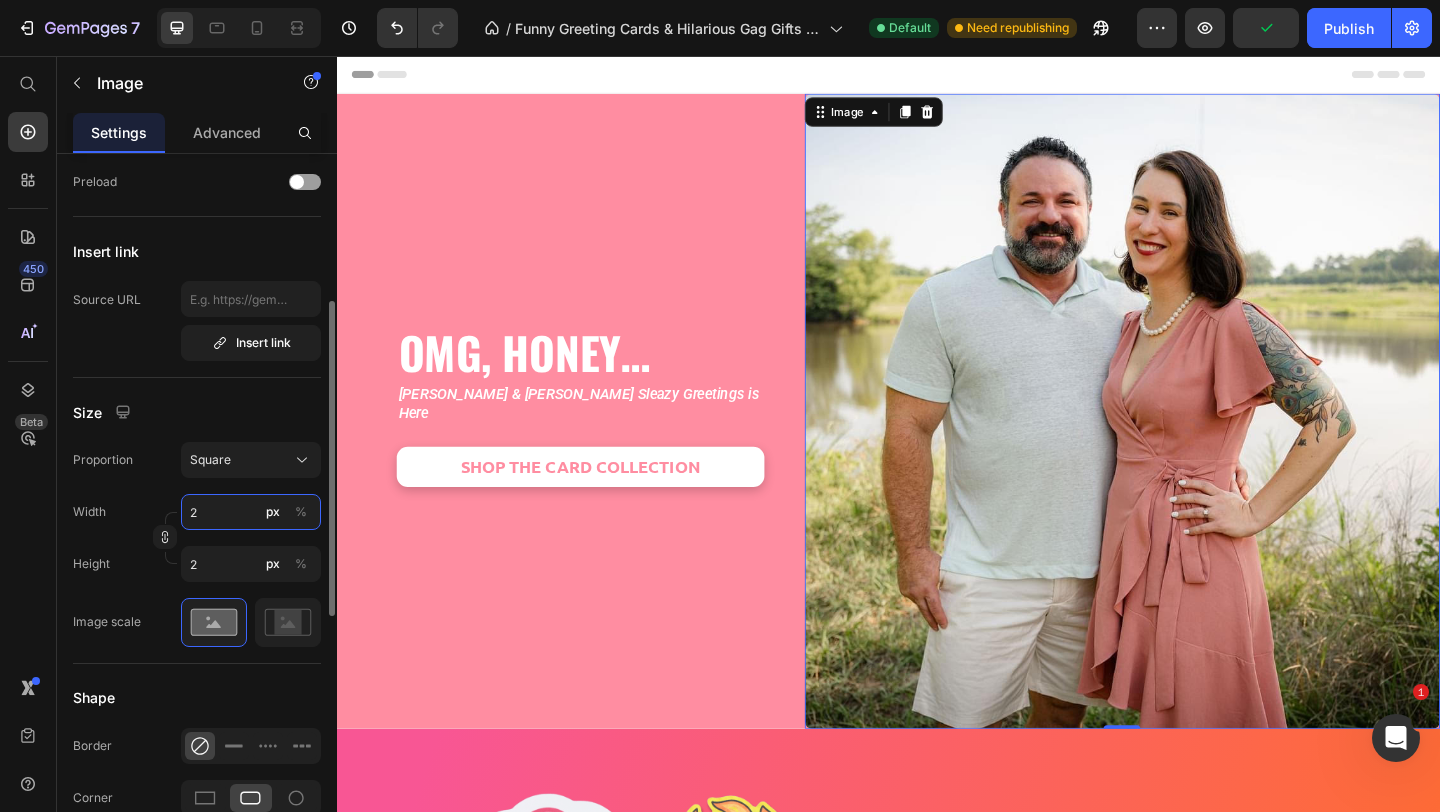 type on "24" 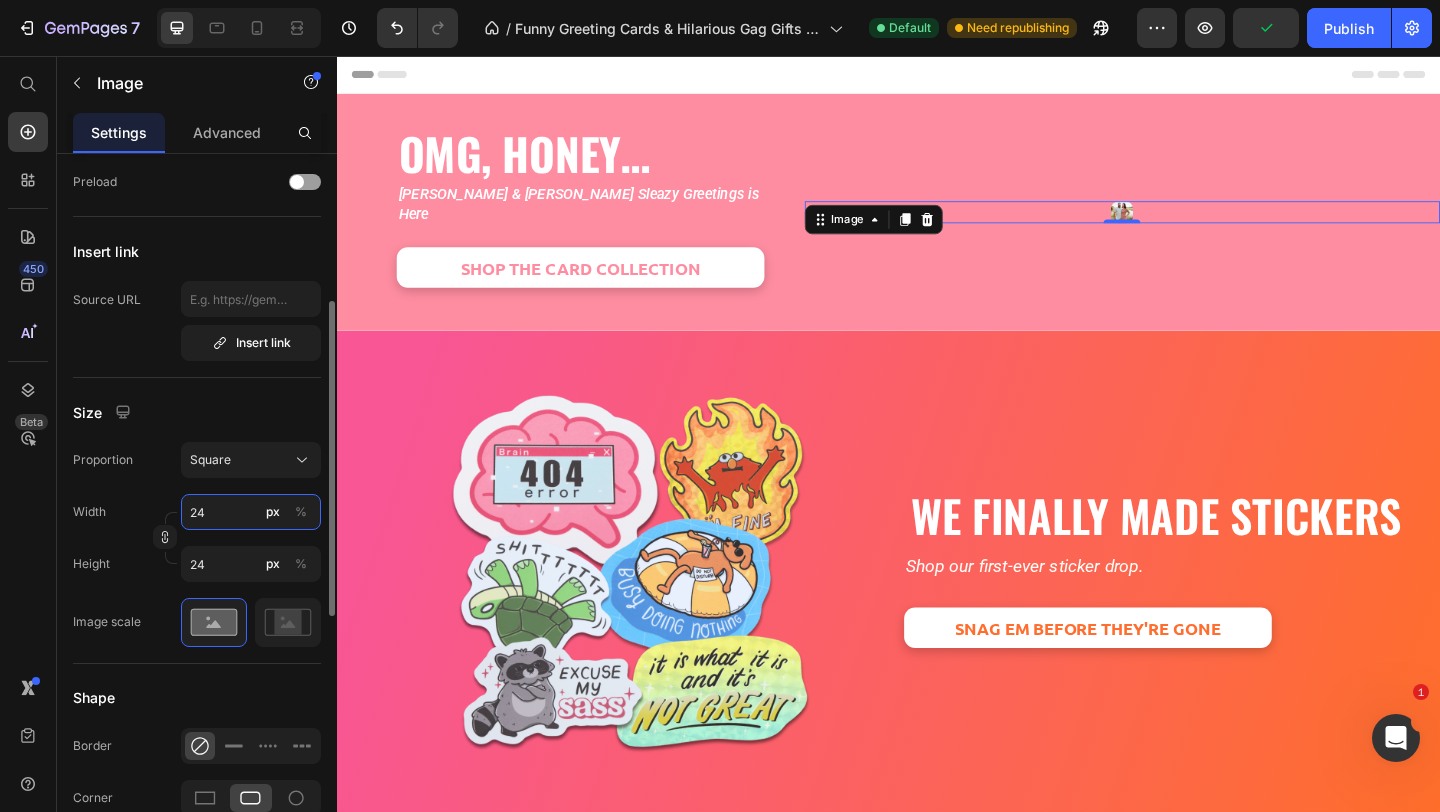 type on "240" 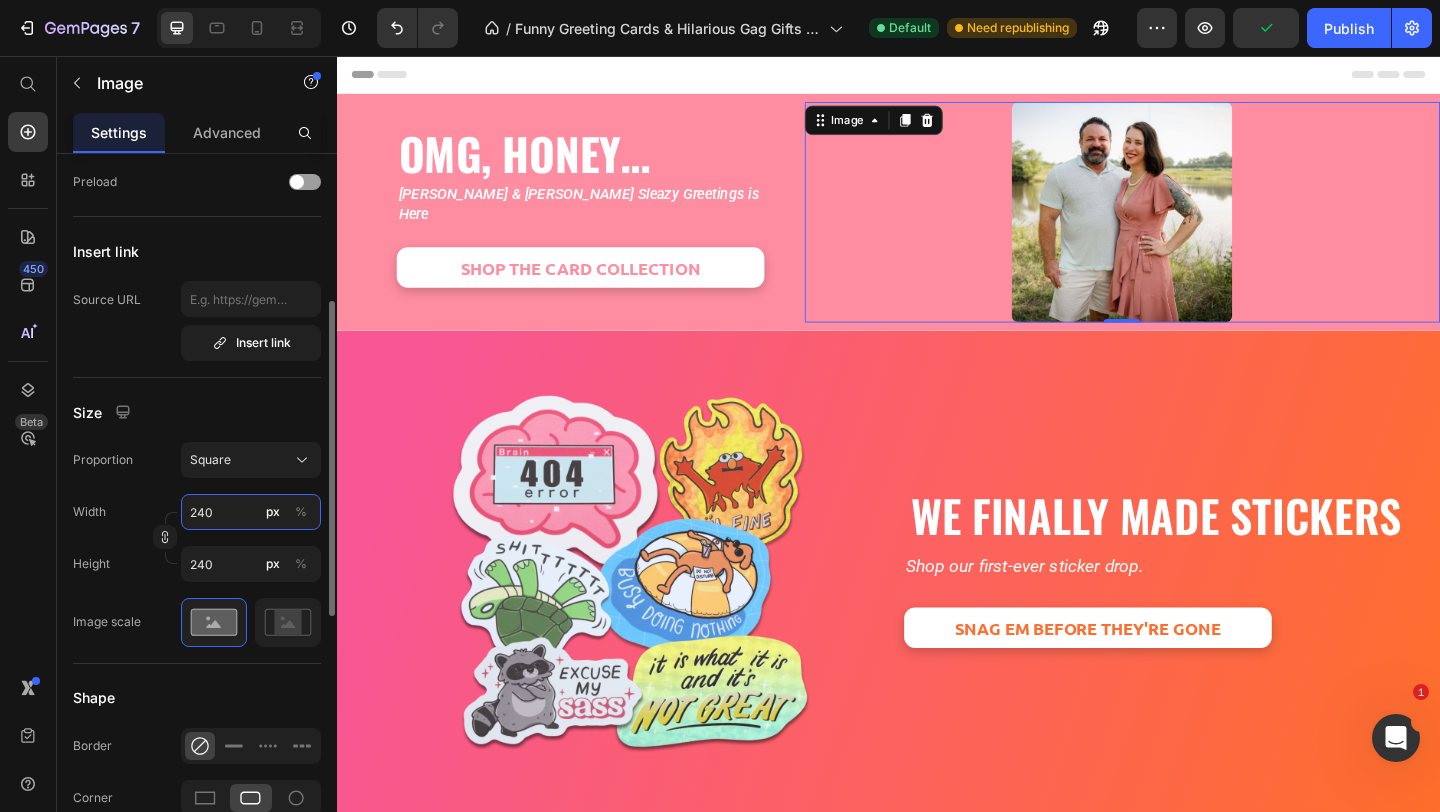 type on "2400" 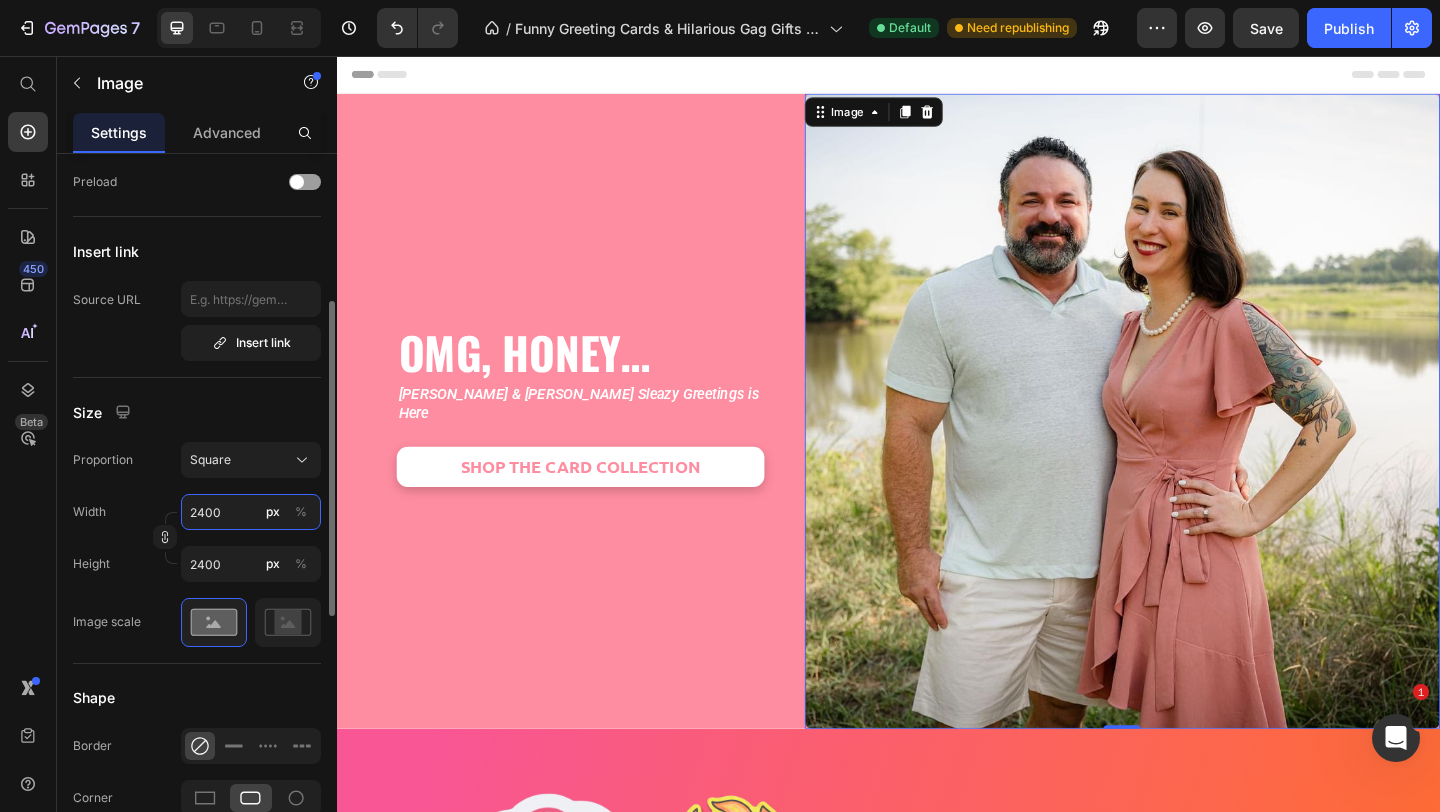 click on "2400" at bounding box center (251, 512) 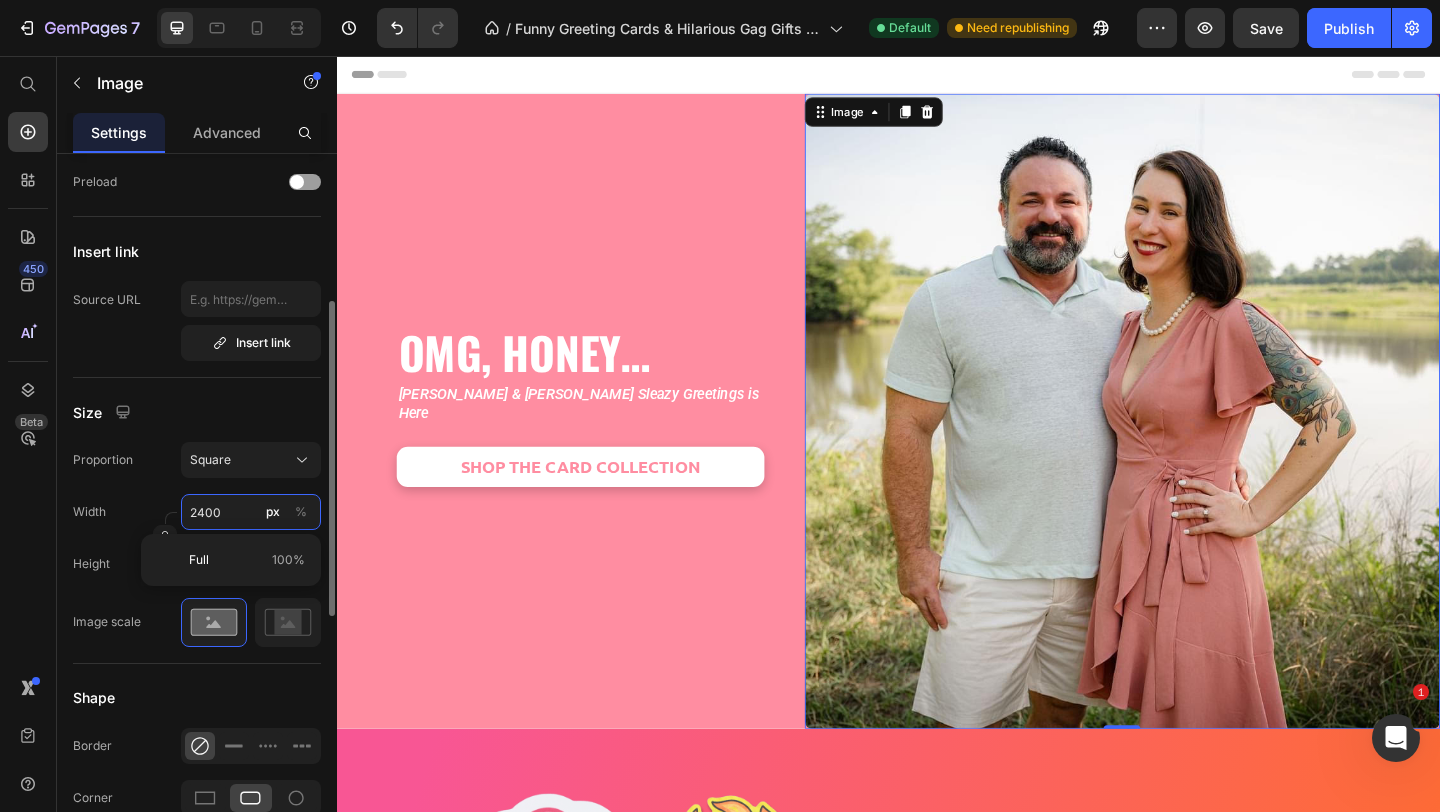 type on "400" 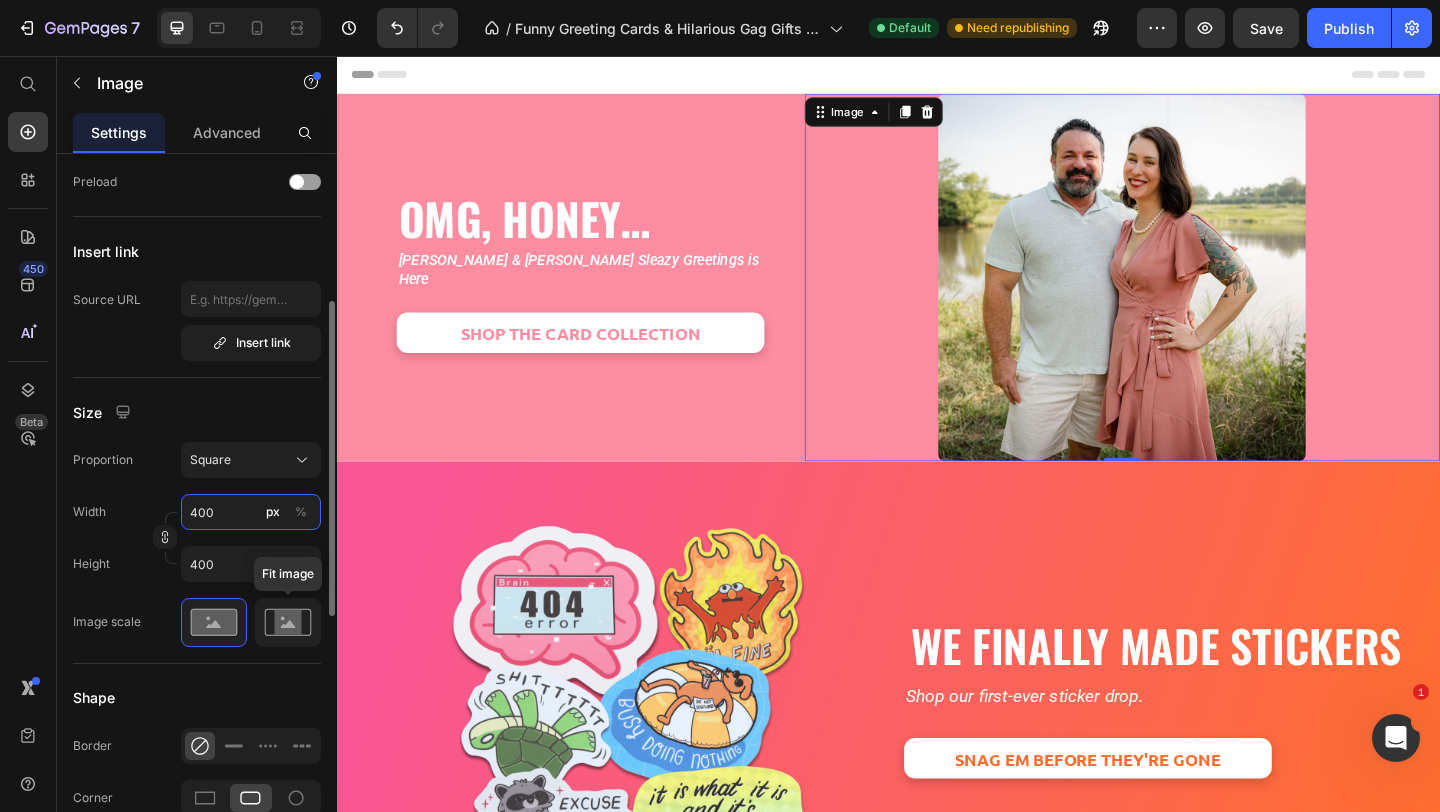 type on "400" 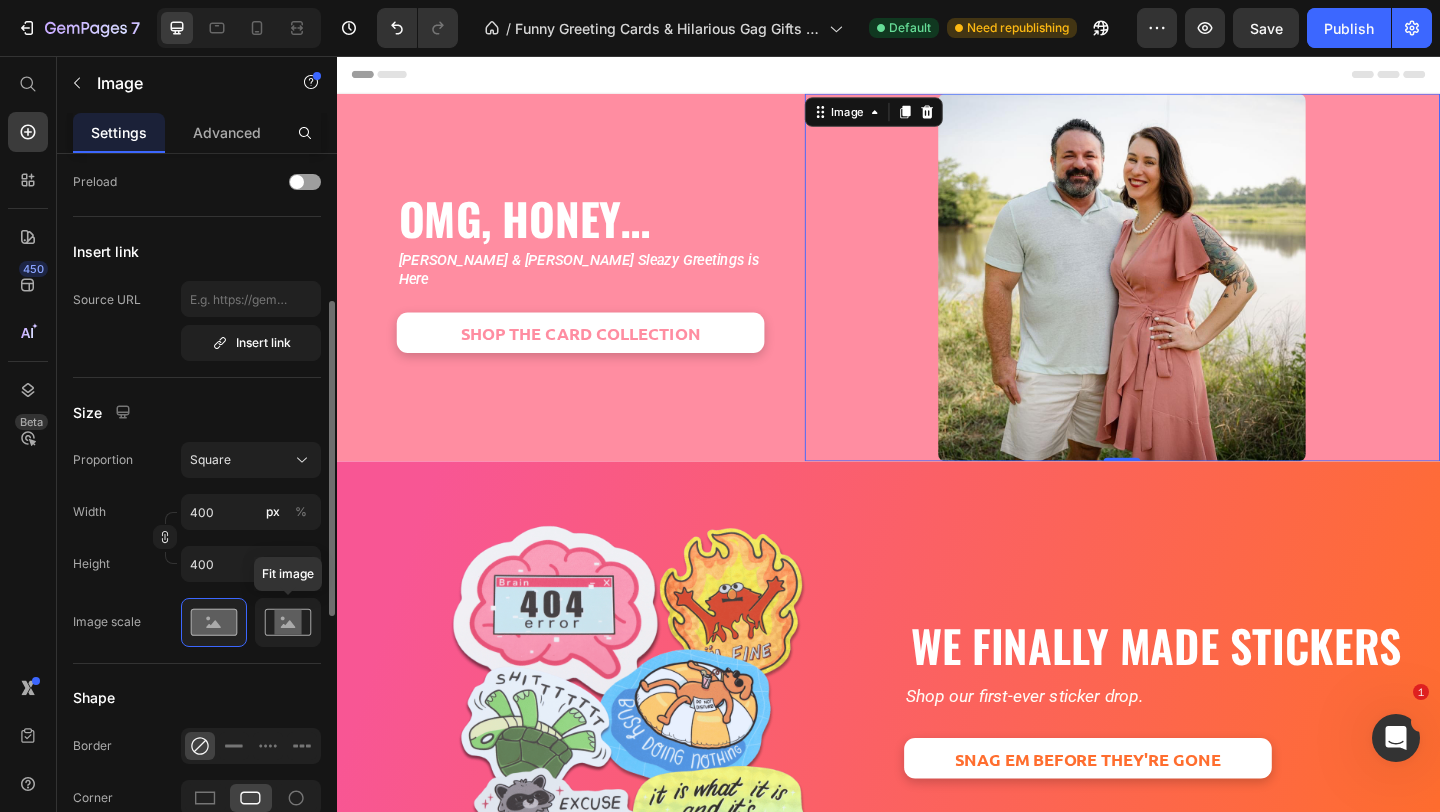 click 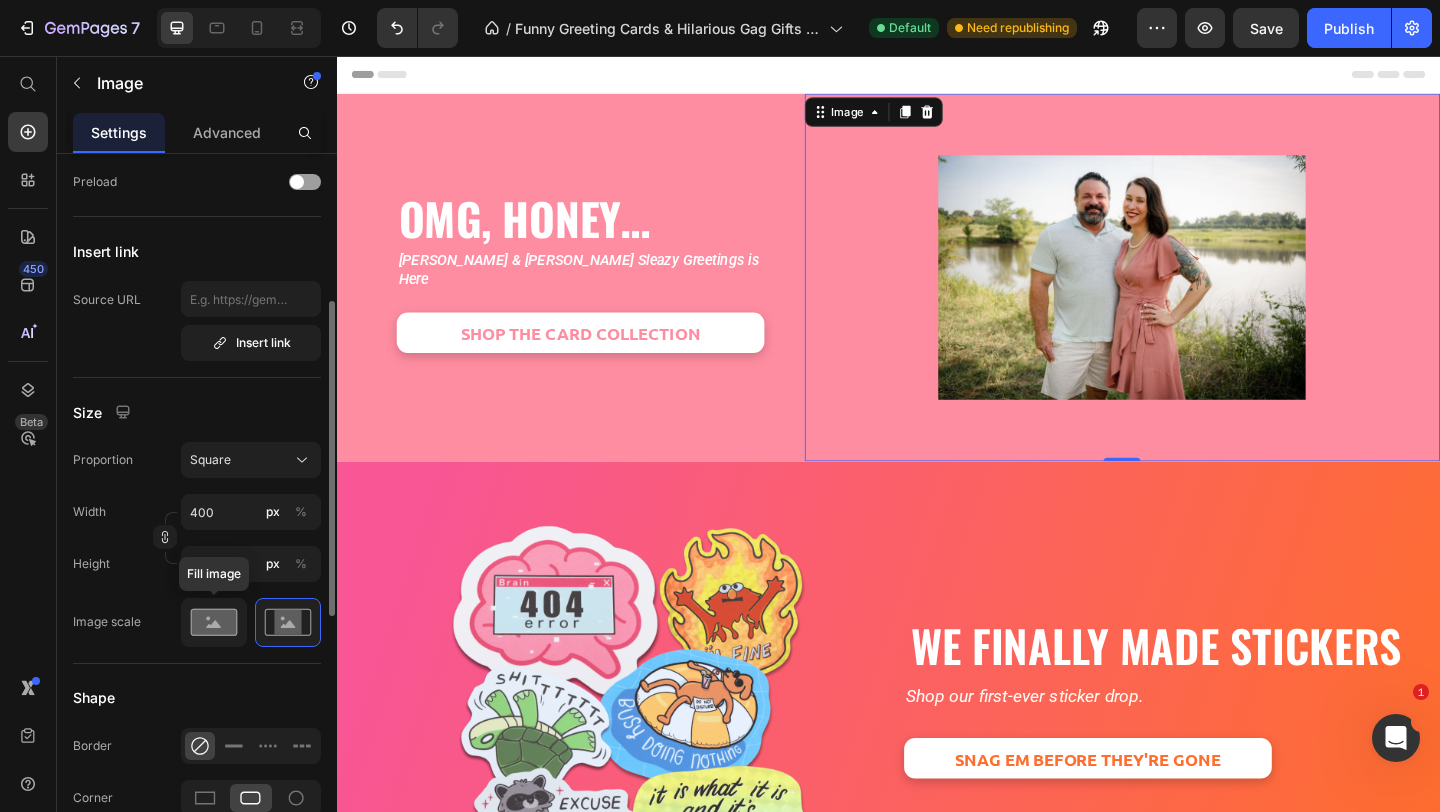 click 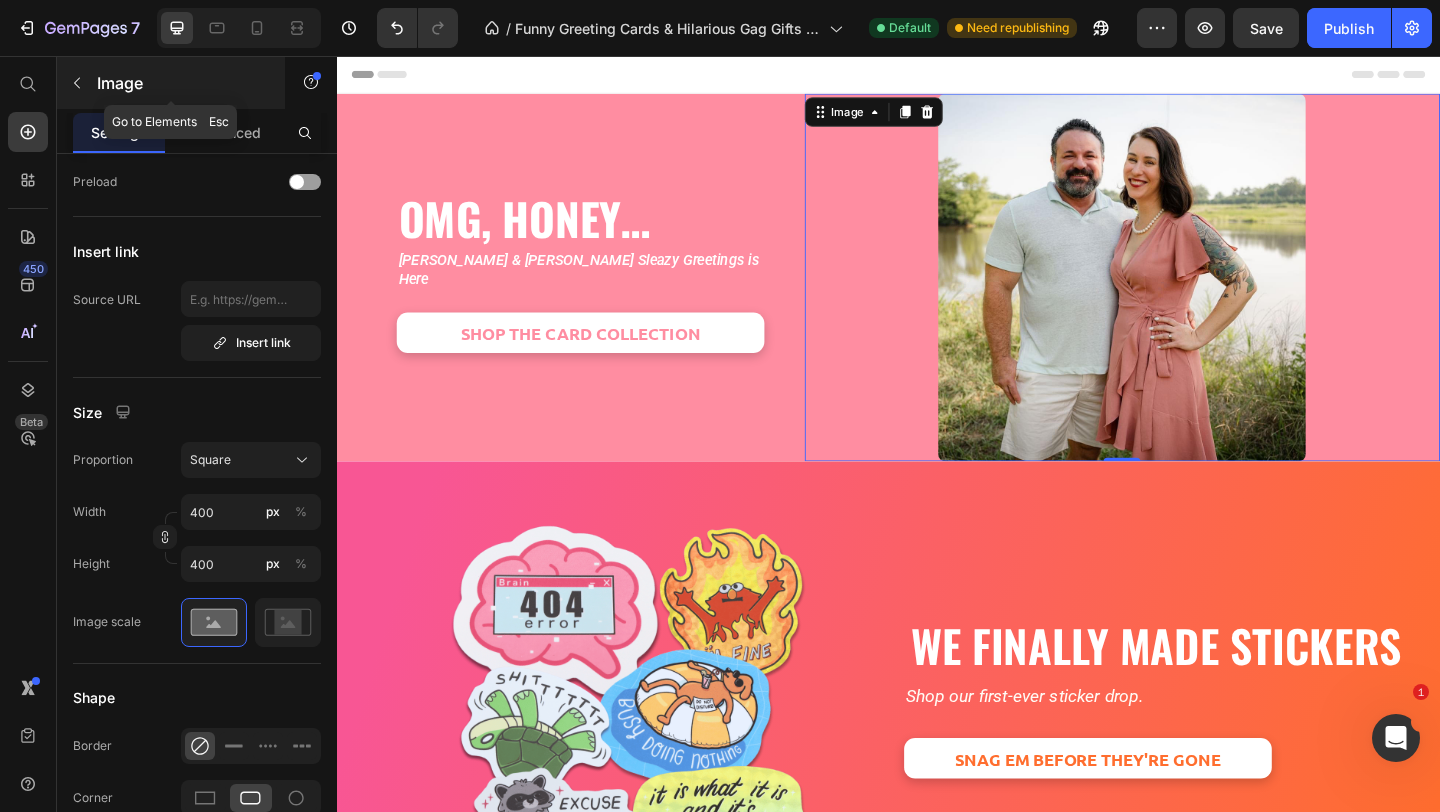 click 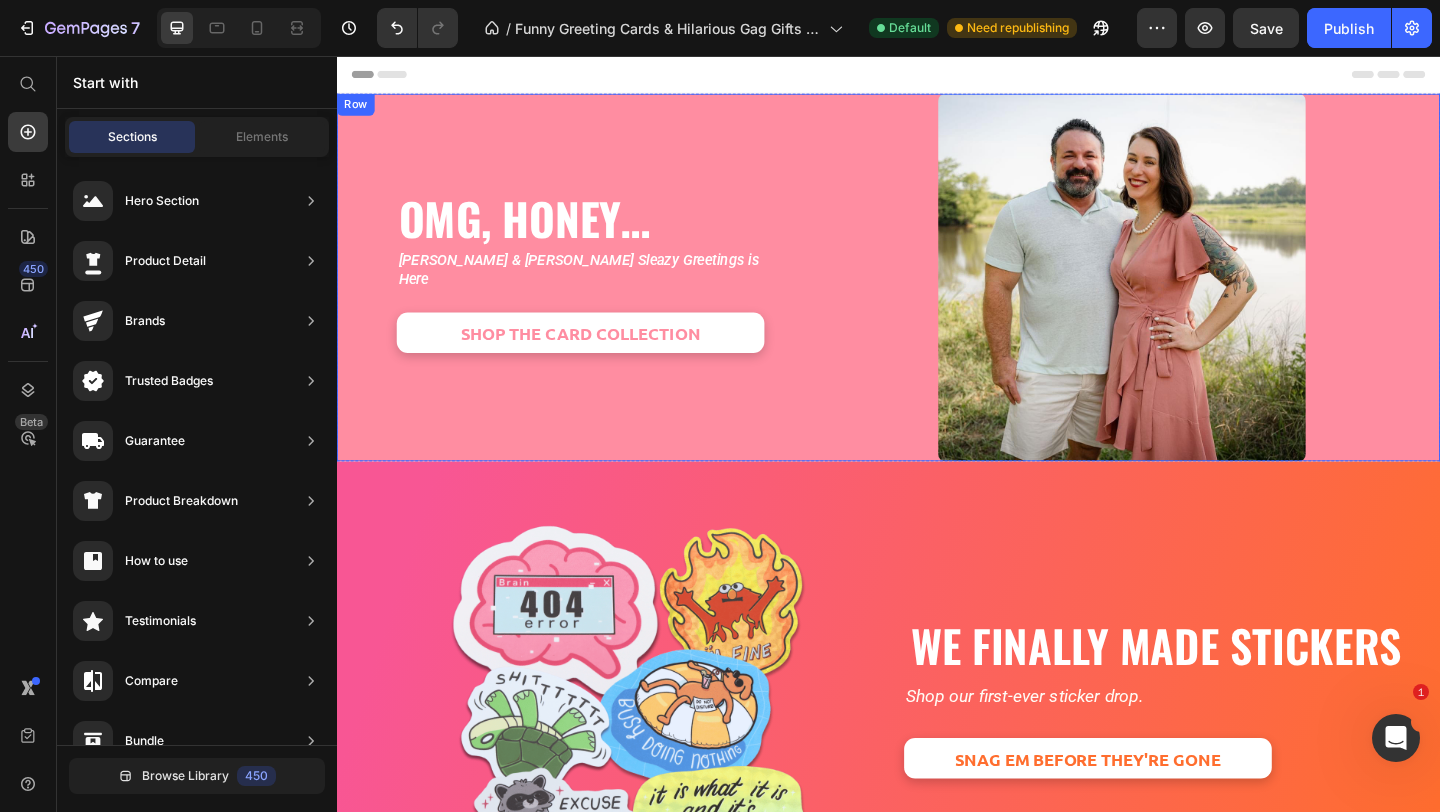 click on "OMG, Honey… Heading Tara & Brian x Sleazy Greetings is Here Text Block SHOP THE   CARD COLLECTION Button Row" at bounding box center [599, 297] 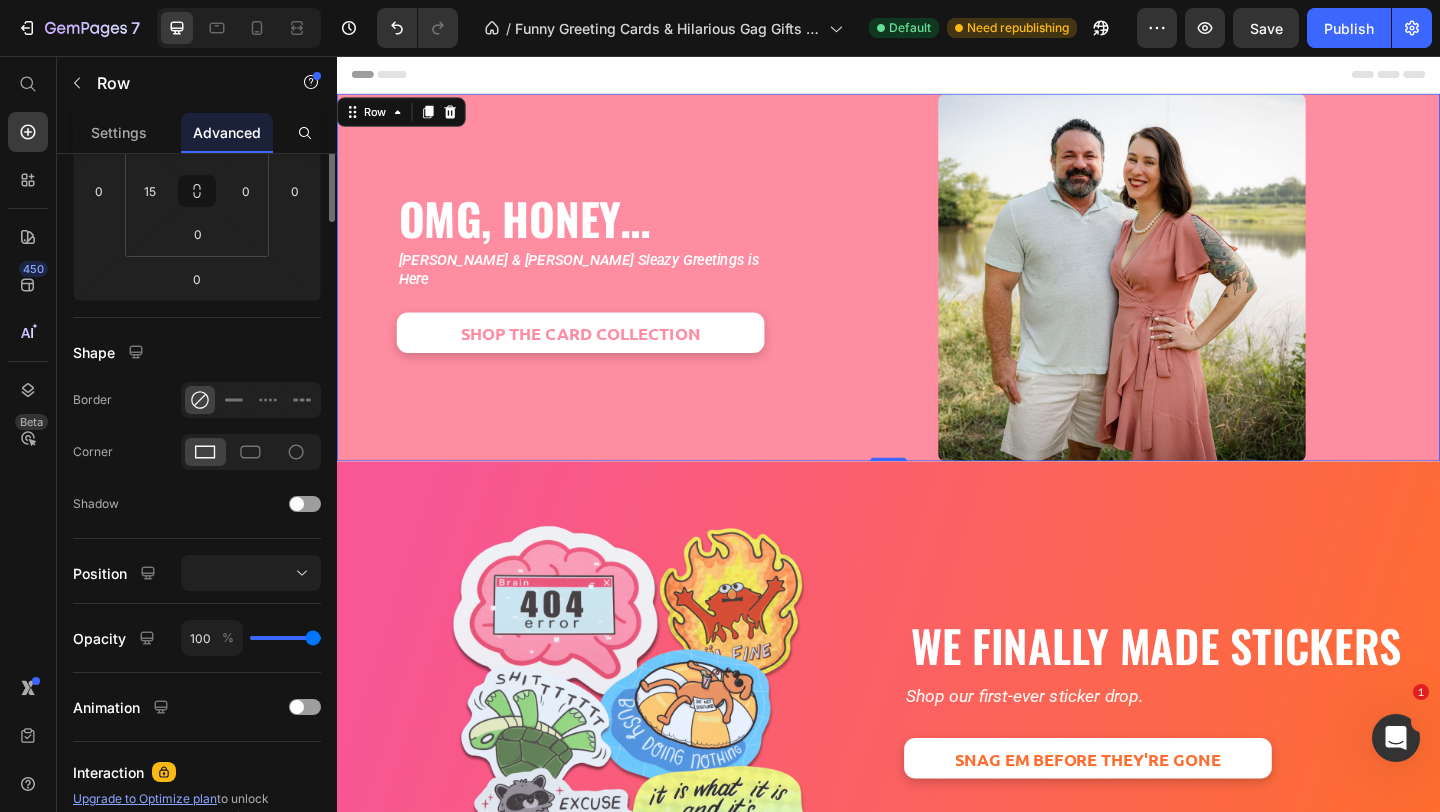 scroll, scrollTop: 0, scrollLeft: 0, axis: both 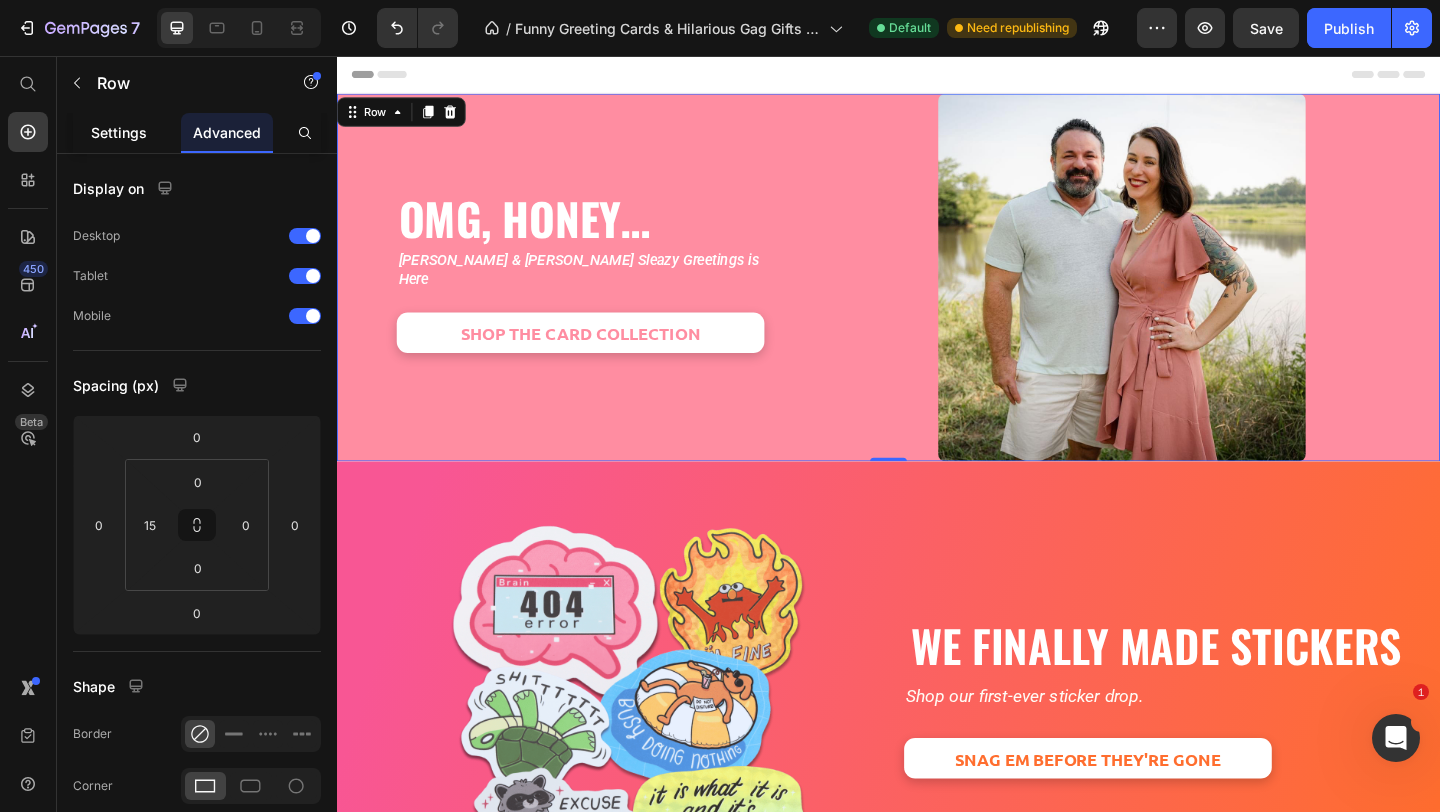 click on "Settings" at bounding box center (119, 132) 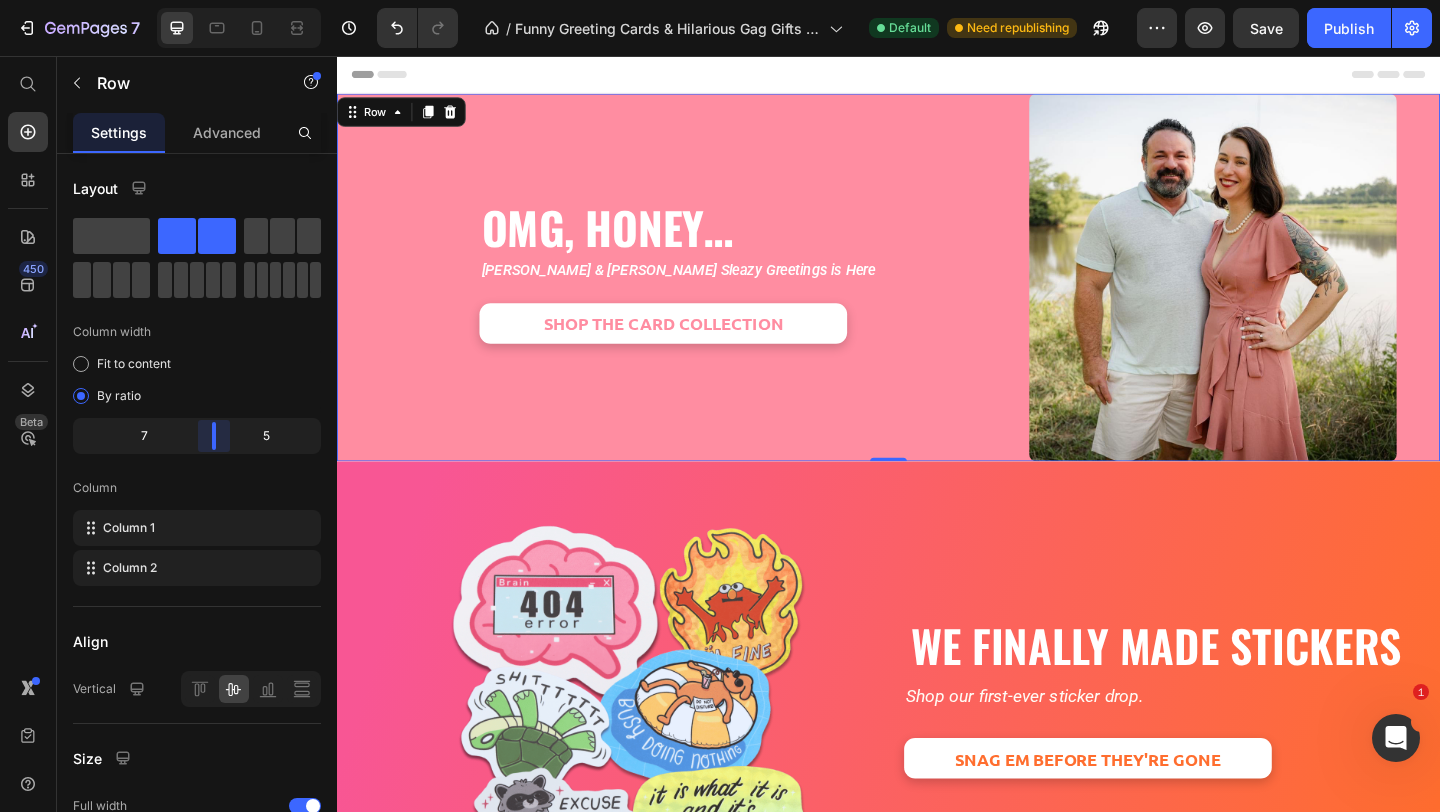 drag, startPoint x: 178, startPoint y: 440, endPoint x: 228, endPoint y: 440, distance: 50 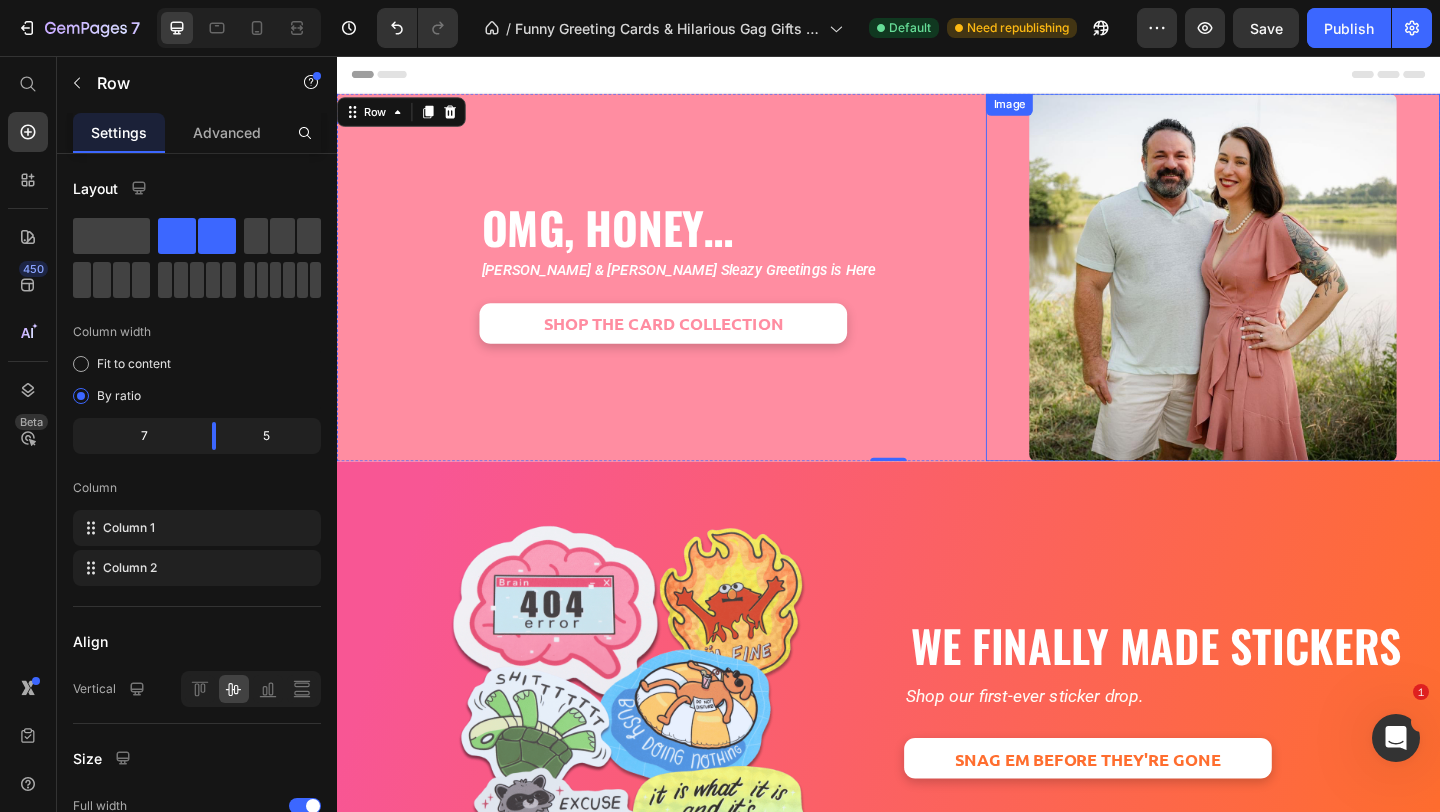 click at bounding box center [1290, 297] 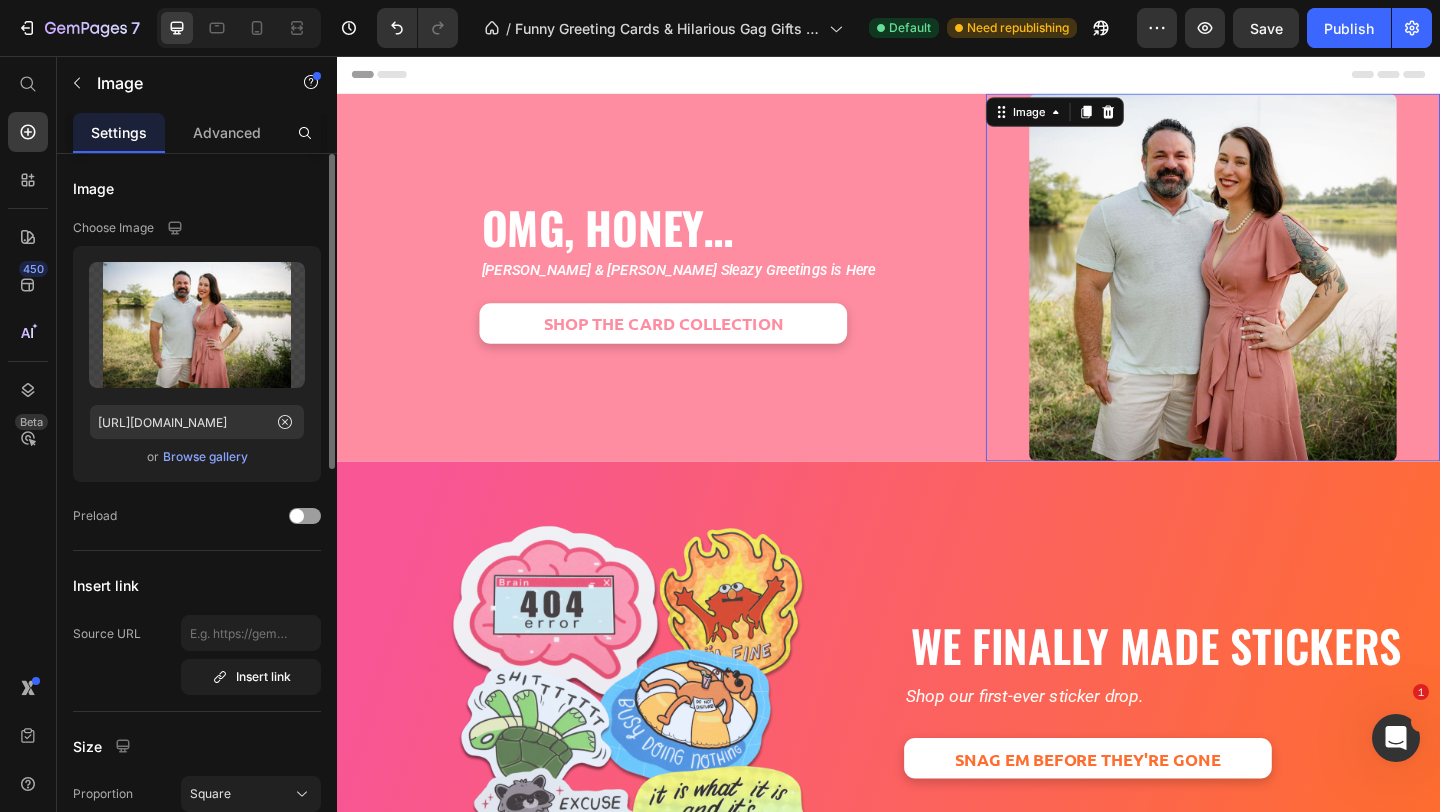 scroll, scrollTop: 160, scrollLeft: 0, axis: vertical 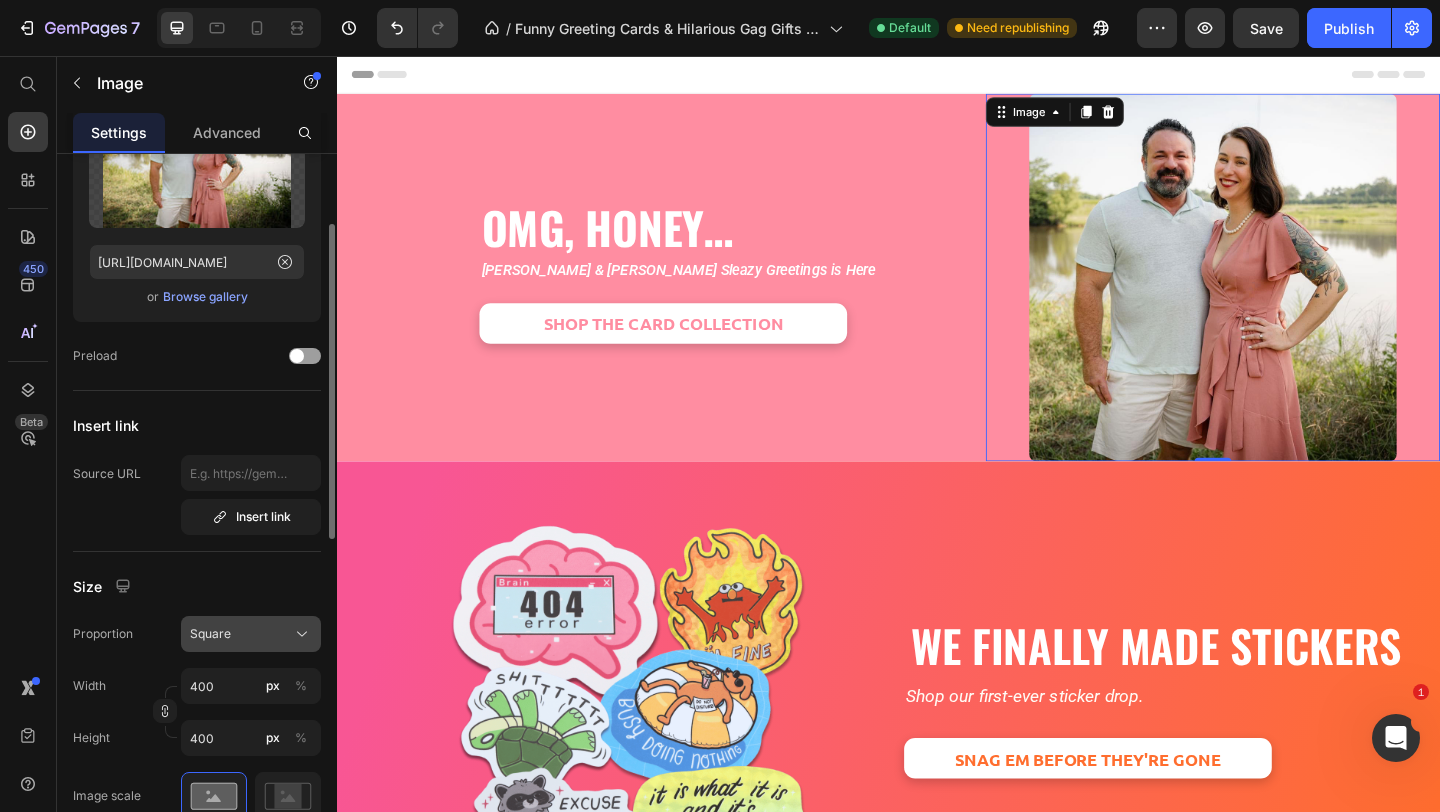 click on "Square" at bounding box center (210, 634) 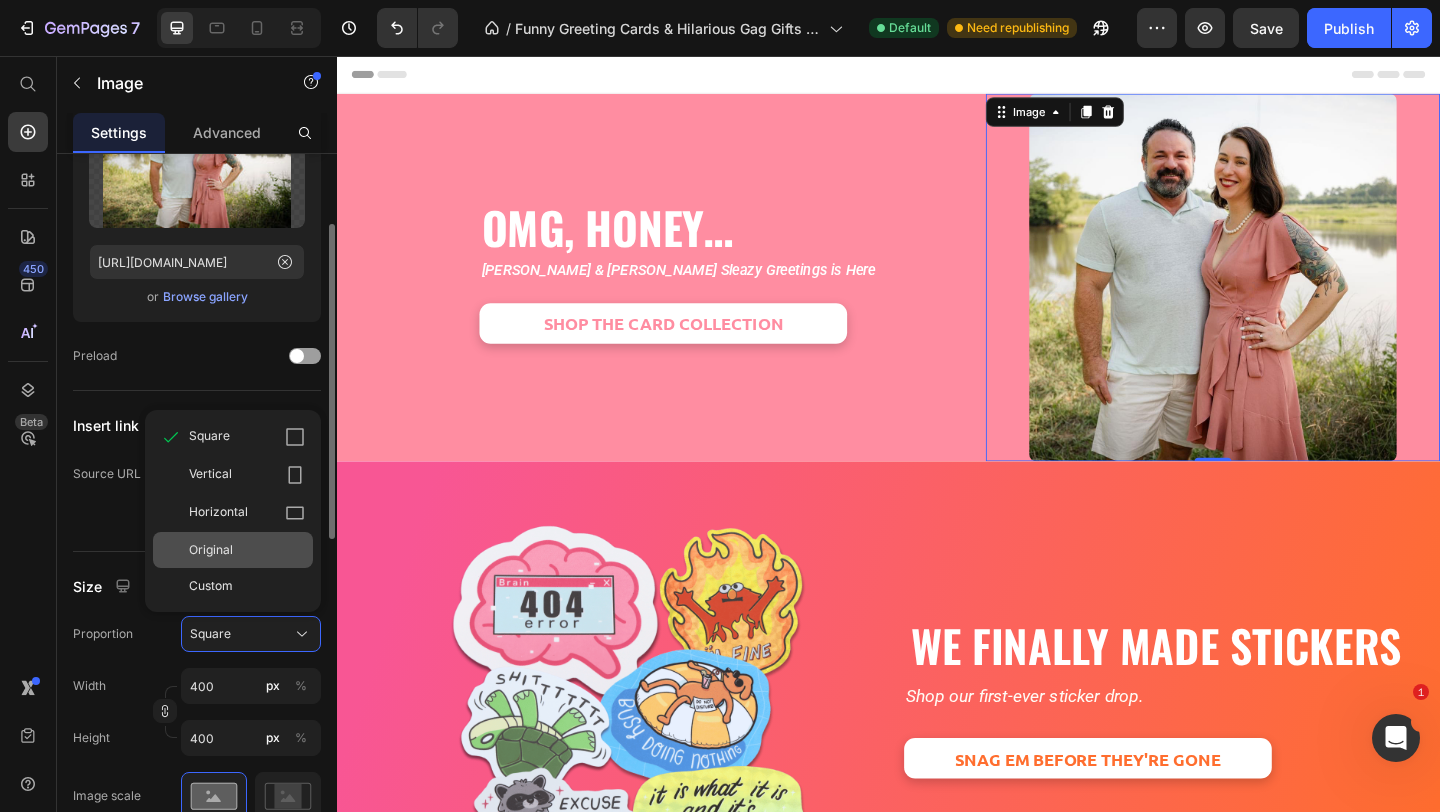 click on "Original" at bounding box center [211, 550] 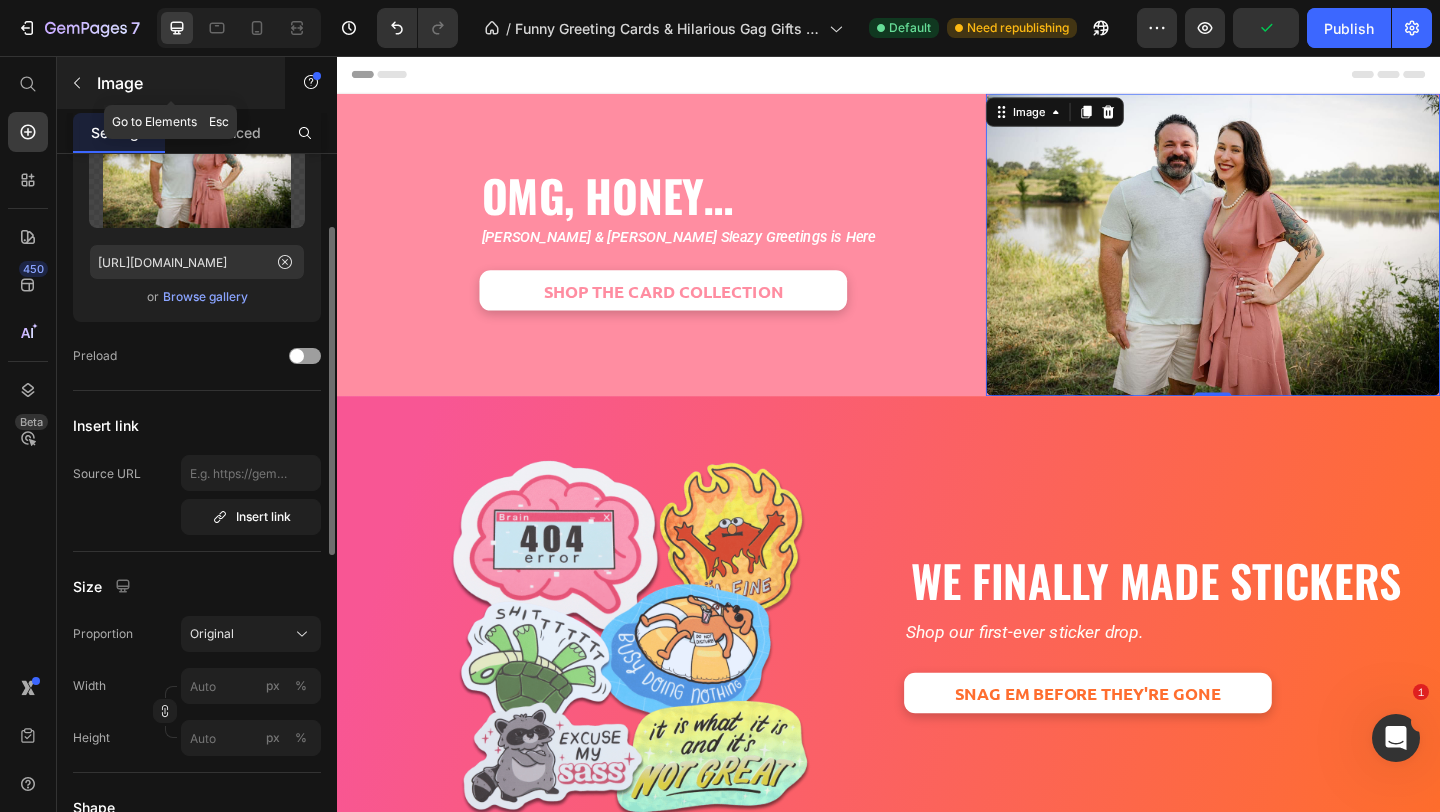 click 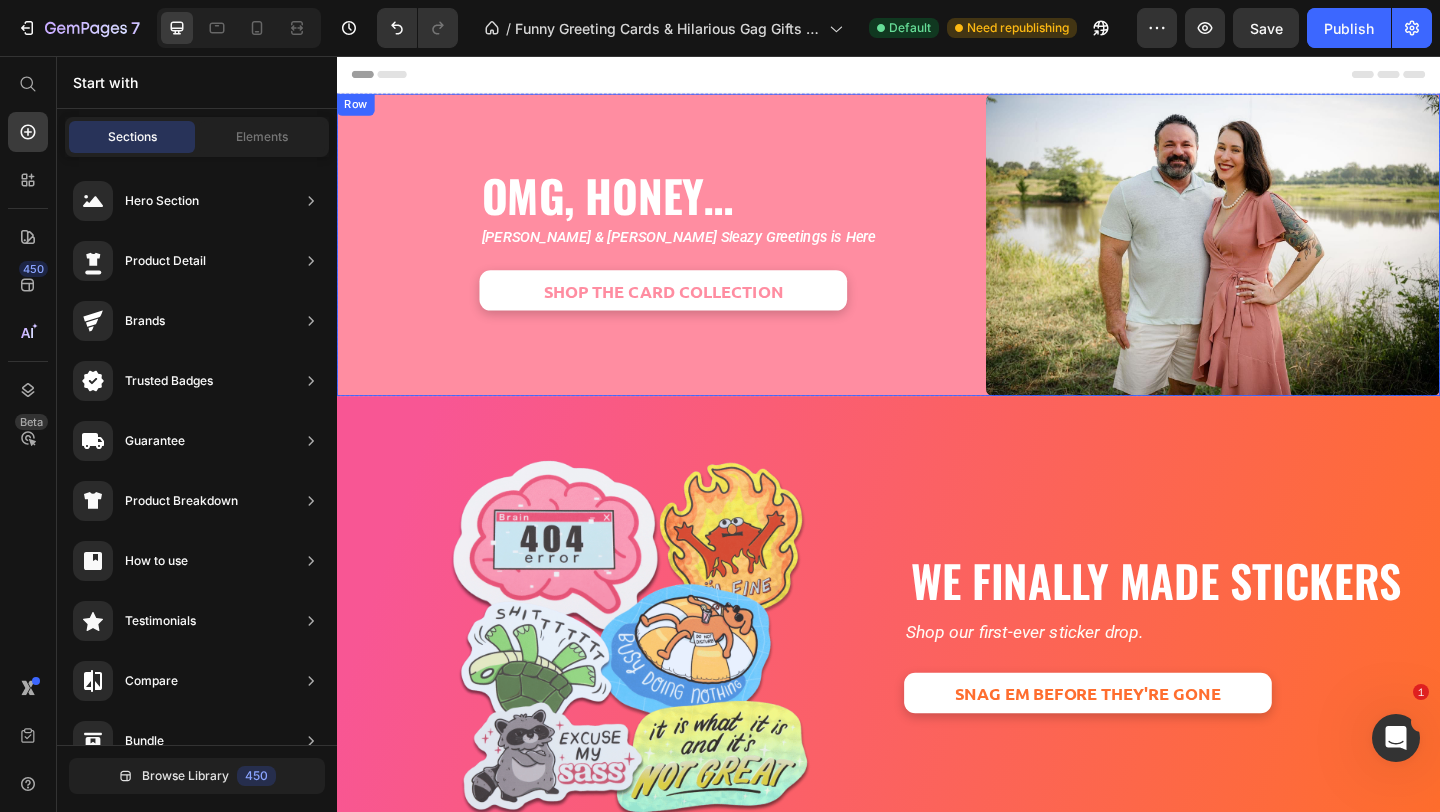 click on "OMG, Honey… Heading Tara & Brian x Sleazy Greetings is Here Text Block SHOP THE   CARD COLLECTION Button Row" at bounding box center (697, 261) 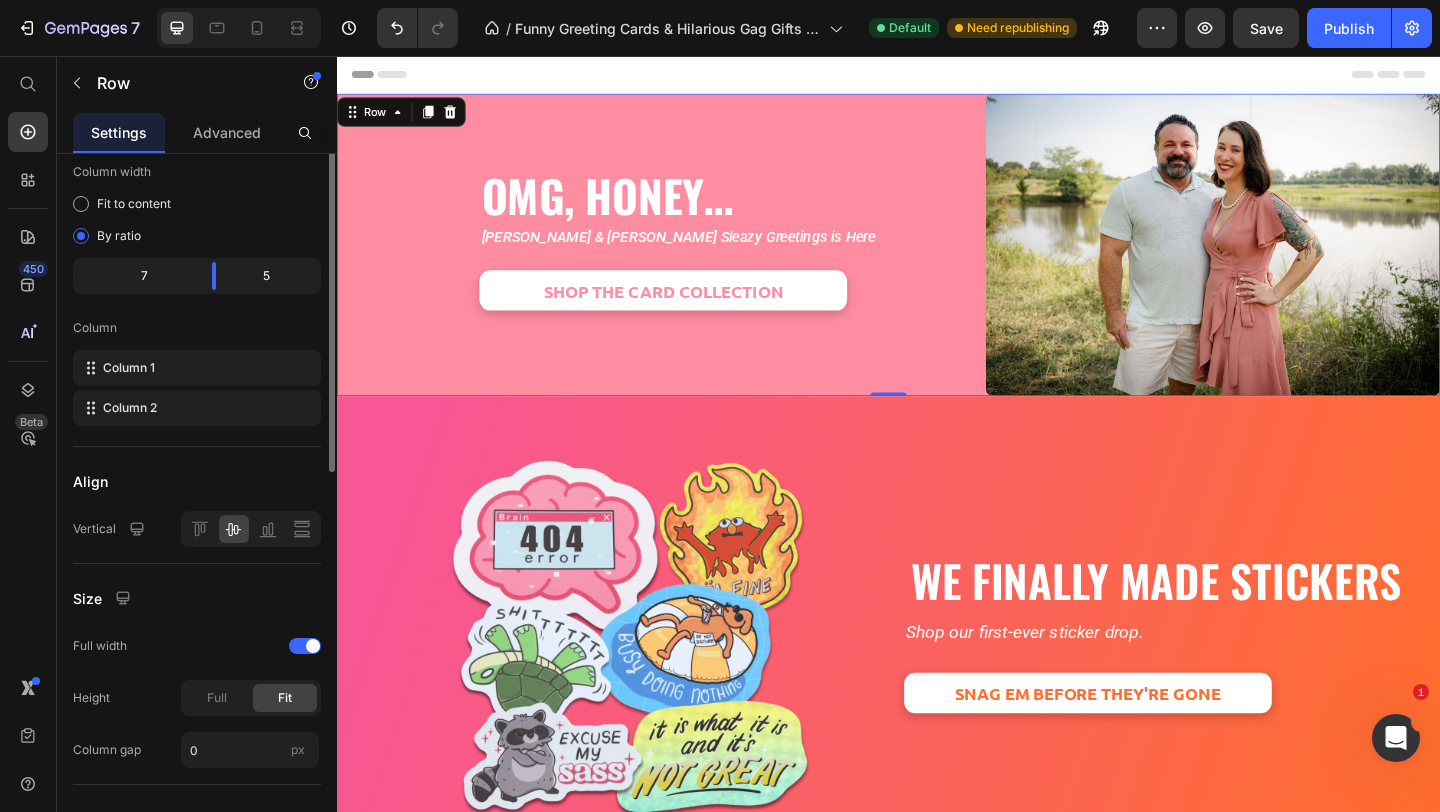 scroll, scrollTop: 0, scrollLeft: 0, axis: both 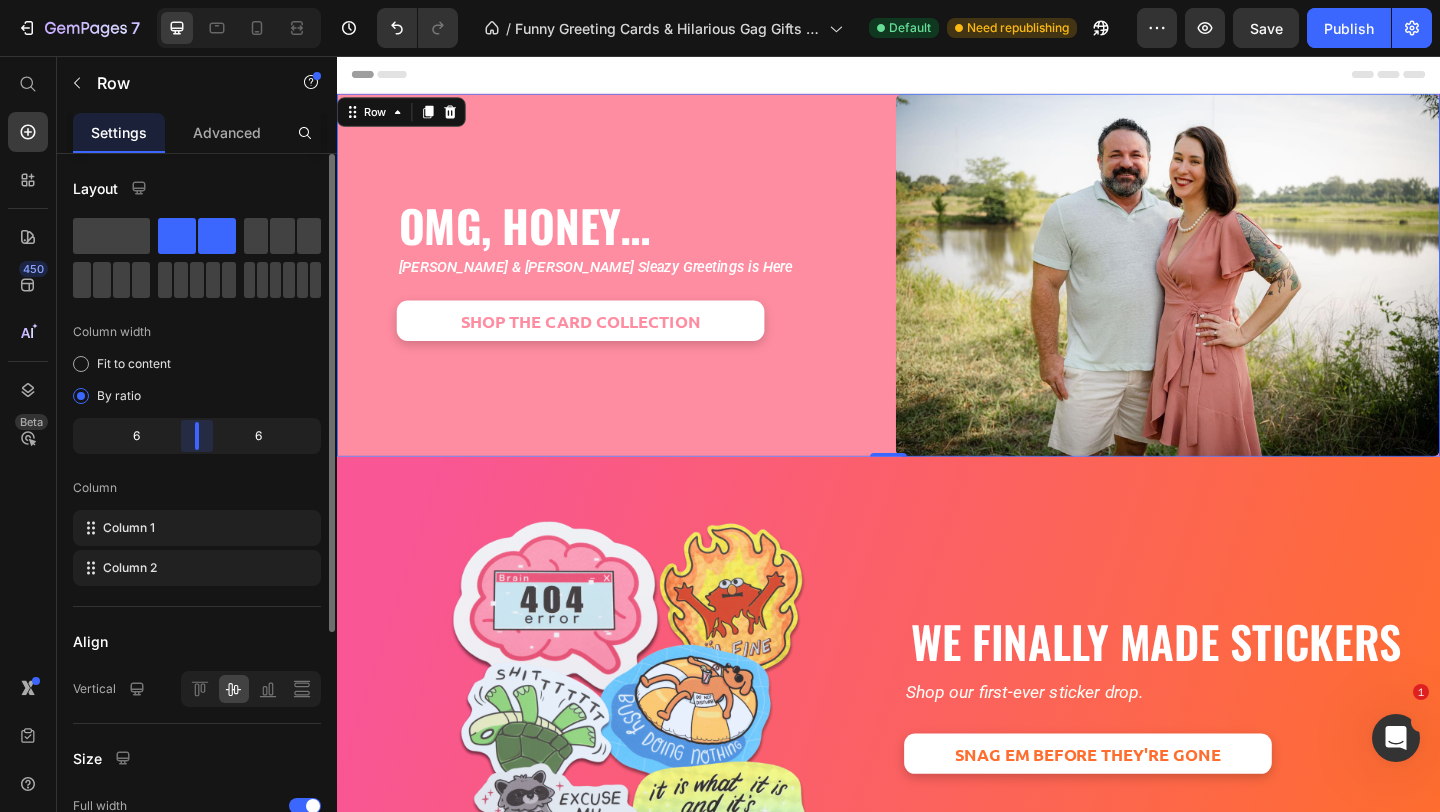 drag, startPoint x: 215, startPoint y: 437, endPoint x: 192, endPoint y: 436, distance: 23.021729 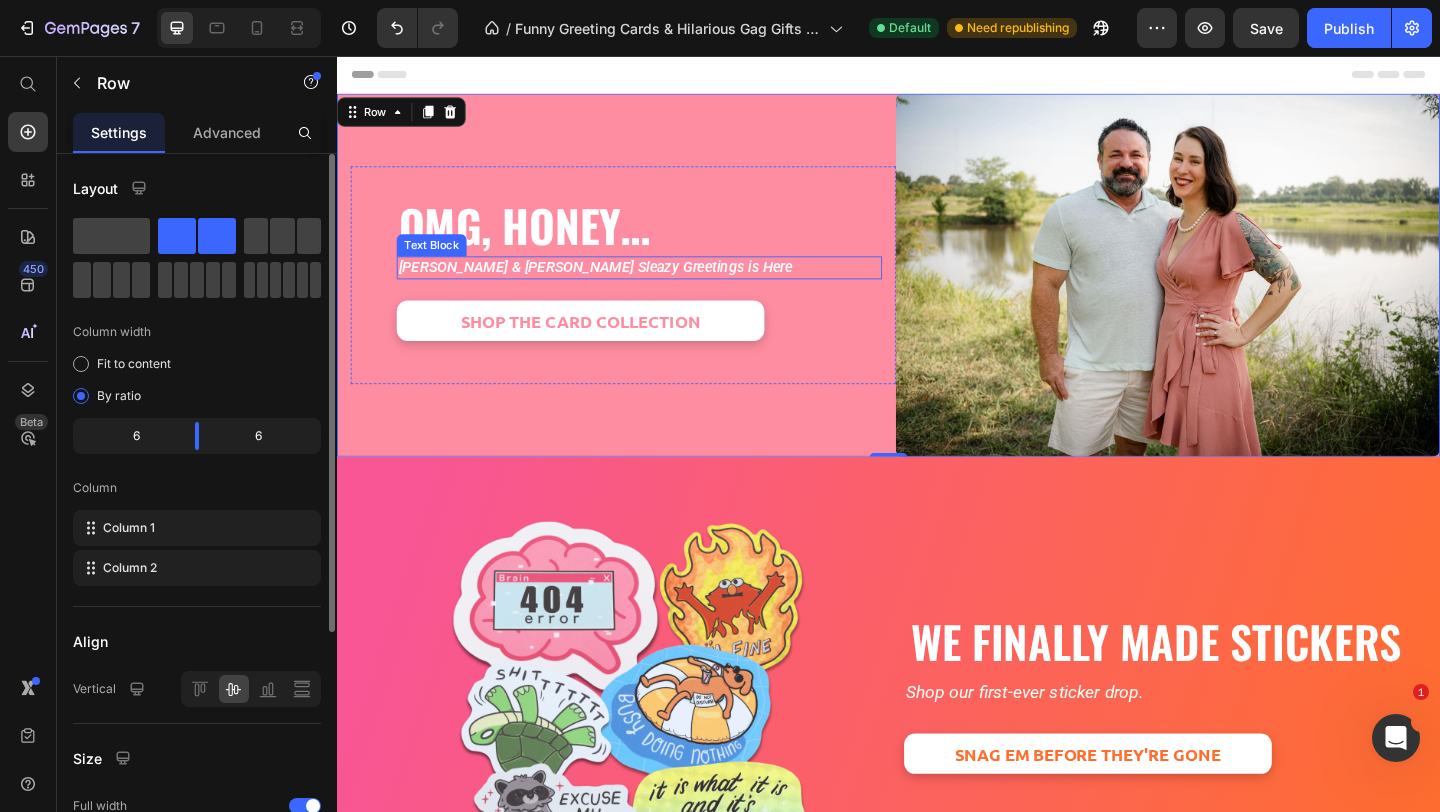 click on "[PERSON_NAME] & [PERSON_NAME] Sleazy Greetings is Here" at bounding box center (666, 286) 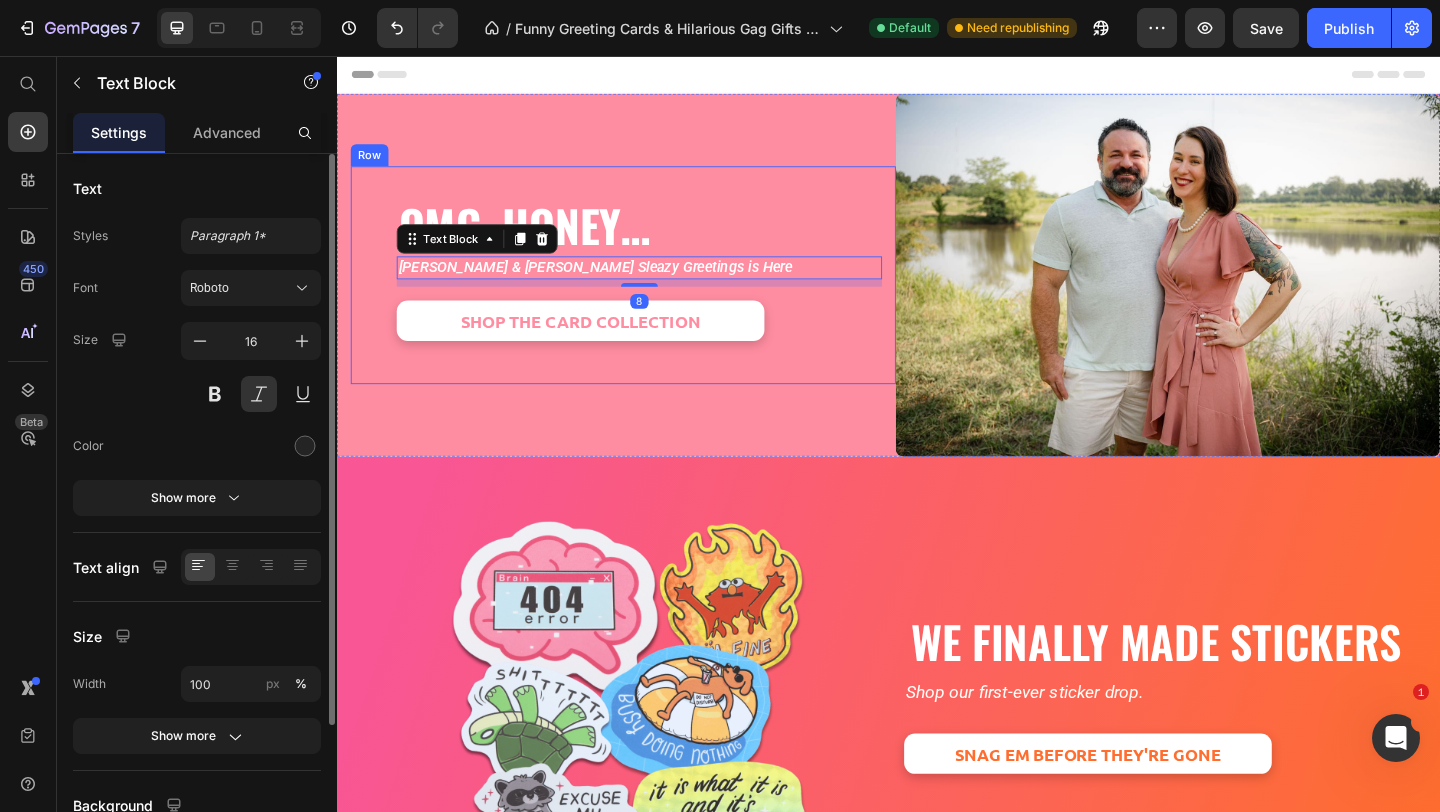 click on "OMG, Honey… Heading Tara & Brian x Sleazy Greetings is Here Text Block   8 SHOP THE   CARD COLLECTION Button Row" at bounding box center [648, 294] 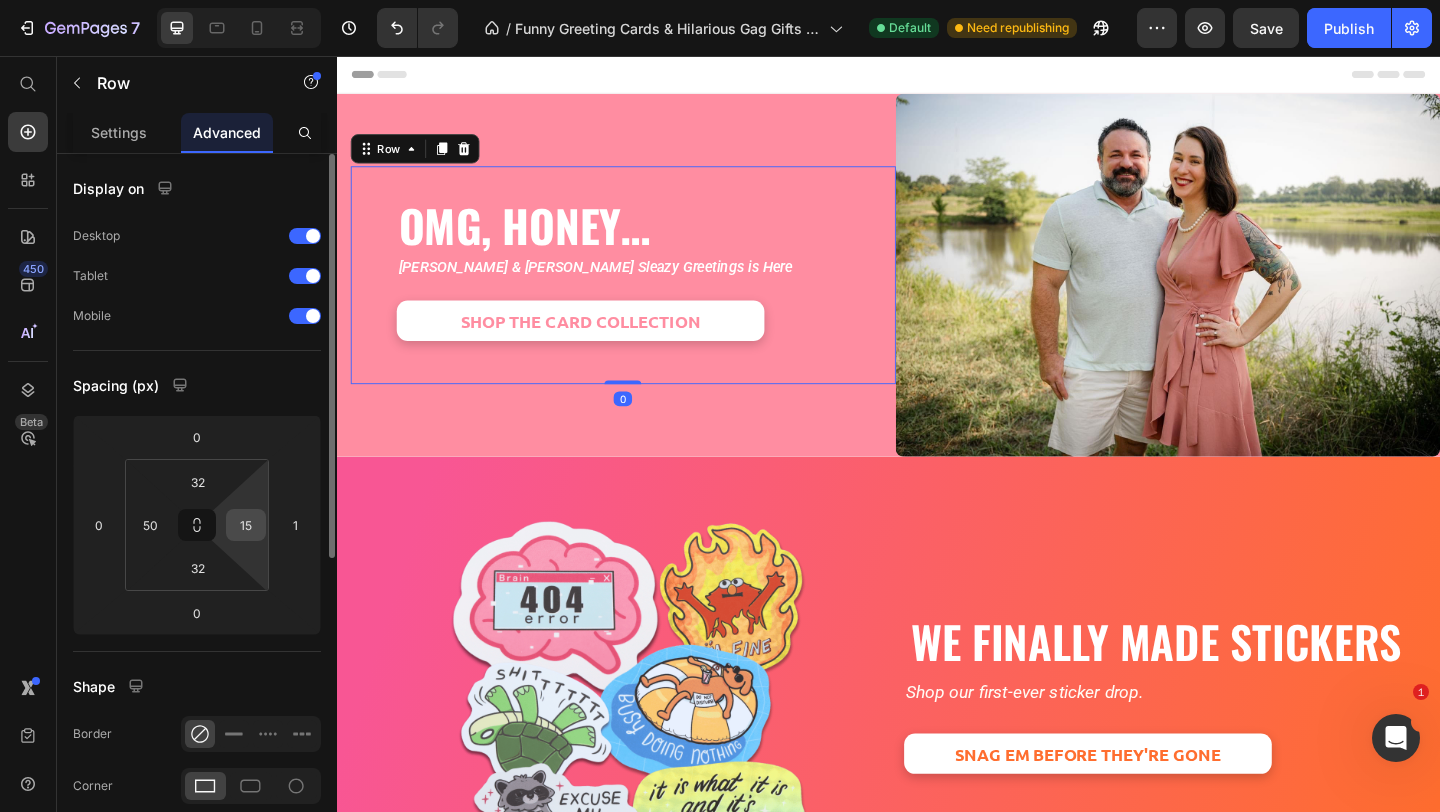 click on "15" at bounding box center (246, 525) 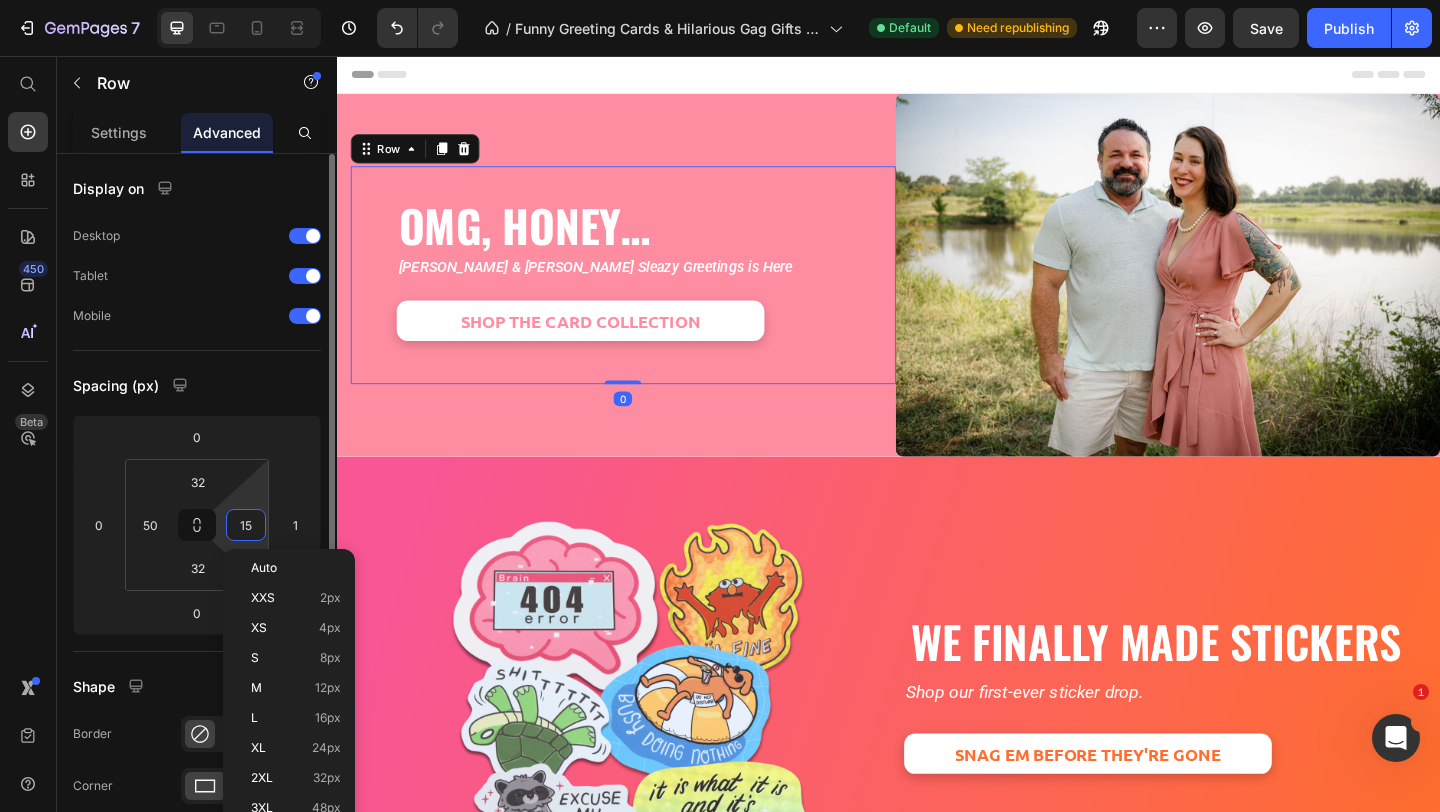type on "0" 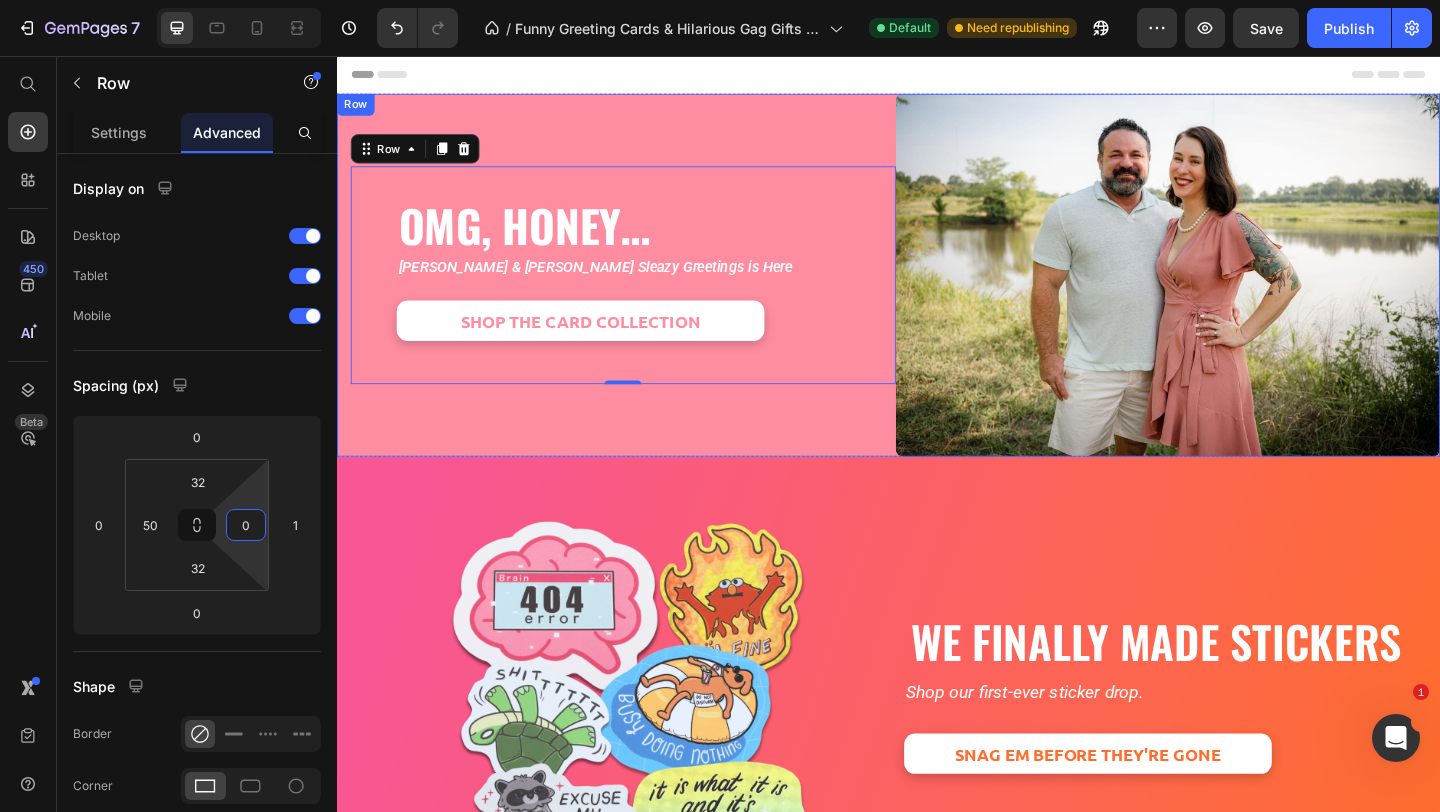 click on "OMG, Honey… Heading Tara & Brian x Sleazy Greetings is Here Text Block SHOP THE   CARD COLLECTION Button Row   0" at bounding box center [648, 294] 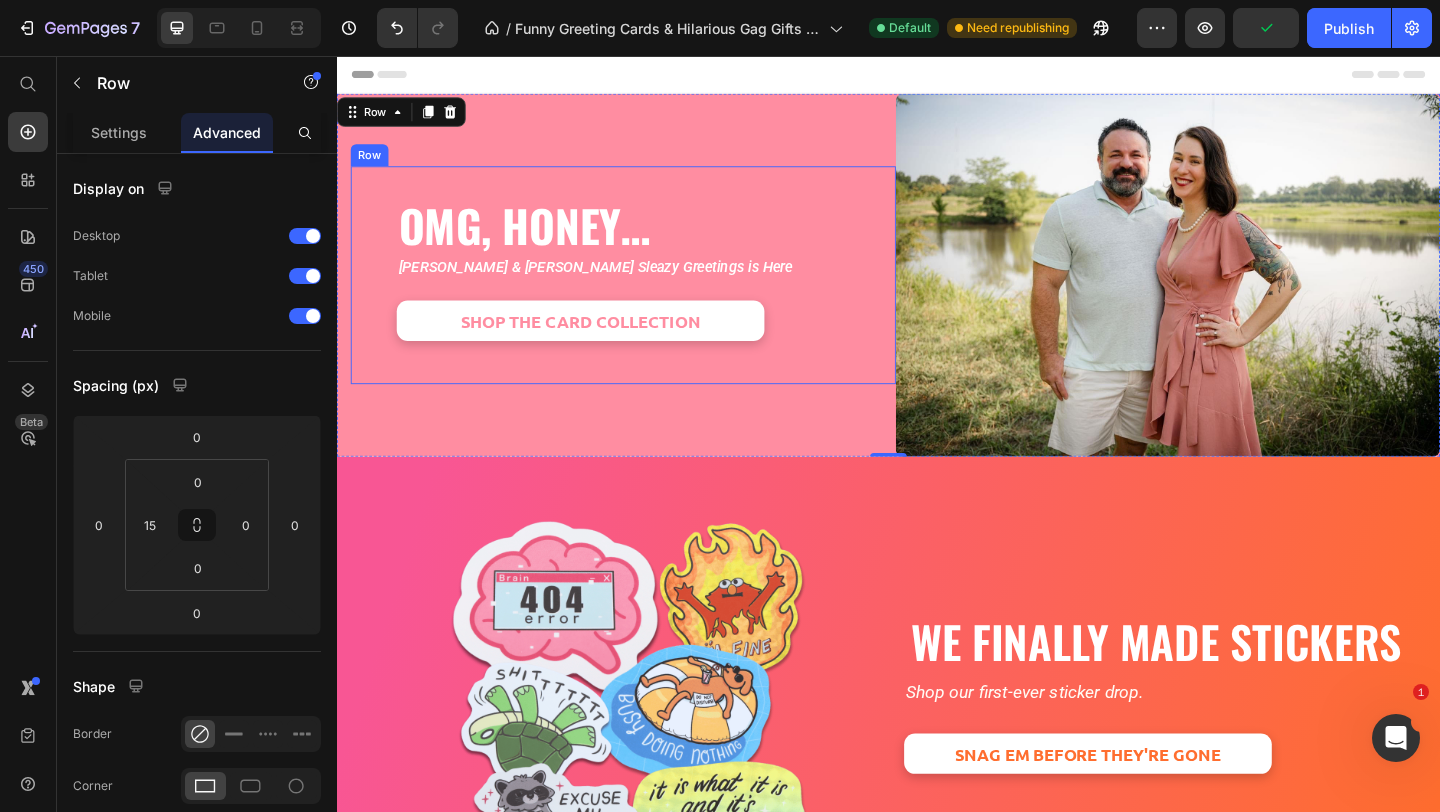 click on "OMG, Honey… Heading Tara & Brian x Sleazy Greetings is Here Text Block SHOP THE   CARD COLLECTION Button Row" at bounding box center [648, 294] 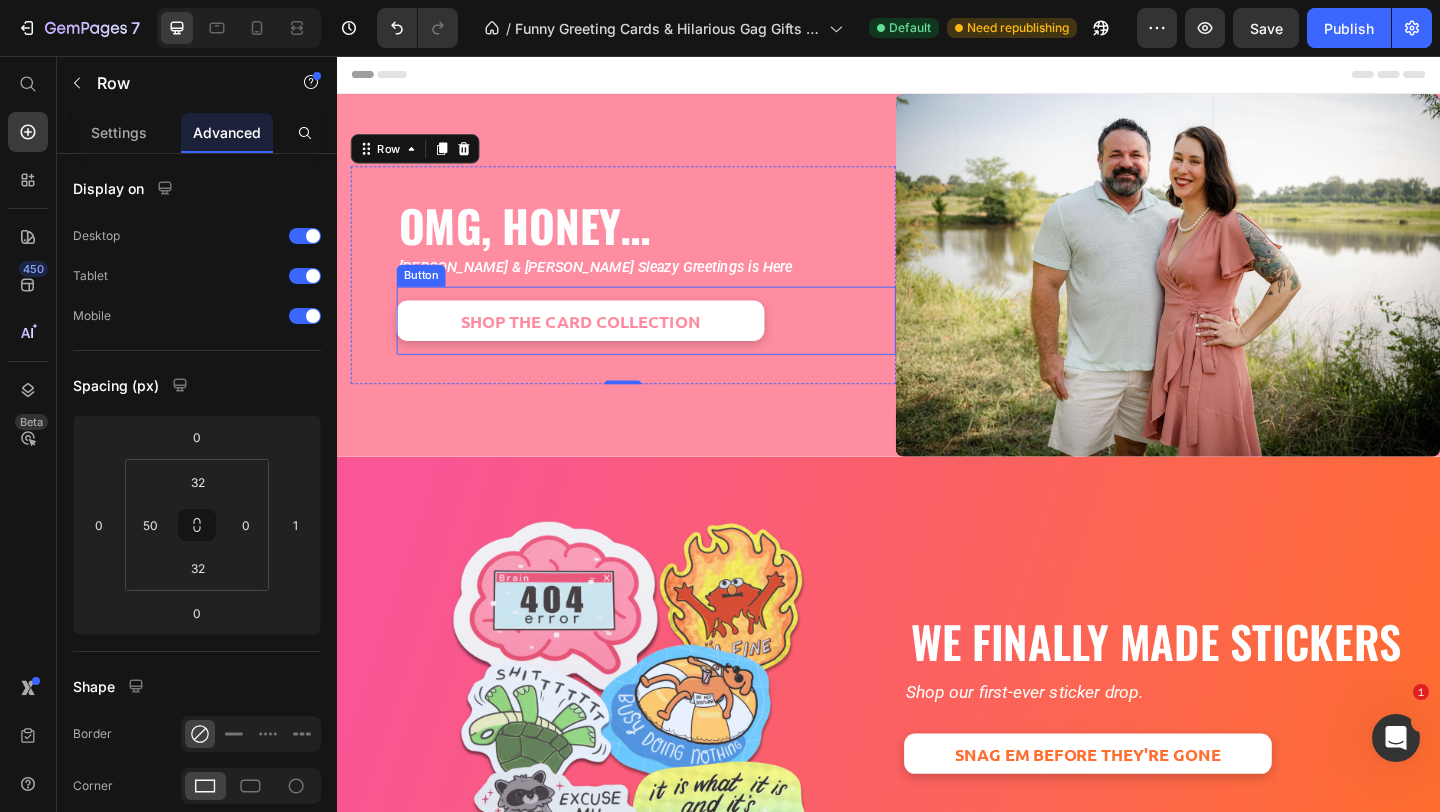 click on "SHOP THE   CARD COLLECTION Button" at bounding box center [673, 344] 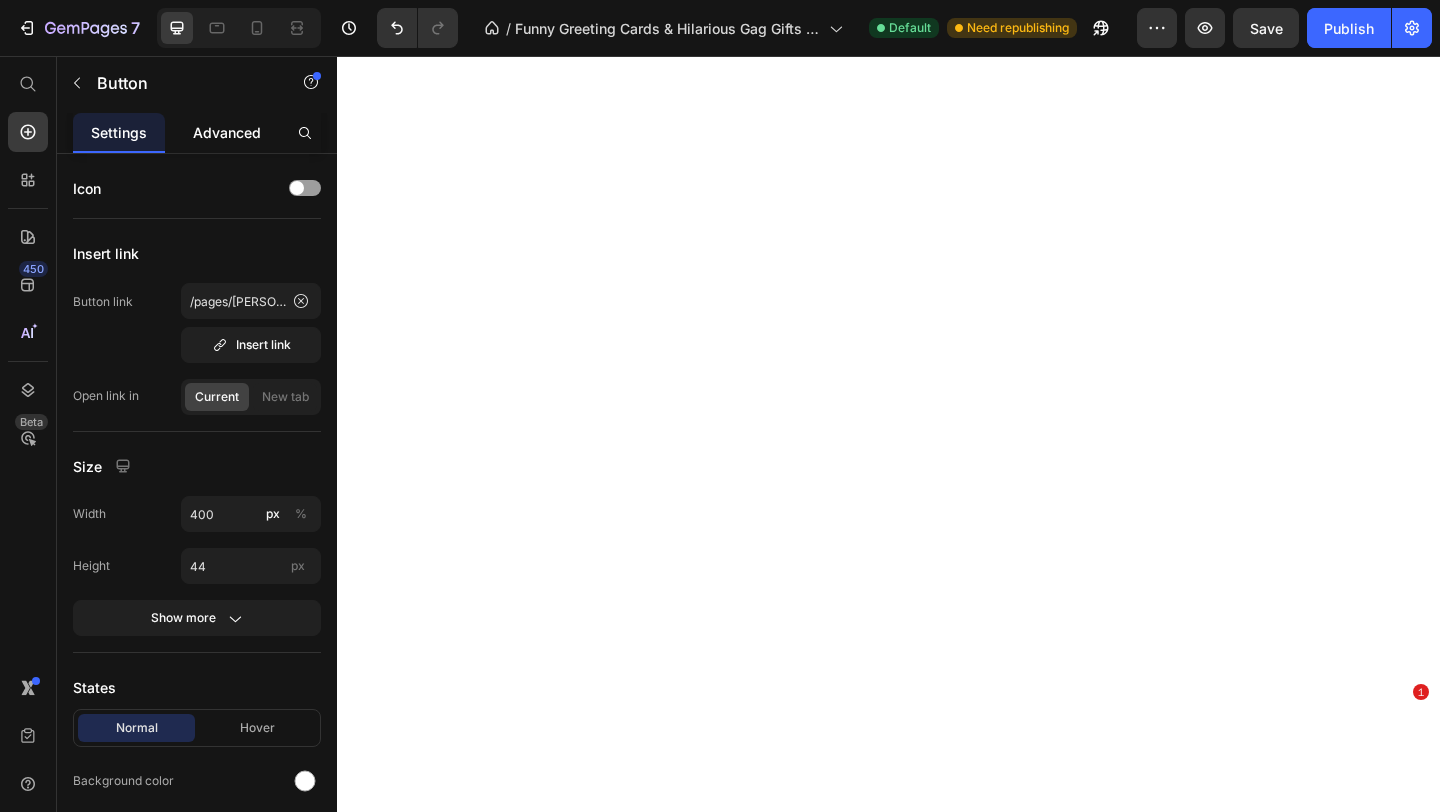 scroll, scrollTop: 0, scrollLeft: 0, axis: both 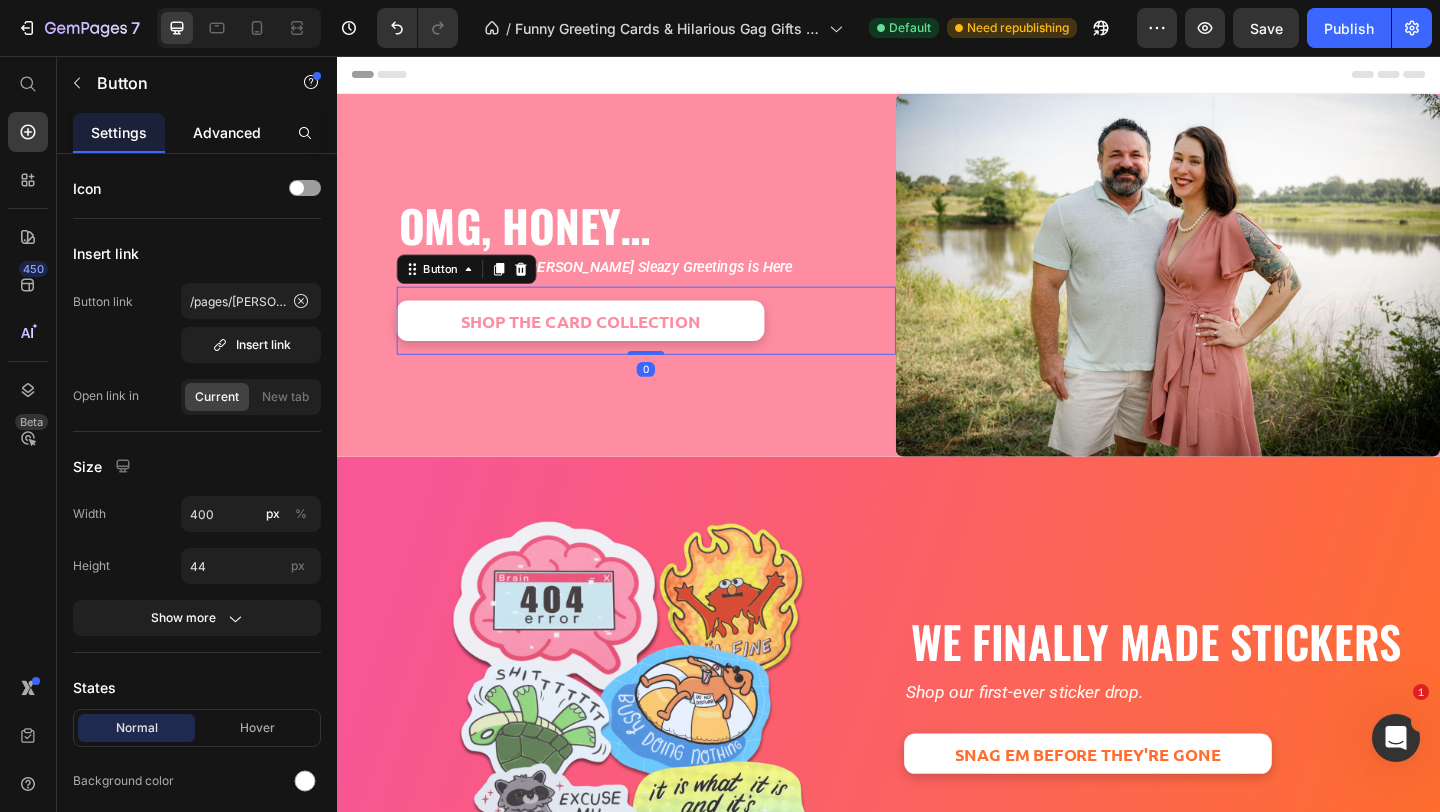 click on "Advanced" at bounding box center [227, 132] 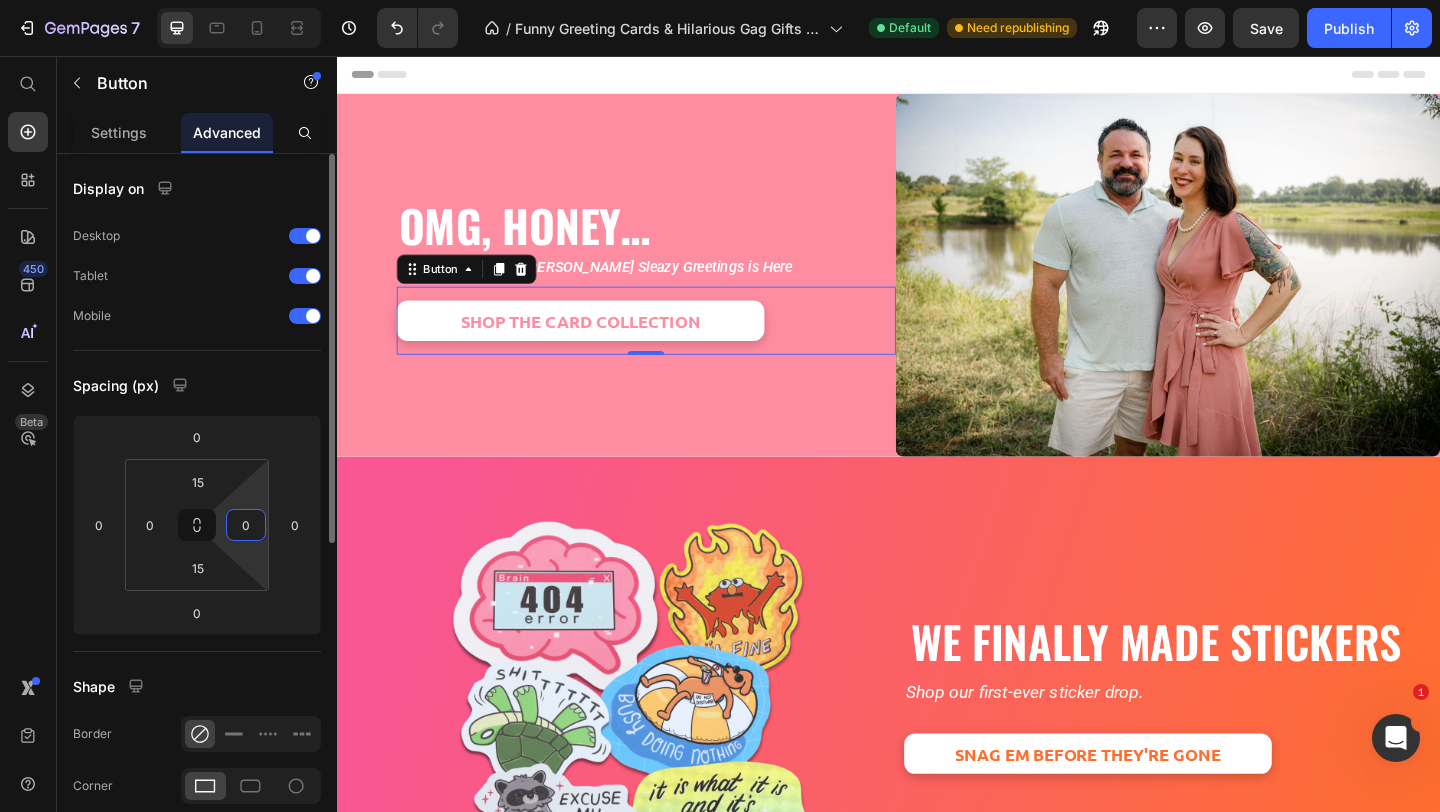 click on "0" at bounding box center (246, 525) 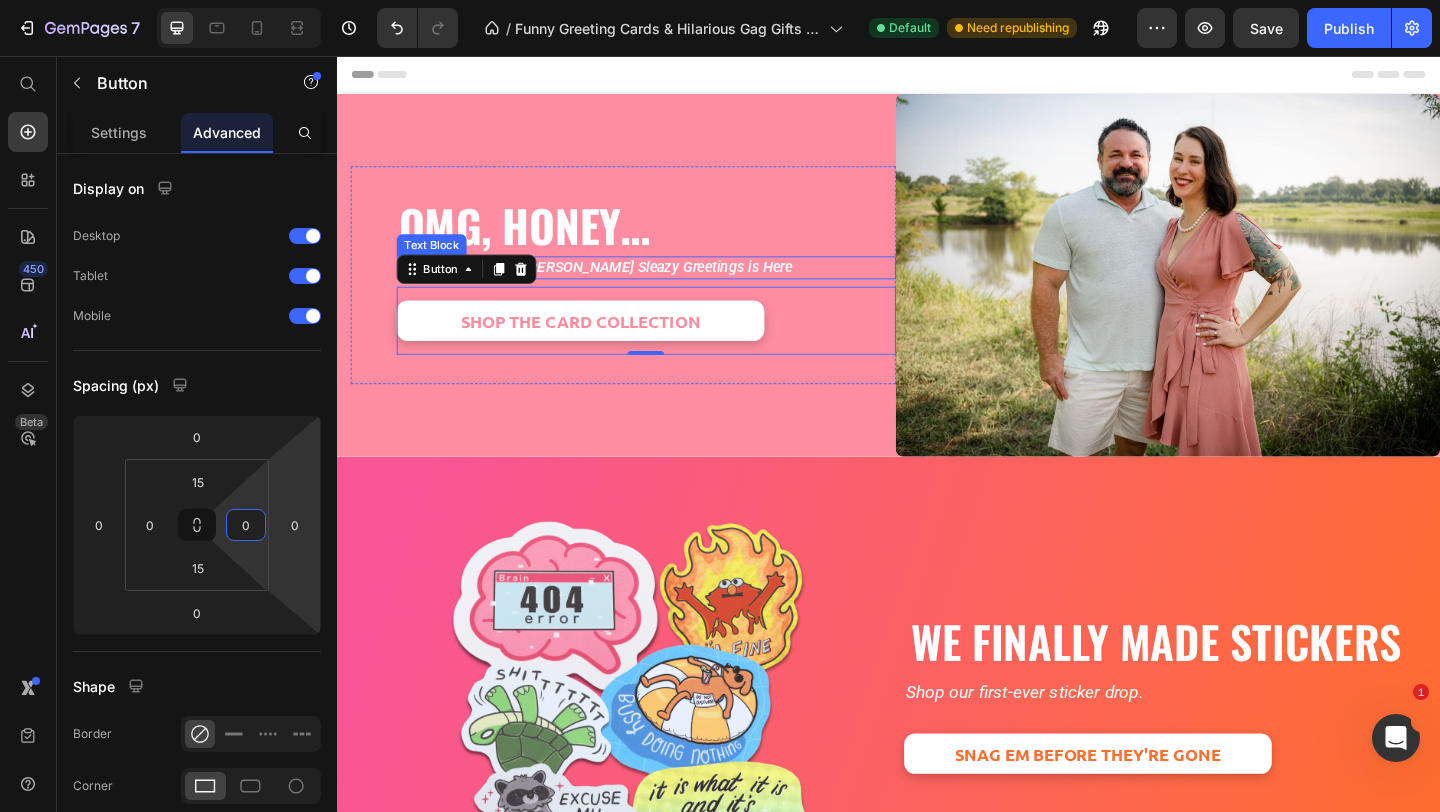 click on "[PERSON_NAME] & [PERSON_NAME] Sleazy Greetings is Here" at bounding box center [673, 286] 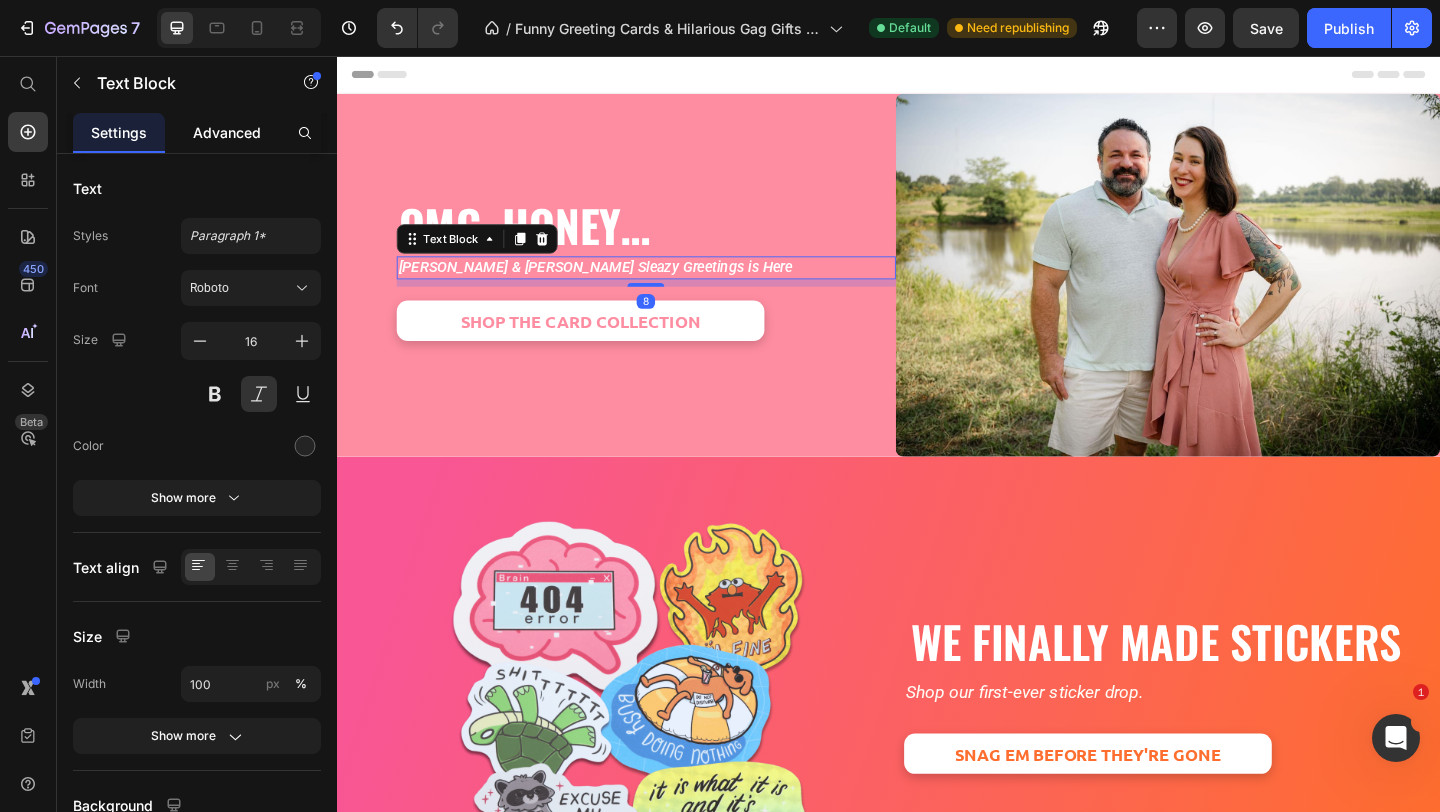 click on "Advanced" 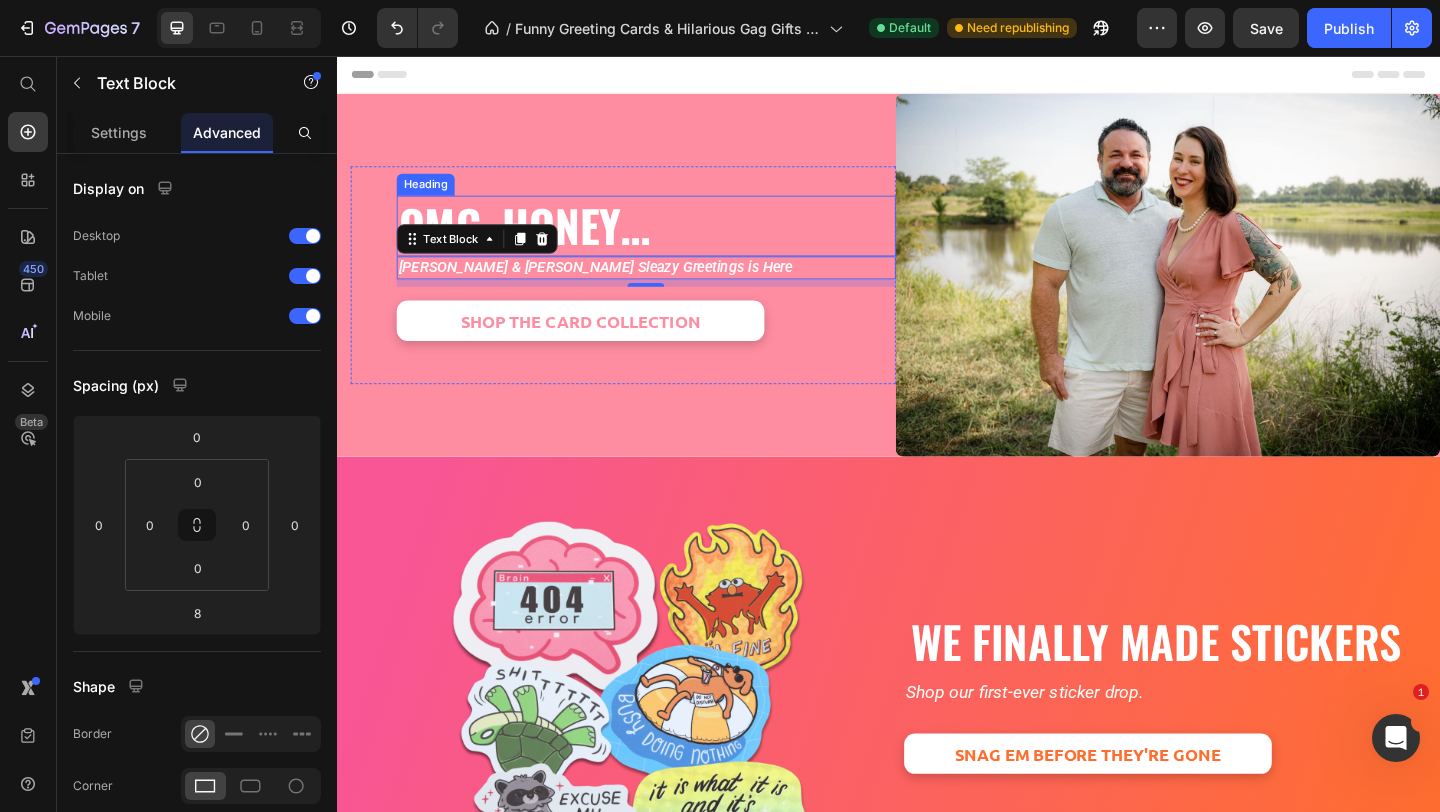 click on "OMG, Honey…" at bounding box center (673, 241) 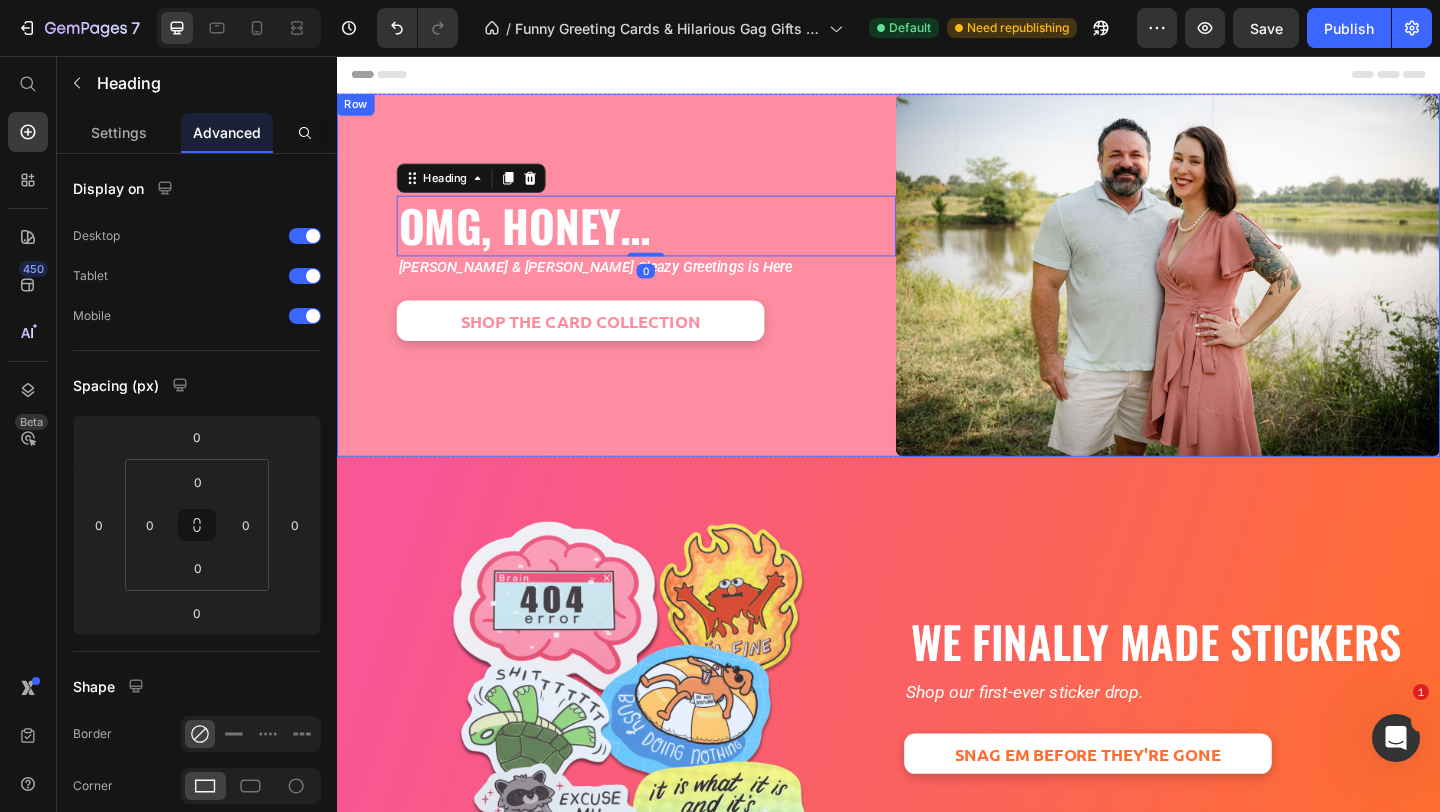 click on "OMG, Honey… Heading   0 Tara & Brian x Sleazy Greetings is Here Text Block SHOP THE   CARD COLLECTION Button Row" at bounding box center (648, 294) 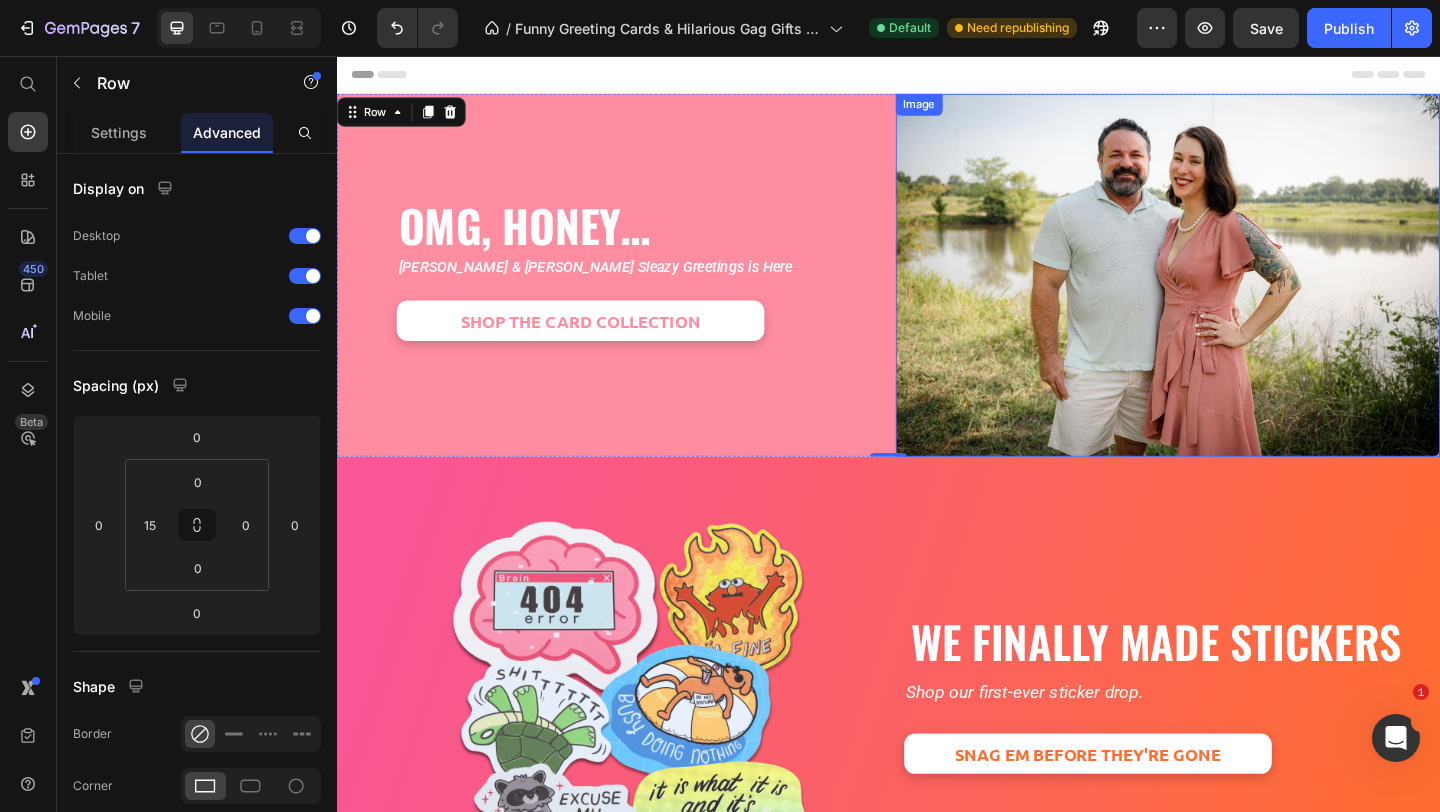 click at bounding box center (1241, 294) 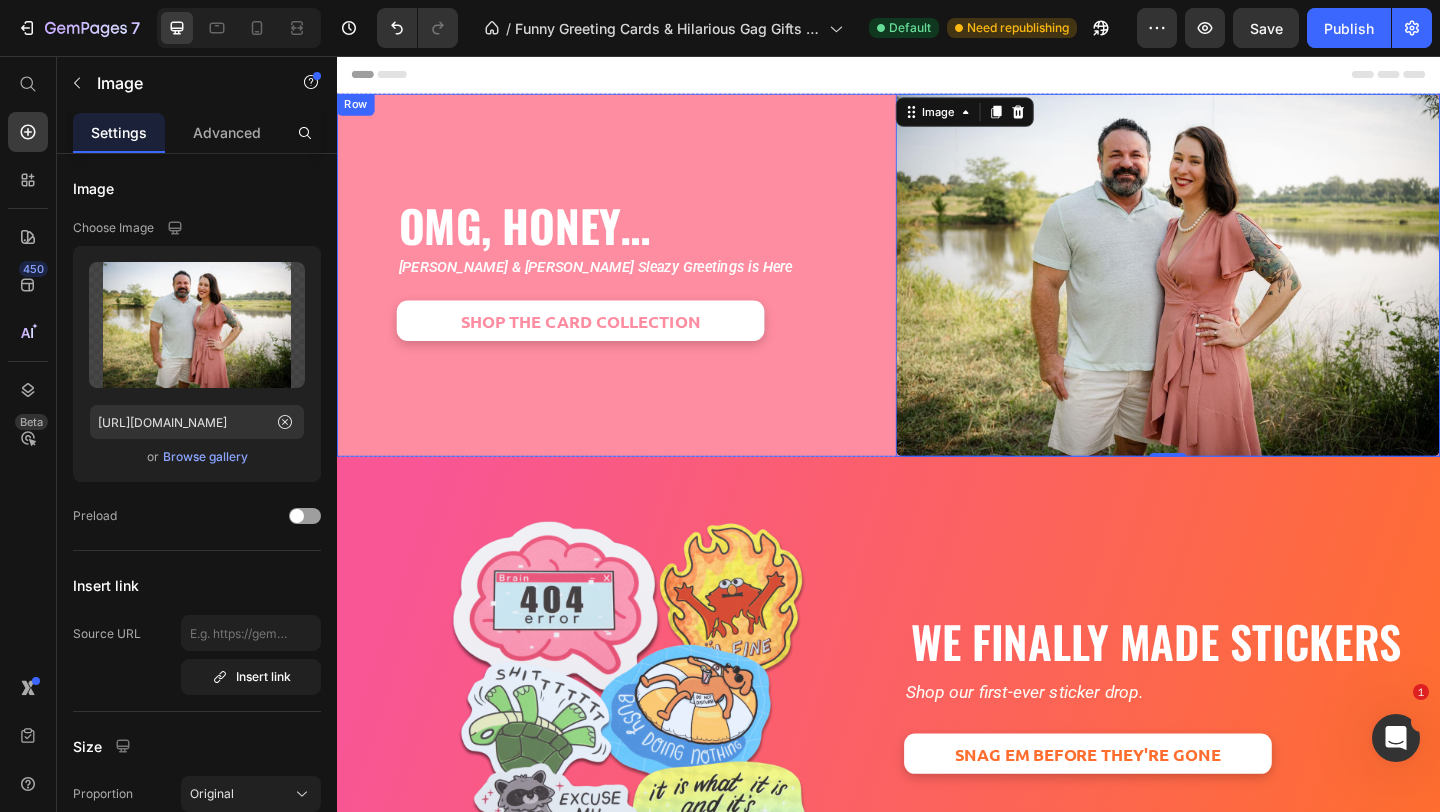 click on "OMG, Honey… Heading Tara & Brian x Sleazy Greetings is Here Text Block SHOP THE   CARD COLLECTION Button Row" at bounding box center (648, 294) 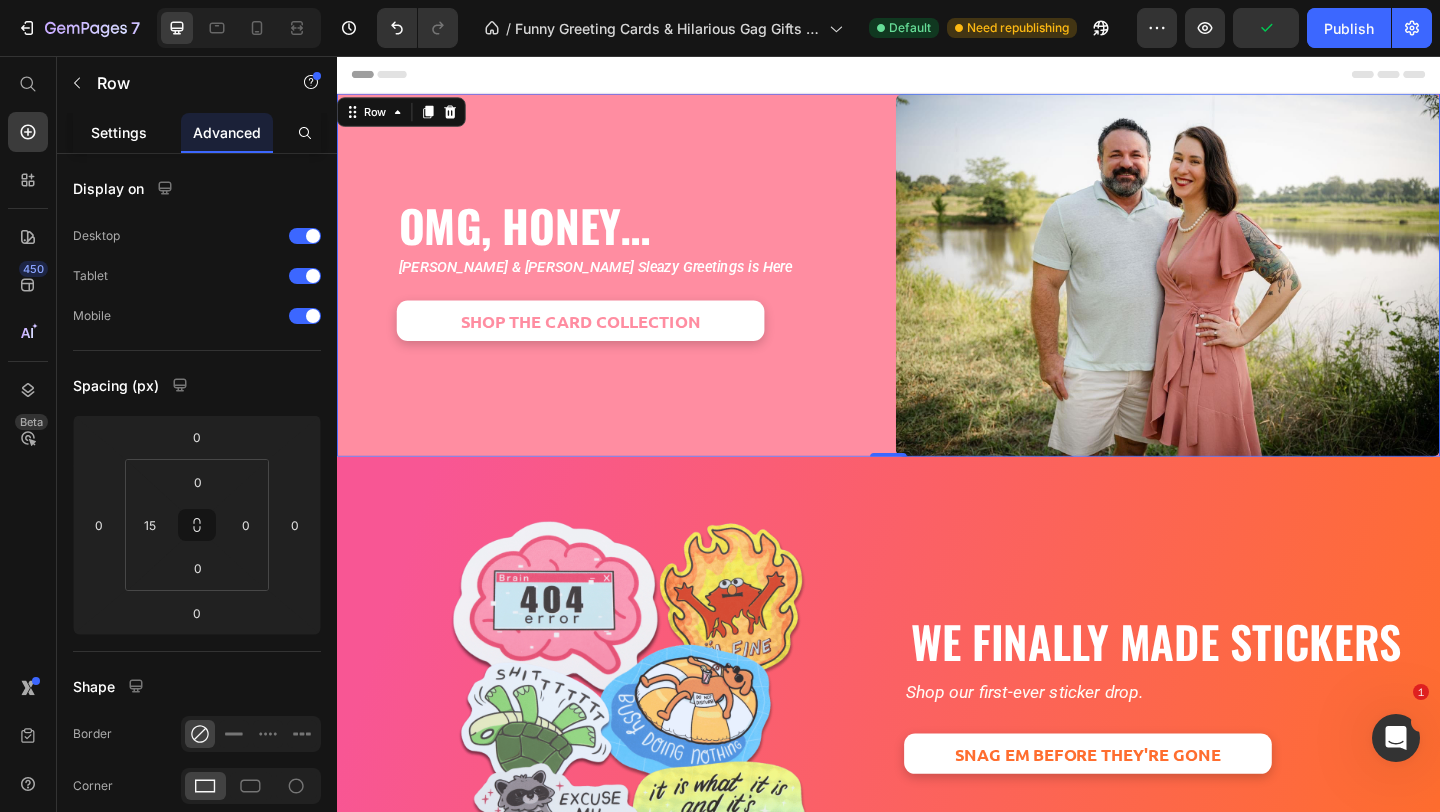click on "Settings" at bounding box center [119, 132] 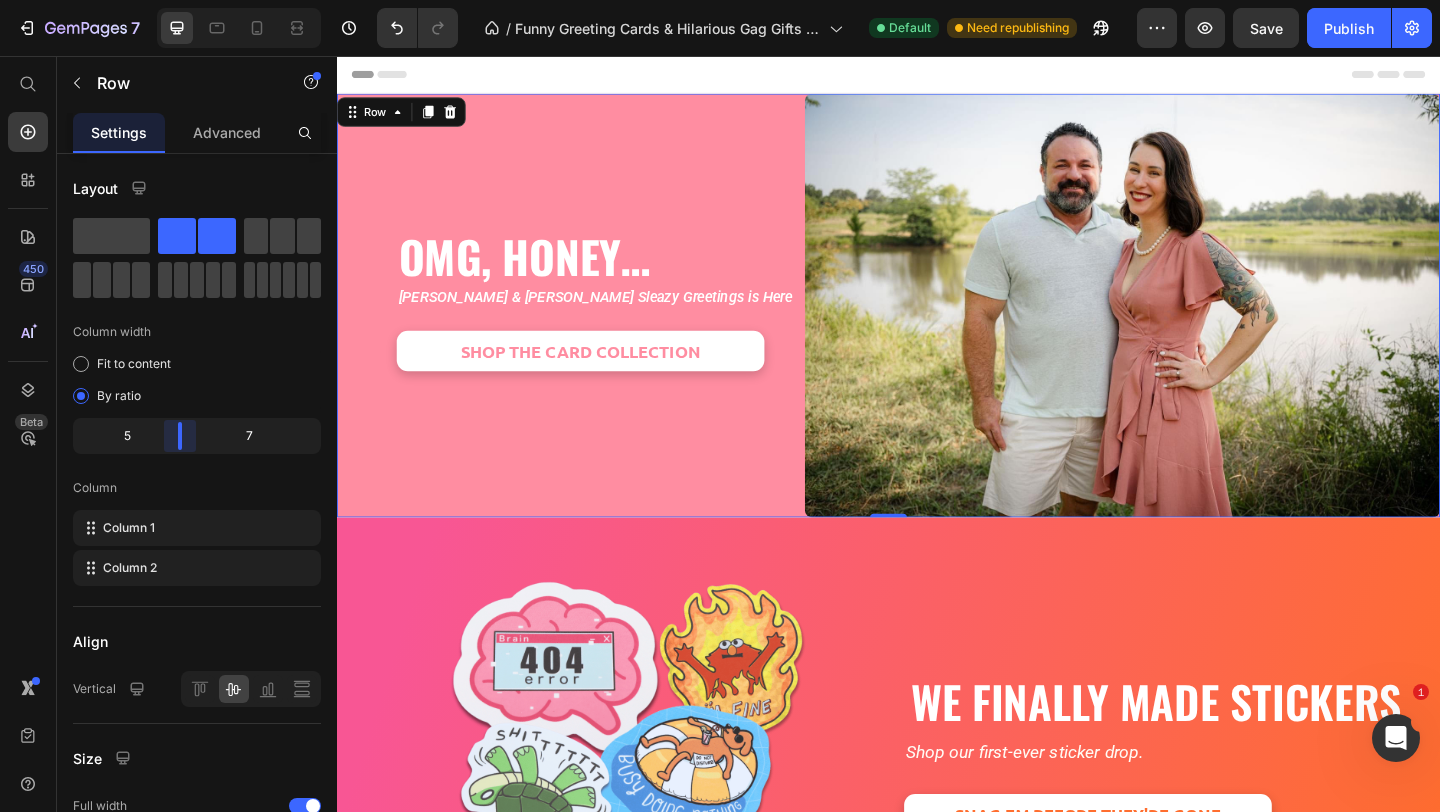 drag, startPoint x: 194, startPoint y: 429, endPoint x: 175, endPoint y: 427, distance: 19.104973 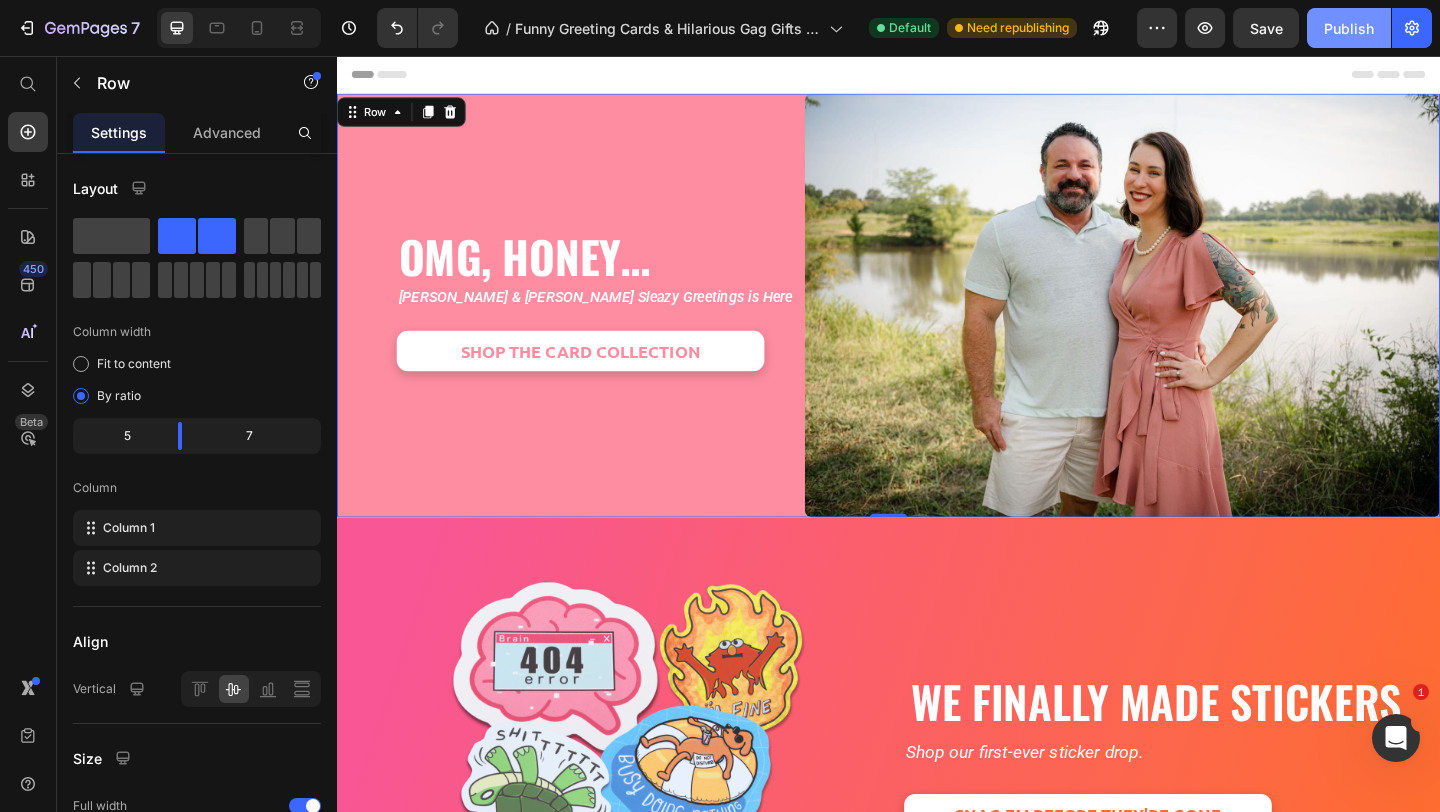 click on "Publish" at bounding box center [1349, 28] 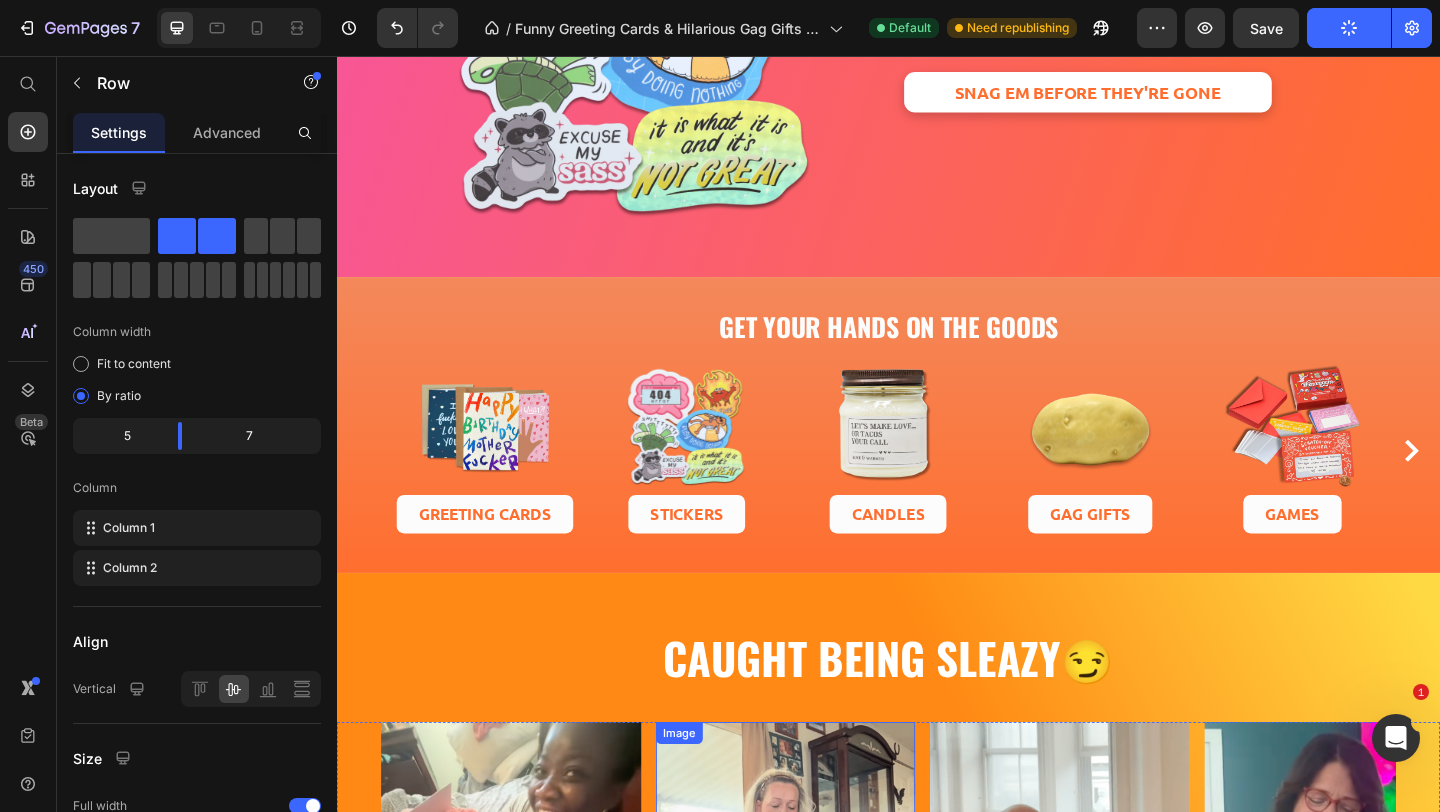 scroll, scrollTop: 0, scrollLeft: 0, axis: both 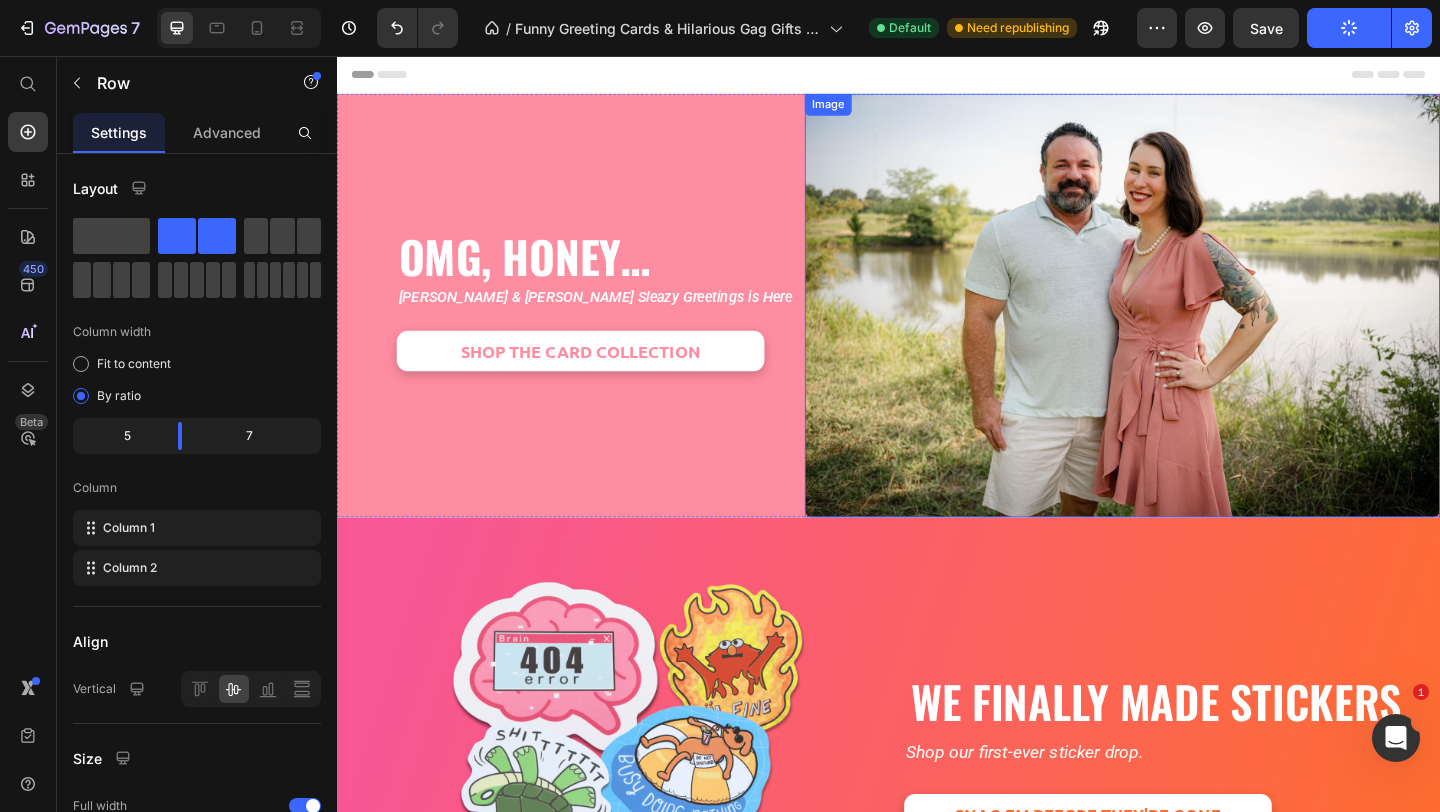 click at bounding box center (1191, 327) 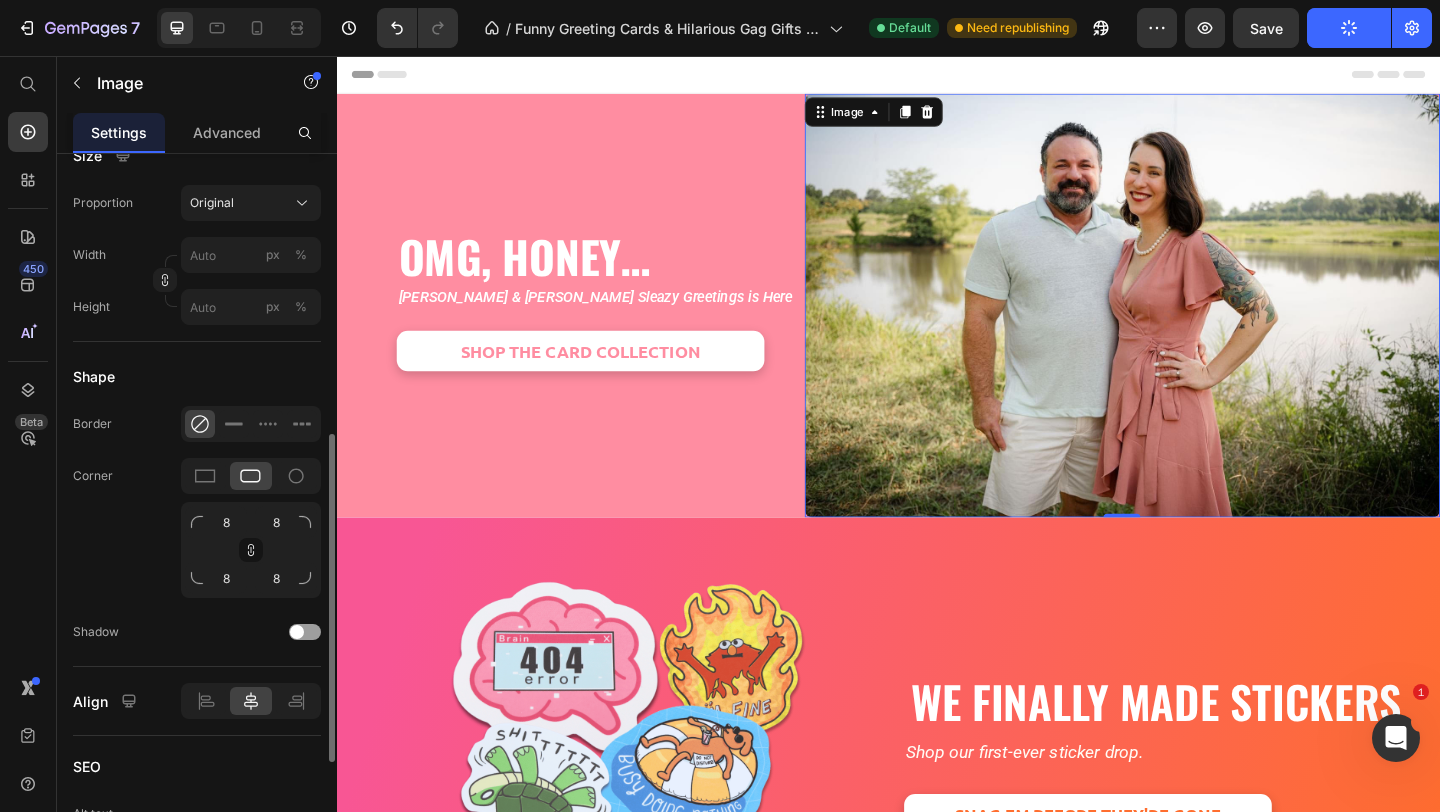 scroll, scrollTop: 599, scrollLeft: 0, axis: vertical 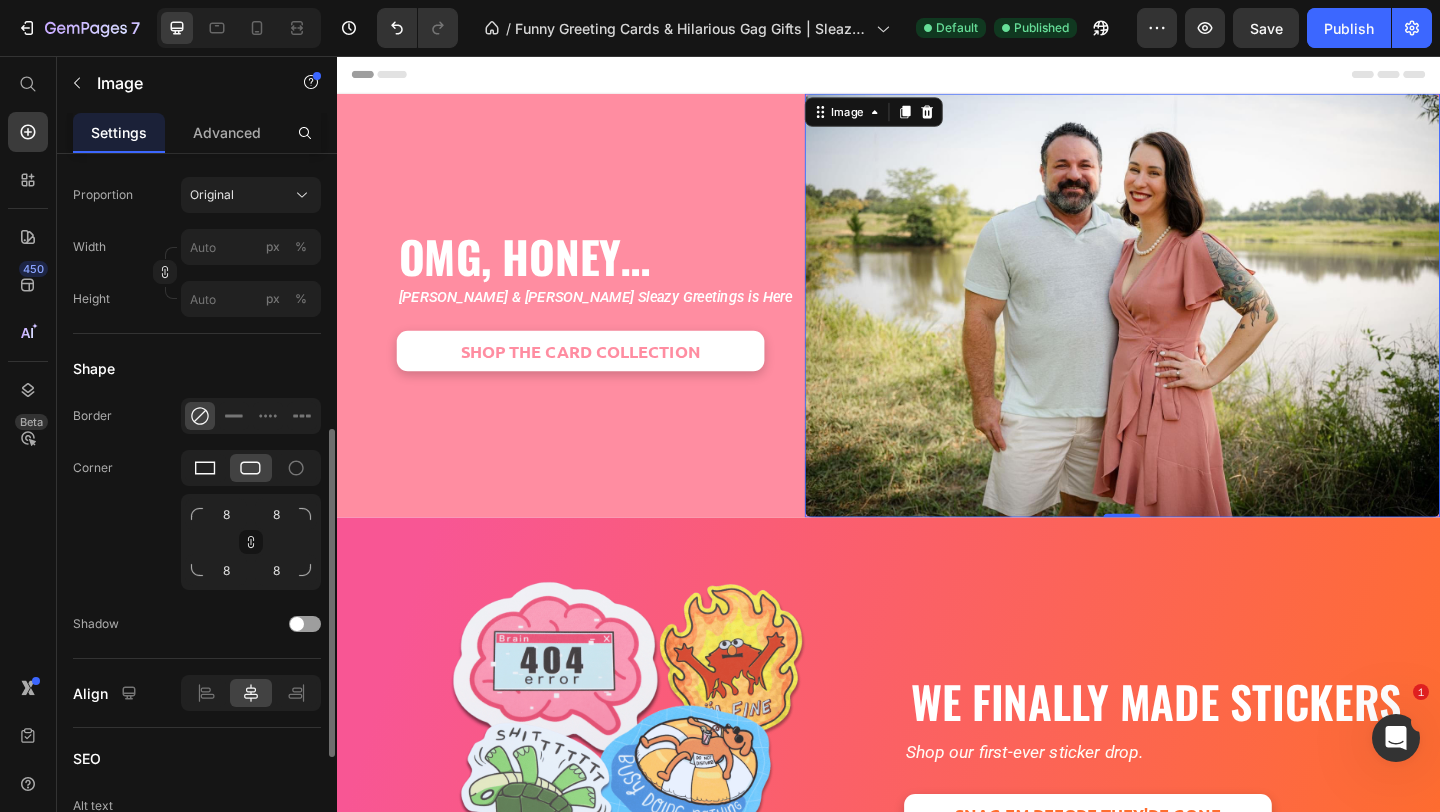 click 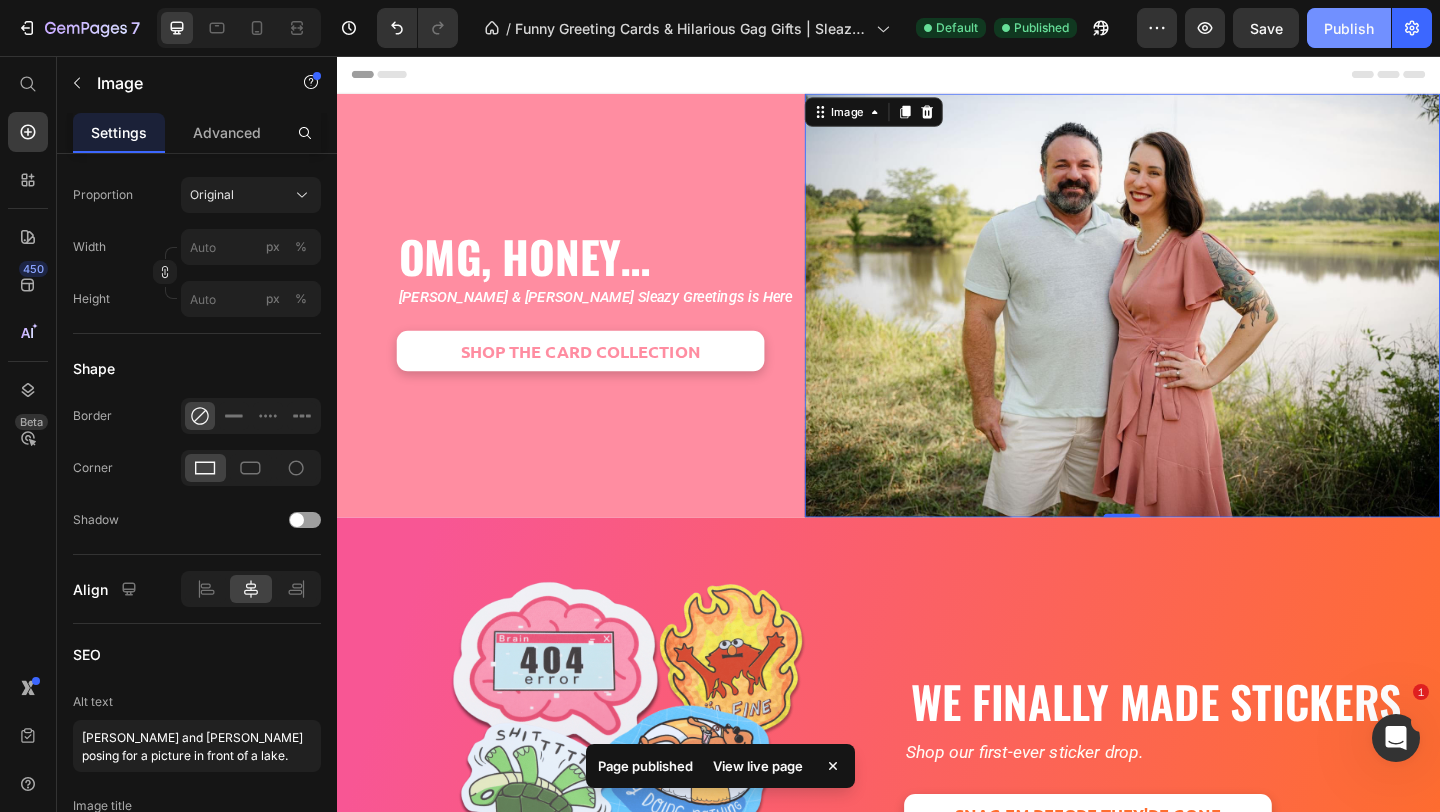 click on "Publish" at bounding box center [1349, 28] 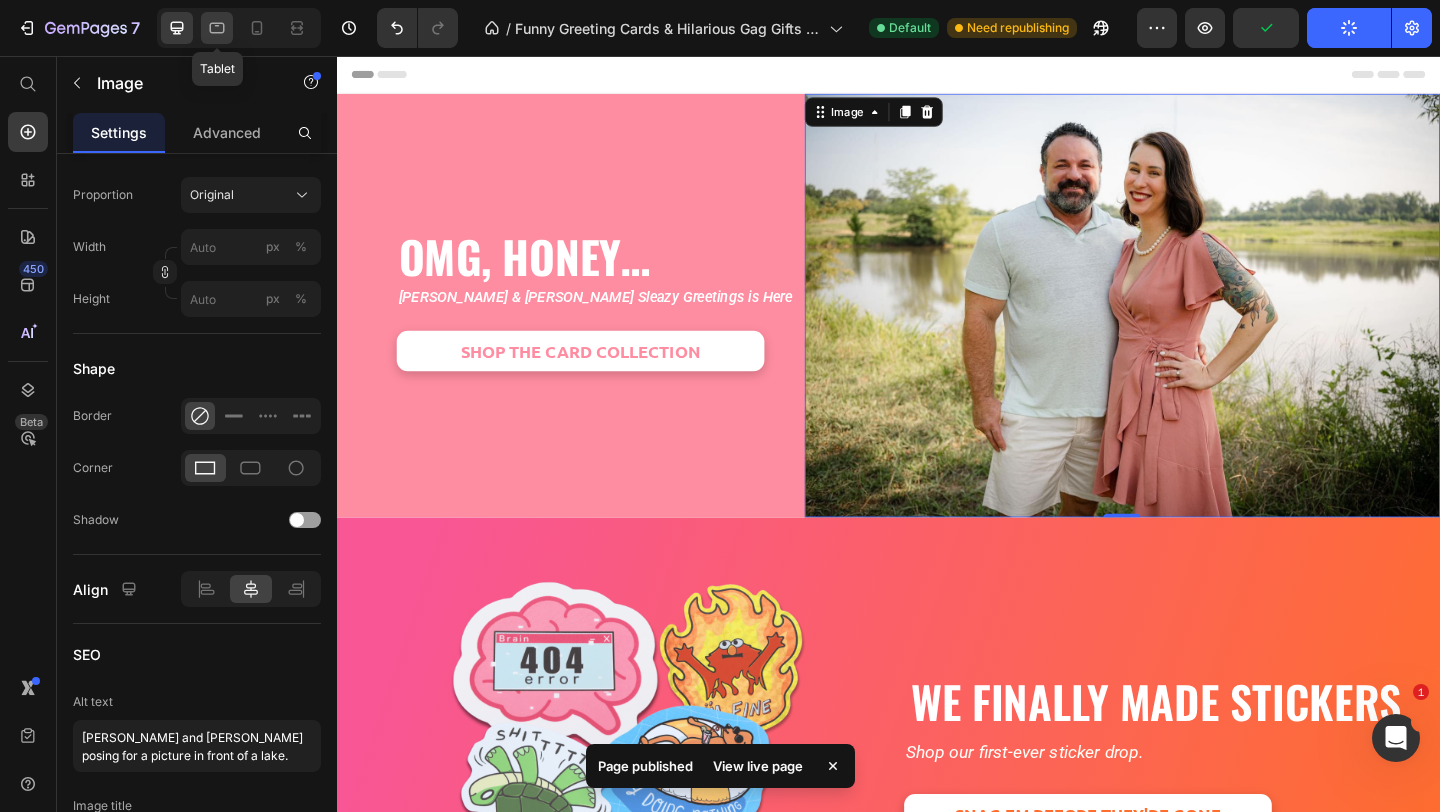 click 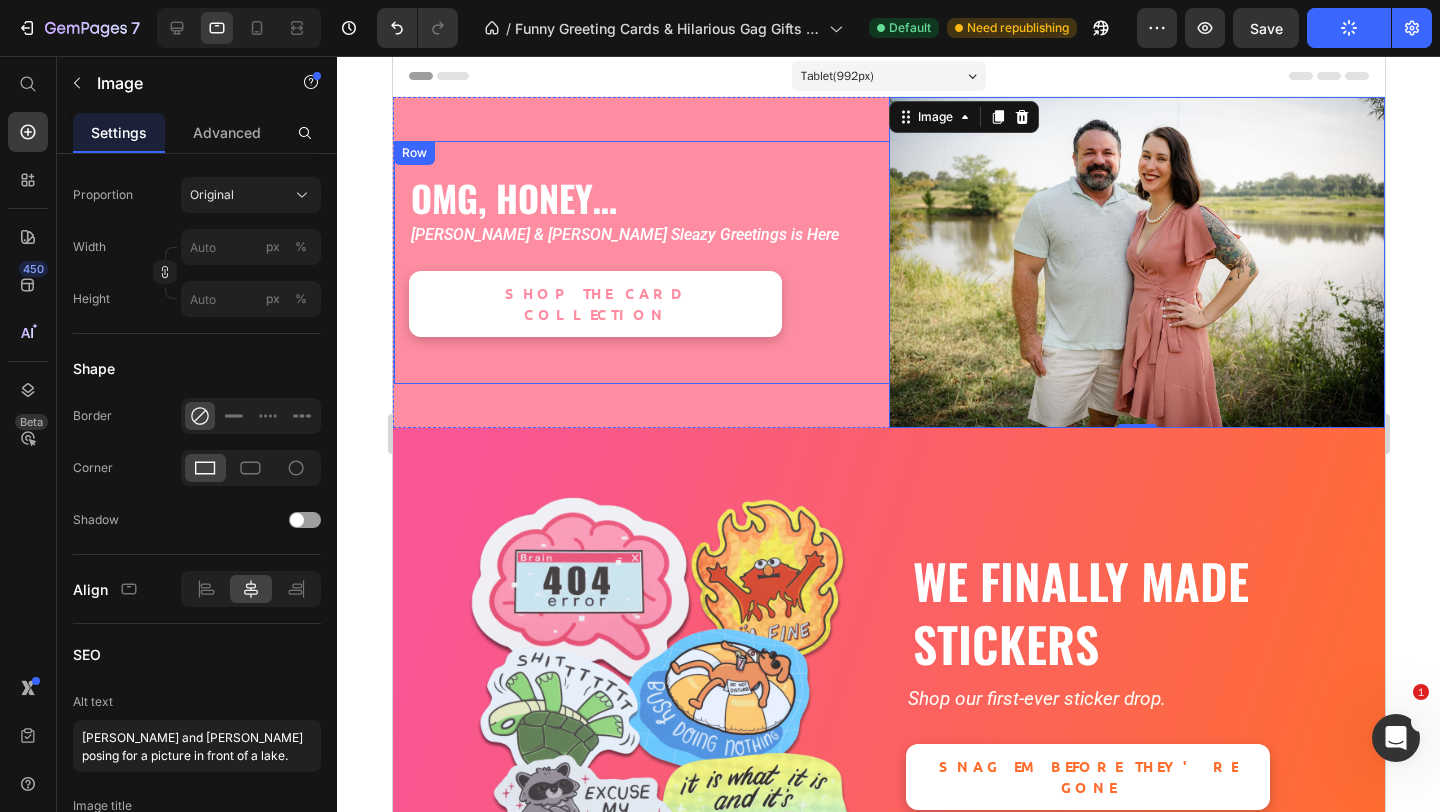 click on "OMG, Honey… Heading Tara & Brian x Sleazy Greetings is Here Text Block SHOP THE   CARD COLLECTION Button Row" at bounding box center [641, 263] 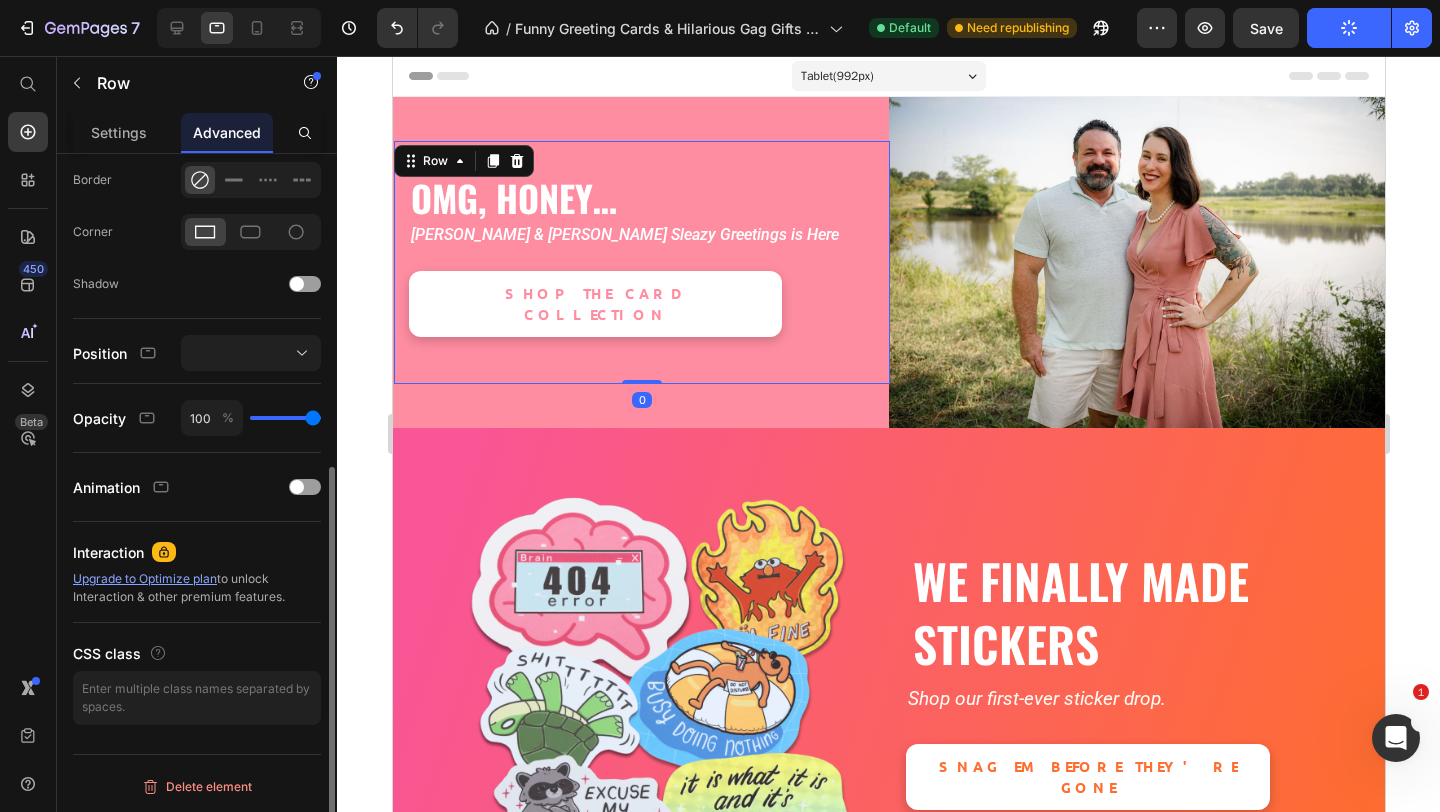 scroll, scrollTop: 0, scrollLeft: 0, axis: both 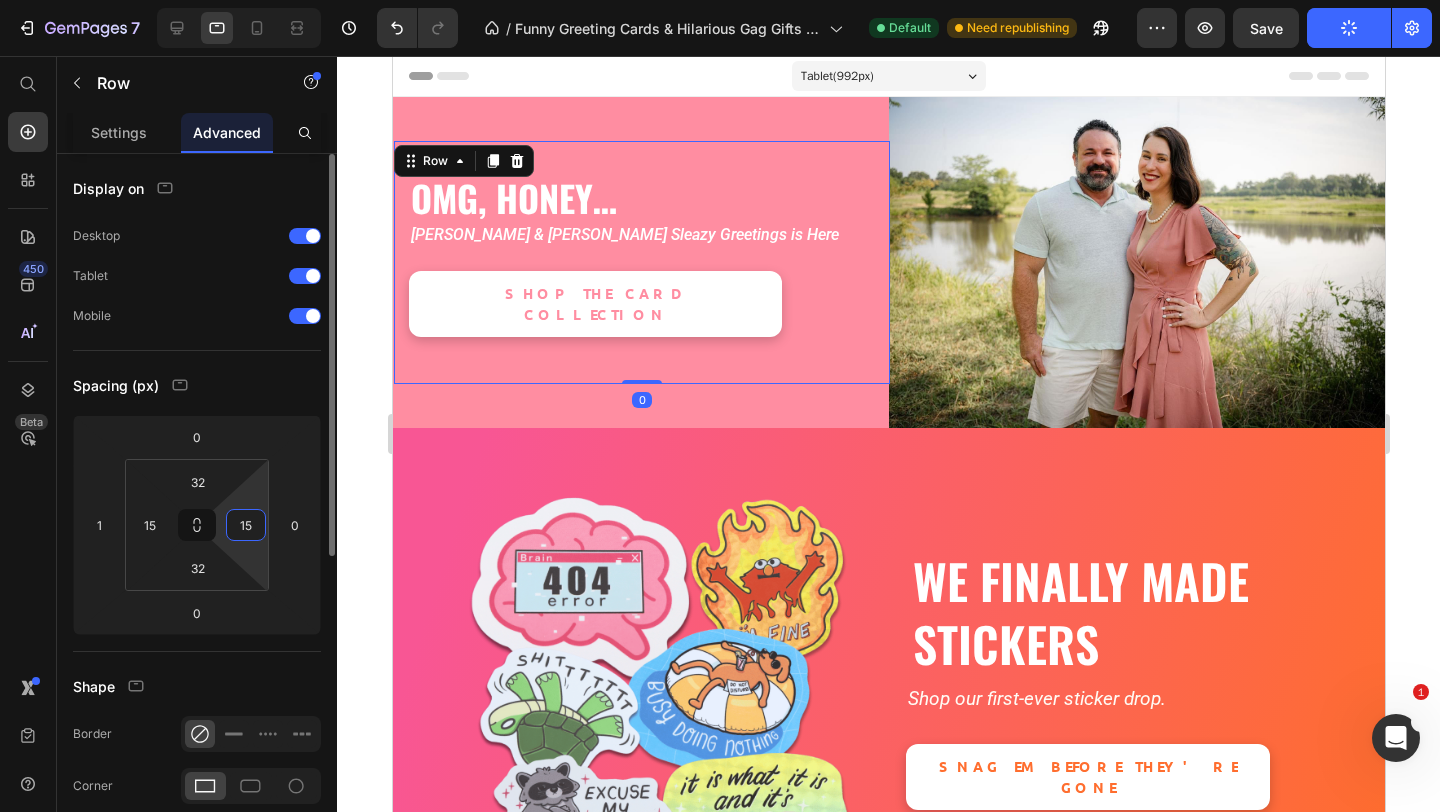 click on "15" at bounding box center (246, 525) 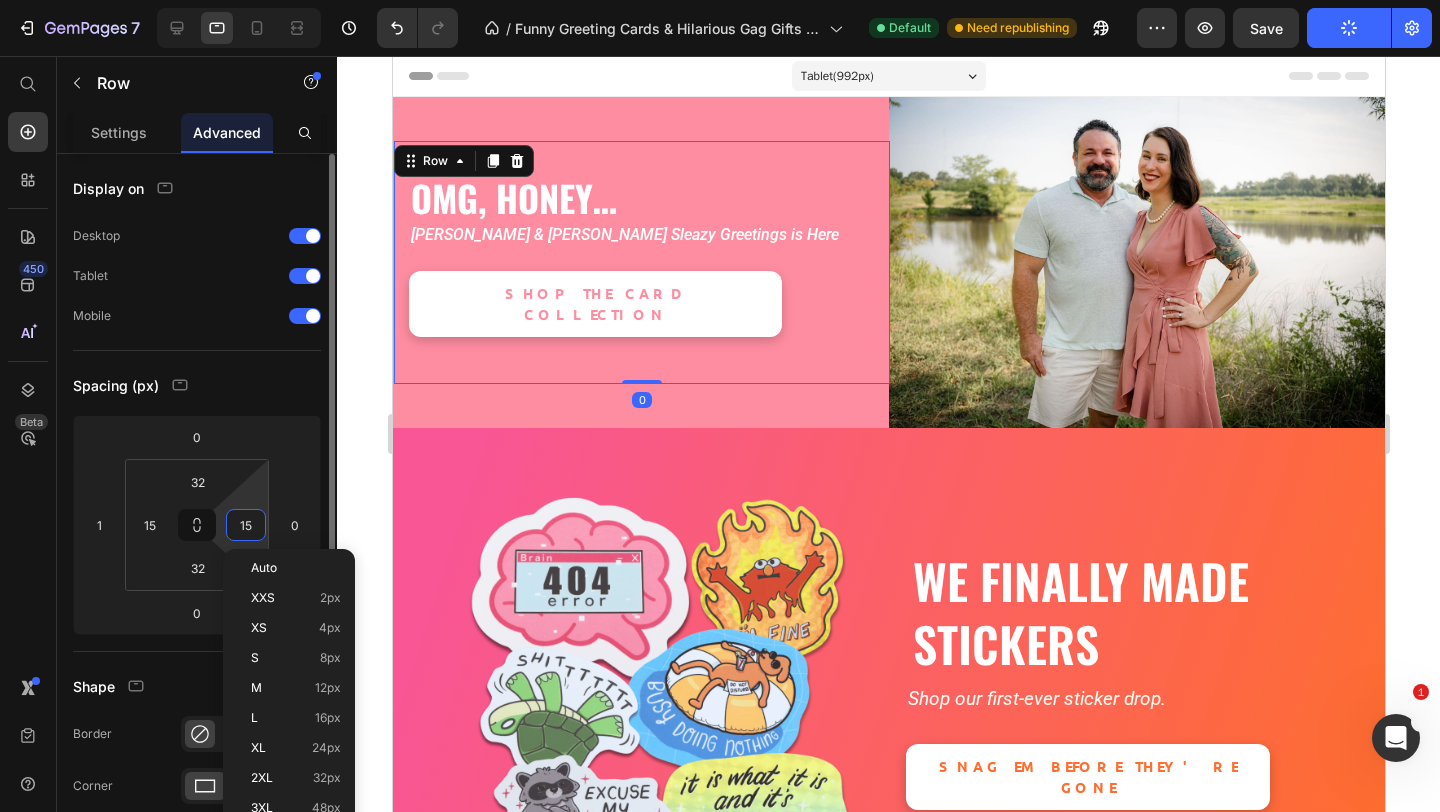 type on "0" 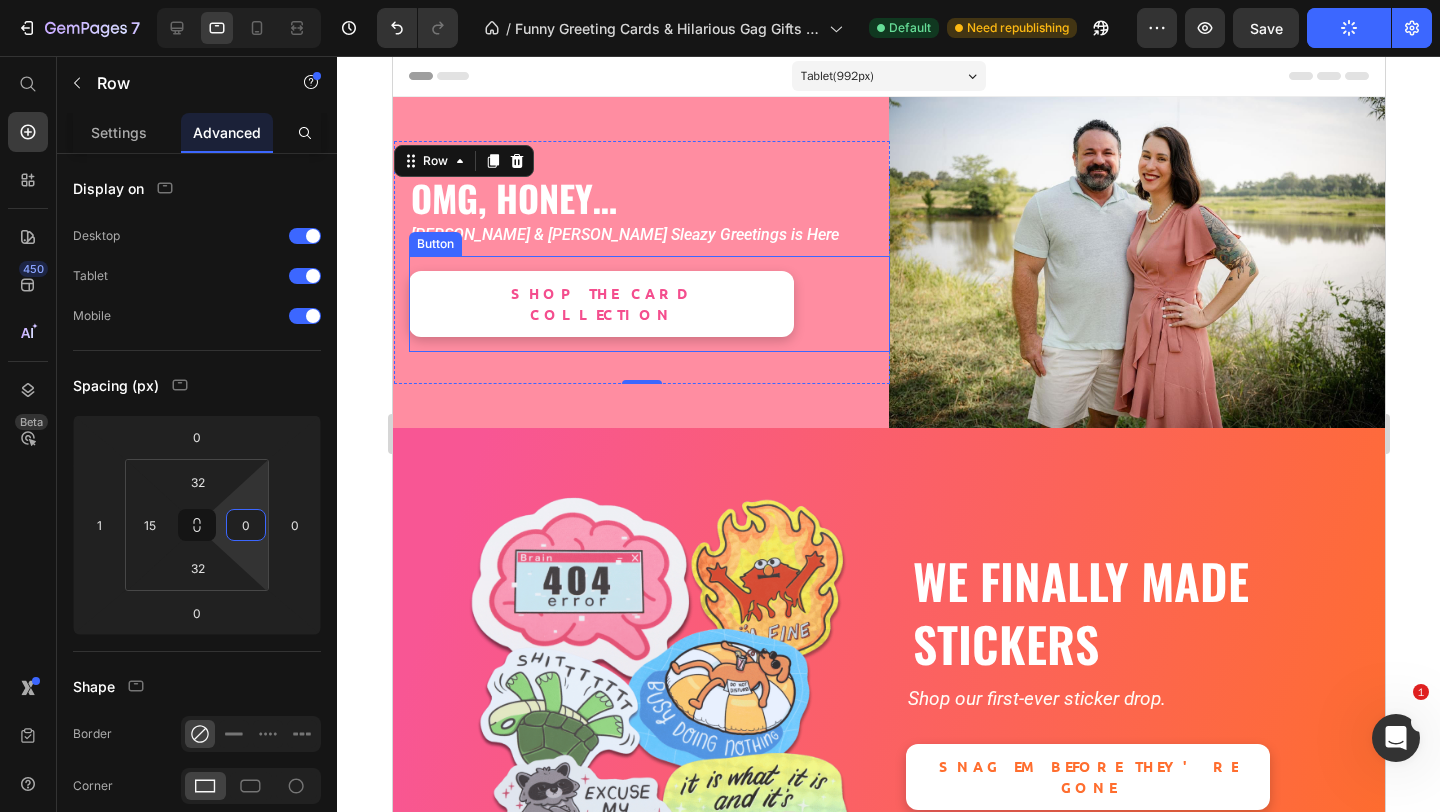 click on "SHOP THE   CARD COLLECTION" at bounding box center (600, 304) 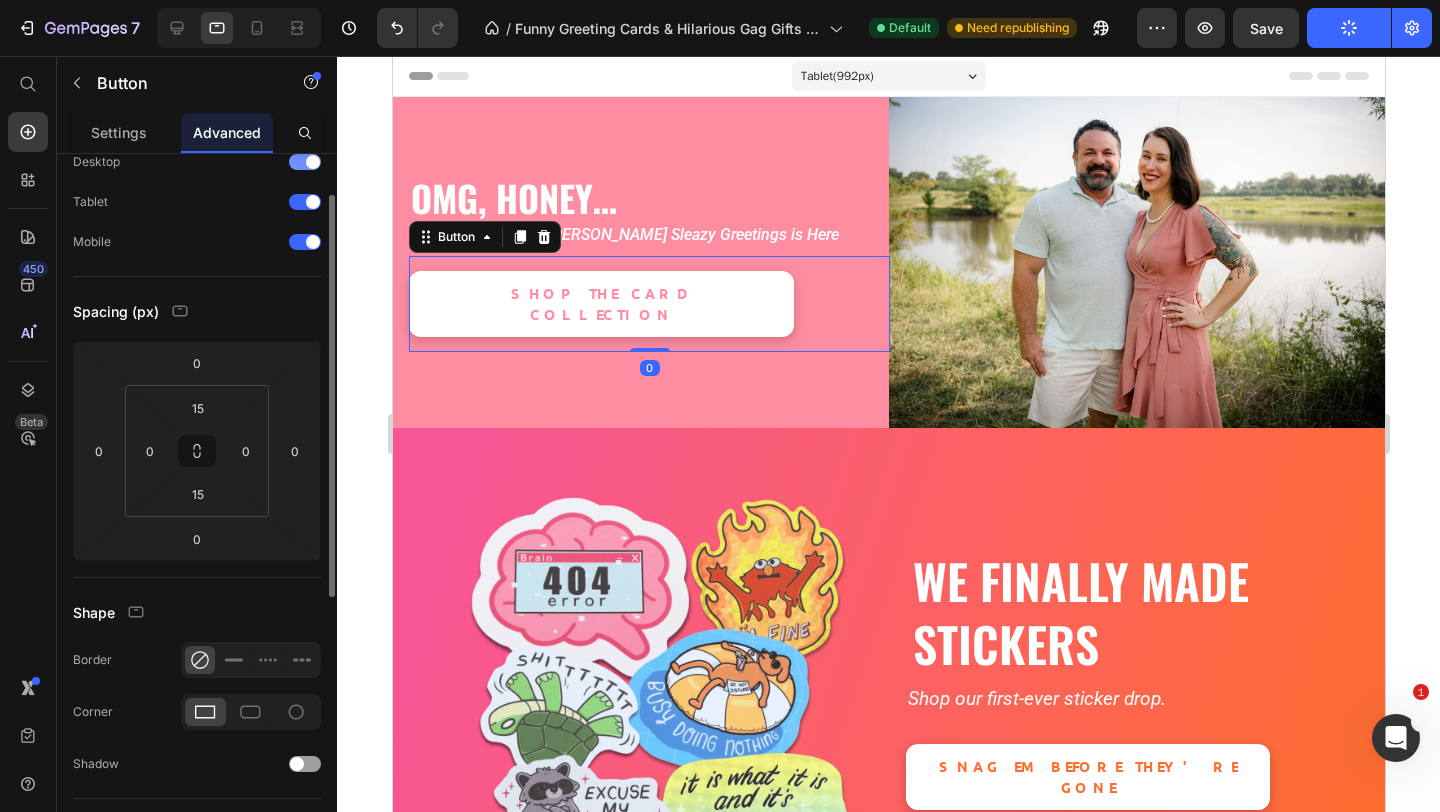scroll, scrollTop: 97, scrollLeft: 0, axis: vertical 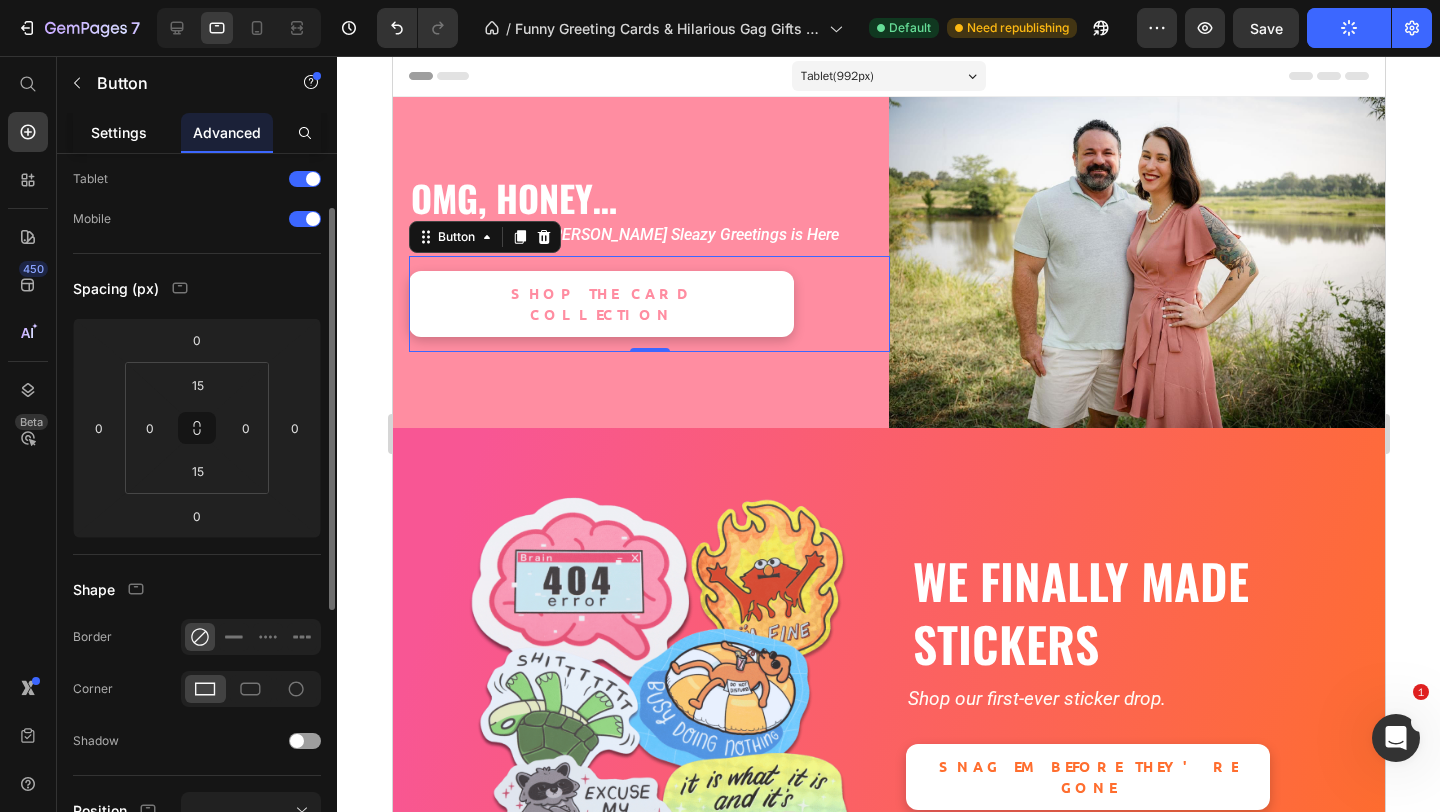 click on "Settings" at bounding box center [119, 132] 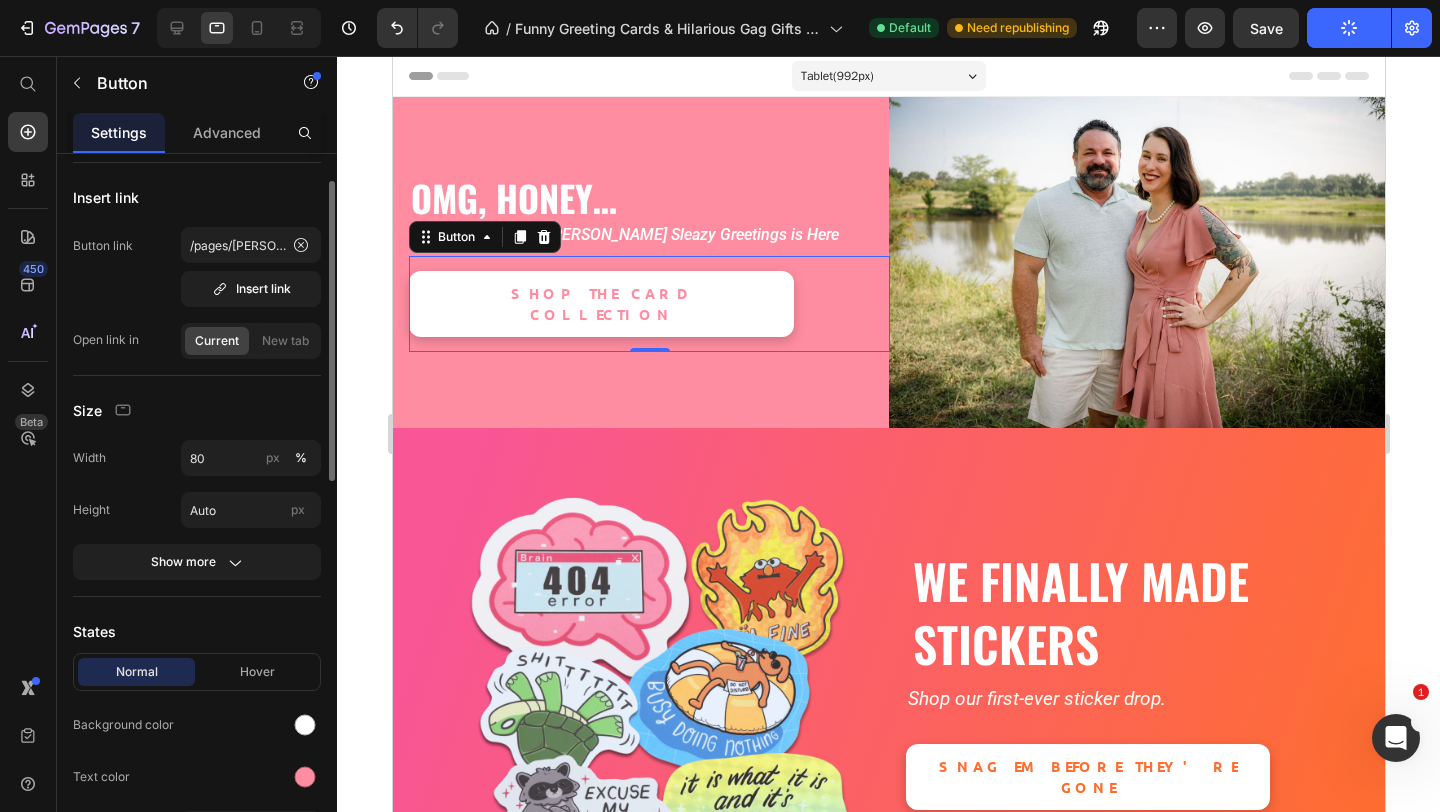 scroll, scrollTop: 59, scrollLeft: 0, axis: vertical 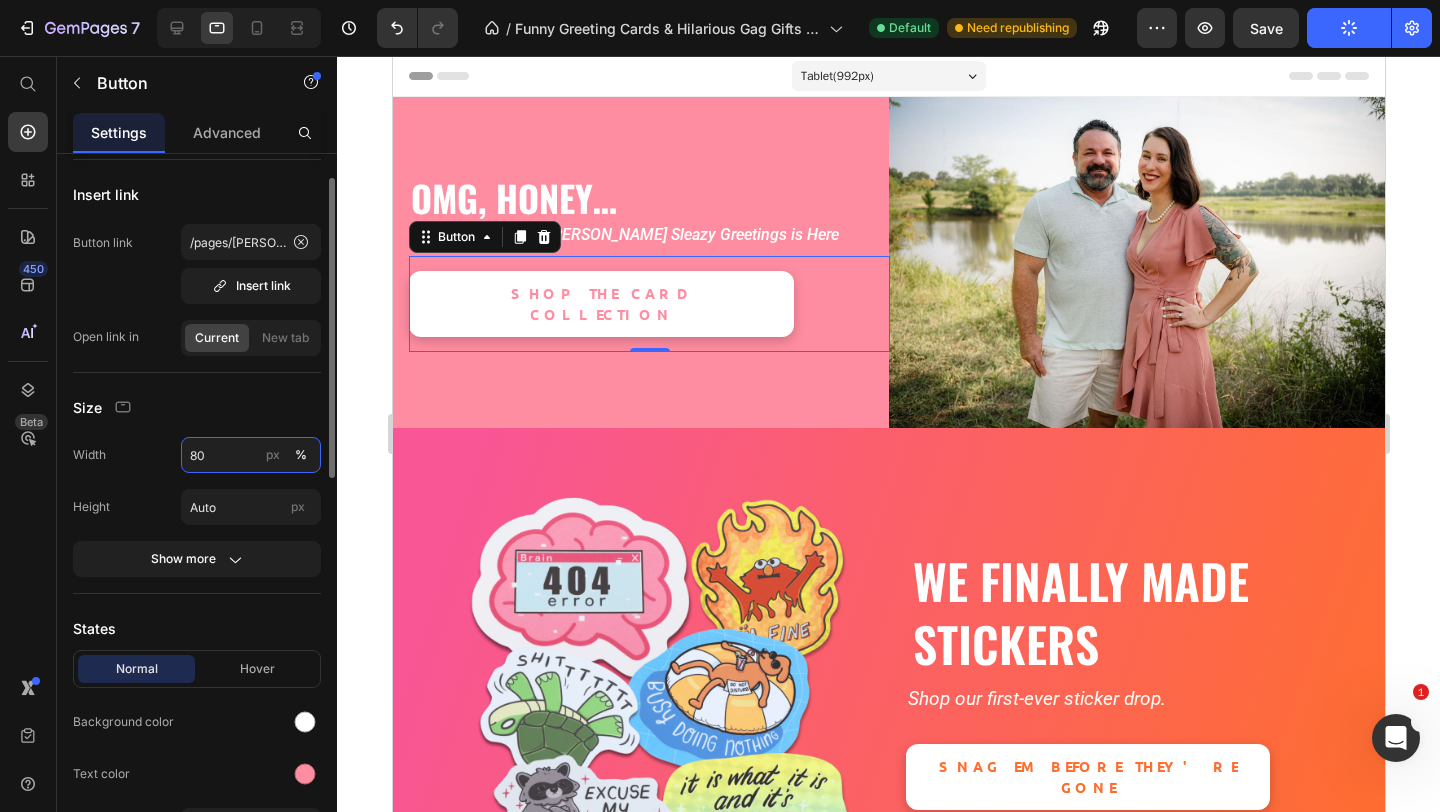 click on "80" at bounding box center [251, 455] 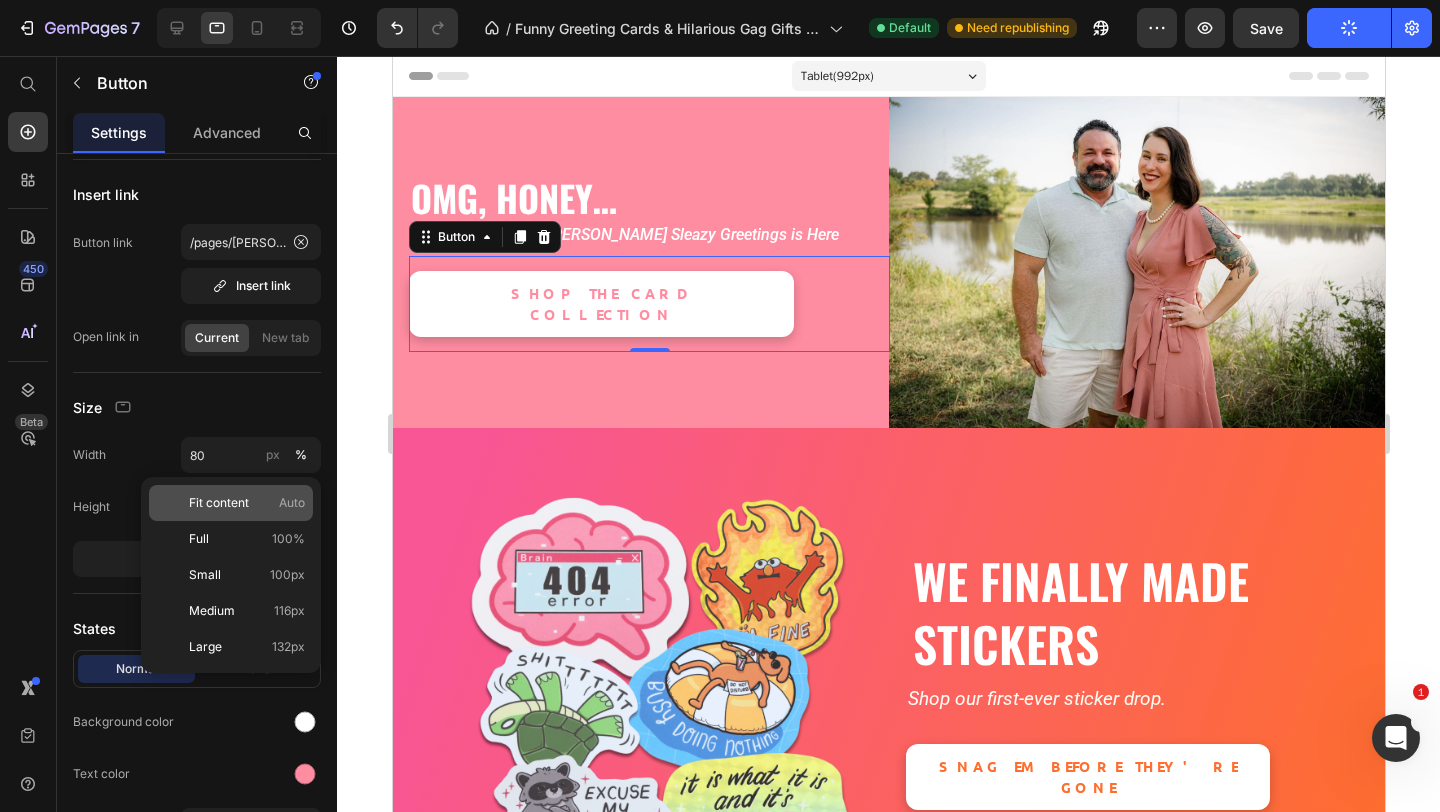 click on "Fit content" at bounding box center [219, 503] 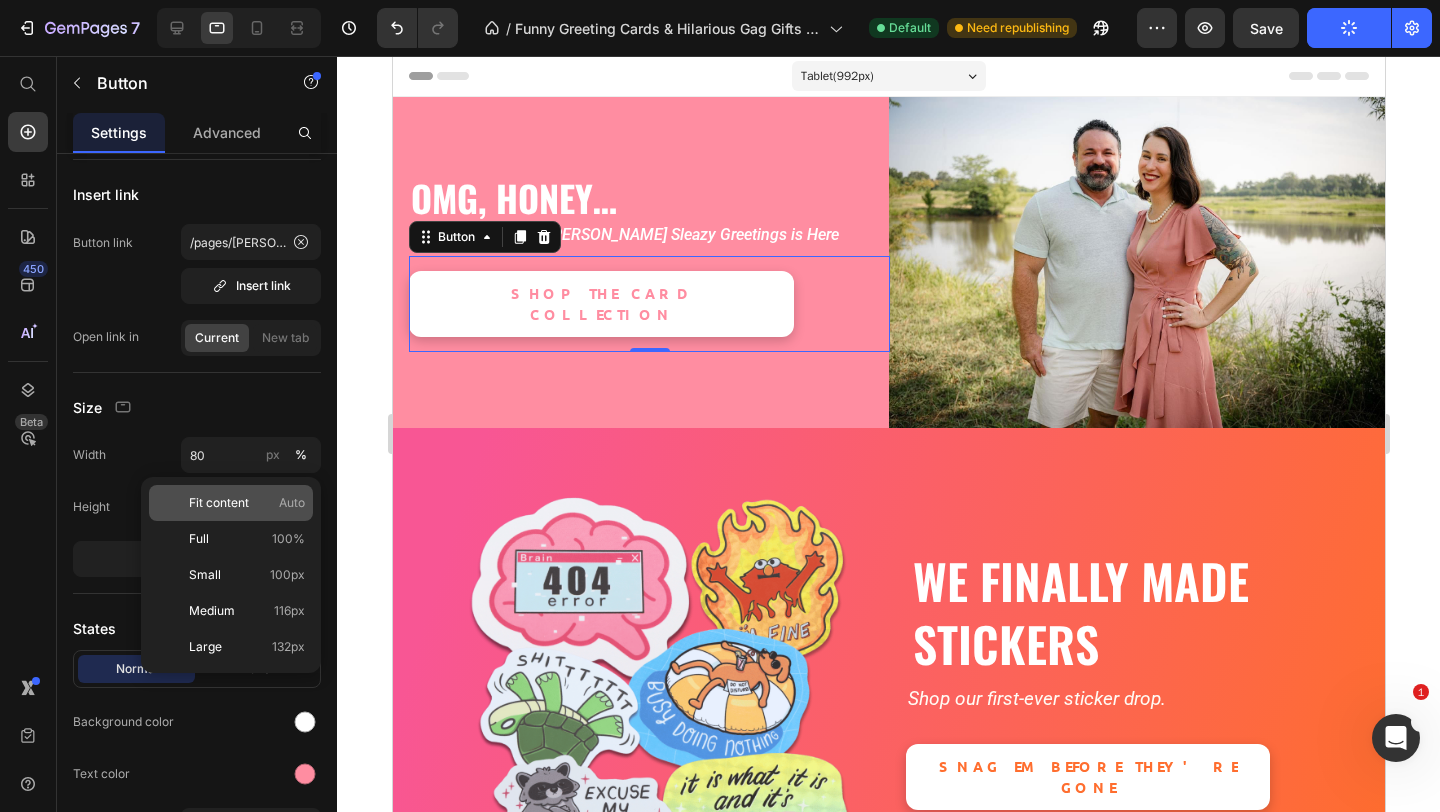 type on "Auto" 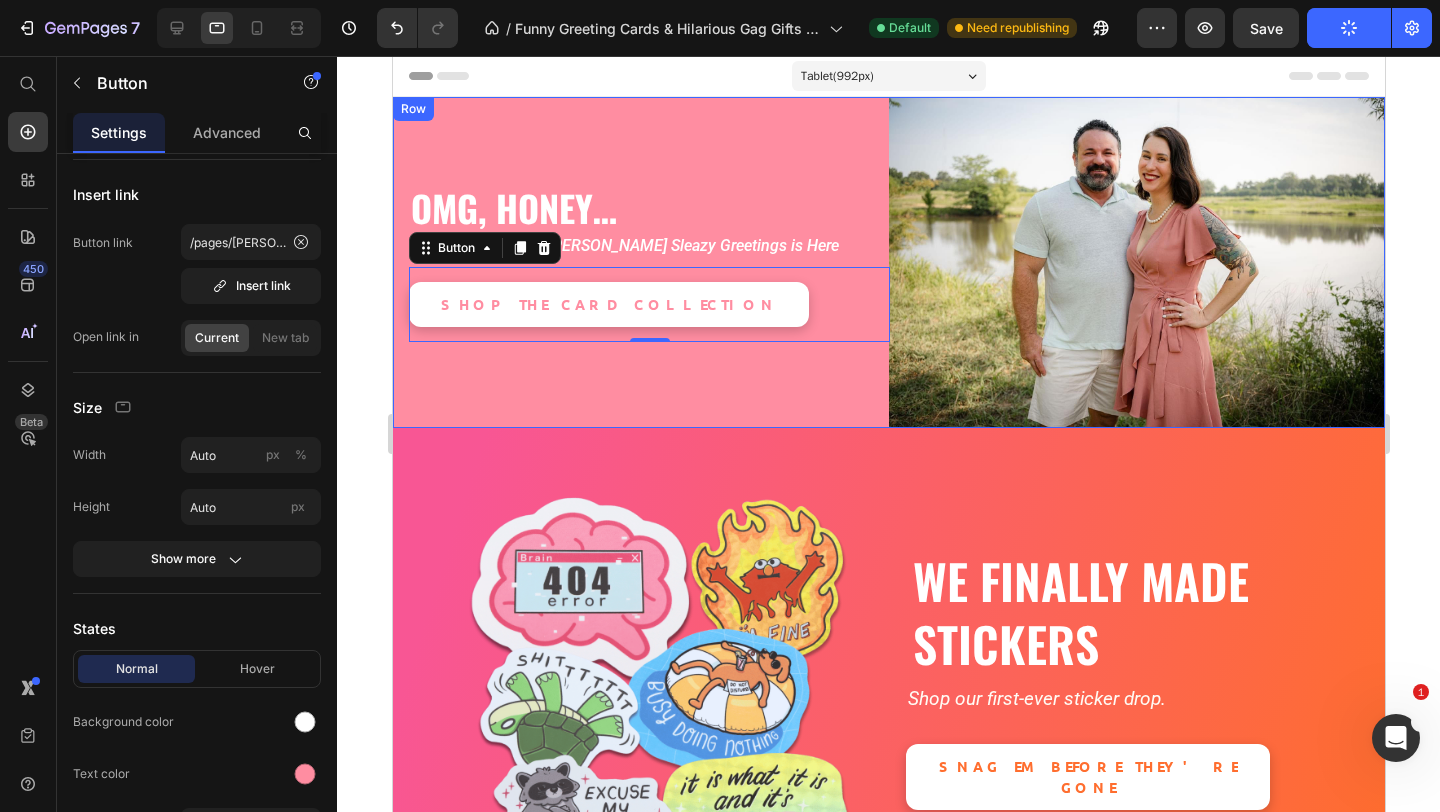 click on "OMG, Honey… Heading Tara & Brian x Sleazy Greetings is Here Text Block SHOP THE   CARD COLLECTION Button   0 Row" at bounding box center (640, 262) 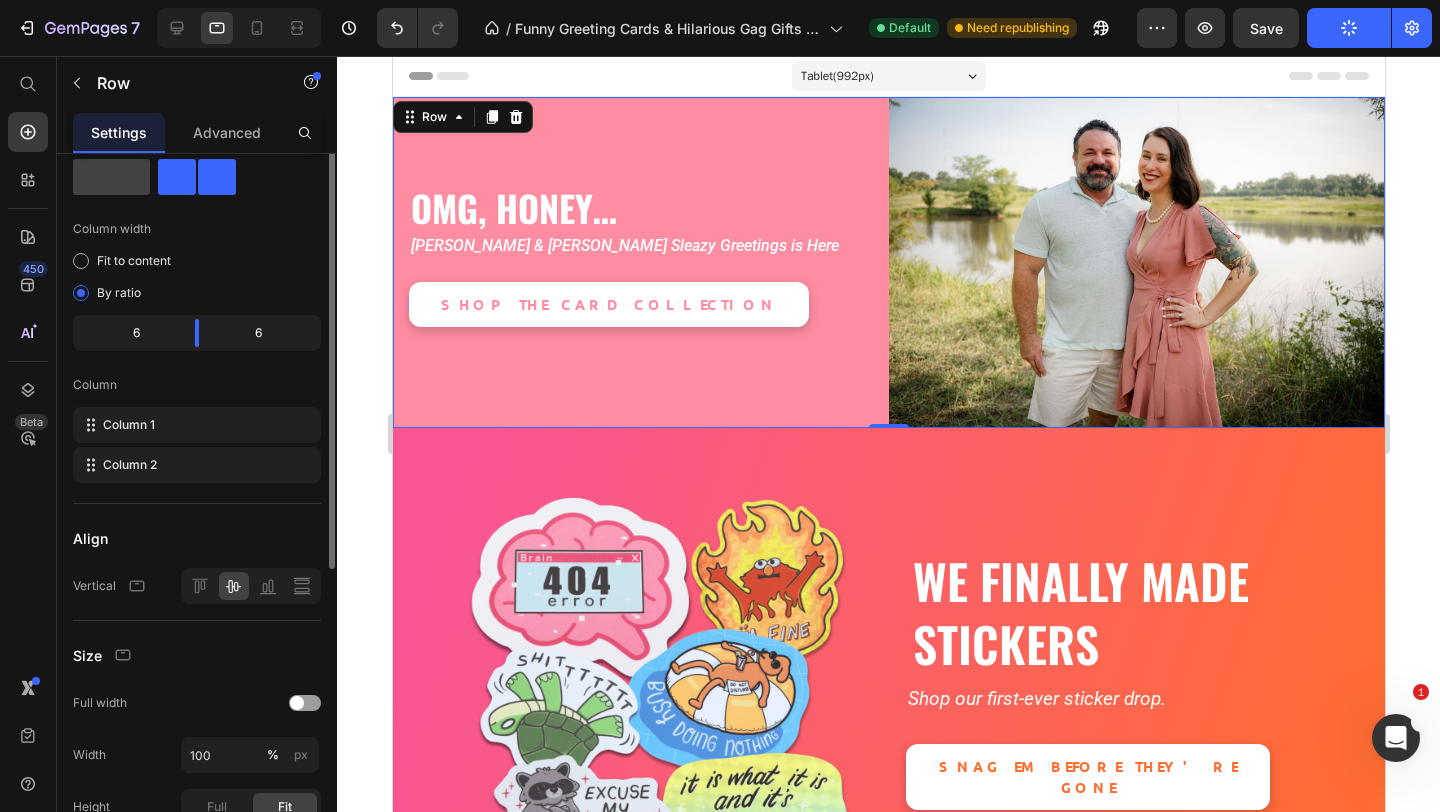 scroll, scrollTop: 0, scrollLeft: 0, axis: both 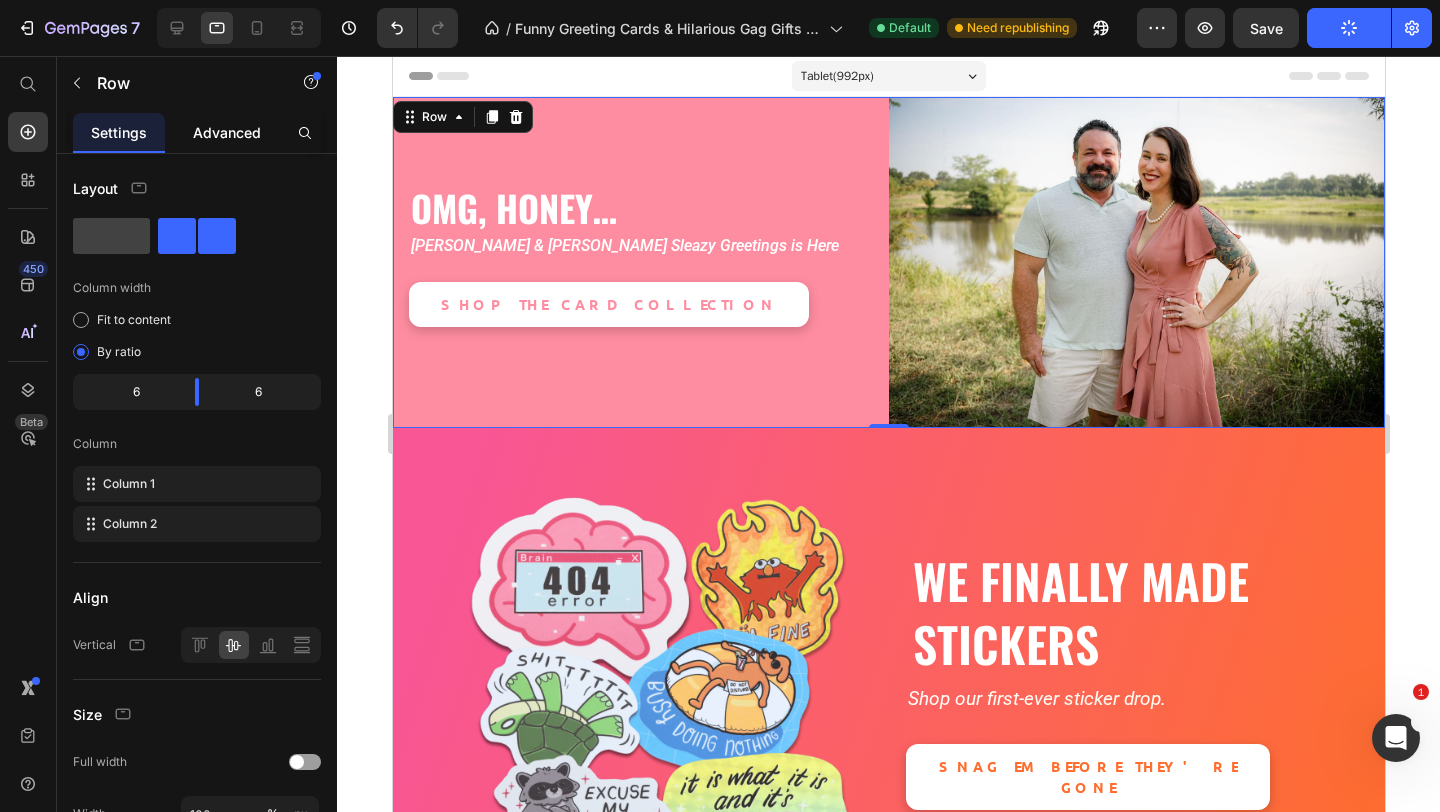 click on "Advanced" at bounding box center (227, 132) 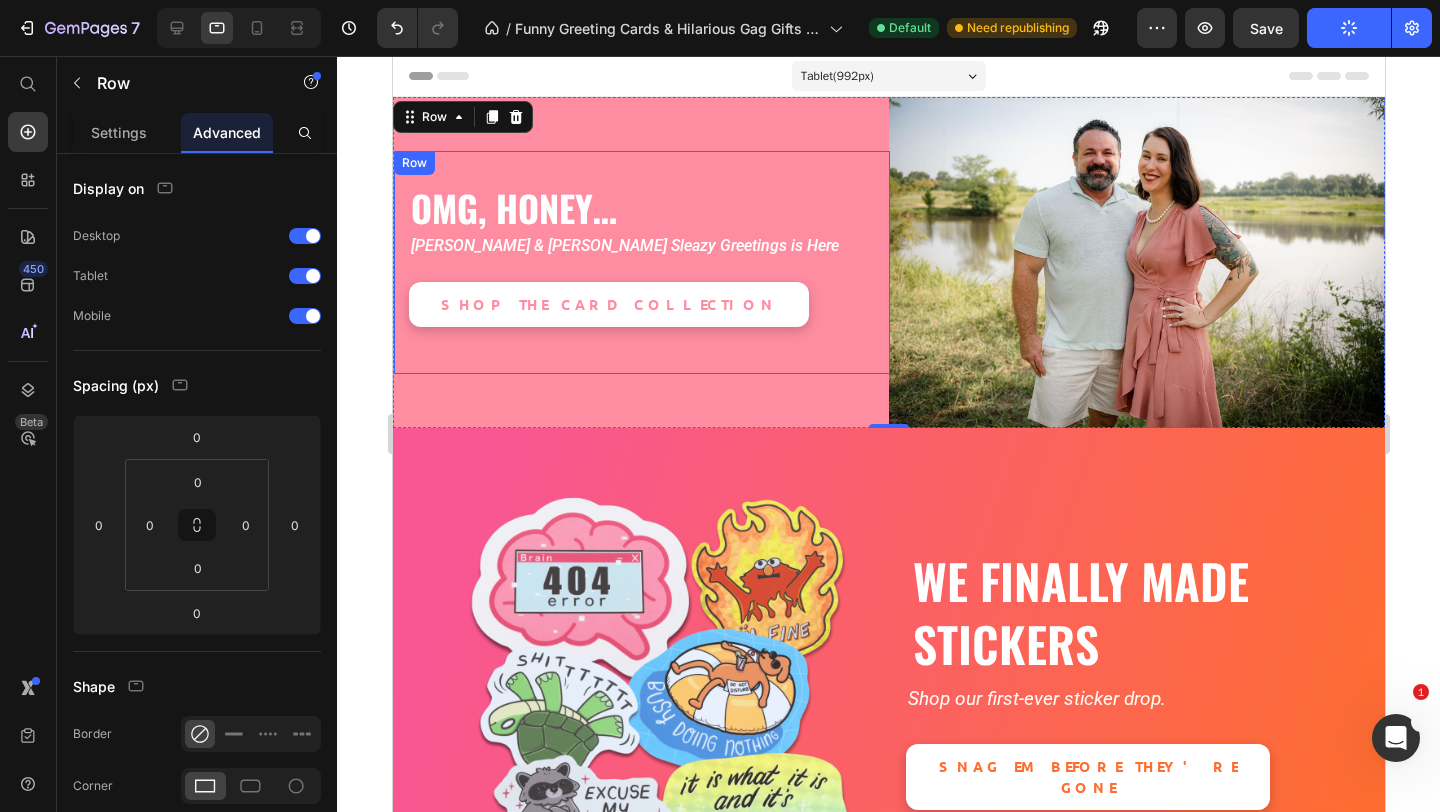 click on "OMG, Honey… Heading Tara & Brian x Sleazy Greetings is Here Text Block SHOP THE   CARD COLLECTION Button Row" at bounding box center (641, 262) 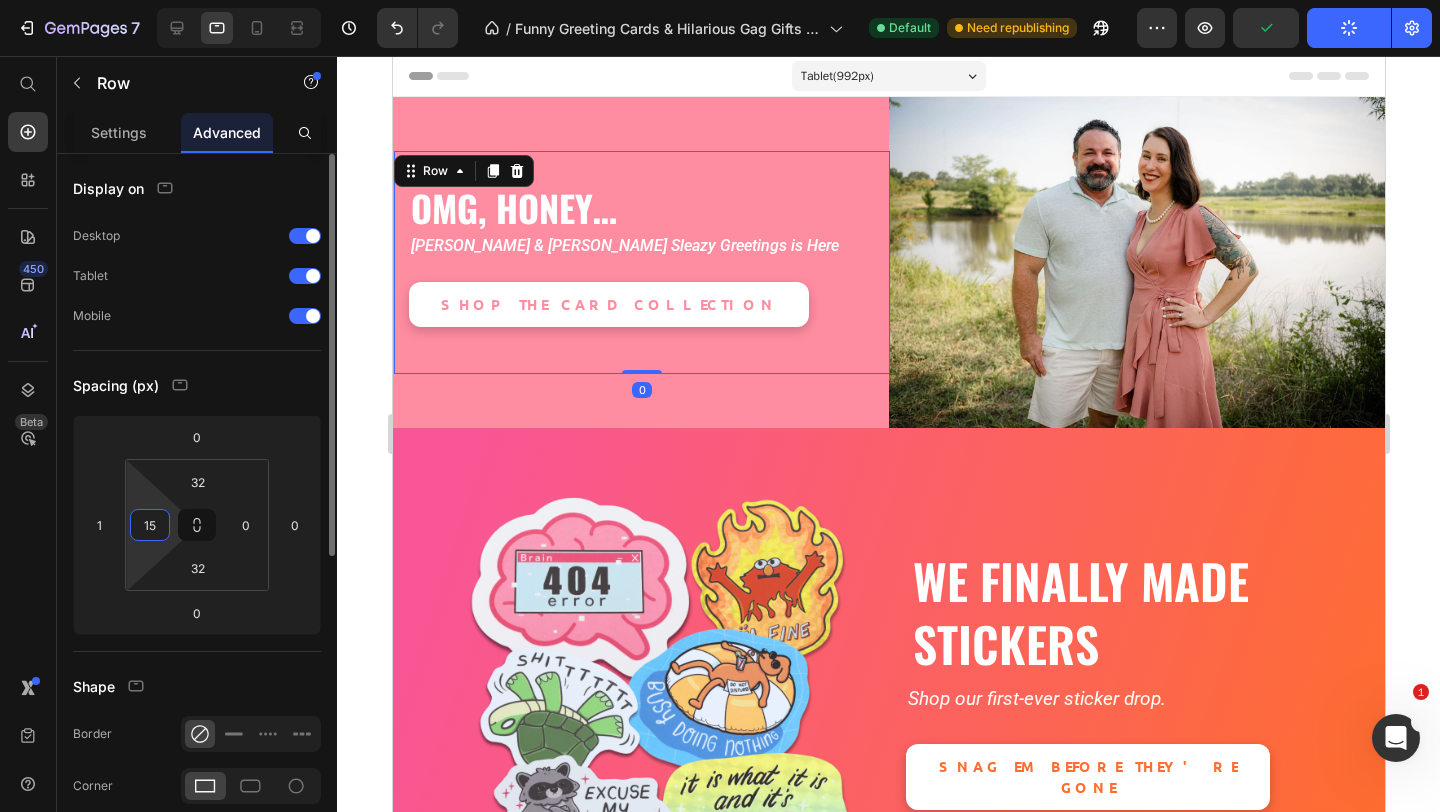 click on "15" at bounding box center (150, 525) 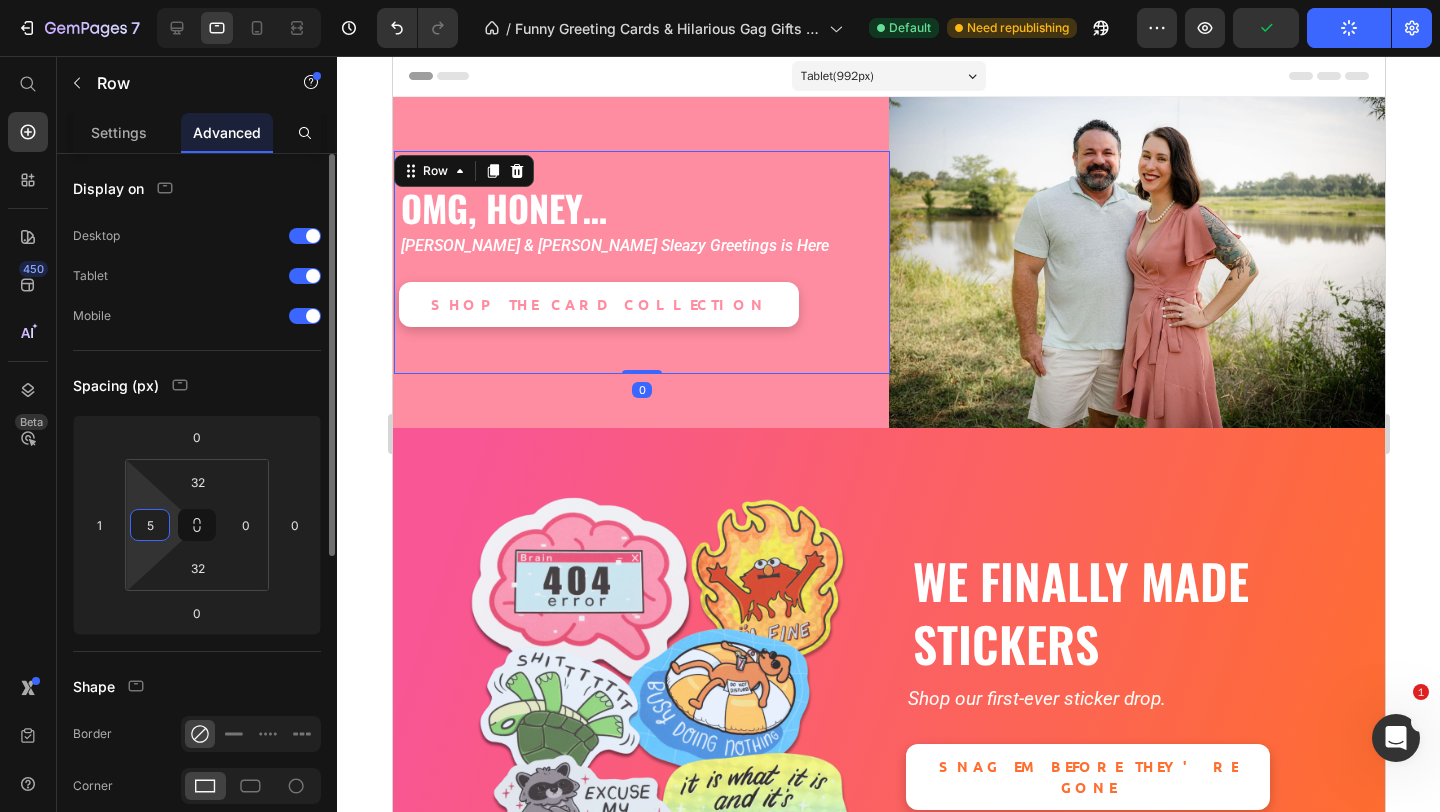type on "50" 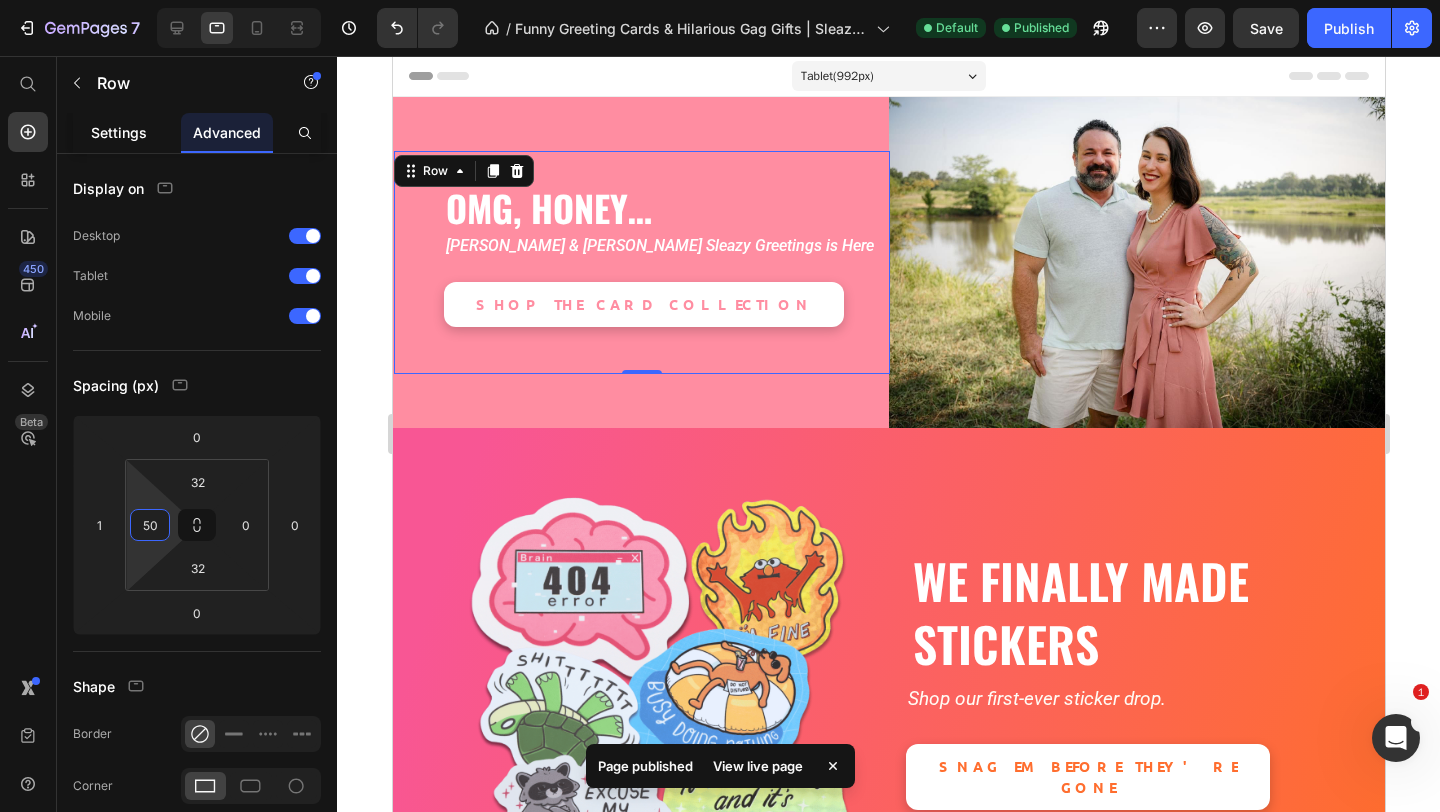 click on "Settings" at bounding box center [119, 132] 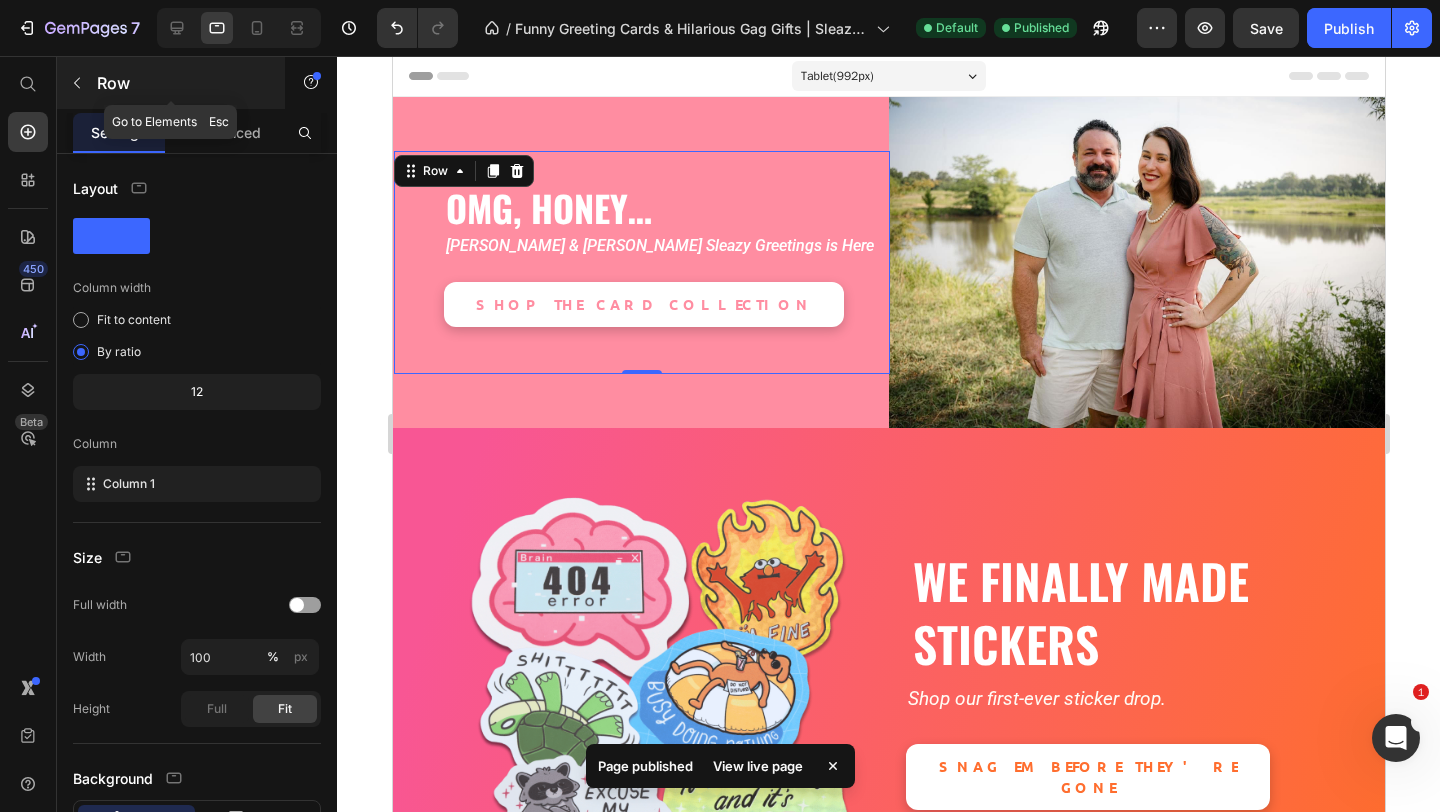 click 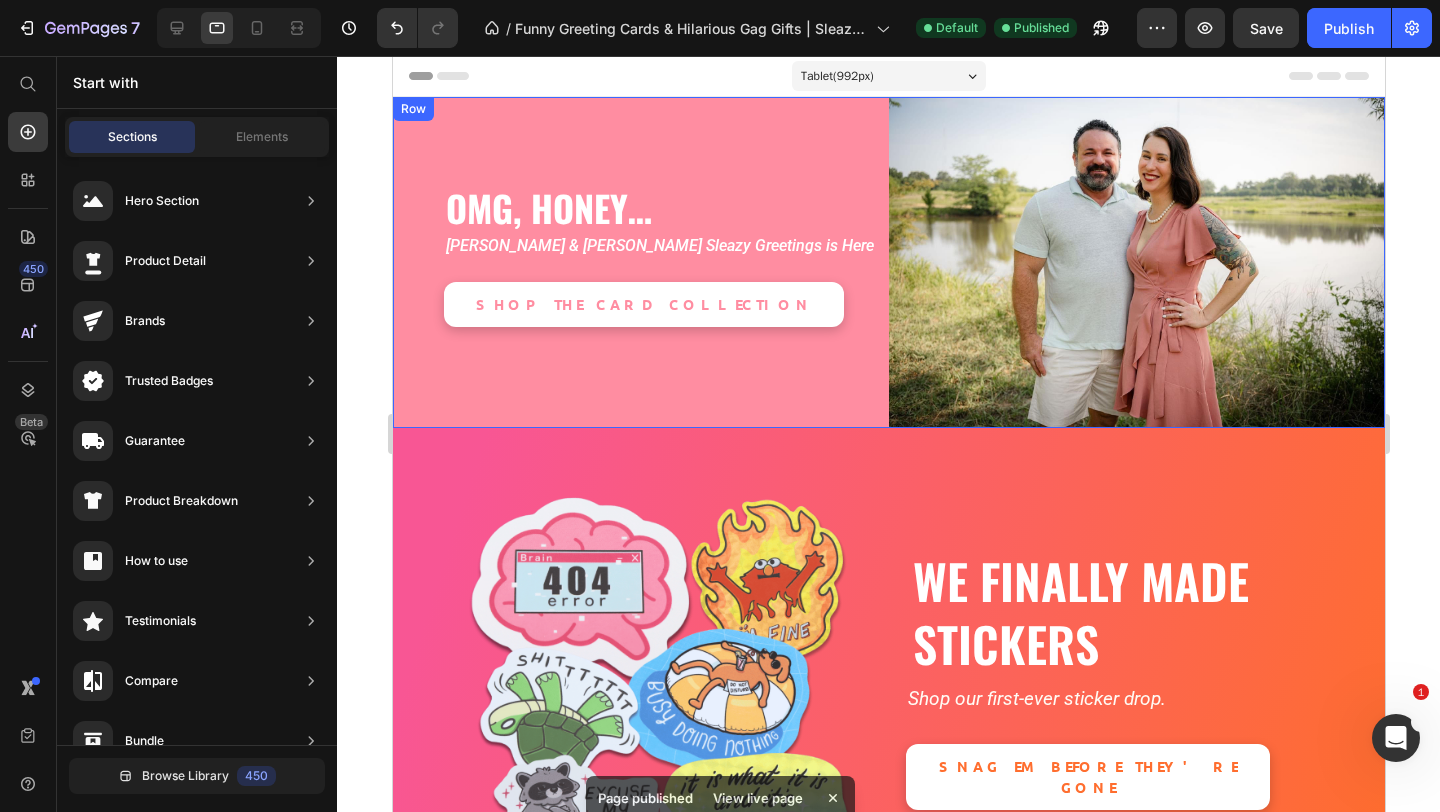 click on "OMG, Honey… Heading Tara & Brian x Sleazy Greetings is Here Text Block SHOP THE   CARD COLLECTION Button Row" at bounding box center [640, 262] 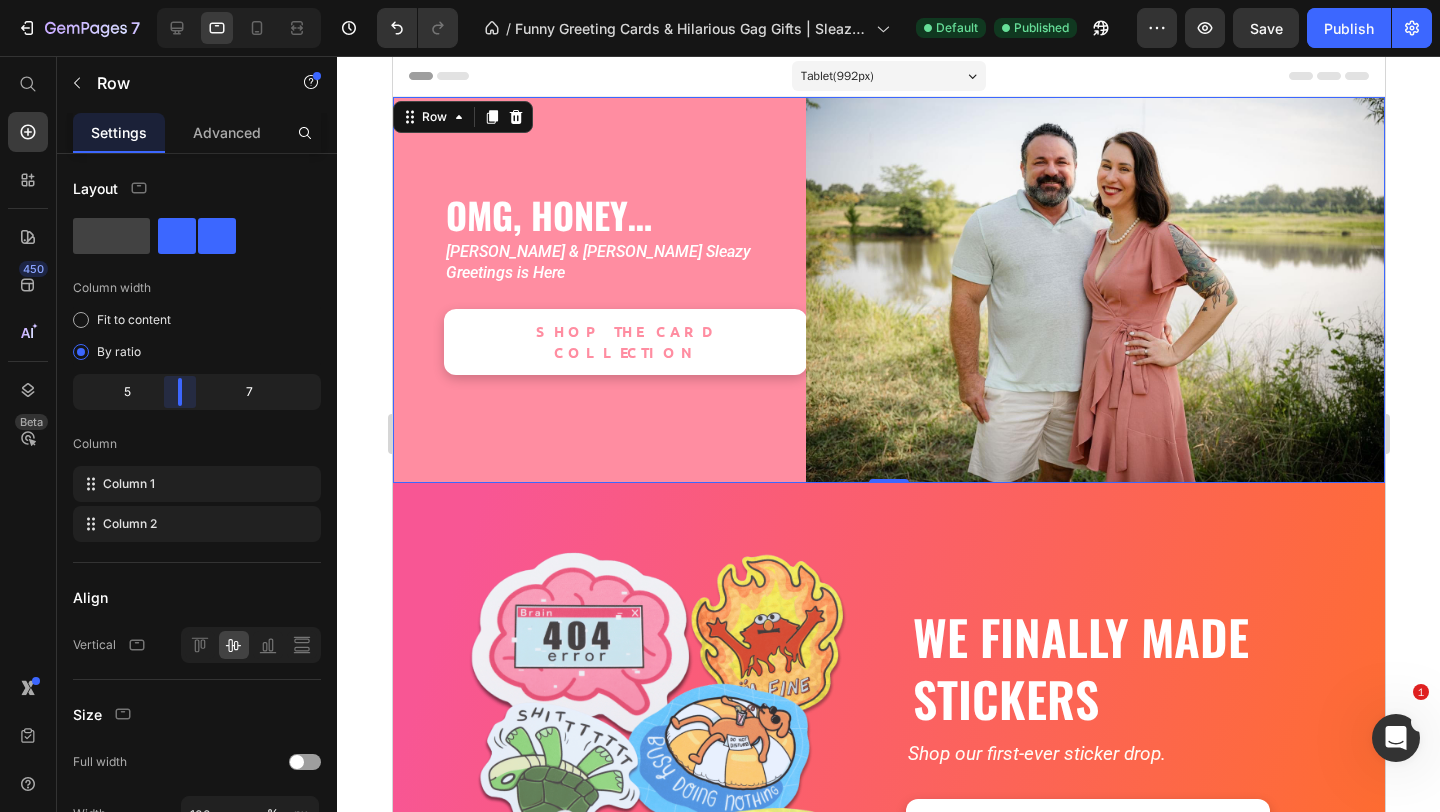 drag, startPoint x: 197, startPoint y: 388, endPoint x: 178, endPoint y: 387, distance: 19.026299 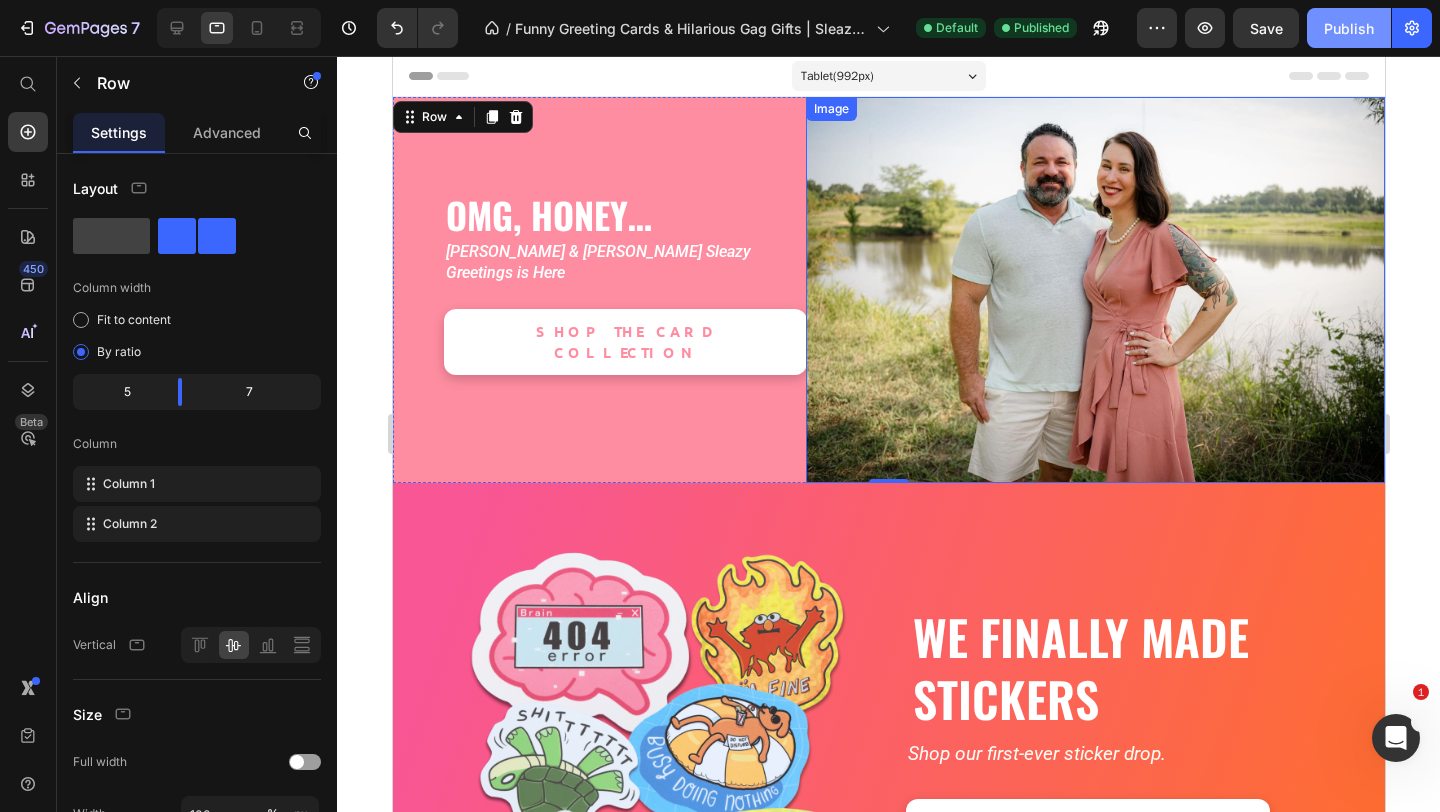click on "Publish" at bounding box center [1349, 28] 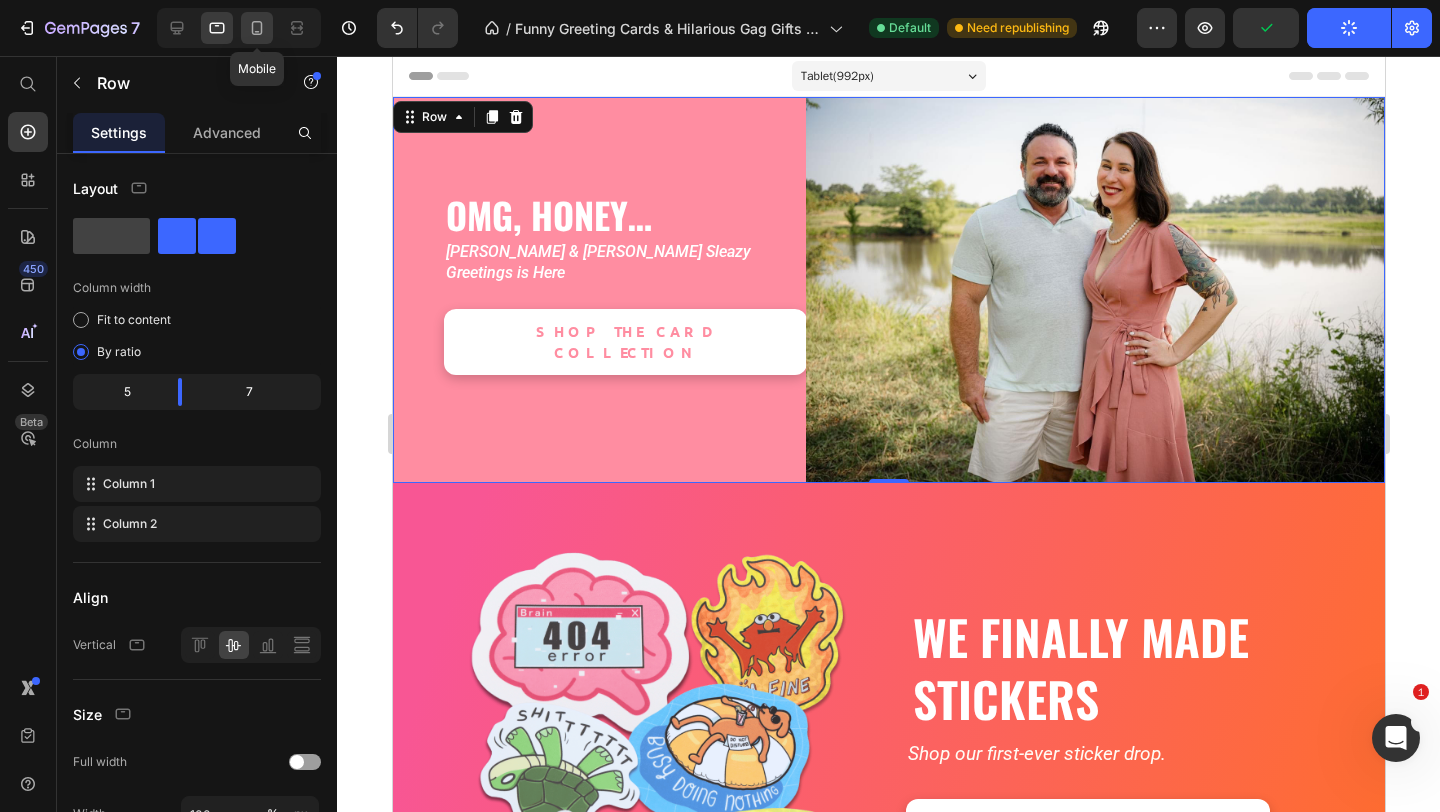 click 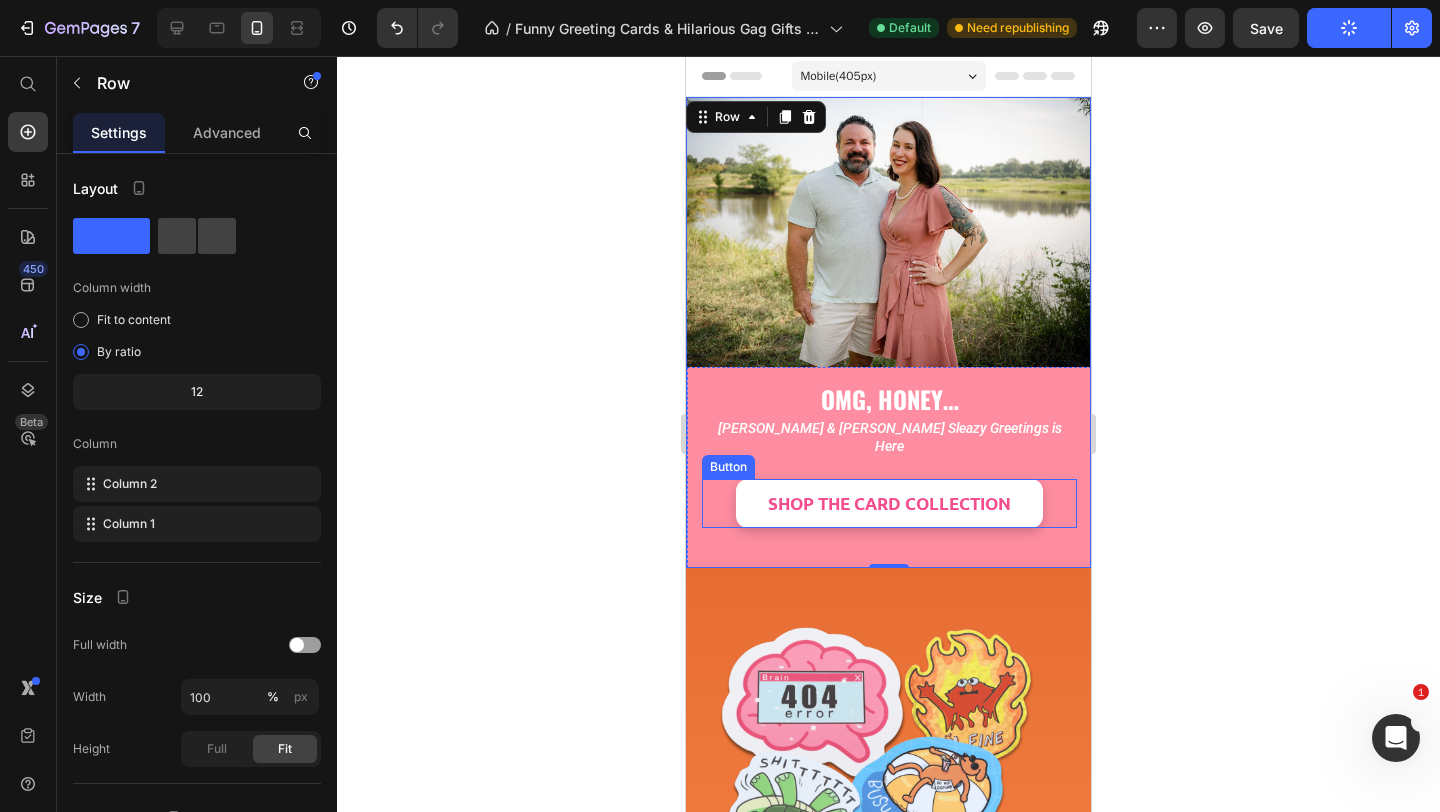click on "SHOP THE   CARD COLLECTION" at bounding box center (889, 504) 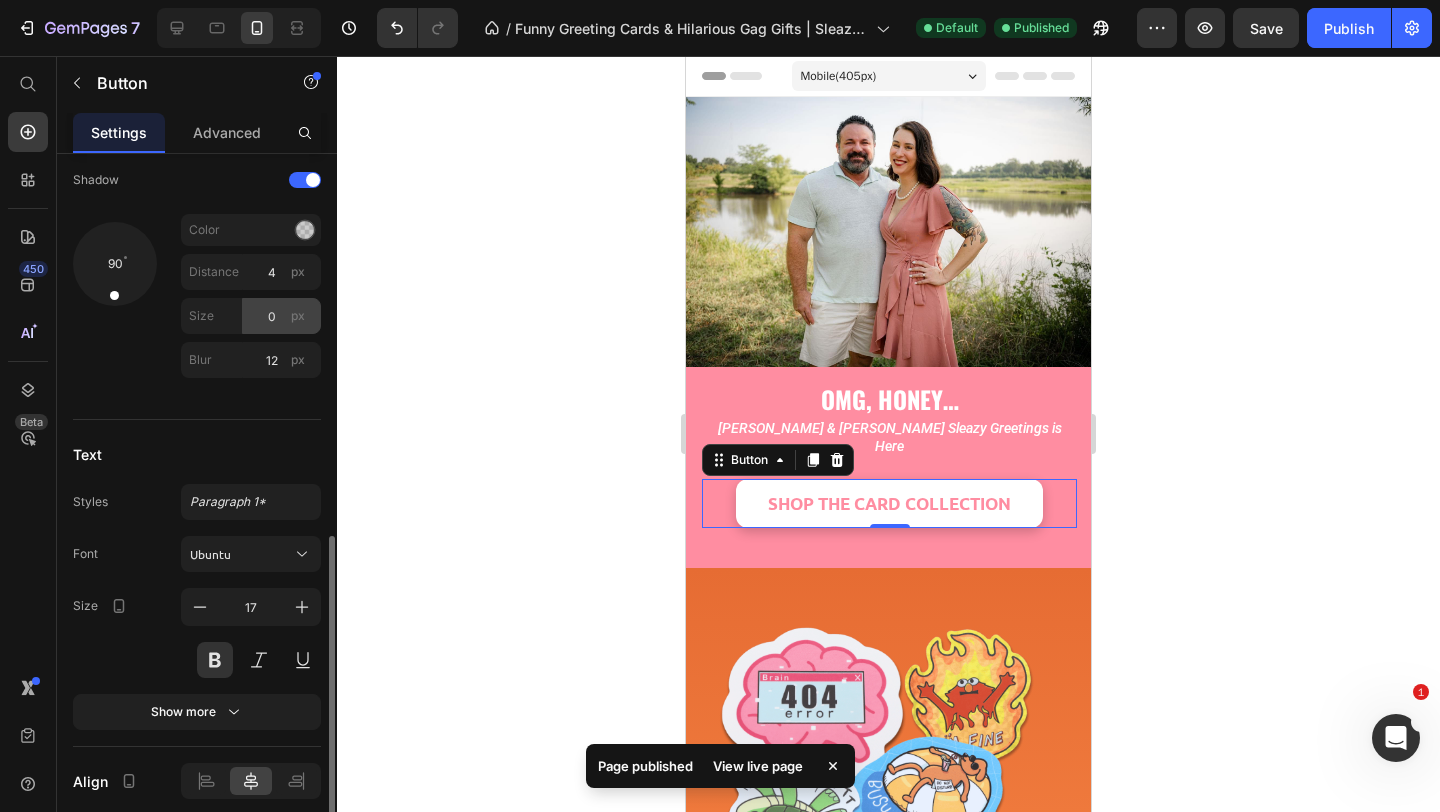 scroll, scrollTop: 914, scrollLeft: 0, axis: vertical 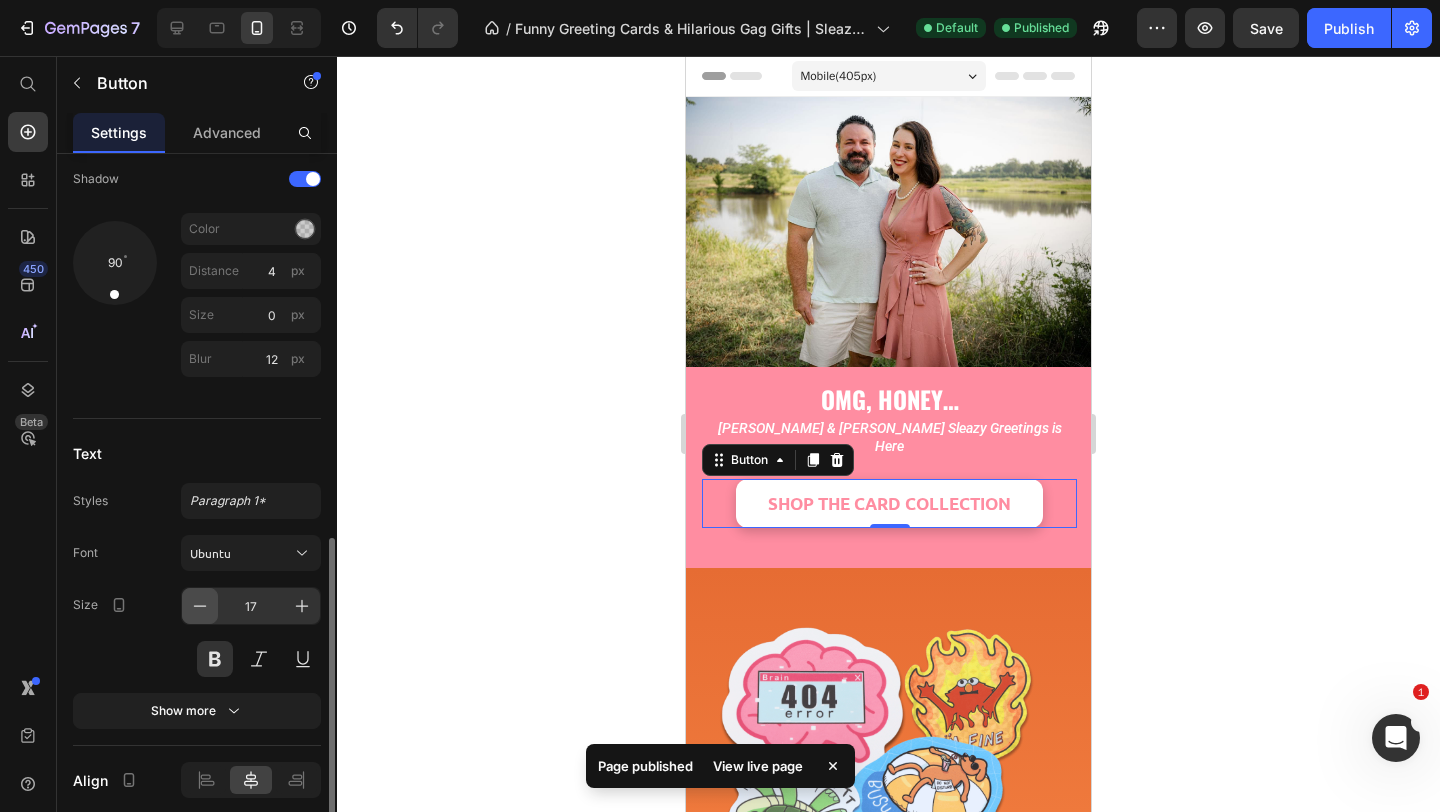 click 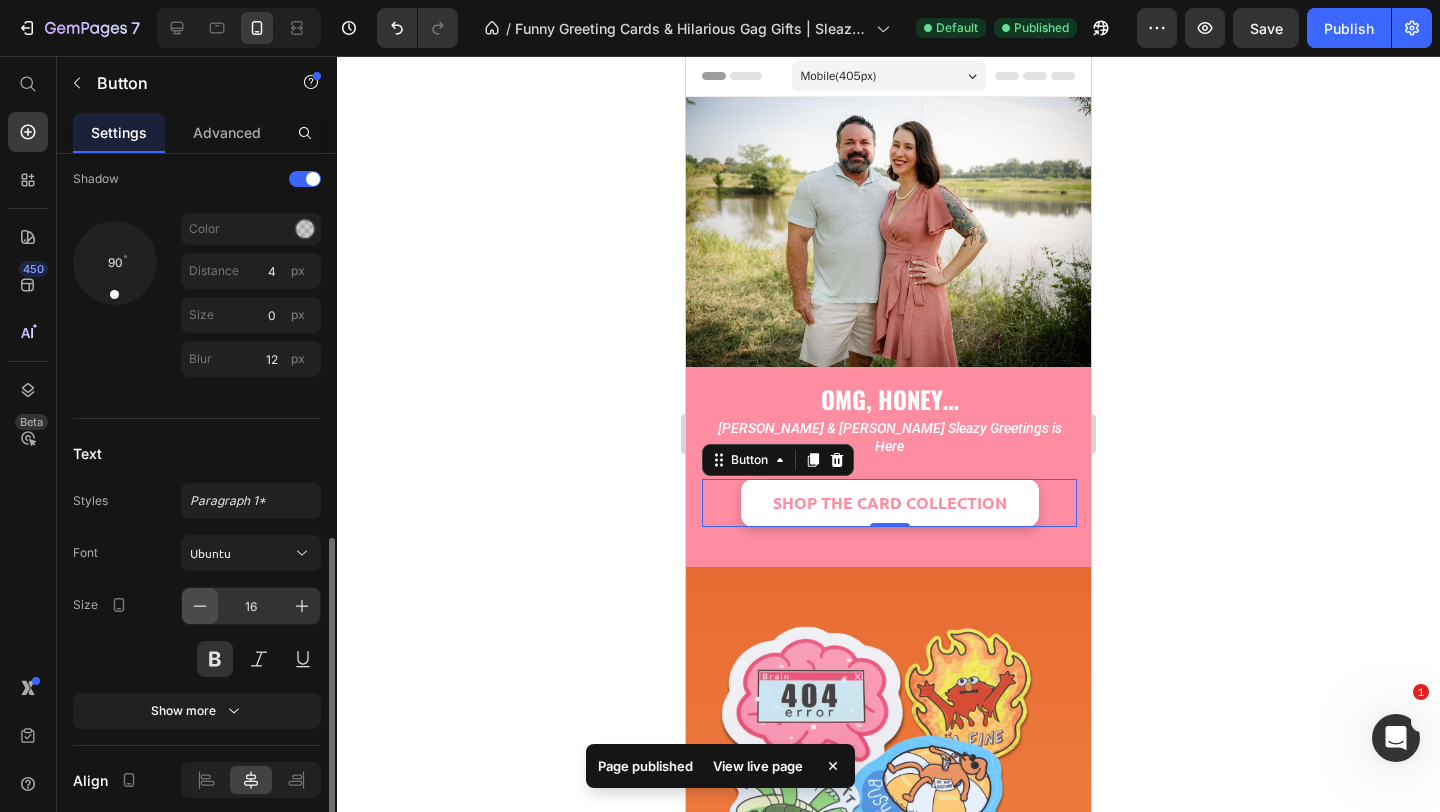 click 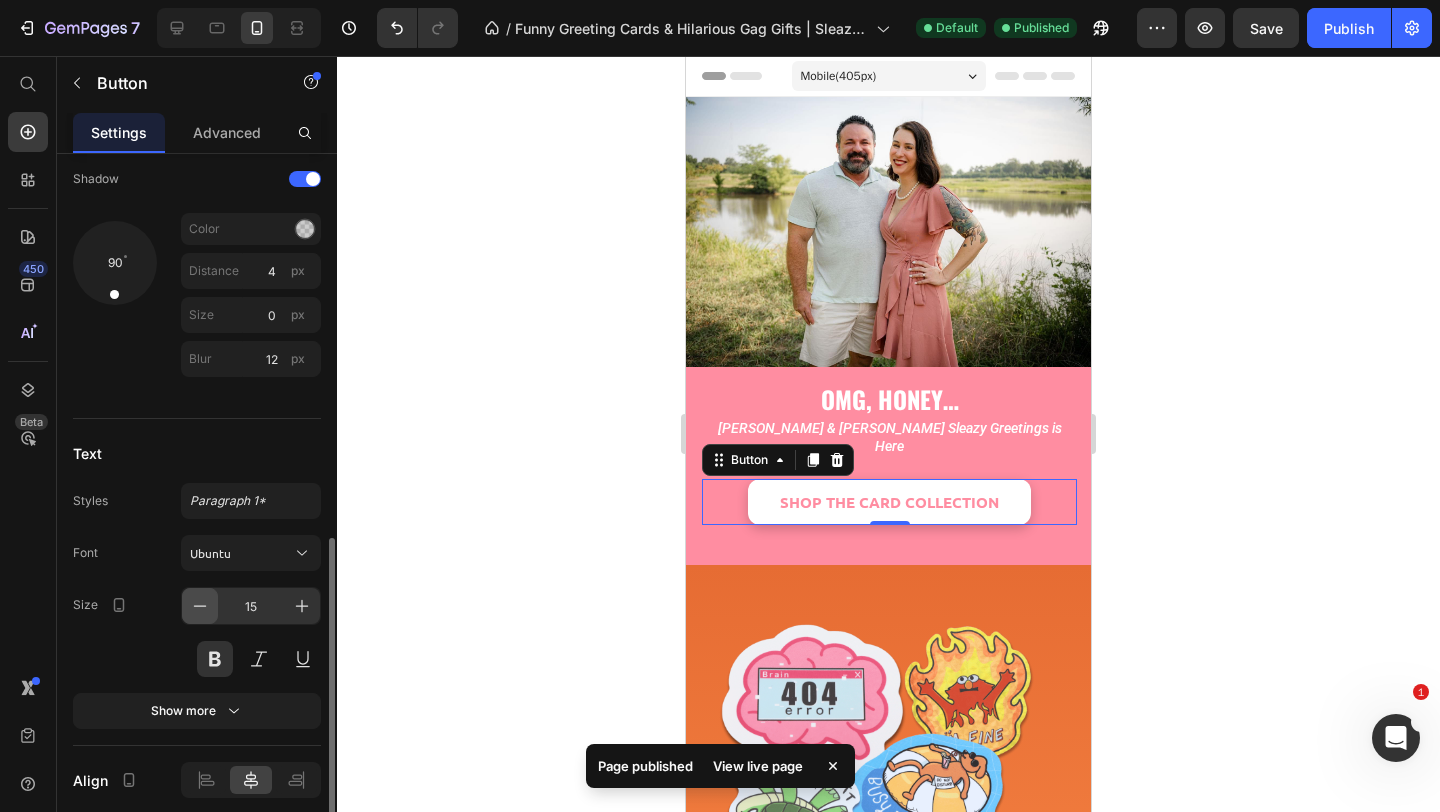 click 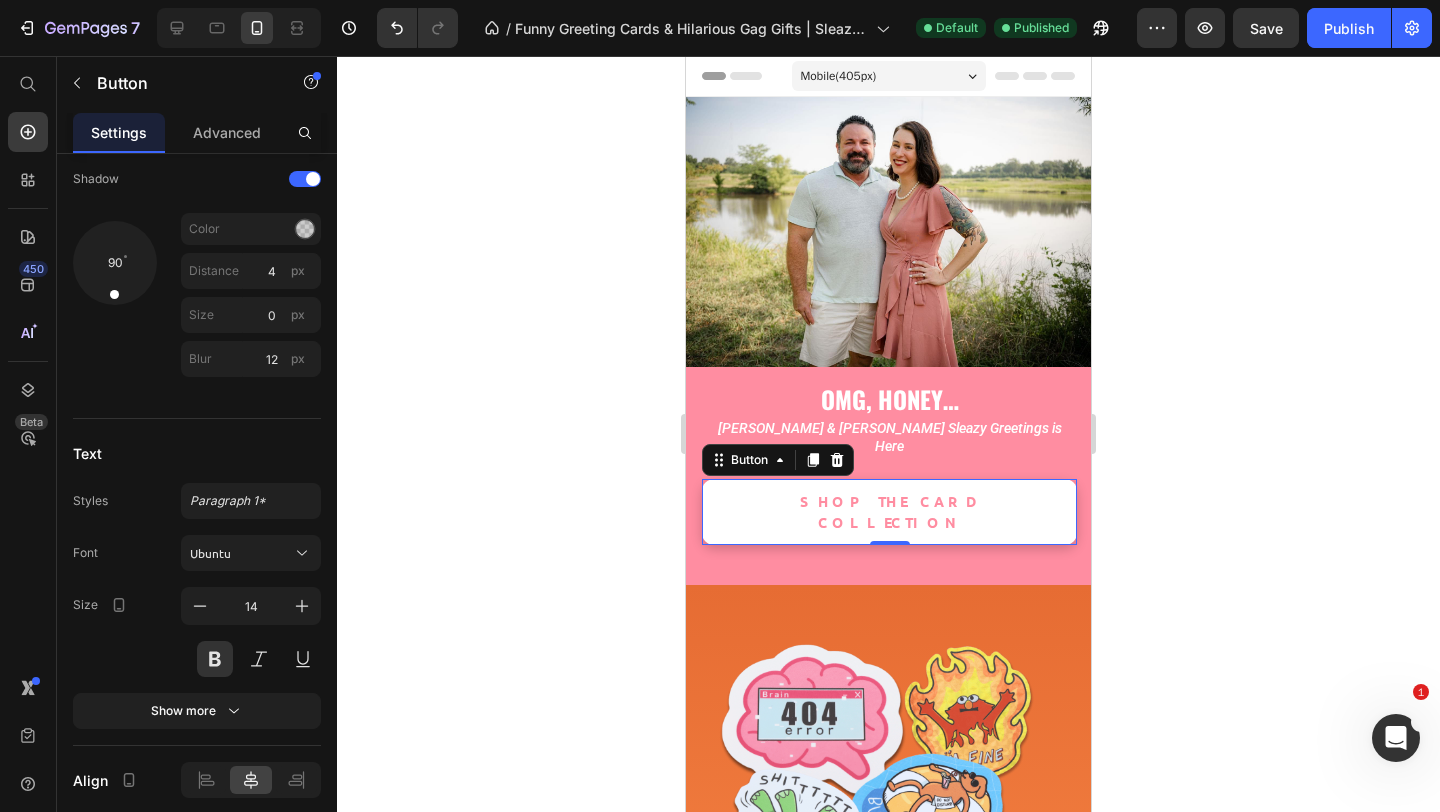 click 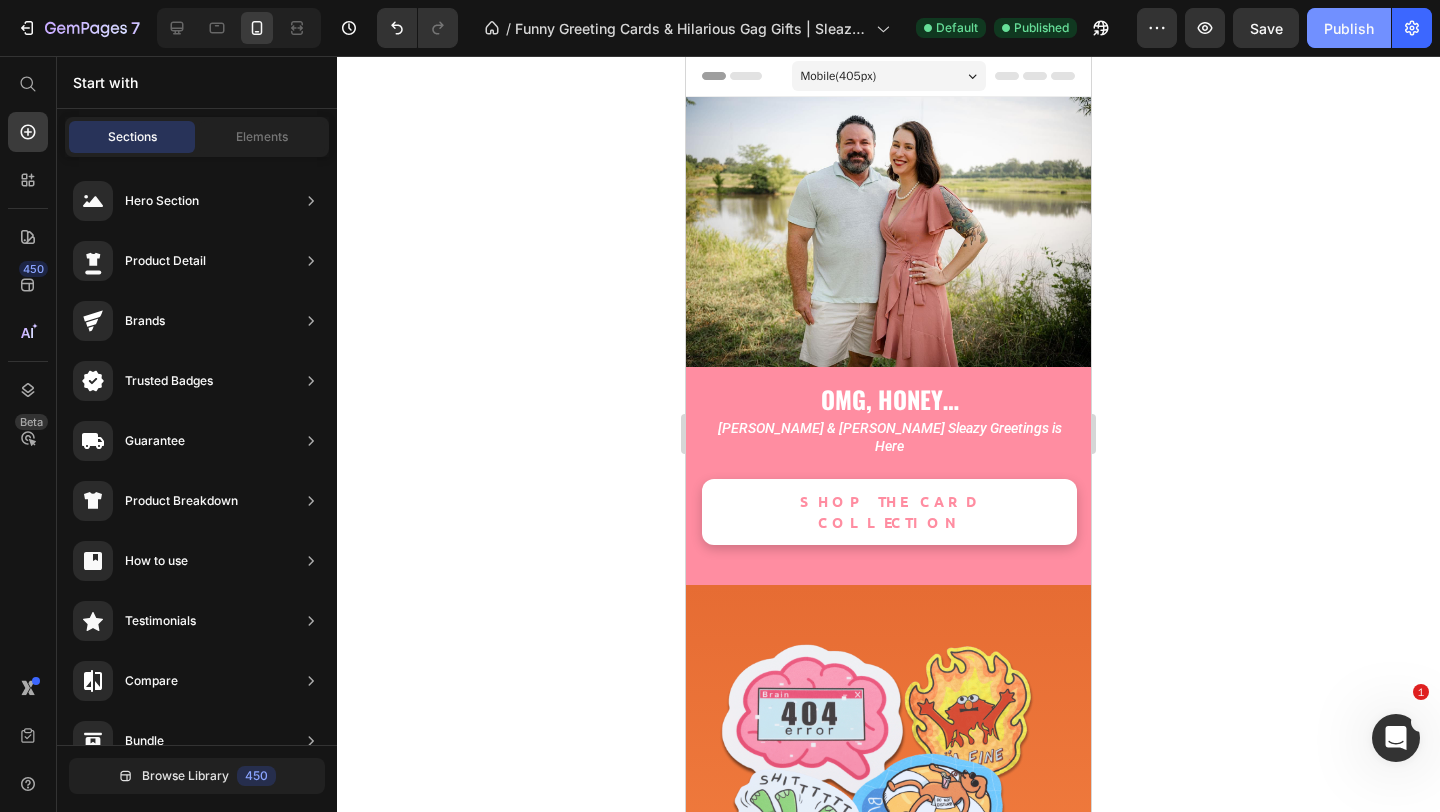 click on "Publish" at bounding box center [1349, 28] 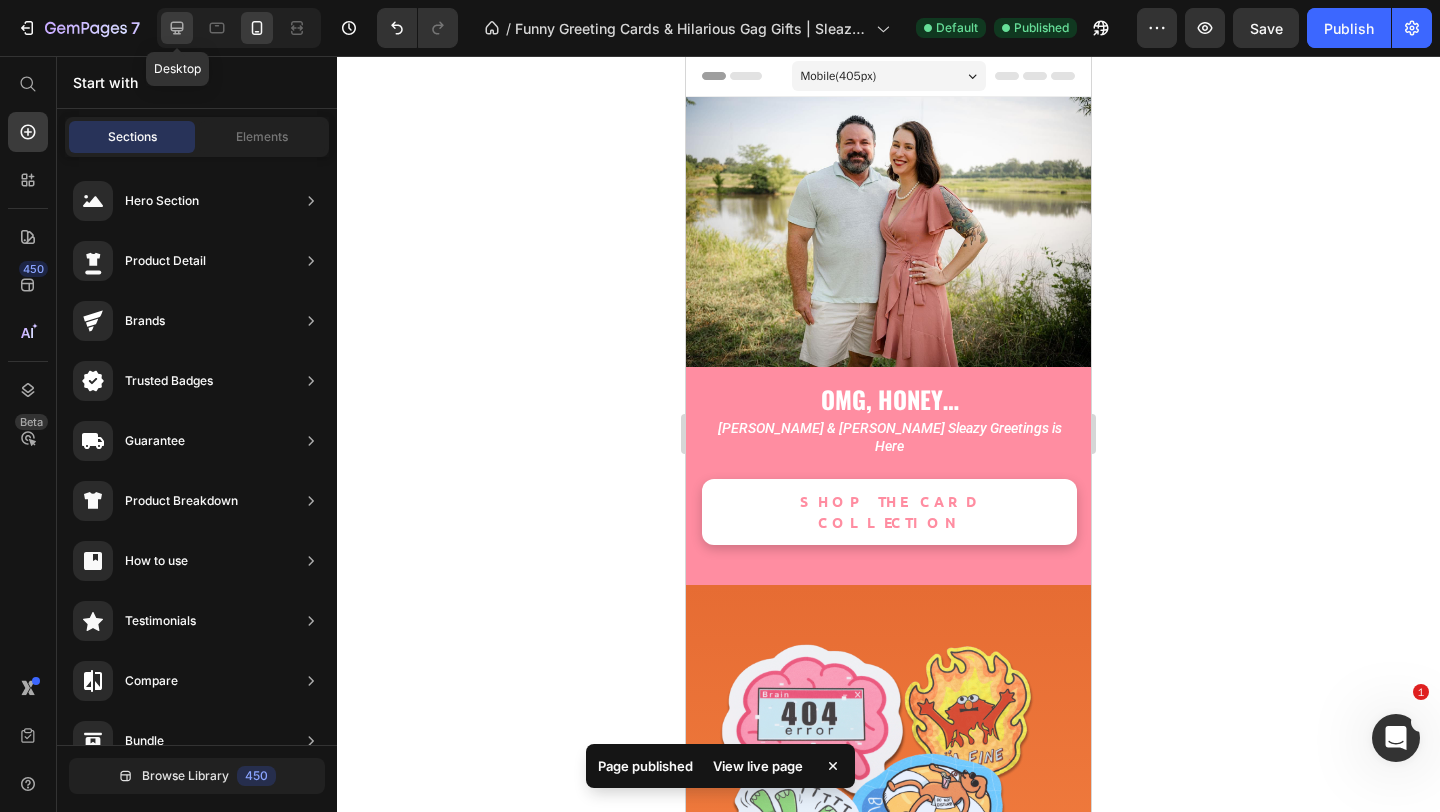 click 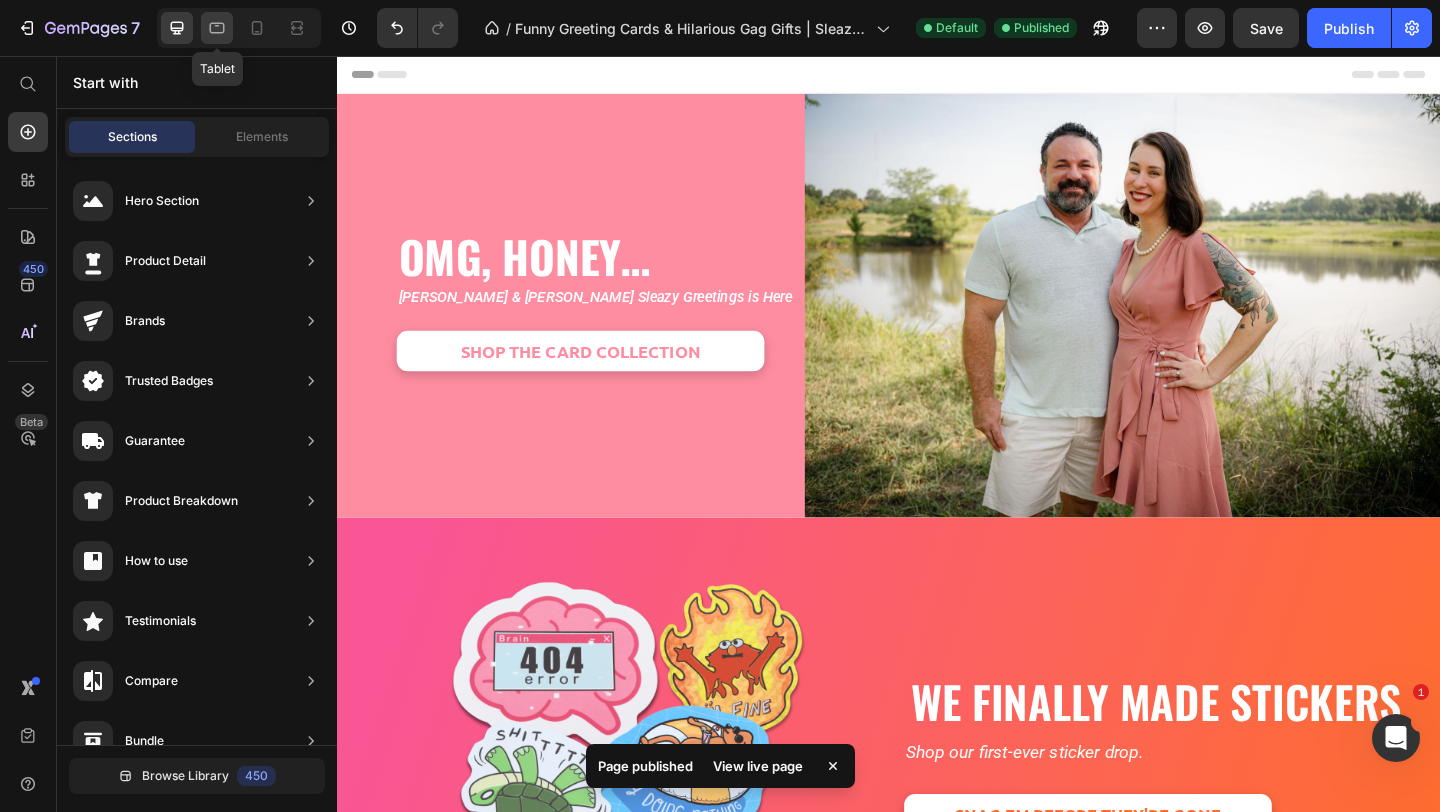 click 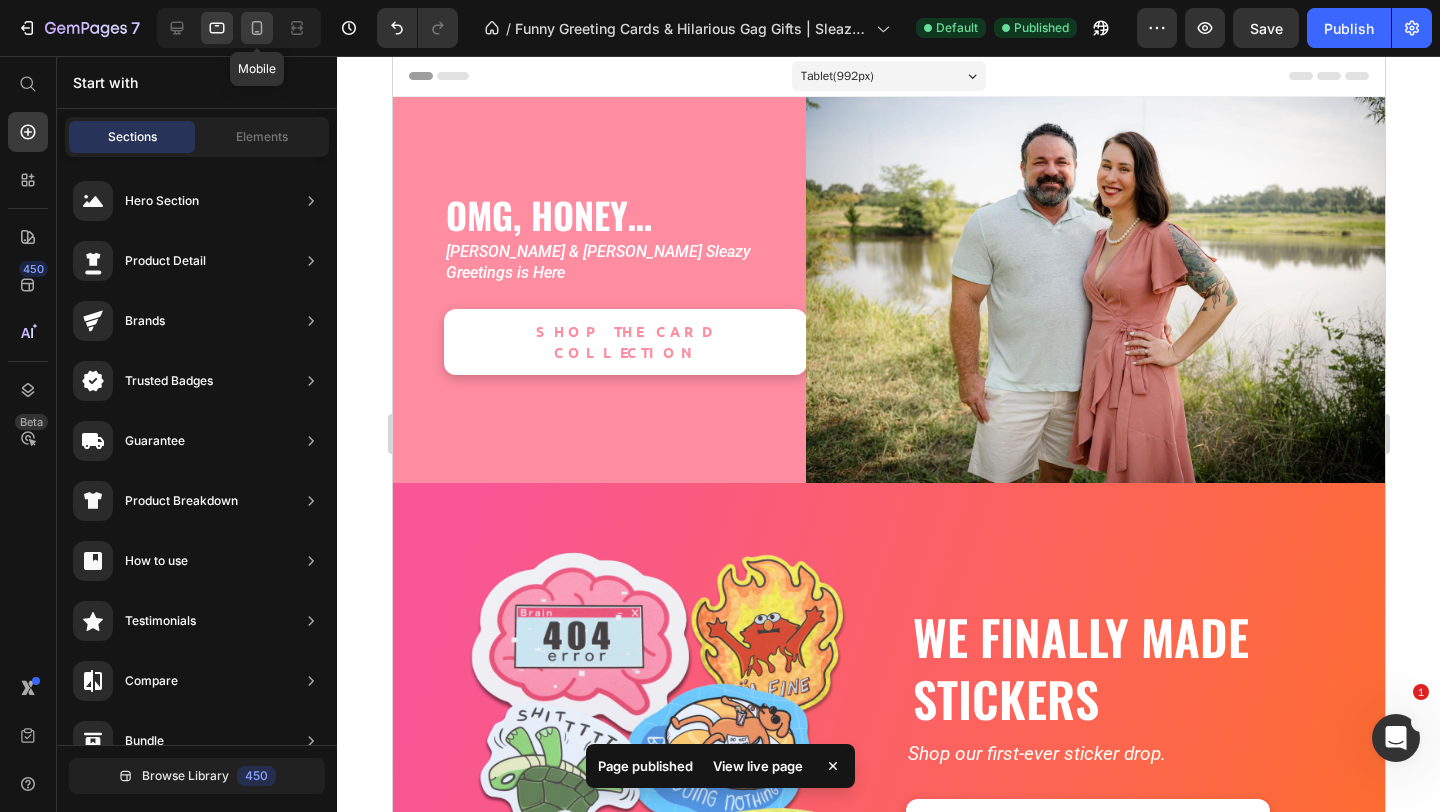 click 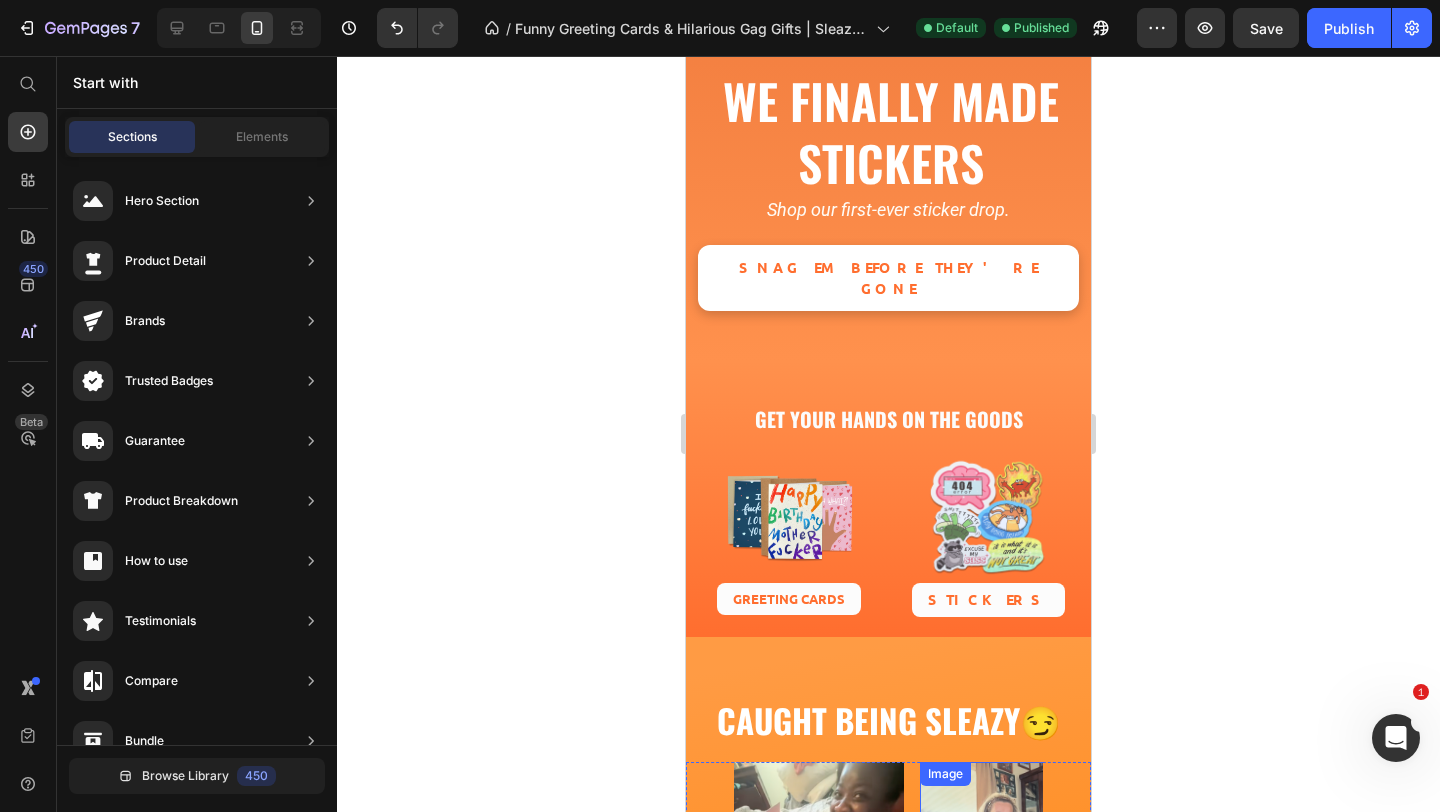 scroll, scrollTop: 0, scrollLeft: 0, axis: both 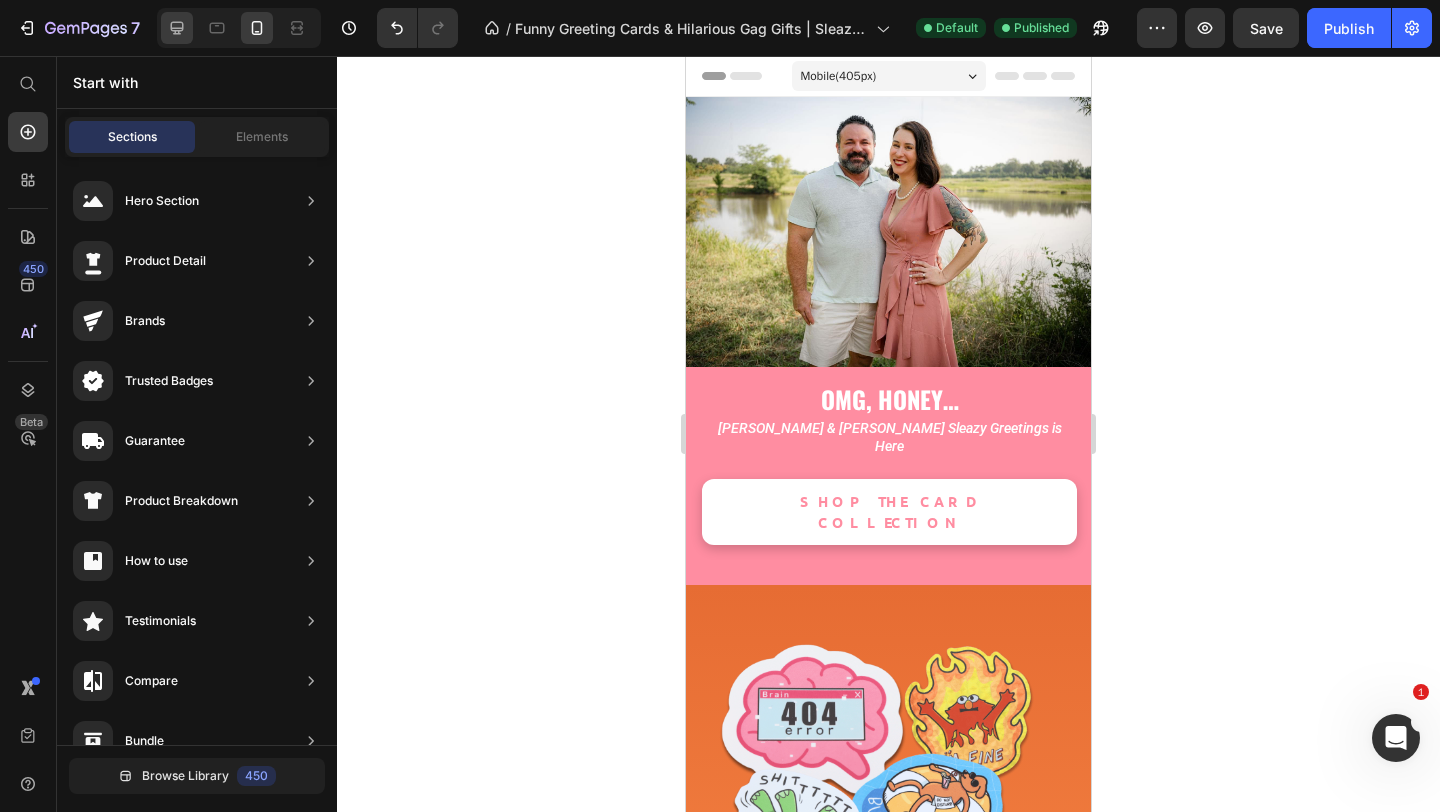 click 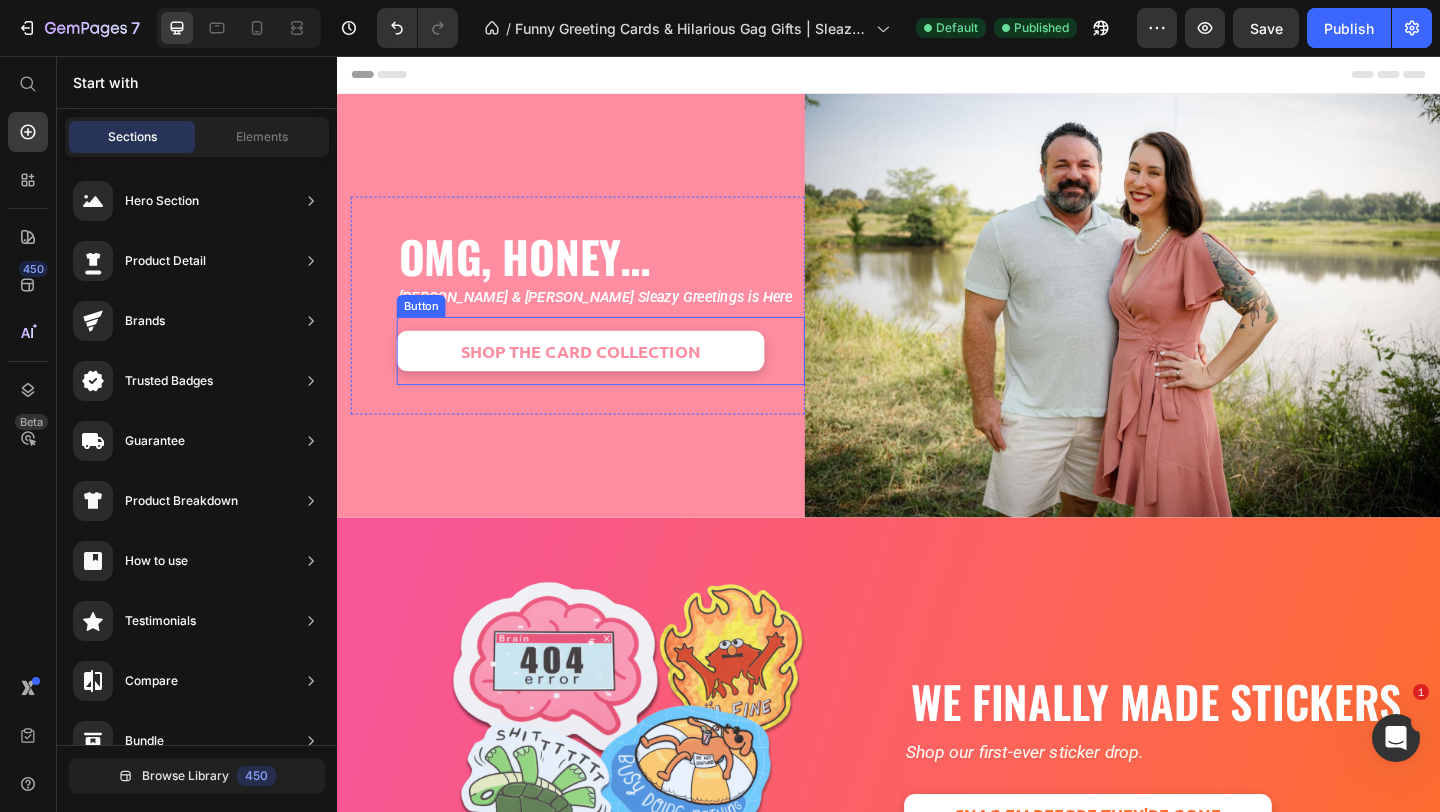 click on "SHOP THE   CARD COLLECTION Button" at bounding box center [624, 377] 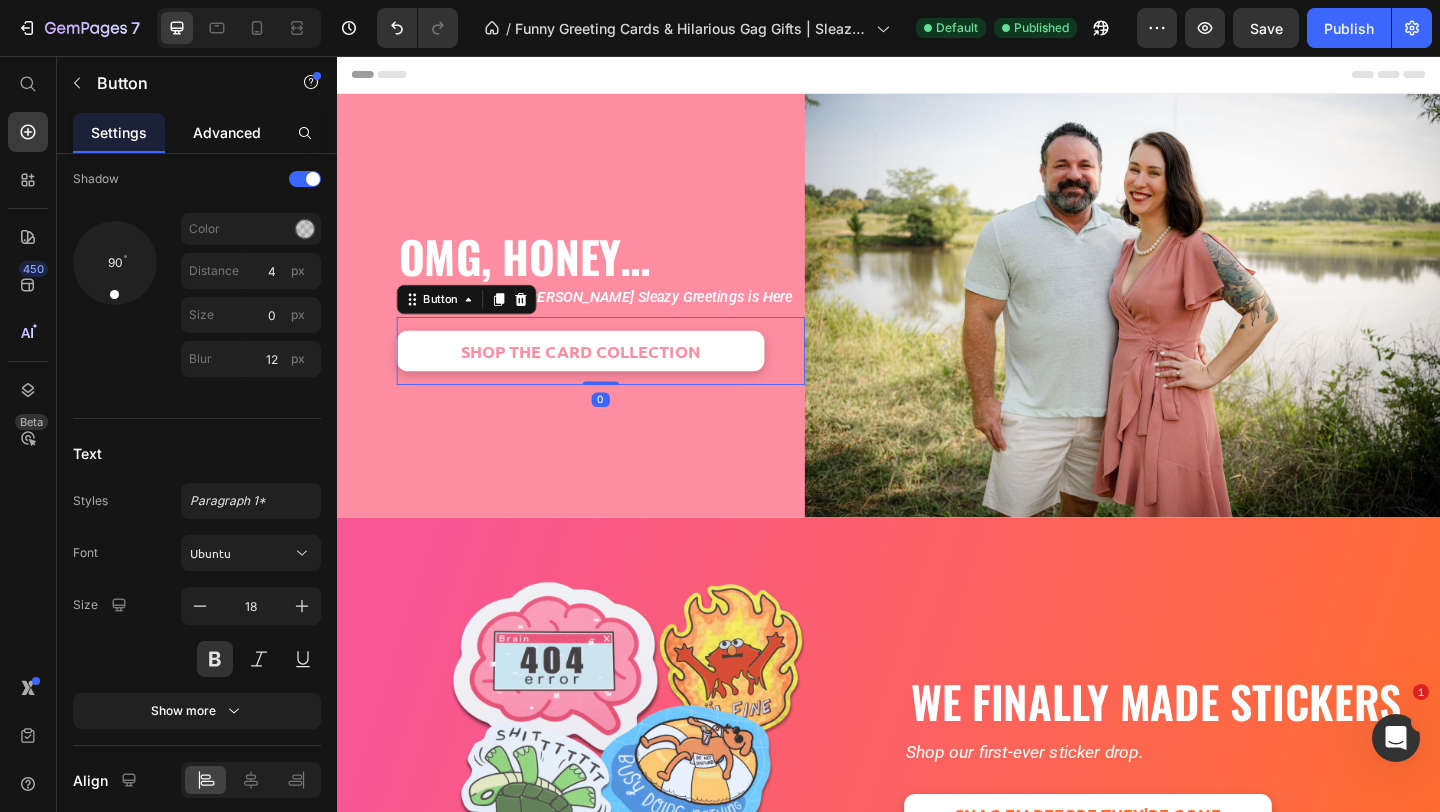 click on "Advanced" at bounding box center (227, 132) 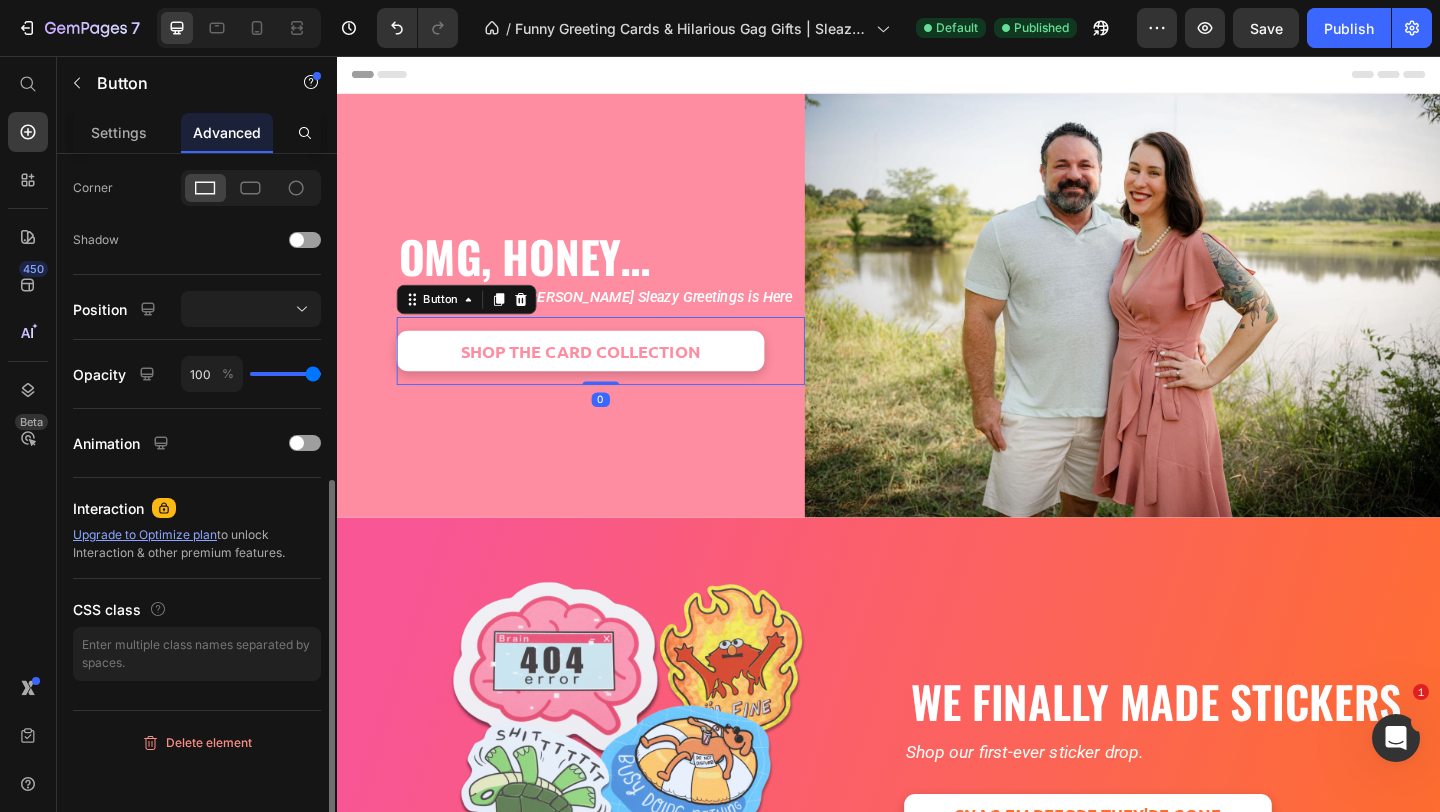 scroll, scrollTop: 0, scrollLeft: 0, axis: both 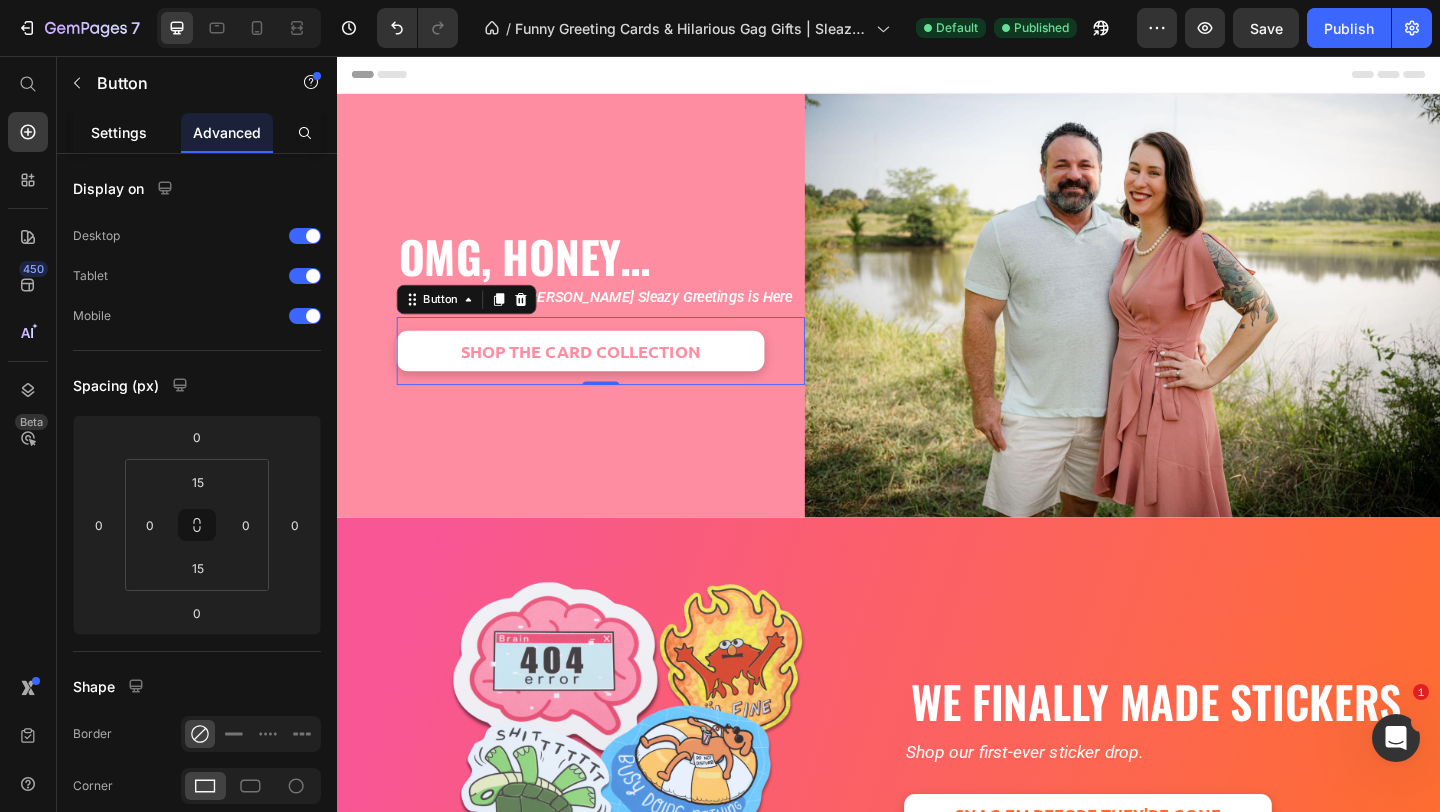 click on "Settings" at bounding box center [119, 132] 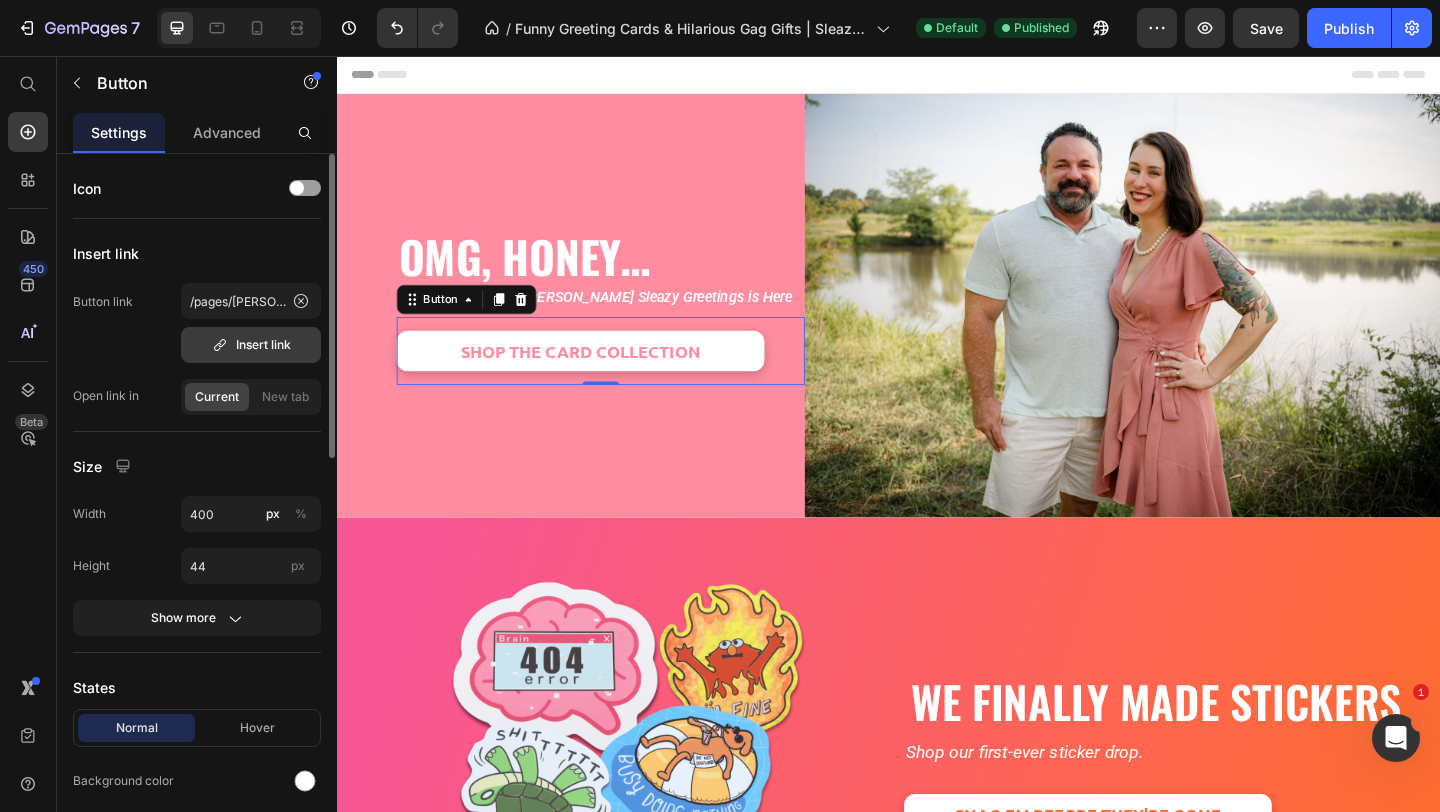 click on "Insert link" at bounding box center [251, 345] 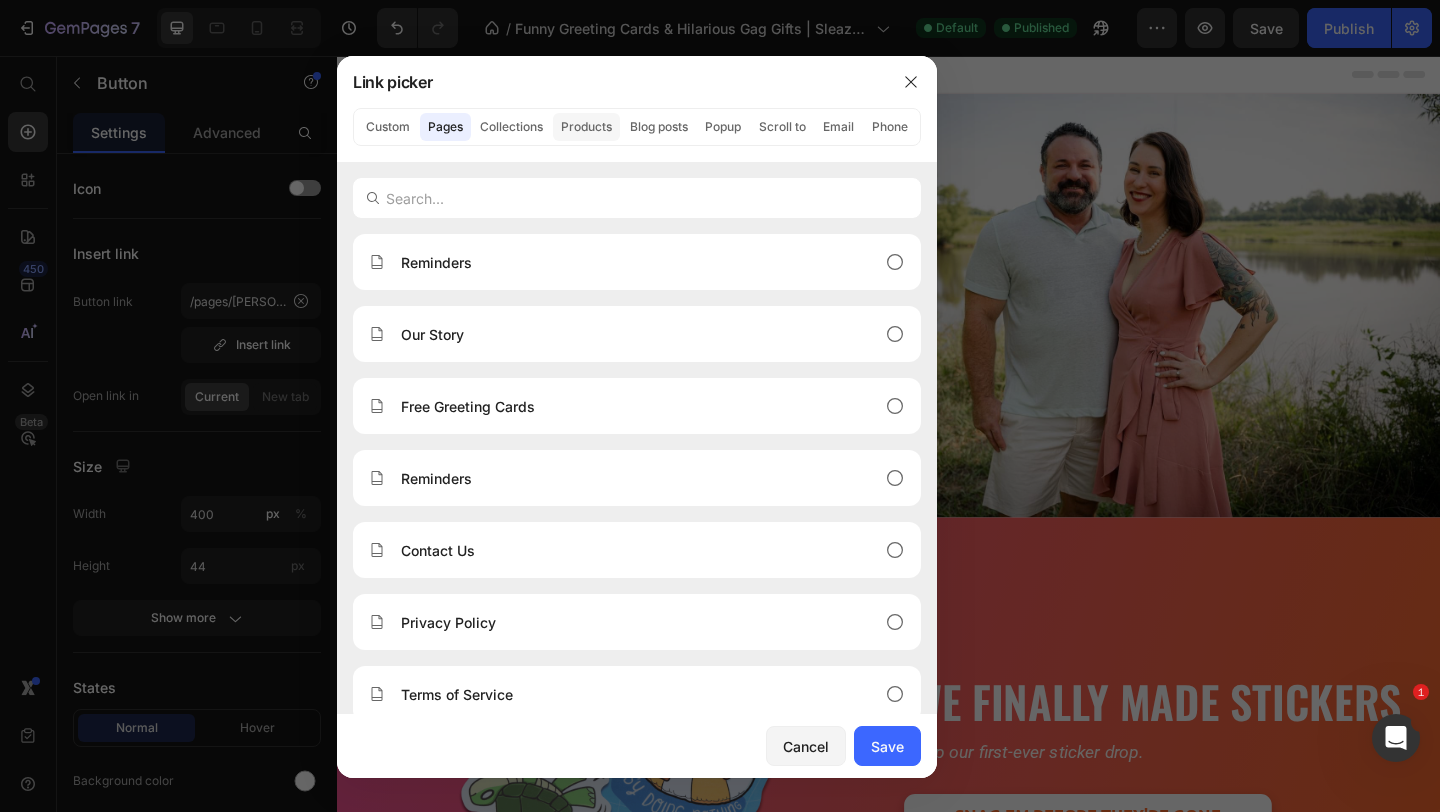 click on "Products" 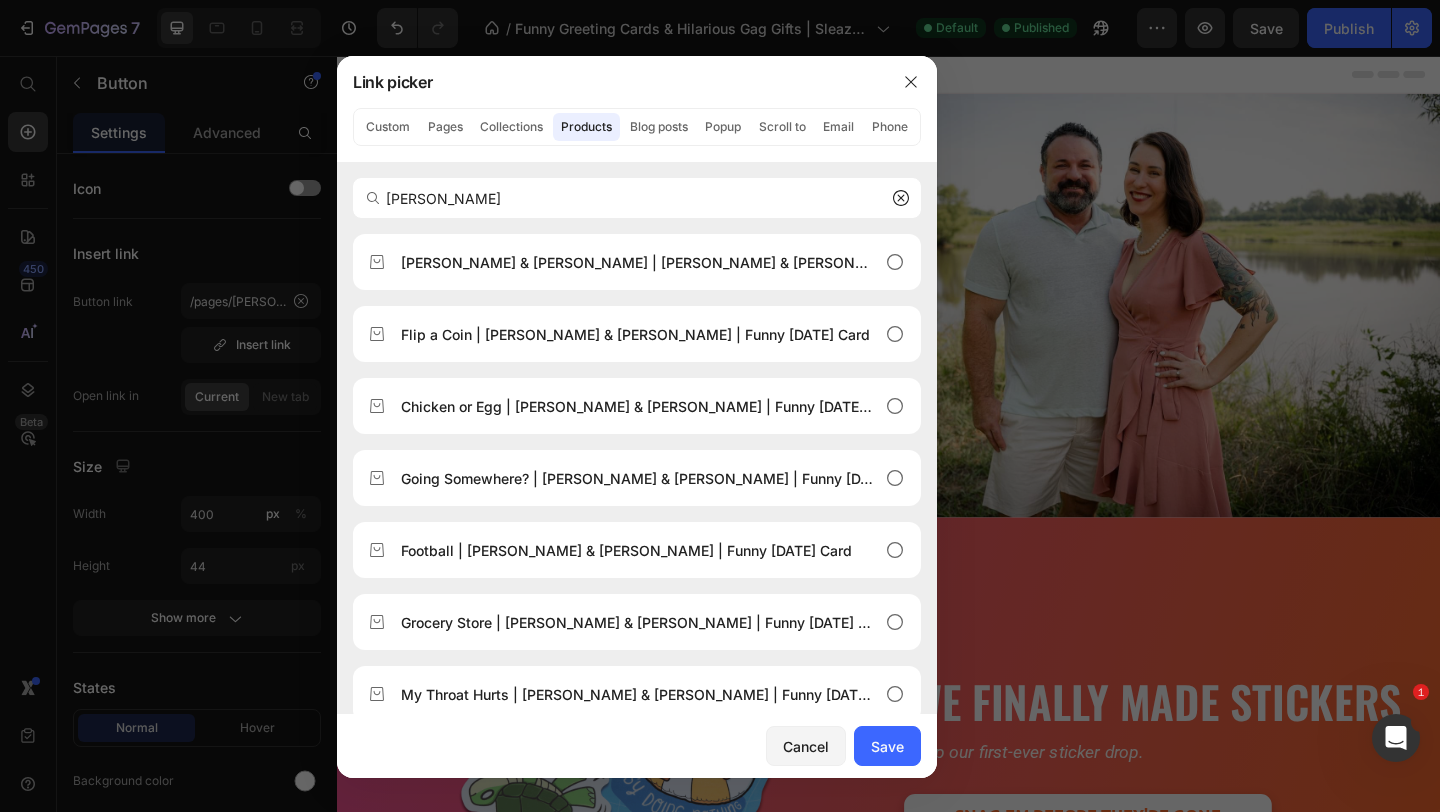 type on "TARA" 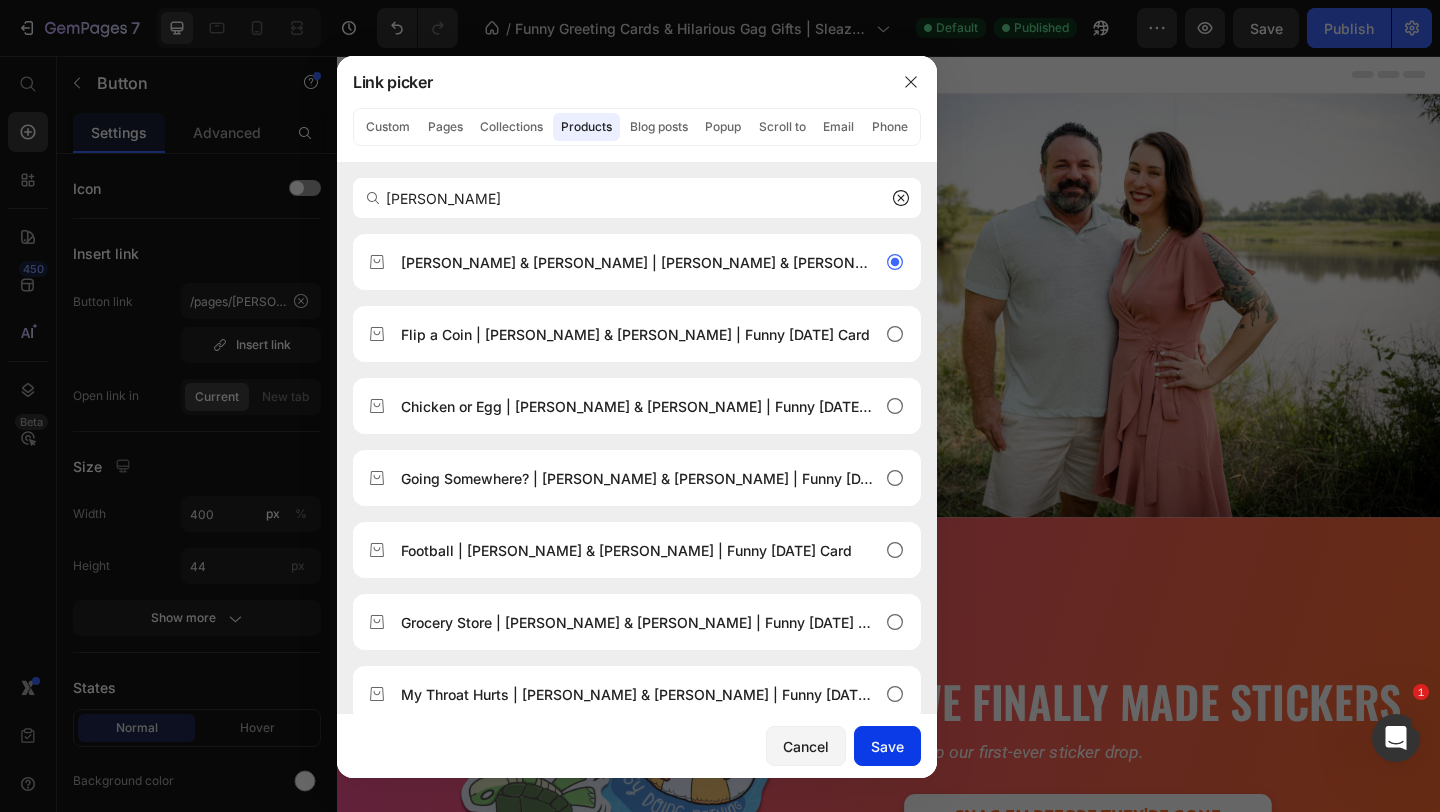 click on "Save" at bounding box center [887, 746] 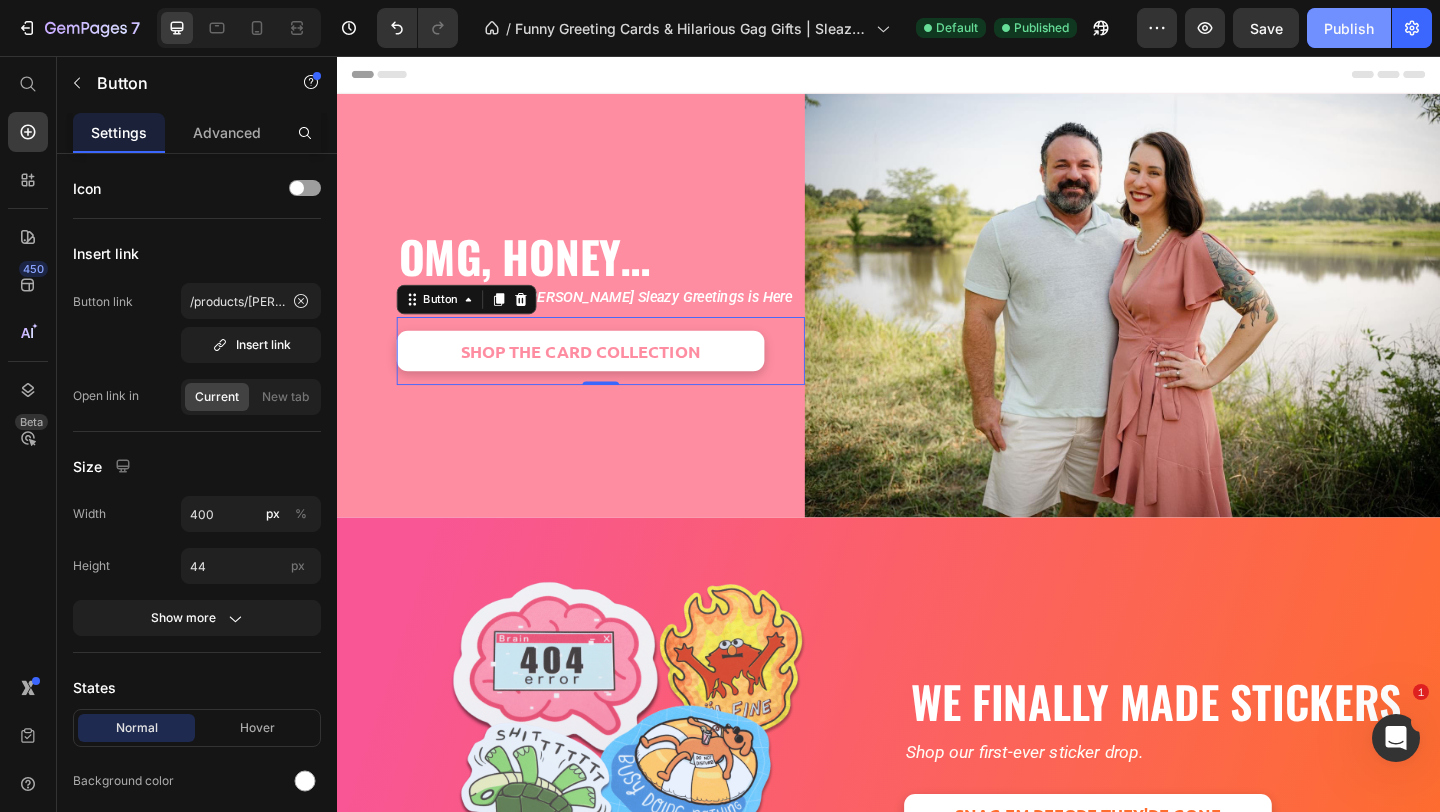 click on "Publish" 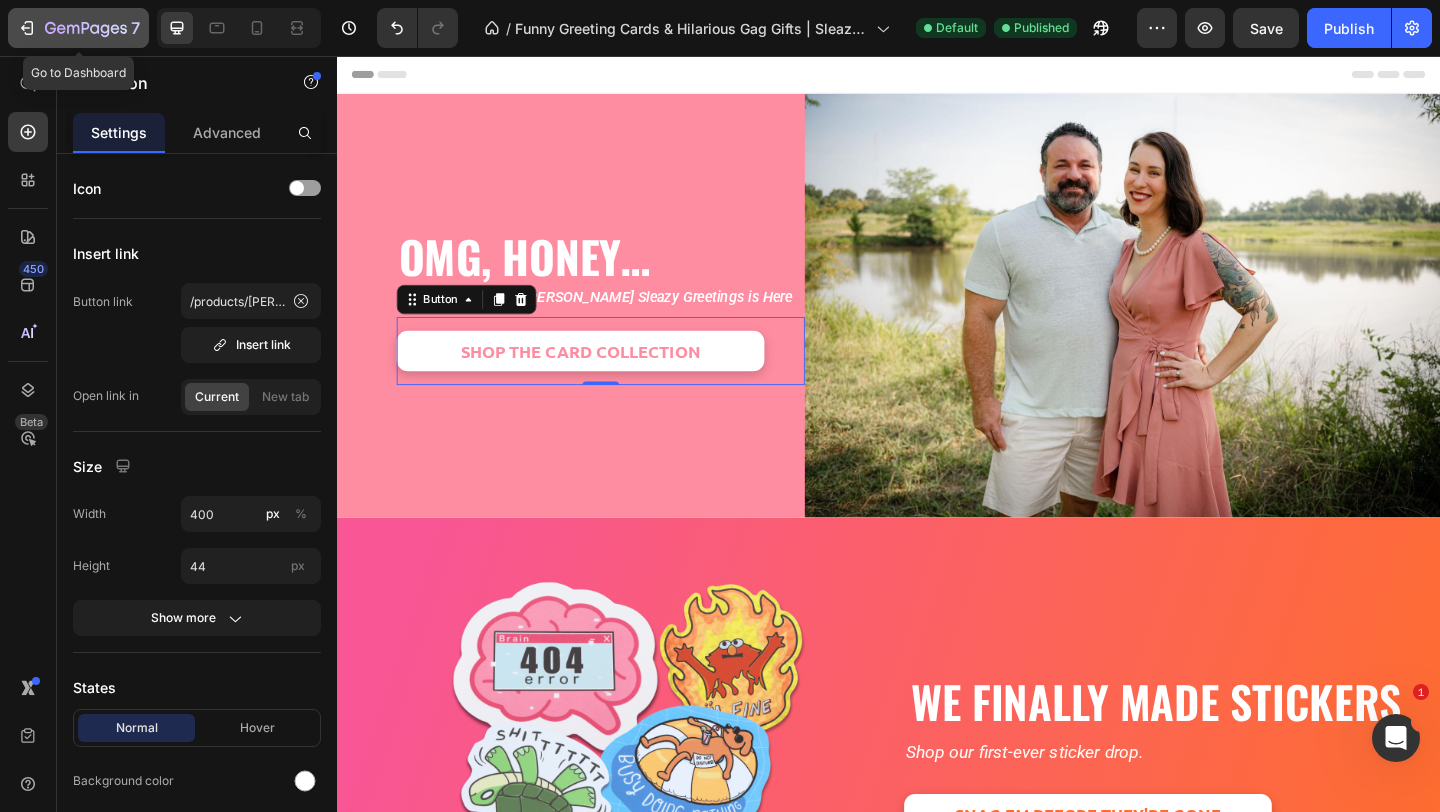 click 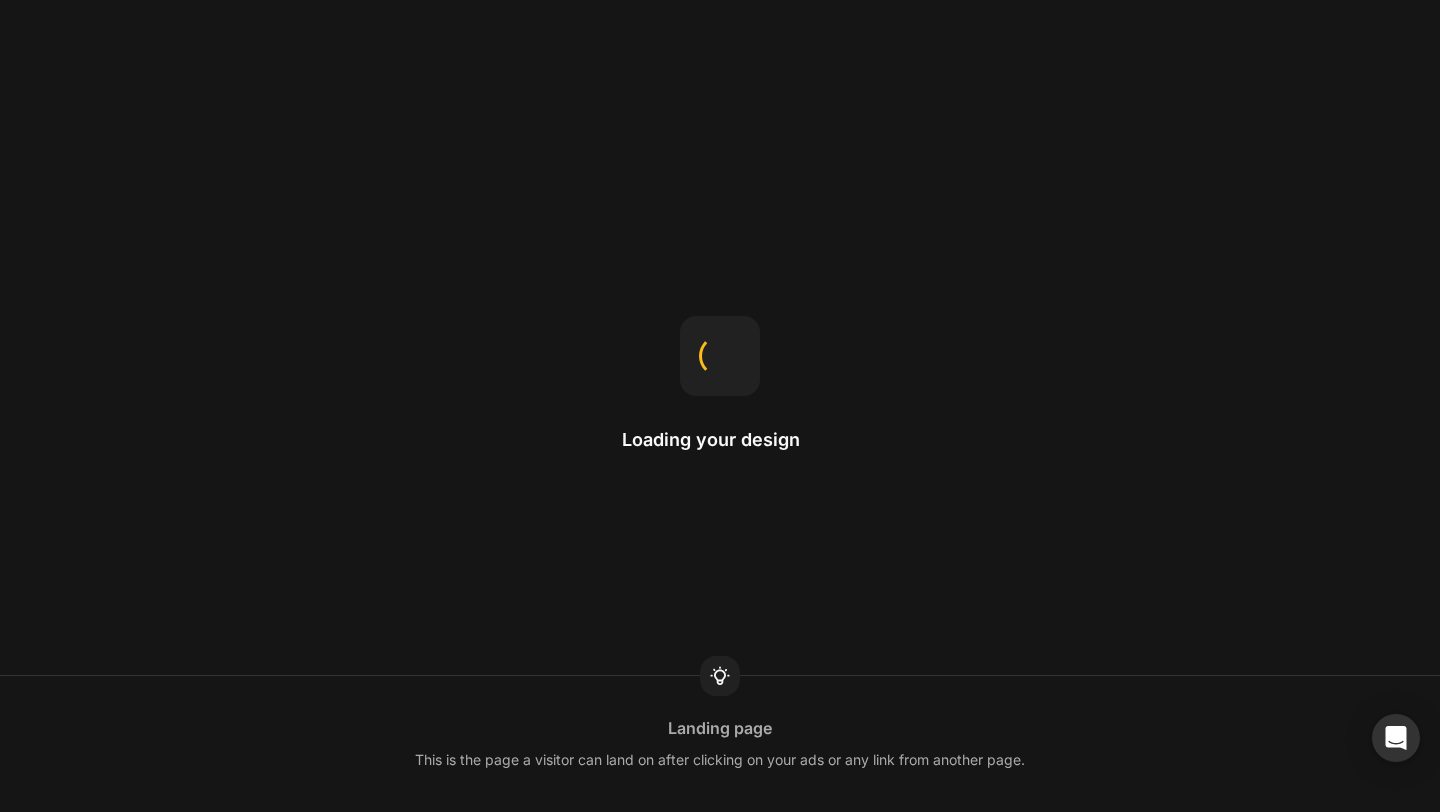 scroll, scrollTop: 0, scrollLeft: 0, axis: both 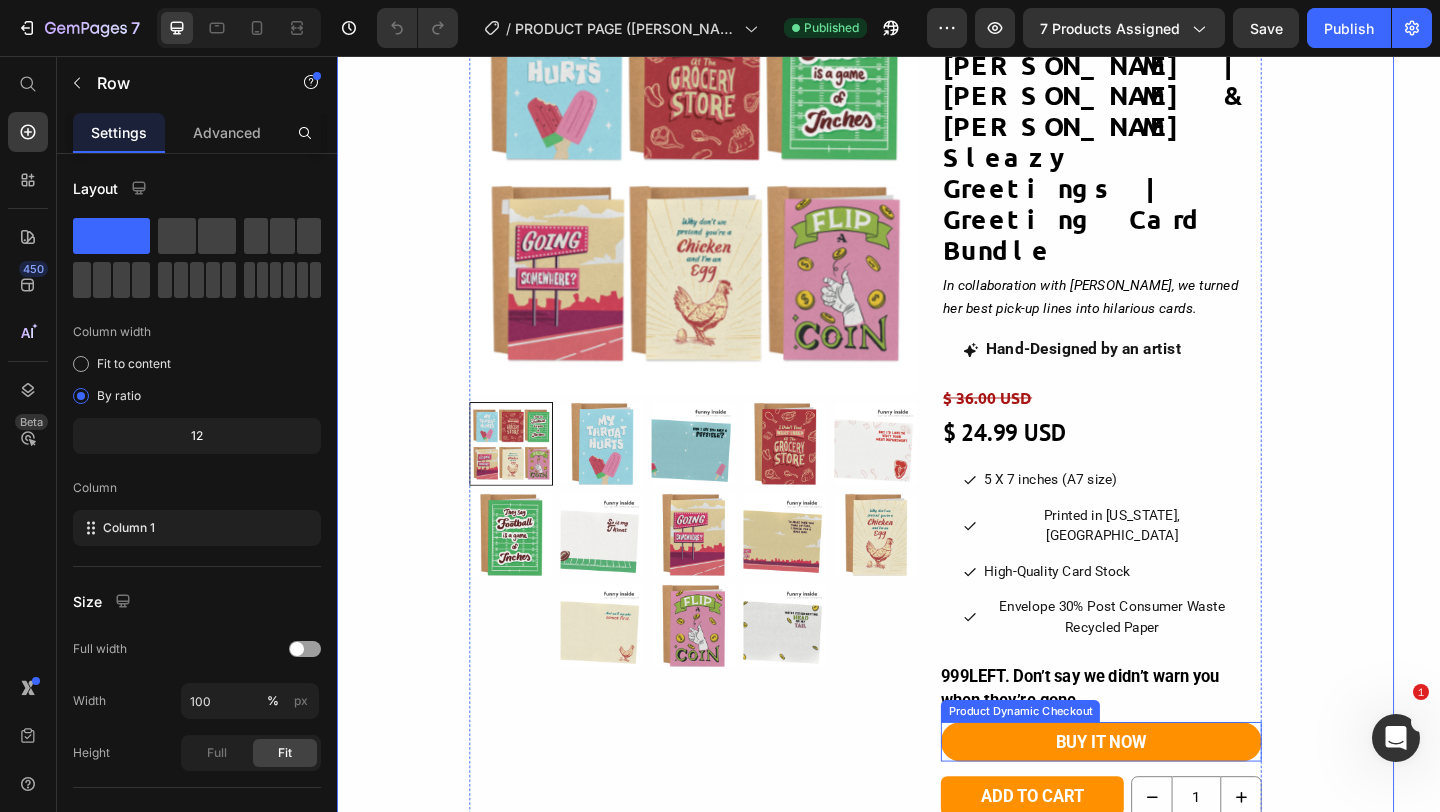 click on "Buy it now" at bounding box center (1168, 801) 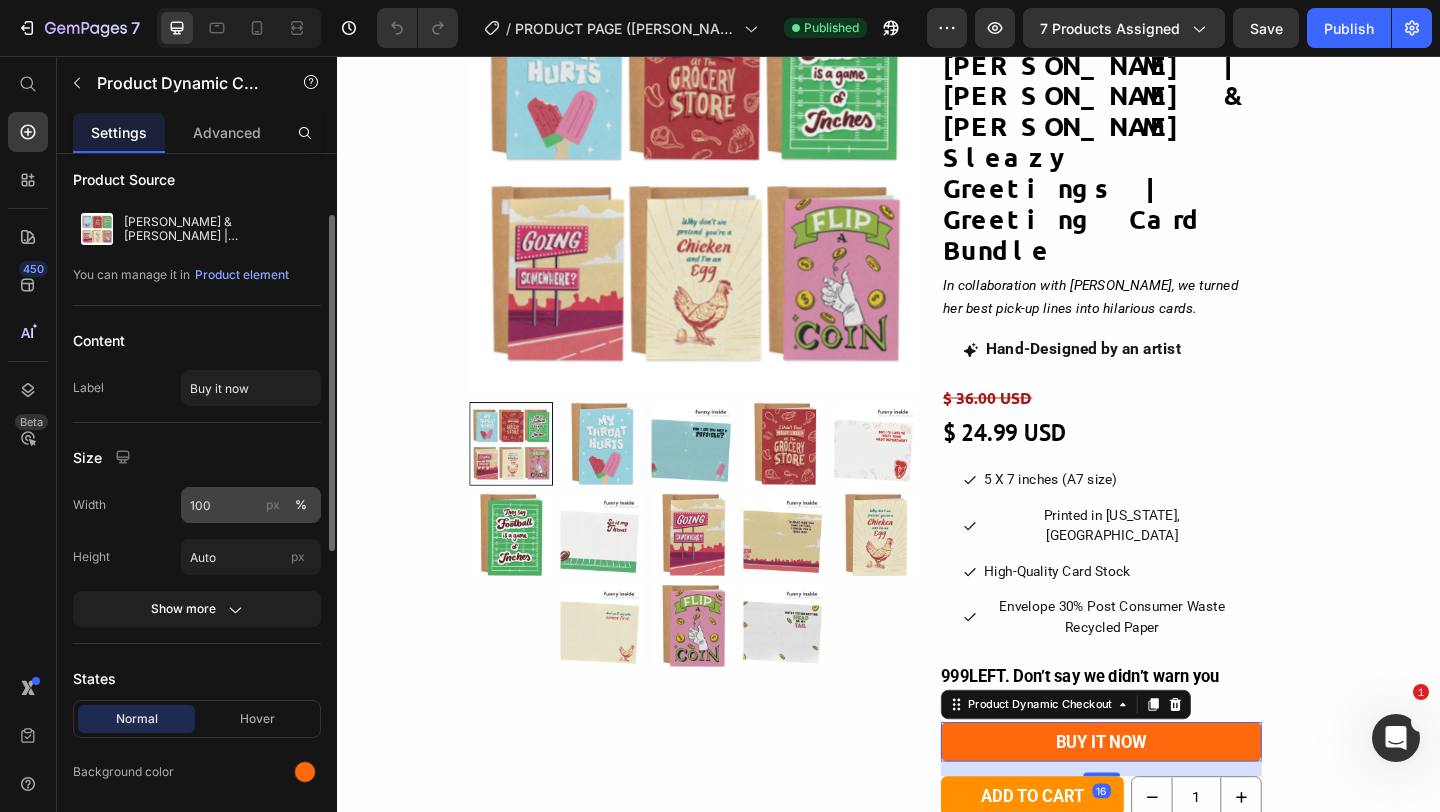 scroll, scrollTop: 117, scrollLeft: 0, axis: vertical 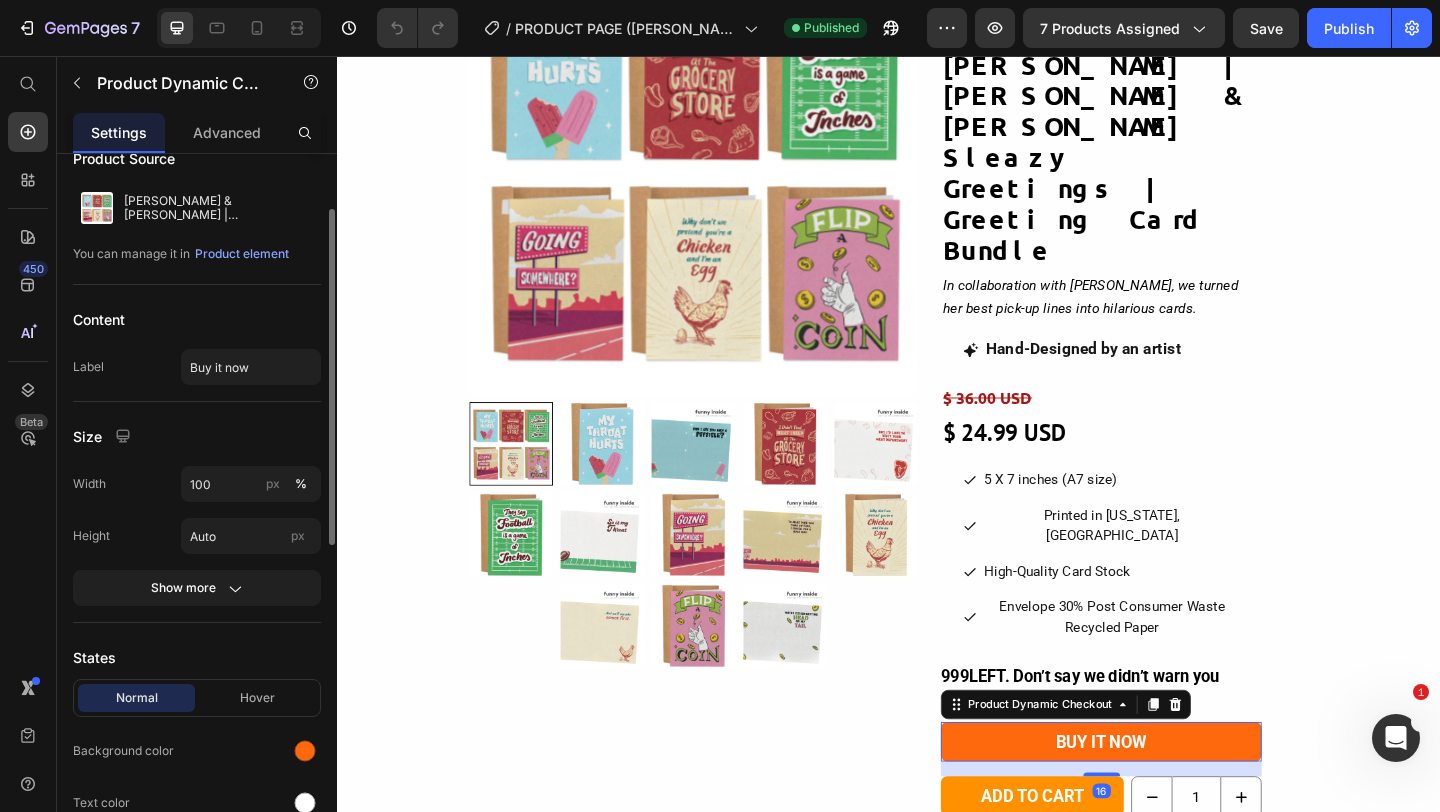 click on "States Normal Hover Background color Text color Border Corner 7 7 7 7 Shadow" 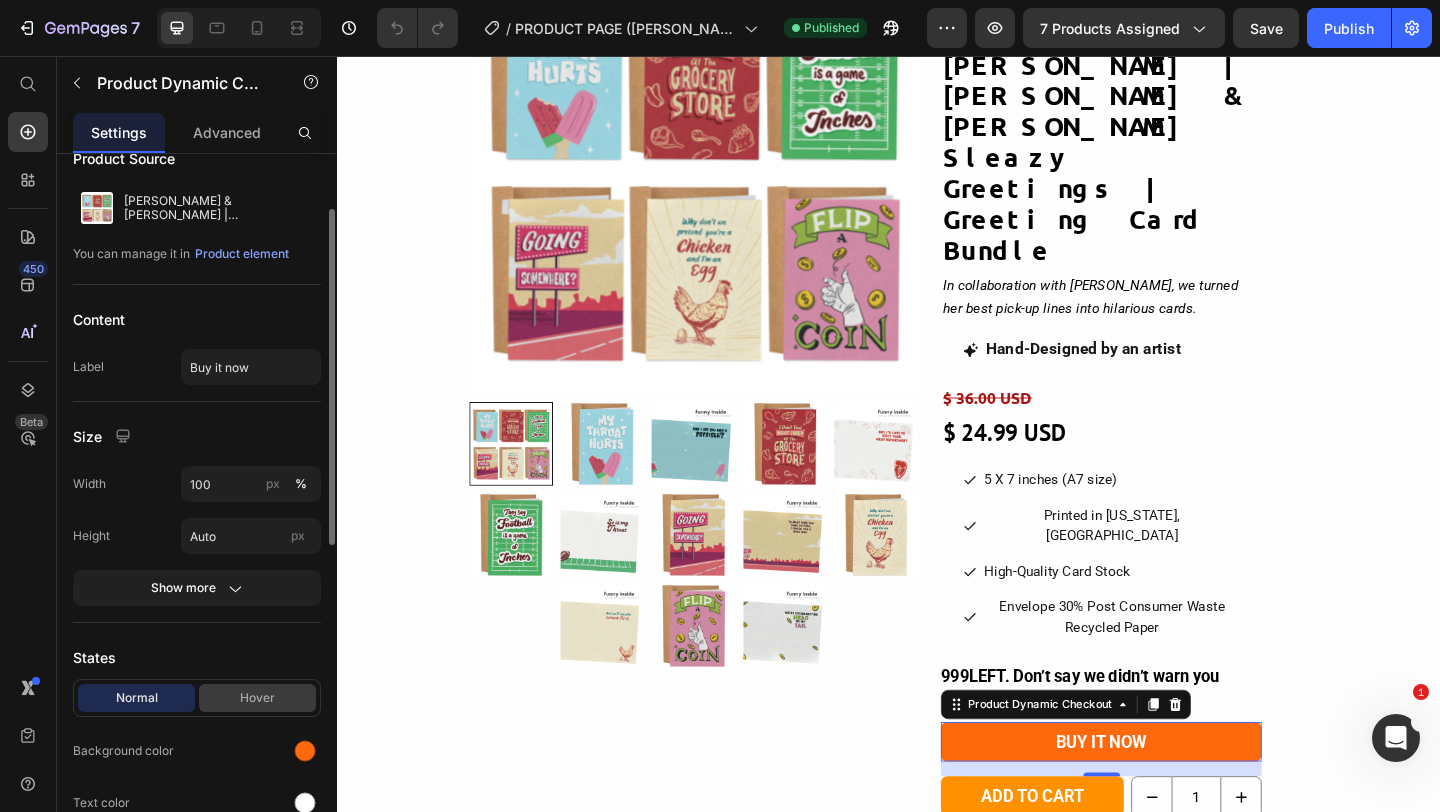 click on "Hover" at bounding box center [257, 698] 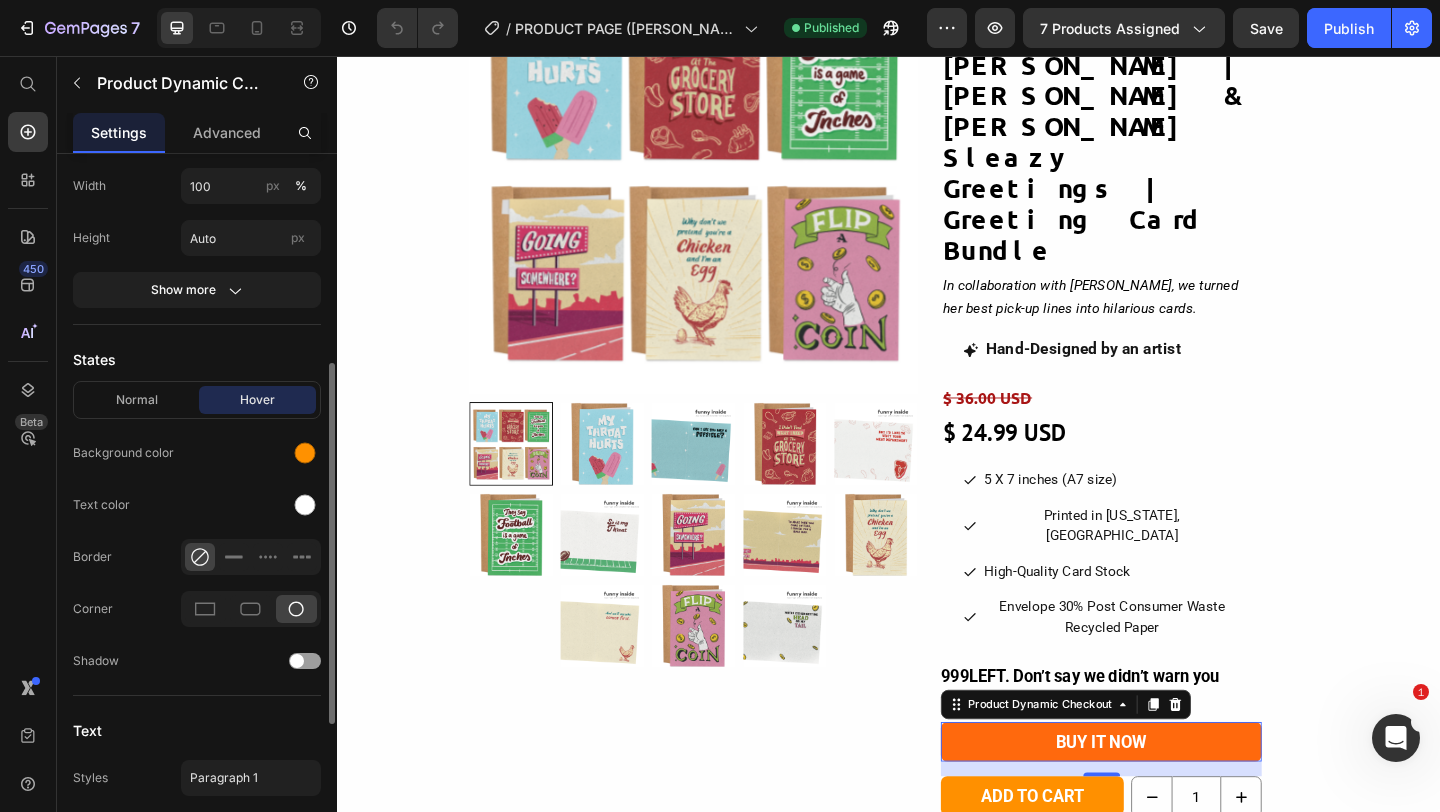 scroll, scrollTop: 418, scrollLeft: 0, axis: vertical 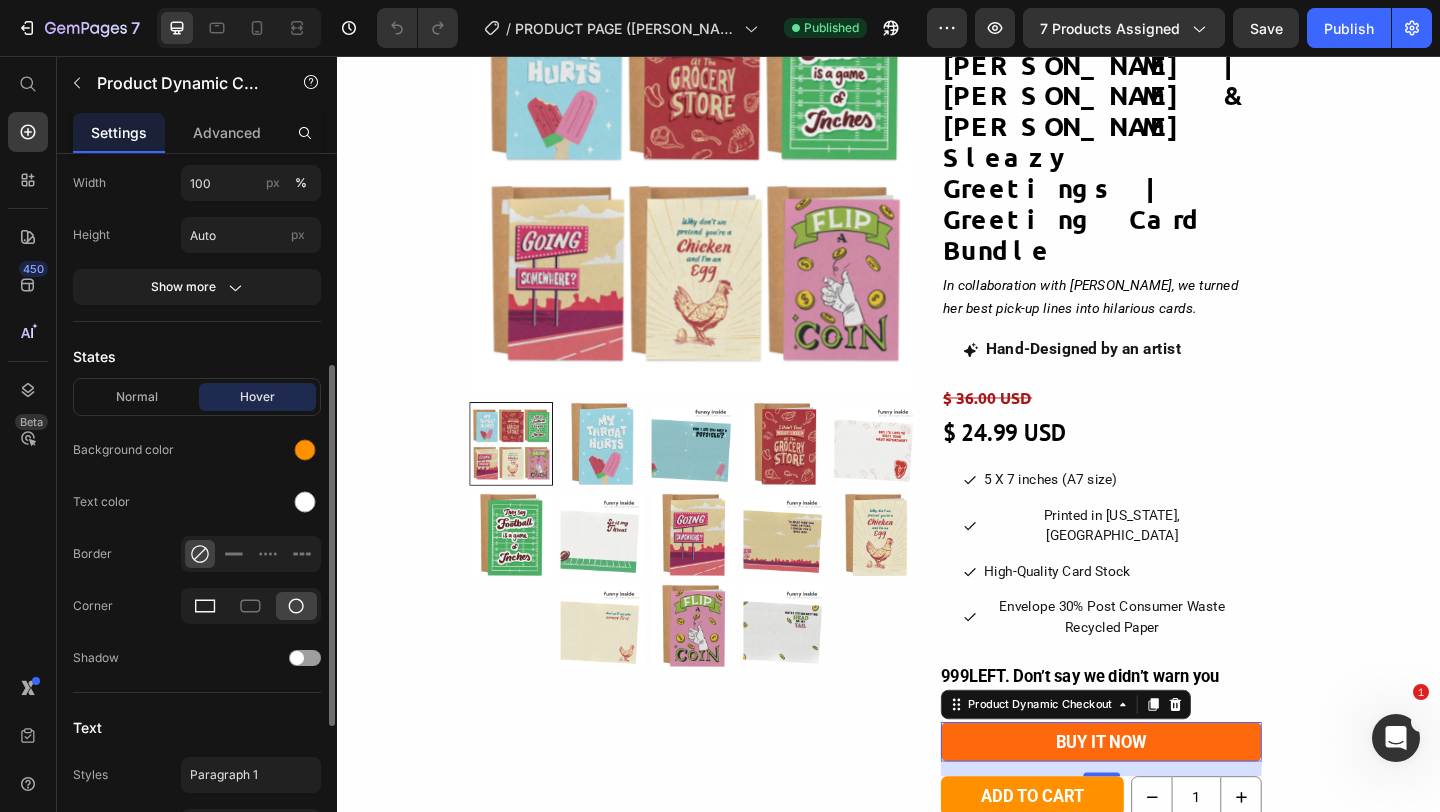 click 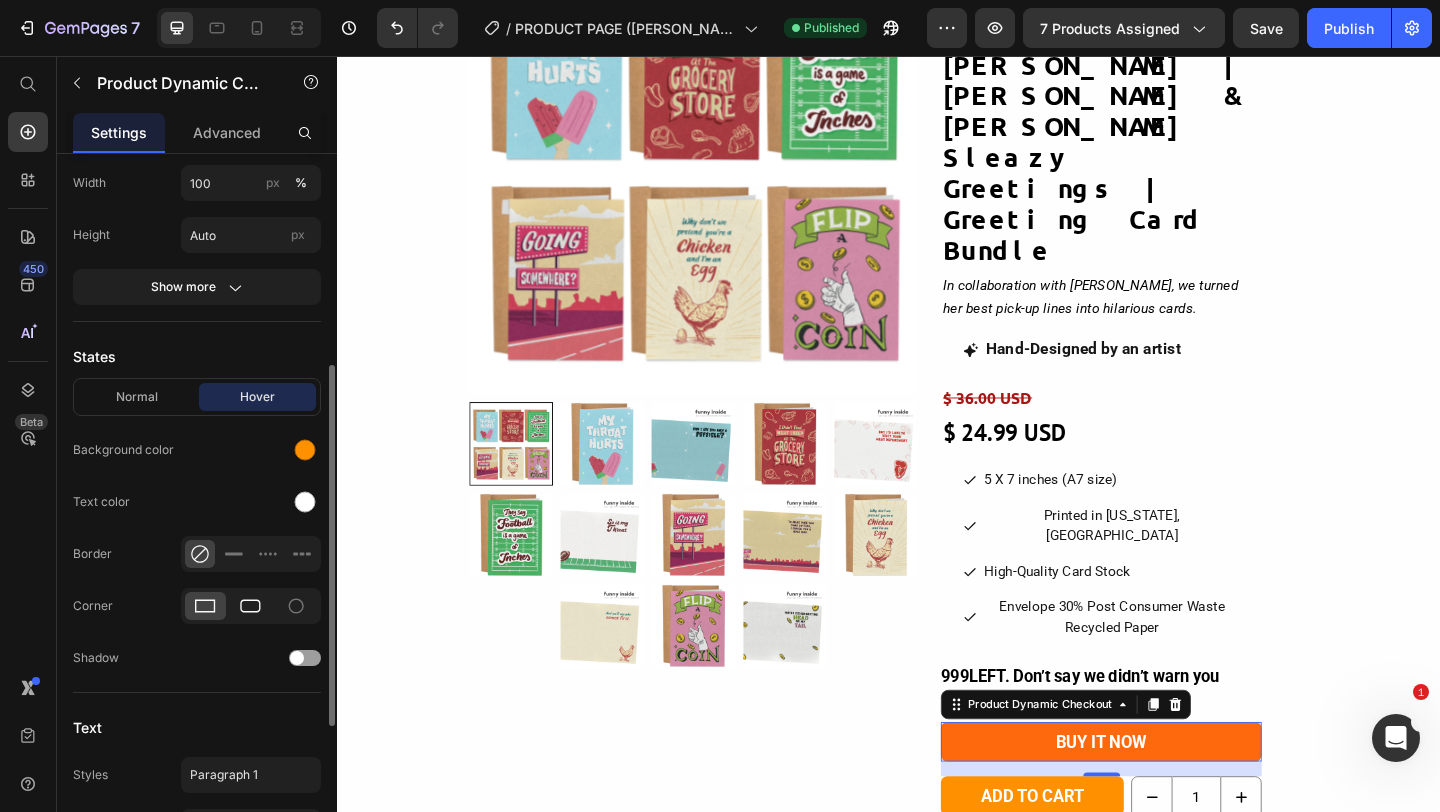 click 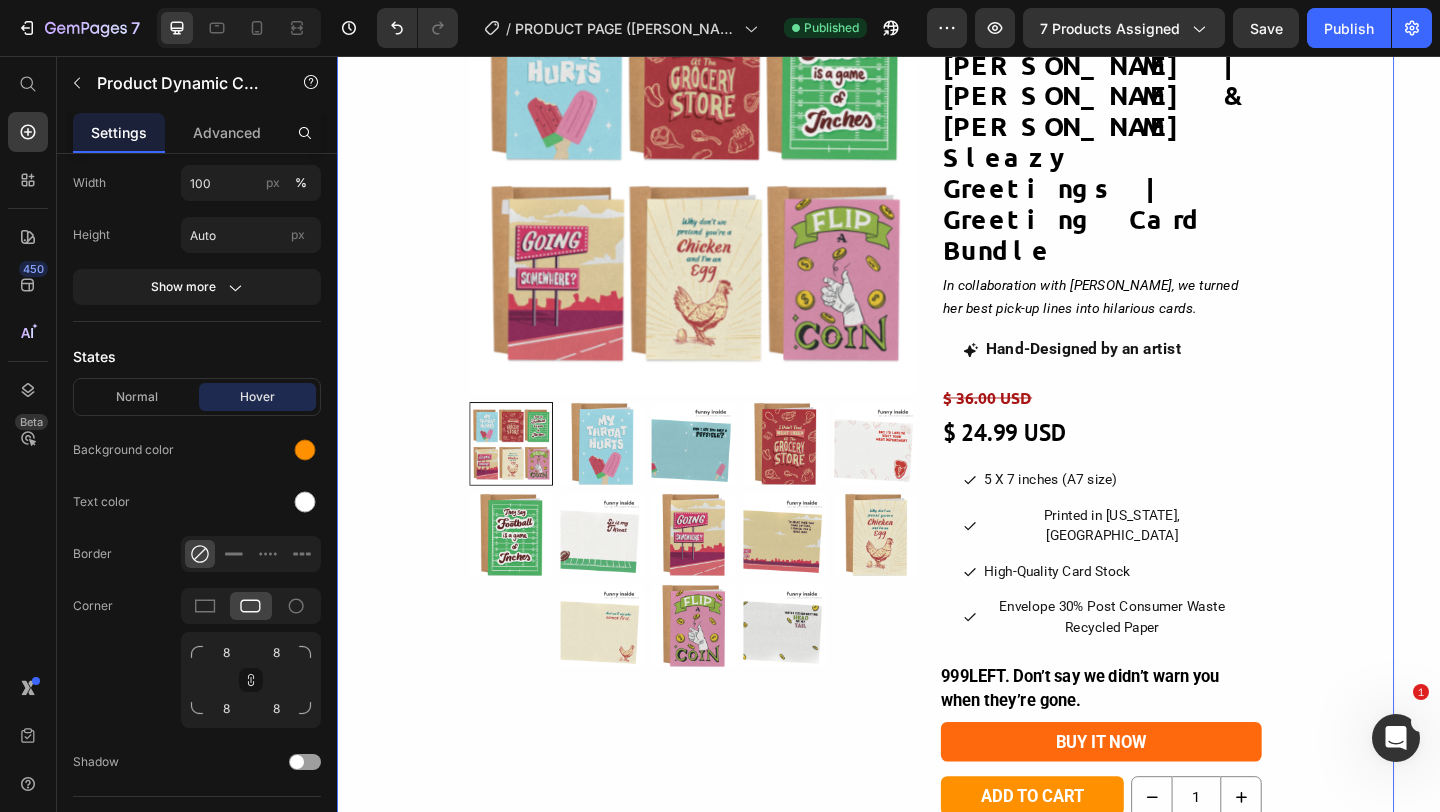 click on "Product Images & Gallery {% assign current_variant = product.selected_or_first_available_variant %}
{{ current_variant.sku }} Custom Code [PERSON_NAME] & [PERSON_NAME] | [PERSON_NAME] & [PERSON_NAME] Sleazy Greetings | Greeting Card Bundle Product Title In collaboration with [PERSON_NAME], we turned her best pick-up lines into hilarious cards. Text block
Hand-Designed by an artist Button $ 36.00 USD Product Price $ 24.99 USD Product Price
5 X 7 inches (A7 size) Button
Printed in [US_STATE], [GEOGRAPHIC_DATA] Button
High-Quality Card Stock Button
Envelope 30% Post Consumer Waste Recycled Paper Button Row 999  LEFT.  Don’t say we didn’t warn you when they’re gone. Stock Counter Buy it now Product Dynamic Checkout Add to cart Product Cart Button 1 Product Quantity Row
Free shipping over $50 Button We teamed up with  [PERSON_NAME] & [PERSON_NAME]
What you'll get:
The entire set of 6 Sleazy Greetings x [PERSON_NAME] & [PERSON_NAME] anniversary cards
Show more Product" at bounding box center (912, 639) 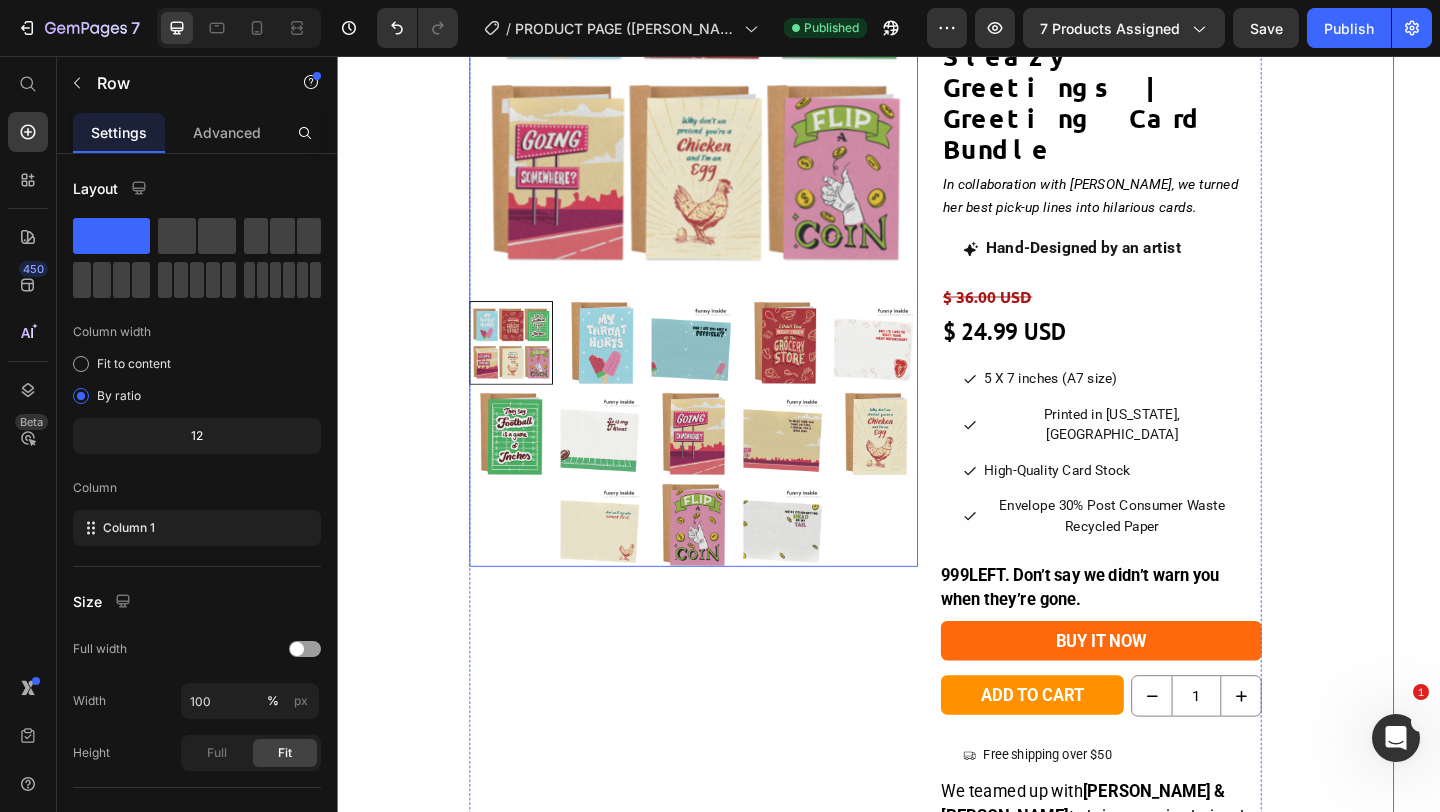 scroll, scrollTop: 333, scrollLeft: 0, axis: vertical 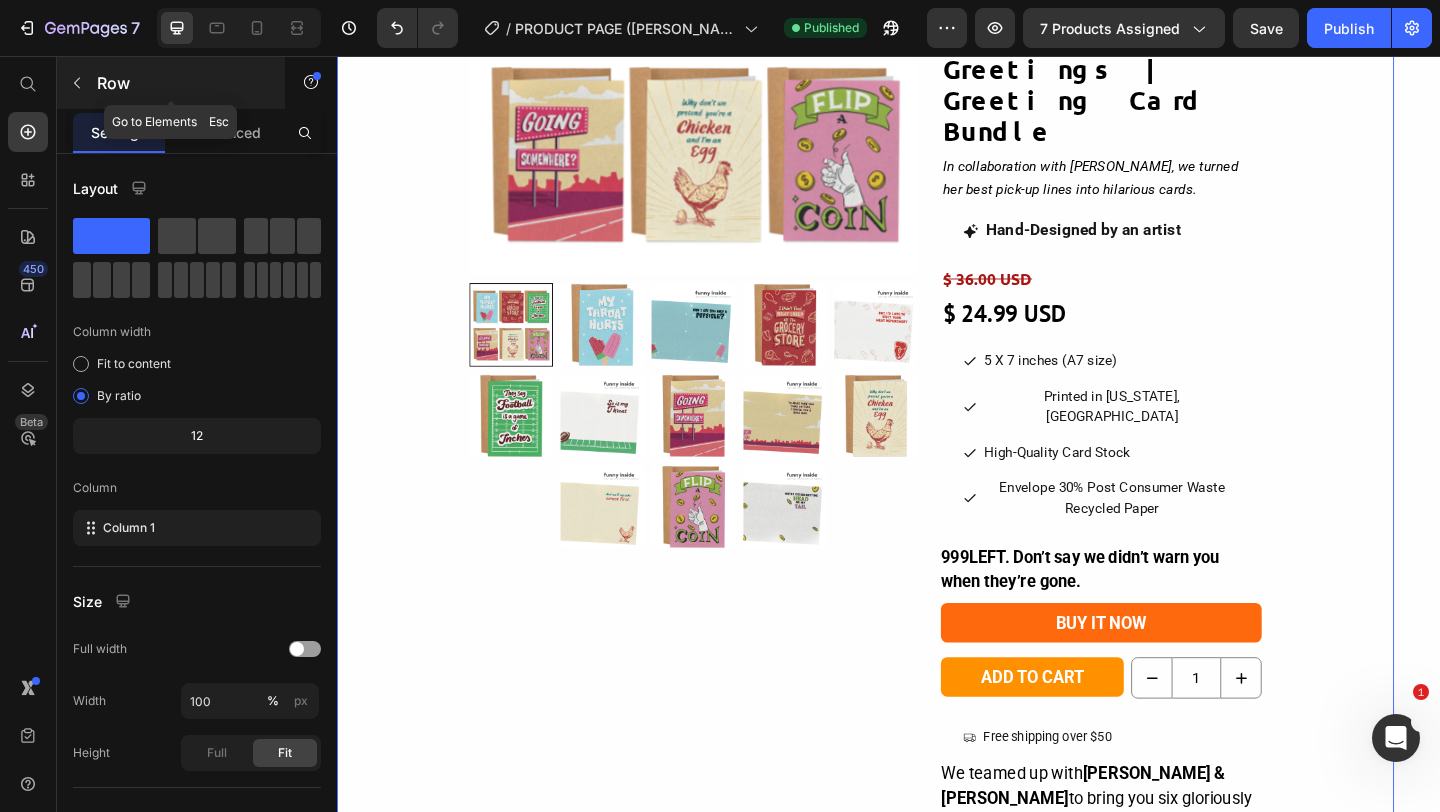 click at bounding box center (77, 83) 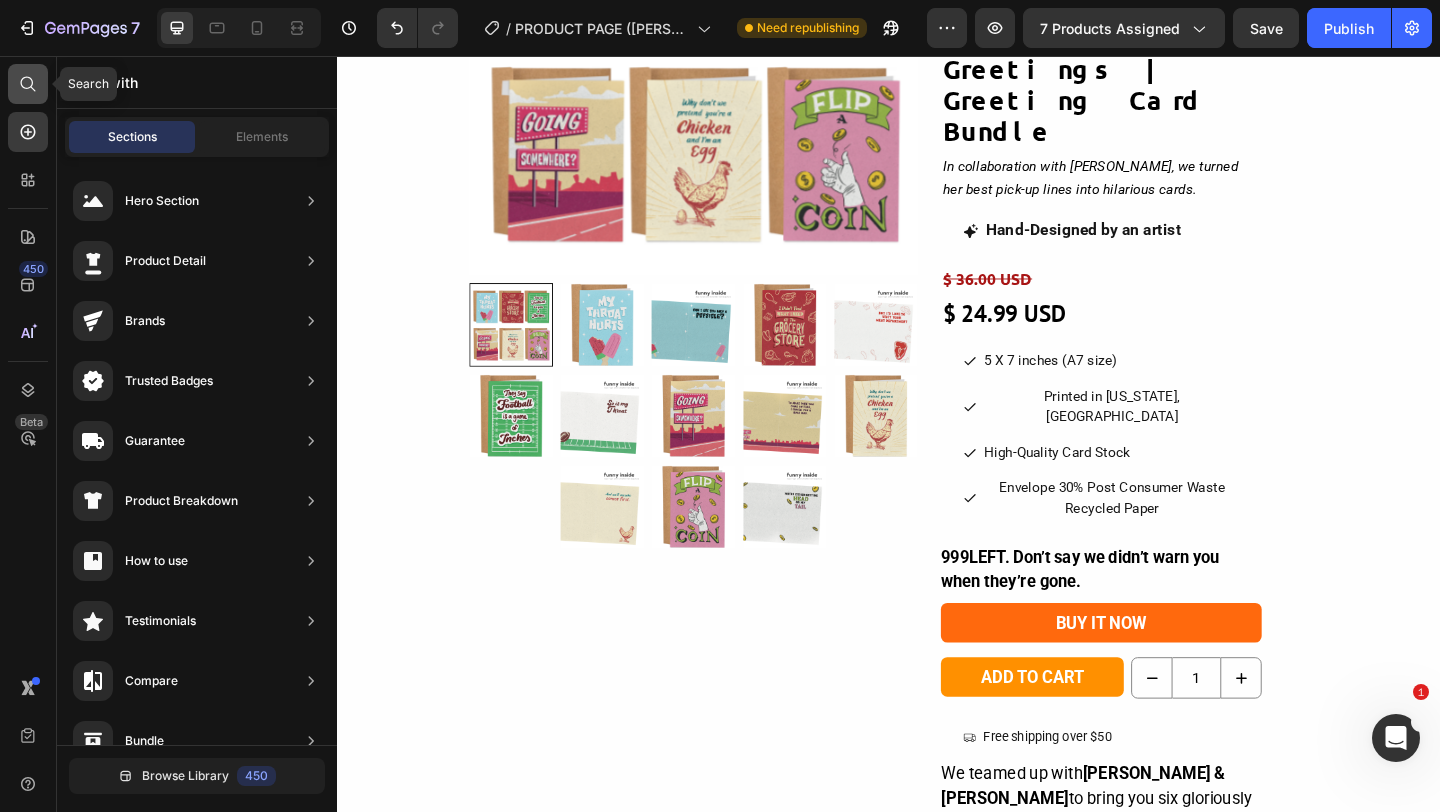 click 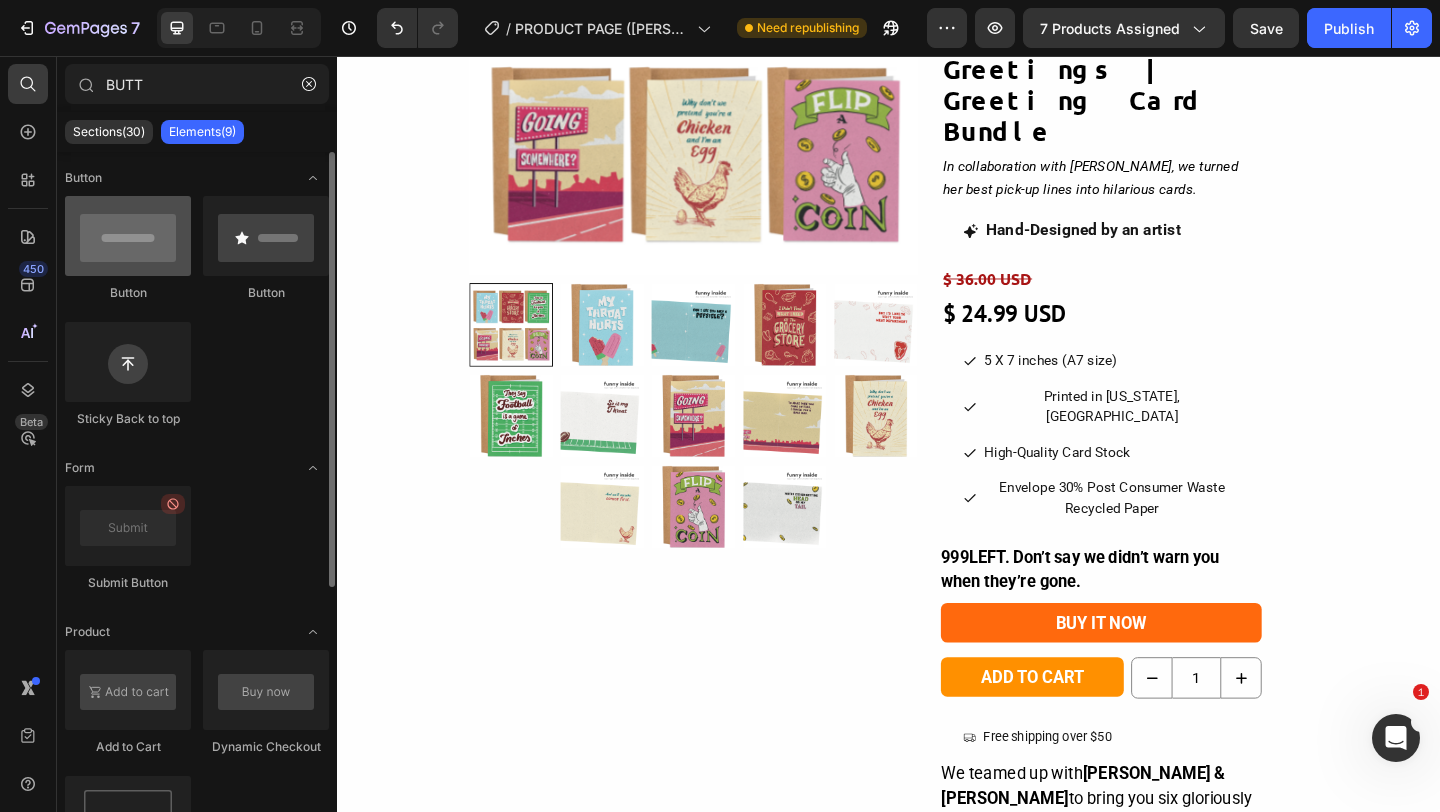 type on "BUTT" 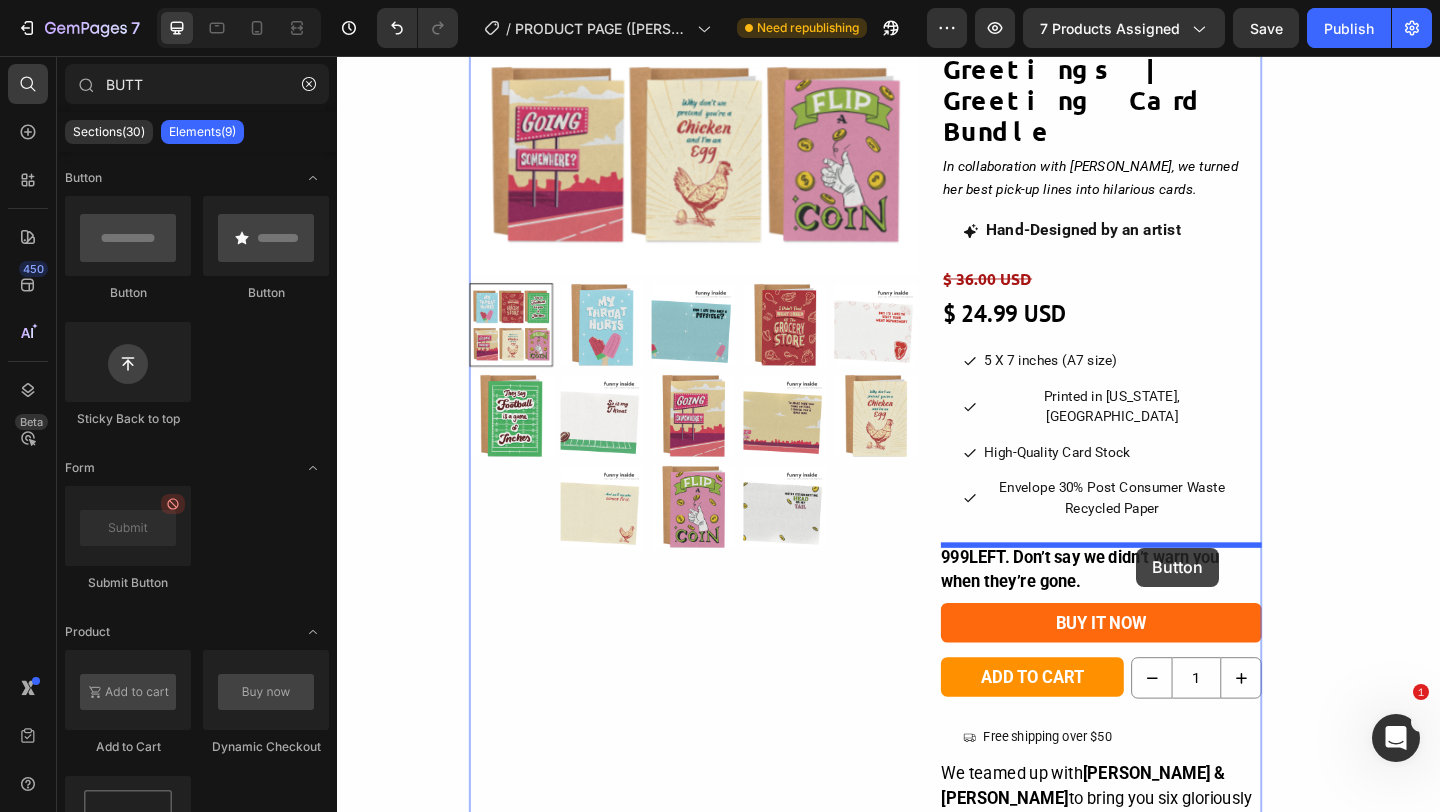 drag, startPoint x: 479, startPoint y: 303, endPoint x: 1206, endPoint y: 591, distance: 781.9674 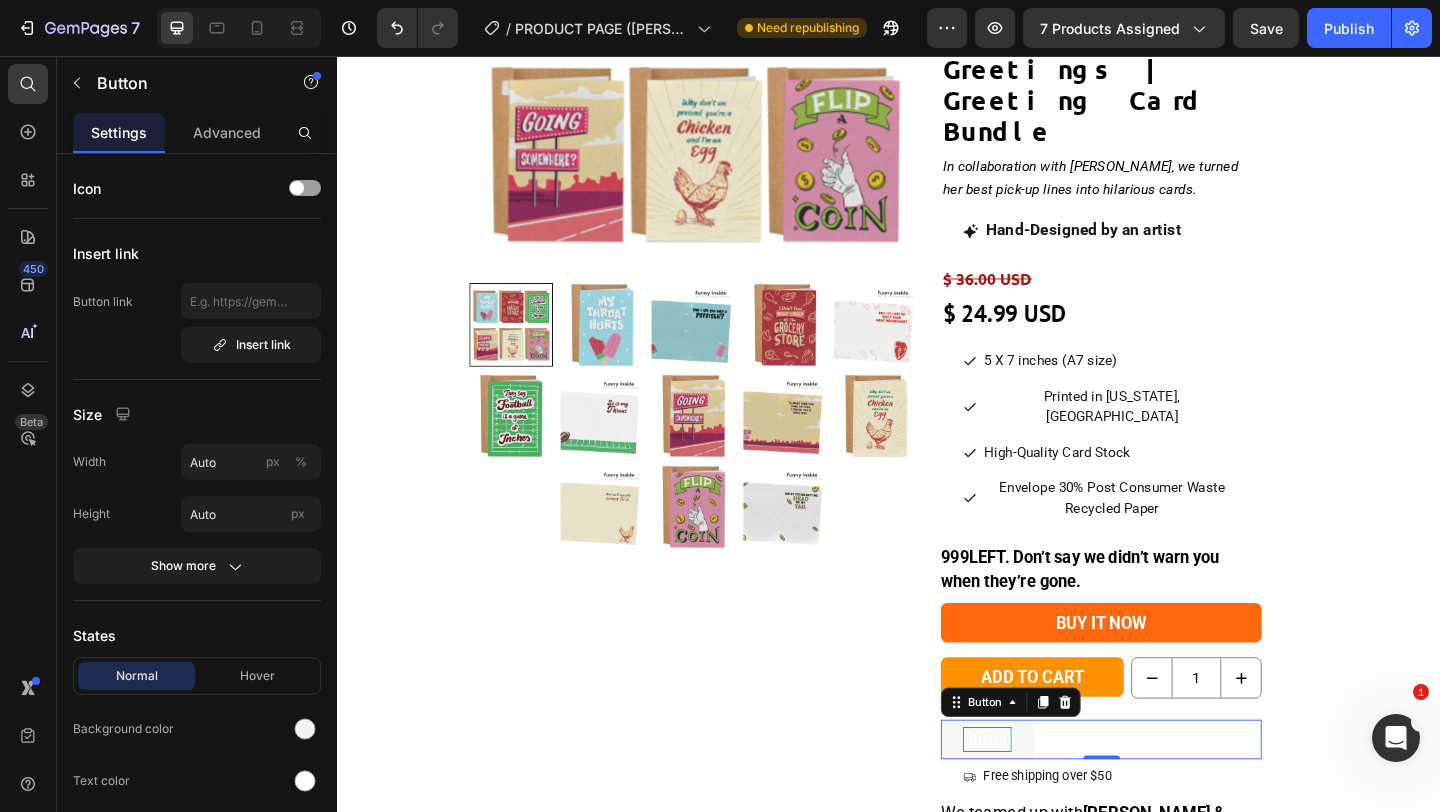 click on "Button" at bounding box center [1044, 799] 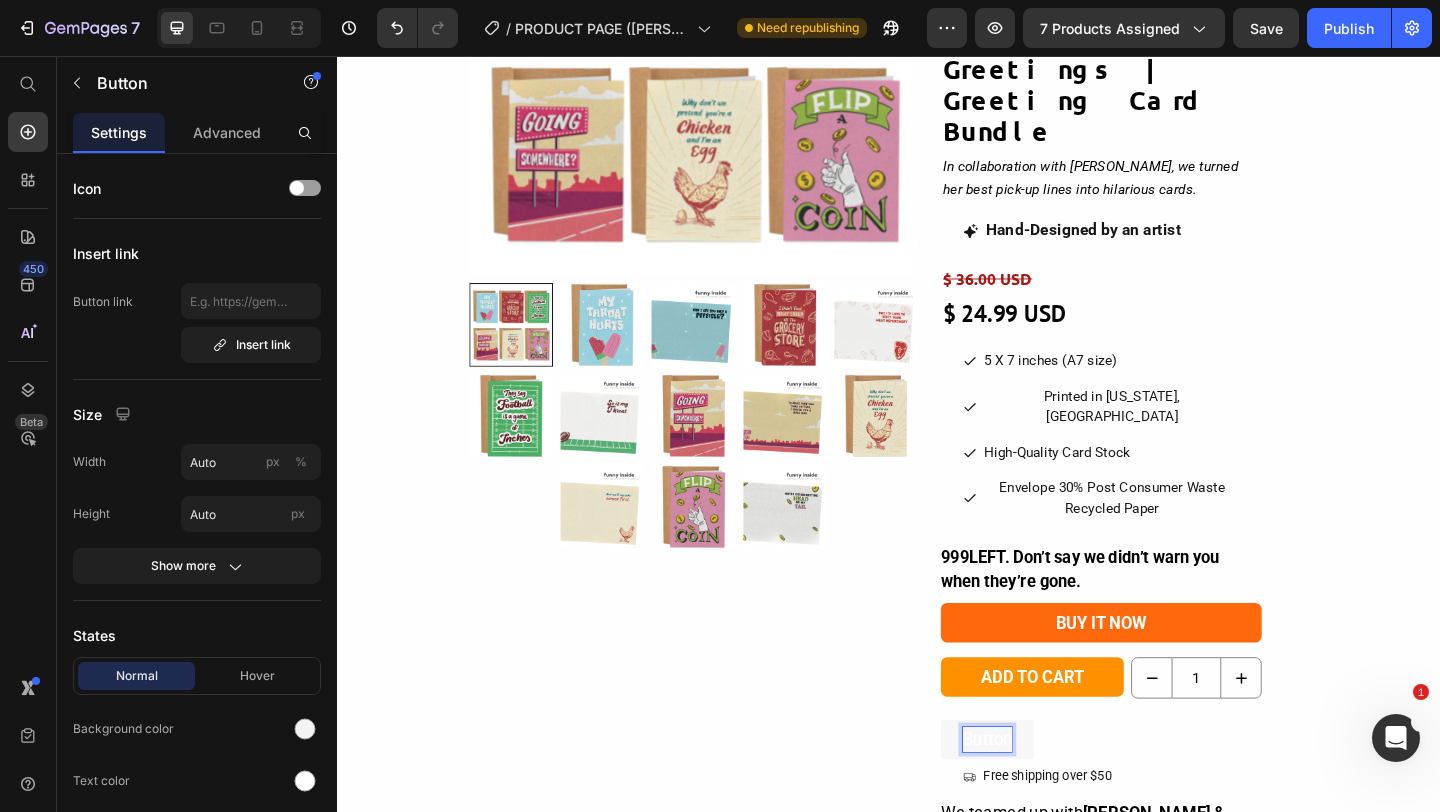 click on "Button" at bounding box center (1044, 799) 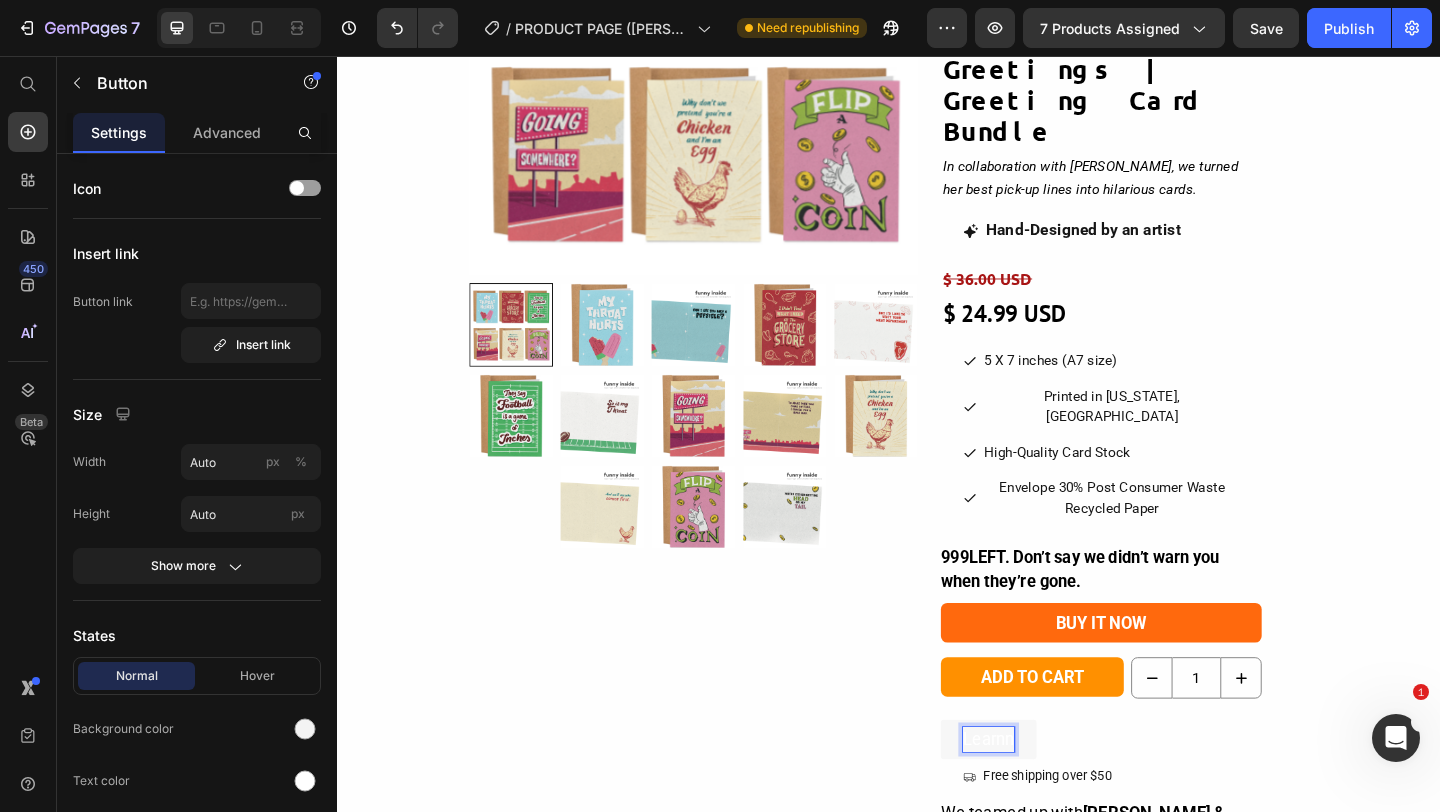 click on "Learnn" at bounding box center (1046, 799) 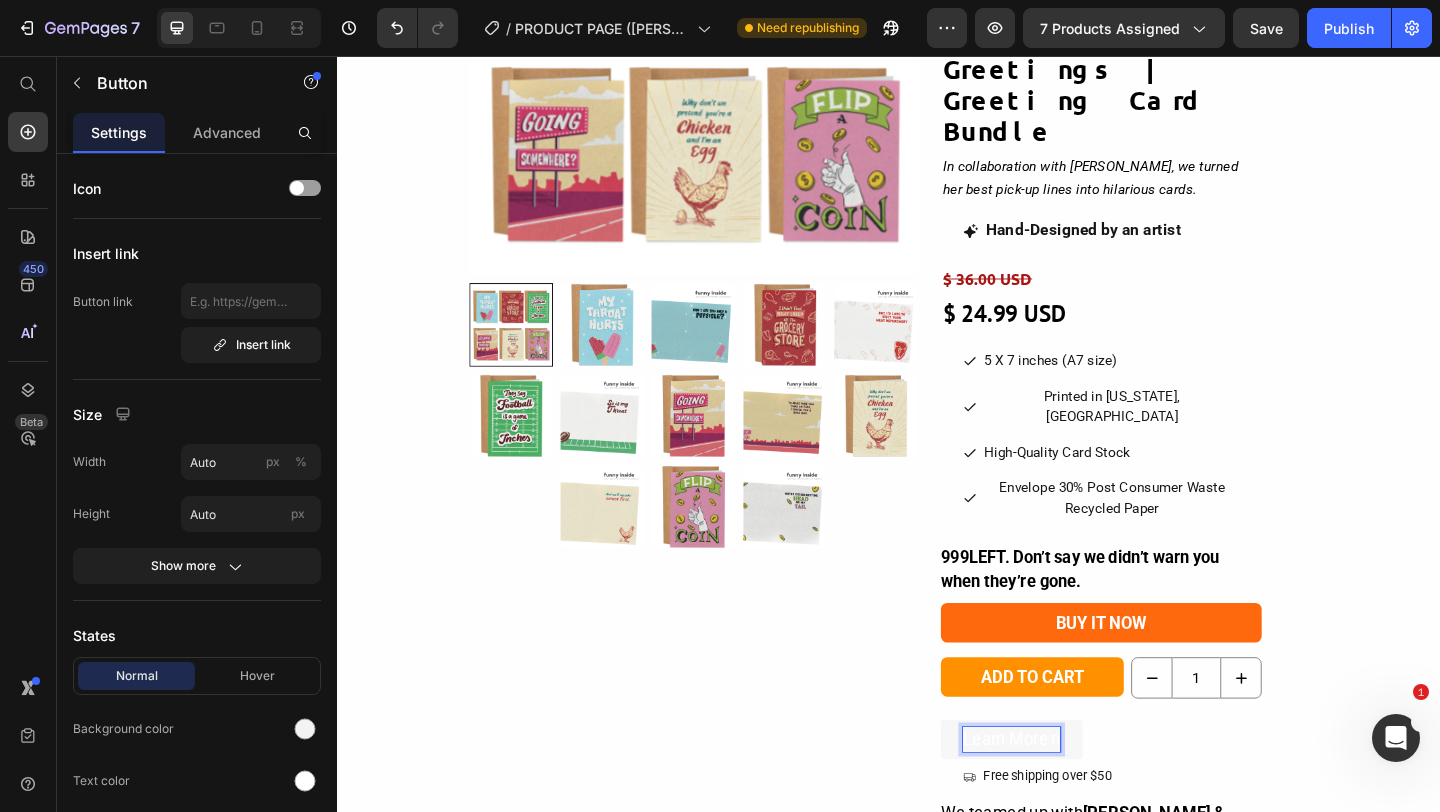 click on "Learn More n" at bounding box center (1071, 799) 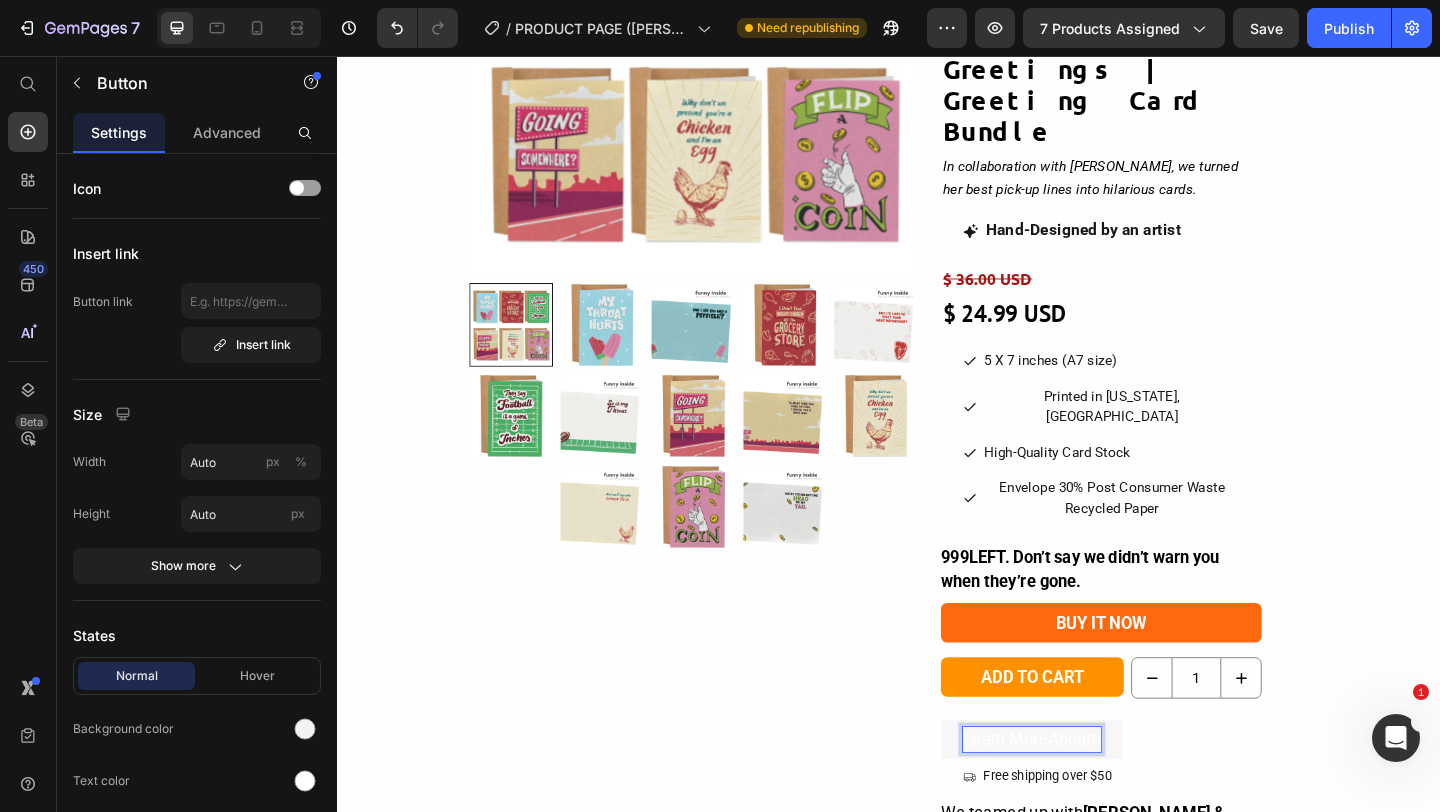 click on "Learn MoreAboutn" at bounding box center (1093, 799) 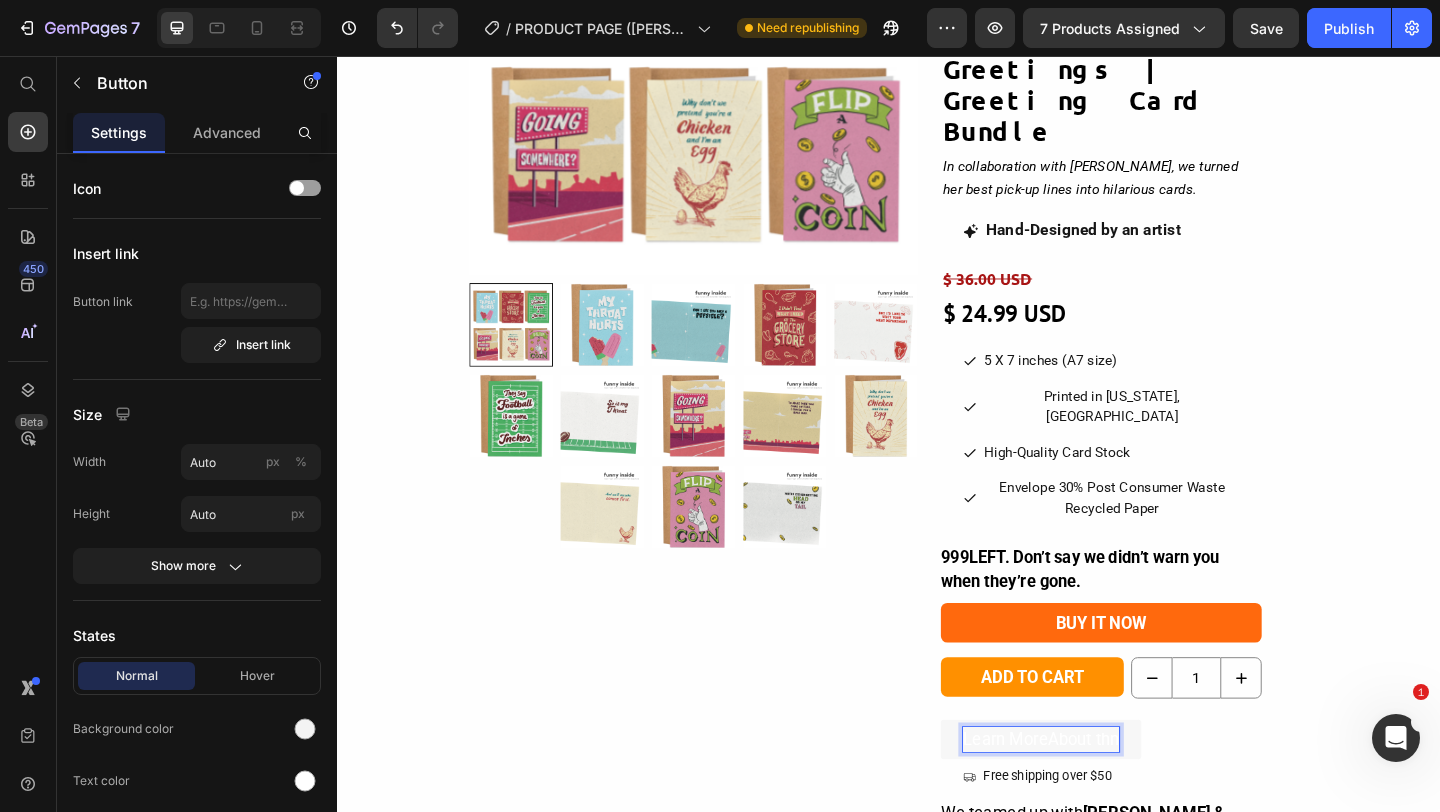 click on "Learn MoreAbout thn" at bounding box center (1103, 799) 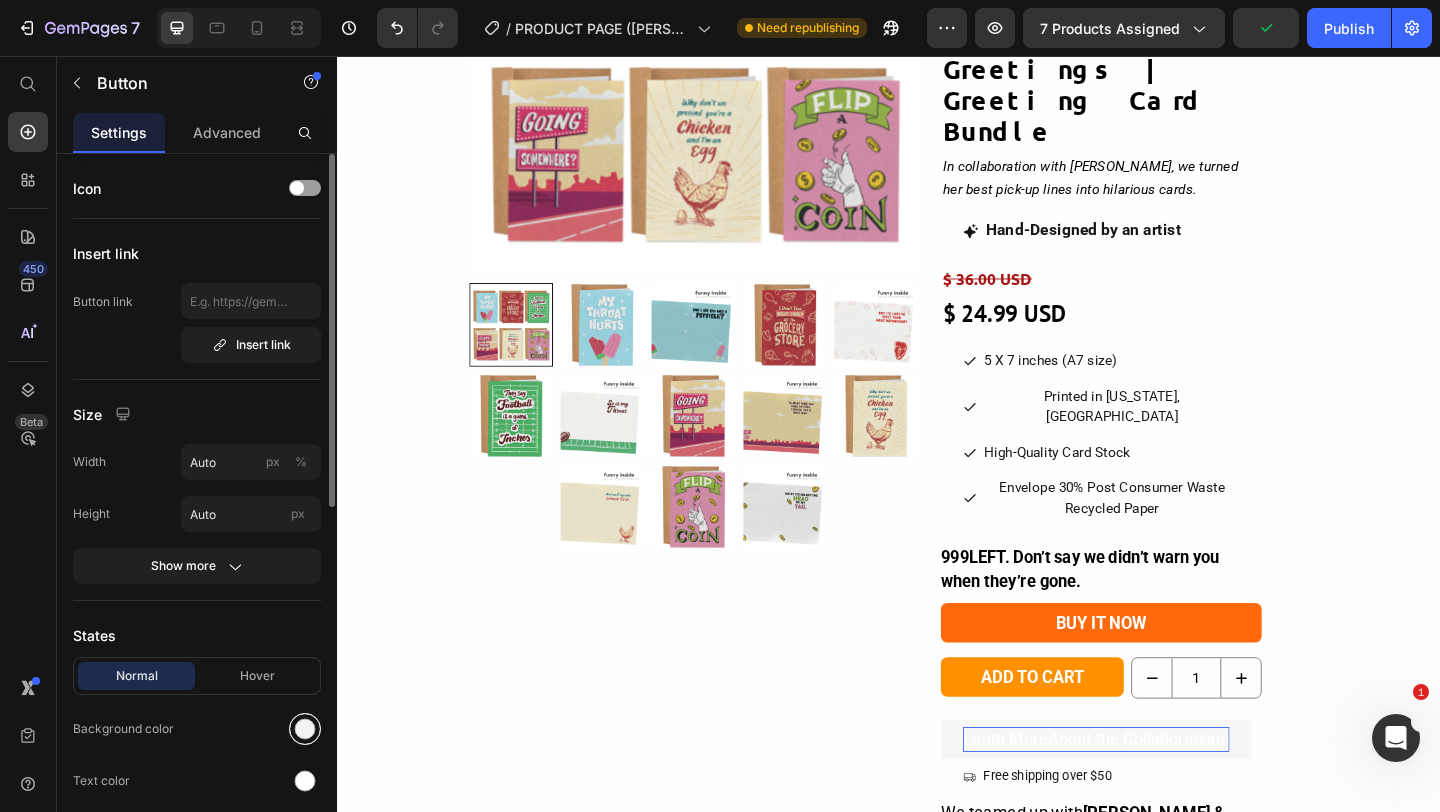 click at bounding box center (305, 729) 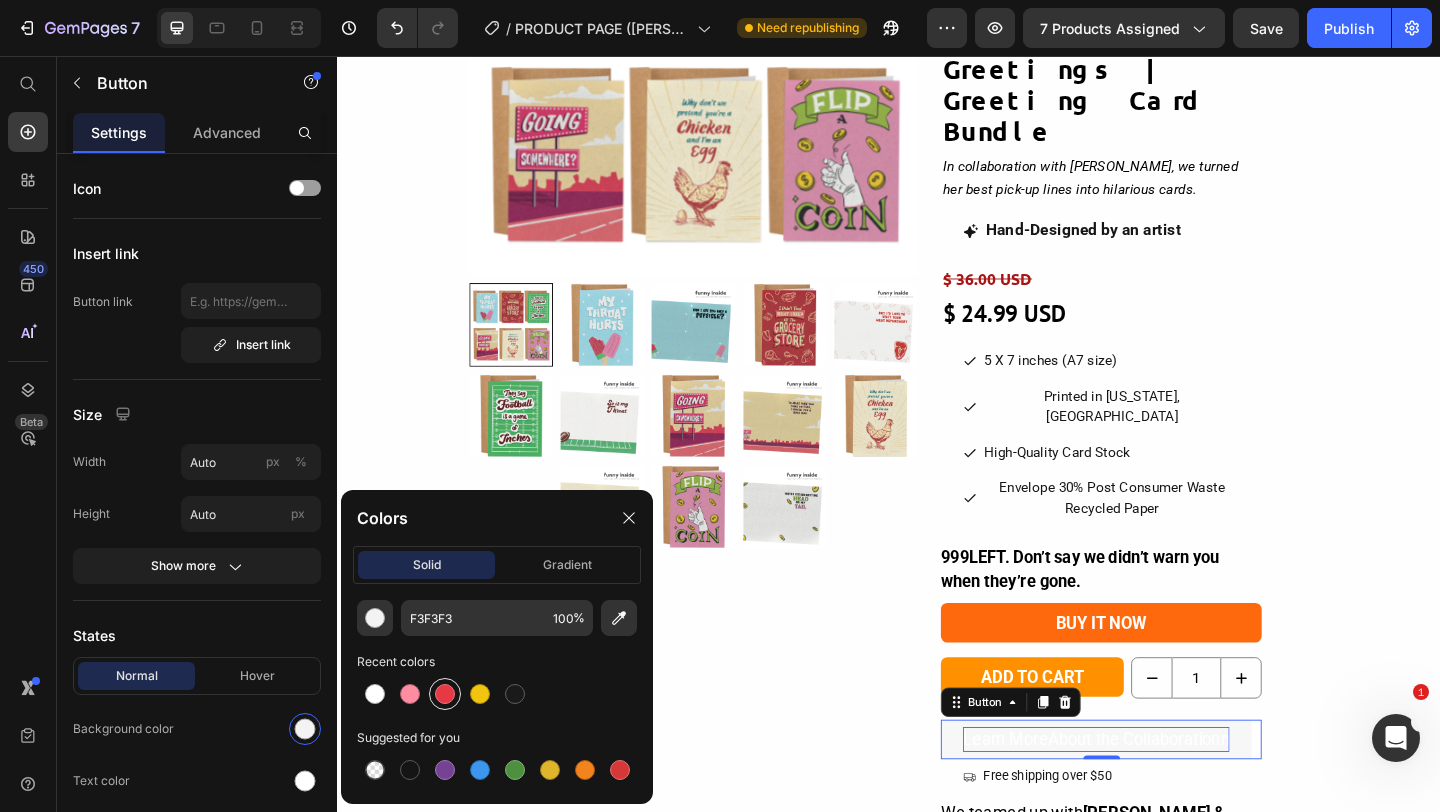 click at bounding box center (445, 694) 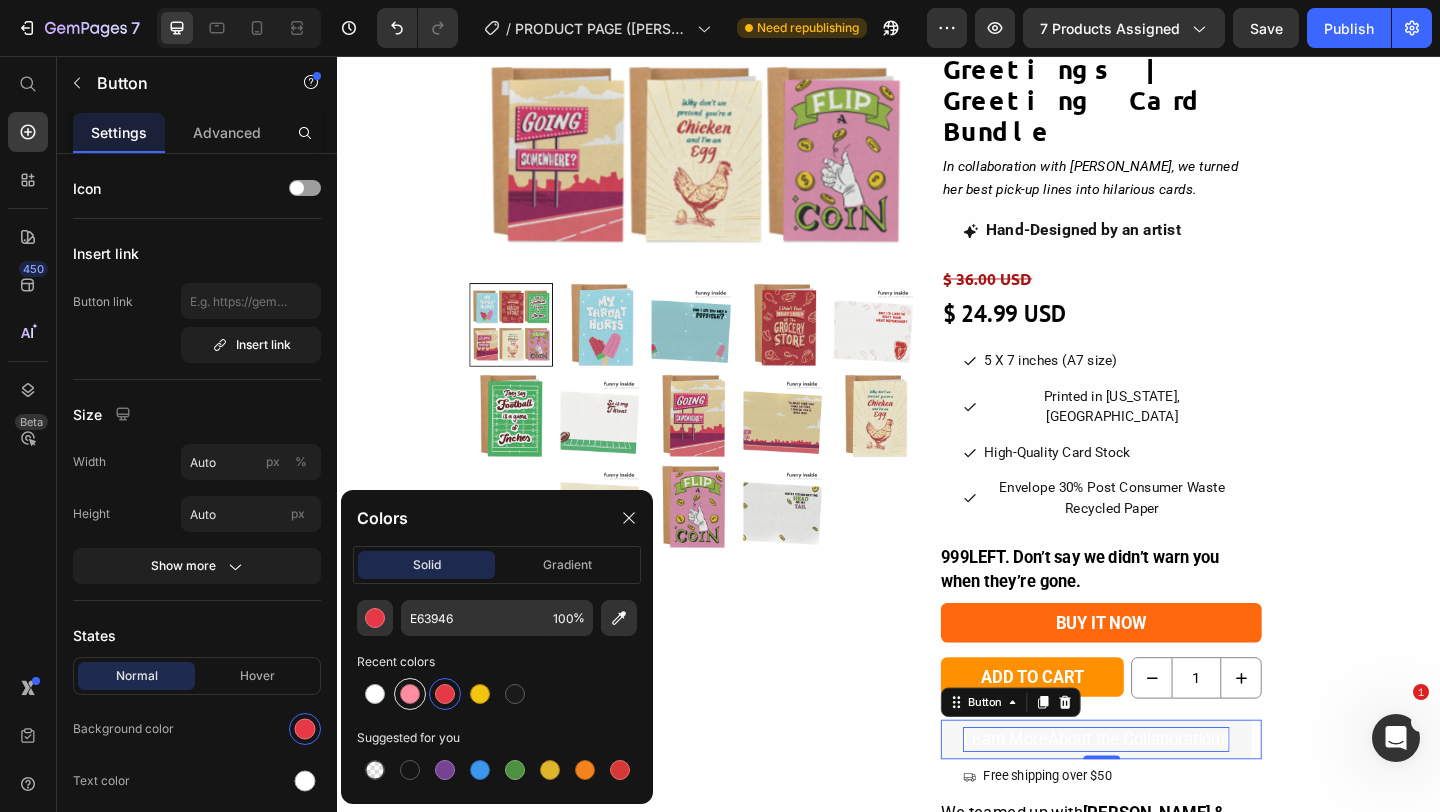 click at bounding box center (410, 694) 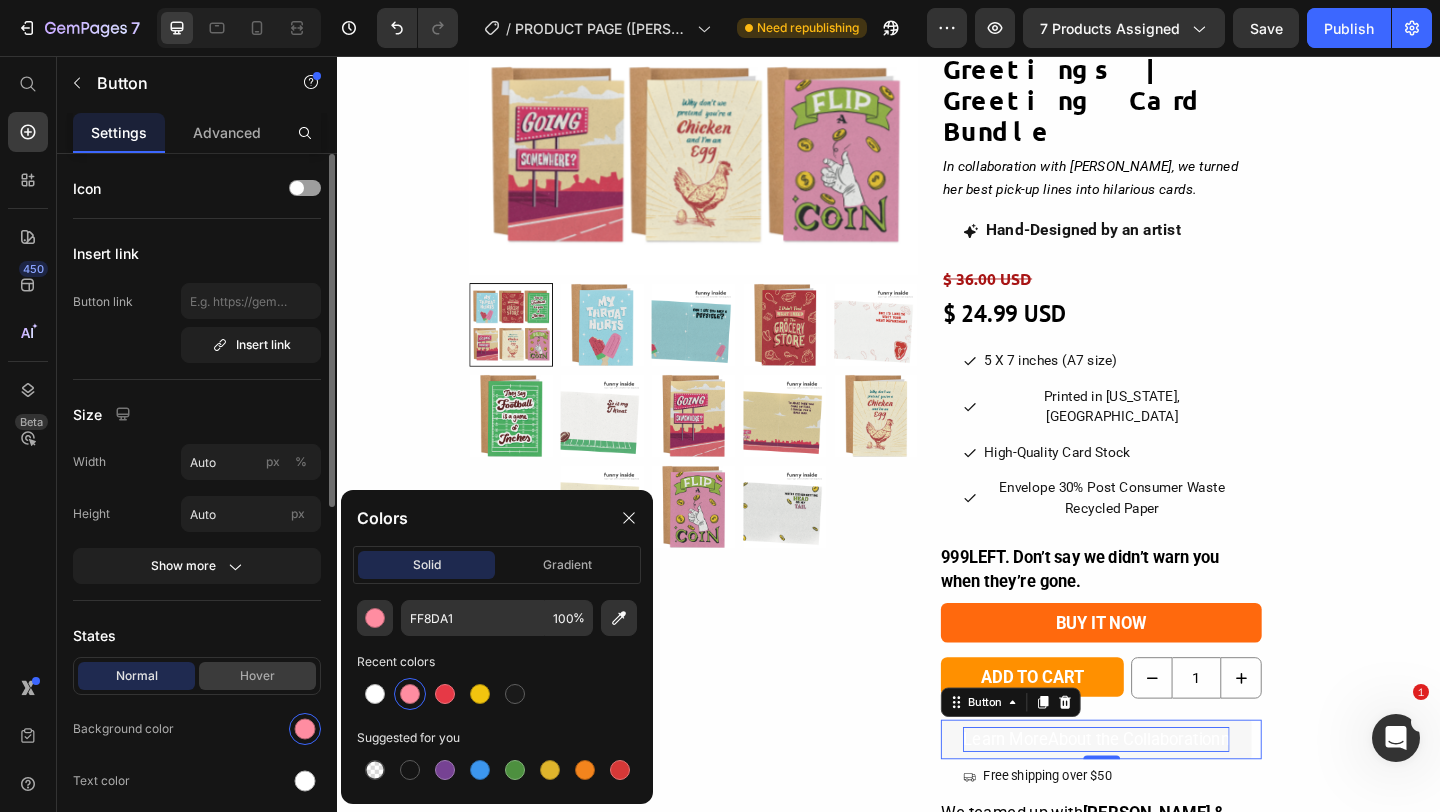 click on "Hover" at bounding box center [257, 676] 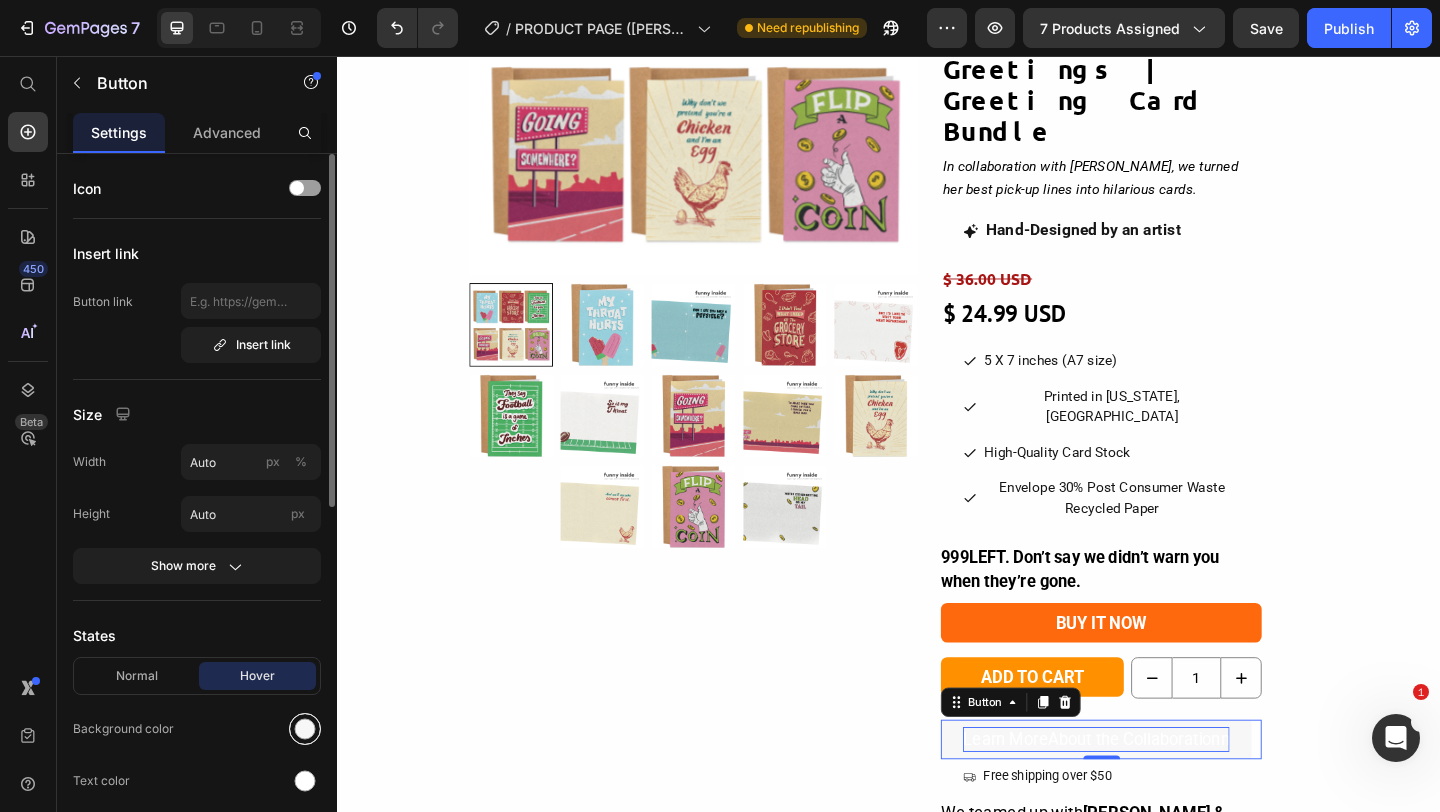 click at bounding box center (305, 729) 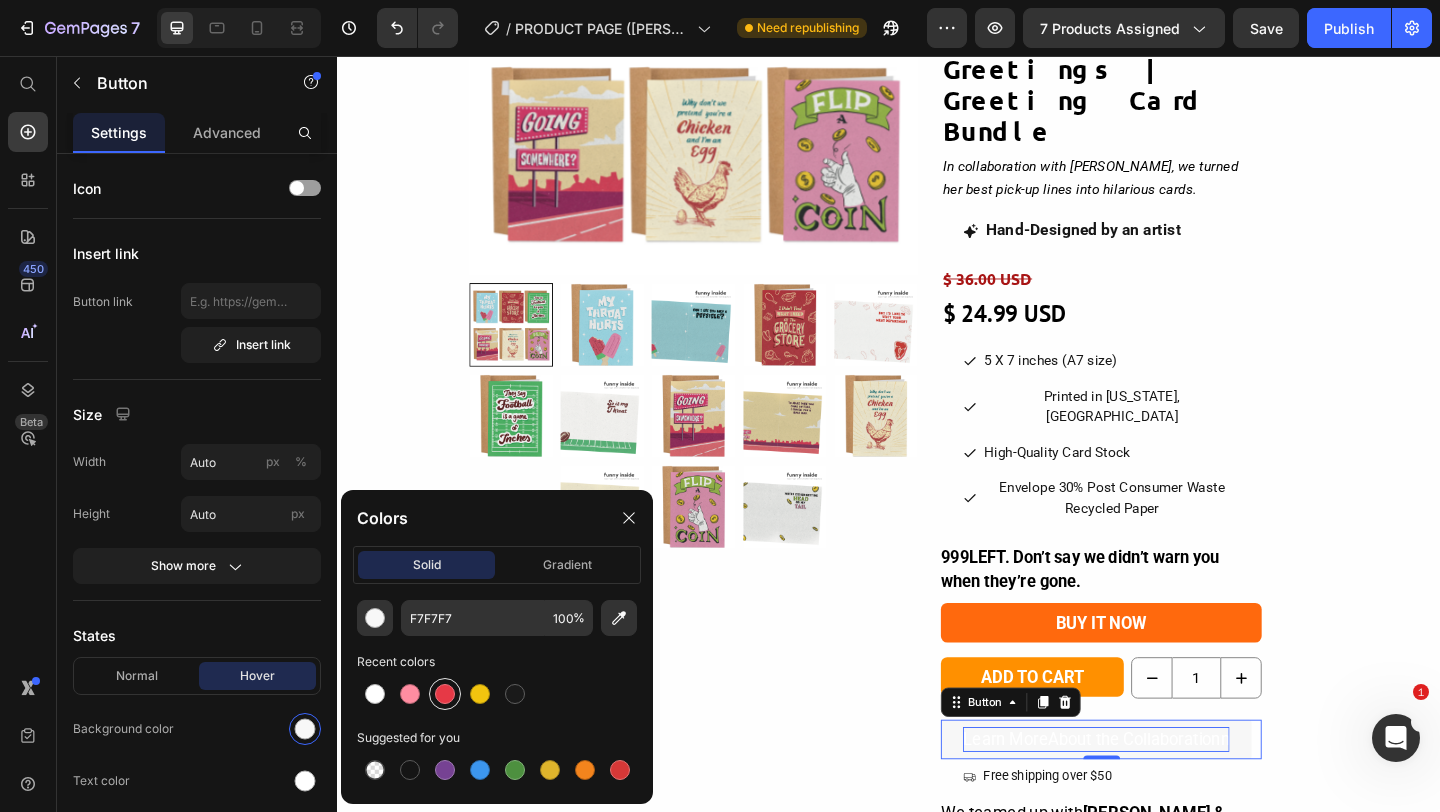click at bounding box center [445, 694] 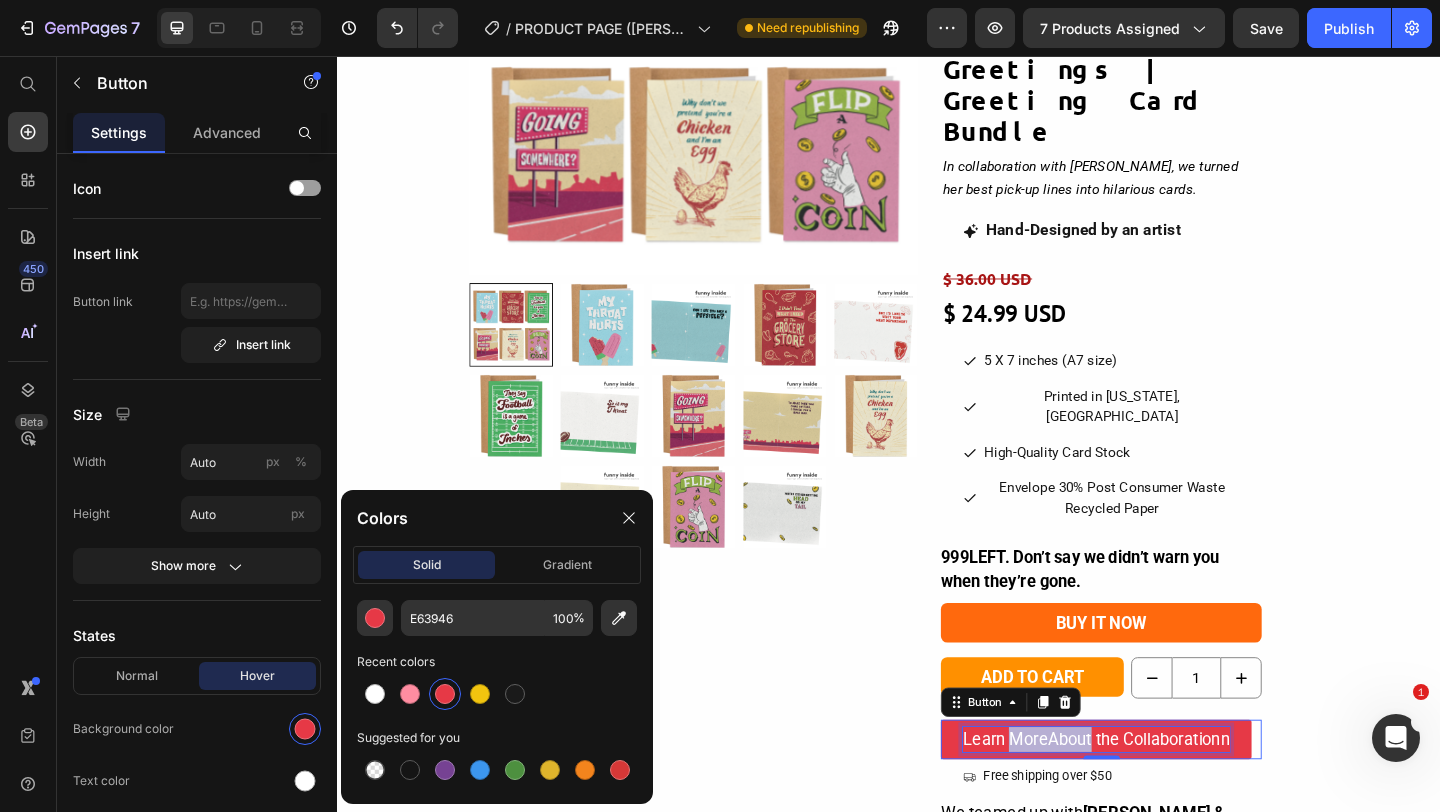 click on "Learn MoreAbout the Collaborationn" at bounding box center [1163, 799] 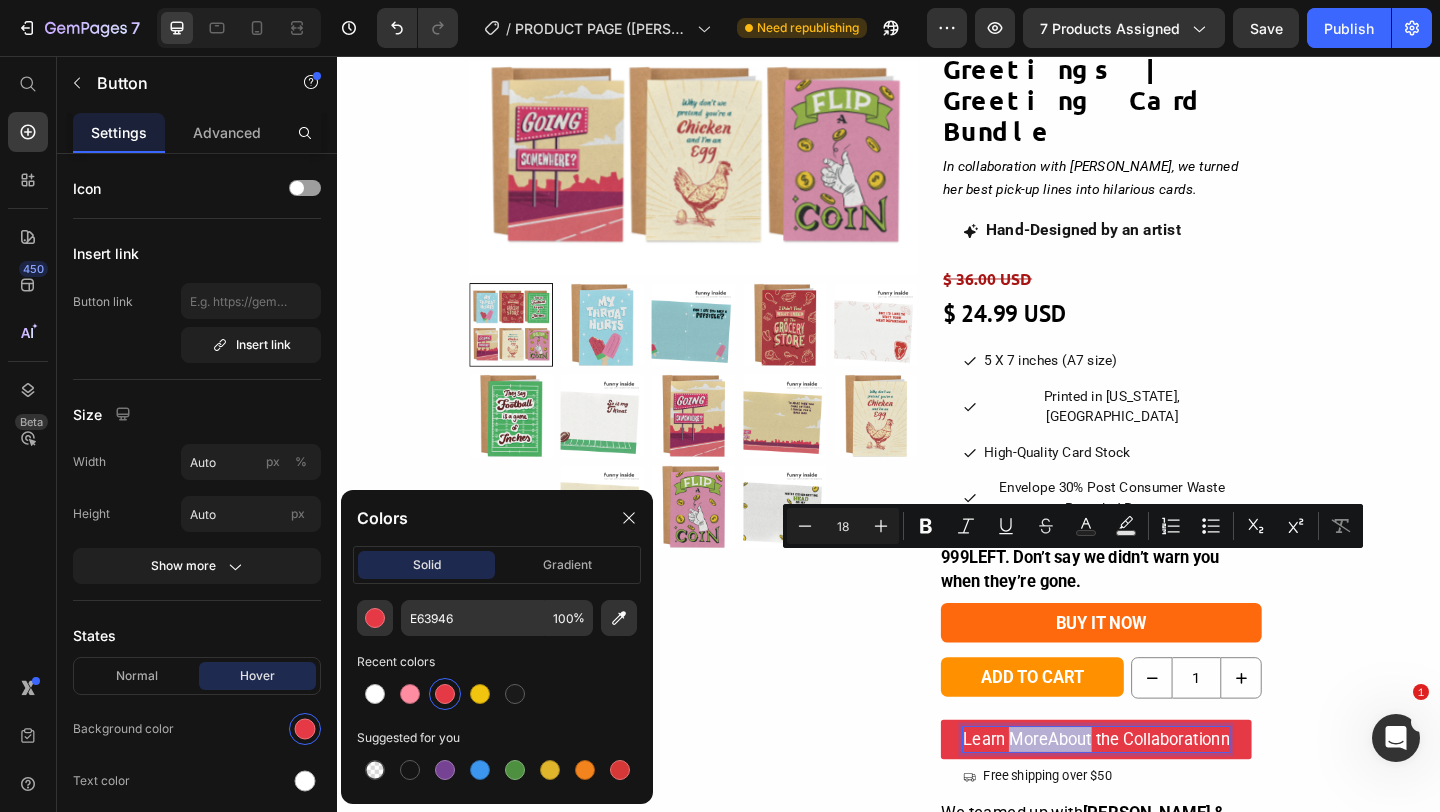 click on "Learn MoreAbout the Collaborationn" at bounding box center (1163, 799) 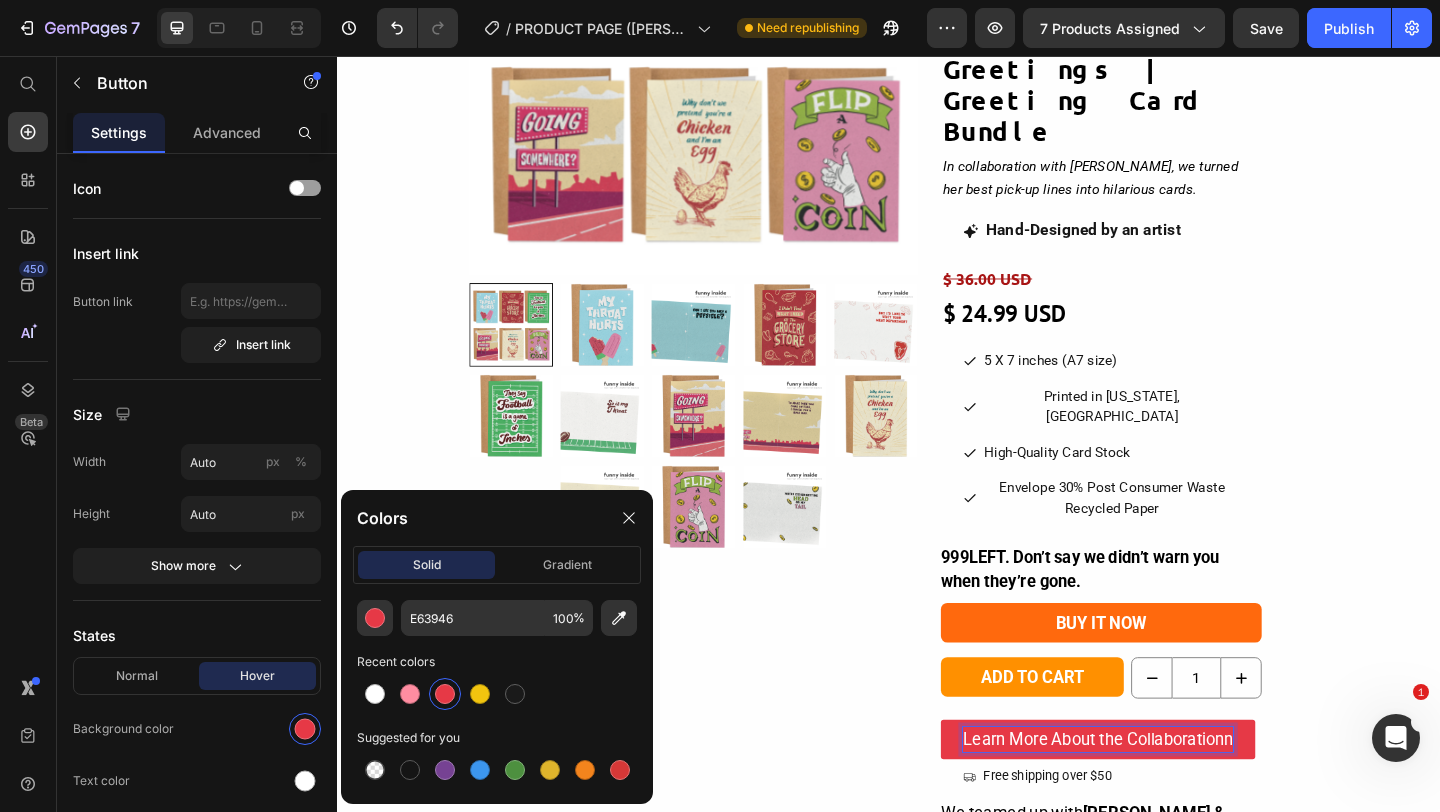 click on "Learn More About the Collaborationn" at bounding box center [1165, 799] 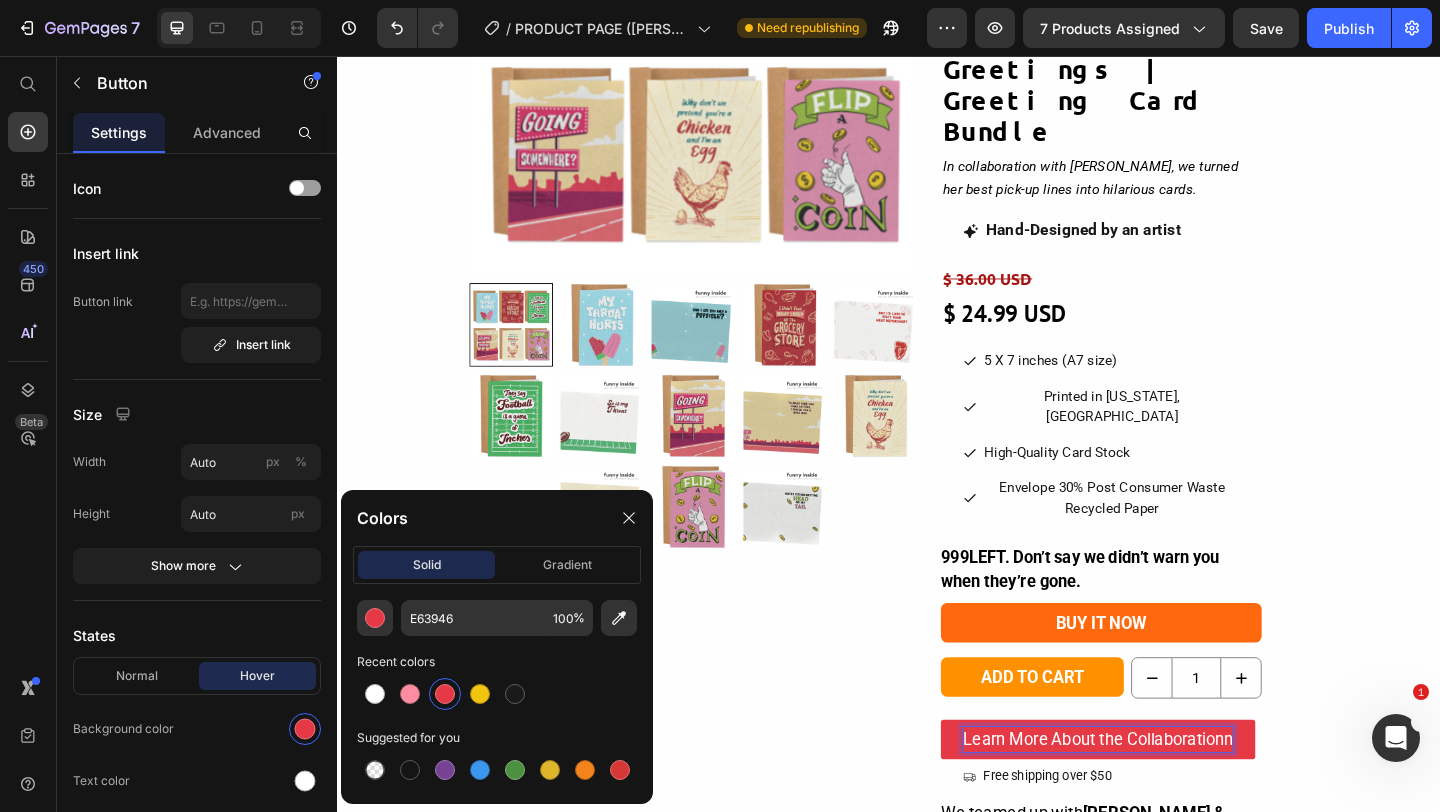 click on "Learn More About the Collaborationn" at bounding box center [1165, 799] 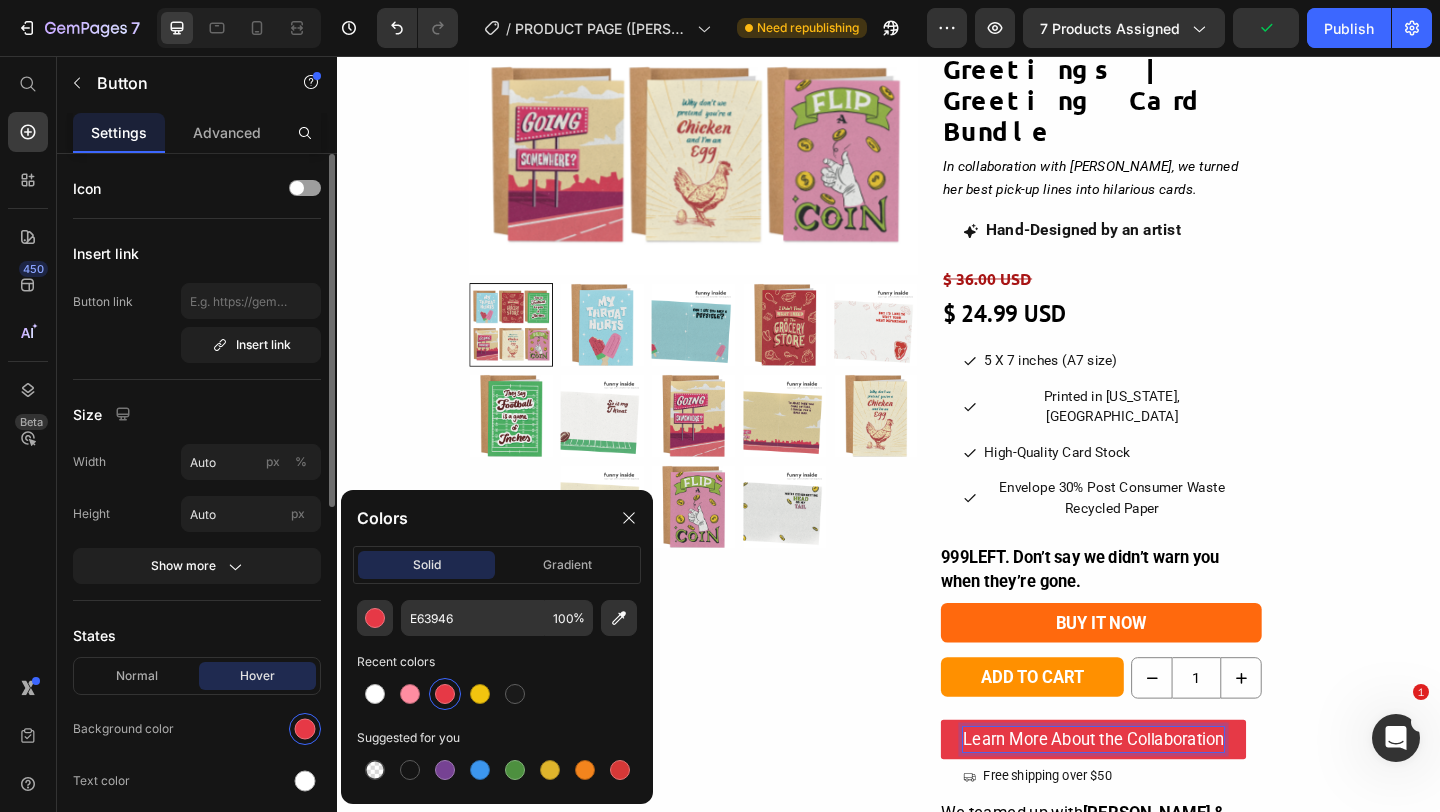 click on "States" at bounding box center [197, 635] 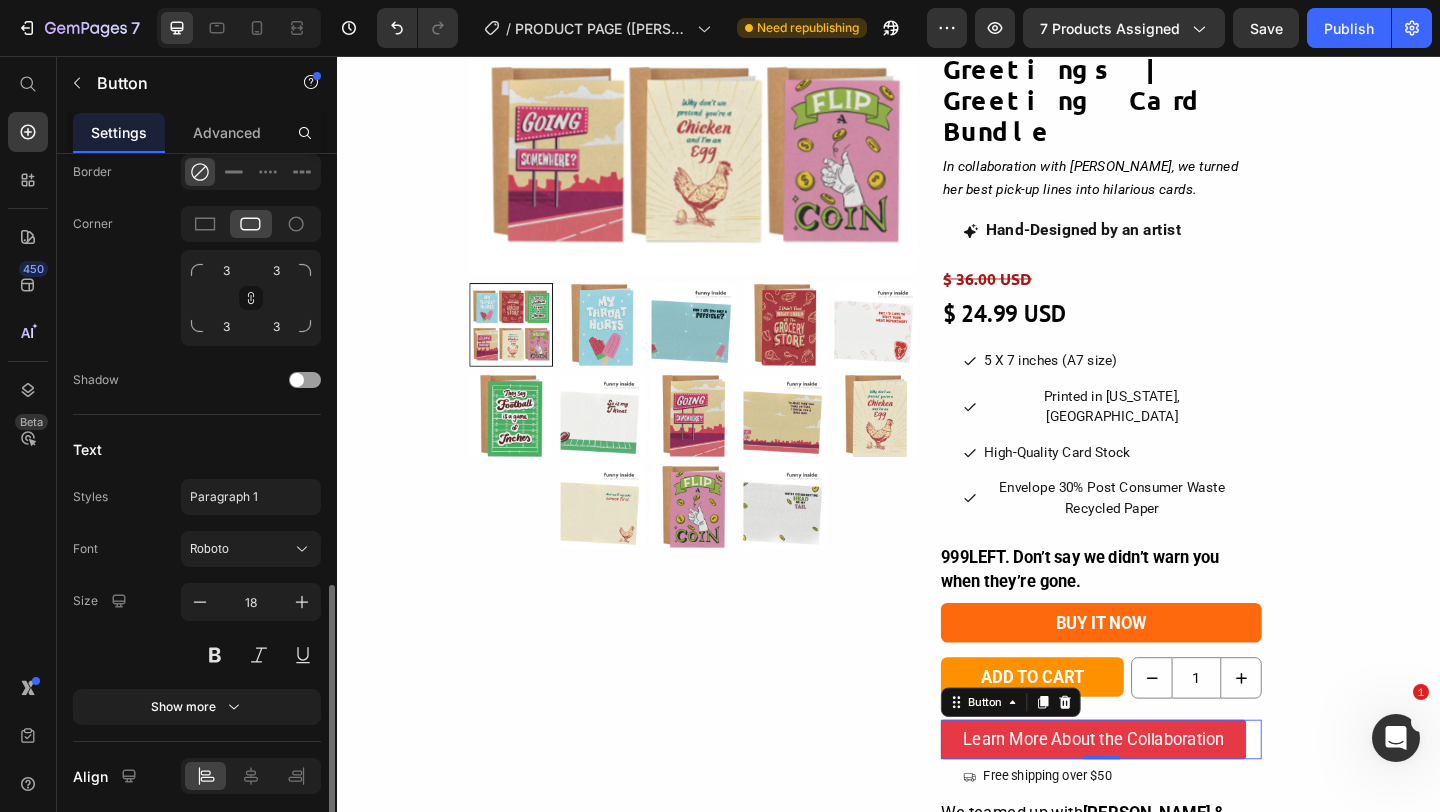 scroll, scrollTop: 730, scrollLeft: 0, axis: vertical 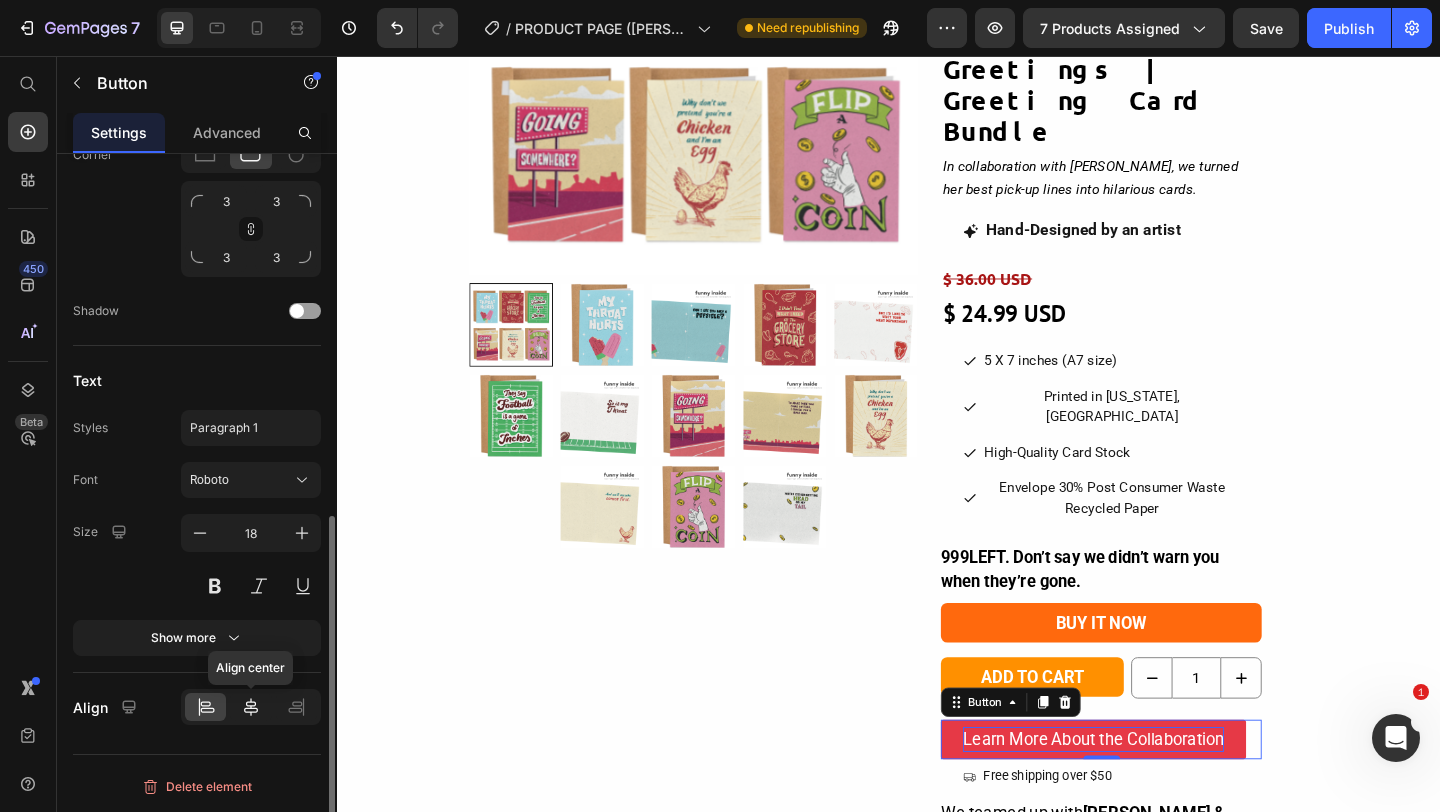click 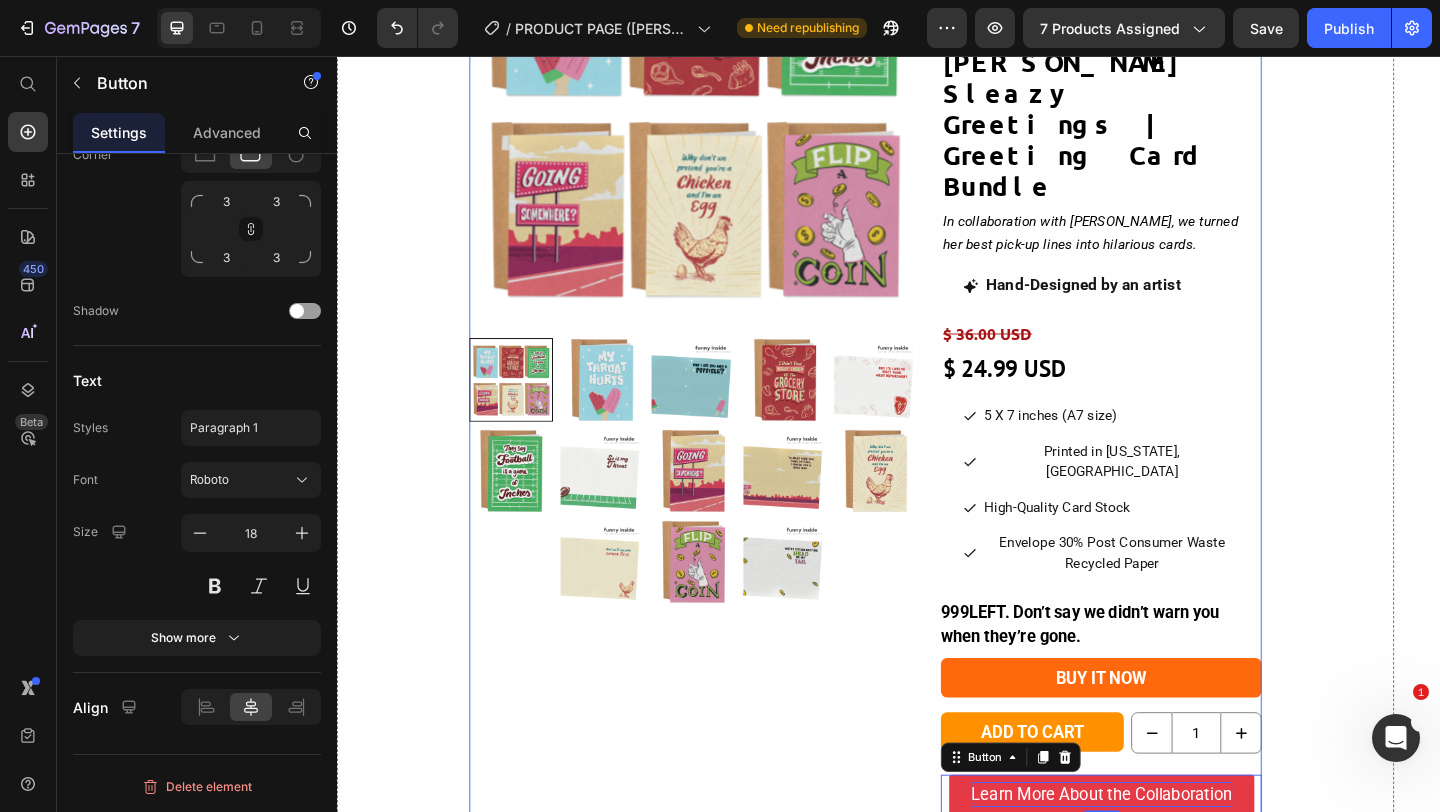 scroll, scrollTop: 320, scrollLeft: 0, axis: vertical 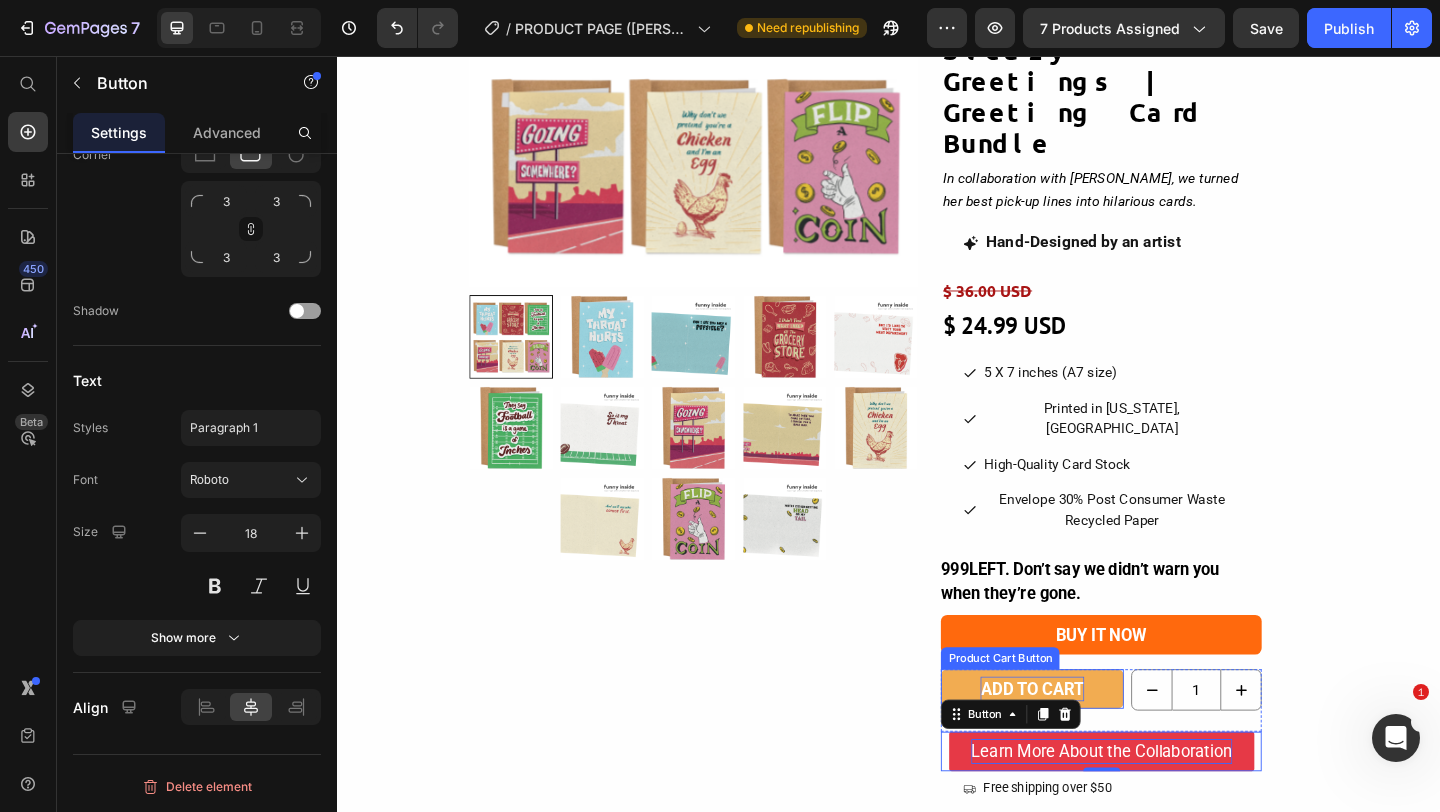 click on "Add to cart" at bounding box center (1093, 744) 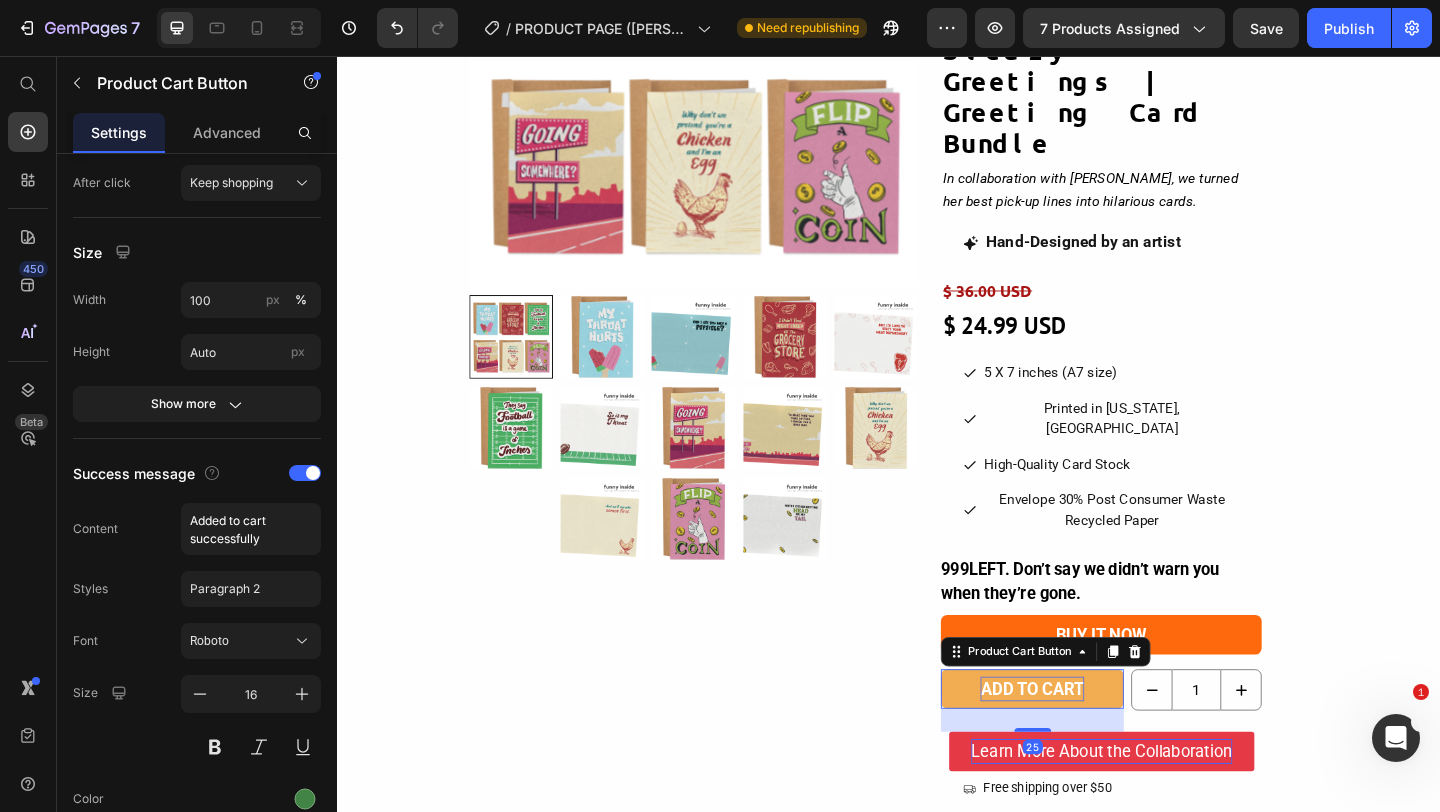 scroll, scrollTop: 0, scrollLeft: 0, axis: both 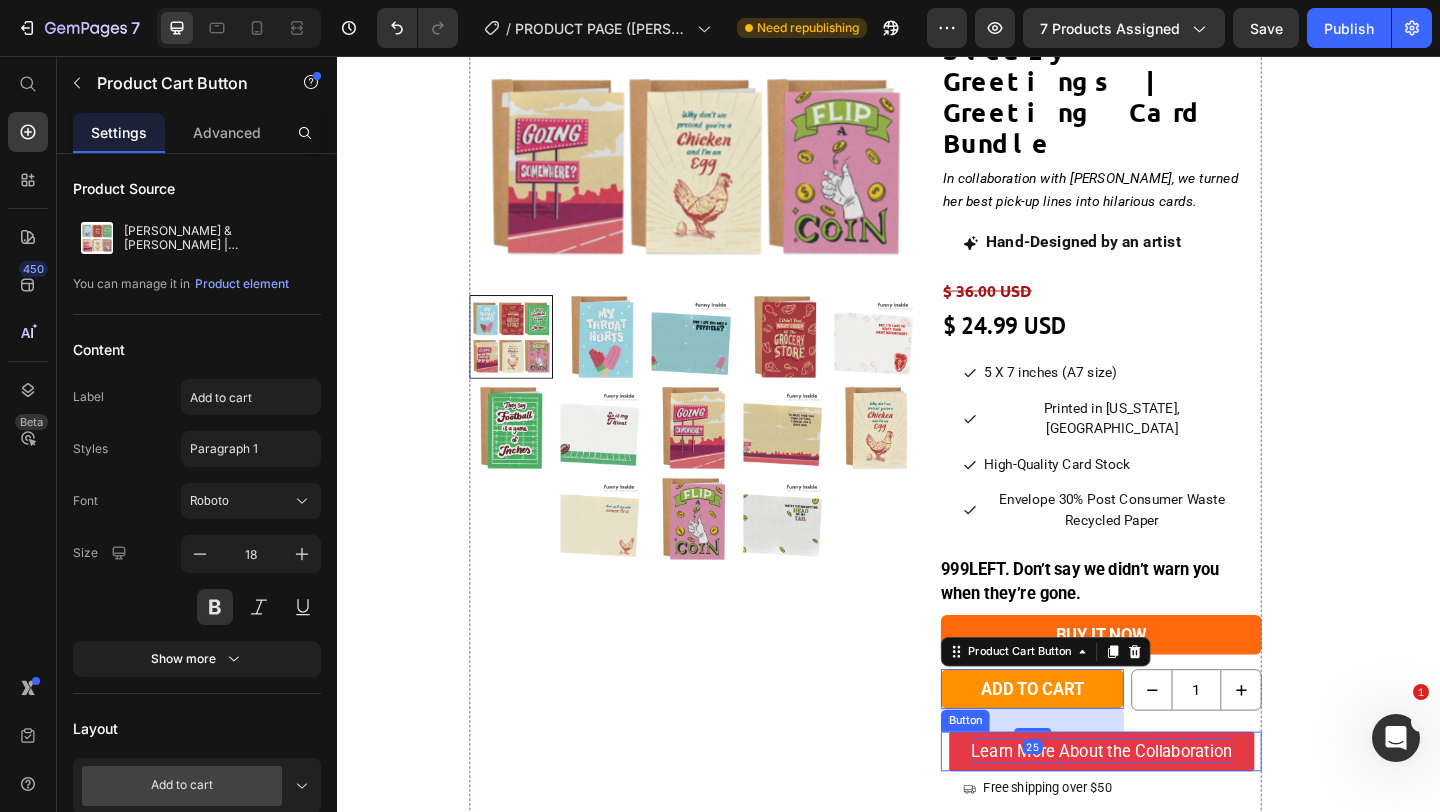 click on "Learn More About the Collaboration" at bounding box center (1169, 812) 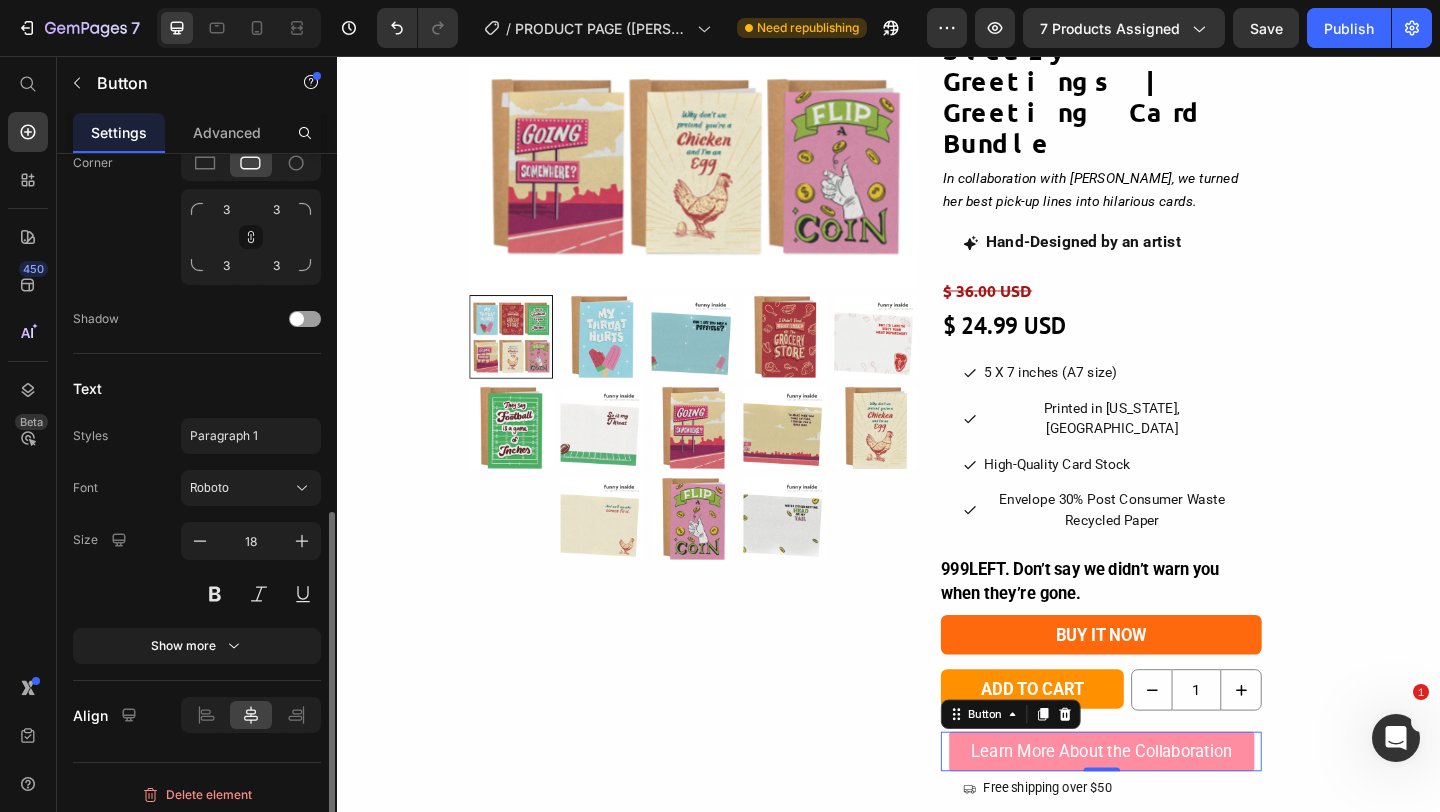 scroll, scrollTop: 730, scrollLeft: 0, axis: vertical 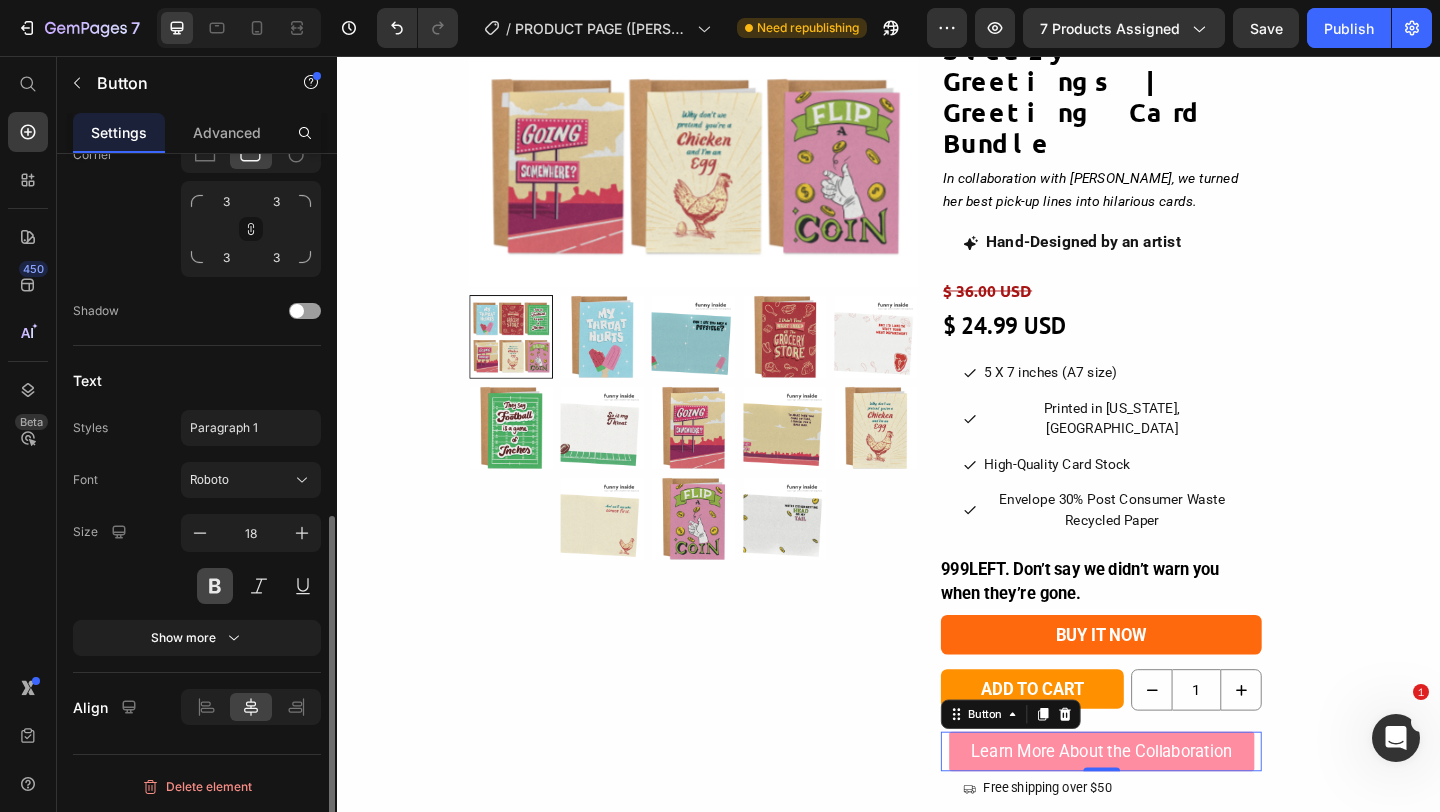 click at bounding box center [215, 586] 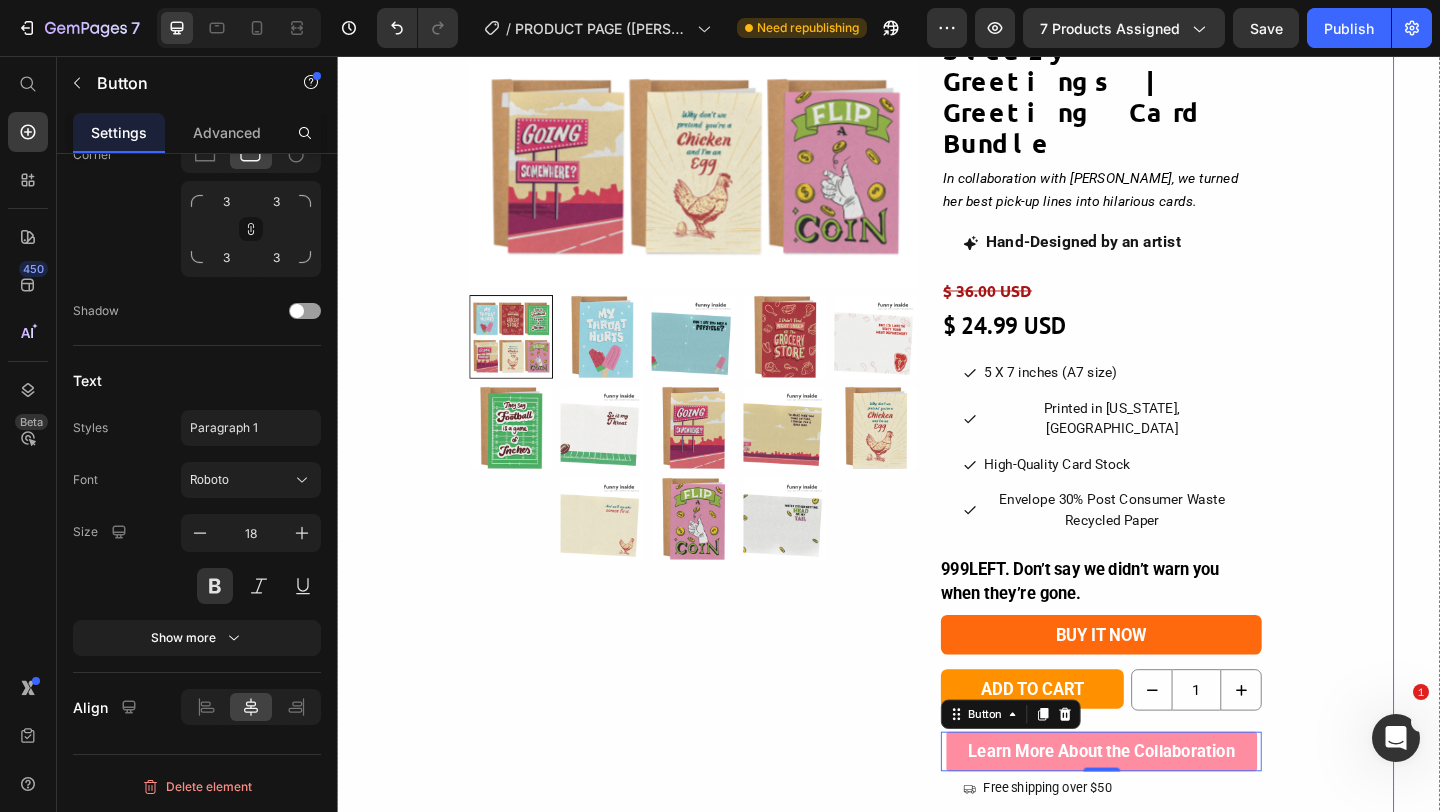click on "Product Images & Gallery {% assign current_variant = product.selected_or_first_available_variant %}
{{ current_variant.sku }} Custom Code Tara & Brian | Tara & Brian X Sleazy Greetings | Greeting Card Bundle Product Title In collaboration with Tara Ball, we turned her best pick-up lines into hilarious cards. Text block
Hand-Designed by an artist Button $ 36.00 USD Product Price $ 24.99 USD Product Price
5 X 7 inches (A7 size) Button
Printed in Colorado, USA Button
High-Quality Card Stock Button
Envelope 30% Post Consumer Waste Recycled Paper Button Row 999  LEFT.  Don’t say we didn’t warn you when they’re gone. Stock Counter Buy it now Product Dynamic Checkout Add to cart Product Cart Button 1 Product Quantity Row Learn More About the Collaboration Button   0
Free shipping over $50 Button We teamed up with  Tara & Brian
What you'll get:
6 Kraft envelopes made with 30% recycled paper" at bounding box center (912, 544) 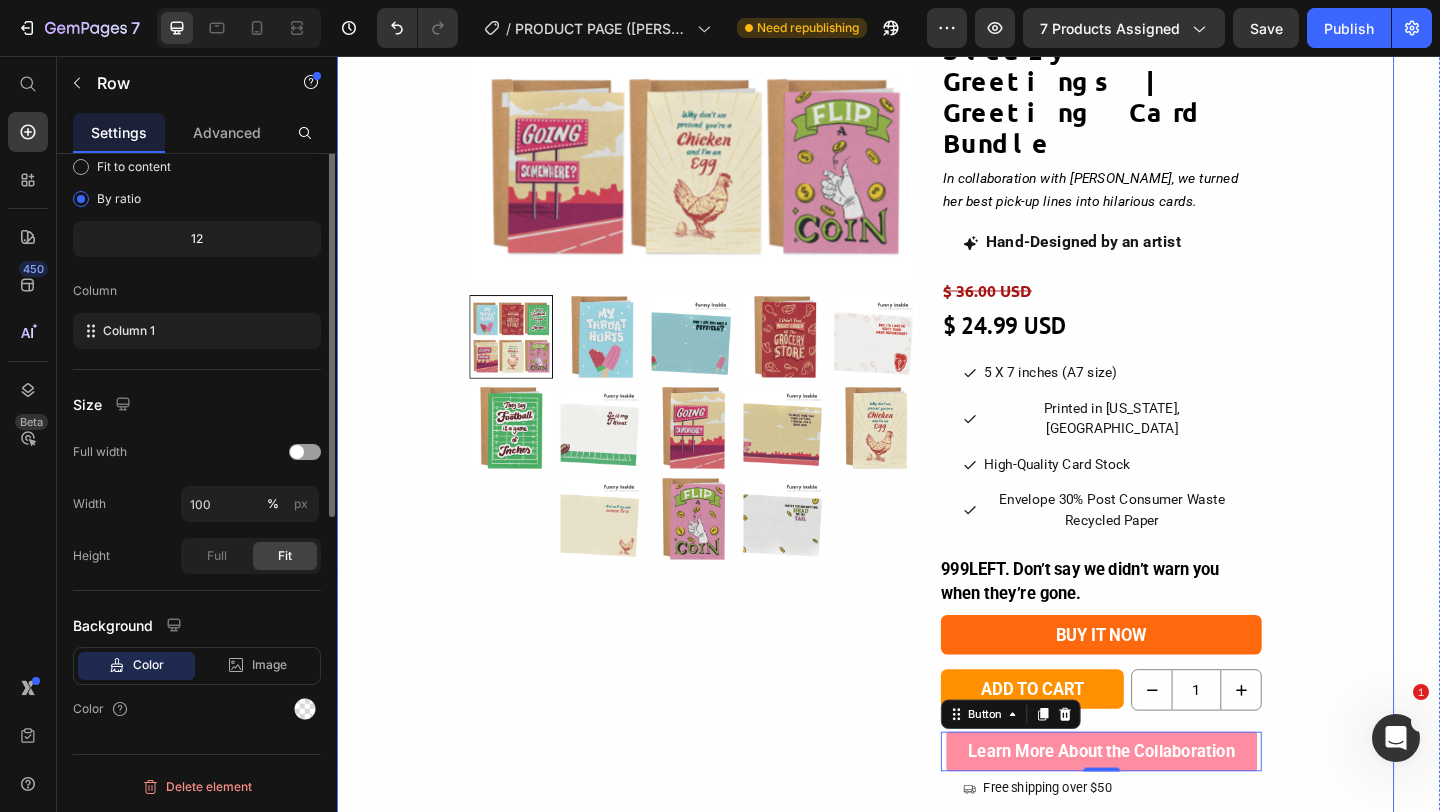 scroll, scrollTop: 0, scrollLeft: 0, axis: both 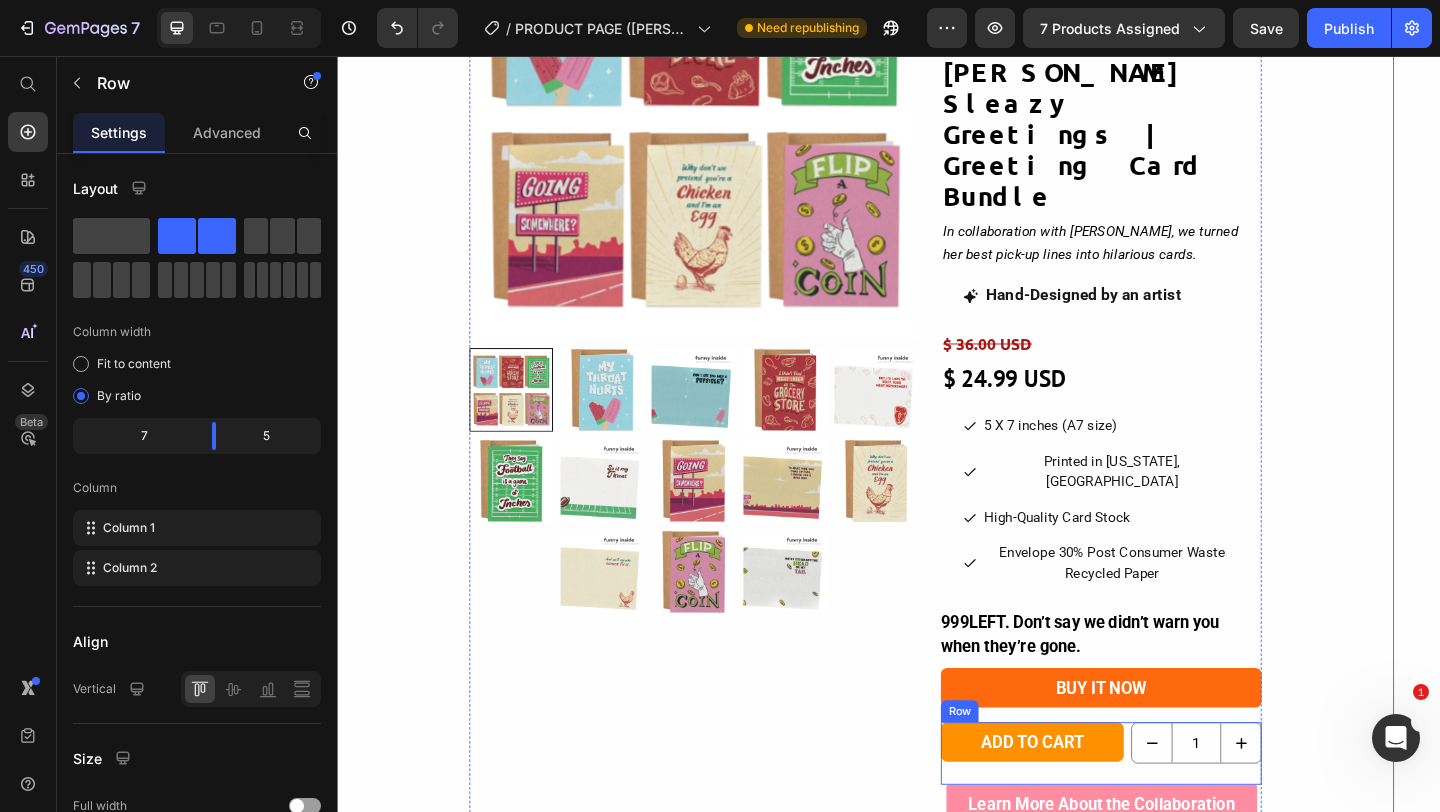 click on "1 Product Quantity" at bounding box center [1272, 814] 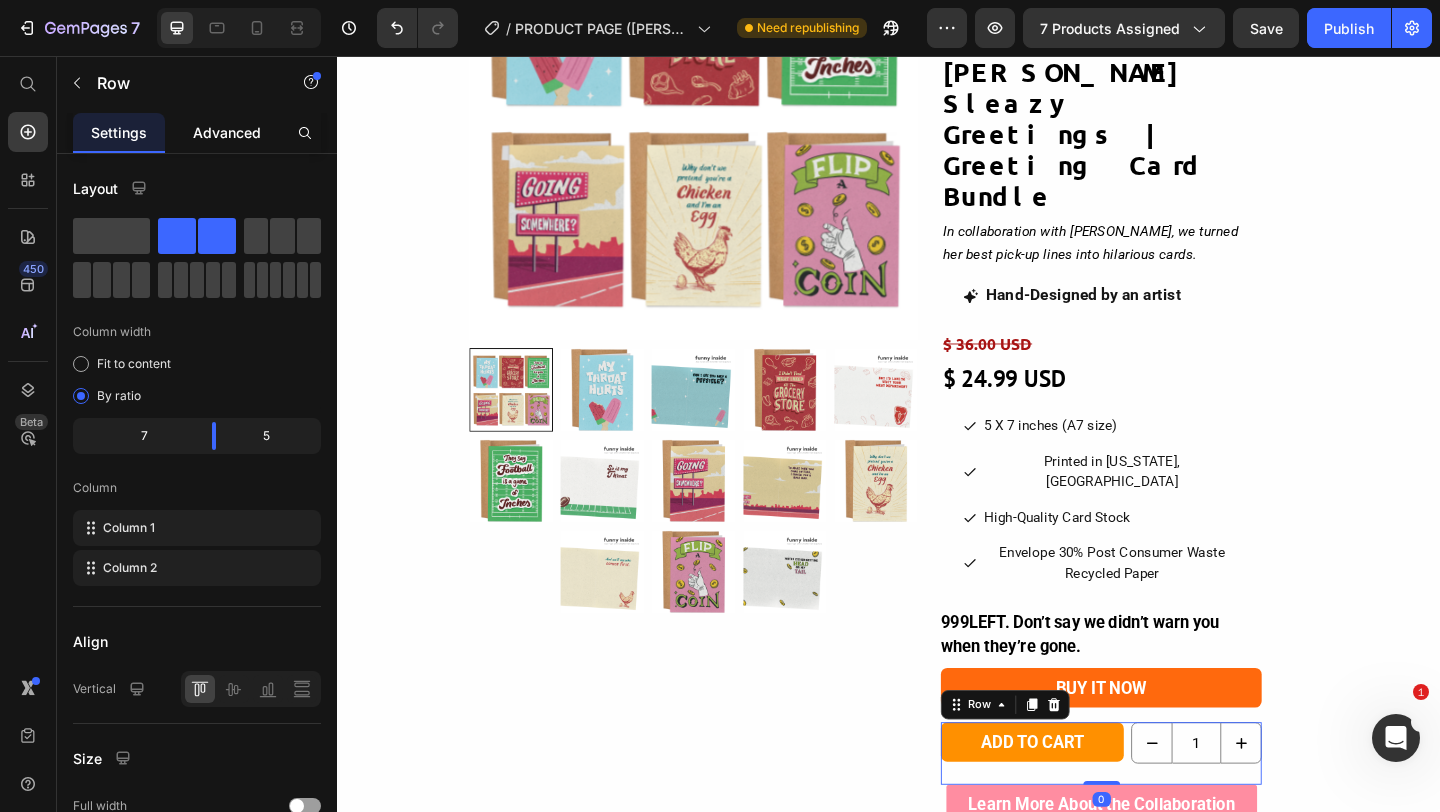 click on "Advanced" at bounding box center (227, 132) 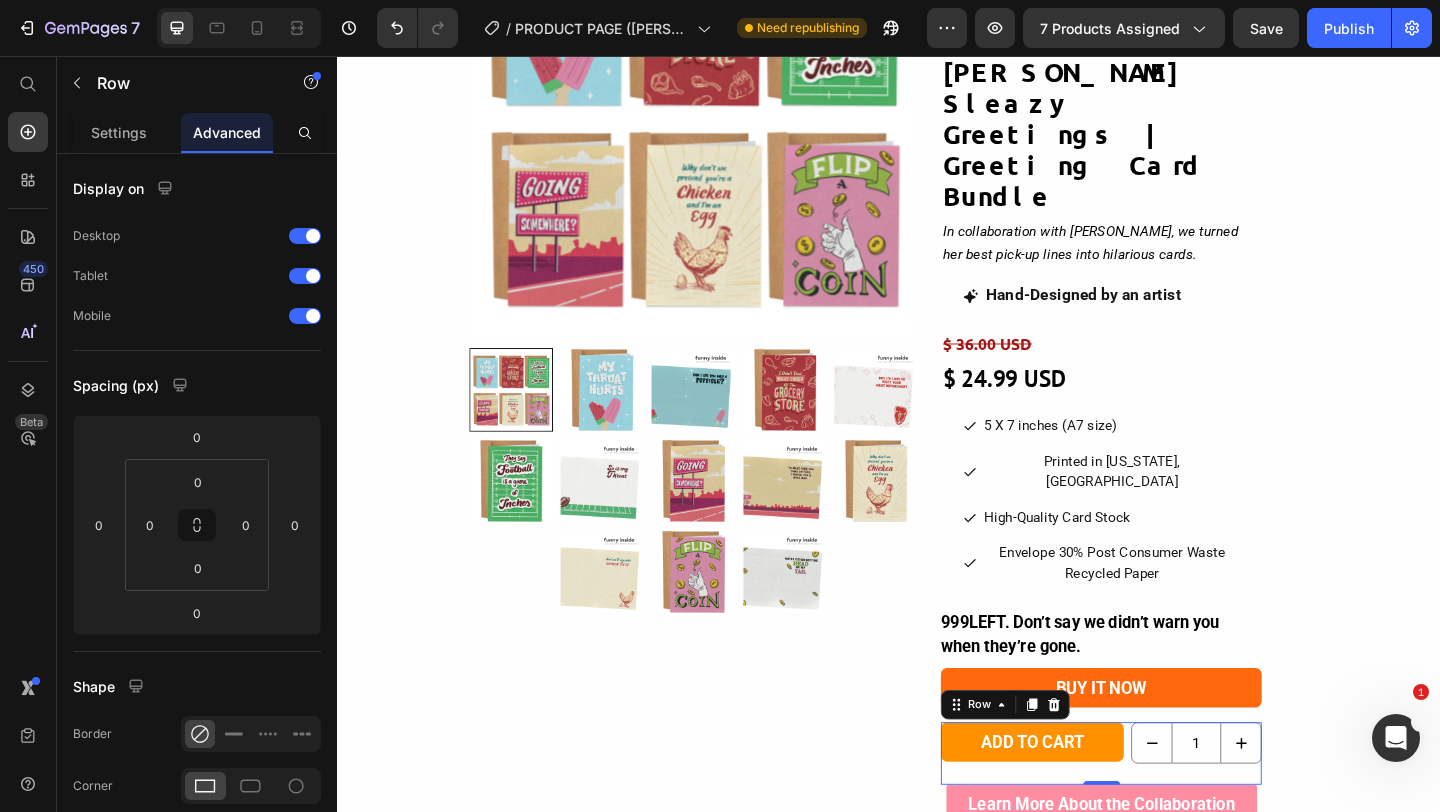 click on "Add to cart Product Cart Button 1 Product Quantity Row   0" at bounding box center (1168, 814) 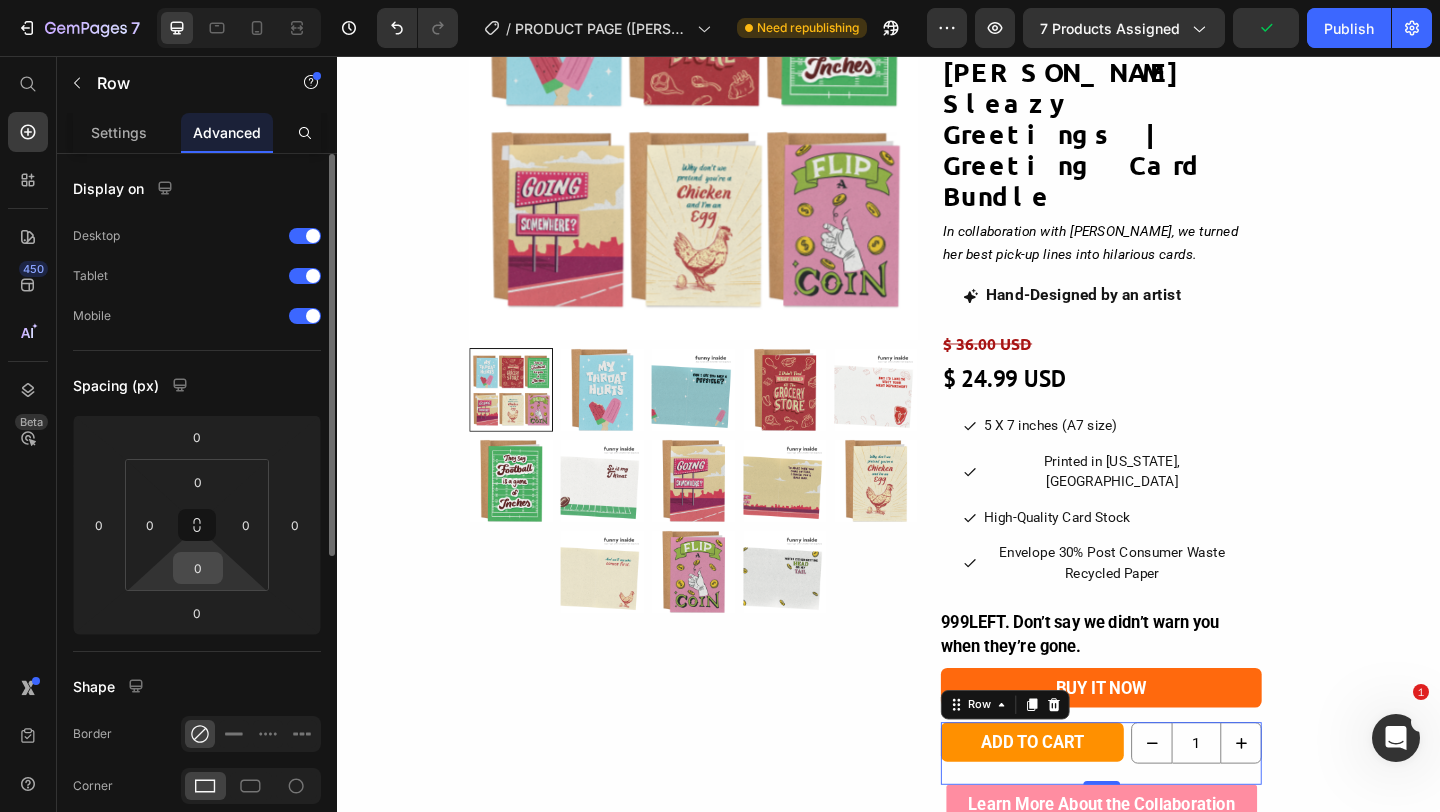 click on "0" at bounding box center [198, 568] 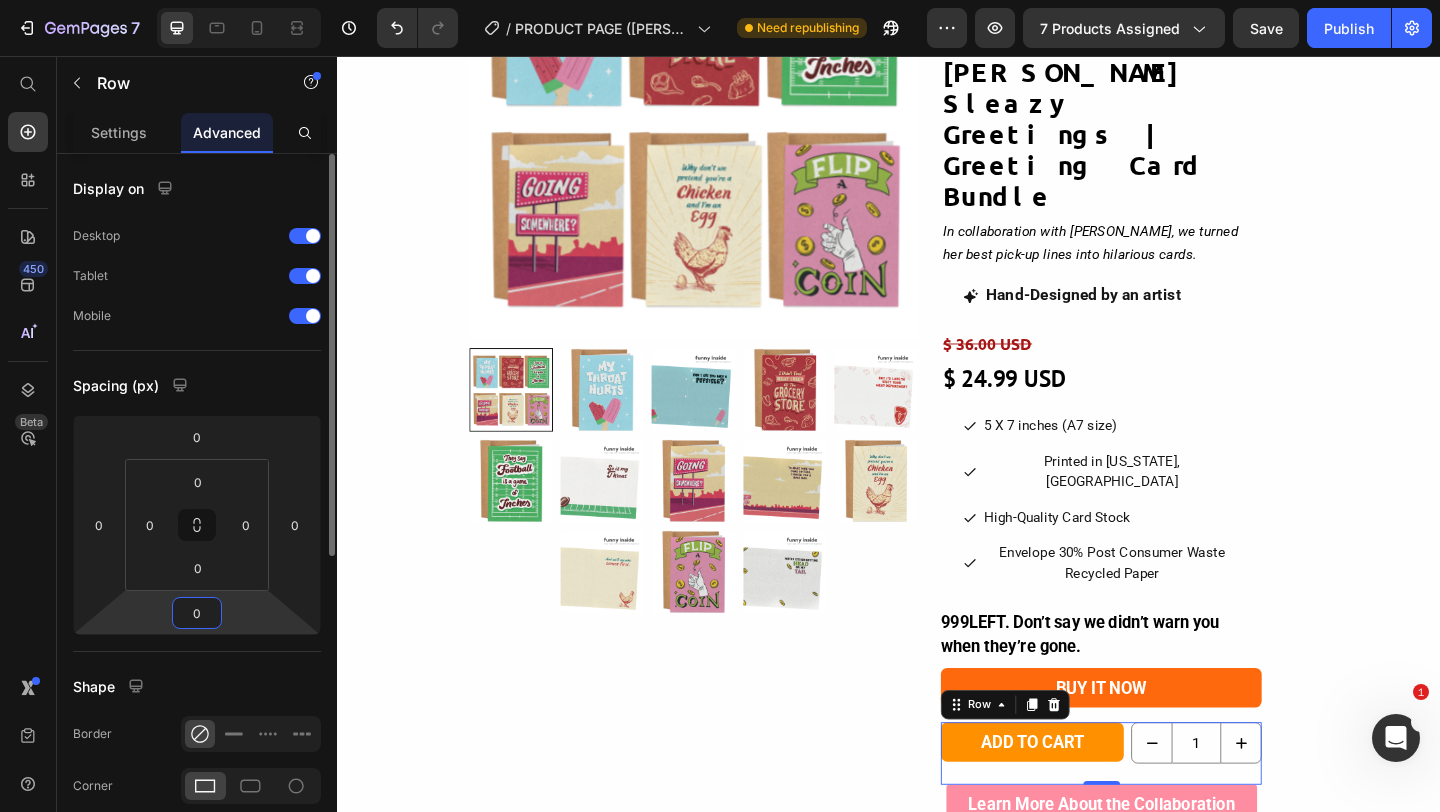 click on "0" at bounding box center [197, 613] 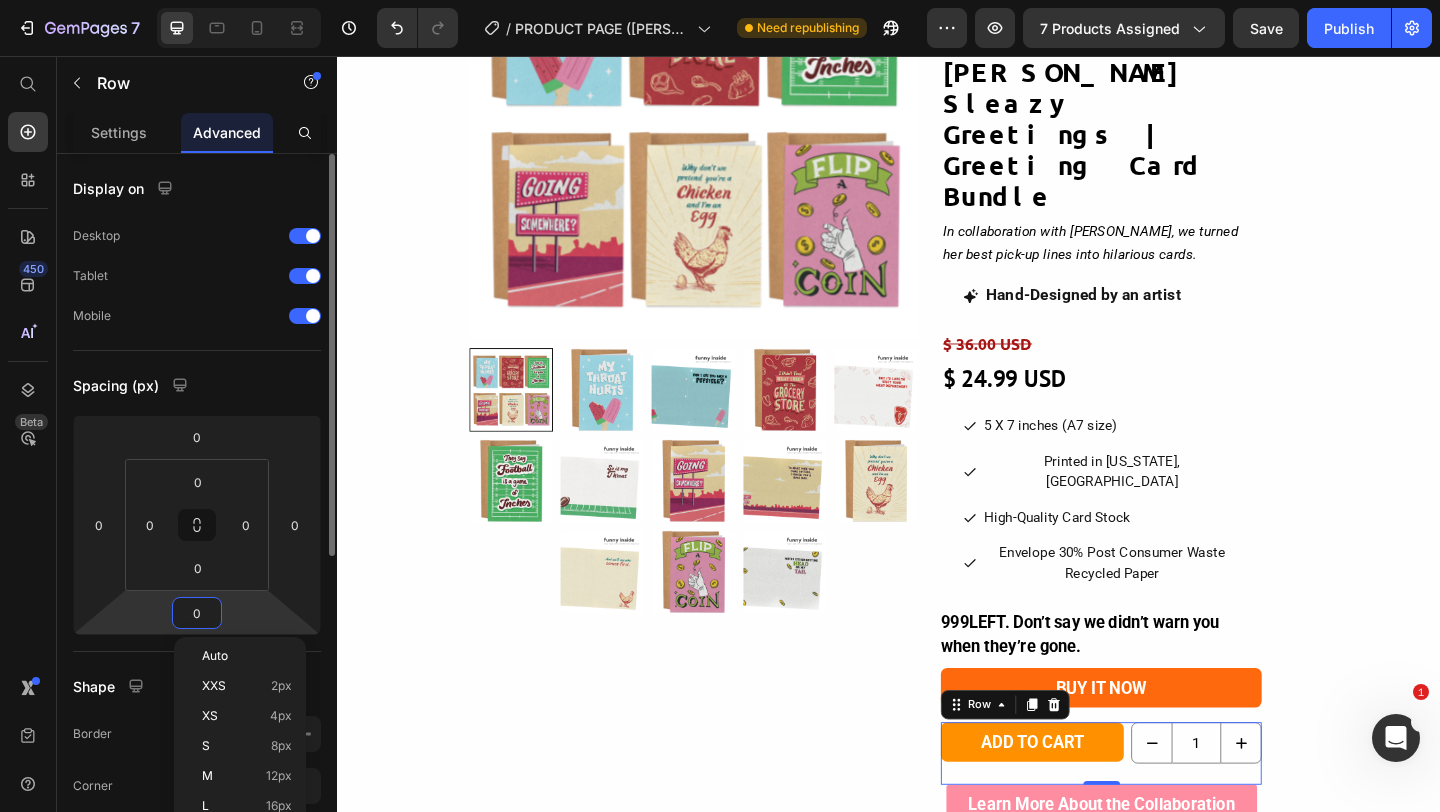 type 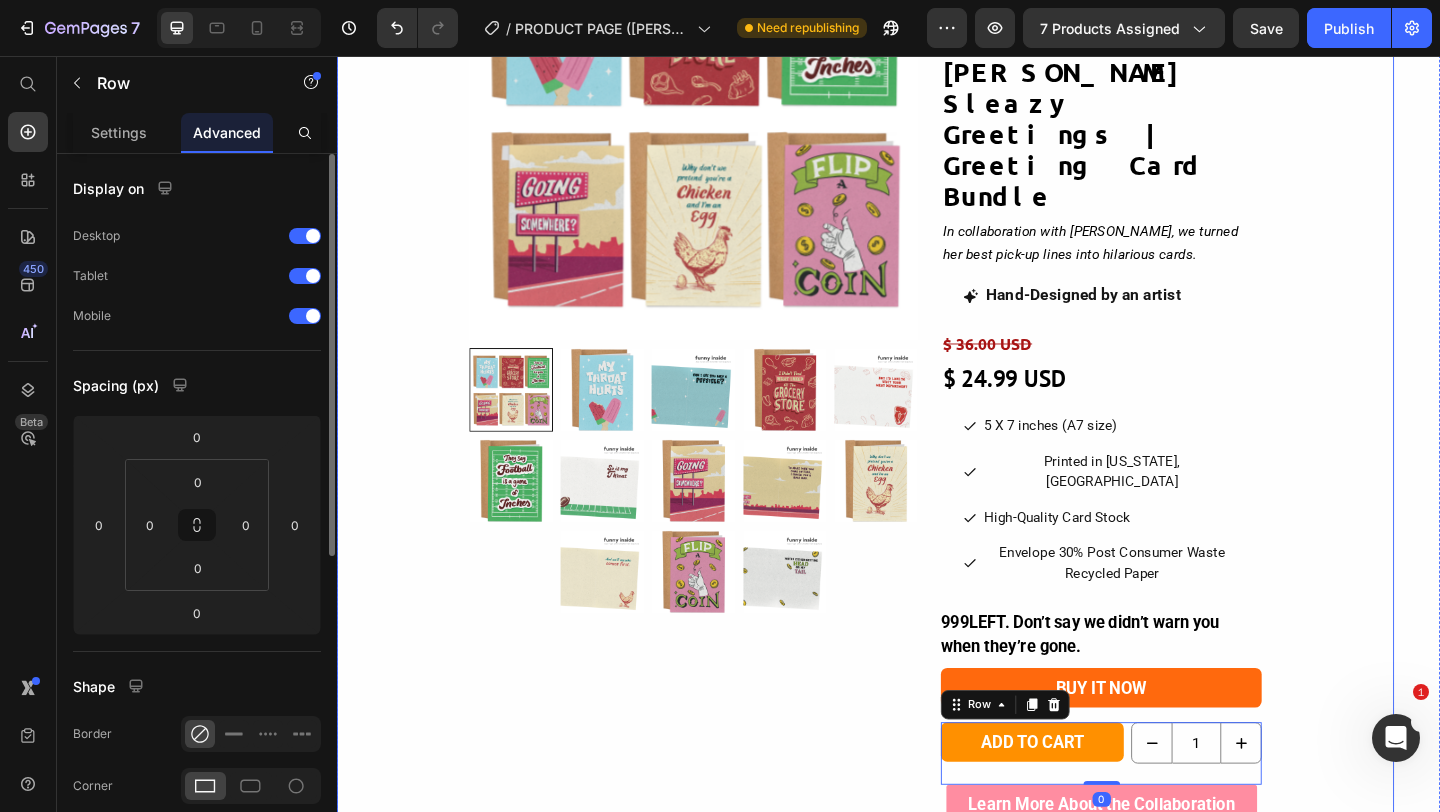 click on "Product Images & Gallery {% assign current_variant = product.selected_or_first_available_variant %}
{{ current_variant.sku }} Custom Code Tara & Brian | Tara & Brian X Sleazy Greetings | Greeting Card Bundle Product Title In collaboration with Tara Ball, we turned her best pick-up lines into hilarious cards. Text block
Hand-Designed by an artist Button $ 36.00 USD Product Price $ 24.99 USD Product Price
5 X 7 inches (A7 size) Button
Printed in Colorado, USA Button
High-Quality Card Stock Button
Envelope 30% Post Consumer Waste Recycled Paper Button Row 999  LEFT.  Don’t say we didn’t warn you when they’re gone. Stock Counter Buy it now Product Dynamic Checkout Add to cart Product Cart Button 1 Product Quantity Row   0 Learn More About the Collaboration Button
Free shipping over $50 Button We teamed up with  Tara & Brian
What you'll get:
6 Kraft envelopes made with 30% recycled paper" at bounding box center (912, 601) 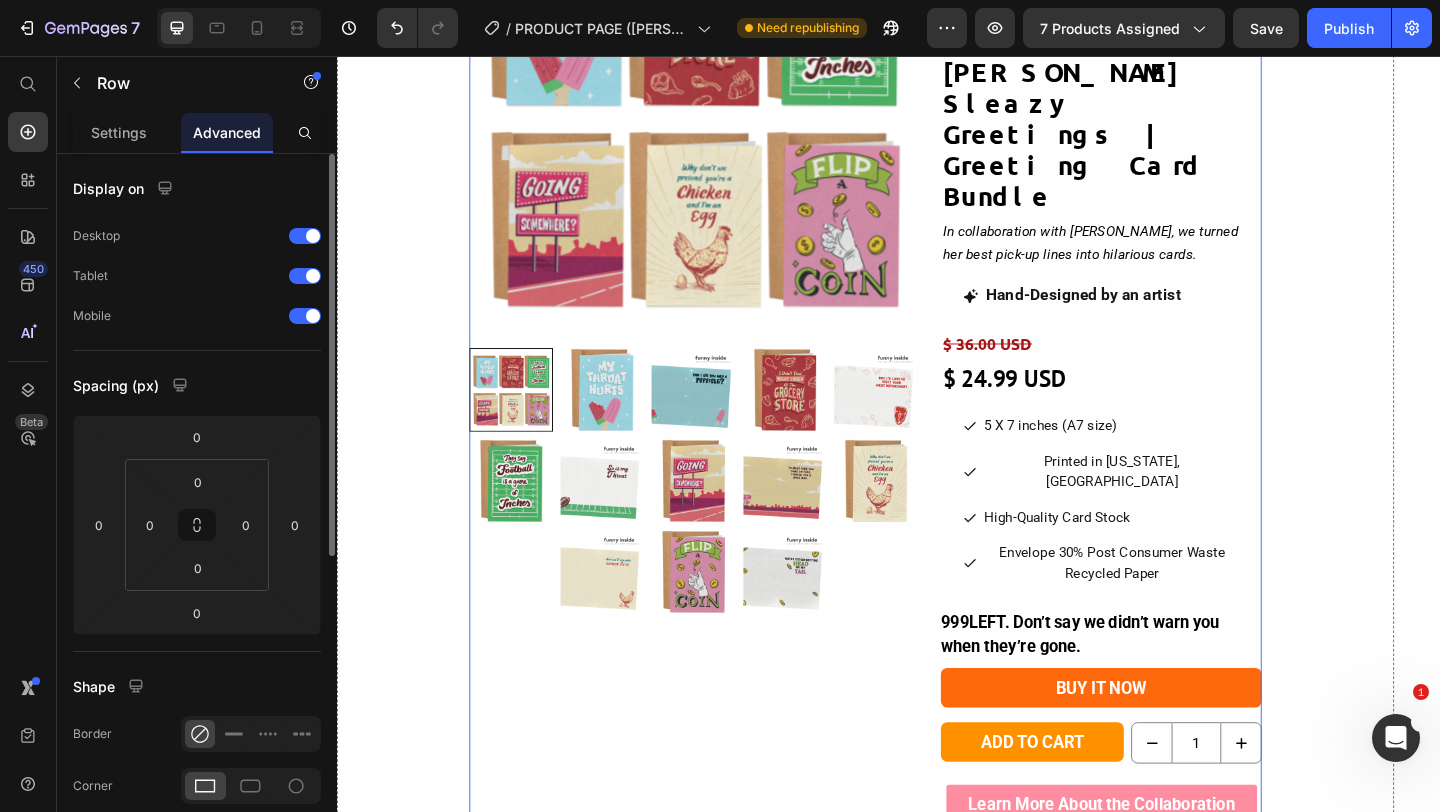 click on "{% assign current_variant = product.selected_or_first_available_variant %}
{{ current_variant.sku }} Custom Code Tara & Brian | Tara & Brian X Sleazy Greetings | Greeting Card Bundle Product Title In collaboration with Tara Ball, we turned her best pick-up lines into hilarious cards. Text block
Hand-Designed by an artist Button $ 36.00 USD Product Price $ 24.99 USD Product Price
5 X 7 inches (A7 size) Button
Printed in Colorado, USA Button
High-Quality Card Stock Button
Envelope 30% Post Consumer Waste Recycled Paper Button Row 999  LEFT.  Don’t say we didn’t warn you when they’re gone. Stock Counter Buy it now Product Dynamic Checkout Add to cart Product Cart Button 1 Product Quantity Row Learn More About the Collaboration Button
Free shipping over $50 Button We teamed up with  Tara & Brian
What you'll get:
The entire set of 6 Sleazy Greetings x Tara & Brian anniversary cards" at bounding box center (1168, 597) 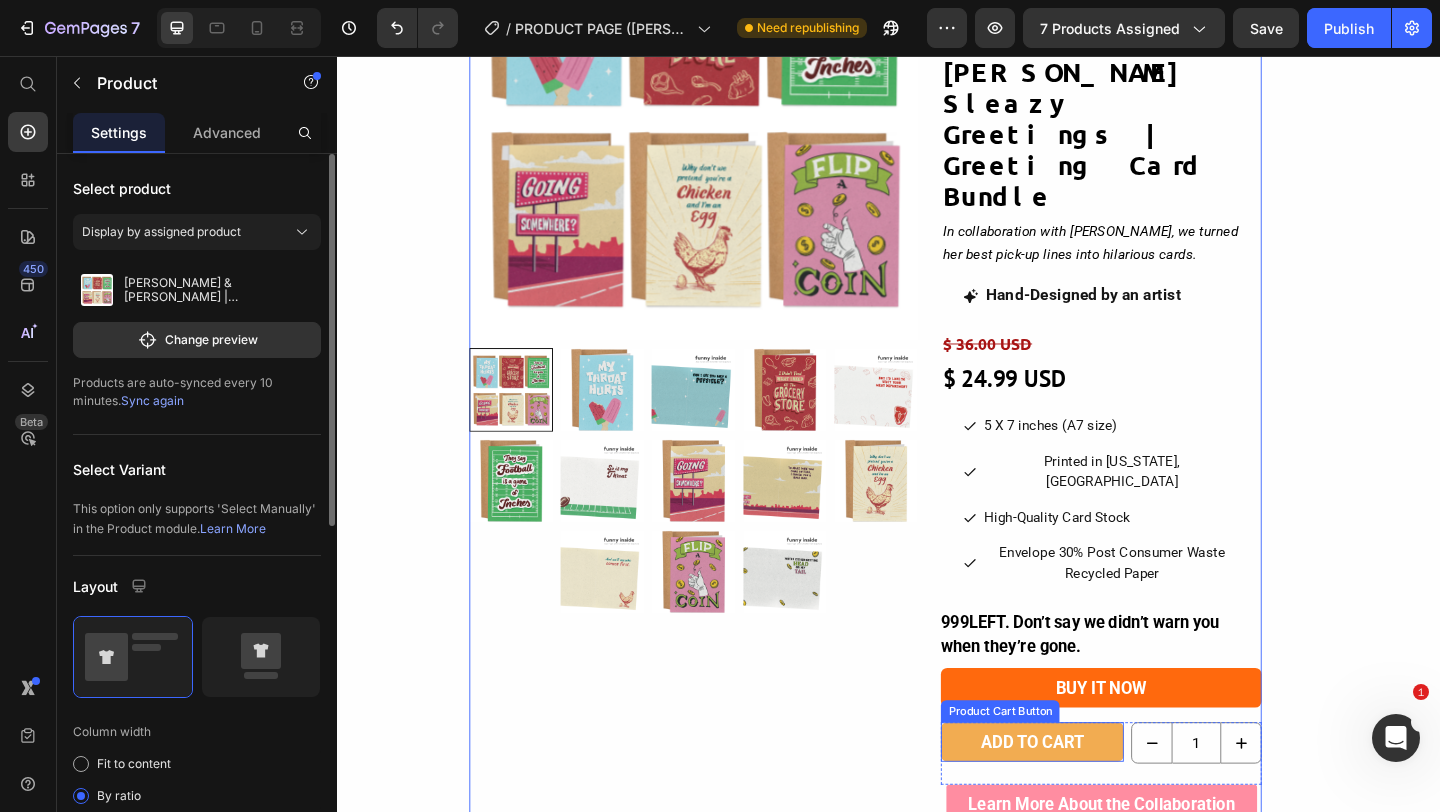 click on "Add to cart" at bounding box center (1093, 801) 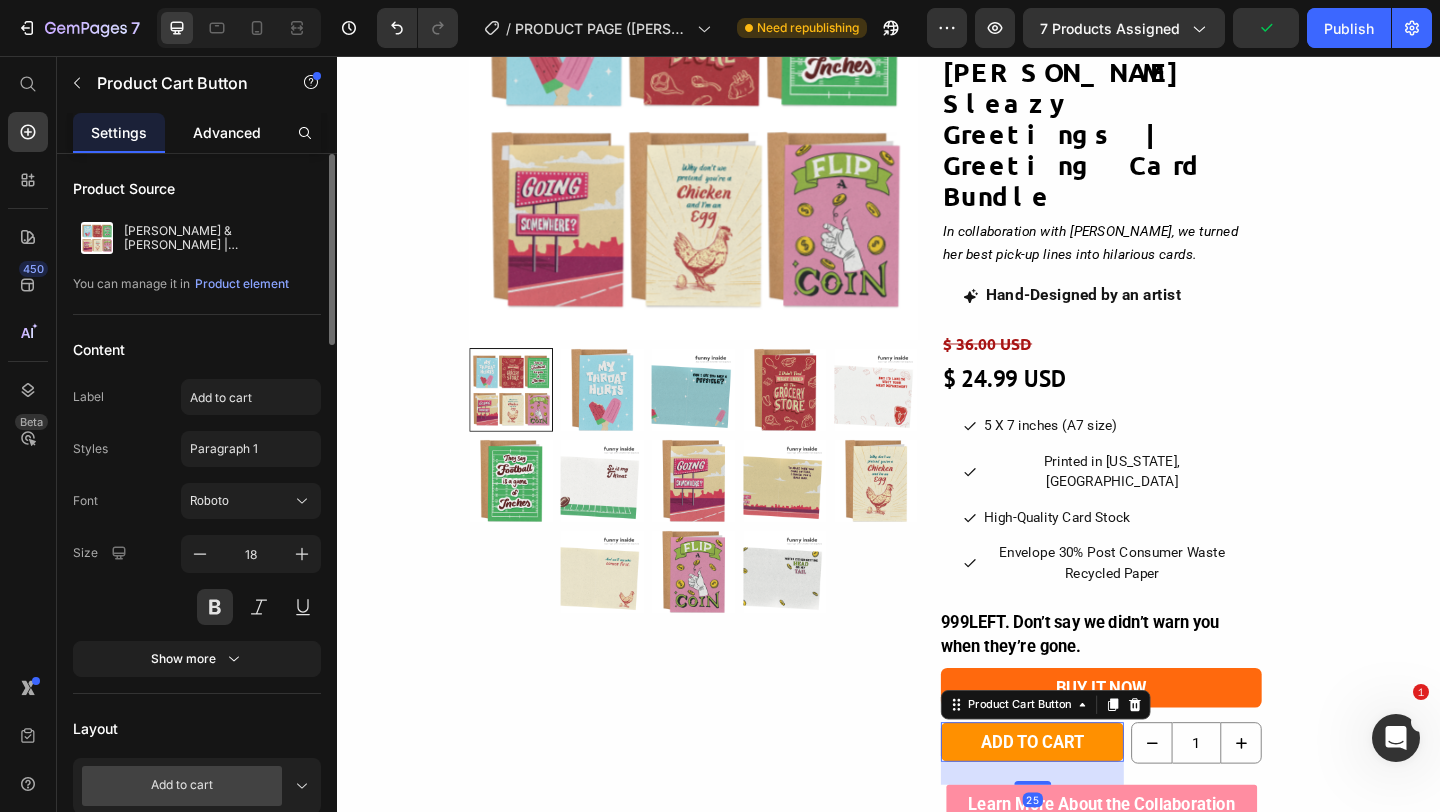 click on "Advanced" 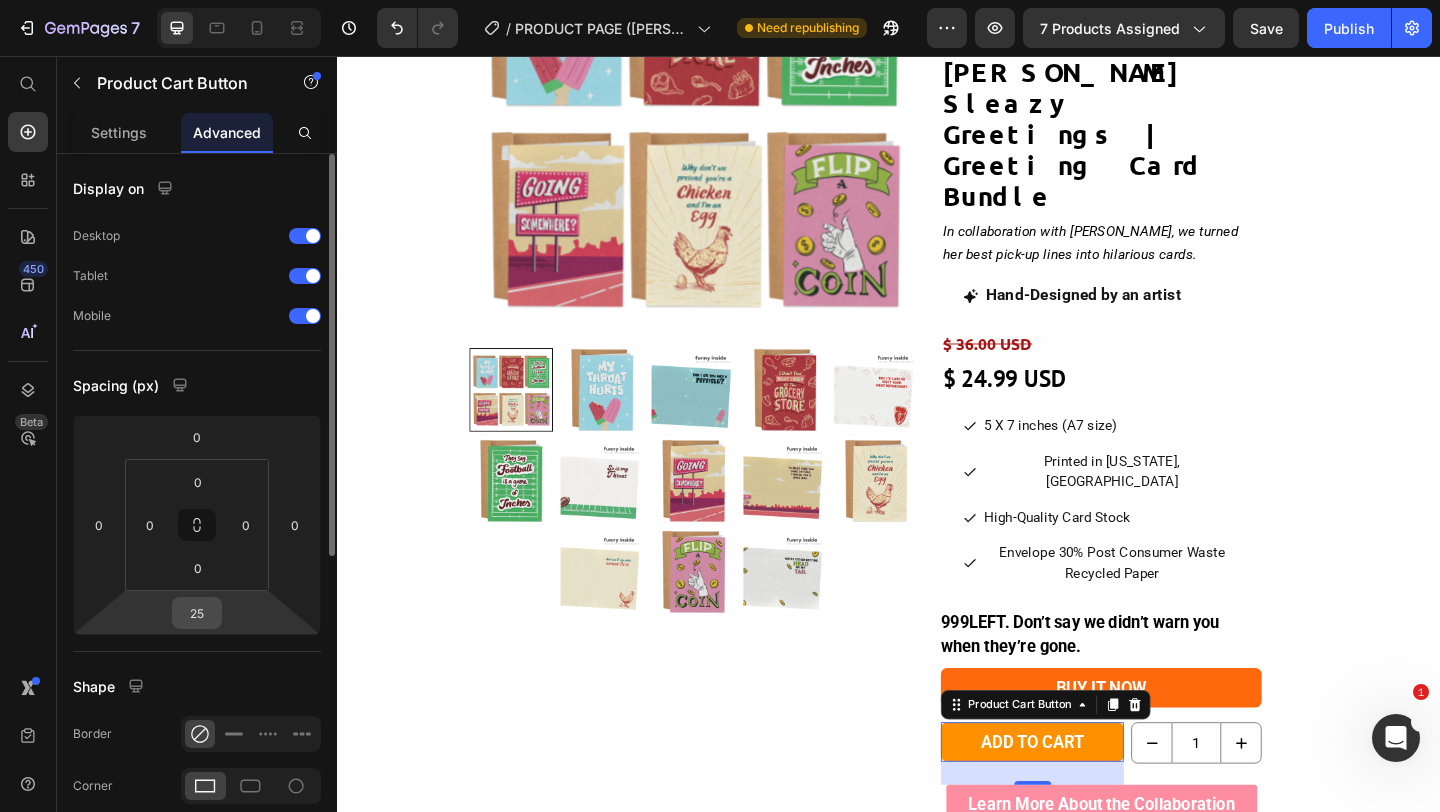 click on "25" at bounding box center [197, 613] 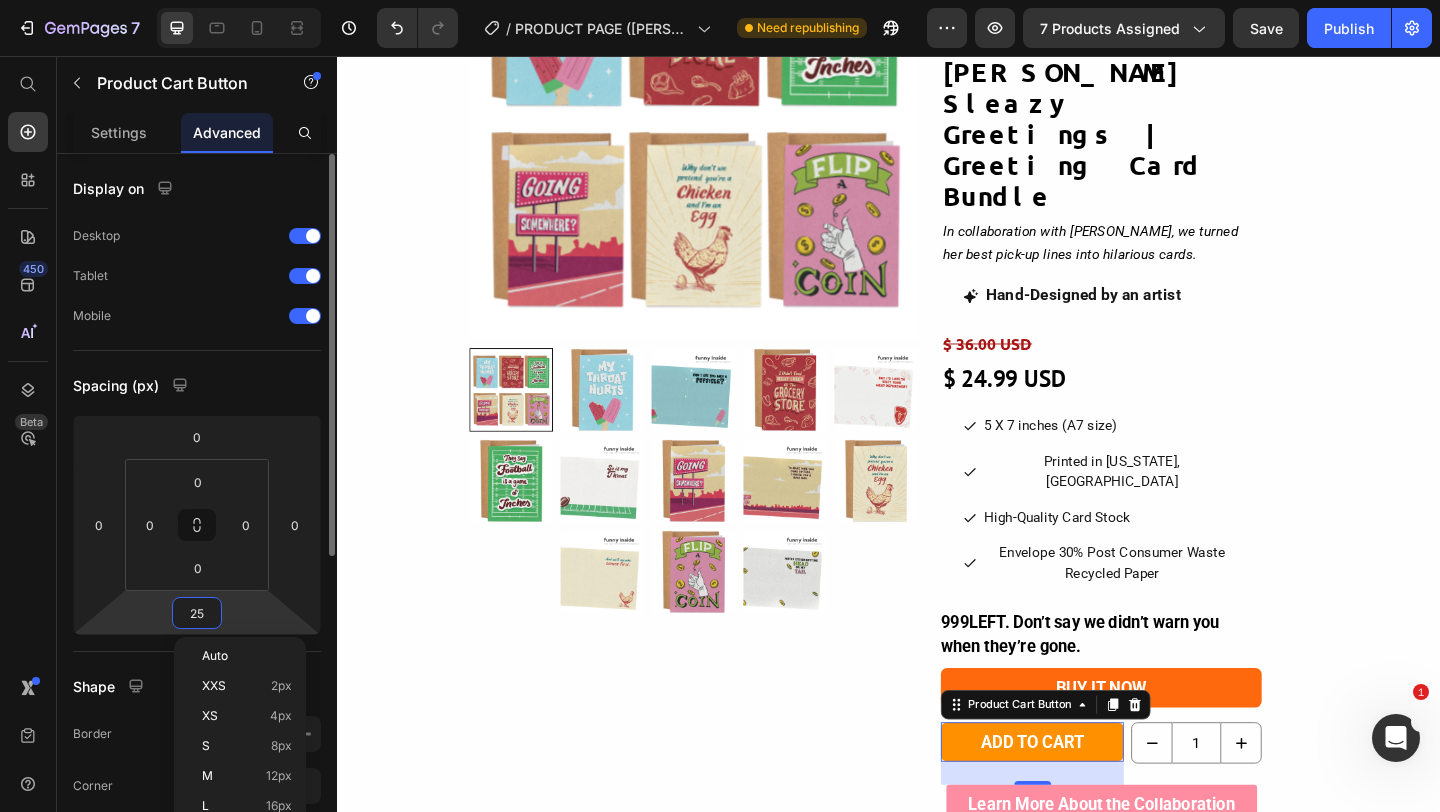type on "5" 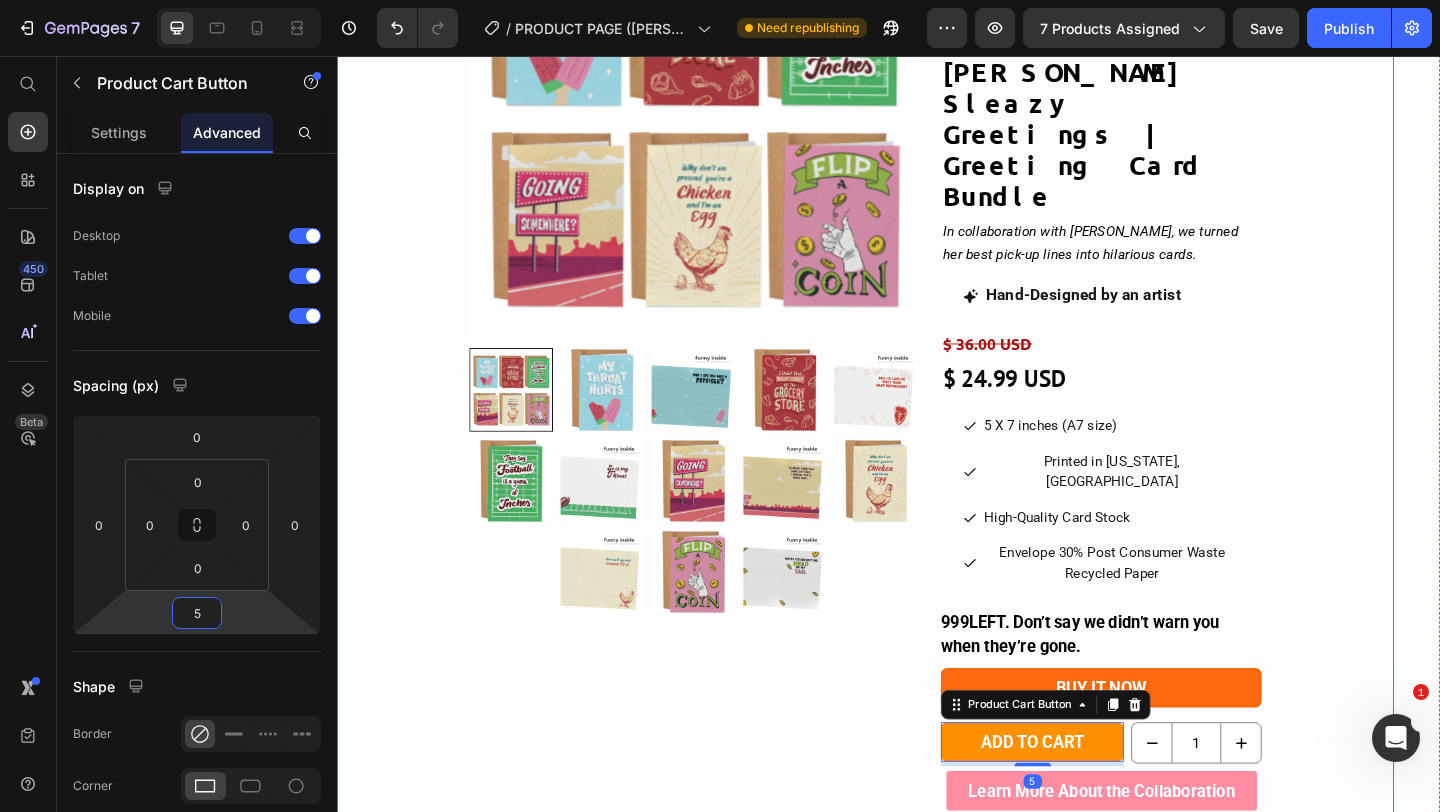 click on "Product Images & Gallery {% assign current_variant = product.selected_or_first_available_variant %}
{{ current_variant.sku }} Custom Code Tara & Brian | Tara & Brian X Sleazy Greetings | Greeting Card Bundle Product Title In collaboration with Tara Ball, we turned her best pick-up lines into hilarious cards. Text block
Hand-Designed by an artist Button $ 36.00 USD Product Price $ 24.99 USD Product Price
5 X 7 inches (A7 size) Button
Printed in Colorado, USA Button
High-Quality Card Stock Button
Envelope 30% Post Consumer Waste Recycled Paper Button Row 999  LEFT.  Don’t say we didn’t warn you when they’re gone. Stock Counter Buy it now Product Dynamic Checkout Add to cart Product Cart Button   5 1 Product Quantity Row Learn More About the Collaboration Button
Free shipping over $50 Button We teamed up with  Tara & Brian
What you'll get:
6 Kraft envelopes made with 30% recycled paper" at bounding box center (912, 594) 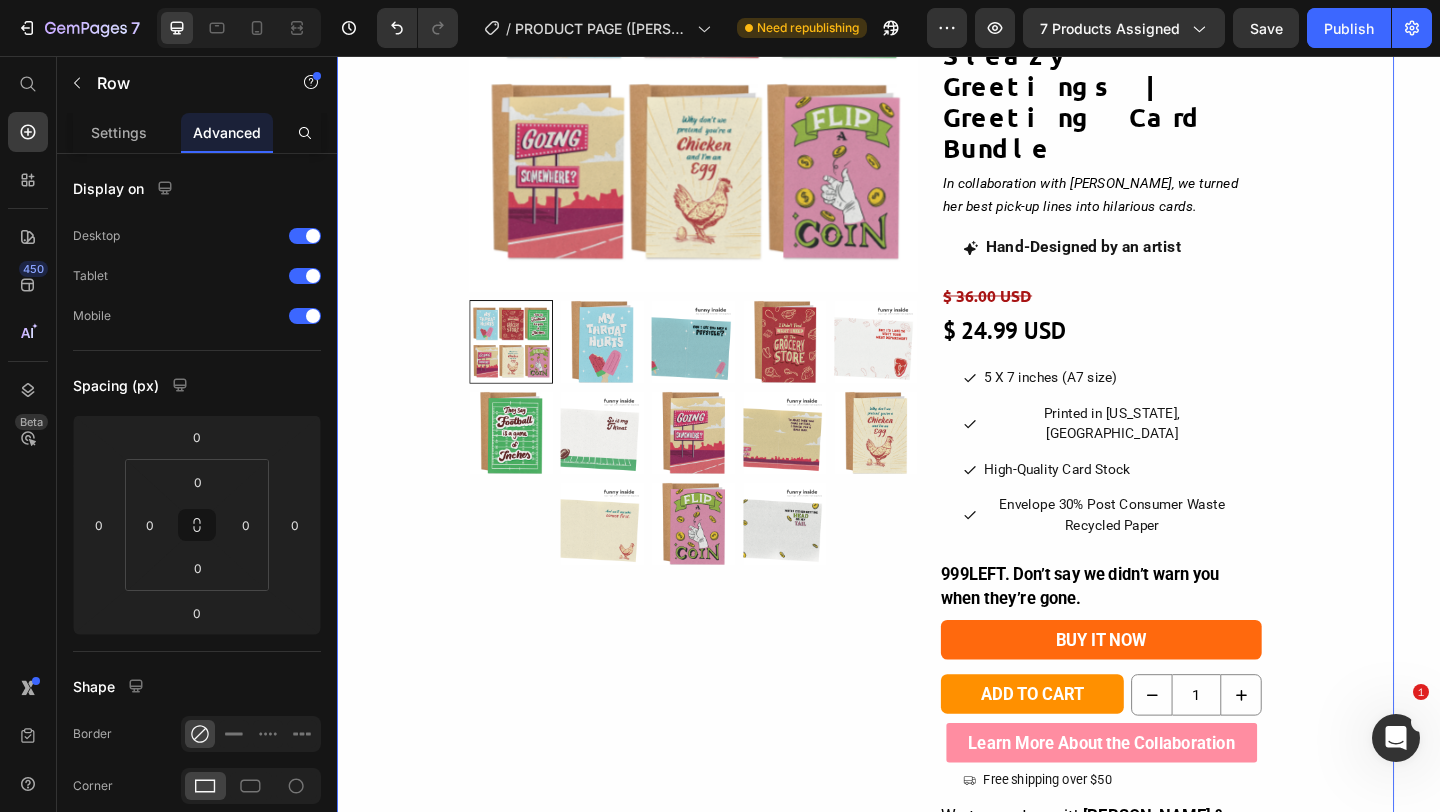 scroll, scrollTop: 321, scrollLeft: 0, axis: vertical 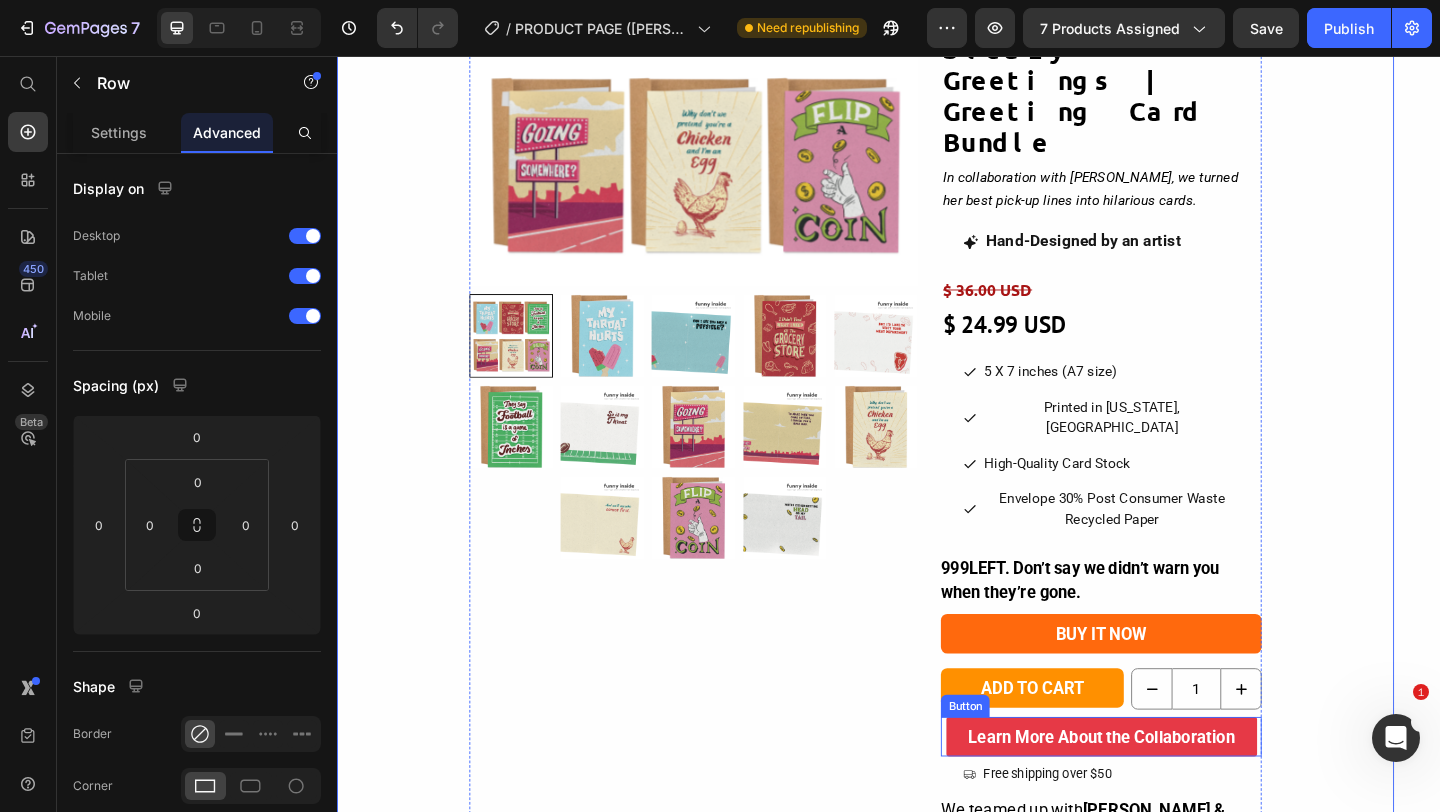 click on "Learn More About the Collaboration" at bounding box center (1169, 796) 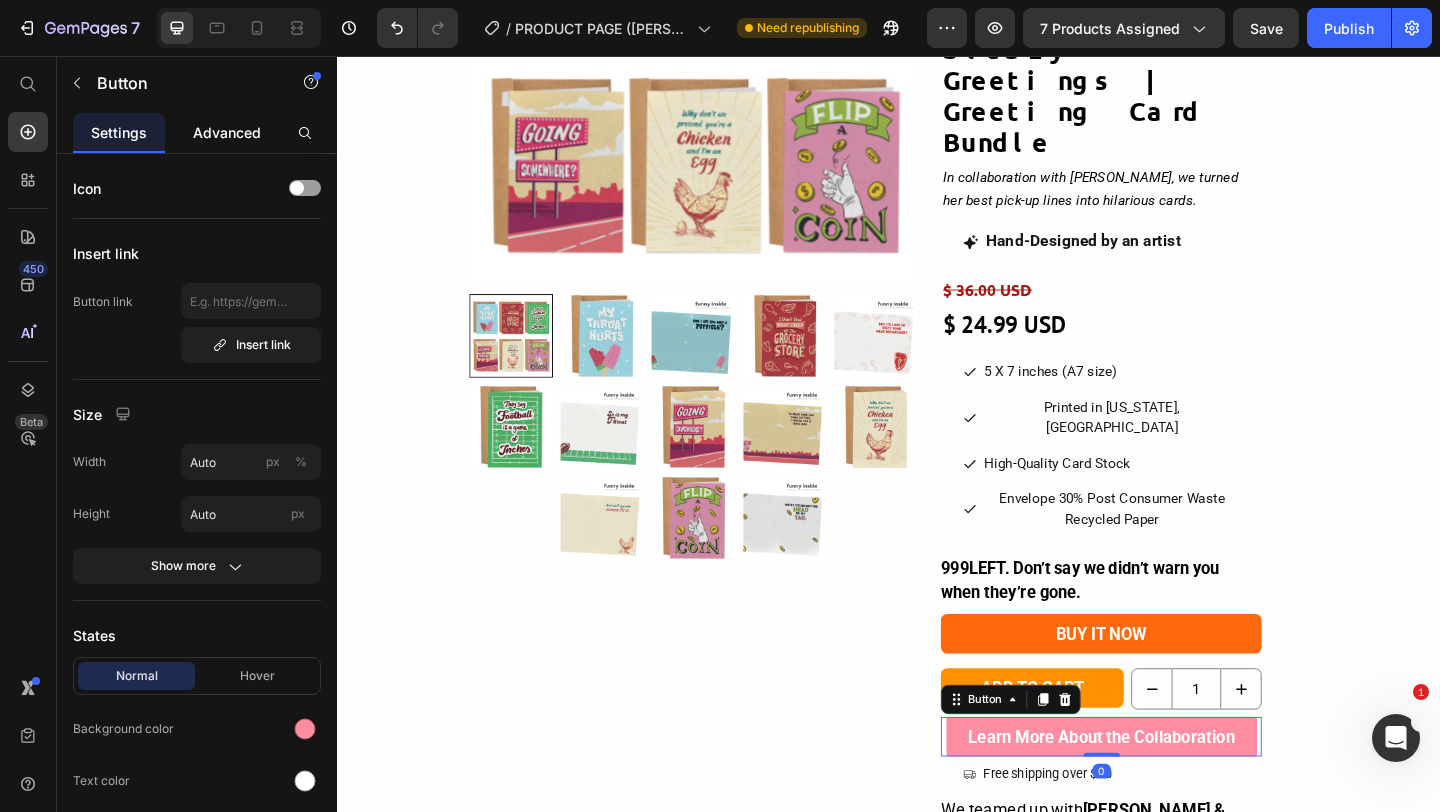 click on "Advanced" at bounding box center [227, 132] 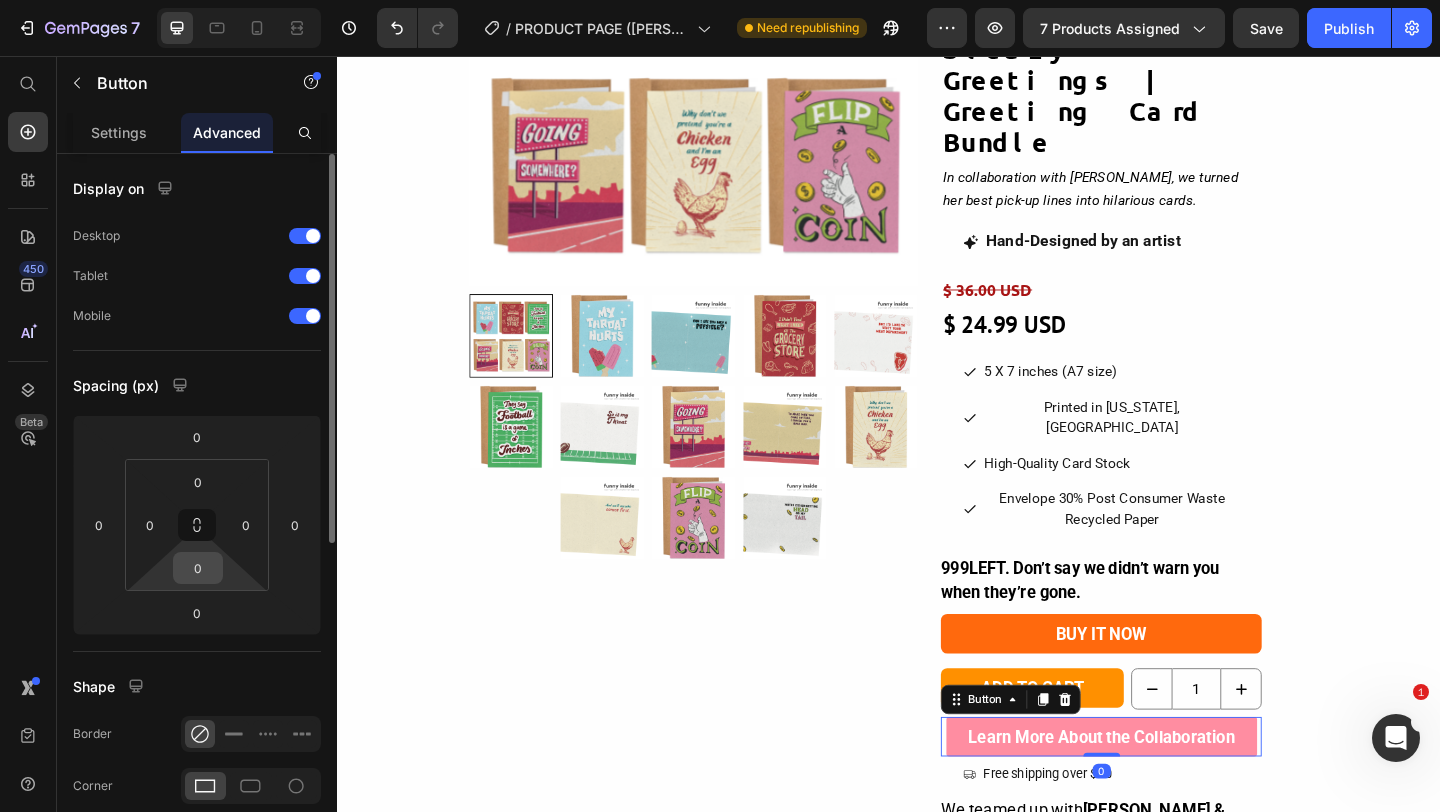 click on "0" at bounding box center (198, 568) 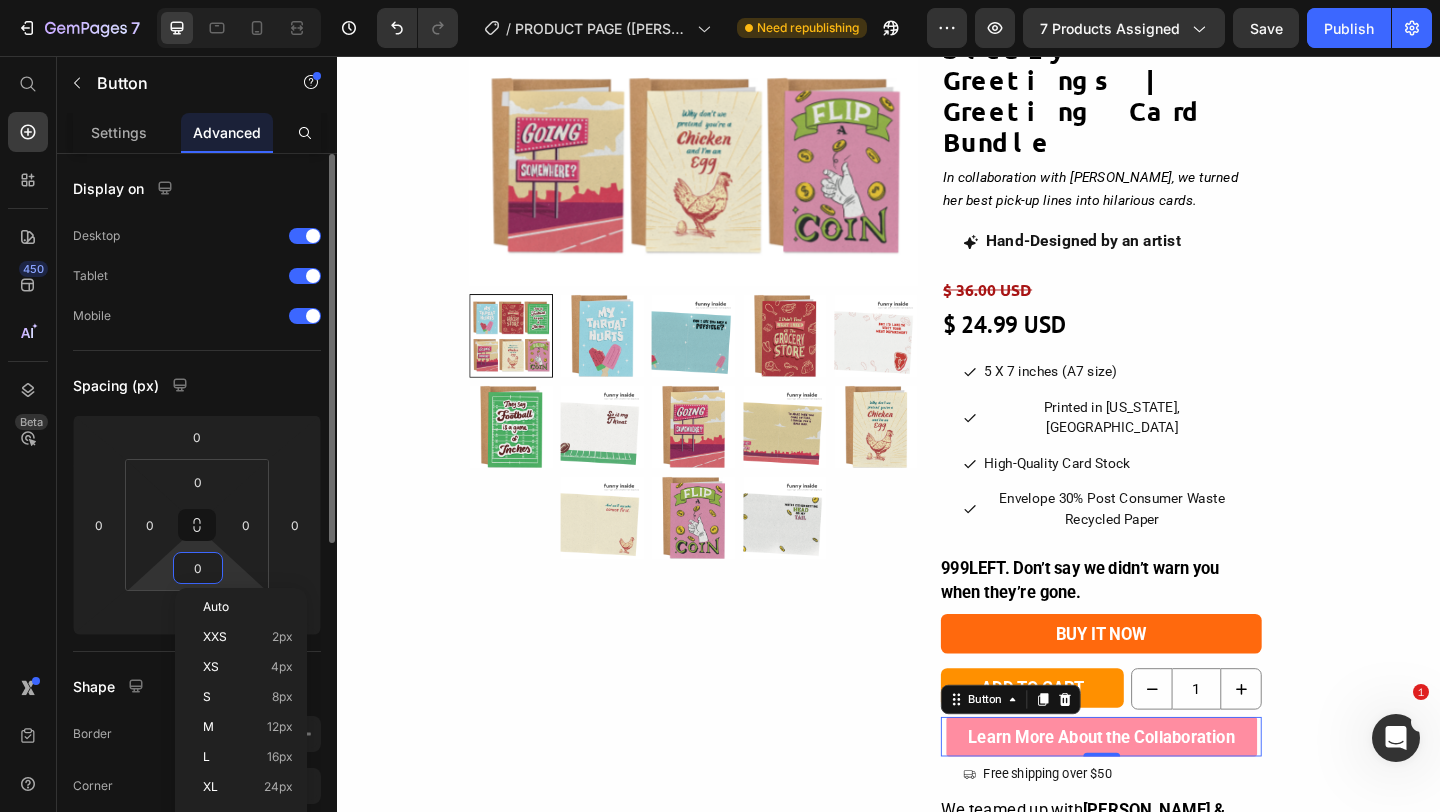 type on "8" 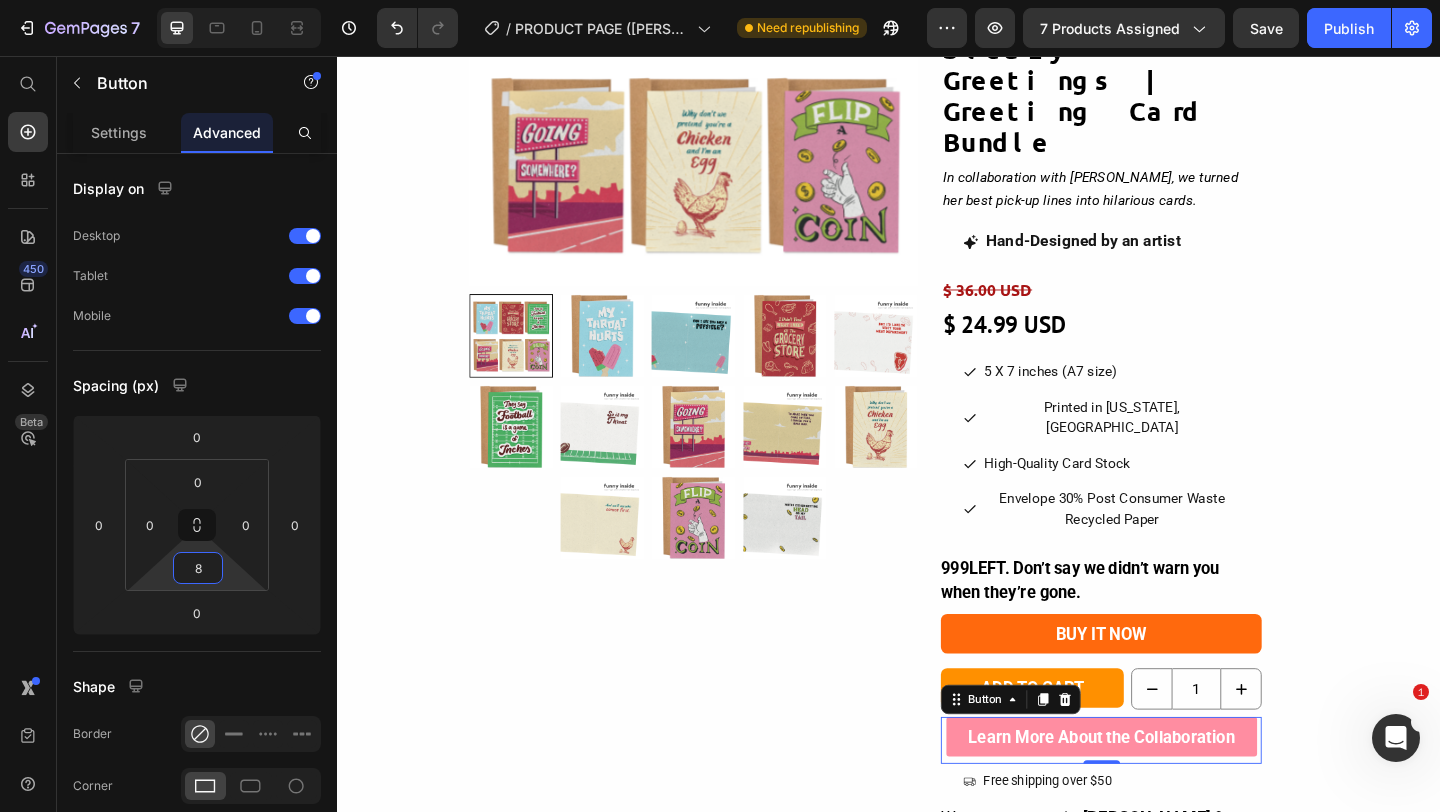 click on "Product Images & Gallery {% assign current_variant = product.selected_or_first_available_variant %}
{{ current_variant.sku }} Custom Code Tara & Brian | Tara & Brian X Sleazy Greetings | Greeting Card Bundle Product Title In collaboration with Tara Ball, we turned her best pick-up lines into hilarious cards. Text block
Hand-Designed by an artist Button $ 36.00 USD Product Price $ 24.99 USD Product Price
5 X 7 inches (A7 size) Button
Printed in Colorado, USA Button
High-Quality Card Stock Button
Envelope 30% Post Consumer Waste Recycled Paper Button Row 999  LEFT.  Don’t say we didn’t warn you when they’re gone. Stock Counter Buy it now Product Dynamic Checkout Add to cart Product Cart Button 1 Product Quantity Row Learn More About the Collaboration Button   0
Free shipping over $50 Button We teamed up with  Tara & Brian
What you'll get:
6 Kraft envelopes made with 30% recycled paper" at bounding box center (912, 540) 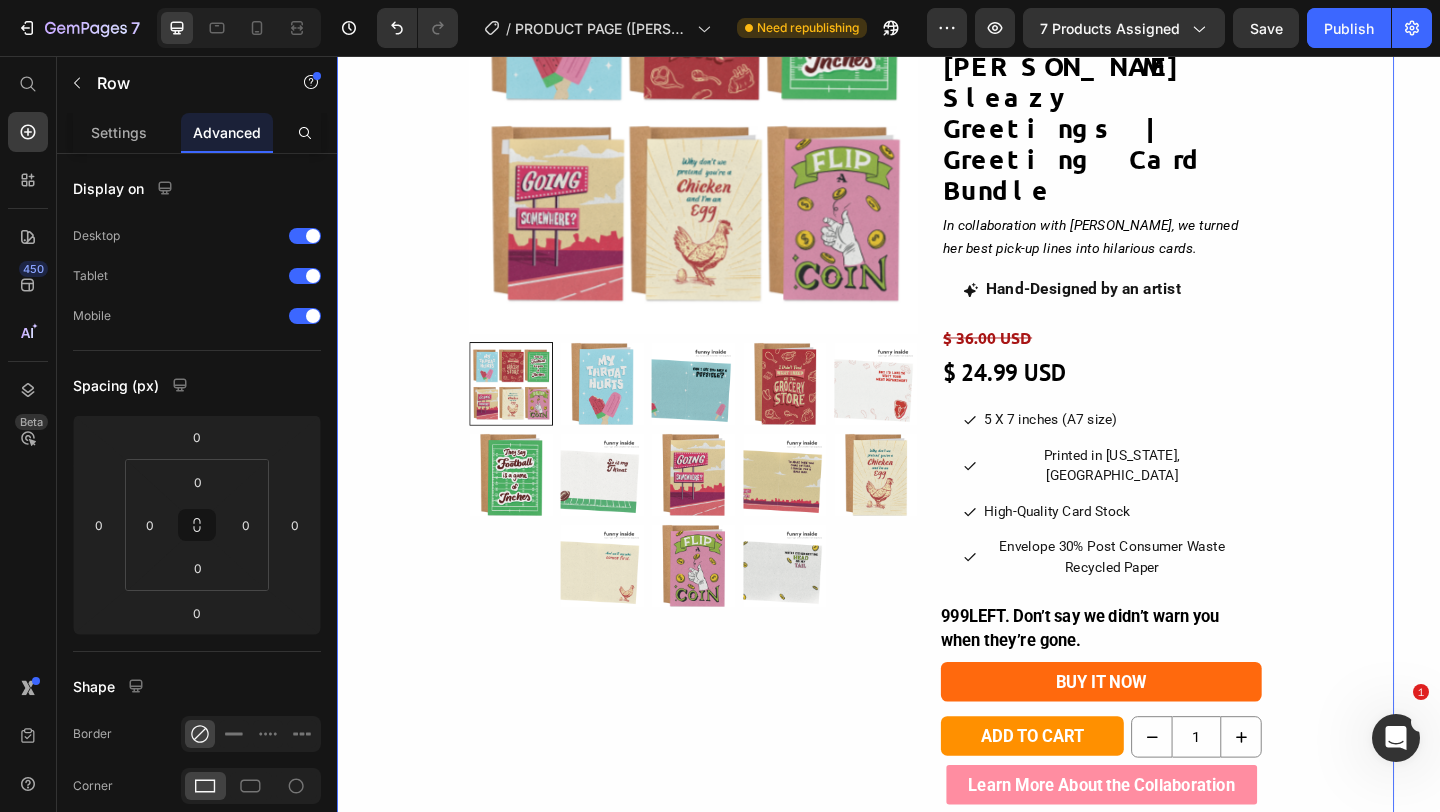 scroll, scrollTop: 268, scrollLeft: 0, axis: vertical 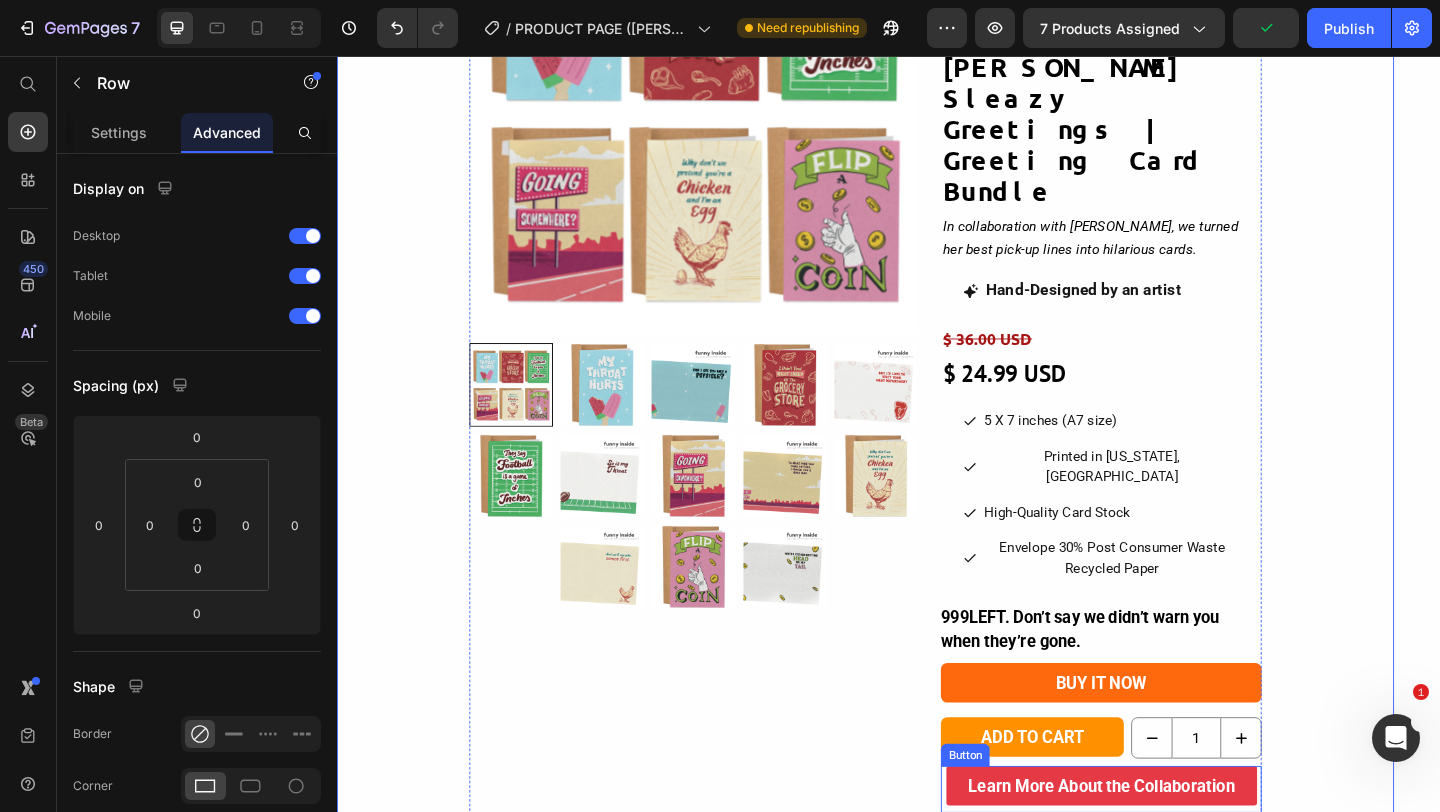 click on "Learn More About the Collaboration" at bounding box center (1169, 849) 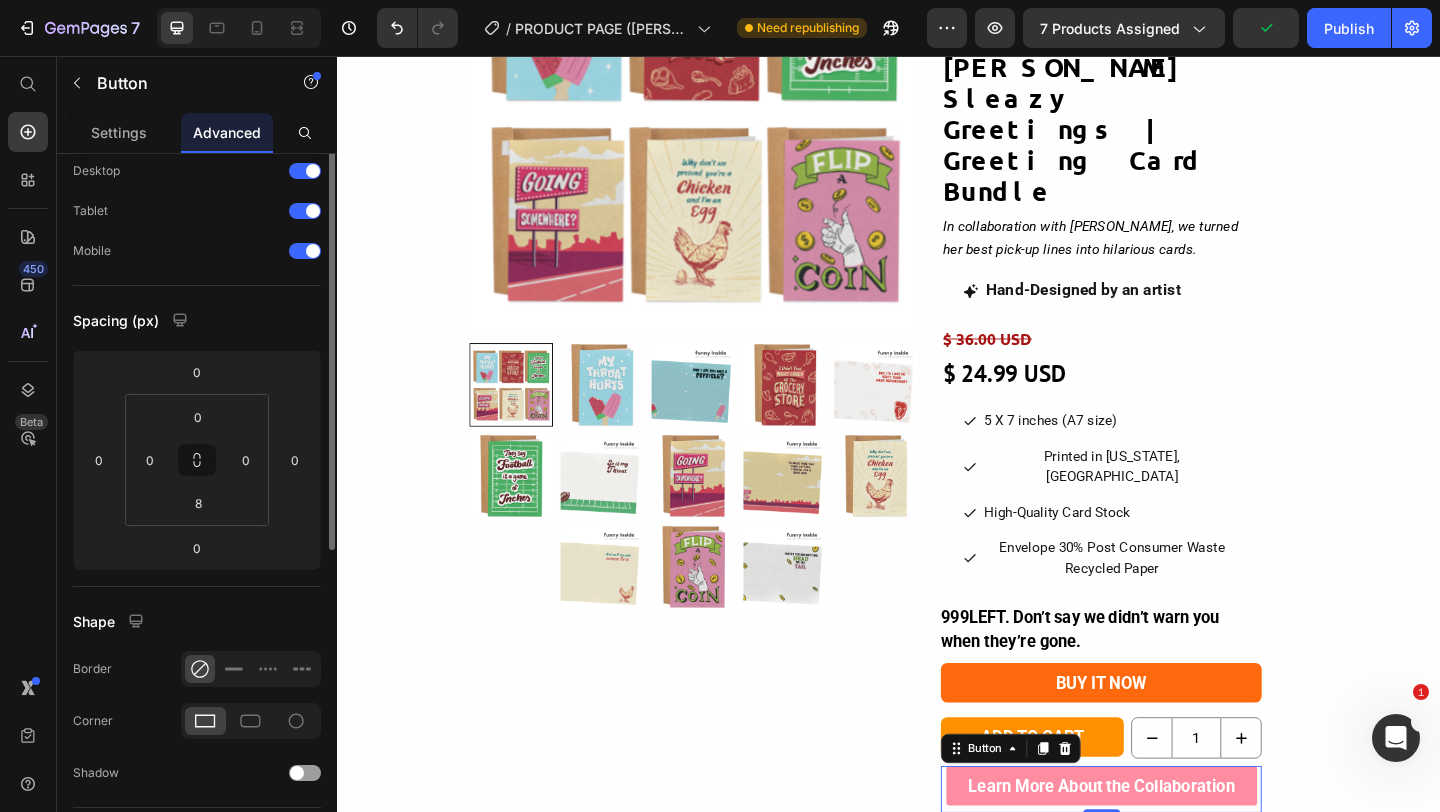 scroll, scrollTop: 73, scrollLeft: 0, axis: vertical 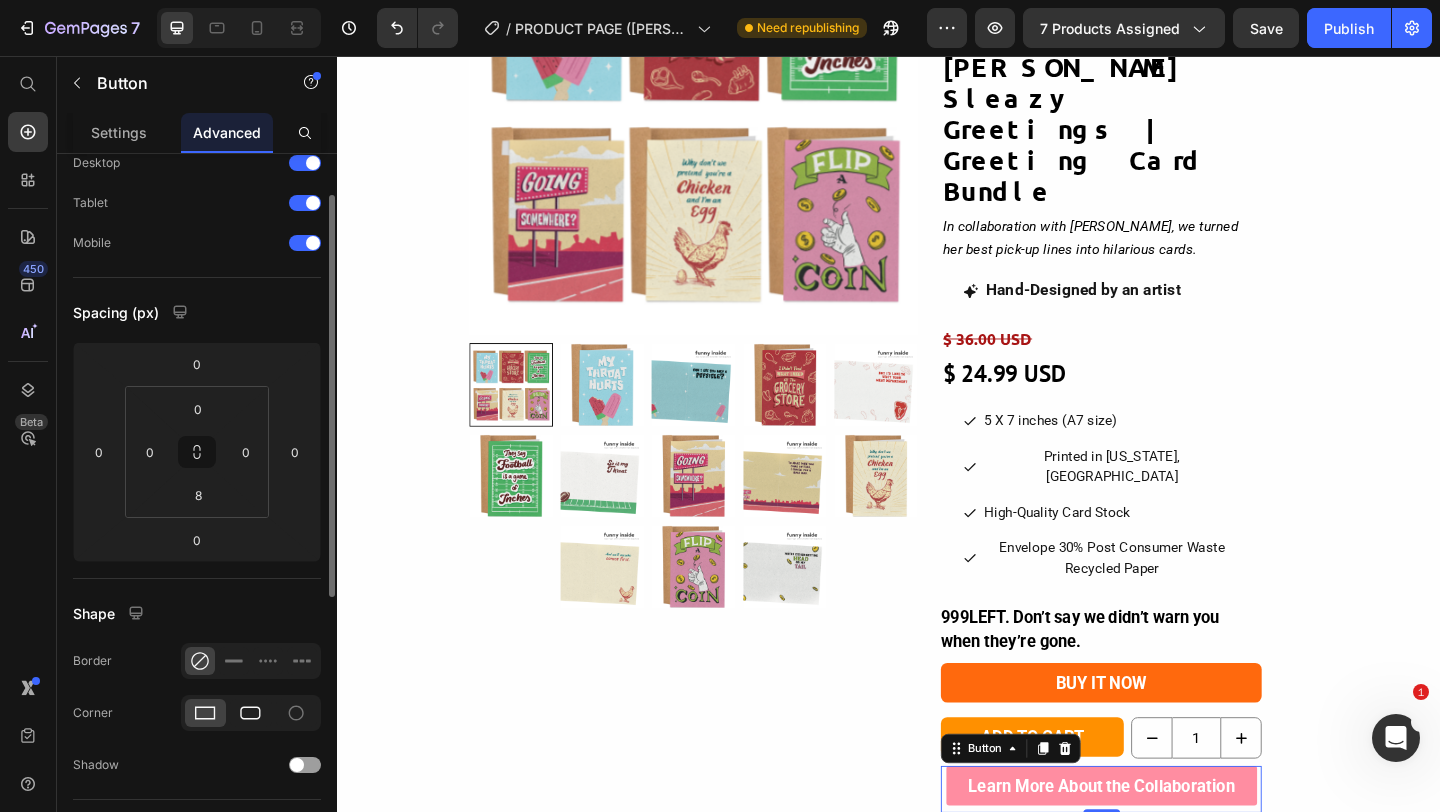 click 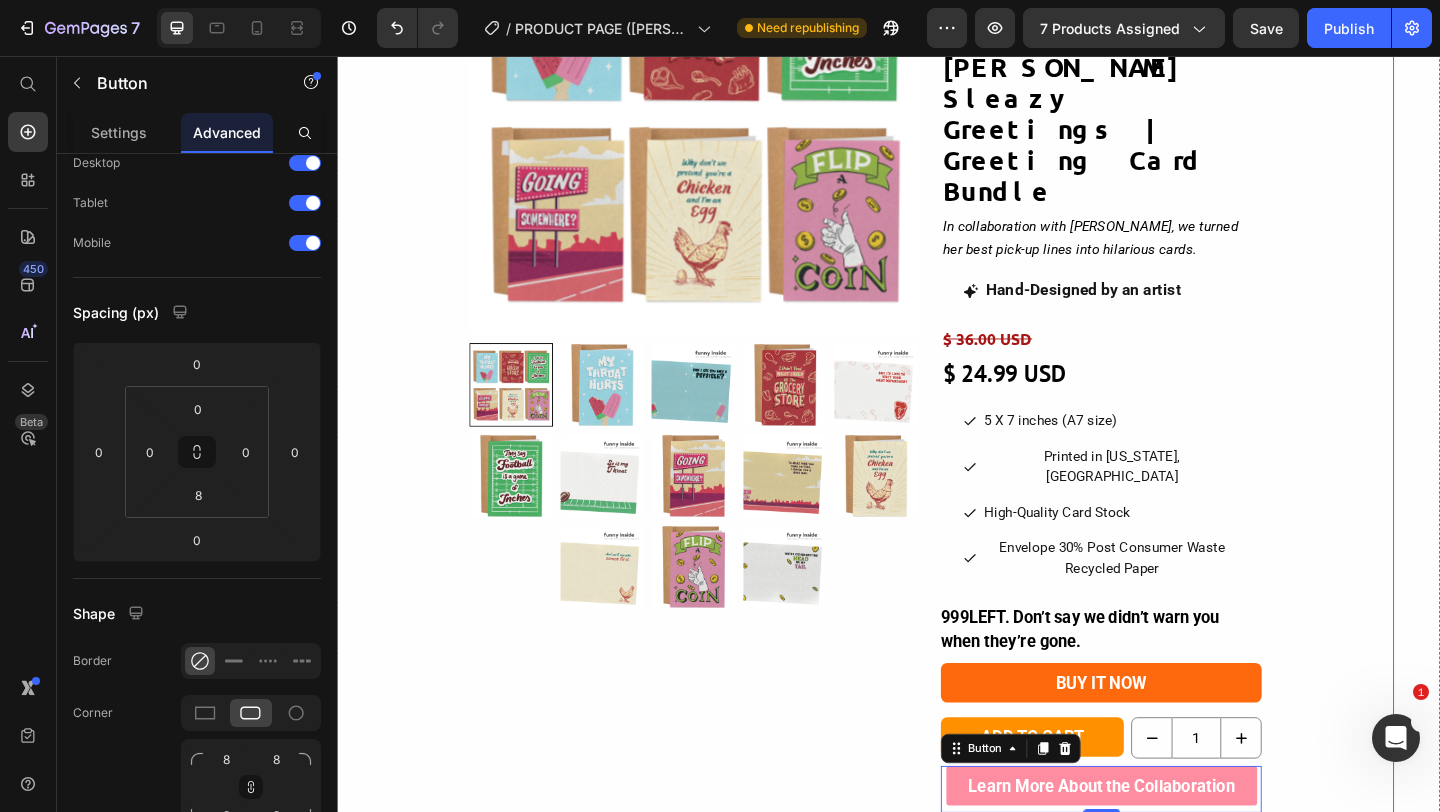 click on "Product Images & Gallery {% assign current_variant = product.selected_or_first_available_variant %}
{{ current_variant.sku }} Custom Code Tara & Brian | Tara & Brian X Sleazy Greetings | Greeting Card Bundle Product Title In collaboration with Tara Ball, we turned her best pick-up lines into hilarious cards. Text block
Hand-Designed by an artist Button $ 36.00 USD Product Price $ 24.99 USD Product Price
5 X 7 inches (A7 size) Button
Printed in Colorado, USA Button
High-Quality Card Stock Button
Envelope 30% Post Consumer Waste Recycled Paper Button Row 999  LEFT.  Don’t say we didn’t warn you when they’re gone. Stock Counter Buy it now Product Dynamic Checkout Add to cart Product Cart Button 1 Product Quantity Row Learn More About the Collaboration Button   0
Free shipping over $50 Button We teamed up with  Tara & Brian
What you'll get:
6 Kraft envelopes made with 30% recycled paper" at bounding box center (912, 593) 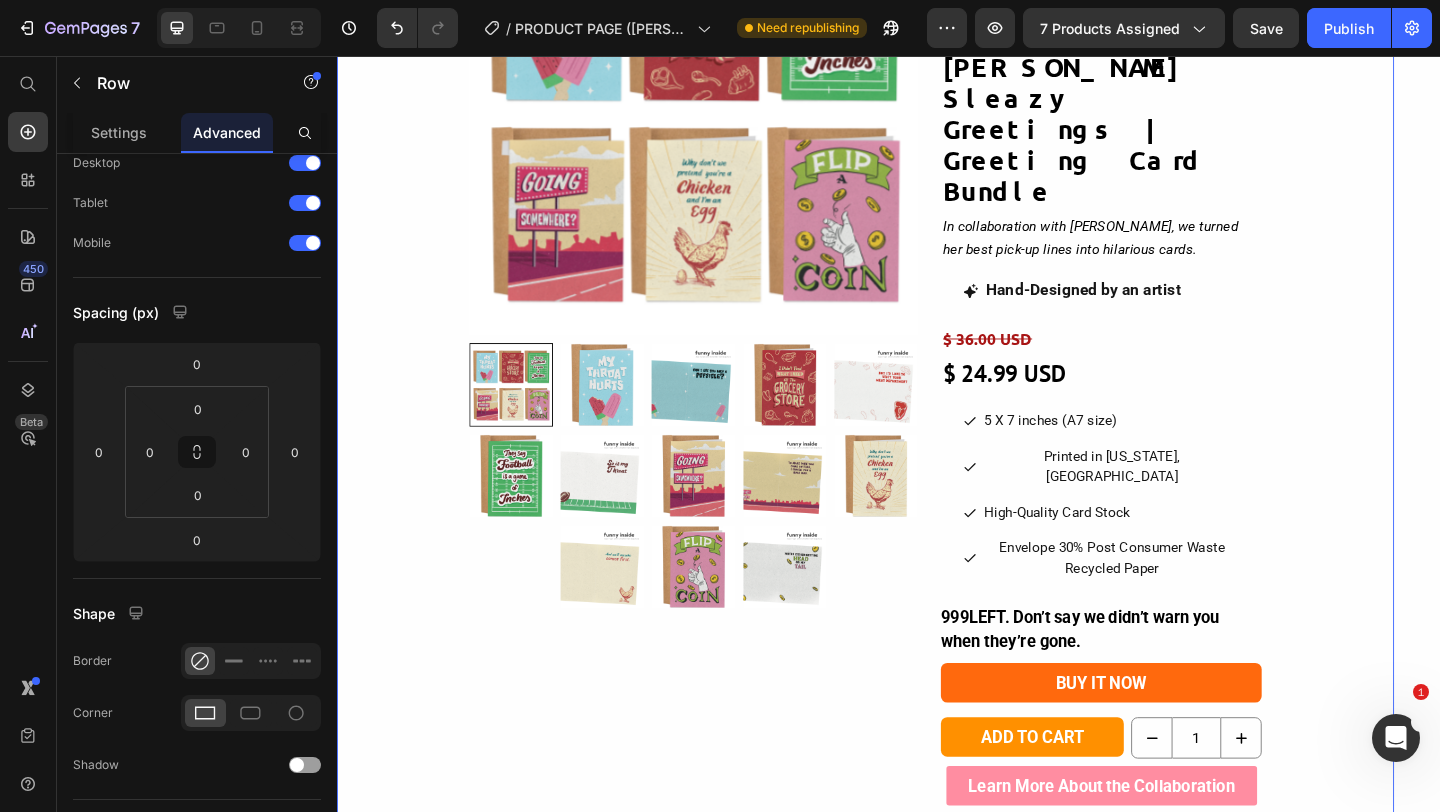 scroll, scrollTop: 0, scrollLeft: 0, axis: both 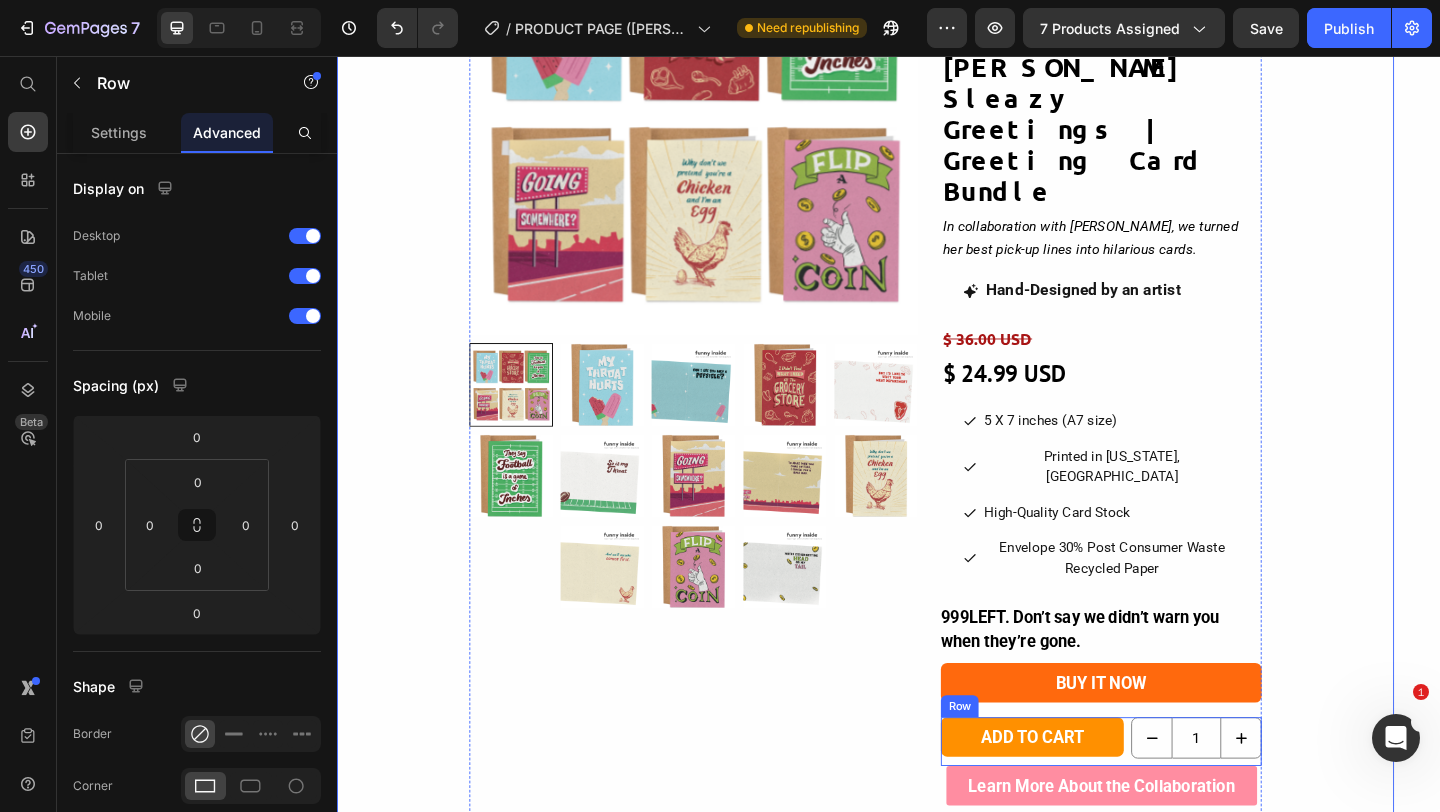 click on "Add to cart Product Cart Button 1 Product Quantity Row" at bounding box center (1168, 801) 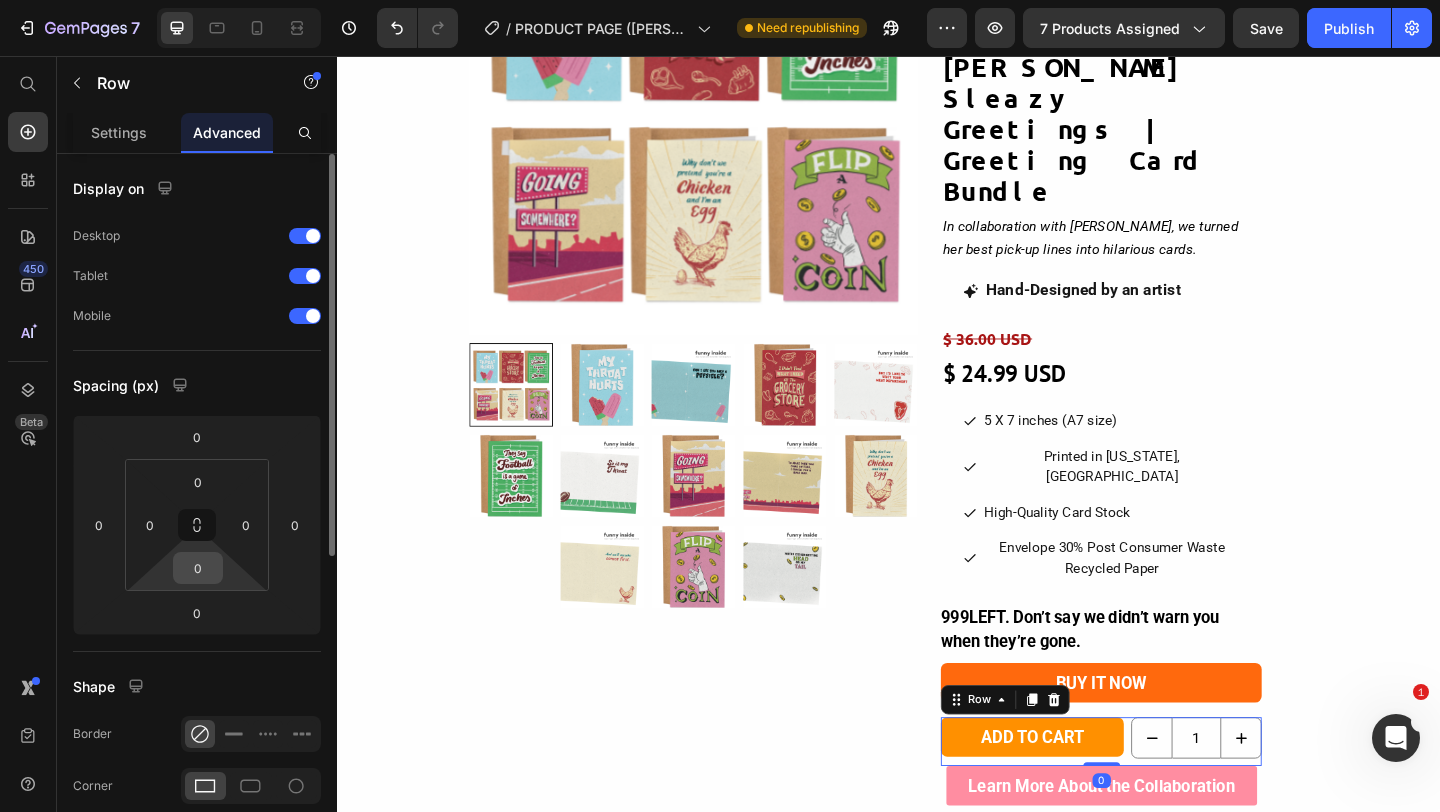 click on "0" at bounding box center [198, 568] 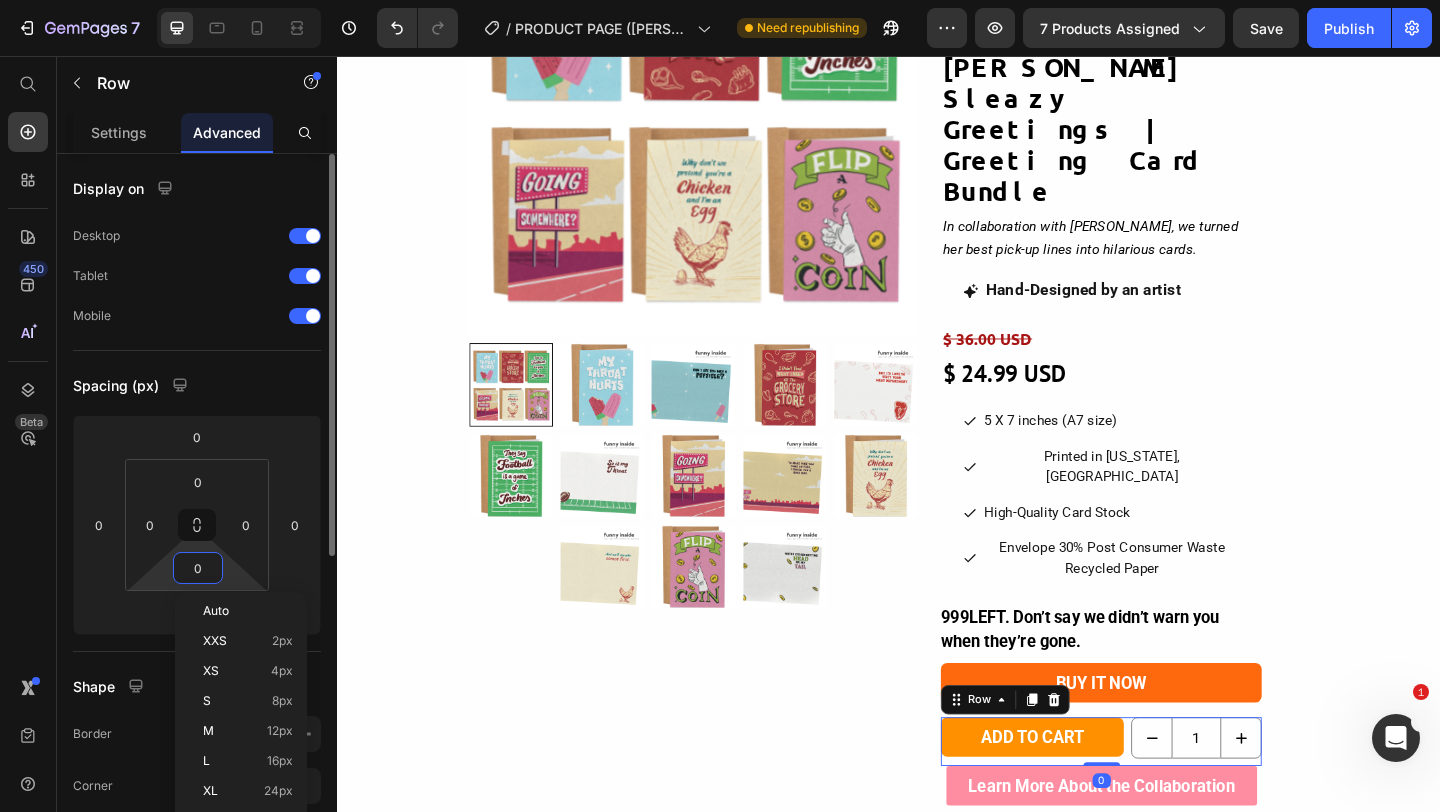 type on "8" 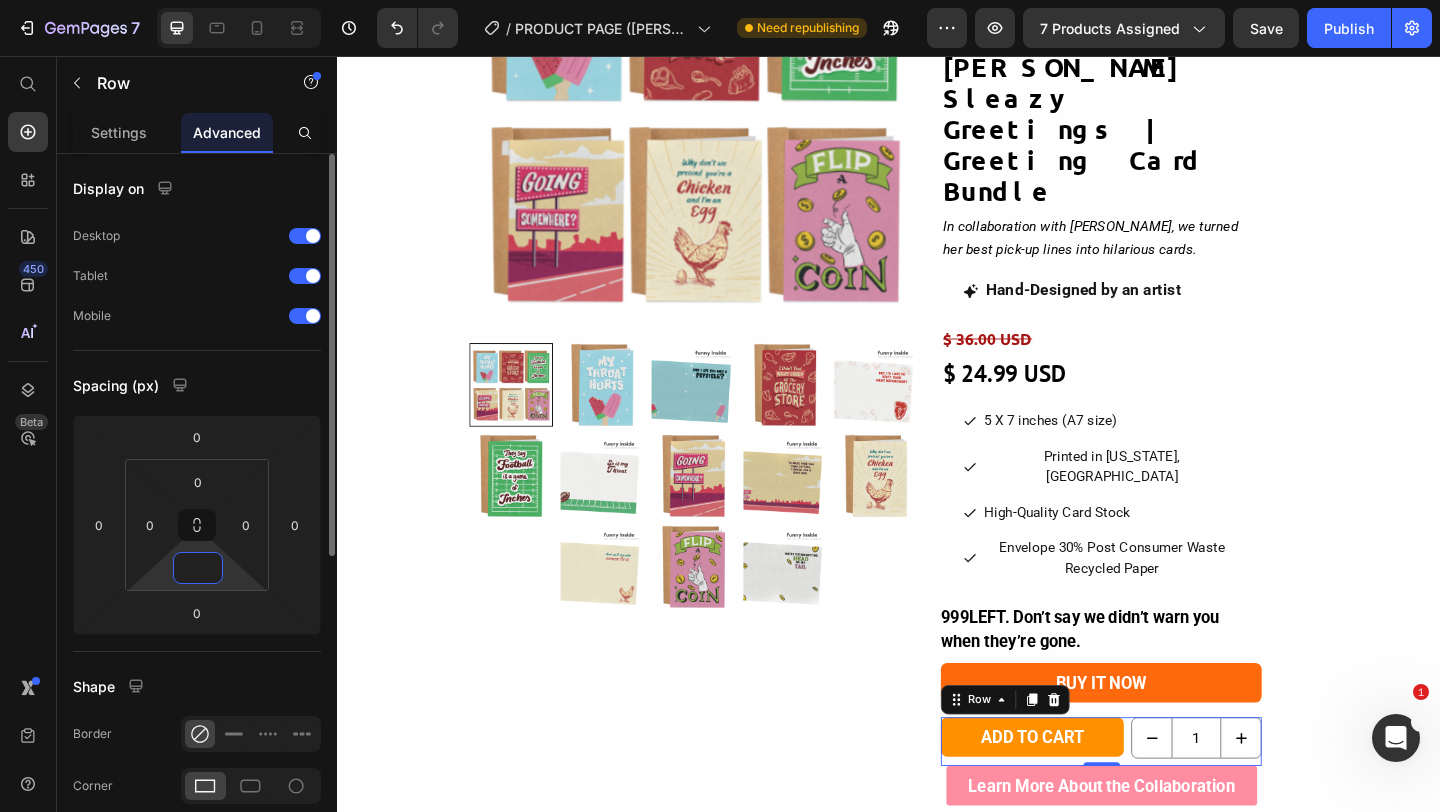 type on "5" 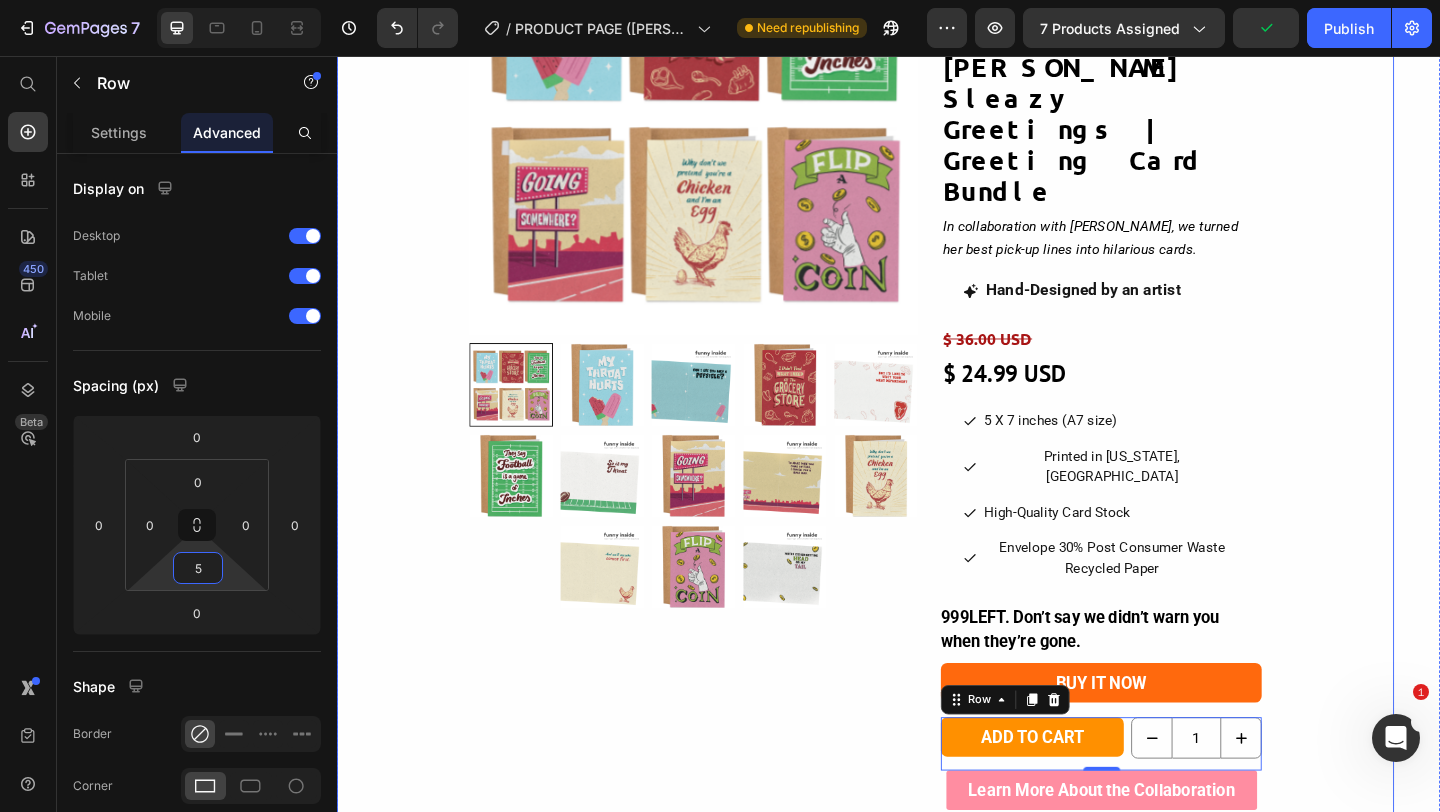 click on "Product Images & Gallery {% assign current_variant = product.selected_or_first_available_variant %}
{{ current_variant.sku }} Custom Code Tara & Brian | Tara & Brian X Sleazy Greetings | Greeting Card Bundle Product Title In collaboration with Tara Ball, we turned her best pick-up lines into hilarious cards. Text block
Hand-Designed by an artist Button $ 36.00 USD Product Price $ 24.99 USD Product Price
5 X 7 inches (A7 size) Button
Printed in Colorado, USA Button
High-Quality Card Stock Button
Envelope 30% Post Consumer Waste Recycled Paper Button Row 999  LEFT.  Don’t say we didn’t warn you when they’re gone. Stock Counter Buy it now Product Dynamic Checkout Add to cart Product Cart Button 1 Product Quantity Row   0 Learn More About the Collaboration Button
Free shipping over $50 Button We teamed up with  Tara & Brian
What you'll get:
6 Kraft envelopes made with 30% recycled paper" at bounding box center [912, 595] 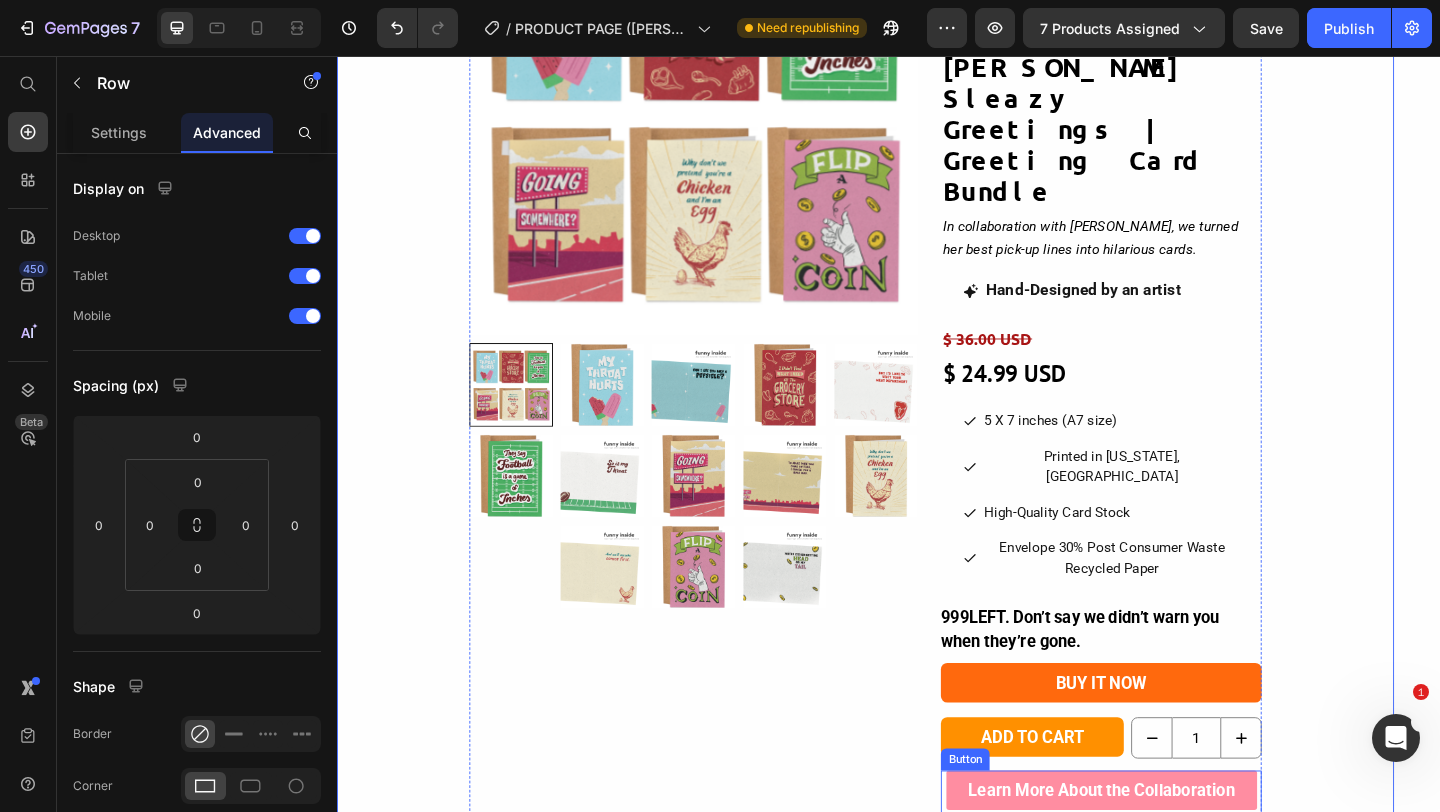 click on "Learn More About the Collaboration Button" at bounding box center [1168, 858] 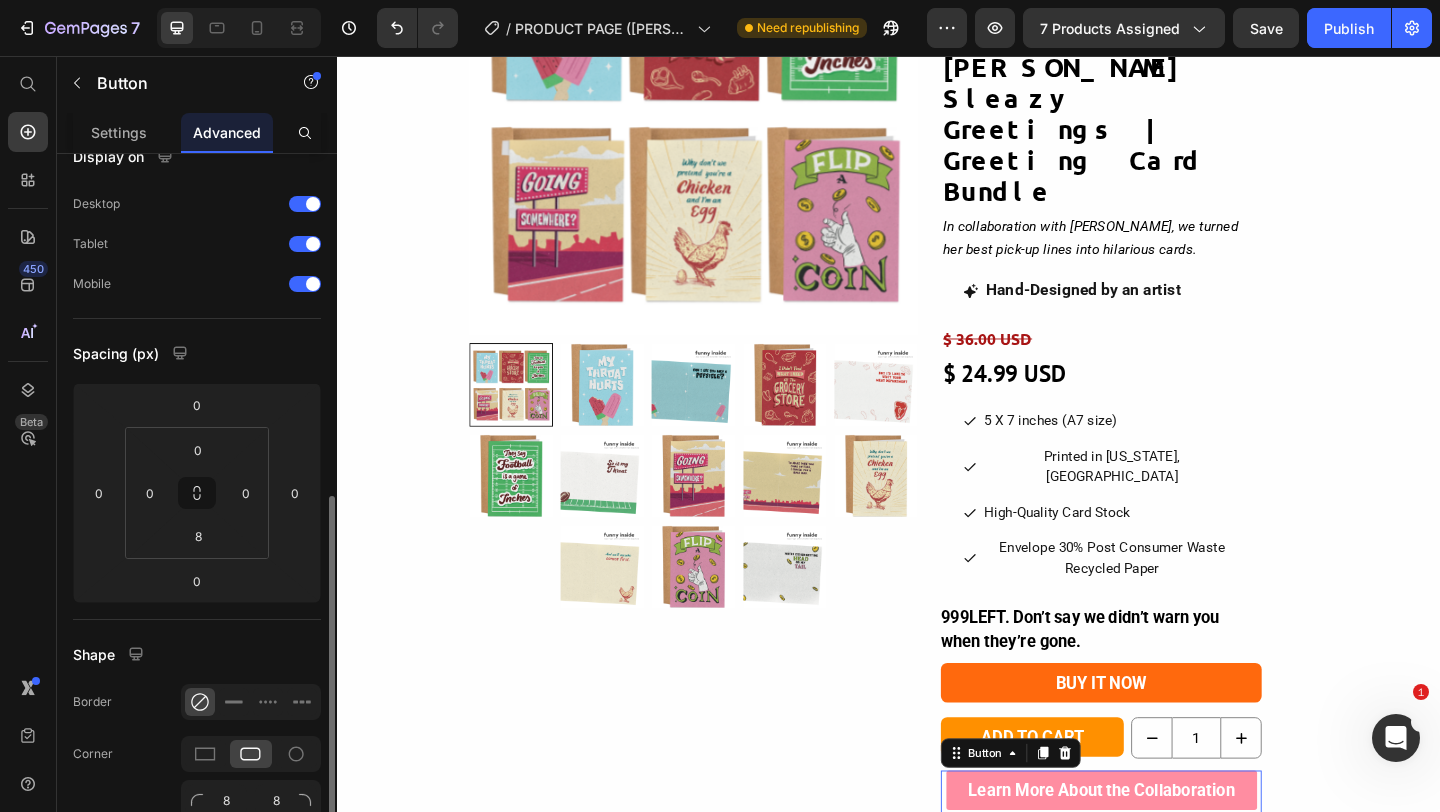 scroll, scrollTop: 0, scrollLeft: 0, axis: both 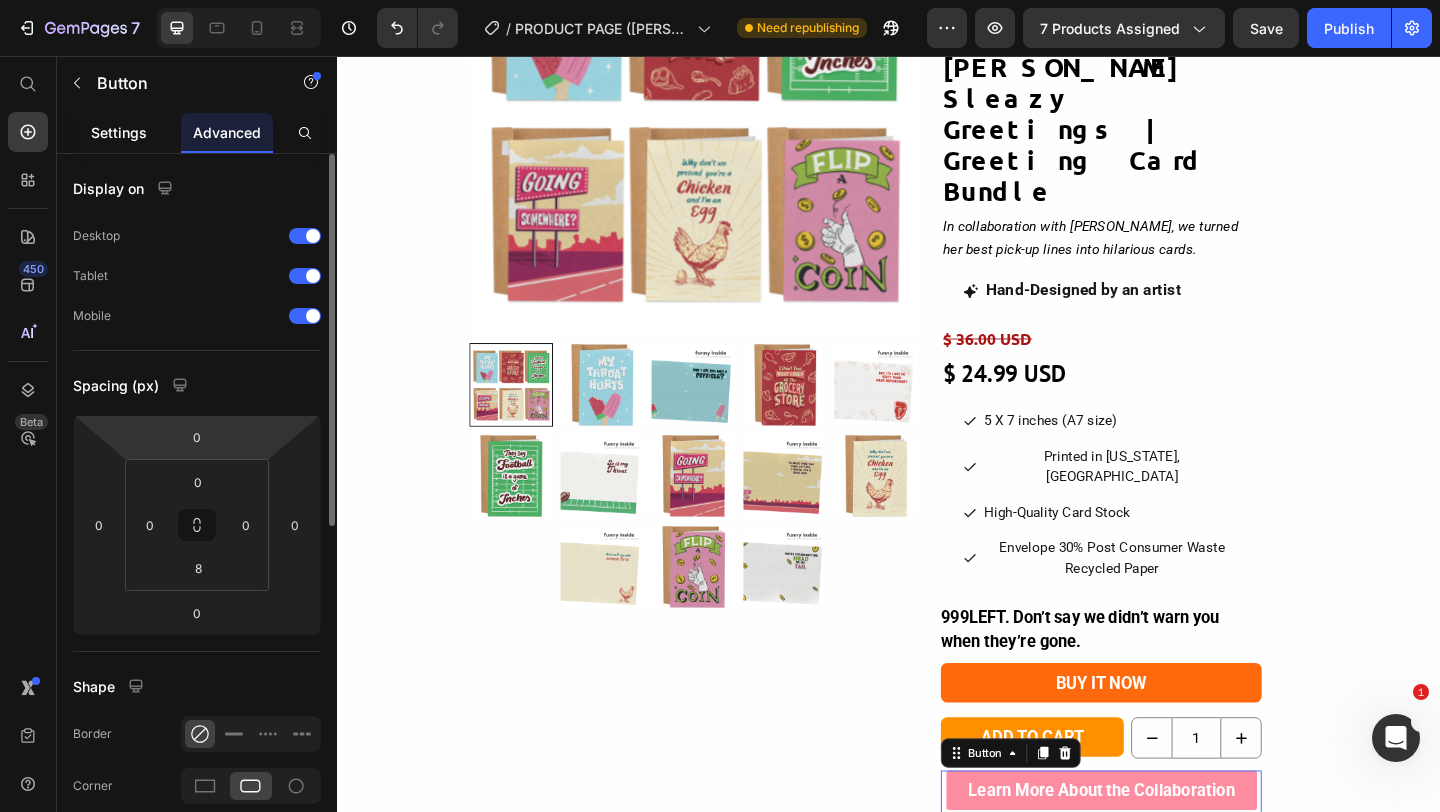click on "Settings" at bounding box center (119, 132) 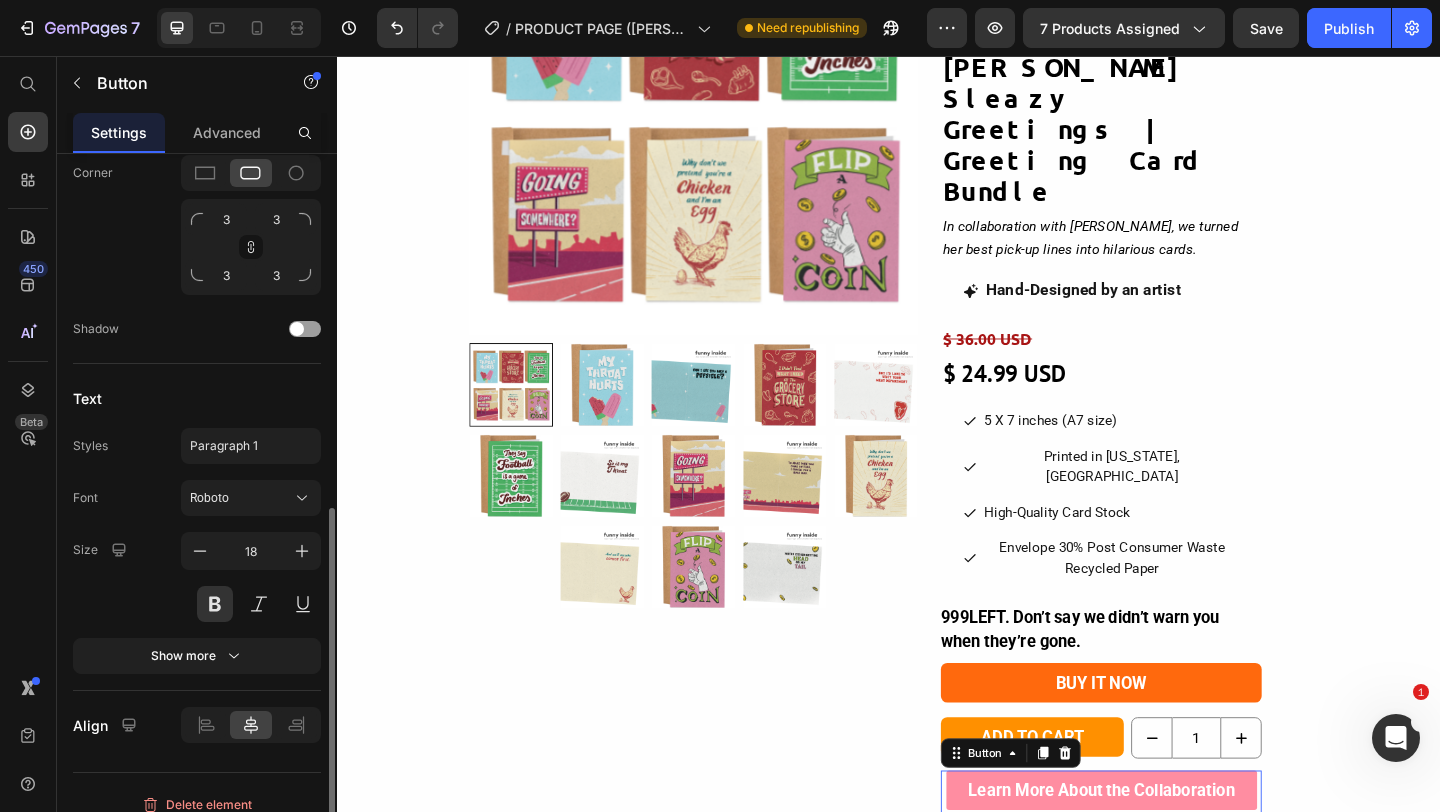 scroll, scrollTop: 713, scrollLeft: 0, axis: vertical 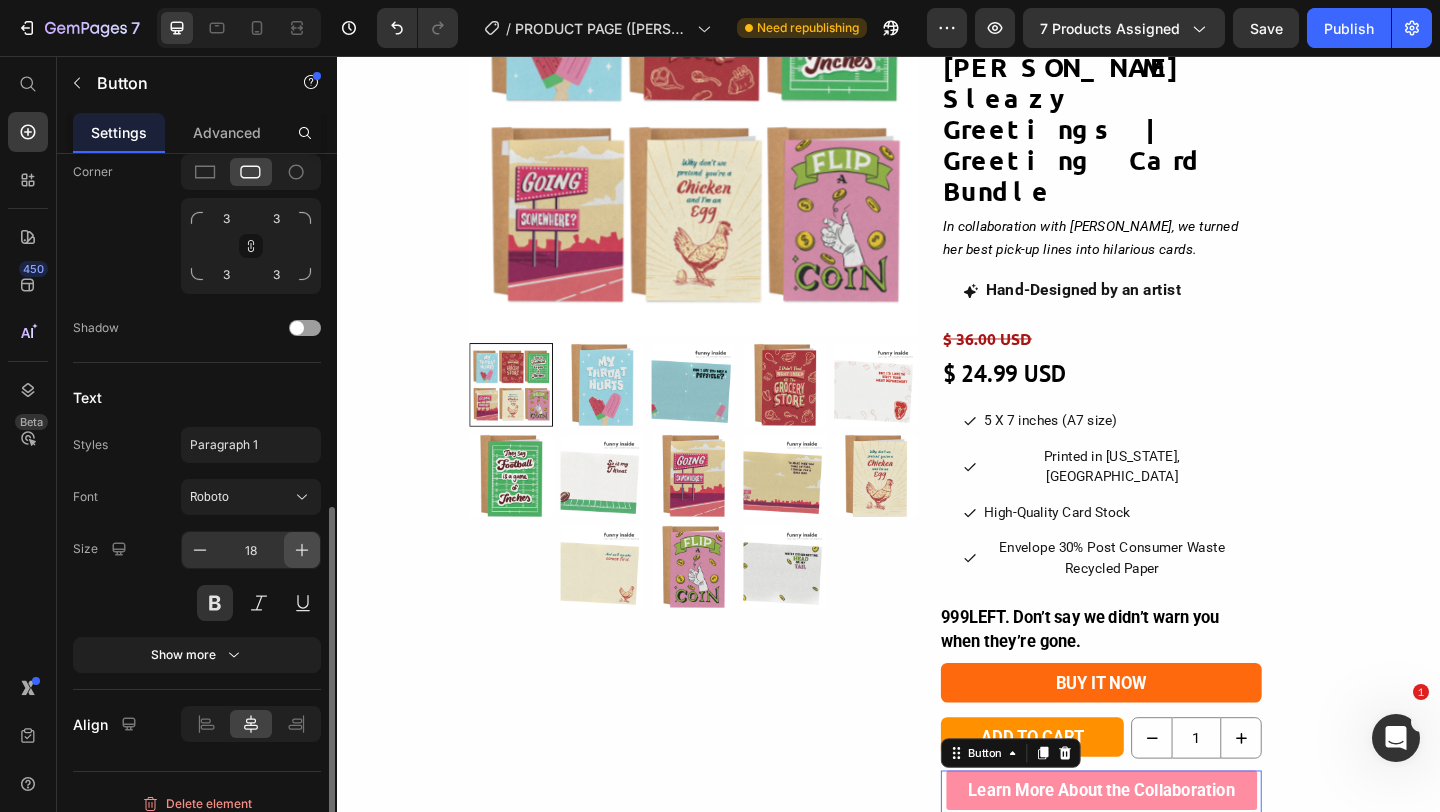 click 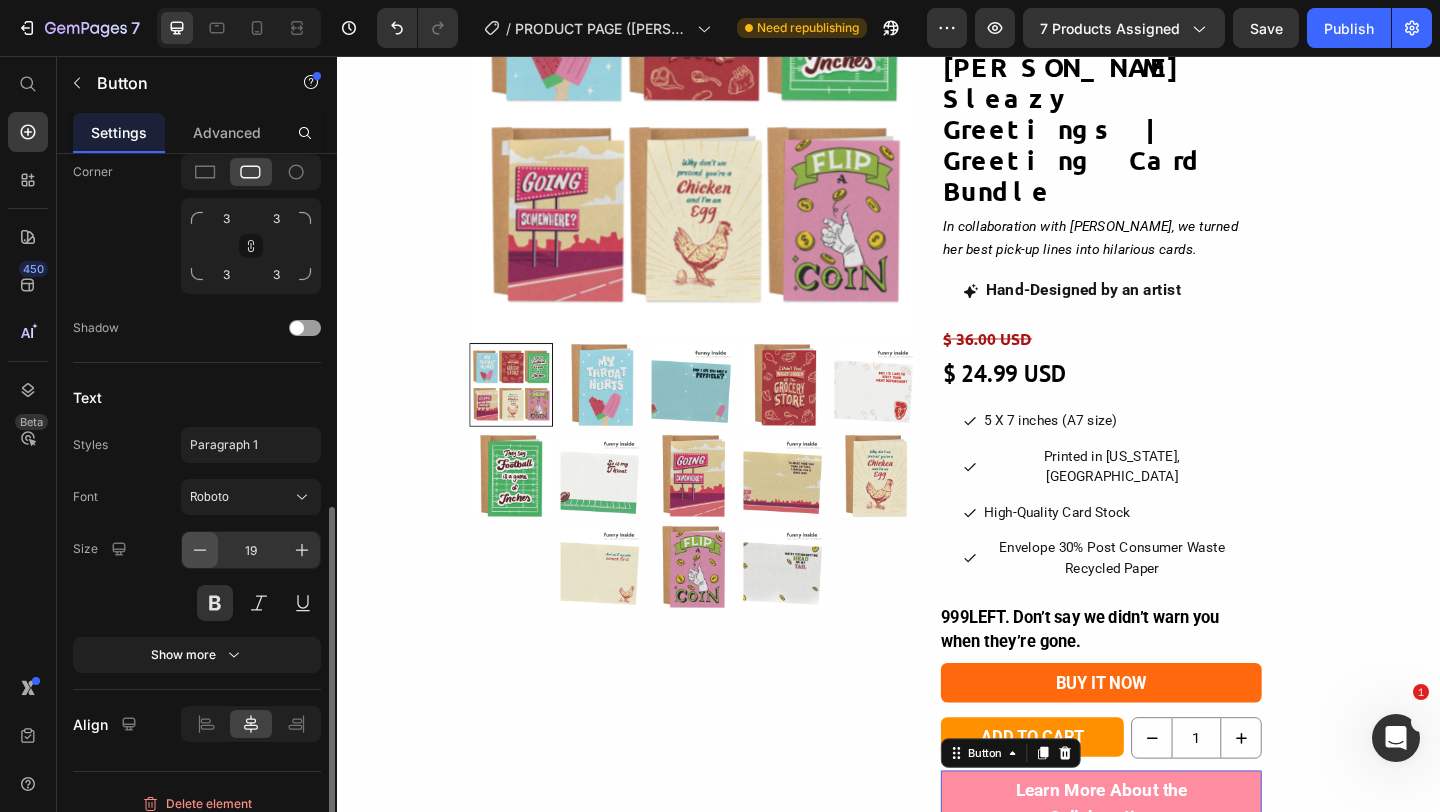 click 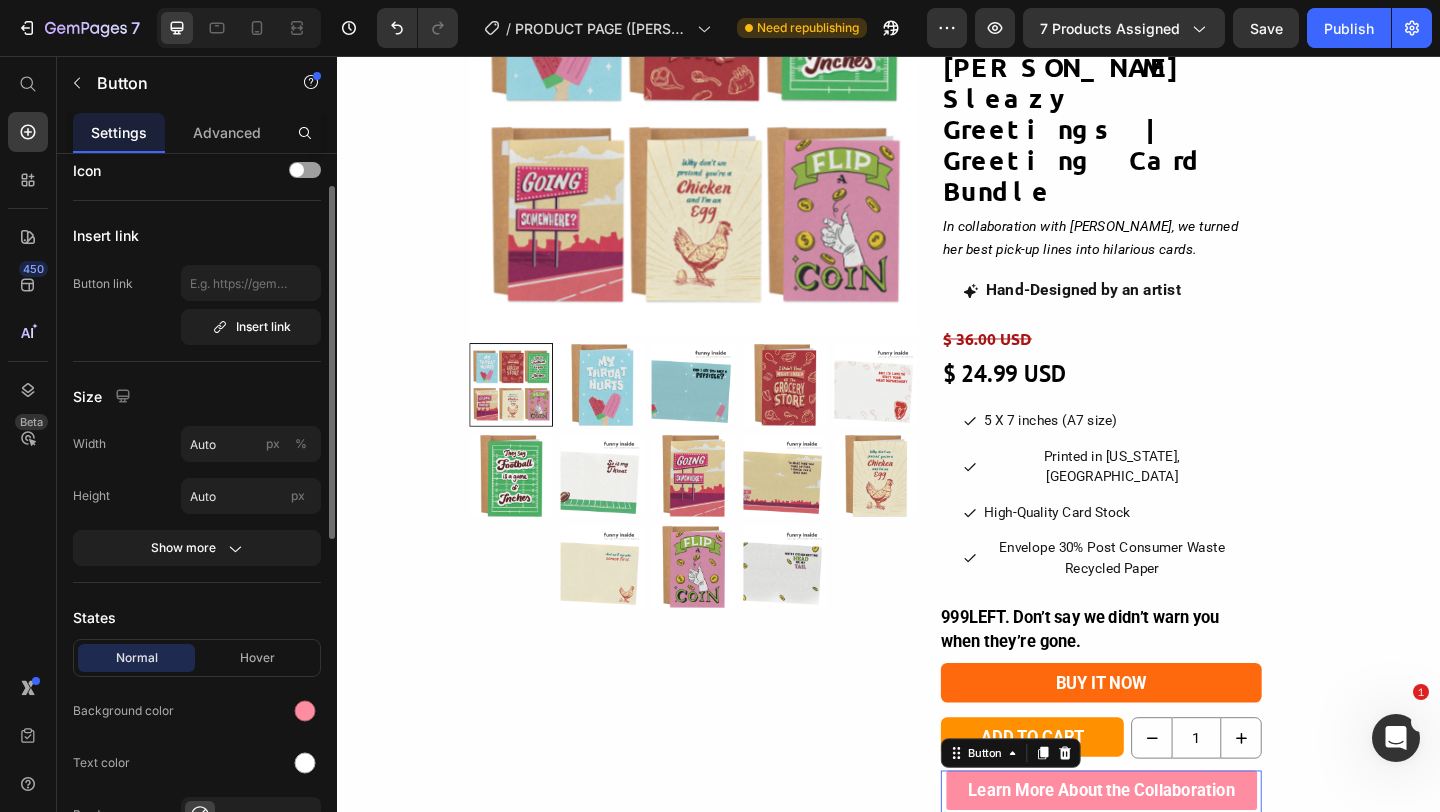 scroll, scrollTop: 0, scrollLeft: 0, axis: both 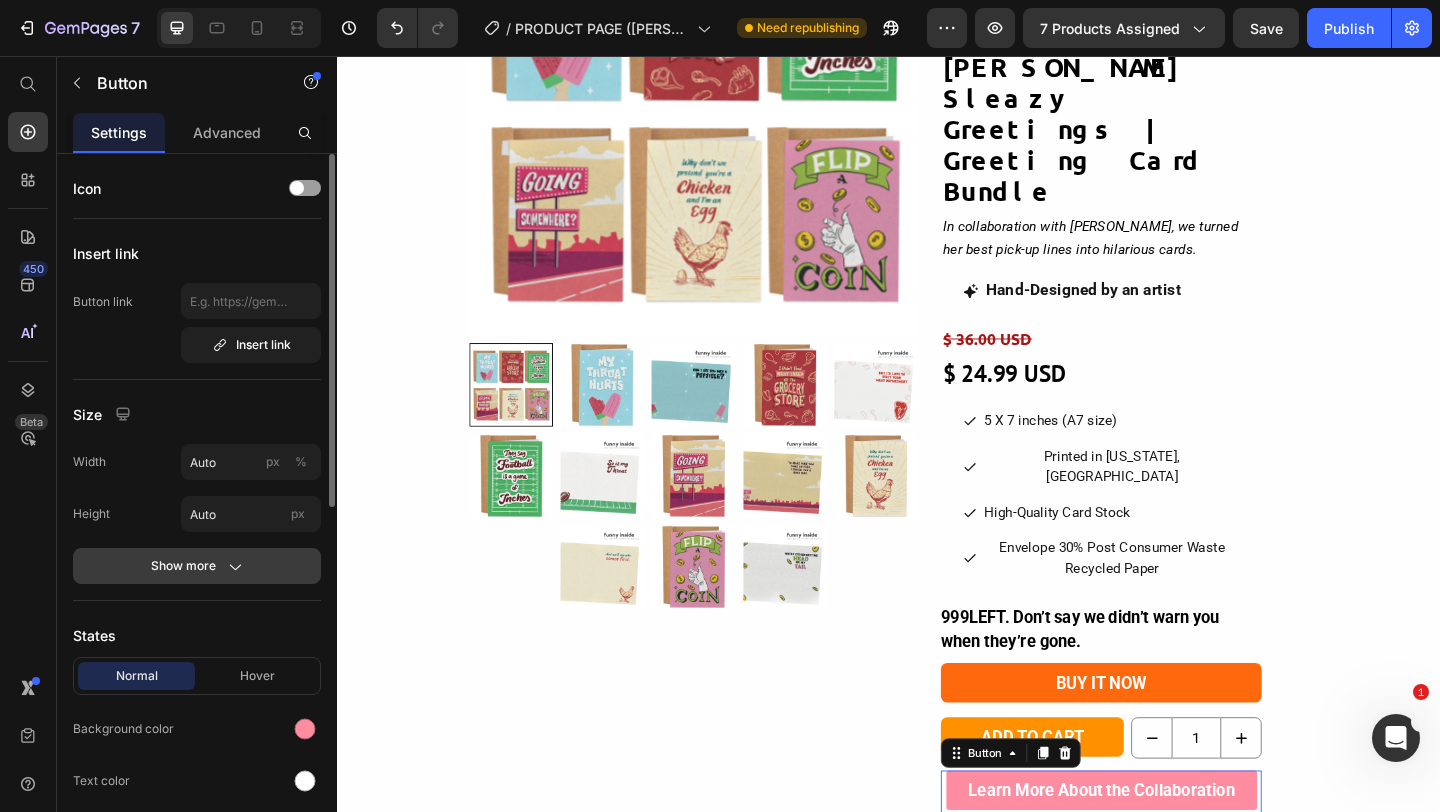 click on "Show more" at bounding box center (197, 566) 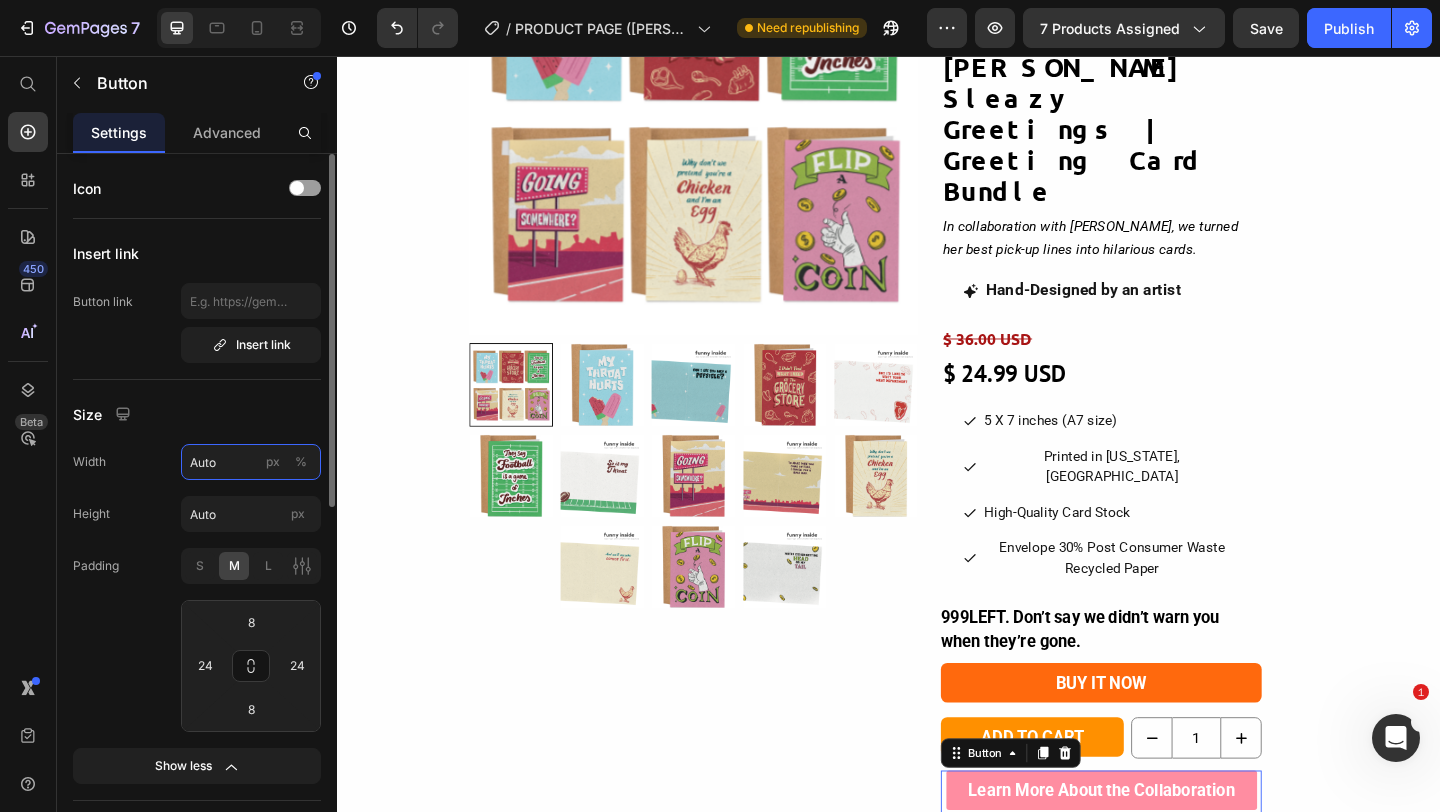 click on "Auto" at bounding box center (251, 462) 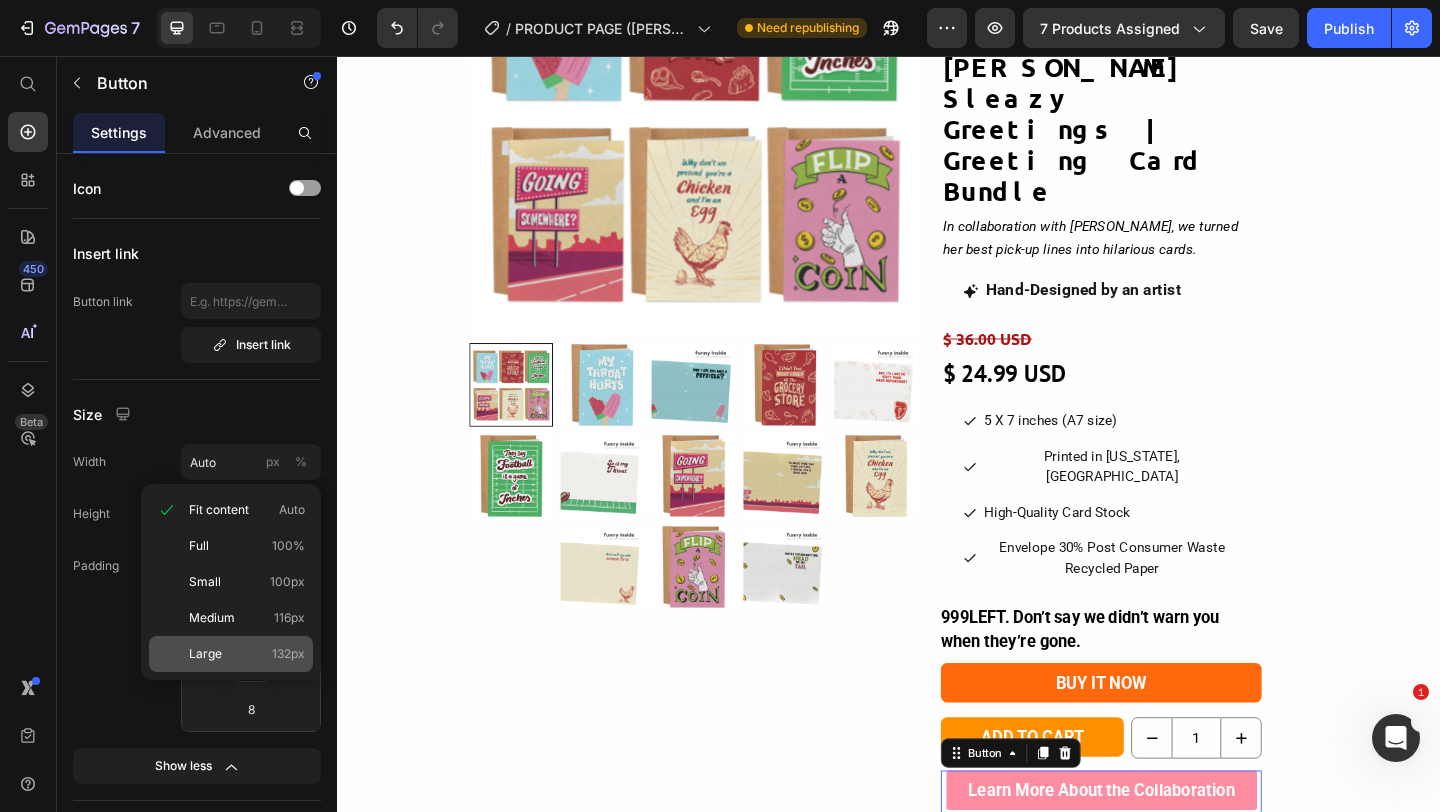 click on "Large 132px" 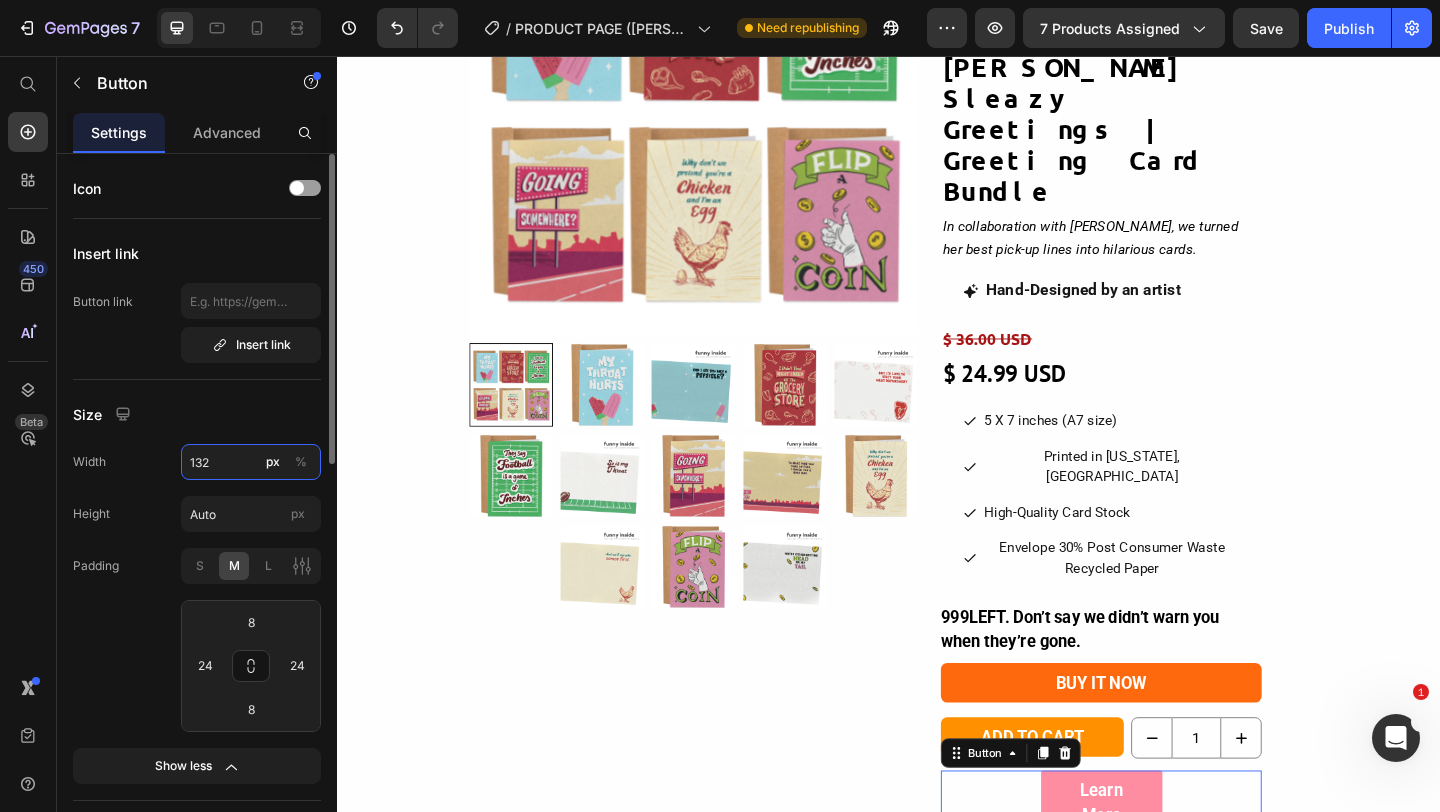 click on "132" at bounding box center [251, 462] 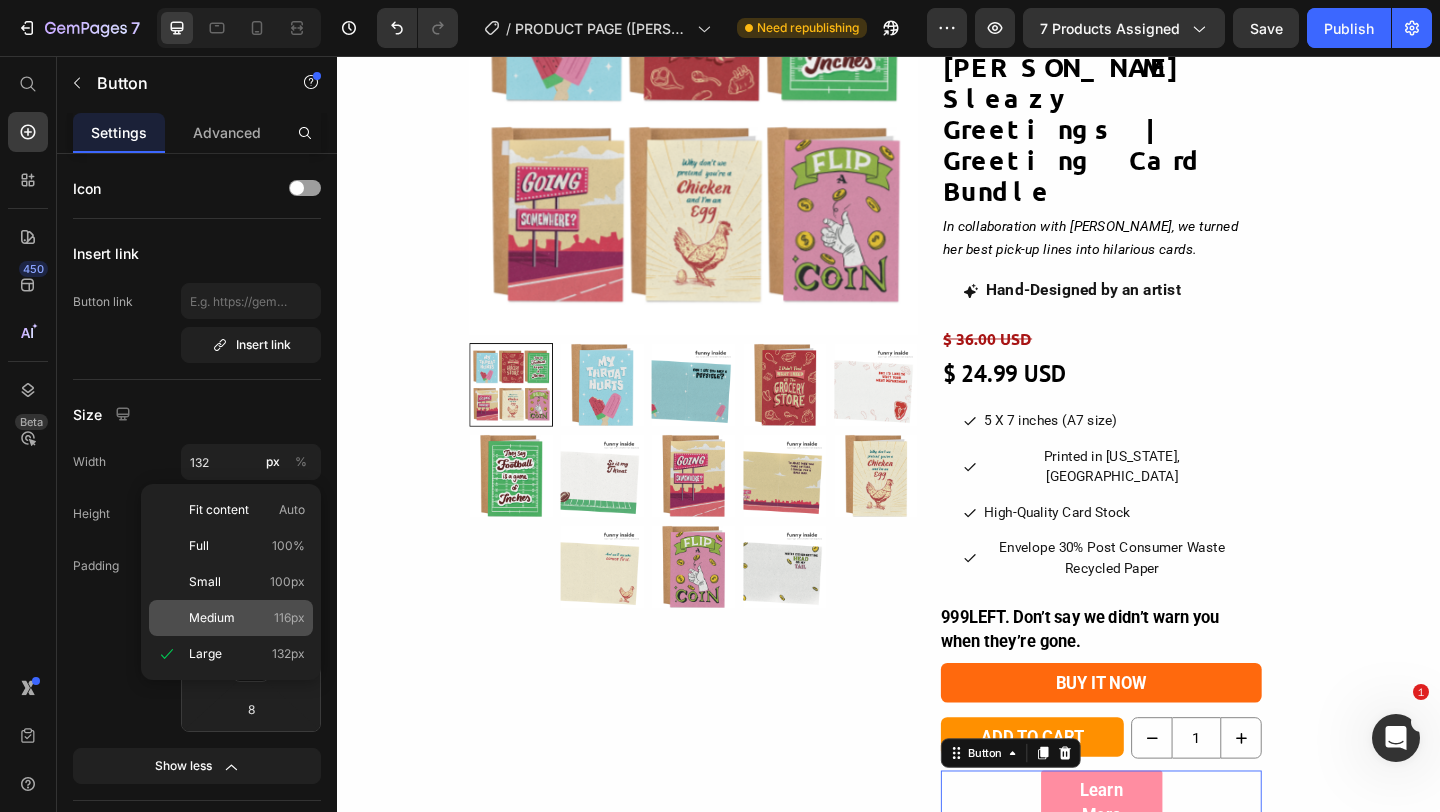 click on "Medium" at bounding box center [212, 618] 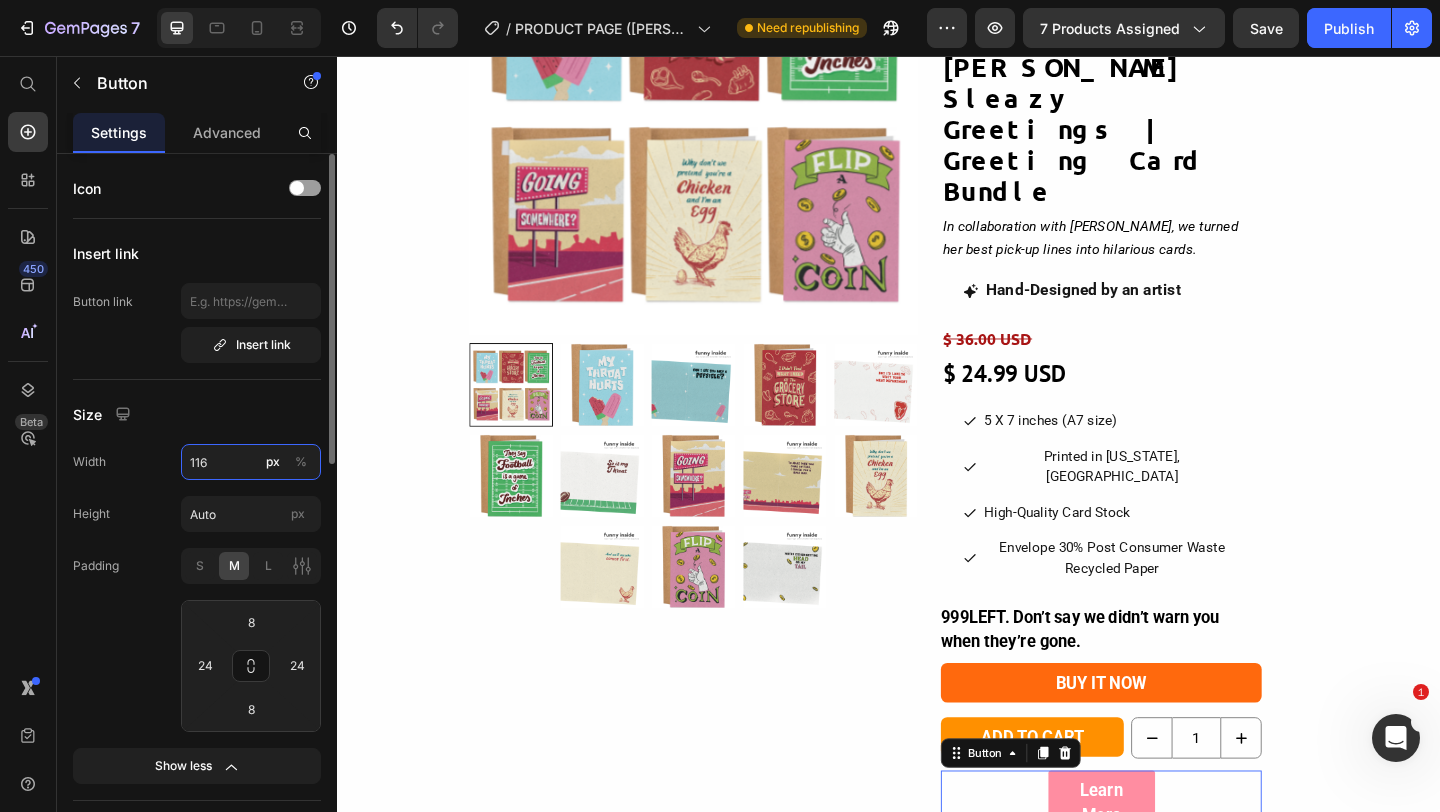 click on "116" at bounding box center (251, 462) 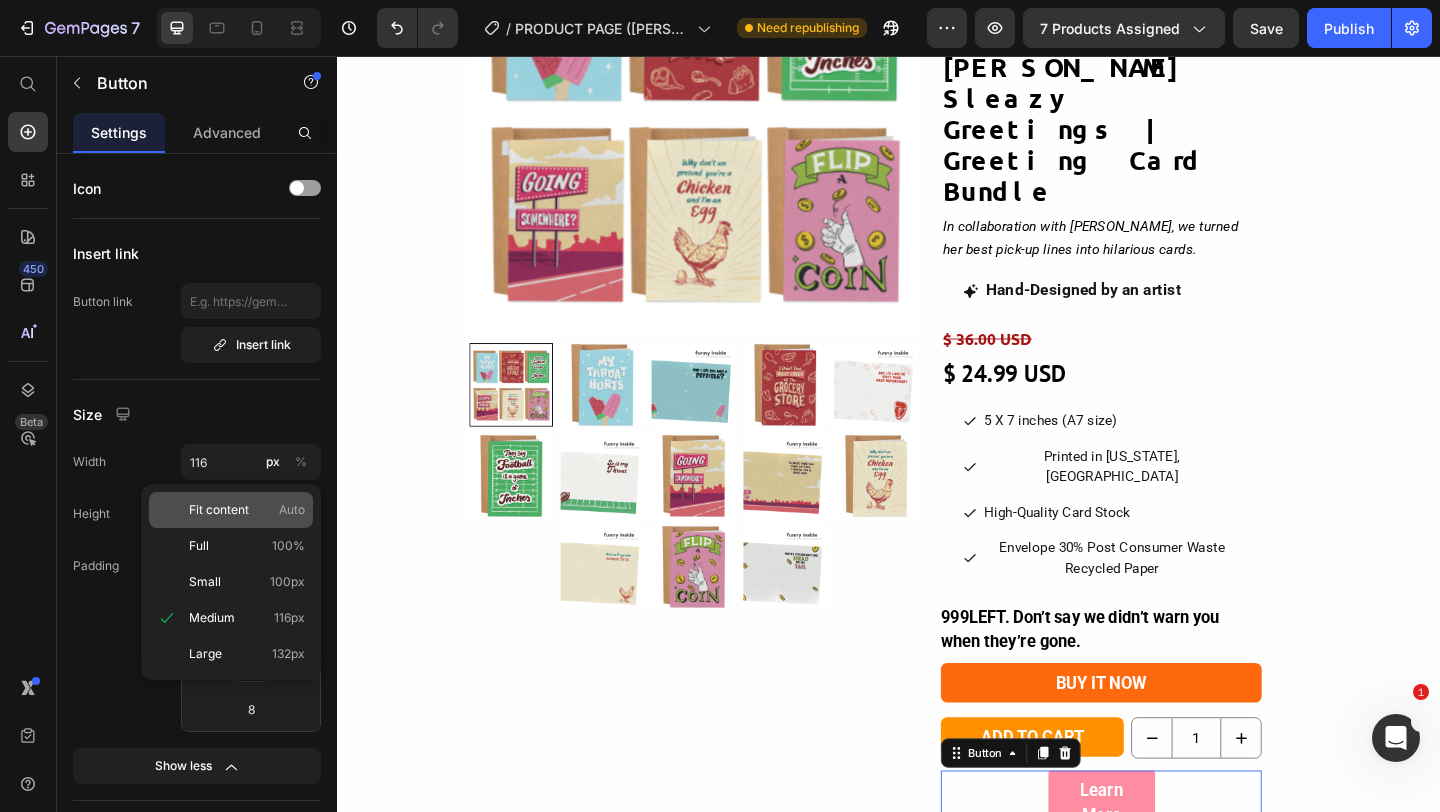 click on "Fit content" at bounding box center (219, 510) 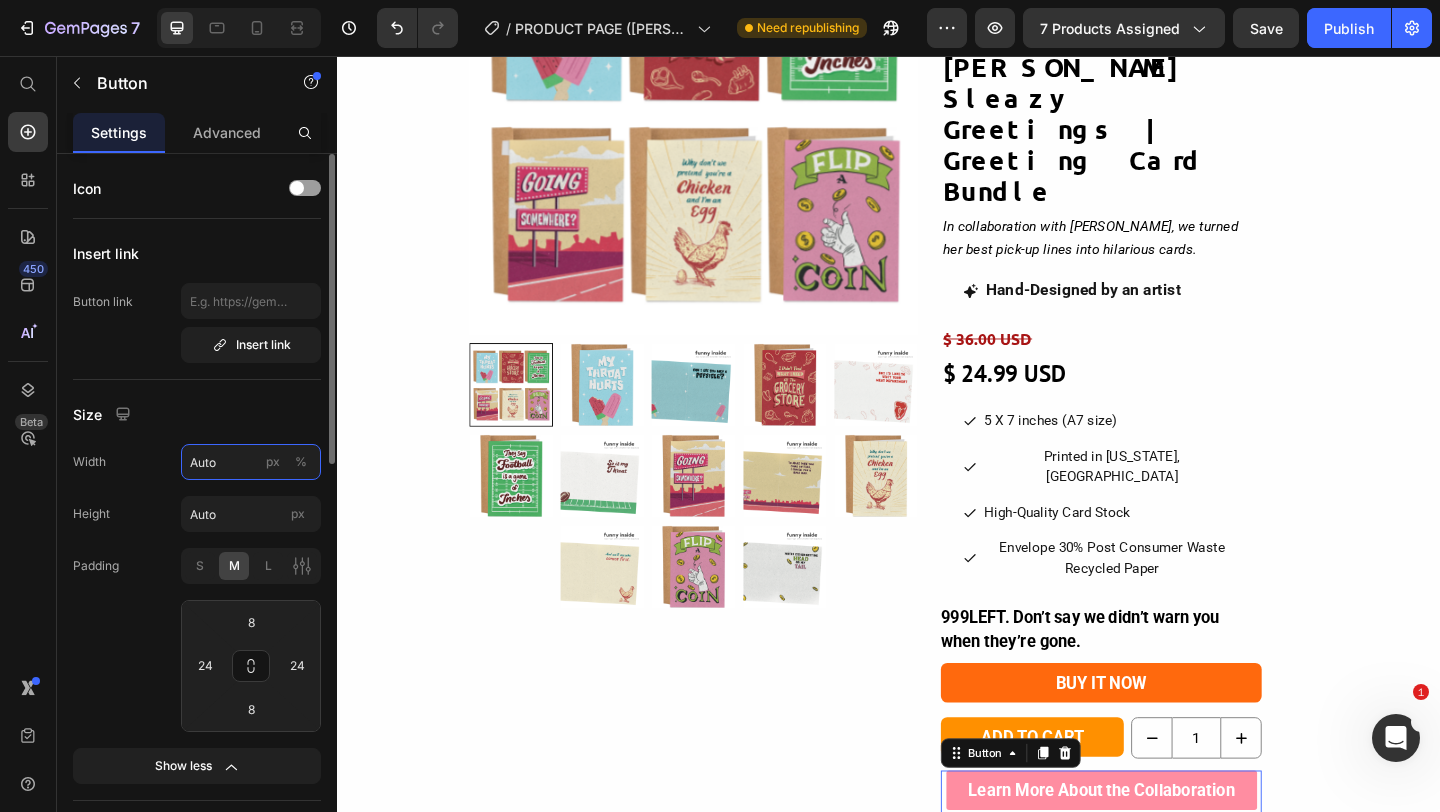 click on "Auto" at bounding box center [251, 462] 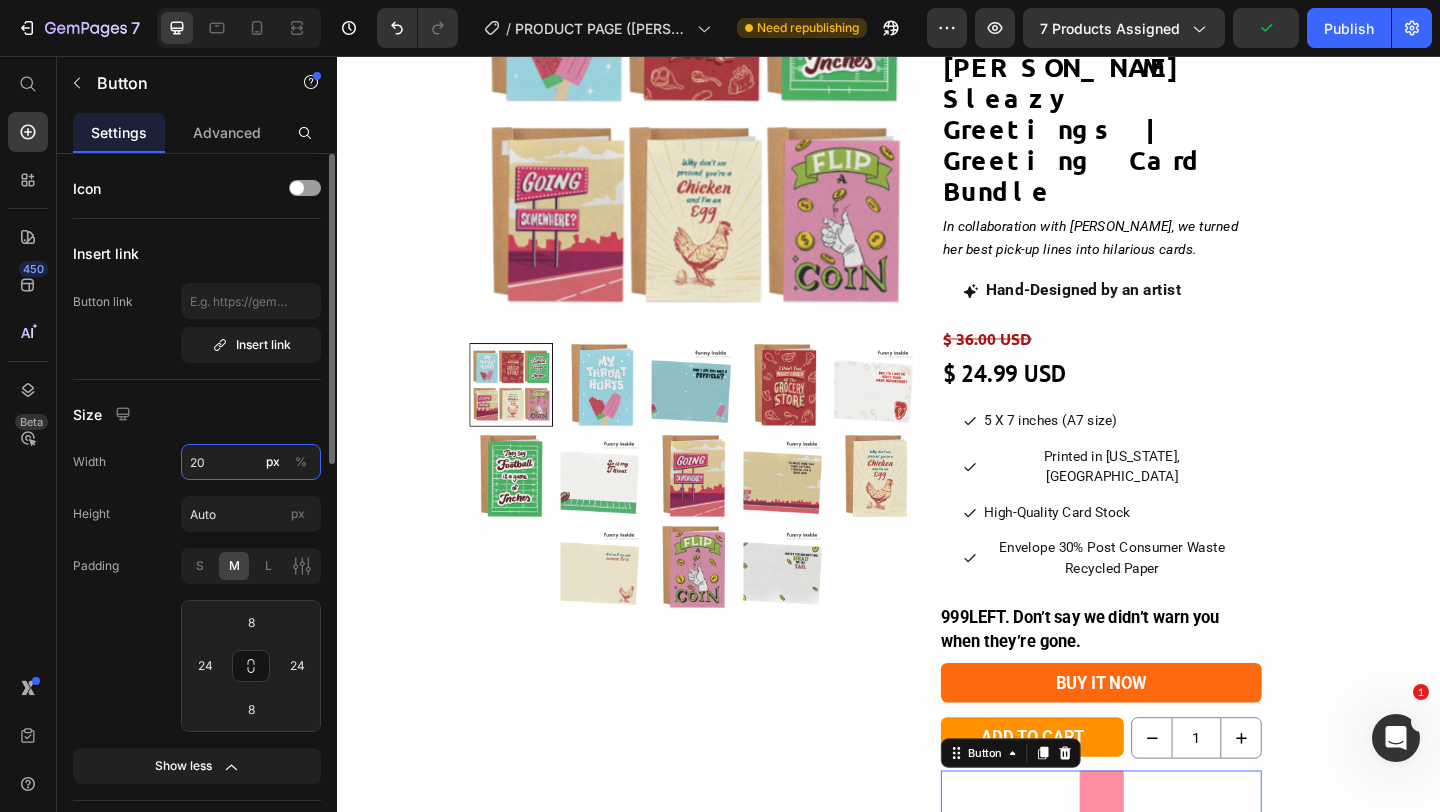 type on "2" 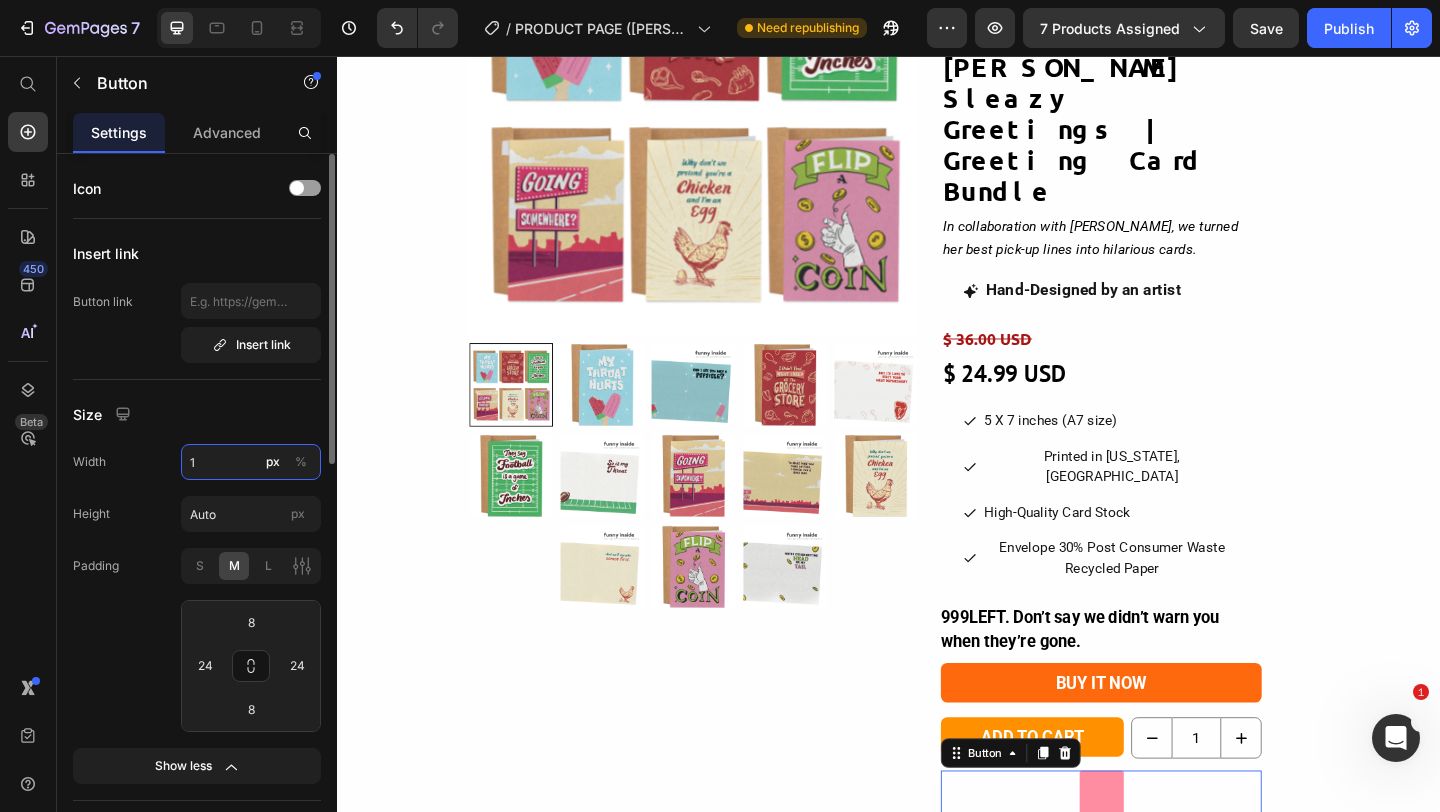 click on "1" at bounding box center [251, 462] 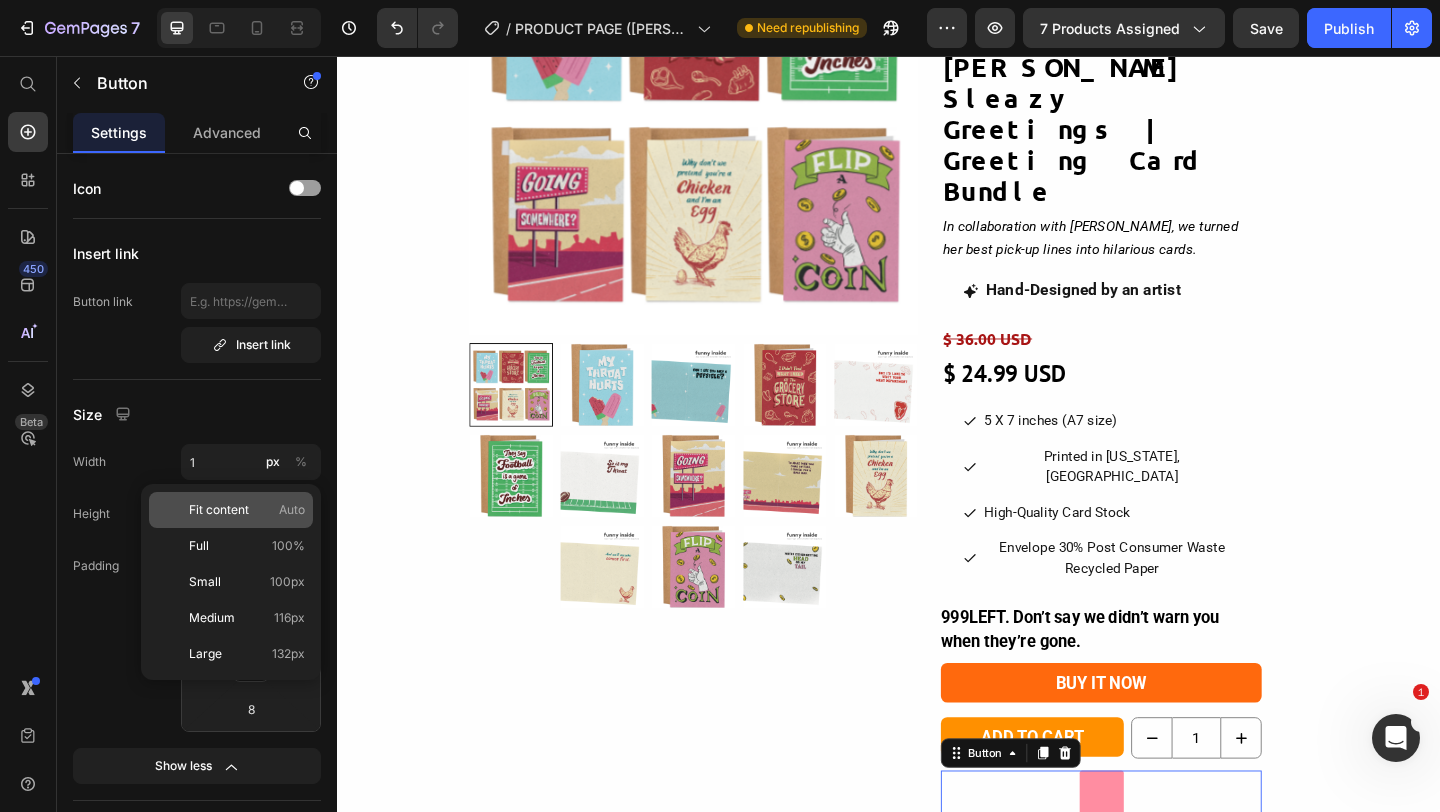click on "Fit content Auto" at bounding box center (247, 510) 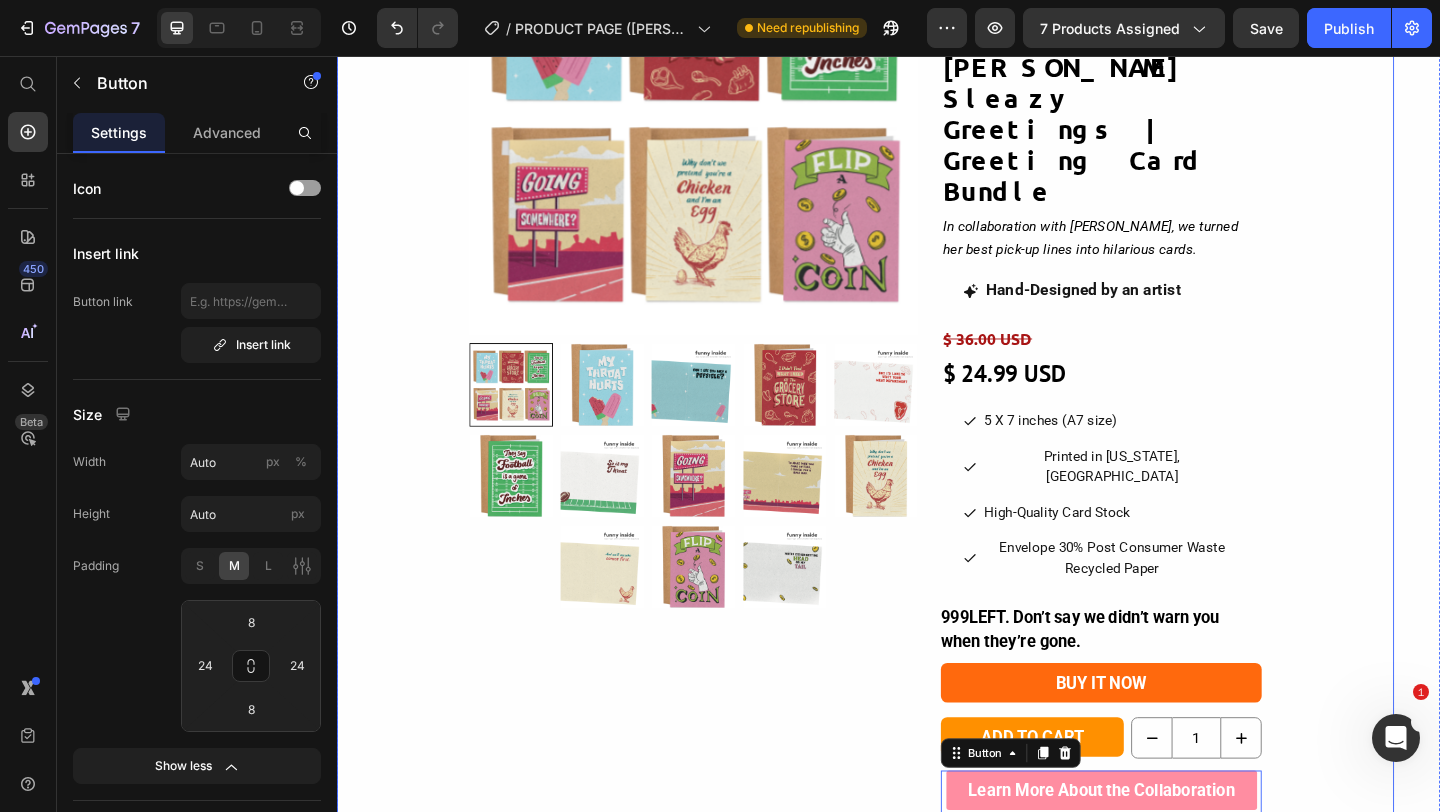 click on "Product Images & Gallery {% assign current_variant = product.selected_or_first_available_variant %}
{{ current_variant.sku }} Custom Code Tara & Brian | Tara & Brian X Sleazy Greetings | Greeting Card Bundle Product Title In collaboration with Tara Ball, we turned her best pick-up lines into hilarious cards. Text block
Hand-Designed by an artist Button $ 36.00 USD Product Price $ 24.99 USD Product Price
5 X 7 inches (A7 size) Button
Printed in Colorado, USA Button
High-Quality Card Stock Button
Envelope 30% Post Consumer Waste Recycled Paper Button Row 999  LEFT.  Don’t say we didn’t warn you when they’re gone. Stock Counter Buy it now Product Dynamic Checkout Add to cart Product Cart Button 1 Product Quantity Row Learn More About the Collaboration Button   0
Free shipping over $50 Button We teamed up with  Tara & Brian
What you'll get:
6 Kraft envelopes made with 30% recycled paper" at bounding box center [912, 595] 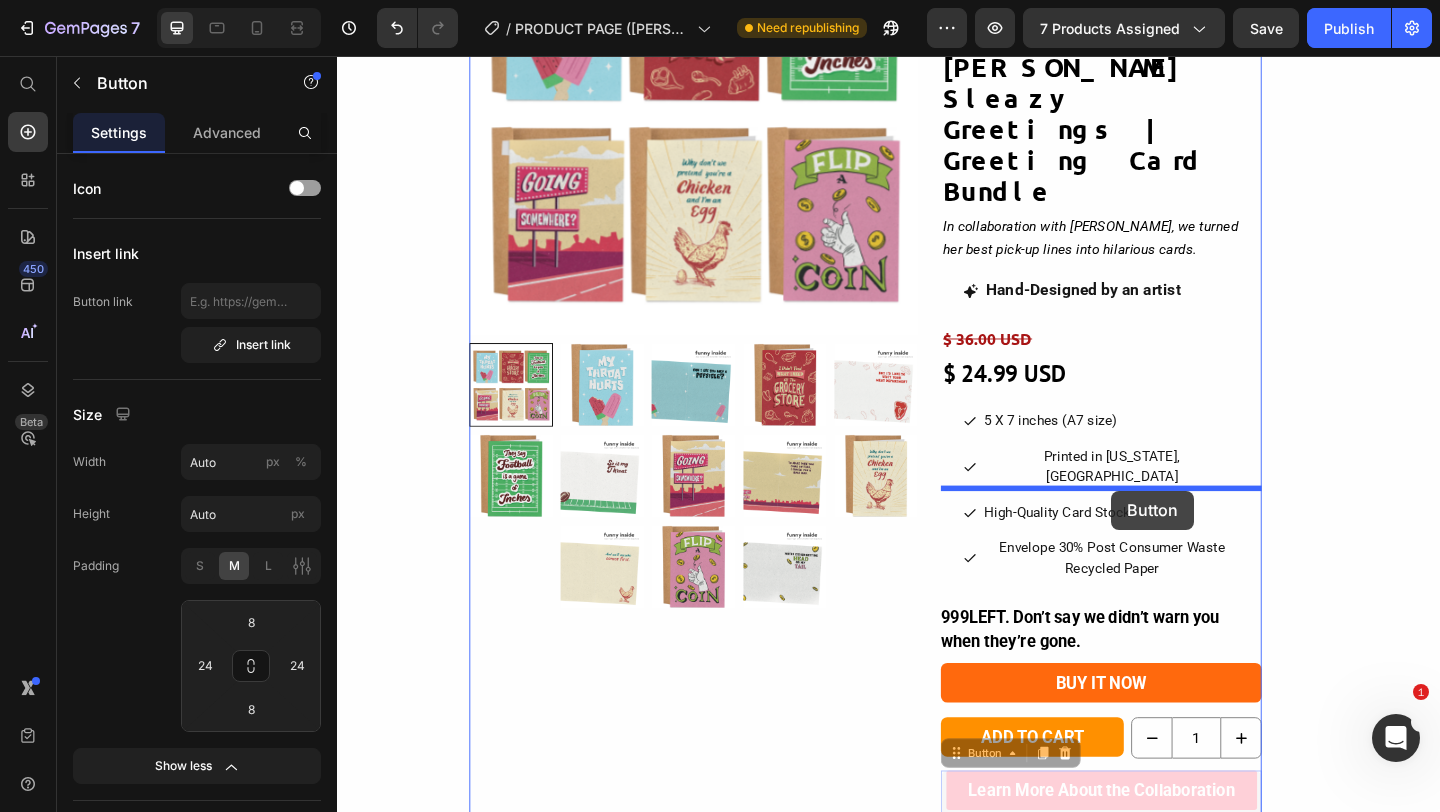 drag, startPoint x: 1199, startPoint y: 678, endPoint x: 1179, endPoint y: 529, distance: 150.33629 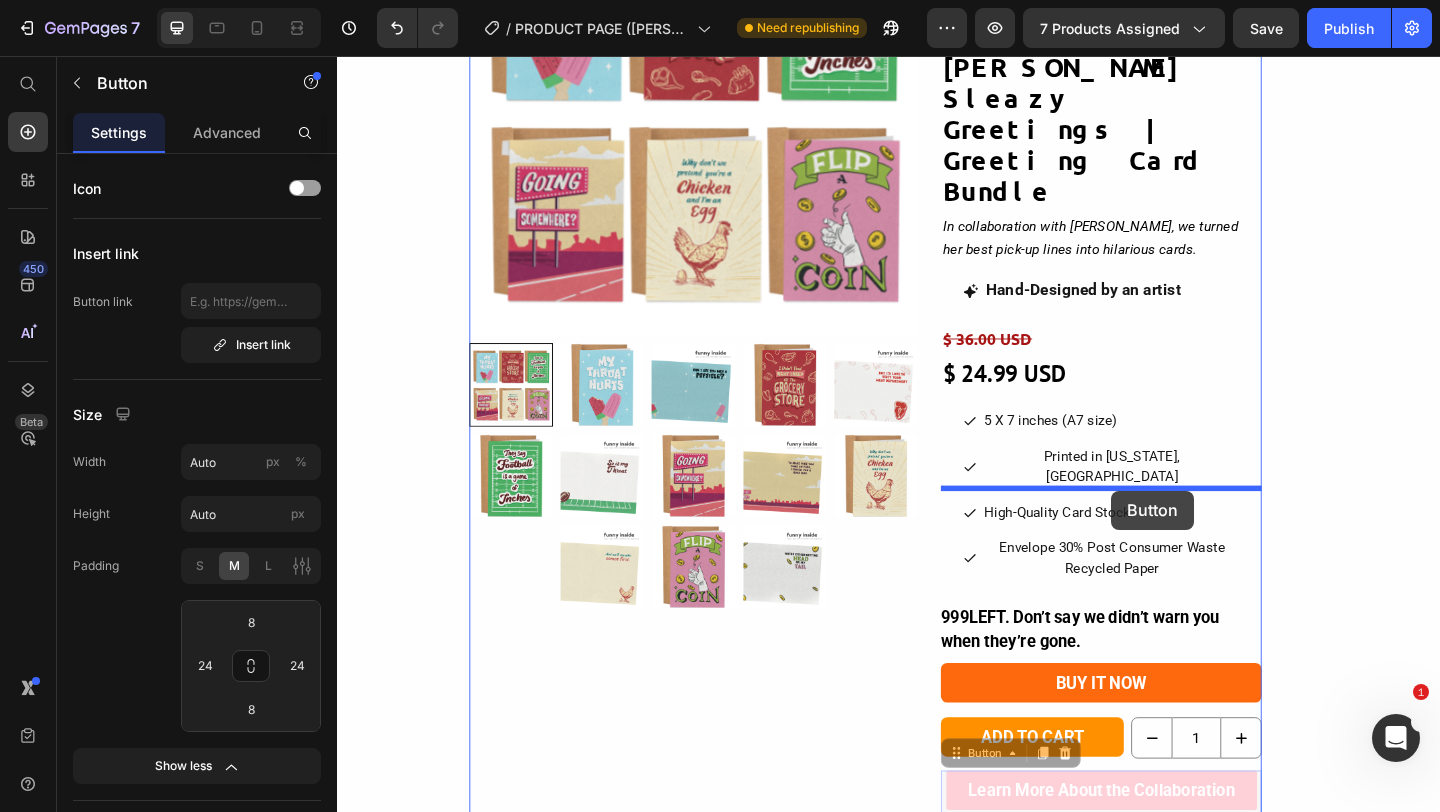click on "Header Product Images & Gallery {% assign current_variant = product.selected_or_first_available_variant %}
{{ current_variant.sku }} Custom Code Tara & Brian | Tara & Brian X Sleazy Greetings | Greeting Card Bundle Product Title In collaboration with Tara Ball, we turned her best pick-up lines into hilarious cards. Text block
Hand-Designed by an artist Button $ 36.00 USD Product Price $ 24.99 USD Product Price
5 X 7 inches (A7 size) Button
Printed in Colorado, USA Button
High-Quality Card Stock Button
Envelope 30% Post Consumer Waste Recycled Paper Button Row 999  LEFT.  Don’t say we didn’t warn you when they’re gone. Stock Counter Buy it now Product Dynamic Checkout Add to cart Product Cart Button 1 Product Quantity Row Learn More About the Collaboration Button   0 Learn More About the Collaboration Button   0
Free shipping over $50 Button We teamed up with  Tara & Brian
What you'll get:" at bounding box center [937, 1224] 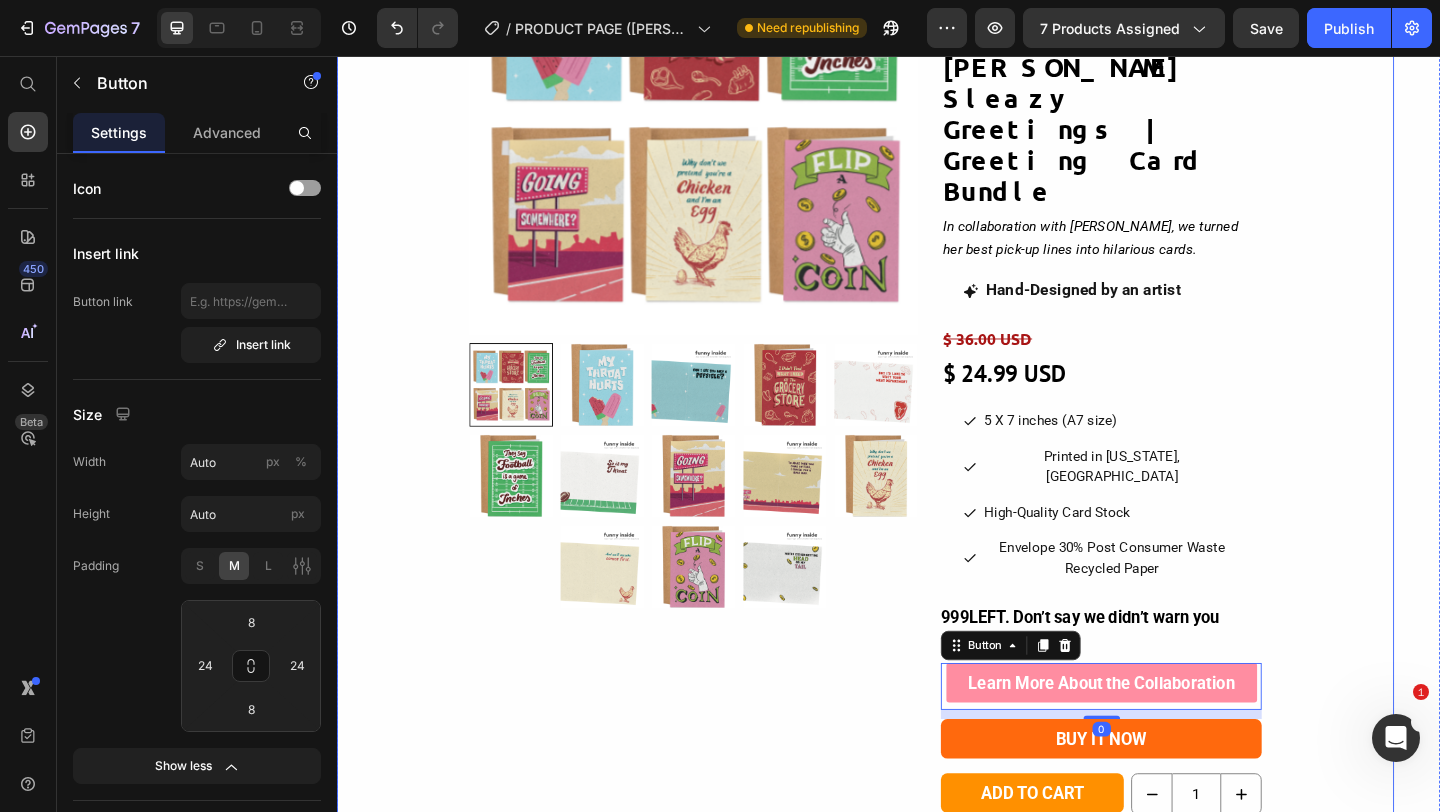 click on "Product Images & Gallery {% assign current_variant = product.selected_or_first_available_variant %}
{{ current_variant.sku }} Custom Code Tara & Brian | Tara & Brian X Sleazy Greetings | Greeting Card Bundle Product Title In collaboration with Tara Ball, we turned her best pick-up lines into hilarious cards. Text block
Hand-Designed by an artist Button $ 36.00 USD Product Price $ 24.99 USD Product Price
5 X 7 inches (A7 size) Button
Printed in Colorado, USA Button
High-Quality Card Stock Button
Envelope 30% Post Consumer Waste Recycled Paper Button Row 999  LEFT.  Don’t say we didn’t warn you when they’re gone. Stock Counter Learn More About the Collaboration Button   0 Buy it now Product Dynamic Checkout Add to cart Product Cart Button 1 Product Quantity Row
Free shipping over $50 Button We teamed up with  Tara & Brian
What you'll get:
6 Kraft envelopes made with 30% recycled paper" at bounding box center [912, 600] 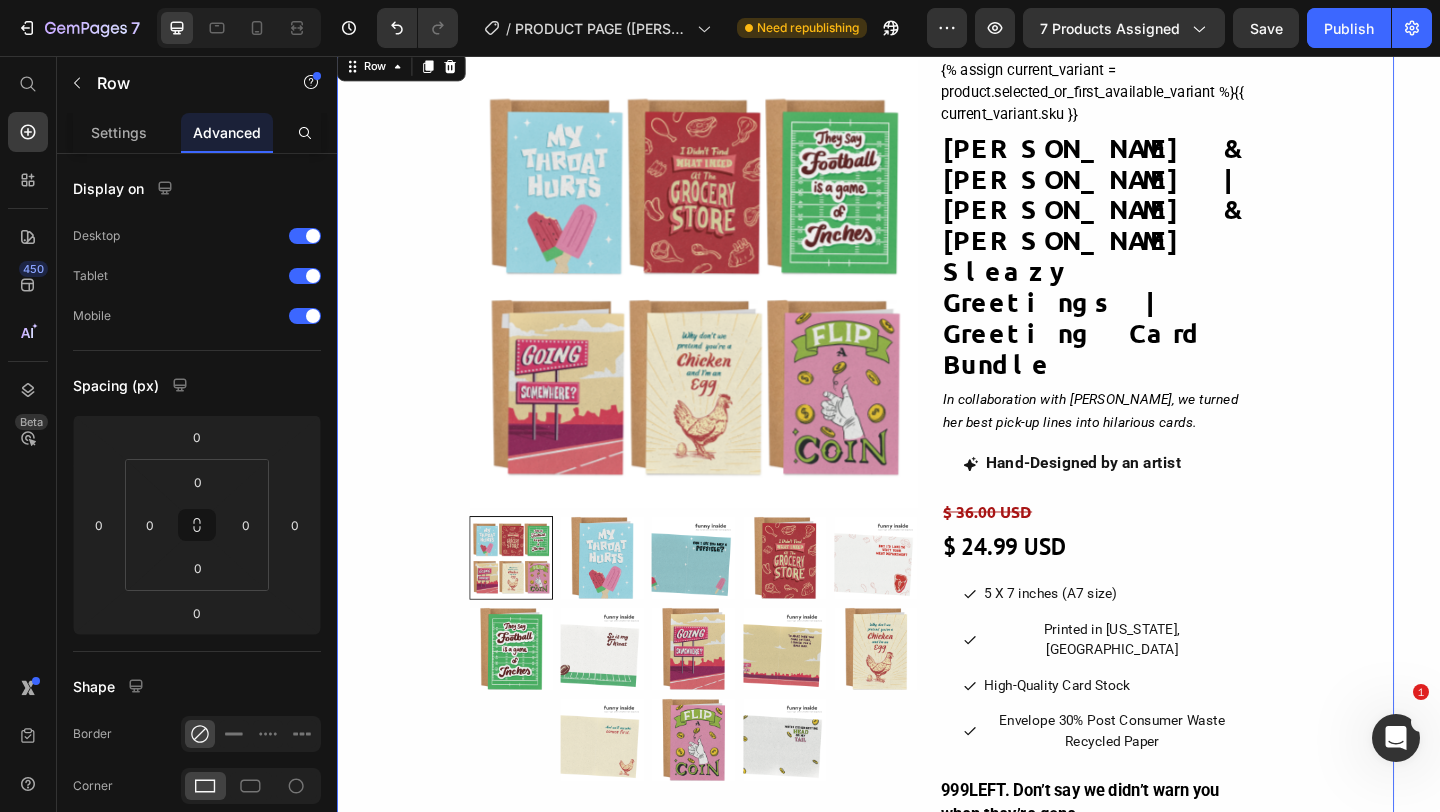 scroll, scrollTop: 81, scrollLeft: 0, axis: vertical 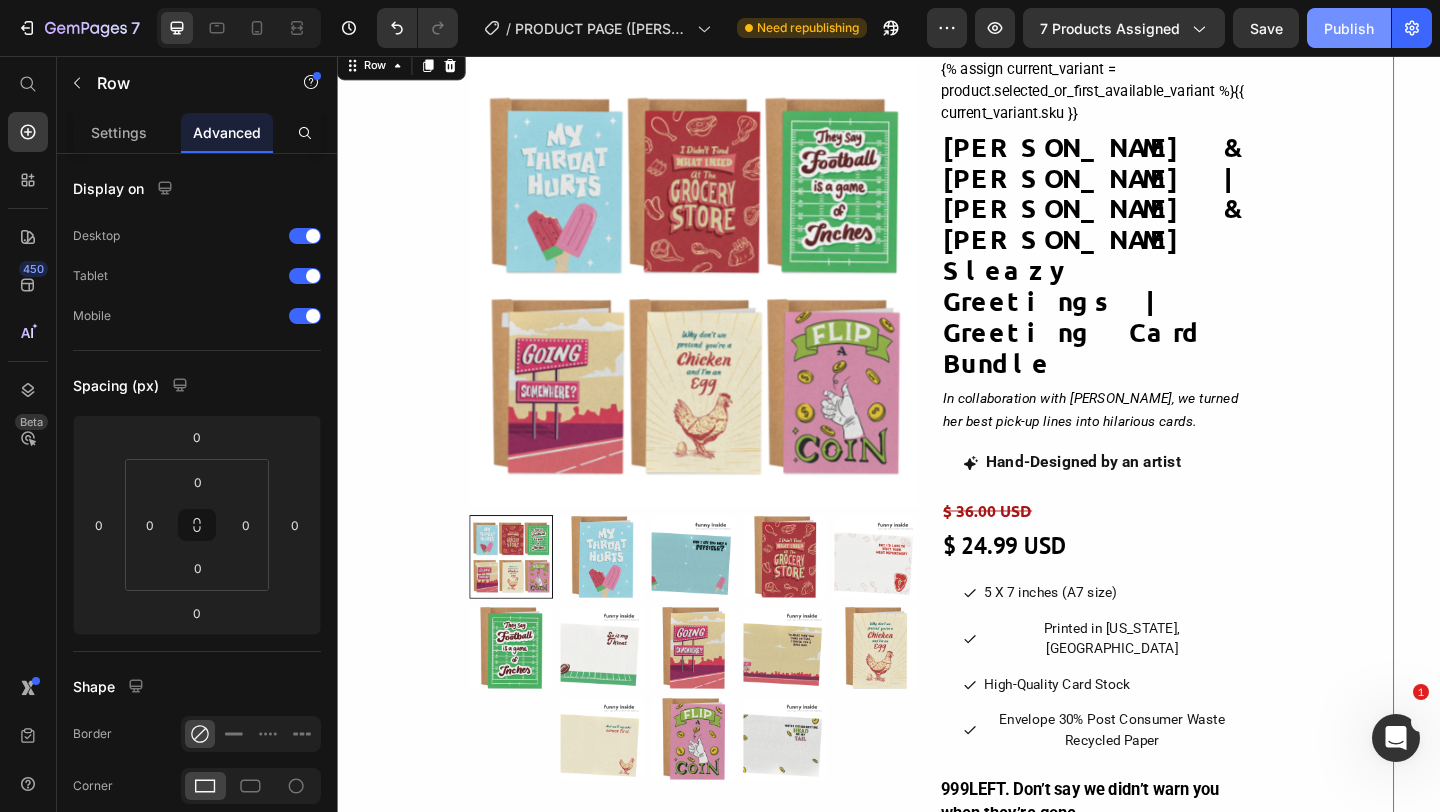 click on "Publish" at bounding box center (1349, 28) 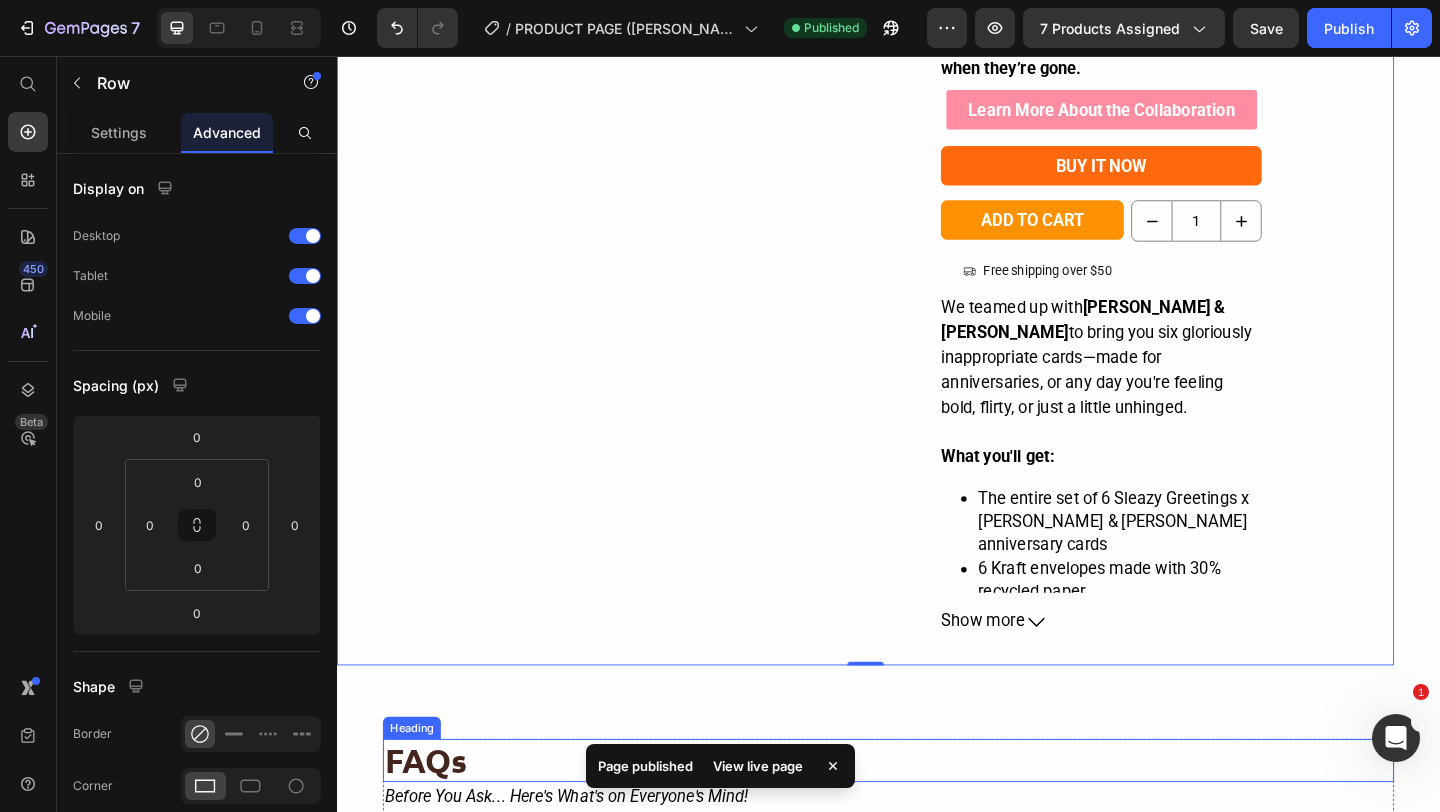 scroll, scrollTop: 1070, scrollLeft: 0, axis: vertical 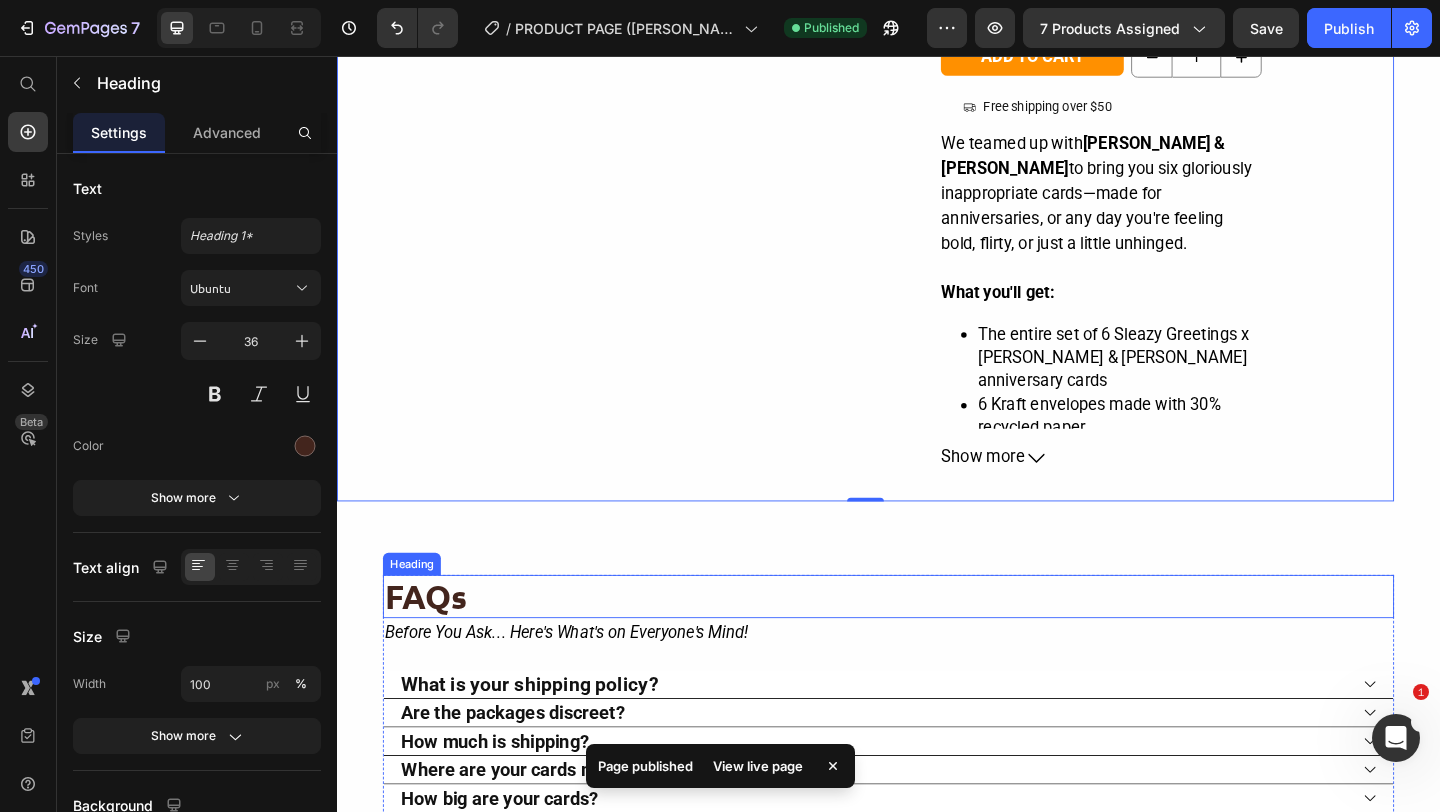 click on "FAQs" at bounding box center [937, 643] 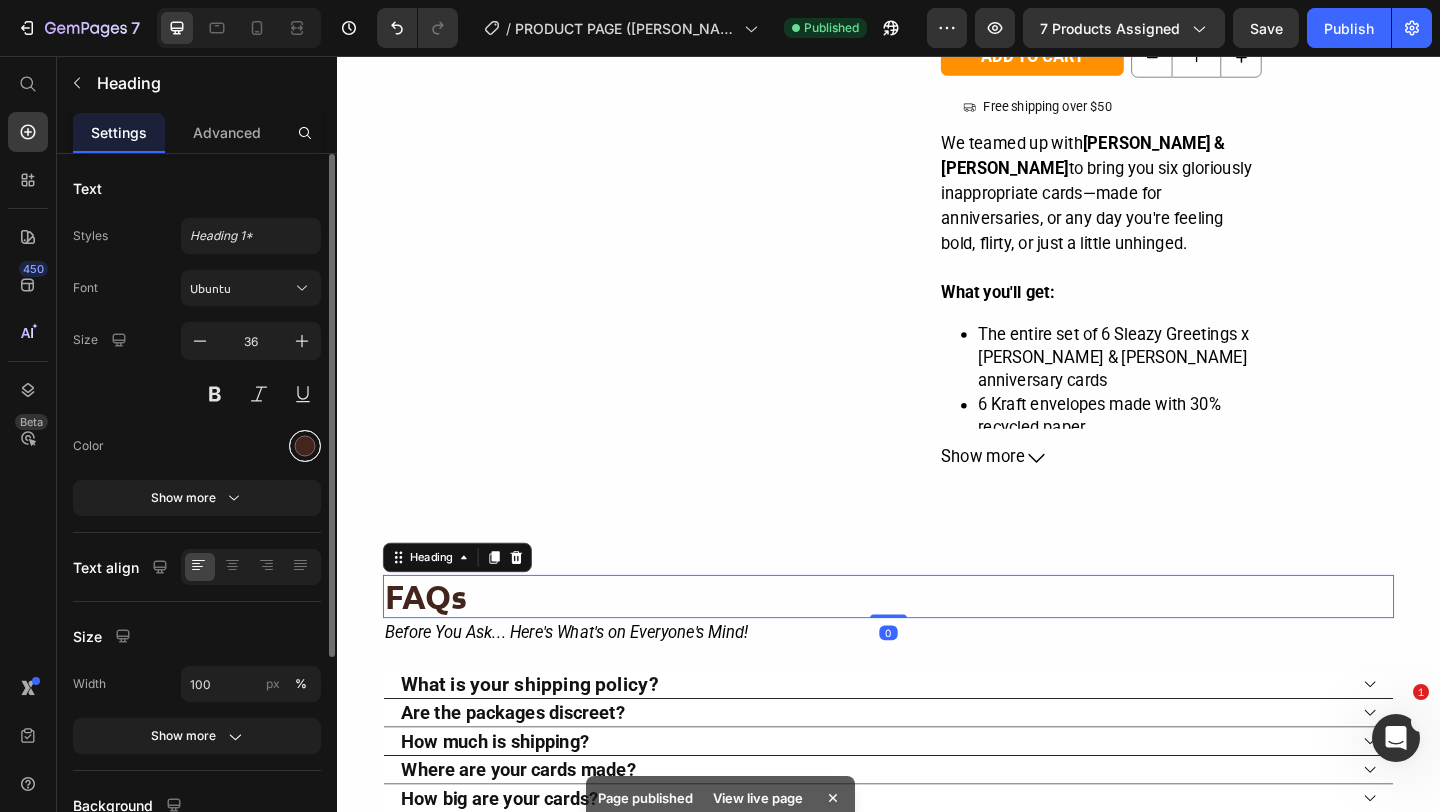 click at bounding box center (305, 446) 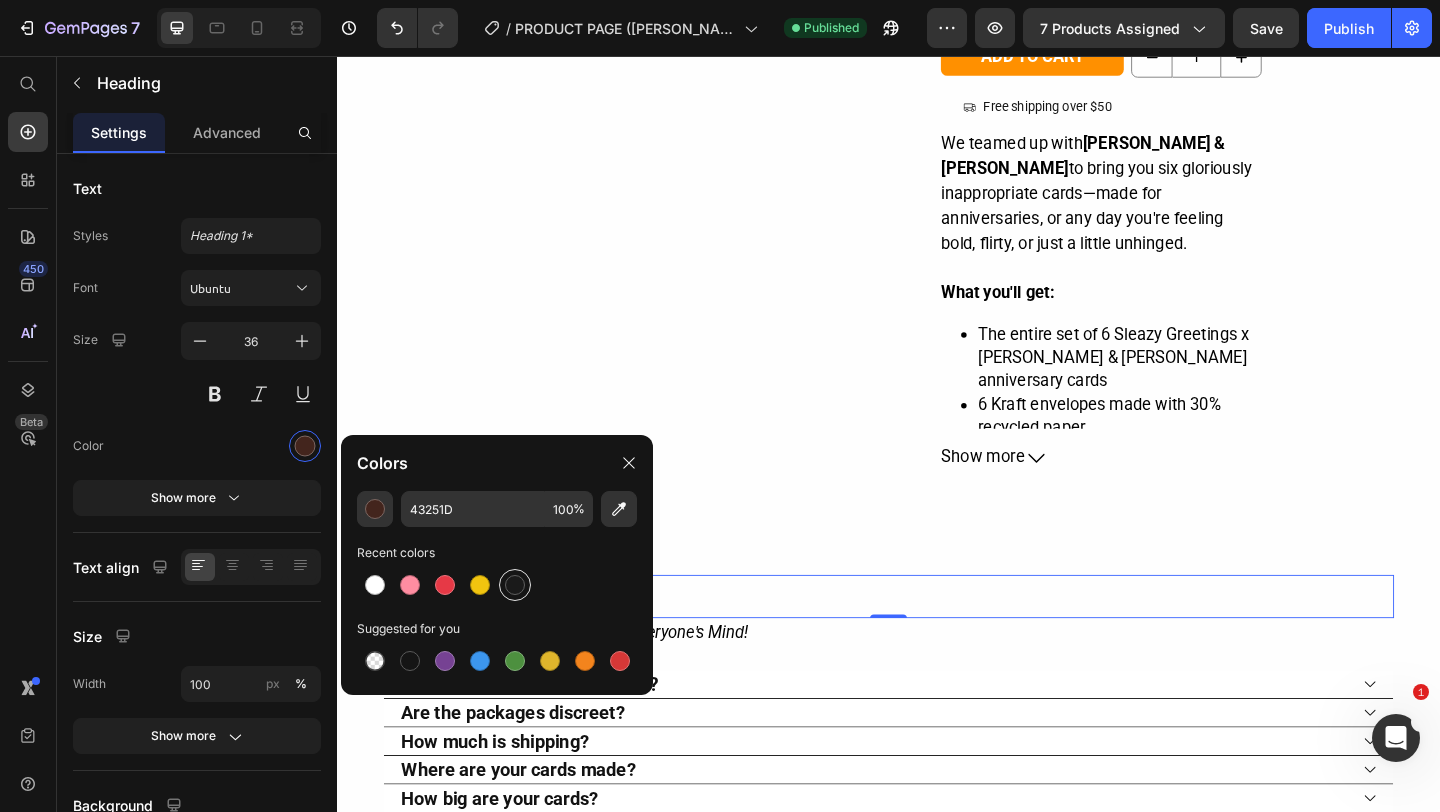 click at bounding box center [515, 585] 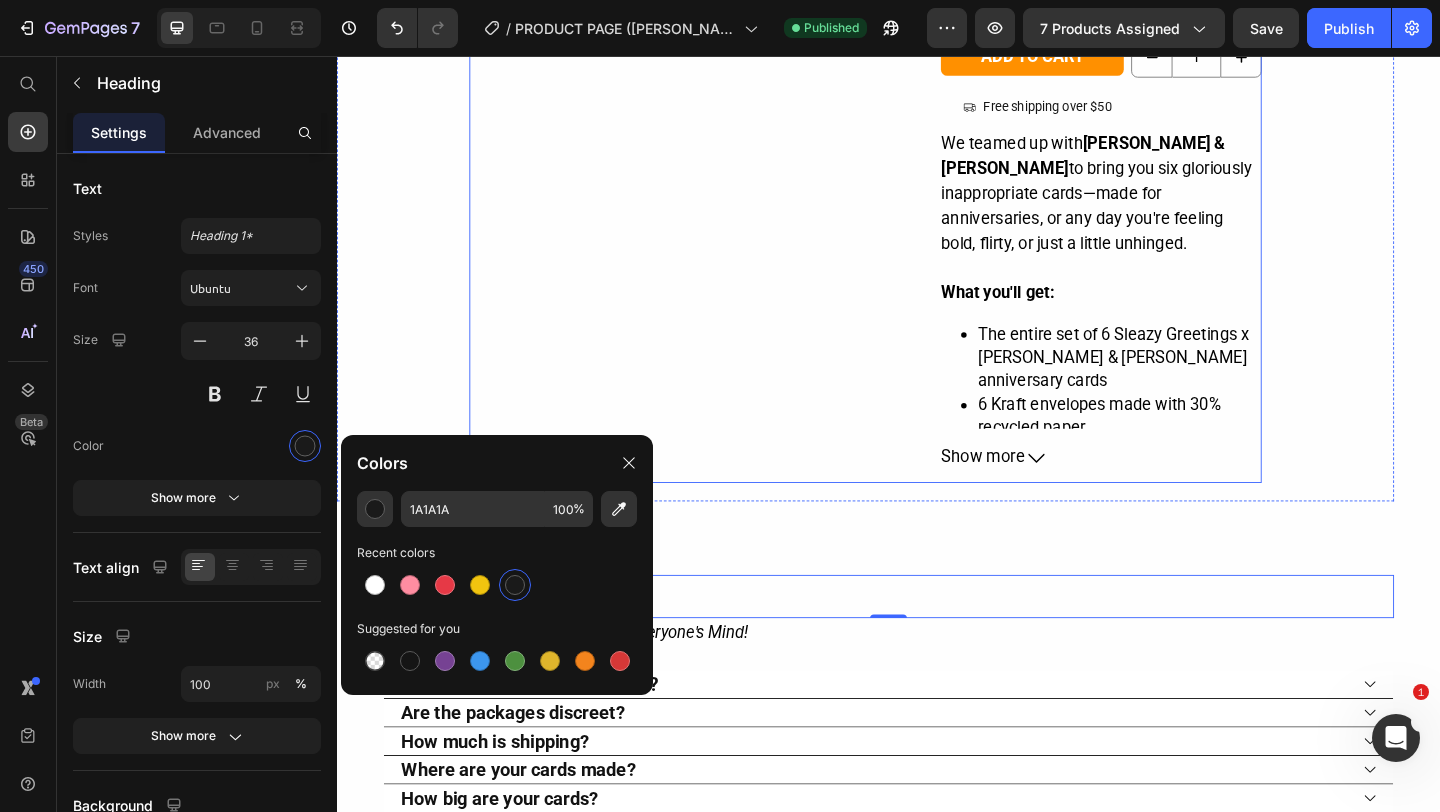 click on "Product Images & Gallery" at bounding box center (725, -206) 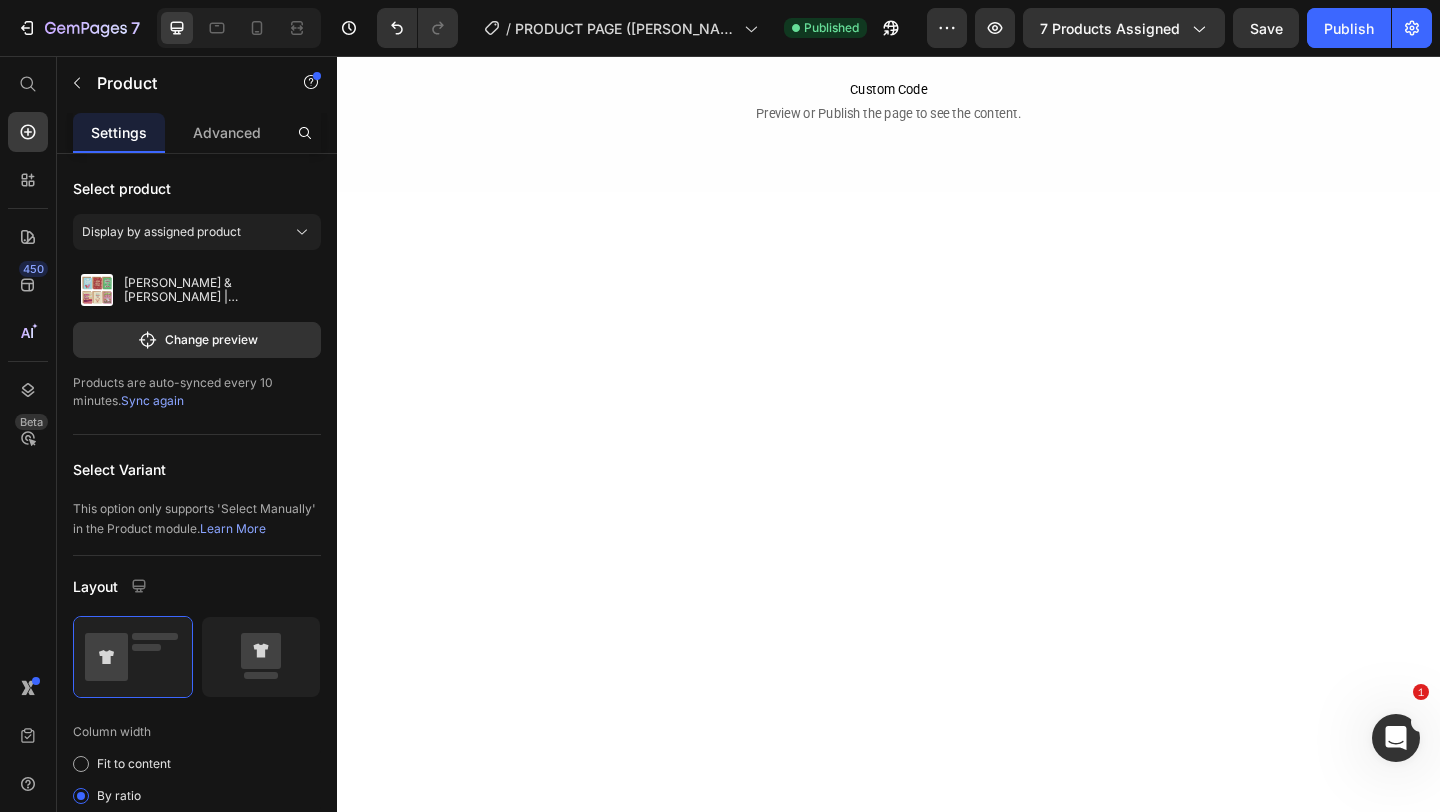 scroll, scrollTop: 115, scrollLeft: 0, axis: vertical 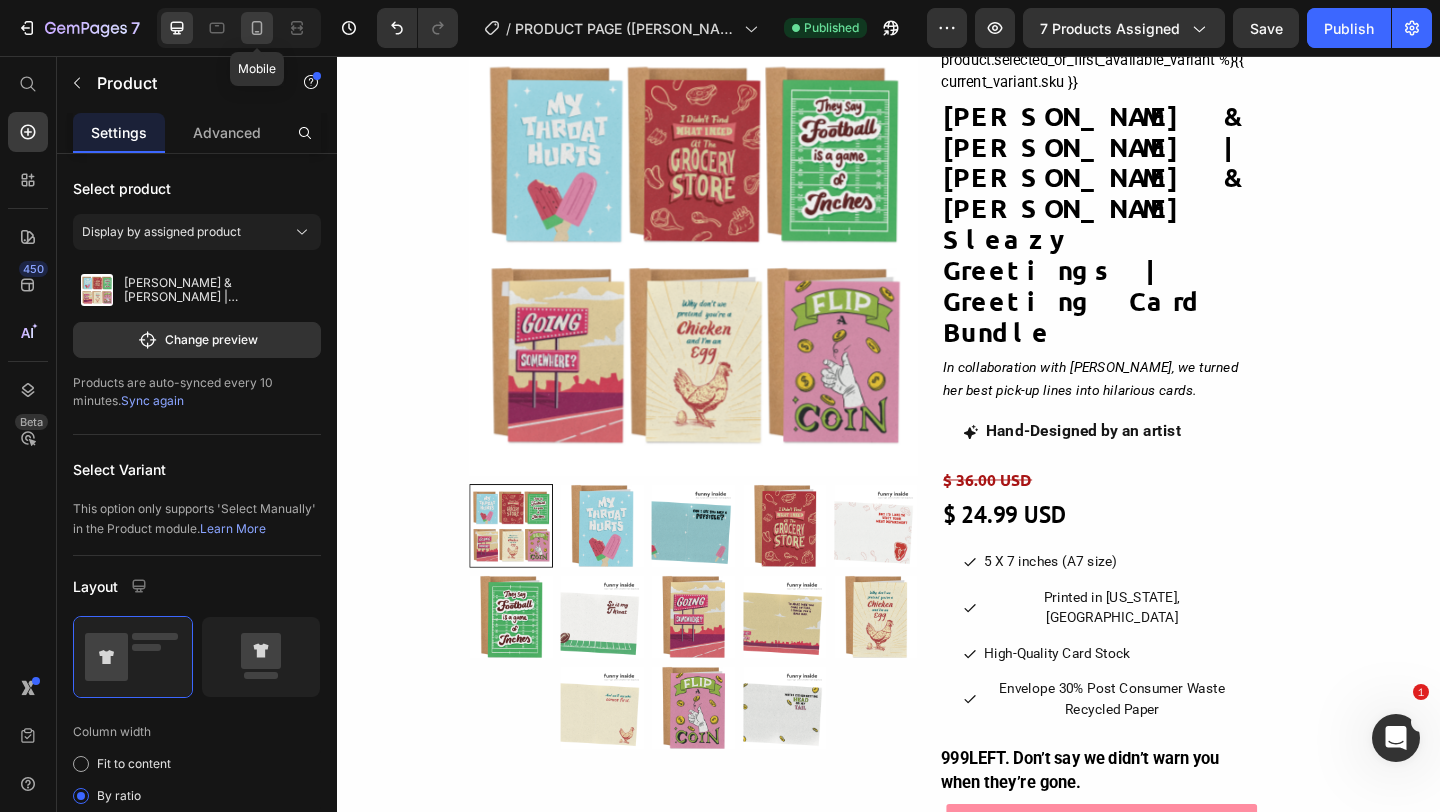 click 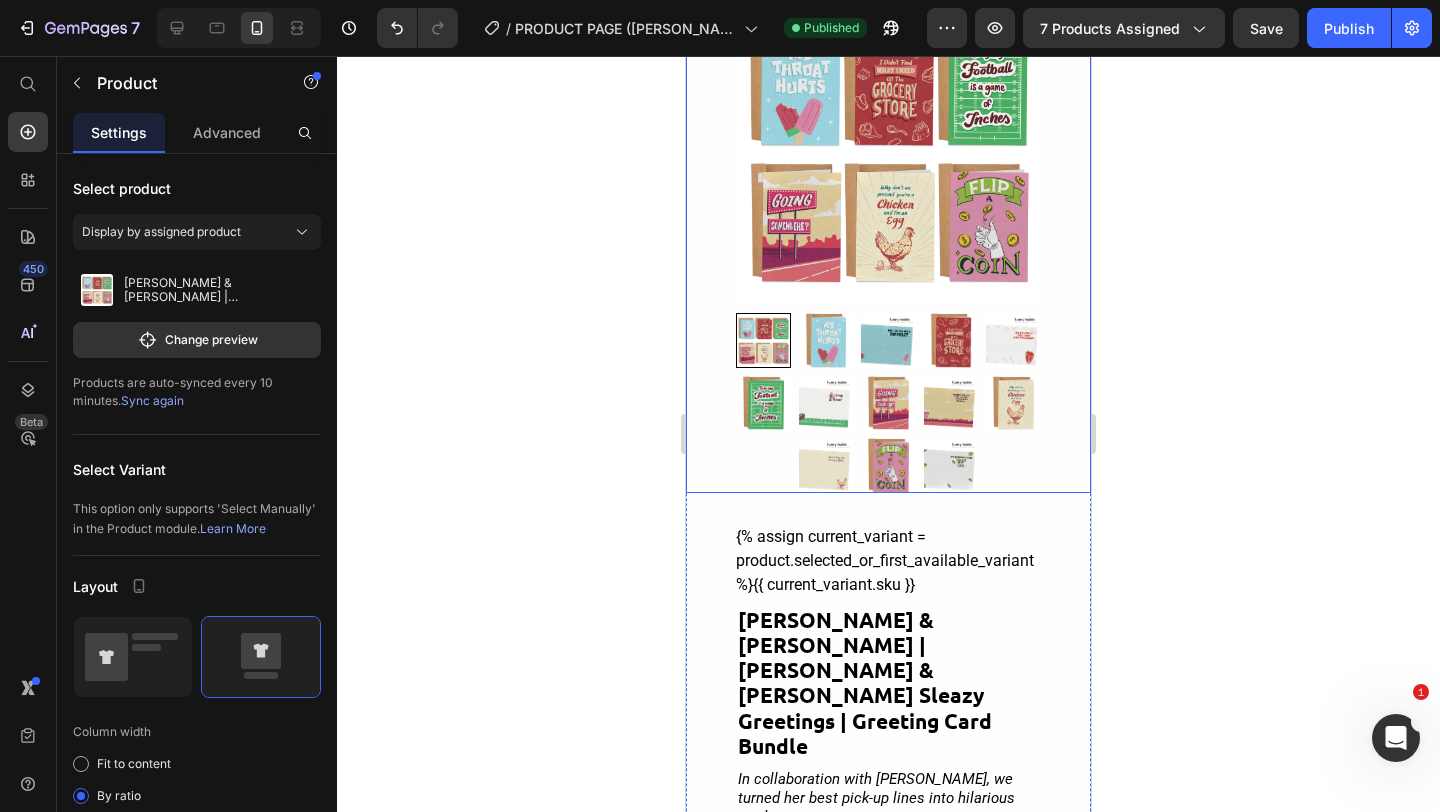 scroll, scrollTop: 0, scrollLeft: 0, axis: both 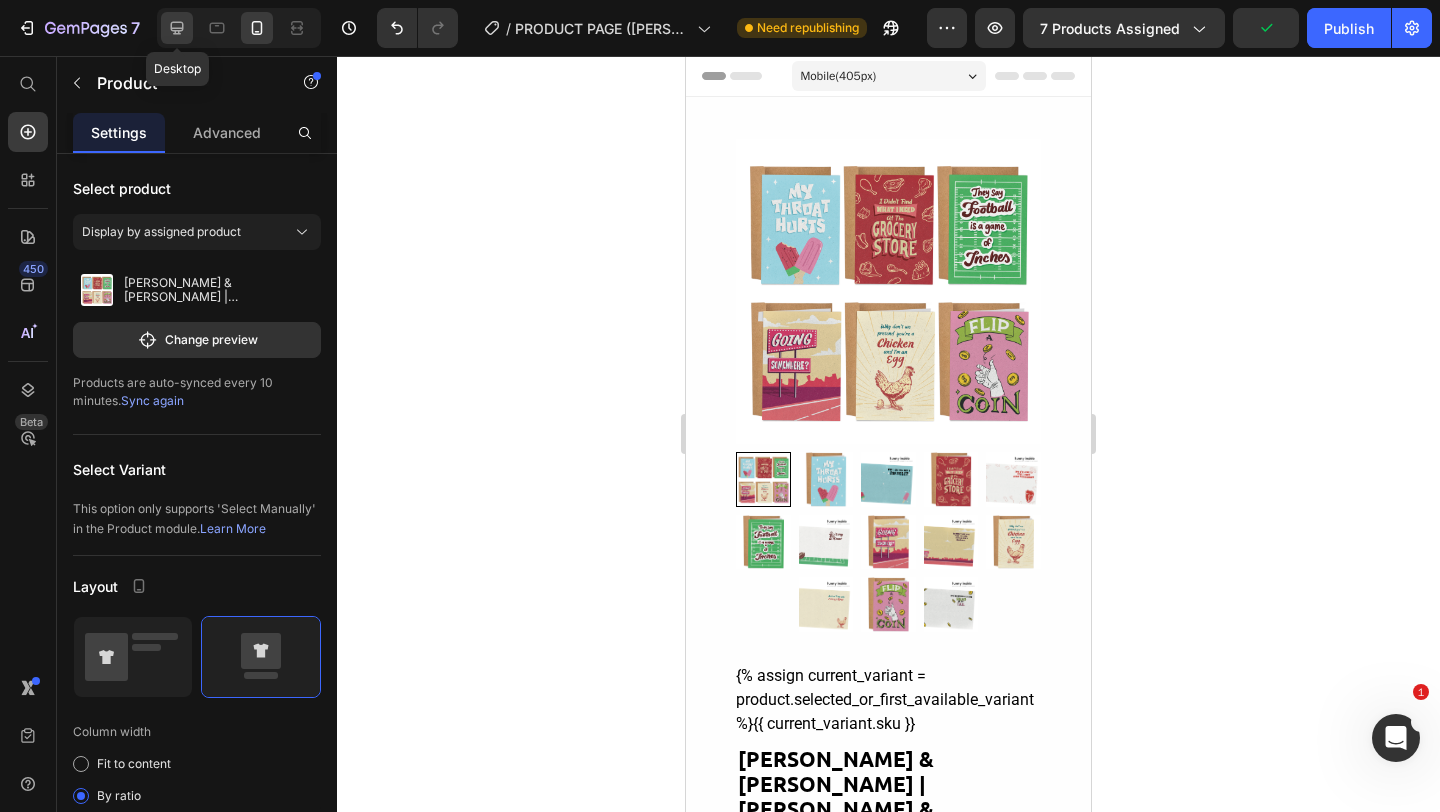 click 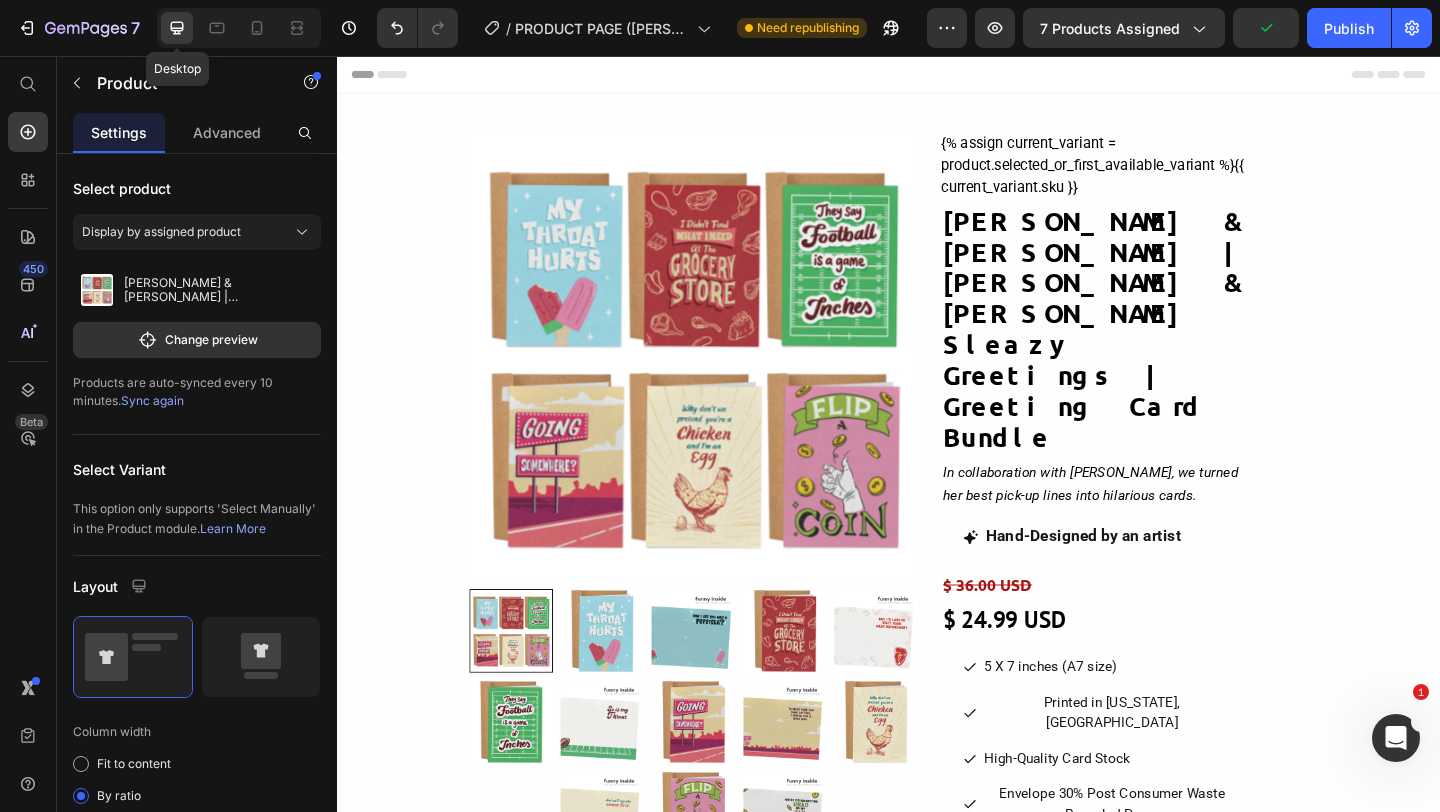 scroll, scrollTop: 1, scrollLeft: 0, axis: vertical 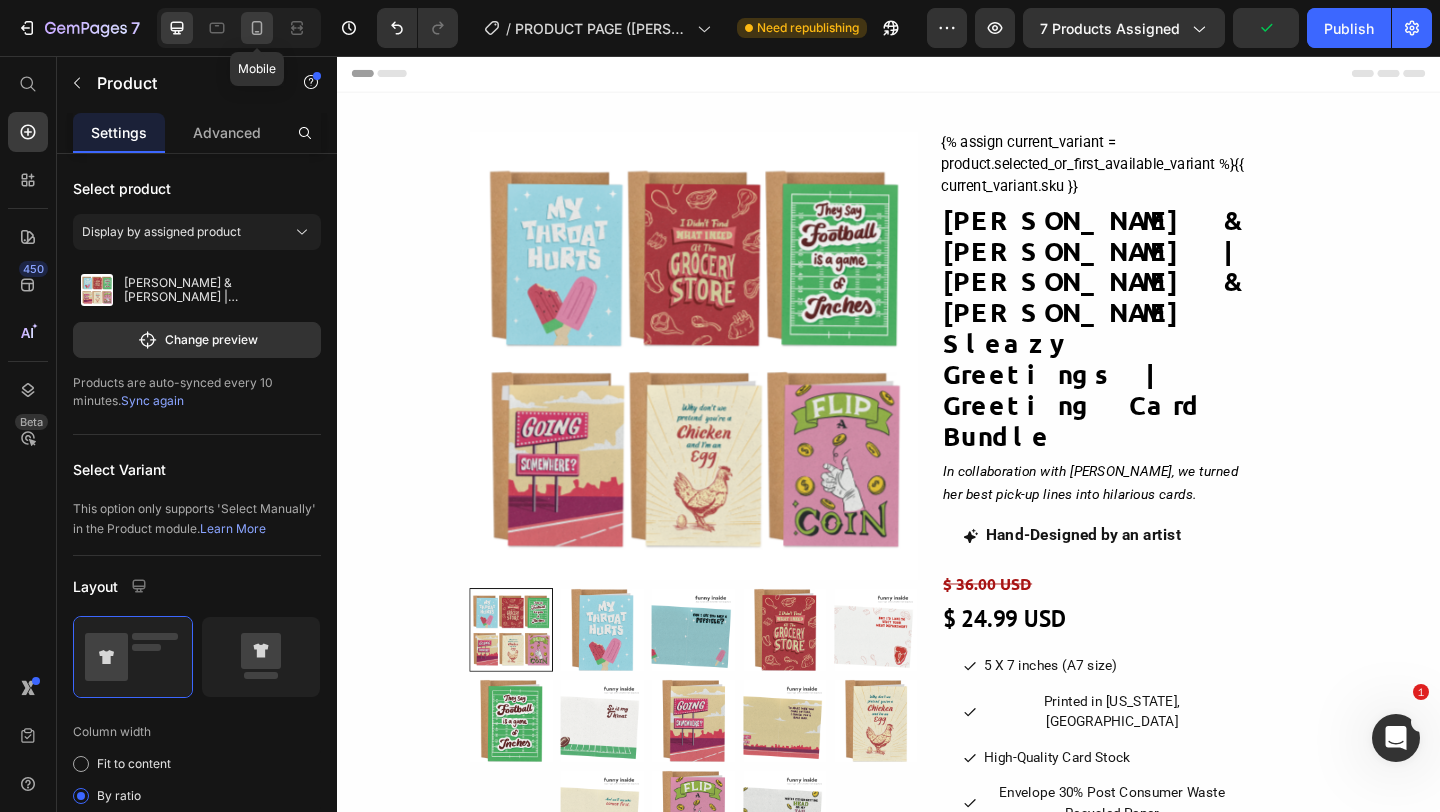 click 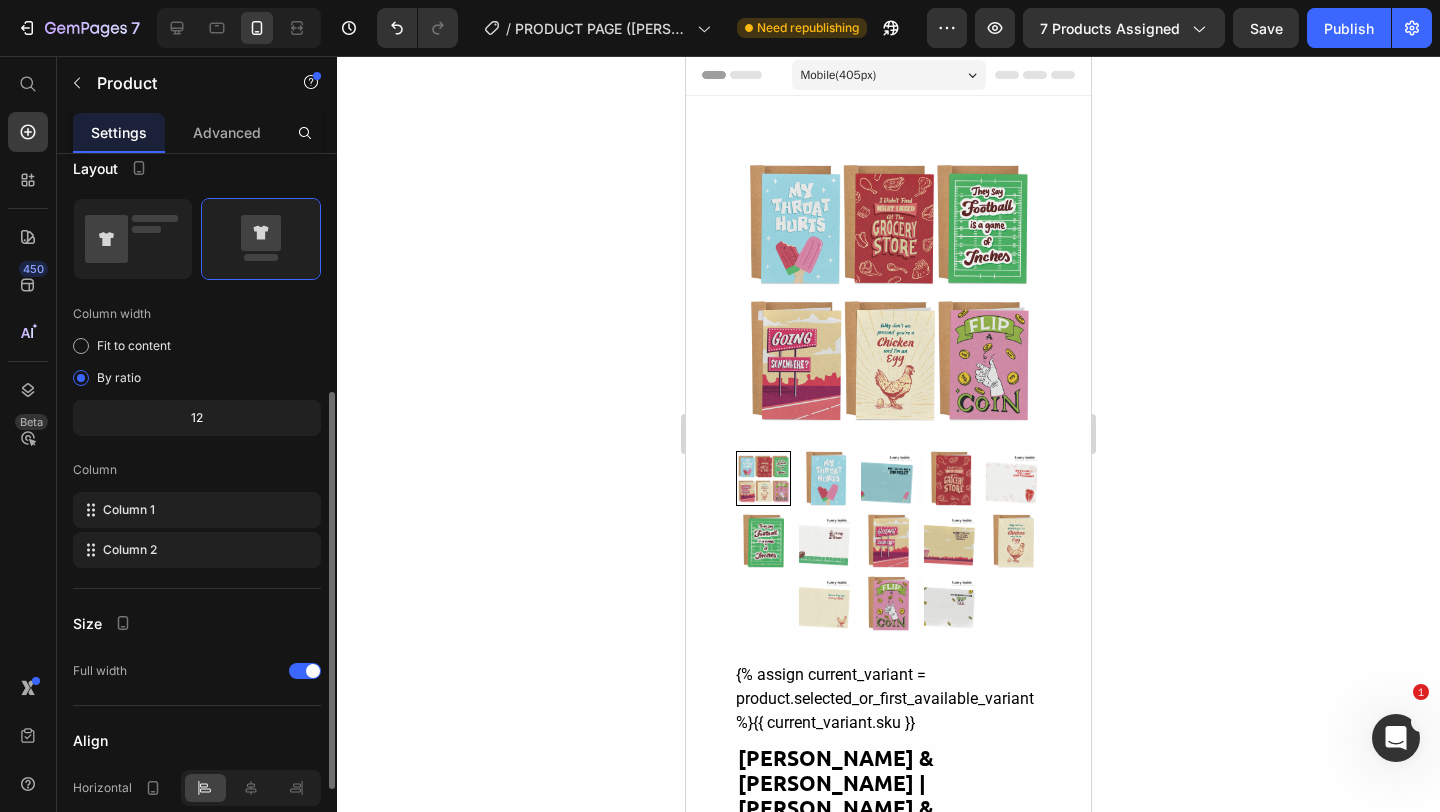 scroll, scrollTop: 417, scrollLeft: 0, axis: vertical 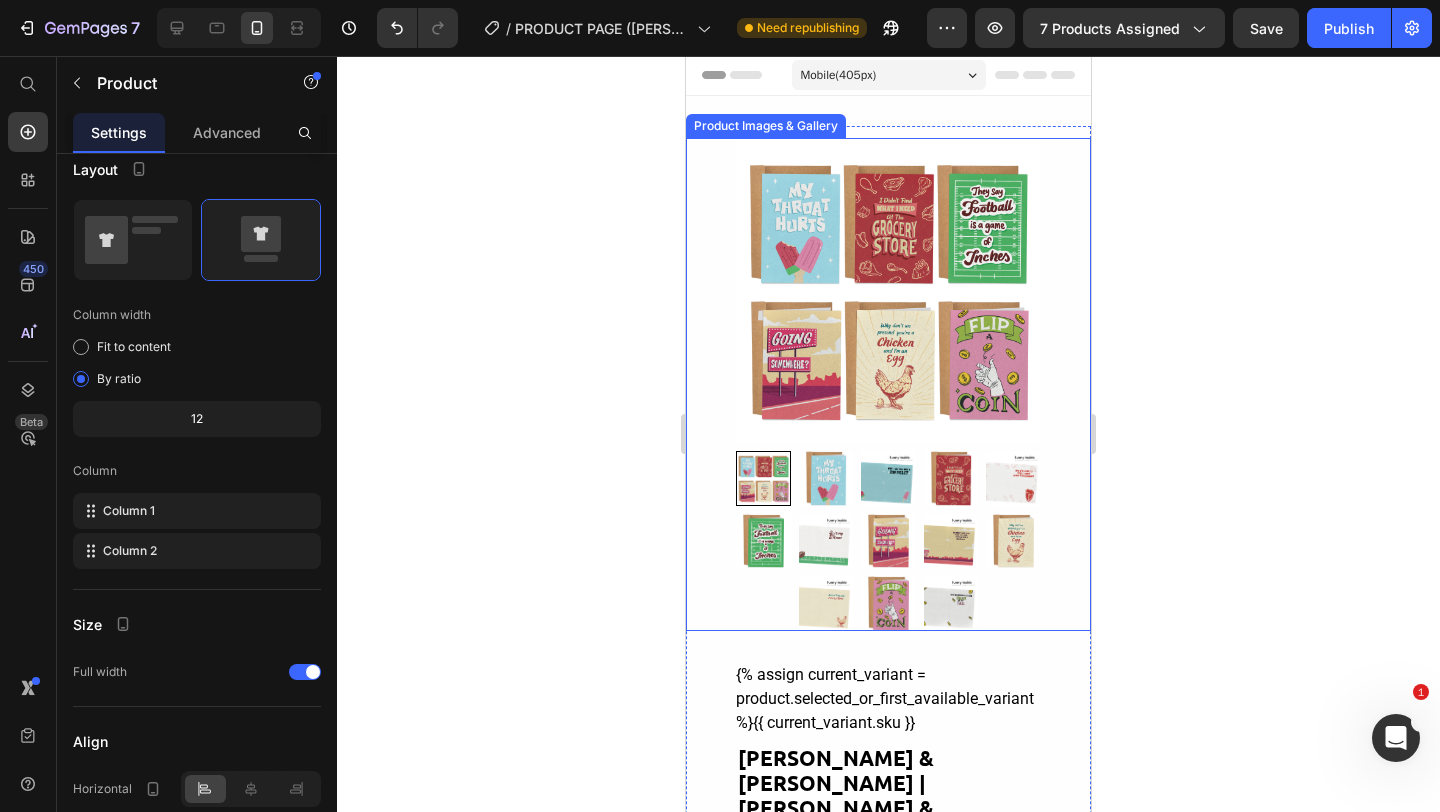 click at bounding box center (763, 541) 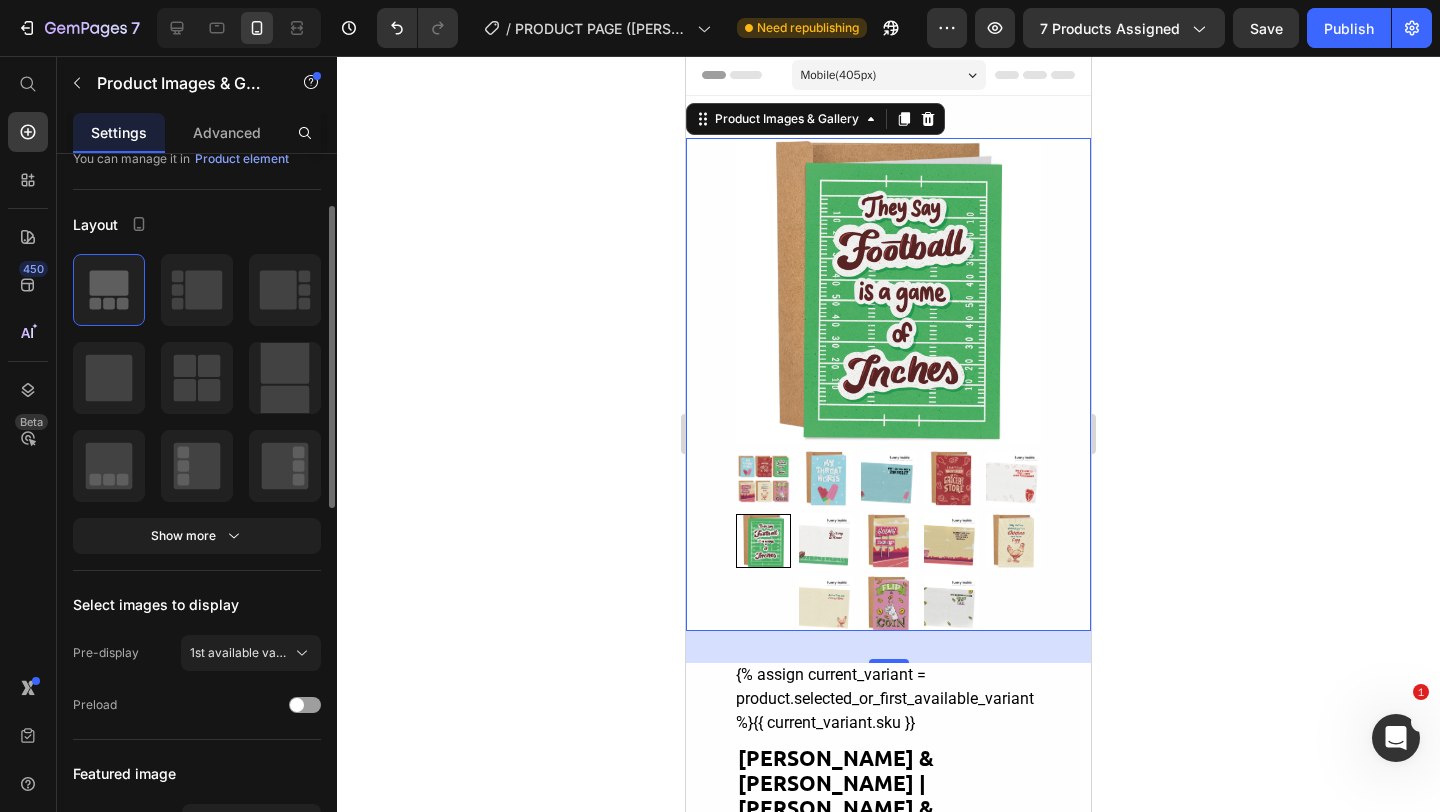 scroll, scrollTop: 166, scrollLeft: 0, axis: vertical 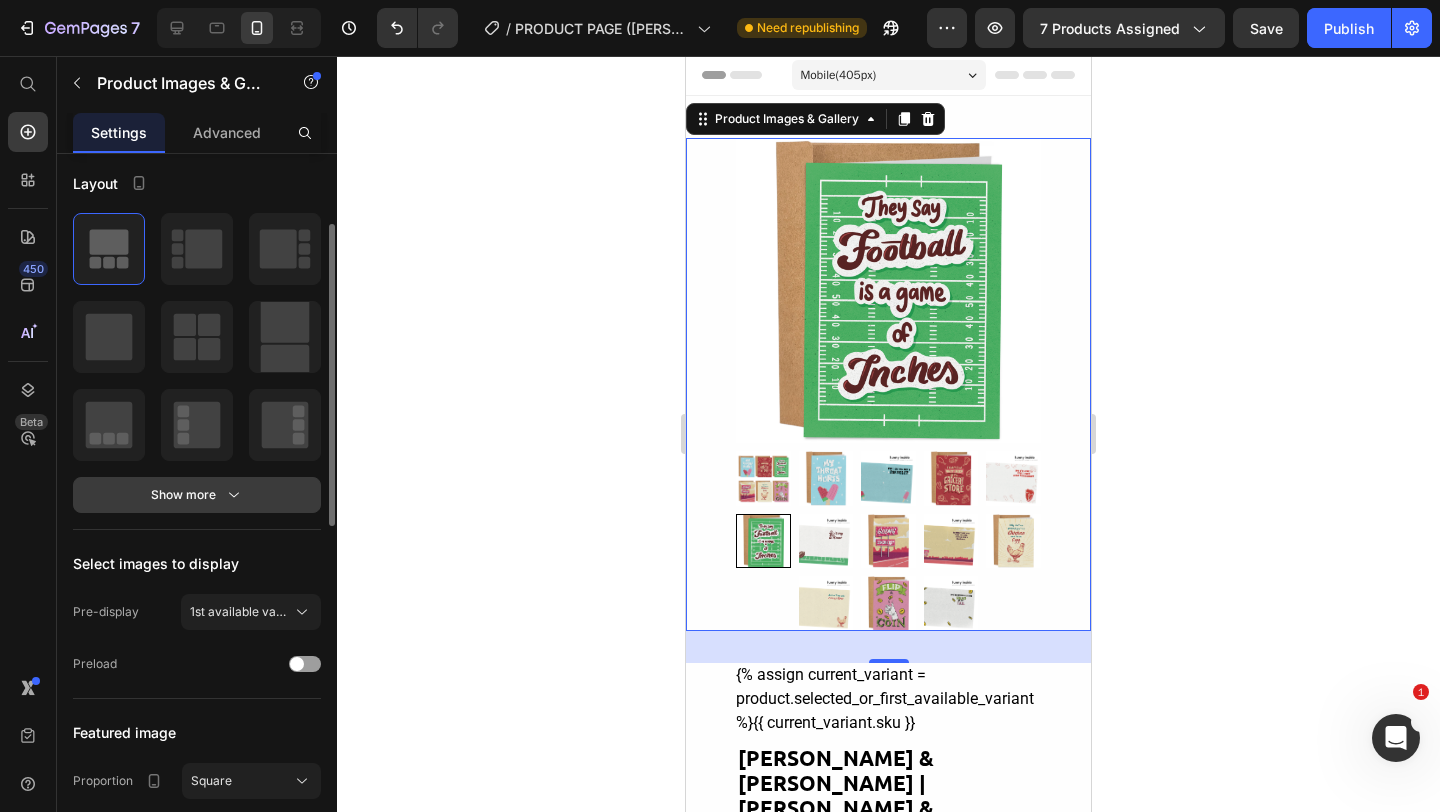 click on "Show more" at bounding box center [197, 495] 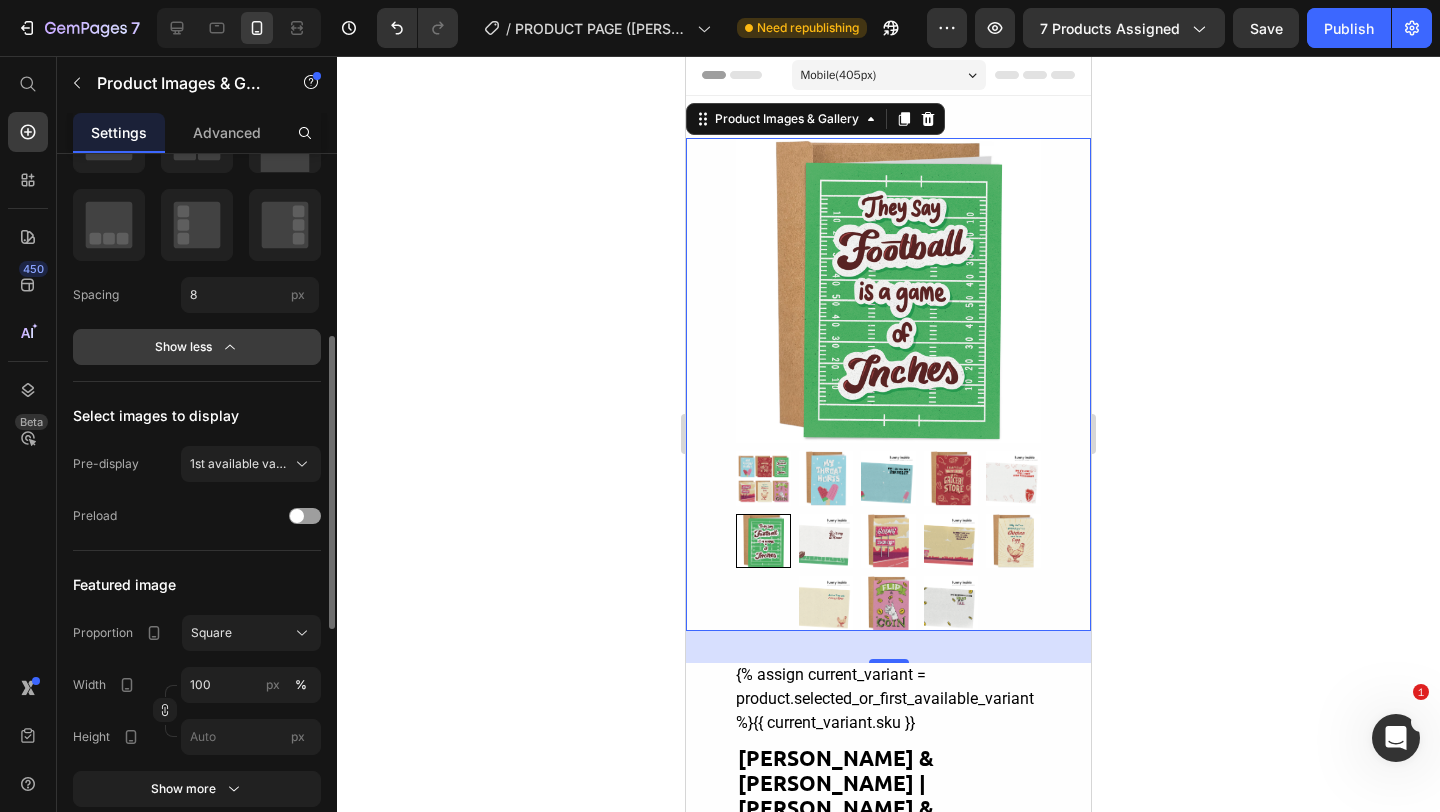 scroll, scrollTop: 389, scrollLeft: 0, axis: vertical 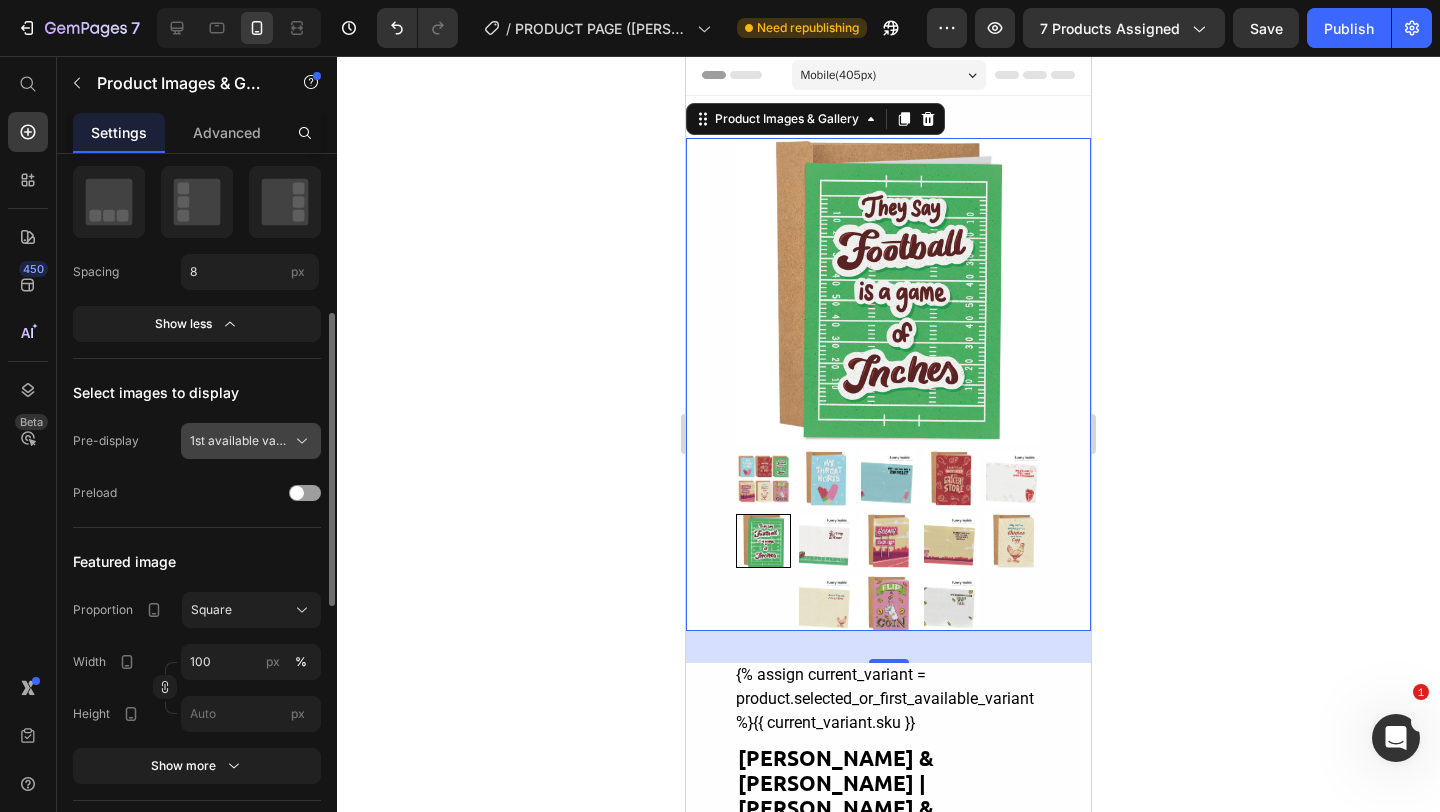 click on "1st available variant" at bounding box center [239, 441] 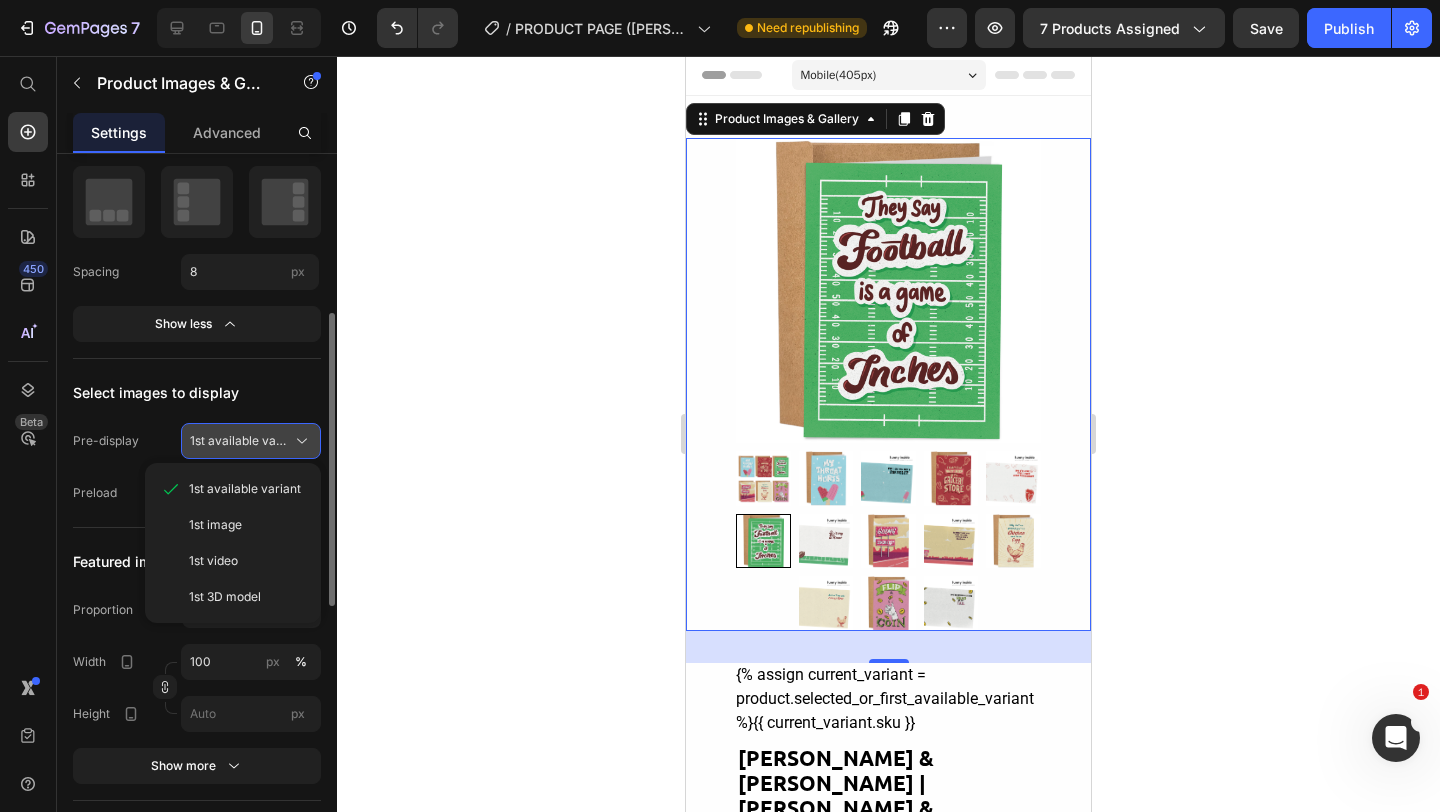 click on "1st available variant" at bounding box center (239, 441) 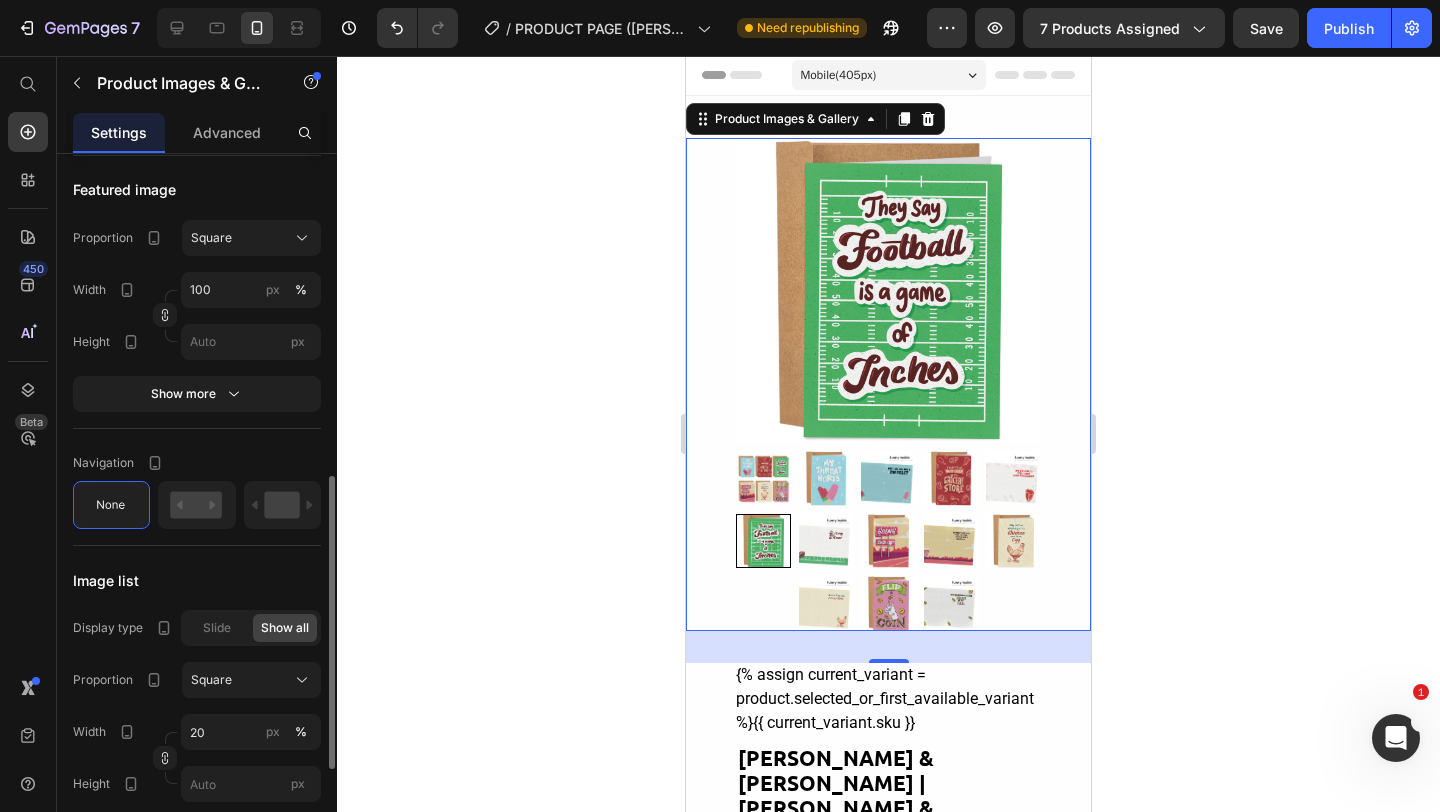 scroll, scrollTop: 768, scrollLeft: 0, axis: vertical 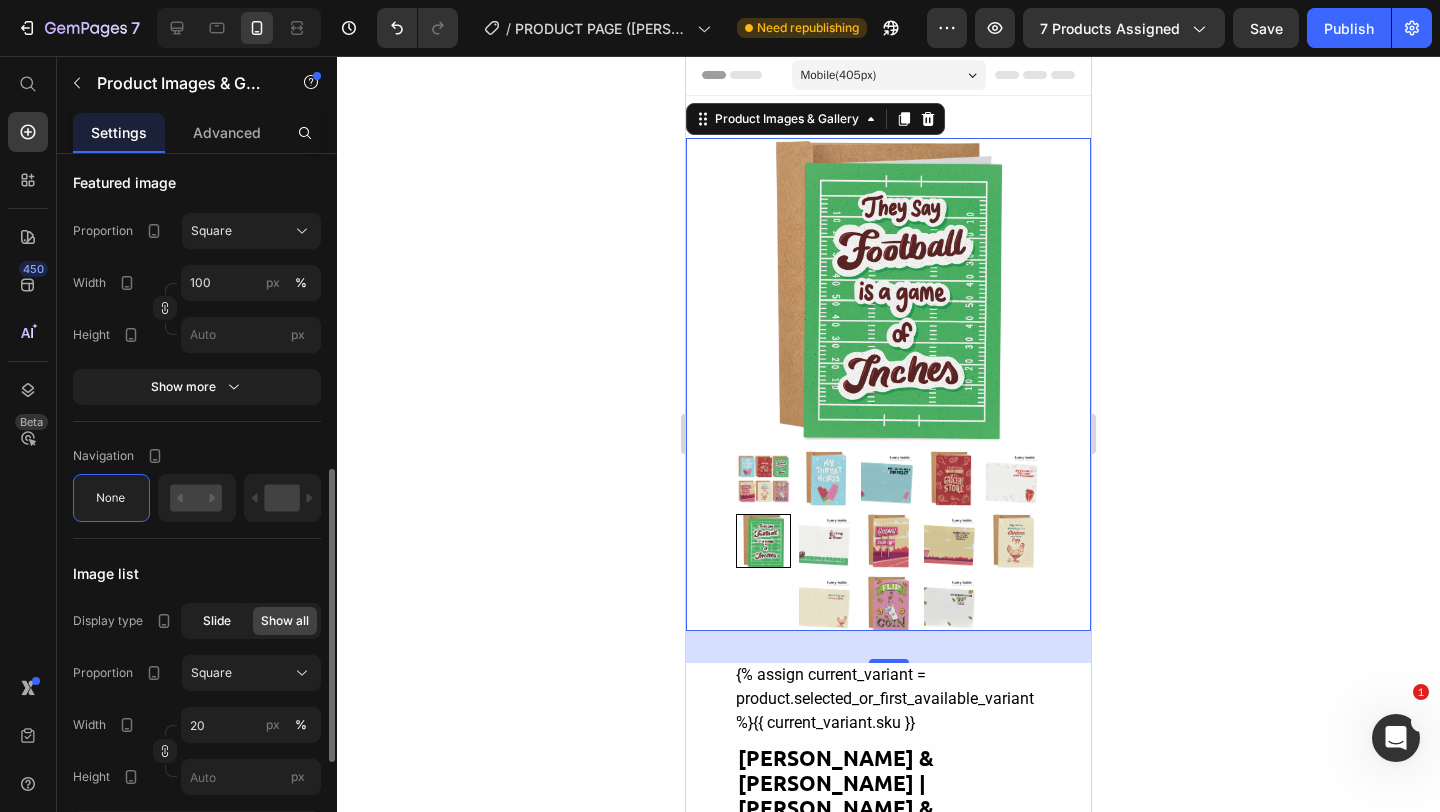 click on "Slide" 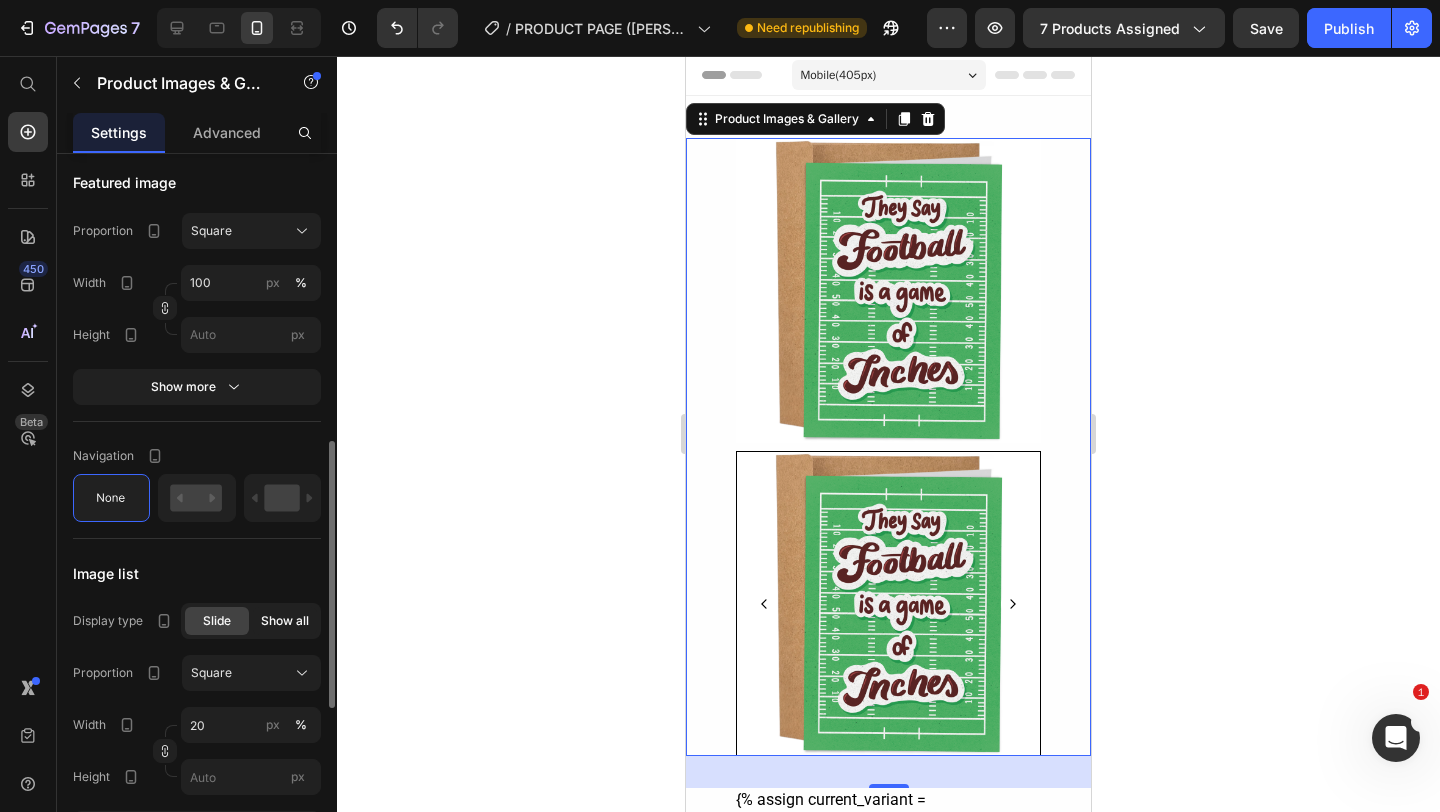 click on "Show all" 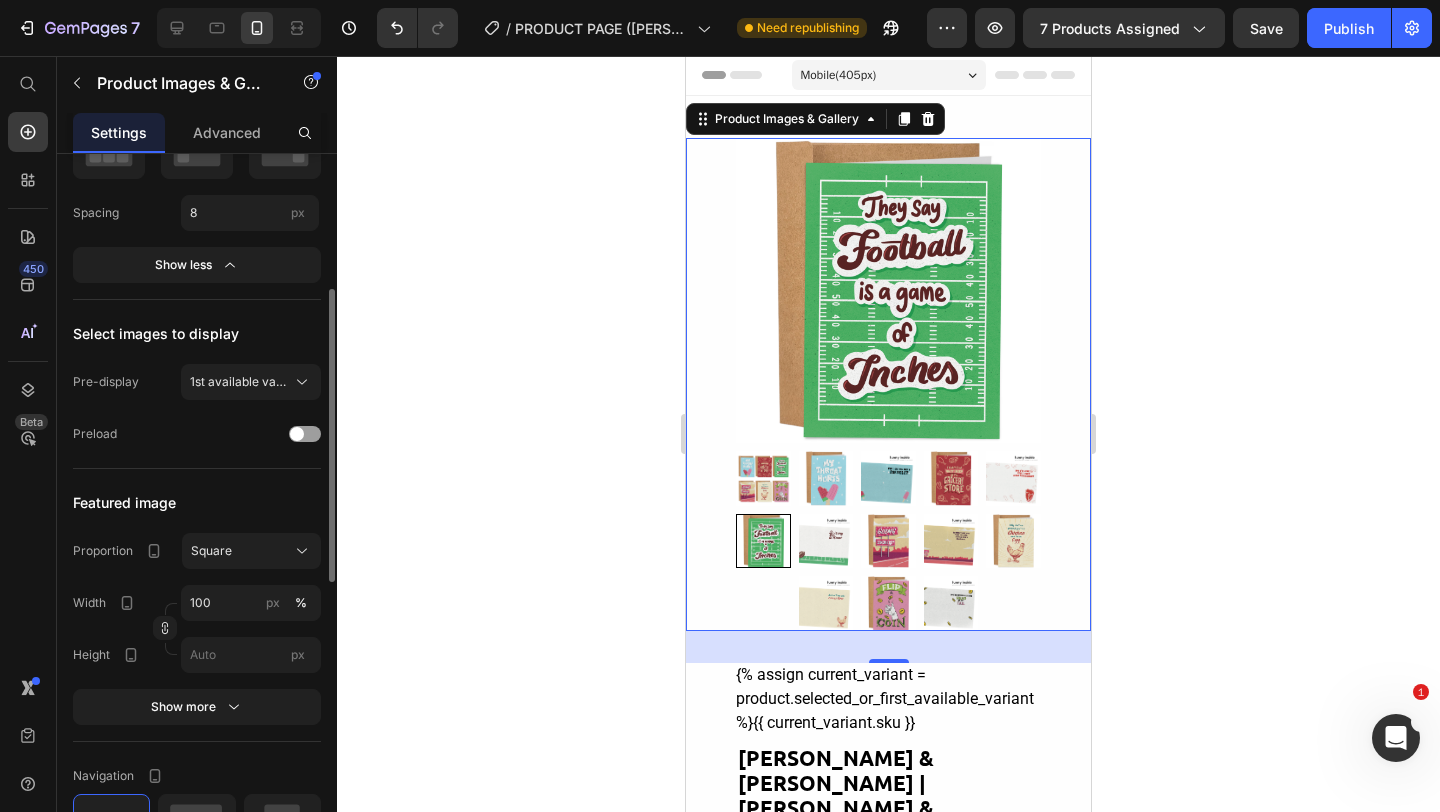 scroll, scrollTop: 387, scrollLeft: 0, axis: vertical 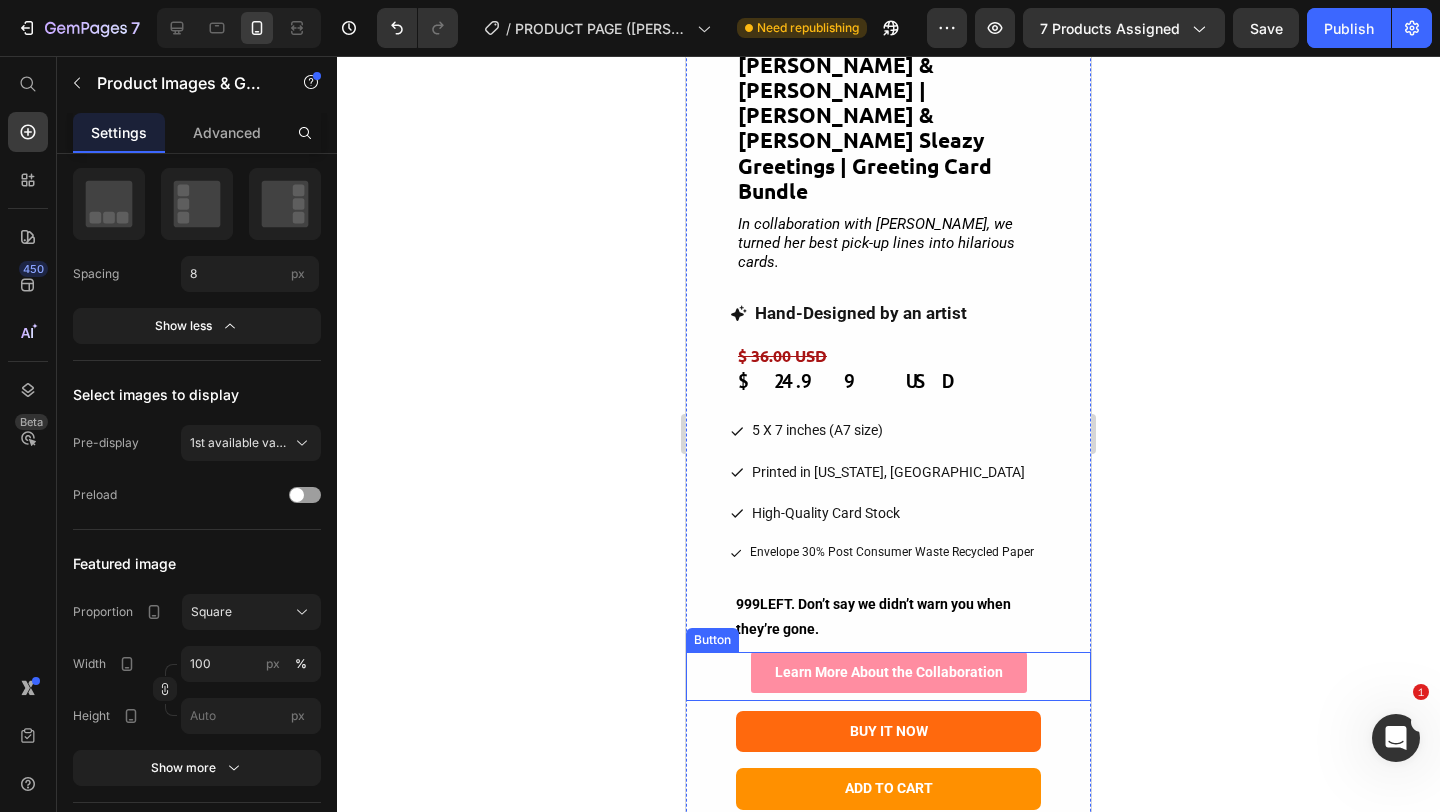 click on "Learn More About the Collaboration Button" at bounding box center [888, 676] 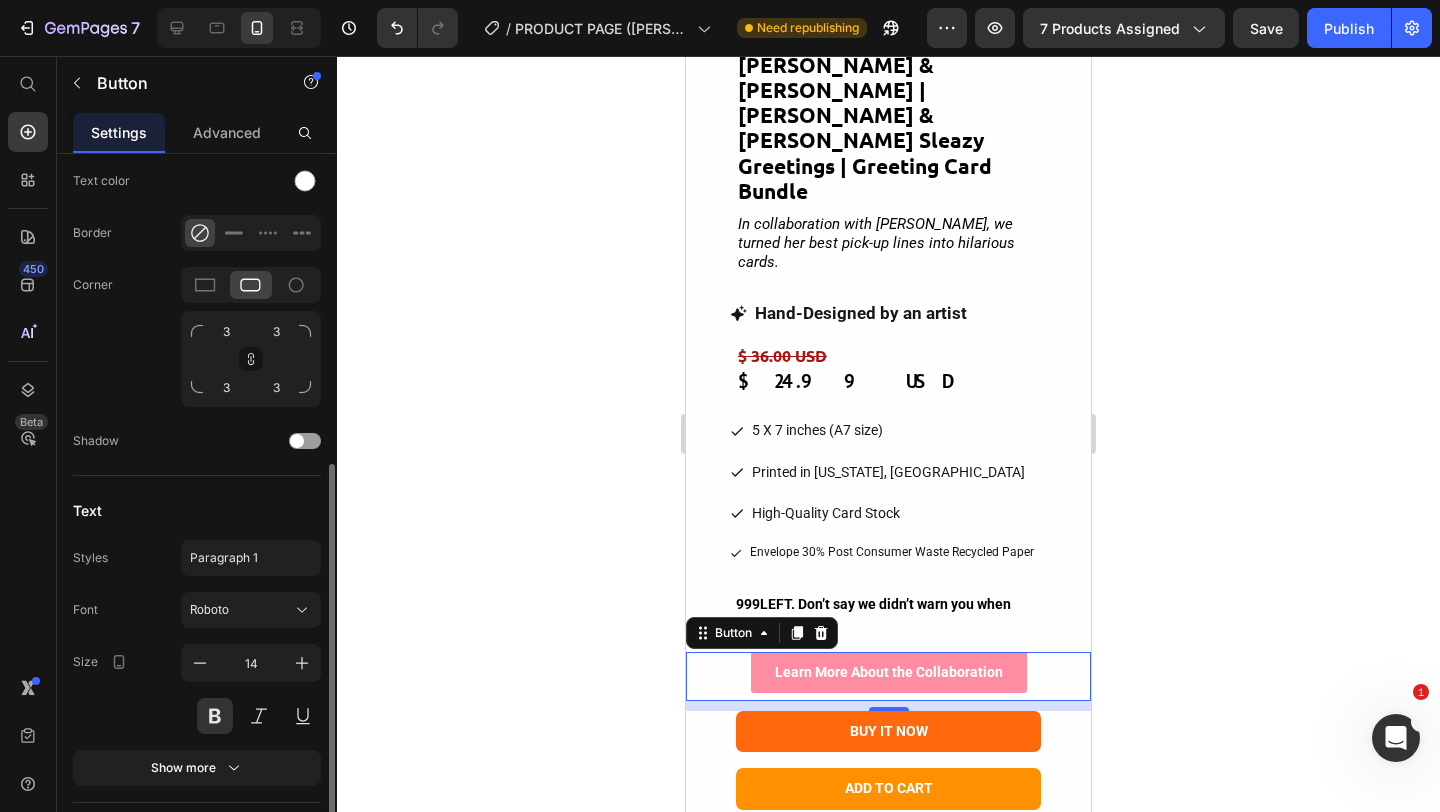 scroll, scrollTop: 609, scrollLeft: 0, axis: vertical 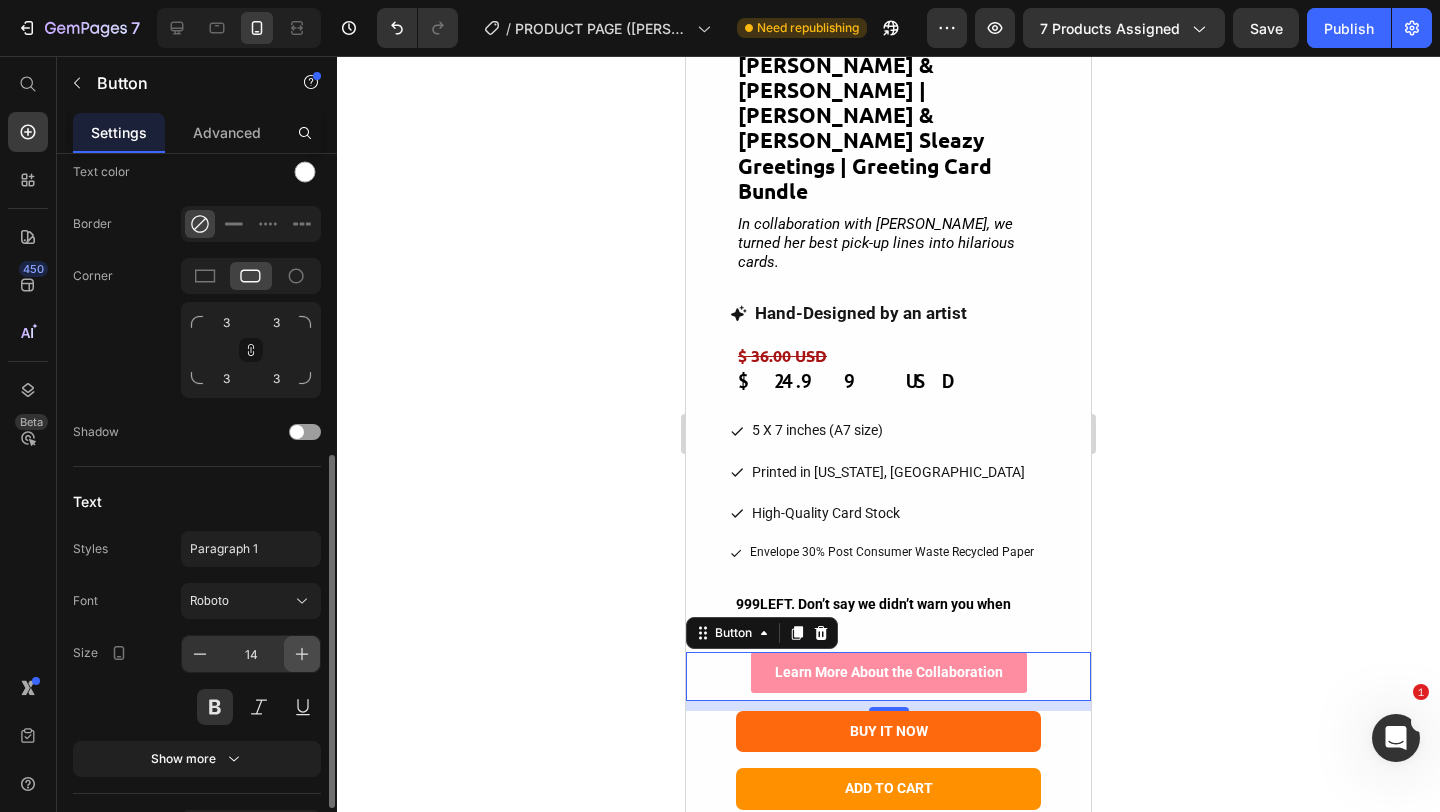 click 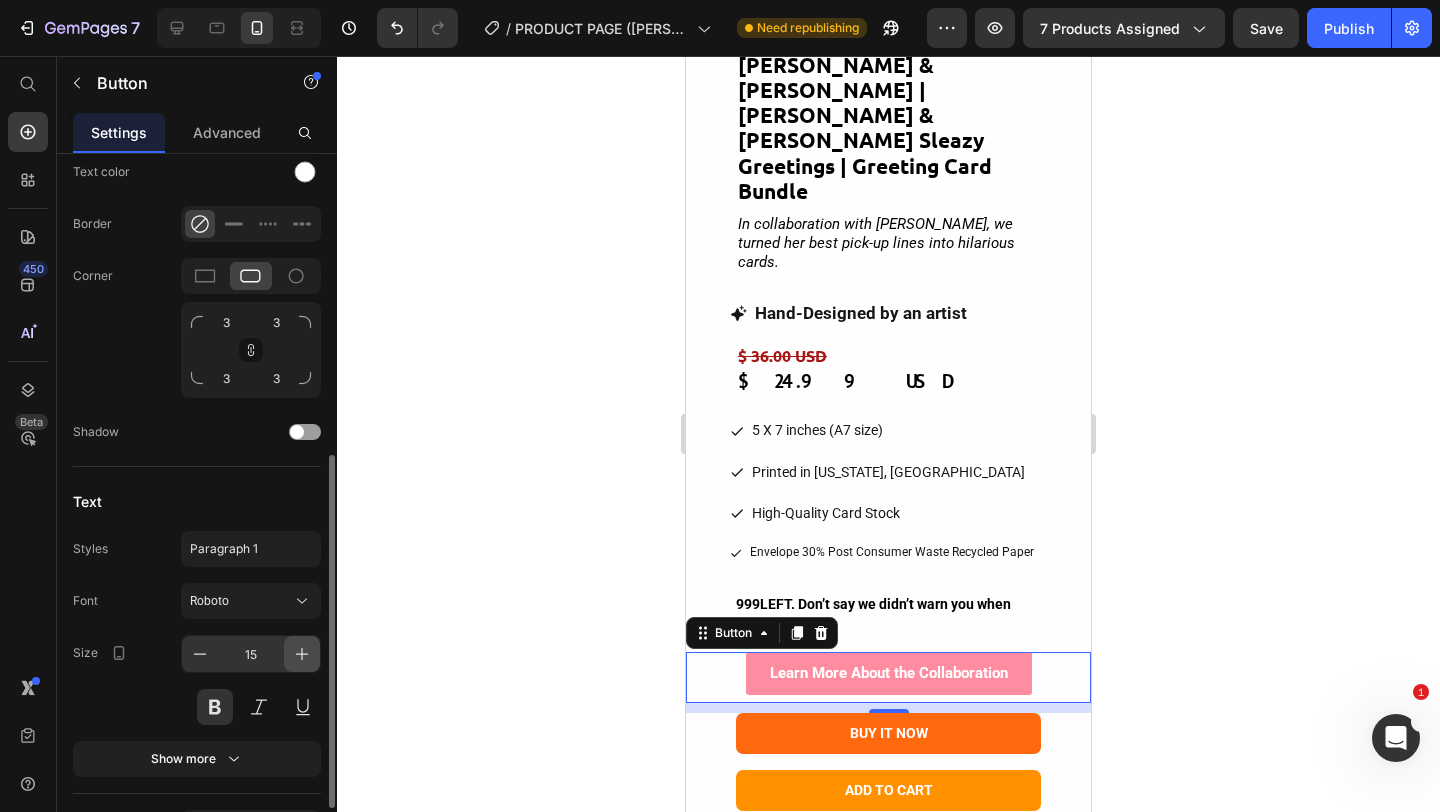 click 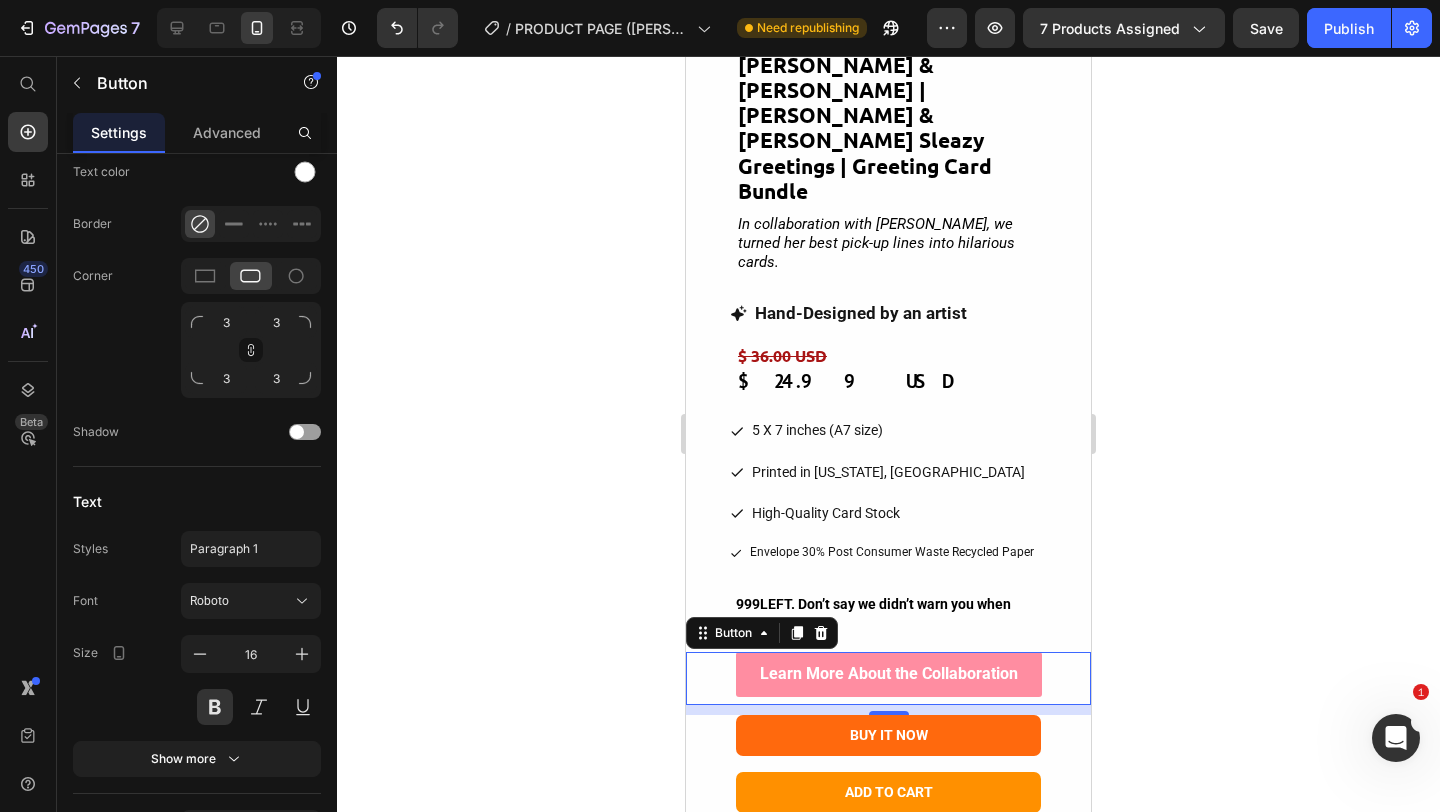 click 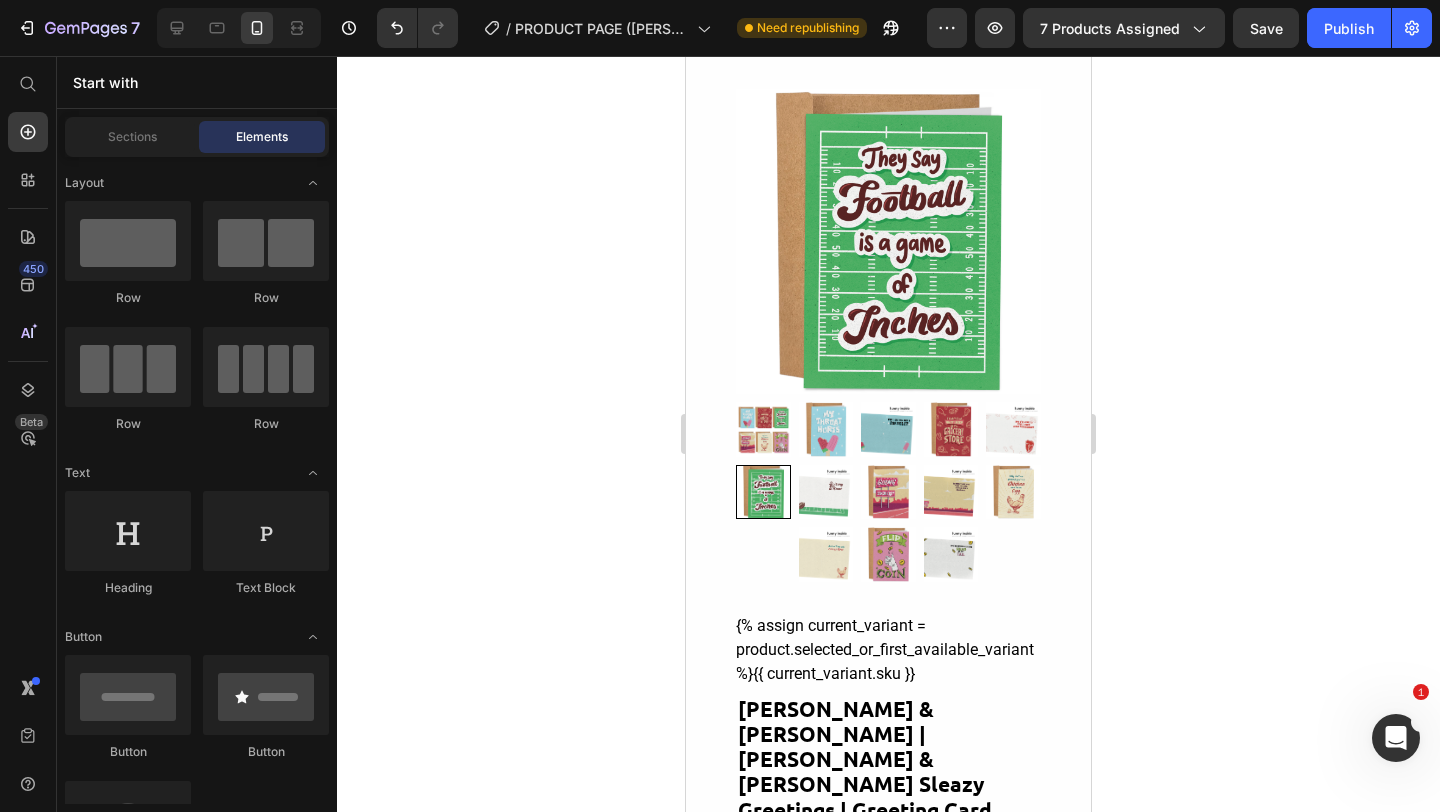 scroll, scrollTop: 0, scrollLeft: 0, axis: both 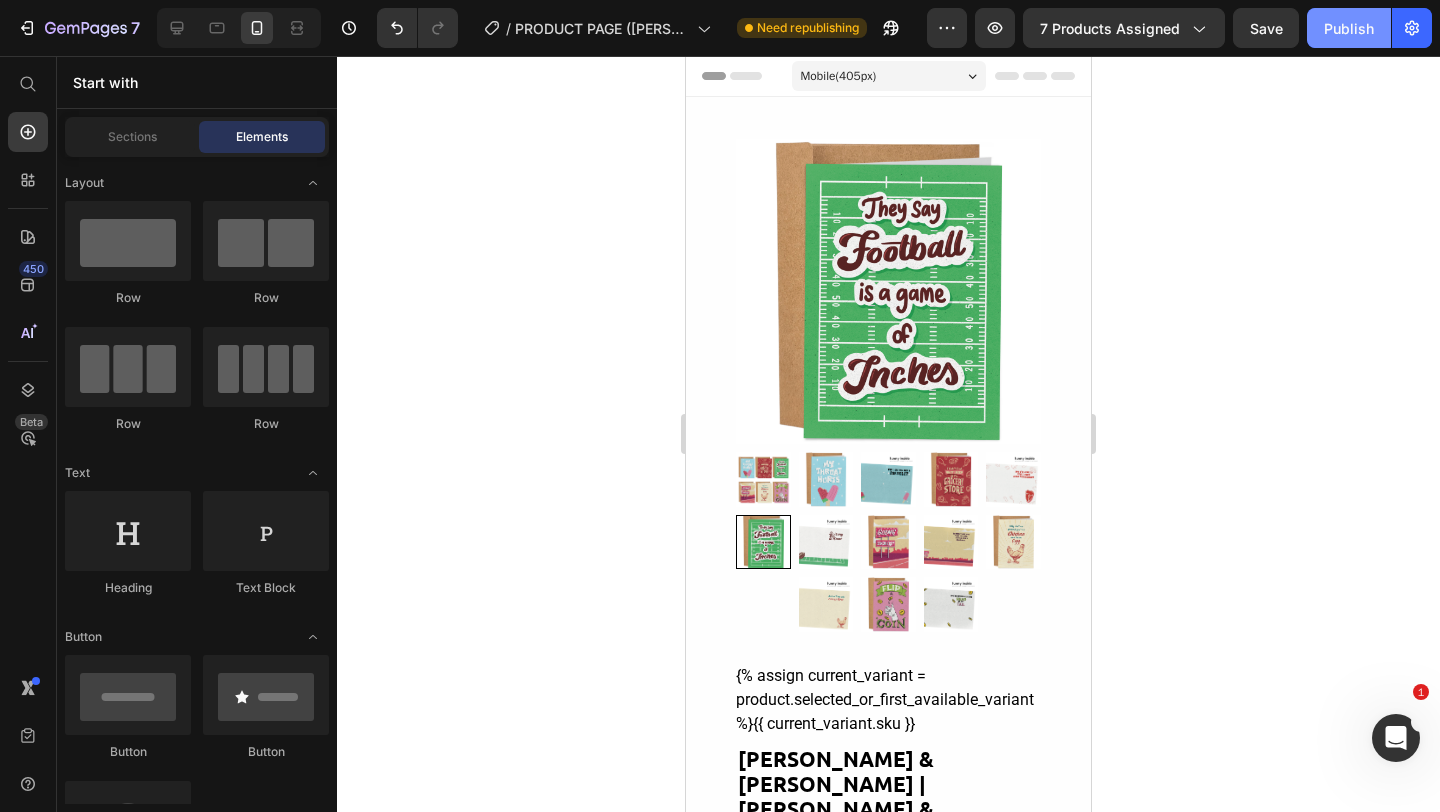 click on "Publish" 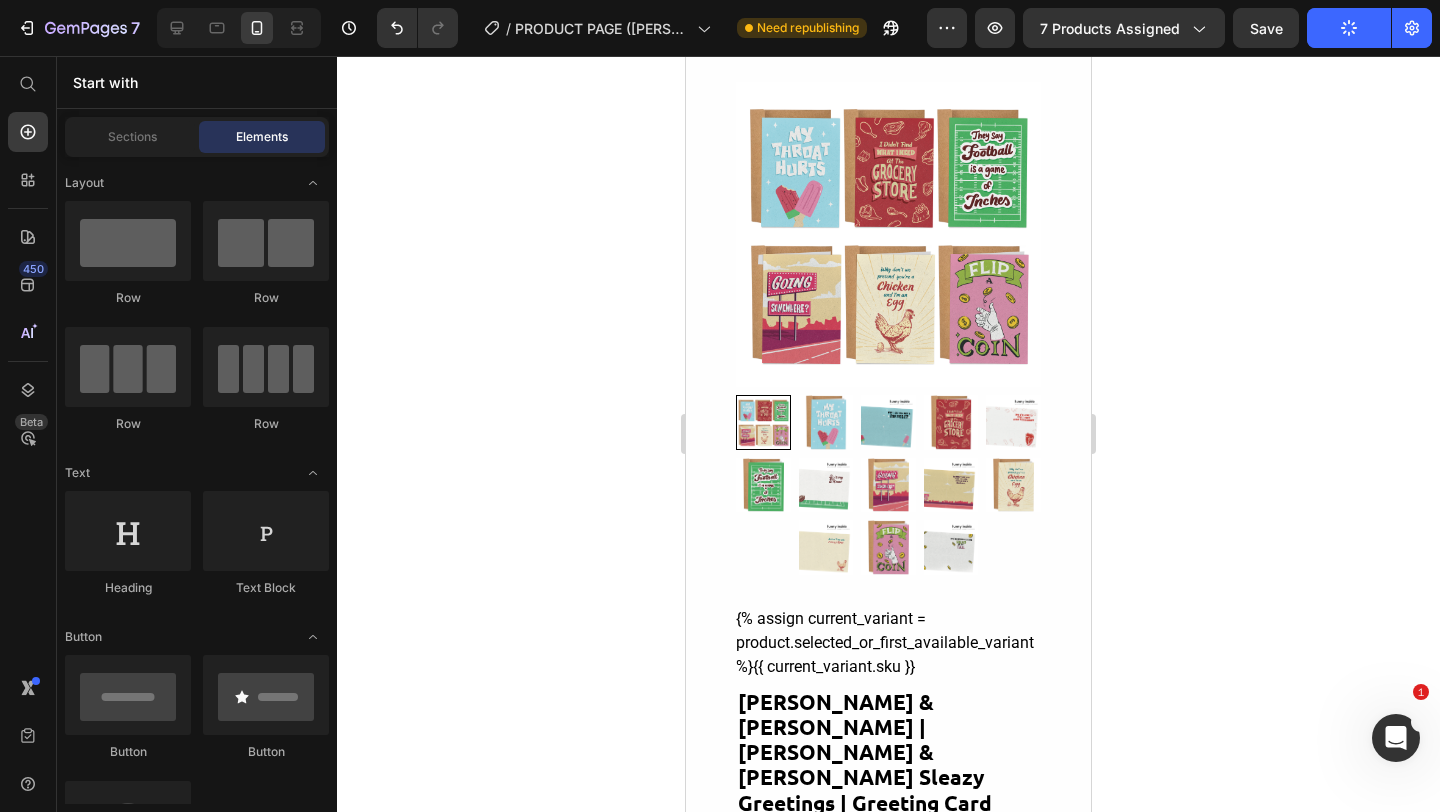 scroll, scrollTop: 0, scrollLeft: 0, axis: both 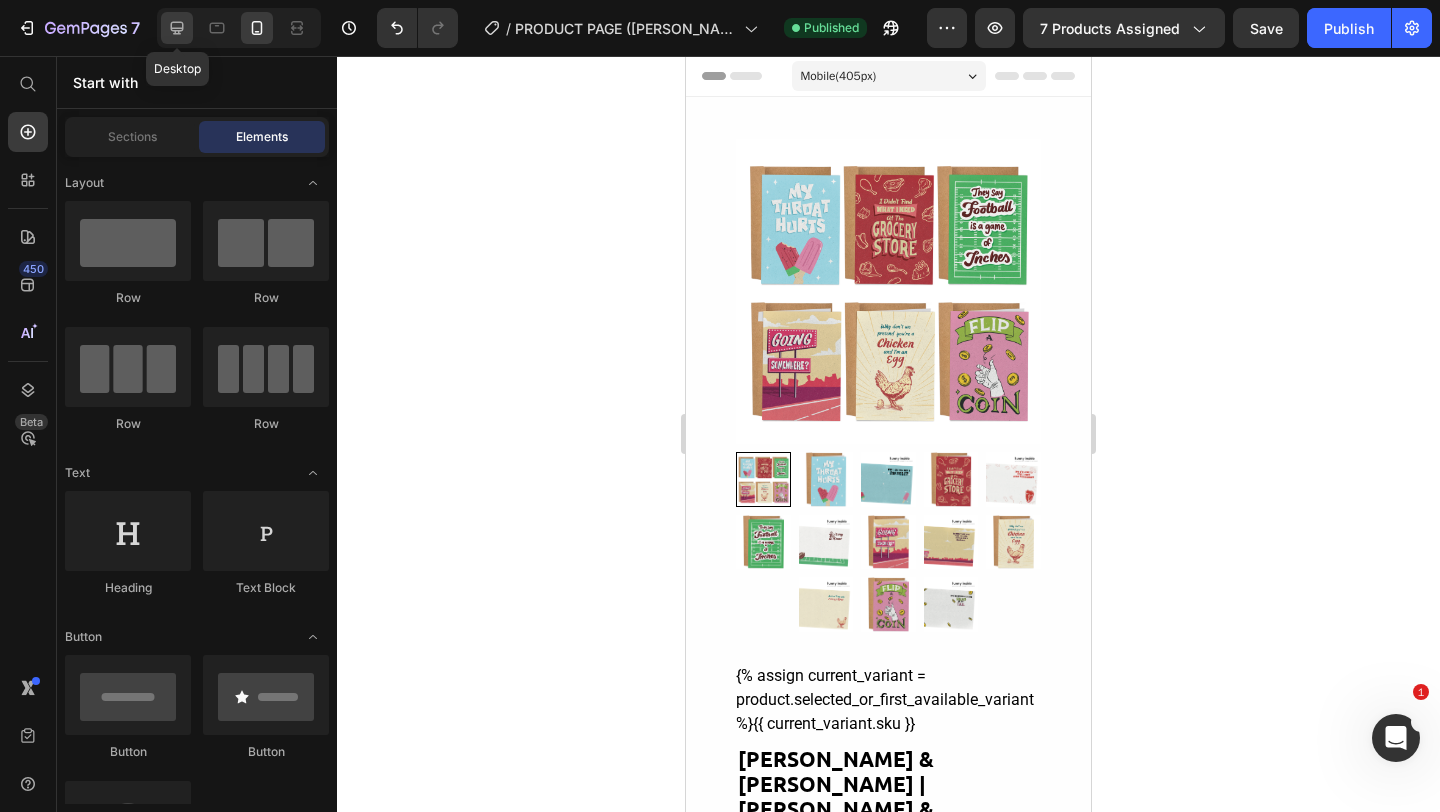 click 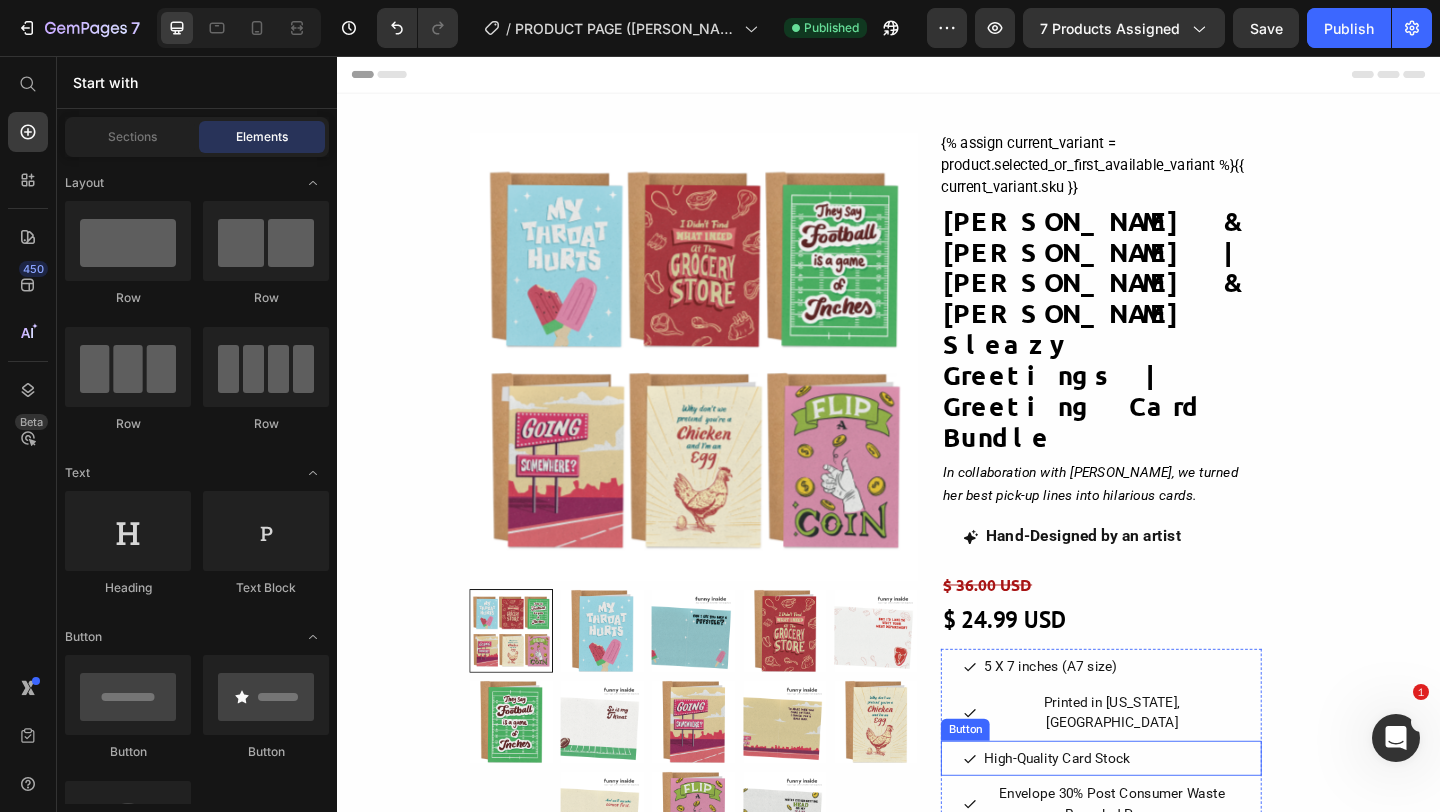 scroll, scrollTop: 216, scrollLeft: 0, axis: vertical 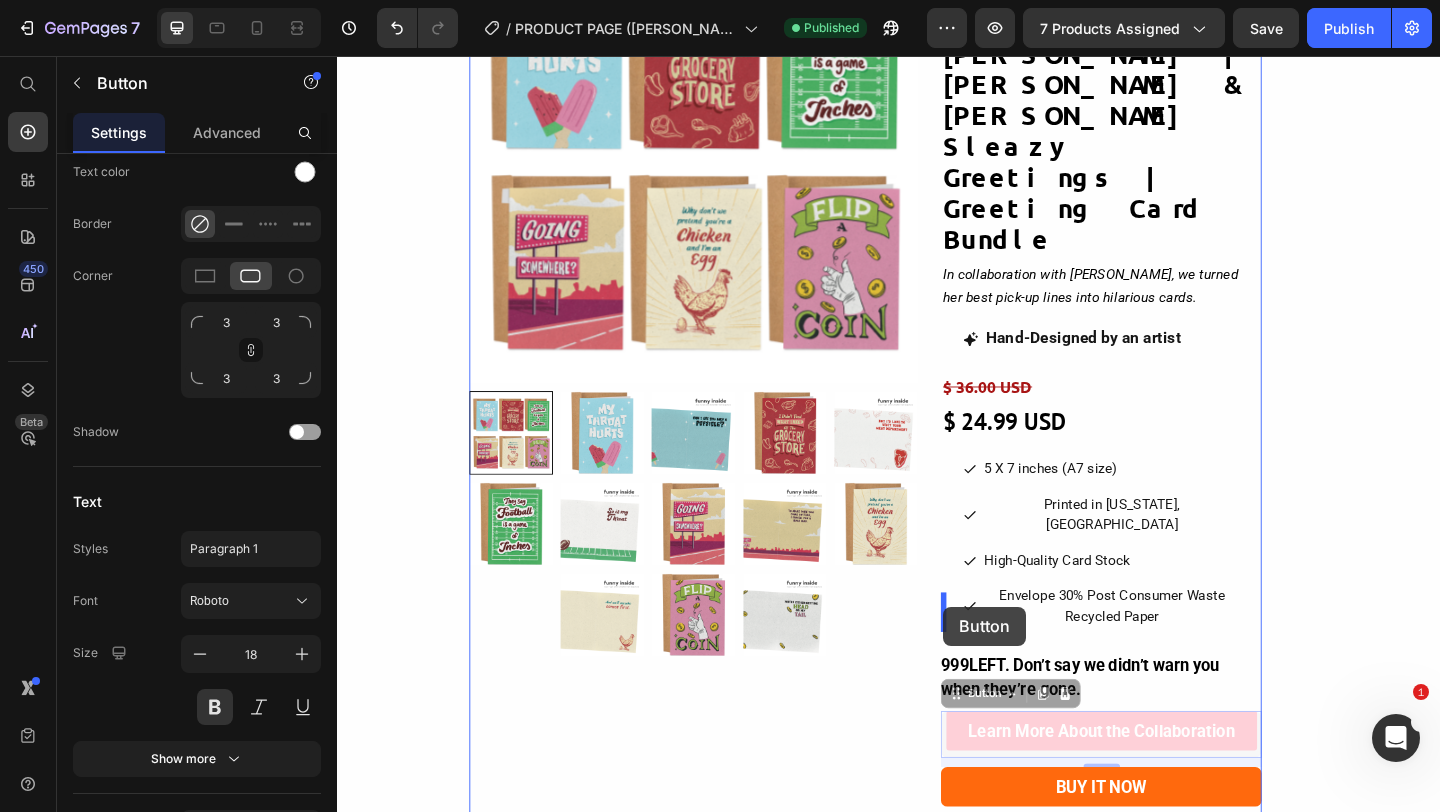 drag, startPoint x: 1242, startPoint y: 594, endPoint x: 996, endPoint y: 655, distance: 253.4502 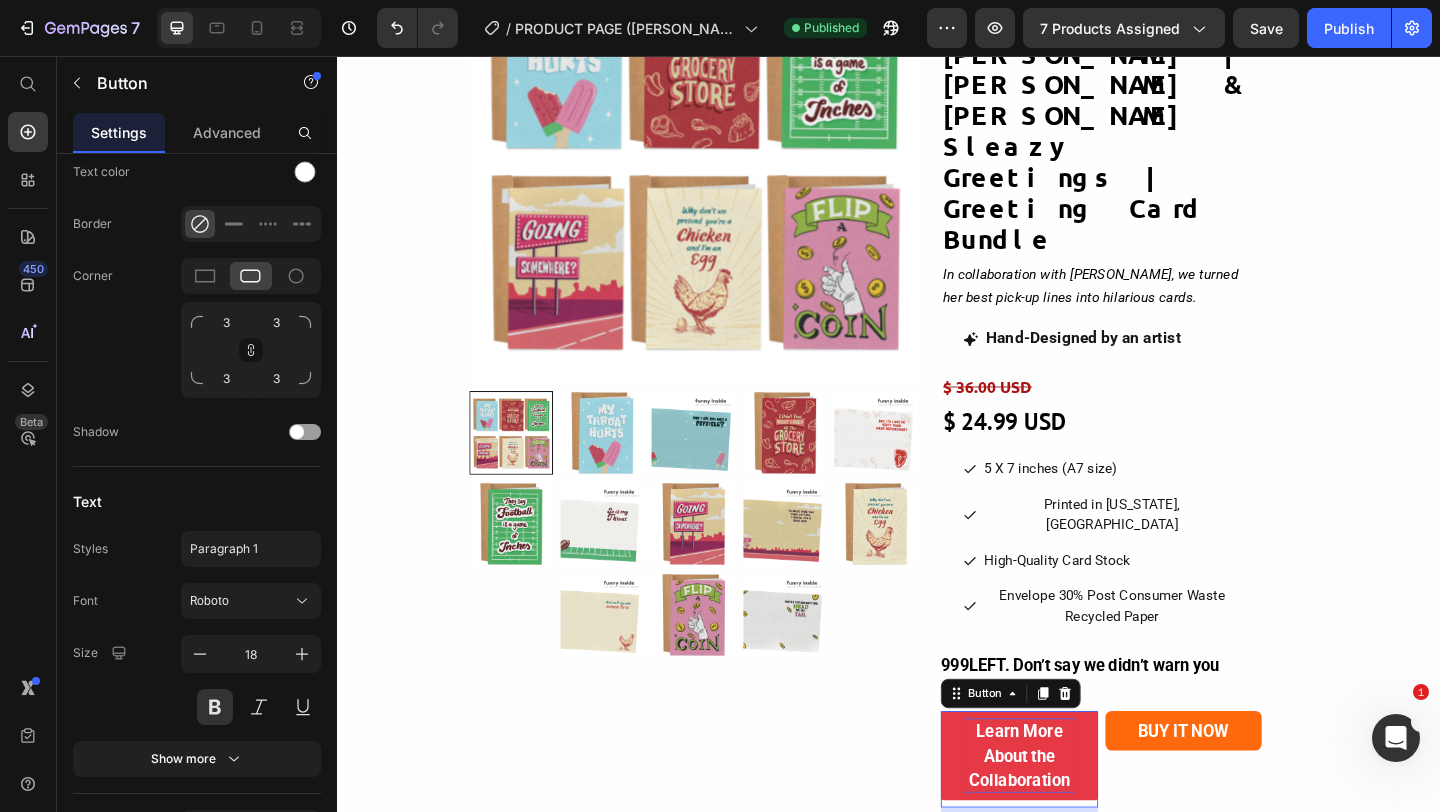 click on "Learn More About the Collaboration" at bounding box center [1079, 816] 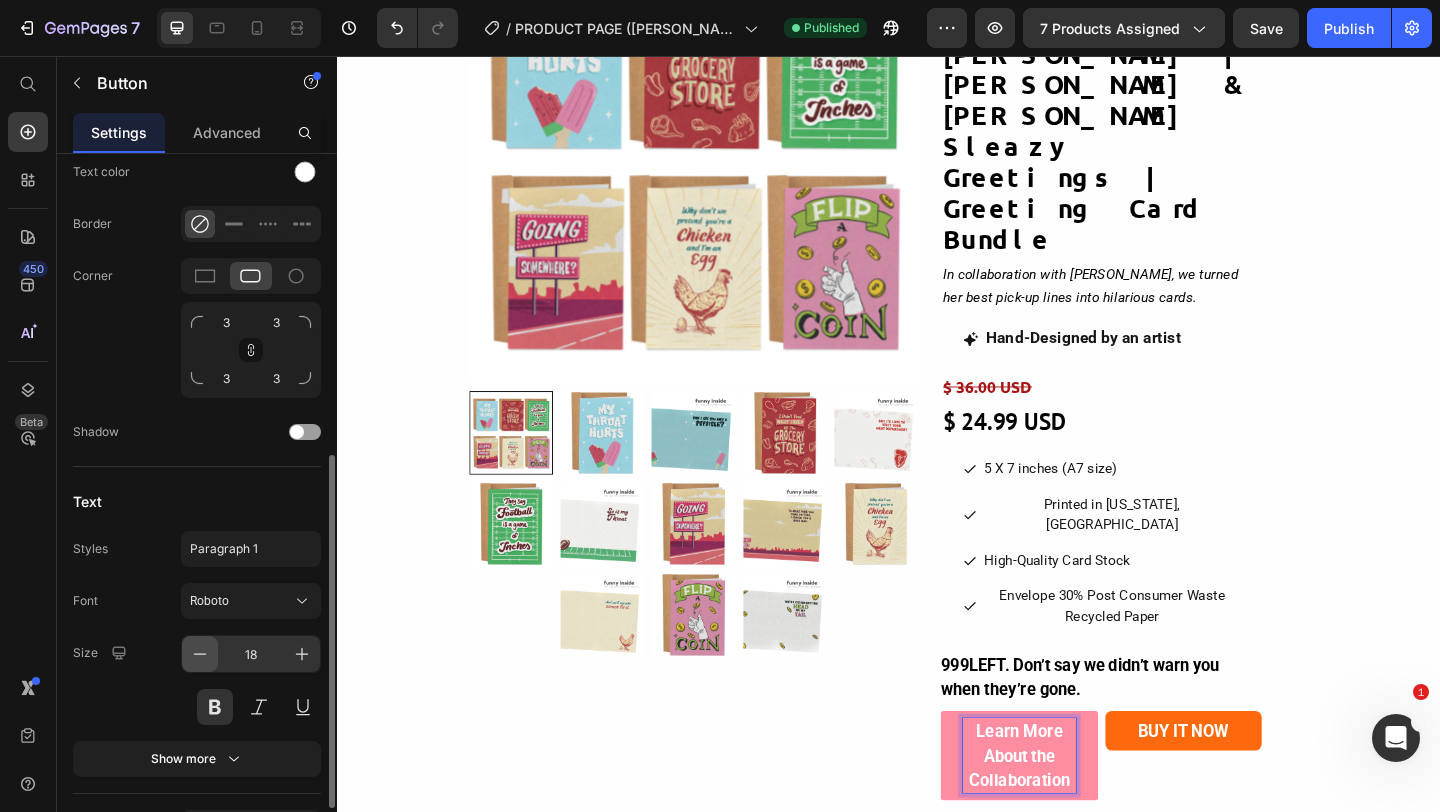 click 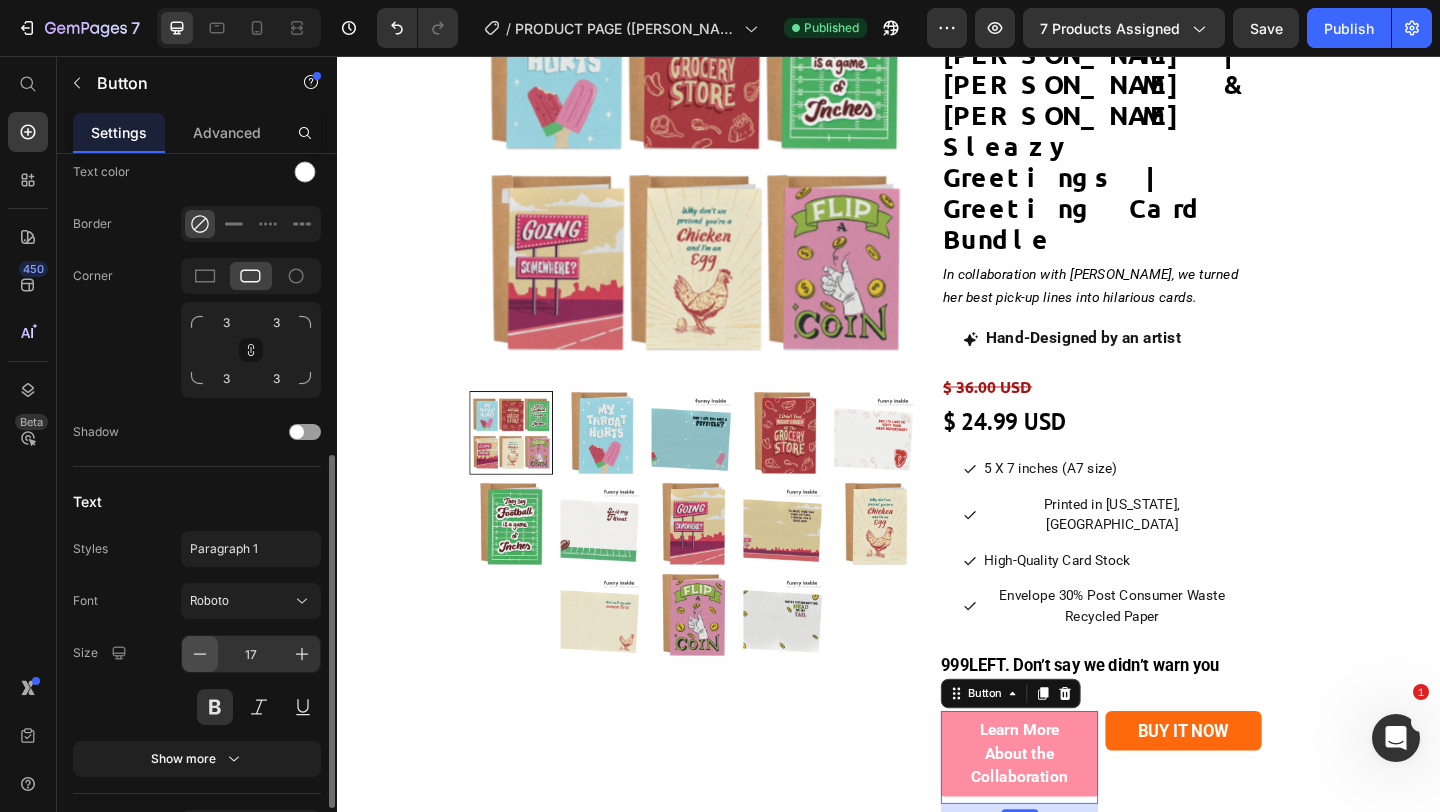 click 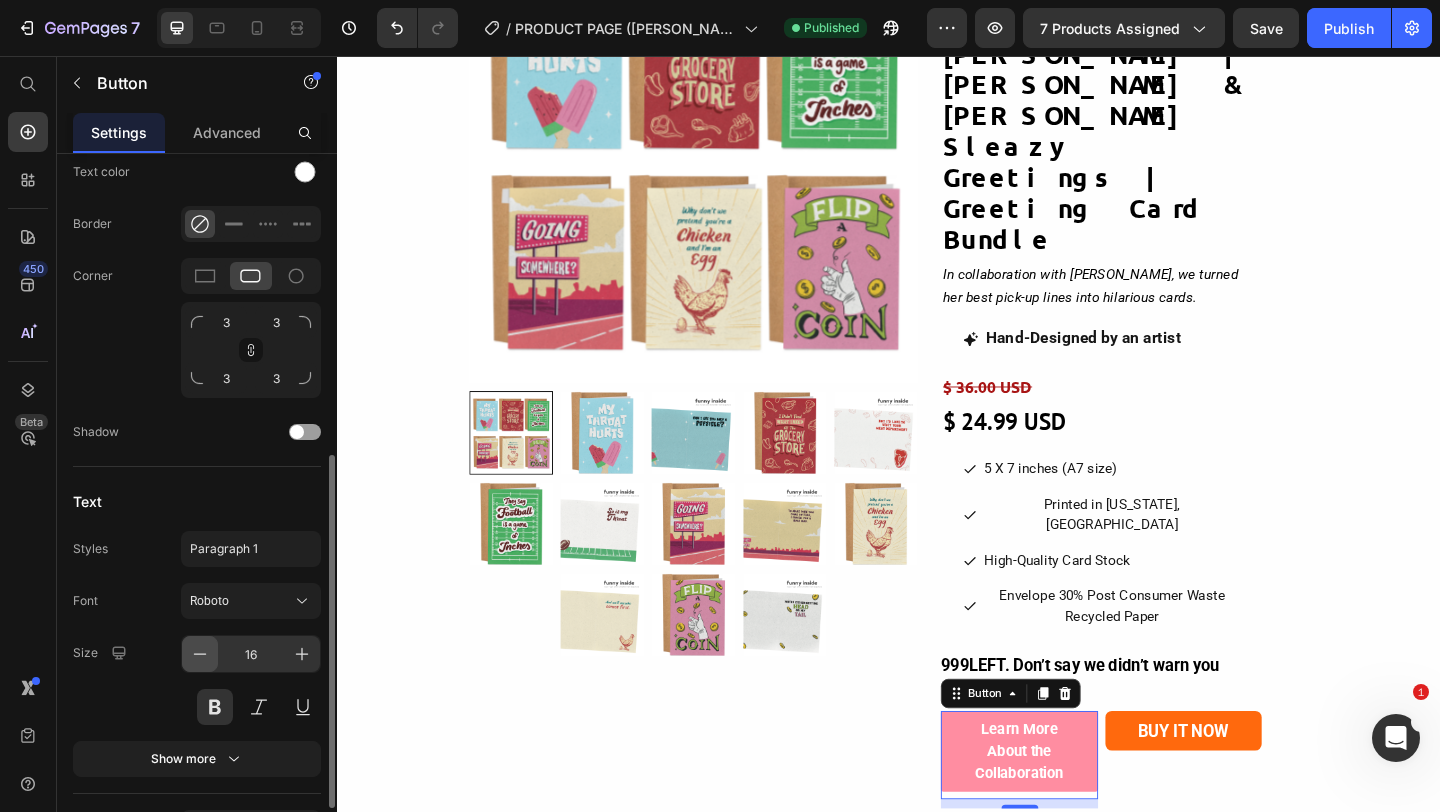 click 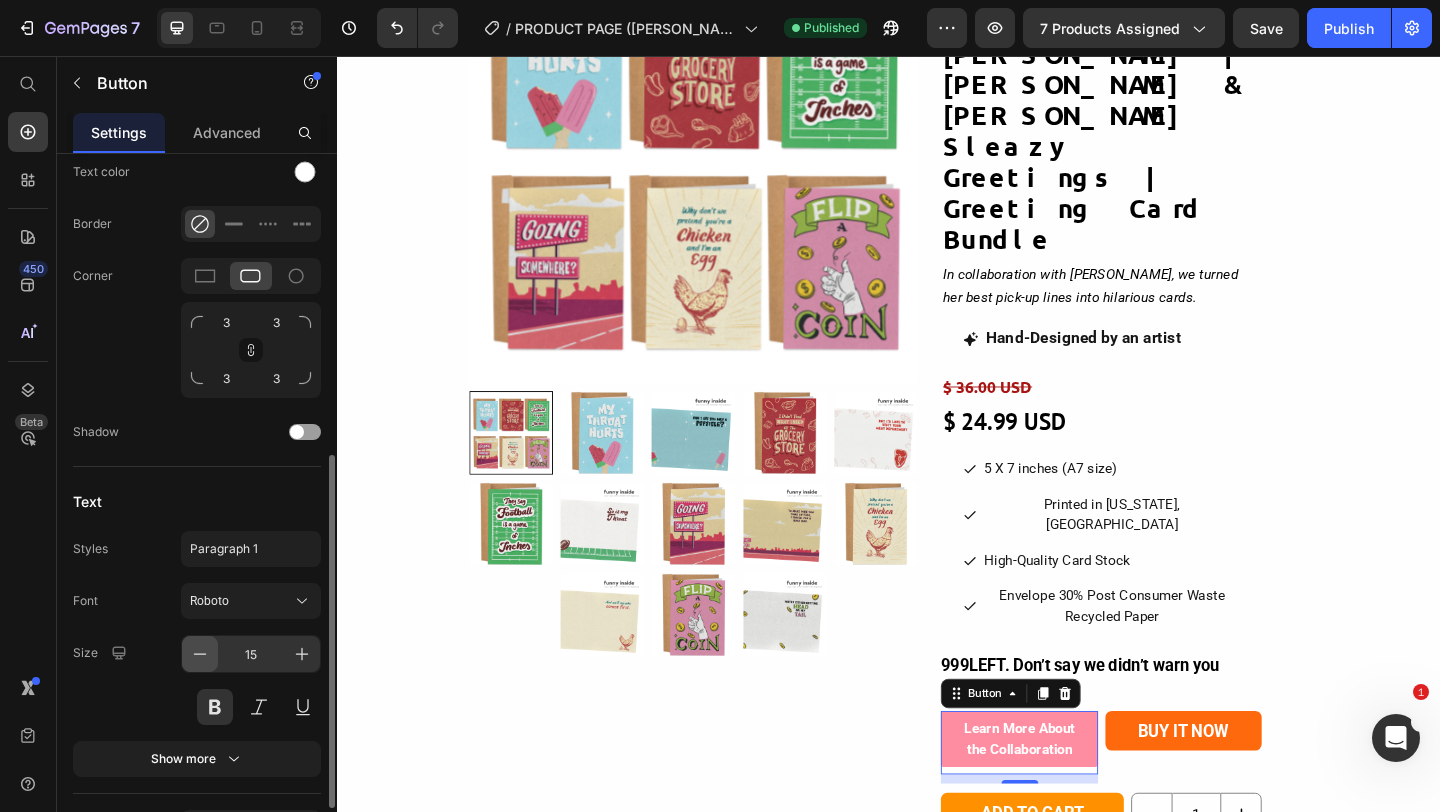 click 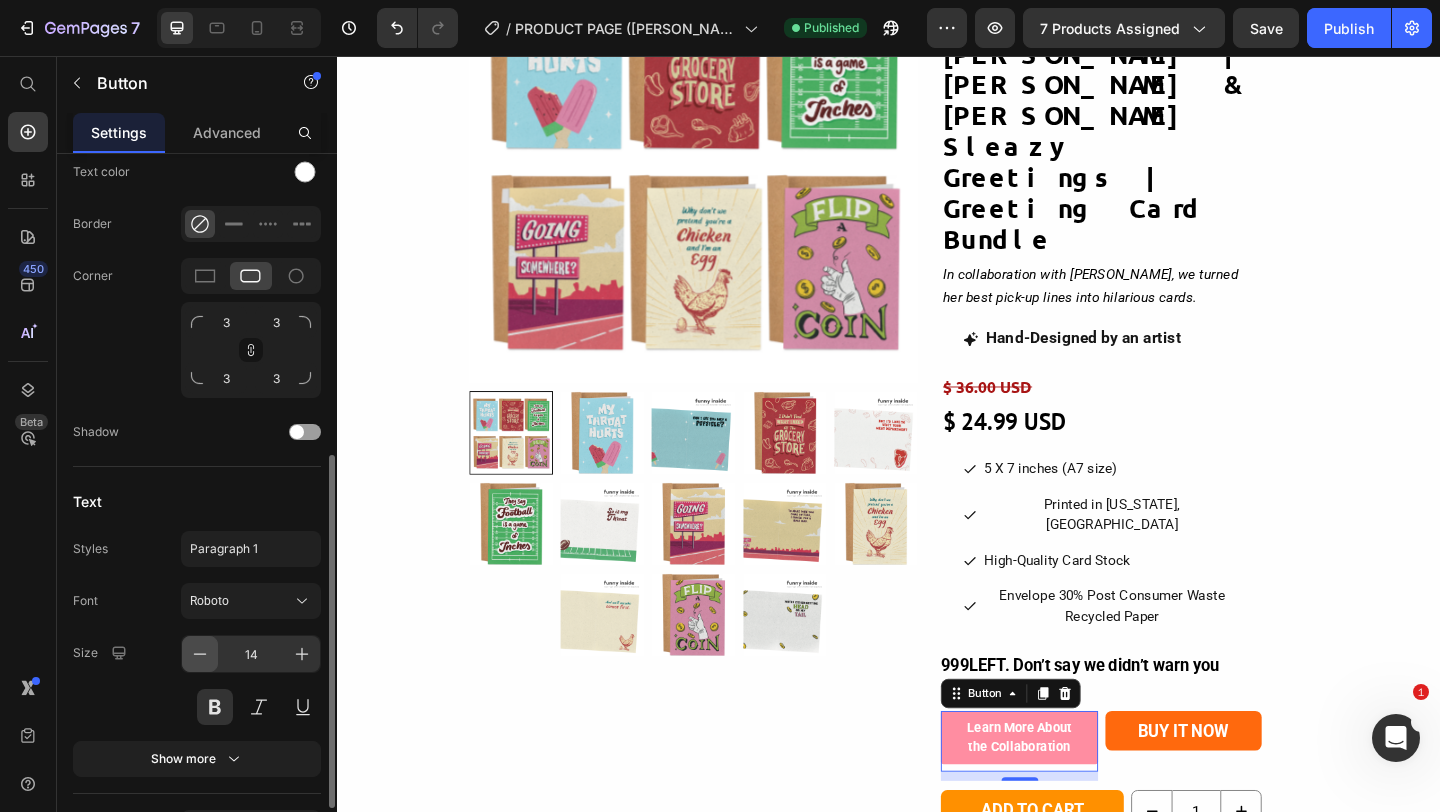 click 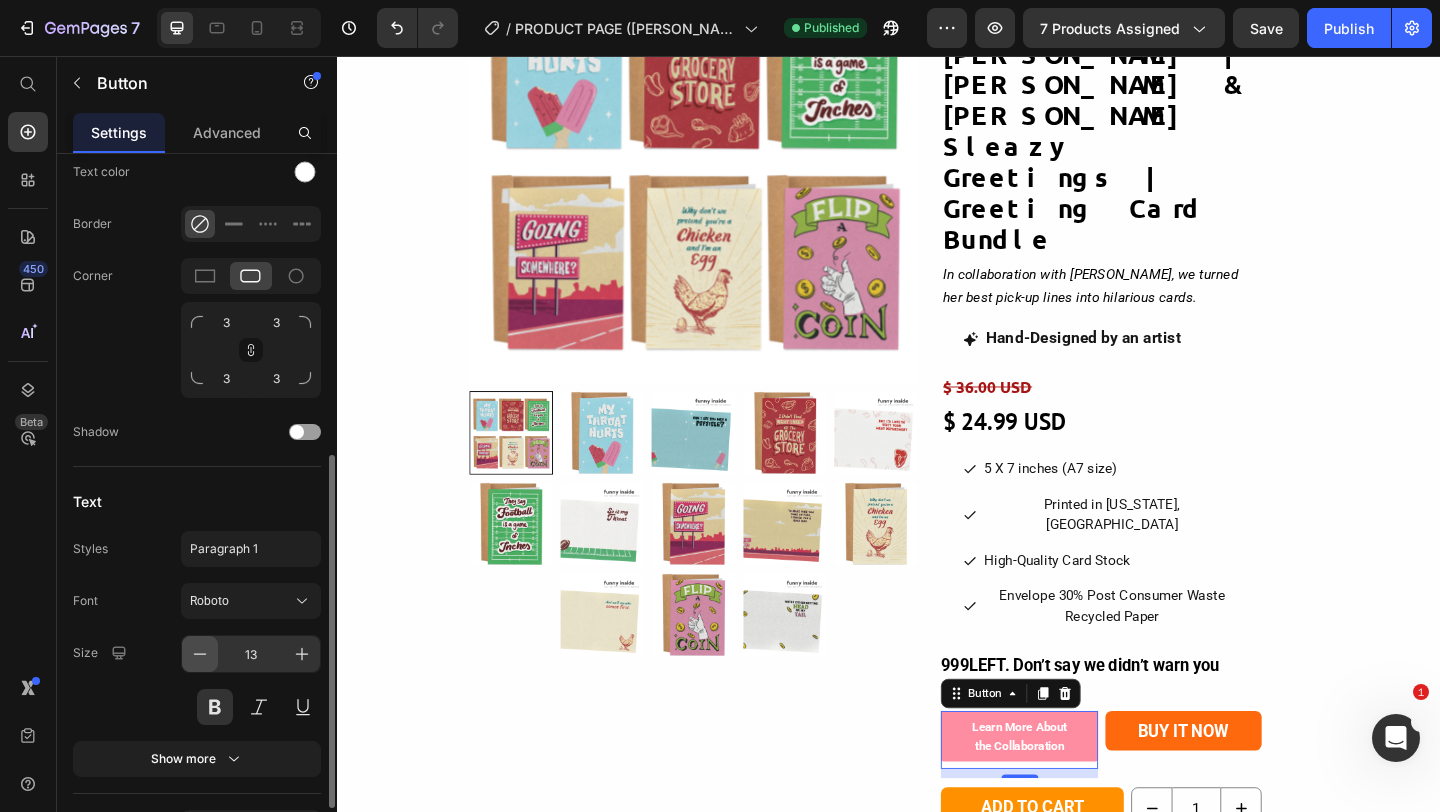 click 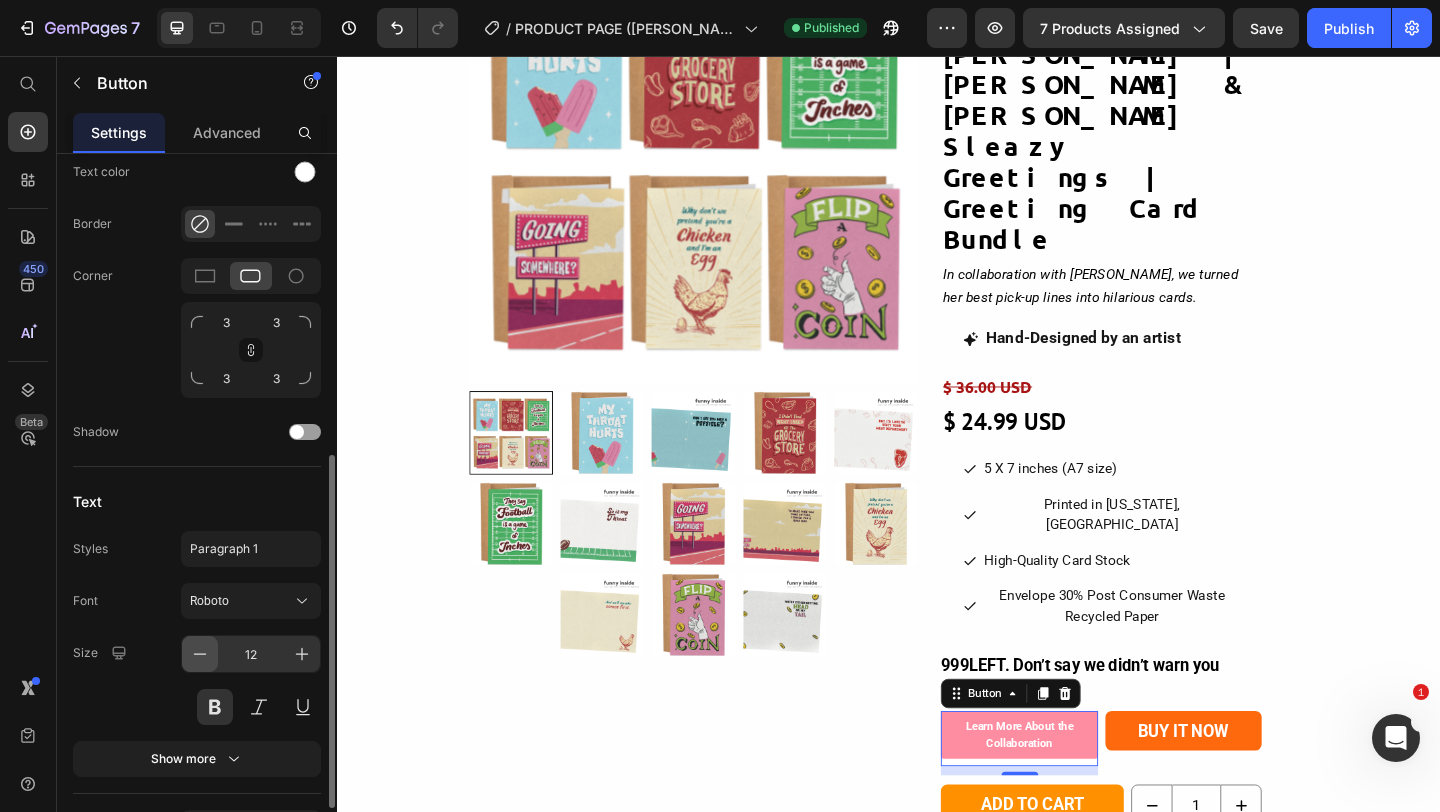 click 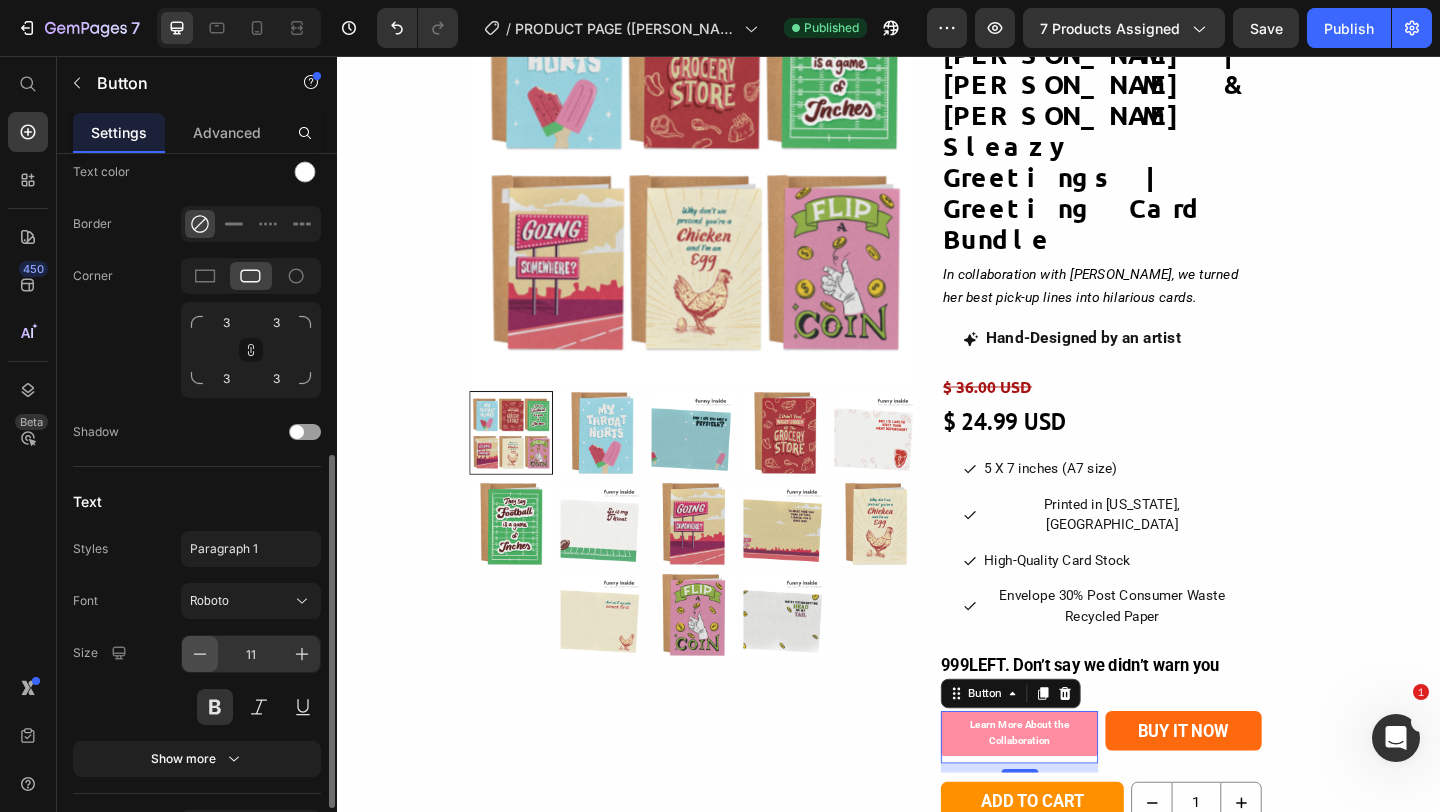 click 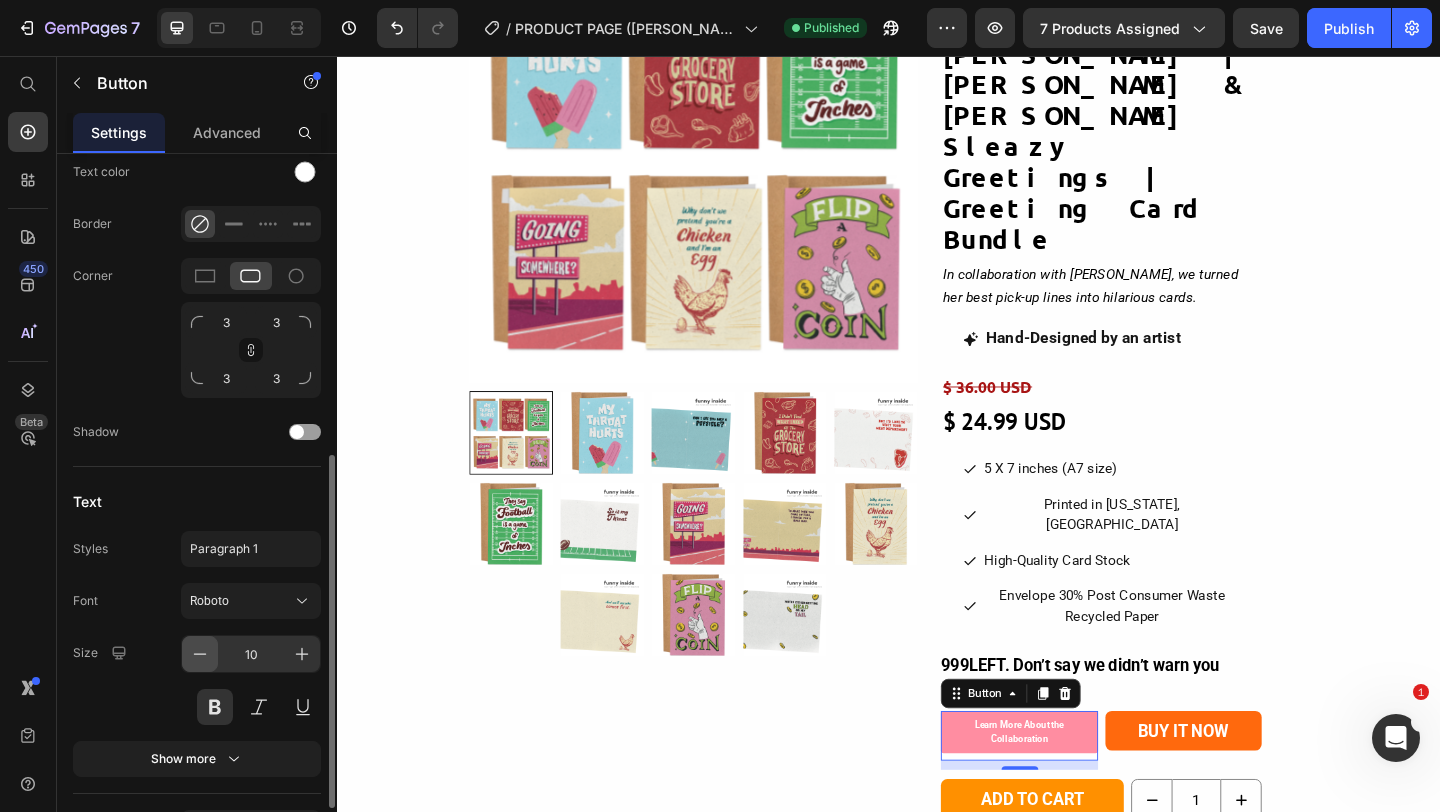 click 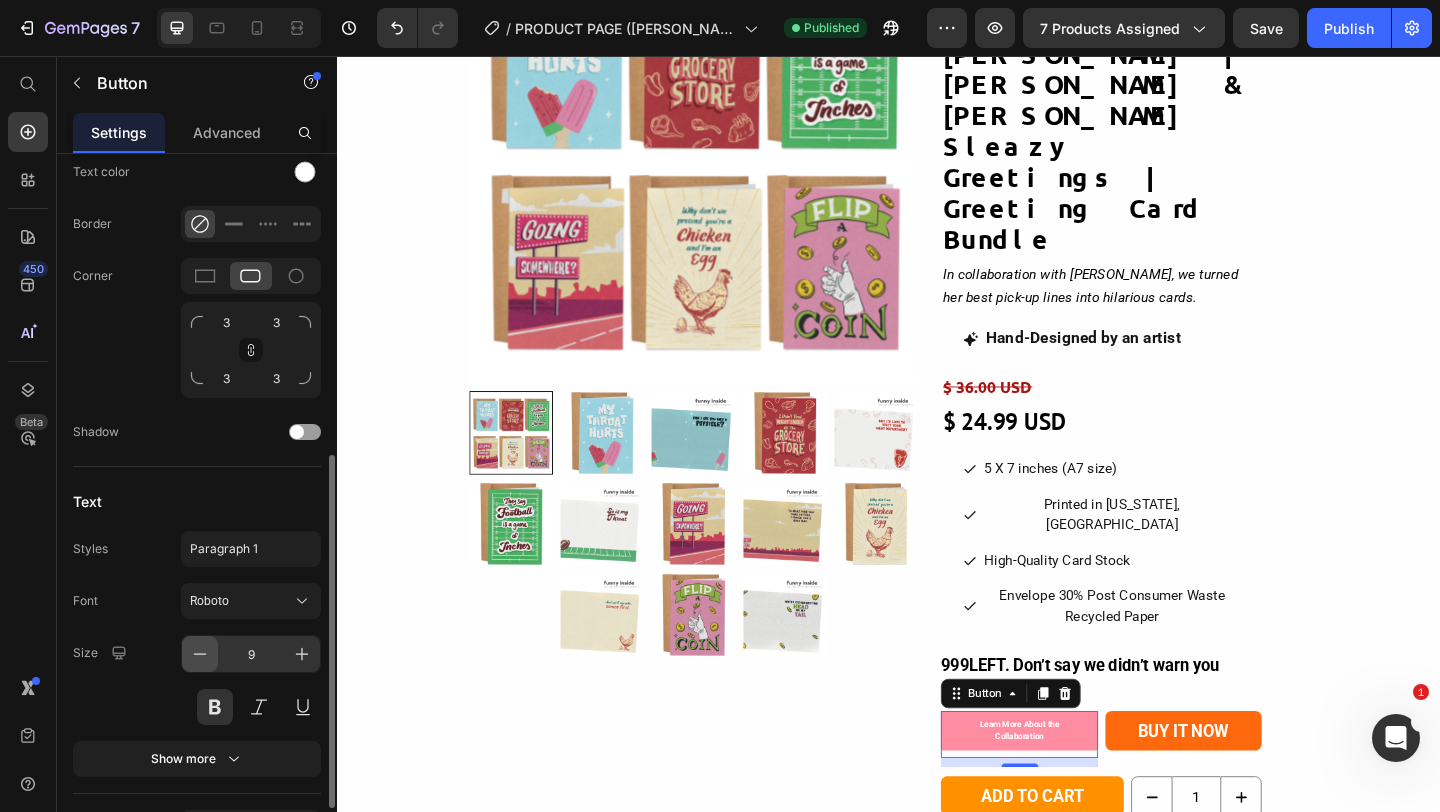 click 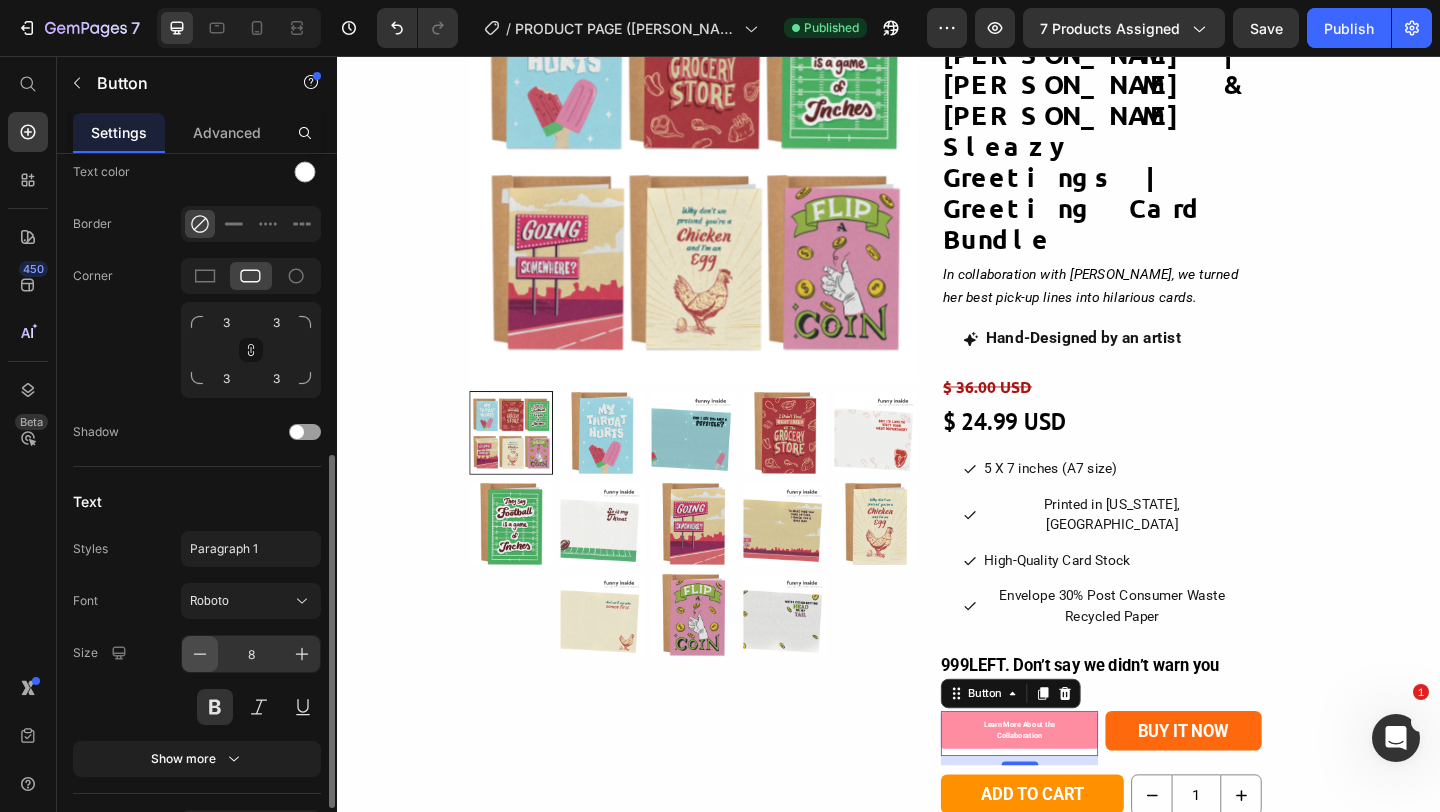 click 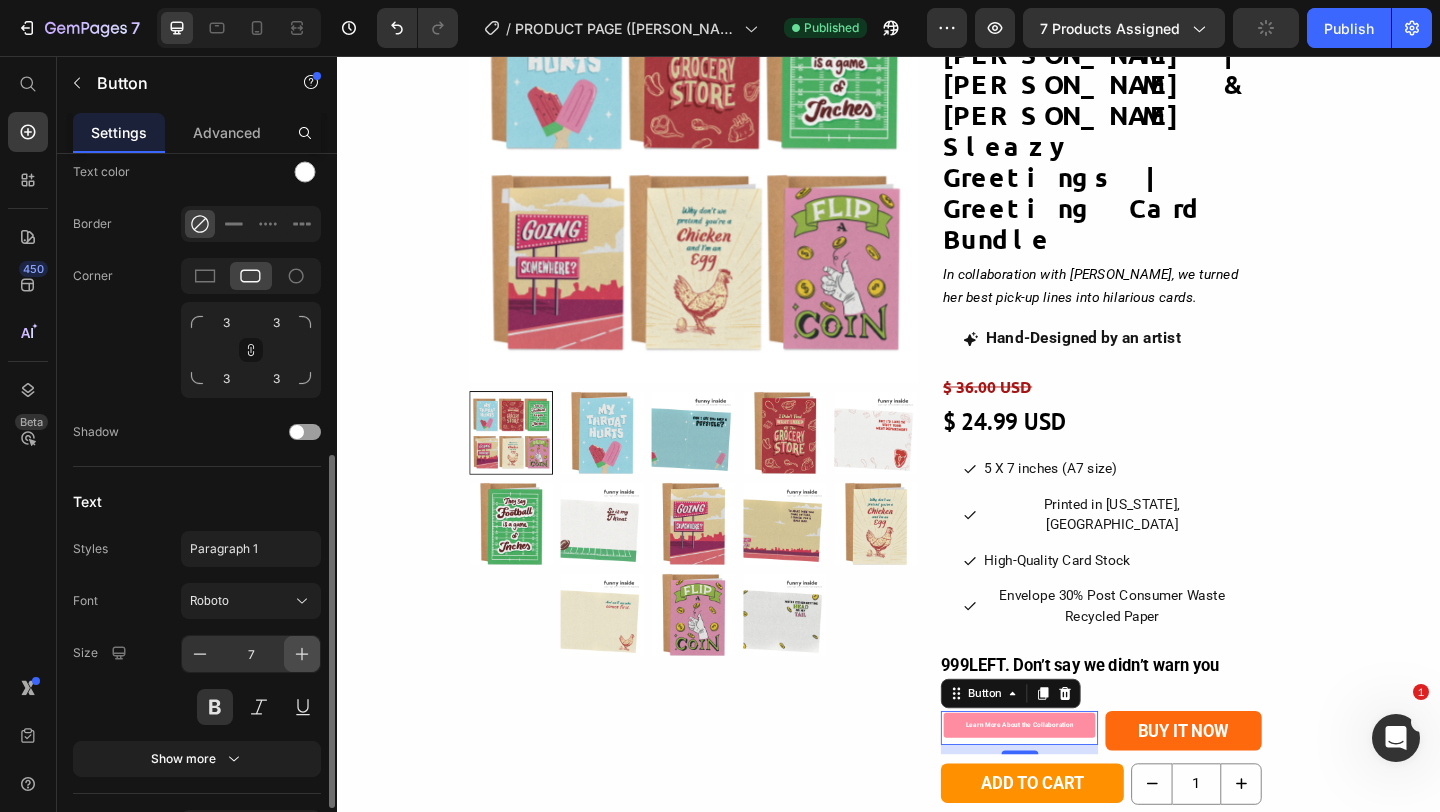 click 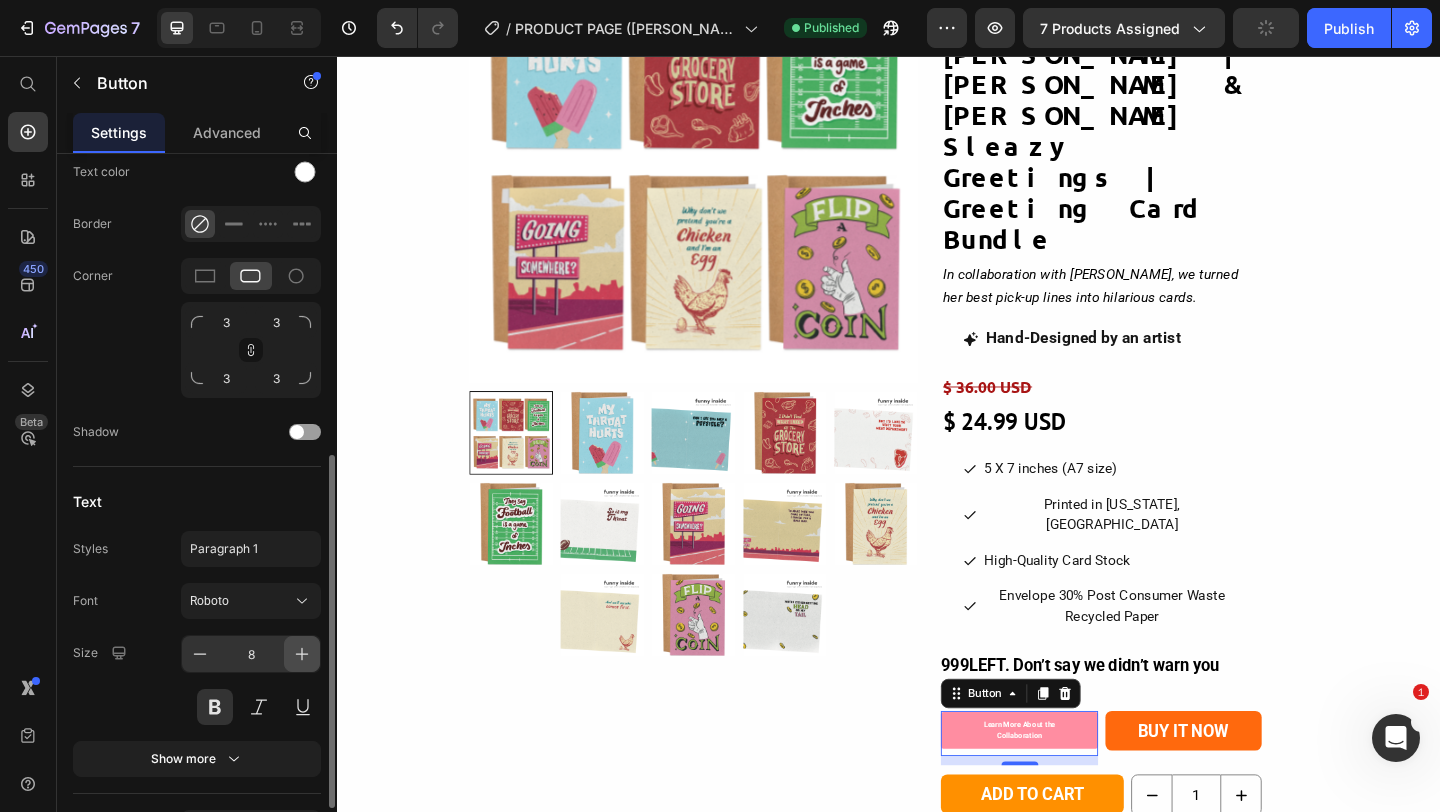 click 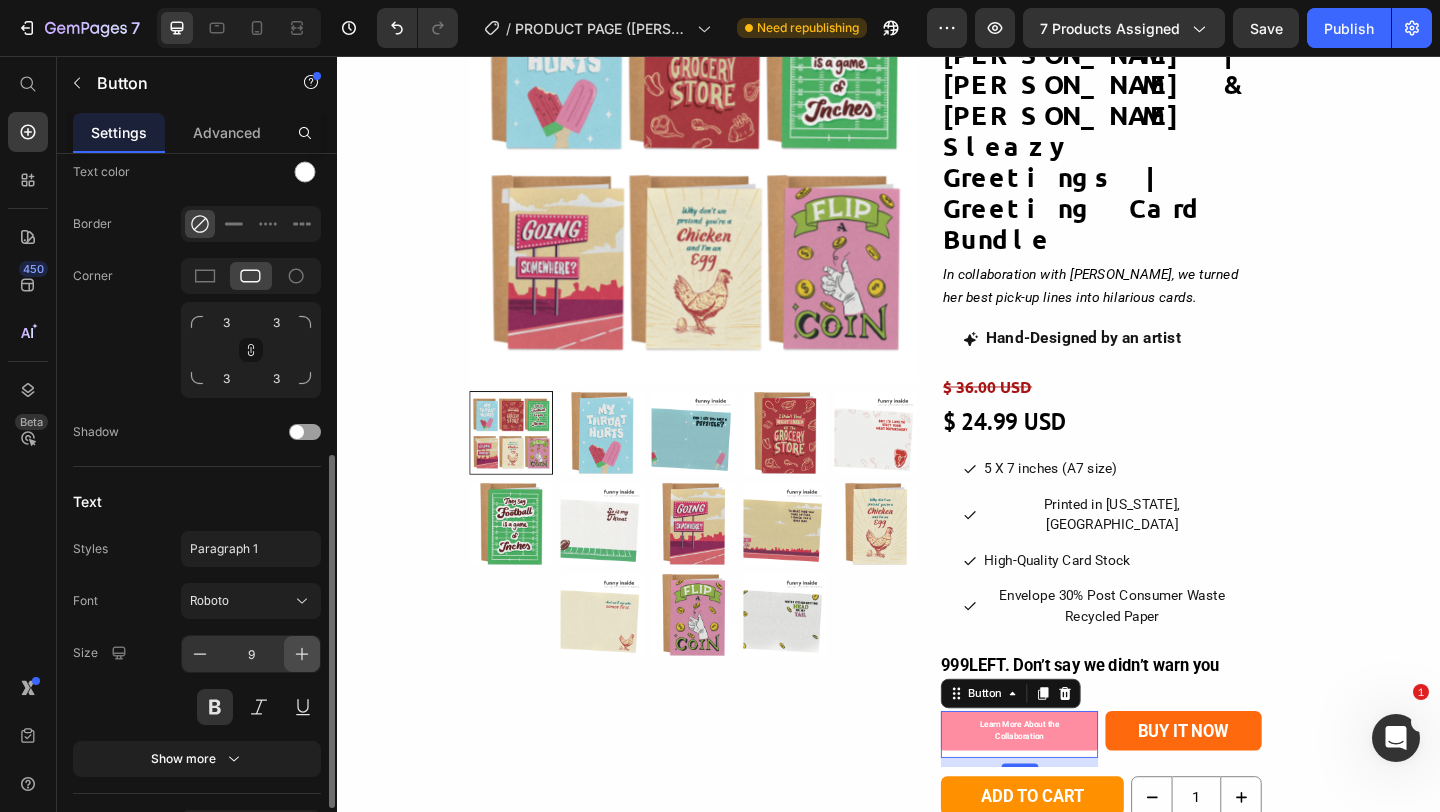 click 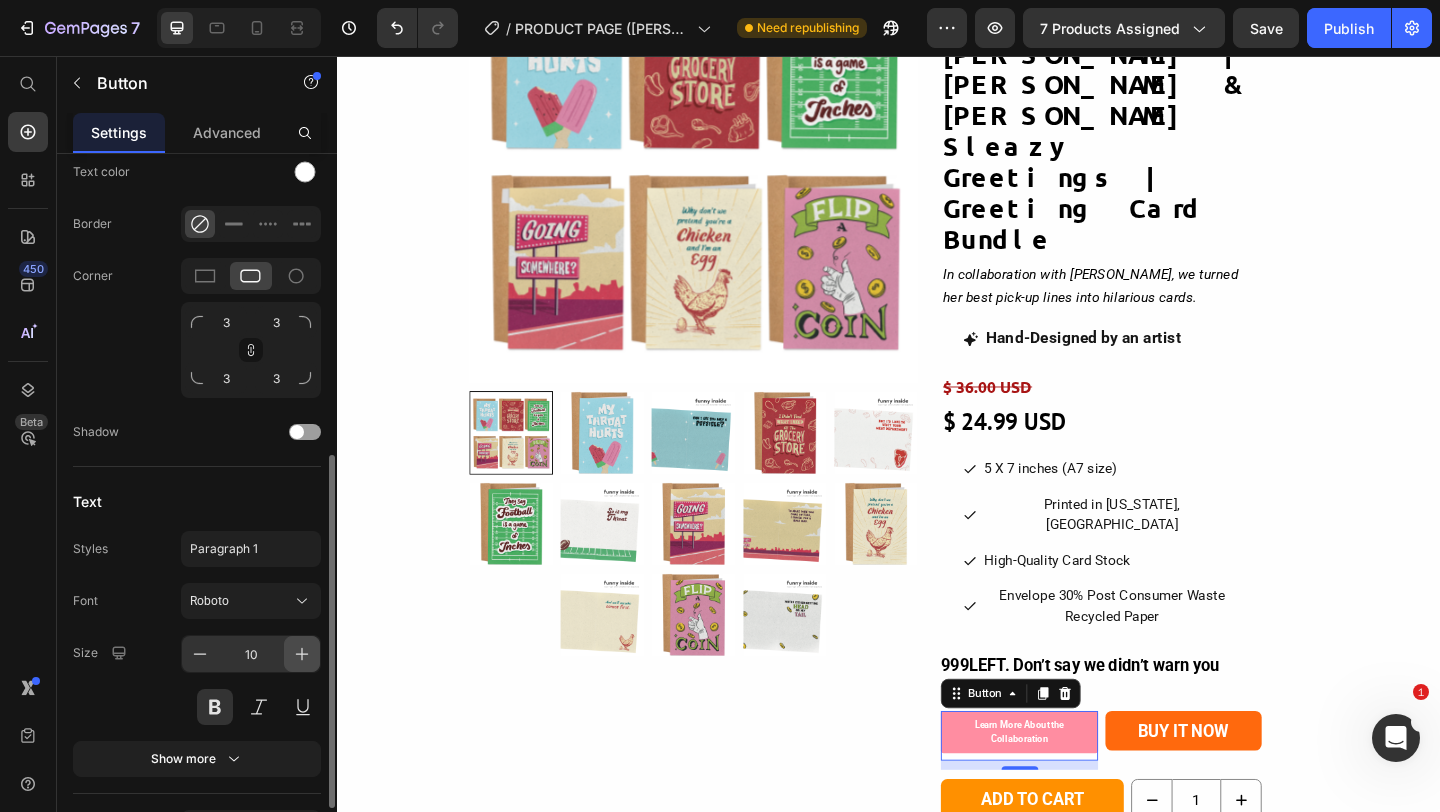 click 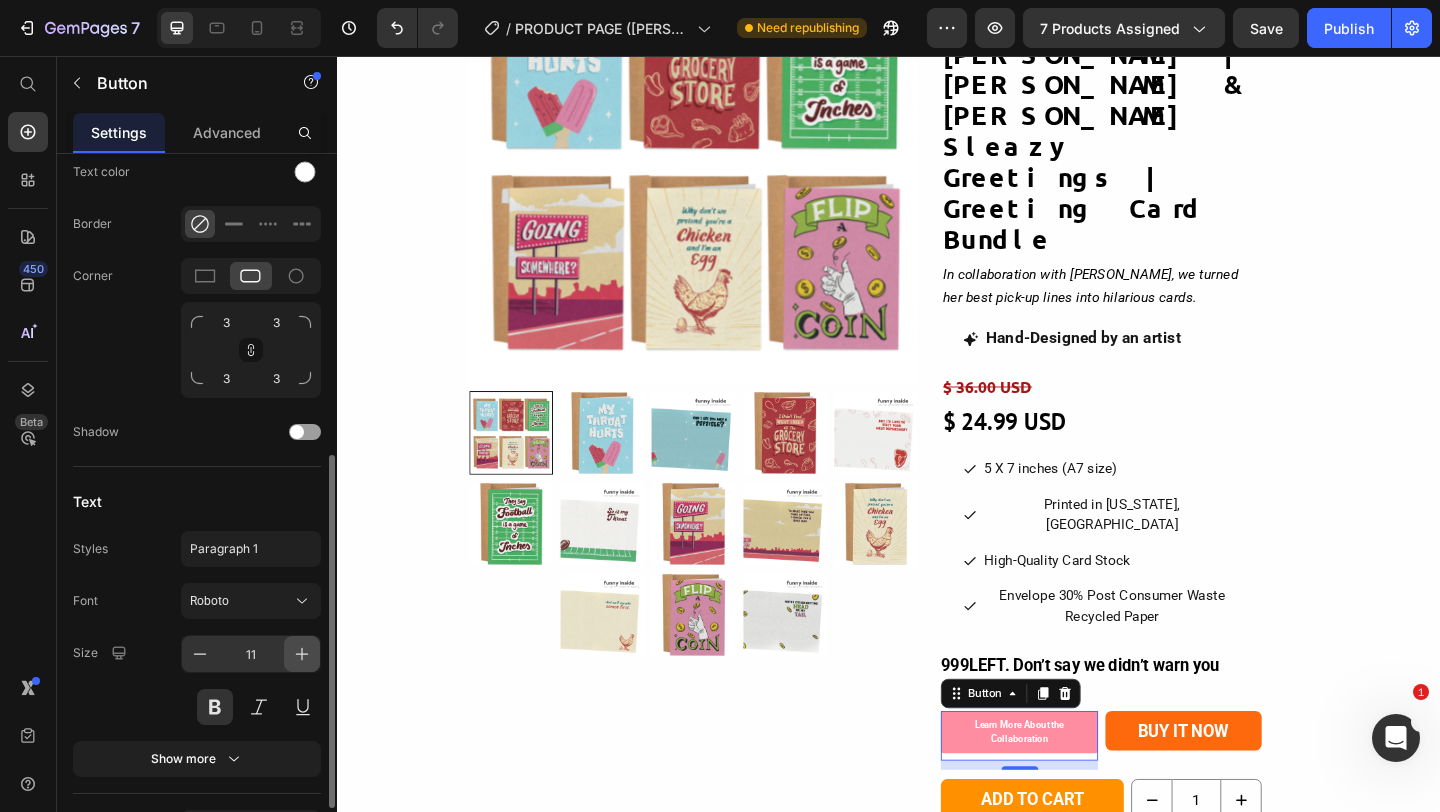 click 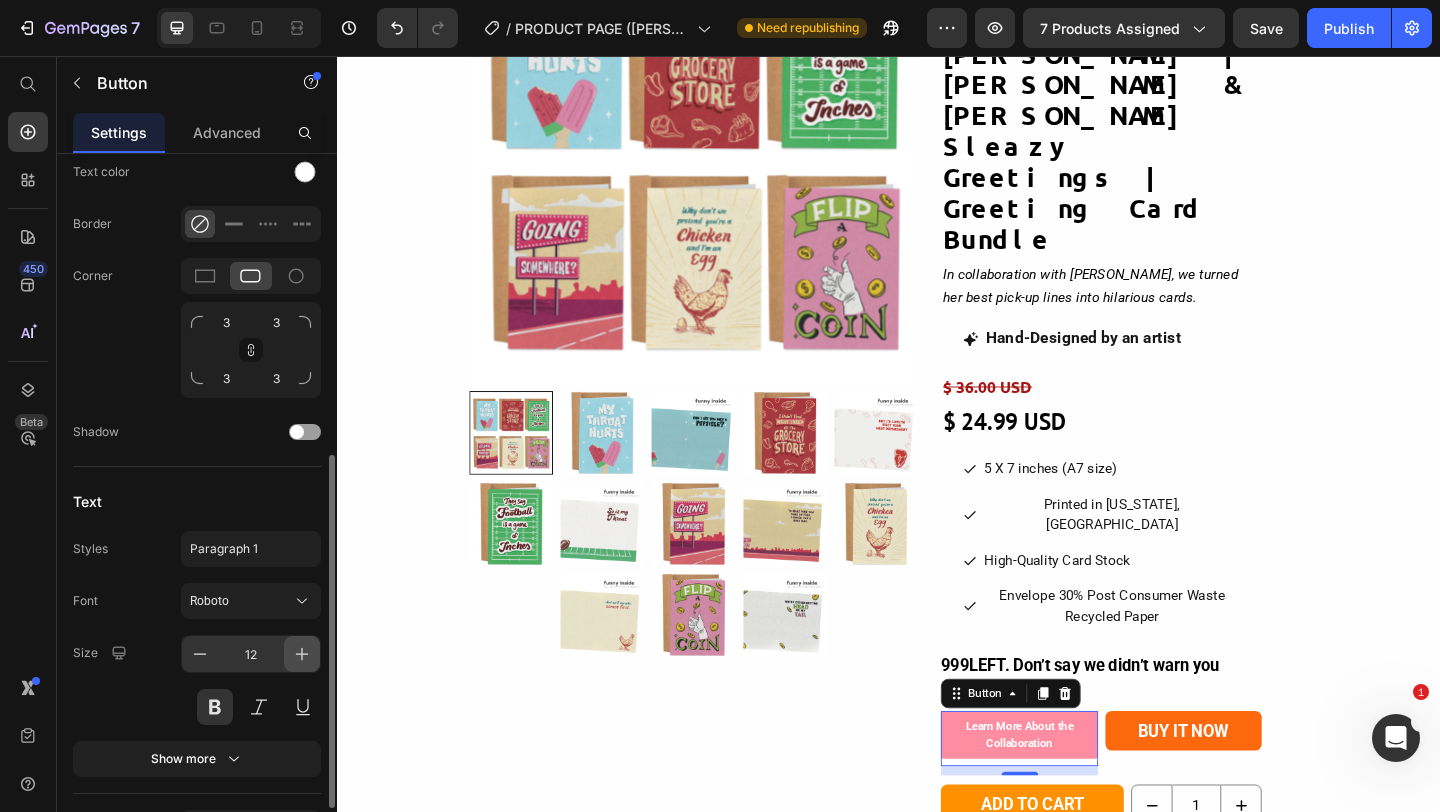 click 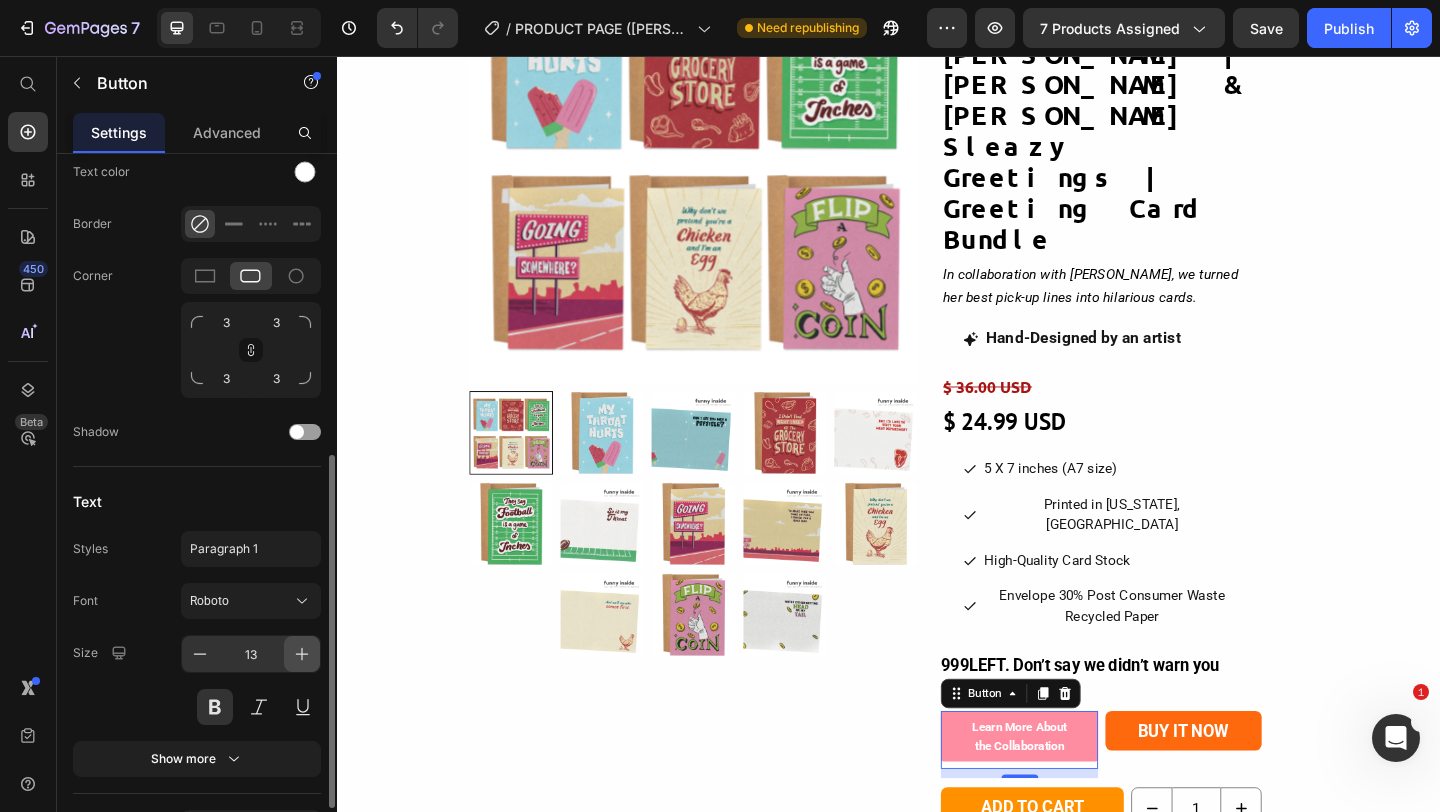 click 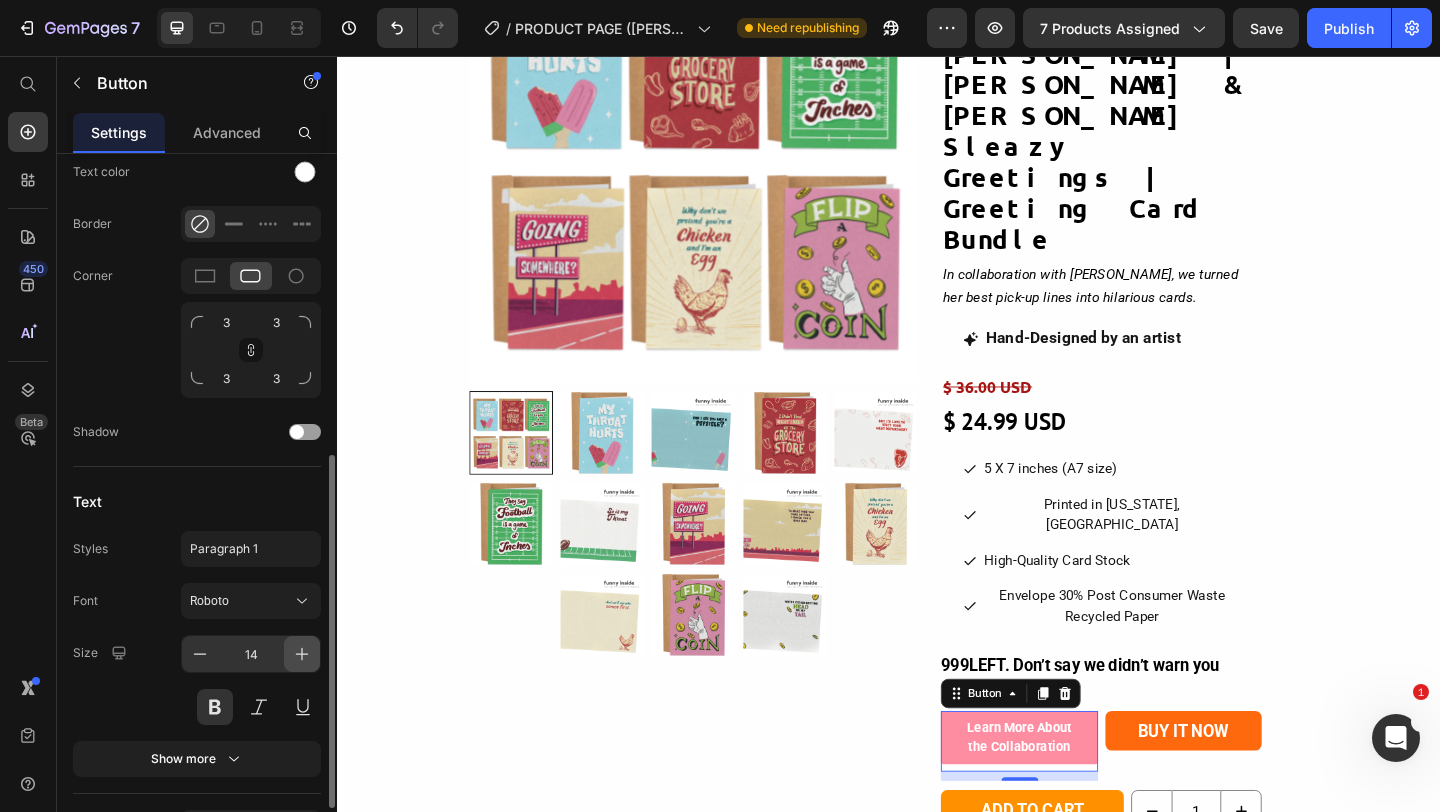 click 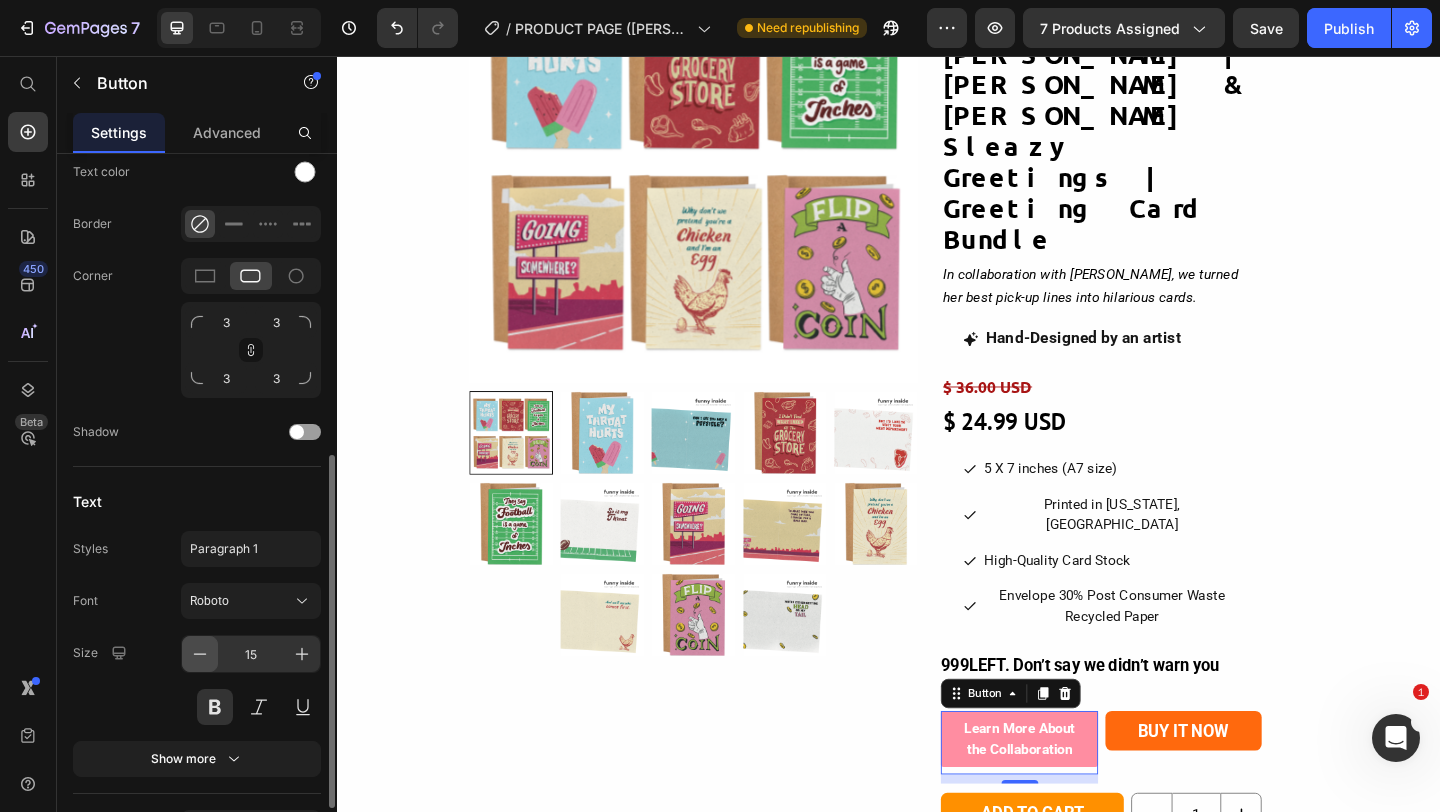 click at bounding box center [200, 654] 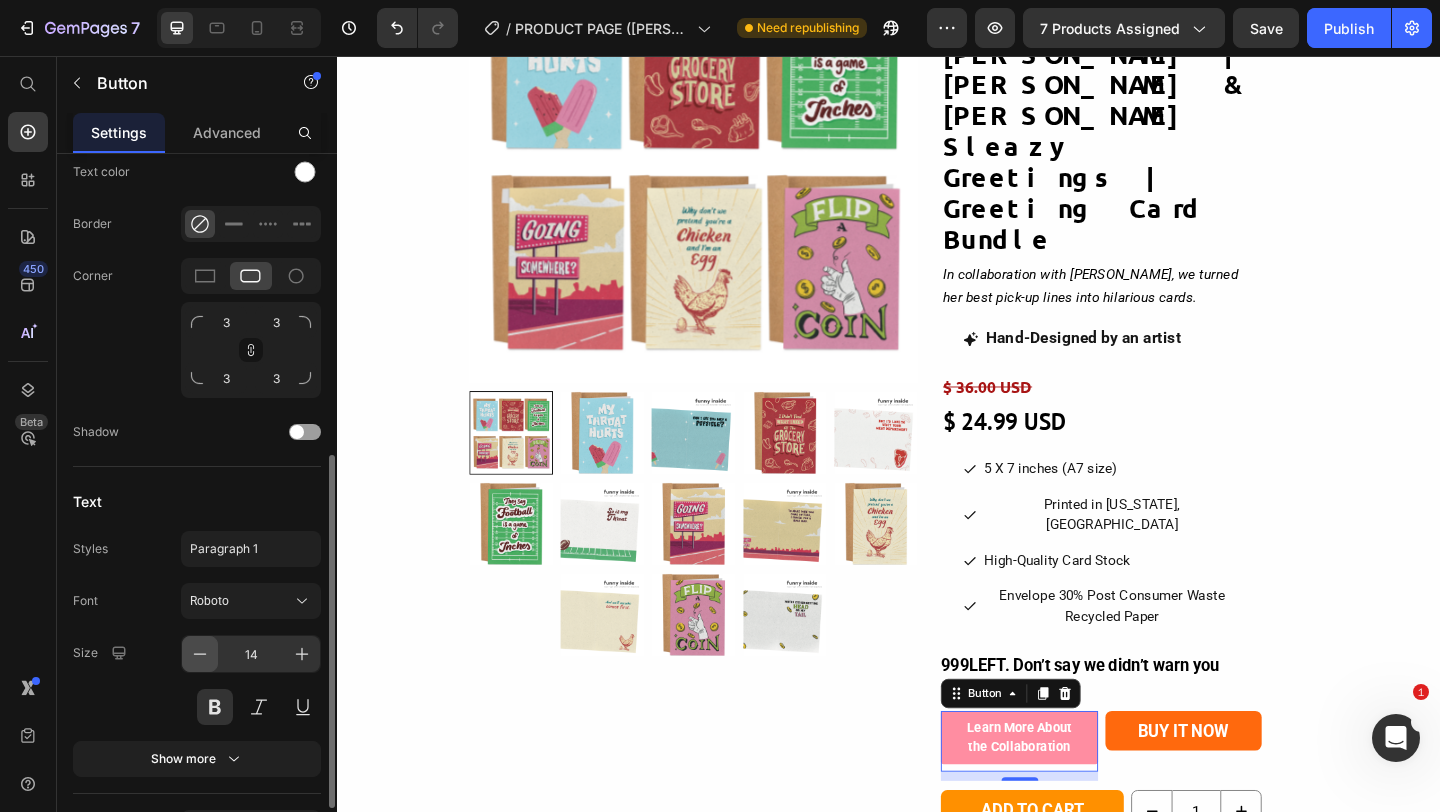 click at bounding box center [200, 654] 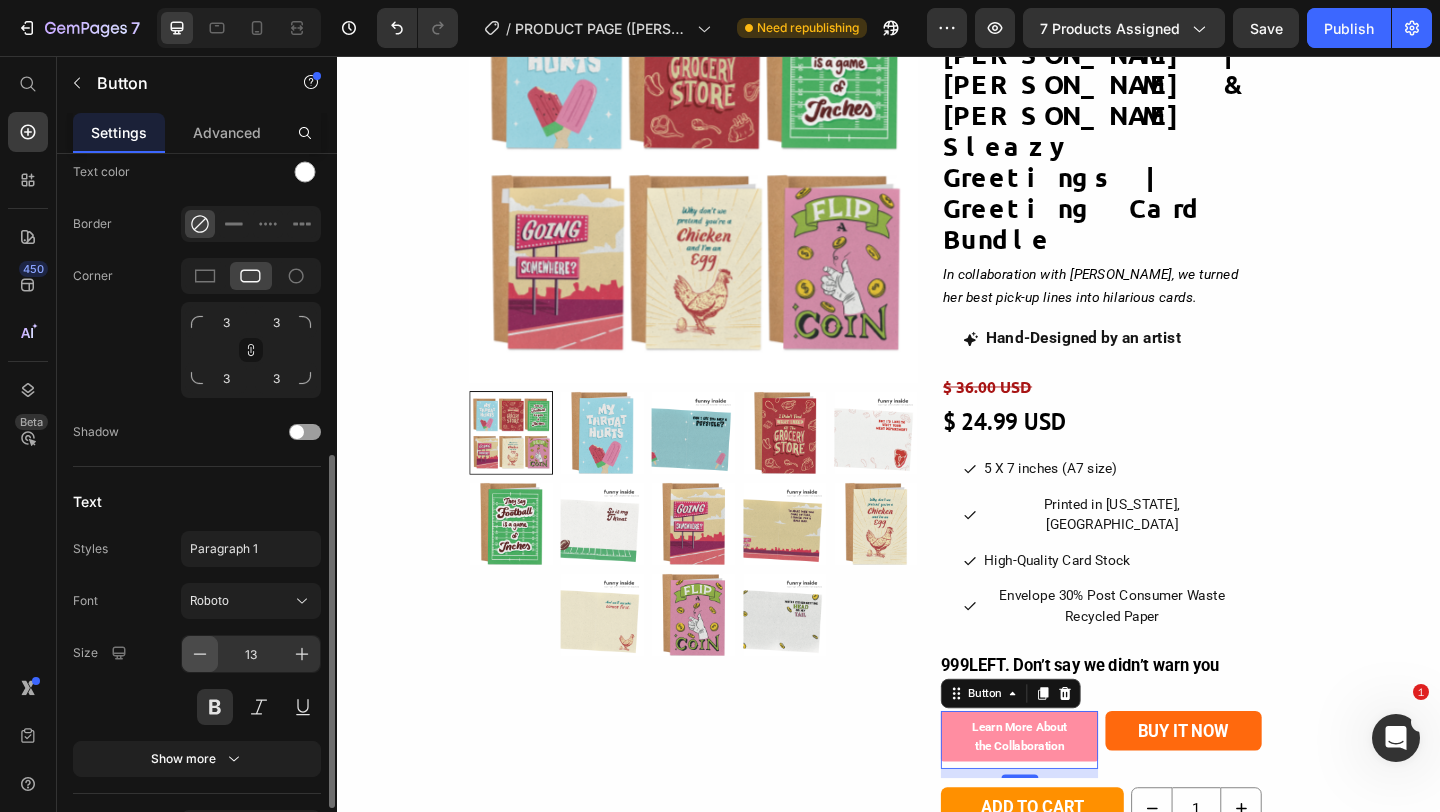 click at bounding box center [200, 654] 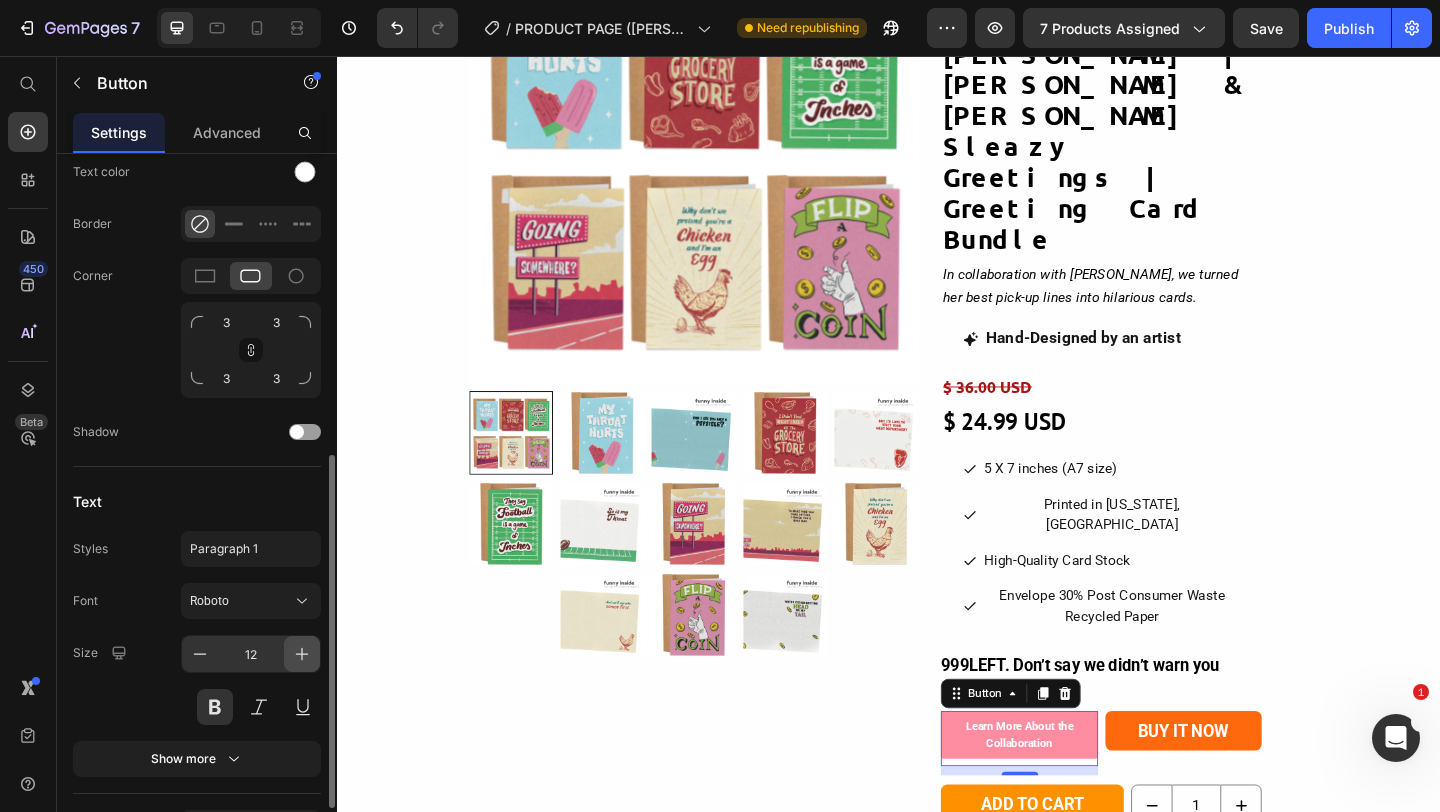 click 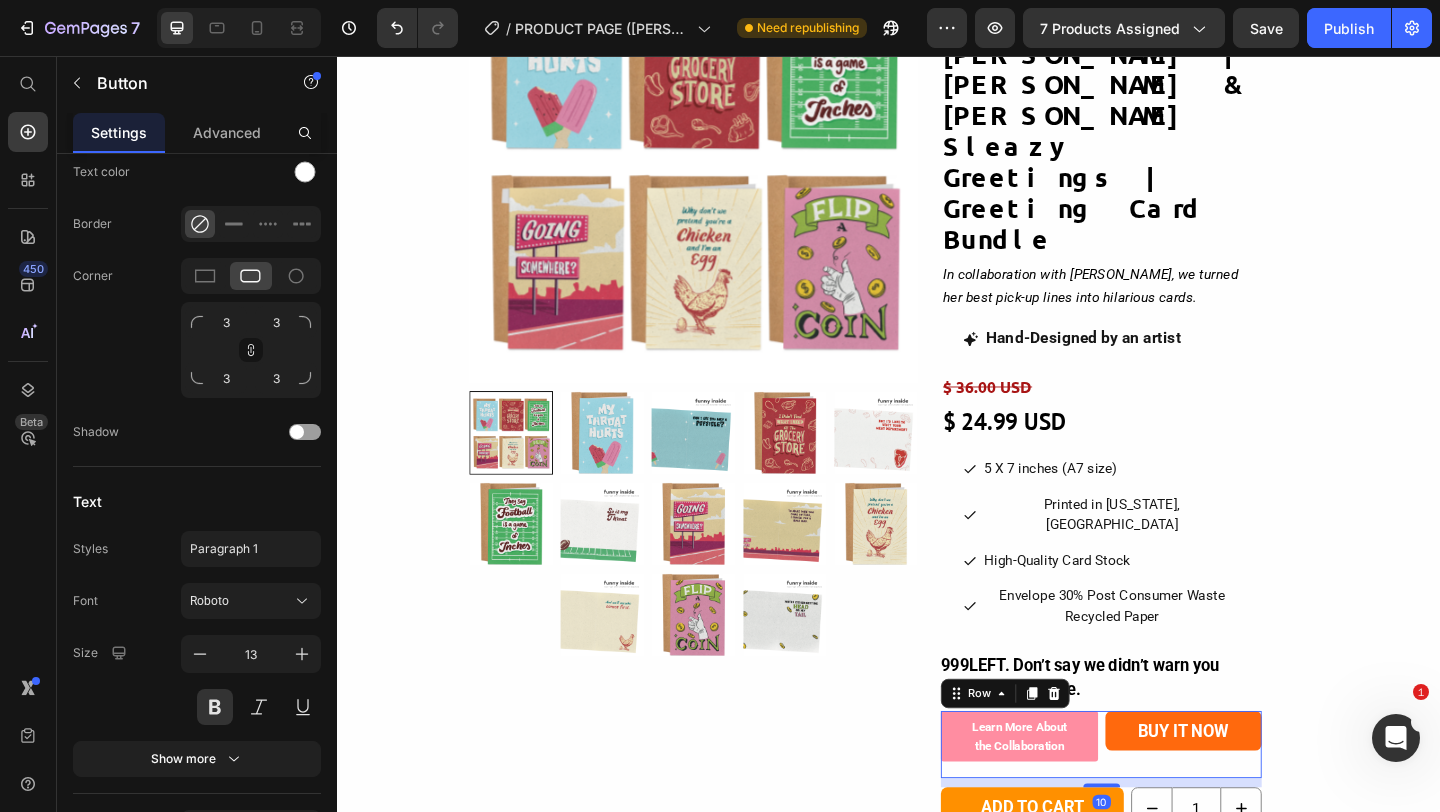 click on "Buy it now Product Dynamic Checkout" at bounding box center (1258, 804) 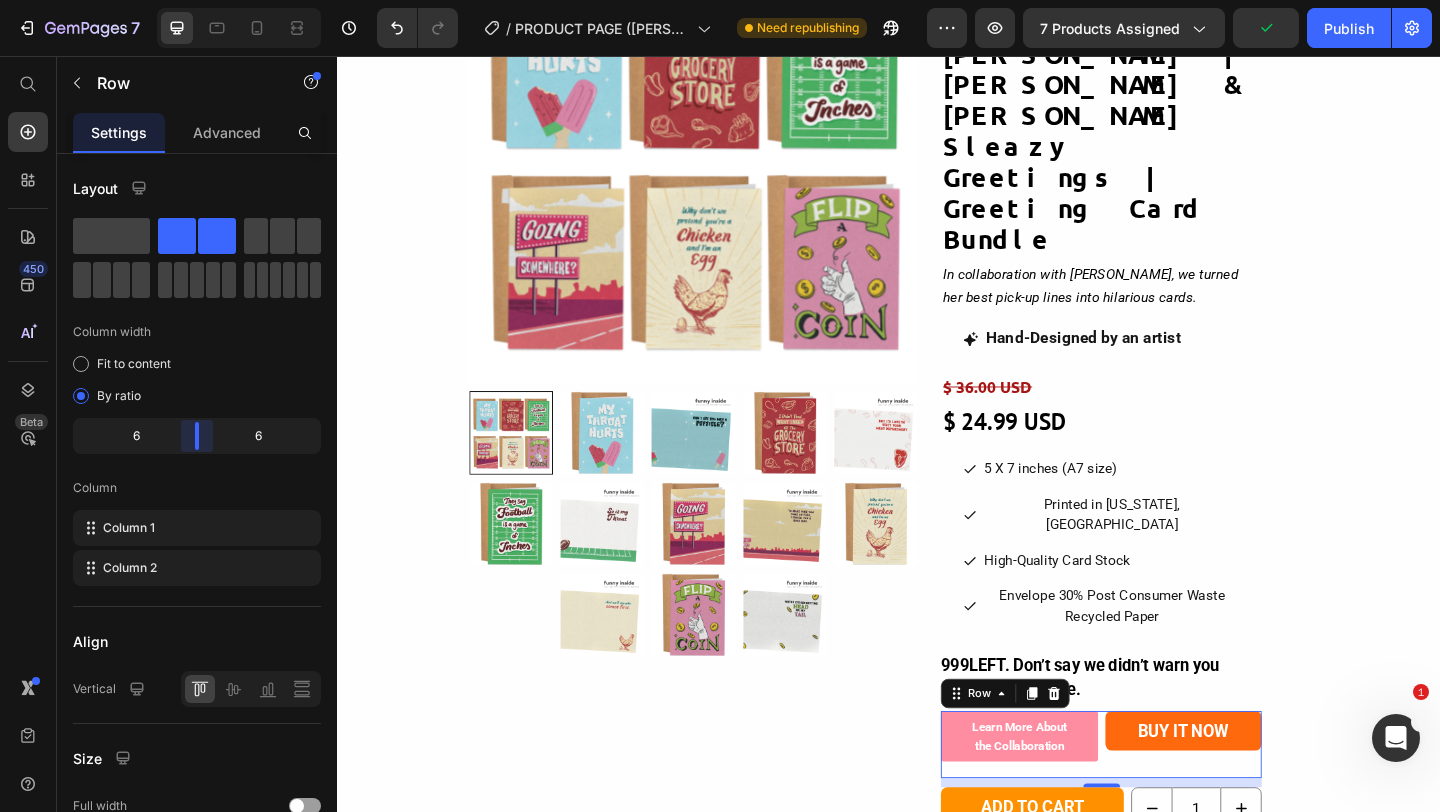 click on "7  Version history  /  PRODUCT PAGE (Tara & Brian) Need republishing Preview 7 products assigned  Publish  450 Beta Start with Sections Elements Hero Section Product Detail Brands Trusted Badges Guarantee Product Breakdown How to use Testimonials Compare Bundle FAQs Social Proof Brand Story Product List Collection Blog List Contact Sticky Add to Cart Custom Footer Browse Library 450 Layout
Row
Row
Row
Row Text
Heading
Text Block Button
Button
Button
Sticky Back to top Media" at bounding box center [720, 0] 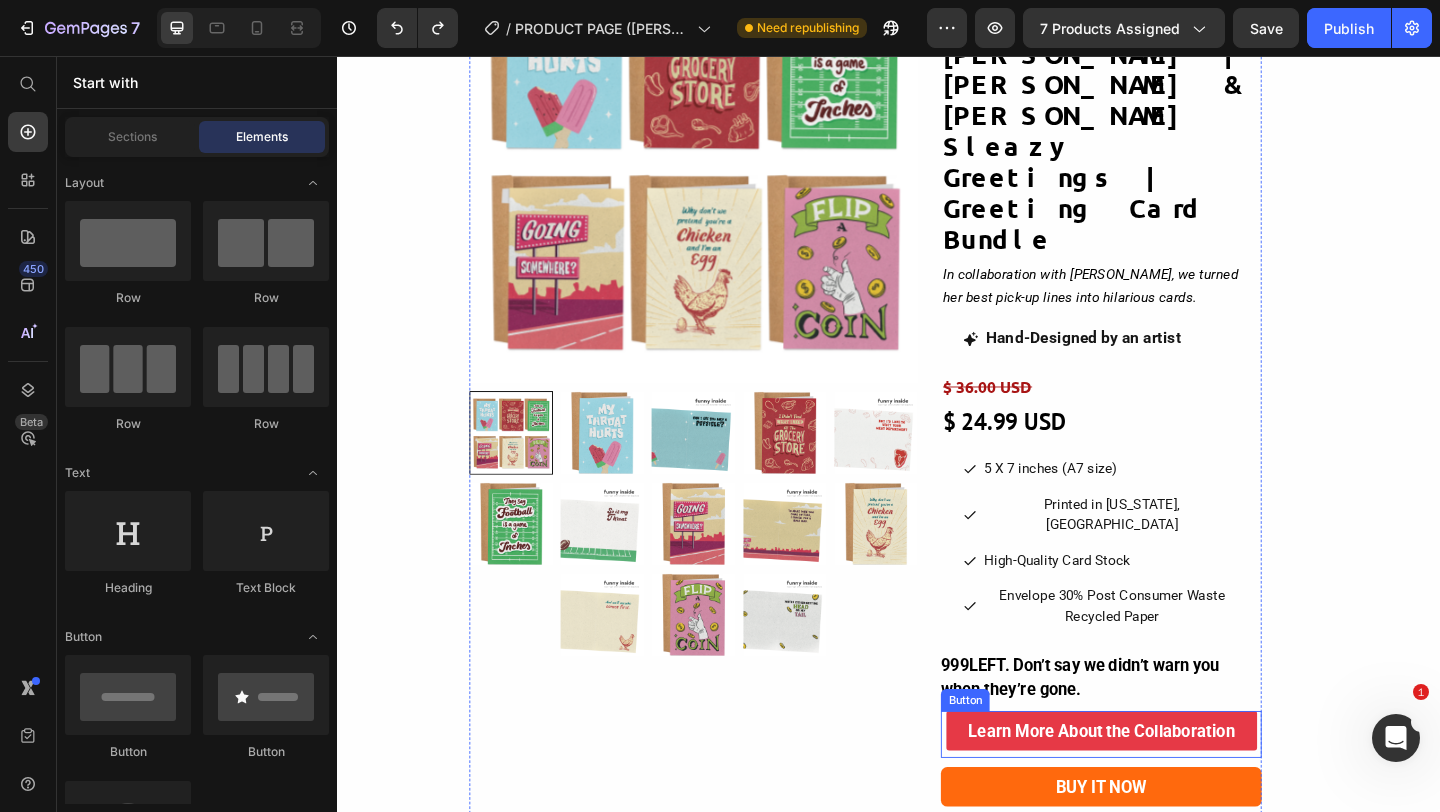 click on "Learn More About the Collaboration" at bounding box center (1169, 789) 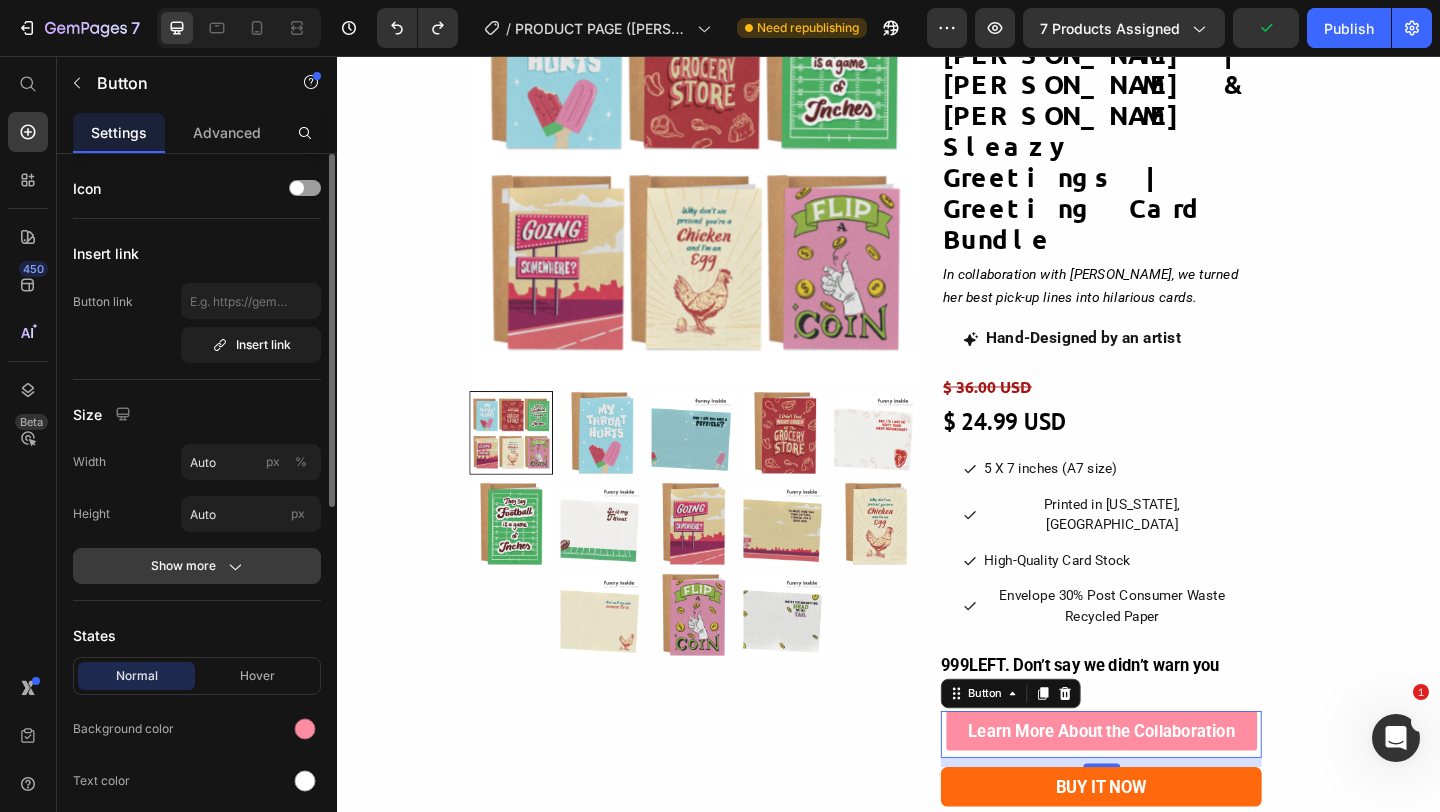 click on "Show more" 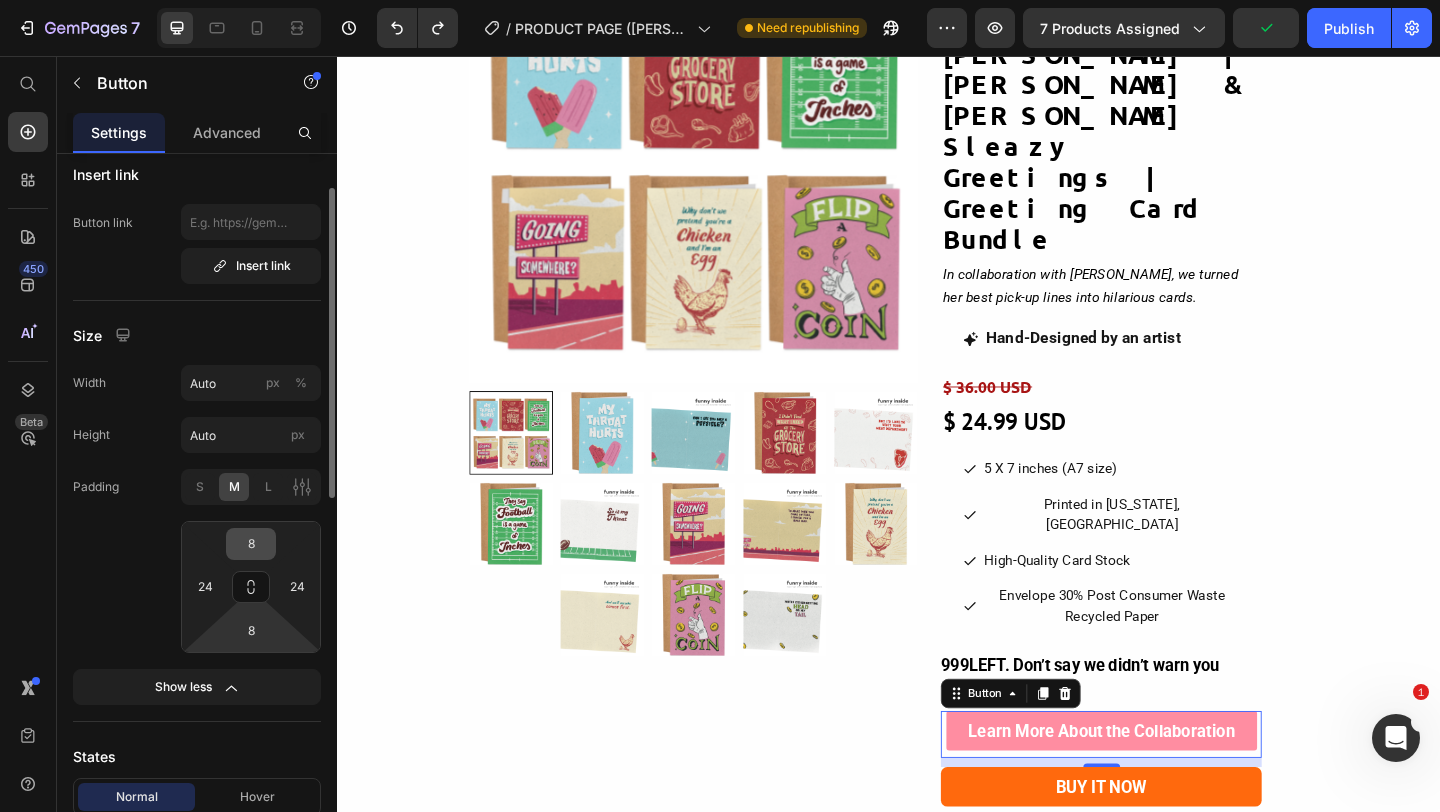 scroll, scrollTop: 111, scrollLeft: 0, axis: vertical 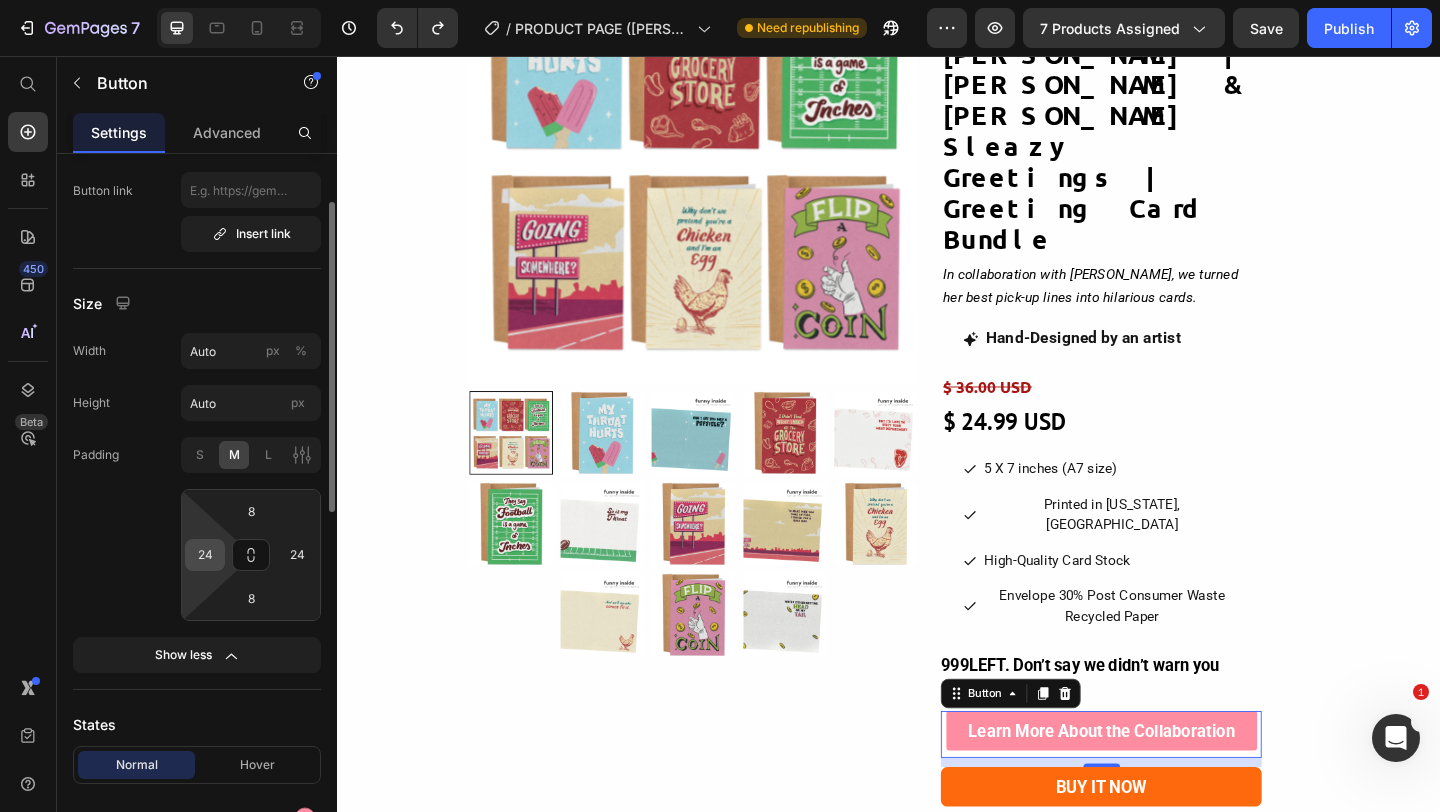 click on "24" at bounding box center (205, 555) 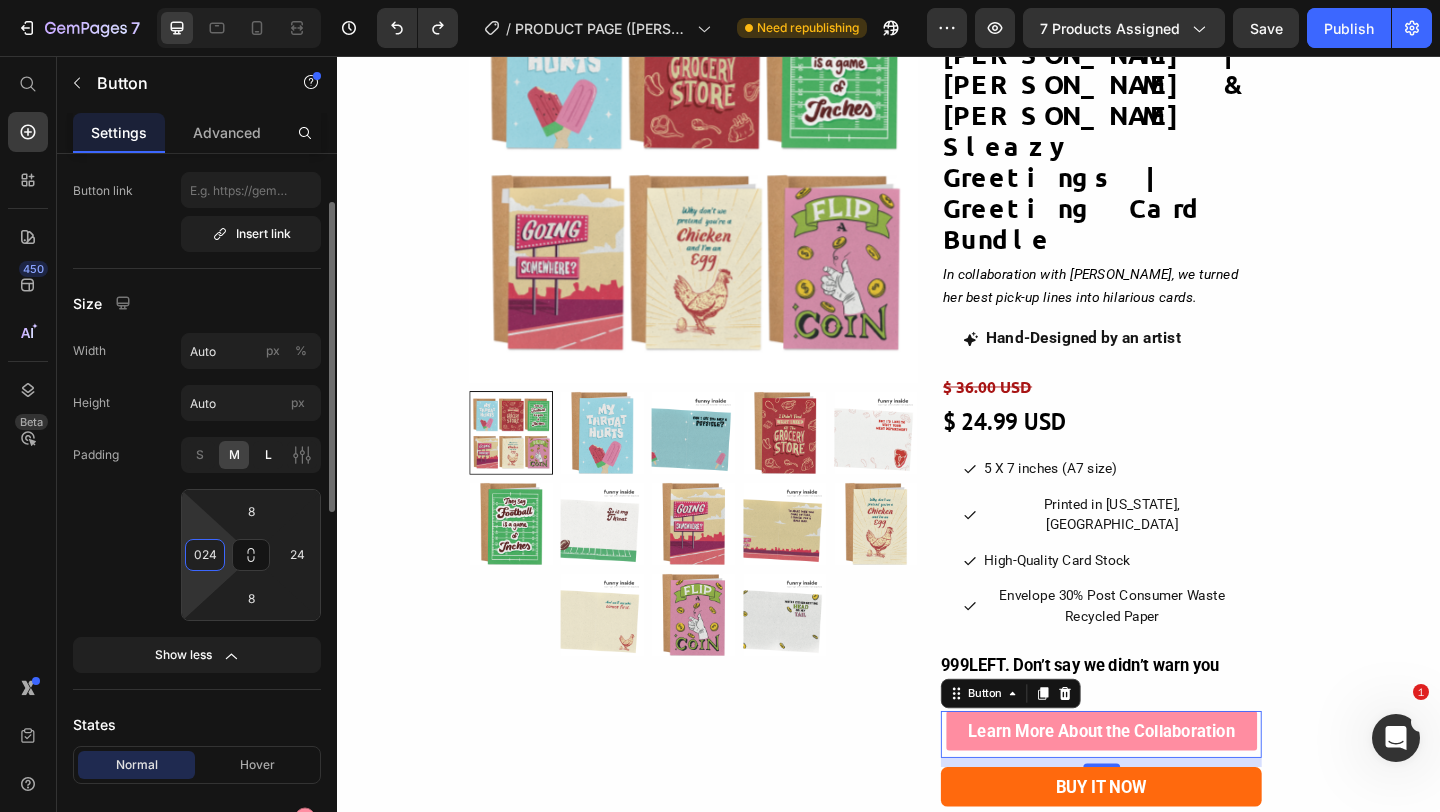 type on "24" 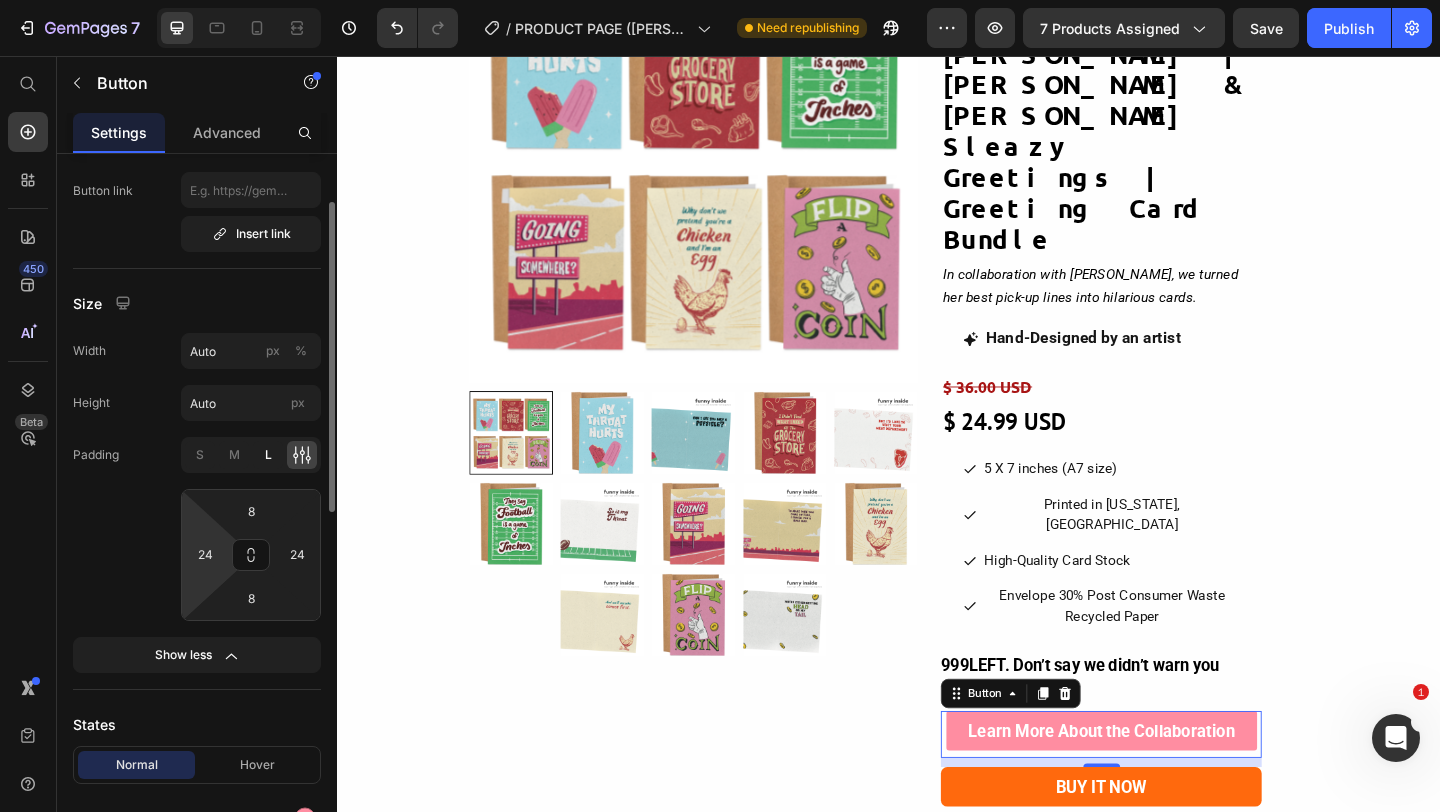 click on "L" 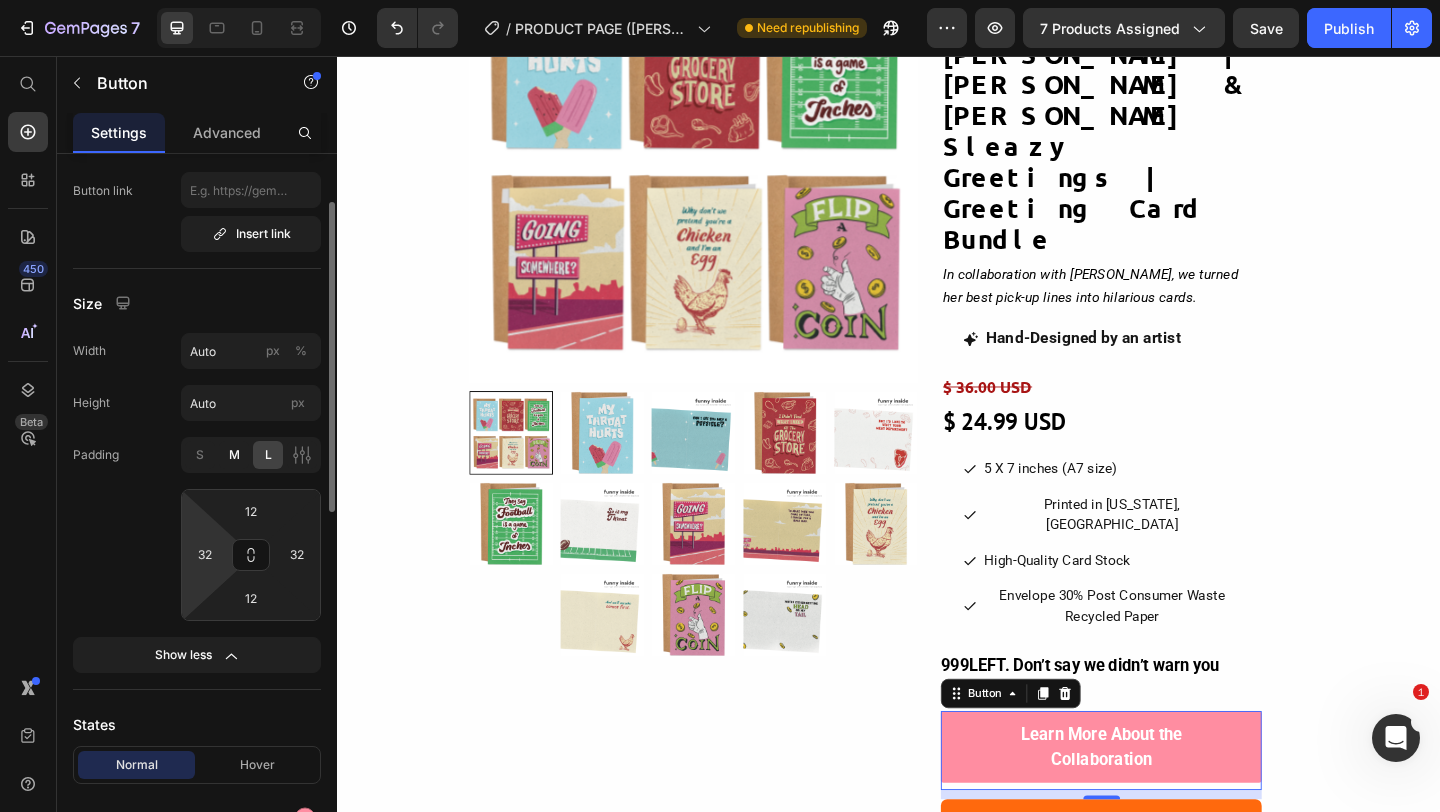 click on "M" 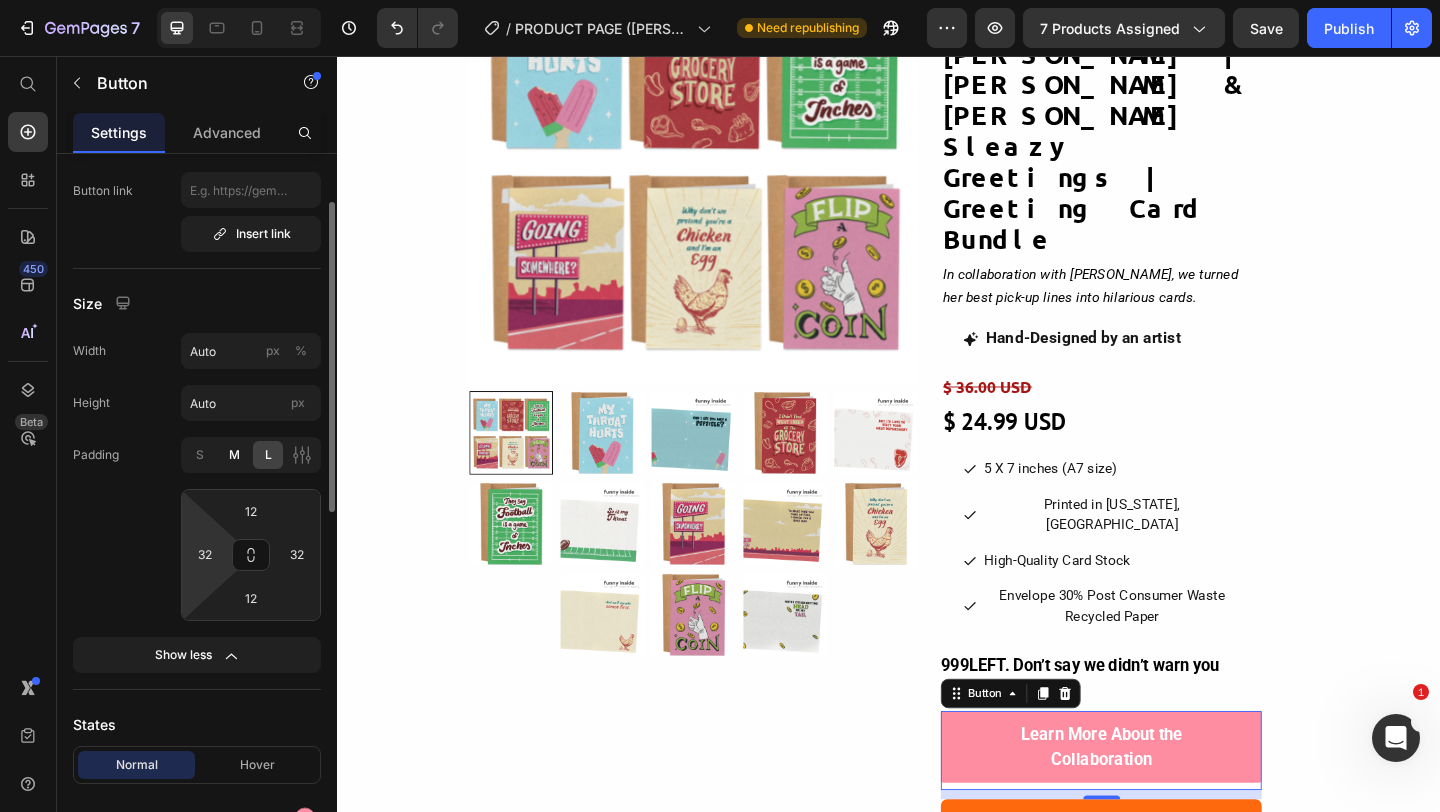type on "8" 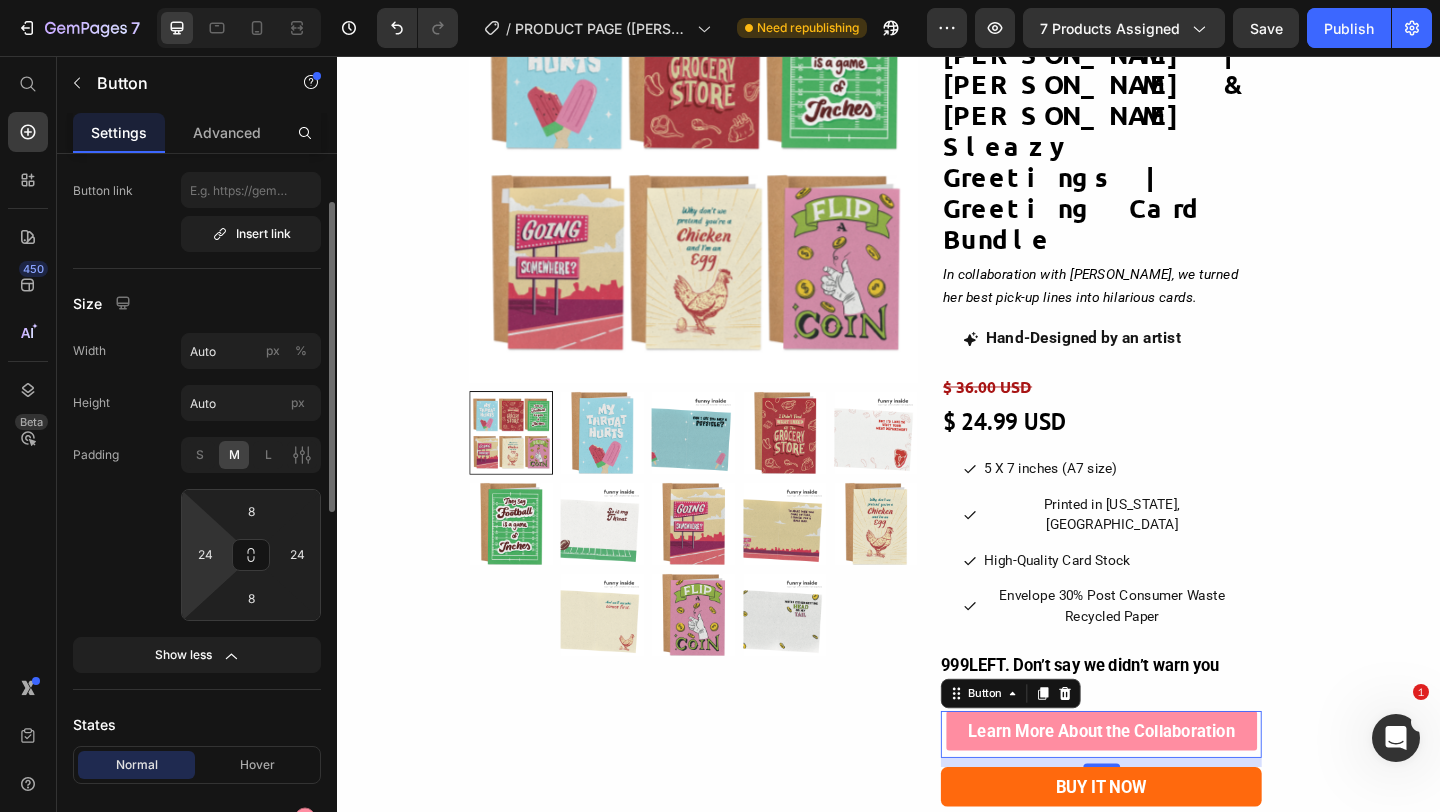 click on "S M L" 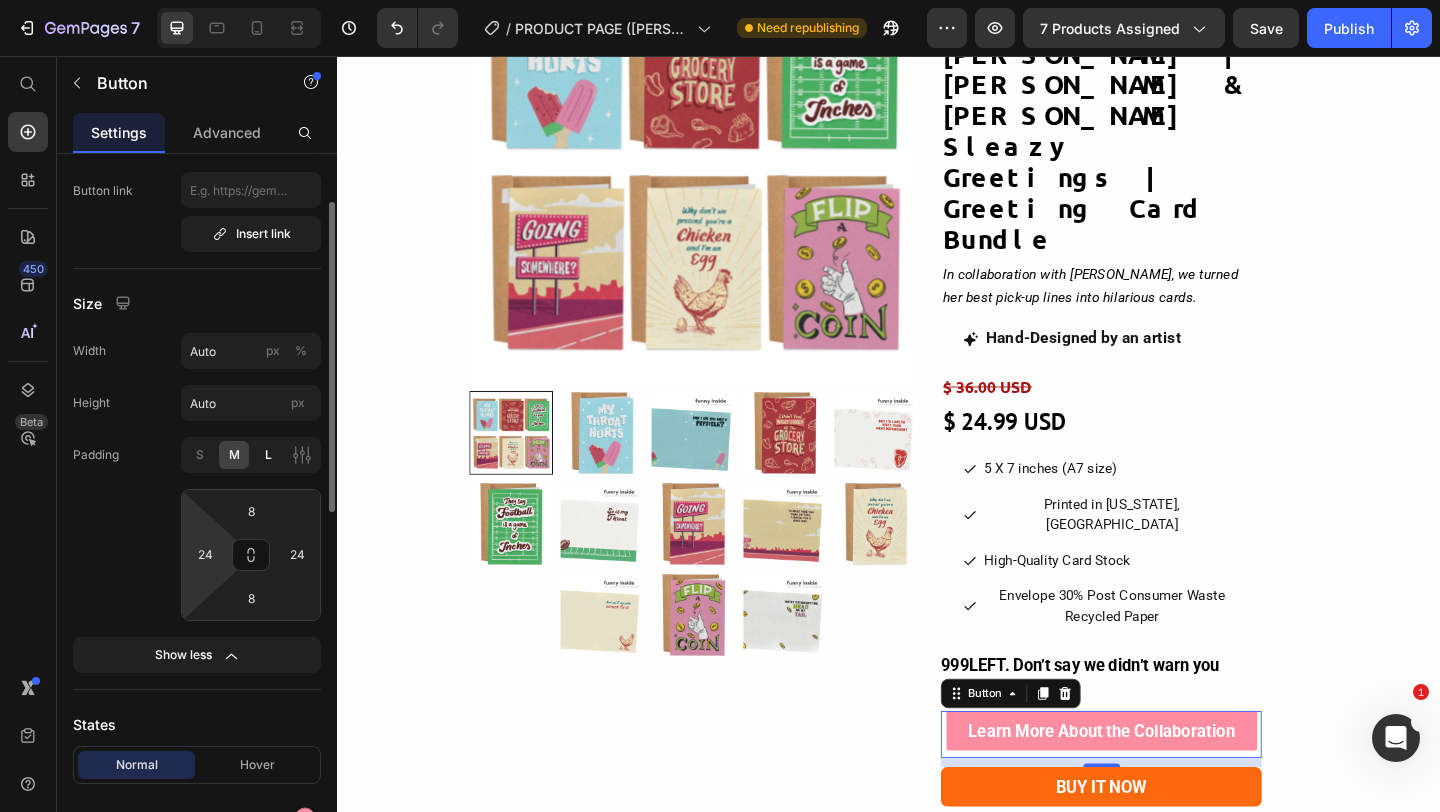 click on "L" 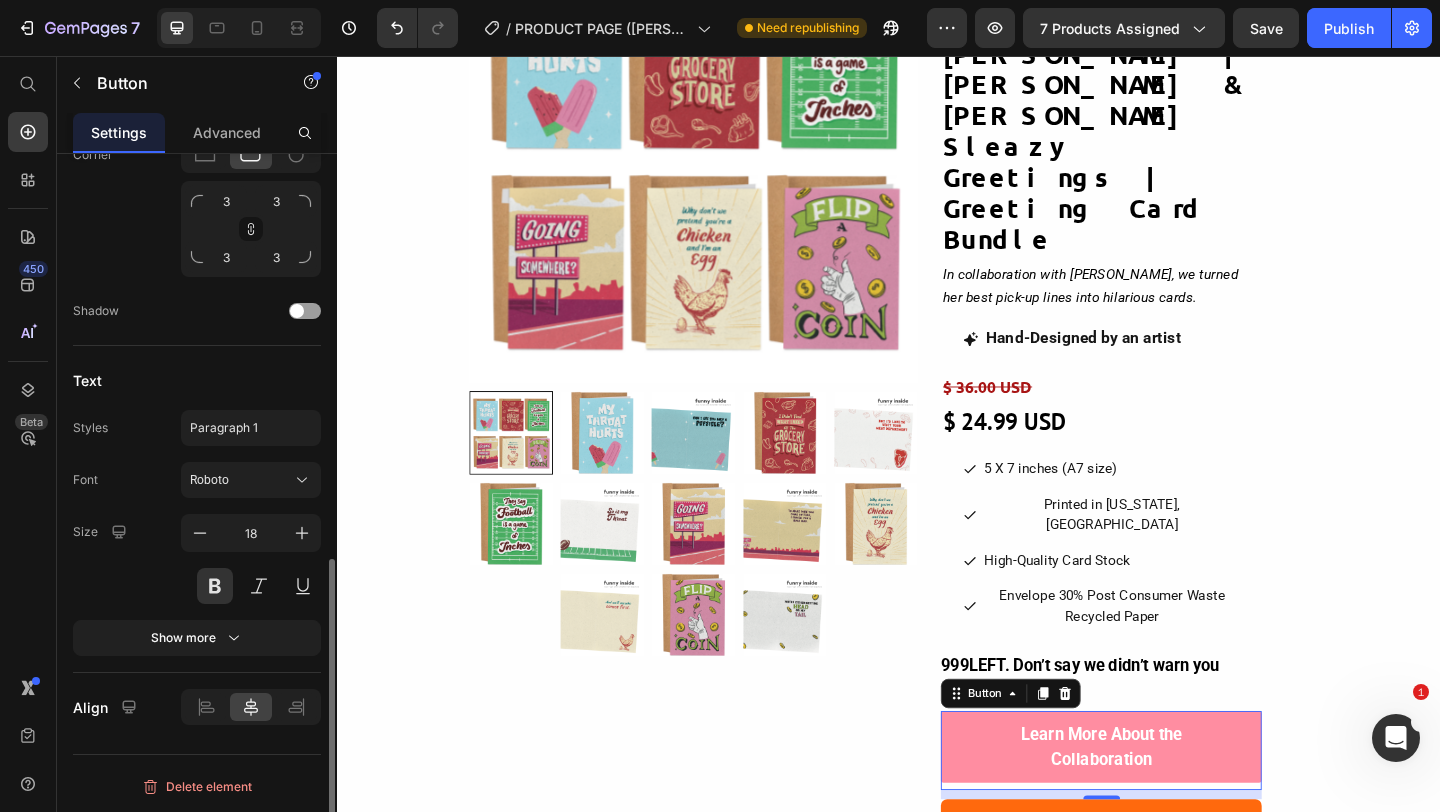 scroll, scrollTop: 924, scrollLeft: 0, axis: vertical 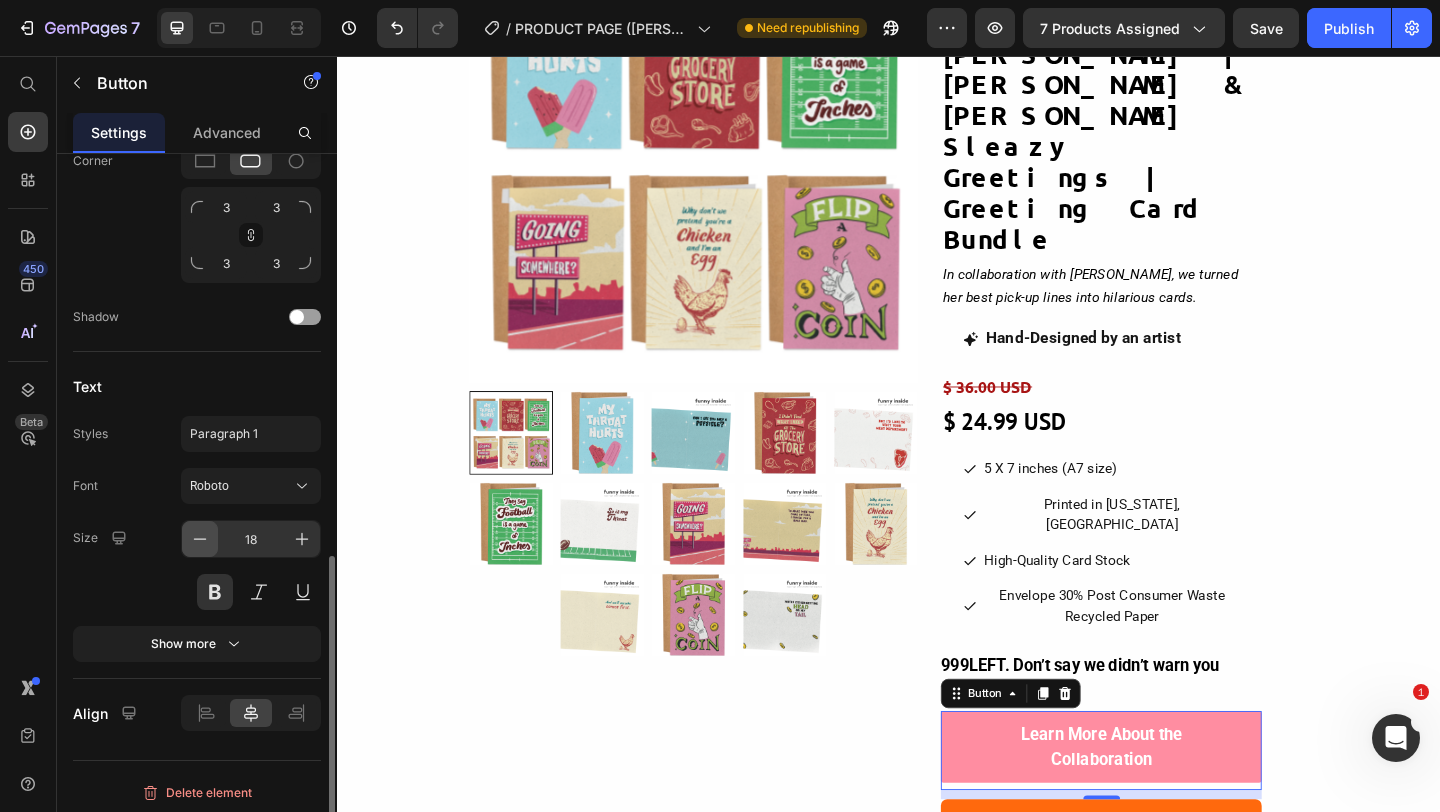 click 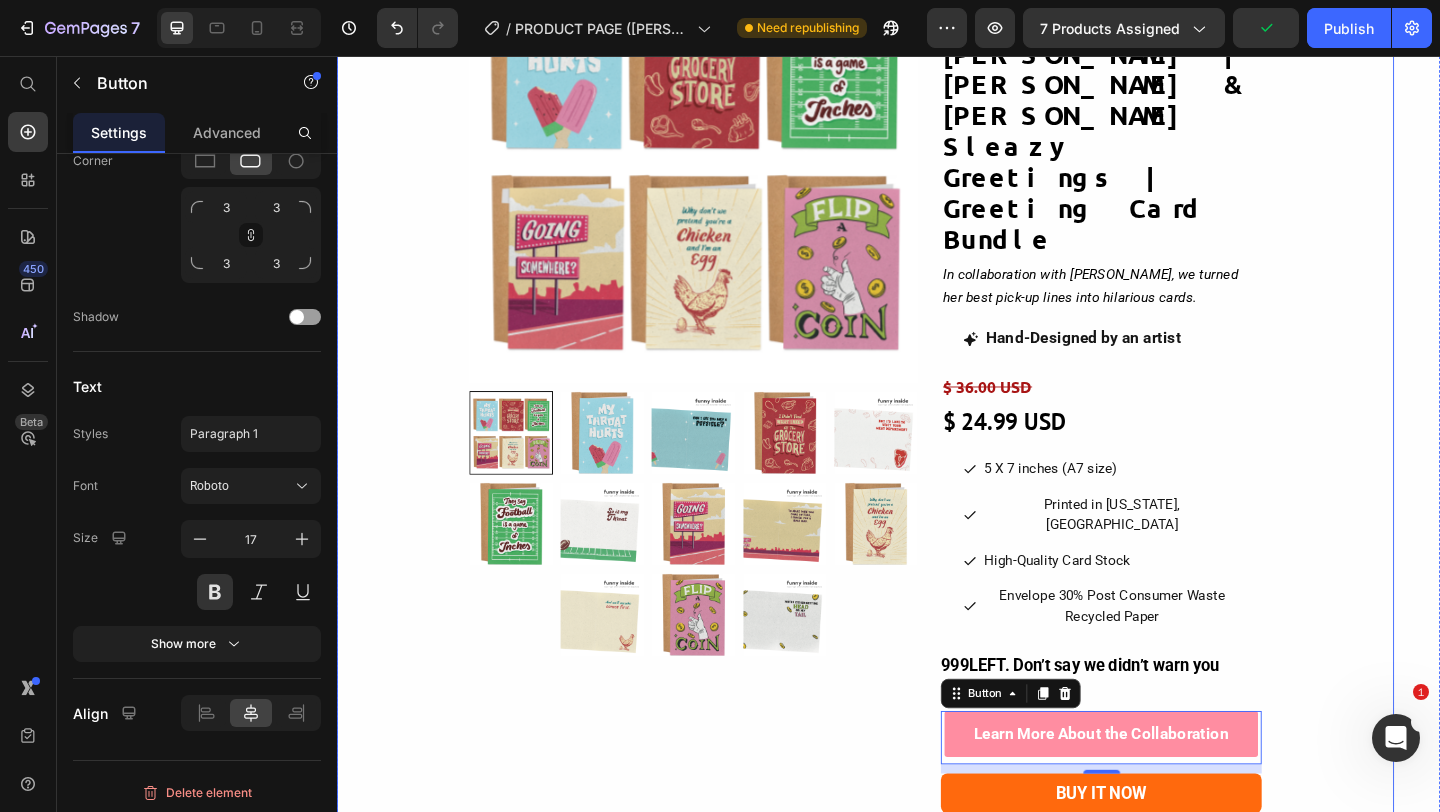 click on "Product Images & Gallery {% assign current_variant = product.selected_or_first_available_variant %}
{{ current_variant.sku }} Custom Code Tara & Brian | Tara & Brian X Sleazy Greetings | Greeting Card Bundle Product Title In collaboration with Tara Ball, we turned her best pick-up lines into hilarious cards. Text block
Hand-Designed by an artist Button $ 36.00 USD Product Price $ 24.99 USD Product Price
5 X 7 inches (A7 size) Button
Printed in Colorado, USA Button
High-Quality Card Stock Button
Envelope 30% Post Consumer Waste Recycled Paper Button Row 999  LEFT.  Don’t say we didn’t warn you when they’re gone. Stock Counter Learn More About the Collaboration Button   10 Buy it now Product Dynamic Checkout Add to cart Product Cart Button 1 Product Quantity Row
Free shipping over $50 Button We teamed up with  Tara & Brian
What you'll get:
6 Kraft envelopes made with 30% recycled paper" at bounding box center (912, 644) 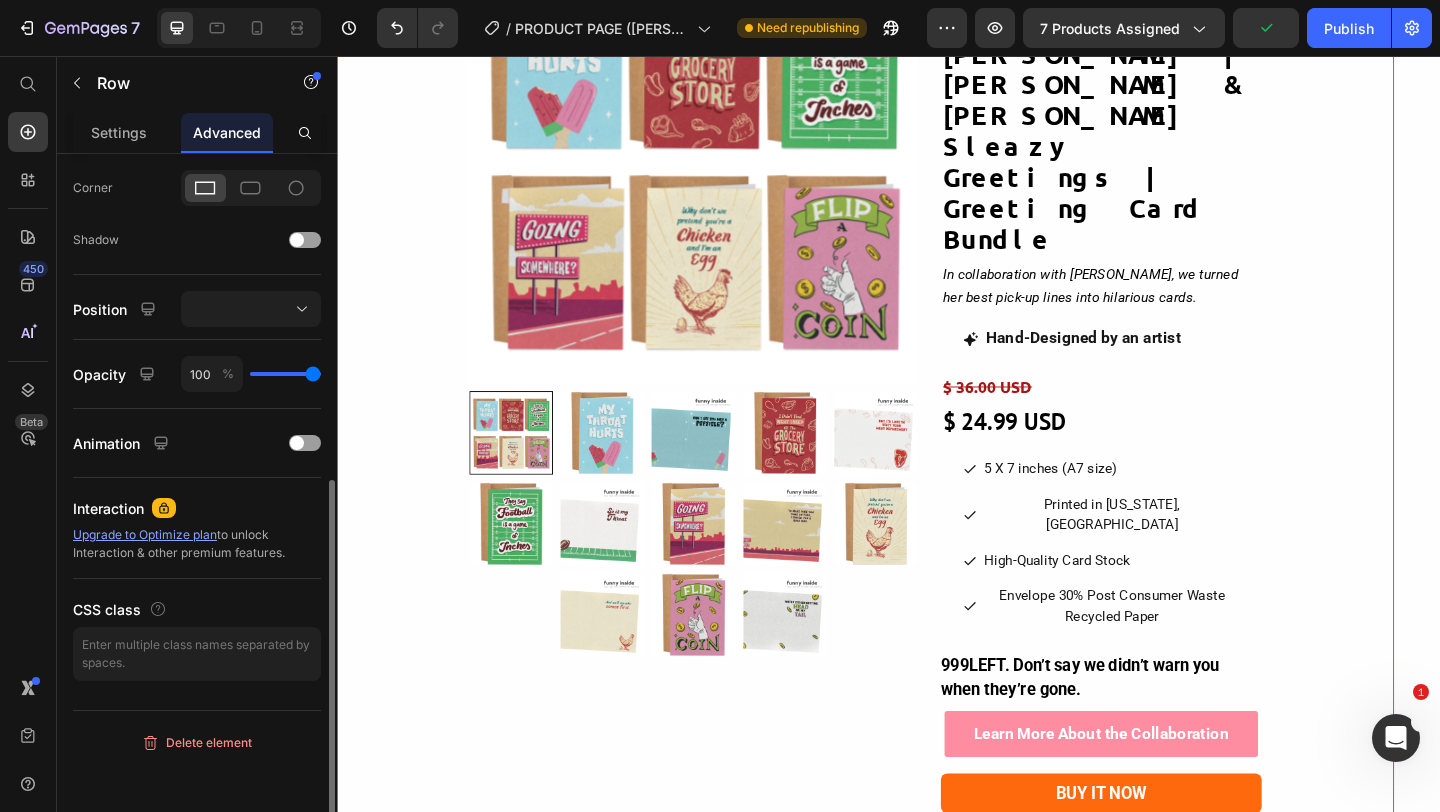 scroll, scrollTop: 0, scrollLeft: 0, axis: both 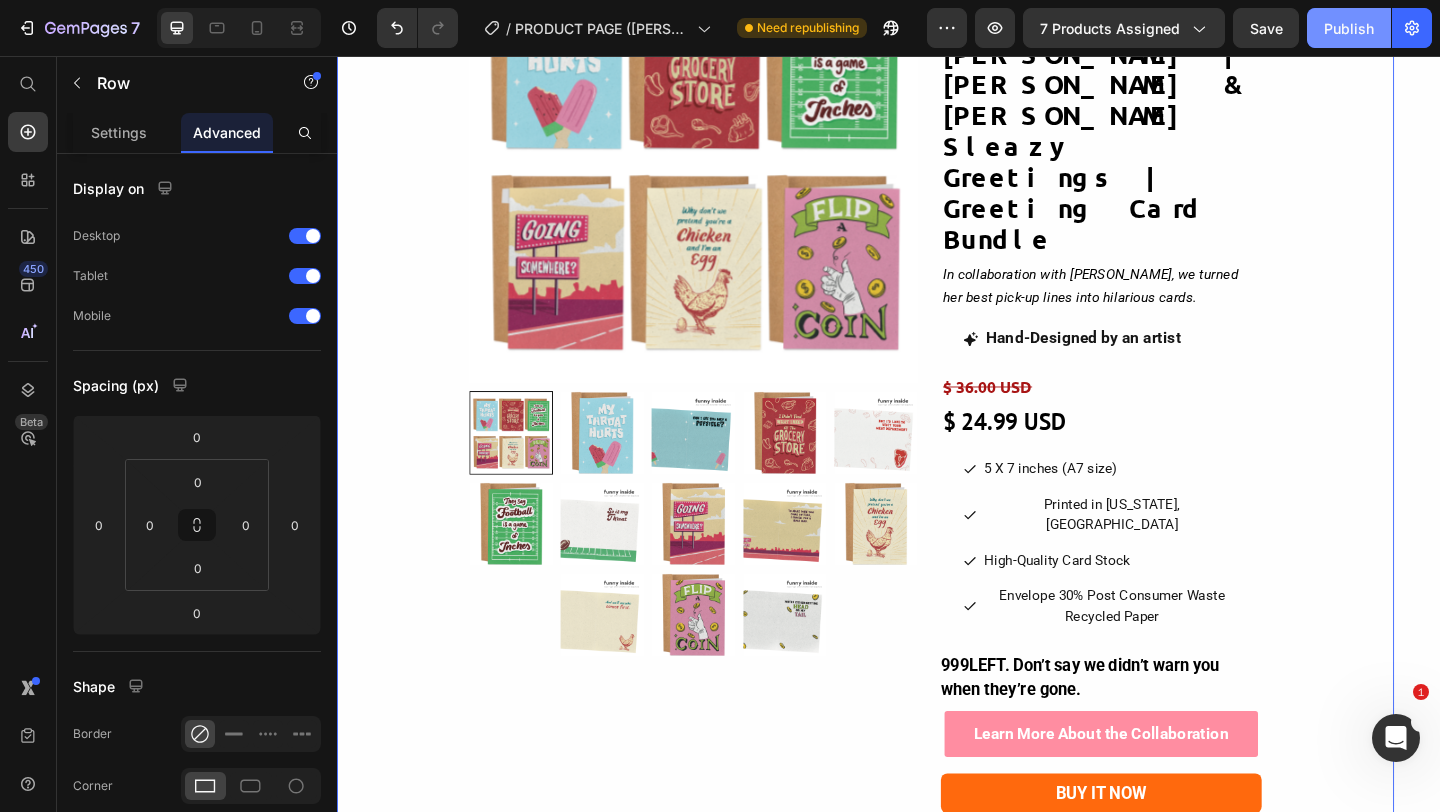 click on "Publish" at bounding box center [1349, 28] 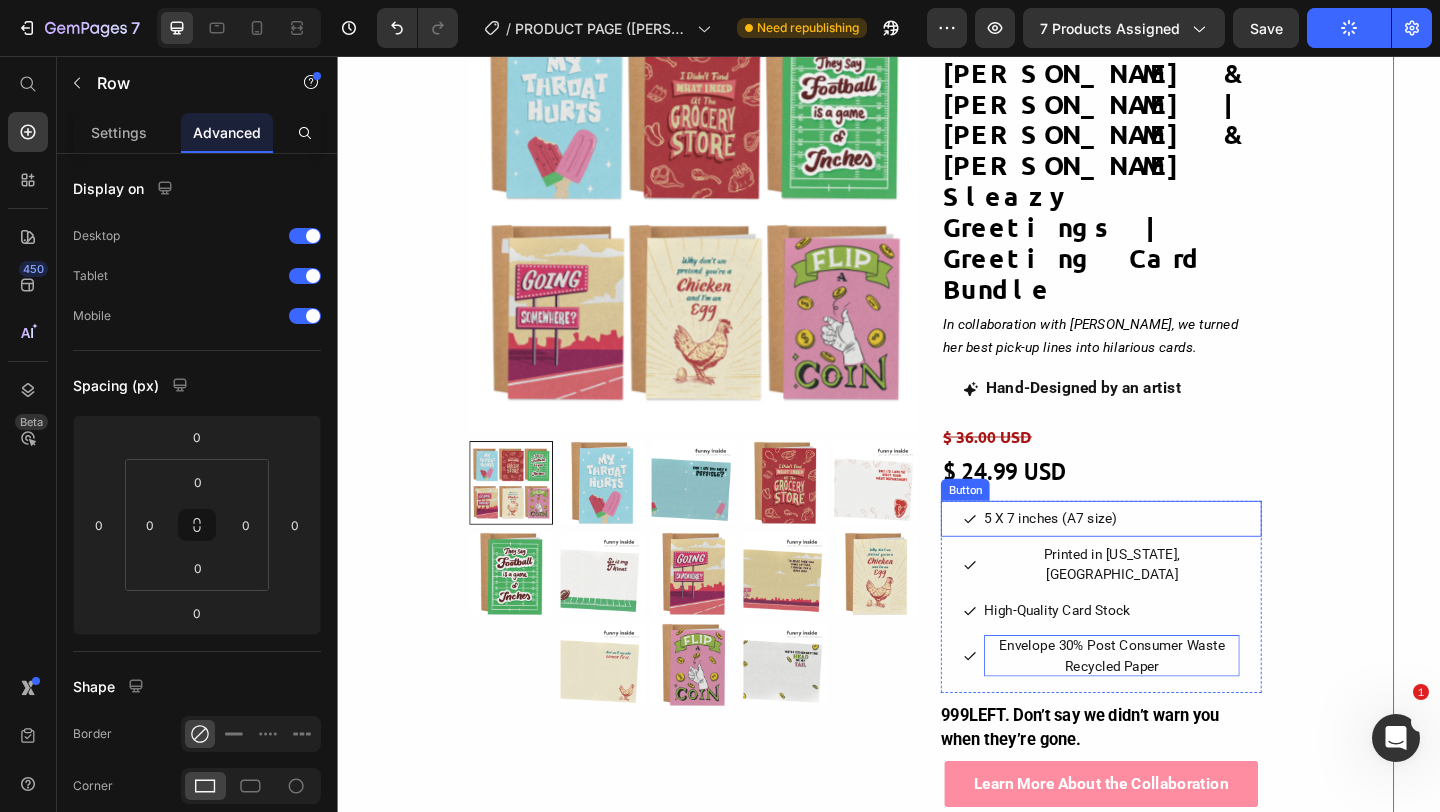 scroll, scrollTop: 151, scrollLeft: 0, axis: vertical 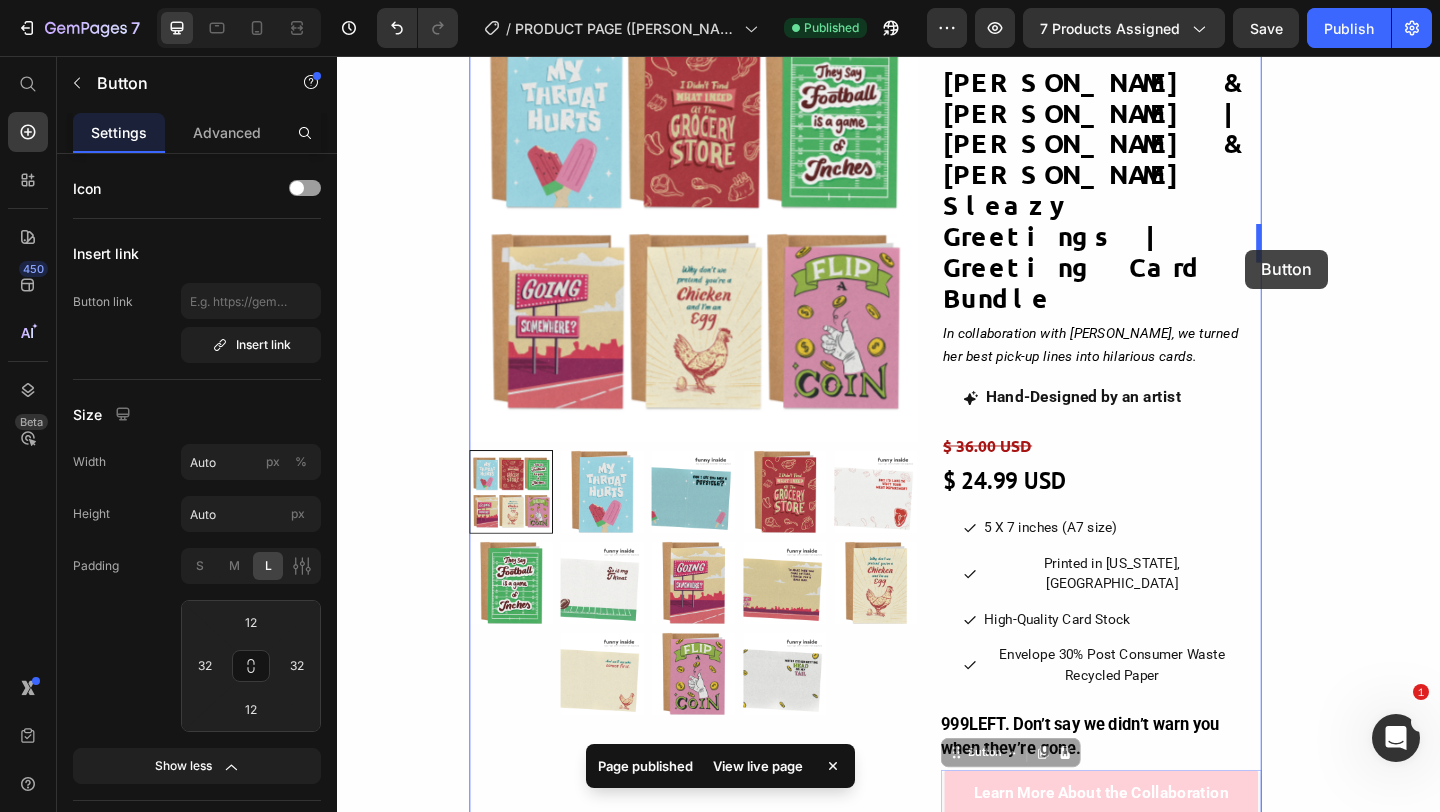 drag, startPoint x: 1016, startPoint y: 671, endPoint x: 1325, endPoint y: 267, distance: 508.62265 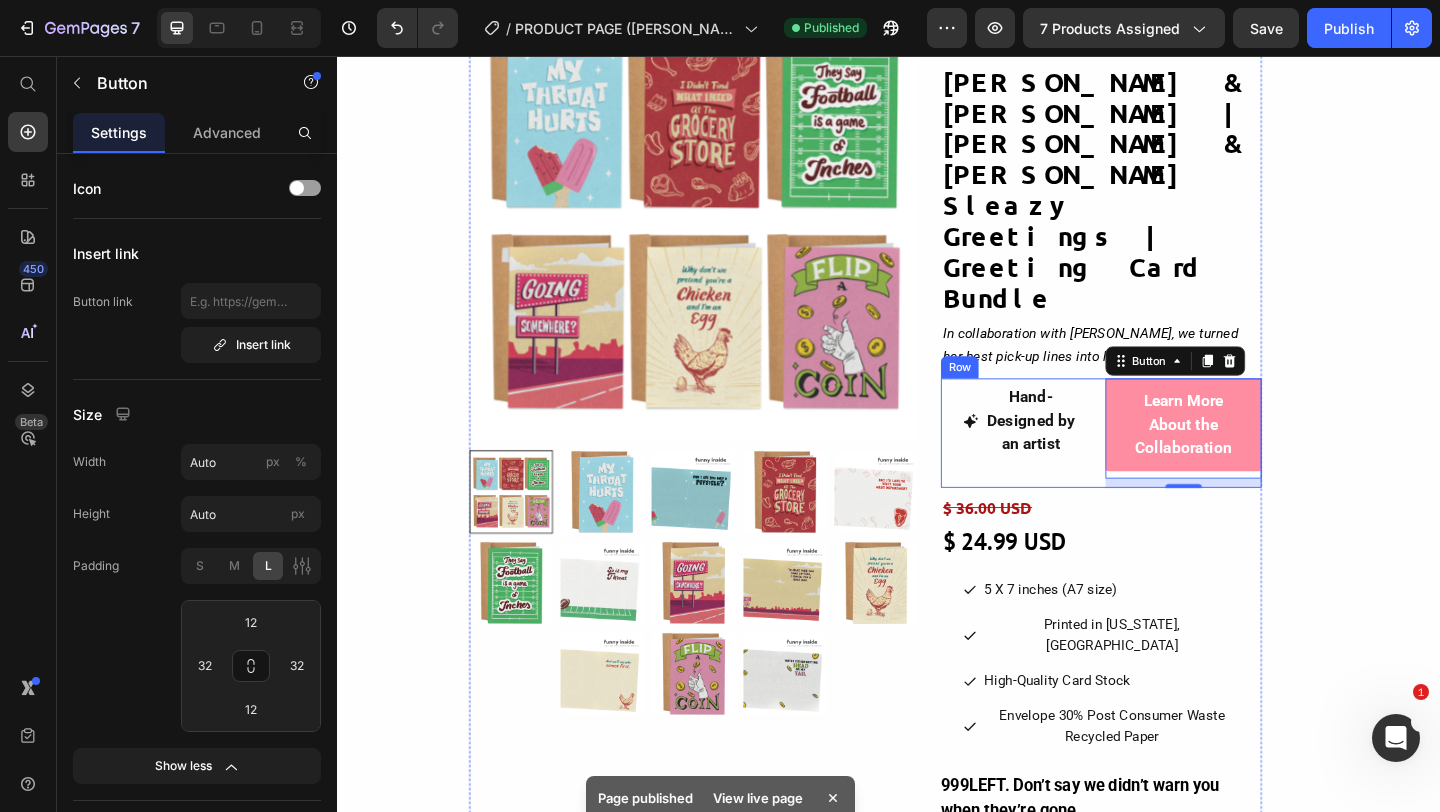 click on "Hand-Designed by an artist Button Learn More About the Collaboration Button   10 Row" at bounding box center [1168, 466] 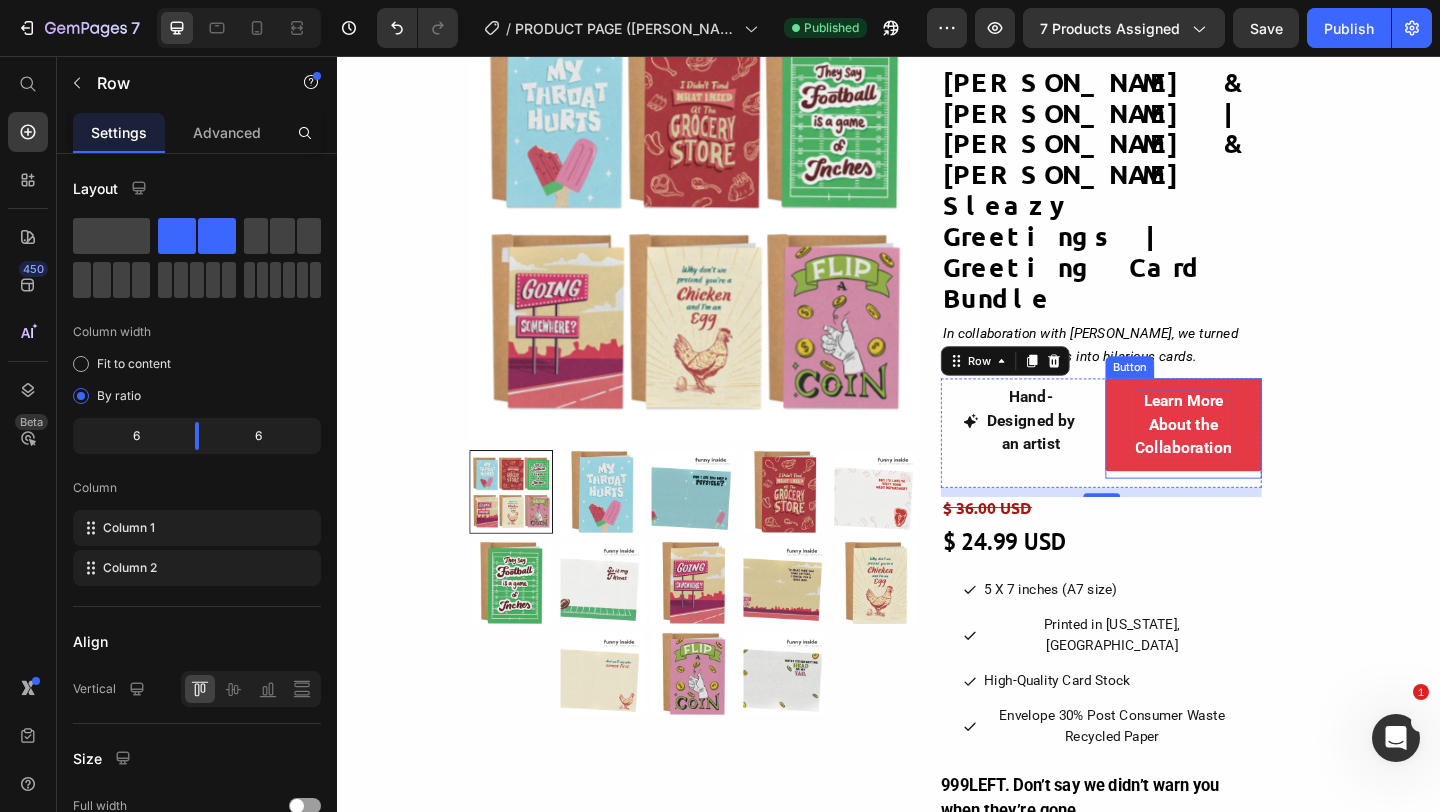 click on "Learn More About the Collaboration" at bounding box center [1258, 457] 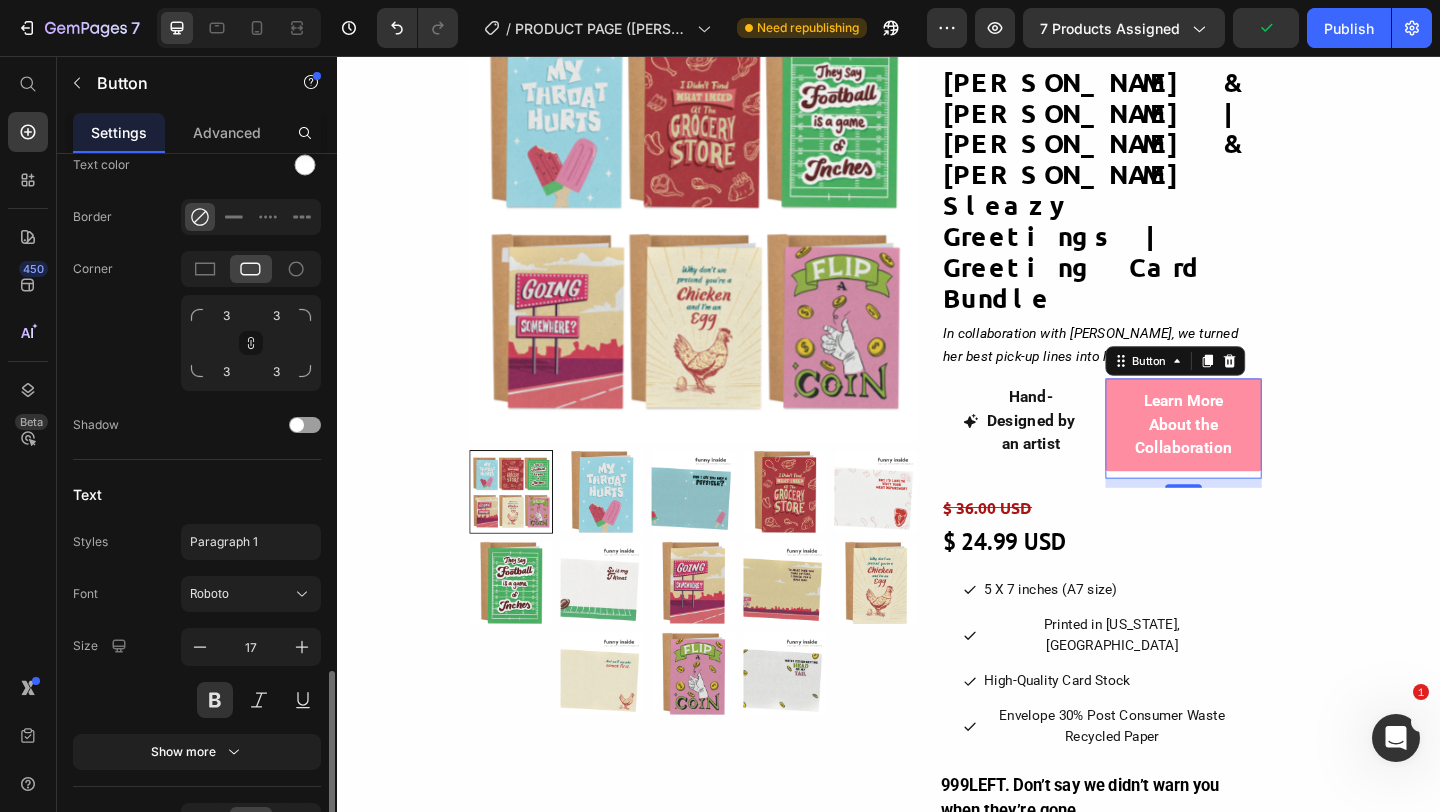 scroll, scrollTop: 930, scrollLeft: 0, axis: vertical 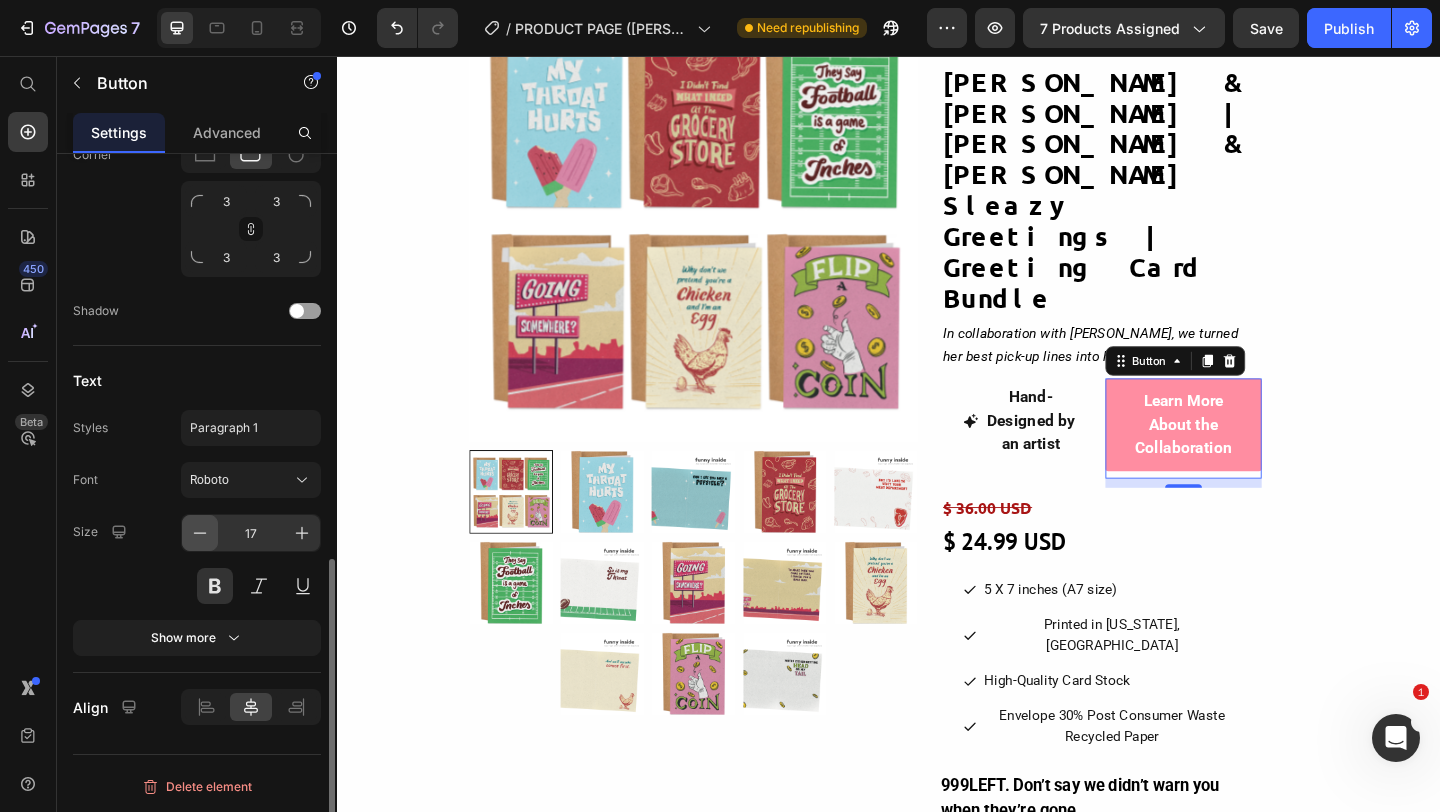 click 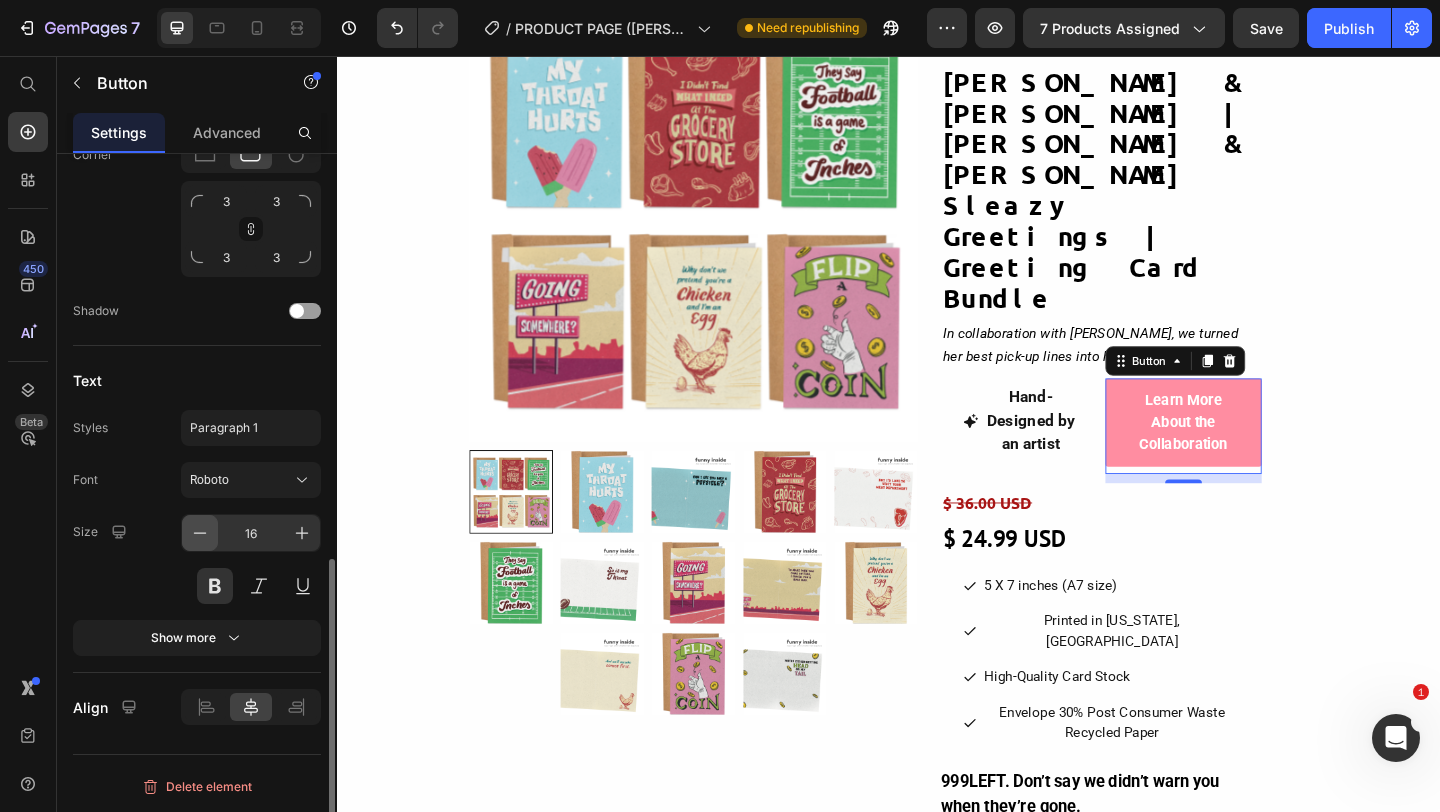 click 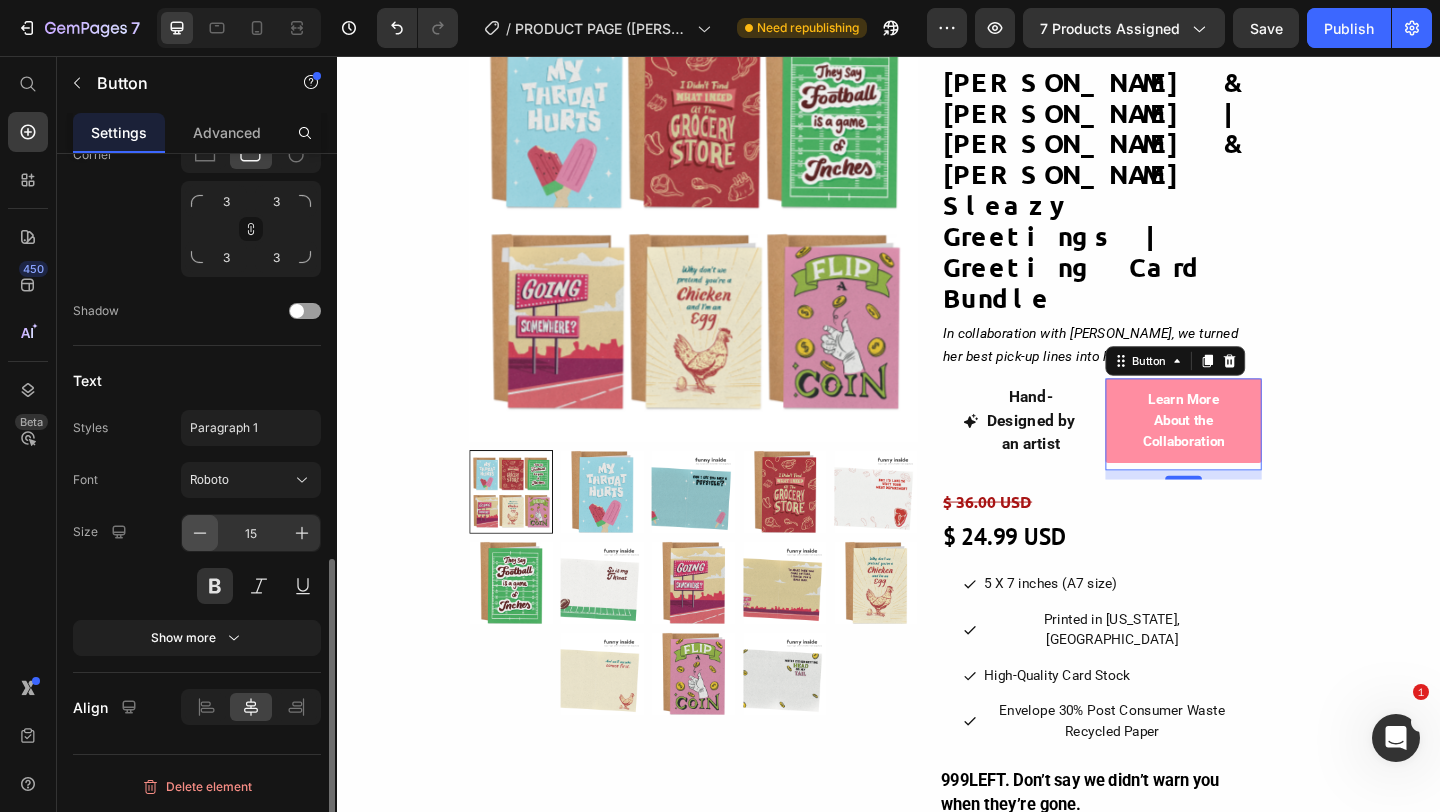 click 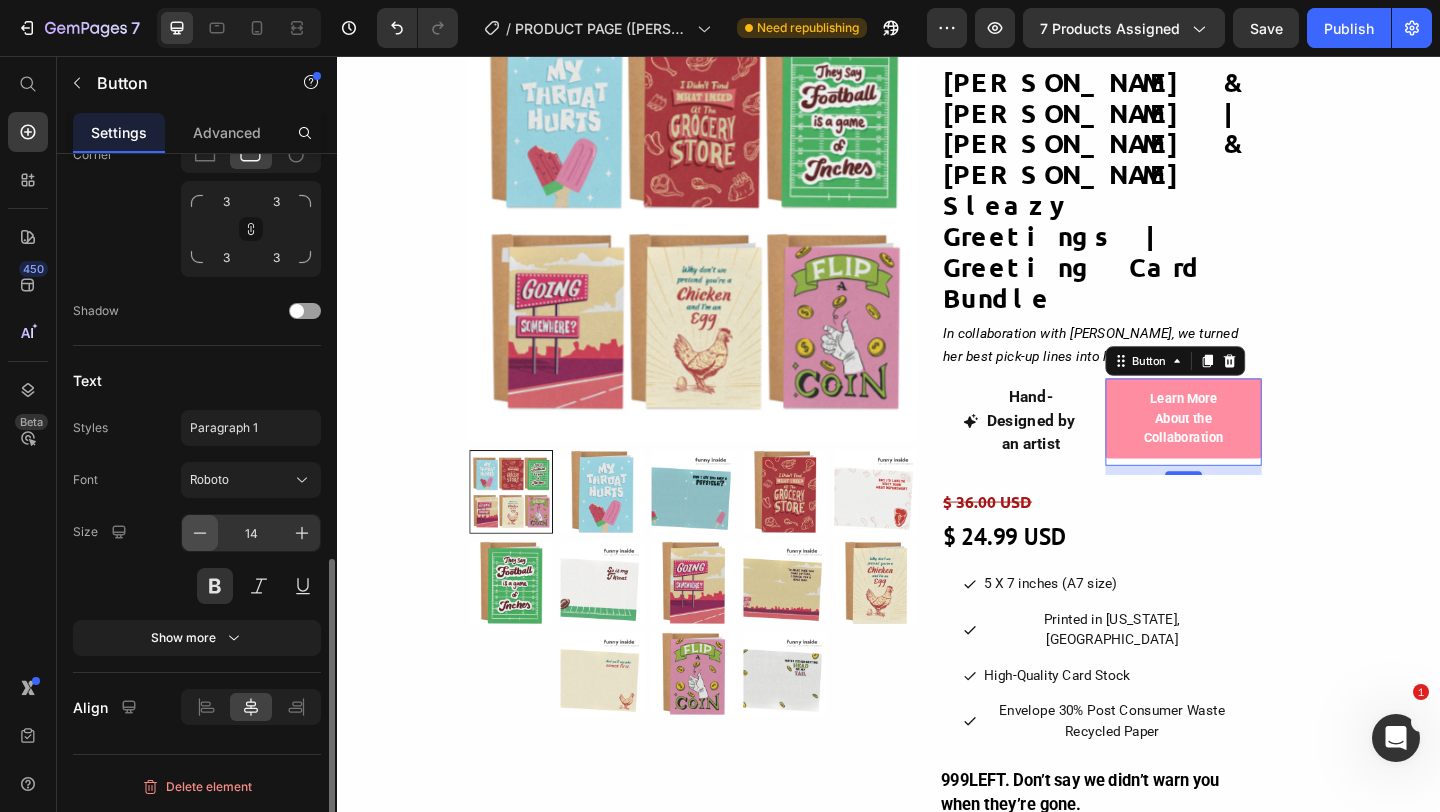 click 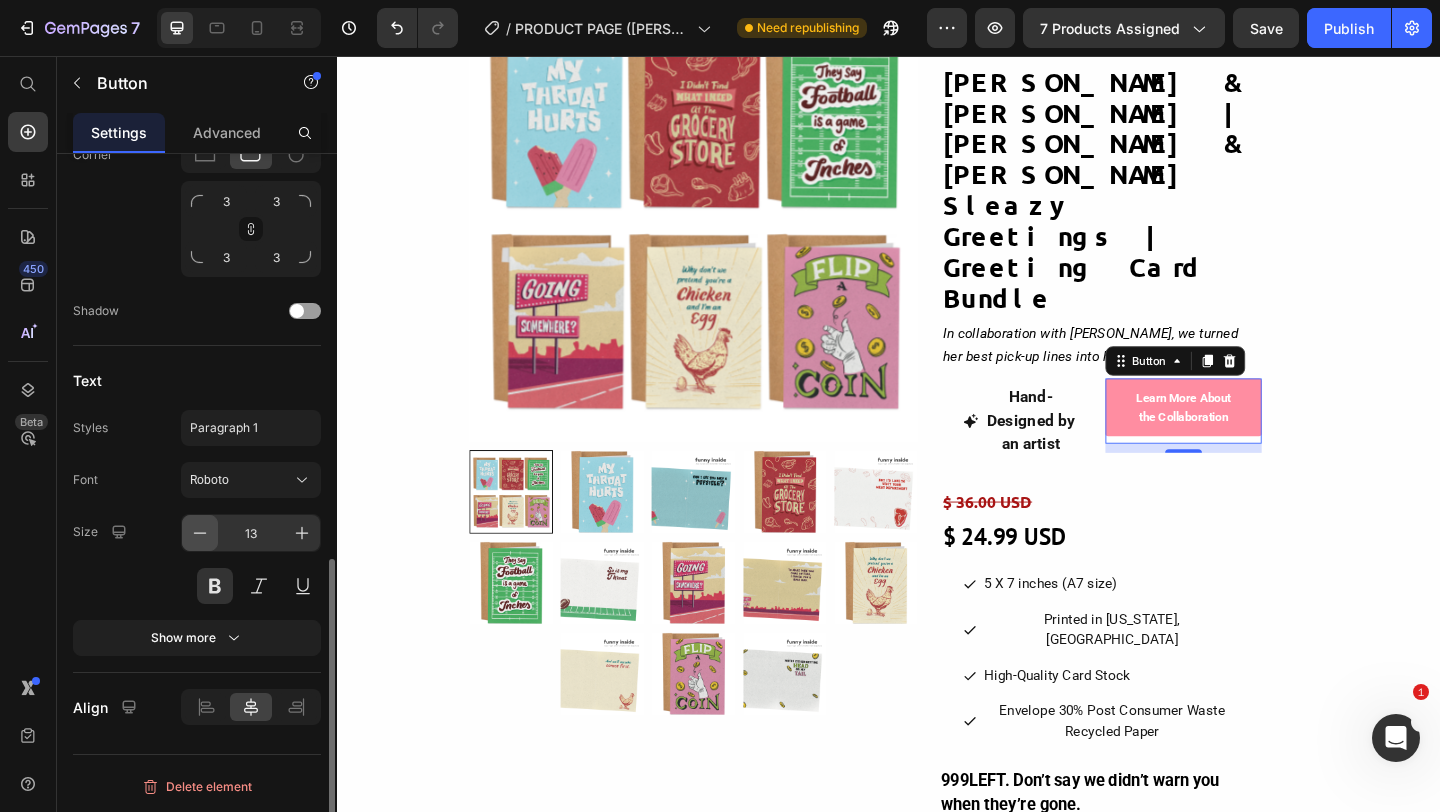 click 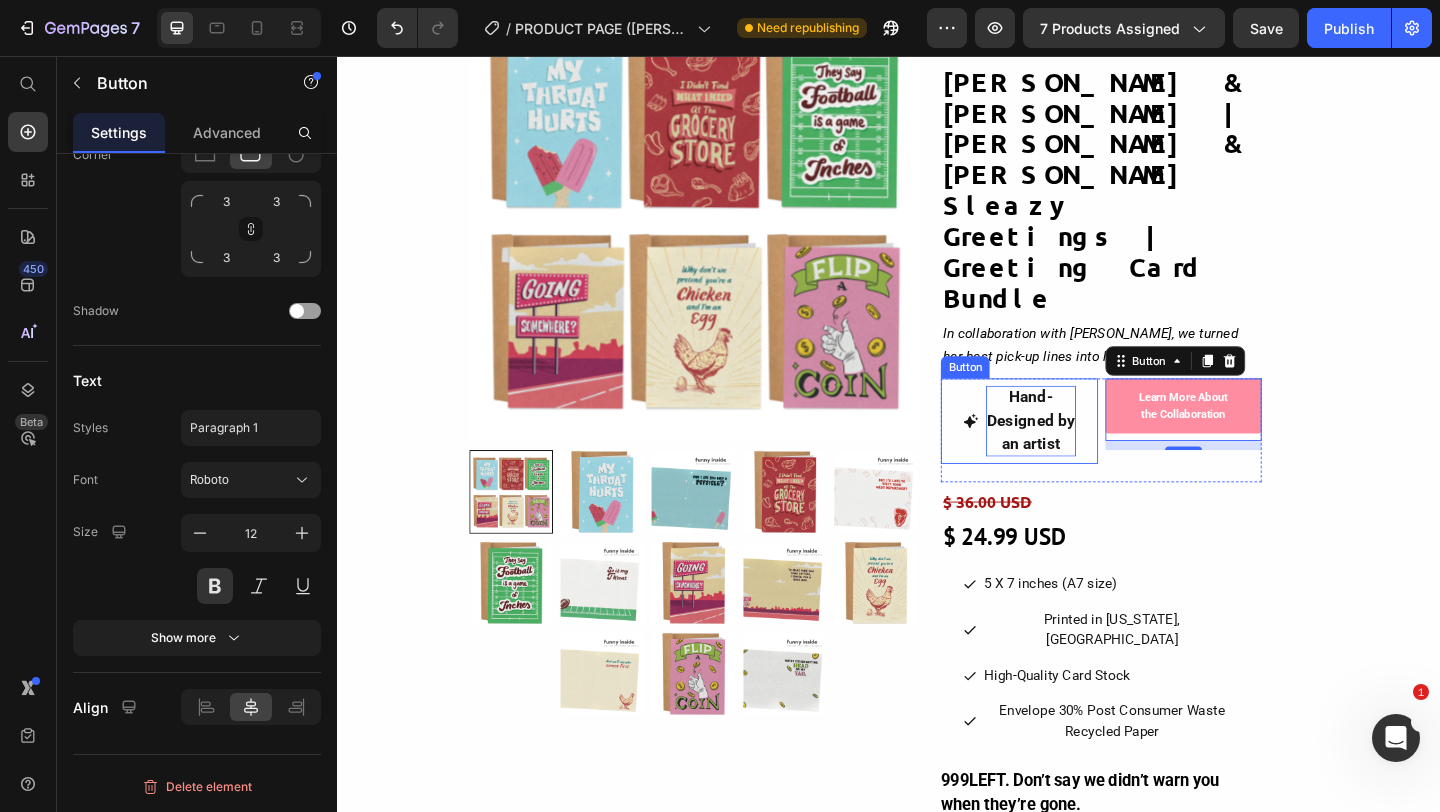 click on "Hand-Designed by an artist" at bounding box center [1091, 453] 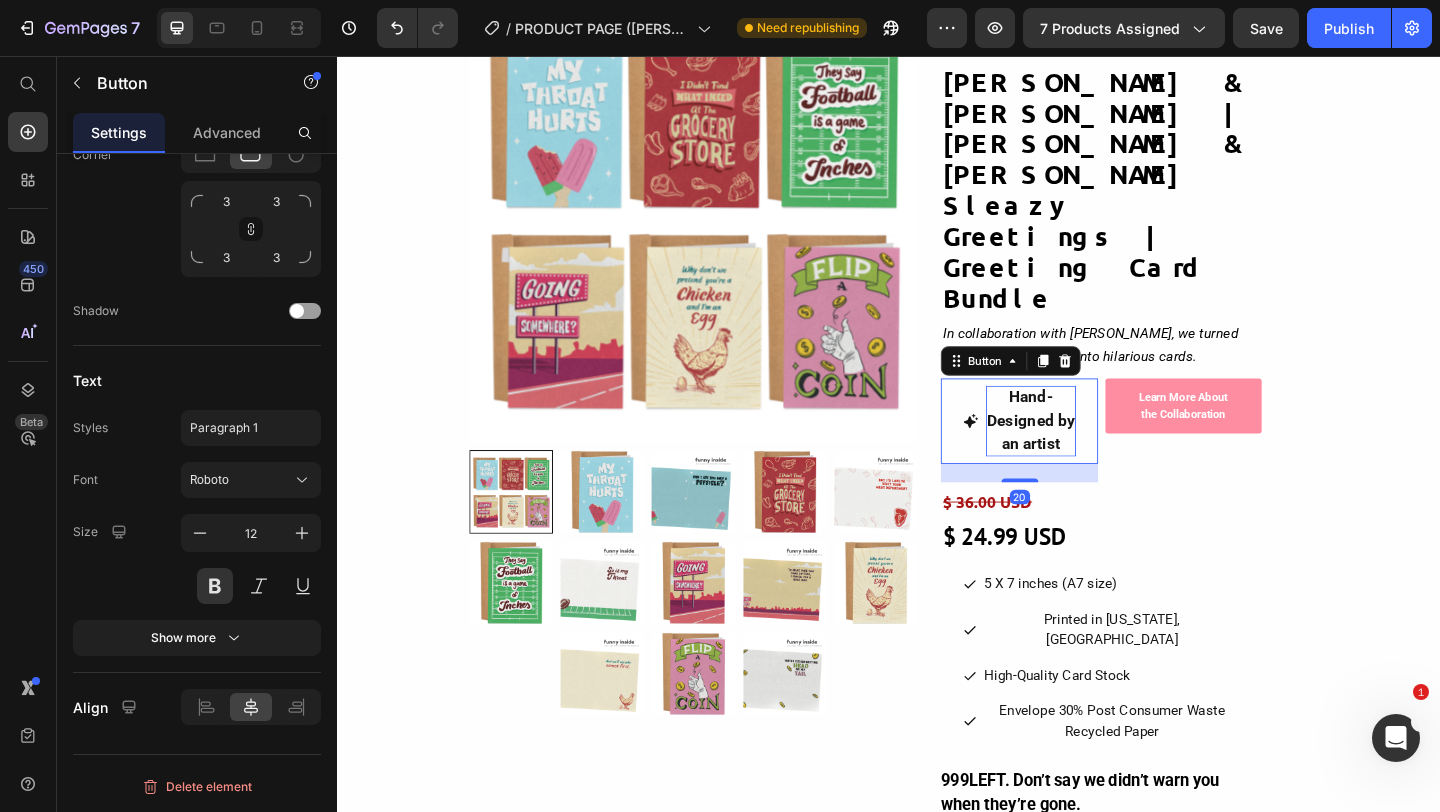 scroll, scrollTop: 887, scrollLeft: 0, axis: vertical 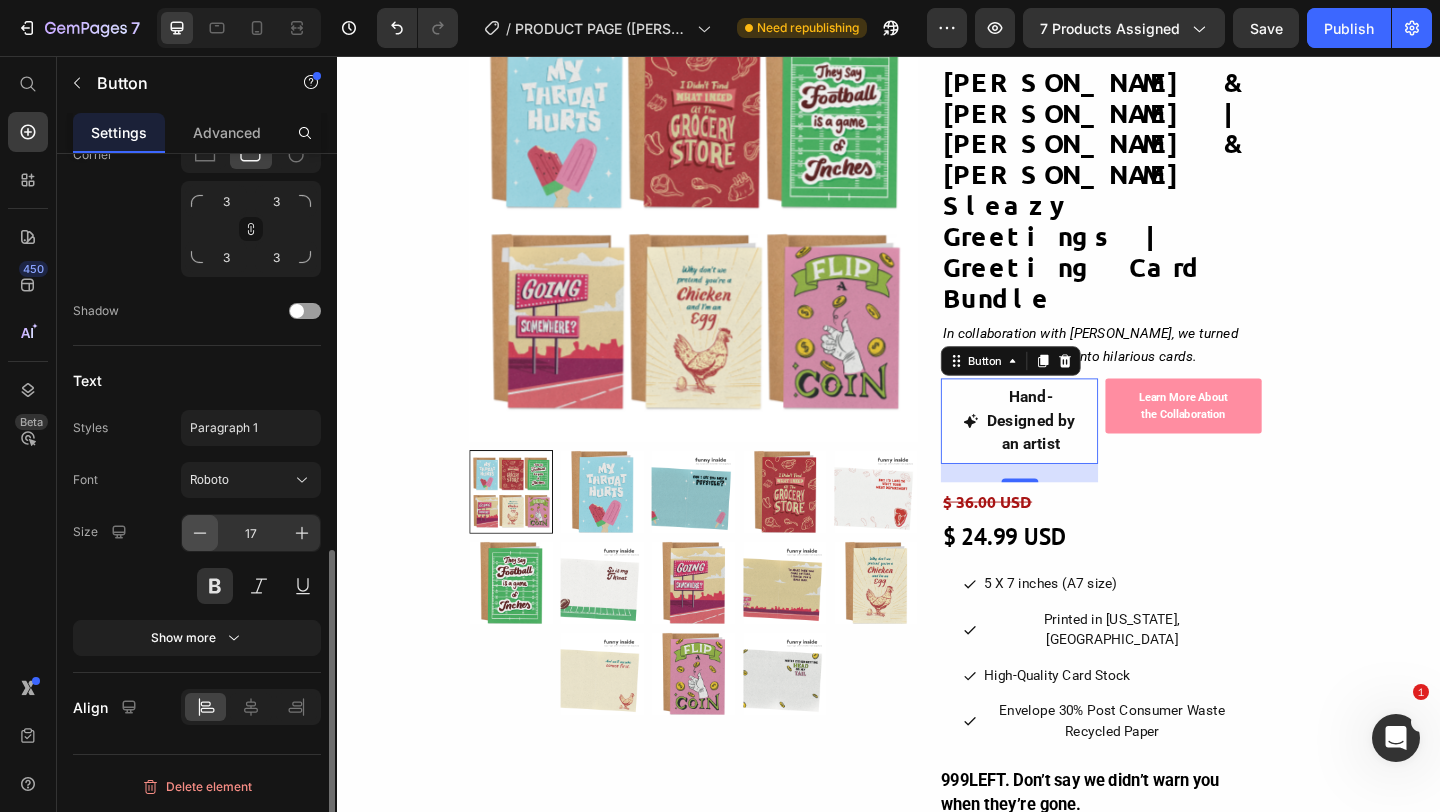 click 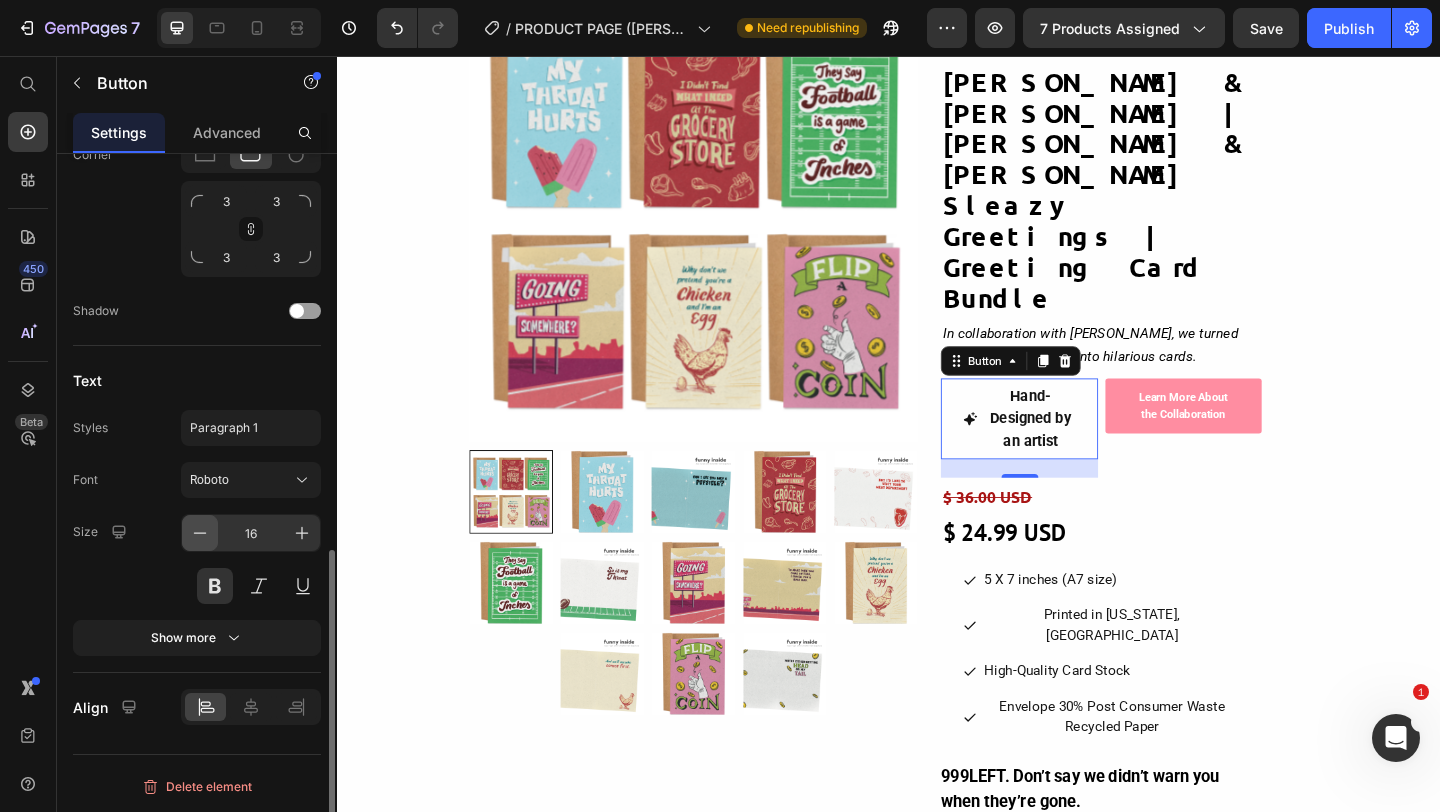 click 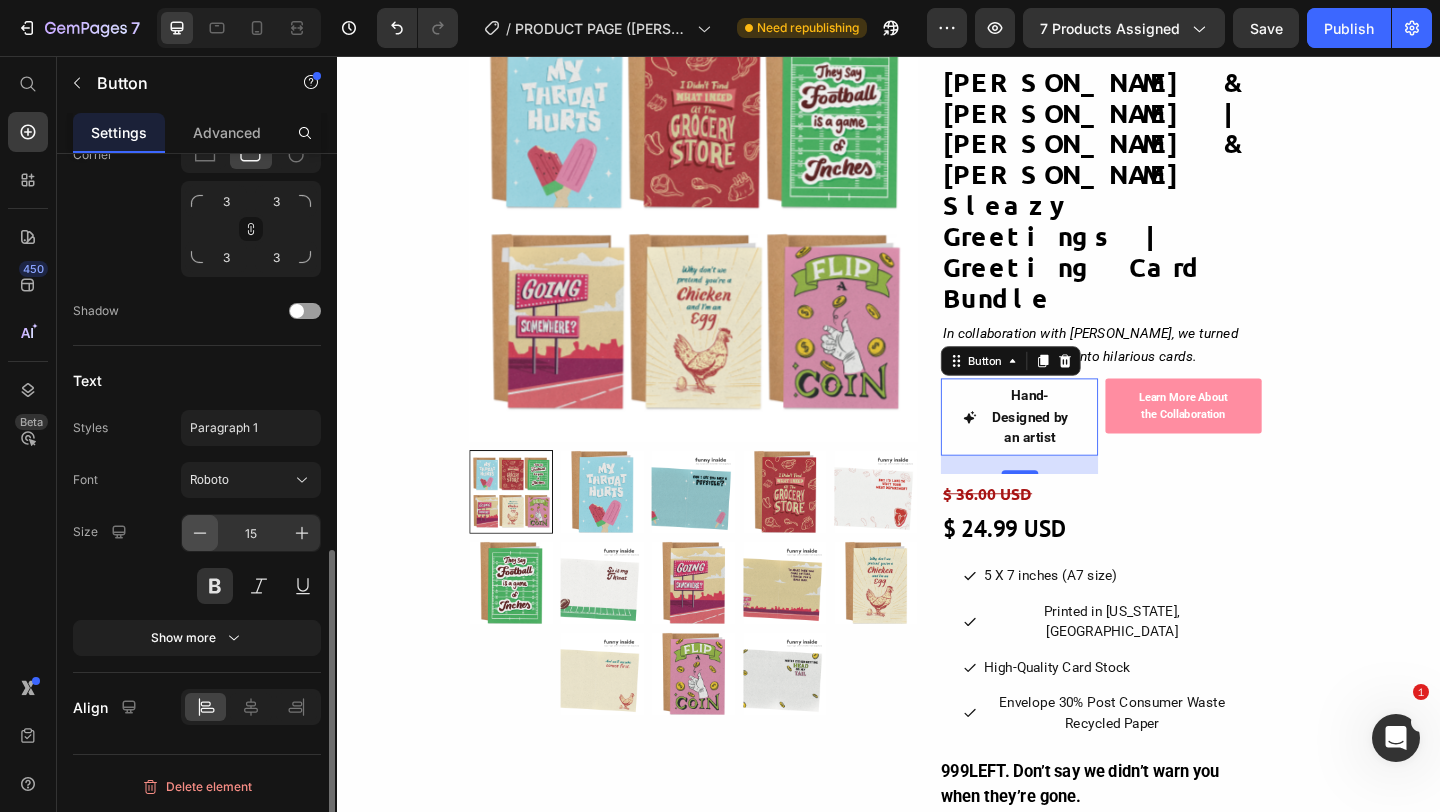 click 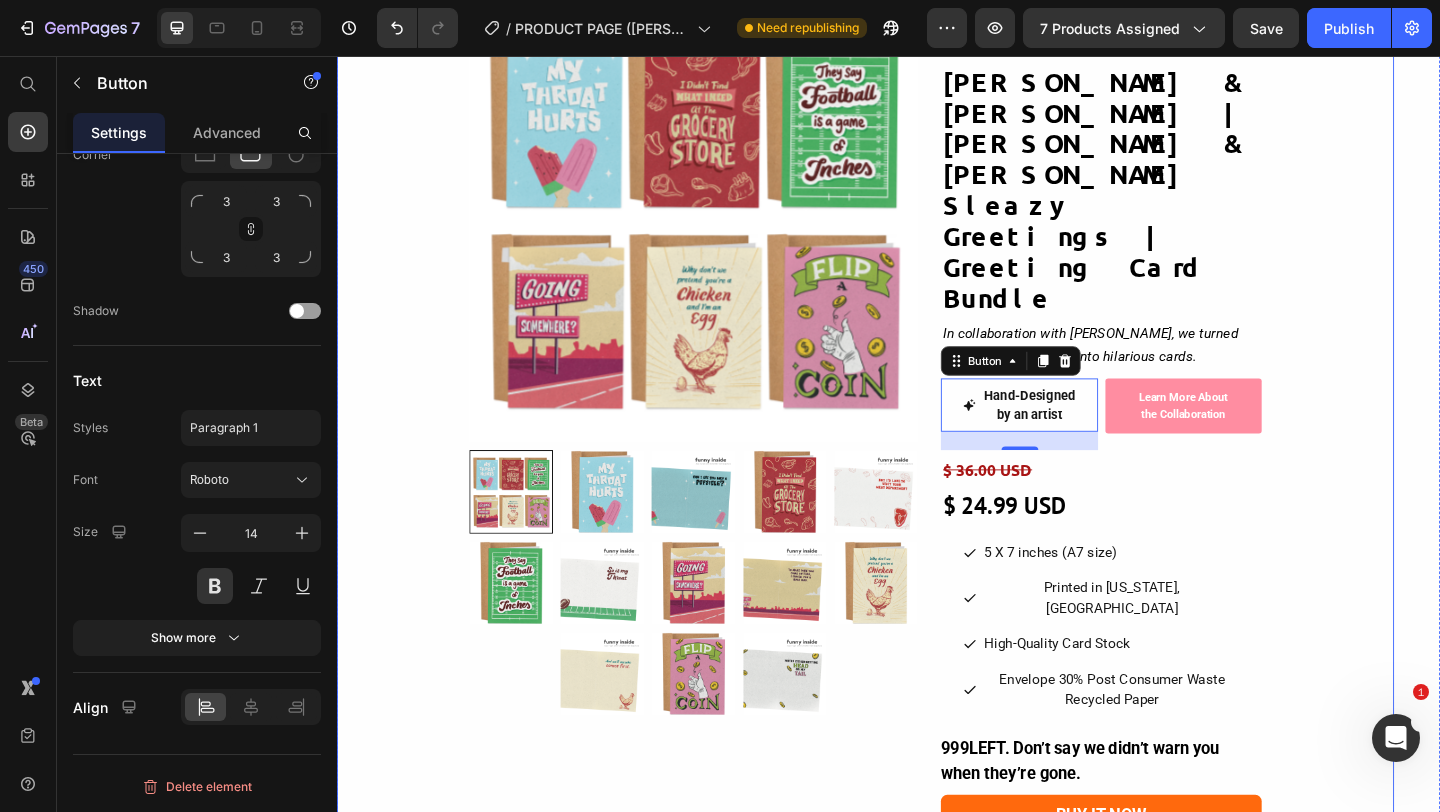 click on "Product Images & Gallery {% assign current_variant = product.selected_or_first_available_variant %}
{{ current_variant.sku }} Custom Code Tara & Brian | Tara & Brian X Sleazy Greetings | Greeting Card Bundle Product Title In collaboration with Tara Ball, we turned her best pick-up lines into hilarious cards. Text block
Hand-Designed by an artist Button   20 Learn More About the Collaboration Button Row $ 36.00 USD Product Price $ 24.99 USD Product Price
5 X 7 inches (A7 size) Button
Printed in Colorado, USA Button
High-Quality Card Stock Button
Envelope 30% Post Consumer Waste Recycled Paper Button Row 999  LEFT.  Don’t say we didn’t warn you when they’re gone. Stock Counter Buy it now Product Dynamic Checkout Add to cart Product Cart Button 1 Product Quantity Row
Free shipping over $50 Button We teamed up with  Tara & Brian
What you'll get:
6 Kraft envelopes made with 30% recycled paper" at bounding box center [912, 688] 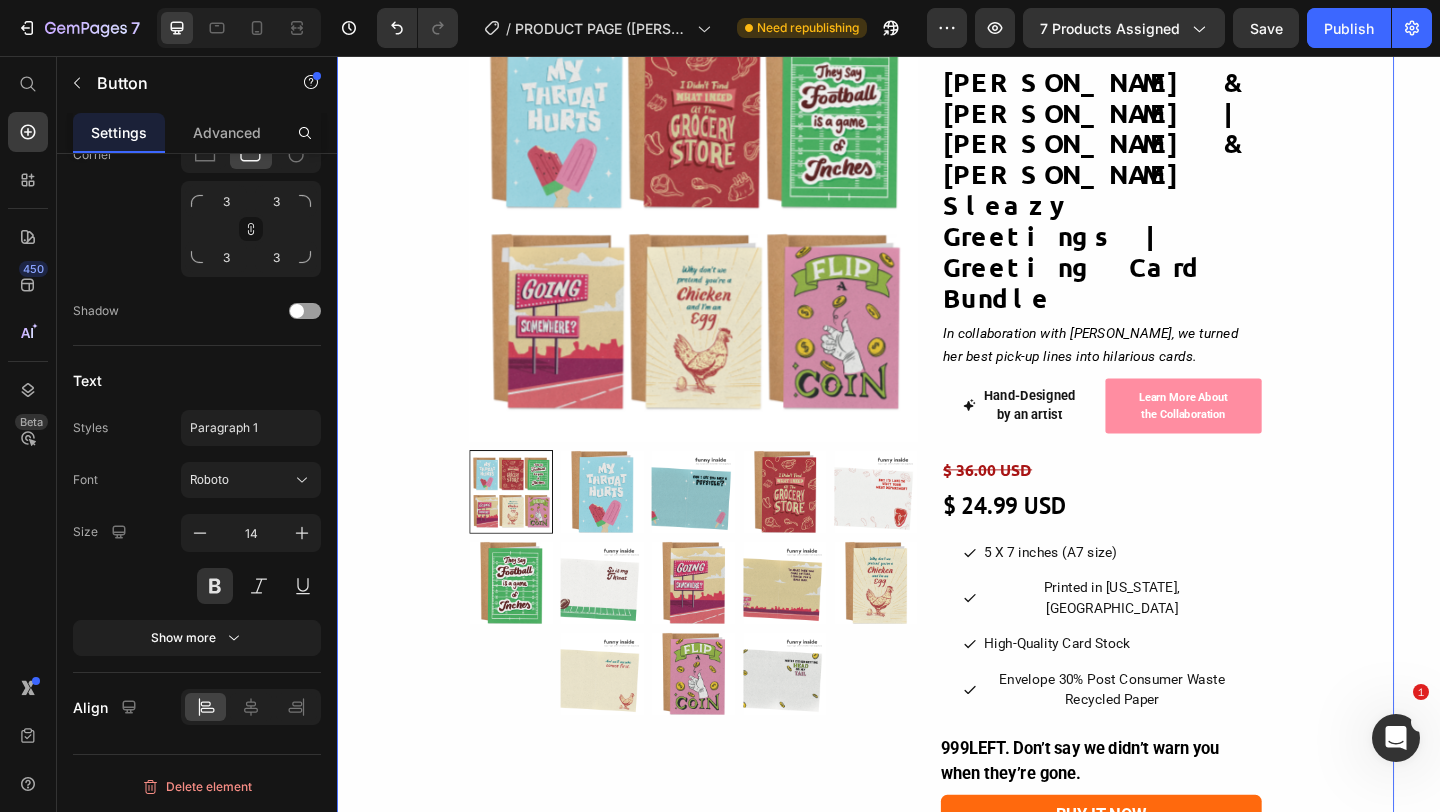 scroll, scrollTop: 0, scrollLeft: 0, axis: both 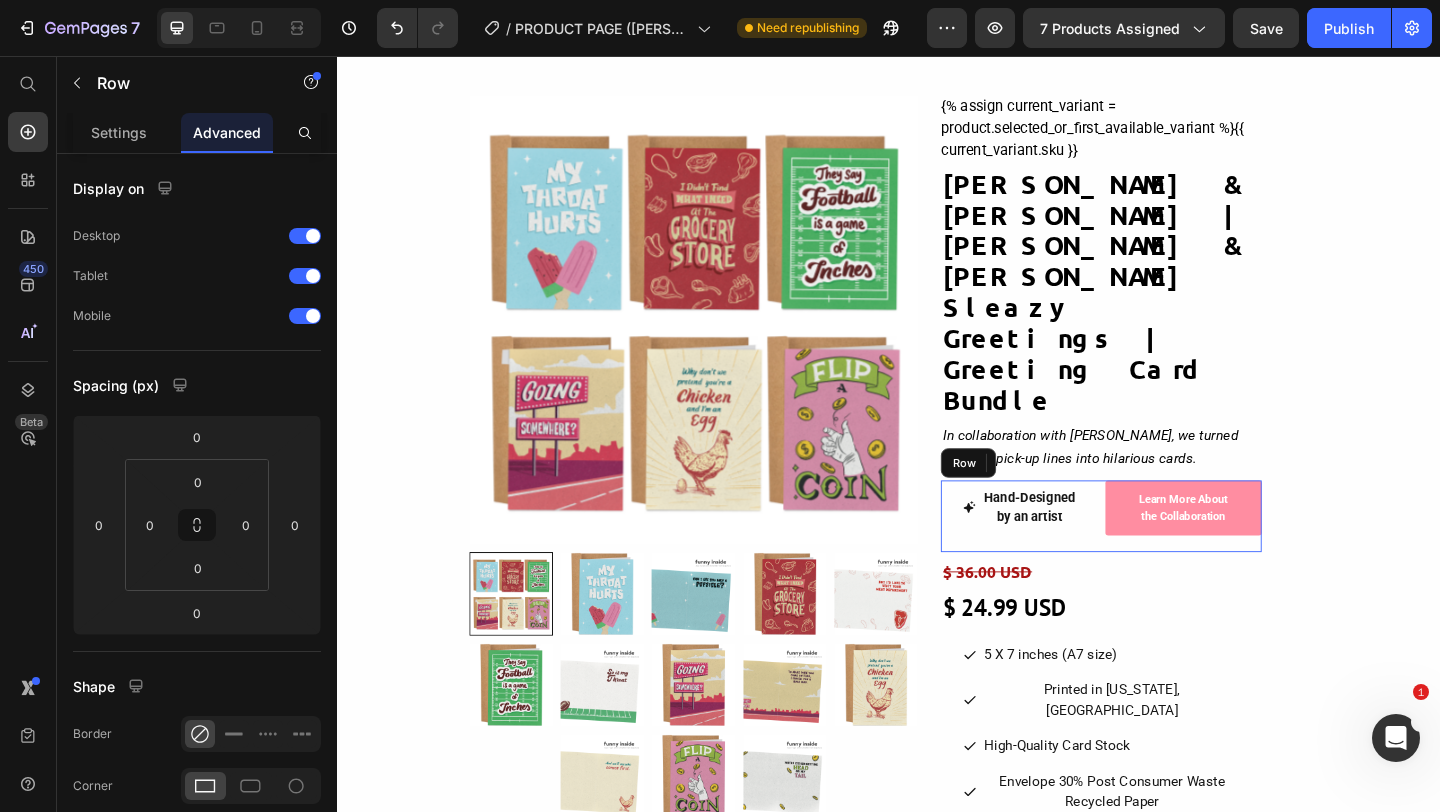 click on "Hand-Designed by an artist Button Learn More About the Collaboration Button Row" at bounding box center (1168, 556) 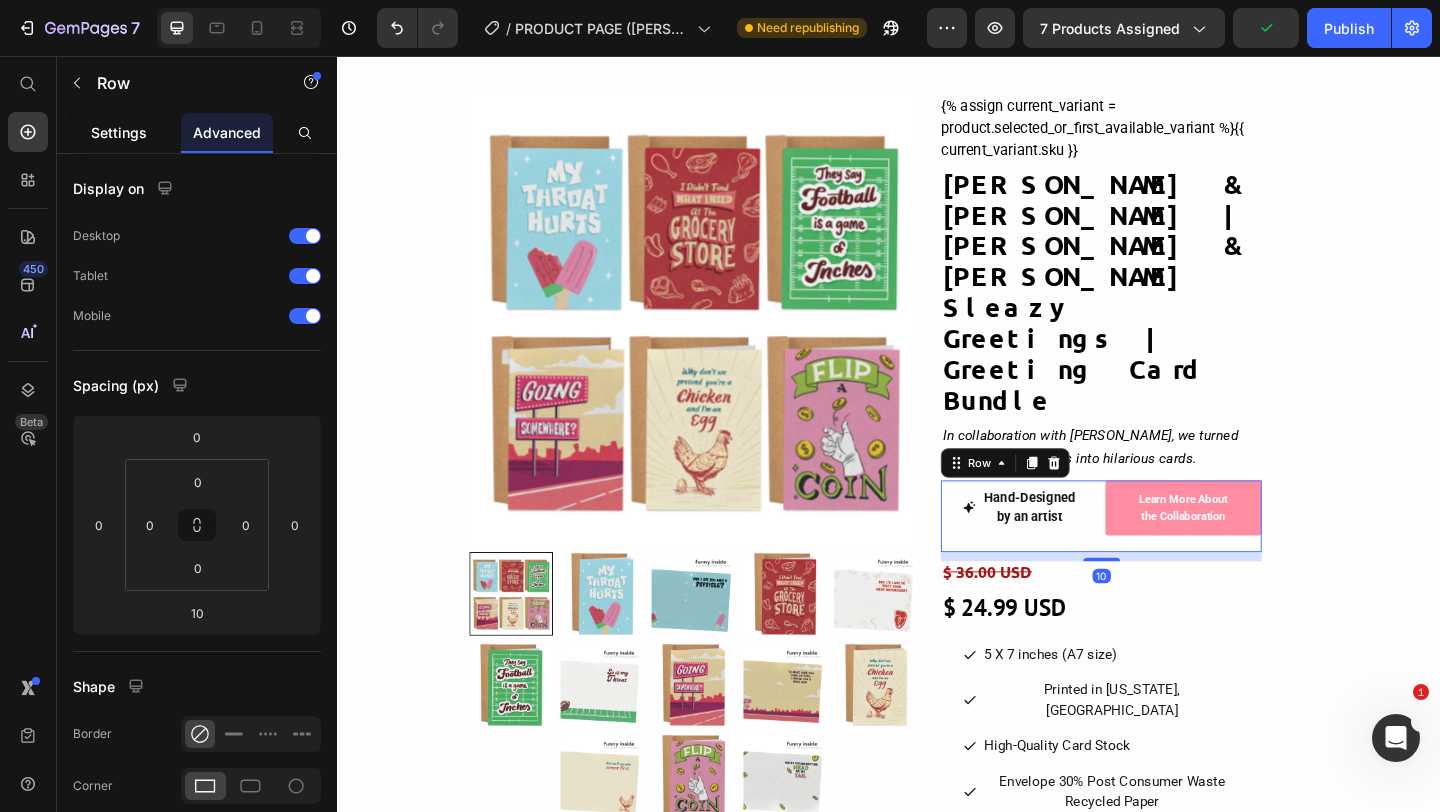 click on "Settings" 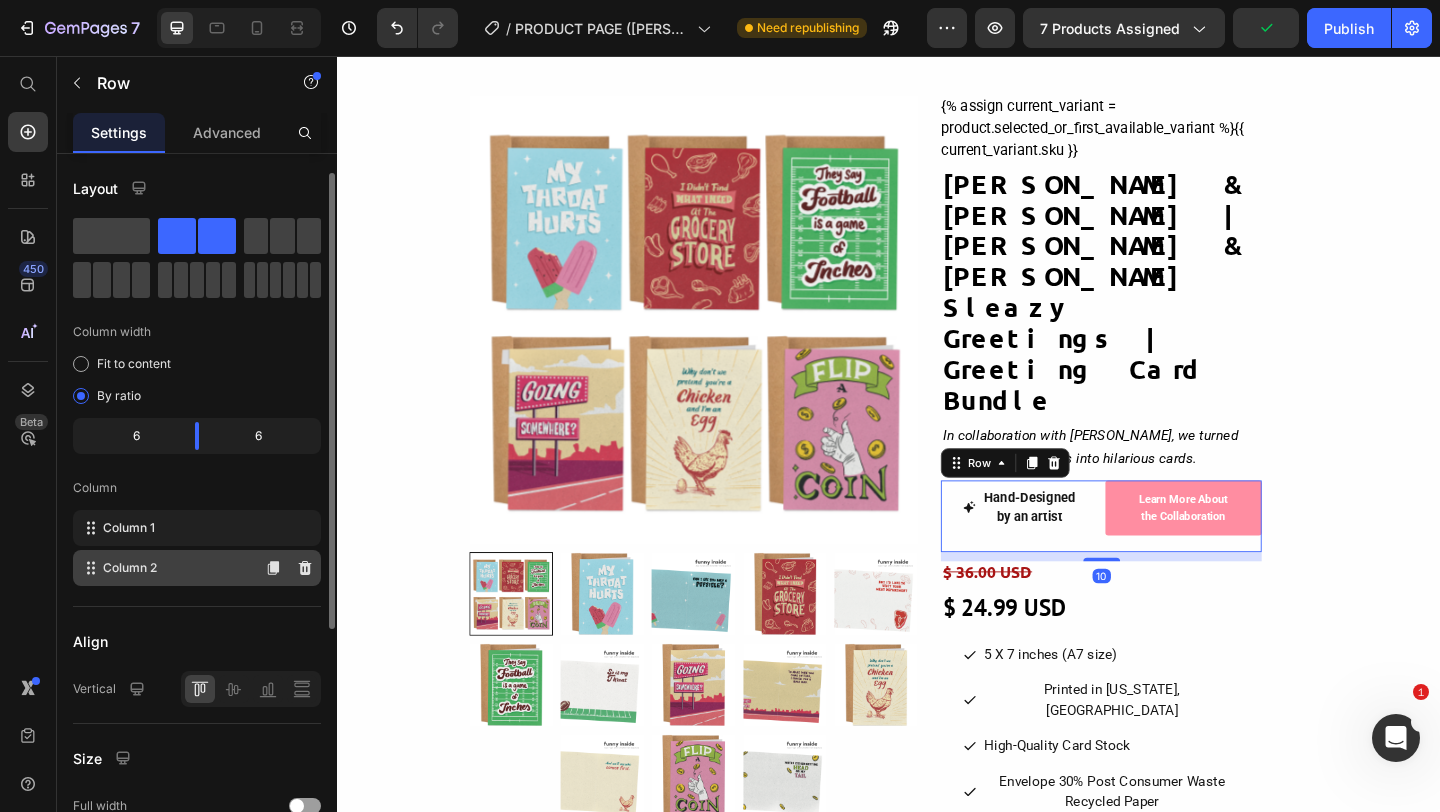 scroll, scrollTop: 35, scrollLeft: 0, axis: vertical 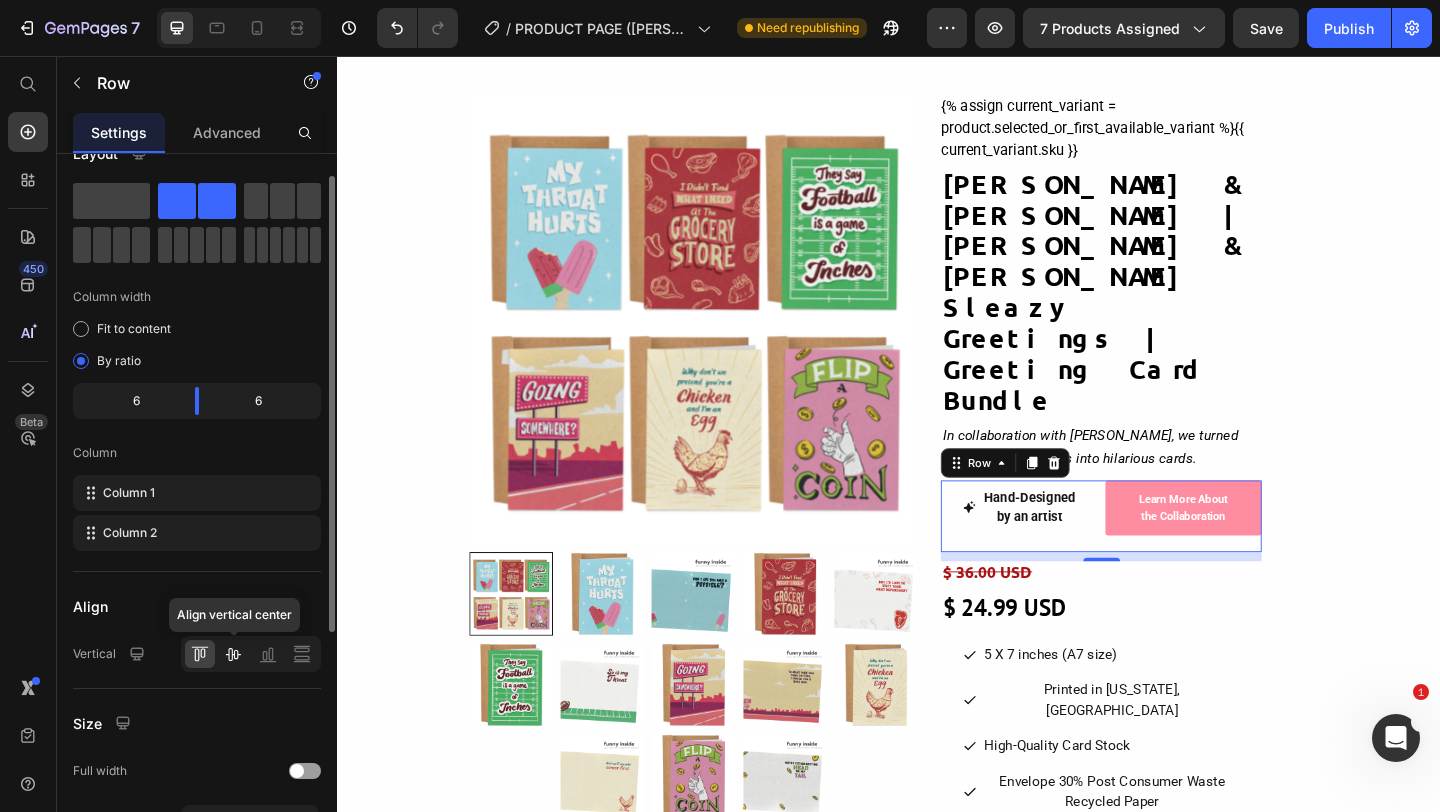 click 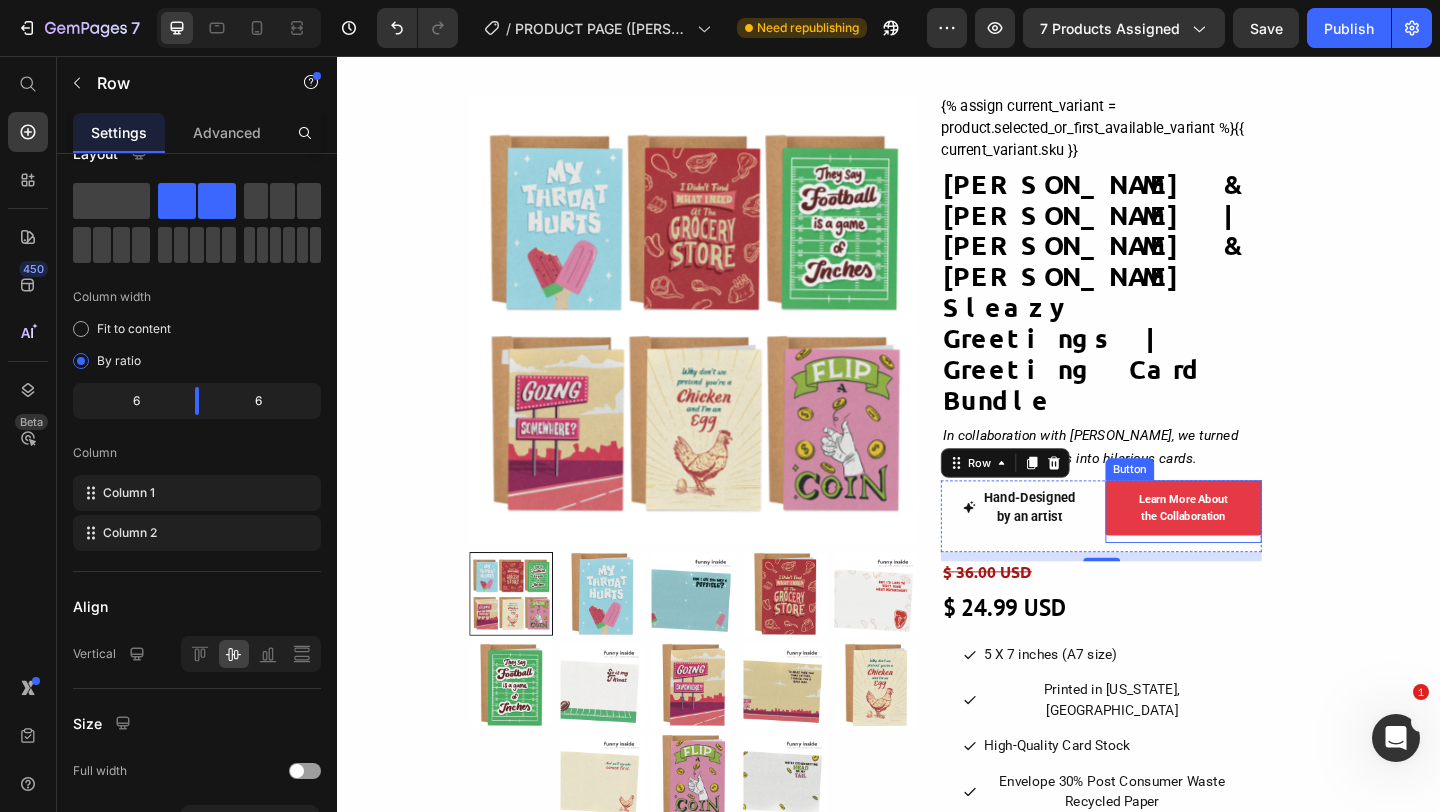 click on "Learn More About the Collaboration" at bounding box center [1258, 547] 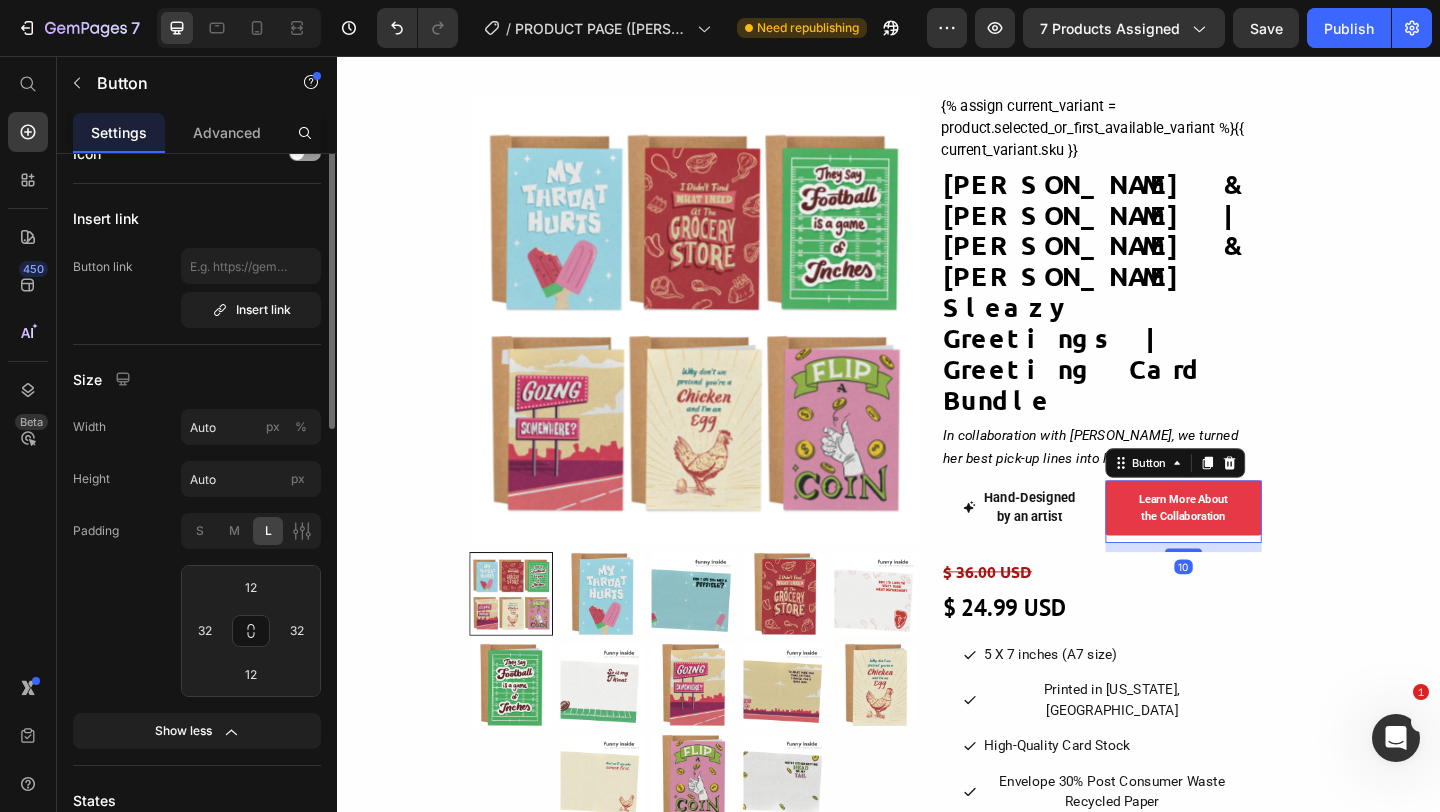 scroll, scrollTop: 0, scrollLeft: 0, axis: both 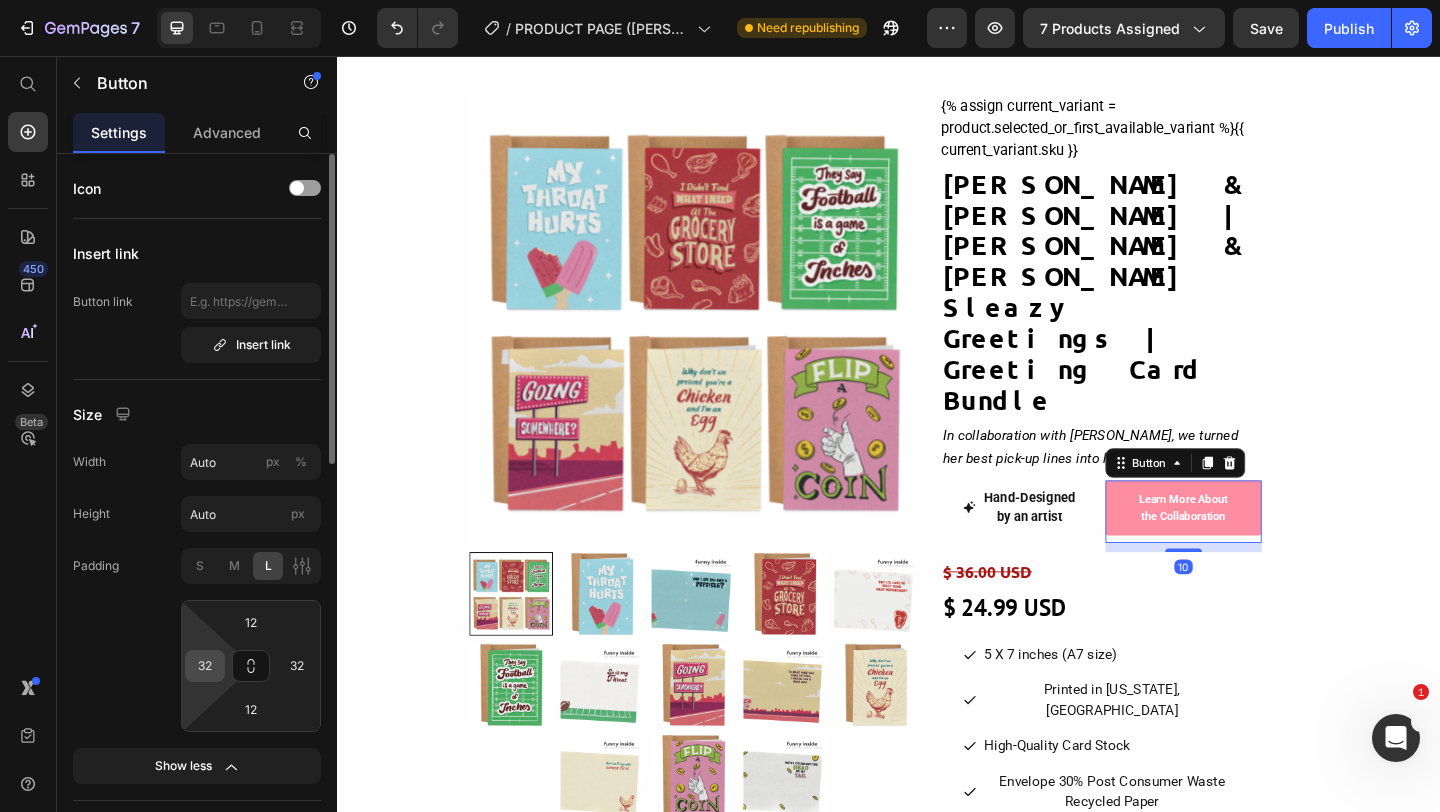 click on "32" at bounding box center (205, 666) 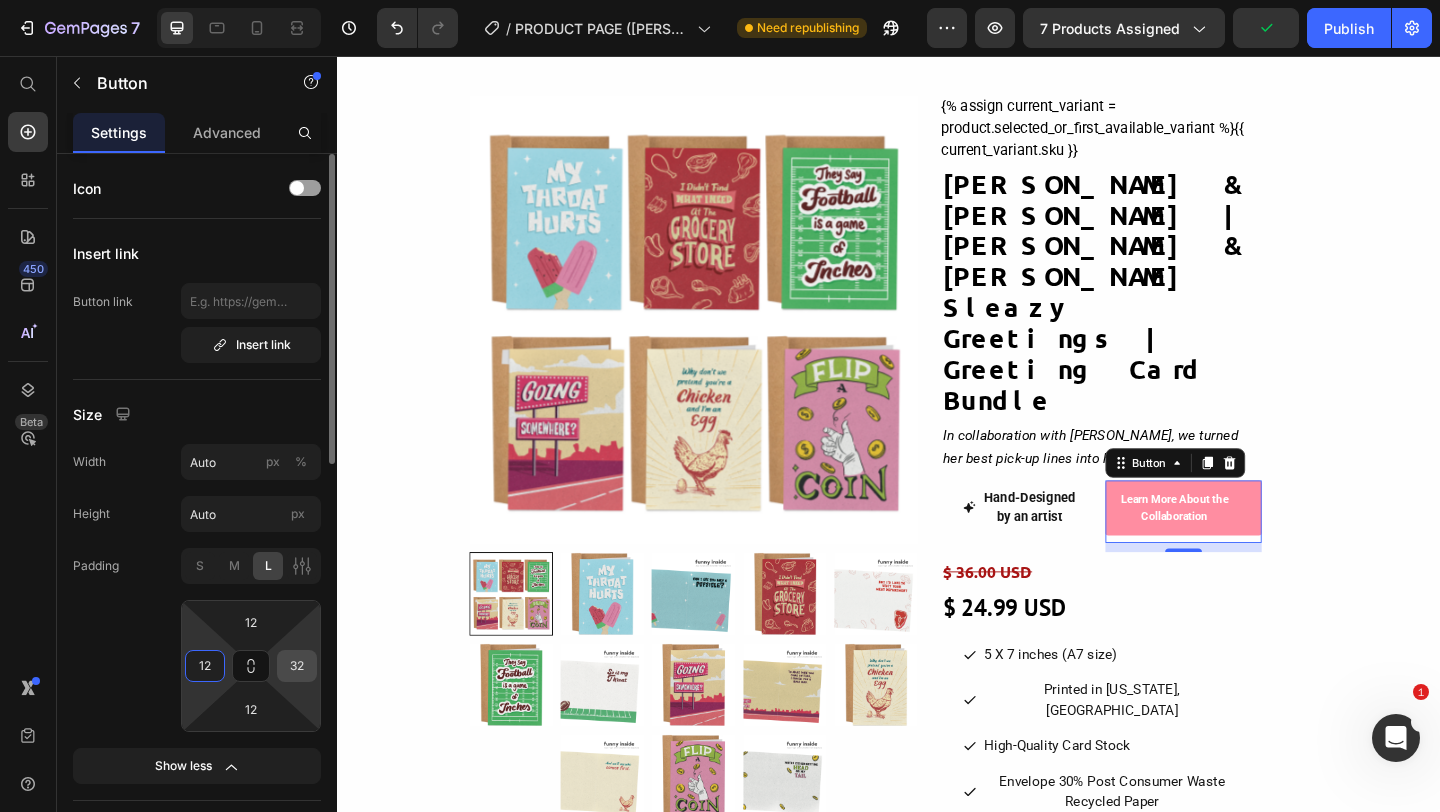 type on "12" 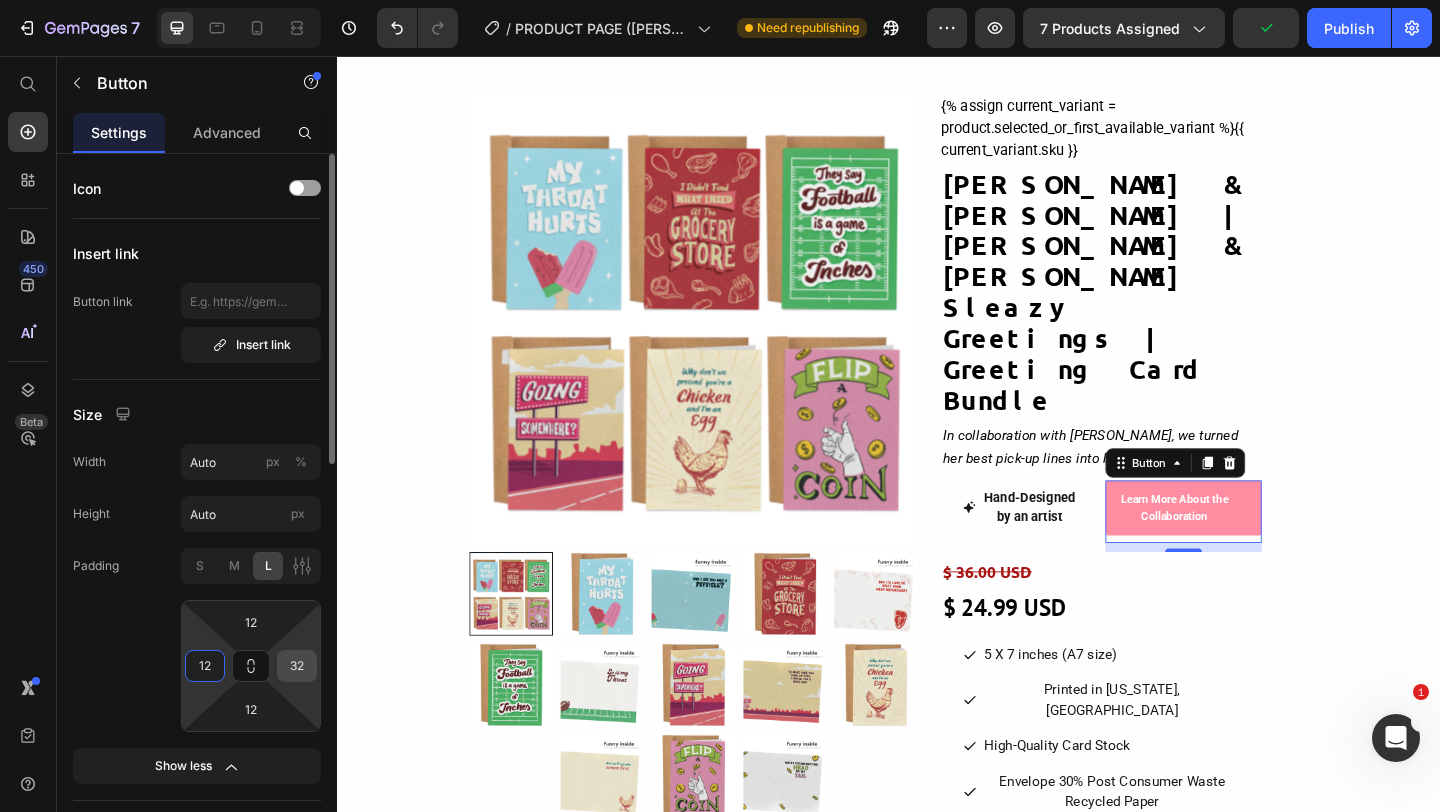 click on "32" at bounding box center (297, 666) 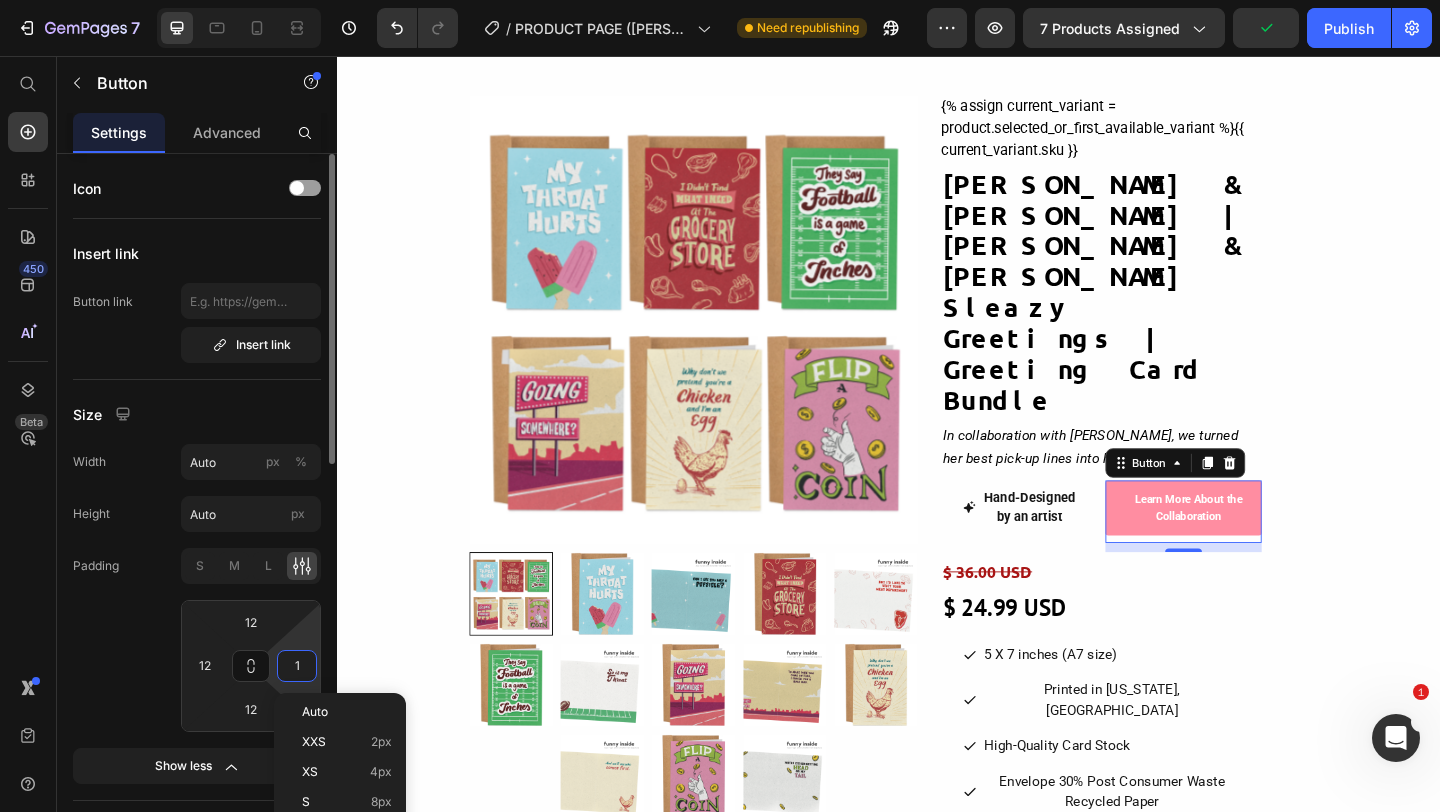 type on "12" 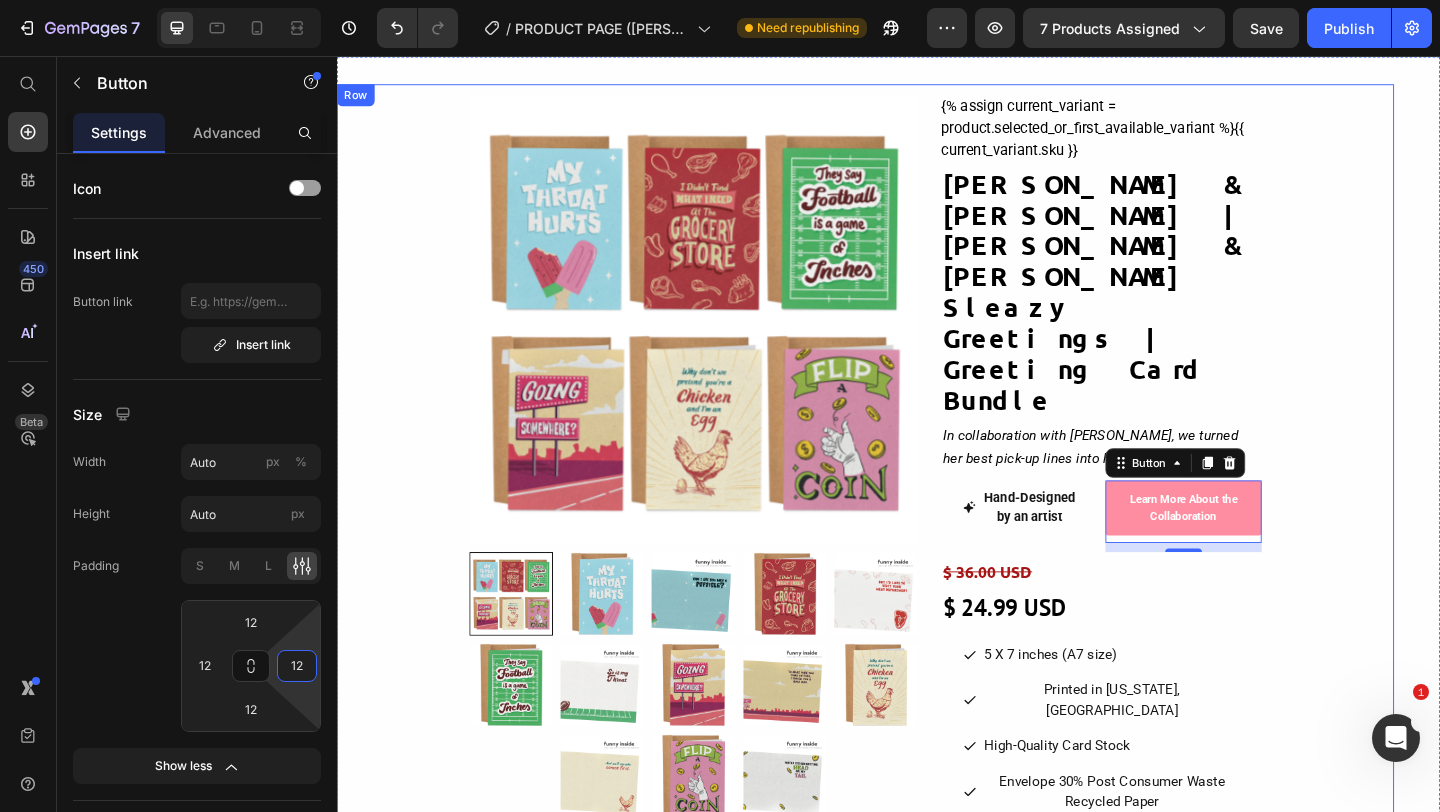 click on "Product Images & Gallery {% assign current_variant = product.selected_or_first_available_variant %}
{{ current_variant.sku }} Custom Code Tara & Brian | Tara & Brian X Sleazy Greetings | Greeting Card Bundle Product Title In collaboration with Tara Ball, we turned her best pick-up lines into hilarious cards. Text block
Hand-Designed by an artist Button Learn More About the Collaboration Button   10 Row $ 36.00 USD Product Price $ 24.99 USD Product Price
5 X 7 inches (A7 size) Button
Printed in Colorado, USA Button
High-Quality Card Stock Button
Envelope 30% Post Consumer Waste Recycled Paper Button Row 999  LEFT.  Don’t say we didn’t warn you when they’re gone. Stock Counter Buy it now Product Dynamic Checkout Add to cart Product Cart Button 1 Product Quantity Row
Free shipping over $50 Button We teamed up with  Tara & Brian
What you'll get:
6 Kraft envelopes made with 30% recycled paper" at bounding box center (912, 798) 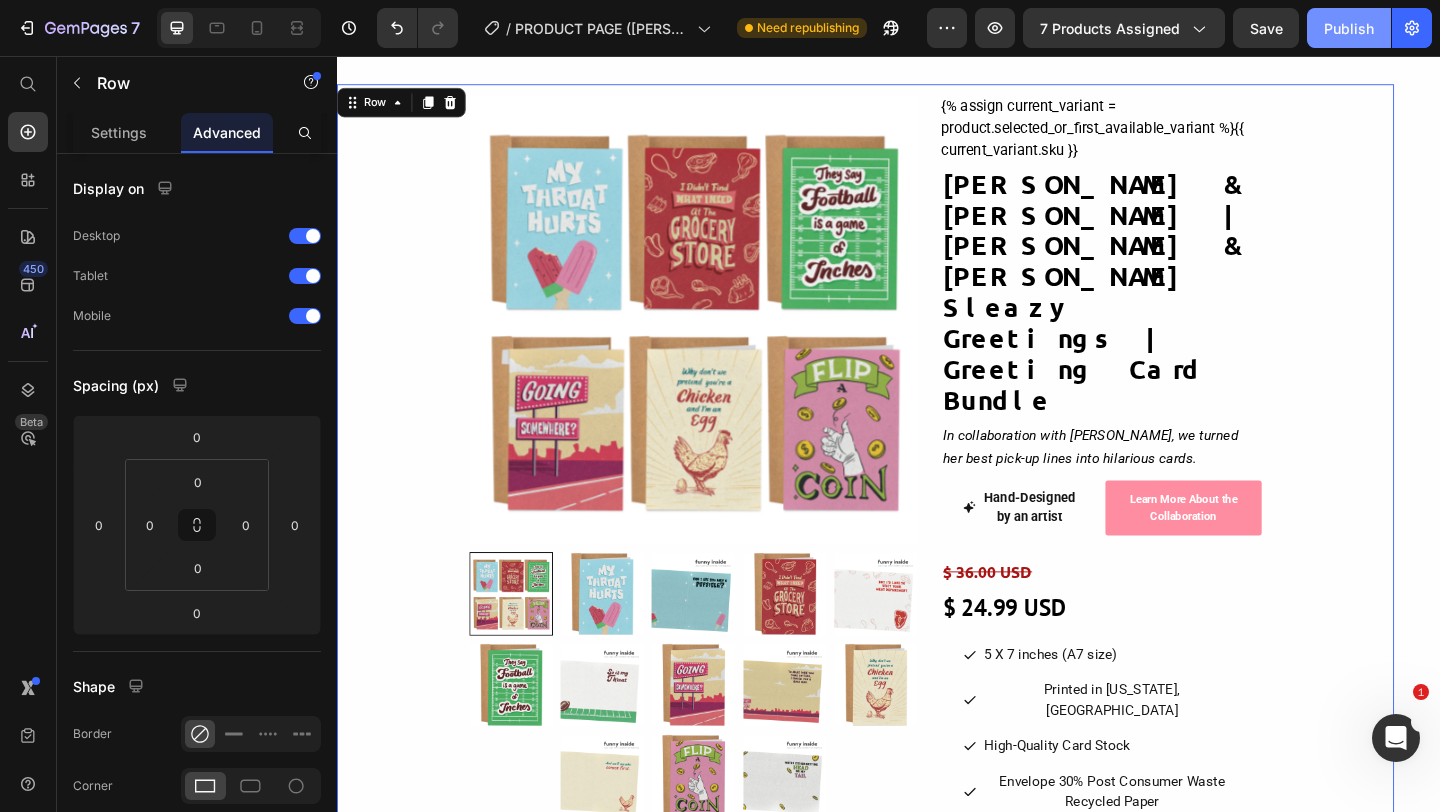 click on "Publish" at bounding box center [1349, 28] 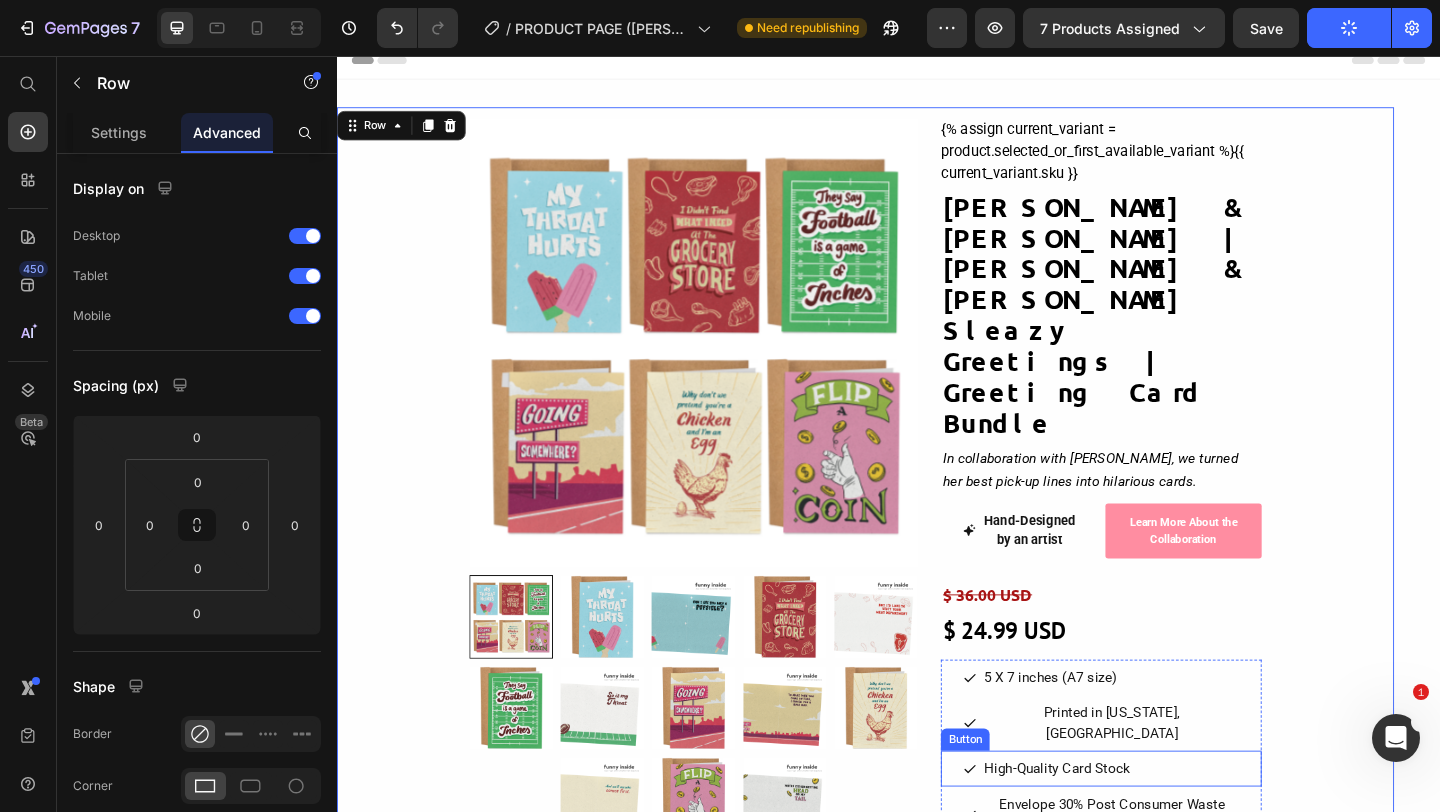 scroll, scrollTop: 0, scrollLeft: 0, axis: both 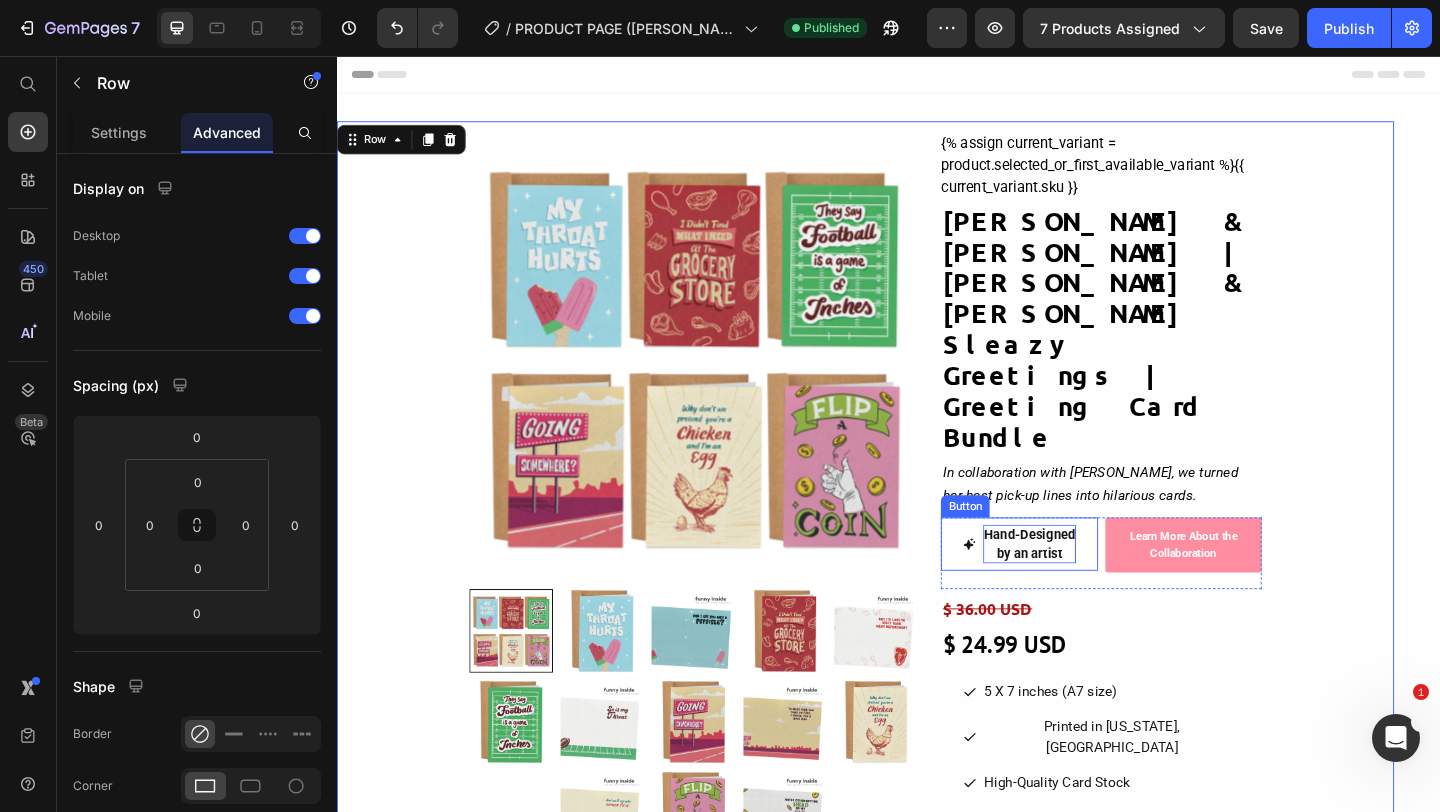 click on "Hand-Designed by an artist" at bounding box center [1090, 587] 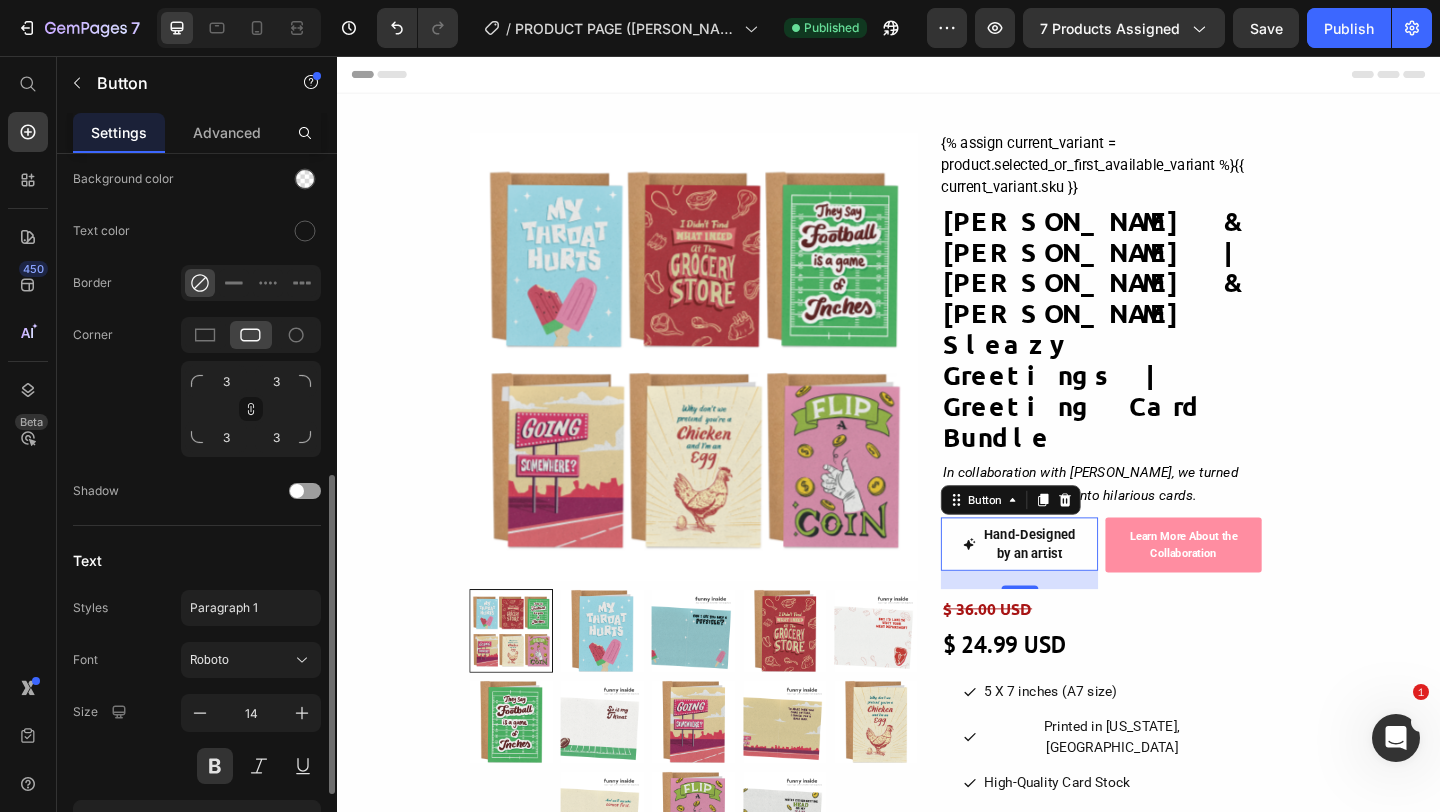 scroll, scrollTop: 721, scrollLeft: 0, axis: vertical 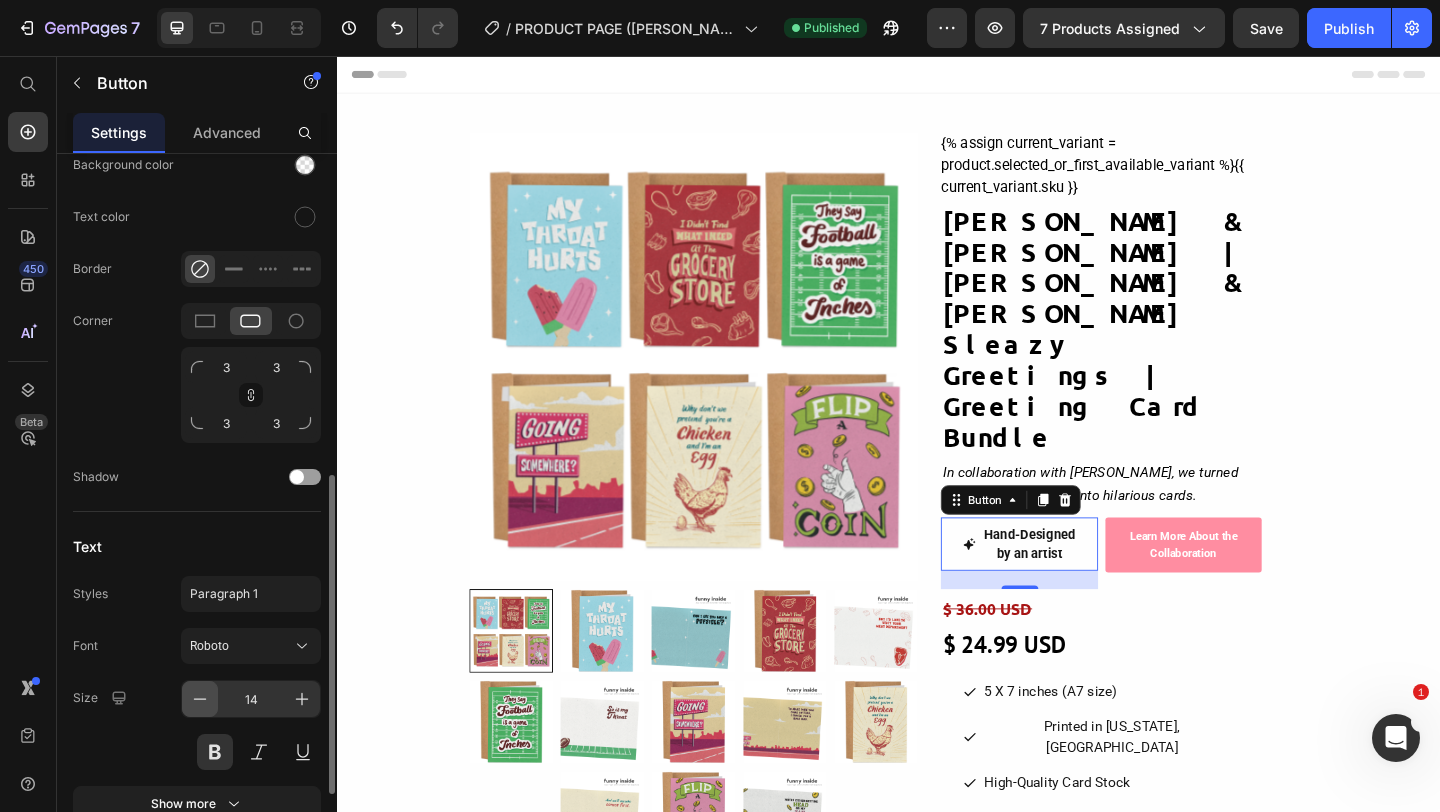 click 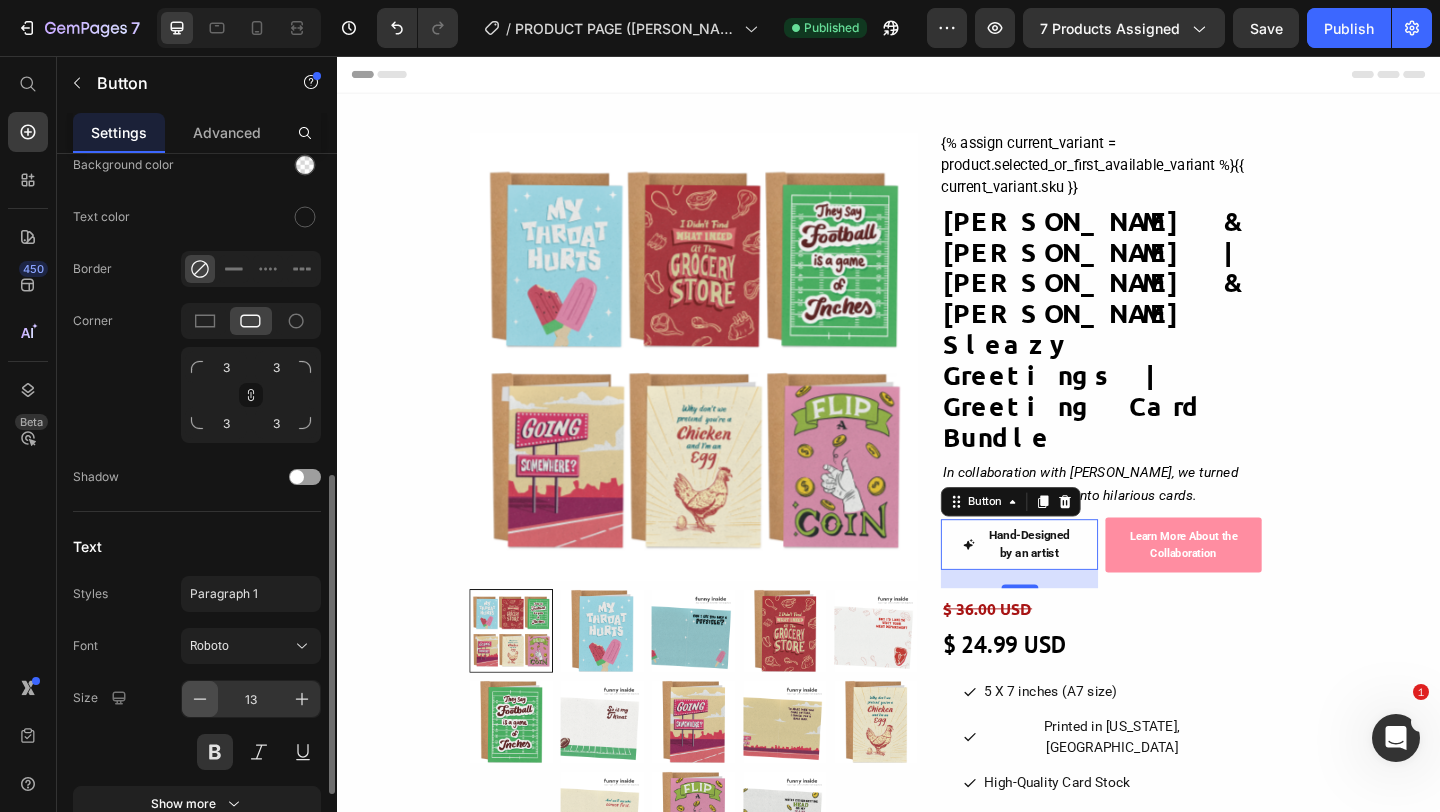 click 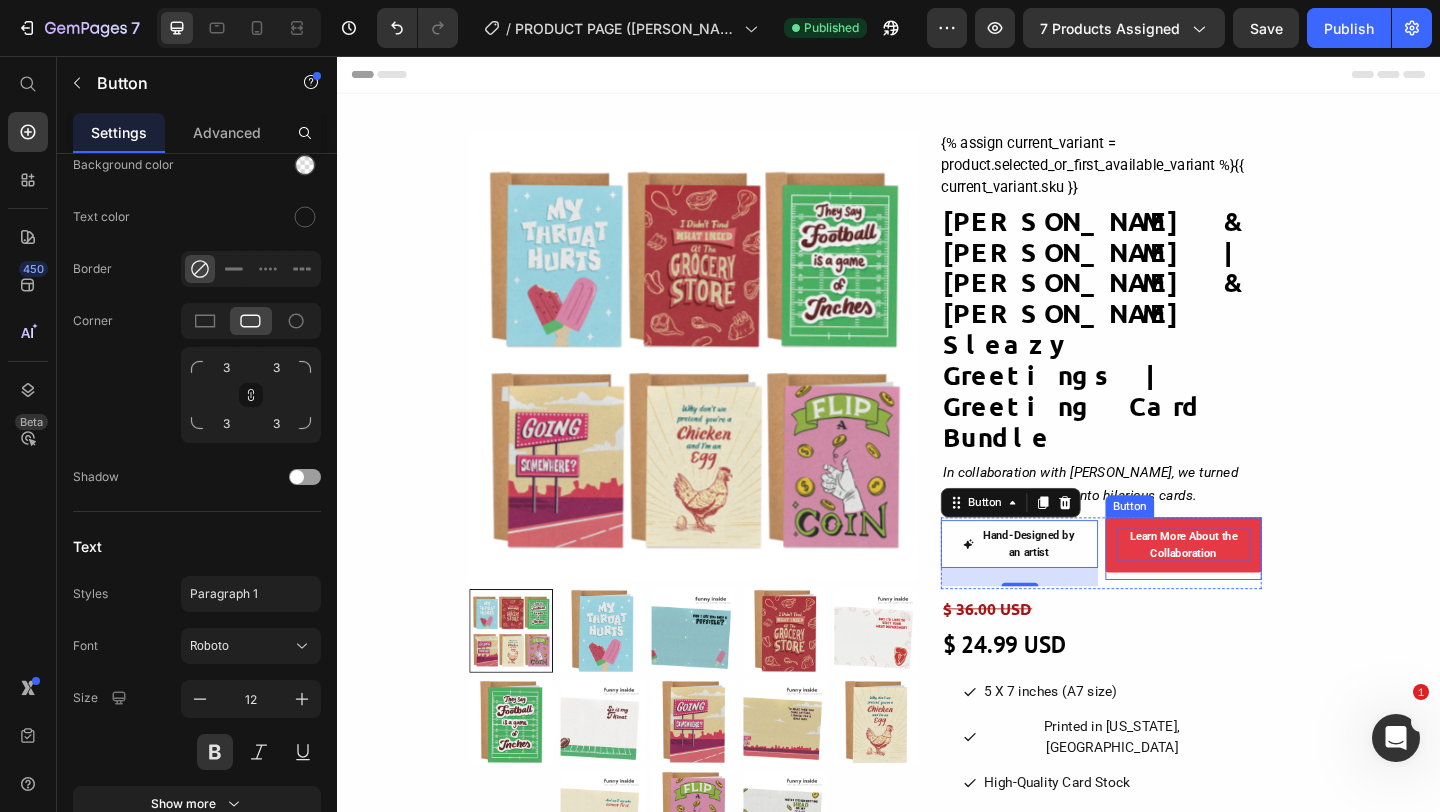 click on "Learn More About the Collaboration" at bounding box center [1258, 588] 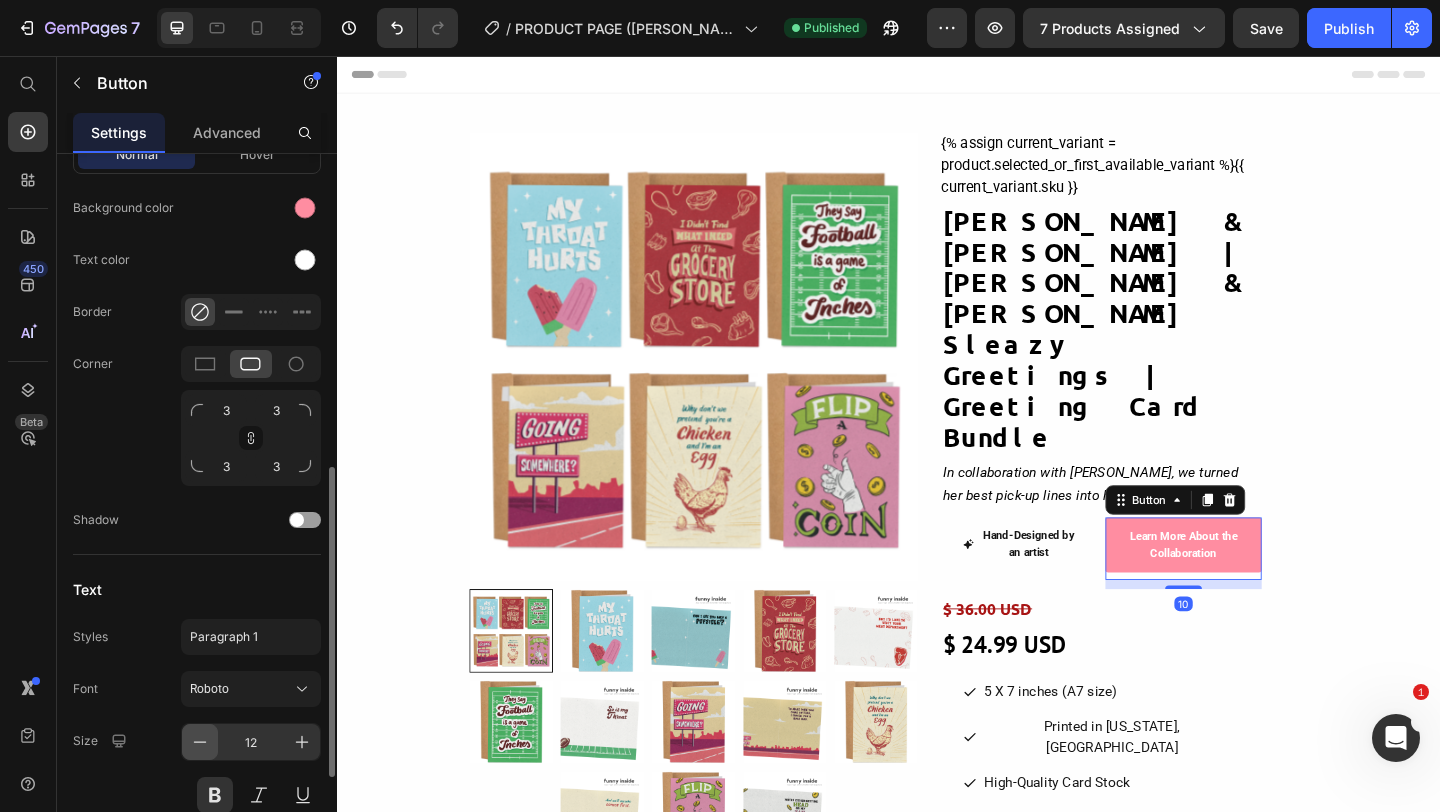 click 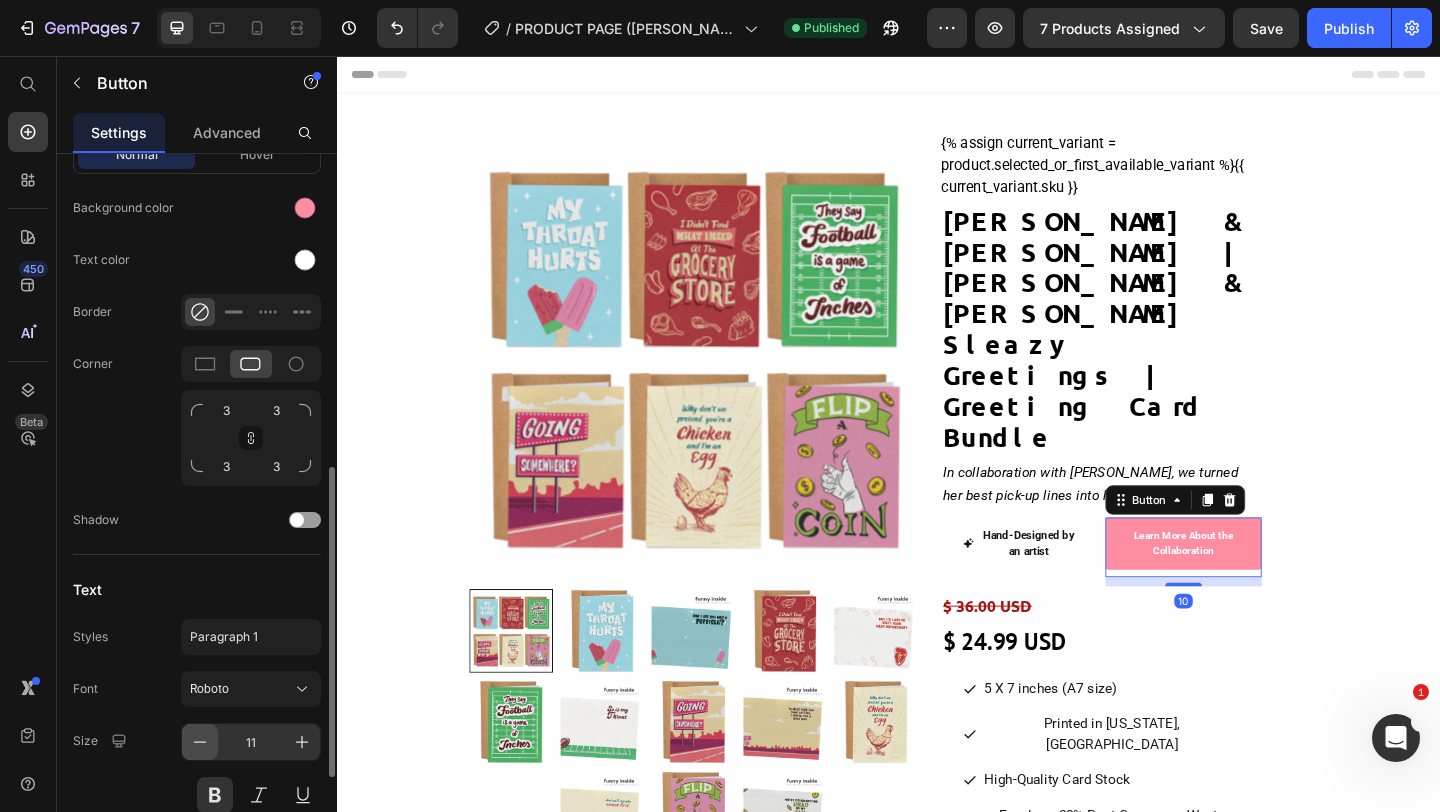 click 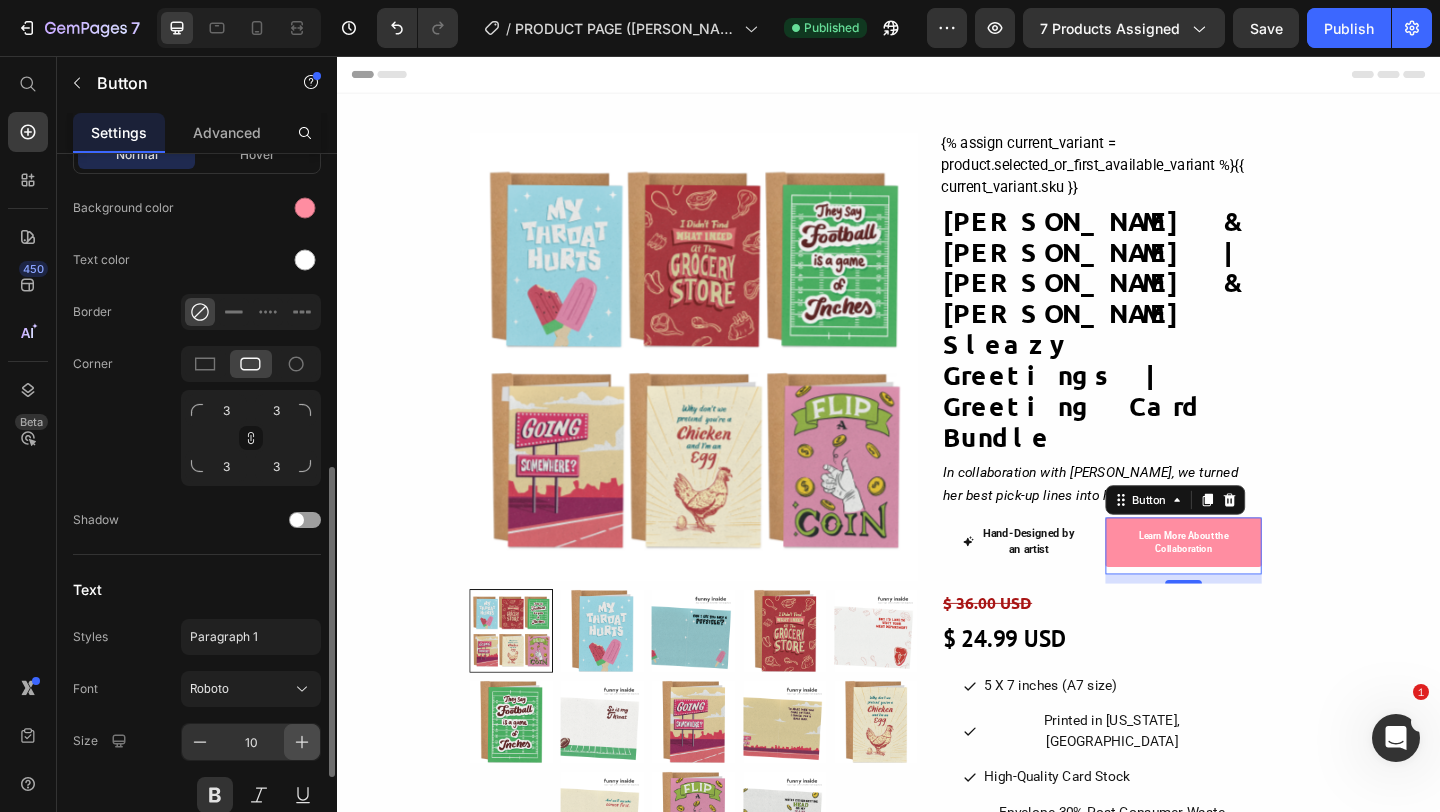 click 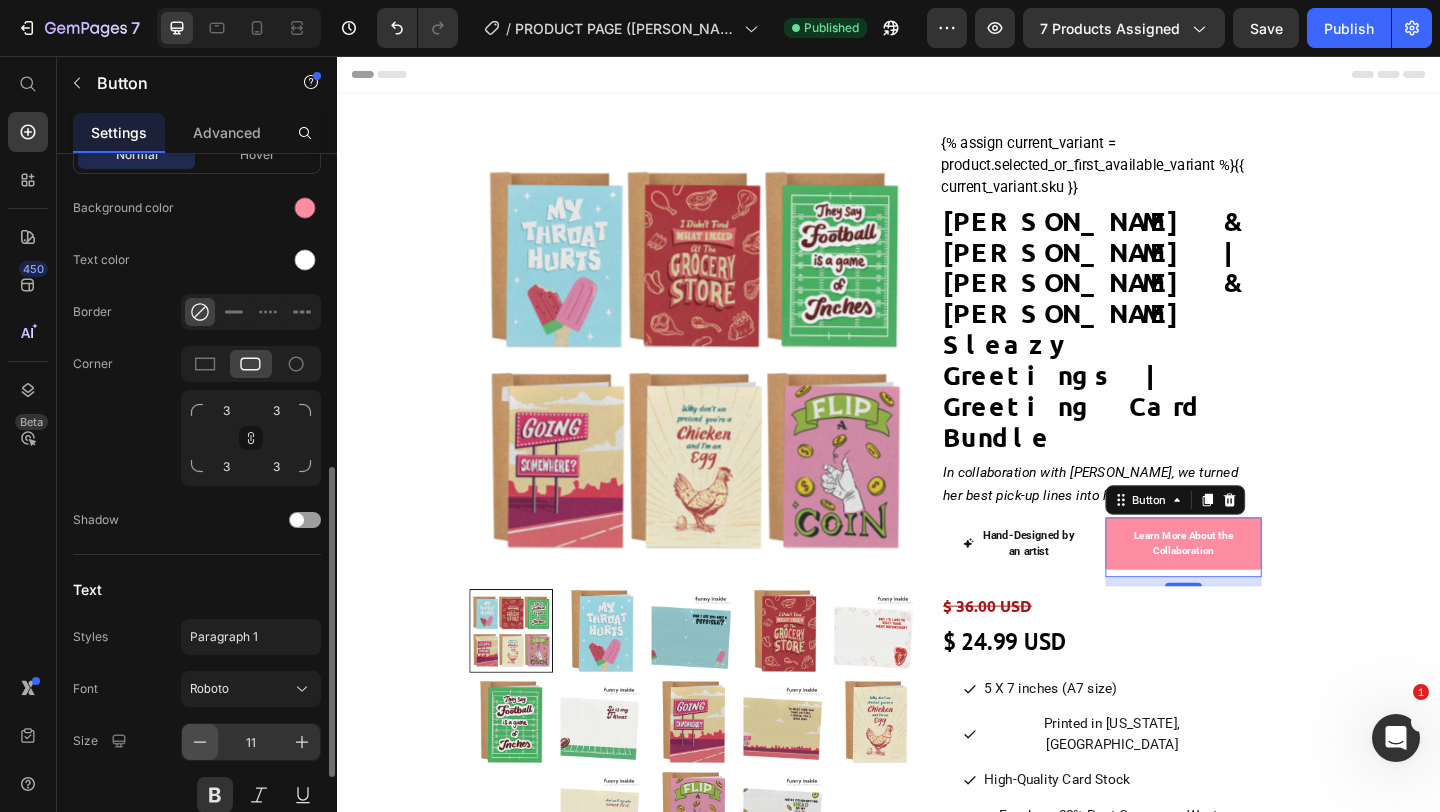click 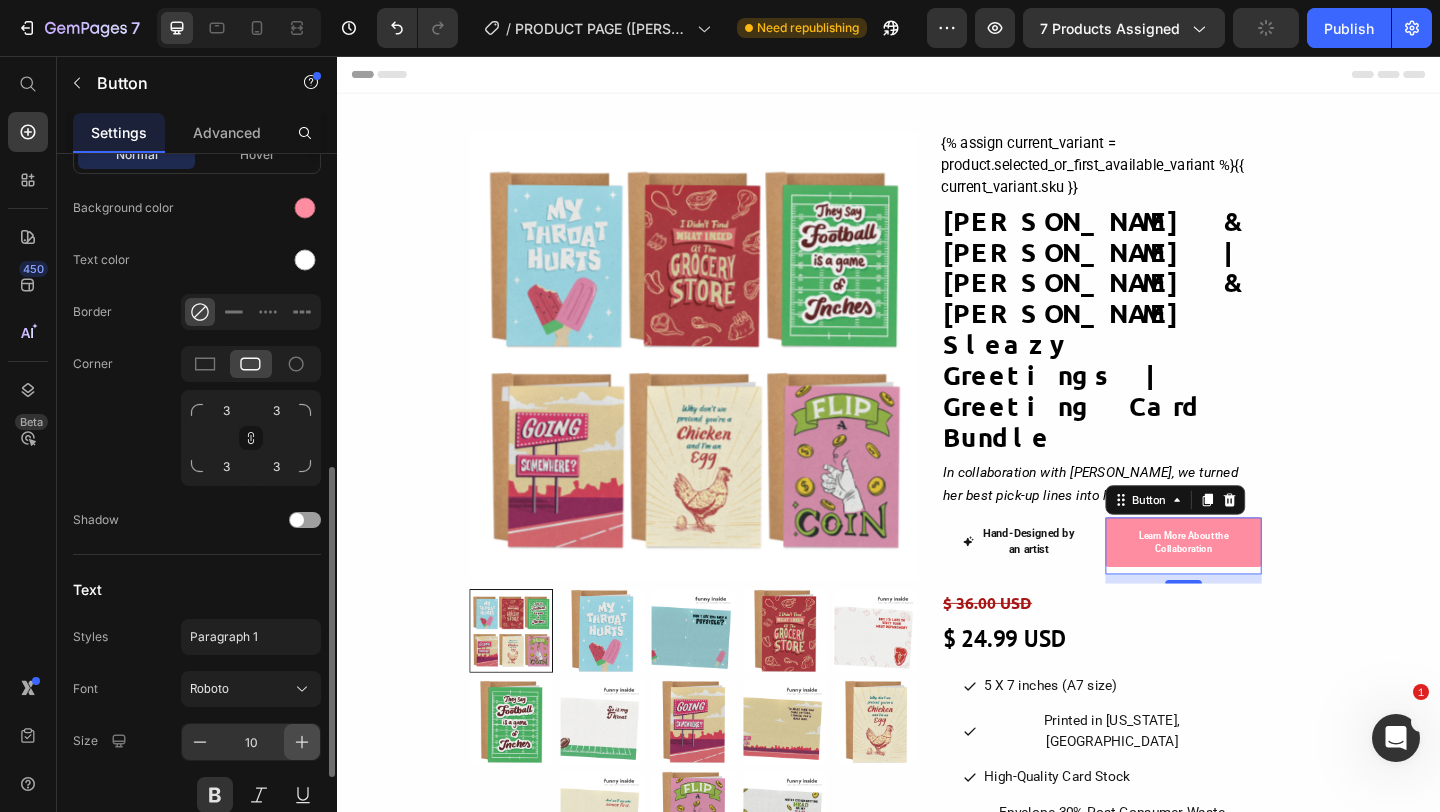 click 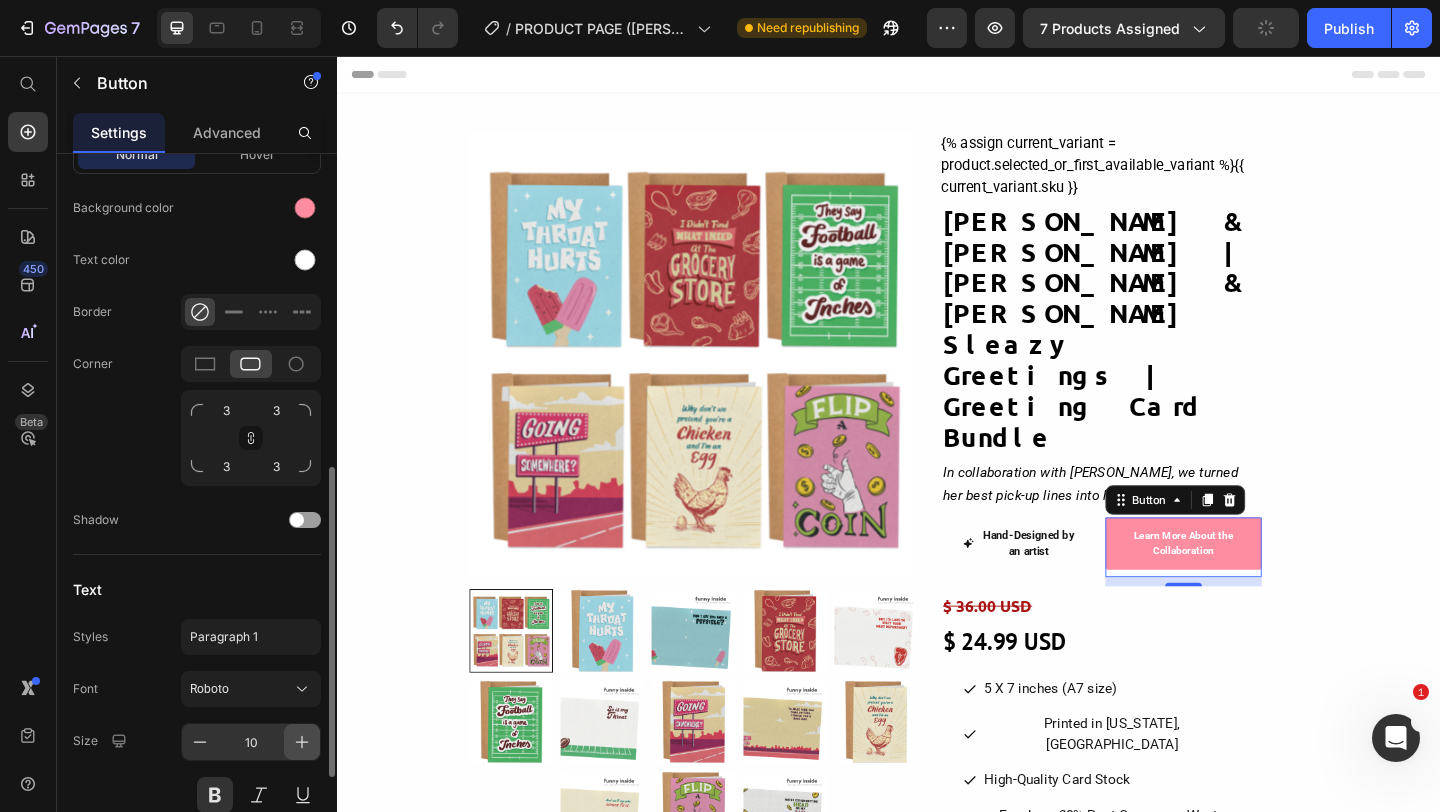 type on "11" 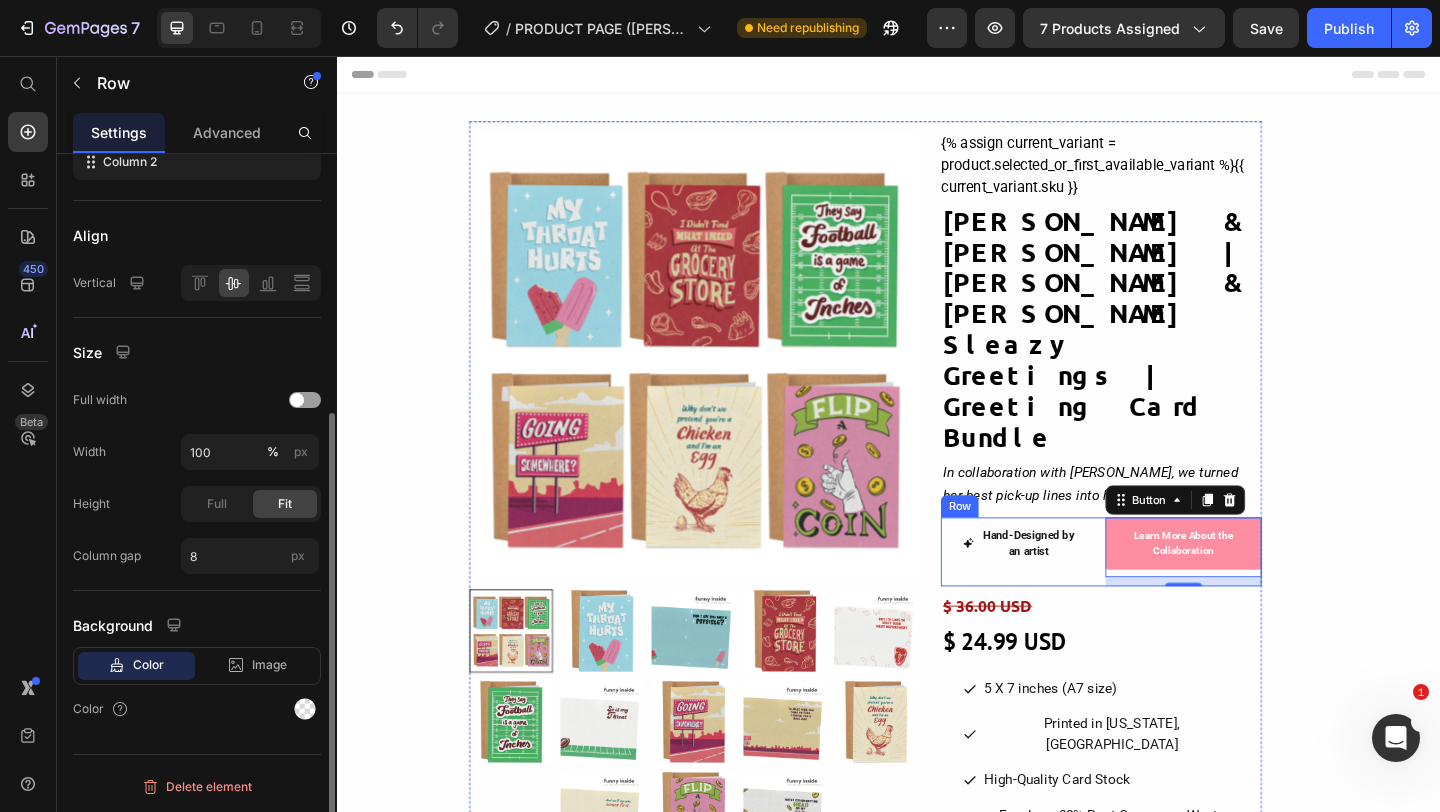 click on "Hand-Designed by an artist Button Learn More About the Collaboration Button   10 Row" at bounding box center [1168, 595] 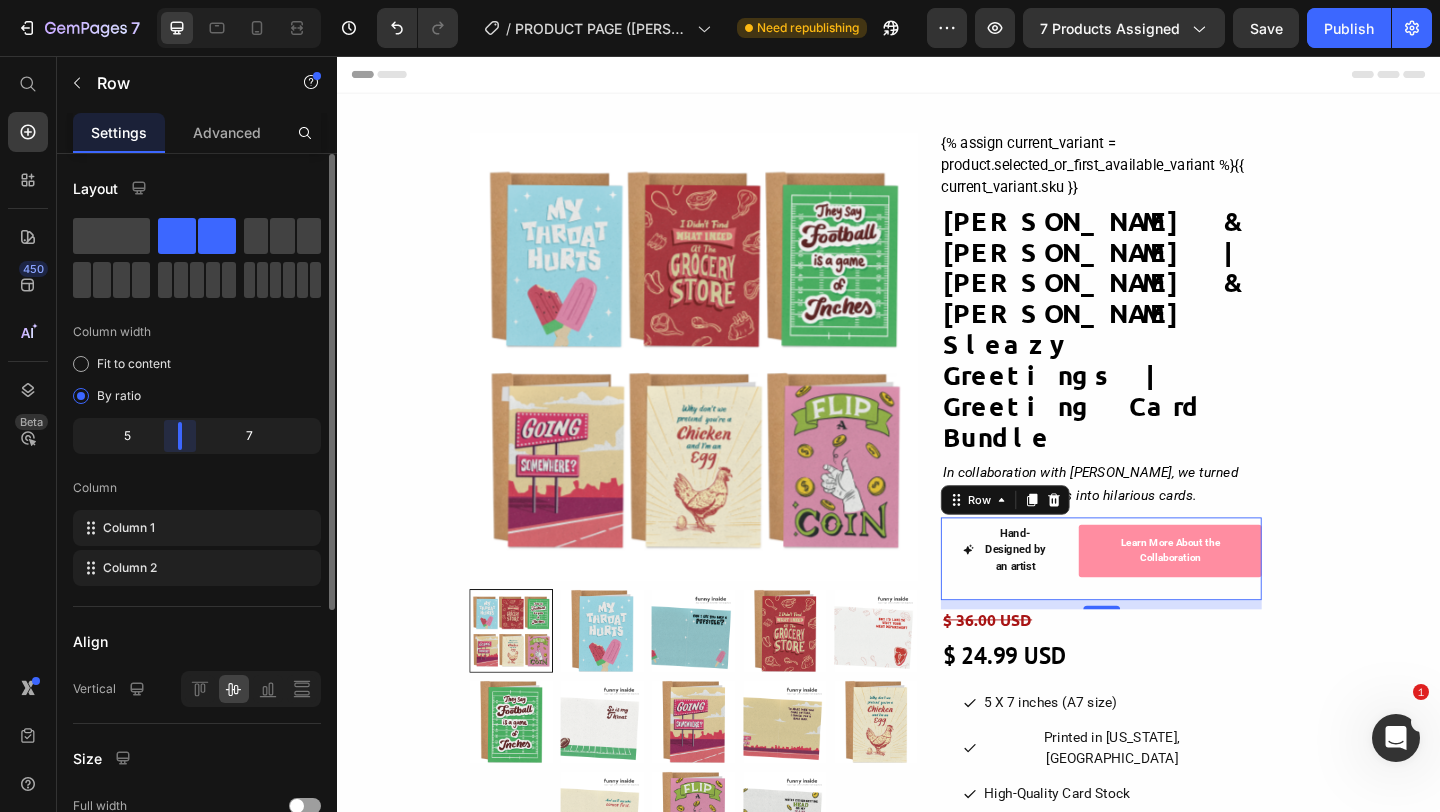 click on "7  Version history  /  PRODUCT PAGE (Tara & Brian) Need republishing Preview 7 products assigned  Save   Publish  450 Beta Start with Sections Elements Hero Section Product Detail Brands Trusted Badges Guarantee Product Breakdown How to use Testimonials Compare Bundle FAQs Social Proof Brand Story Product List Collection Blog List Contact Sticky Add to Cart Custom Footer Browse Library 450 Layout
Row
Row
Row
Row Text
Heading
Text Block Button
Button
Button
Sticky Back to top Media" at bounding box center [720, 0] 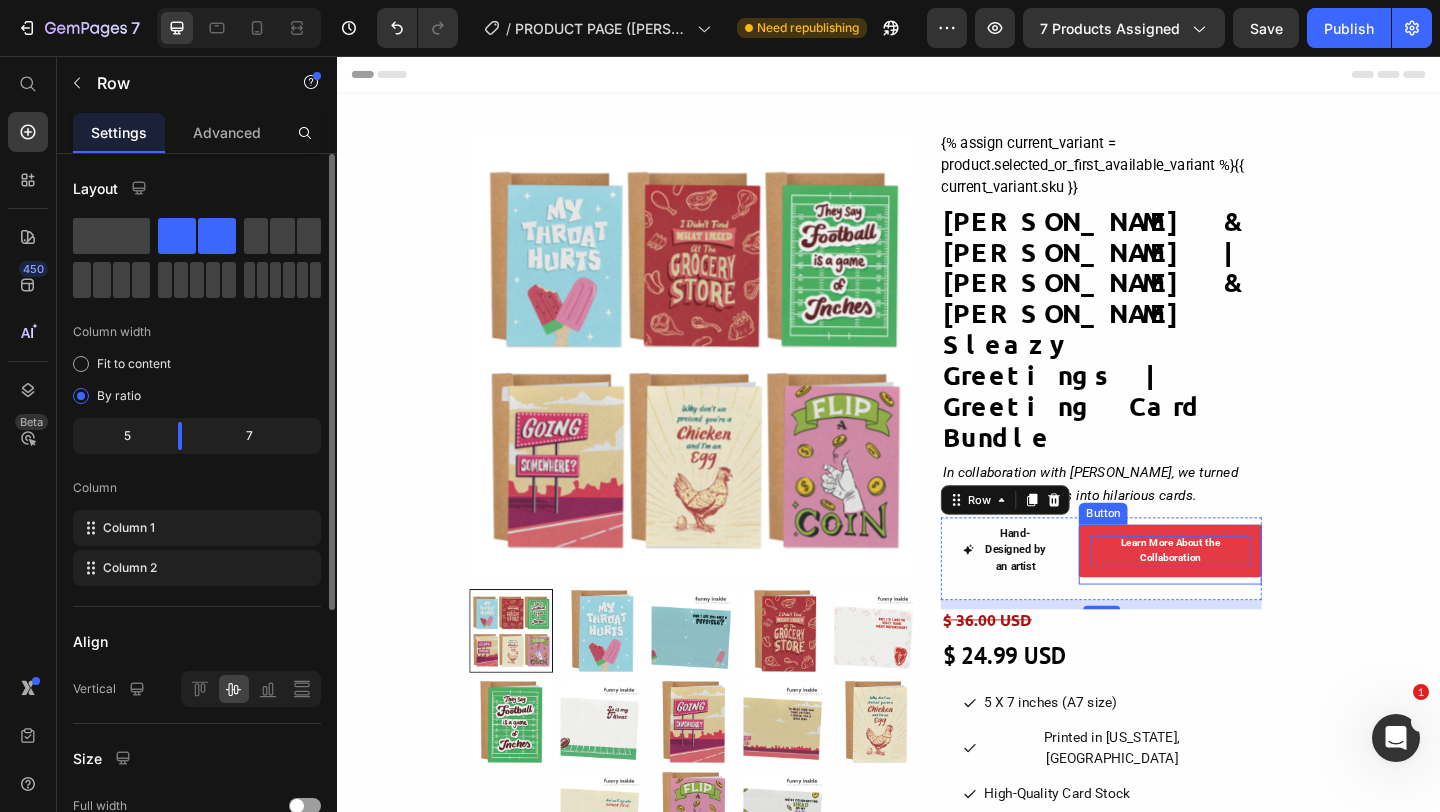click on "Learn More About the Collaboration" at bounding box center [1243, 594] 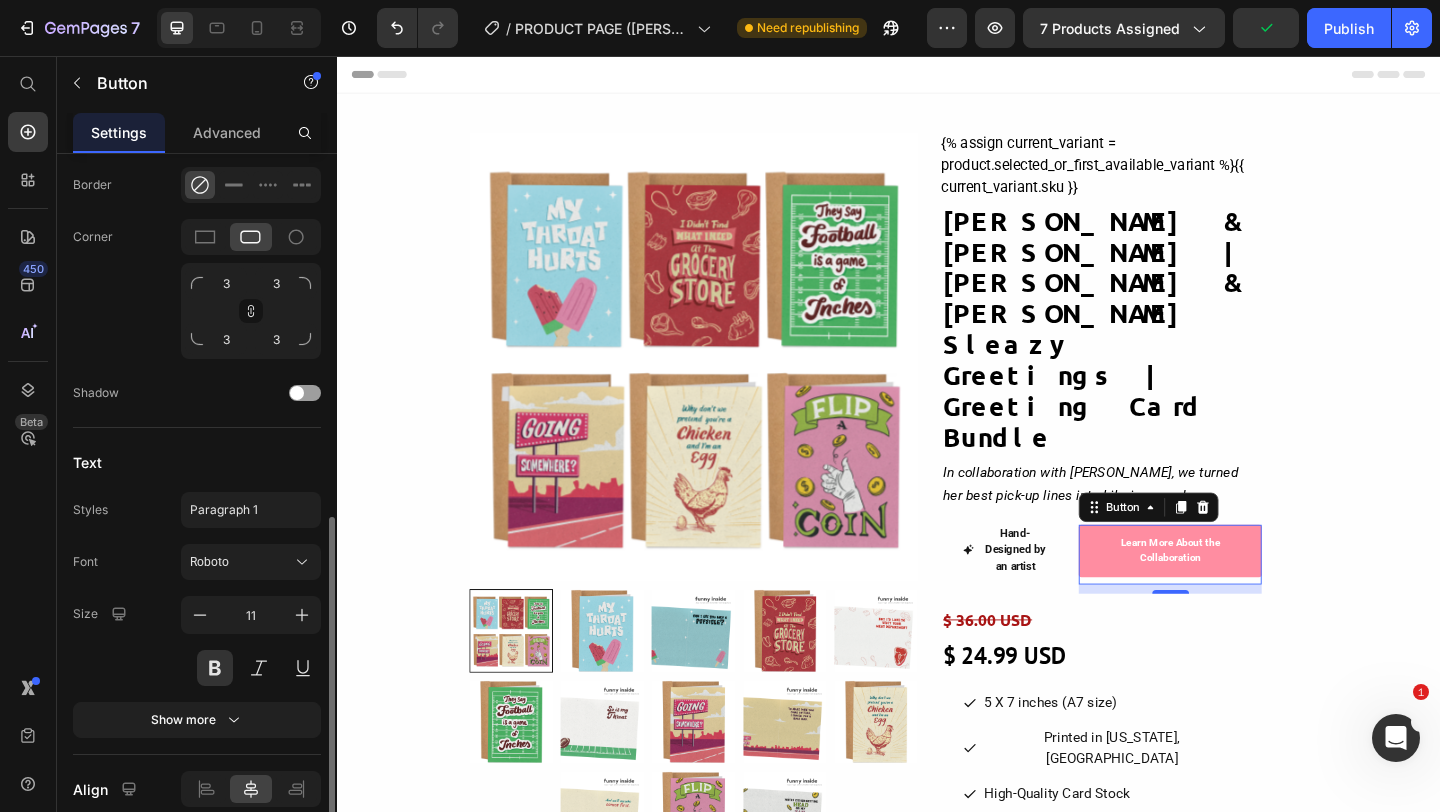 scroll, scrollTop: 854, scrollLeft: 0, axis: vertical 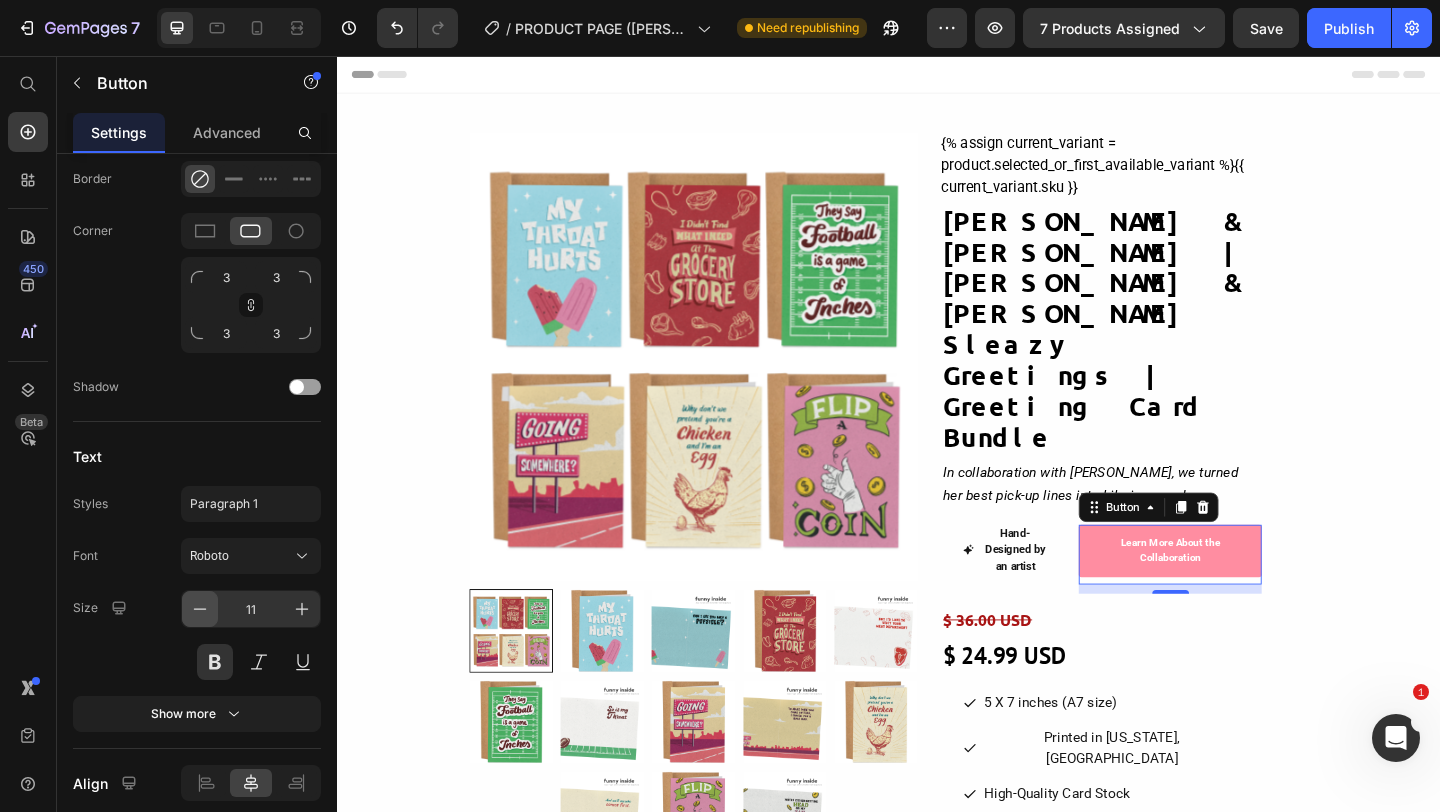 click at bounding box center (200, 609) 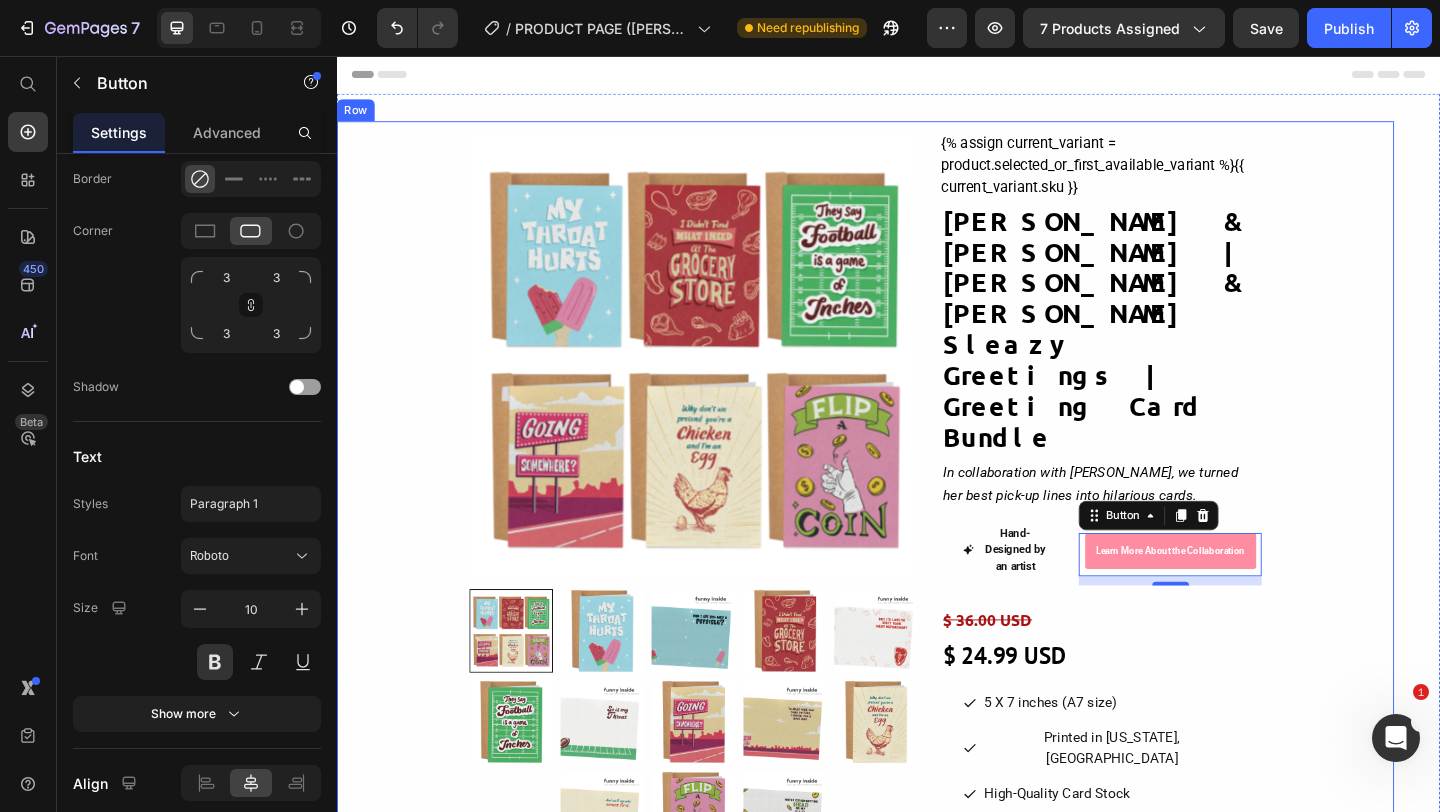 click on "Product Images & Gallery {% assign current_variant = product.selected_or_first_available_variant %}
{{ current_variant.sku }} Custom Code Tara & Brian | Tara & Brian X Sleazy Greetings | Greeting Card Bundle Product Title In collaboration with Tara Ball, we turned her best pick-up lines into hilarious cards. Text block
Hand-Designed by an artist Button Learn More About the Collaboration Button   10 Row $ 36.00 USD Product Price $ 24.99 USD Product Price
5 X 7 inches (A7 size) Button
Printed in Colorado, USA Button
High-Quality Card Stock Button
Envelope 30% Post Consumer Waste Recycled Paper Button Row 999  LEFT.  Don’t say we didn’t warn you when they’re gone. Stock Counter Buy it now Product Dynamic Checkout Add to cart Product Cart Button 1 Product Quantity Row
Free shipping over $50 Button We teamed up with  Tara & Brian
What you'll get:
6 Kraft envelopes made with 30% recycled paper" at bounding box center (912, 845) 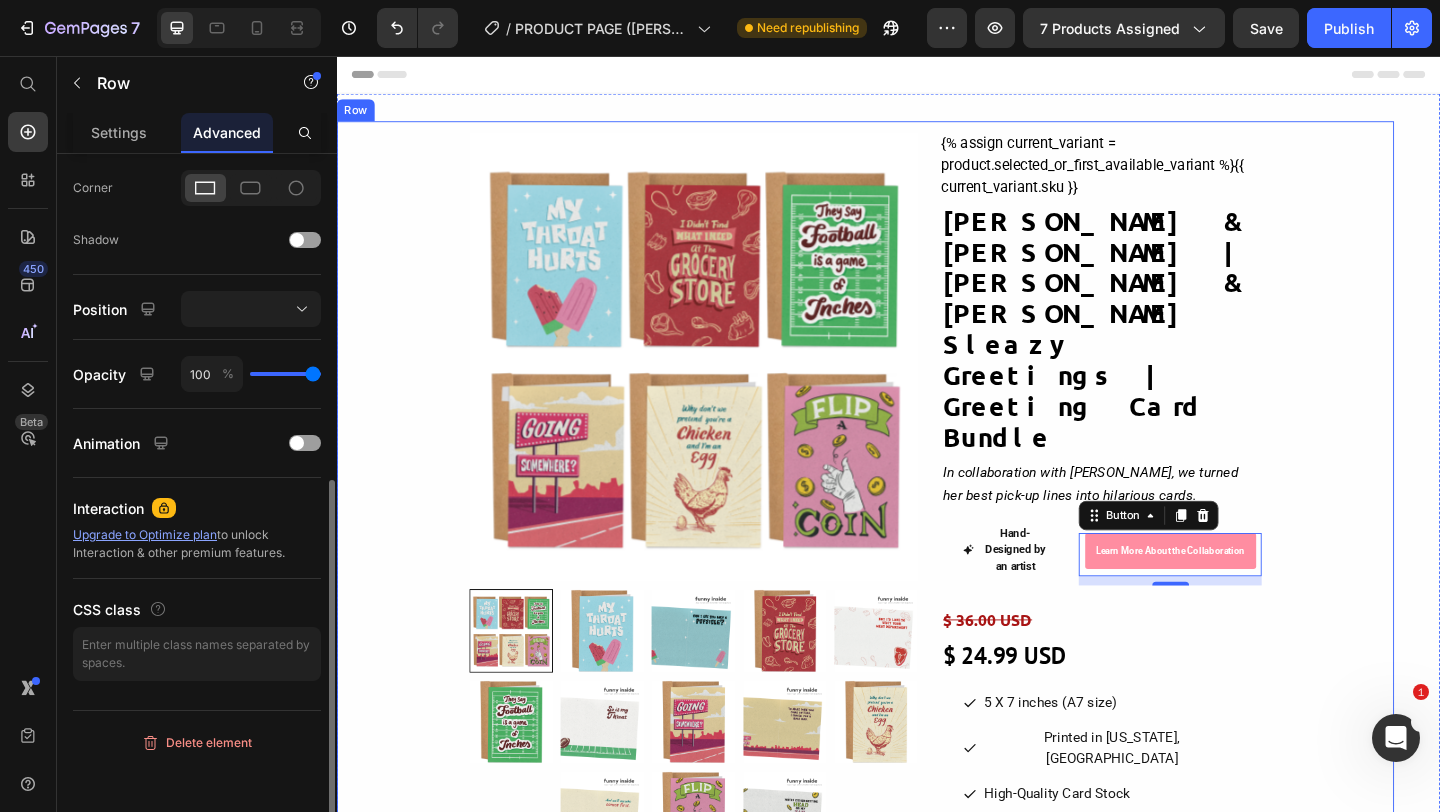 scroll, scrollTop: 0, scrollLeft: 0, axis: both 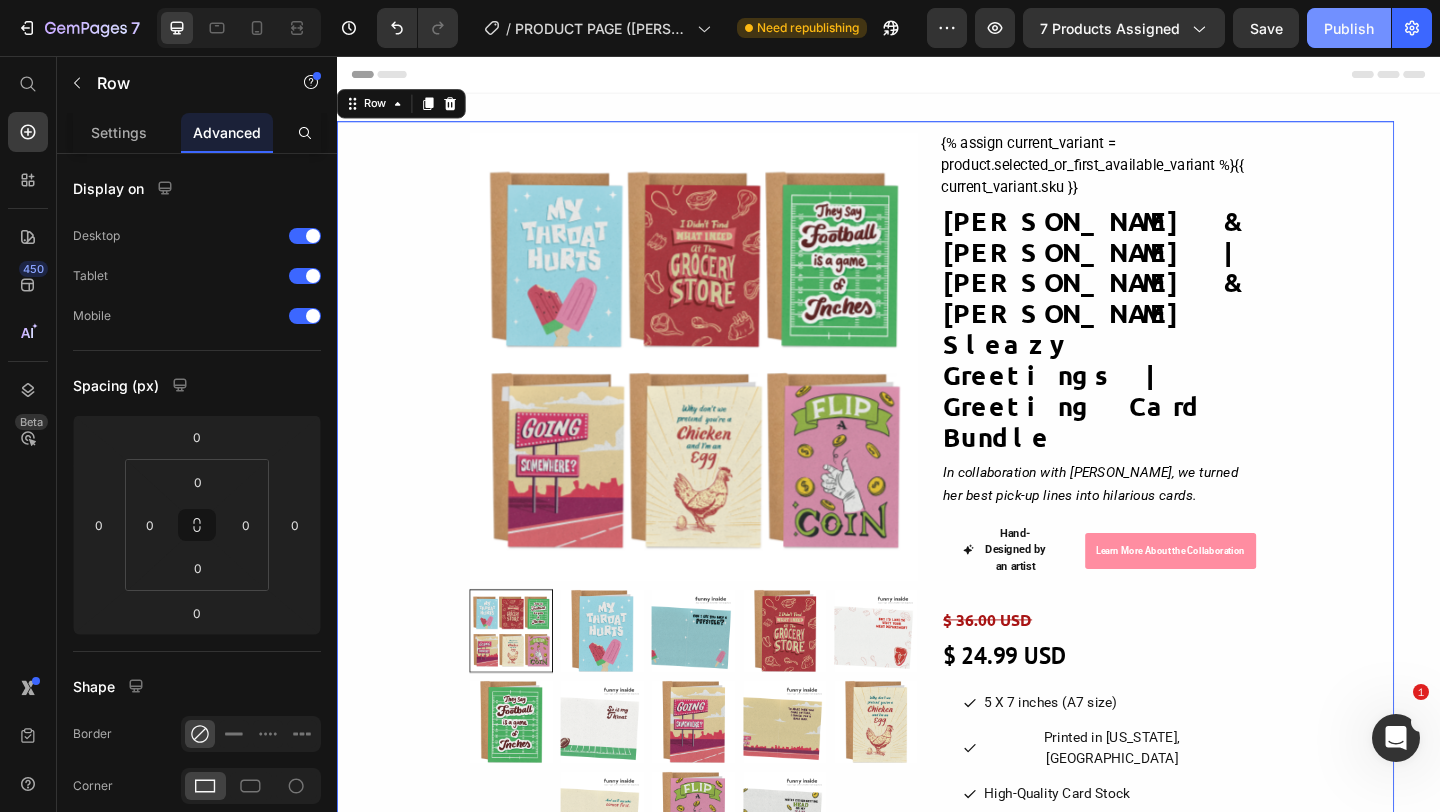 click on "Publish" at bounding box center [1349, 28] 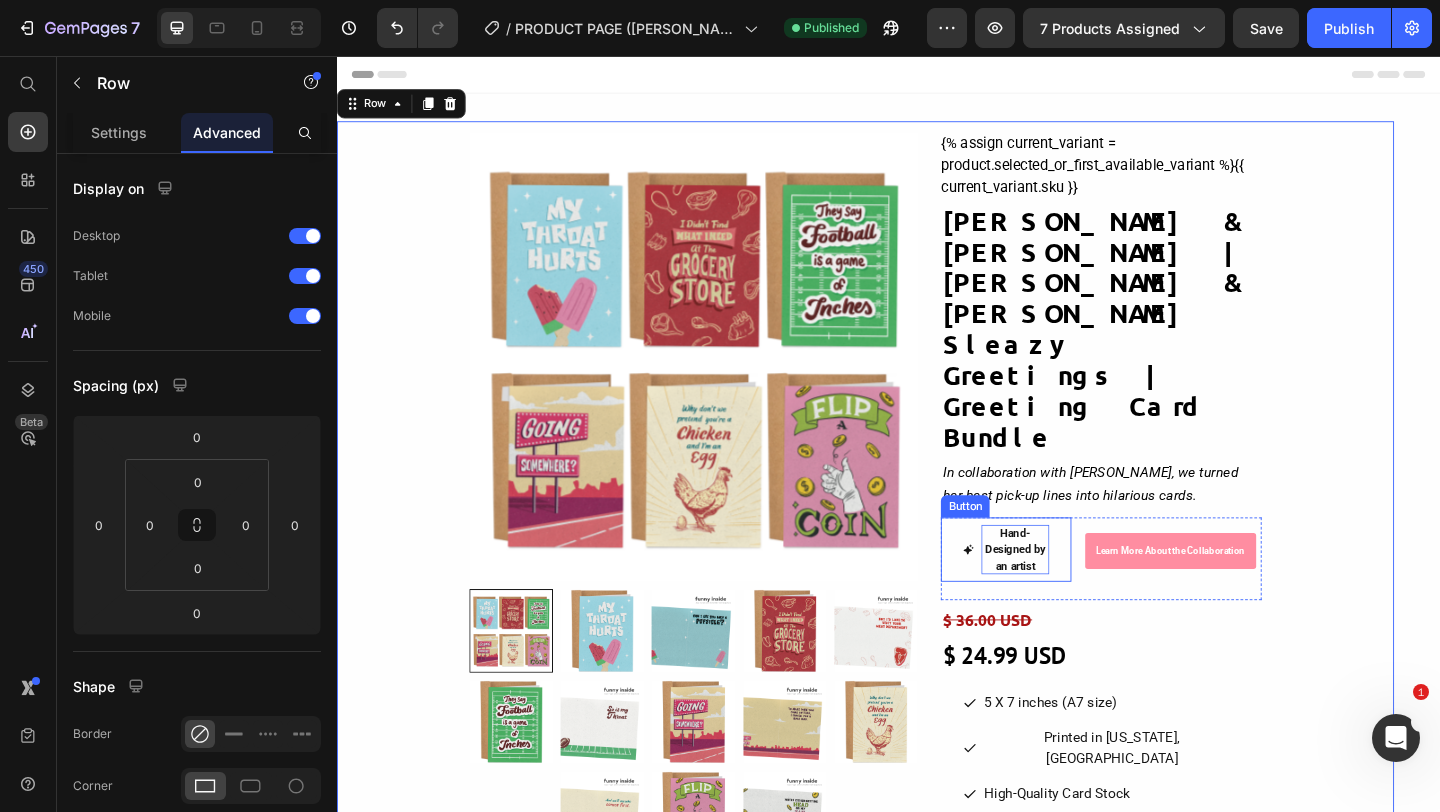 click on "Hand-Designed by an artist" at bounding box center [1075, 593] 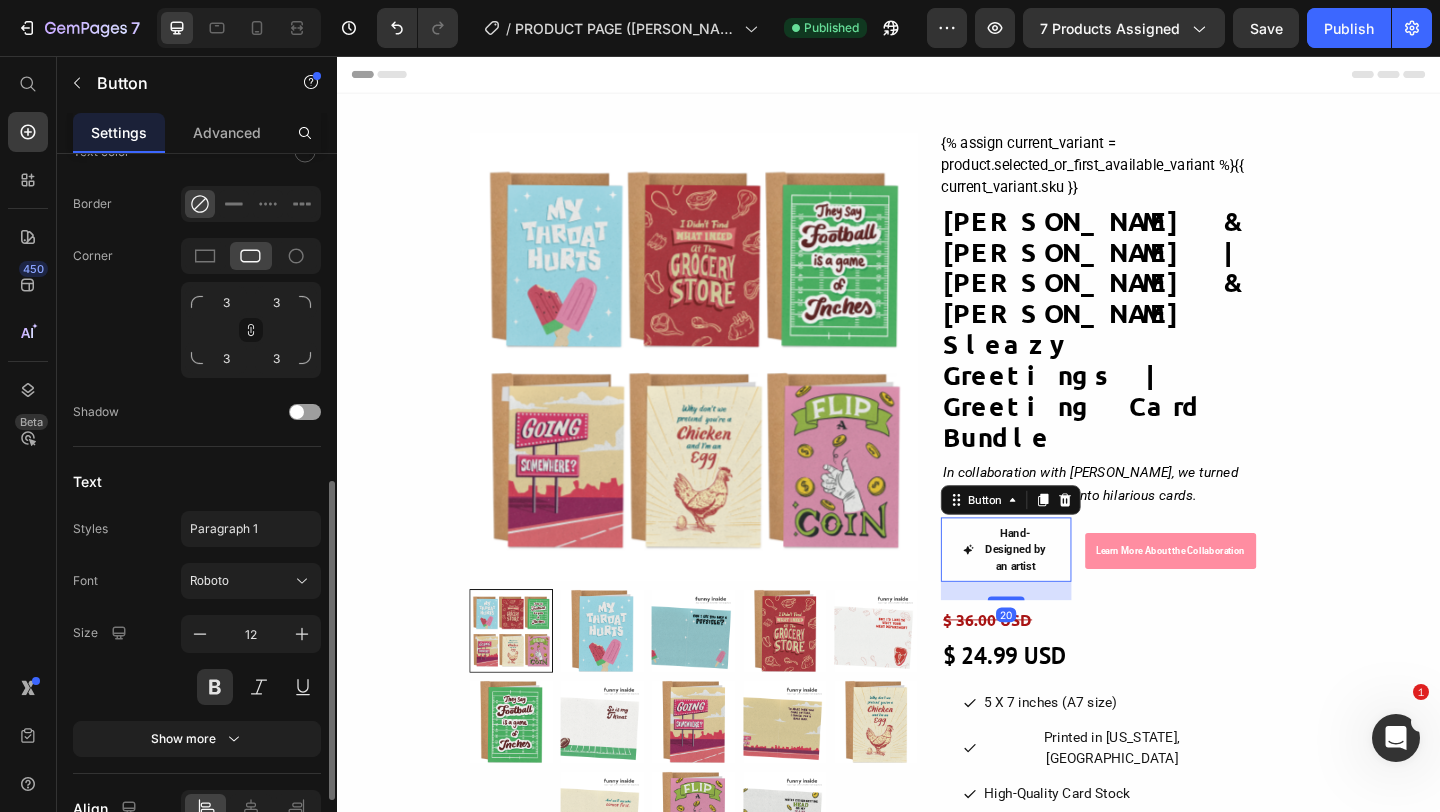 scroll, scrollTop: 789, scrollLeft: 0, axis: vertical 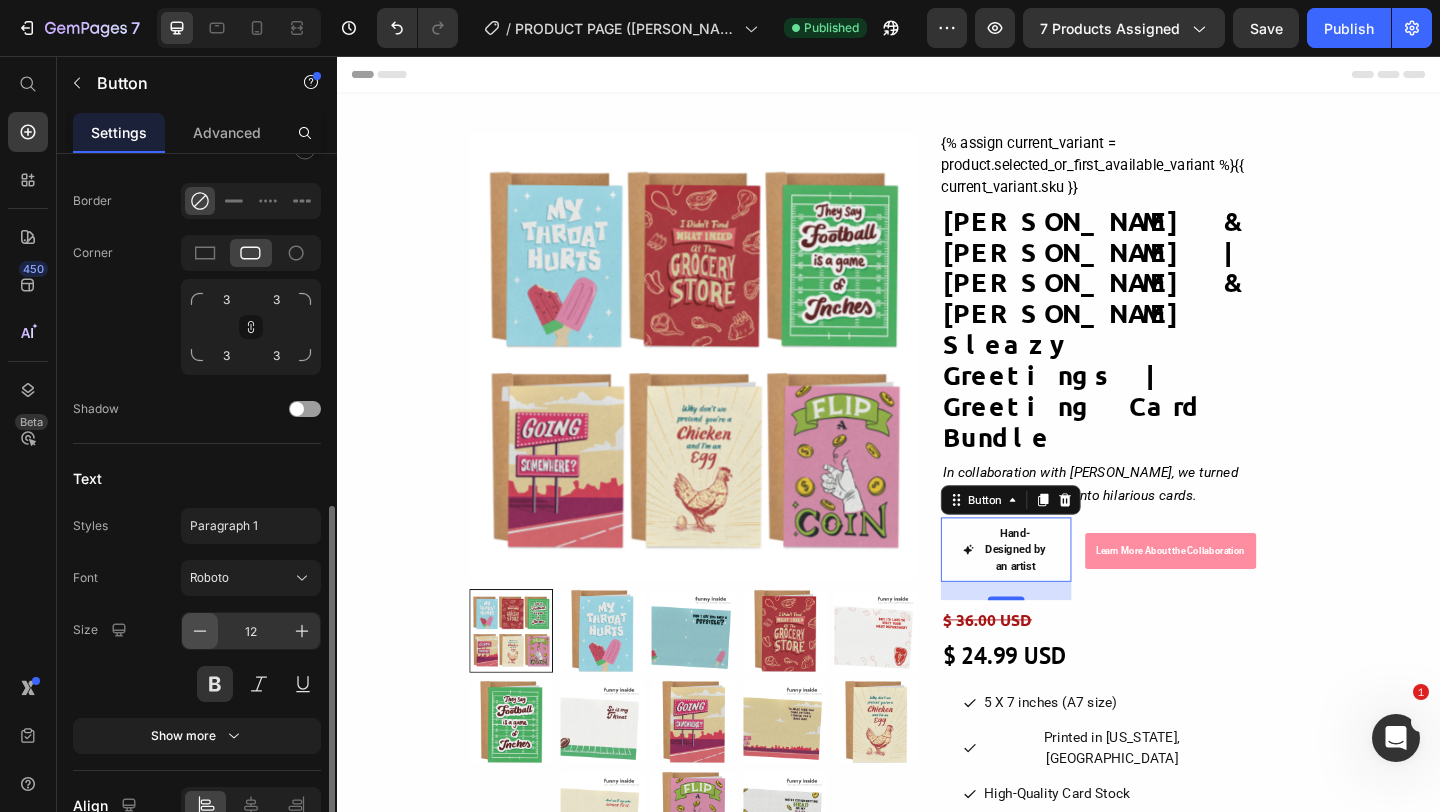 click 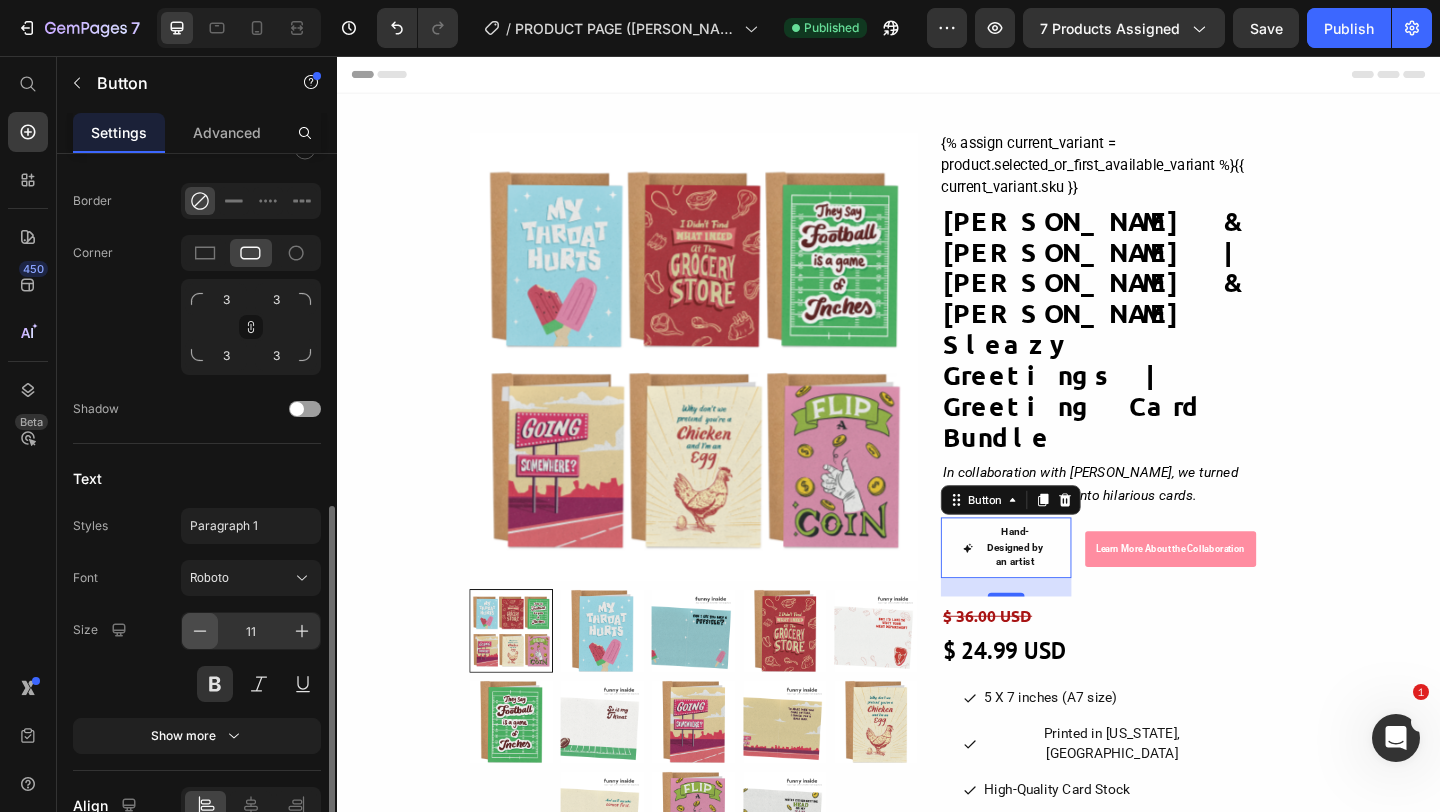 click 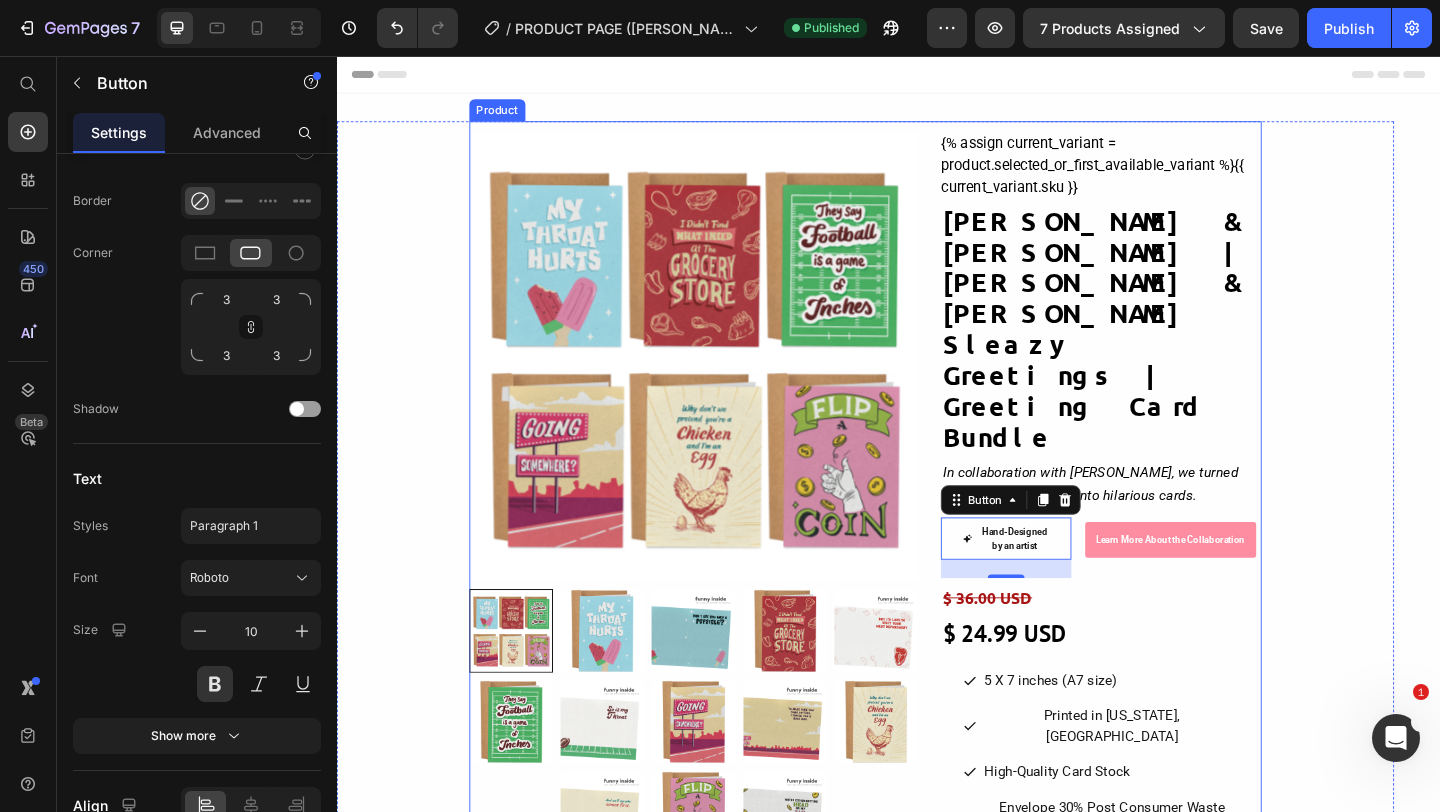 click on "$ 24.99 USD" at bounding box center [1168, 684] 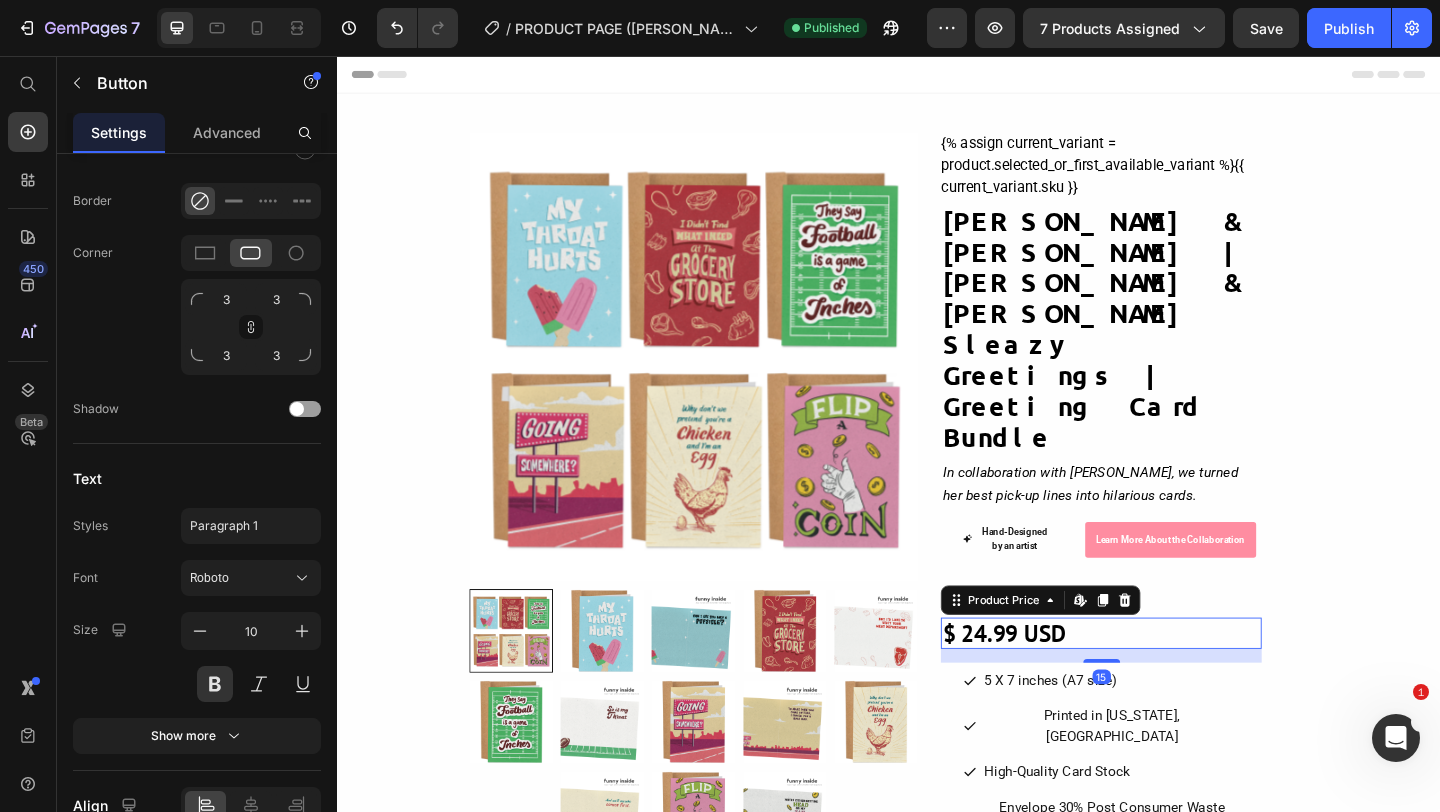 scroll, scrollTop: 0, scrollLeft: 0, axis: both 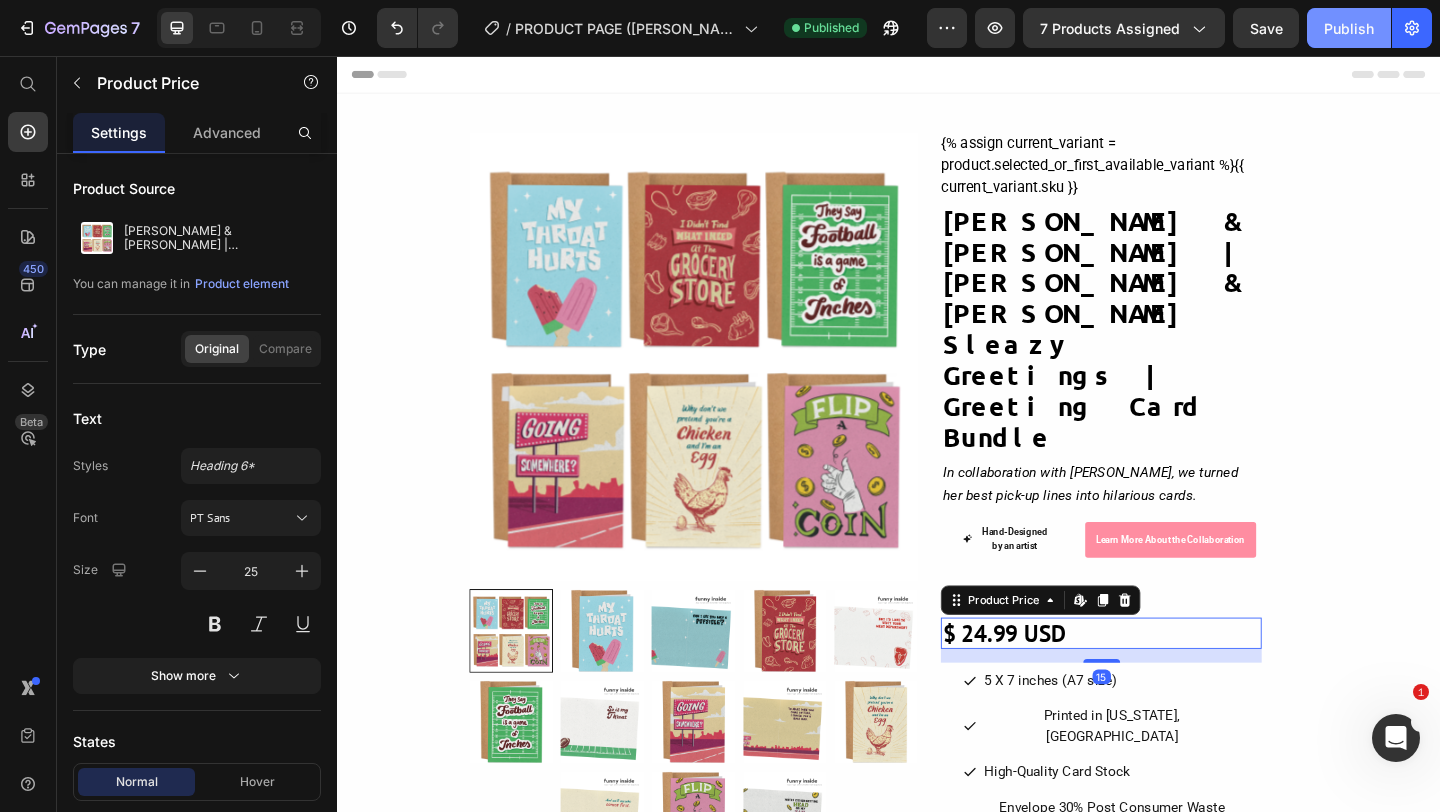 click on "Publish" 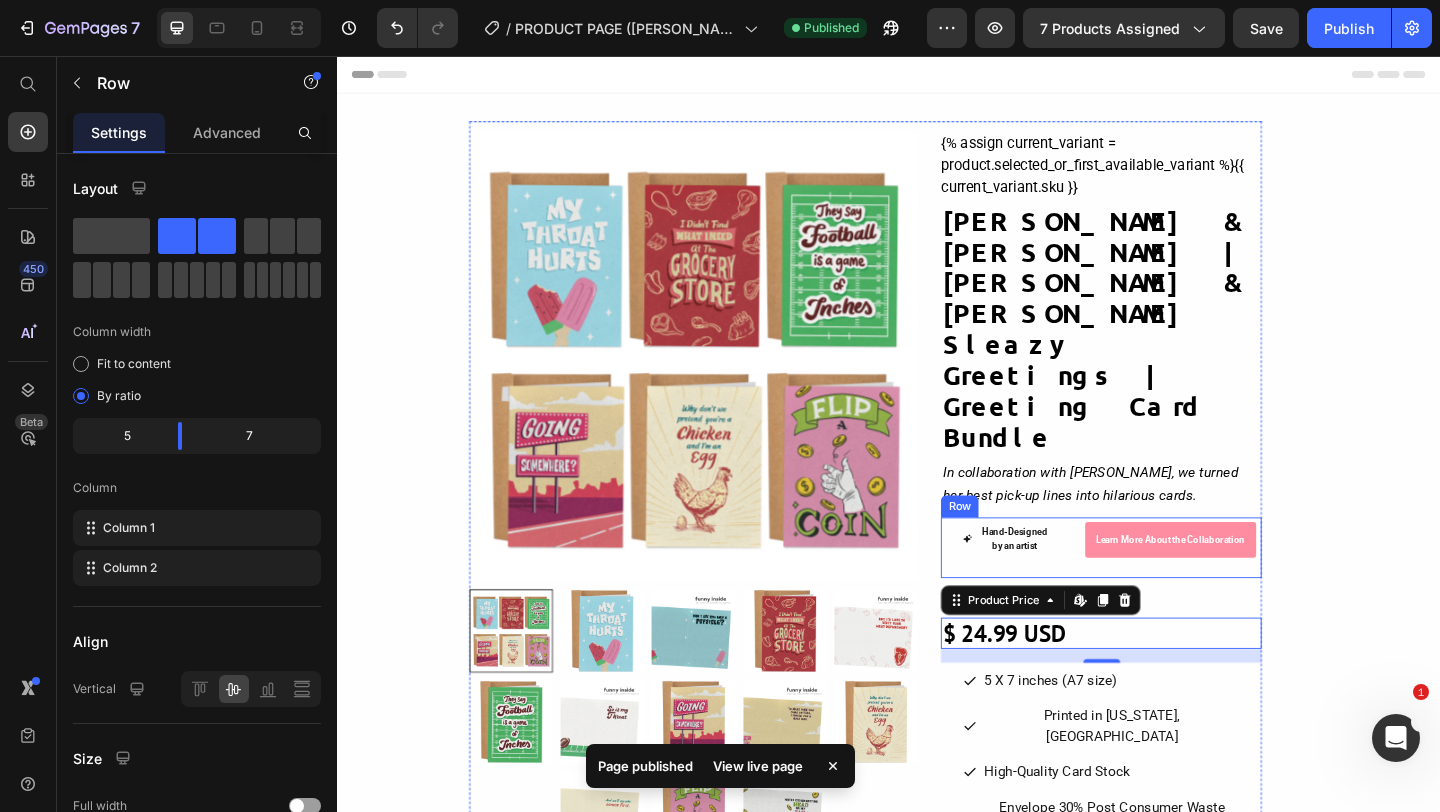 click on "Hand-Designed by an artist Button Learn More About the Collaboration Button Row" at bounding box center [1168, 591] 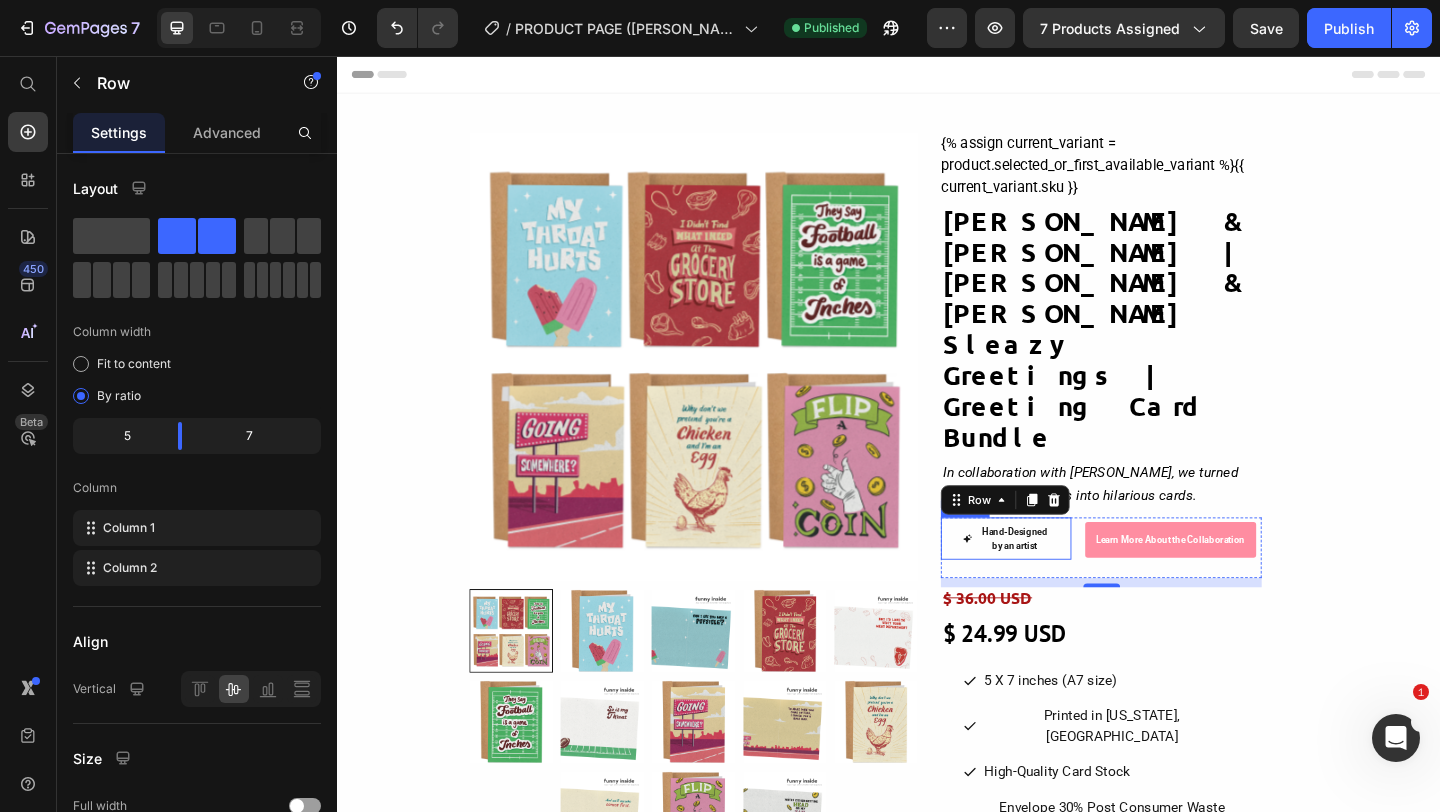 click on "Hand-Designed by an artist" at bounding box center (1065, 581) 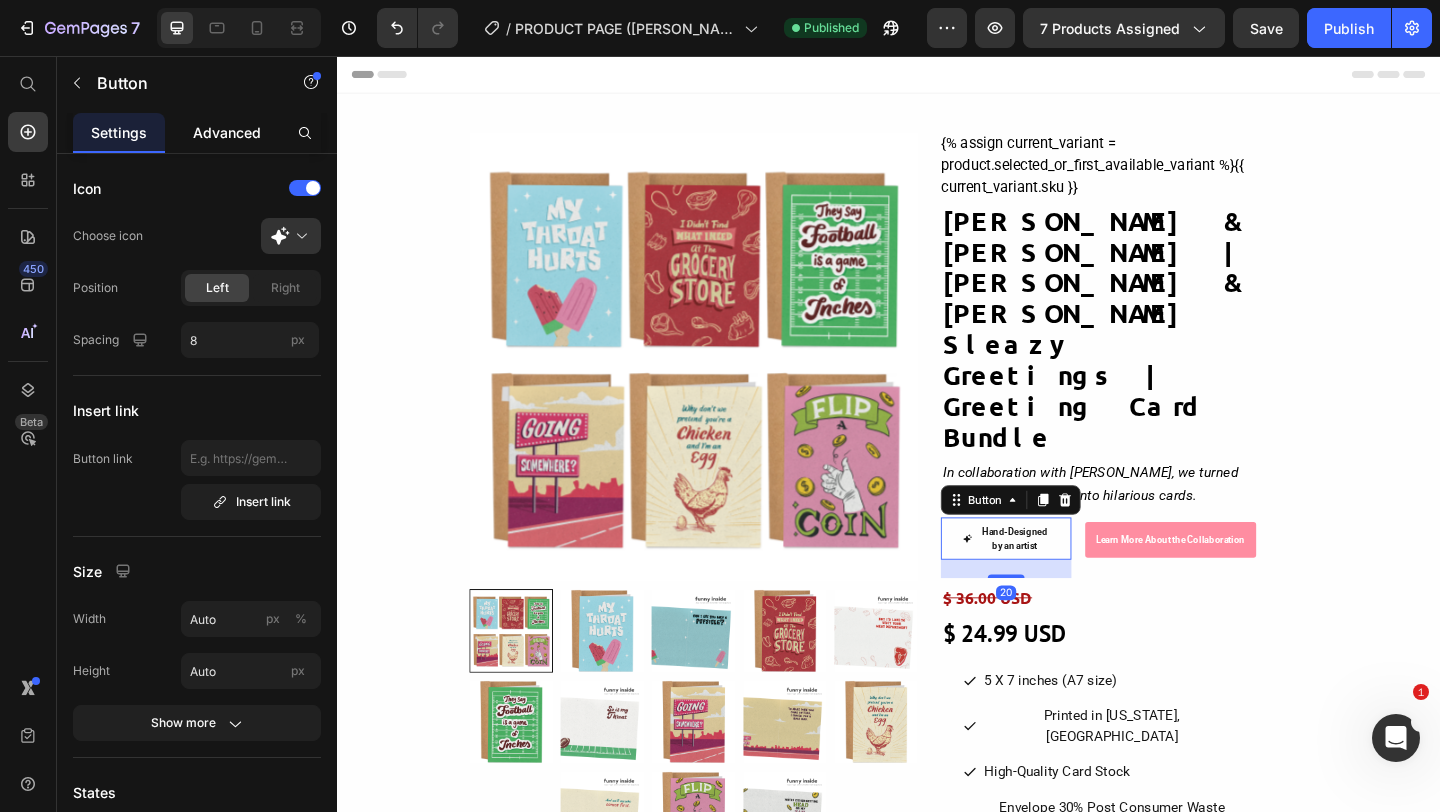 click on "Advanced" 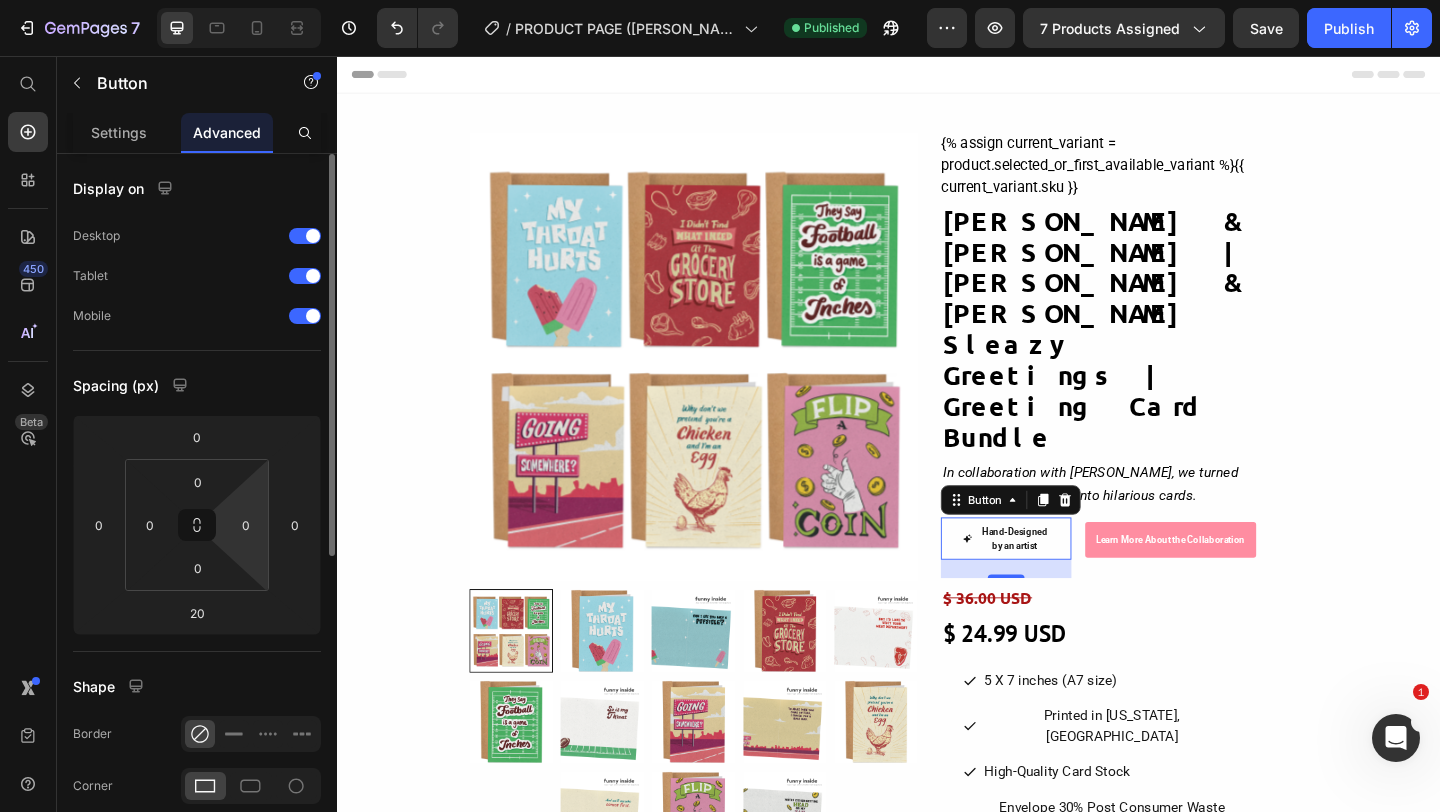 click on "7  Version history  /  PRODUCT PAGE (Tara & Brian) Published Preview 7 products assigned  Save   Publish  450 Beta Start with Sections Elements Hero Section Product Detail Brands Trusted Badges Guarantee Product Breakdown How to use Testimonials Compare Bundle FAQs Social Proof Brand Story Product List Collection Blog List Contact Sticky Add to Cart Custom Footer Browse Library 450 Layout
Row
Row
Row
Row Text
Heading
Text Block Button
Button
Button
Sticky Back to top Media" at bounding box center [720, 0] 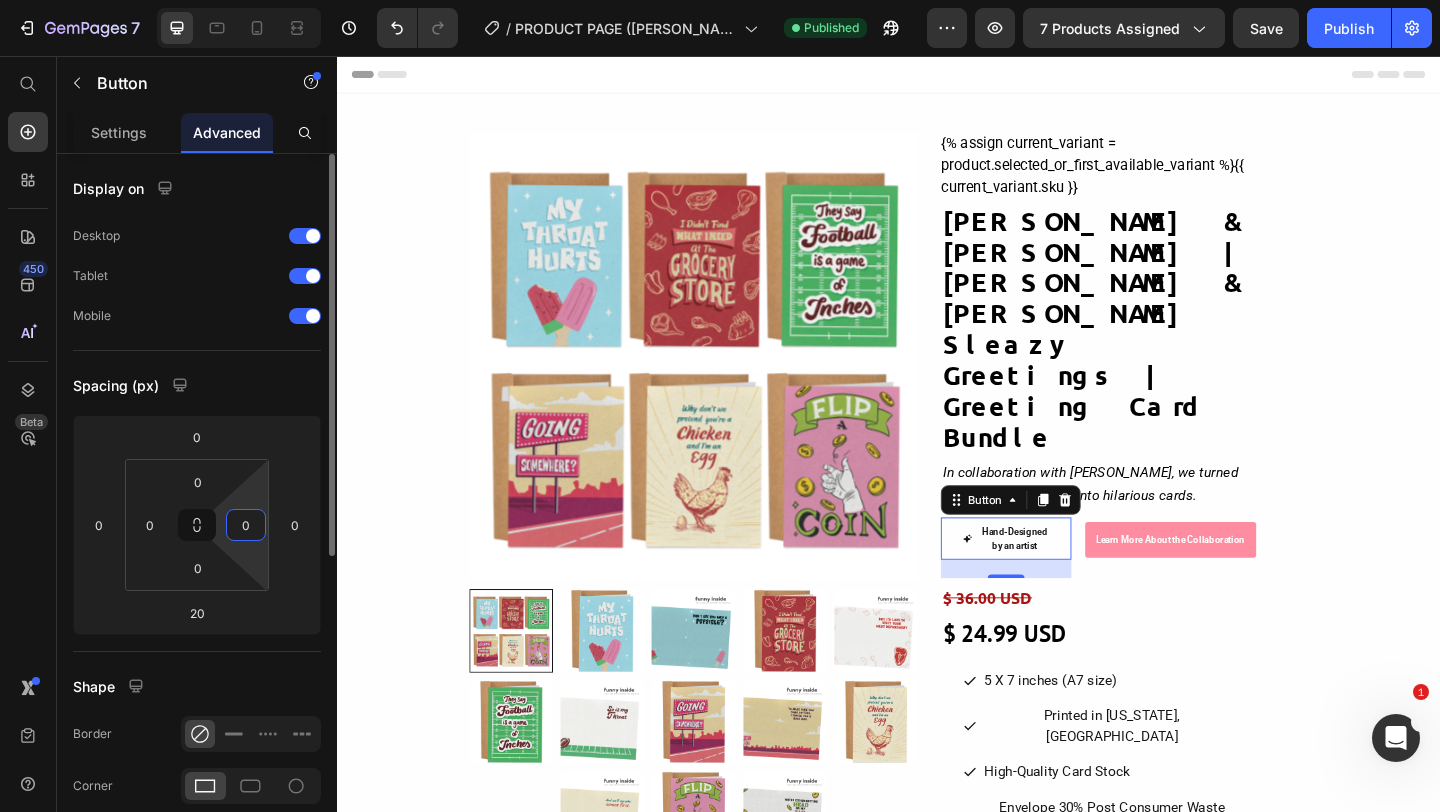 click on "0" at bounding box center (246, 525) 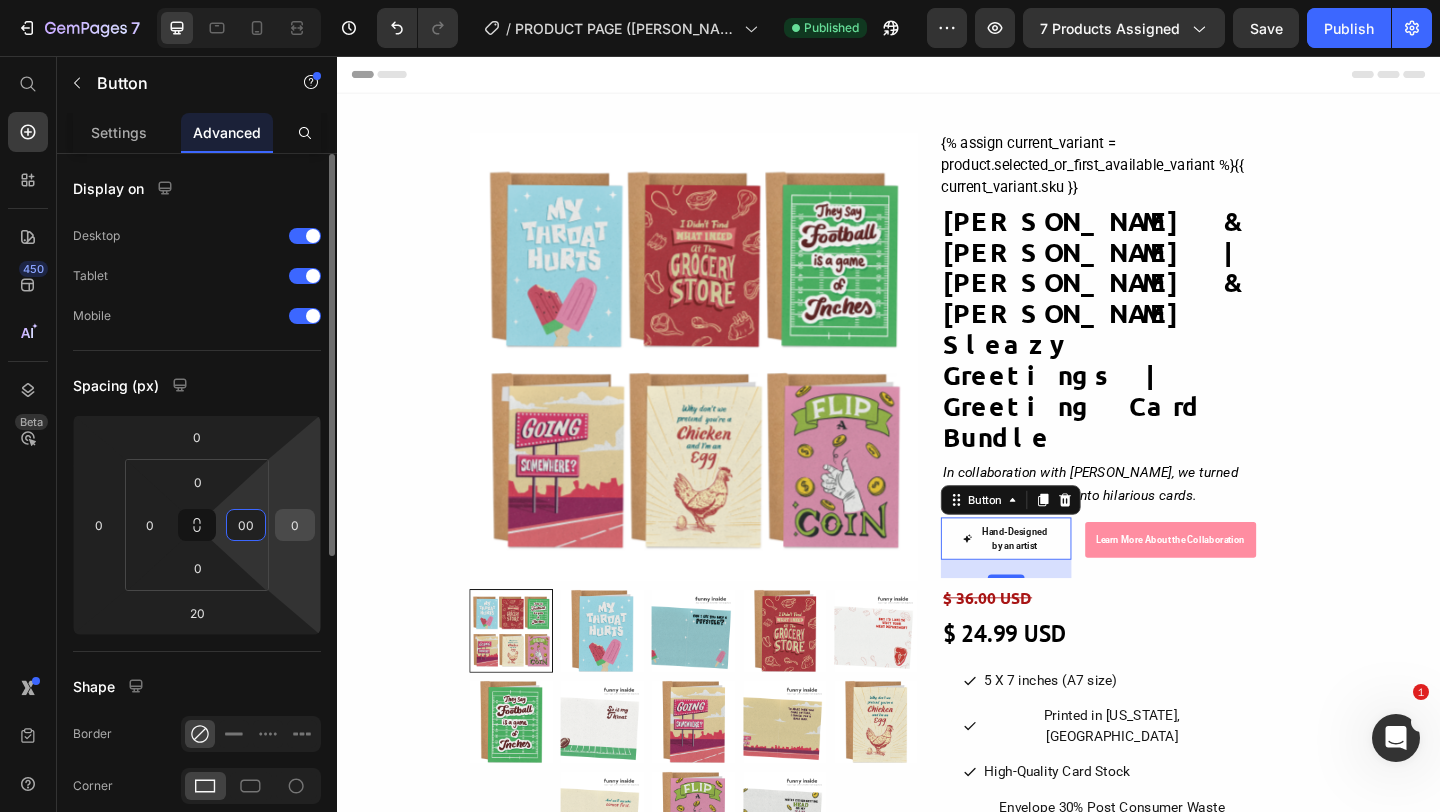type on "0" 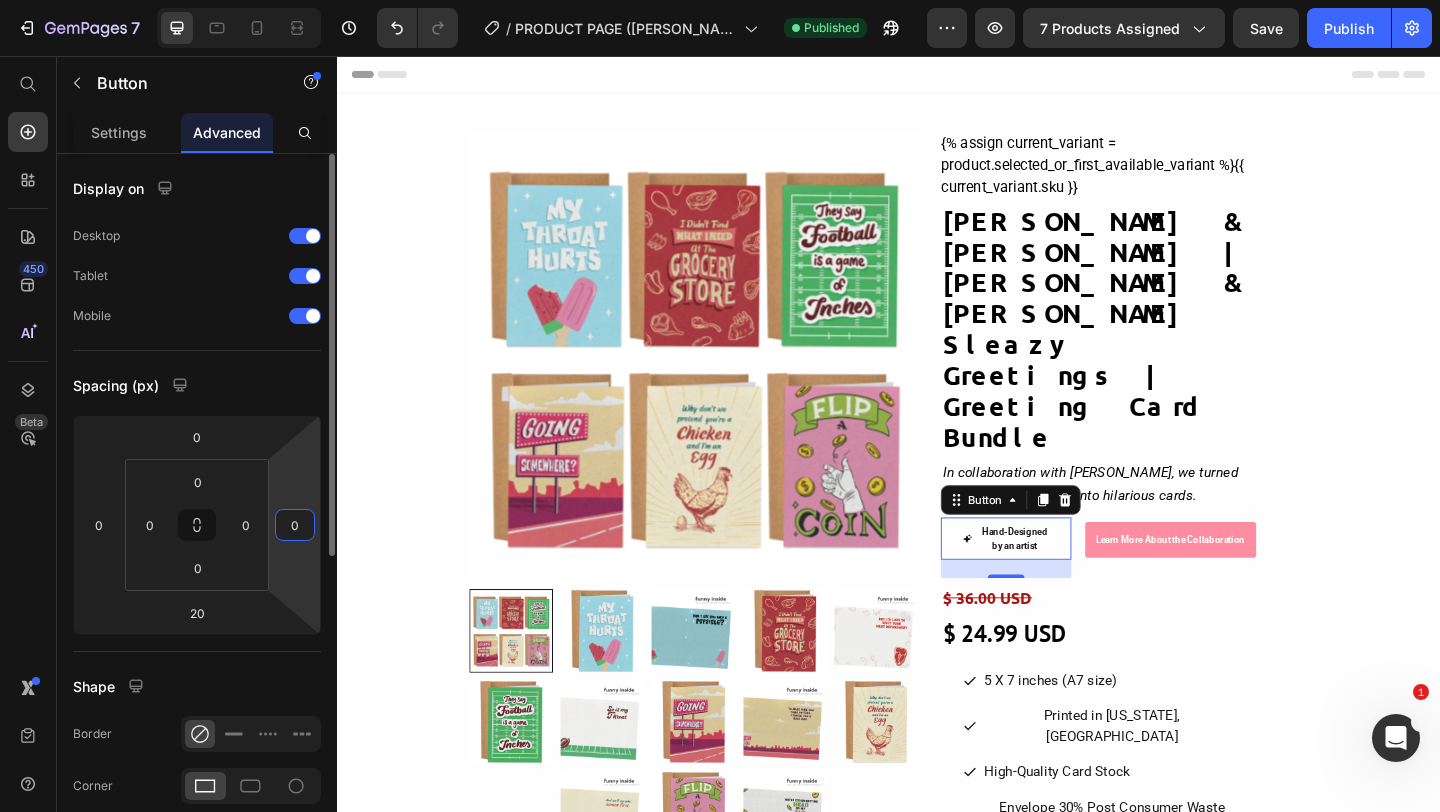 click on "0" at bounding box center (295, 525) 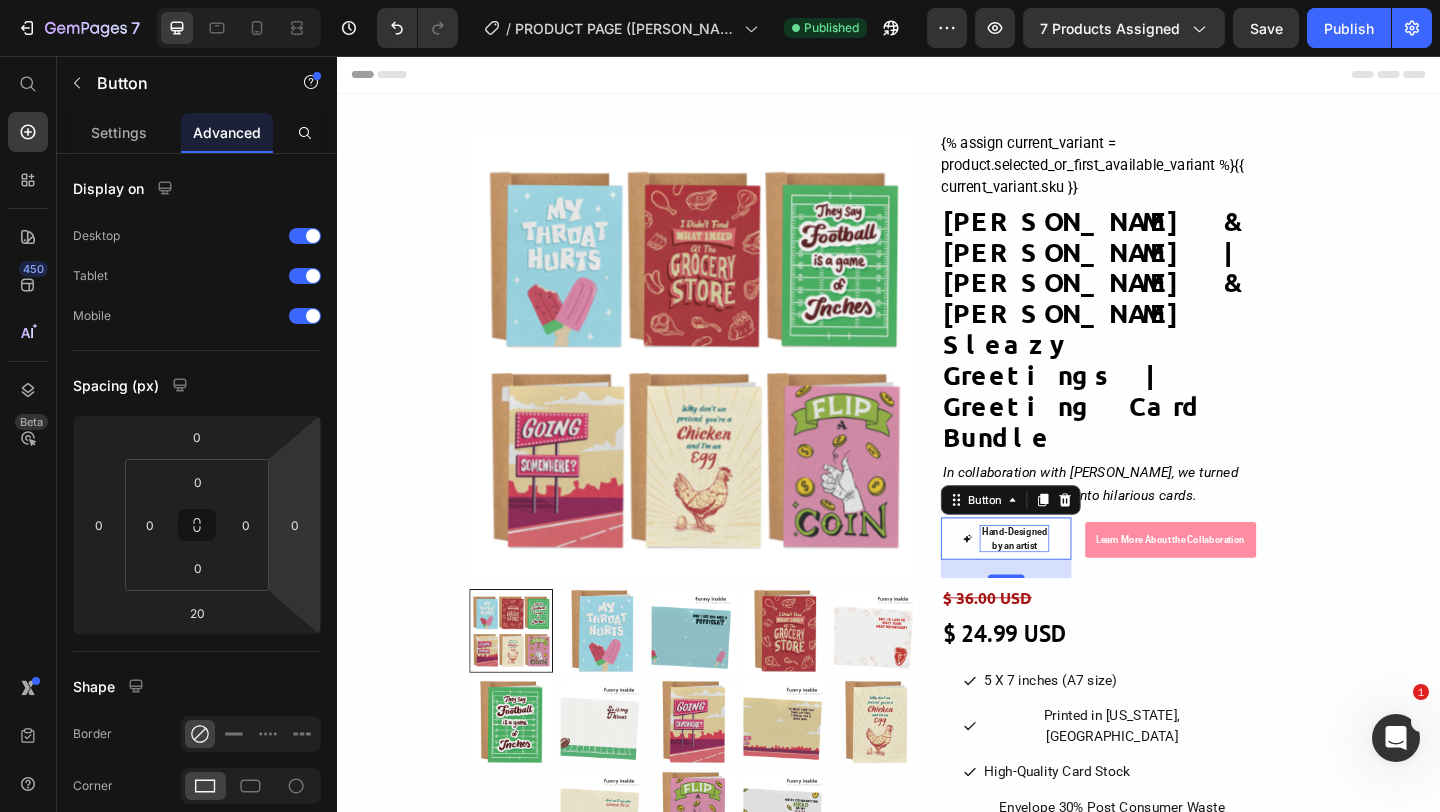 click on "Hand-Designed by an artist" at bounding box center (1074, 581) 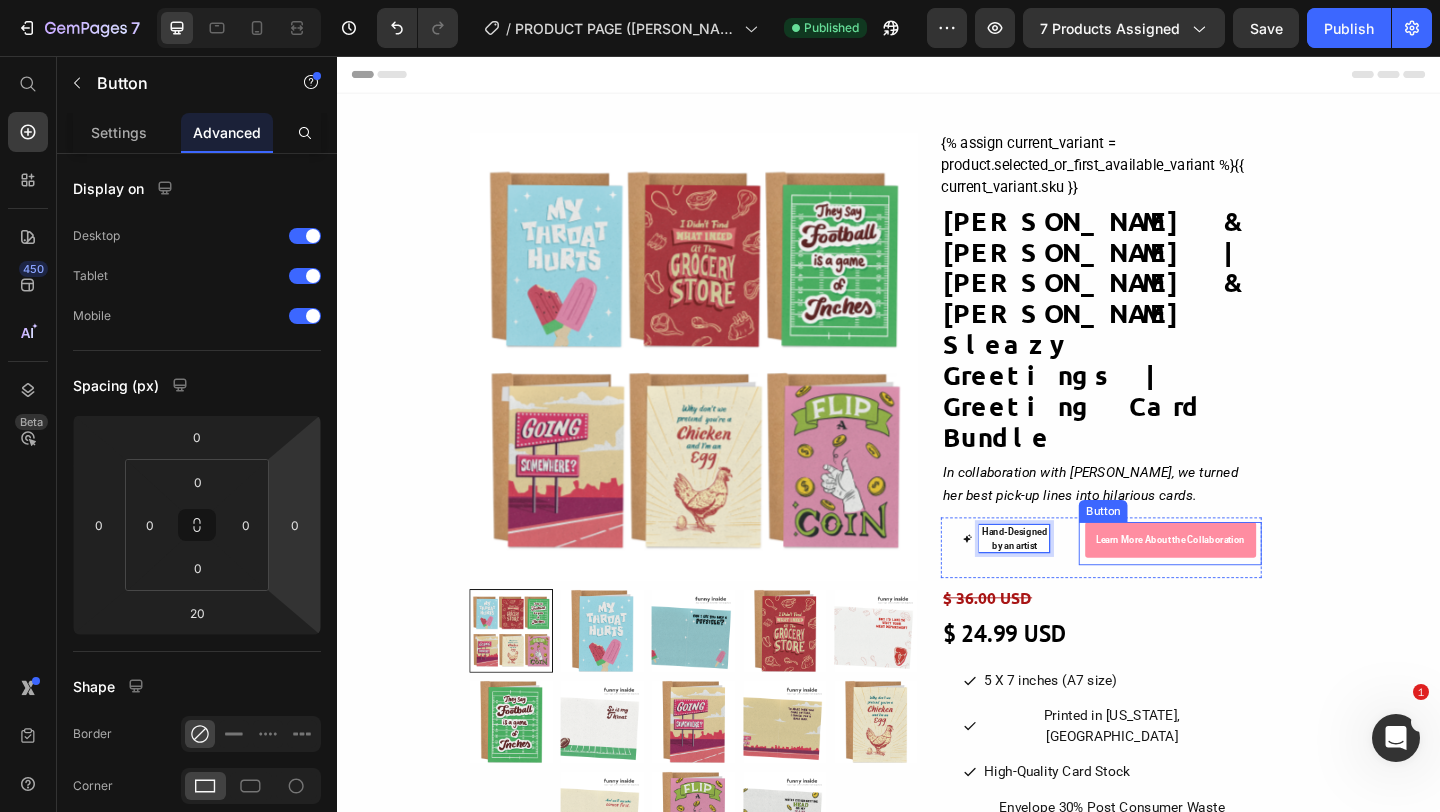 click on "Learn More About the Collaboration Button" at bounding box center [1243, 586] 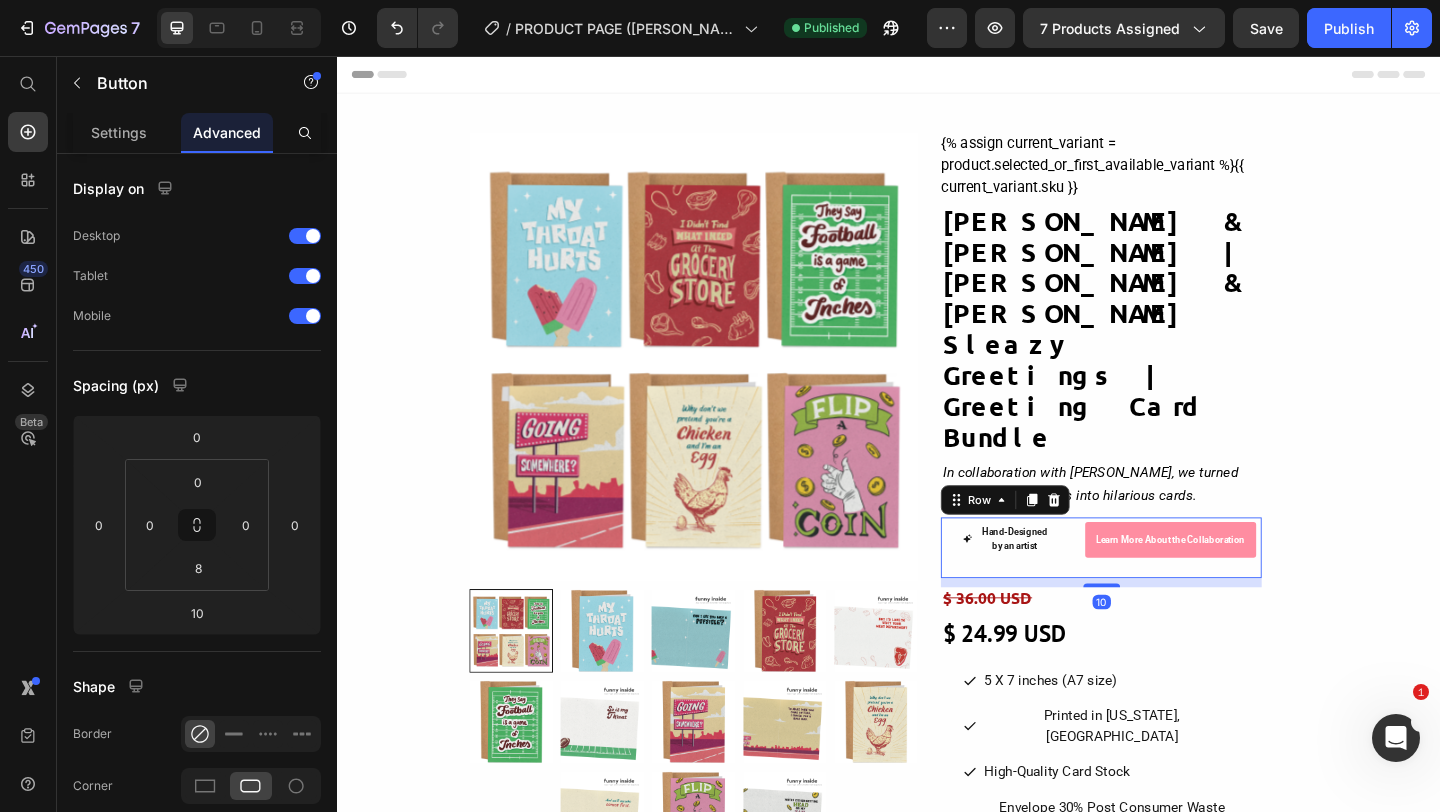 click on "Hand-Designed by an artist Button Learn More About the Collaboration Button Row   10" at bounding box center [1168, 591] 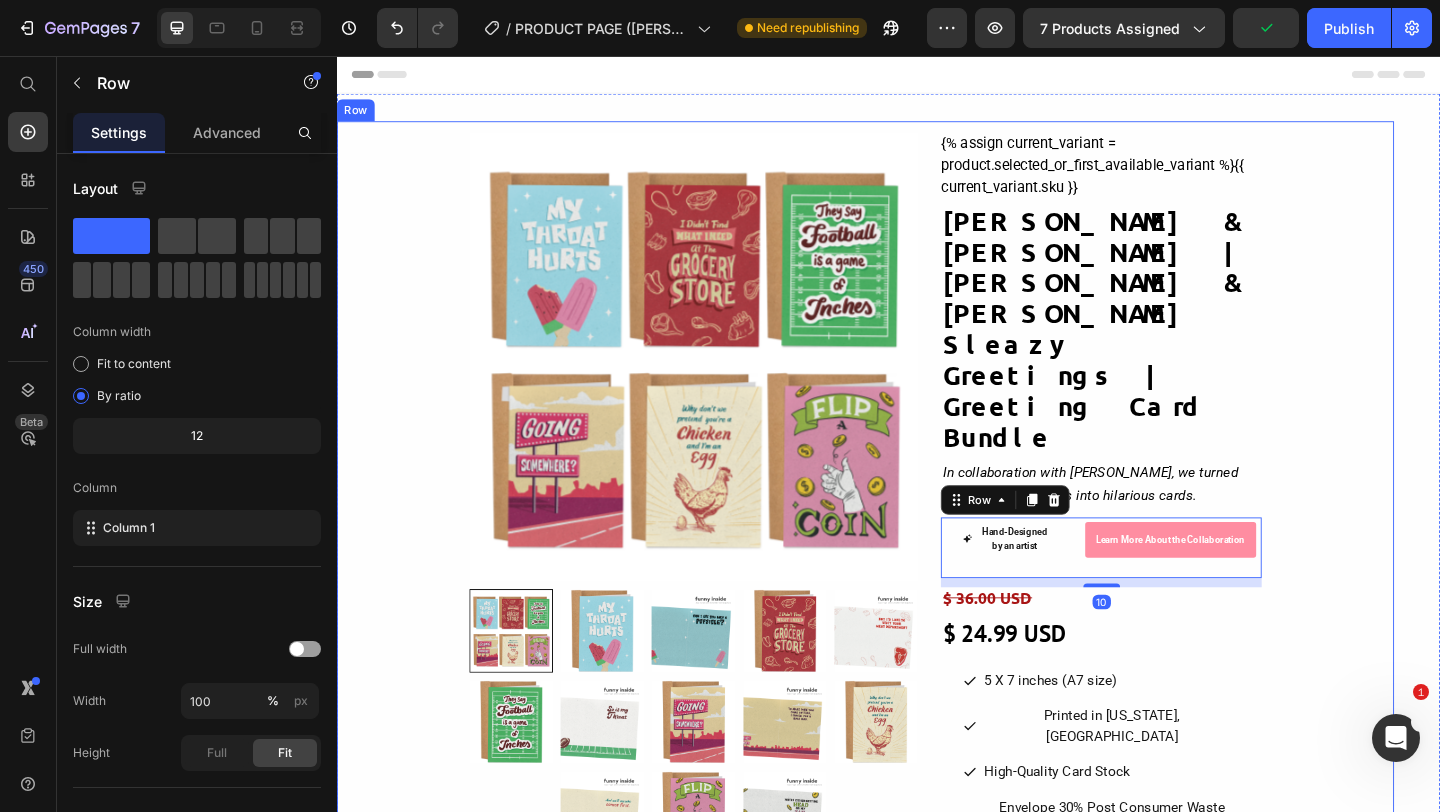click on "Product Images & Gallery {% assign current_variant = product.selected_or_first_available_variant %}
{{ current_variant.sku }} Custom Code Tara & Brian | Tara & Brian X Sleazy Greetings | Greeting Card Bundle Product Title In collaboration with Tara Ball, we turned her best pick-up lines into hilarious cards. Text block
Hand-Designed by an artist Button Learn More About the Collaboration Button Row   10 $ 36.00 USD Product Price $ 24.99 USD Product Price
5 X 7 inches (A7 size) Button
Printed in Colorado, USA Button
High-Quality Card Stock Button
Envelope 30% Post Consumer Waste Recycled Paper Button Row 999  LEFT.  Don’t say we didn’t warn you when they’re gone. Stock Counter Buy it now Product Dynamic Checkout Add to cart Product Cart Button 1 Product Quantity Row
Free shipping over $50 Button We teamed up with  Tara & Brian
What you'll get:
6 Kraft envelopes made with 30% recycled paper" at bounding box center (912, 833) 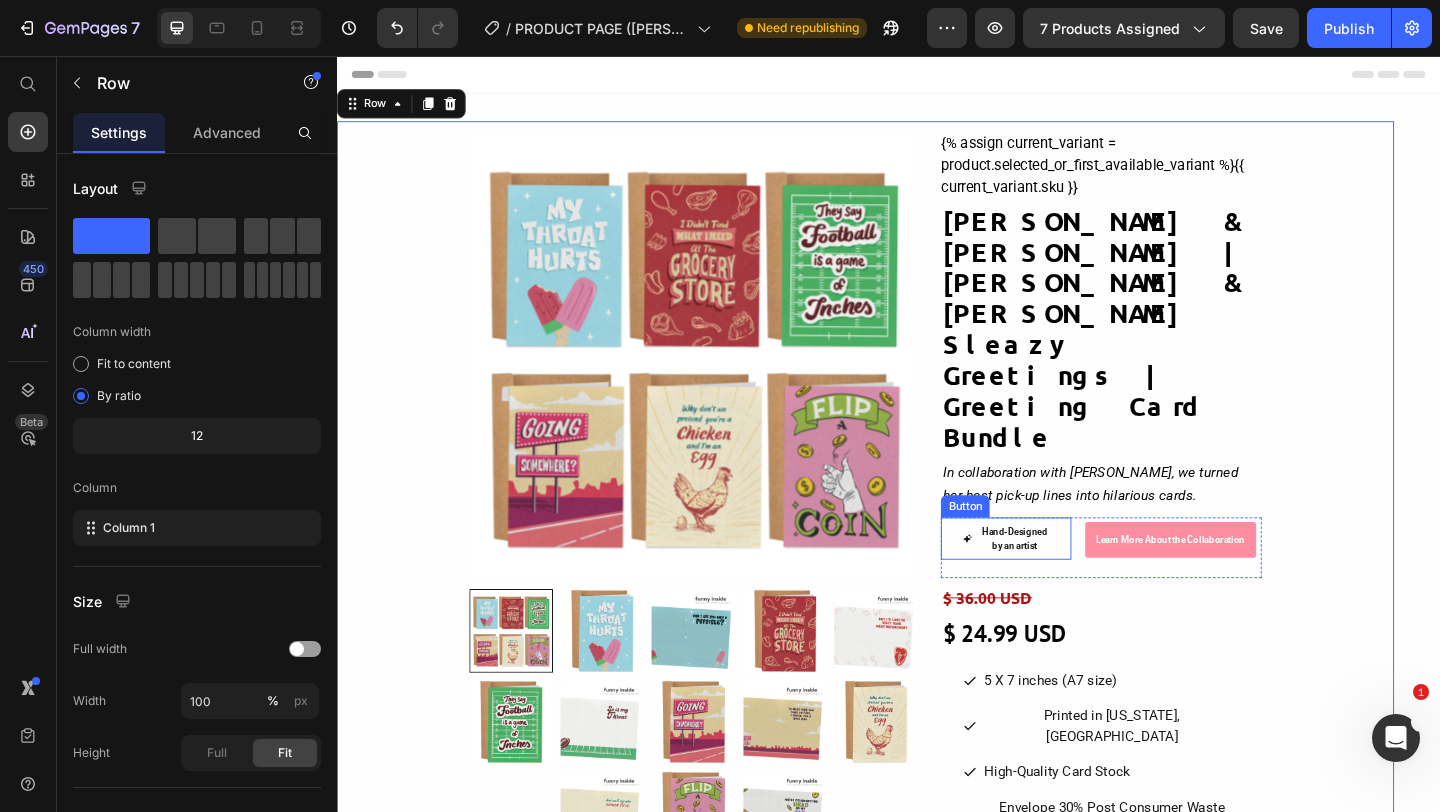click on "Hand-Designed by an artist" at bounding box center [1065, 581] 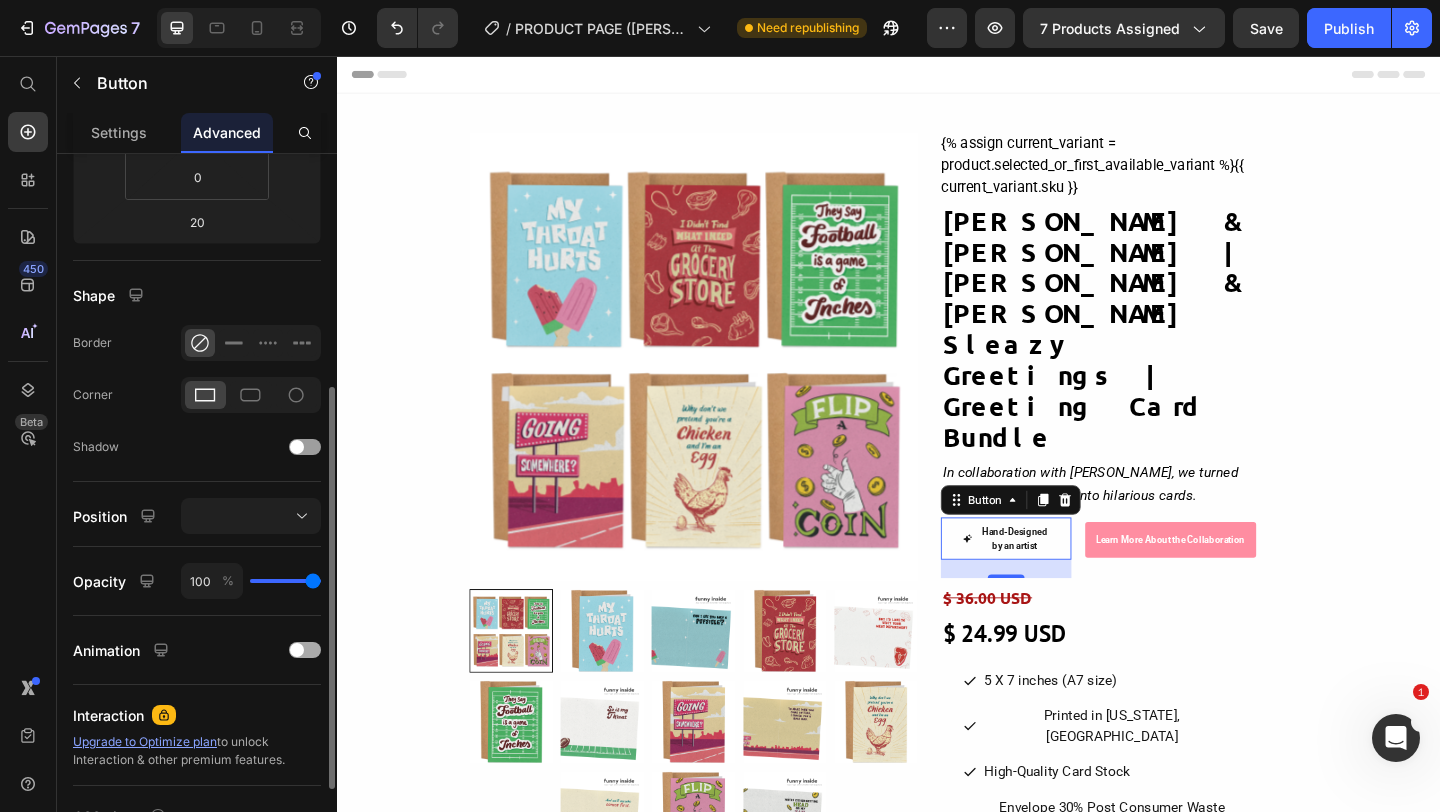 scroll, scrollTop: 554, scrollLeft: 0, axis: vertical 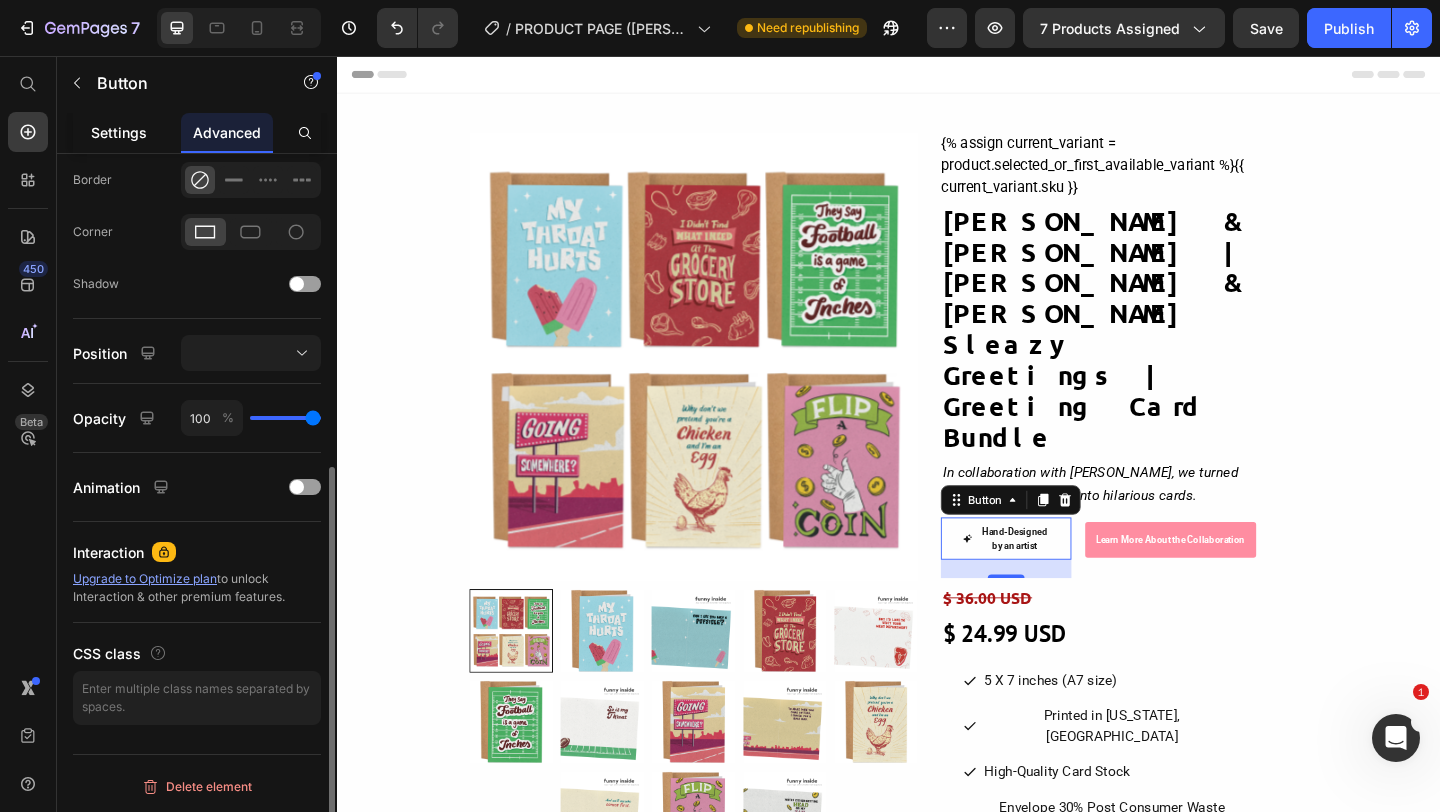 click on "Settings" at bounding box center (119, 132) 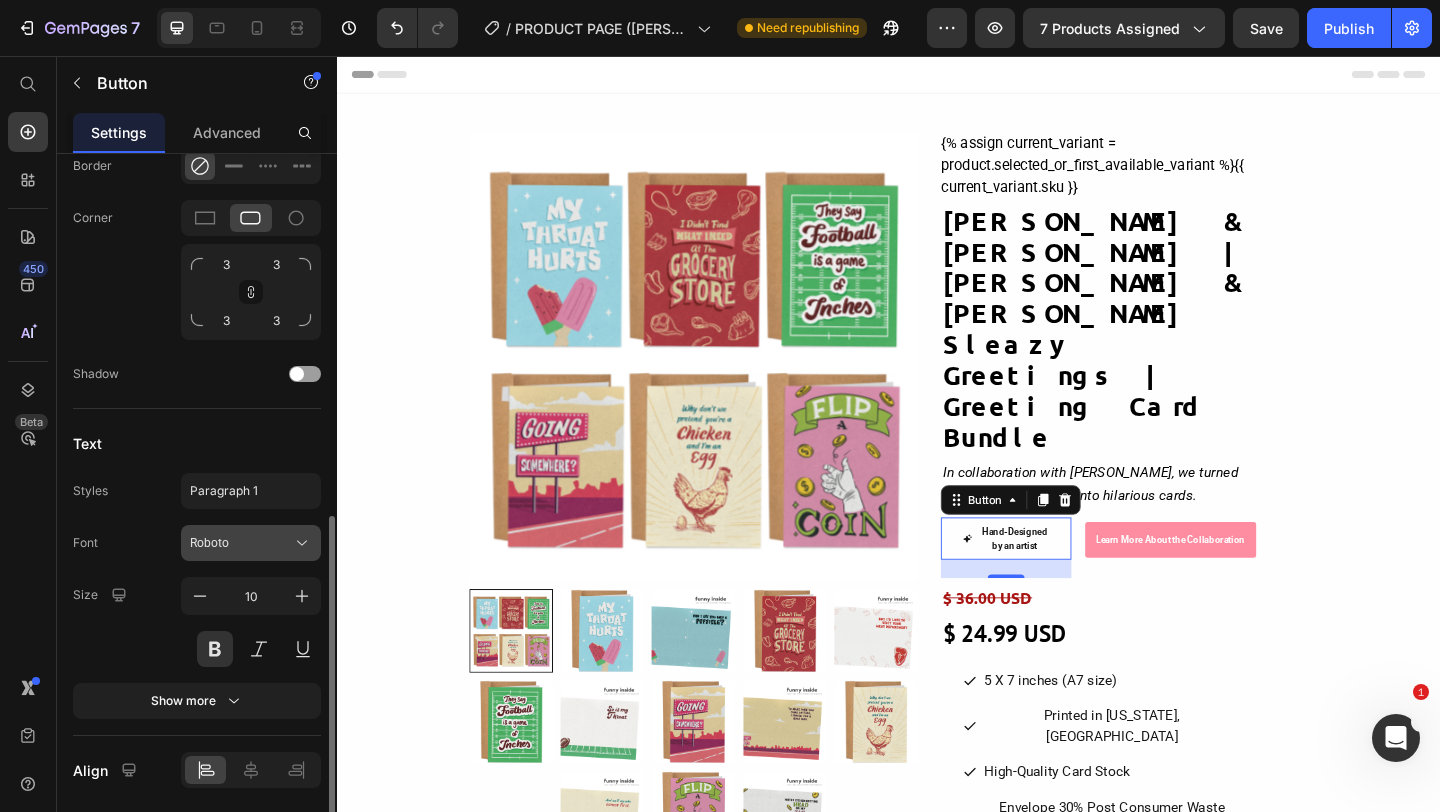 scroll, scrollTop: 854, scrollLeft: 0, axis: vertical 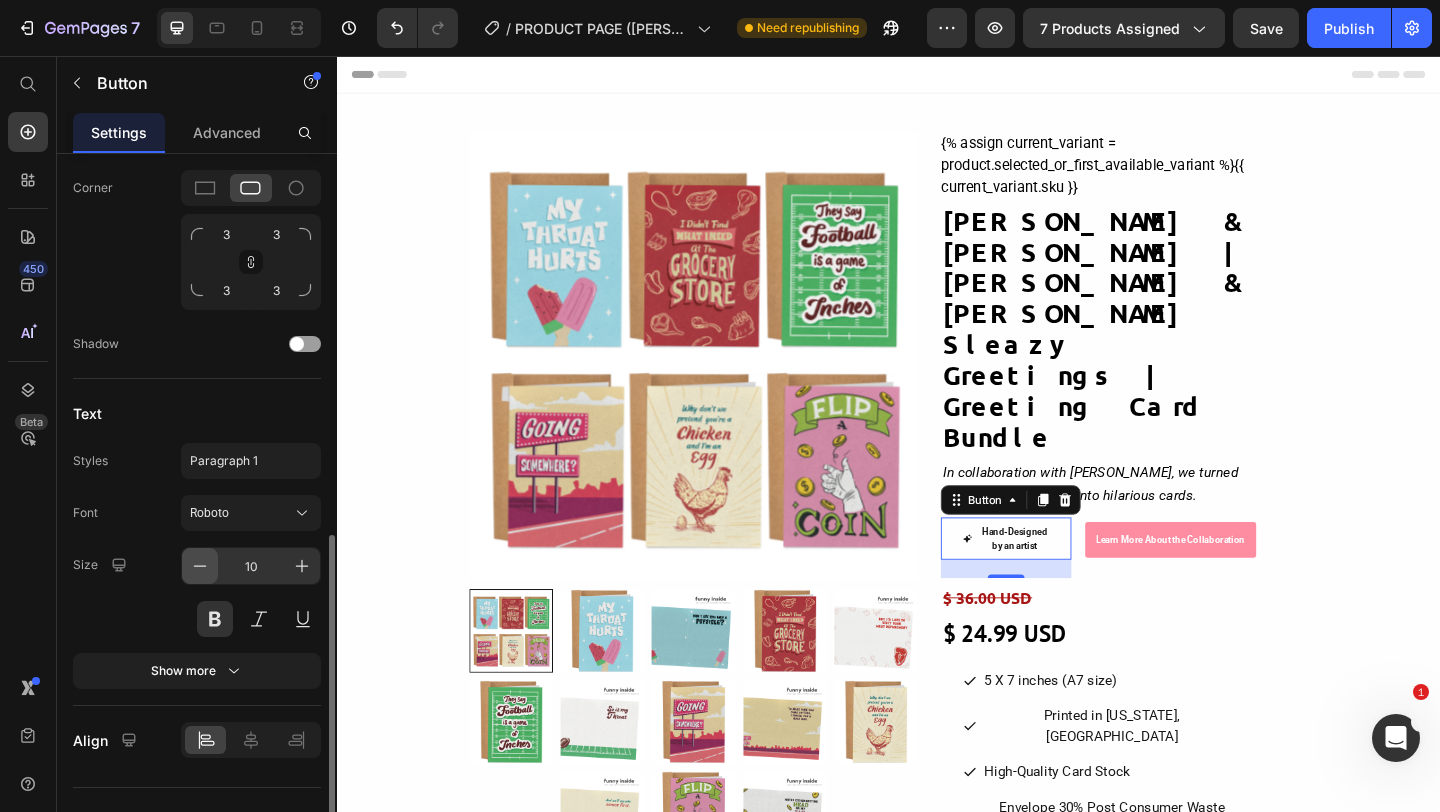 click 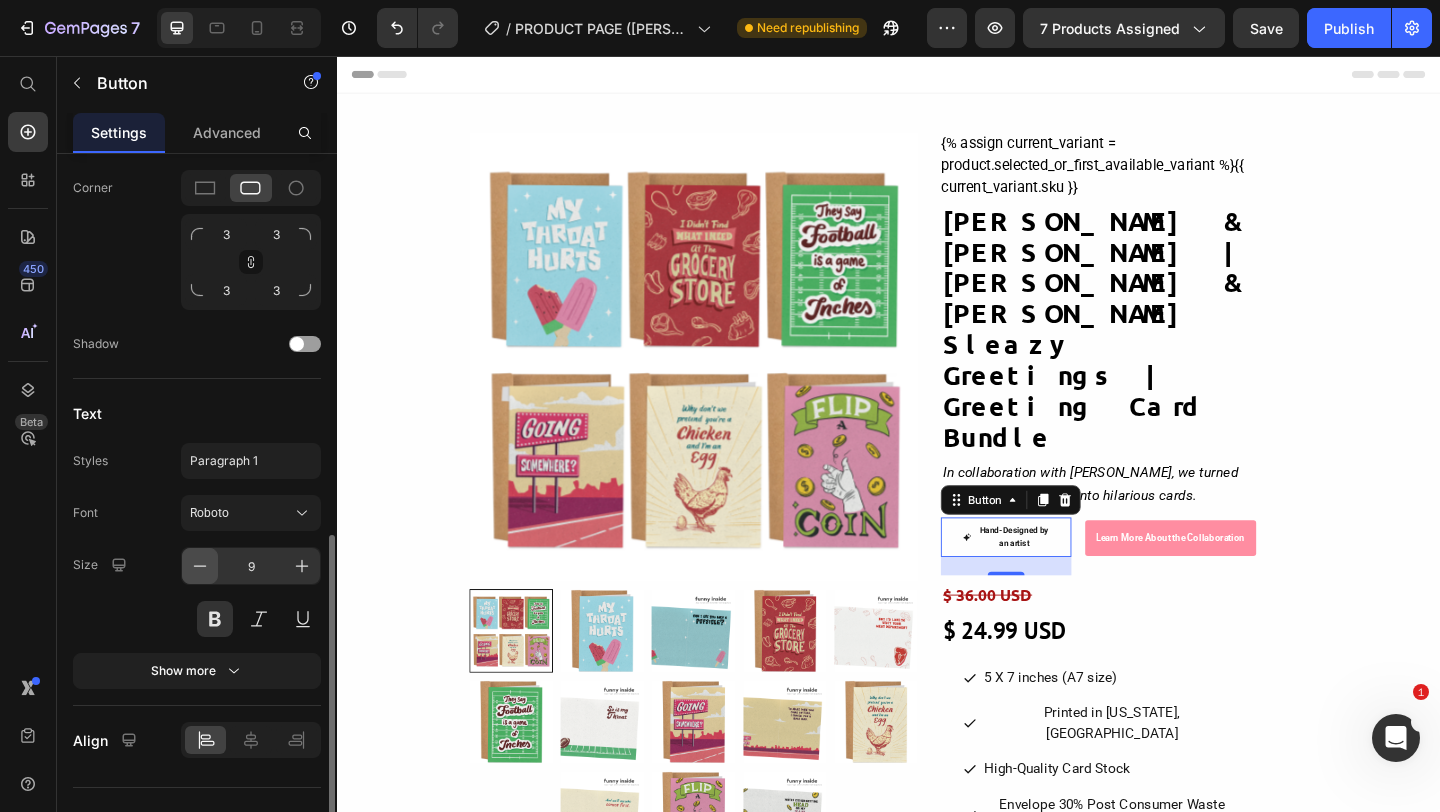 click 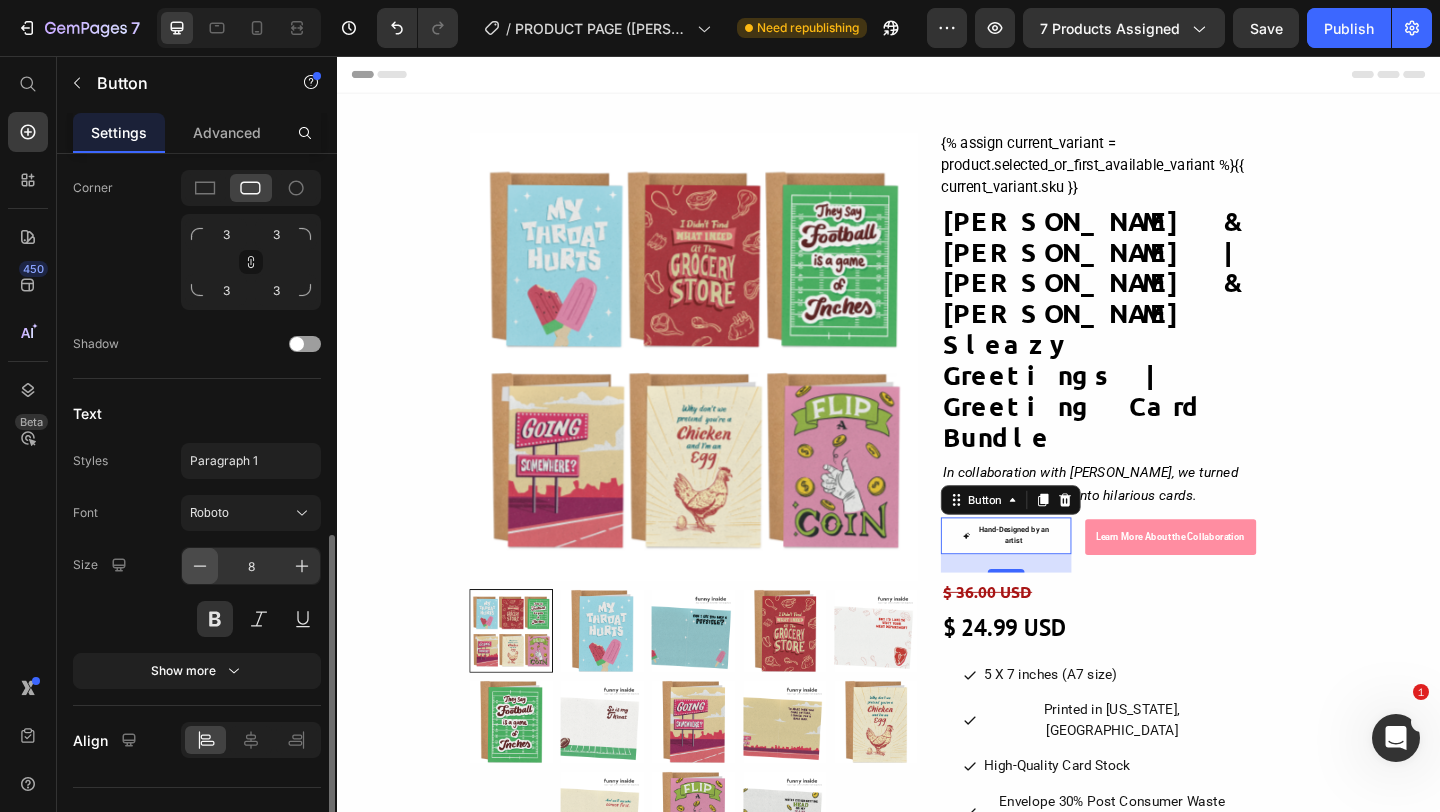click 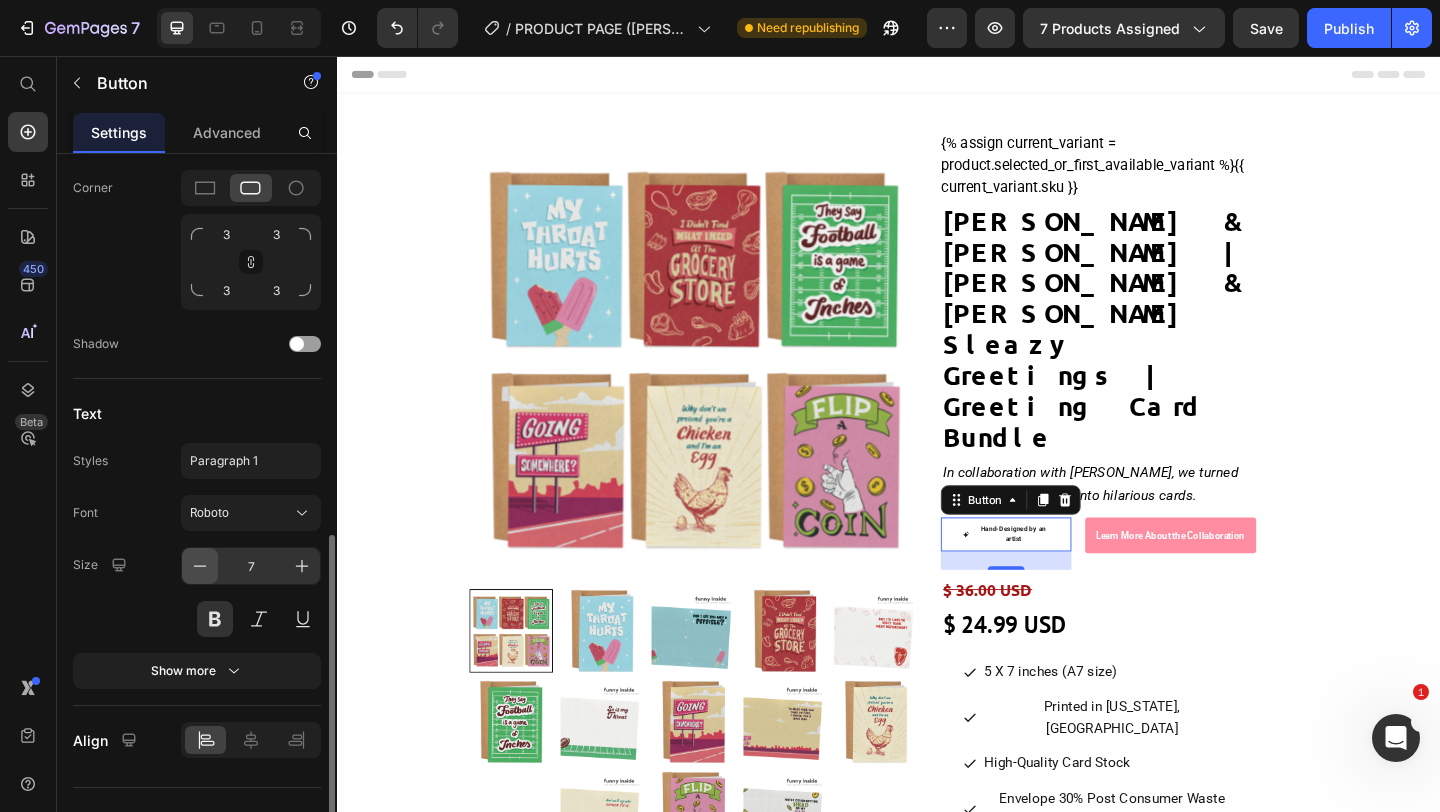 click 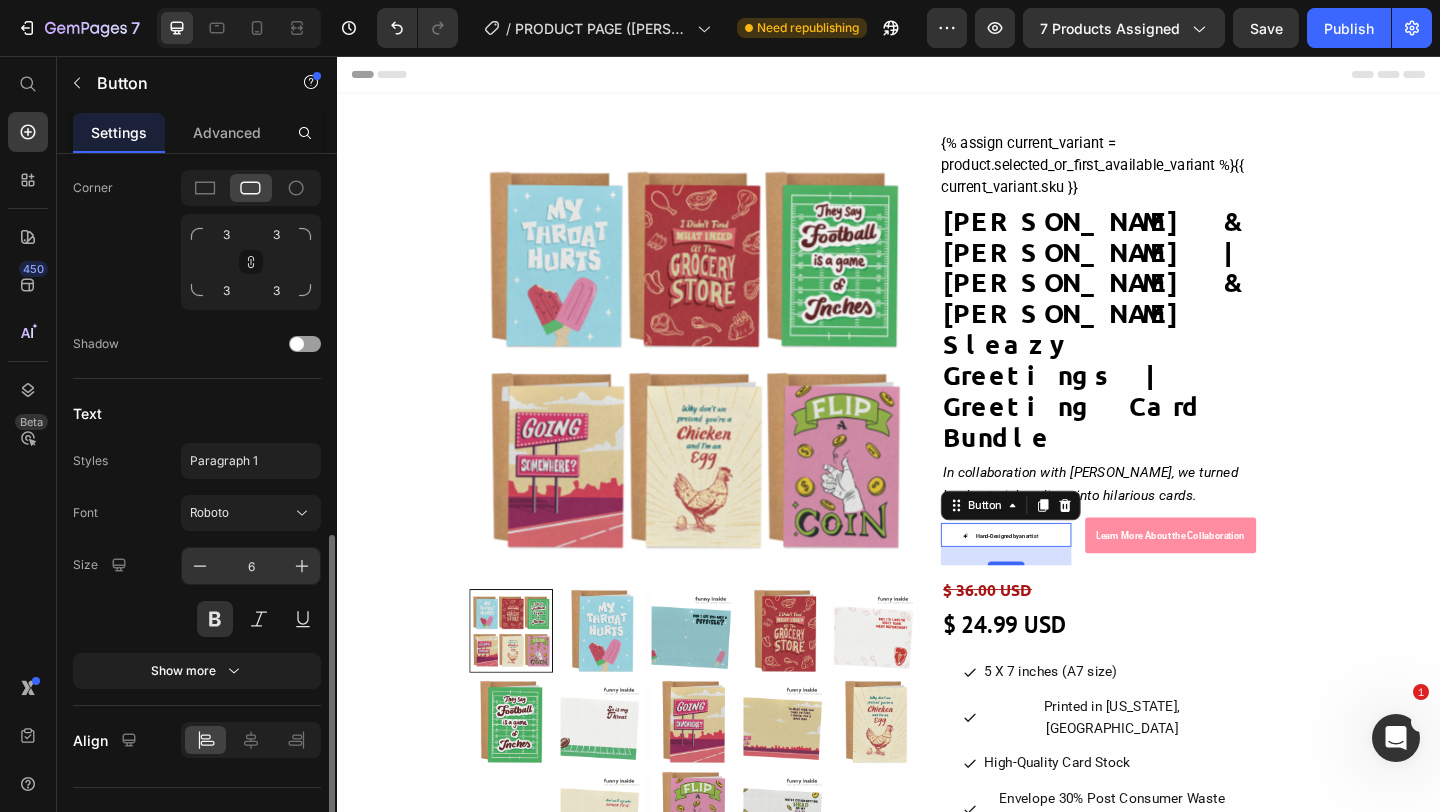 click on "6" at bounding box center [251, 566] 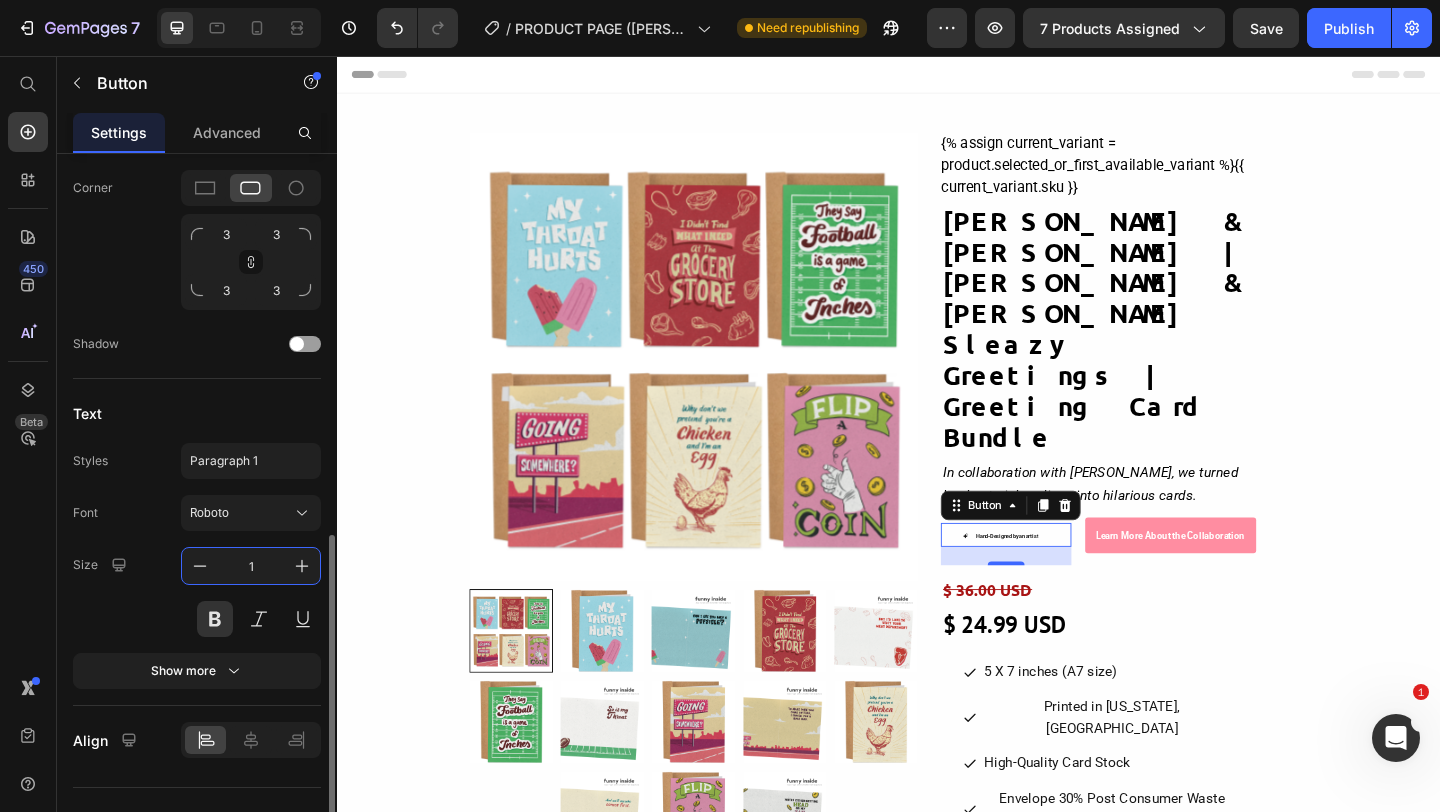 type on "12" 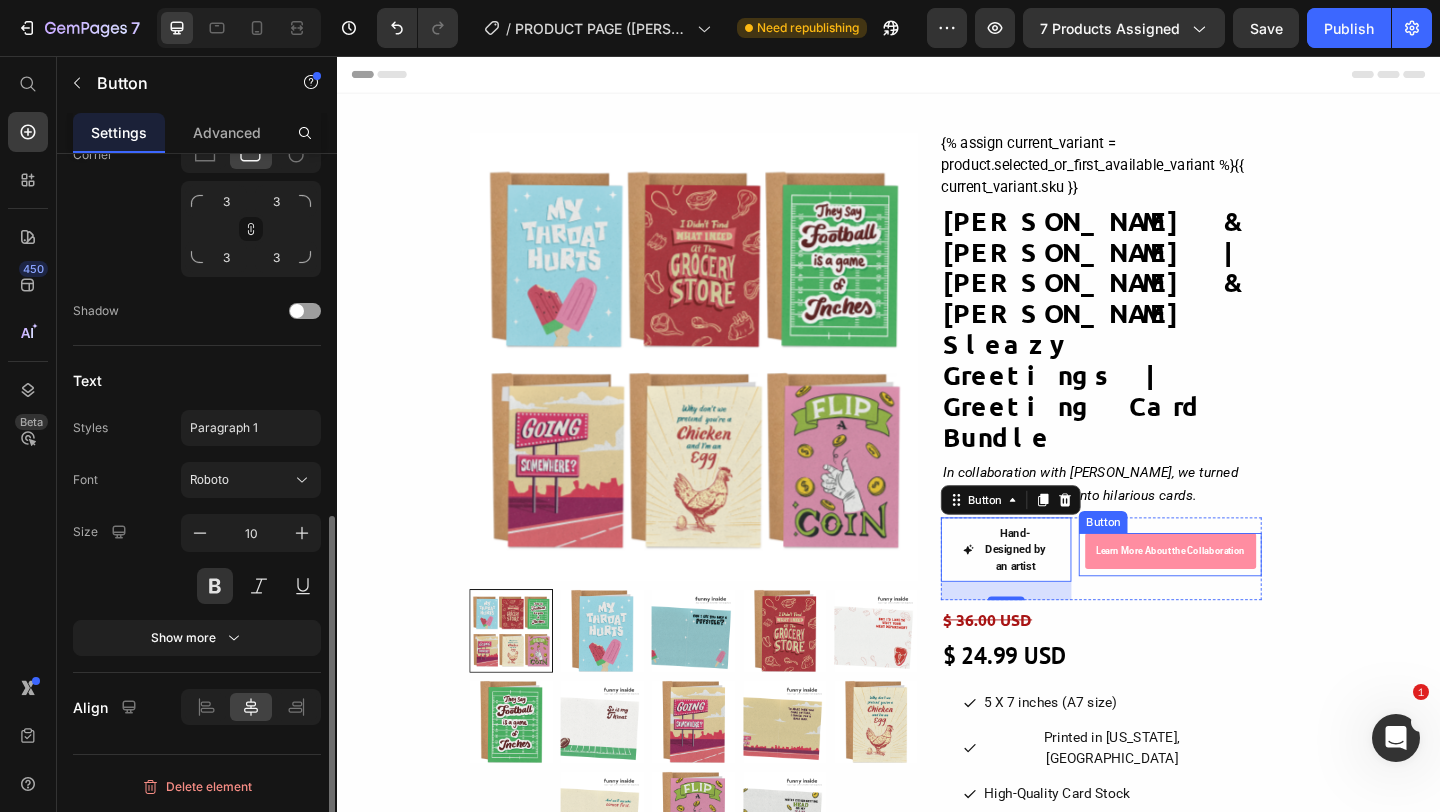 scroll, scrollTop: 730, scrollLeft: 0, axis: vertical 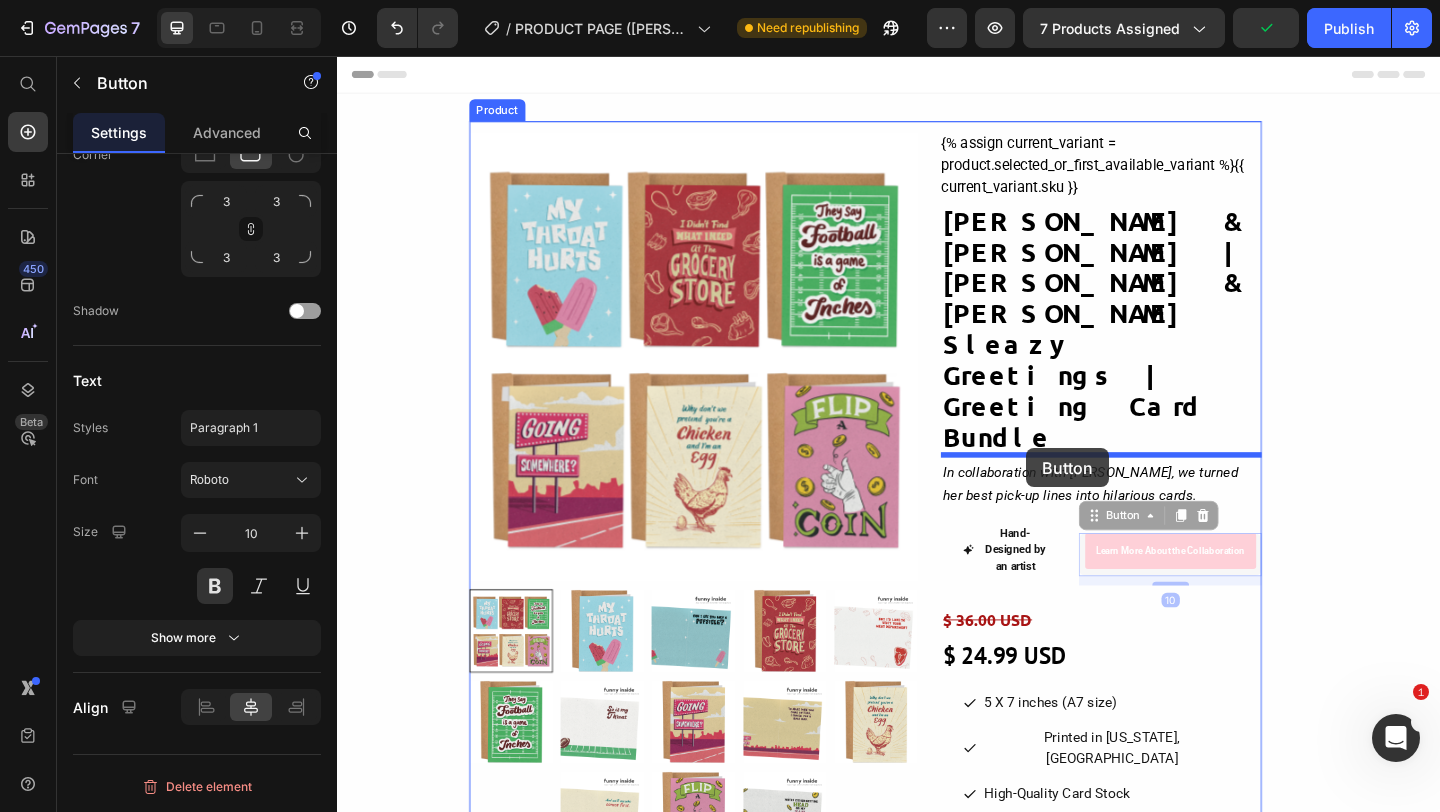 drag, startPoint x: 1267, startPoint y: 445, endPoint x: 1087, endPoint y: 482, distance: 183.76343 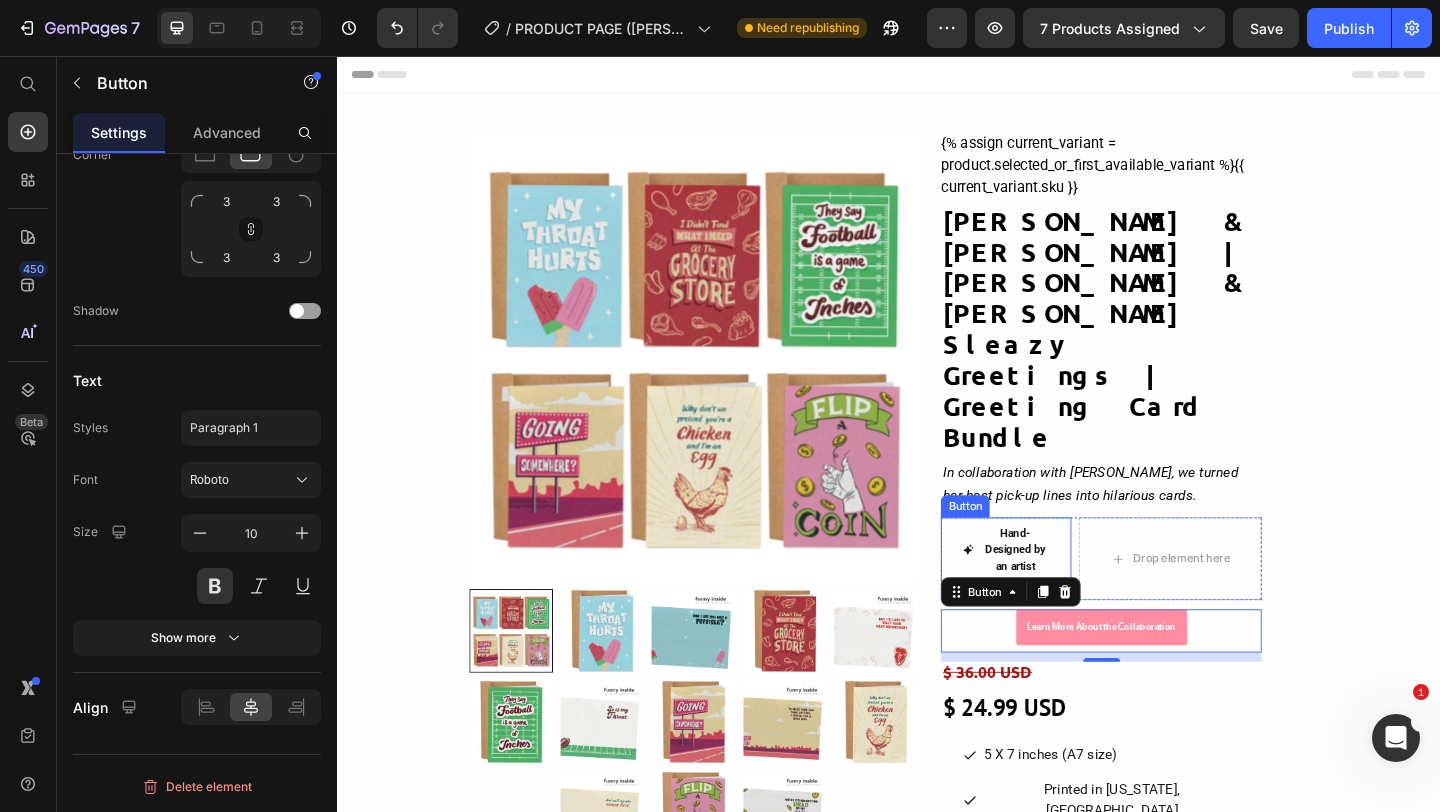 click on "Hand-Designed by an artist" at bounding box center (1065, 593) 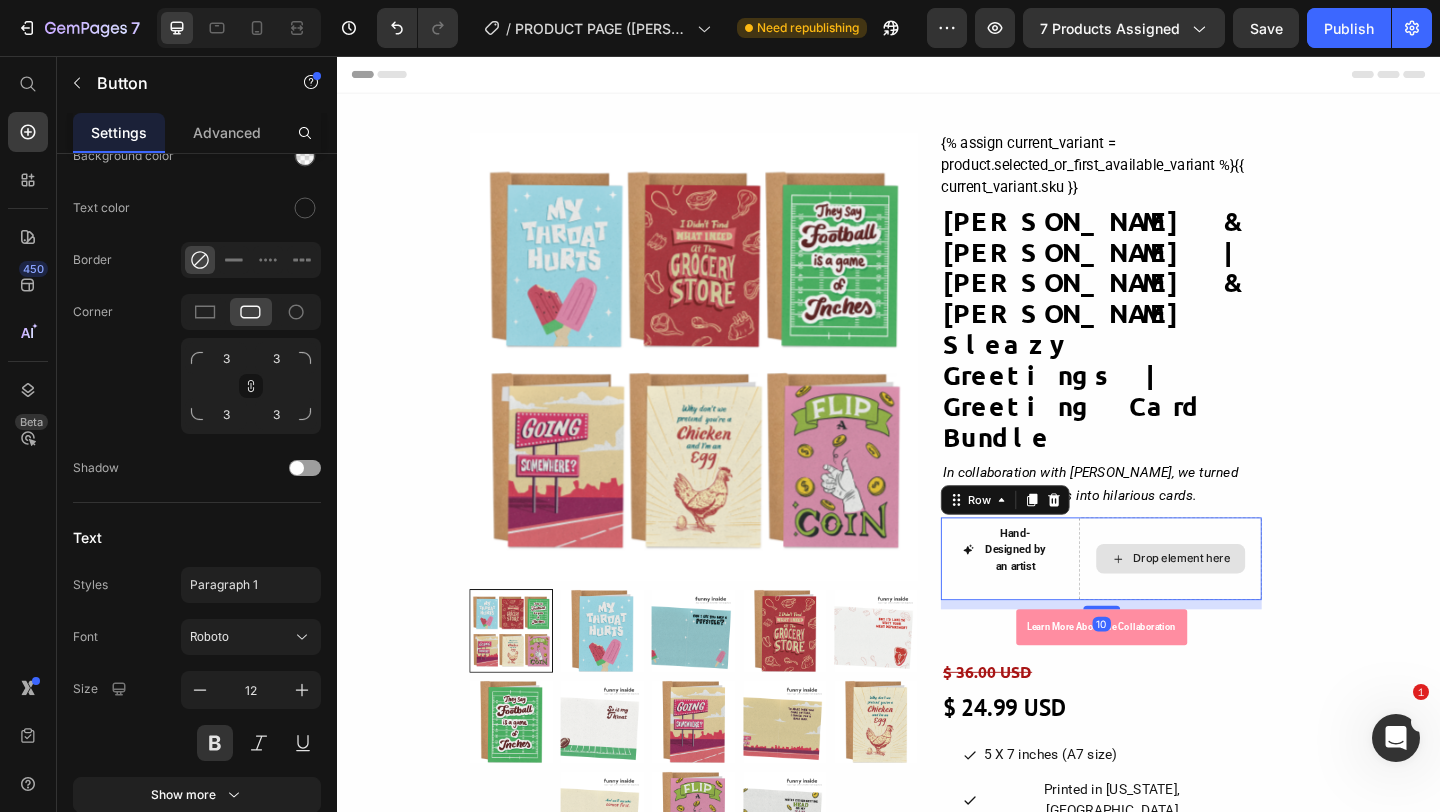 click on "Drop element here" at bounding box center (1243, 603) 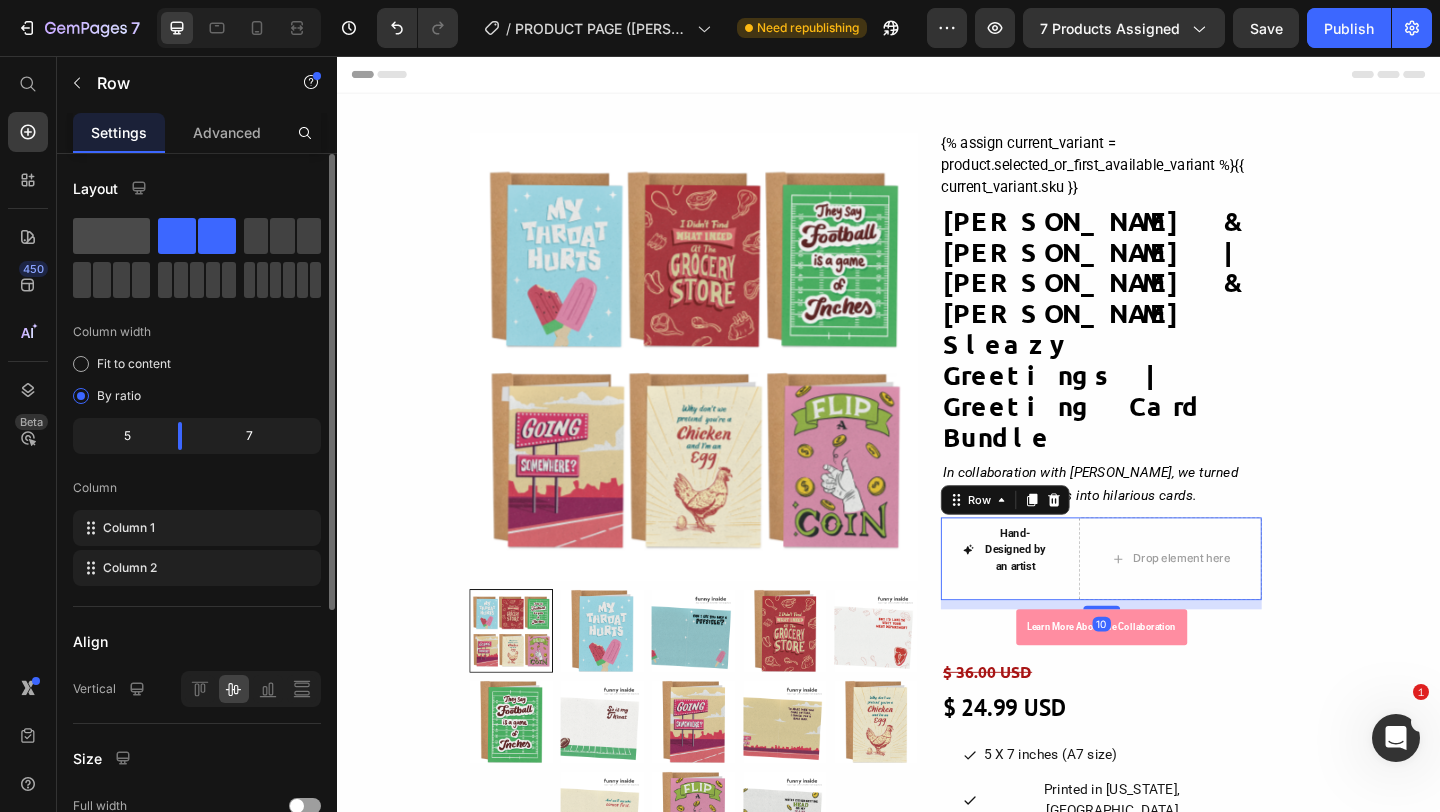 click 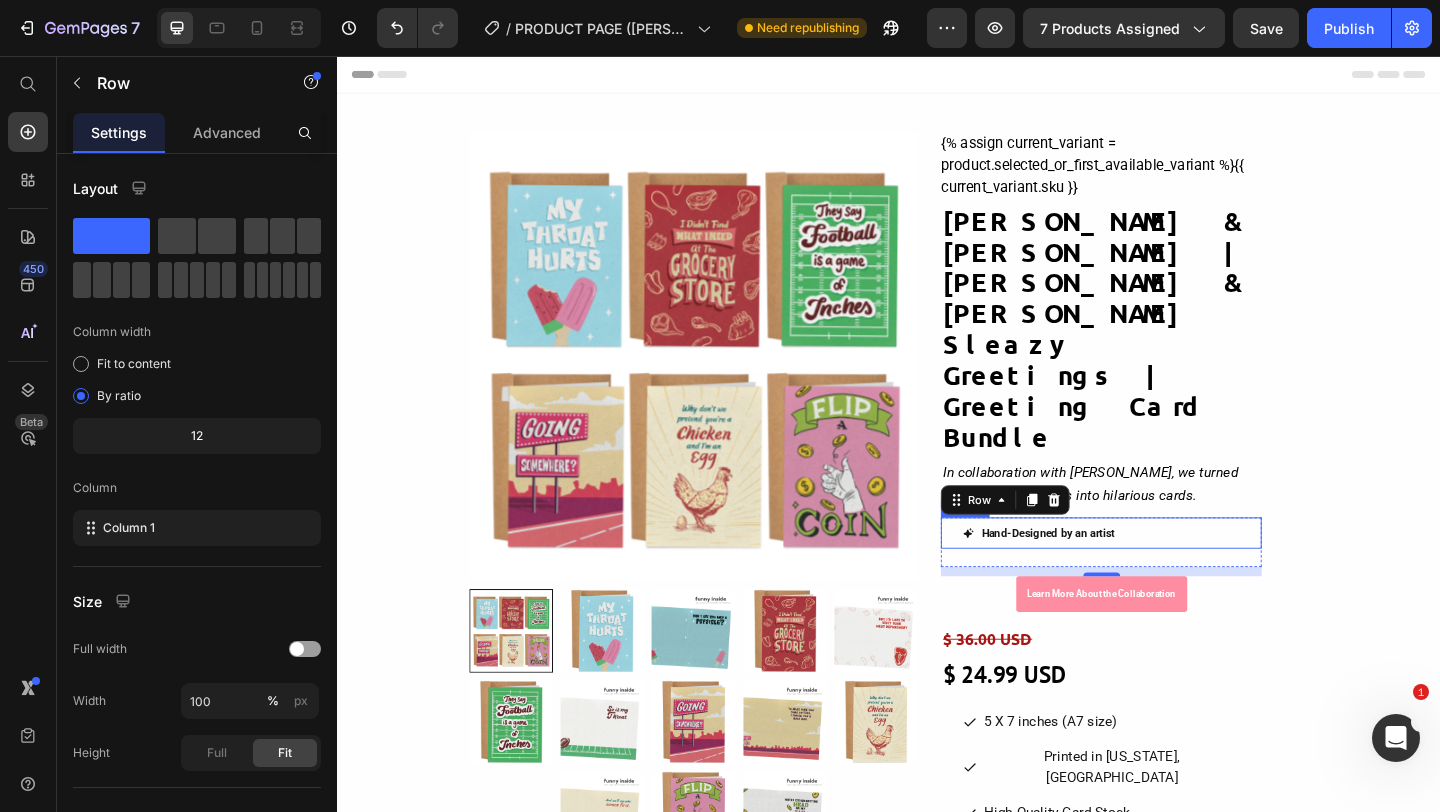 click on "Hand-Designed by an artist Button" at bounding box center [1168, 575] 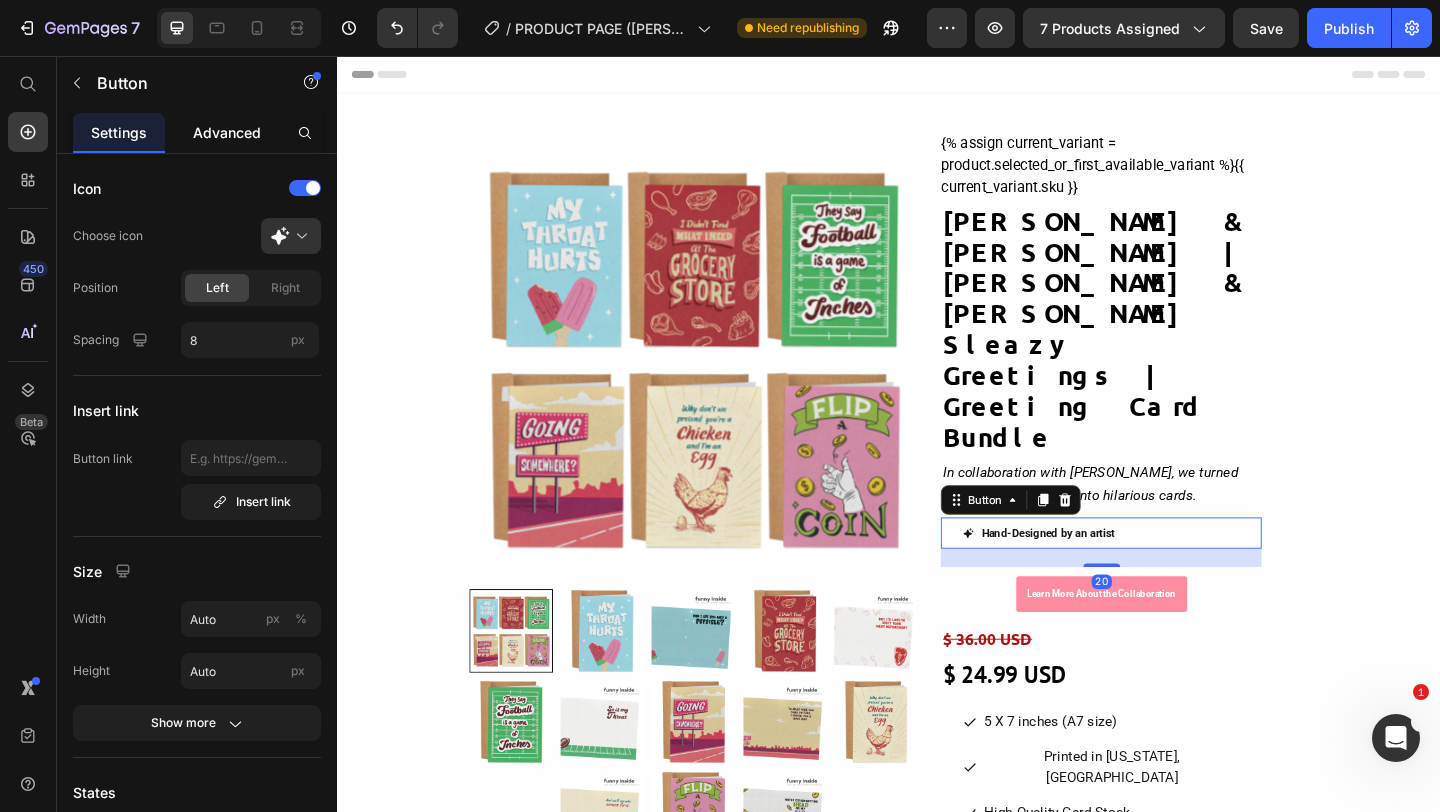 click on "Advanced" at bounding box center (227, 132) 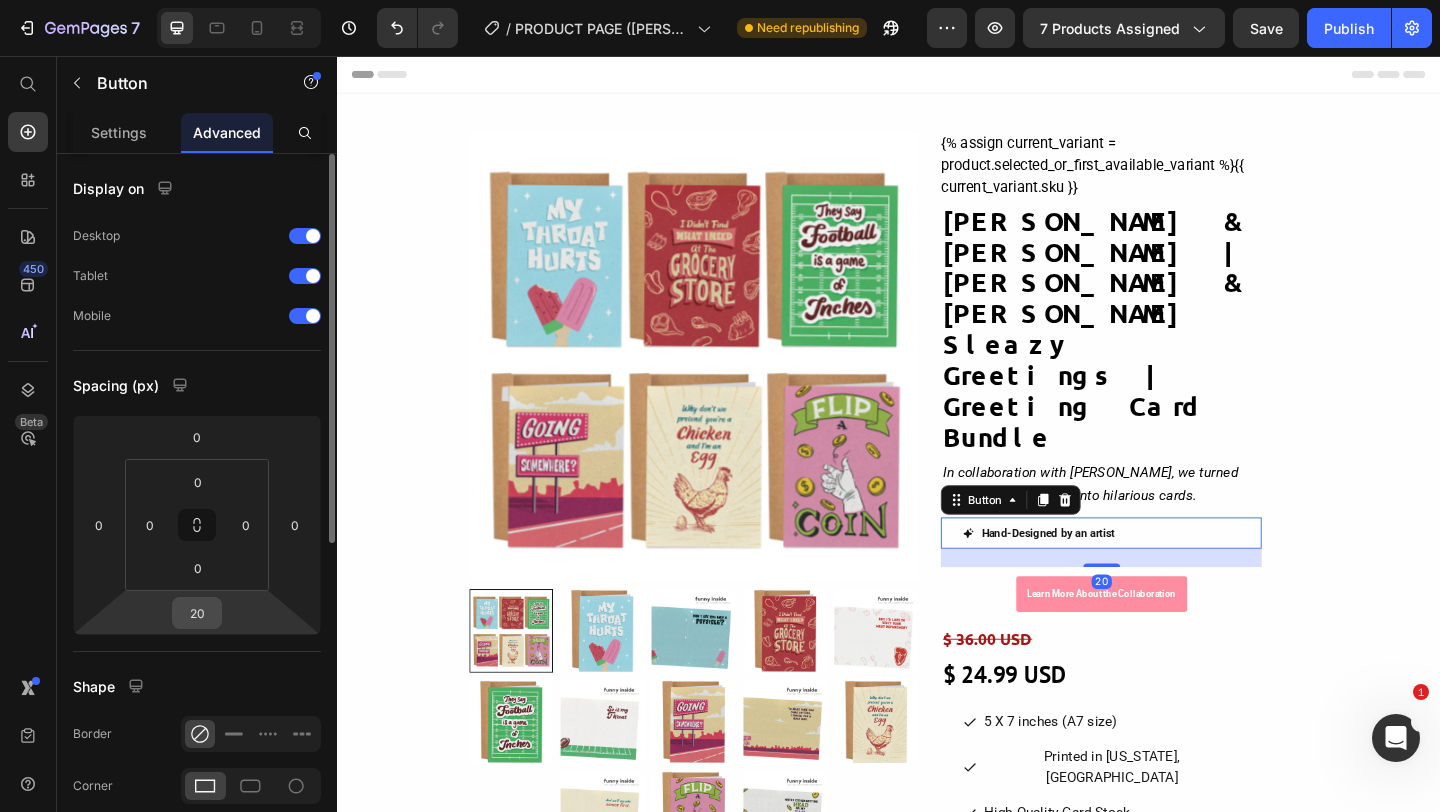 click on "20" at bounding box center [197, 613] 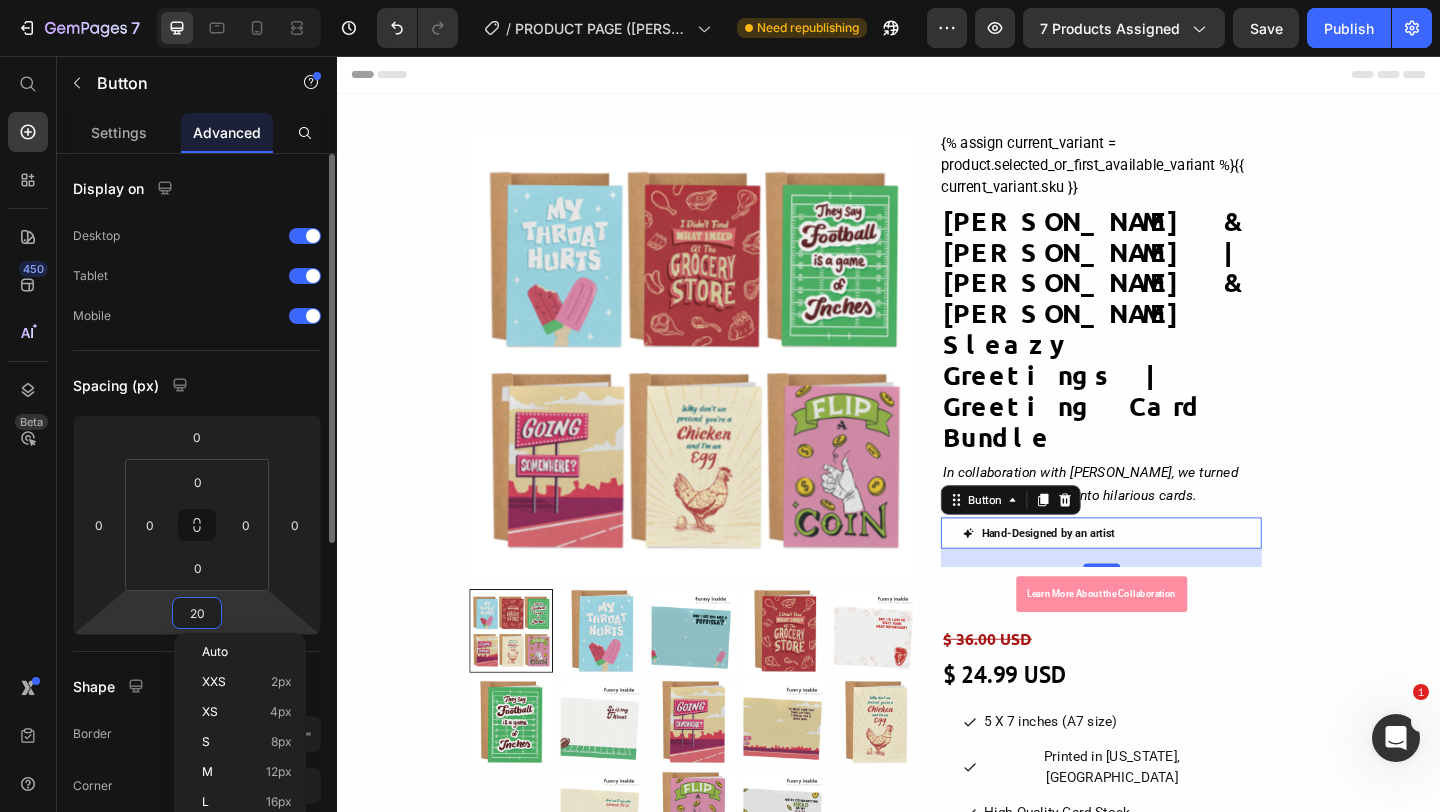 type on "0" 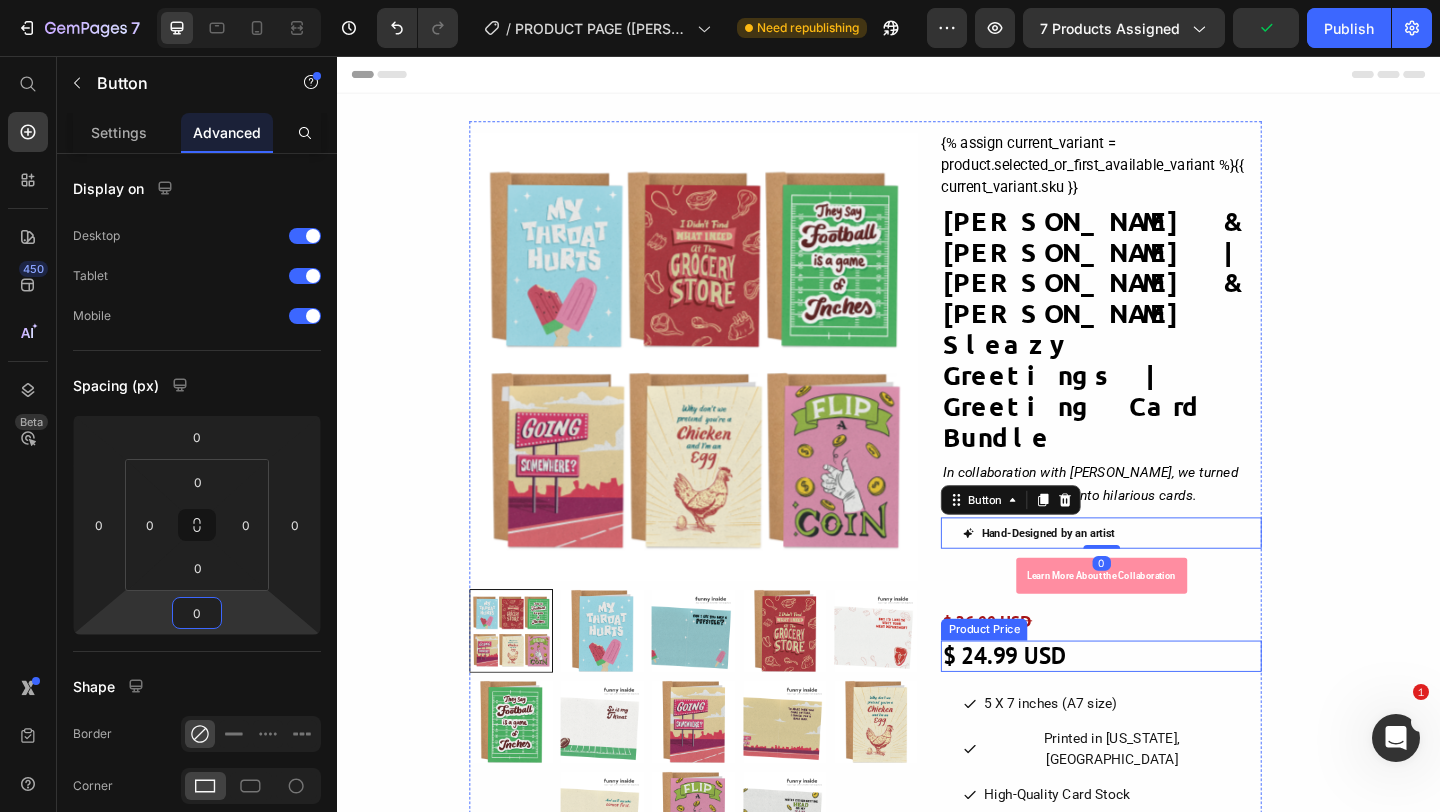 click on "$ 24.99 USD" at bounding box center (1168, 709) 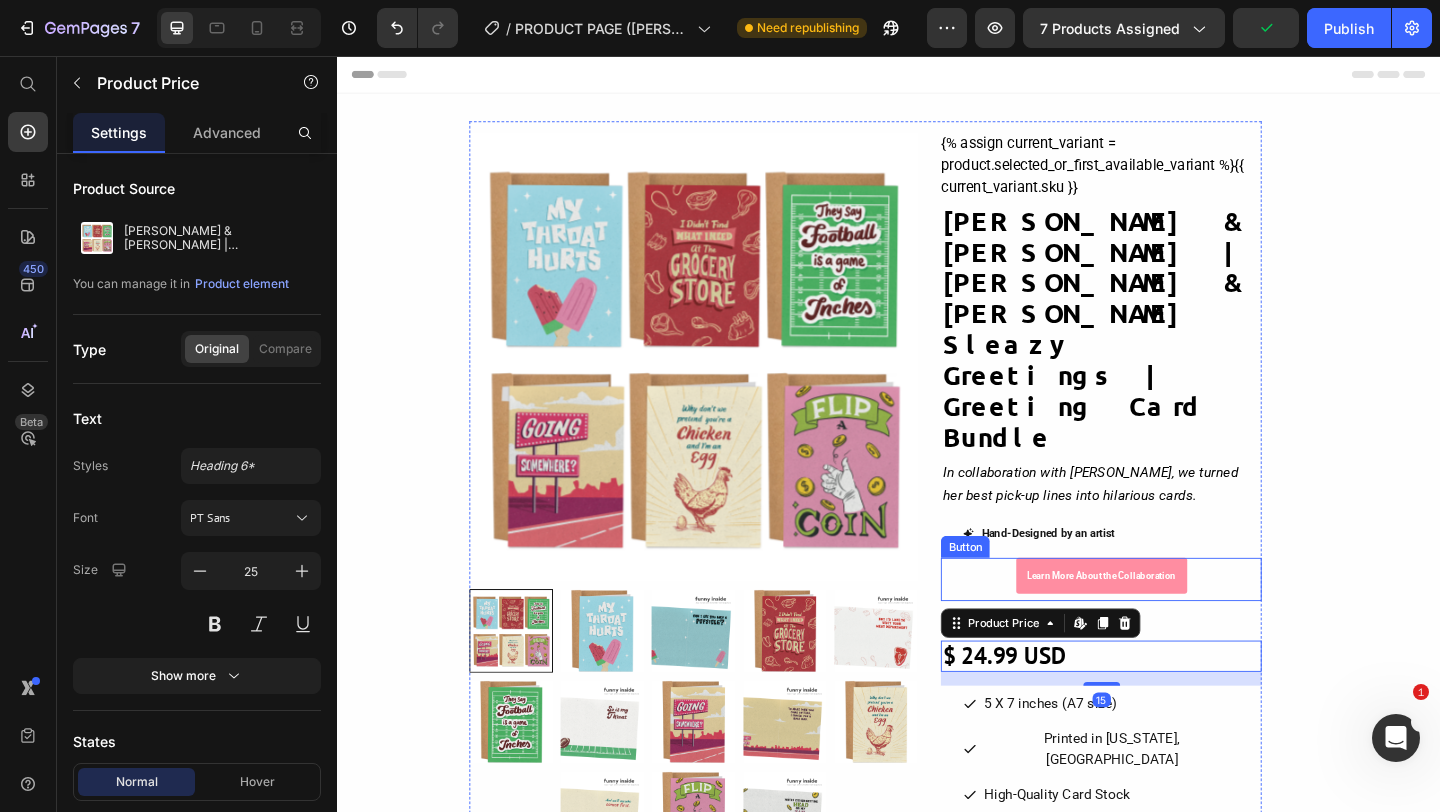 click on "Learn More About the Collaboration Button" at bounding box center [1168, 625] 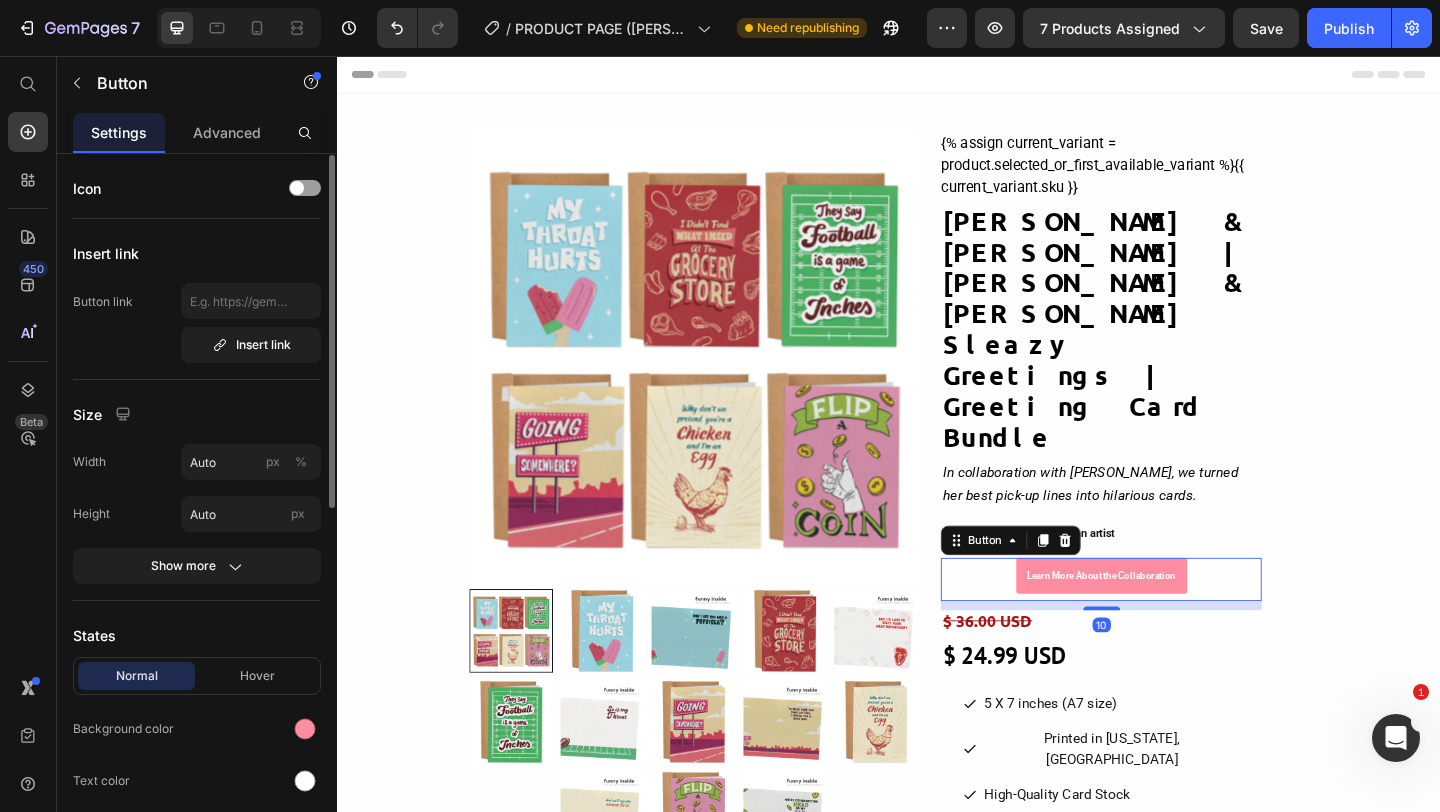 scroll, scrollTop: 730, scrollLeft: 0, axis: vertical 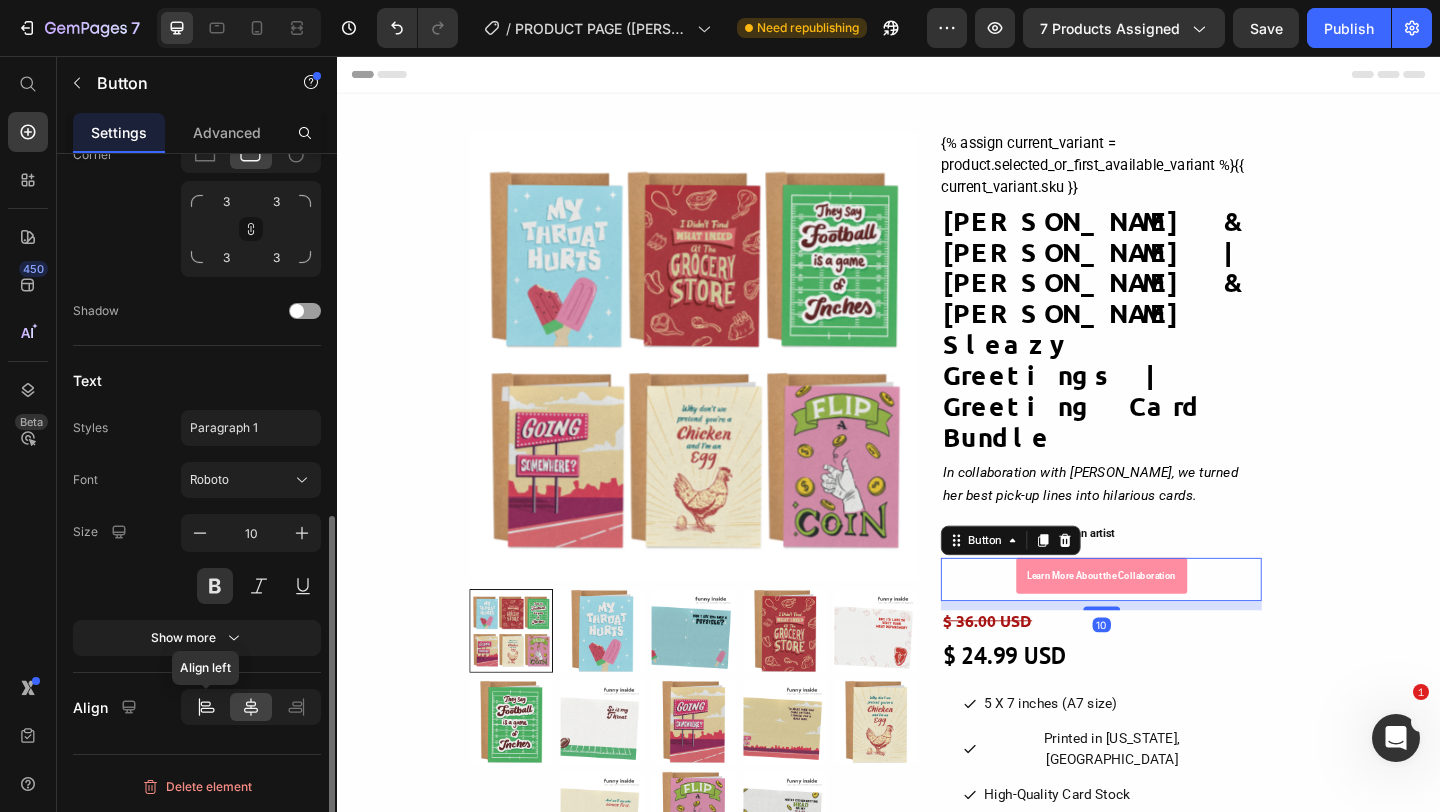 click 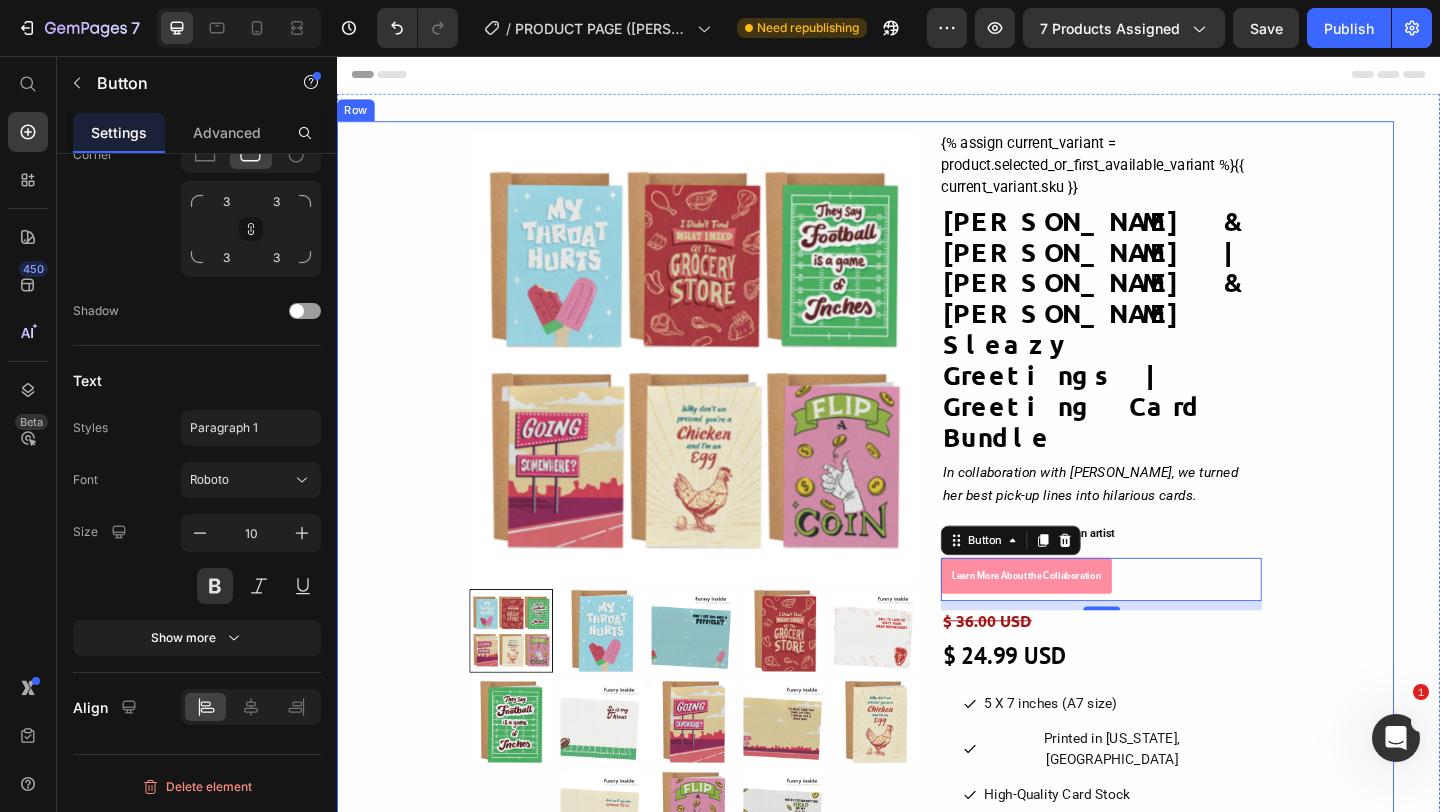 click on "Product Images & Gallery {% assign current_variant = product.selected_or_first_available_variant %}
{{ current_variant.sku }} Custom Code Tara & Brian | Tara & Brian X Sleazy Greetings | Greeting Card Bundle Product Title In collaboration with Tara Ball, we turned her best pick-up lines into hilarious cards. Text block
Hand-Designed by an artist Button Row Learn More About the Collaboration Button   10 $ 36.00 USD Product Price $ 24.99 USD Product Price
5 X 7 inches (A7 size) Button
Printed in Colorado, USA Button
High-Quality Card Stock Button
Envelope 30% Post Consumer Waste Recycled Paper Button Row 999  LEFT.  Don’t say we didn’t warn you when they’re gone. Stock Counter Buy it now Product Dynamic Checkout Add to cart Product Cart Button 1 Product Quantity Row
Free shipping over $50 Button We teamed up with  Tara & Brian
What you'll get:
6 Kraft envelopes made with 30% recycled paper" at bounding box center [912, 846] 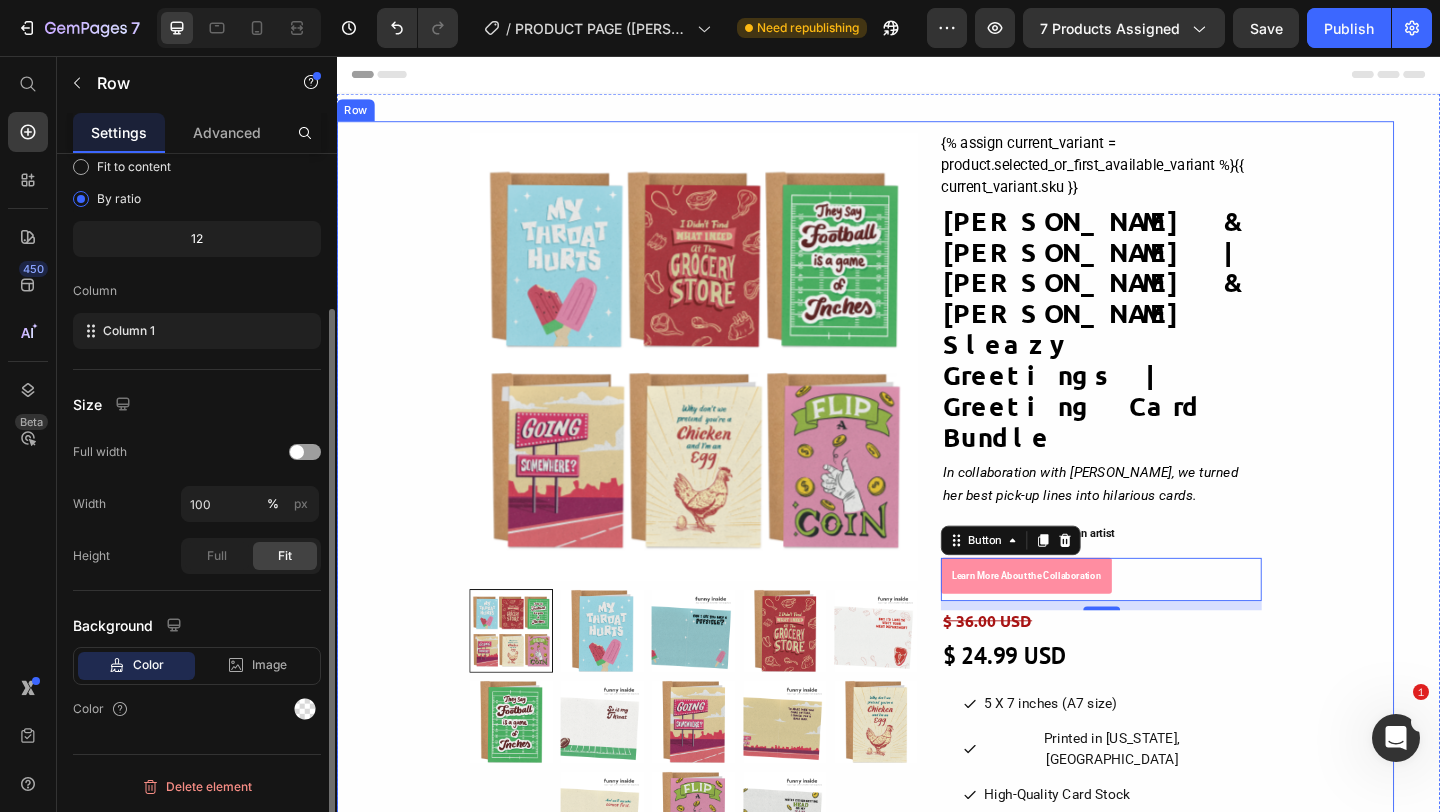 scroll, scrollTop: 0, scrollLeft: 0, axis: both 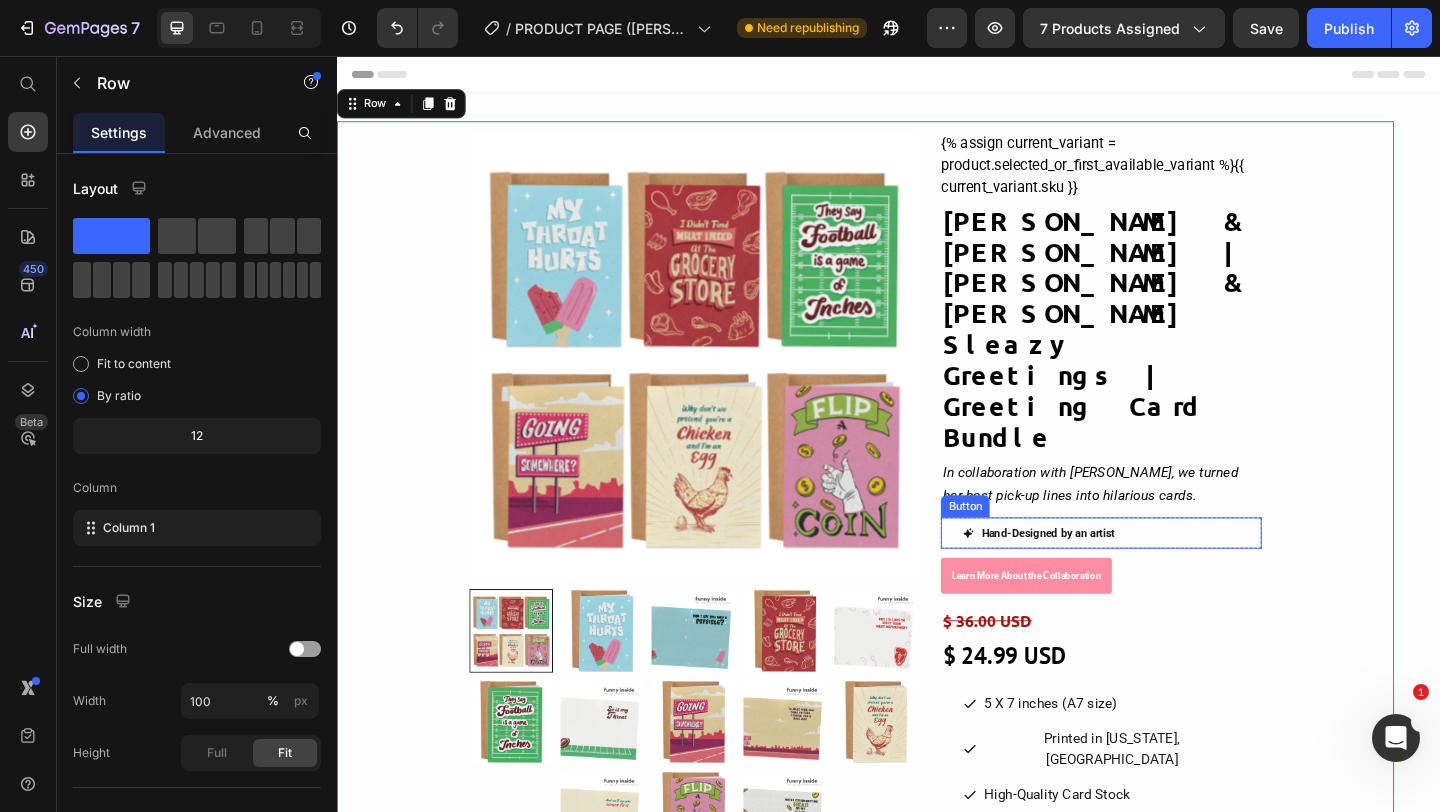 click on "Hand-Designed by an artist Button" at bounding box center (1168, 575) 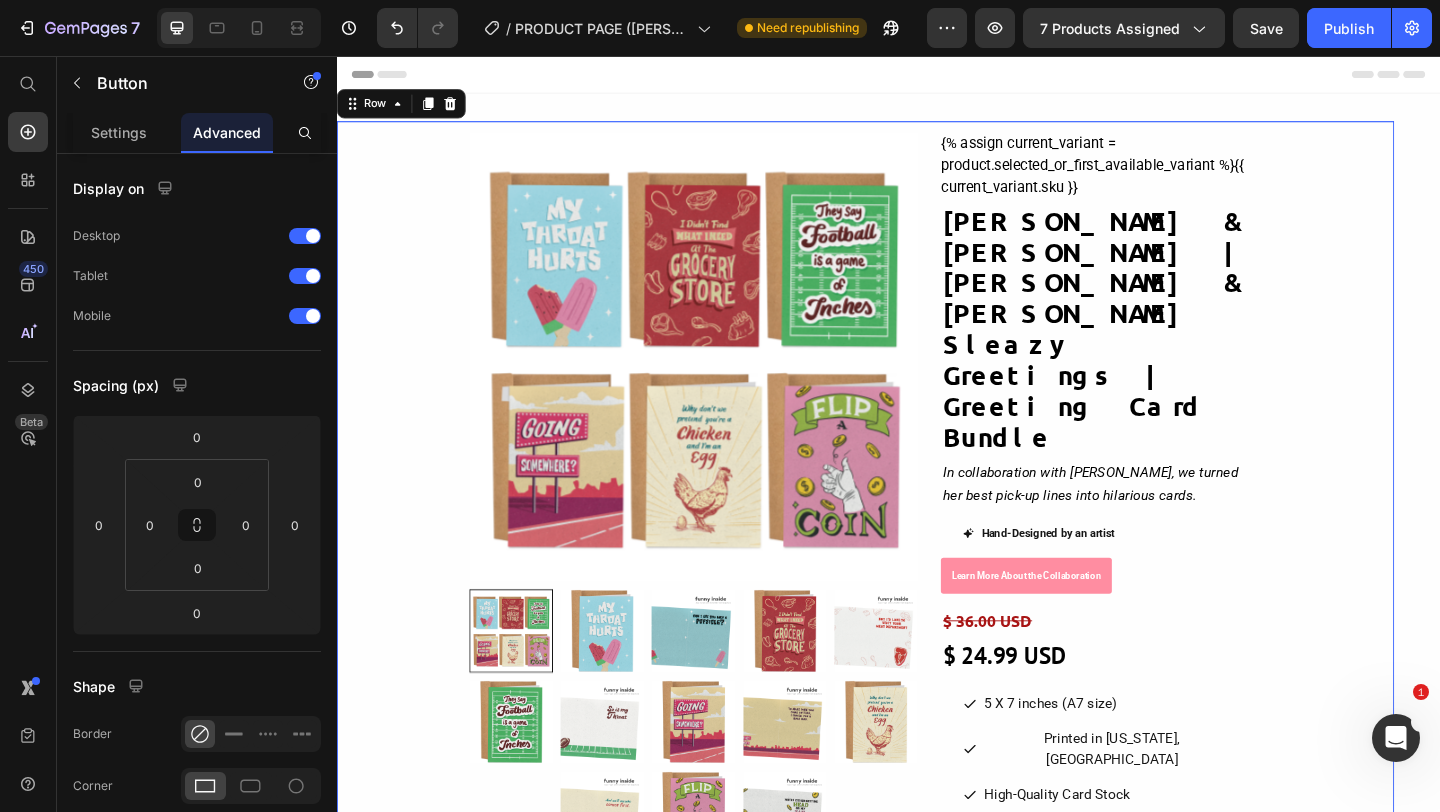 click on "Product Images & Gallery {% assign current_variant = product.selected_or_first_available_variant %}
{{ current_variant.sku }} Custom Code Tara & Brian | Tara & Brian X Sleazy Greetings | Greeting Card Bundle Product Title In collaboration with Tara Ball, we turned her best pick-up lines into hilarious cards. Text block
Hand-Designed by an artist Button Row Learn More About the Collaboration Button $ 36.00 USD Product Price $ 24.99 USD Product Price
5 X 7 inches (A7 size) Button
Printed in Colorado, USA Button
High-Quality Card Stock Button
Envelope 30% Post Consumer Waste Recycled Paper Button Row 999  LEFT.  Don’t say we didn’t warn you when they’re gone. Stock Counter Buy it now Product Dynamic Checkout Add to cart Product Cart Button 1 Product Quantity Row
Free shipping over $50 Button We teamed up with  Tara & Brian
What you'll get:
6 Kraft envelopes made with 30% recycled paper" at bounding box center [912, 846] 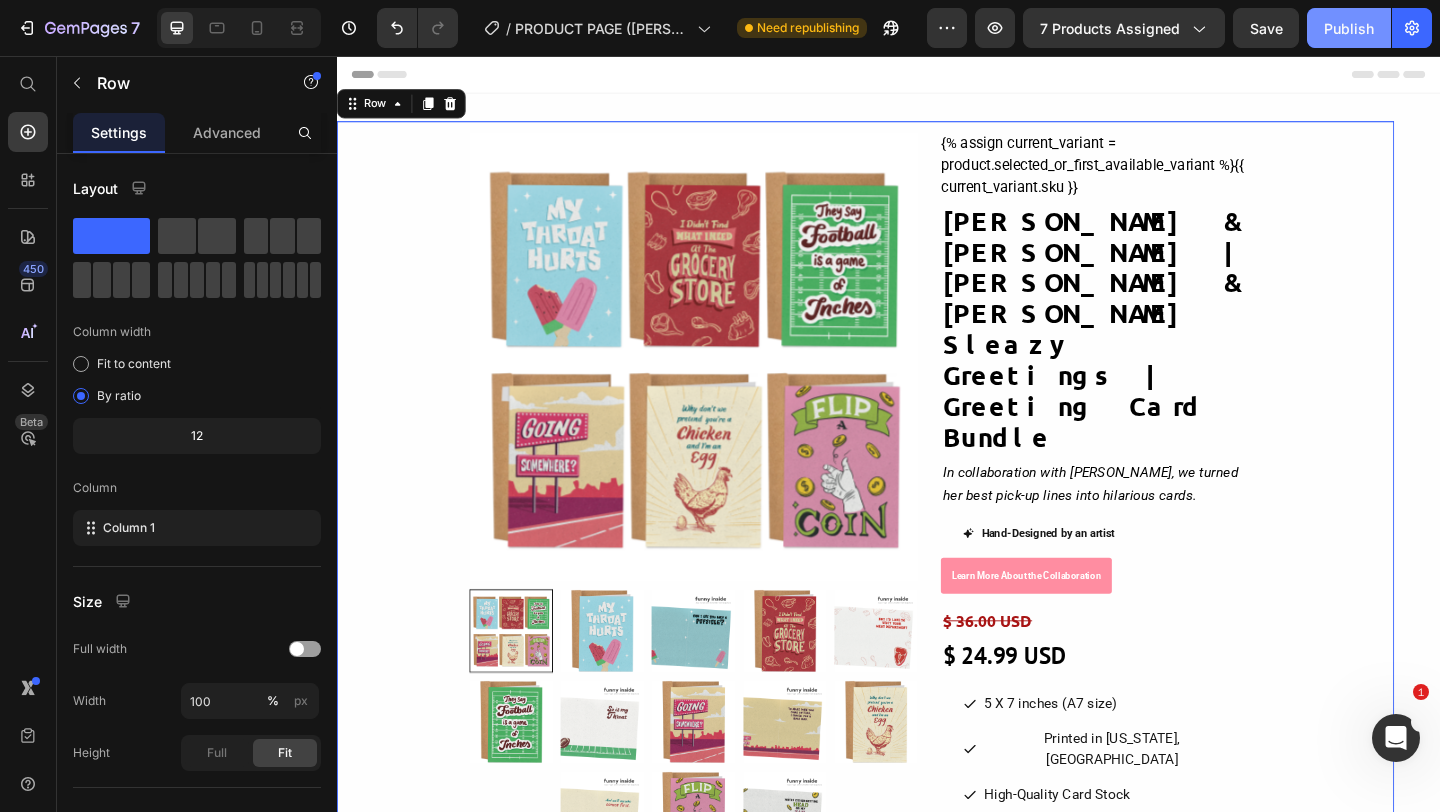 click on "Publish" at bounding box center (1349, 28) 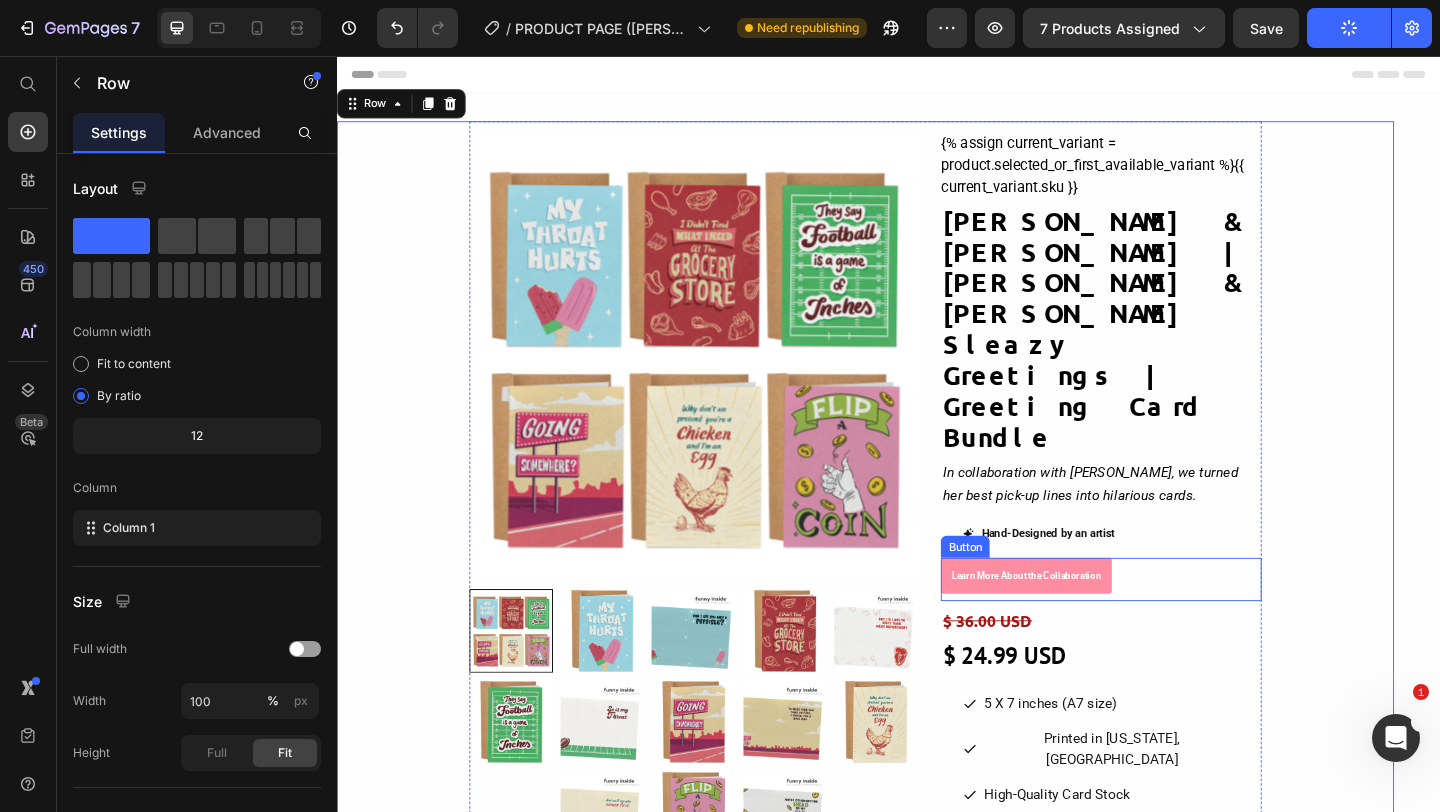 click on "Learn More About the Collaboration Button" at bounding box center [1168, 625] 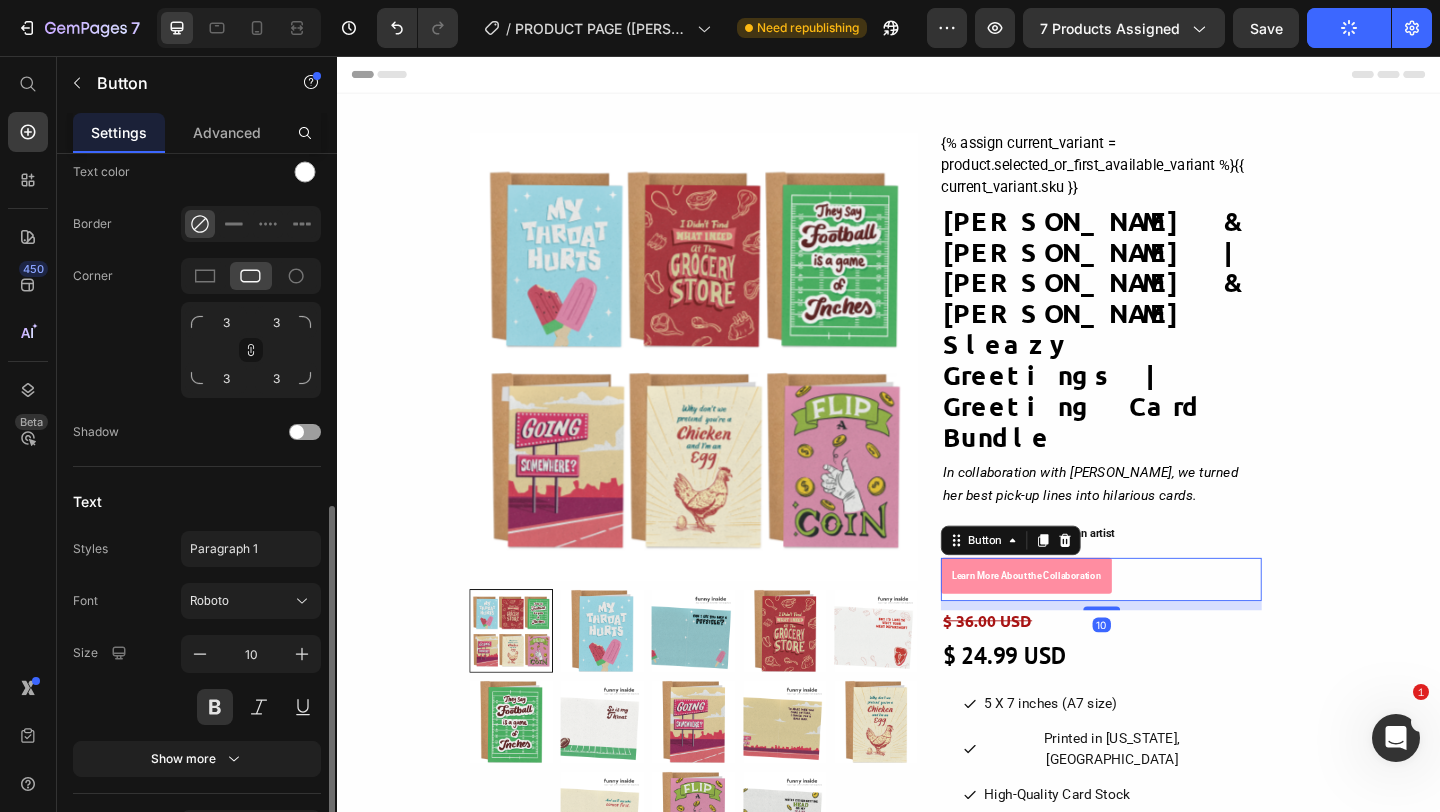 scroll, scrollTop: 694, scrollLeft: 0, axis: vertical 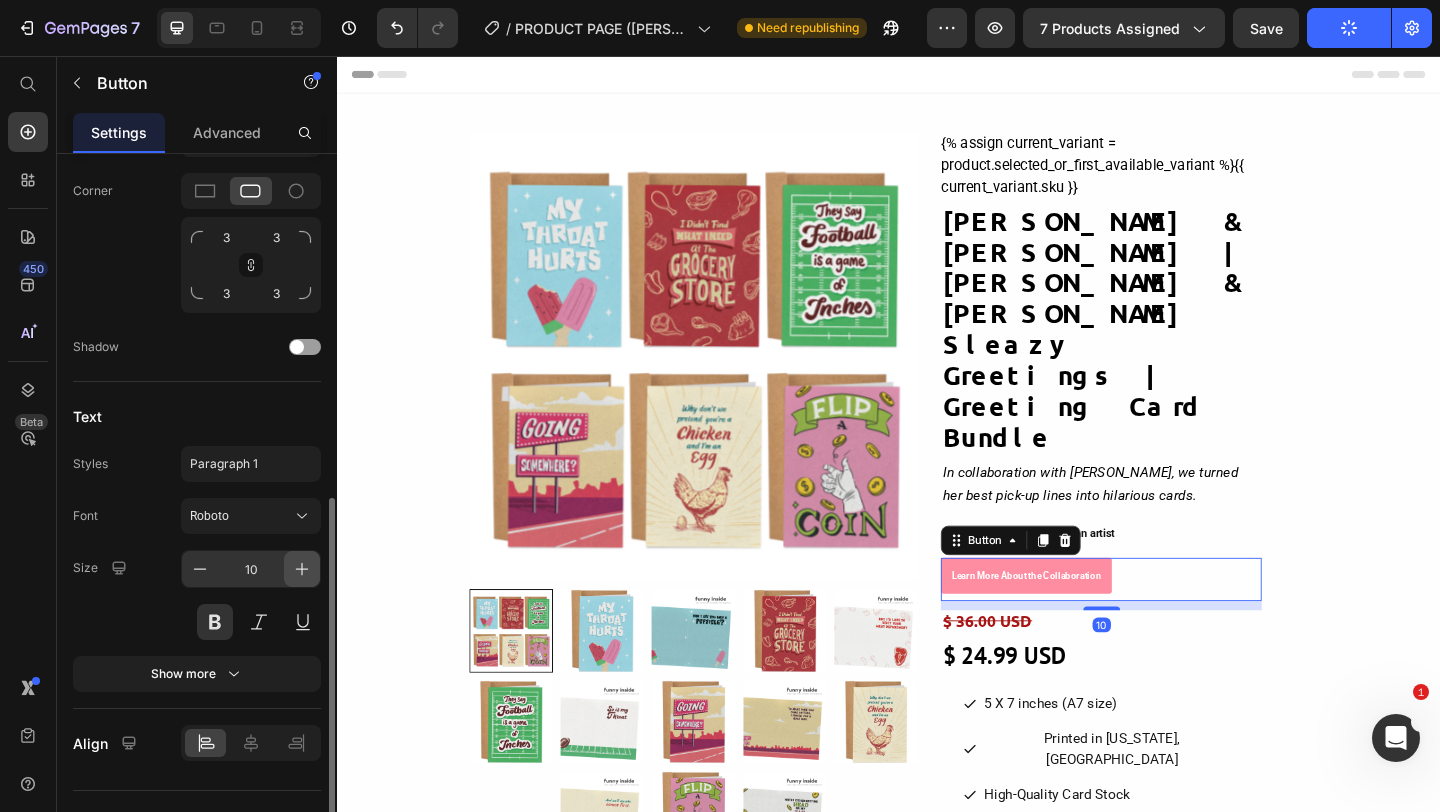 click at bounding box center [302, 569] 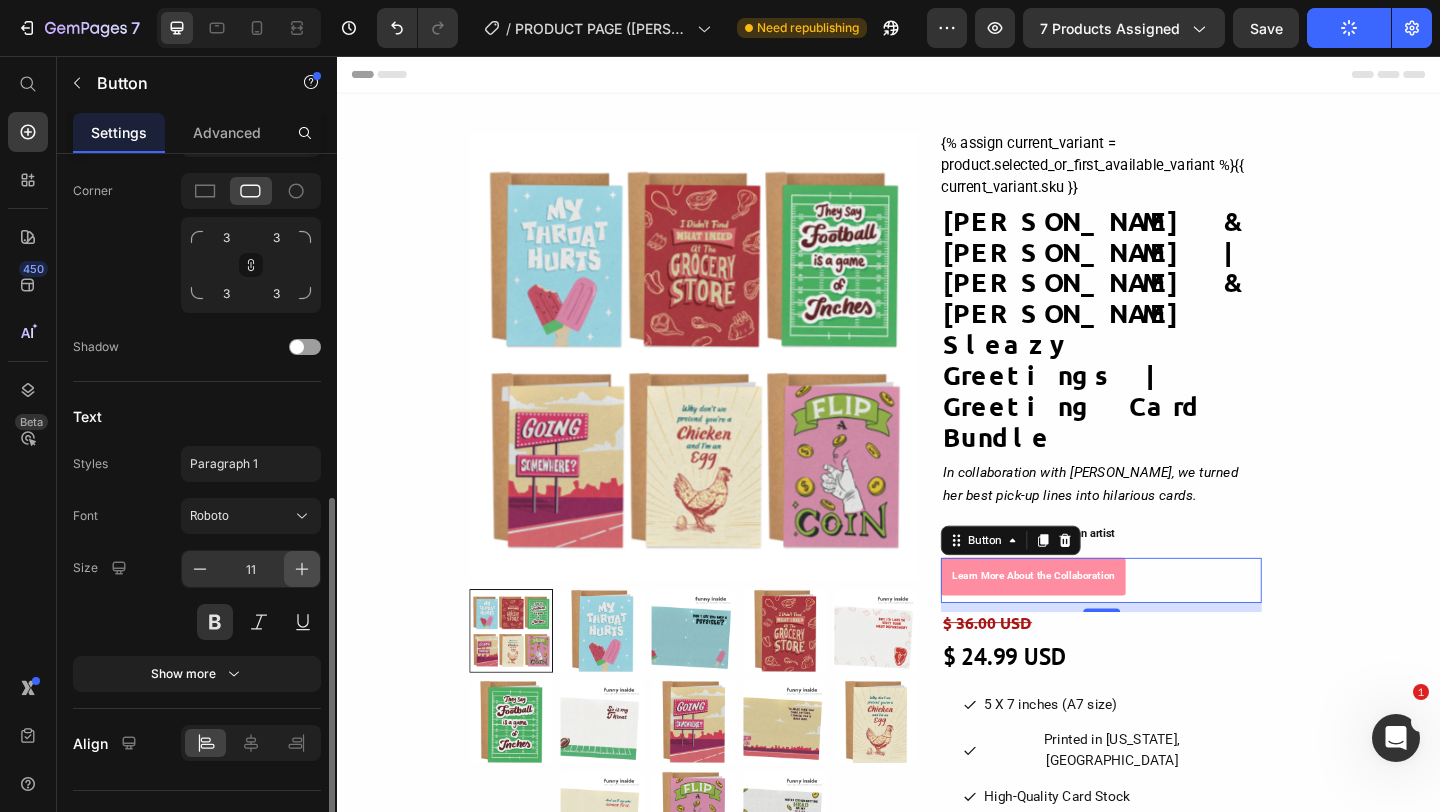 click at bounding box center [302, 569] 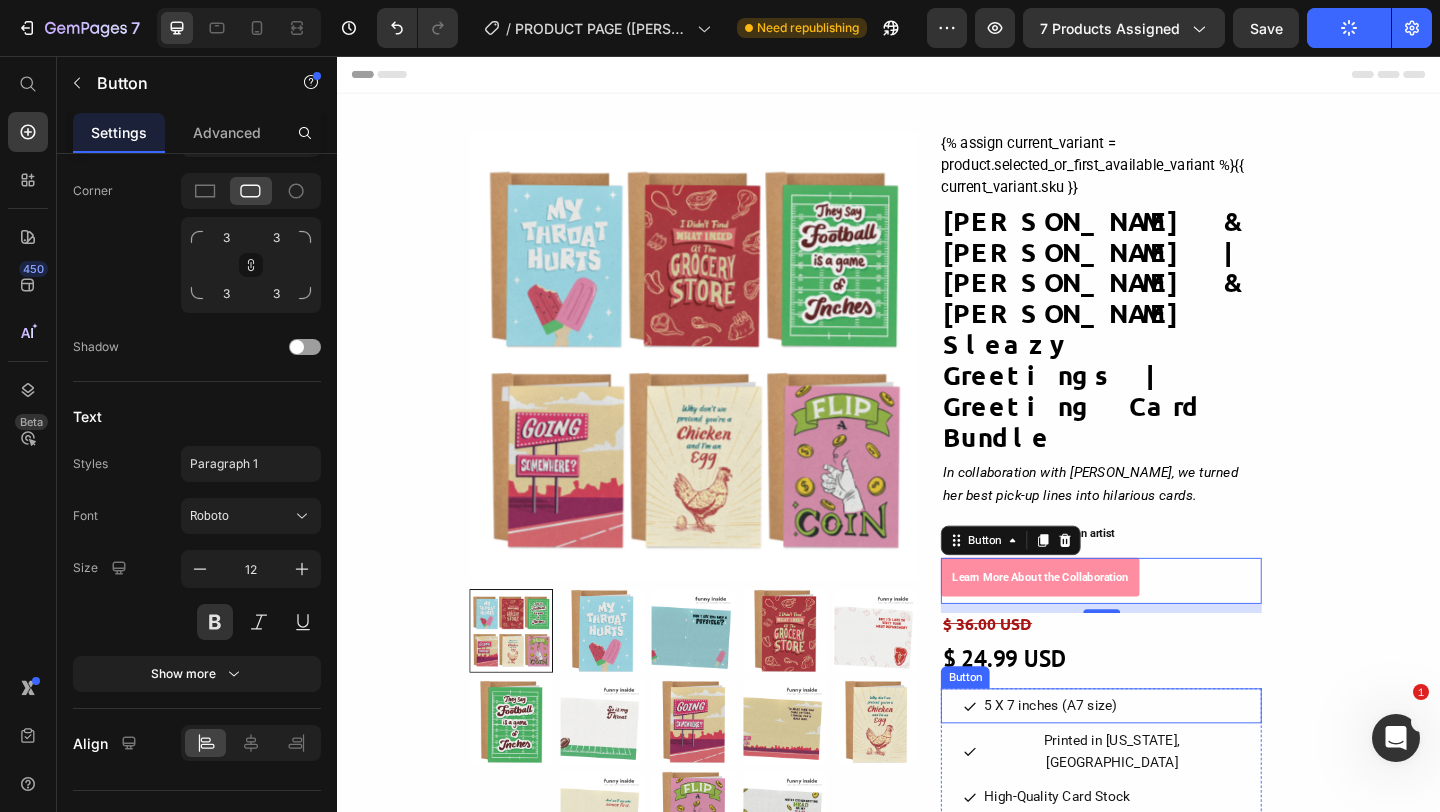click on "{% assign current_variant = product.selected_or_first_available_variant %}
{{ current_variant.sku }} Custom Code Tara & Brian | Tara & Brian X Sleazy Greetings | Greeting Card Bundle Product Title In collaboration with Tara Ball, we turned her best pick-up lines into hilarious cards. Text block
Hand-Designed by an artist Button Row Learn More About the Collaboration Button   10 $ 36.00 USD Product Price $ 24.99 USD Product Price
5 X 7 inches (A7 size) Button
Printed in Colorado, USA Button
High-Quality Card Stock Button
Envelope 30% Post Consumer Waste Recycled Paper Button Row 999  LEFT.  Don’t say we didn’t warn you when they’re gone. Stock Counter Buy it now Product Dynamic Checkout Add to cart Product Cart Button 1 Product Quantity Row
Free shipping over $50 Button We teamed up with  Tara & Brian
What you'll get:
The entire set of 6 Sleazy Greetings x Tara & Brian anniversary cards" at bounding box center [1168, 843] 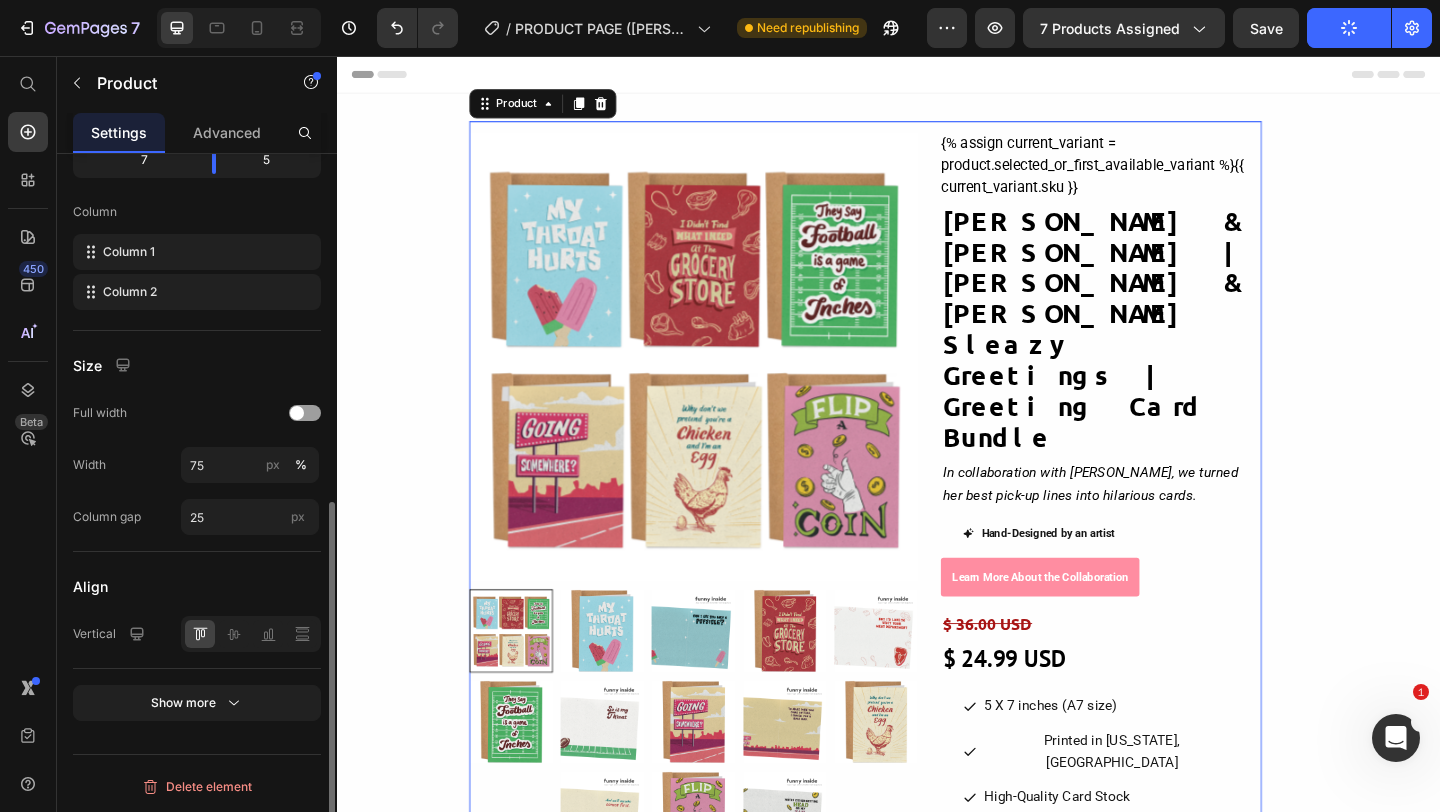scroll, scrollTop: 0, scrollLeft: 0, axis: both 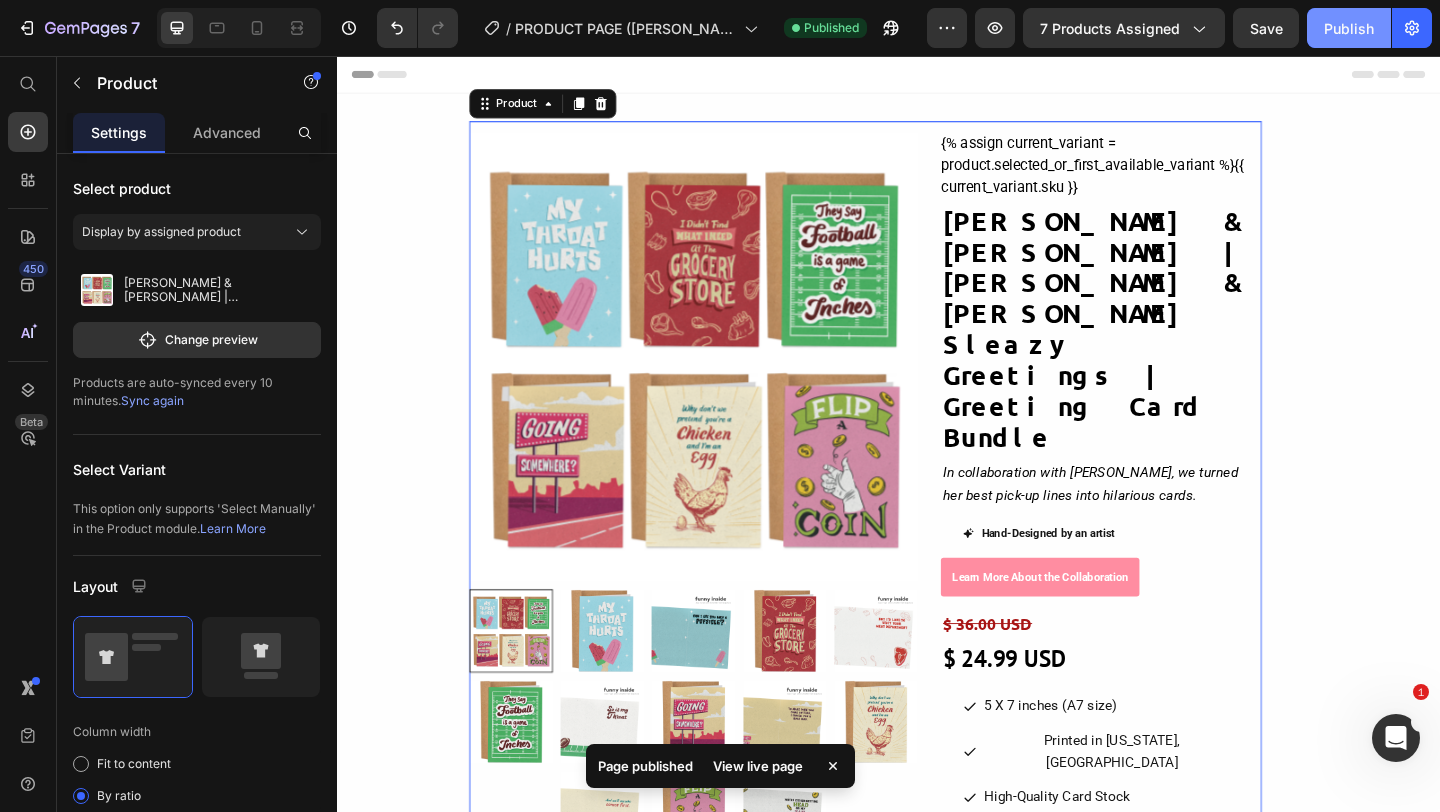 click on "Publish" at bounding box center [1349, 28] 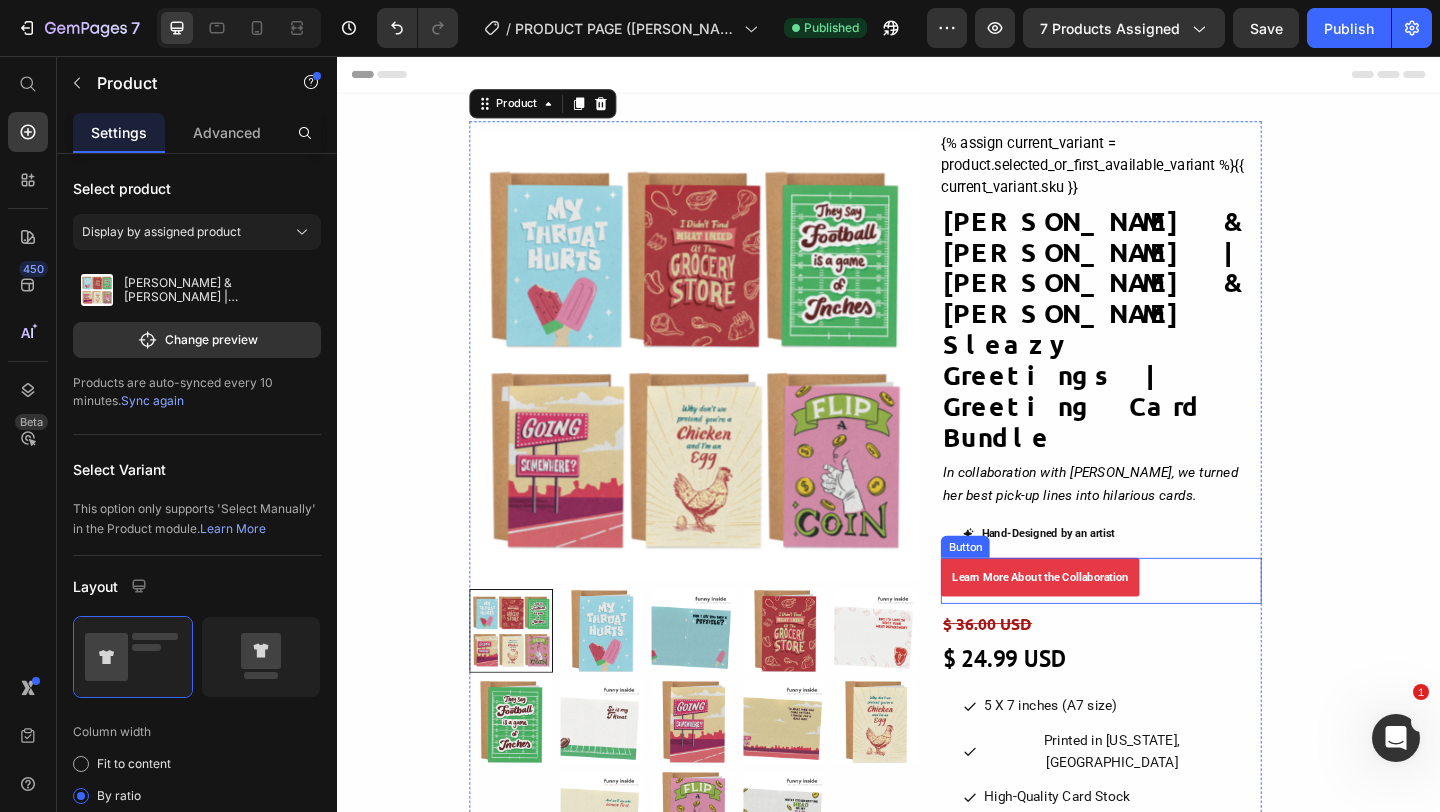 click on "Learn More About the Collaboration" at bounding box center (1102, 623) 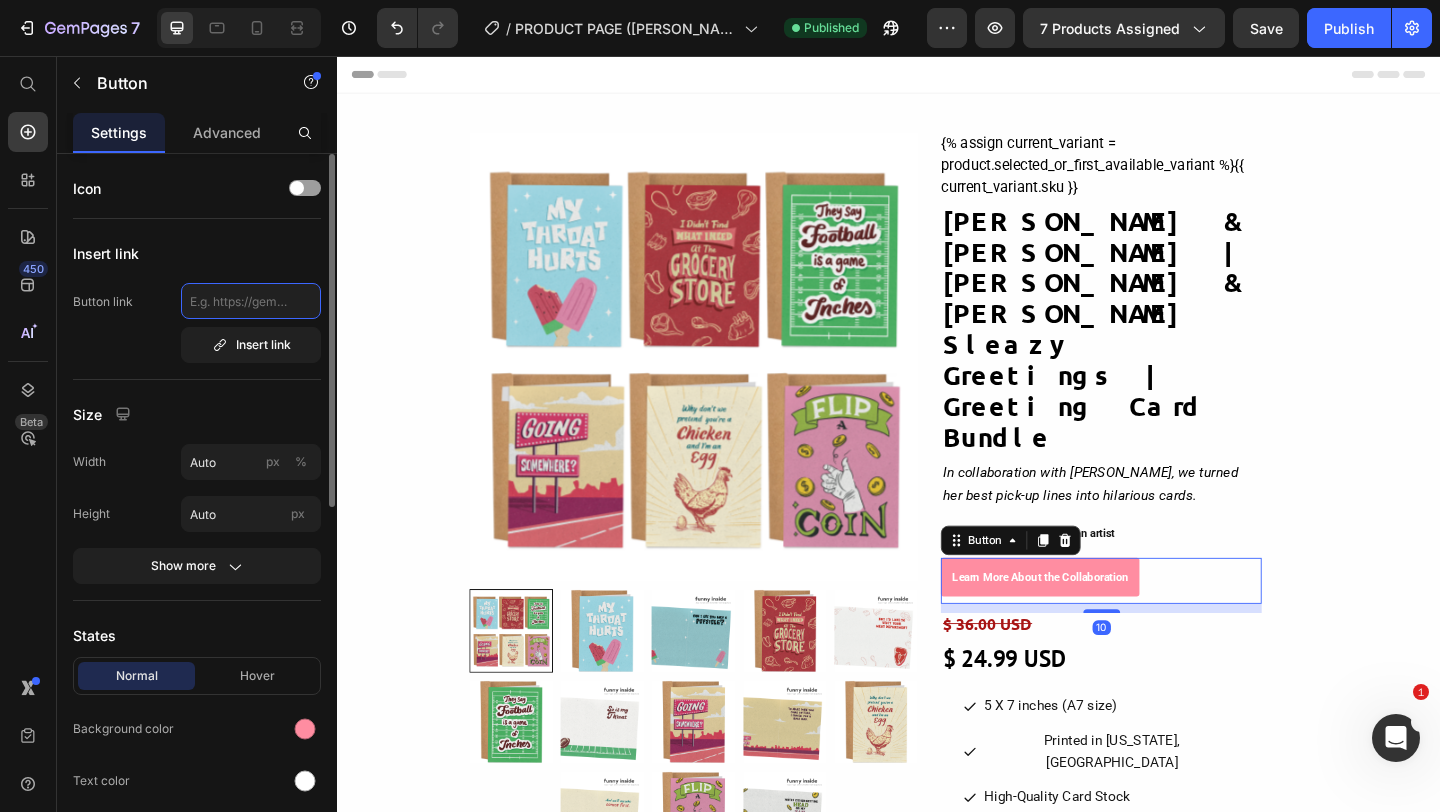 click 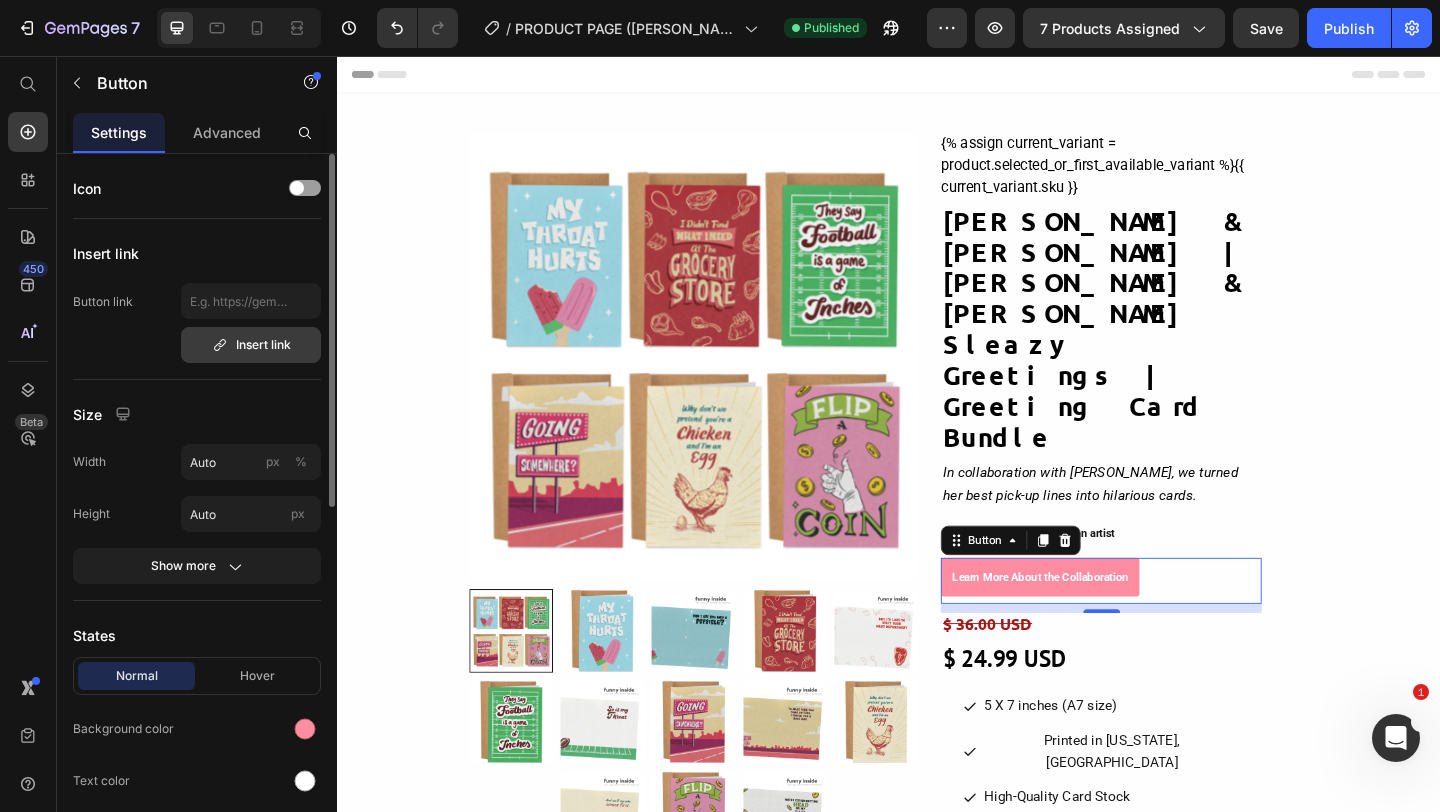 click on "Insert link" at bounding box center [251, 345] 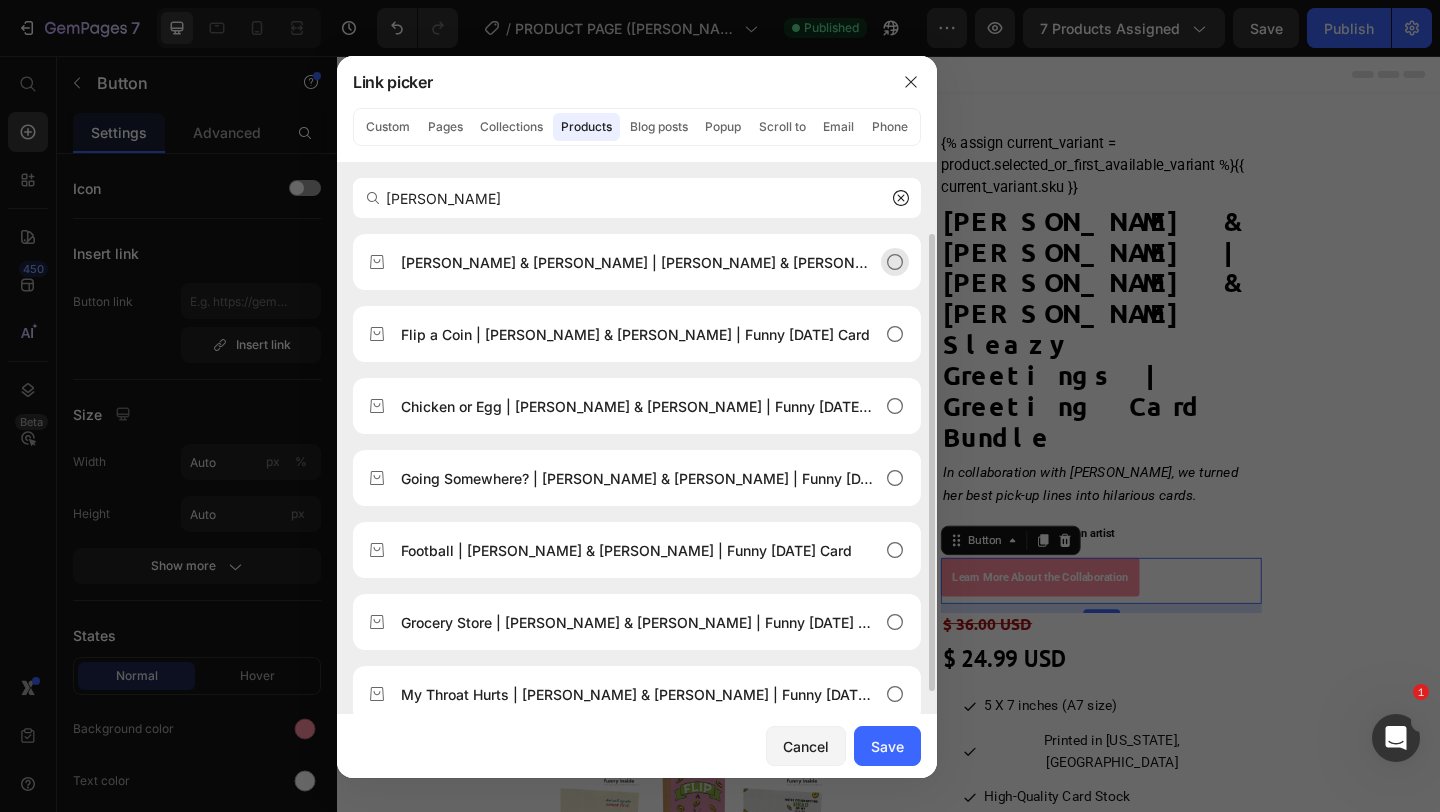 type on "tara" 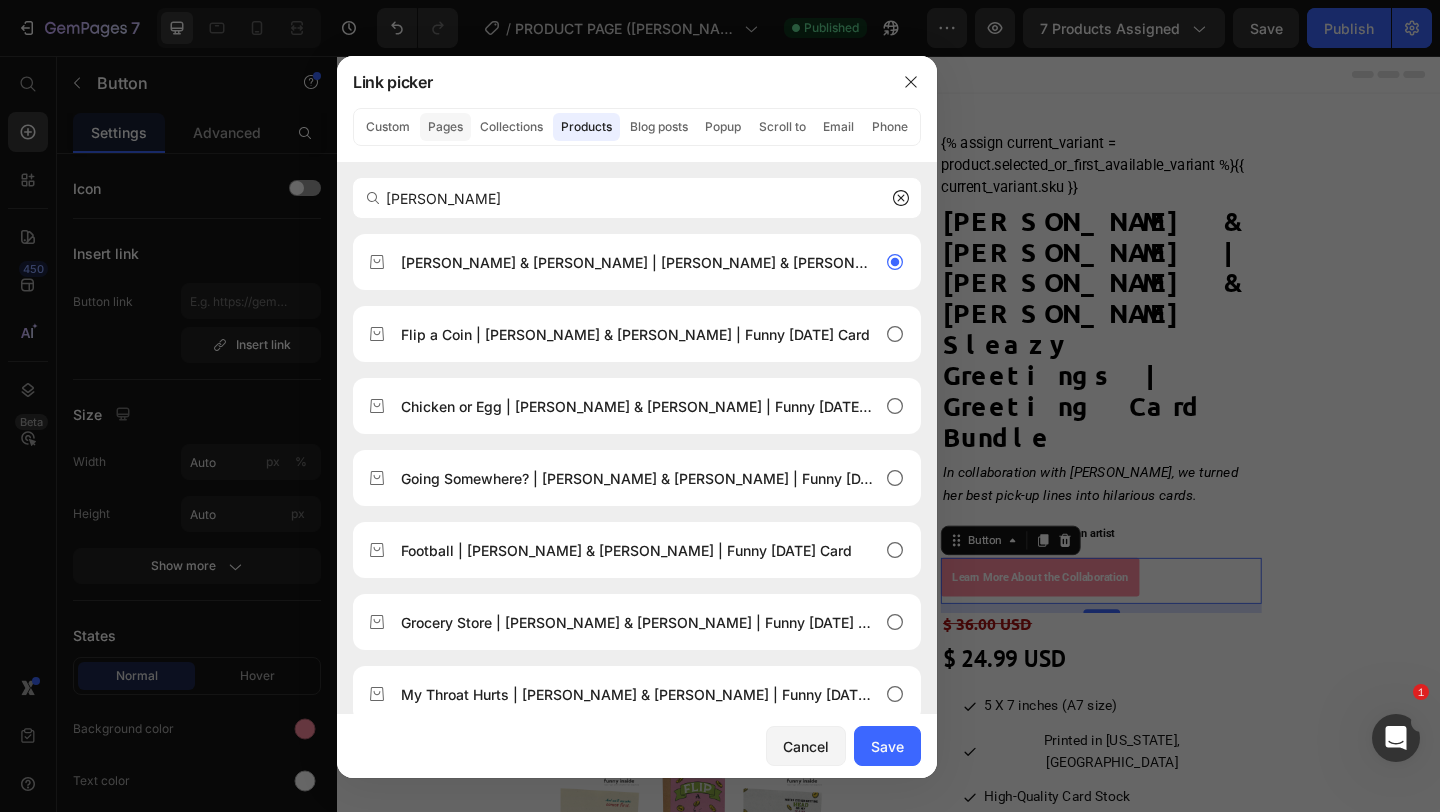 click on "Pages" 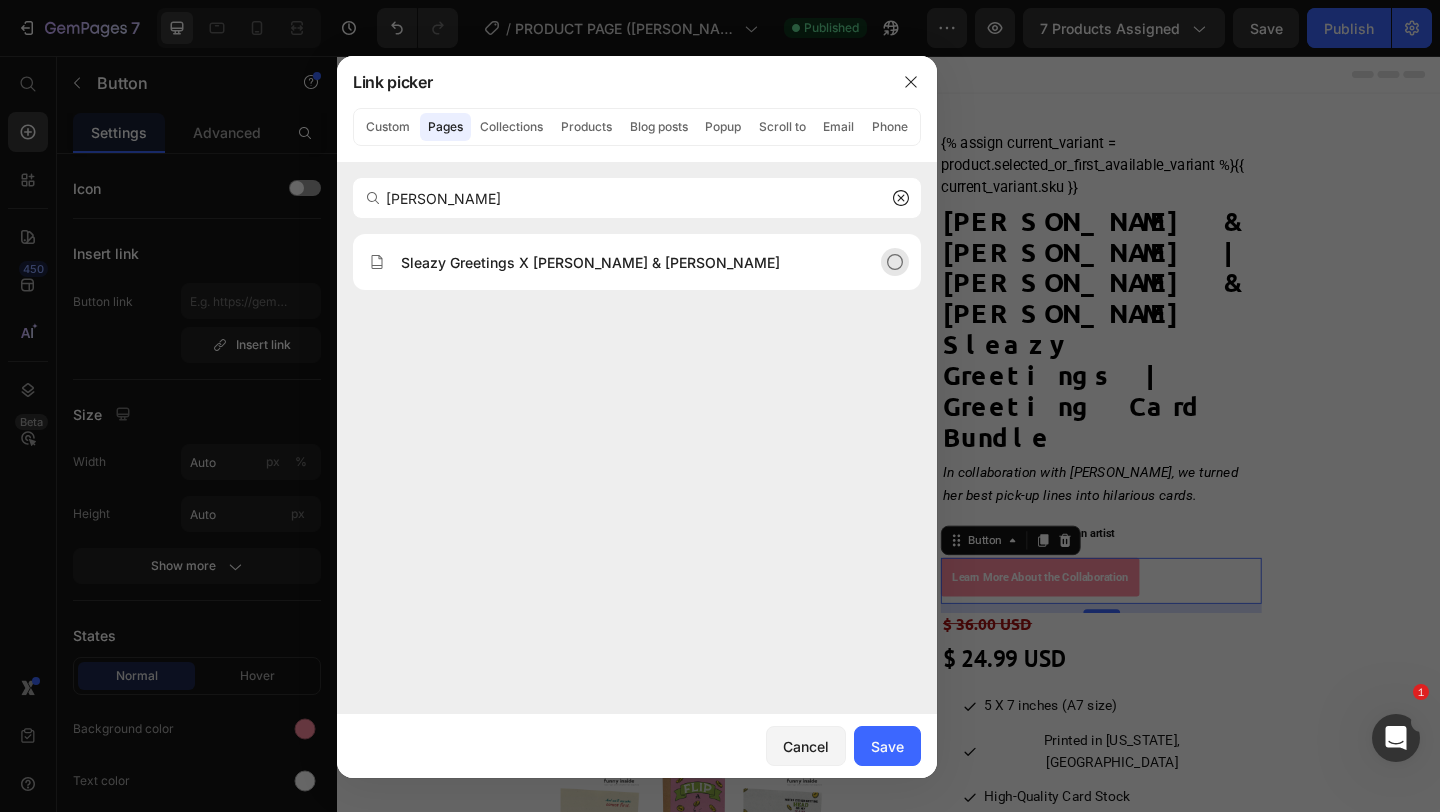 type on "tara" 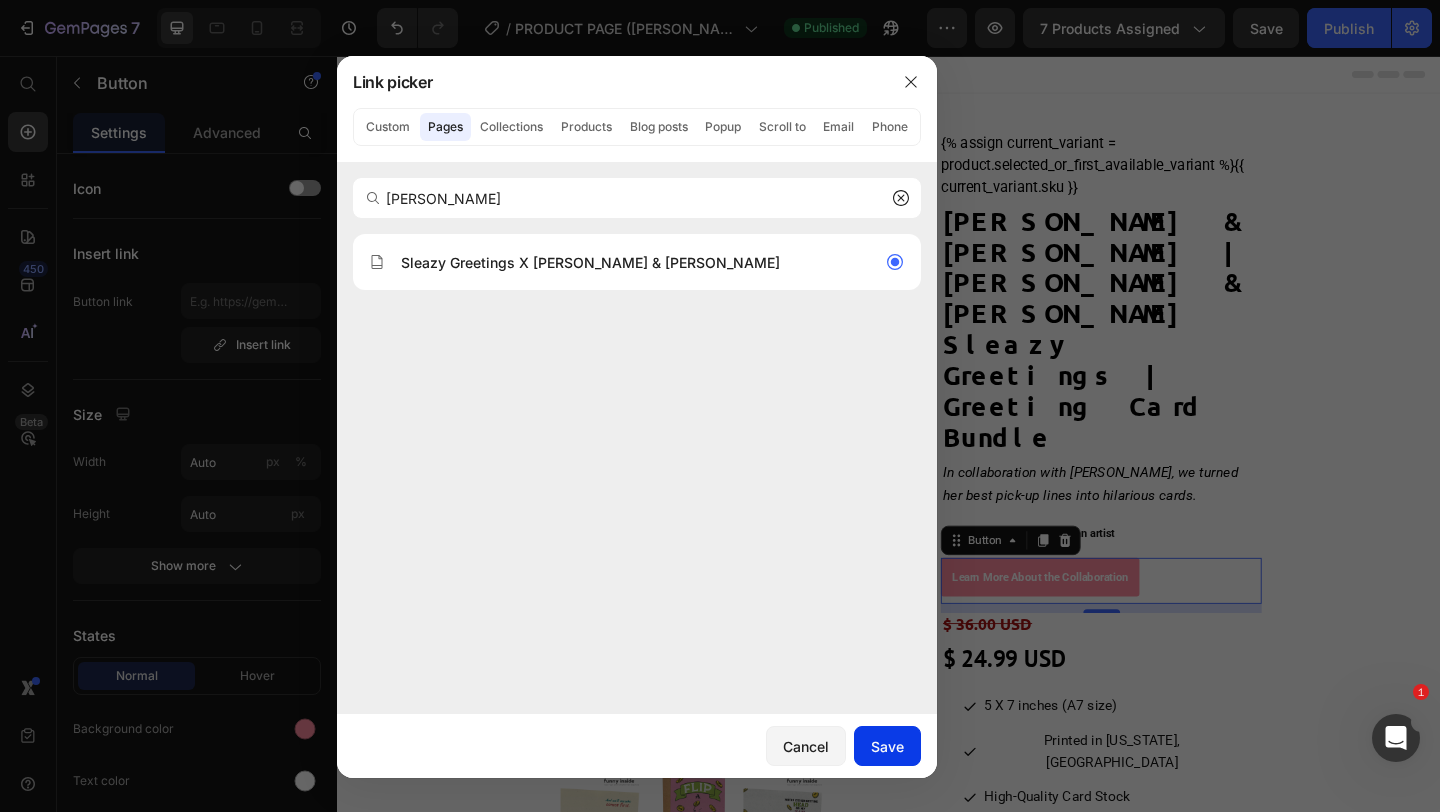 click on "Save" at bounding box center [887, 746] 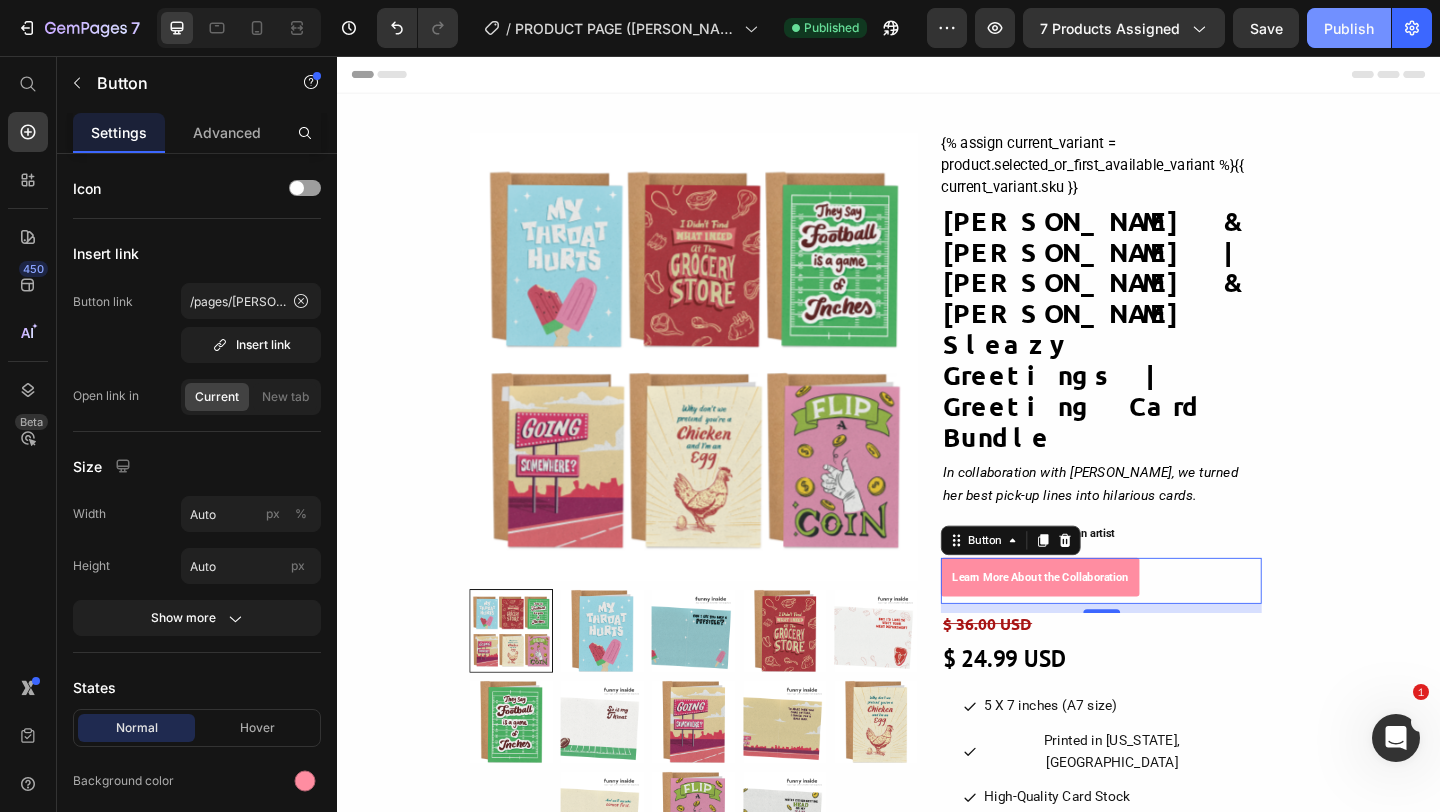 click on "Publish" at bounding box center (1349, 28) 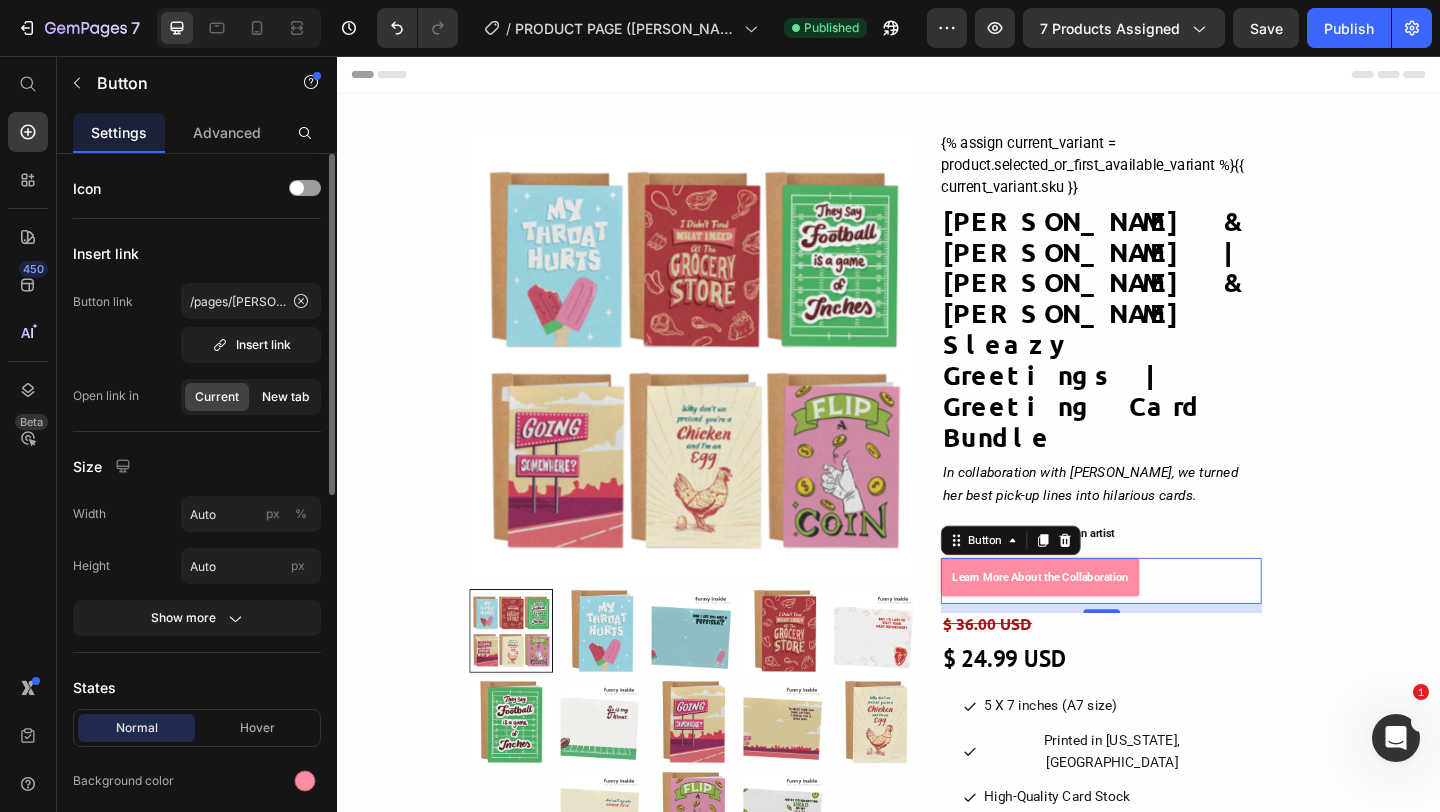 click on "New tab" 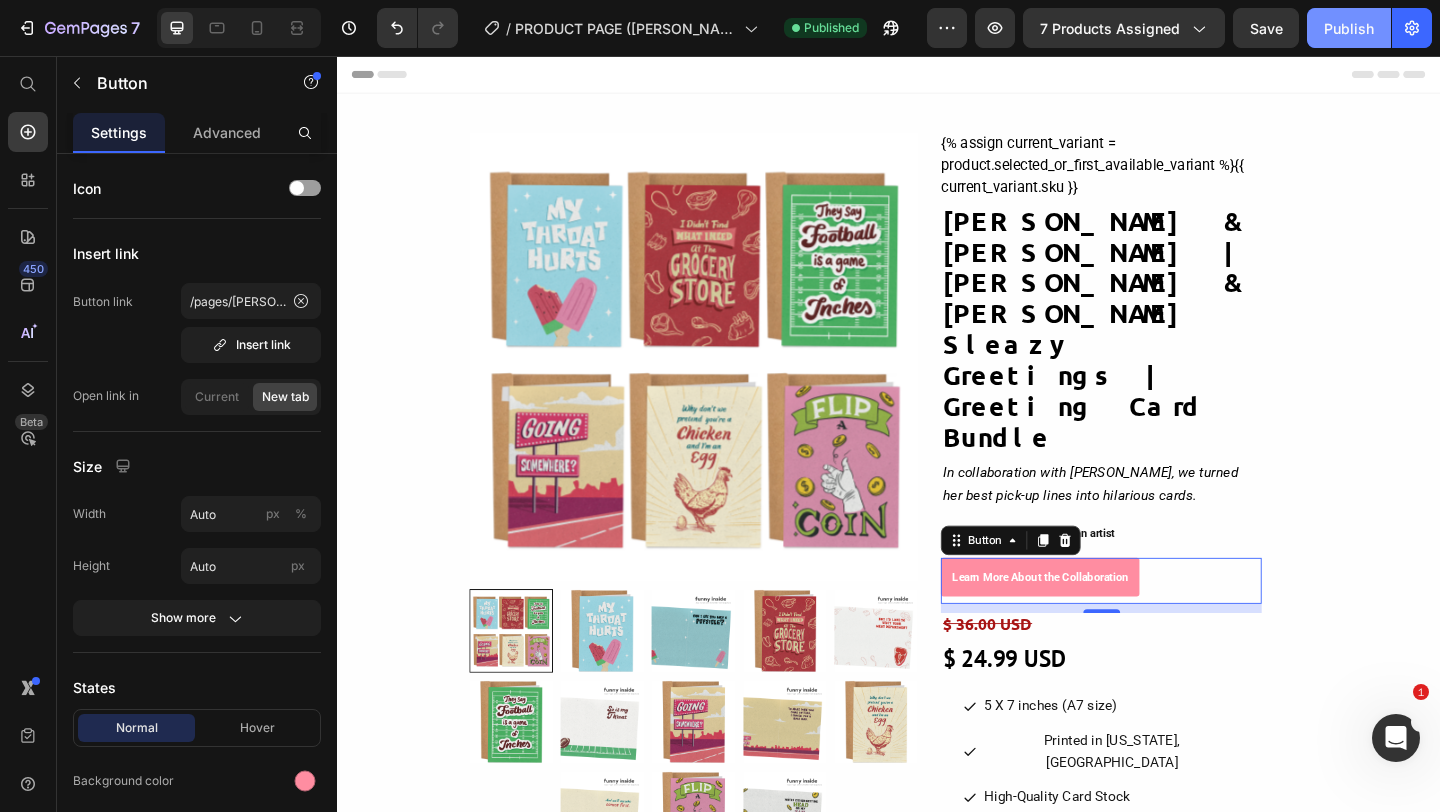 click on "Publish" 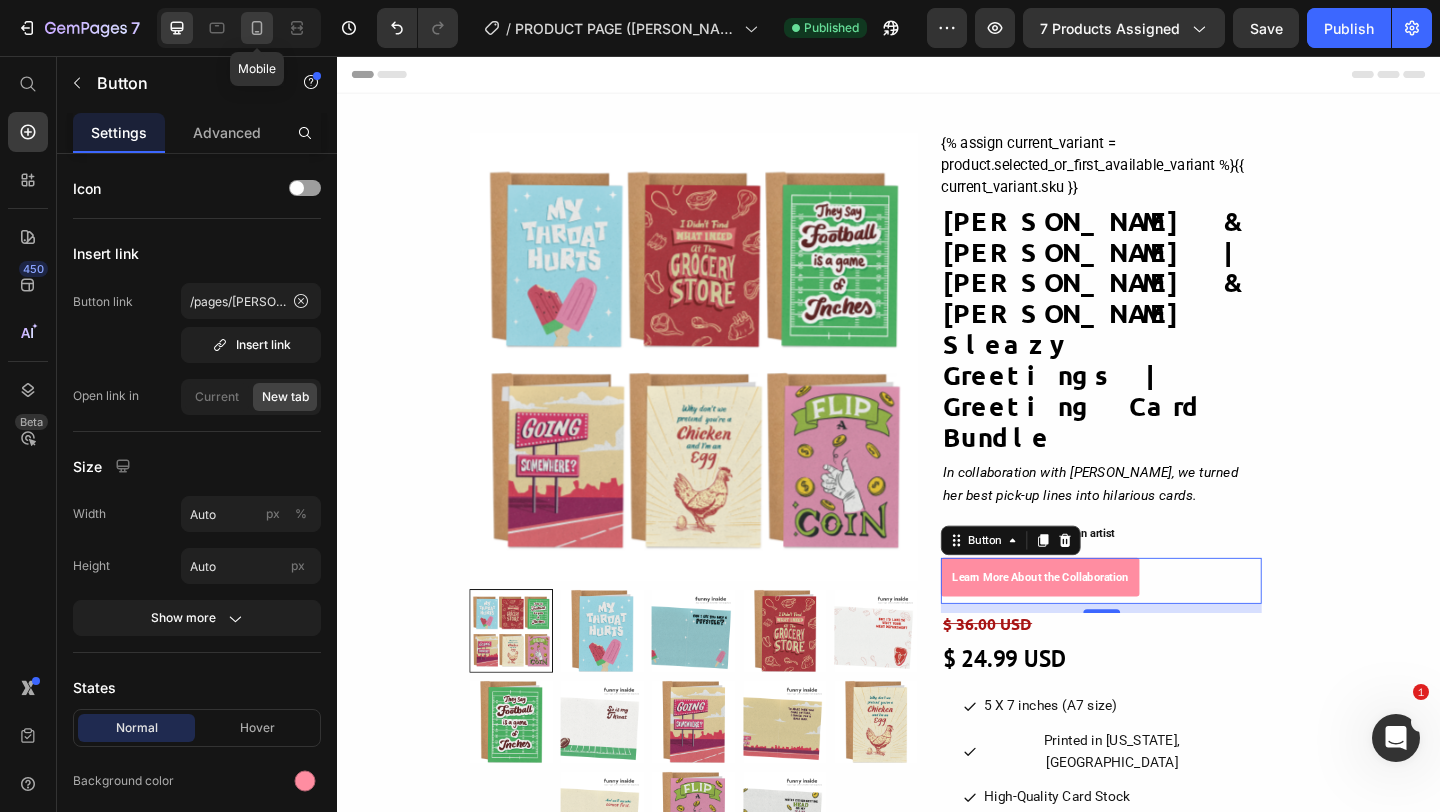 click 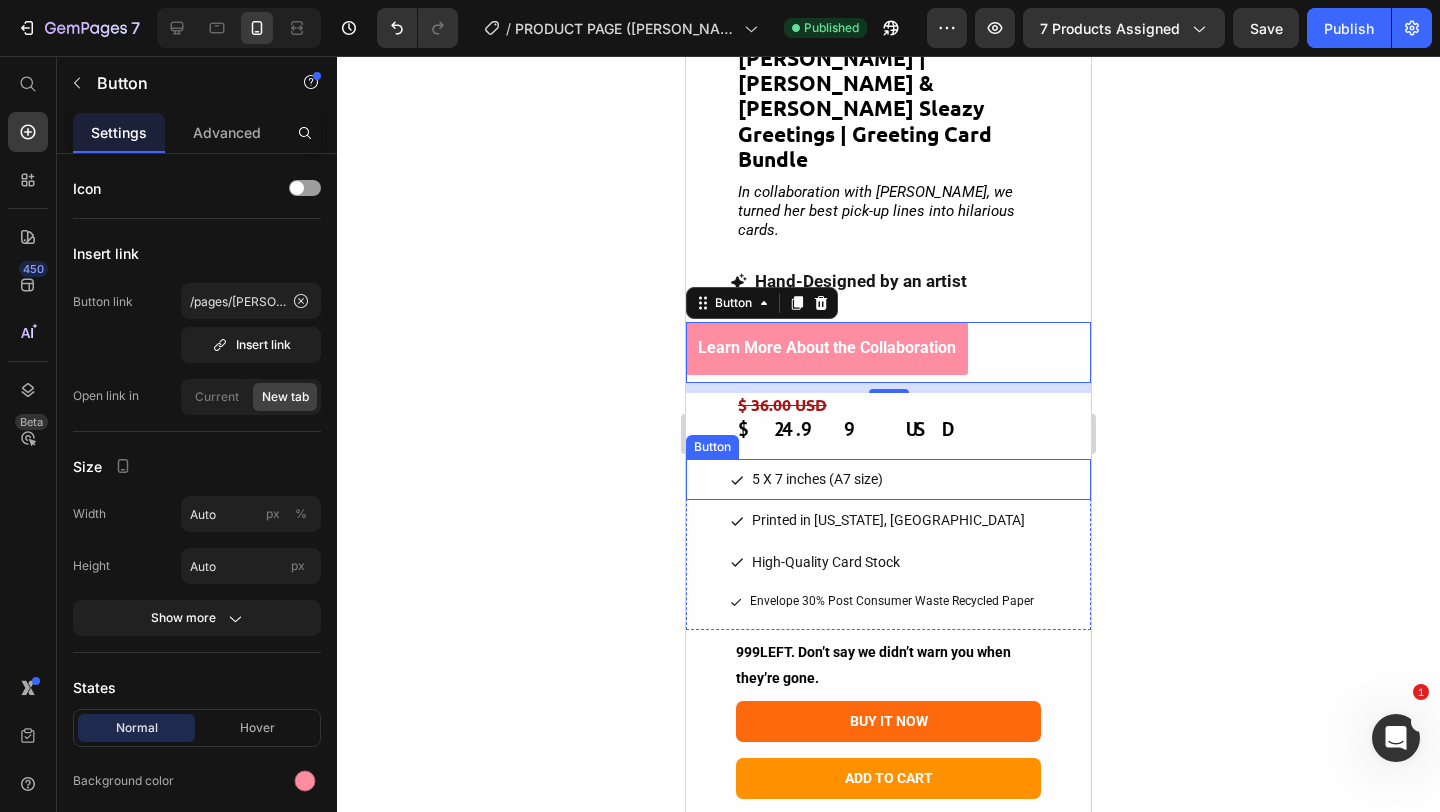 scroll, scrollTop: 563, scrollLeft: 0, axis: vertical 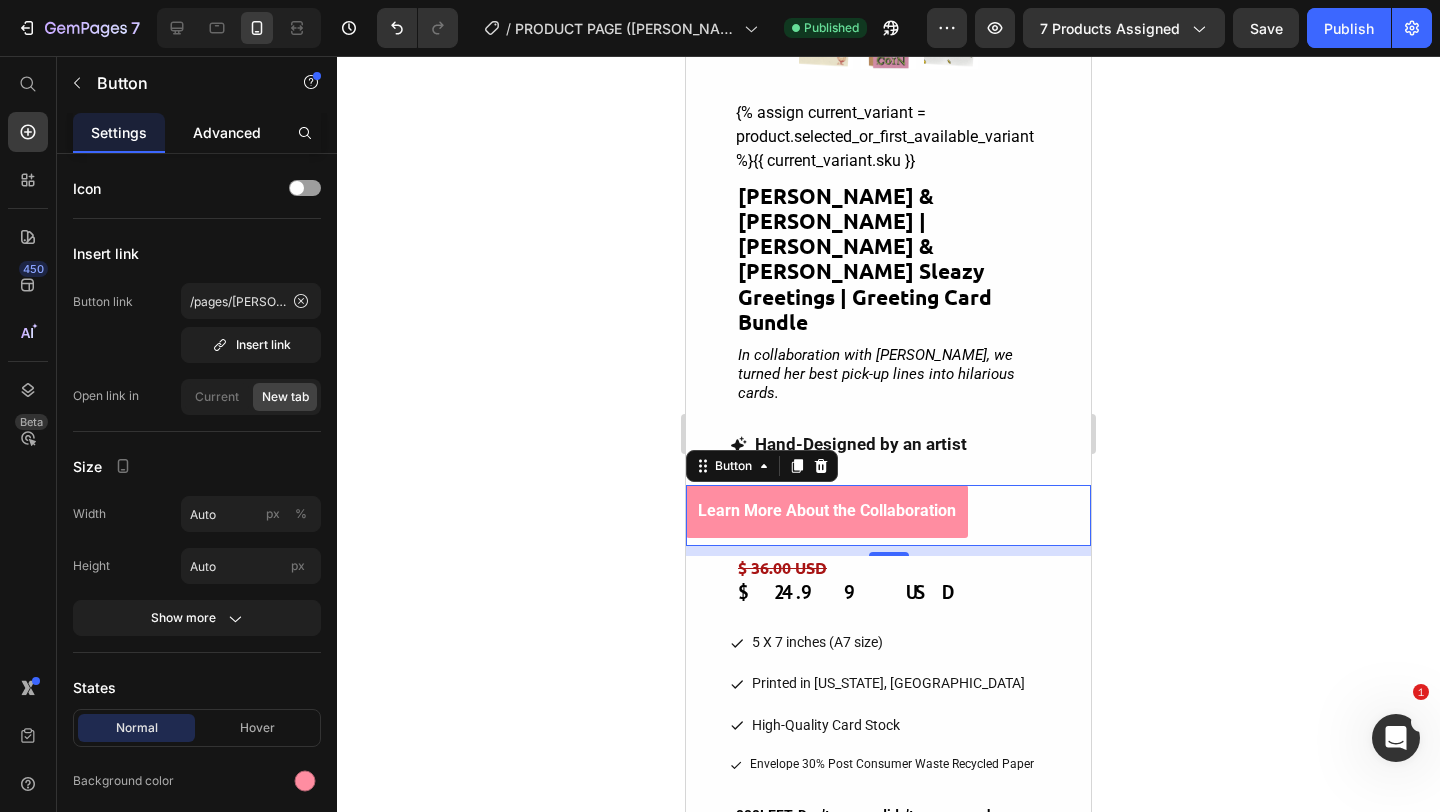 click on "Advanced" at bounding box center [227, 132] 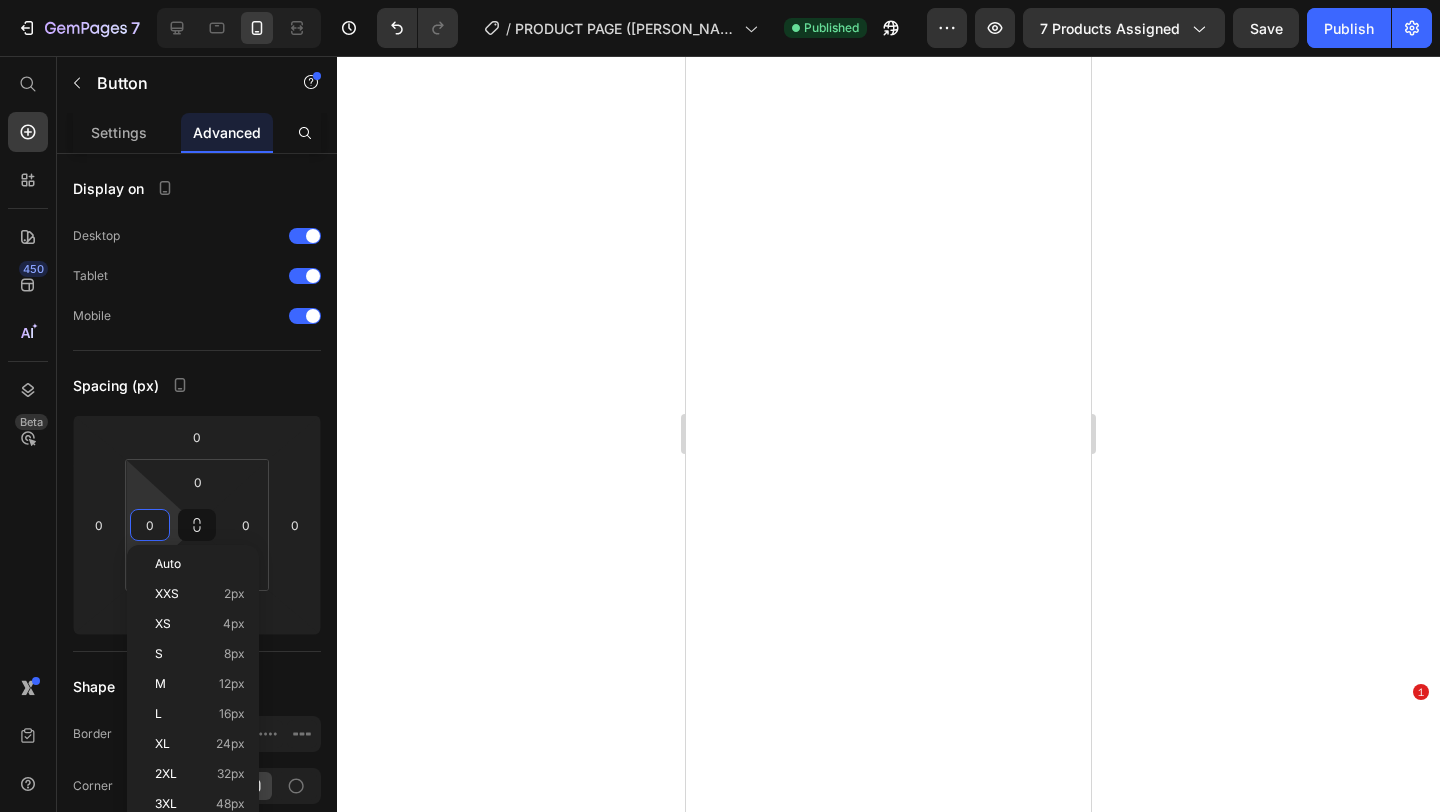 scroll, scrollTop: 0, scrollLeft: 0, axis: both 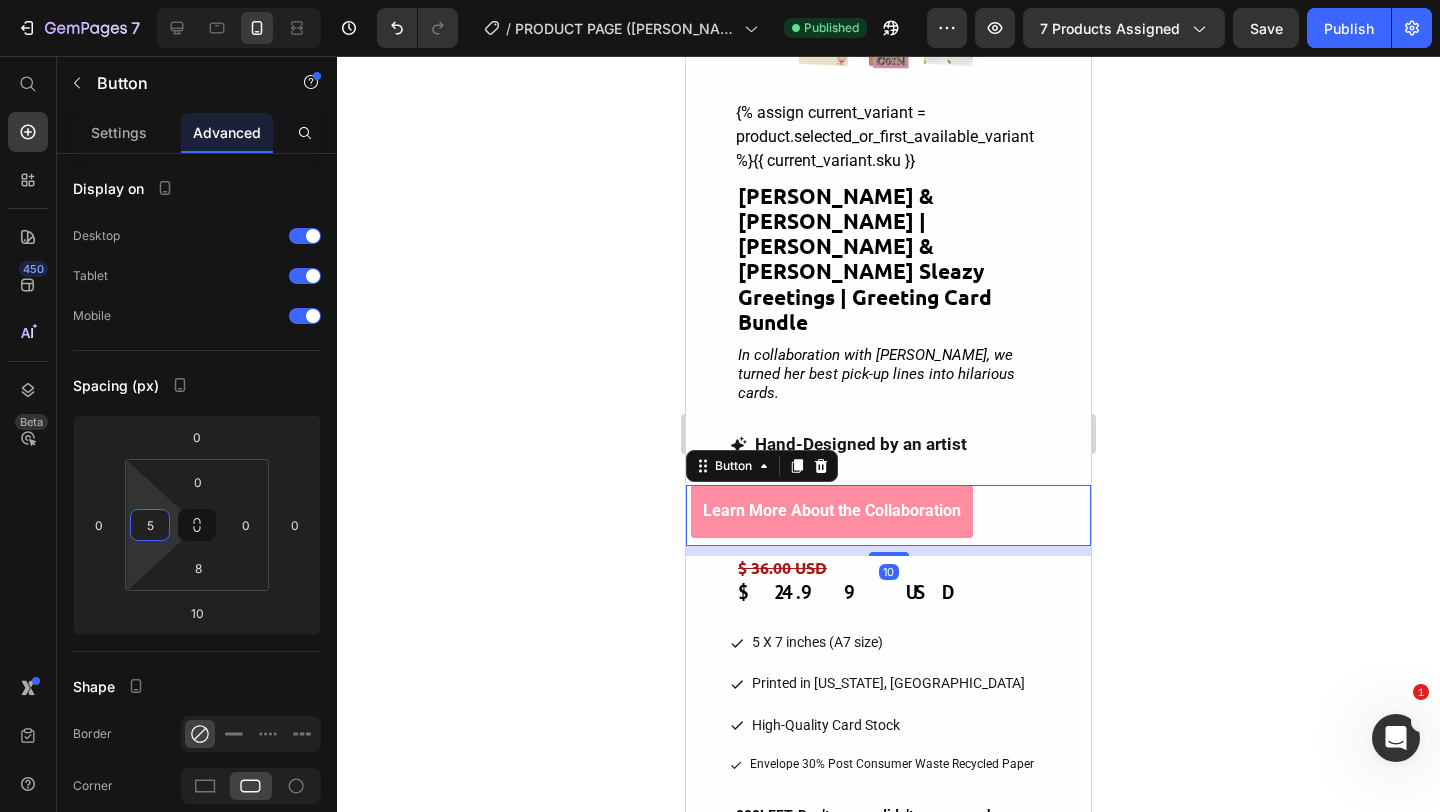 type on "50" 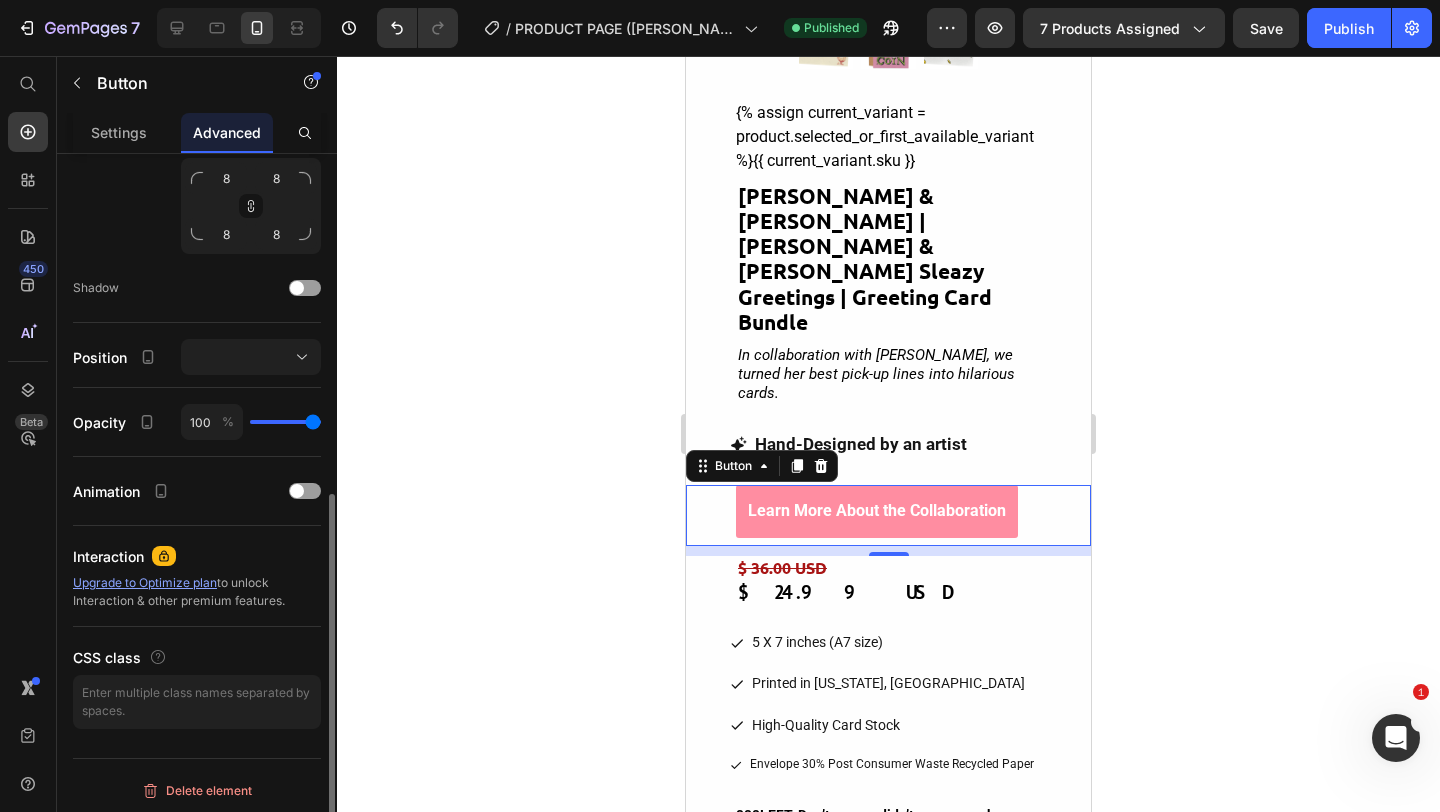 scroll, scrollTop: 658, scrollLeft: 0, axis: vertical 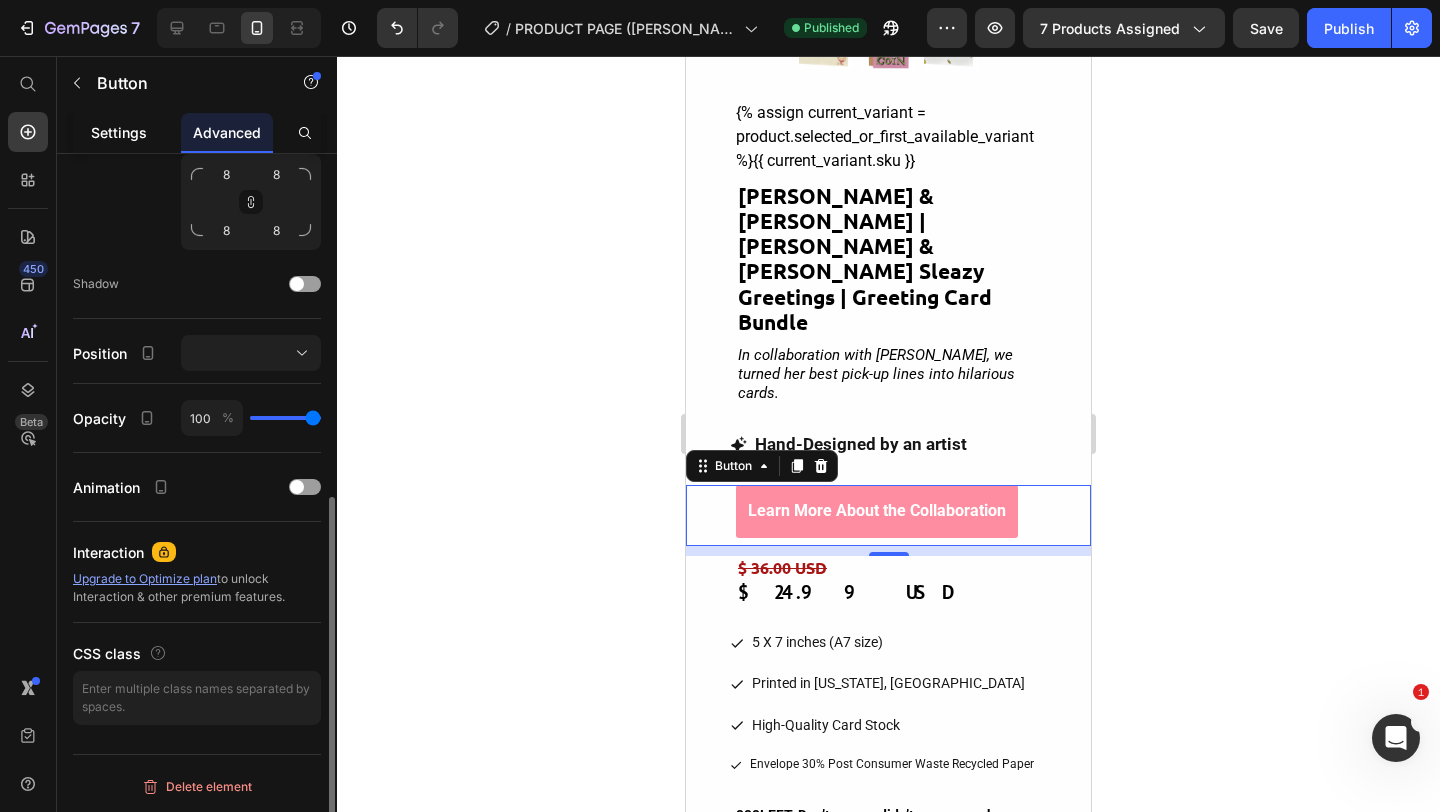 click on "Settings" at bounding box center [119, 132] 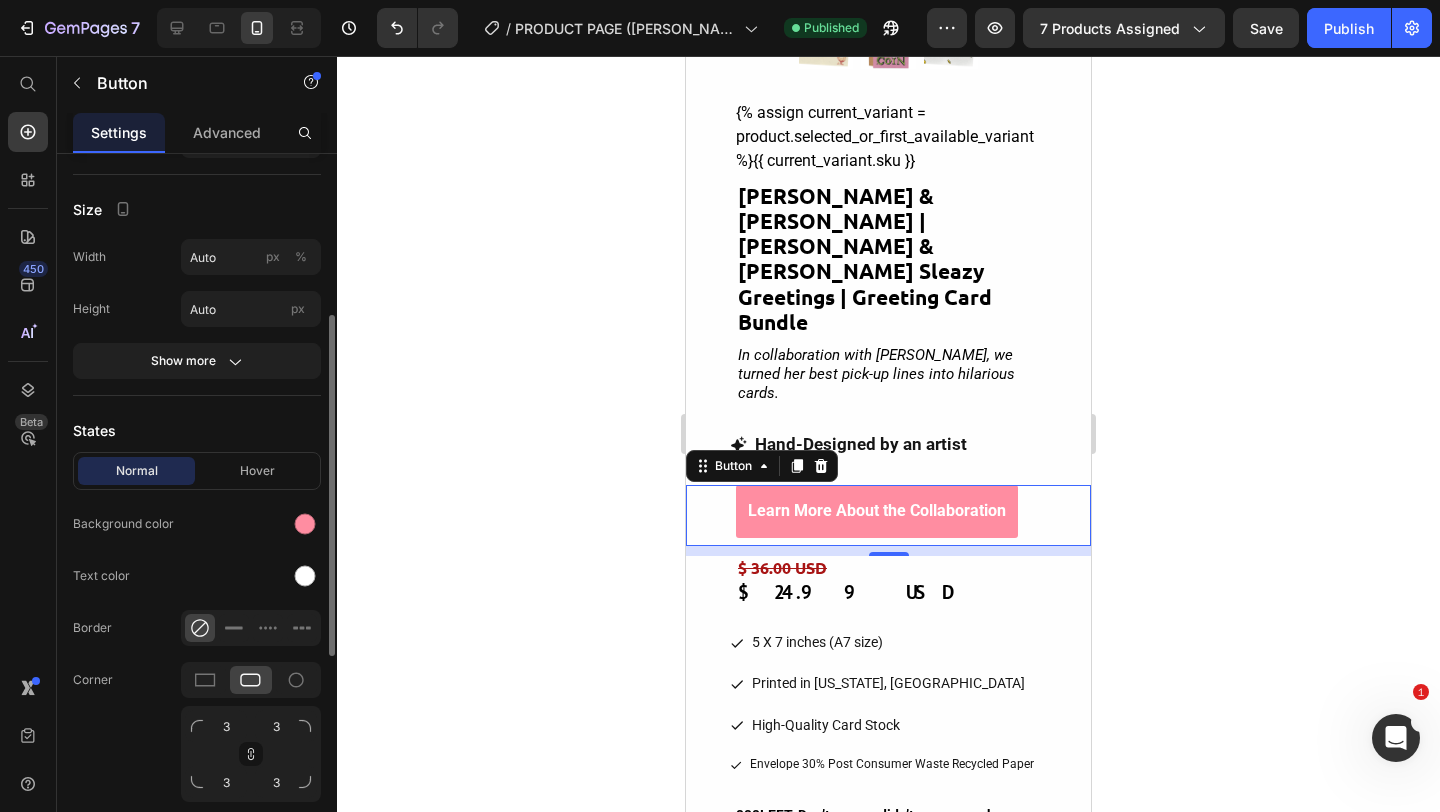 scroll, scrollTop: 292, scrollLeft: 0, axis: vertical 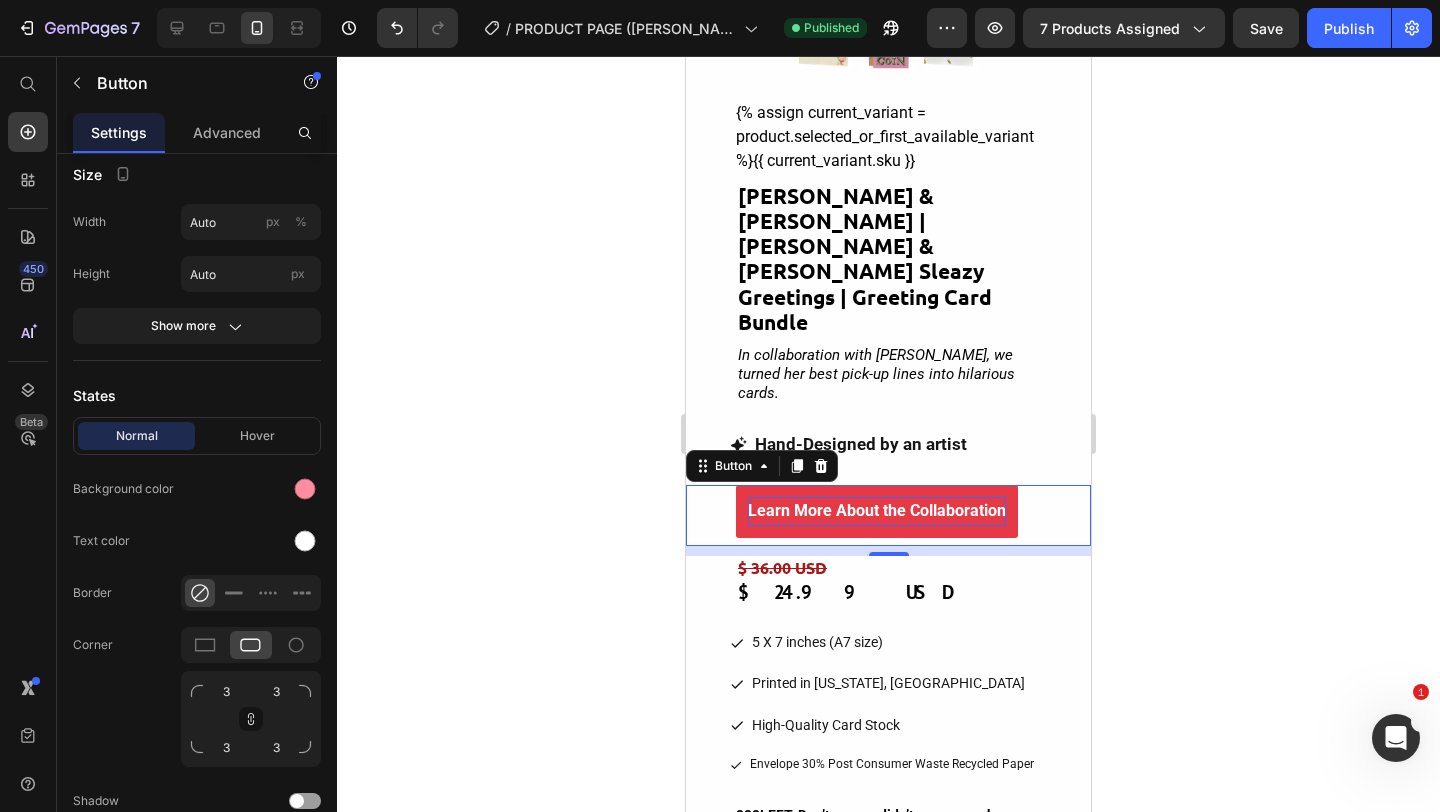 click on "Learn More About the Collaboration" at bounding box center (877, 511) 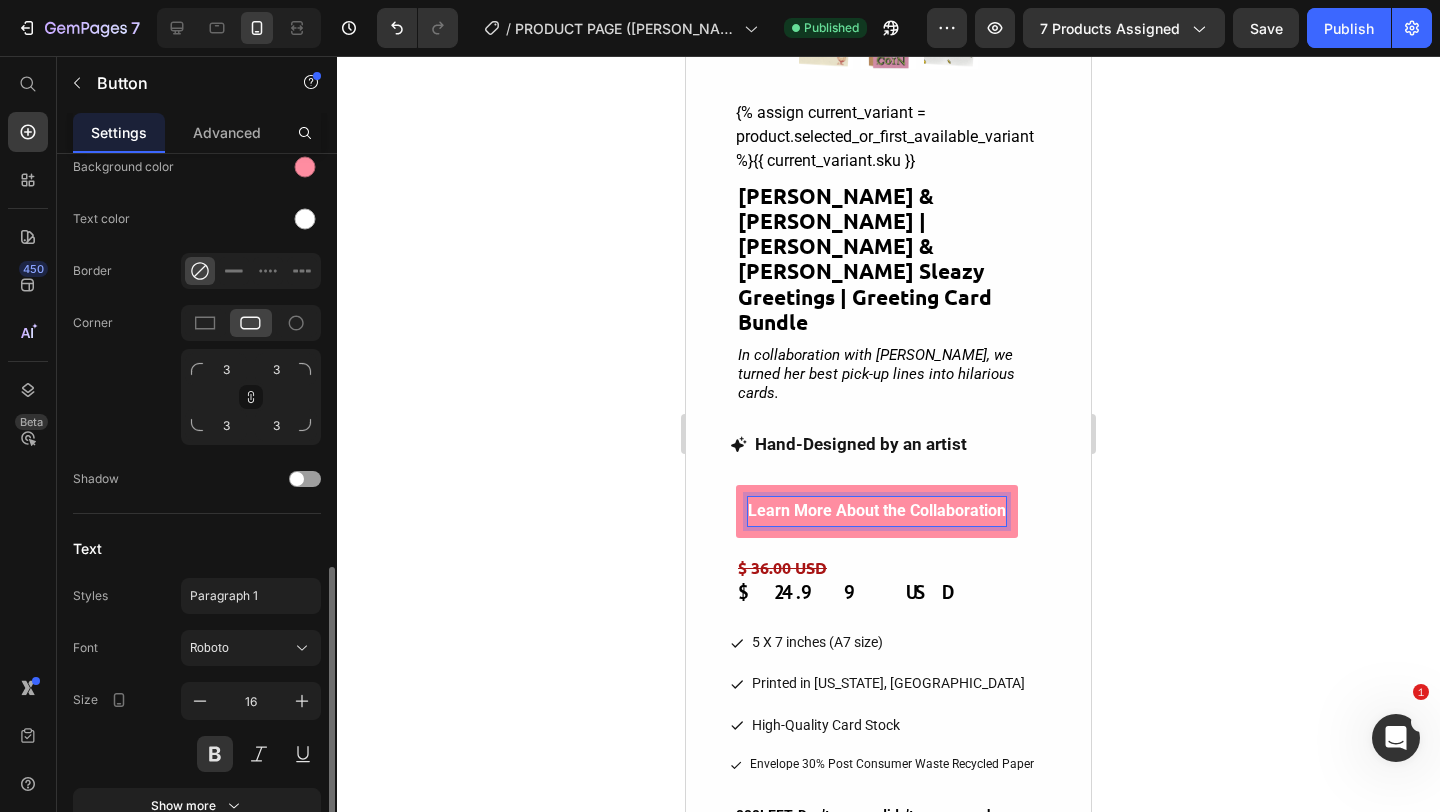 scroll, scrollTop: 782, scrollLeft: 0, axis: vertical 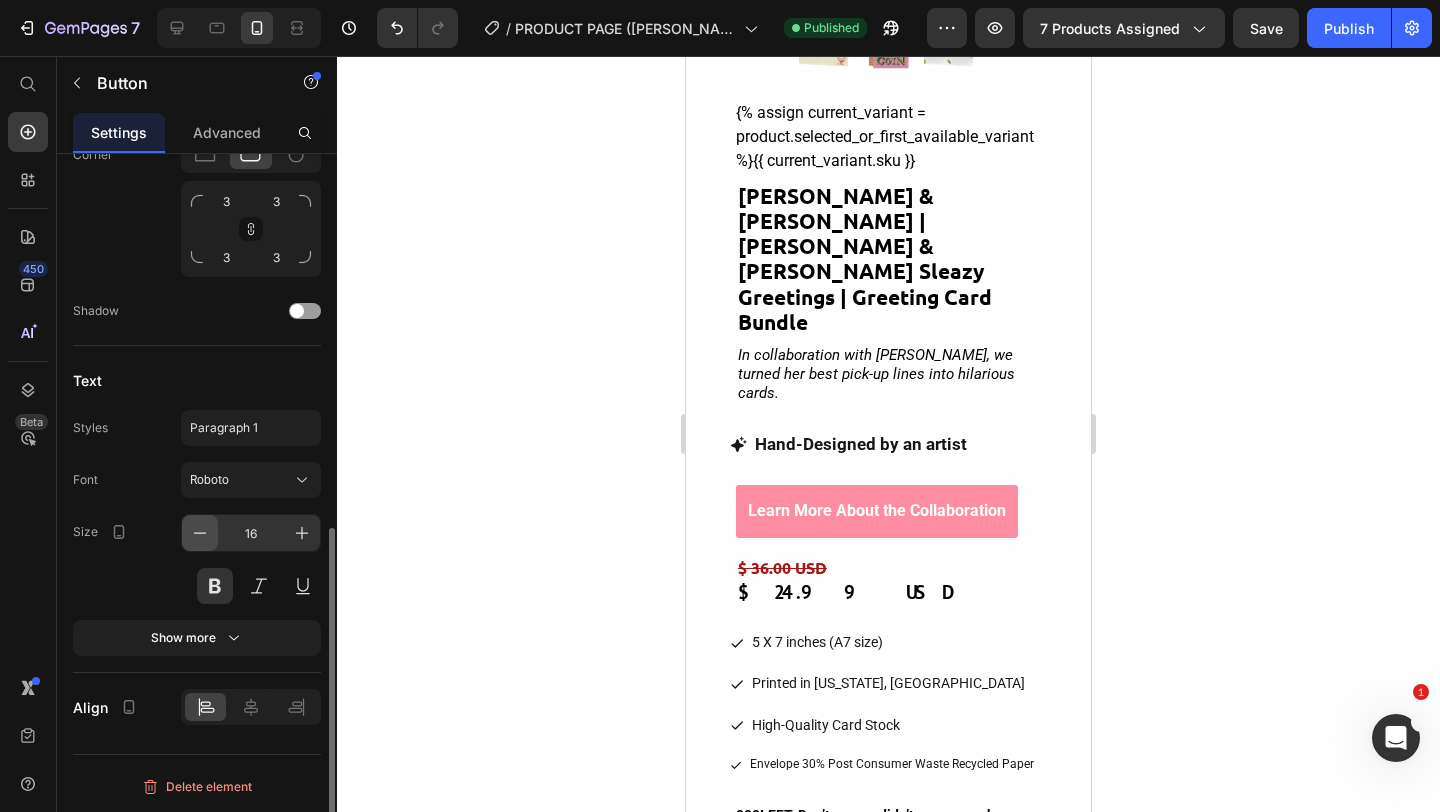 click 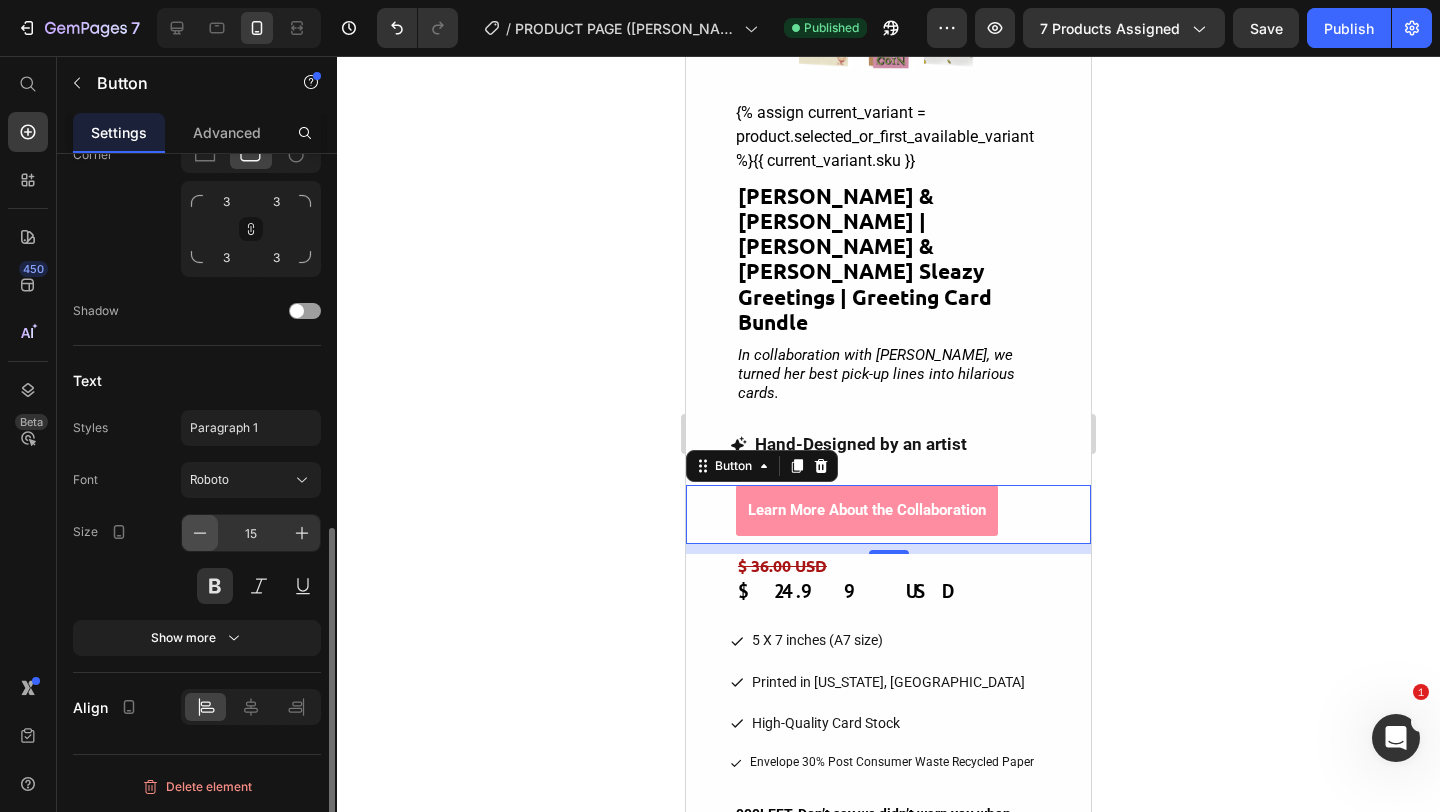 click 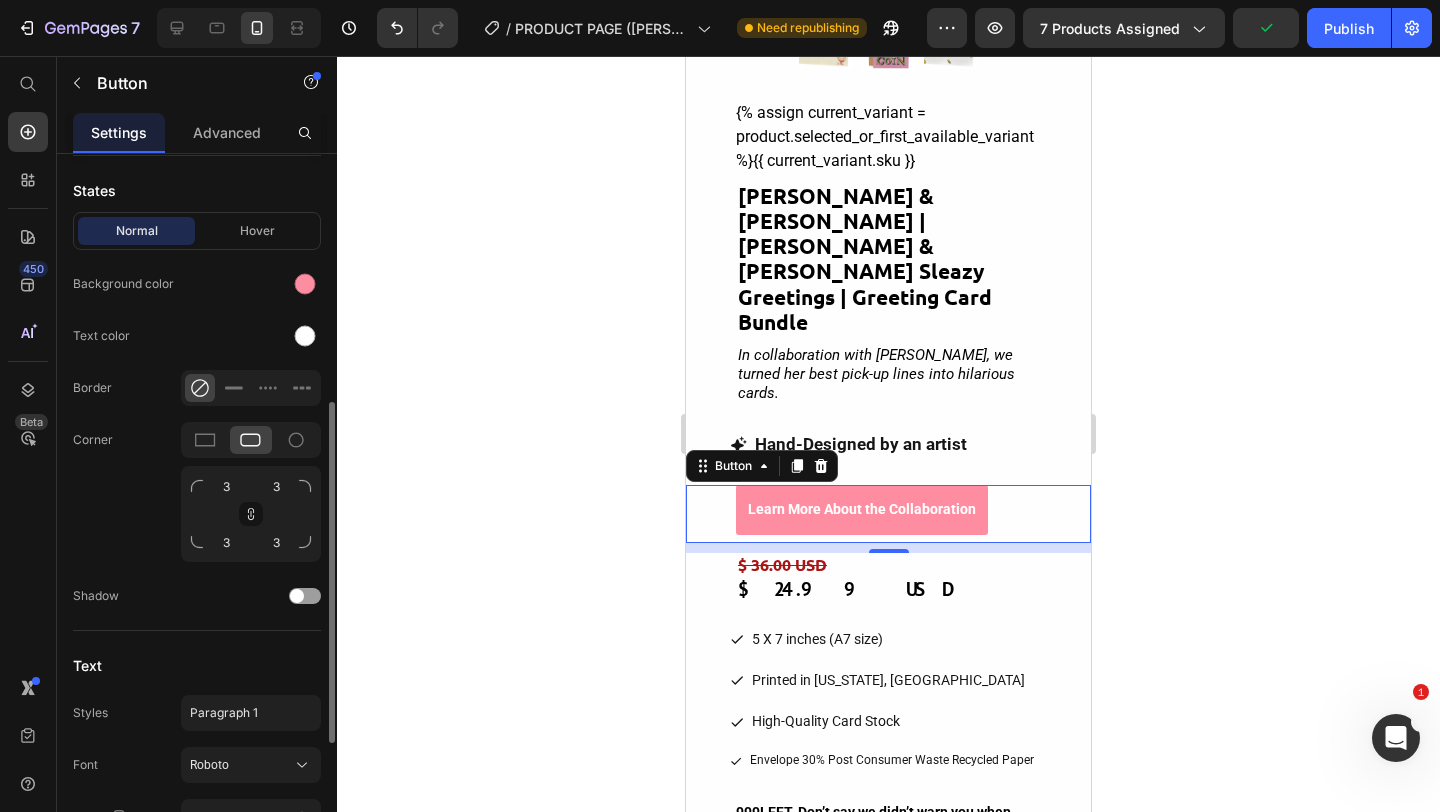 scroll, scrollTop: 782, scrollLeft: 0, axis: vertical 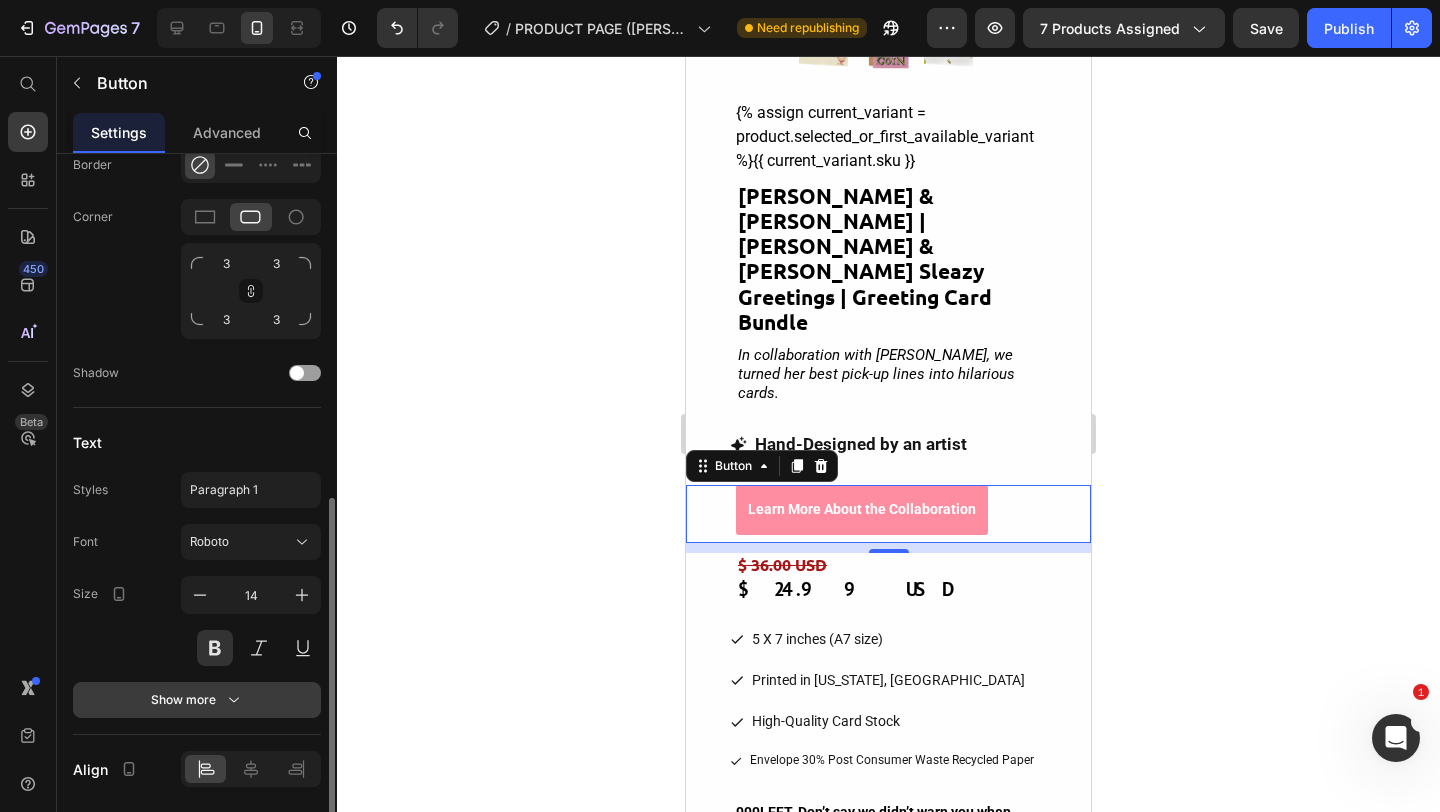 click on "Show more" at bounding box center (197, 700) 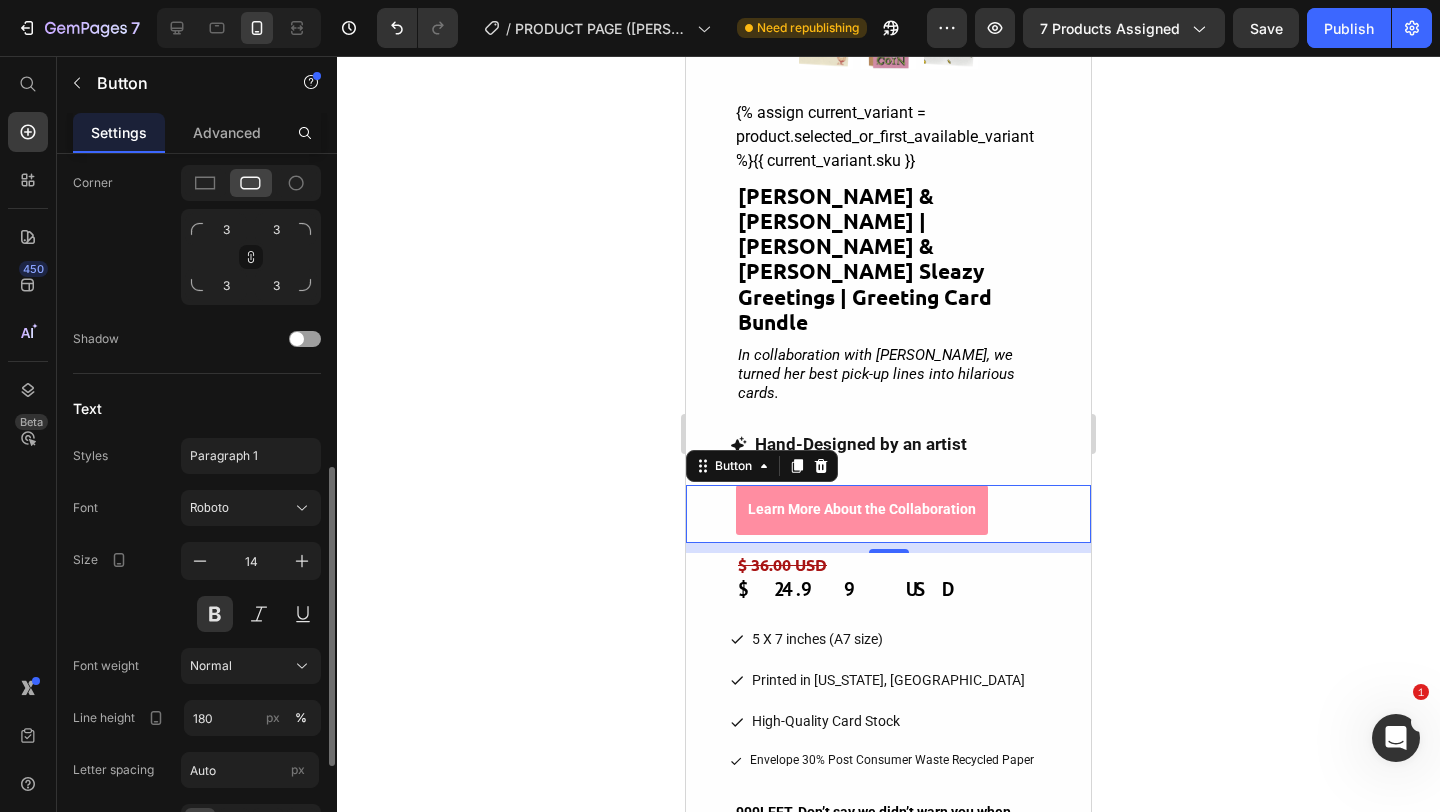 scroll, scrollTop: 752, scrollLeft: 0, axis: vertical 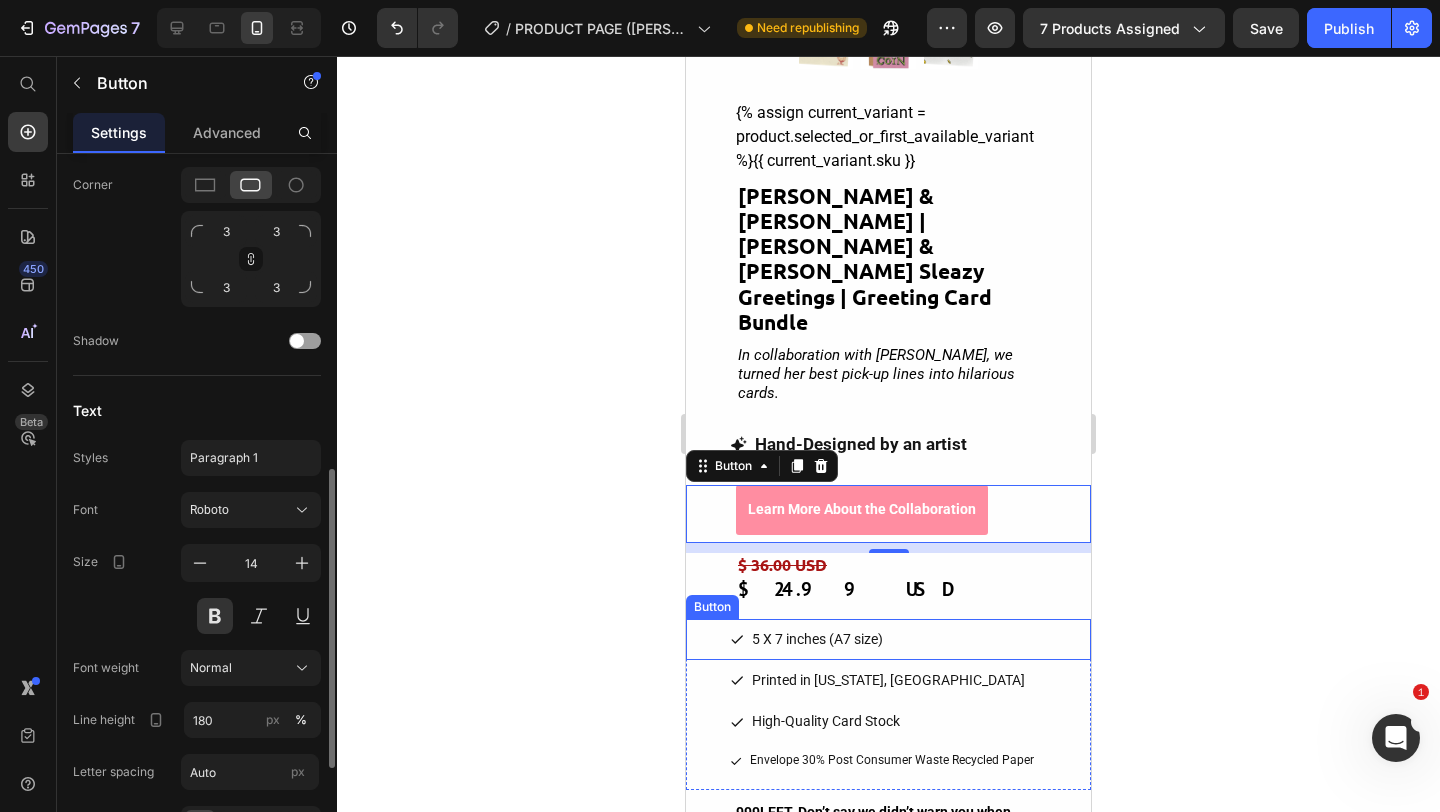 click on "5 X 7 inches (A7 size) Button" at bounding box center (888, 639) 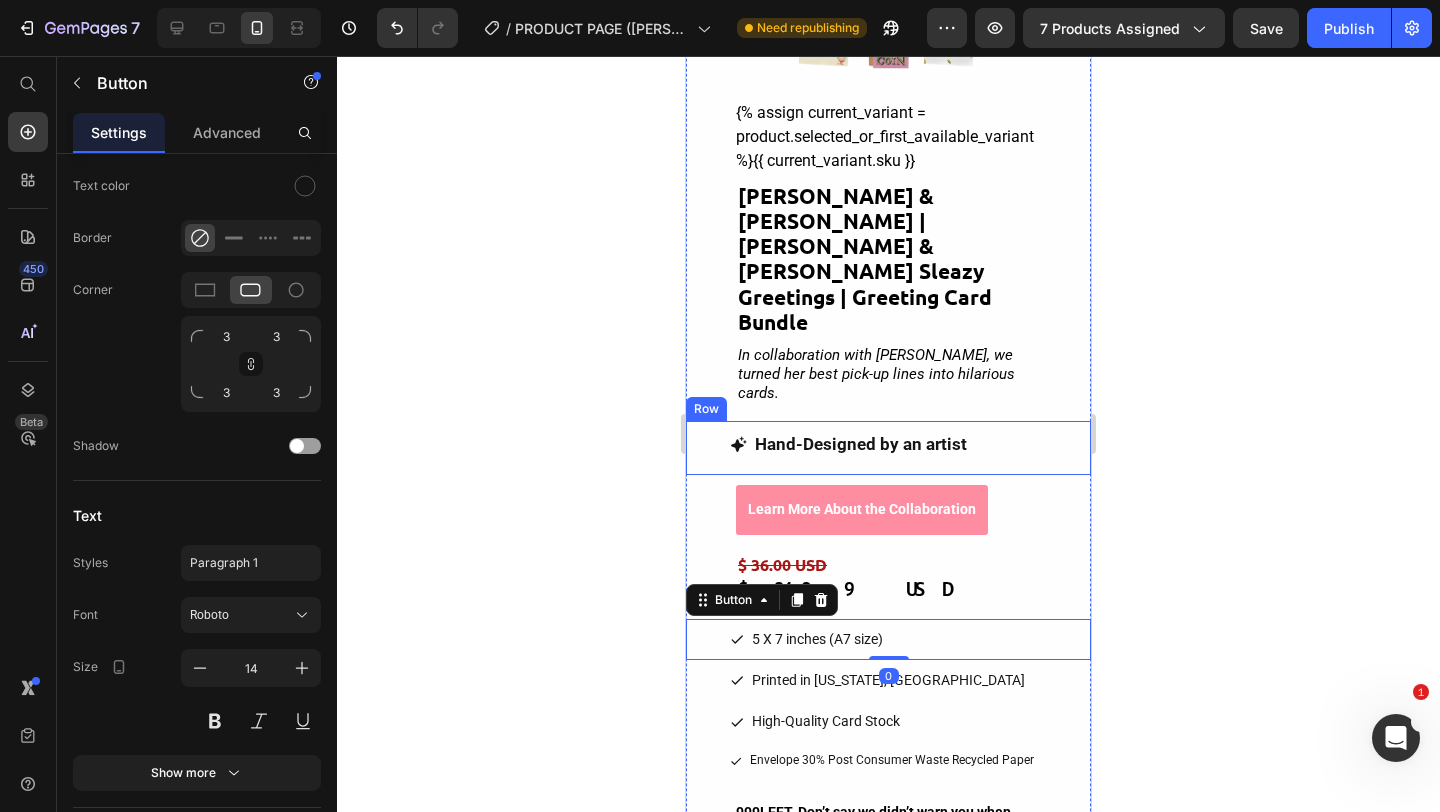 click on "Hand-Designed by an artist [PERSON_NAME]" at bounding box center [888, 444] 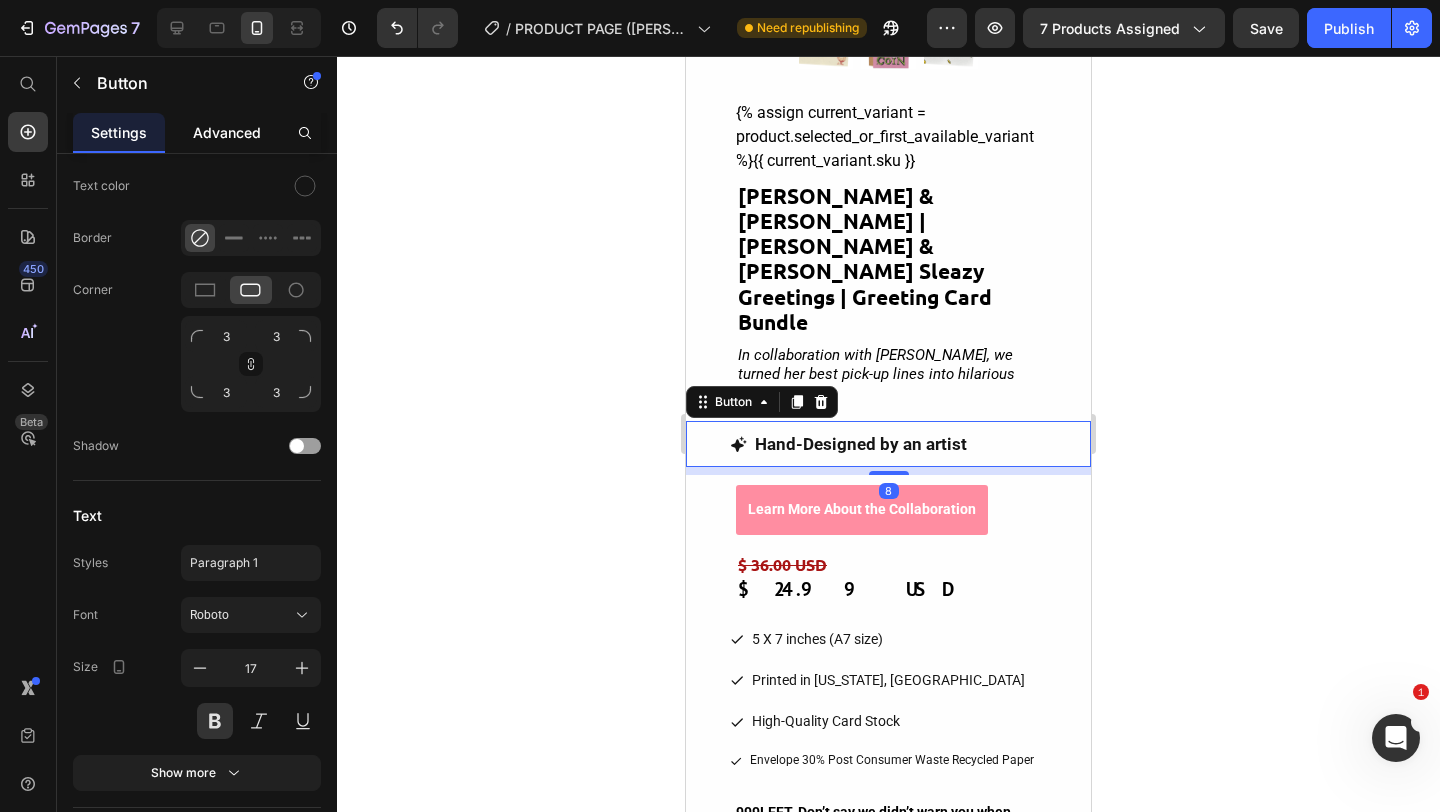 click on "Advanced" at bounding box center [227, 132] 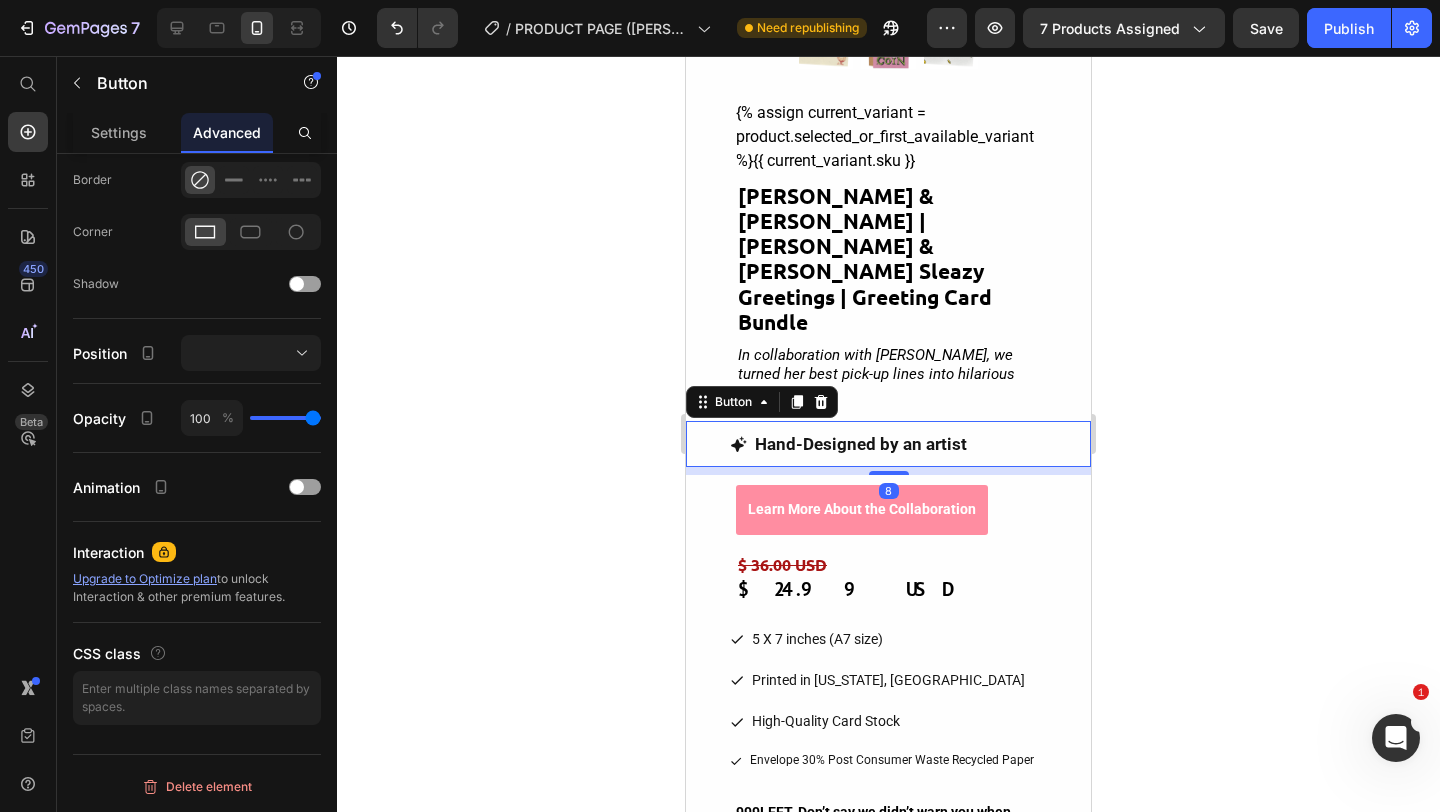 scroll, scrollTop: 0, scrollLeft: 0, axis: both 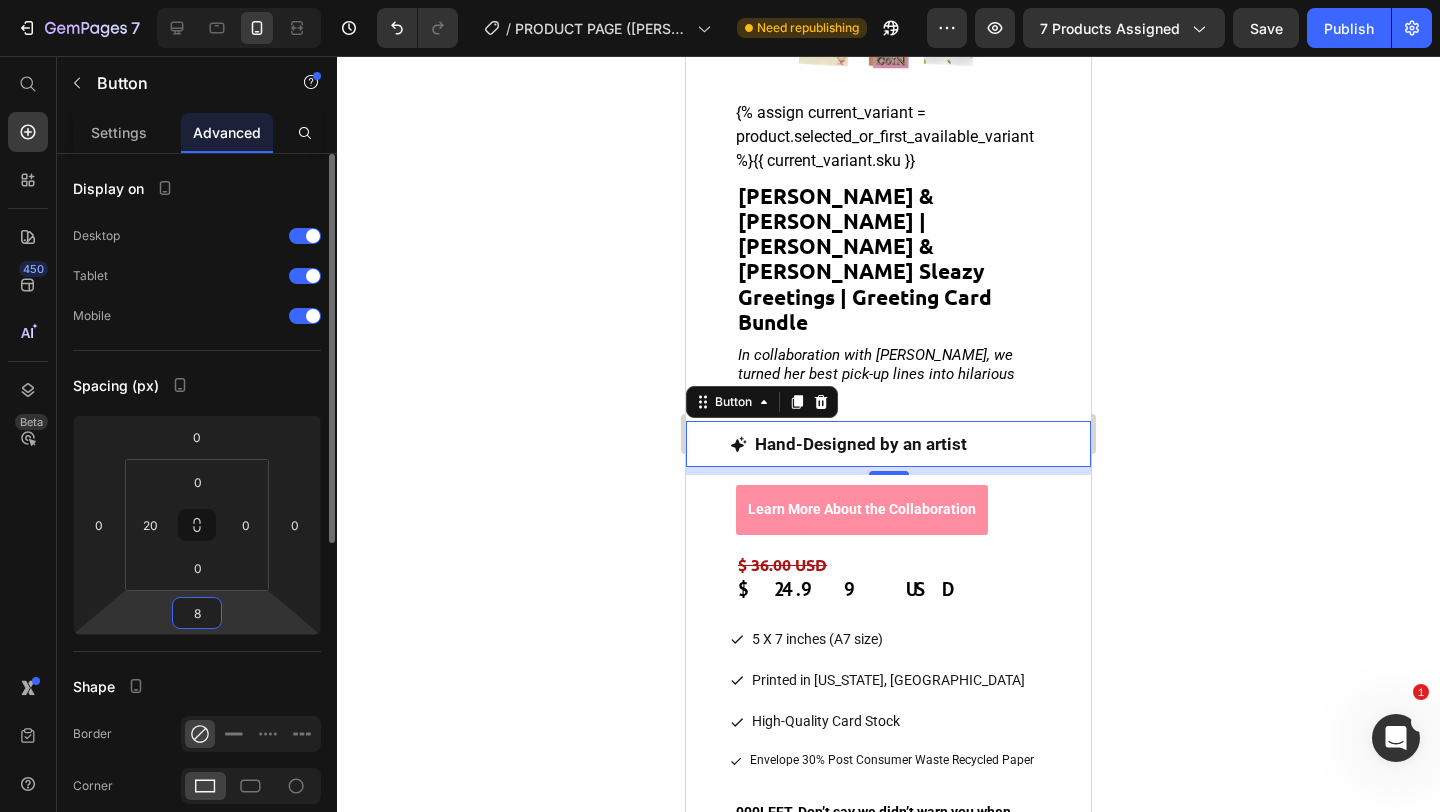 click on "8" at bounding box center [197, 613] 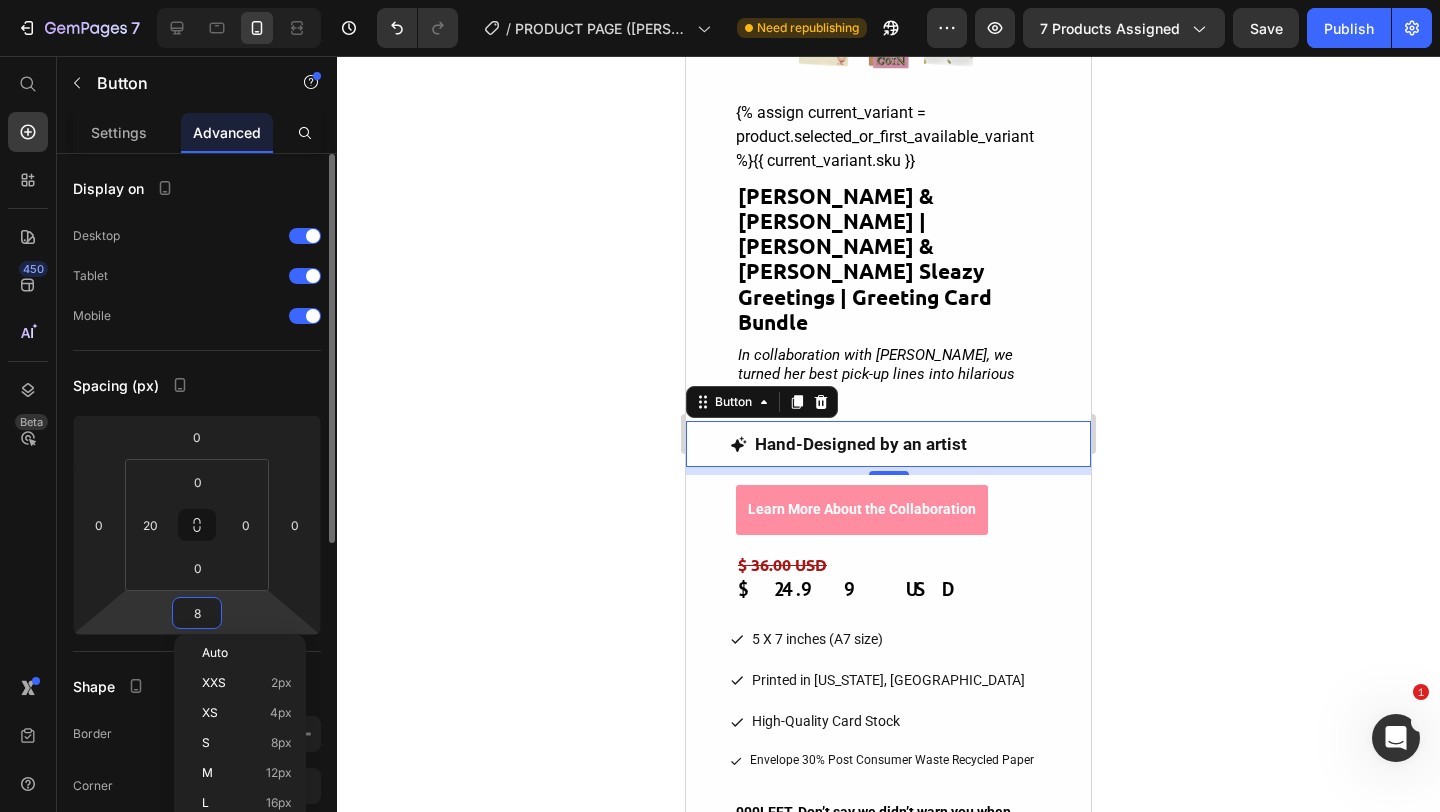 type on "0" 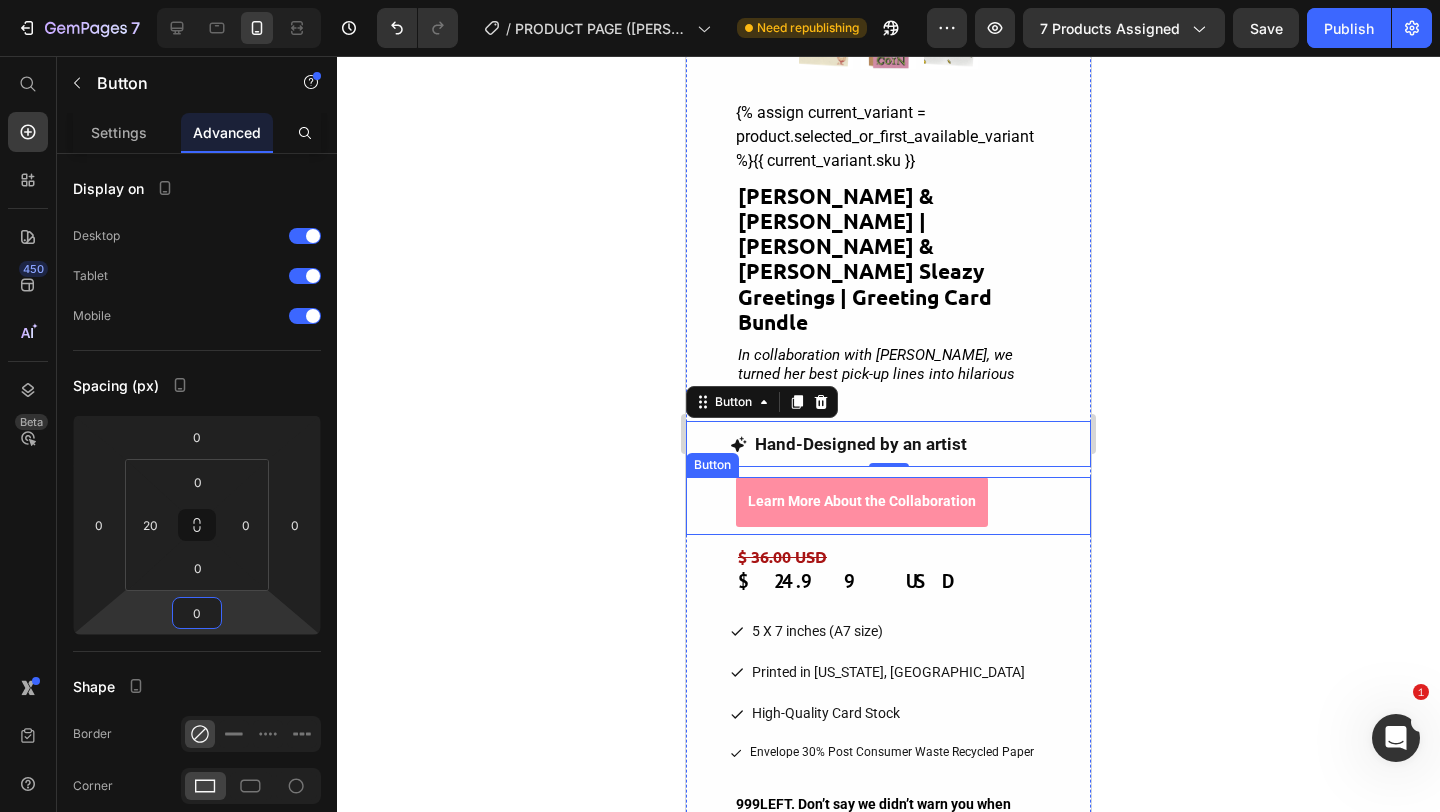 click on "Learn More About the Collaboration Button" at bounding box center (888, 505) 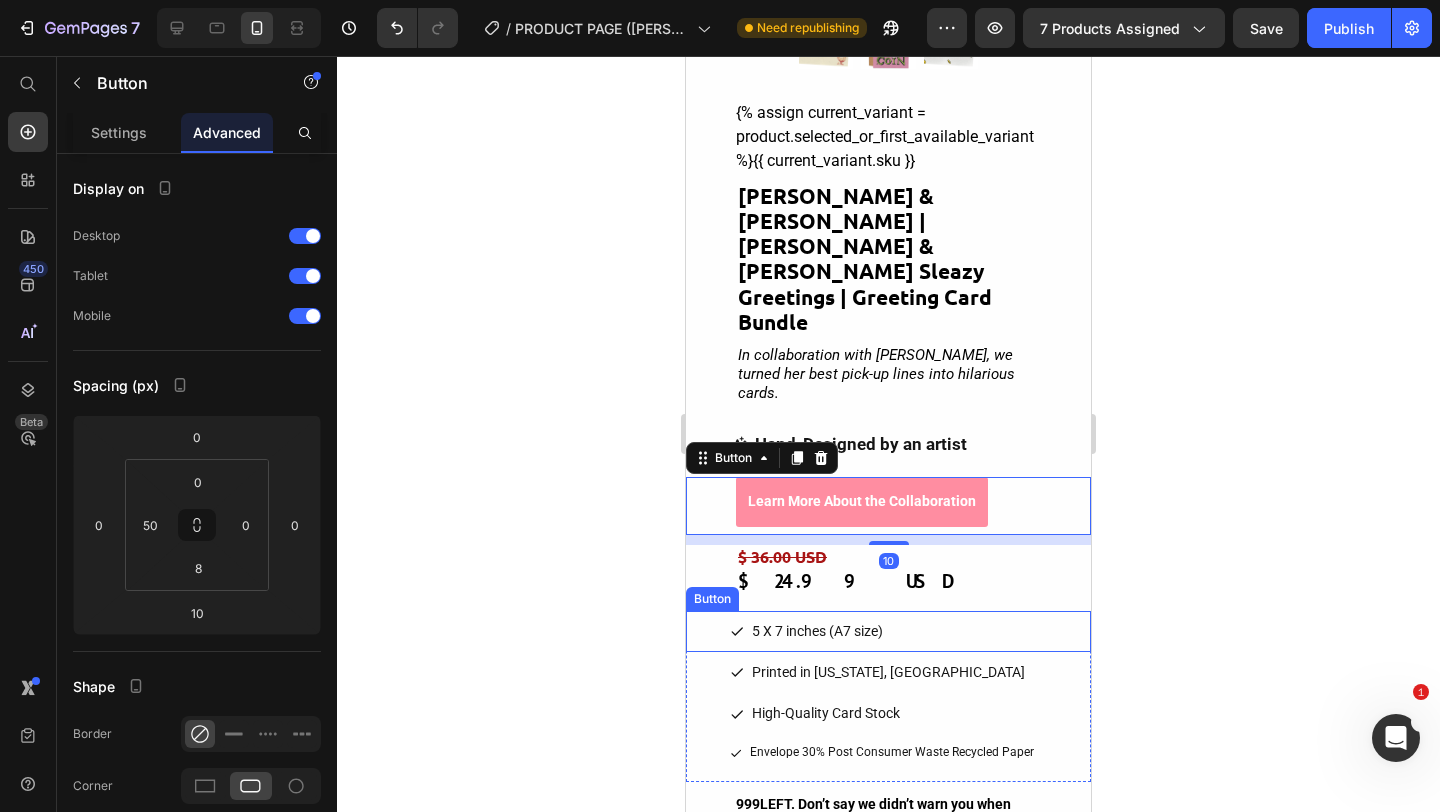 click on "5 X 7 inches (A7 size) Button" at bounding box center [888, 631] 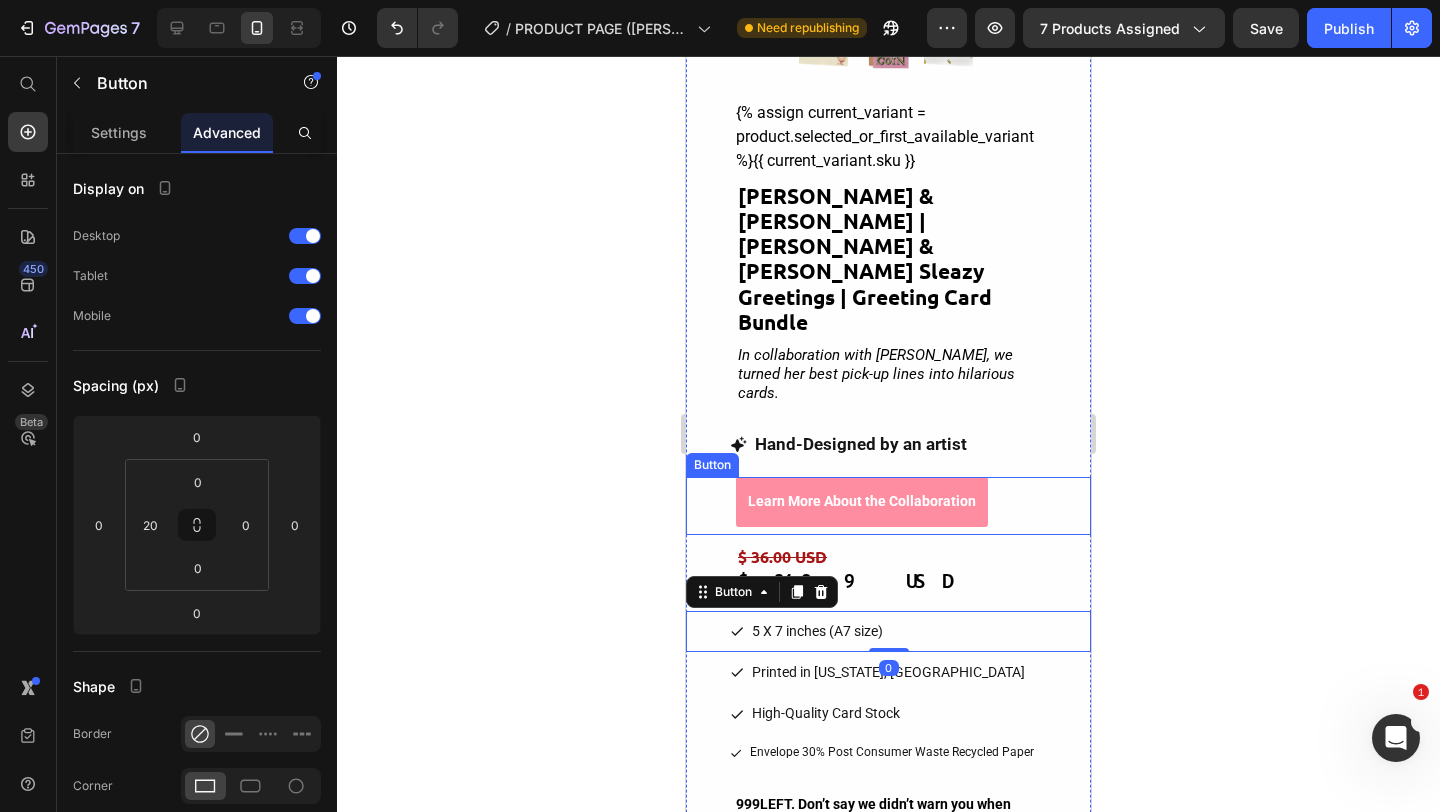 click on "Learn More About the Collaboration Button" at bounding box center (888, 505) 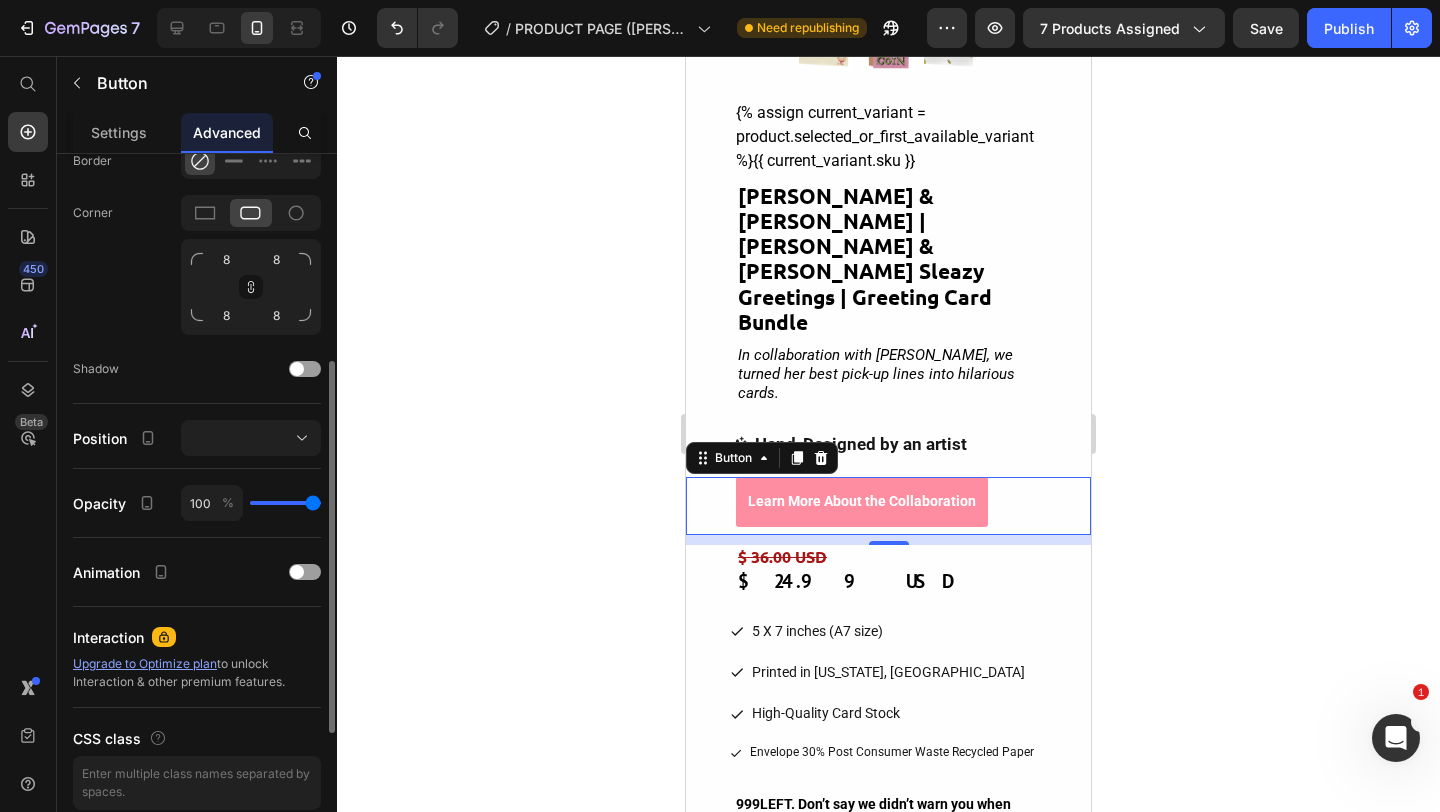 scroll, scrollTop: 658, scrollLeft: 0, axis: vertical 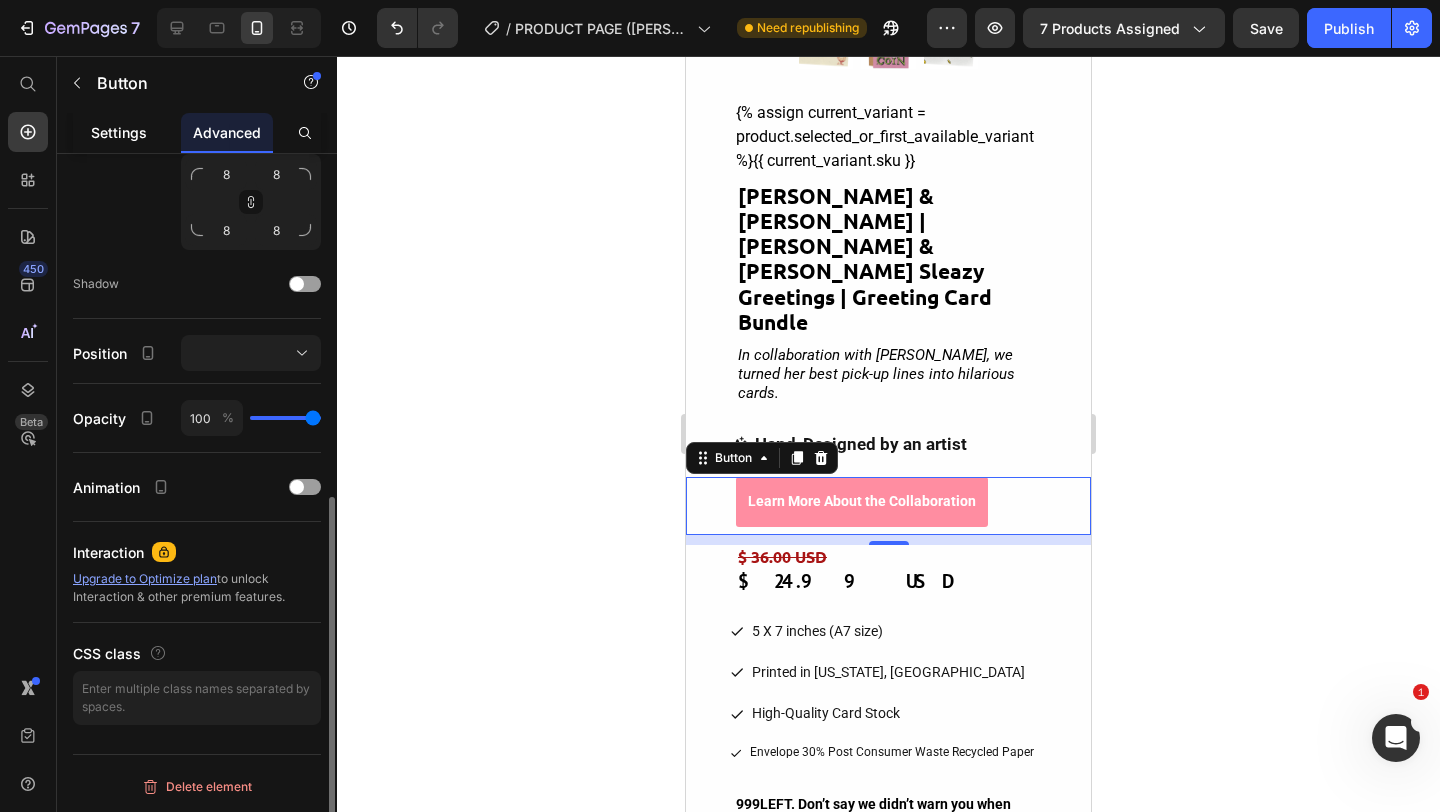click on "Settings" at bounding box center [119, 132] 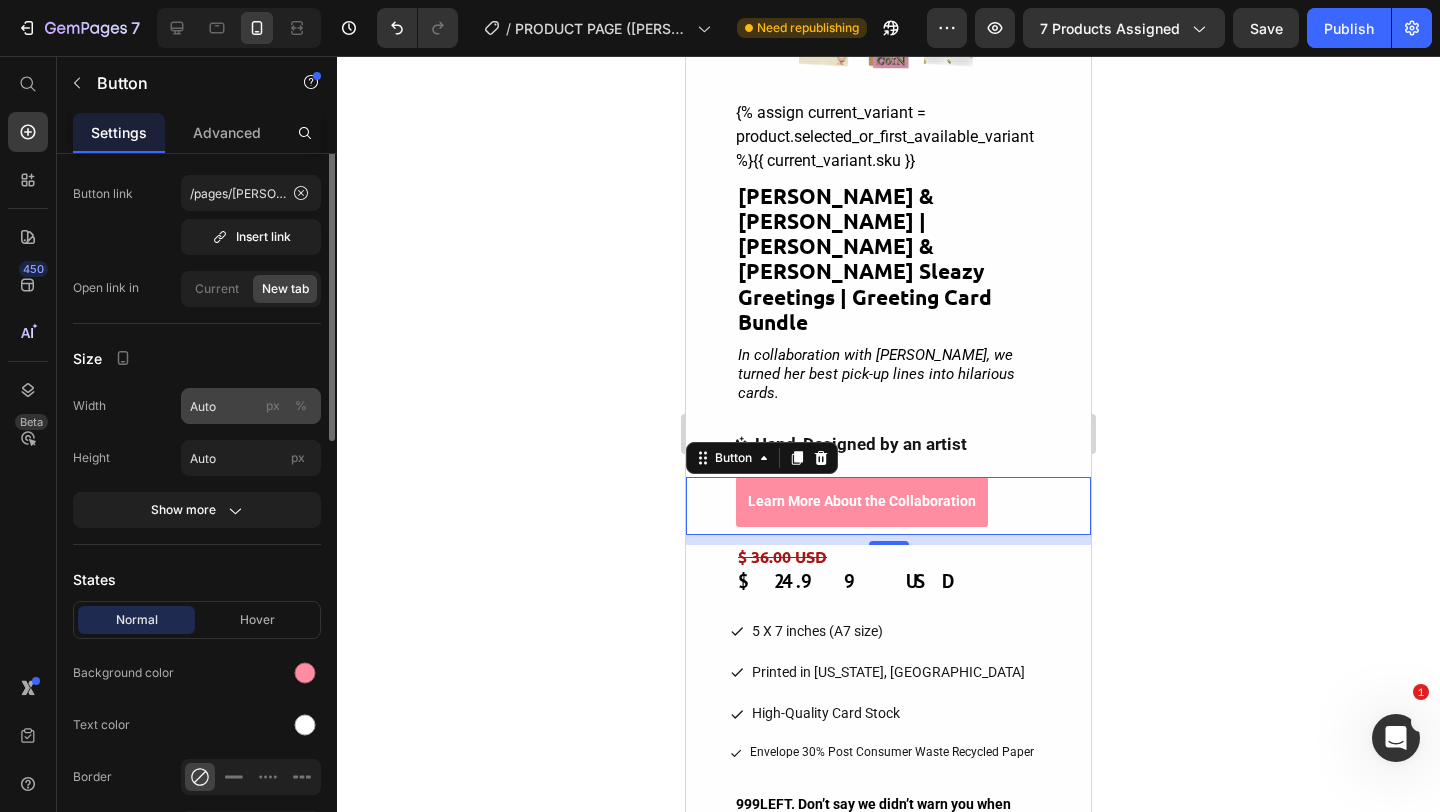 scroll, scrollTop: 179, scrollLeft: 0, axis: vertical 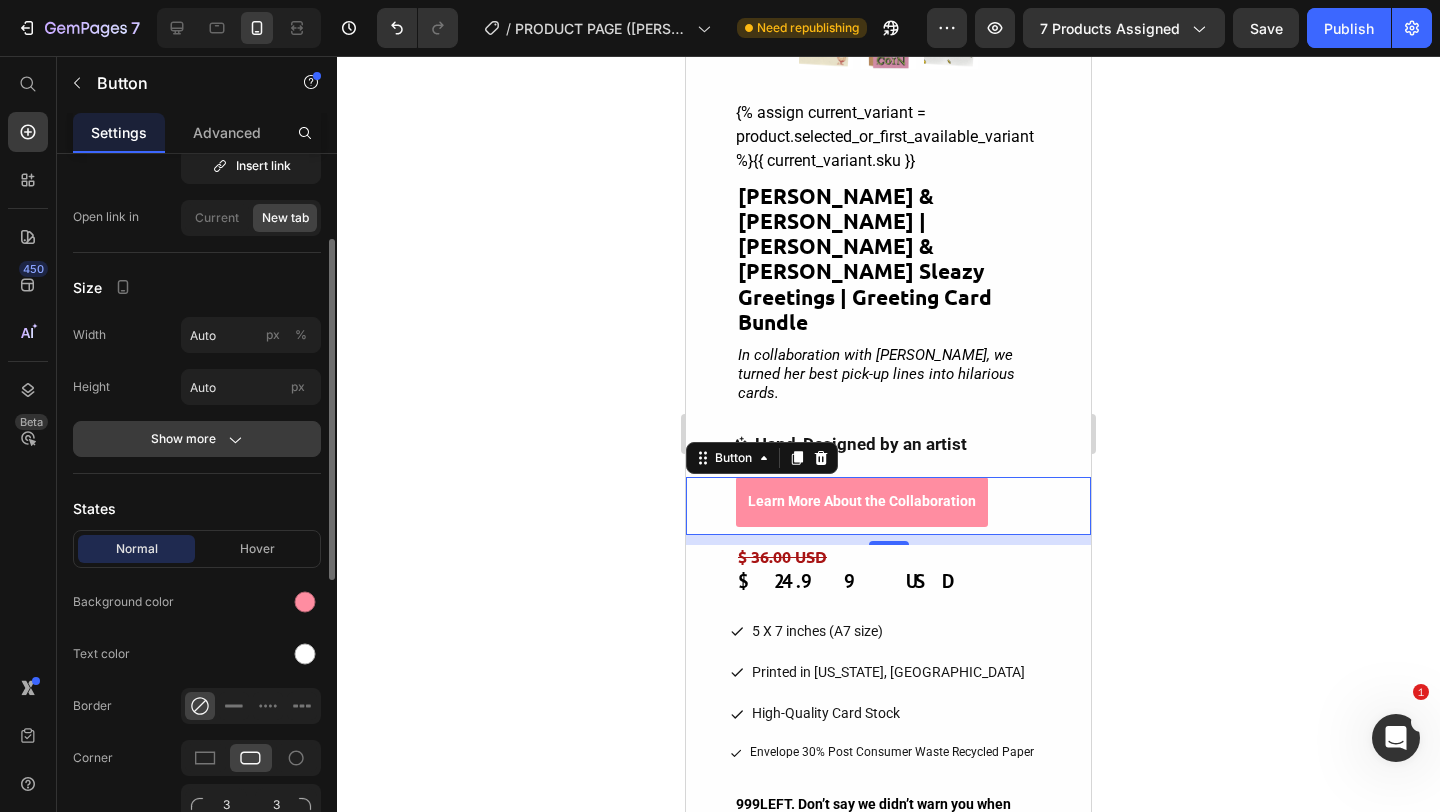 click on "Show more" at bounding box center [197, 439] 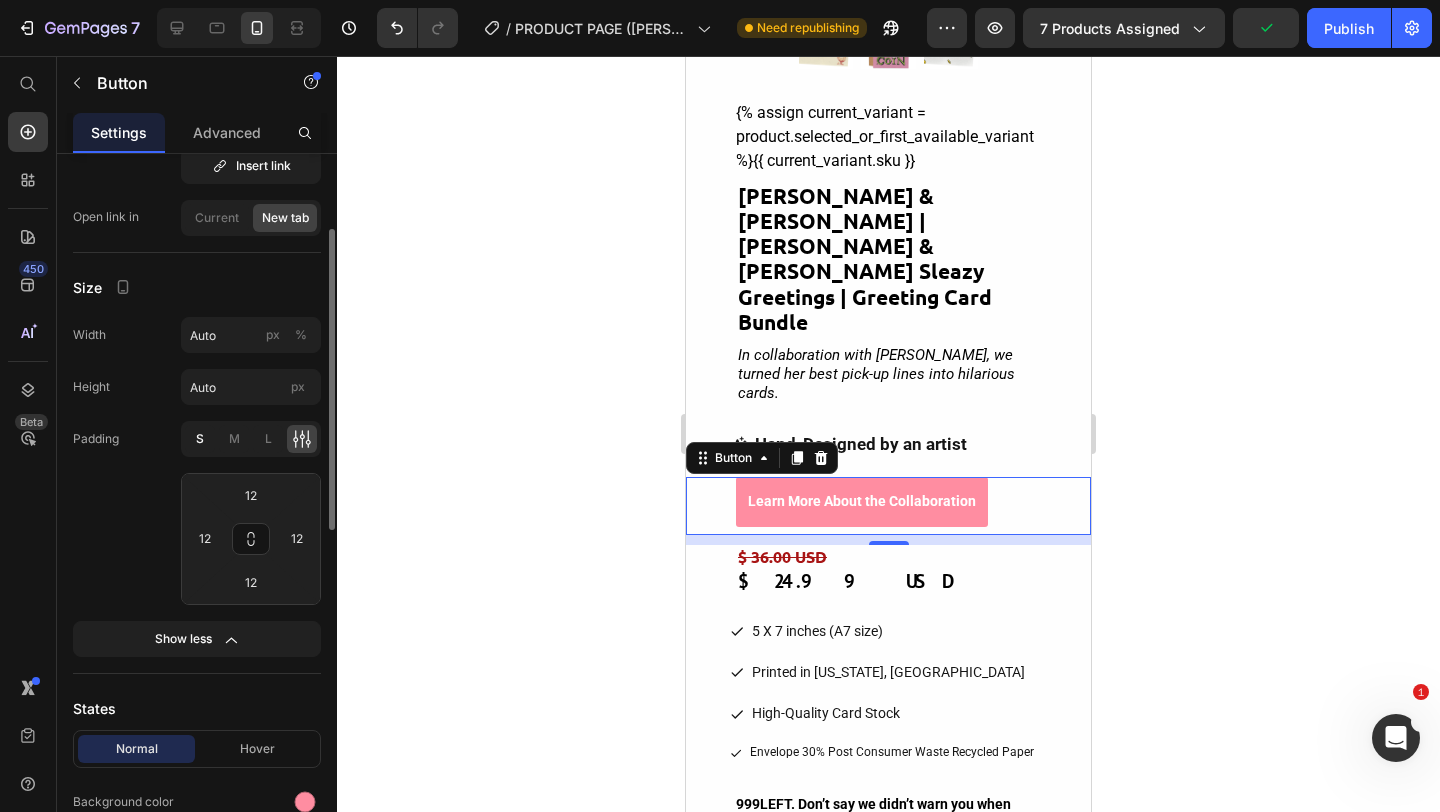 click on "S" 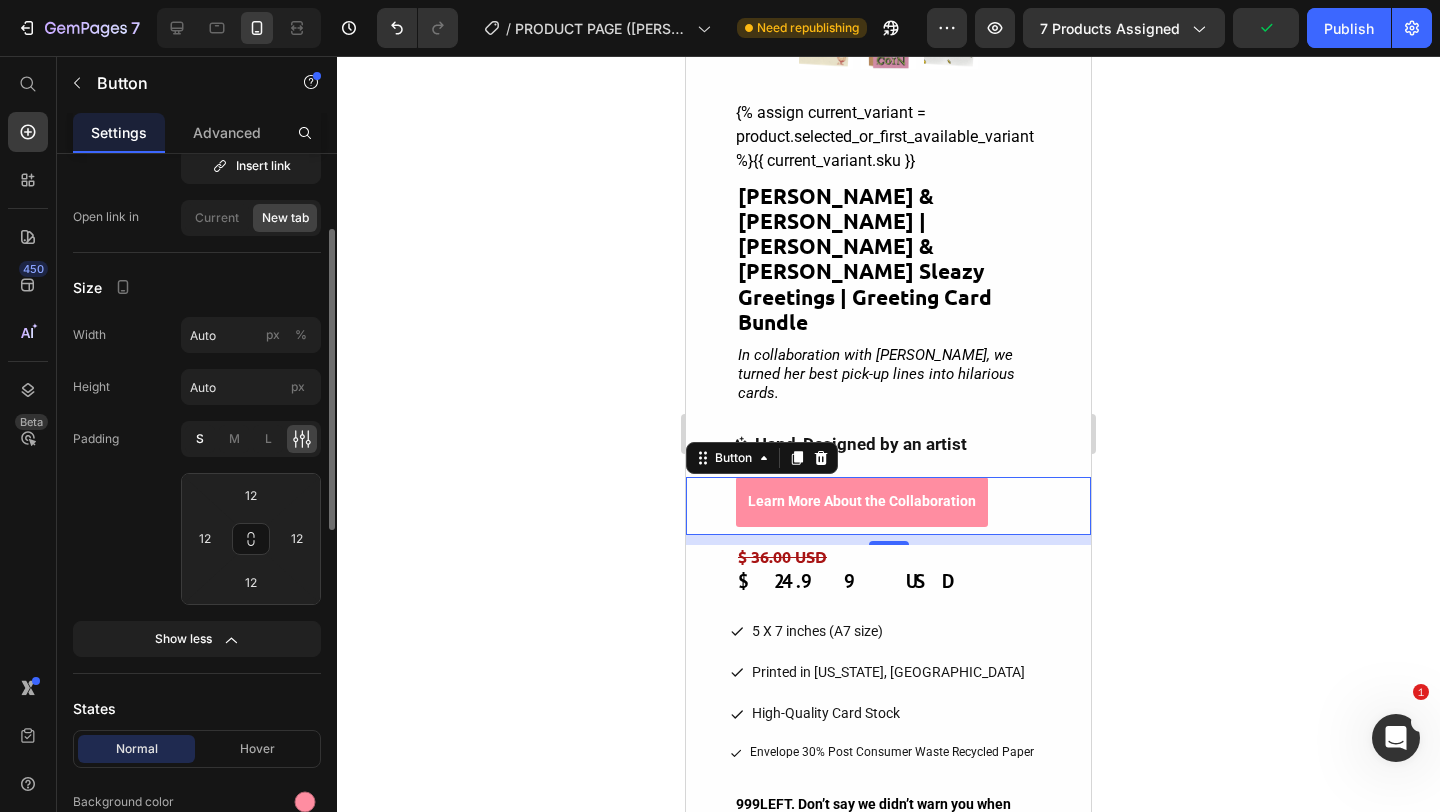 type on "16" 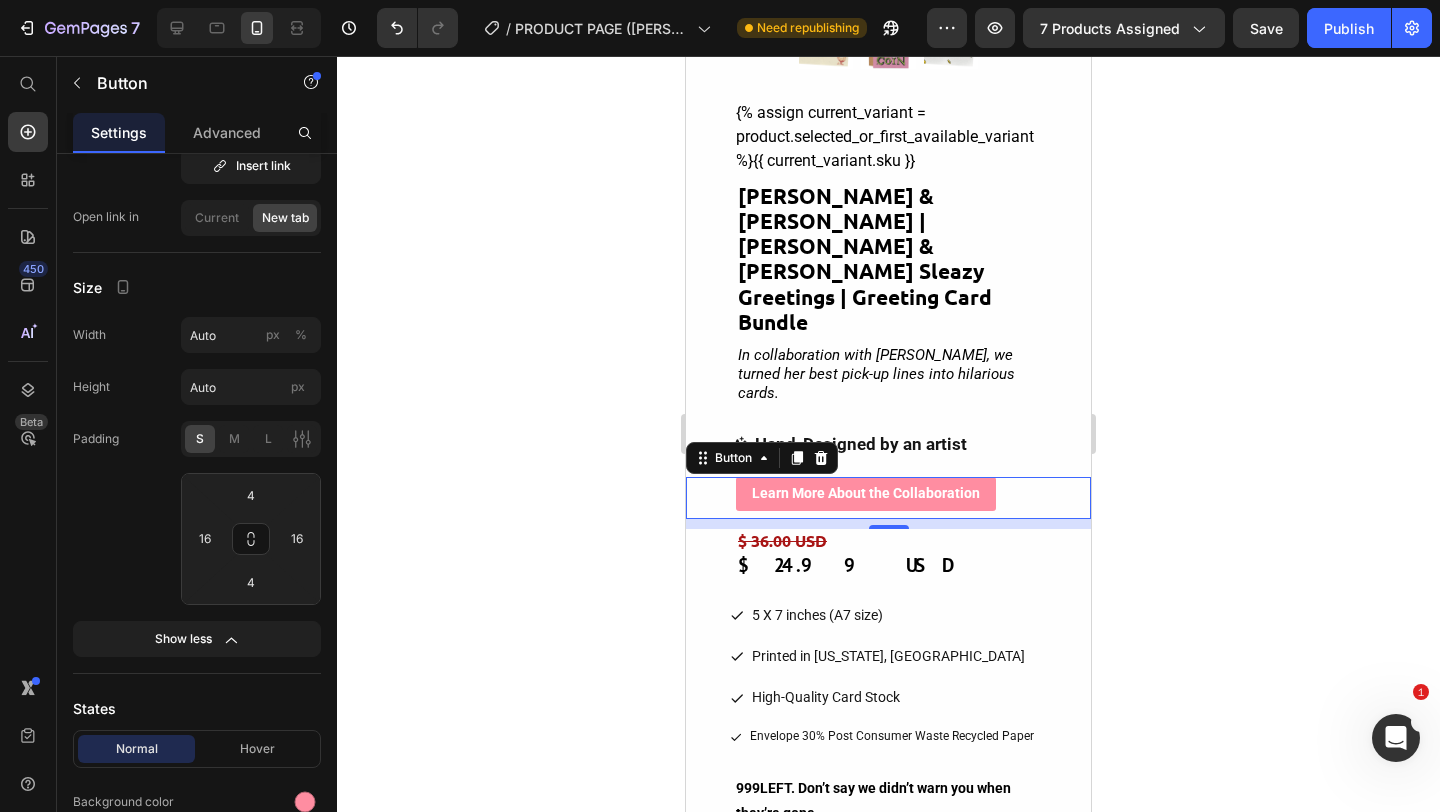 click on "Hand-Designed by an artist [PERSON_NAME]" at bounding box center (888, 444) 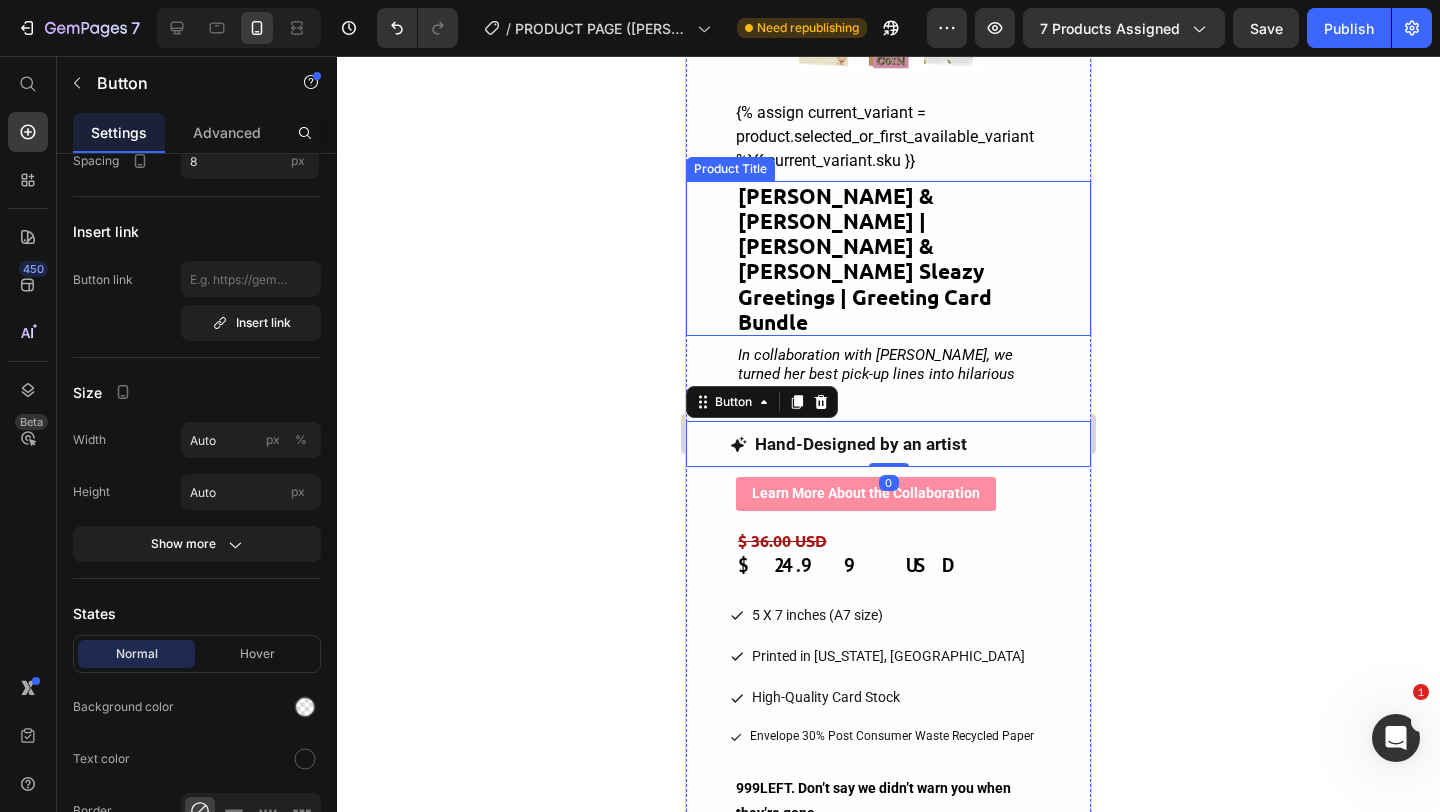 click on "[PERSON_NAME] & [PERSON_NAME] | [PERSON_NAME] & [PERSON_NAME] Sleazy Greetings | Greeting Card Bundle" at bounding box center [888, 258] 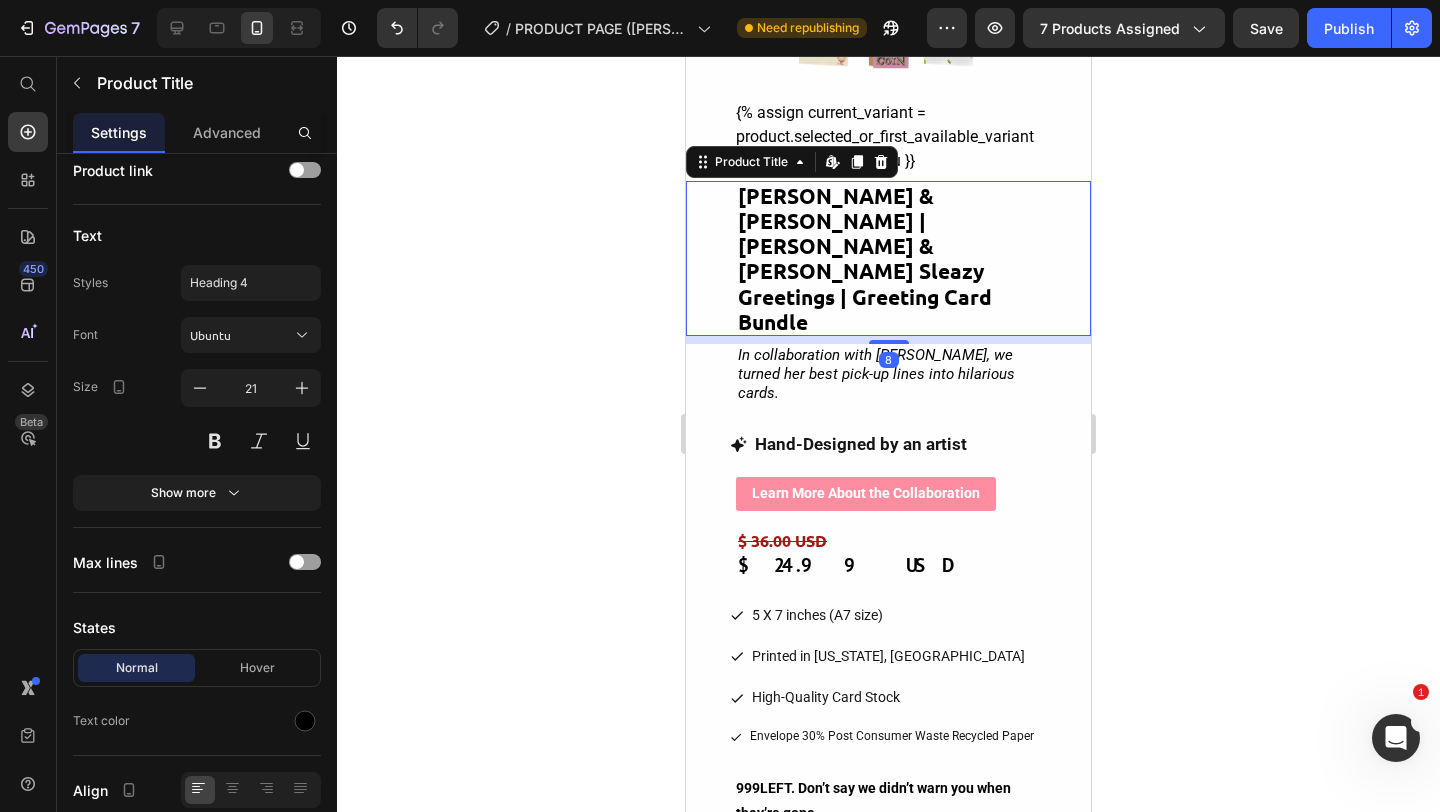 scroll, scrollTop: 0, scrollLeft: 0, axis: both 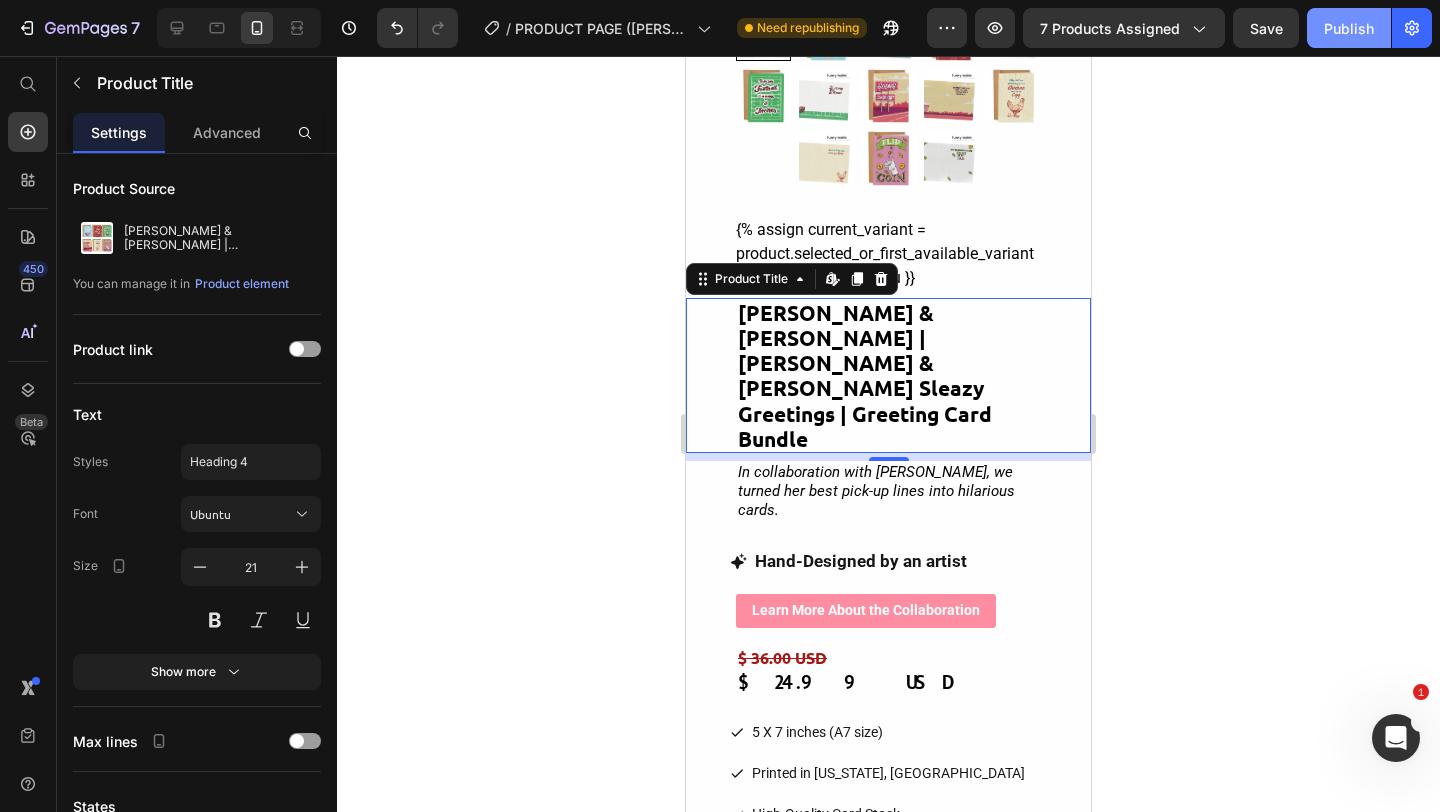 click on "Publish" at bounding box center [1349, 28] 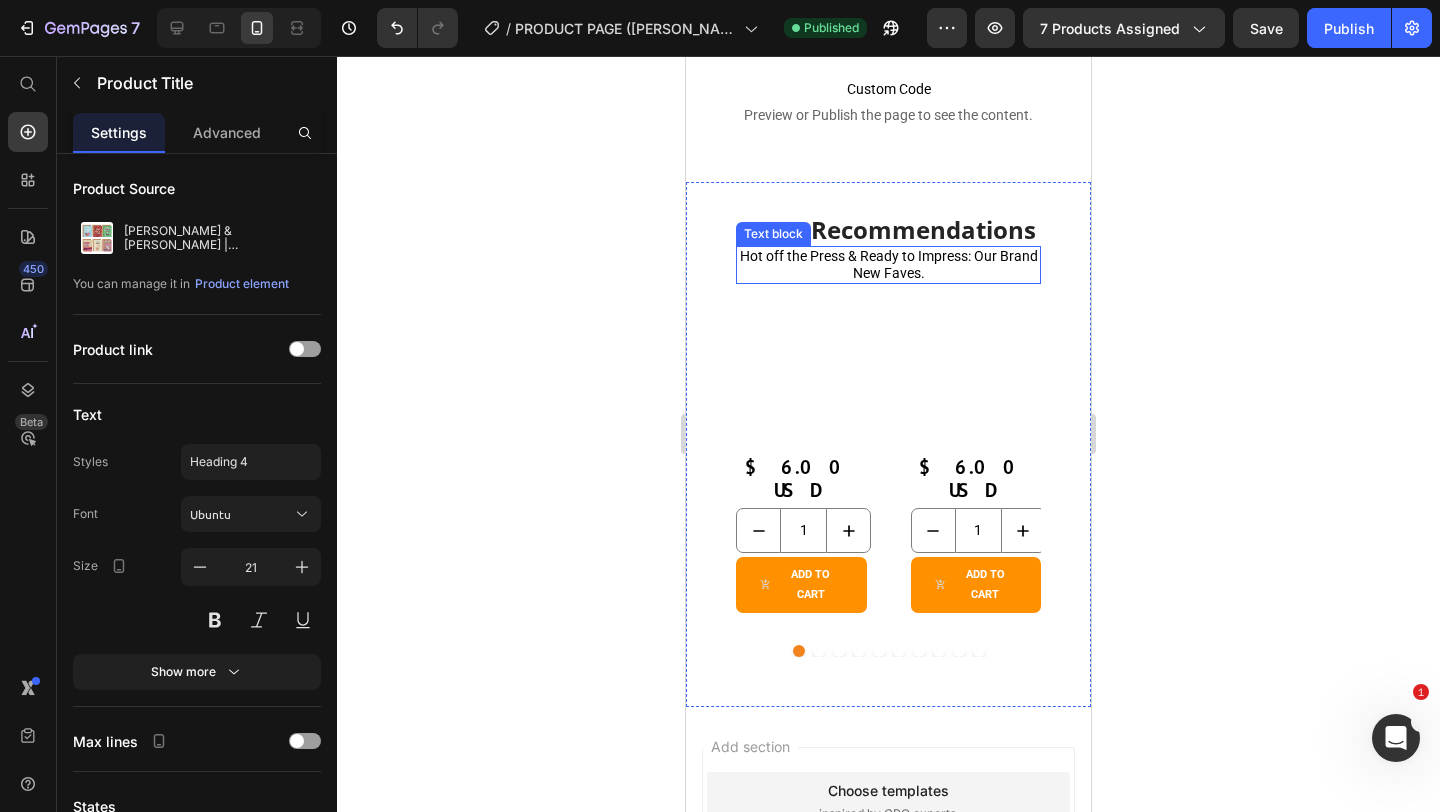 scroll, scrollTop: 2563, scrollLeft: 0, axis: vertical 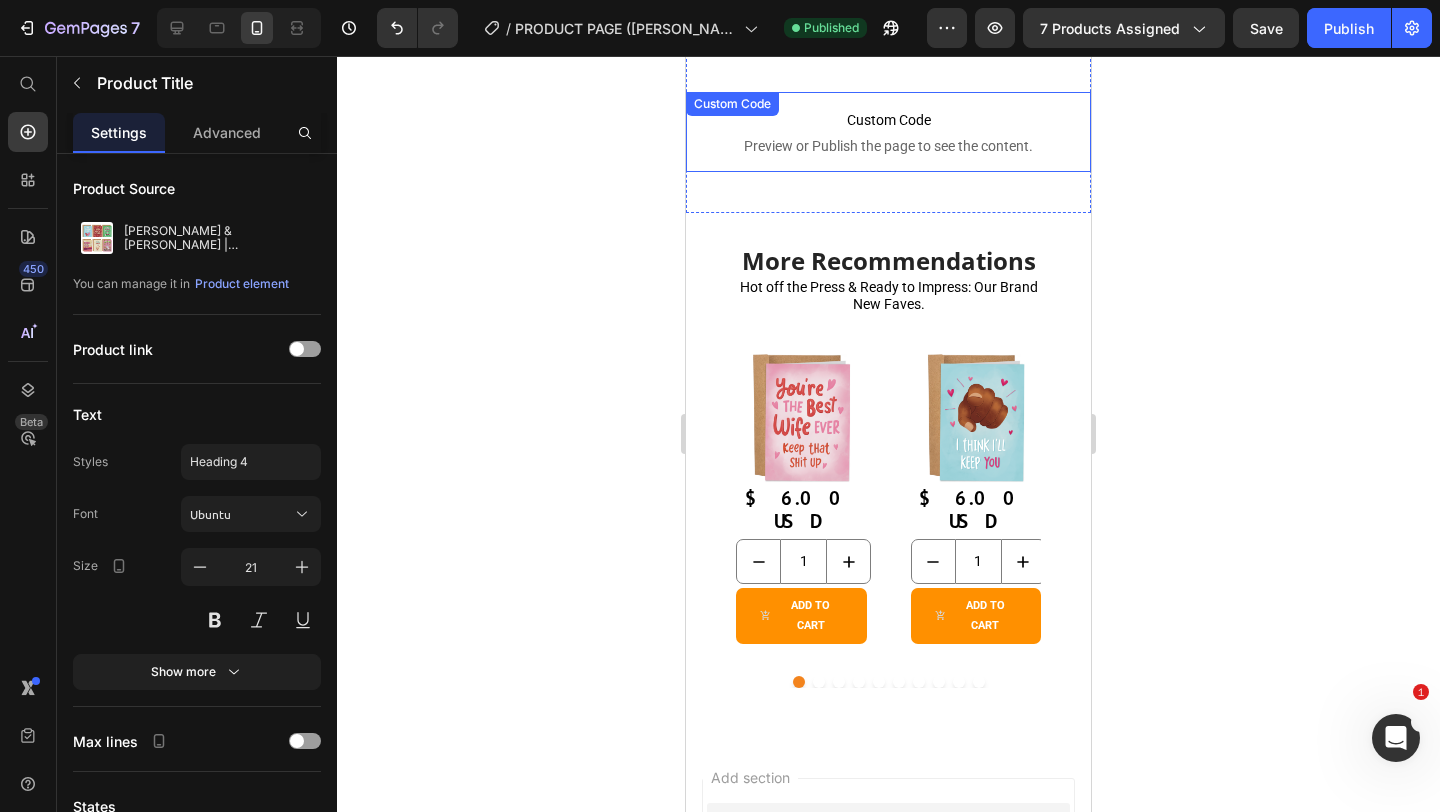 click on "Custom Code
Preview or Publish the page to see the content." at bounding box center (888, 132) 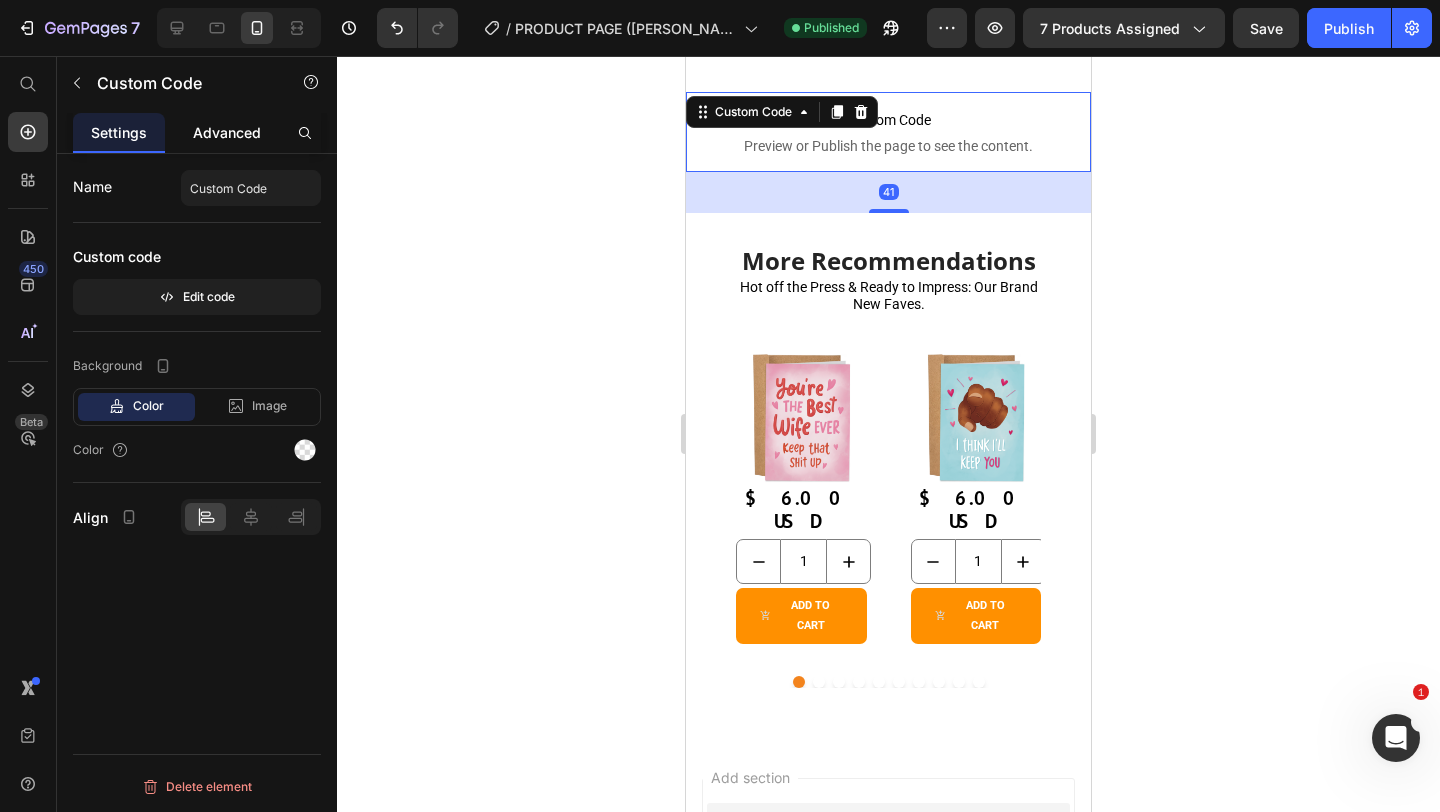 click on "Advanced" 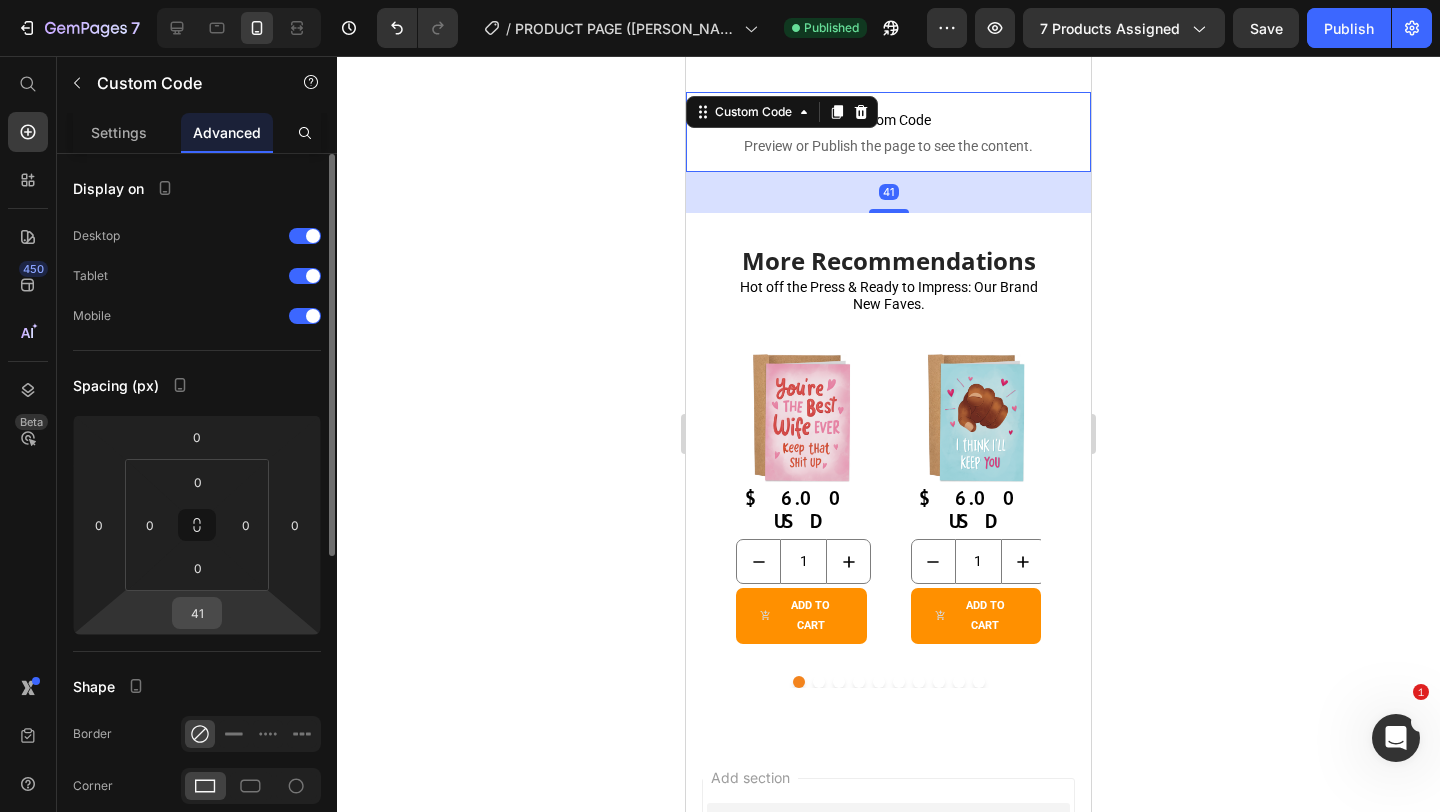 click on "41" at bounding box center (197, 613) 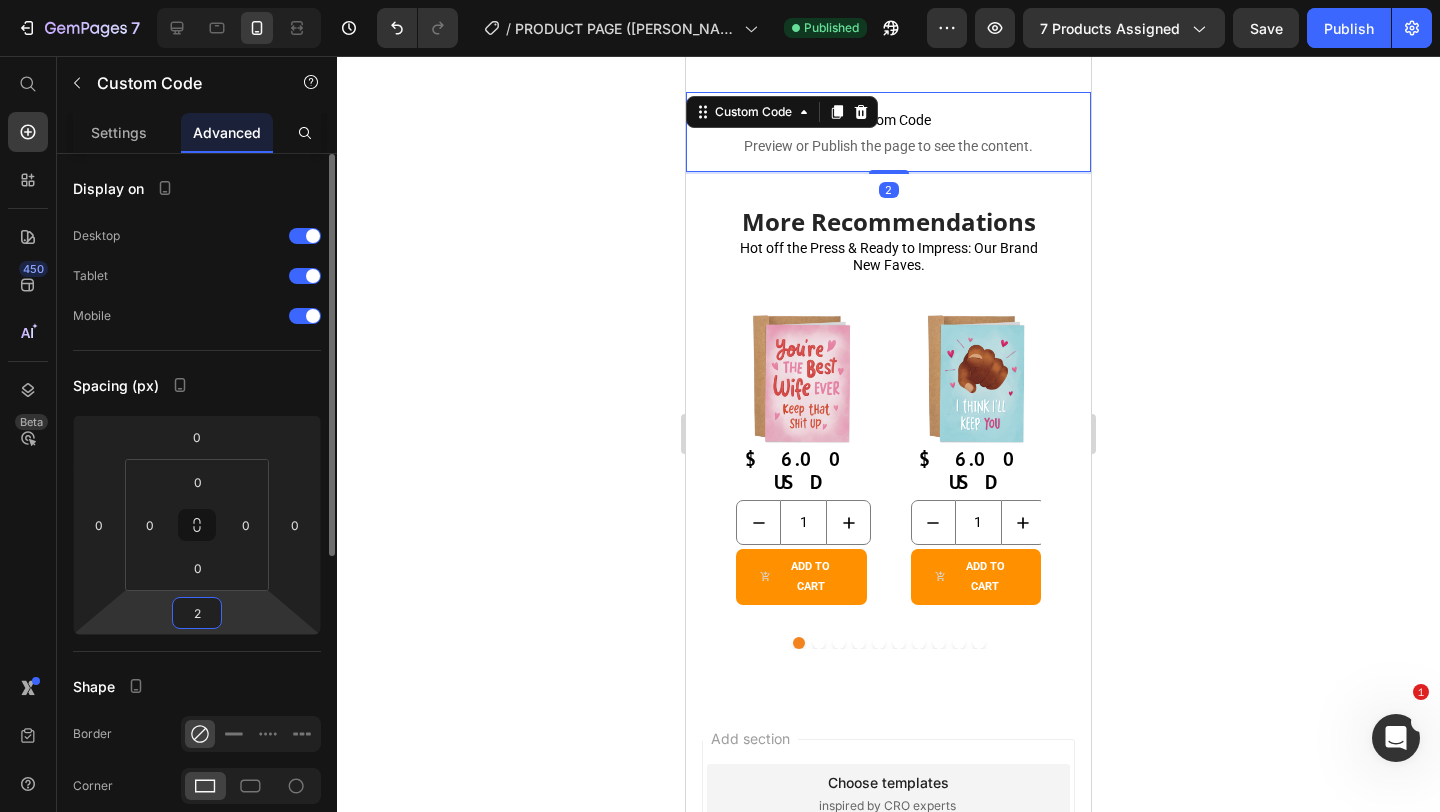 type on "25" 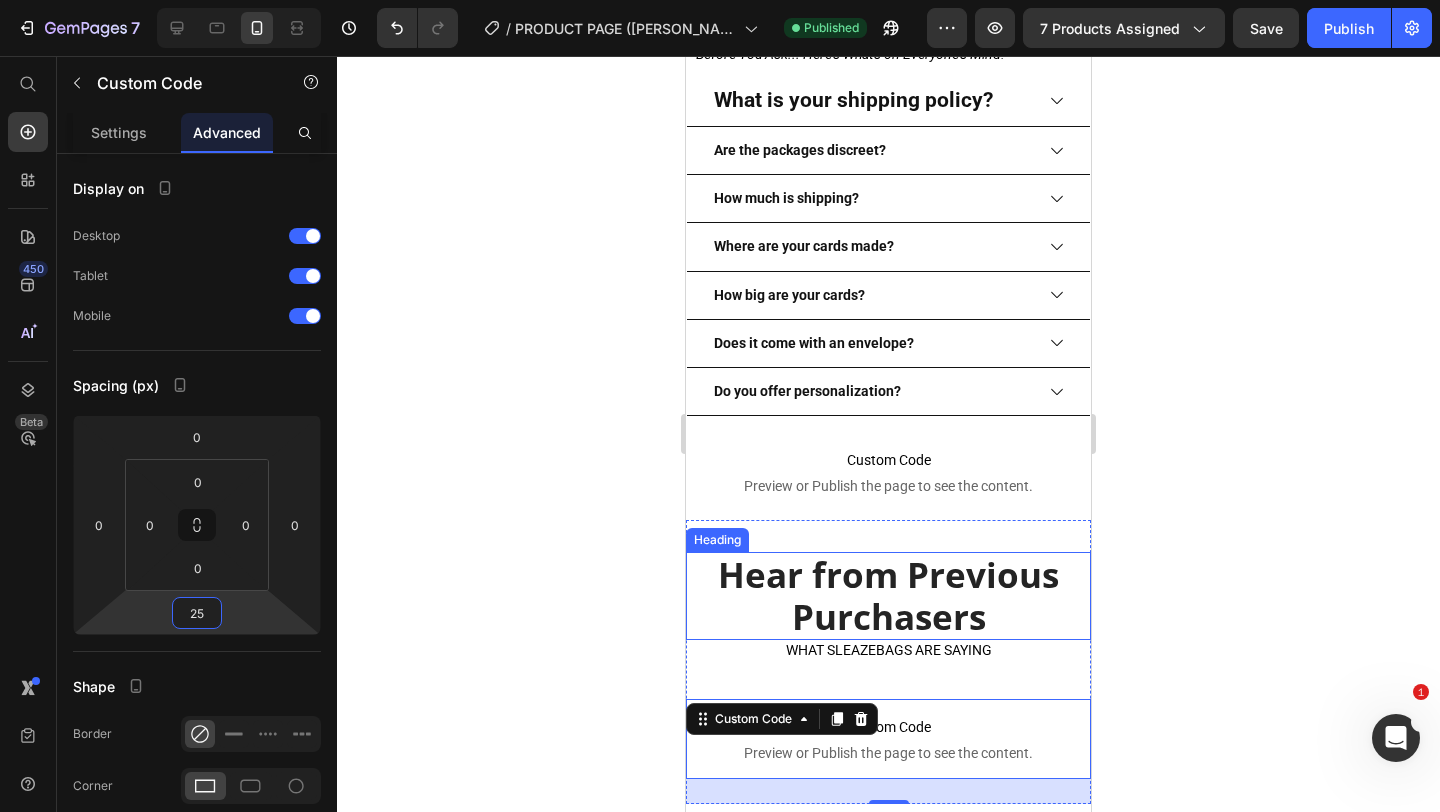 scroll, scrollTop: 2279, scrollLeft: 0, axis: vertical 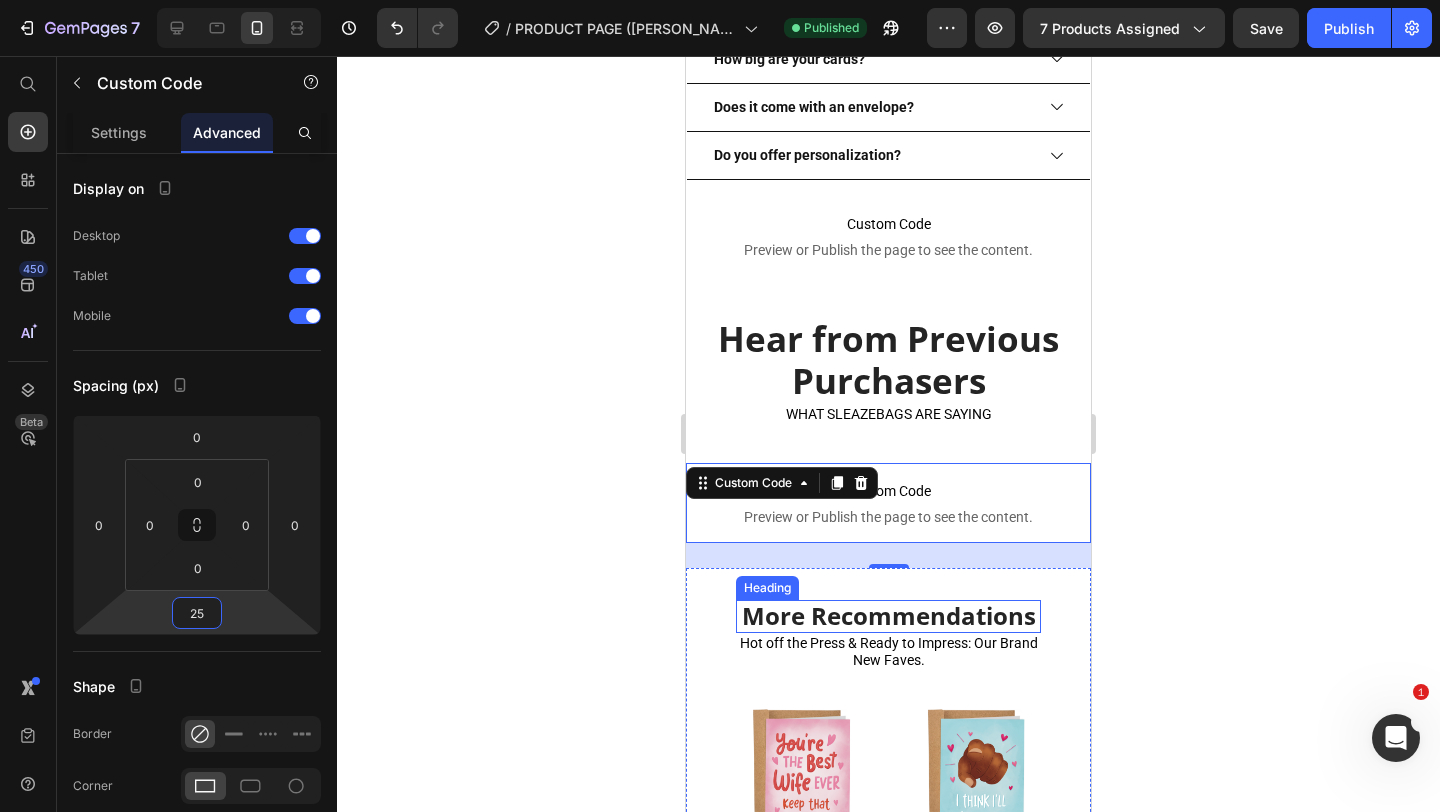 click on "More Recommendations" at bounding box center [888, 616] 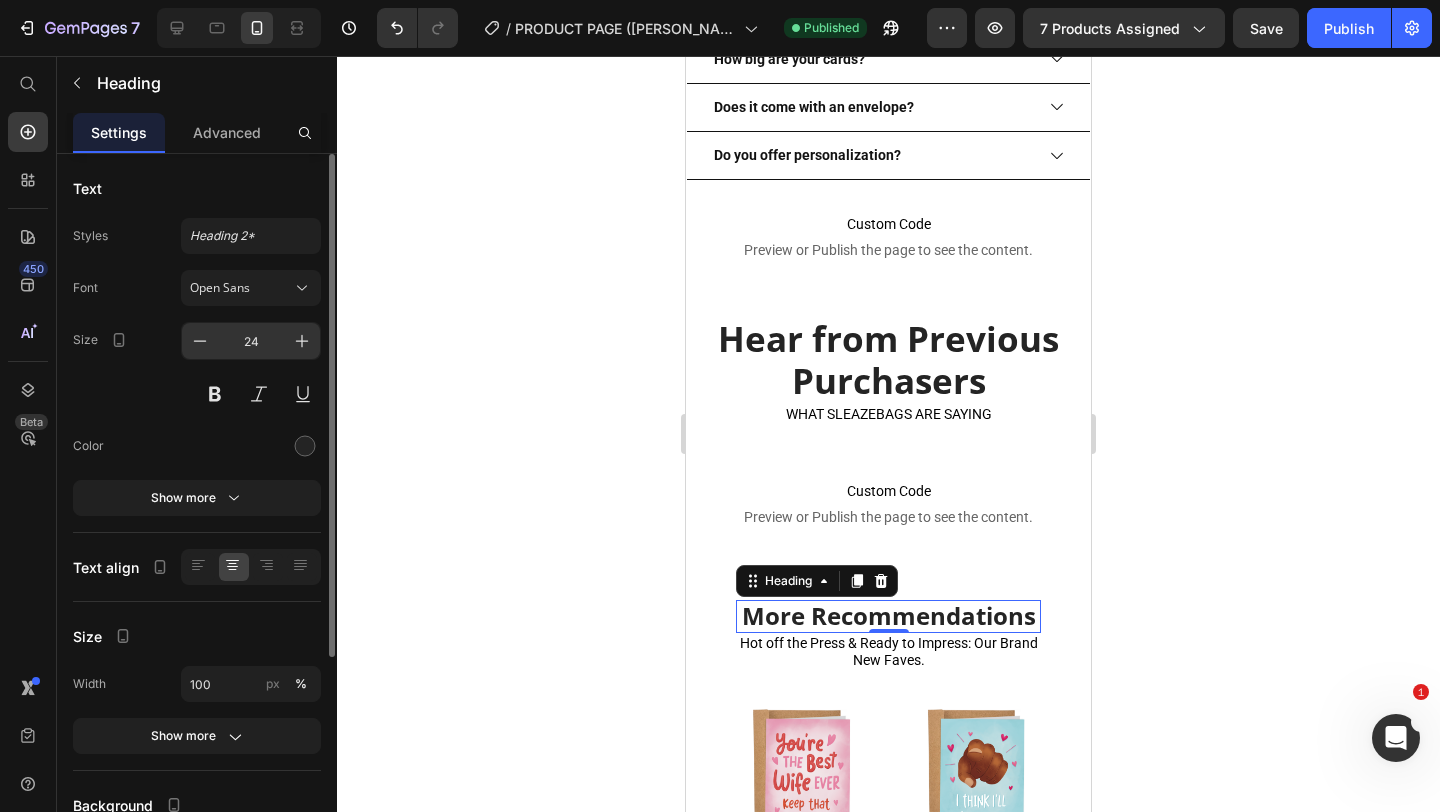 click on "24" at bounding box center (251, 341) 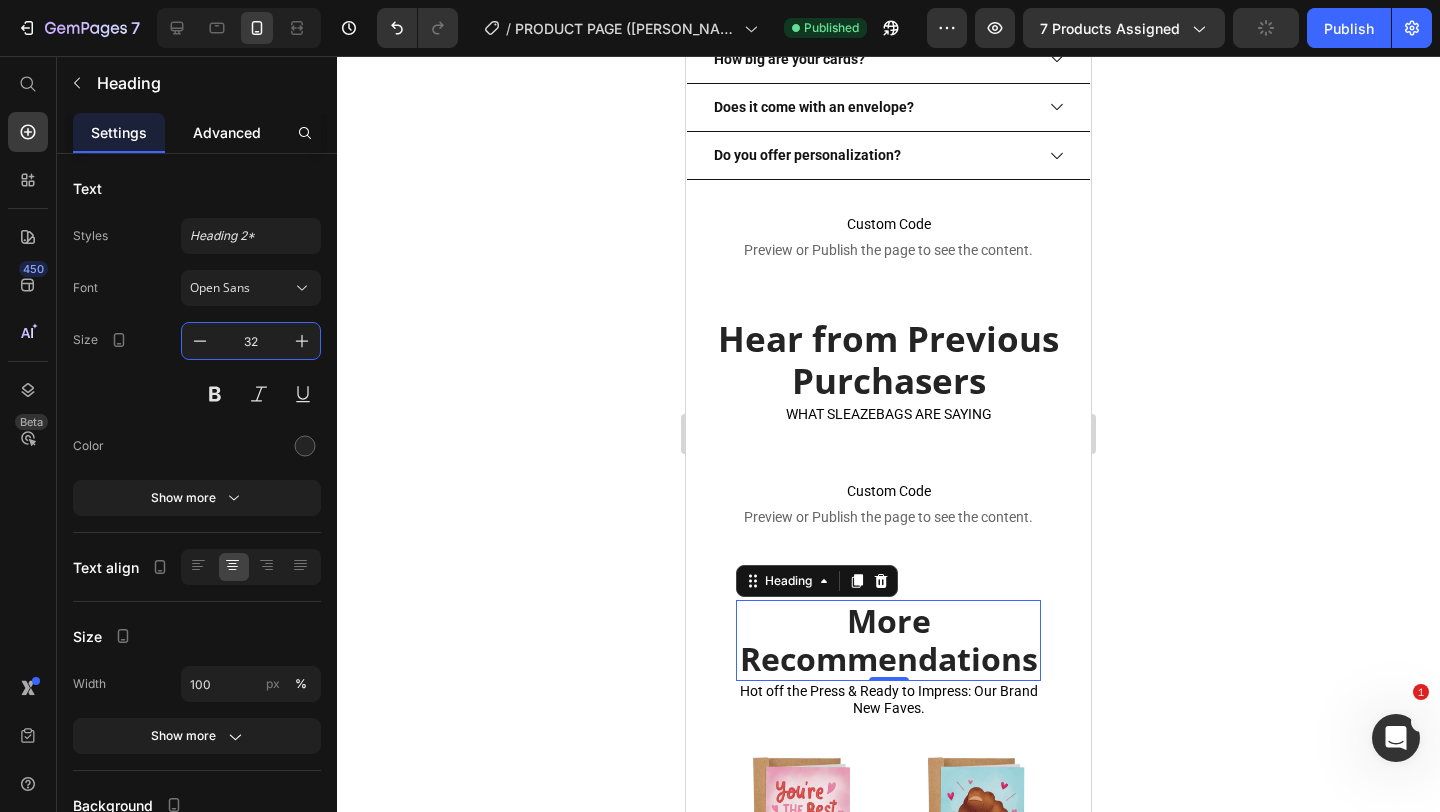 type on "32" 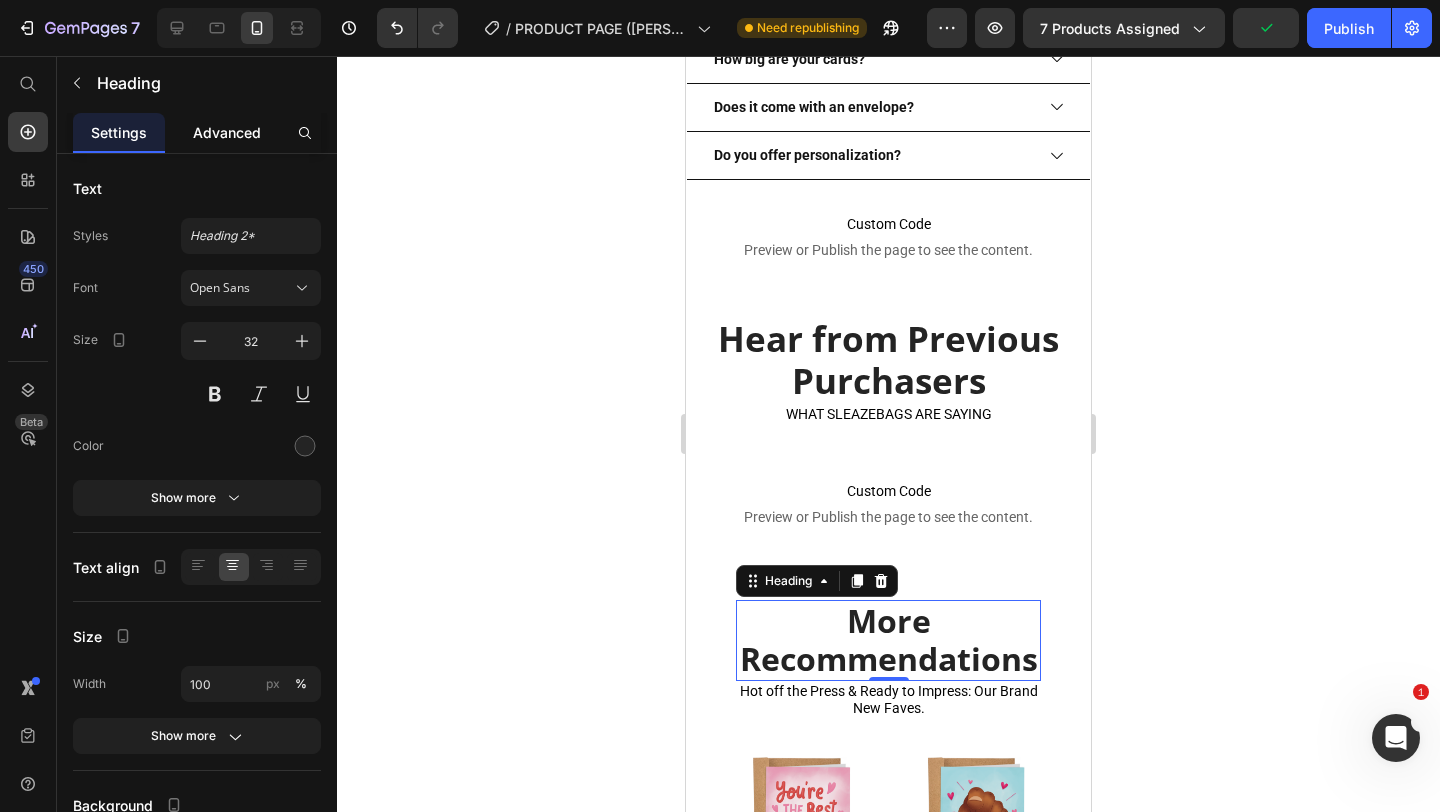 click on "Advanced" at bounding box center [227, 132] 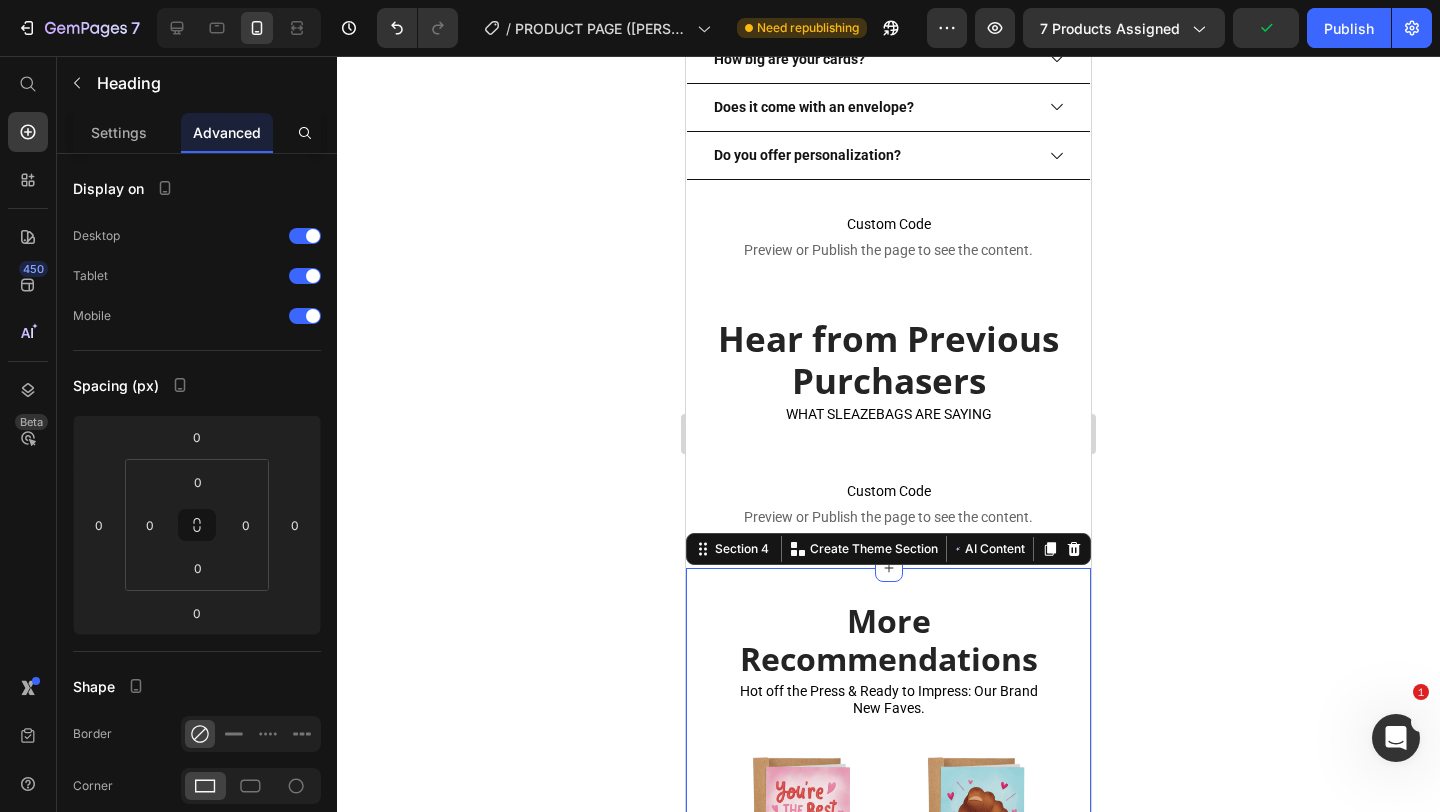 click on "More Recommendations Heading Hot off the Press & Ready to Impress: Our Brand New Faves. Text block Product Images $ 6.00 USD Product Price Row 1 Product Quantity Add to cart Product Cart Button Row Product Images $ 6.00 USD Product Price Row 1 Product Quantity Add to cart Product Cart Button Row Product Images $ 6.00 USD Product Price Row 1 Product Quantity Add to cart Product Cart Button Row Product Images $ 6.00 USD Product Price Row 1 Product Quantity Add to cart Product Cart Button Row Product Images $ 6.00 USD Product Price Row 1 Product Quantity Add to cart Product Cart Button Row Product Images $ 6.00 USD Product Price Row 1 Product Quantity Add to cart Product Cart Button Row Product Images $ 6.00 USD Product Price Row 1 Product Quantity Add to cart Product Cart Button Row Product Images $ 6.00 USD Product Price Row 1 Product Quantity Add to cart Product Cart Button Row Product Images $ 6.00 USD Product Price Row 1 Product Quantity Add to cart Product Cart Button Row Product Images $ 6.00 USD Row 1 1" at bounding box center (888, 854) 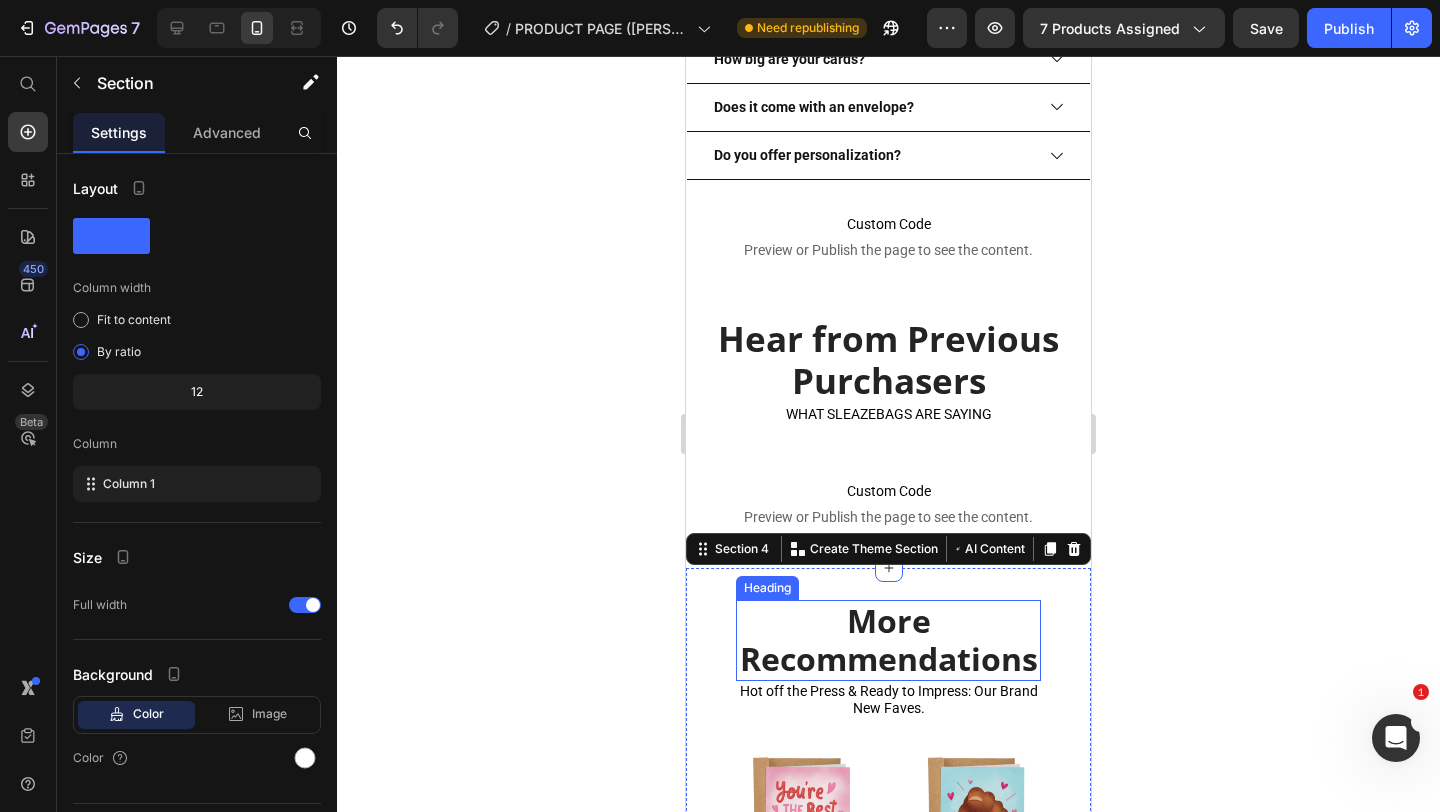 click on "More Recommendations" at bounding box center (888, 640) 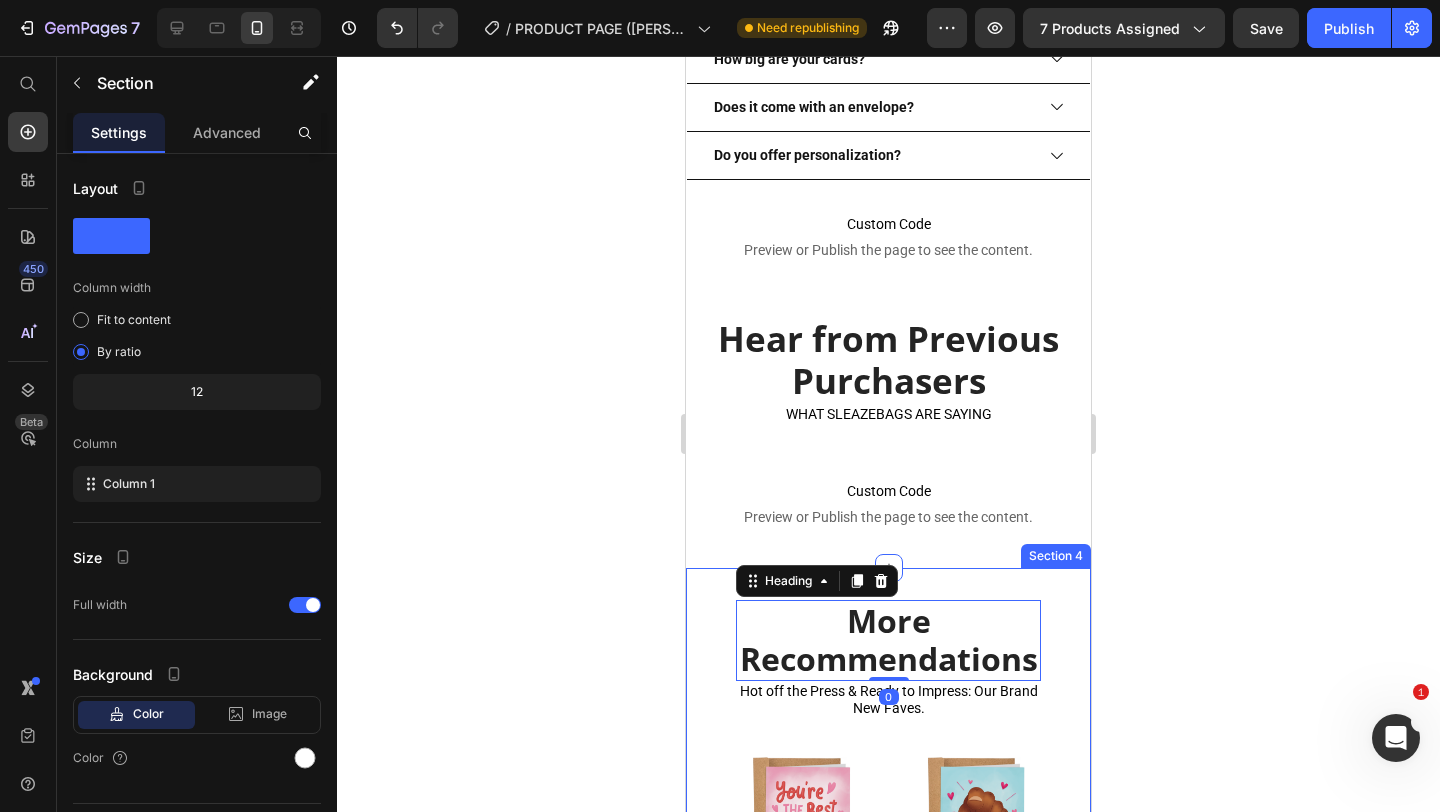 click on "More Recommendations Heading   0 Hot off the Press & Ready to Impress: Our Brand New Faves. Text block Product Images $ 6.00 USD Product Price Row 1 Product Quantity Add to cart Product Cart Button Row Product Images $ 6.00 USD Product Price Row 1 Product Quantity Add to cart Product Cart Button Row Product Images $ 6.00 USD Product Price Row 1 Product Quantity Add to cart Product Cart Button Row Product Images $ 6.00 USD Product Price Row 1 Product Quantity Add to cart Product Cart Button Row Product Images $ 6.00 USD Product Price Row 1 Product Quantity Add to cart Product Cart Button Row Product Images $ 6.00 USD Product Price Row 1 Product Quantity Add to cart Product Cart Button Row Product Images $ 6.00 USD Product Price Row 1 Product Quantity Add to cart Product Cart Button Row Product Images $ 6.00 USD Product Price Row 1 Product Quantity Add to cart Product Cart Button Row Product Images $ 6.00 USD Product Price Row 1 Product Quantity Add to cart Product Cart Button Row Product Images $ 6.00 USD Row" at bounding box center [888, 854] 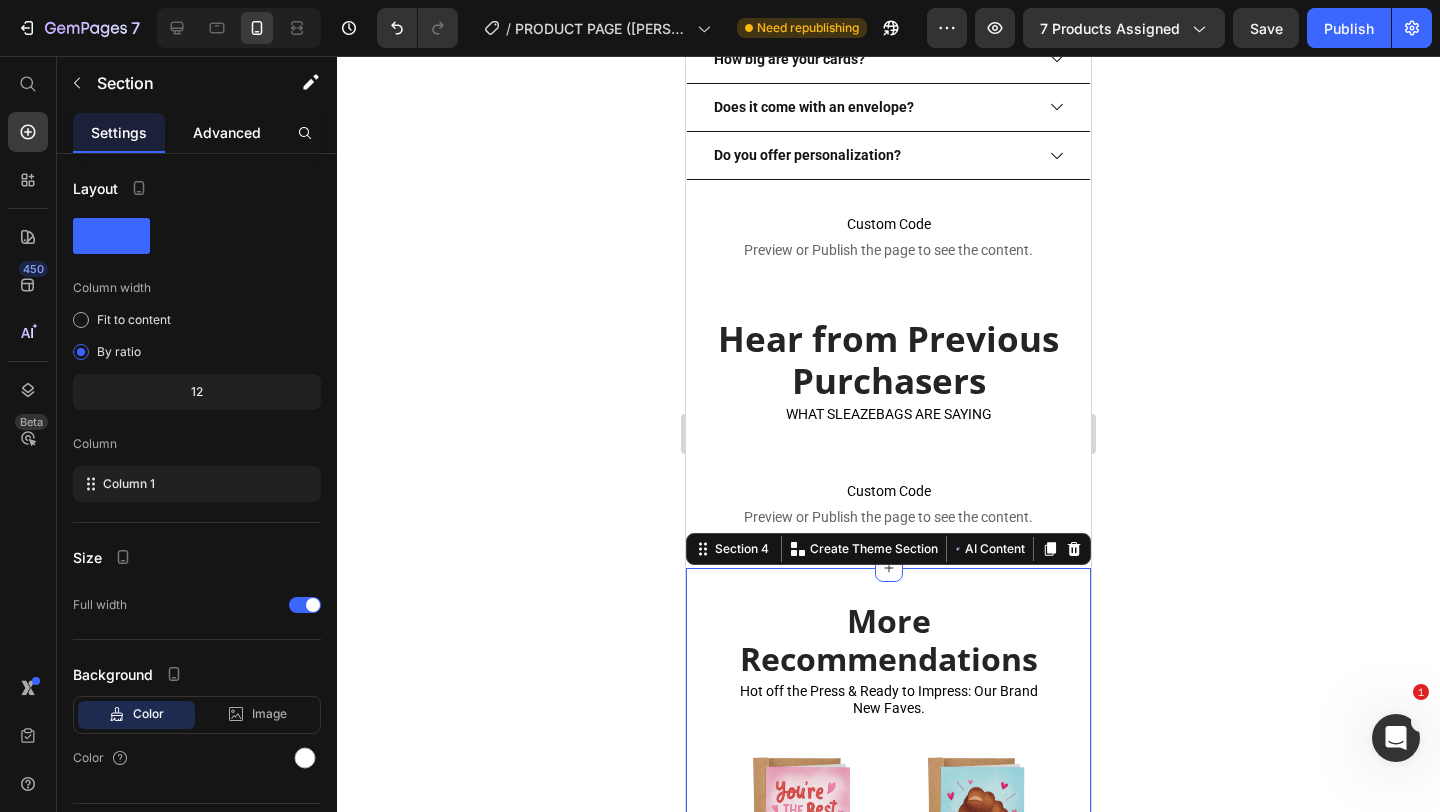 click on "Advanced" at bounding box center [227, 132] 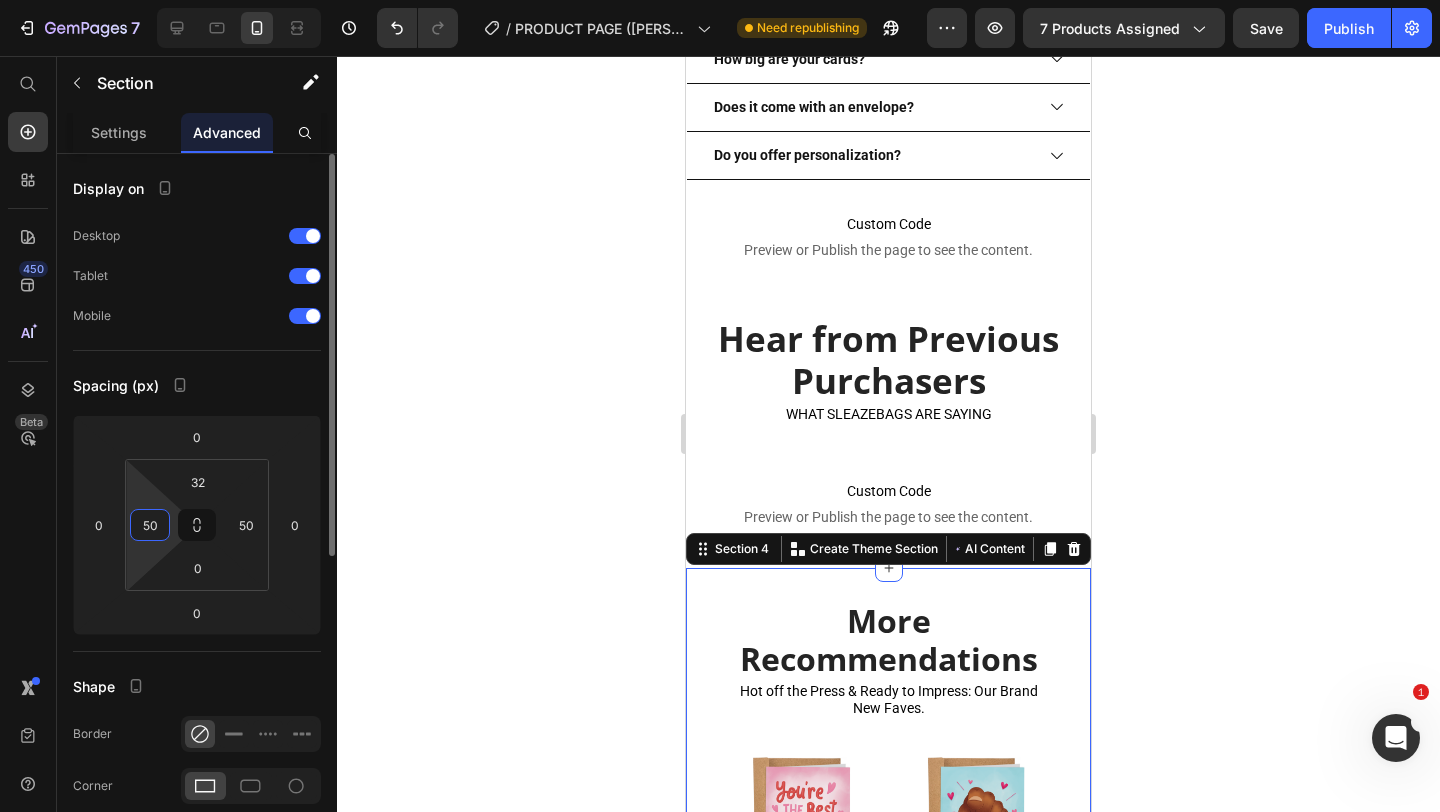 click on "50" at bounding box center [150, 525] 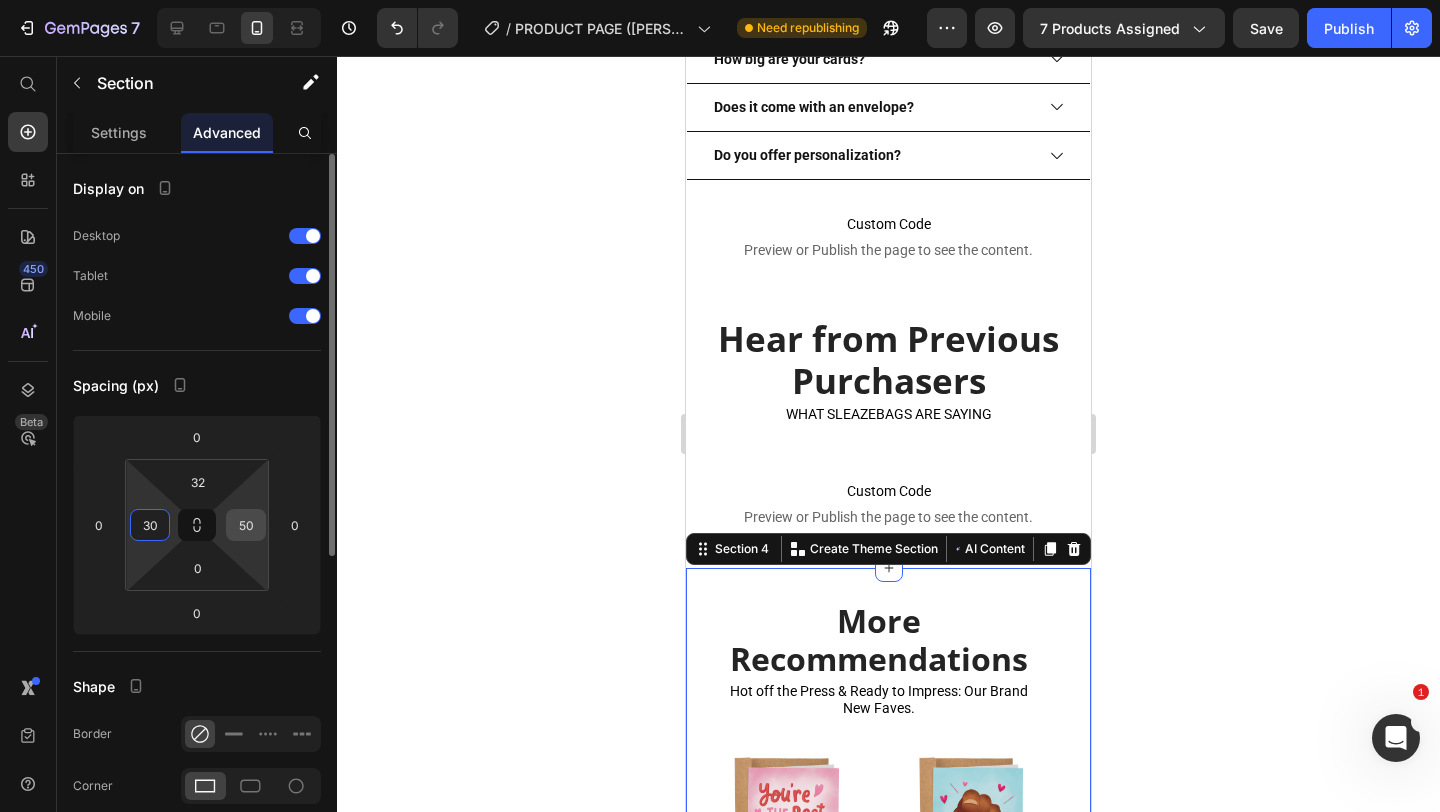type on "30" 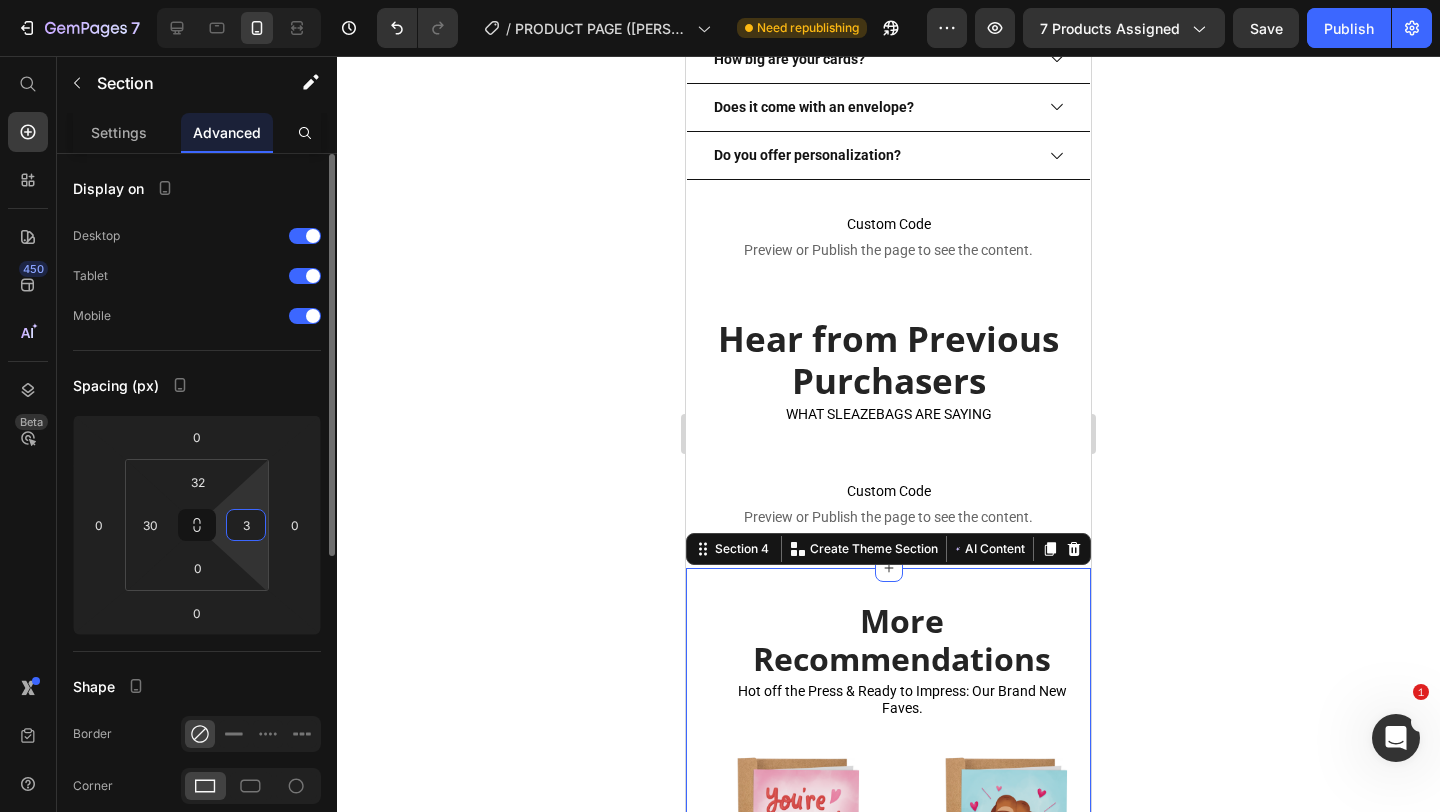type on "30" 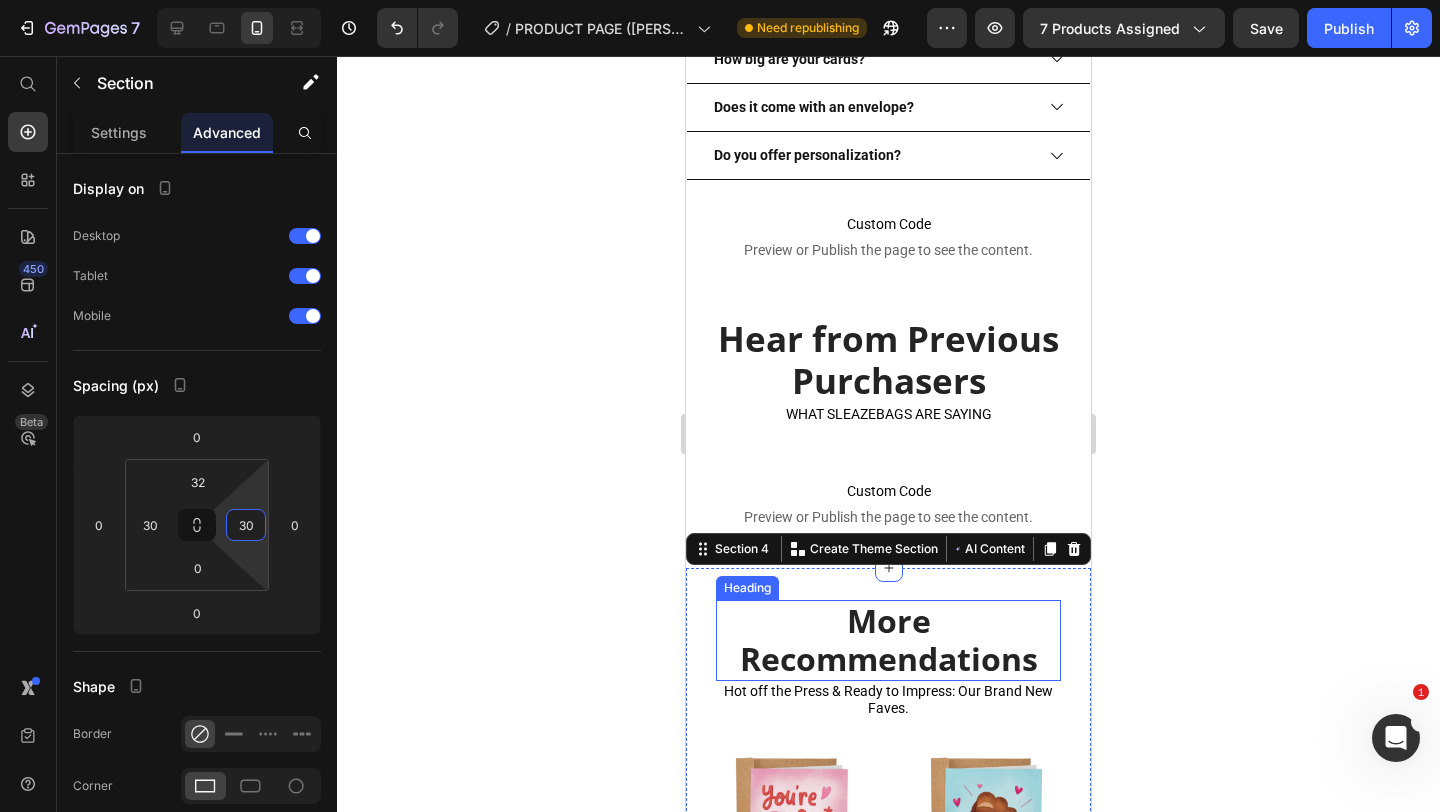click on "More Recommendations" at bounding box center [888, 640] 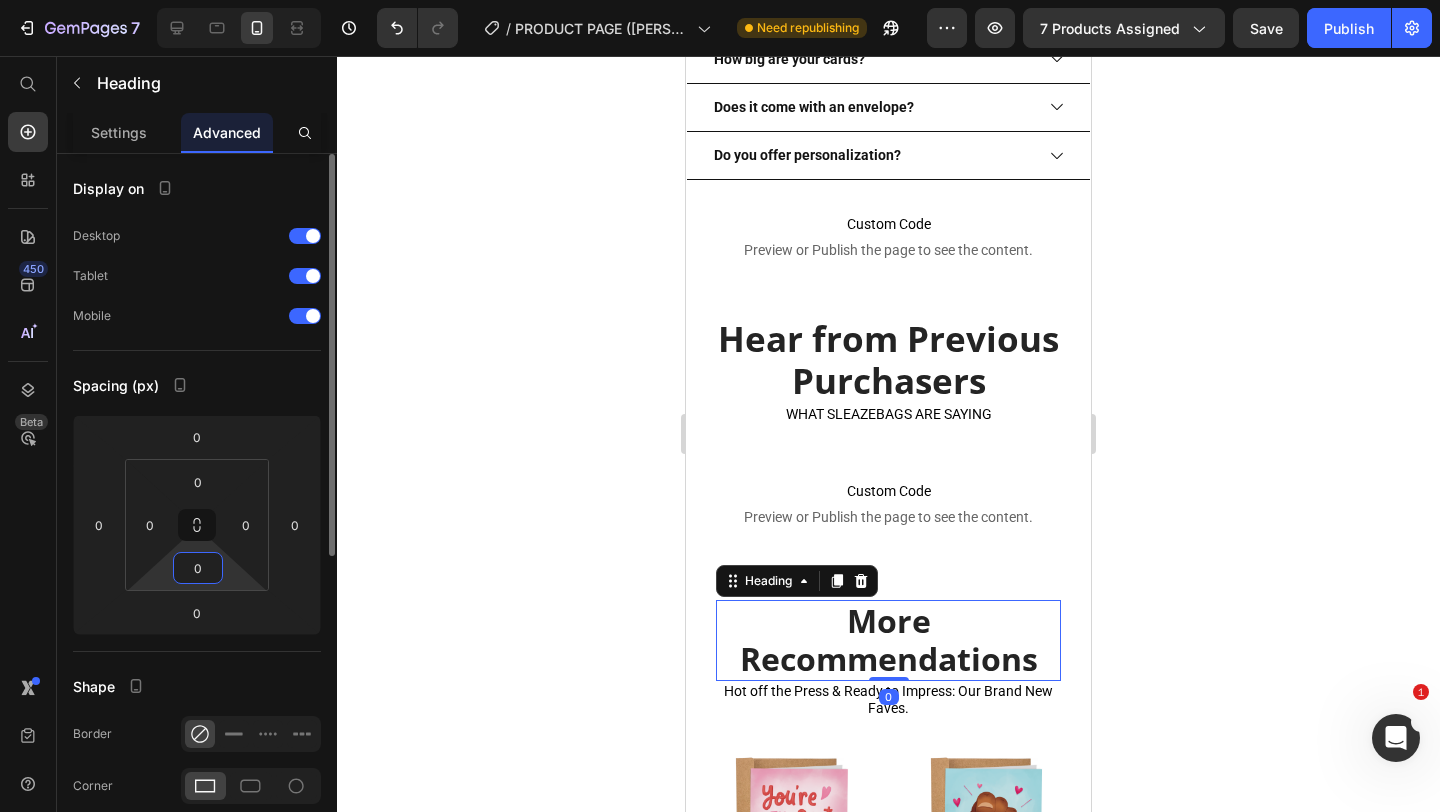 click on "0" at bounding box center [198, 568] 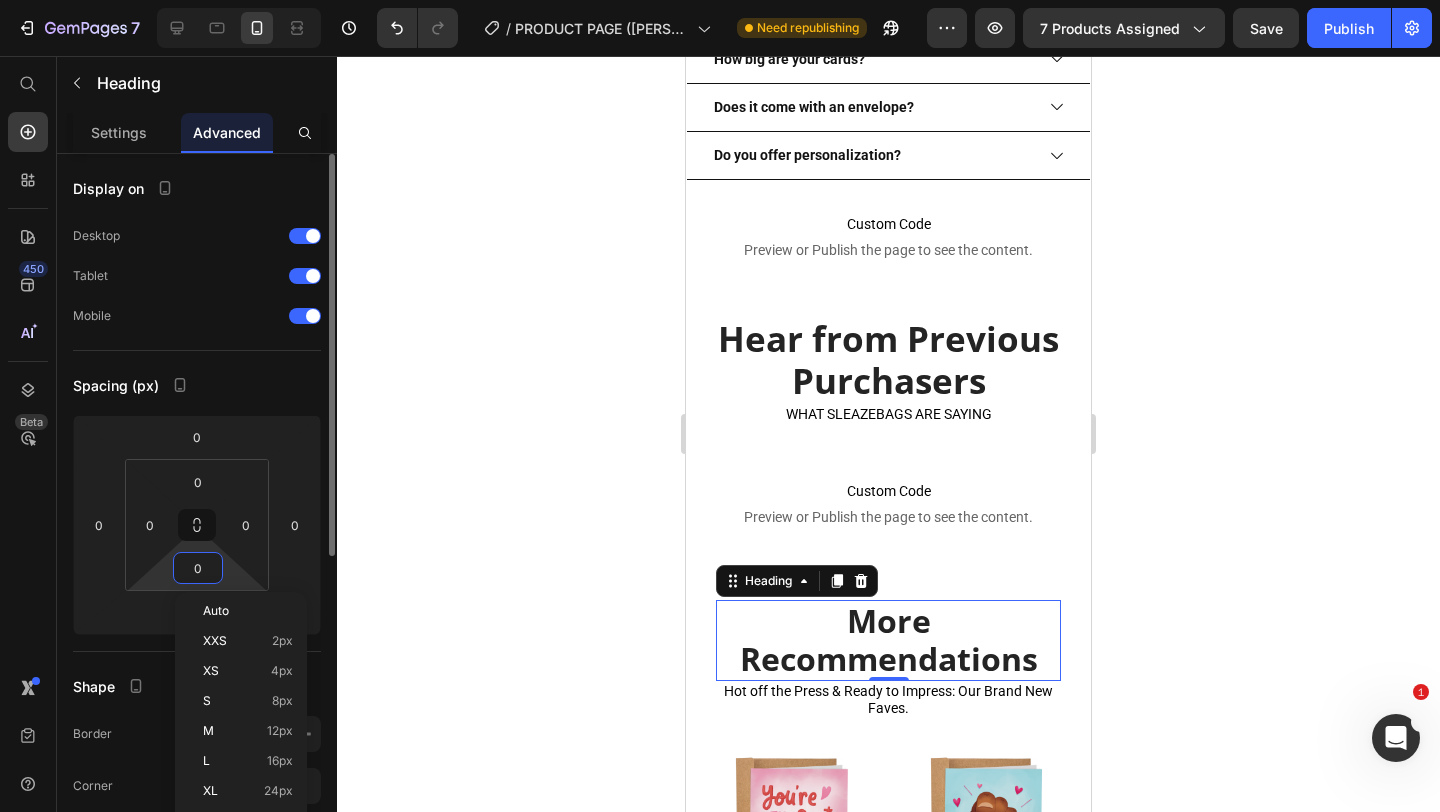 type on "8" 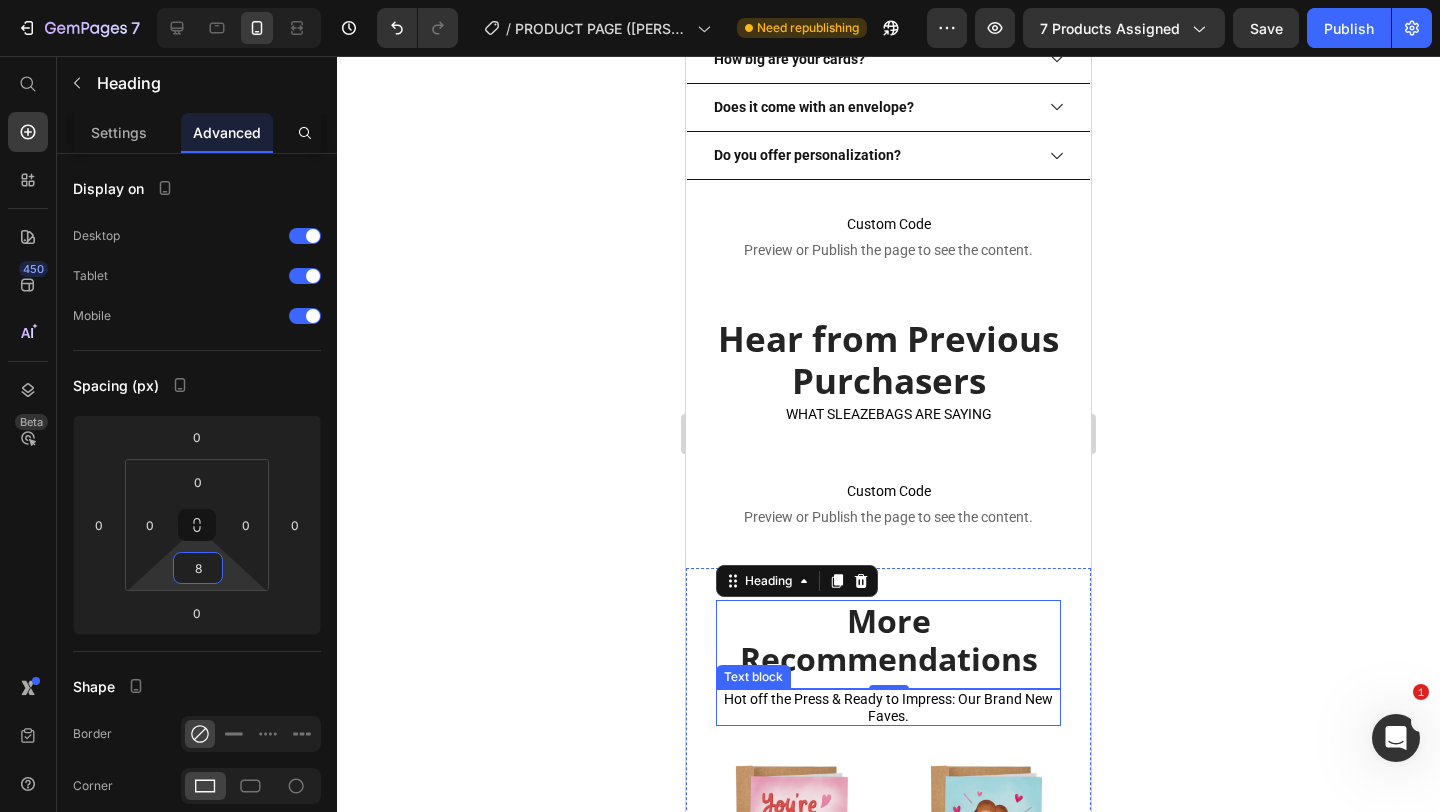 click on "Hot off the Press & Ready to Impress: Our Brand New Faves." at bounding box center (888, 708) 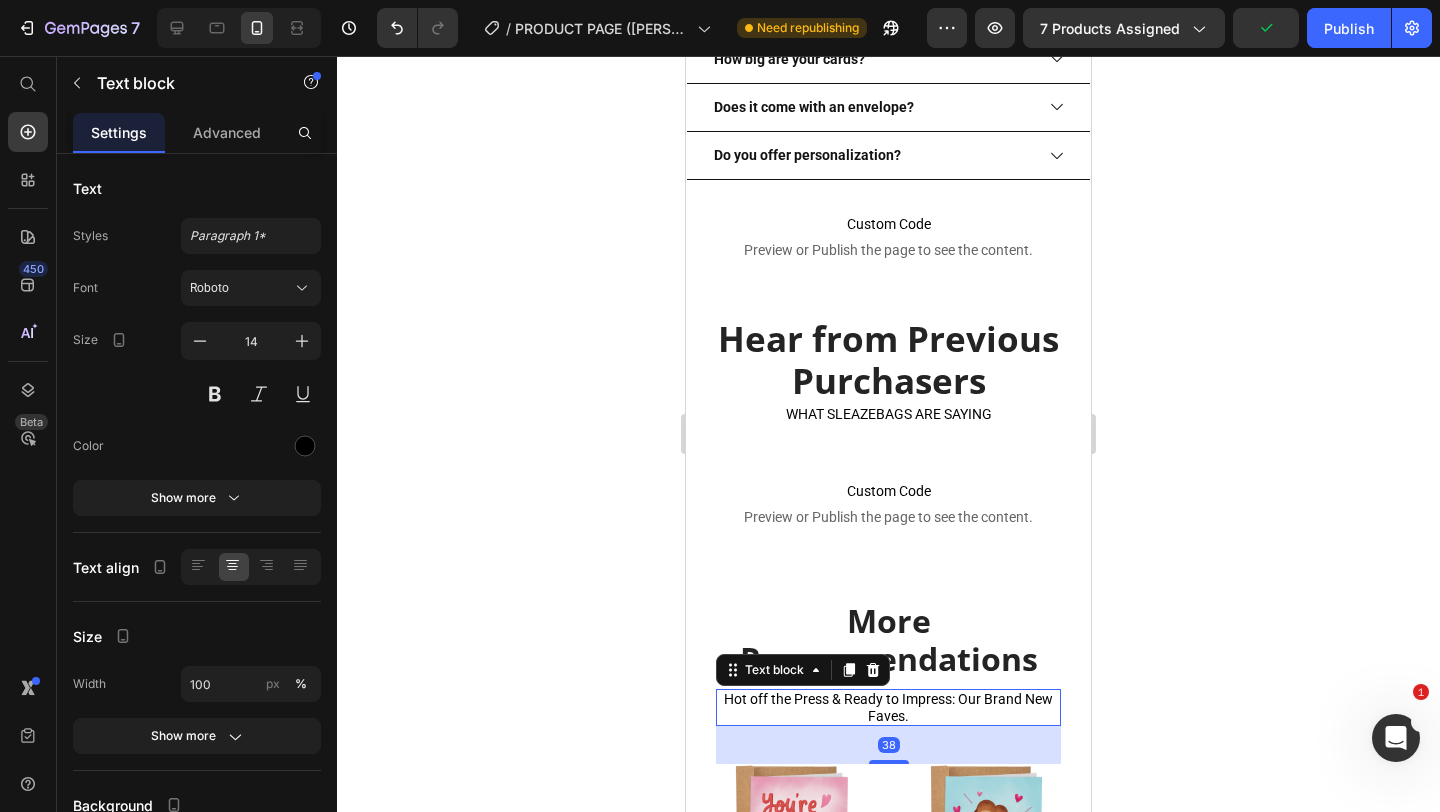 click on "Hot off the Press & Ready to Impress: Our Brand New Faves." at bounding box center (888, 708) 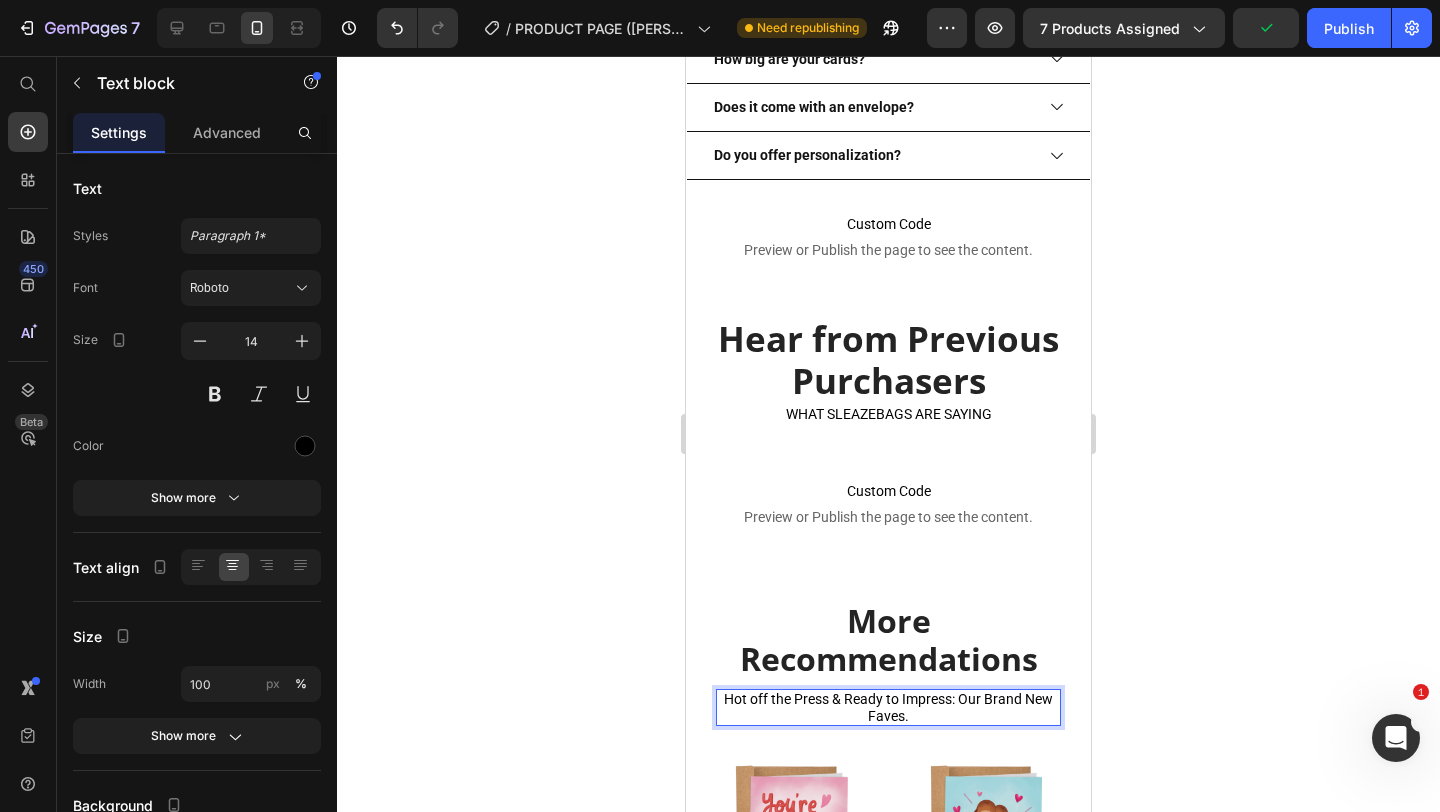 click on "Hot off the Press & Ready to Impress: Our Brand New Faves." at bounding box center [888, 708] 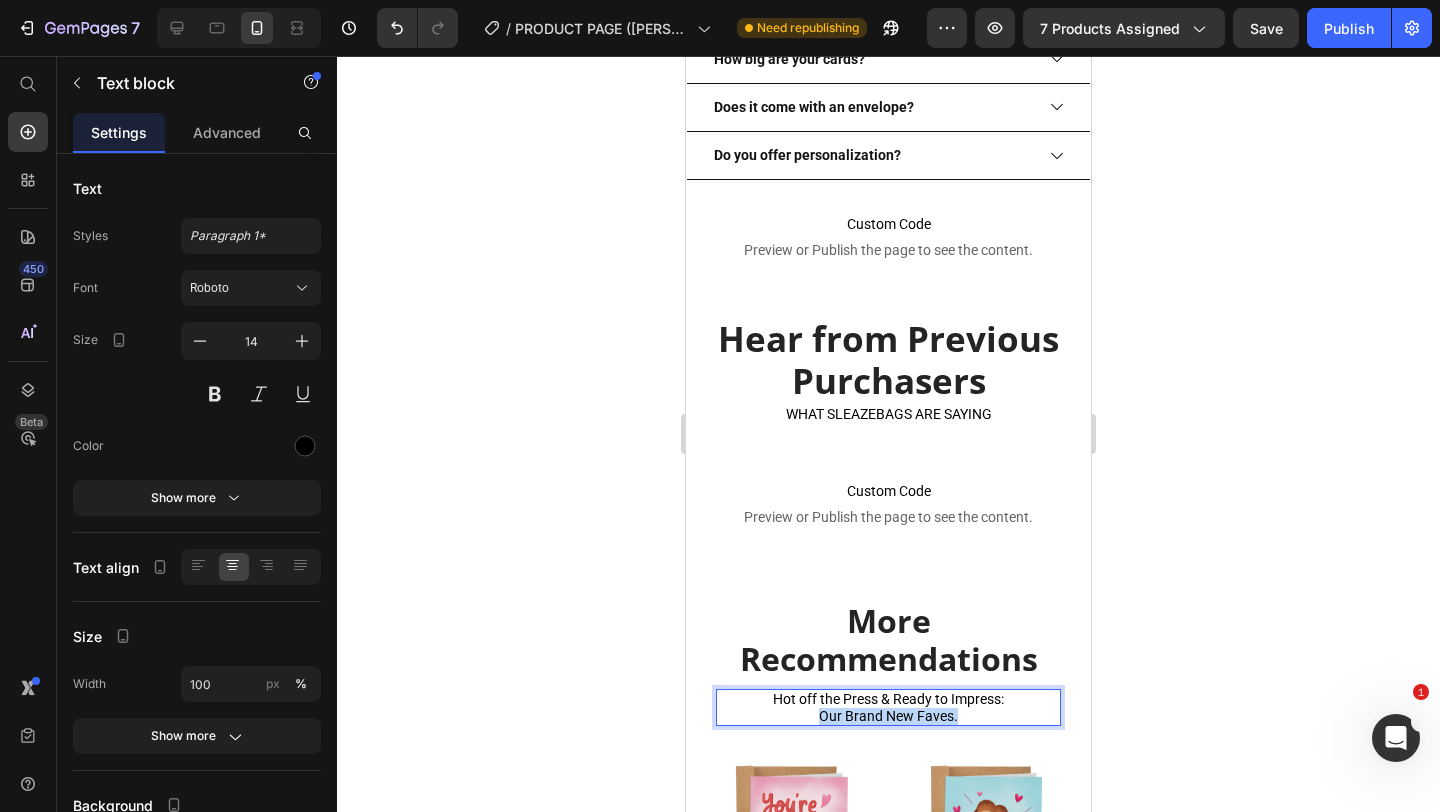 drag, startPoint x: 993, startPoint y: 627, endPoint x: 736, endPoint y: 627, distance: 257 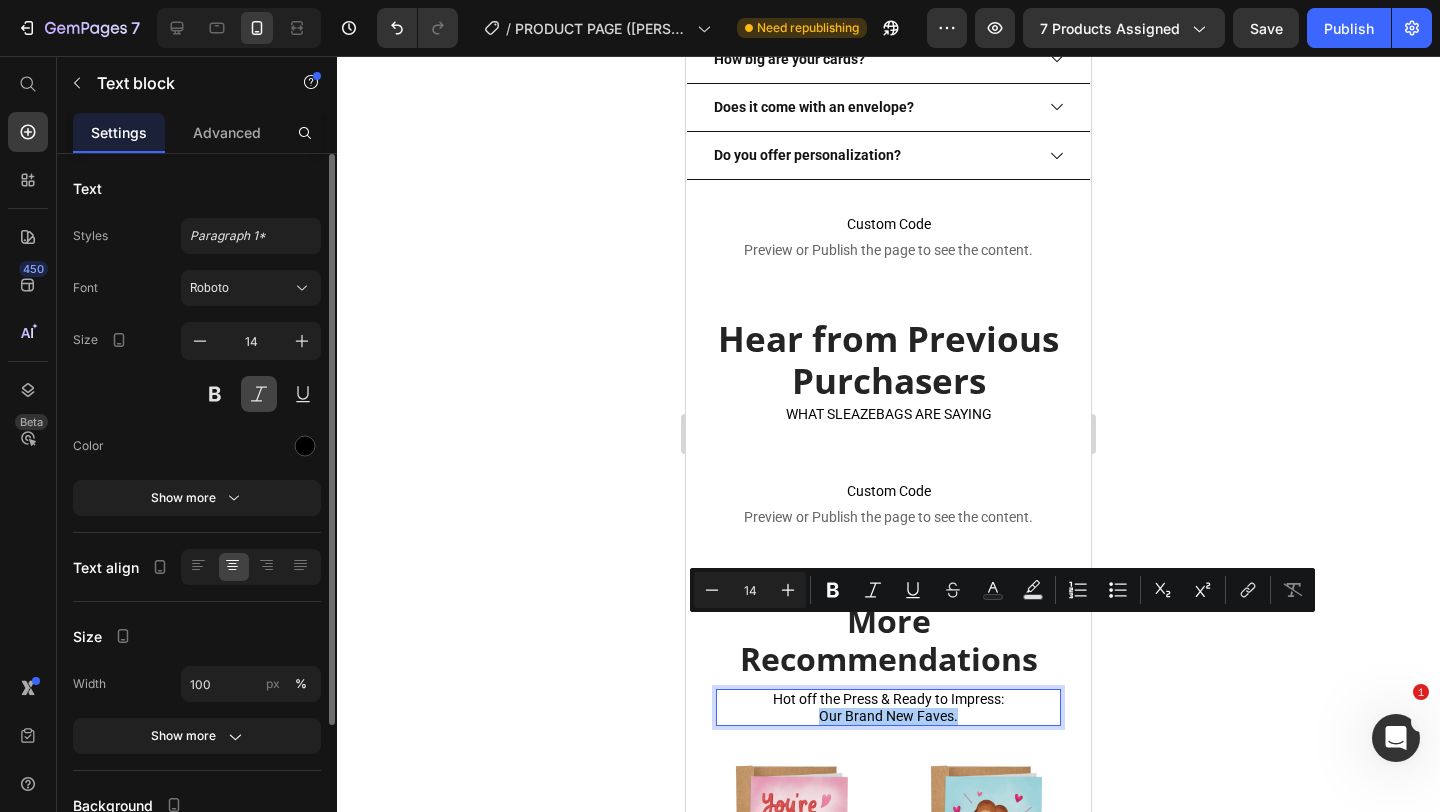 click at bounding box center [259, 394] 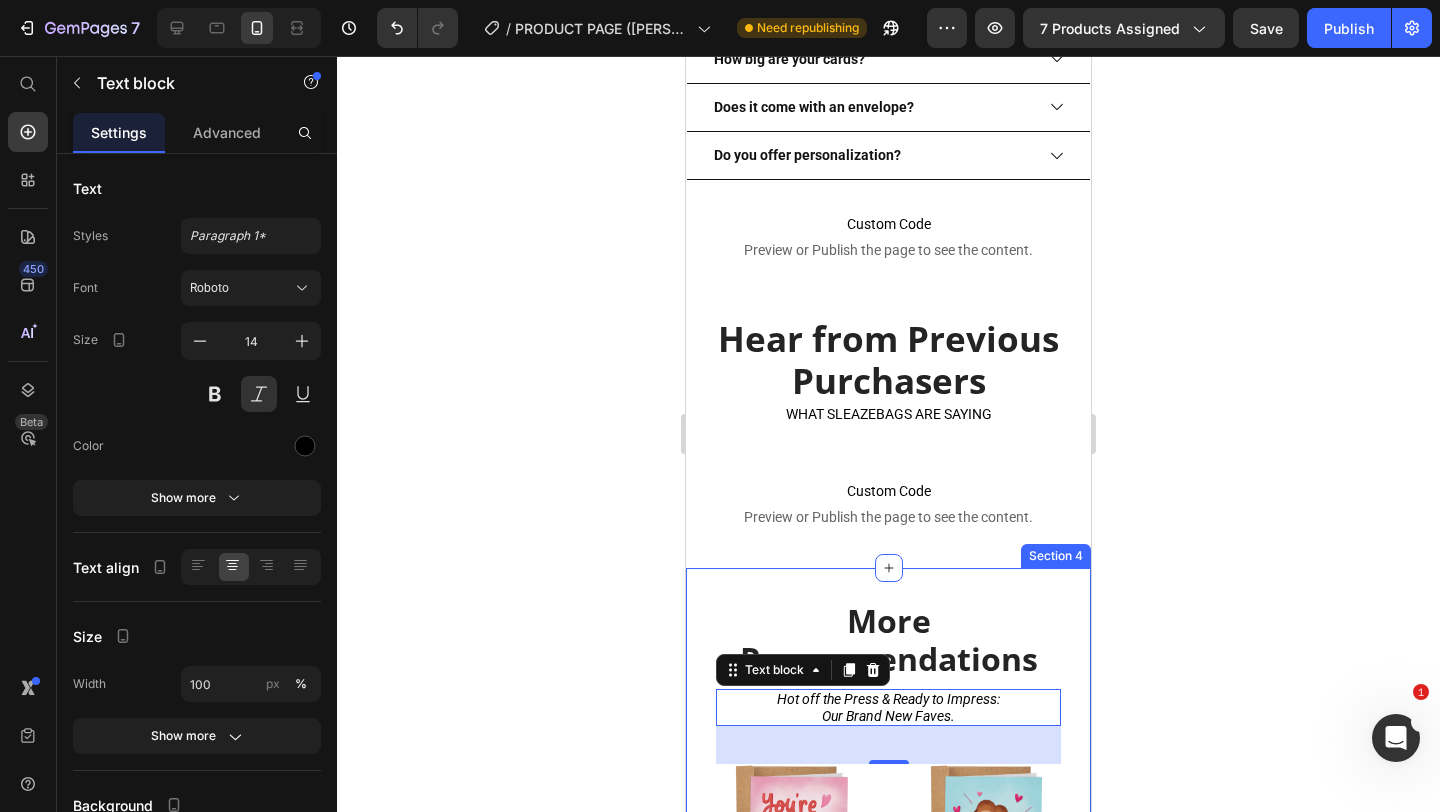 click 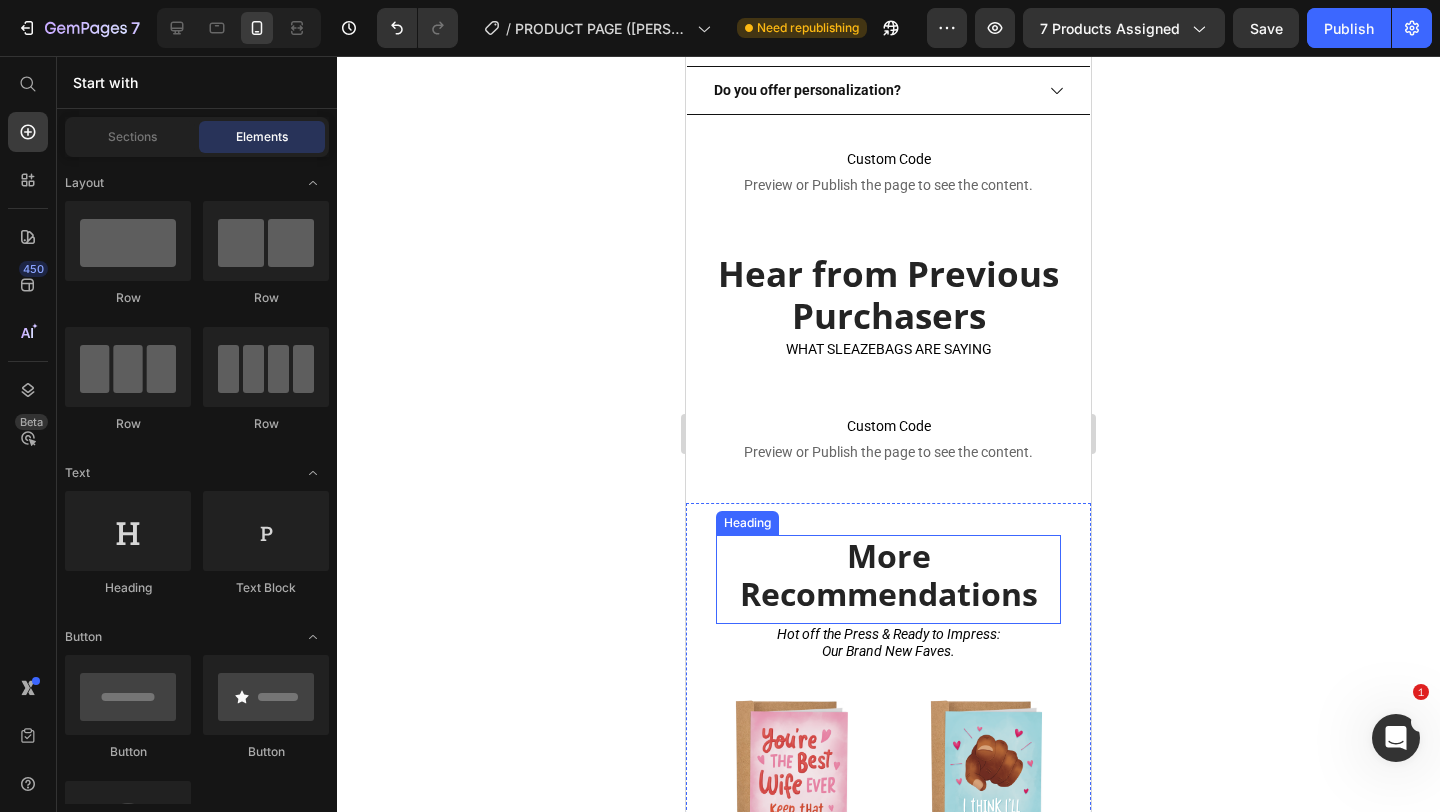 scroll, scrollTop: 2347, scrollLeft: 0, axis: vertical 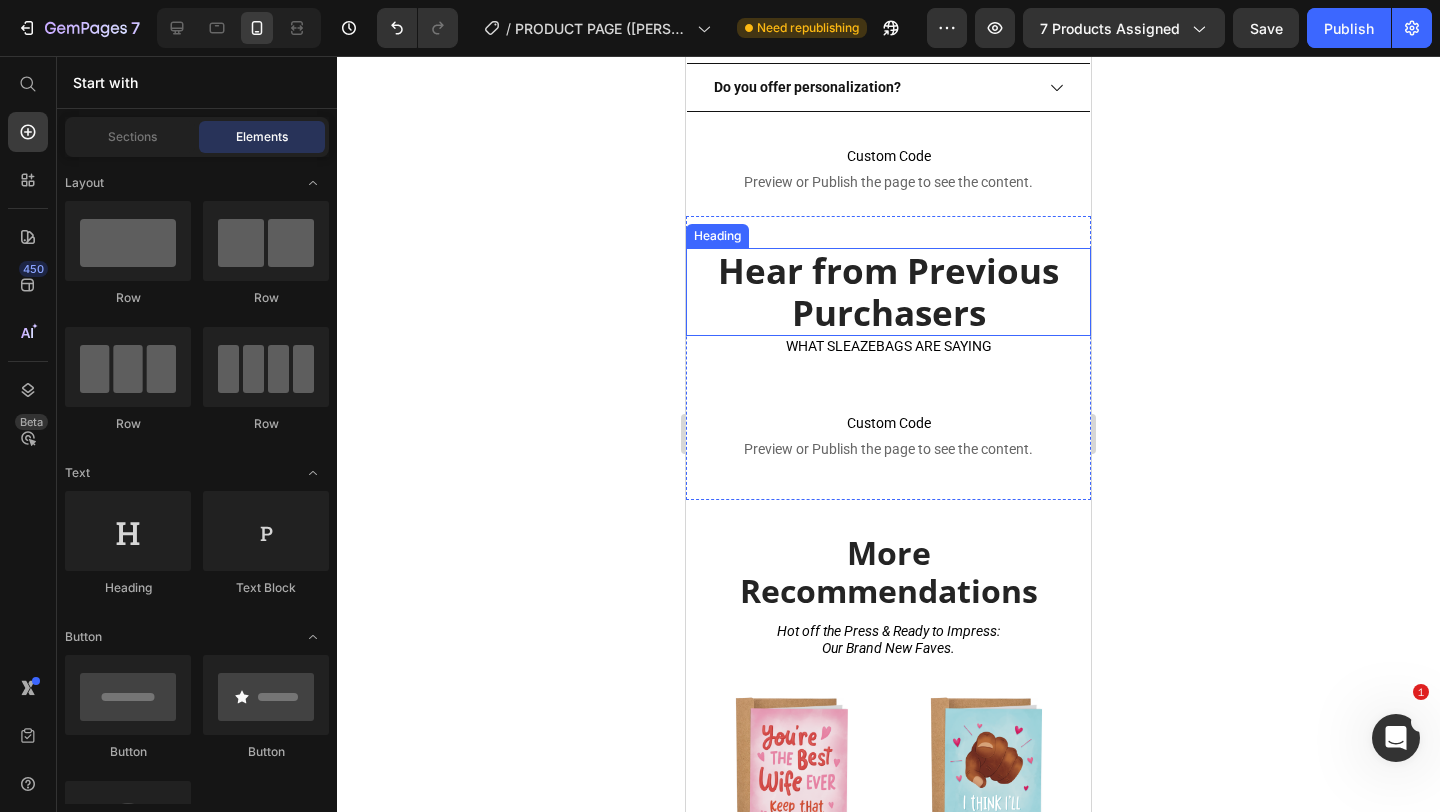 click on "Hear from Previous Purchasers" at bounding box center (888, 292) 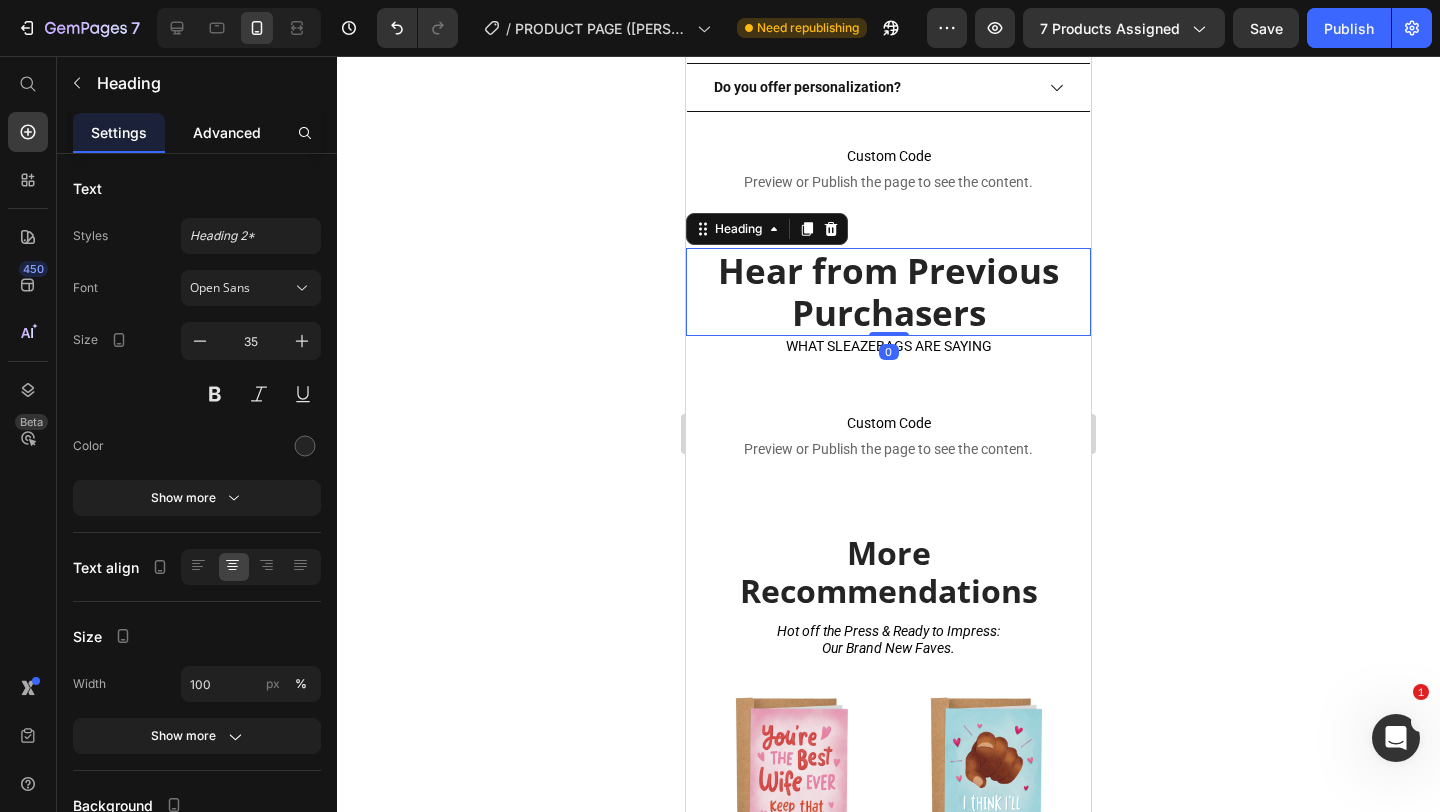 click on "Advanced" at bounding box center [227, 132] 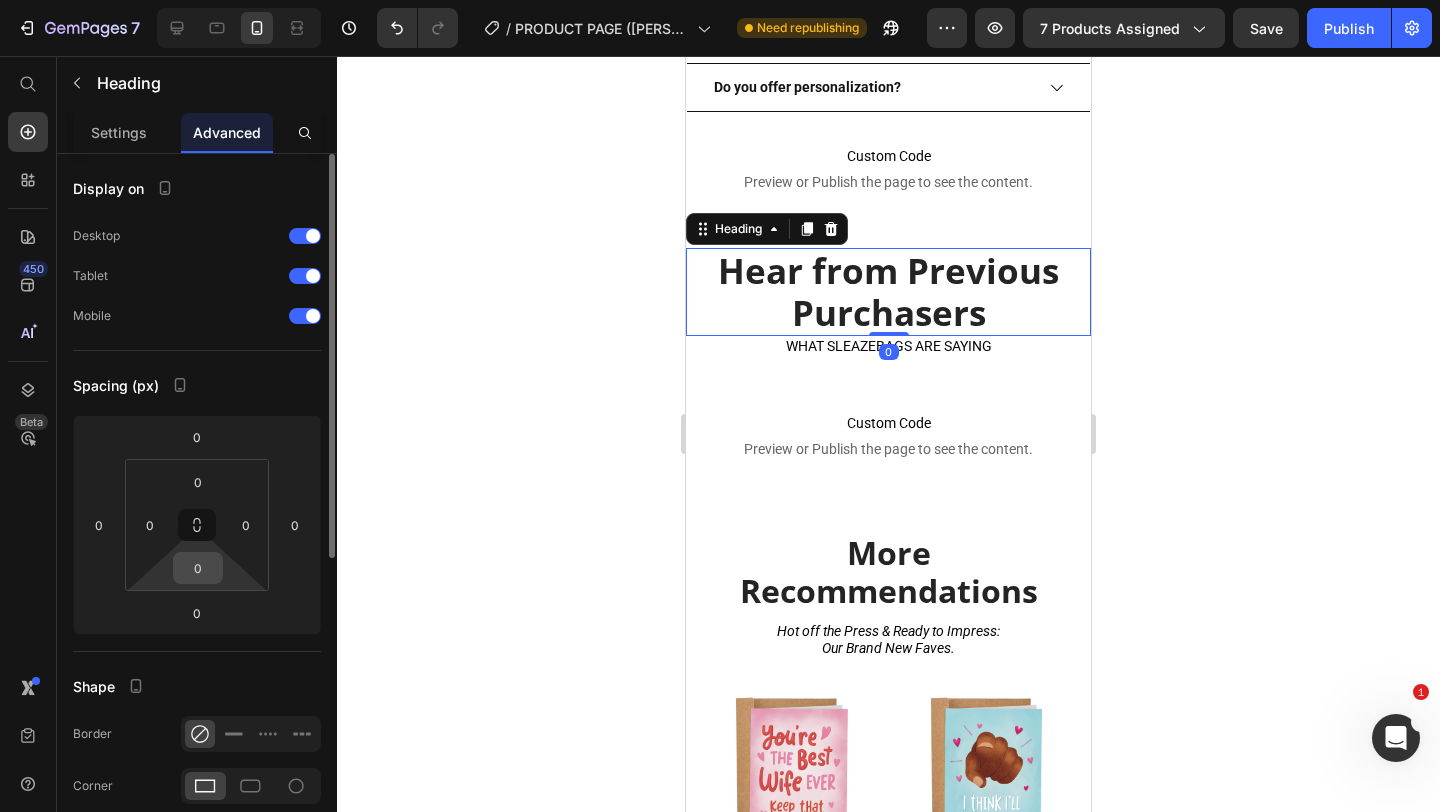 click on "0" at bounding box center (198, 568) 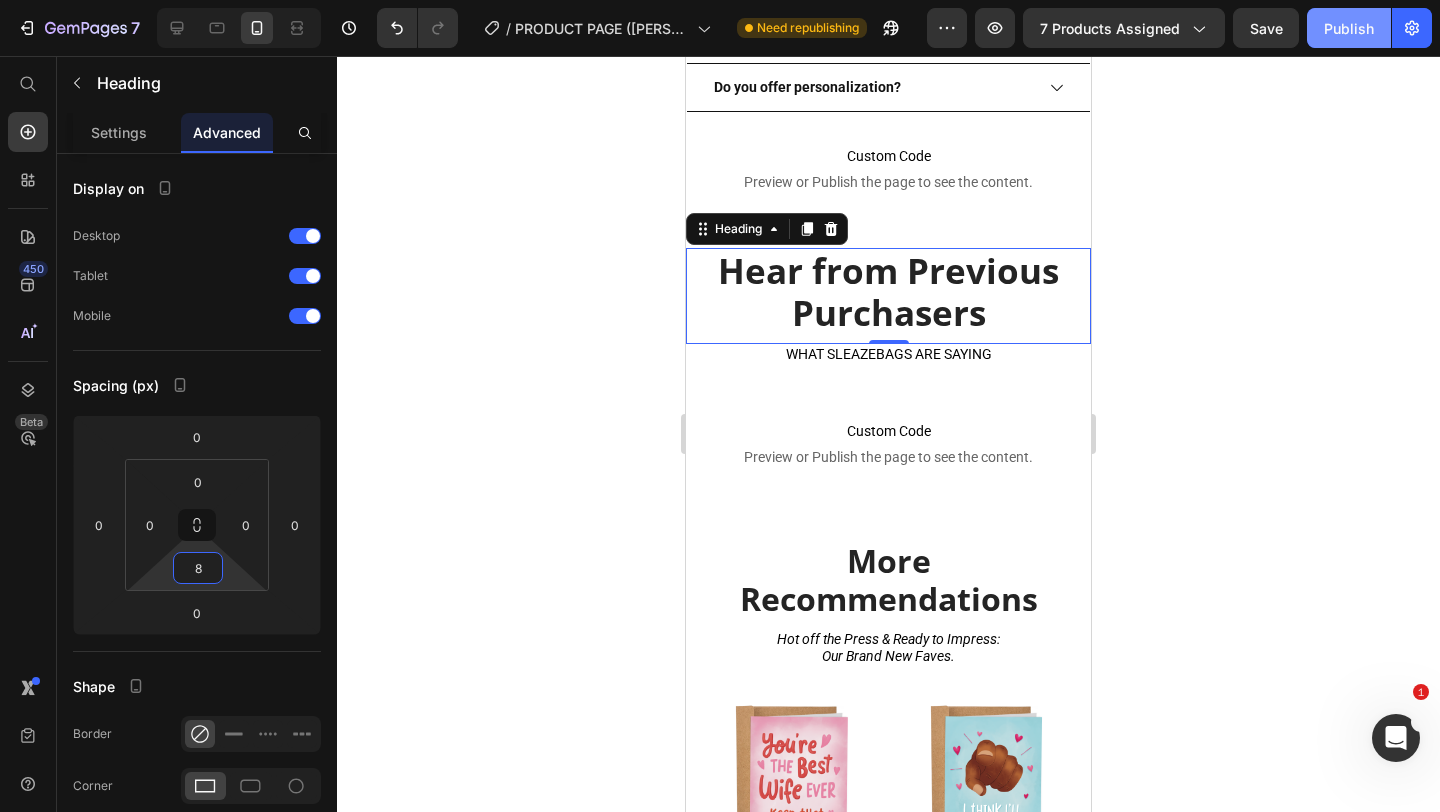 type on "8" 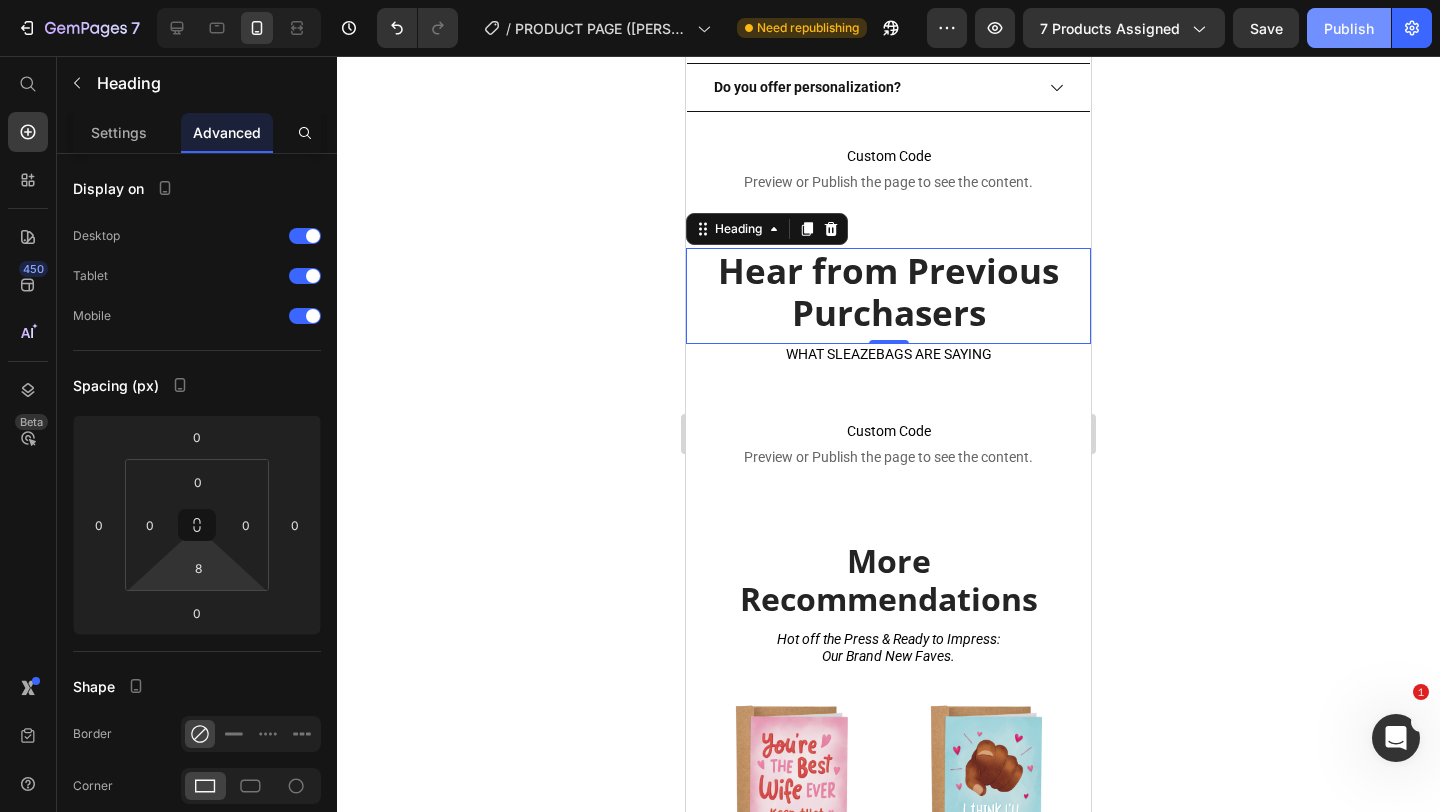 click on "Publish" at bounding box center (1349, 28) 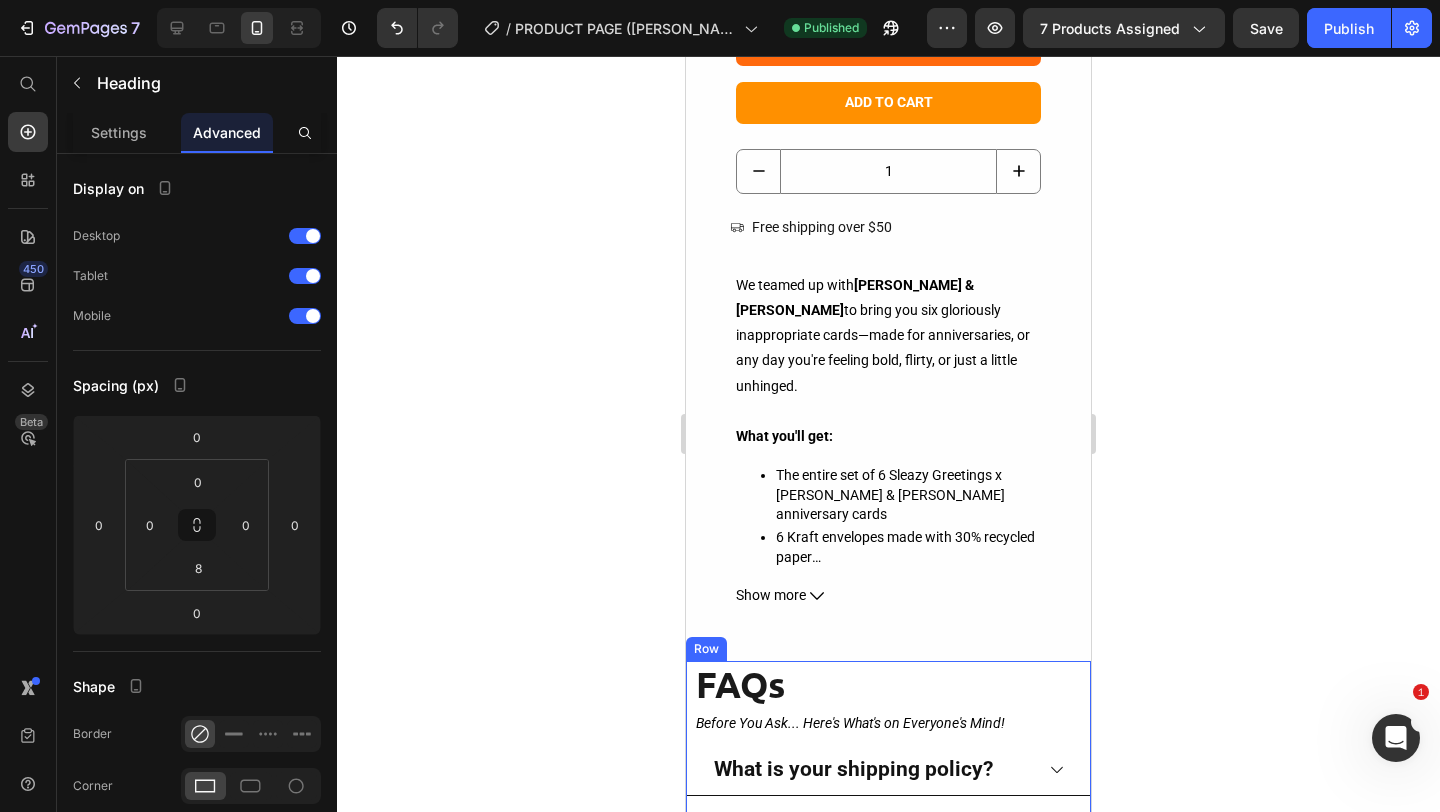 scroll, scrollTop: 0, scrollLeft: 0, axis: both 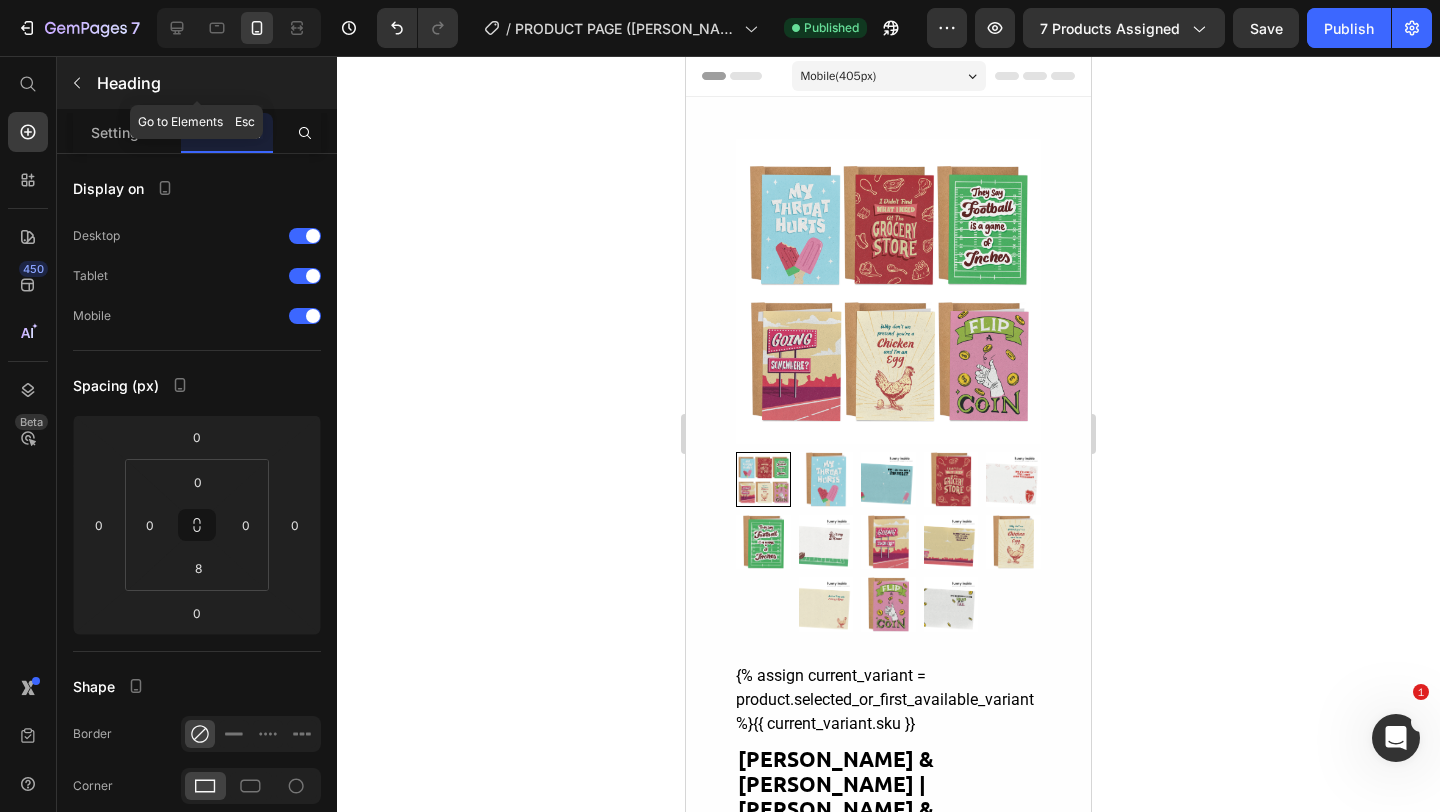 click at bounding box center (77, 83) 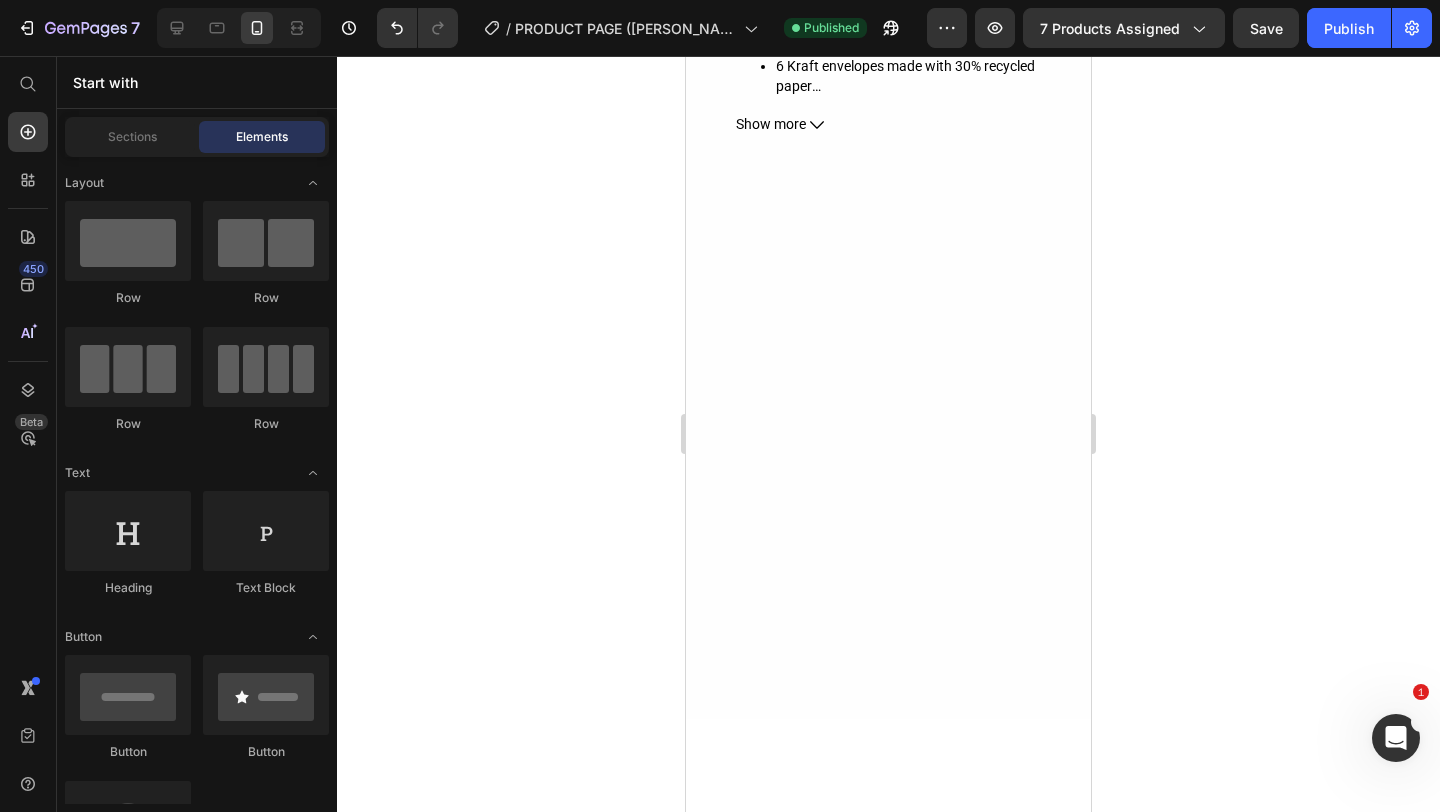 scroll, scrollTop: 0, scrollLeft: 0, axis: both 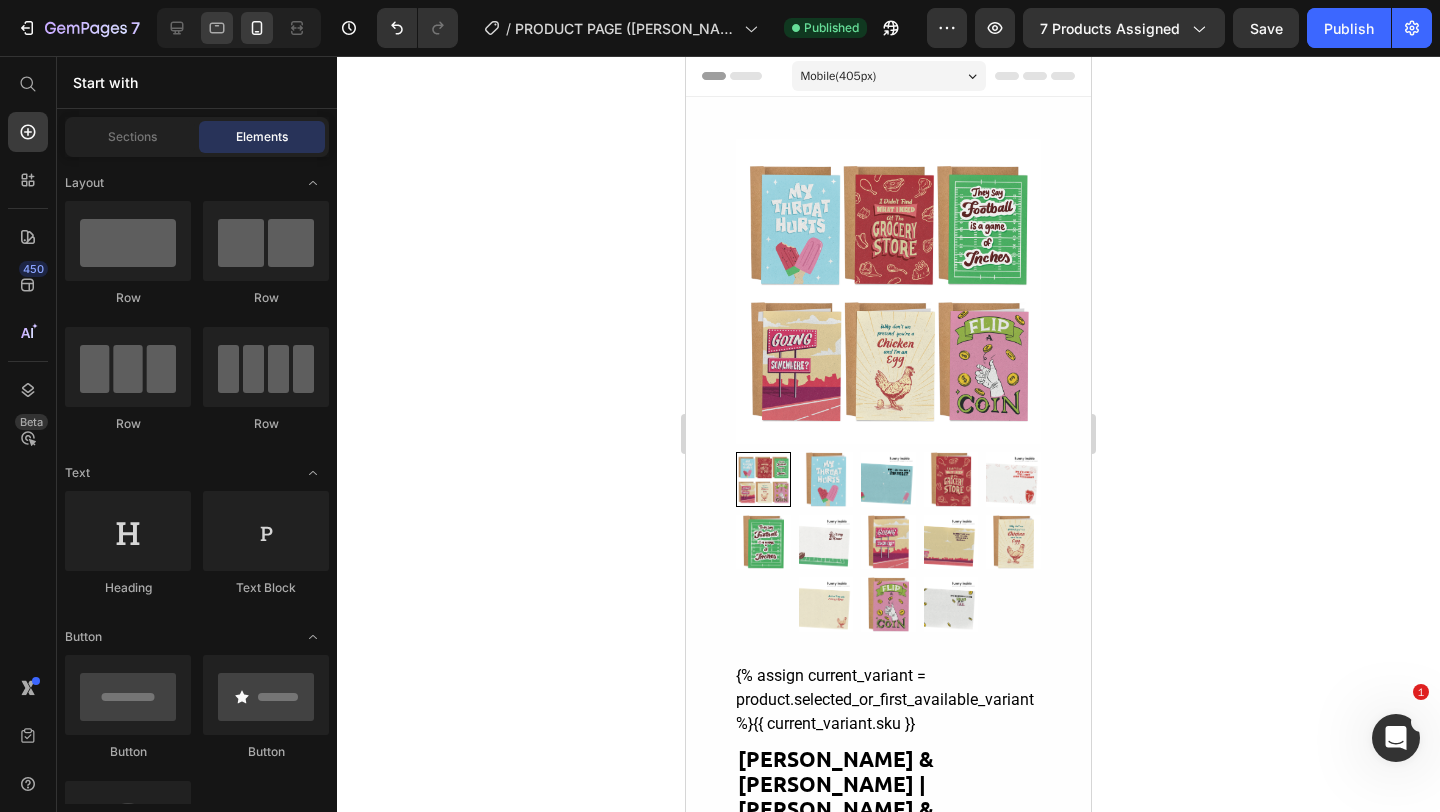 click 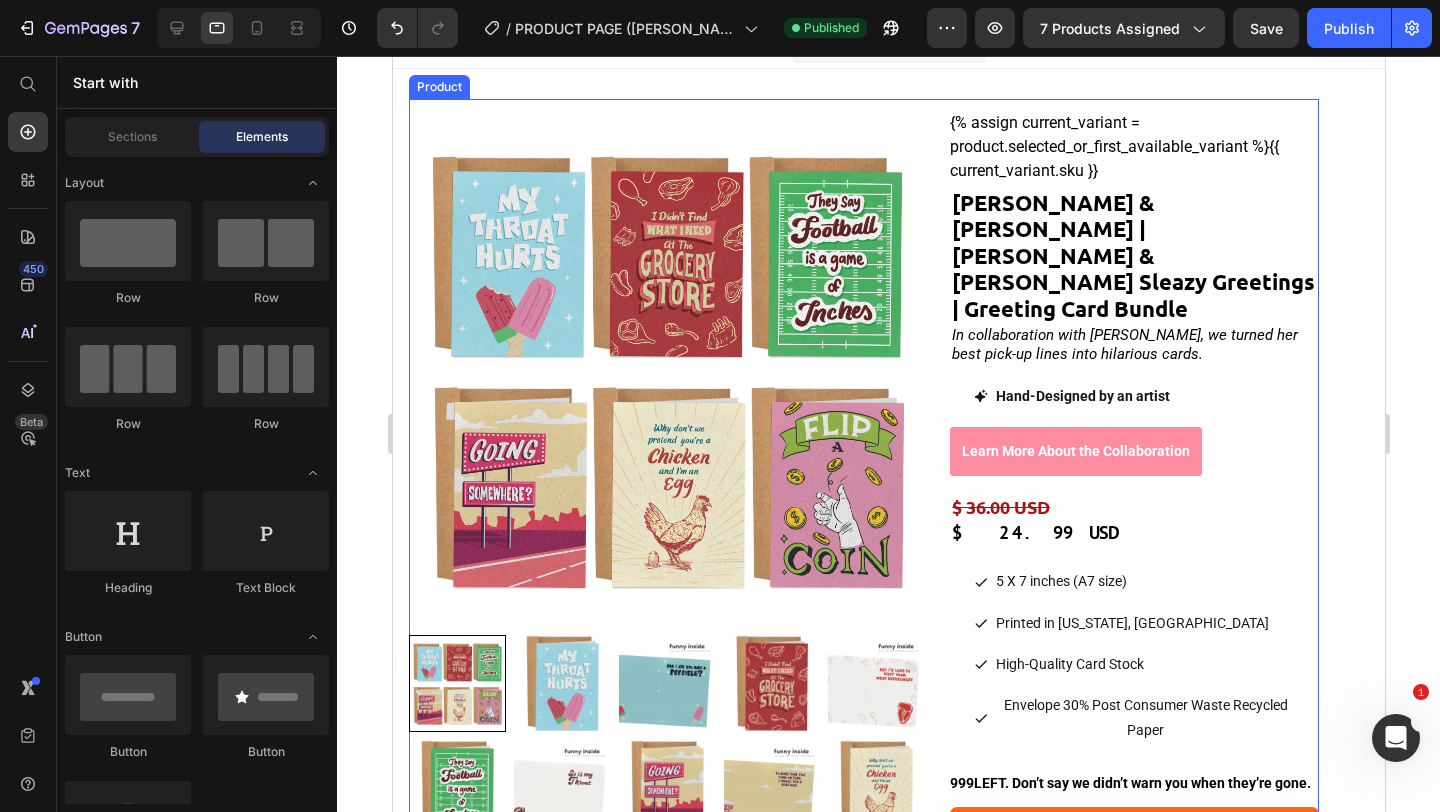 scroll, scrollTop: 14, scrollLeft: 0, axis: vertical 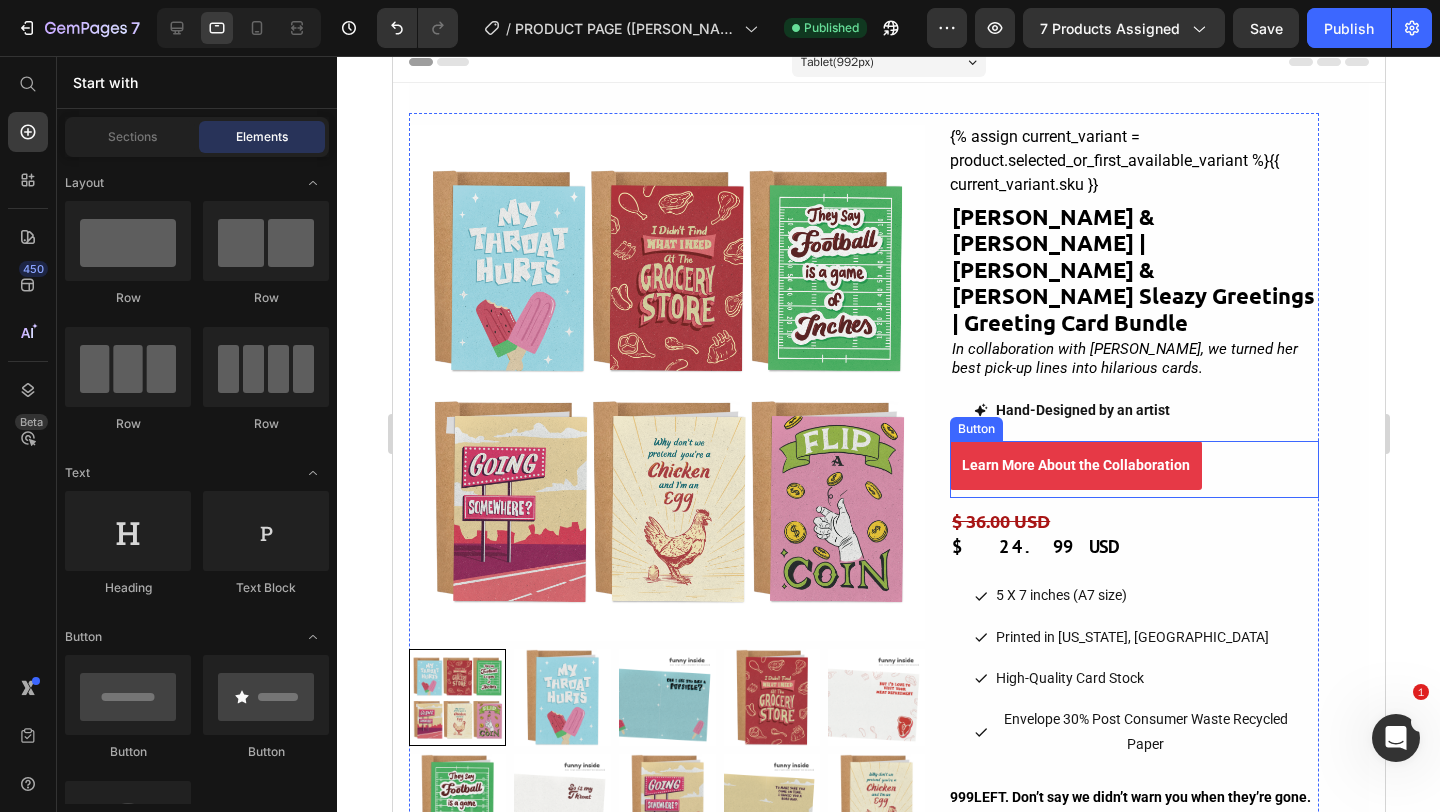 click on "Learn More About the Collaboration" at bounding box center (1075, 465) 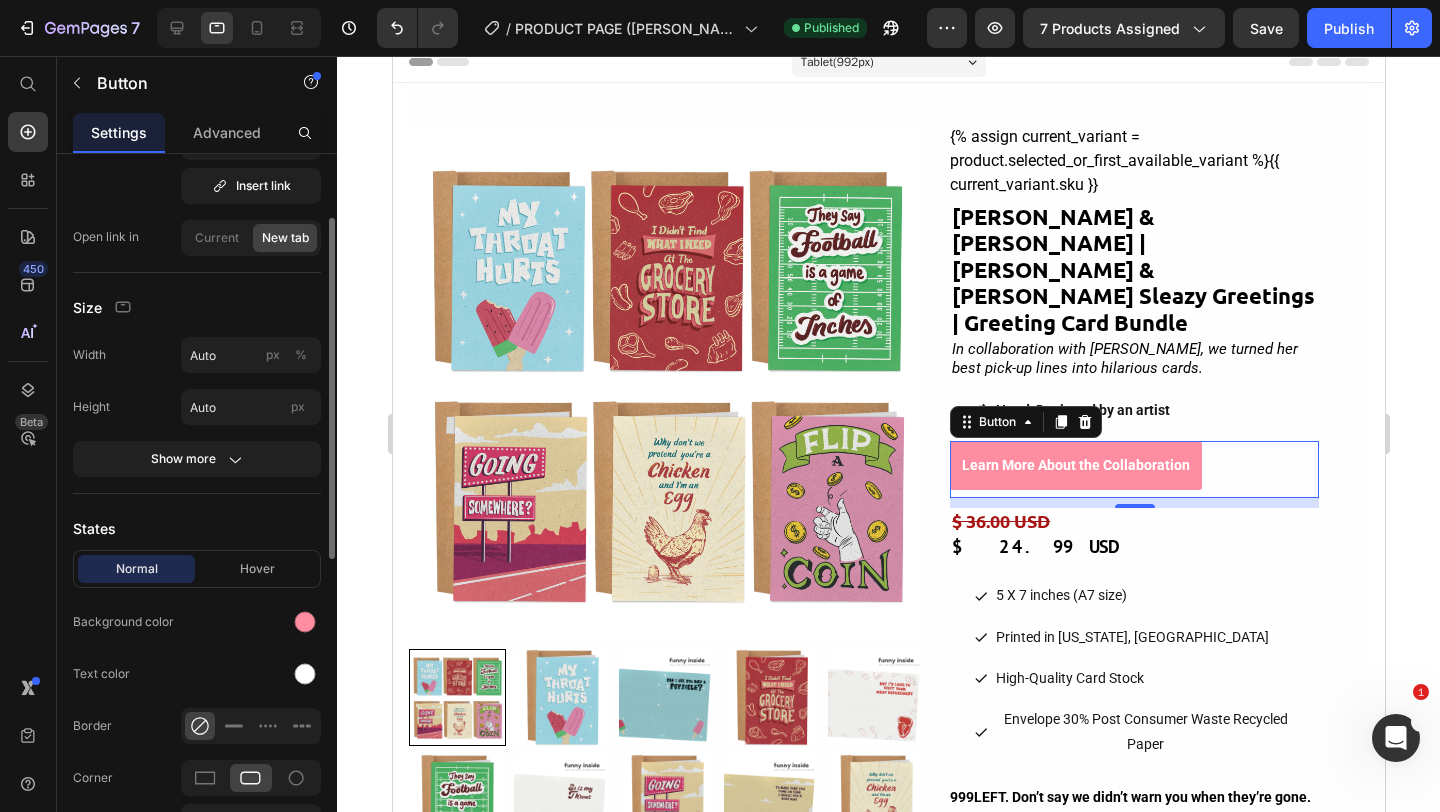 scroll, scrollTop: 151, scrollLeft: 0, axis: vertical 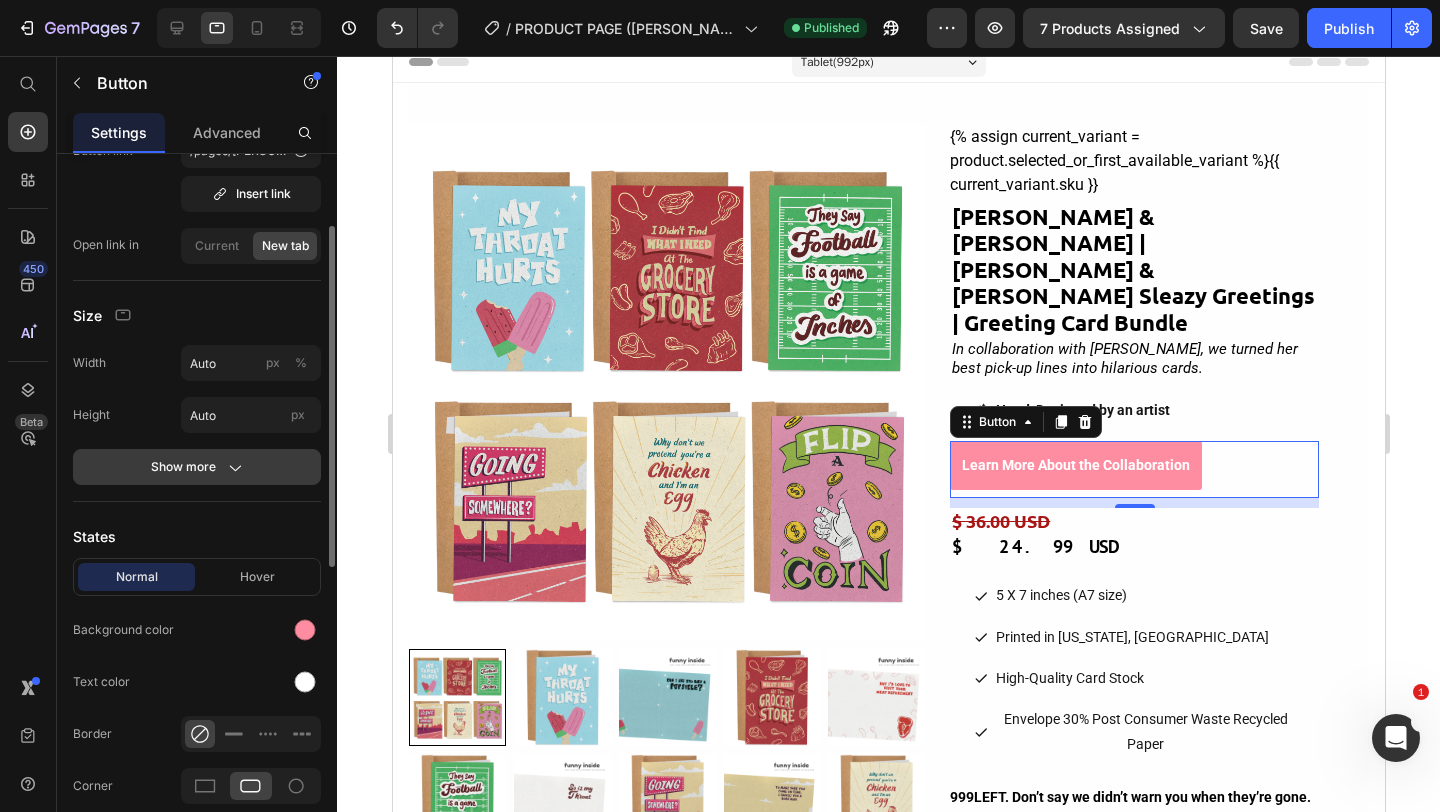 click on "Show more" at bounding box center [197, 467] 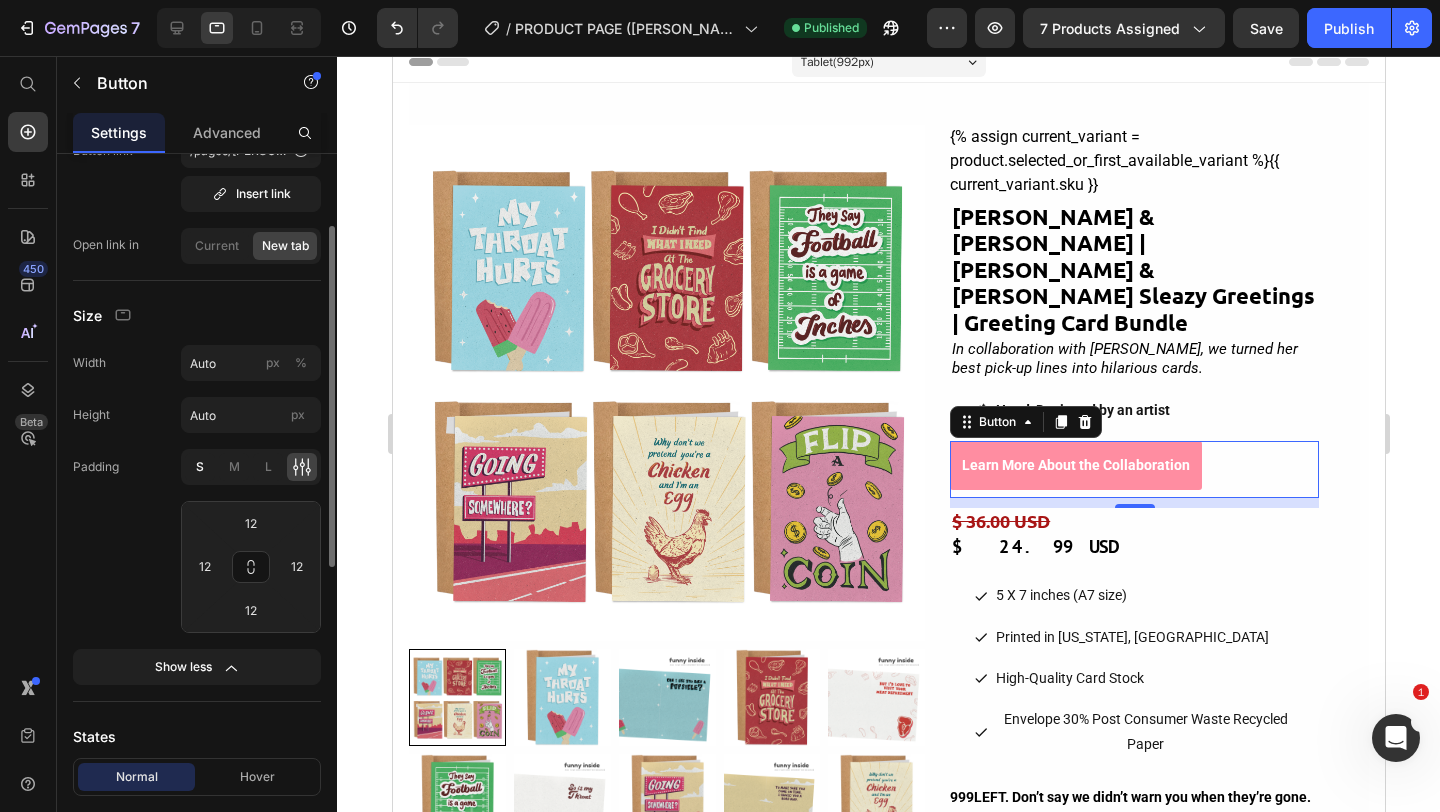 click on "S" 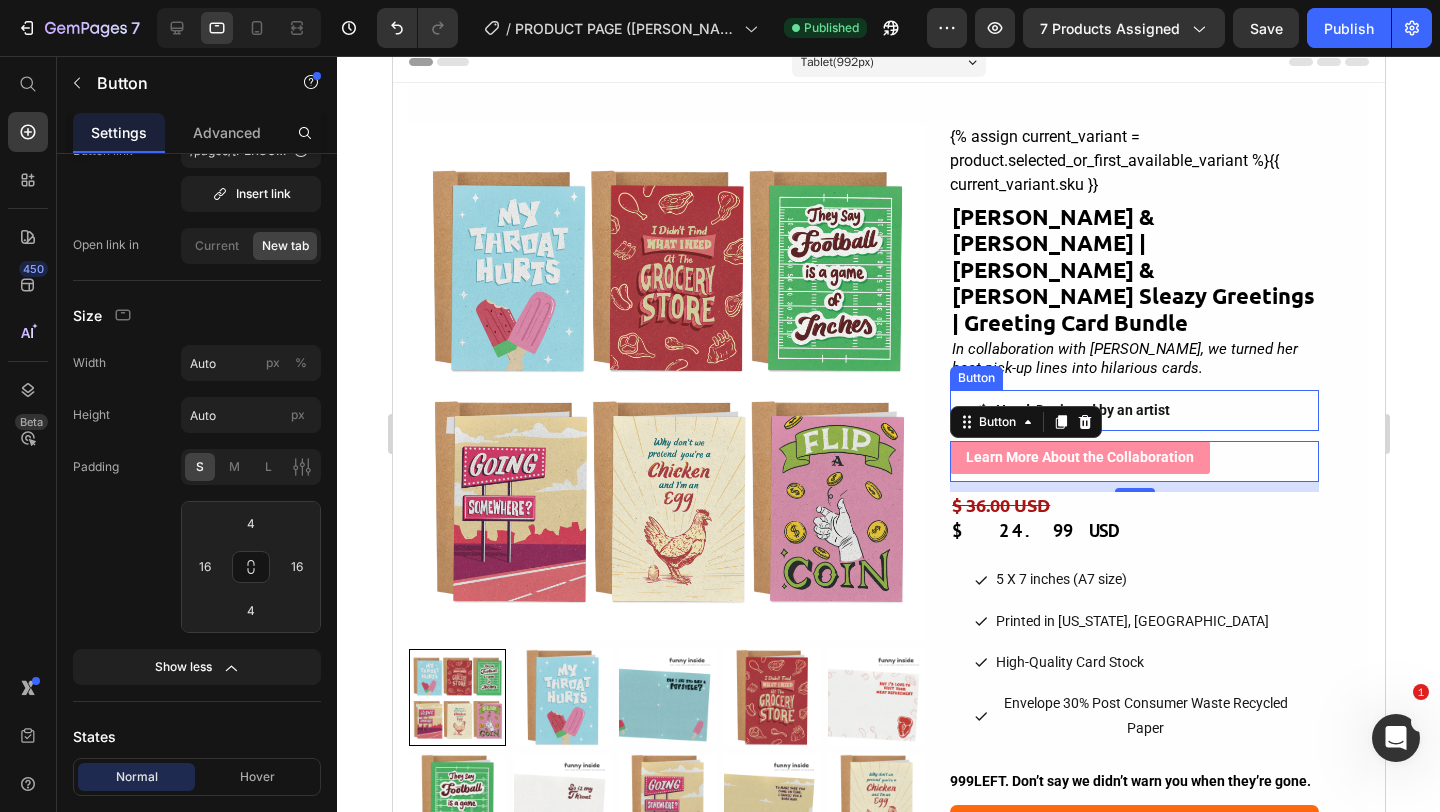 click on "Hand-Designed by an artist Button" at bounding box center [1133, 410] 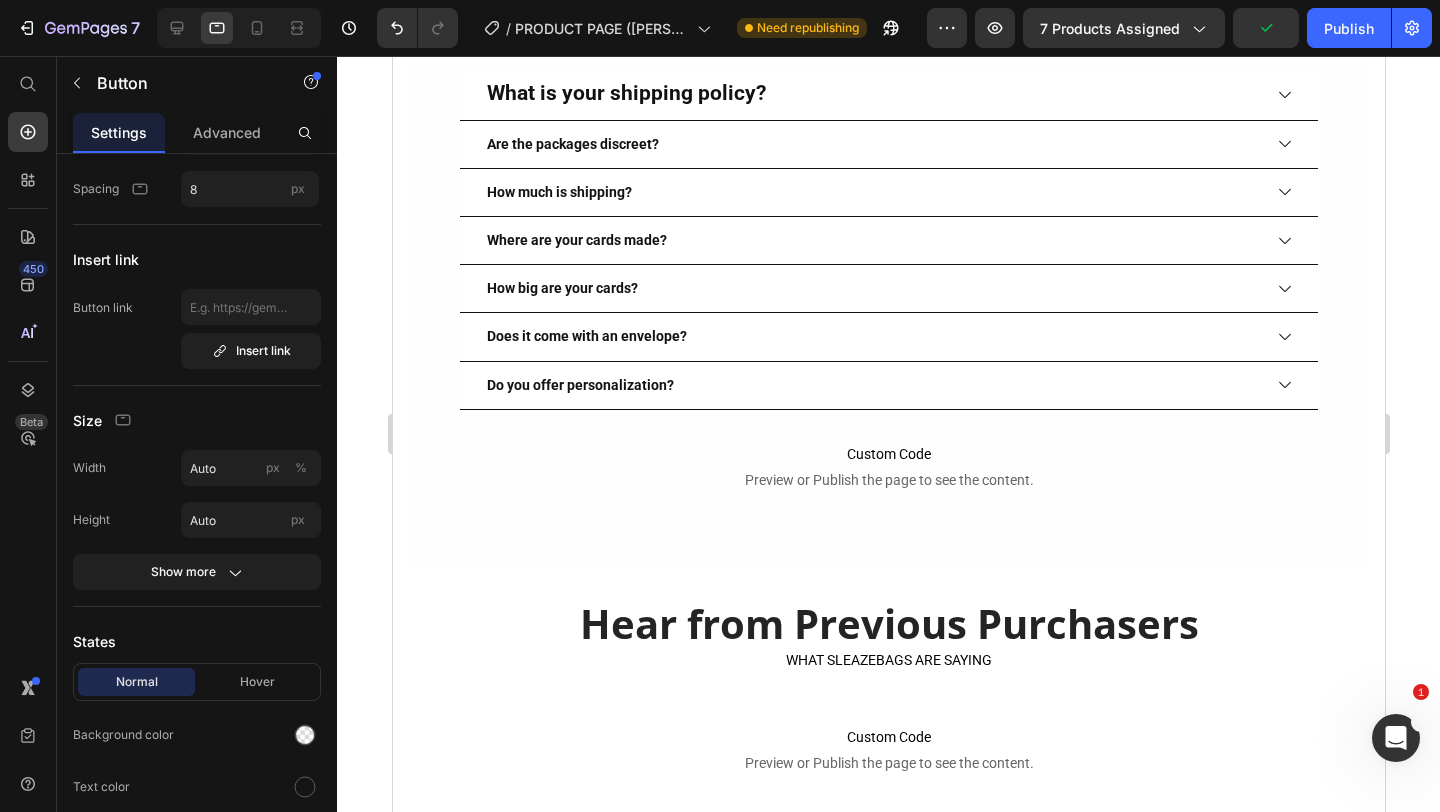 scroll, scrollTop: 1452, scrollLeft: 0, axis: vertical 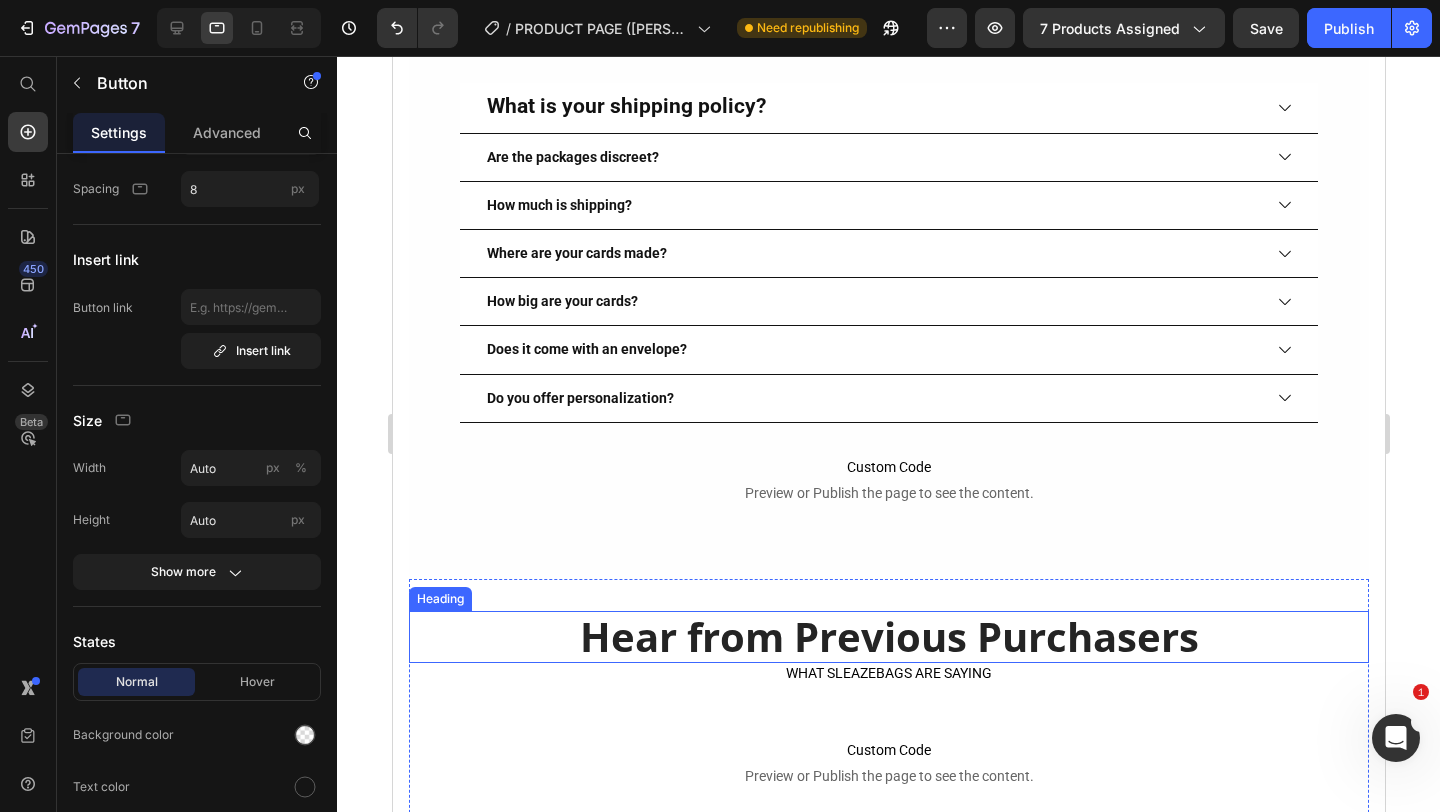click on "Hear from Previous Purchasers" at bounding box center (888, 637) 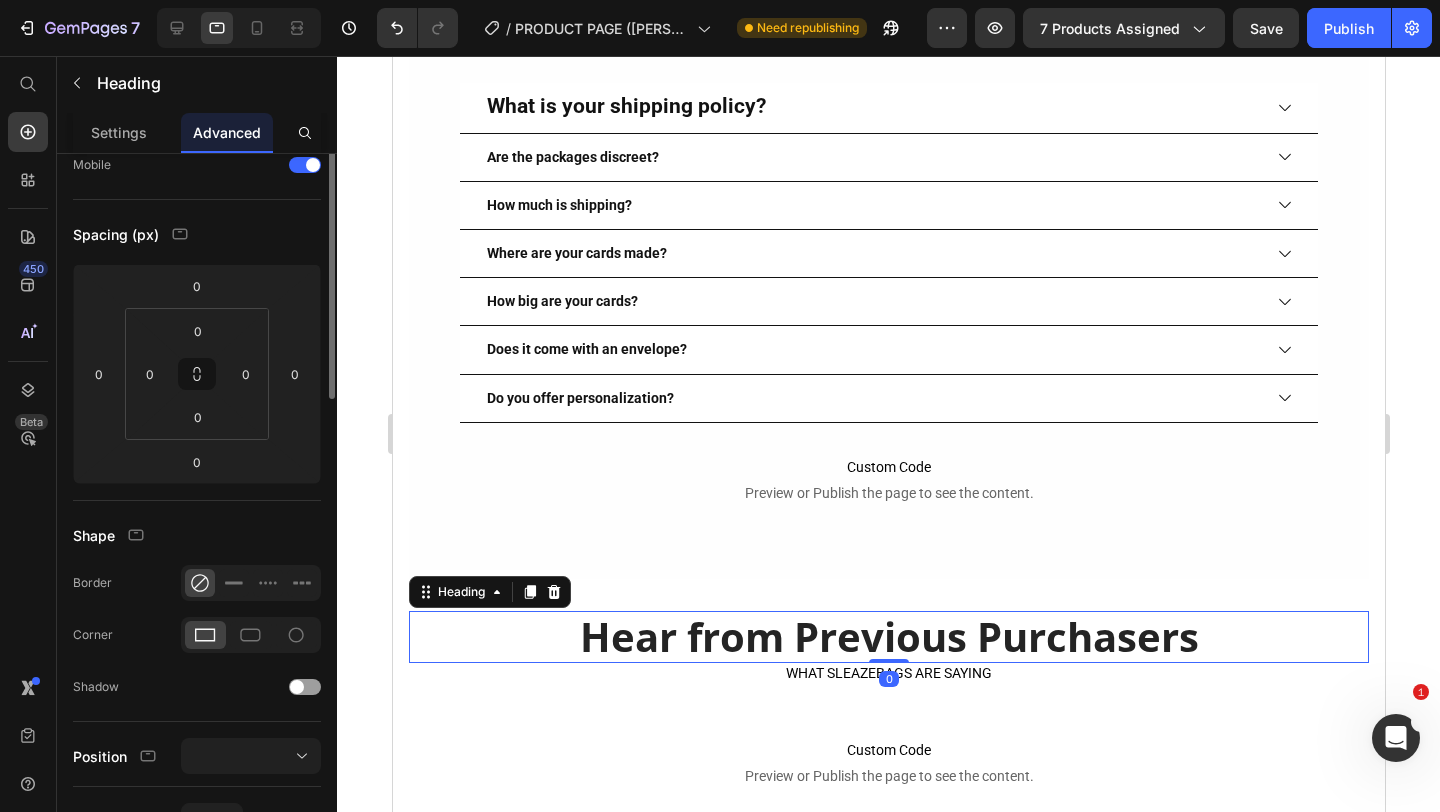 scroll, scrollTop: 0, scrollLeft: 0, axis: both 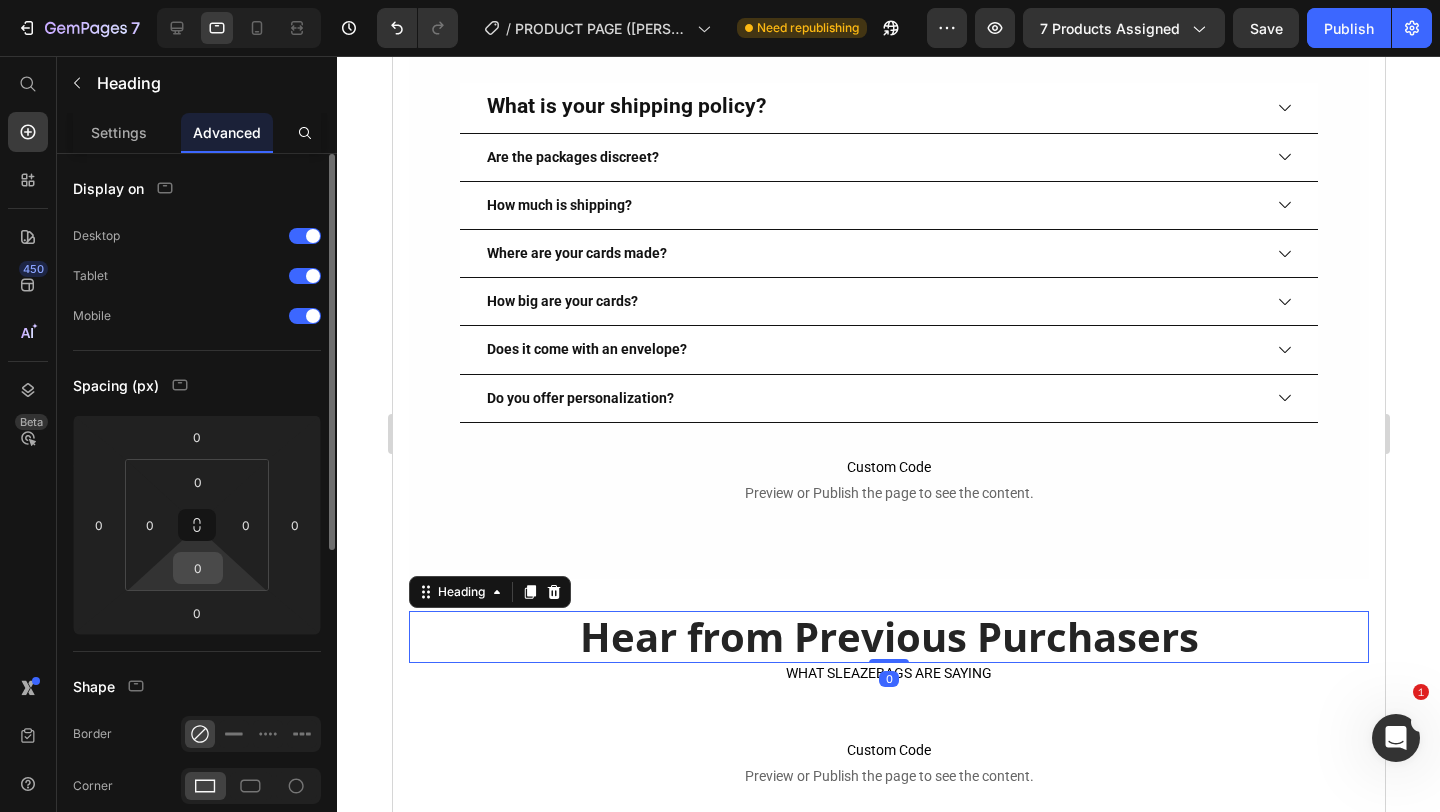 click on "0" at bounding box center [198, 568] 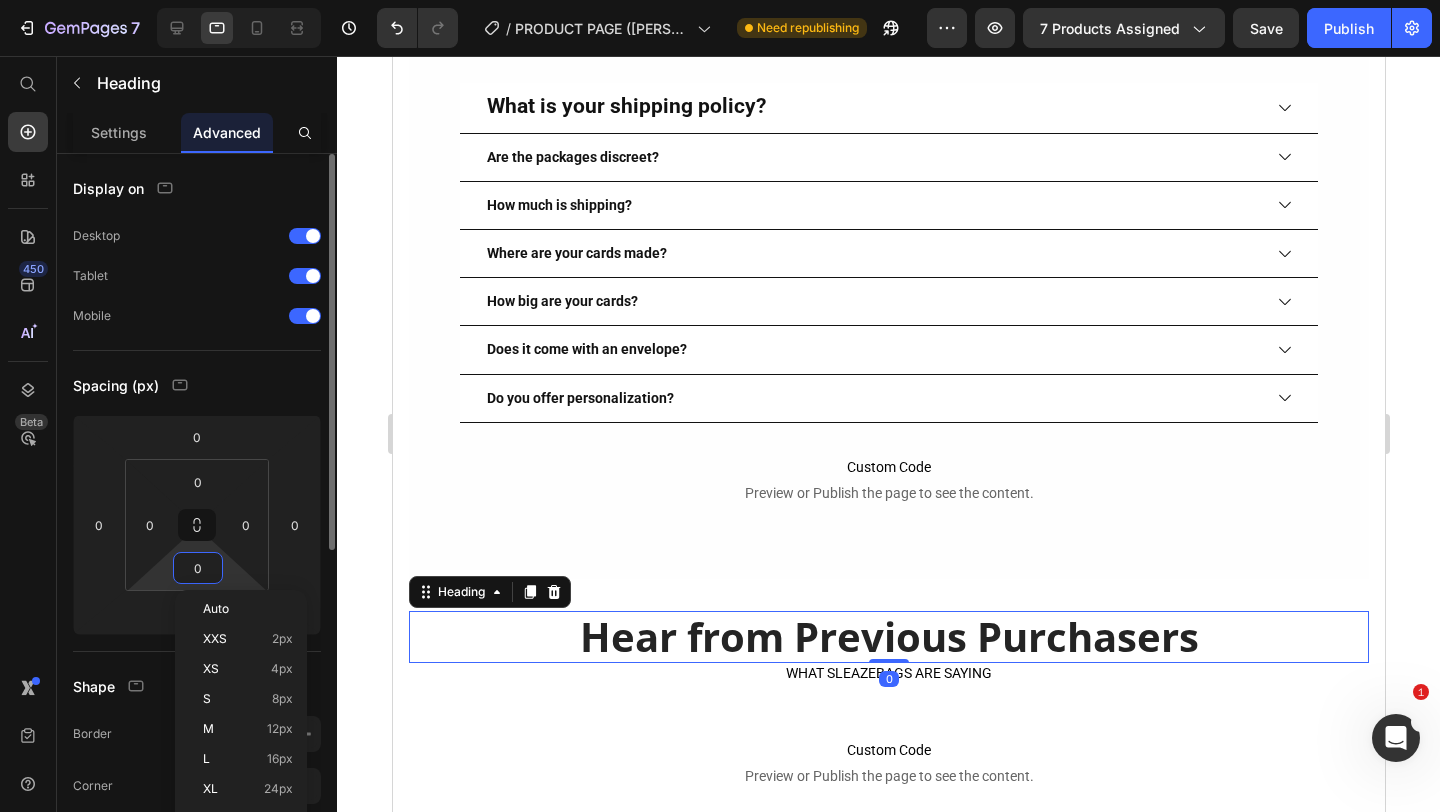 type on "8" 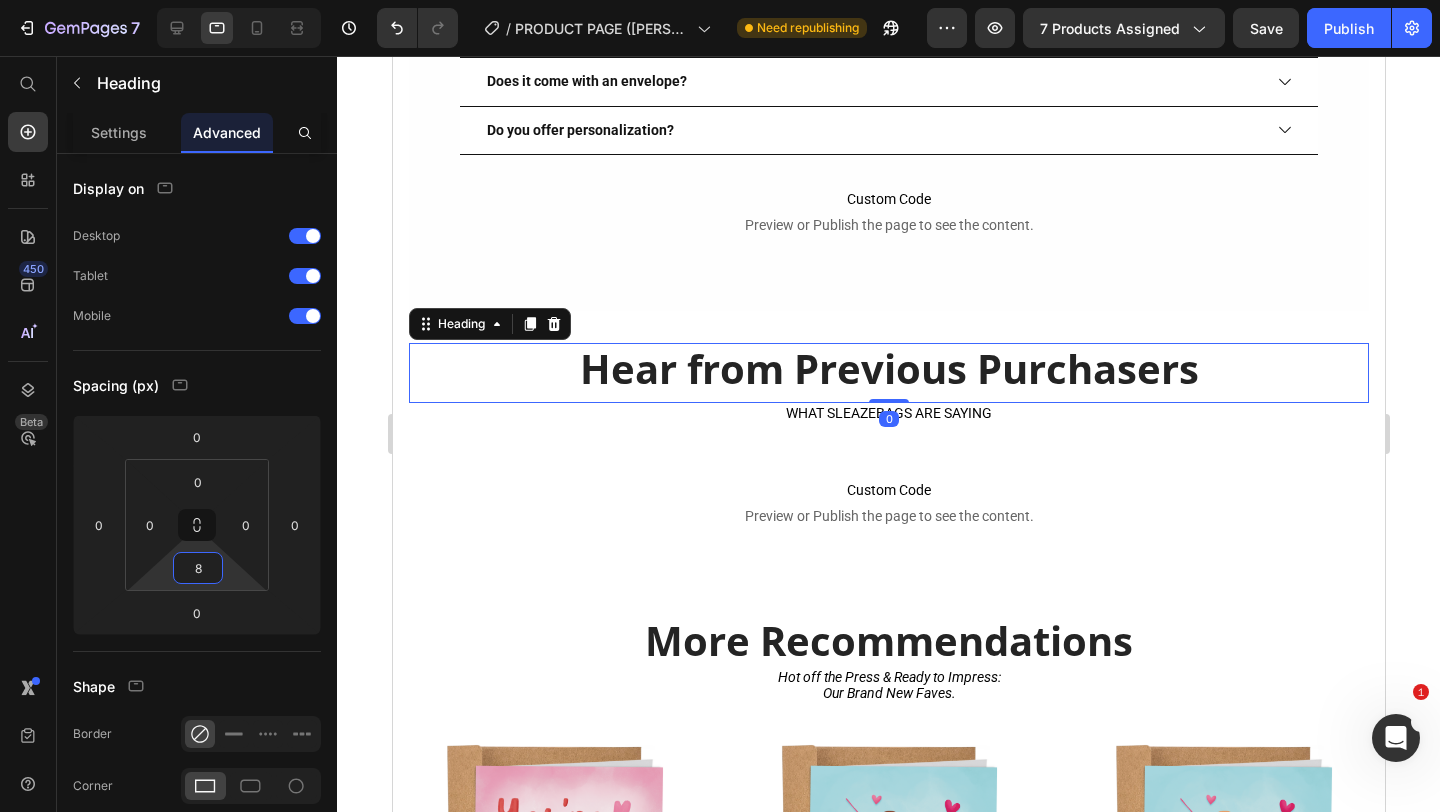 scroll, scrollTop: 2015, scrollLeft: 0, axis: vertical 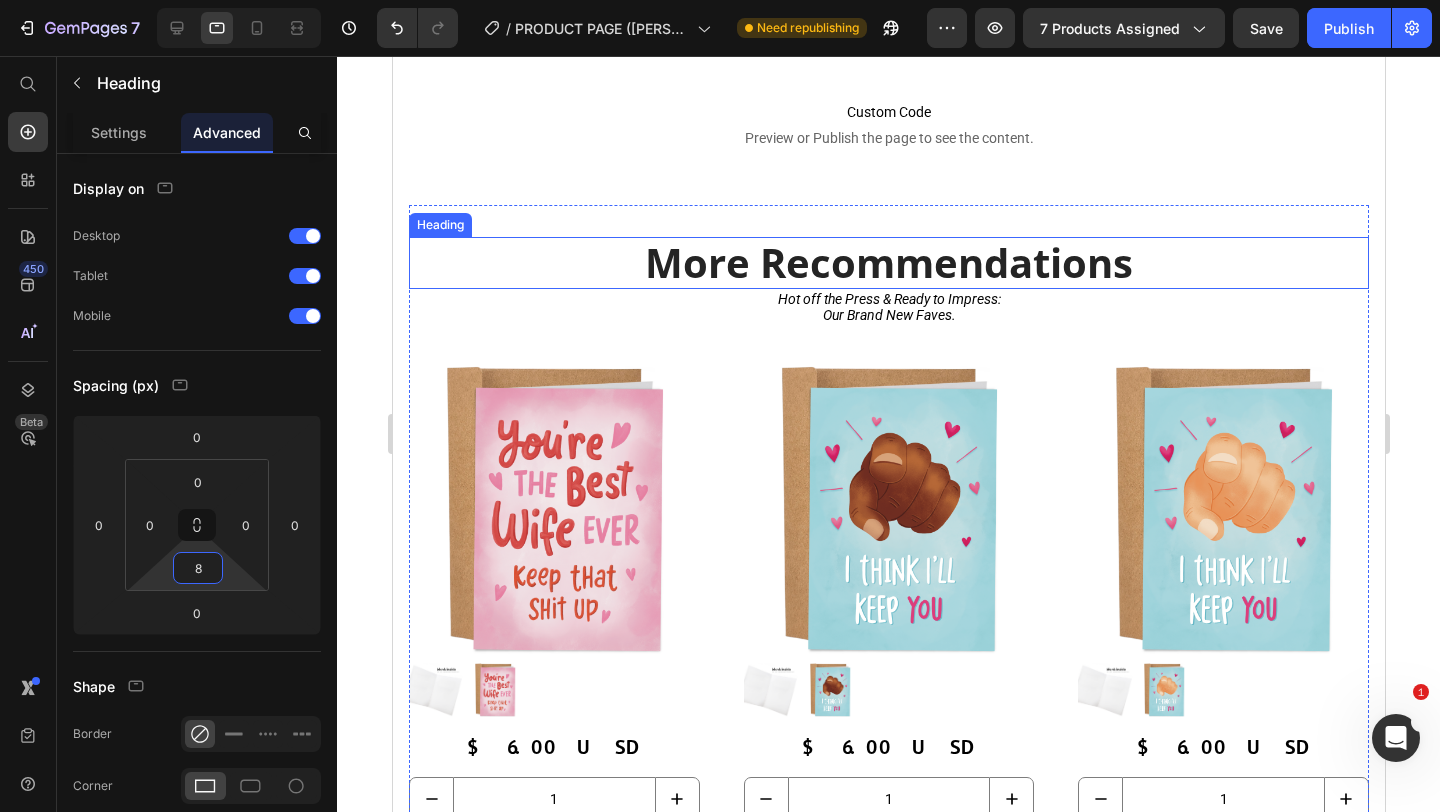 click on "More Recommendations" at bounding box center [888, 263] 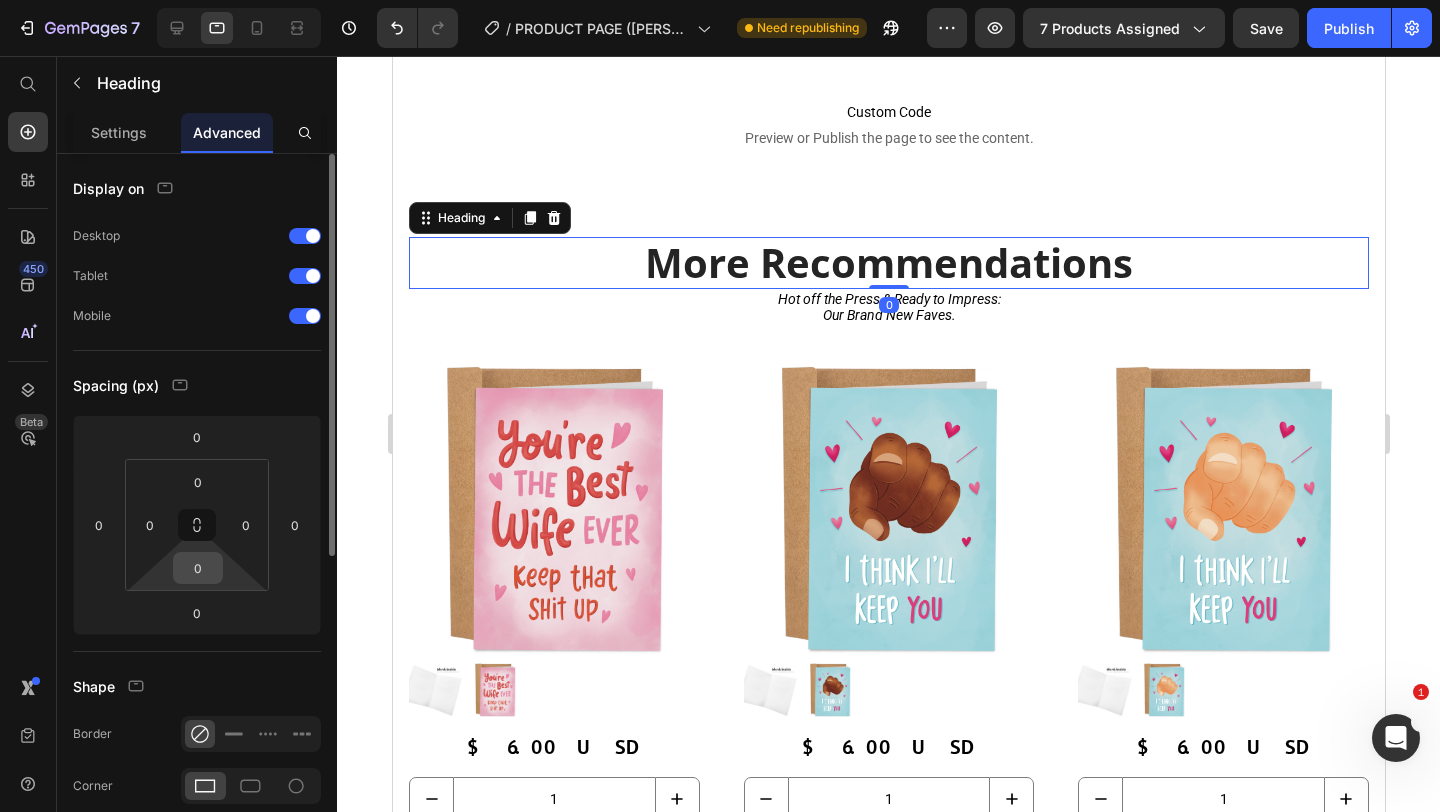 click on "0" at bounding box center [198, 568] 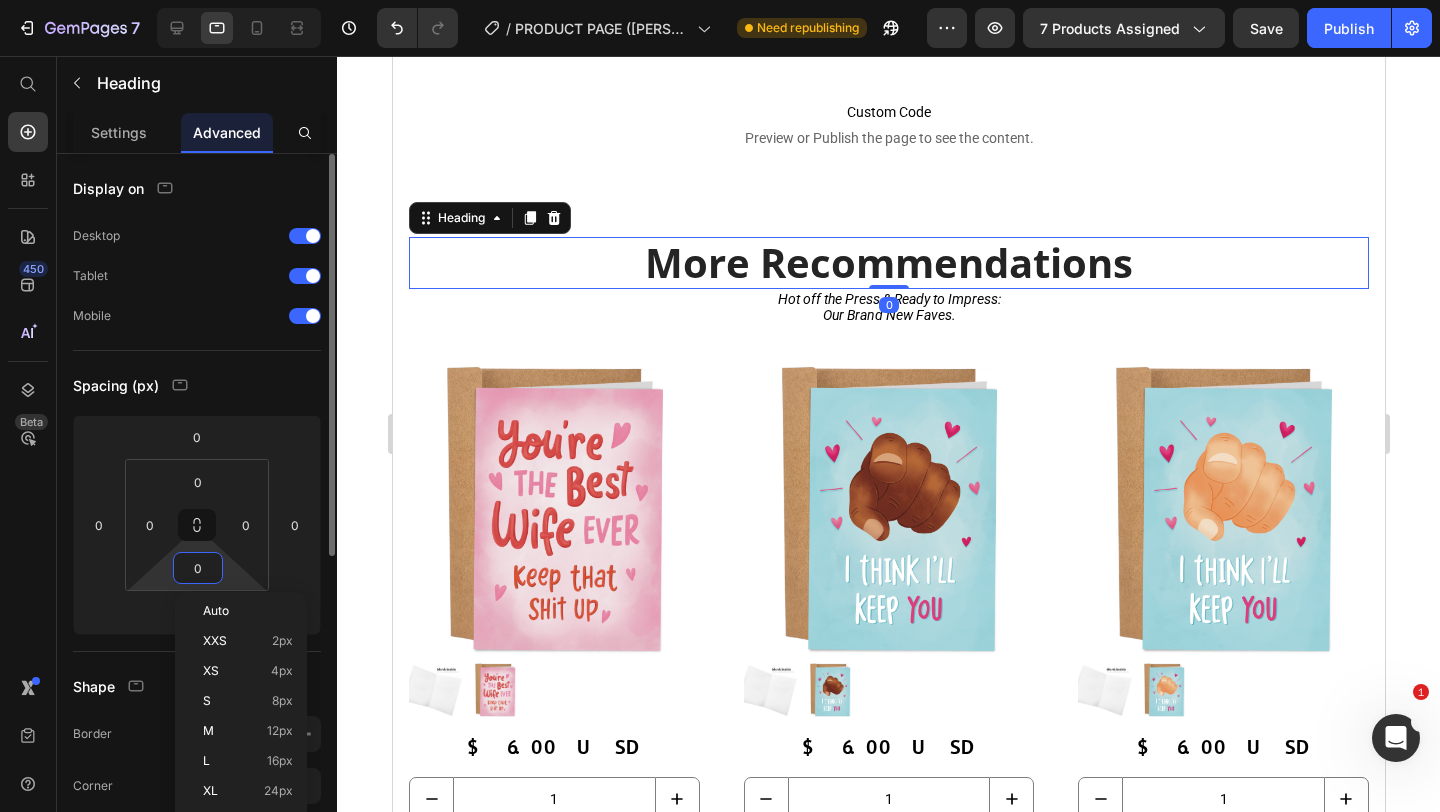 type on "8" 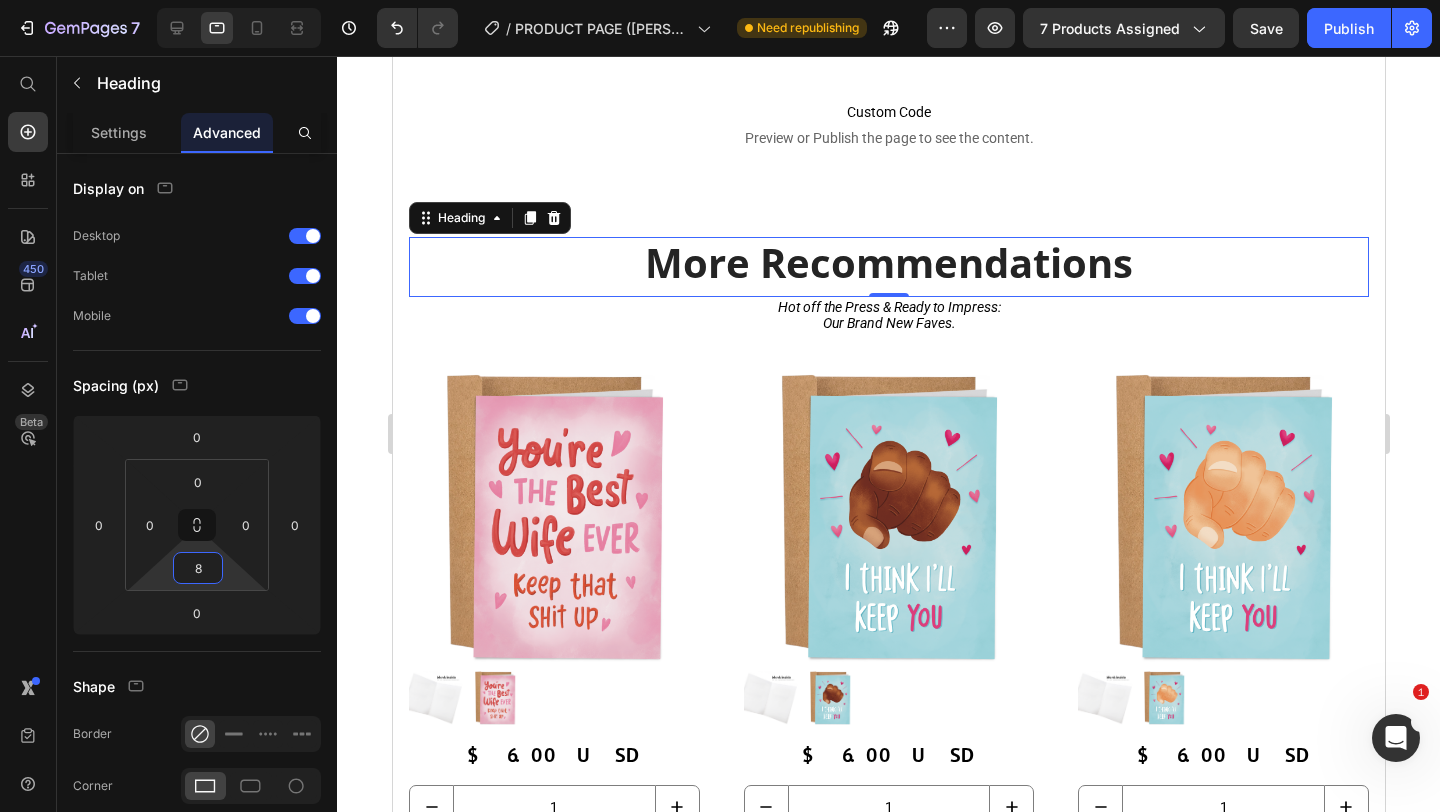 click on "More Recommendations Heading   0 Hot off the Press & Ready to Impress:  Our Brand New Faves. Text block Product Images $ 6.00 USD Product Price Row 1 Product Quantity Add to cart Product Cart Button Row Product Images $ 6.00 USD Product Price Row 1 Product Quantity Add to cart Product Cart Button Row Product Images $ 6.00 USD Product Price Row 1 Product Quantity Add to cart Product Cart Button Row Product Images $ 6.00 USD Product Price Row 1 Product Quantity Add to cart Product Cart Button Row Product Images $ 6.00 USD Product Price Row 1 Product Quantity Add to cart Product Cart Button Row Product Images $ 6.00 USD Product Price Row 1 Product Quantity Add to cart Product Cart Button Row Product Images $ 6.00 USD Product Price Row 1 Product Quantity Add to cart Product Cart Button Row Product Images $ 6.00 USD Product Price Row 1 Product Quantity Add to cart Product Cart Button Row Product Images $ 6.00 USD Product Price Row 1 Product Quantity Add to cart Product Cart Button Row Product Images $ 6.00 USD 1" at bounding box center (888, 593) 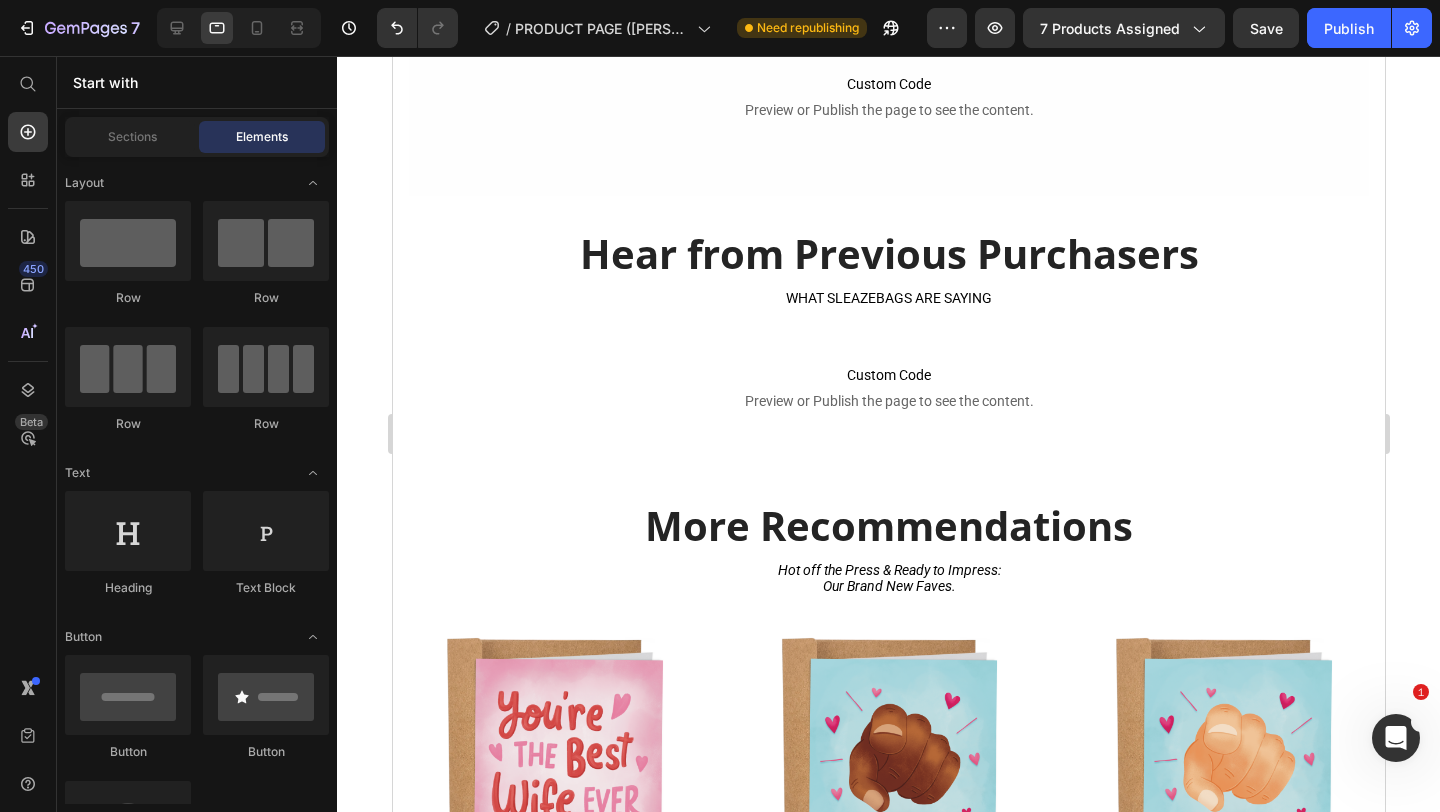 scroll, scrollTop: 1345, scrollLeft: 0, axis: vertical 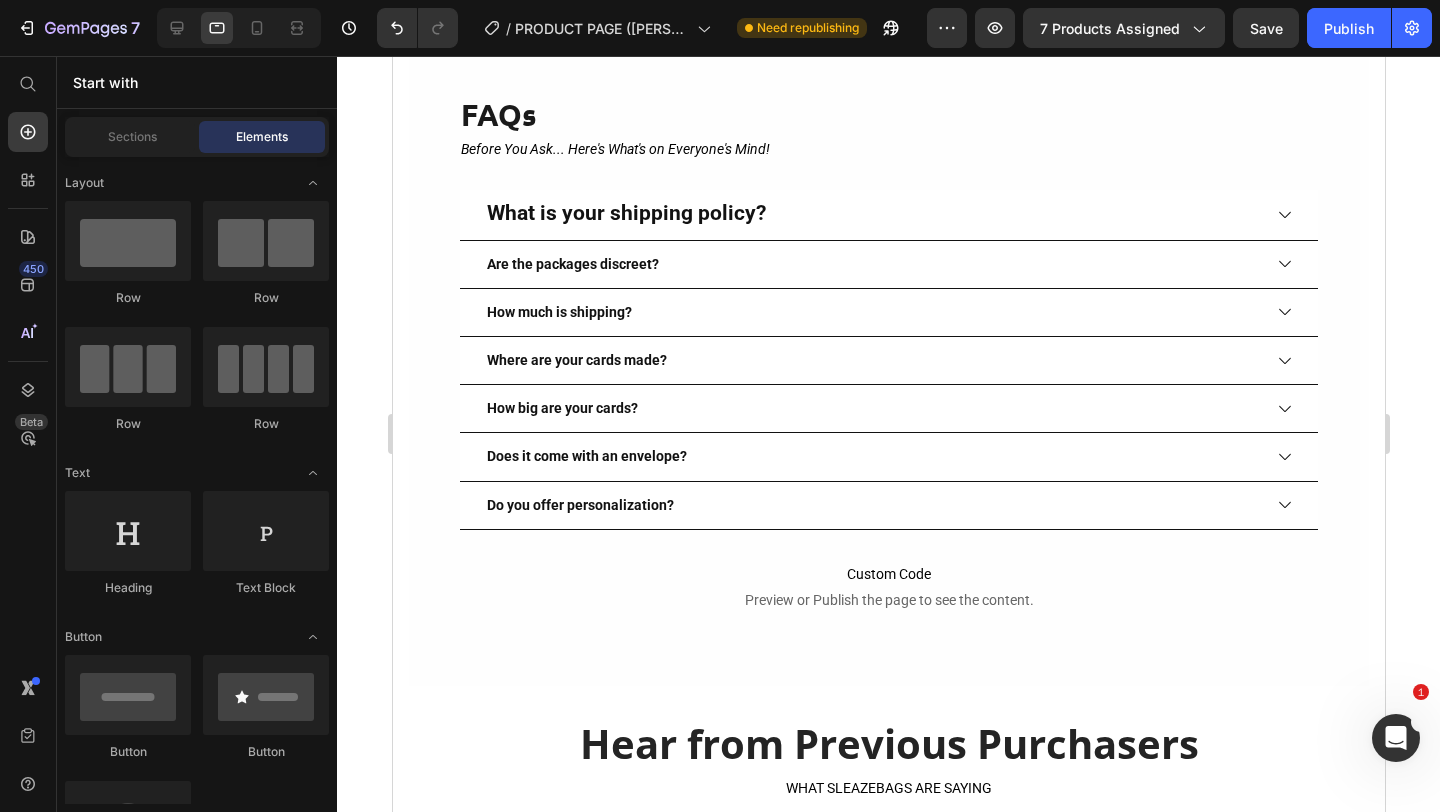 click on "7  Version history  /  PRODUCT PAGE (Tara & Brian) Need republishing Preview 7 products assigned  Save   Publish" 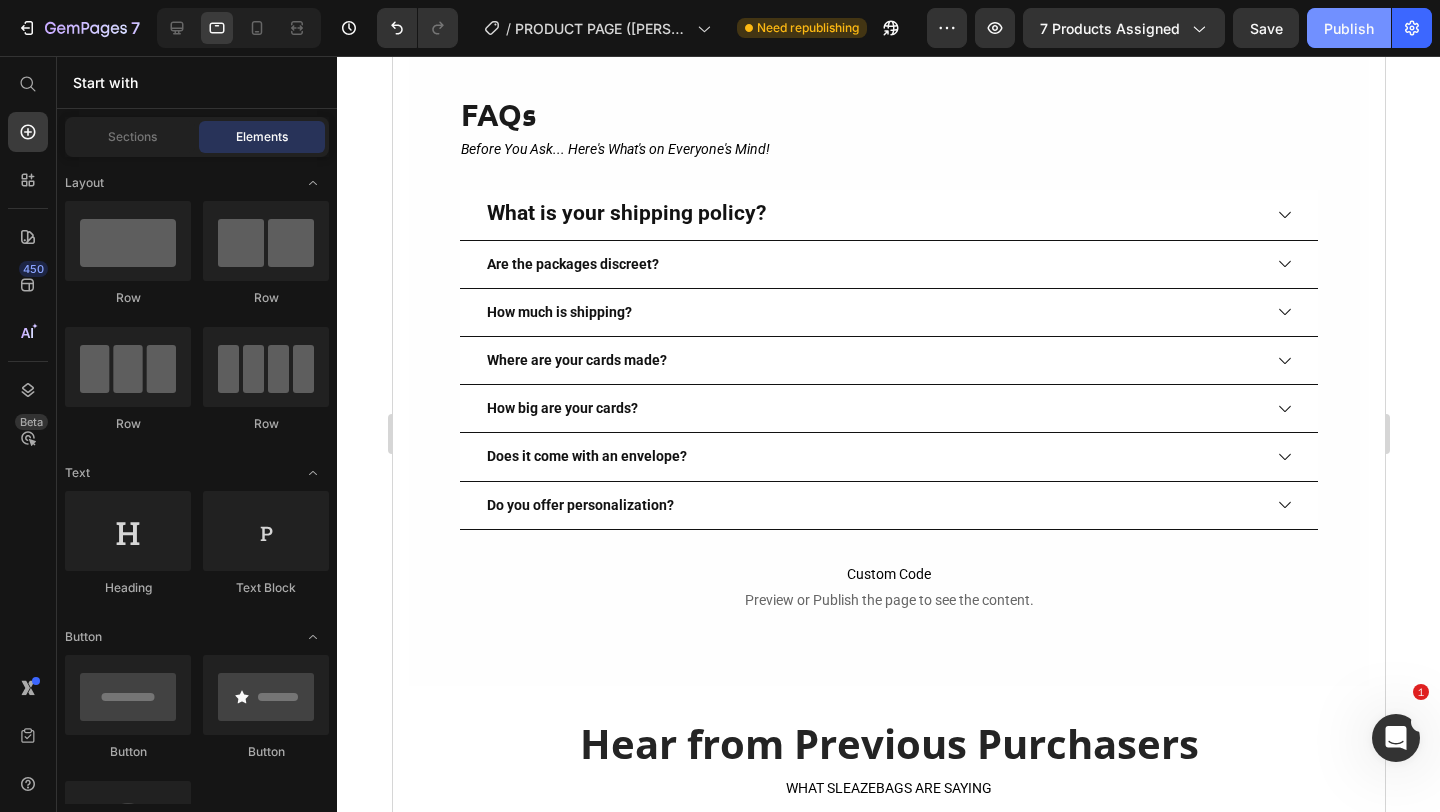 click on "Publish" 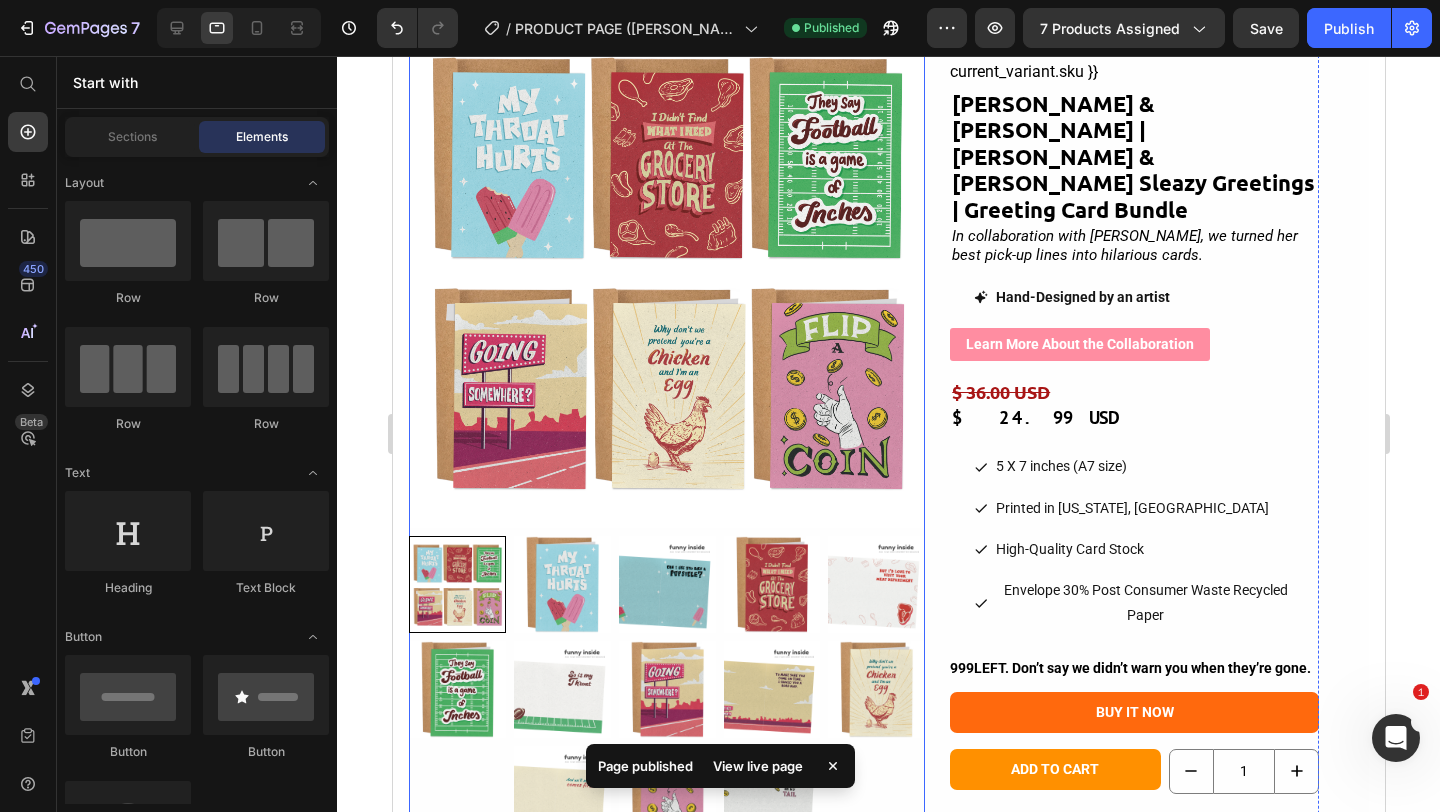 scroll, scrollTop: 0, scrollLeft: 0, axis: both 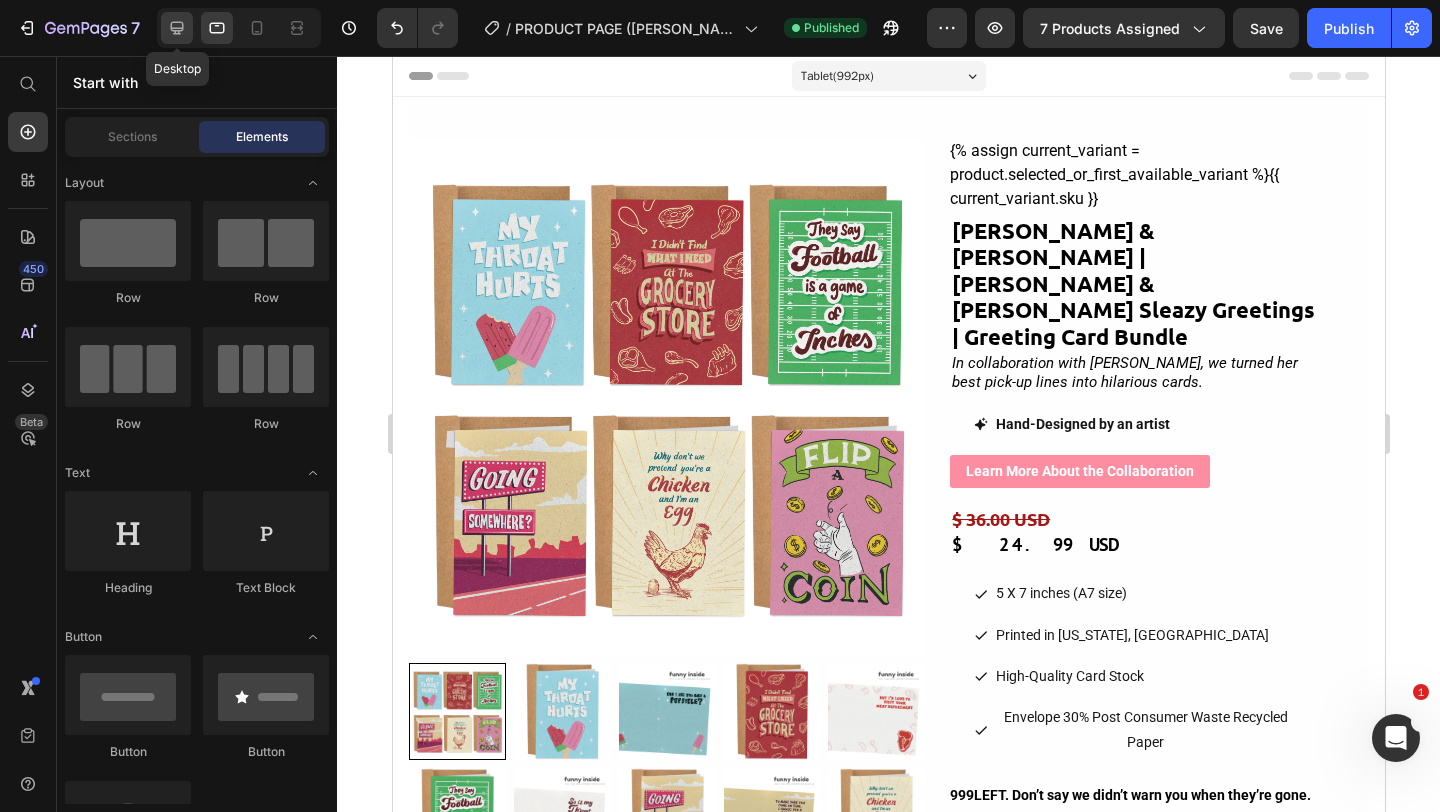 click 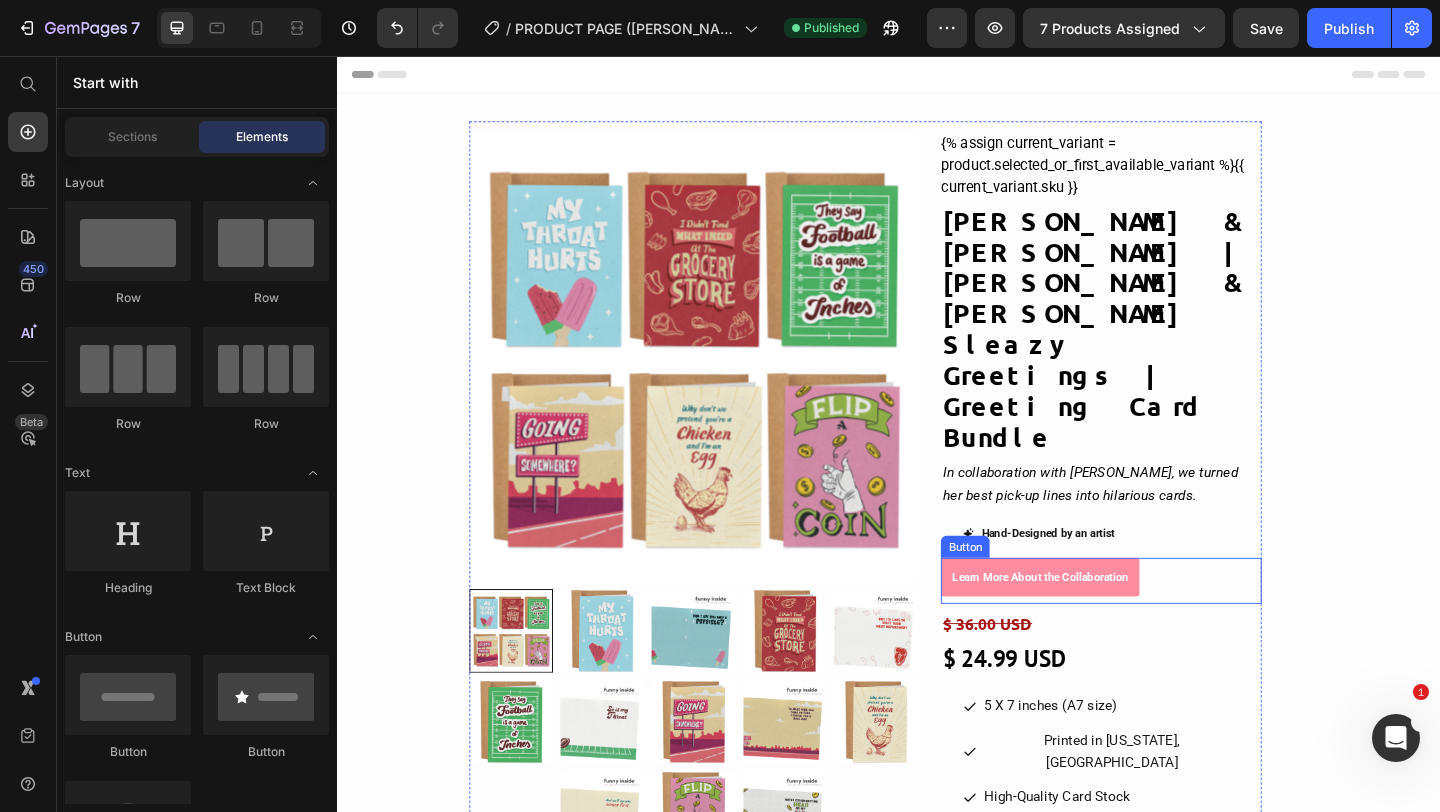 click on "Learn More About the Collaboration Button" at bounding box center [1168, 627] 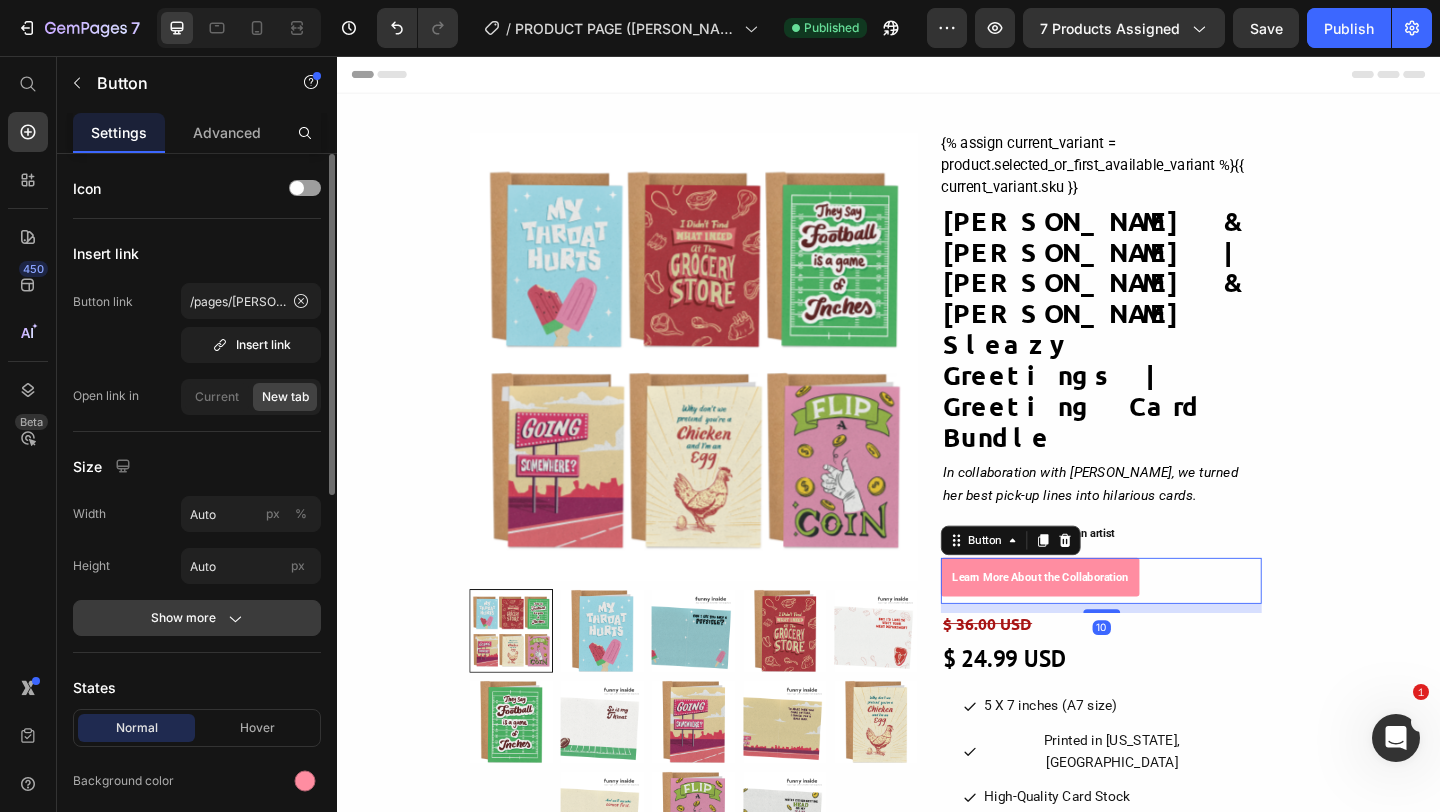 click on "Show more" 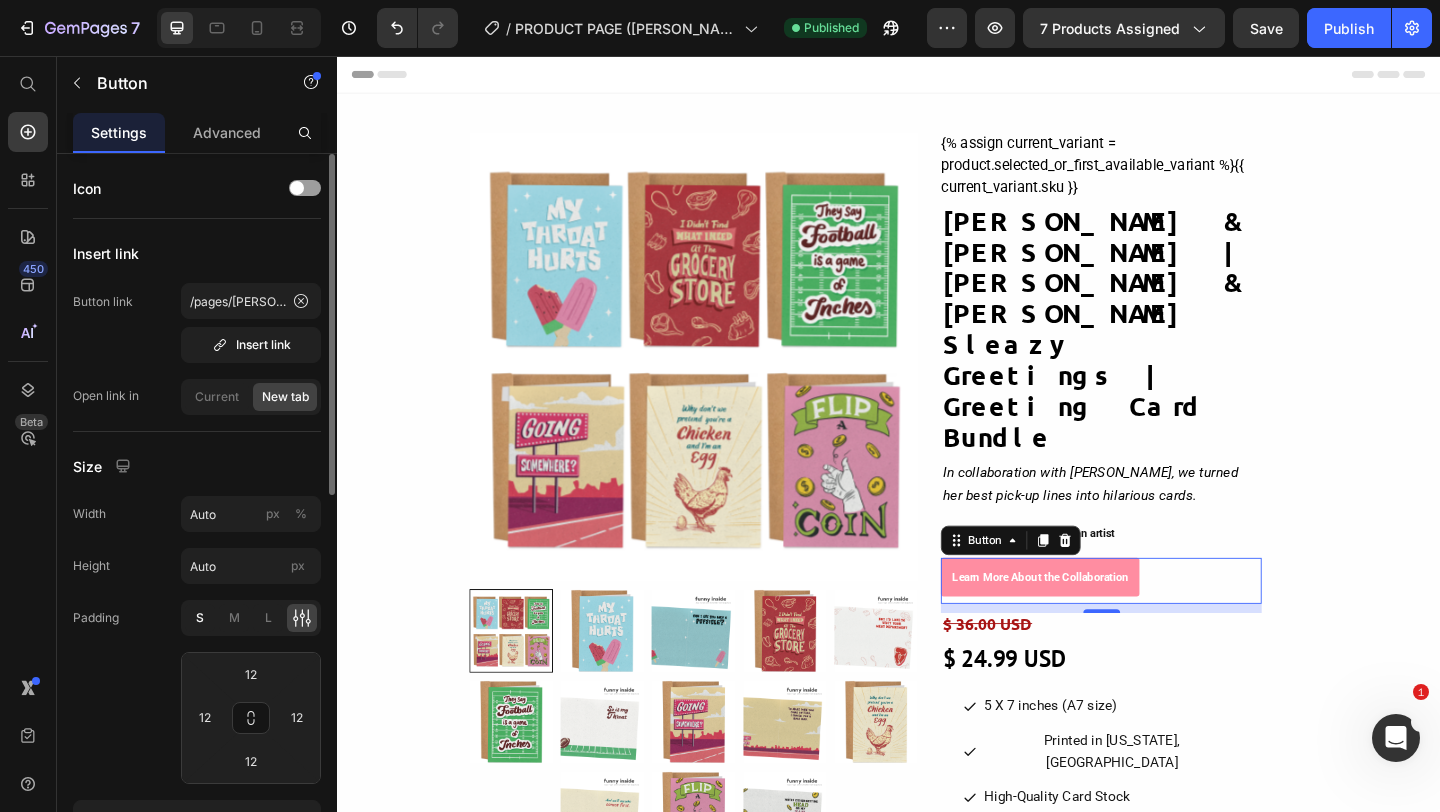 click on "S" 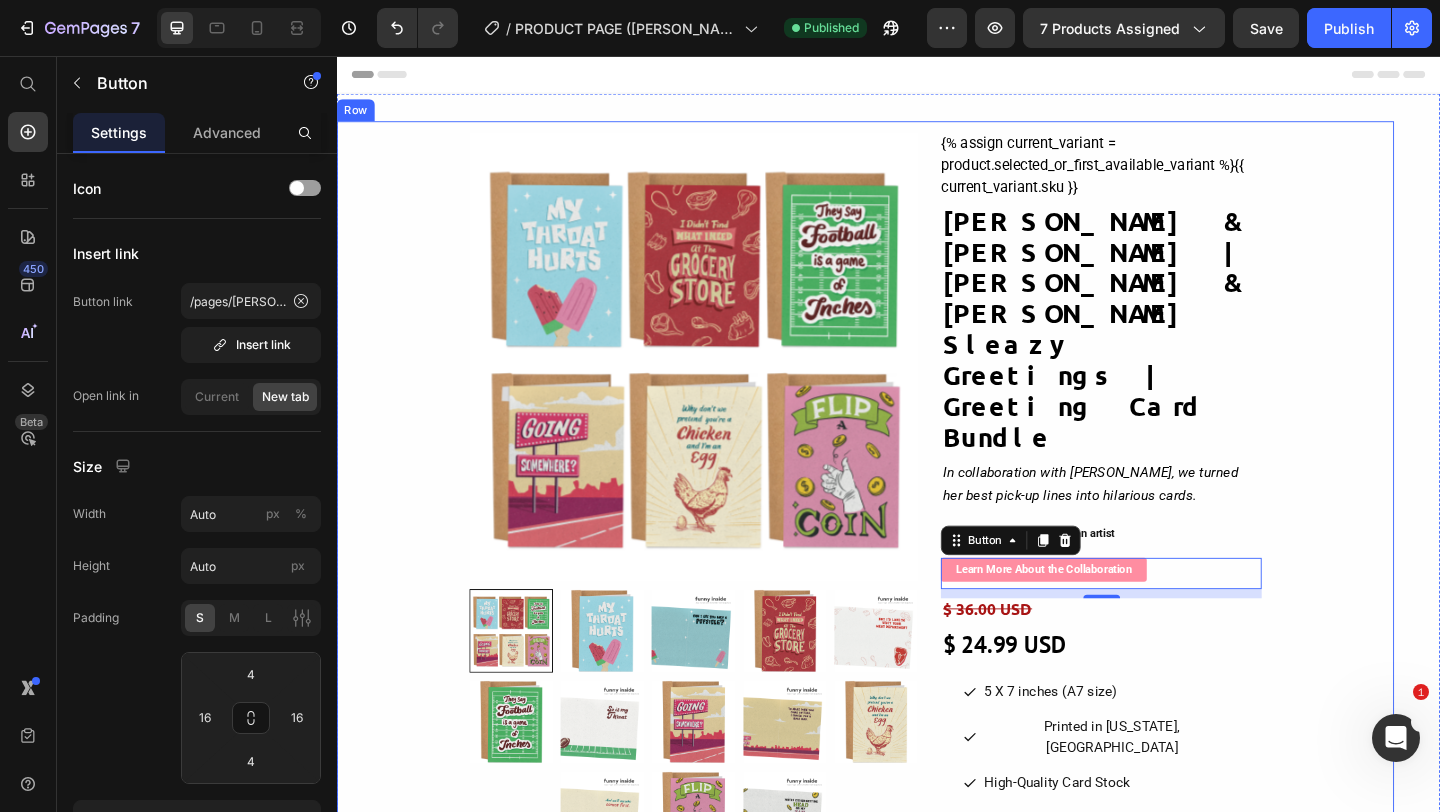 click on "Product Images & Gallery {% assign current_variant = product.selected_or_first_available_variant %}
{{ current_variant.sku }} Custom Code Tara & Brian | Tara & Brian X Sleazy Greetings | Greeting Card Bundle Product Title In collaboration with Tara Ball, we turned her best pick-up lines into hilarious cards. Text block
Hand-Designed by an artist Button Row Learn More About the Collaboration Button   10 $ 36.00 USD Product Price $ 24.99 USD Product Price
5 X 7 inches (A7 size) Button
Printed in Colorado, USA Button
High-Quality Card Stock Button
Envelope 30% Post Consumer Waste Recycled Paper Button Row 999  LEFT.  Don’t say we didn’t warn you when they’re gone. Stock Counter Buy it now Product Dynamic Checkout Add to cart Product Cart Button 1 Product Quantity Row
Free shipping over $50 Button We teamed up with  Tara & Brian
What you'll get:
6 Kraft envelopes made with 30% recycled paper" at bounding box center (912, 839) 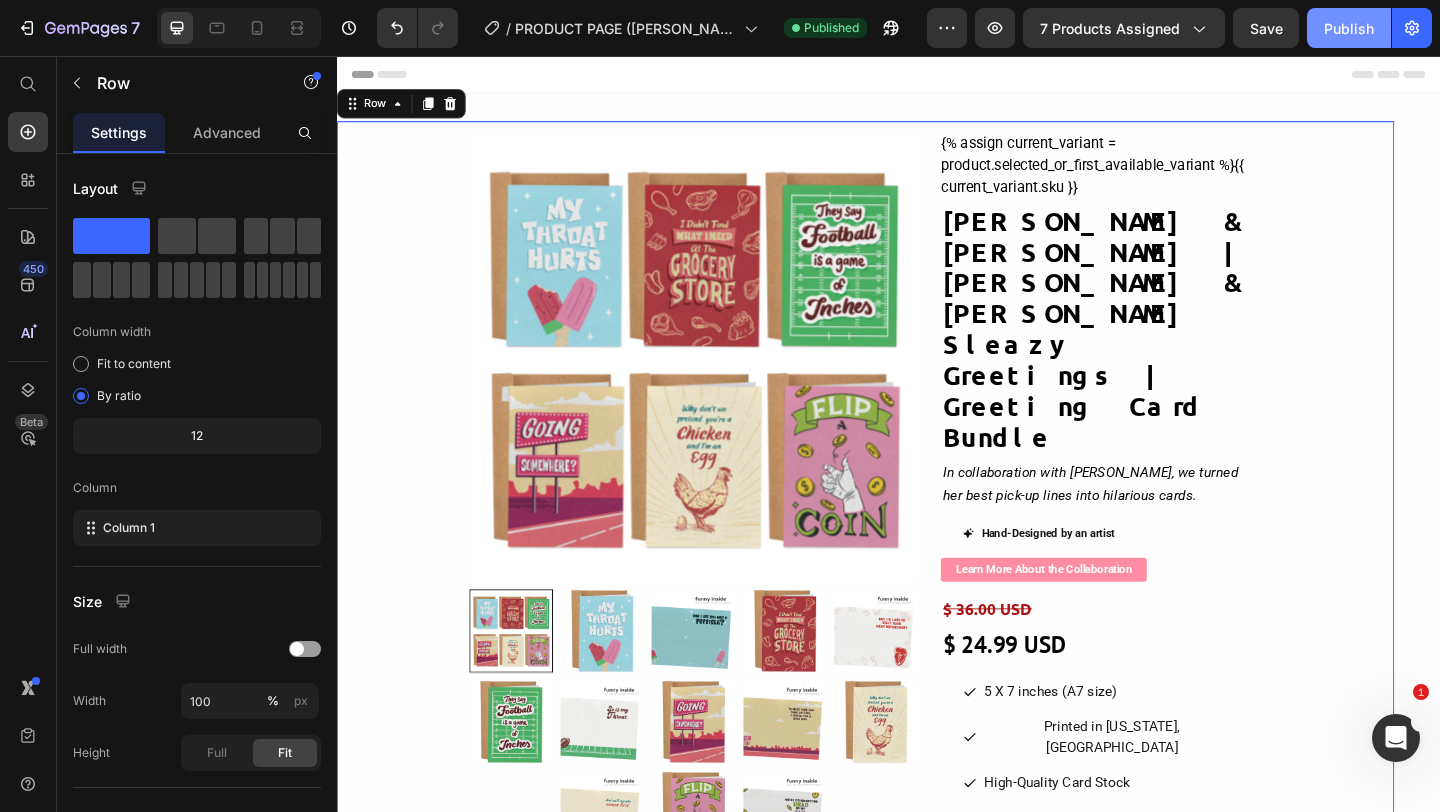click on "Publish" at bounding box center [1349, 28] 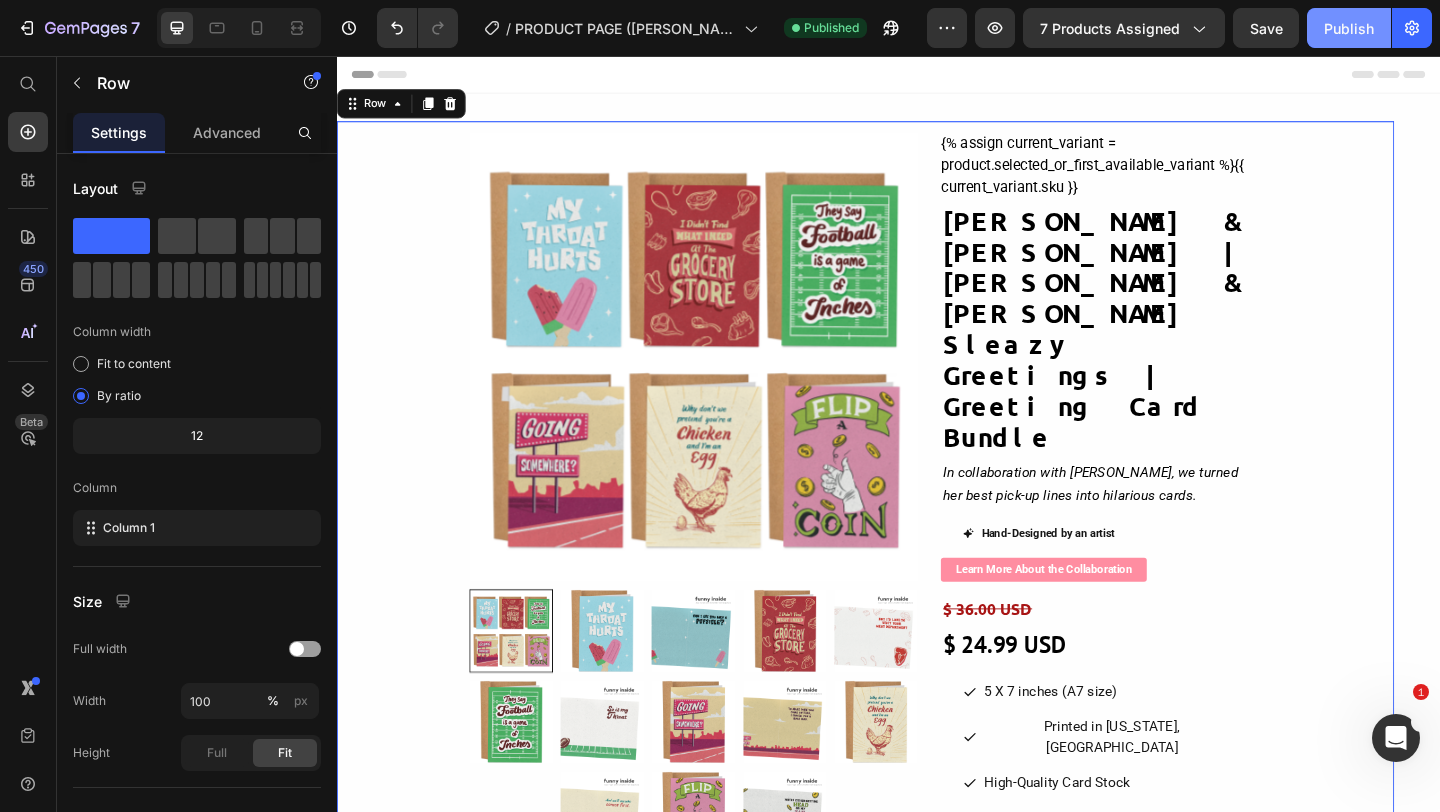 click on "Publish" at bounding box center [1349, 28] 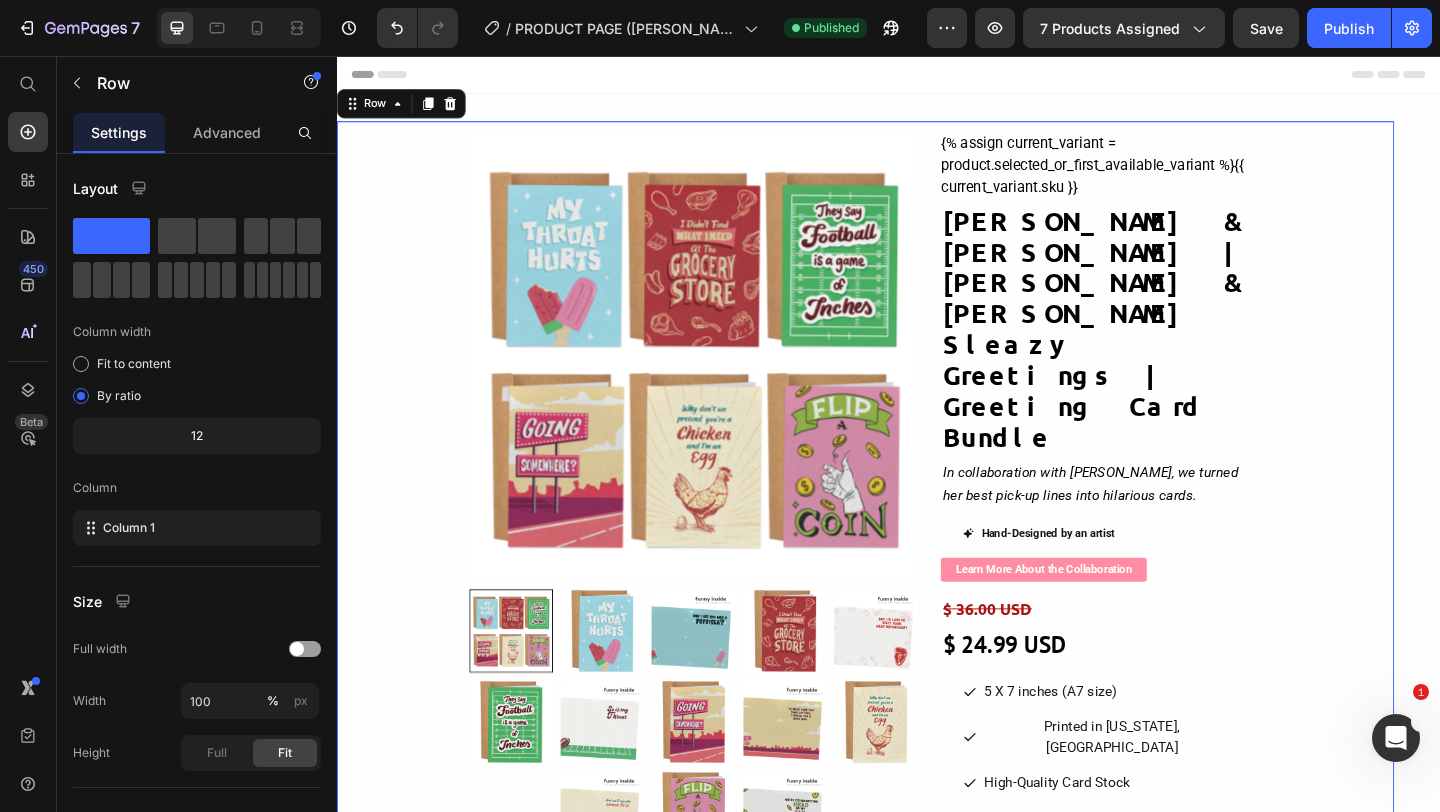 click on "Product Images & Gallery {% assign current_variant = product.selected_or_first_available_variant %}
{{ current_variant.sku }} Custom Code Tara & Brian | Tara & Brian X Sleazy Greetings | Greeting Card Bundle Product Title In collaboration with Tara Ball, we turned her best pick-up lines into hilarious cards. Text block
Hand-Designed by an artist Button Row Learn More About the Collaboration Button $ 36.00 USD Product Price $ 24.99 USD Product Price
5 X 7 inches (A7 size) Button
Printed in Colorado, USA Button
High-Quality Card Stock Button
Envelope 30% Post Consumer Waste Recycled Paper Button Row 999  LEFT.  Don’t say we didn’t warn you when they’re gone. Stock Counter Buy it now Product Dynamic Checkout Add to cart Product Cart Button 1 Product Quantity Row
Free shipping over $50 Button We teamed up with  Tara & Brian
What you'll get:
6 Kraft envelopes made with 30% recycled paper" at bounding box center [912, 839] 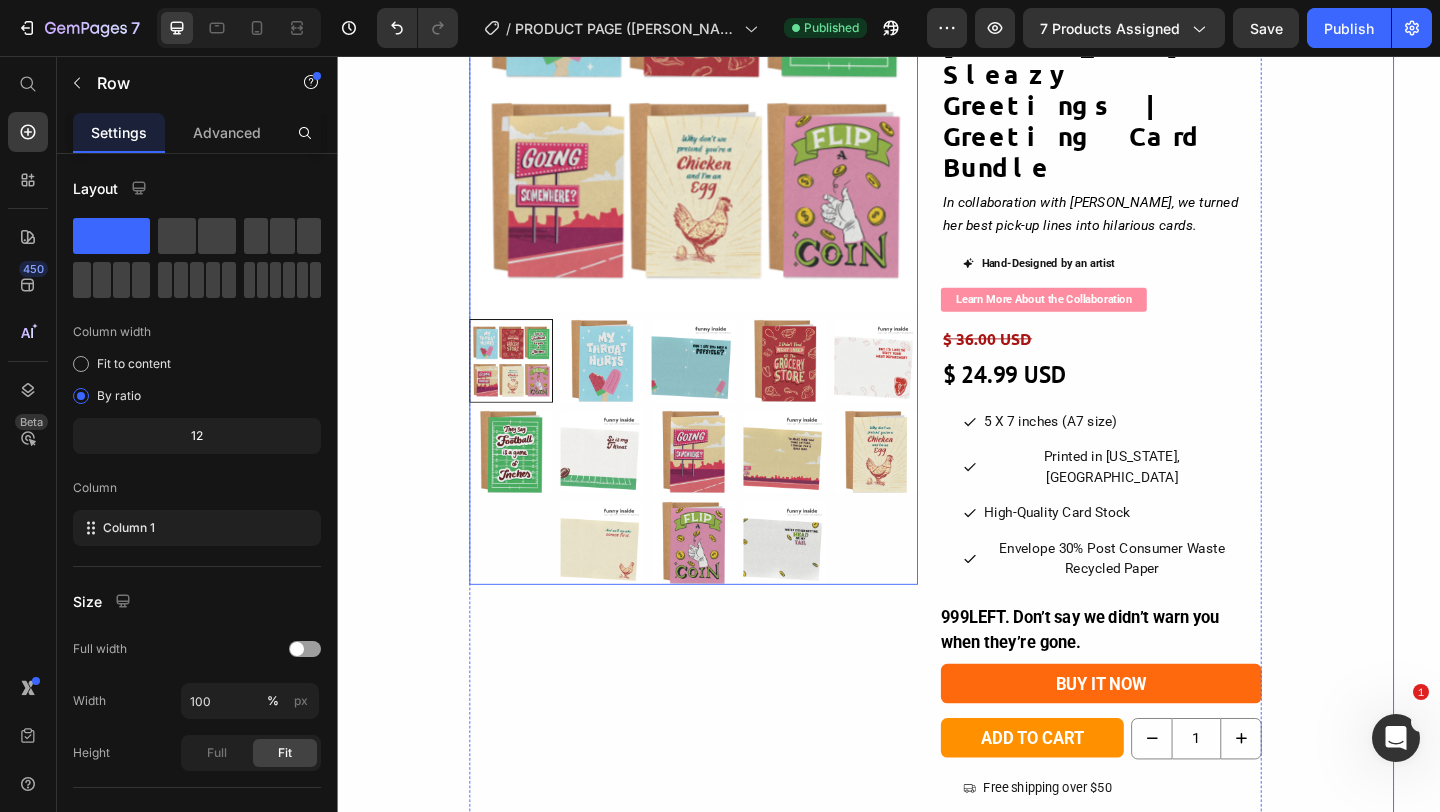 scroll, scrollTop: 0, scrollLeft: 0, axis: both 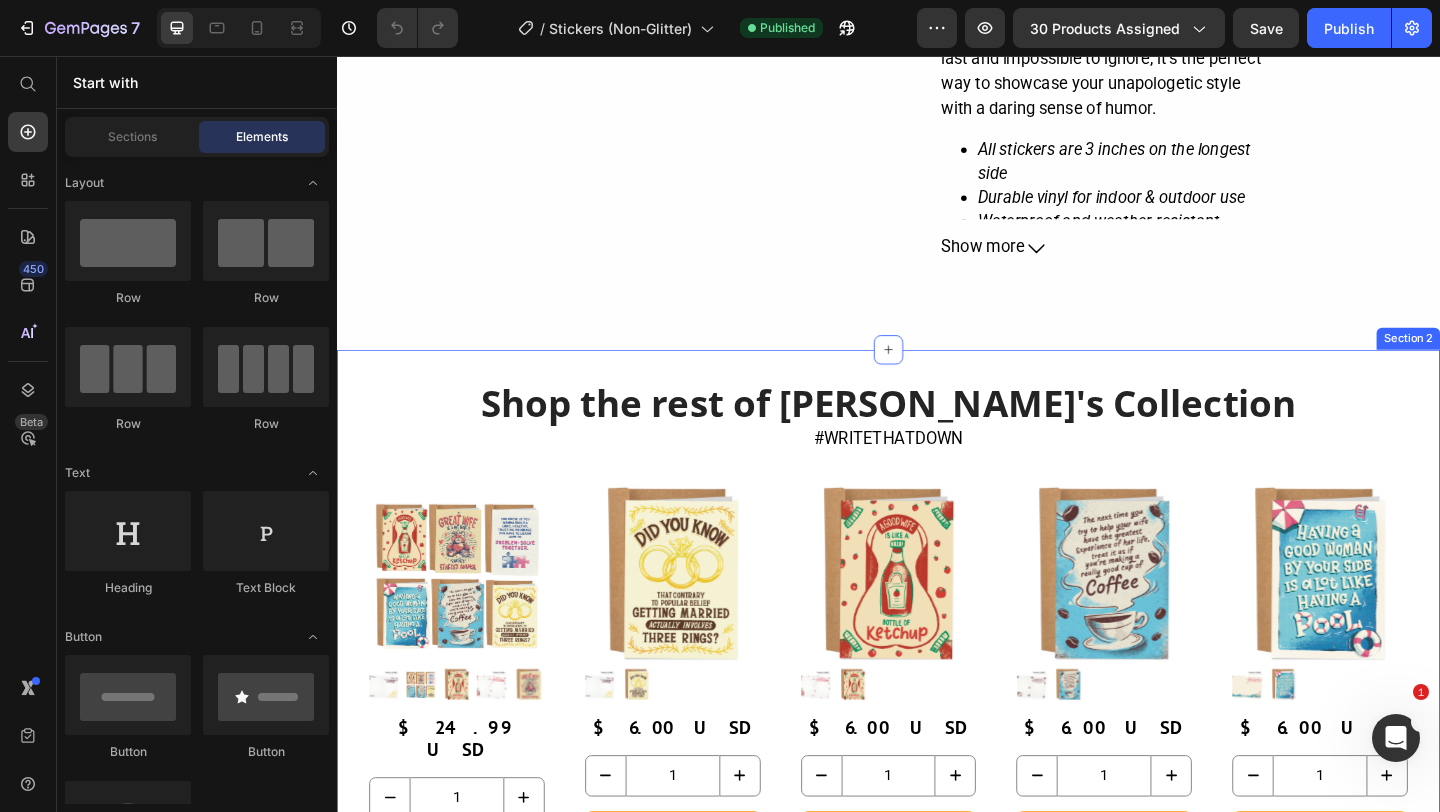 click on "Shop the rest of [PERSON_NAME]'s Collection Heading #WRITETHATDOWN Text block Product Images $ 24.99 USD Product Price Row 1 Product Quantity Add to cart Product Cart Button Row Product Images $ 6.00 USD Product Price Row 1 Product Quantity Add to cart Product Cart Button Row Product Images $ 6.00 USD Product Price Row 1 Product Quantity Add to cart Product Cart Button Row Product Images $ 6.00 USD Product Price Row 1 Product Quantity Add to cart Product Cart Button Row Product Images $ 6.00 USD Product Price Row 1 Product Quantity Add to cart Product Cart Button Row Product Images $ 6.00 USD Product Price Row 1 Product Quantity Add to cart Product Cart Button Row Product Images $ 6.00 USD Product Price Row 1 Product Quantity Add to cart Product Cart Button Row Product List Section 2" at bounding box center [937, 706] 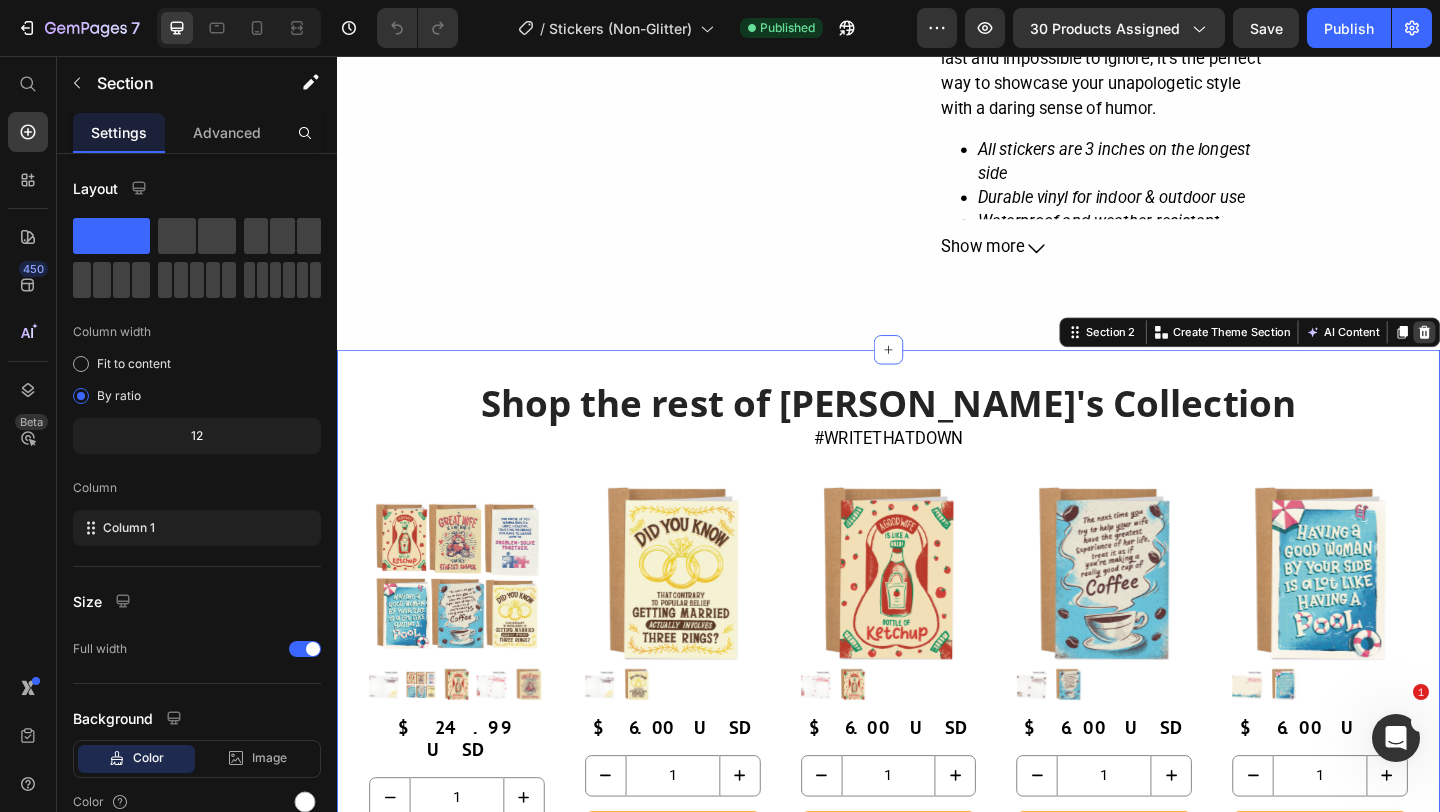 click at bounding box center (1520, 356) 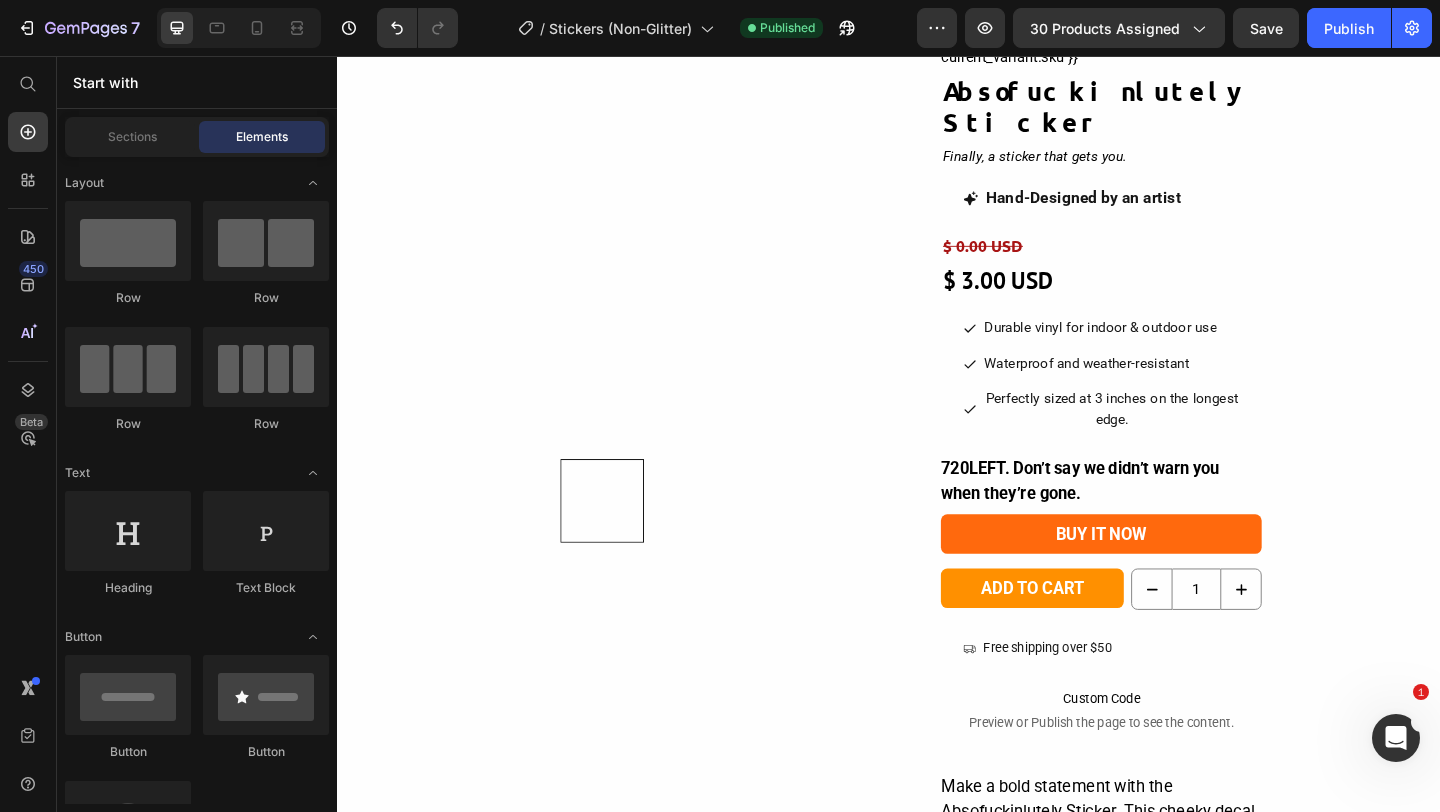scroll, scrollTop: 0, scrollLeft: 0, axis: both 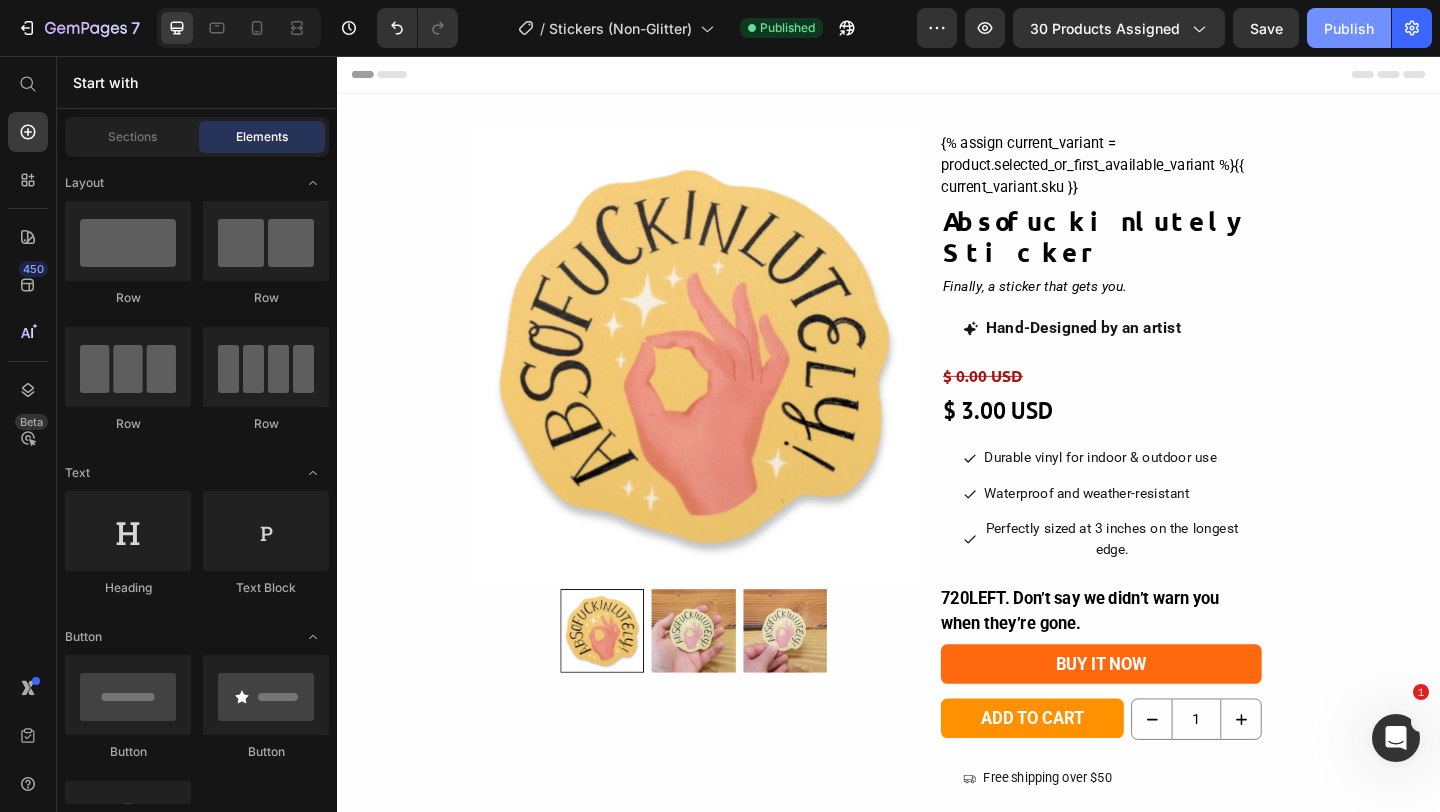 click on "Publish" at bounding box center (1349, 28) 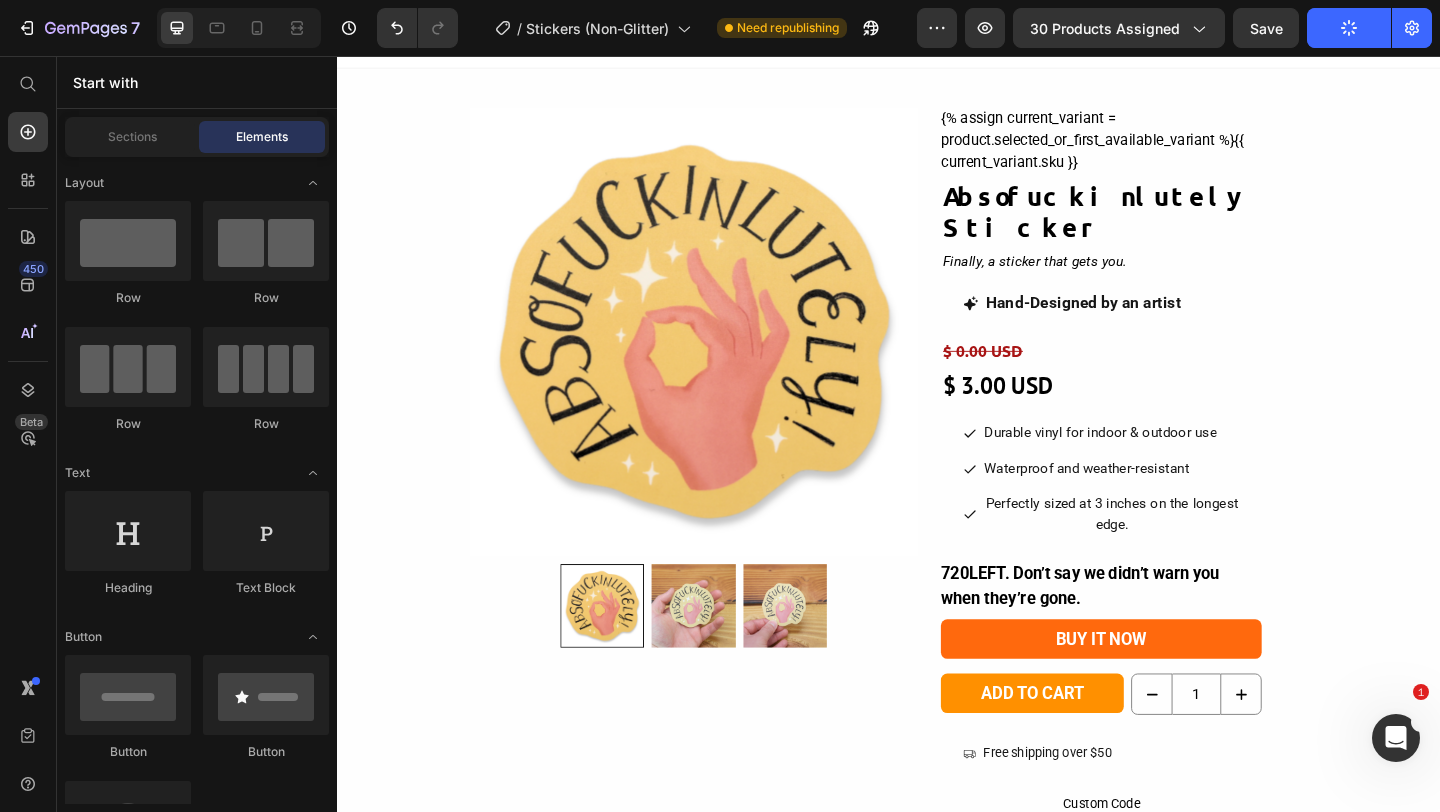 scroll, scrollTop: 0, scrollLeft: 0, axis: both 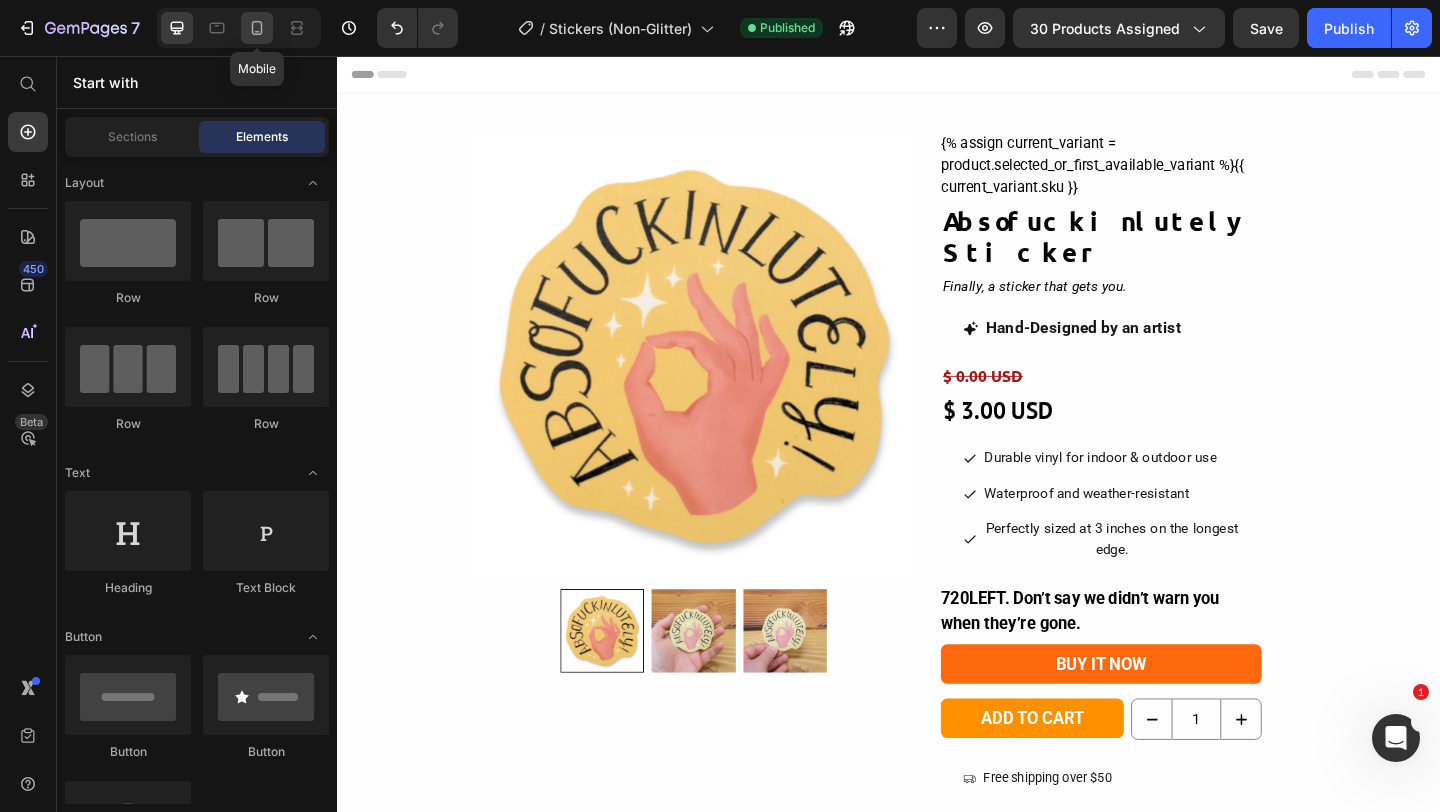 click 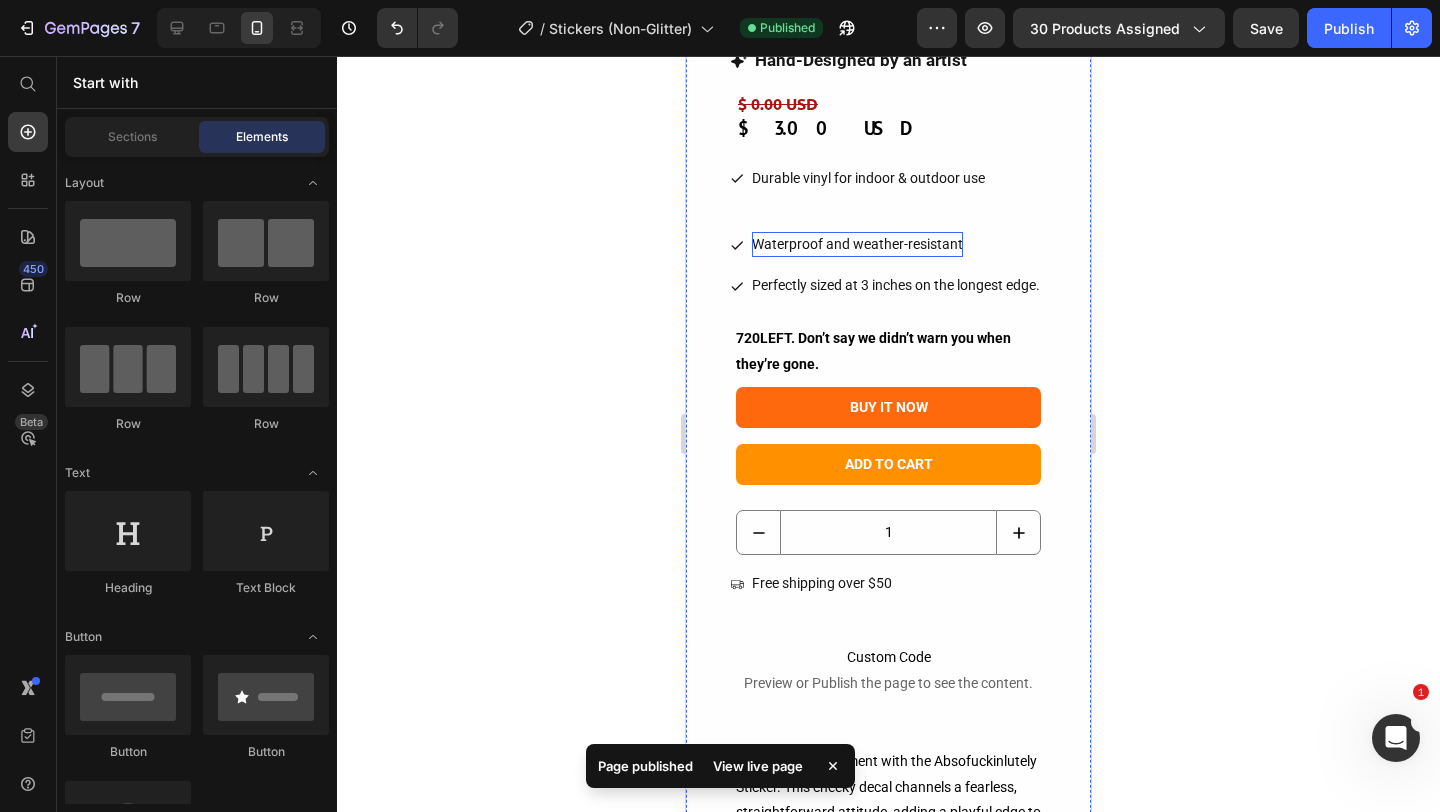 scroll, scrollTop: 651, scrollLeft: 0, axis: vertical 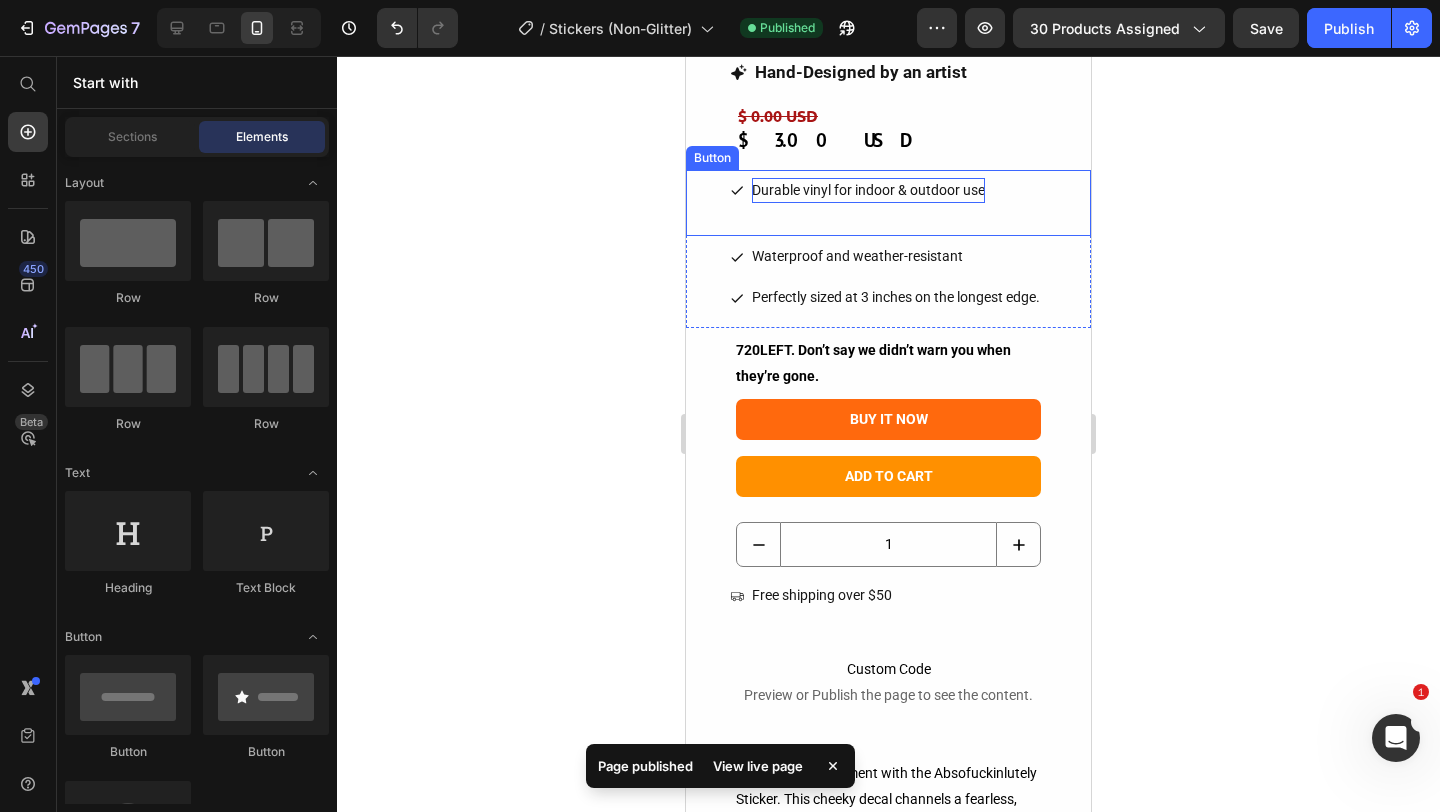 click on "Durable vinyl for indoor & outdoor use" at bounding box center (868, 190) 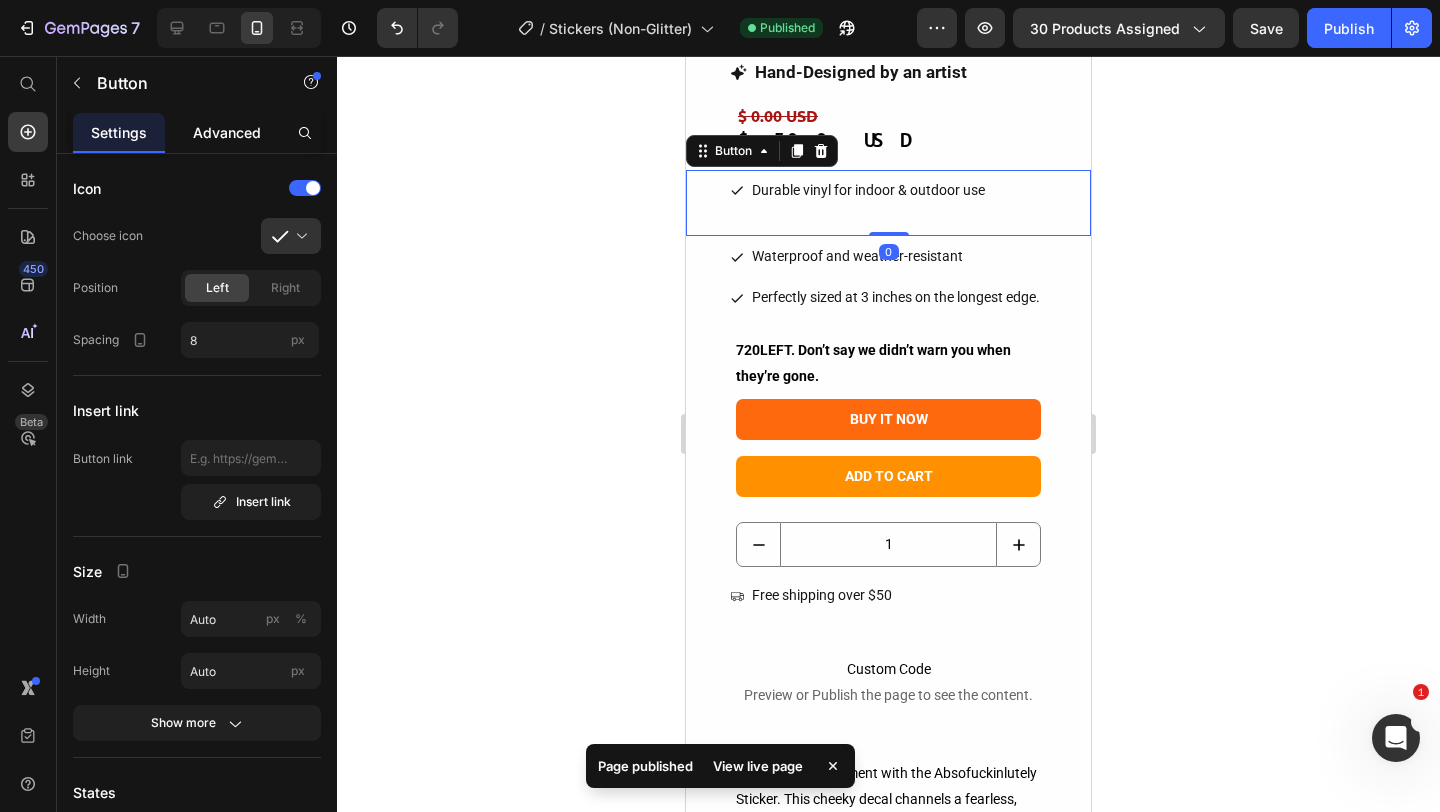 click on "Advanced" 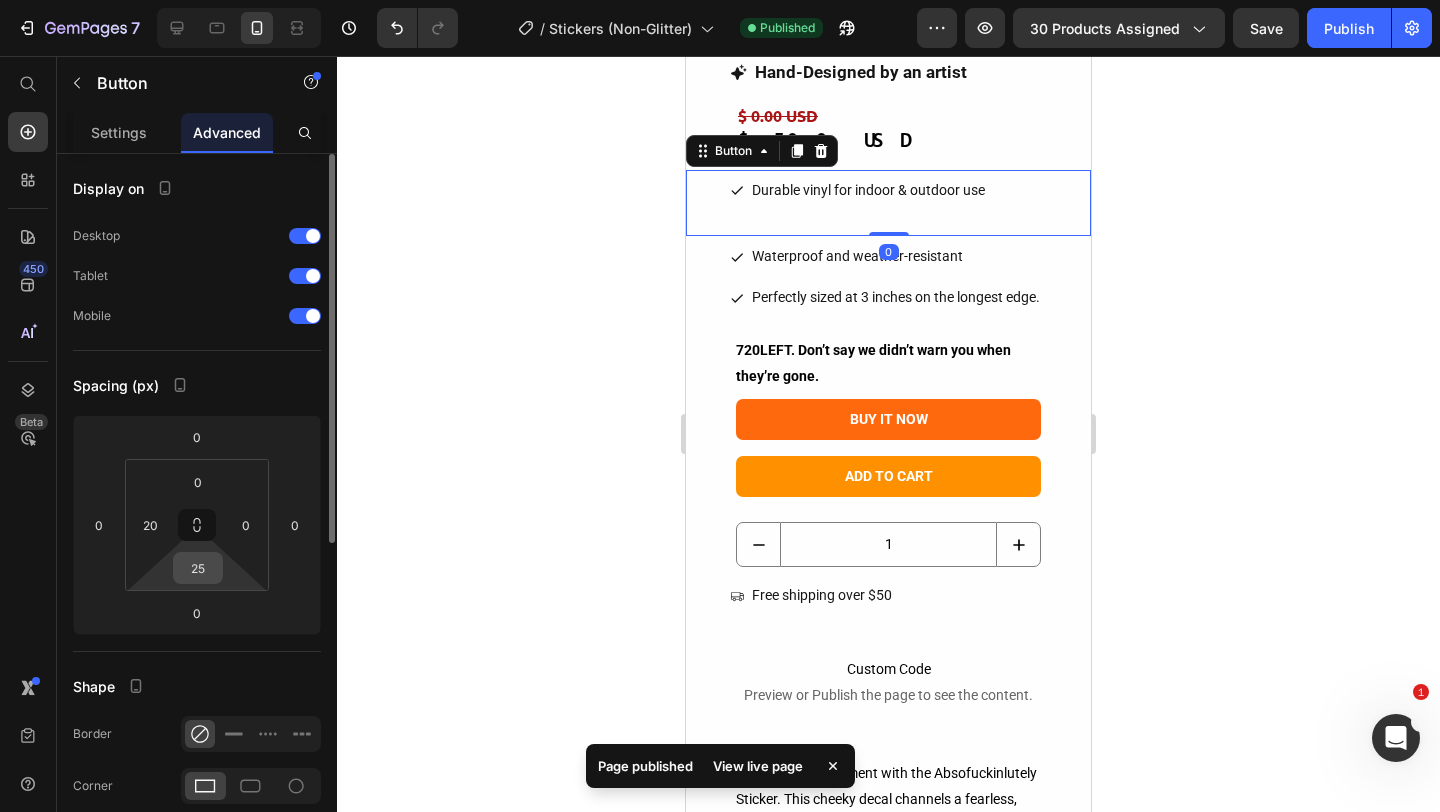 click on "25" at bounding box center (198, 568) 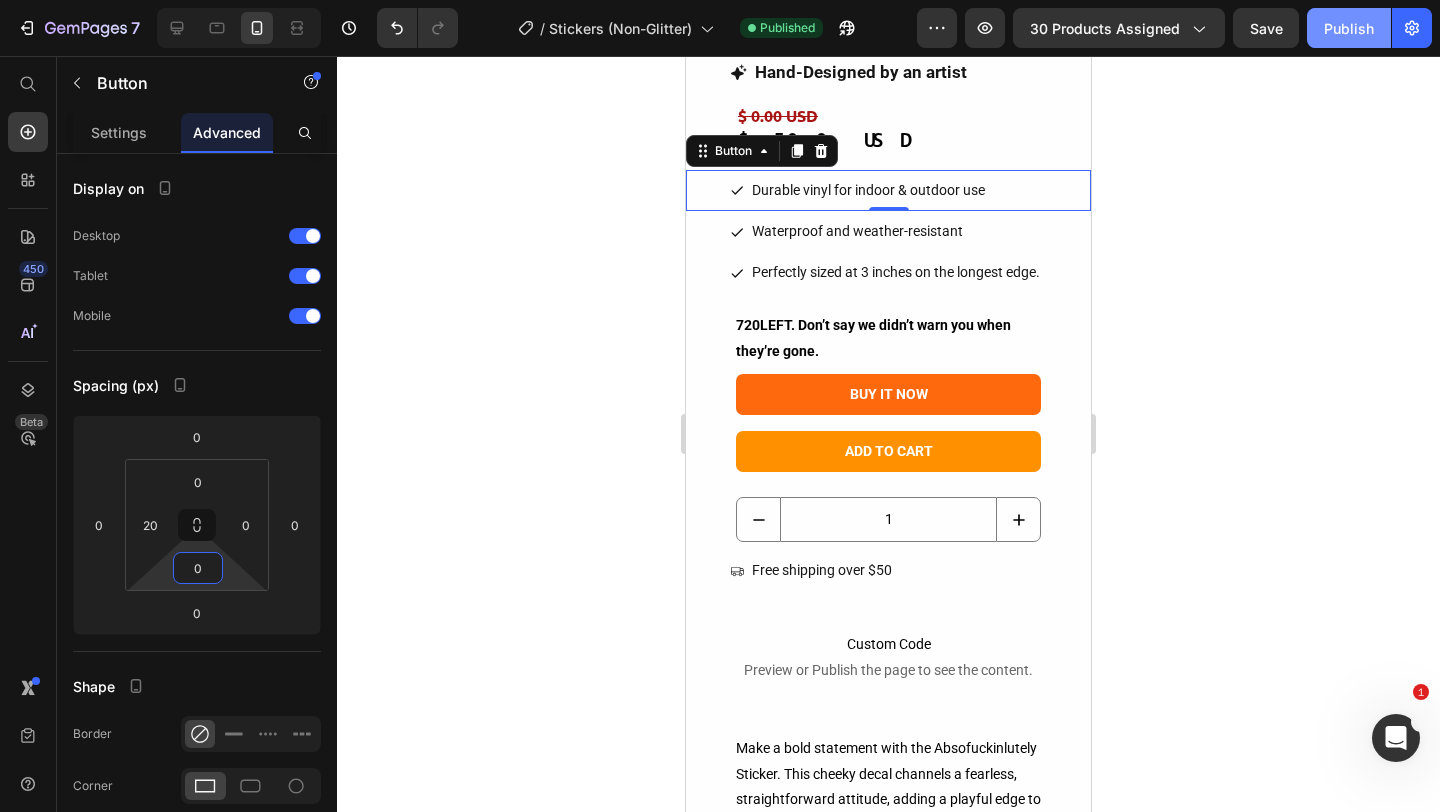 type on "0" 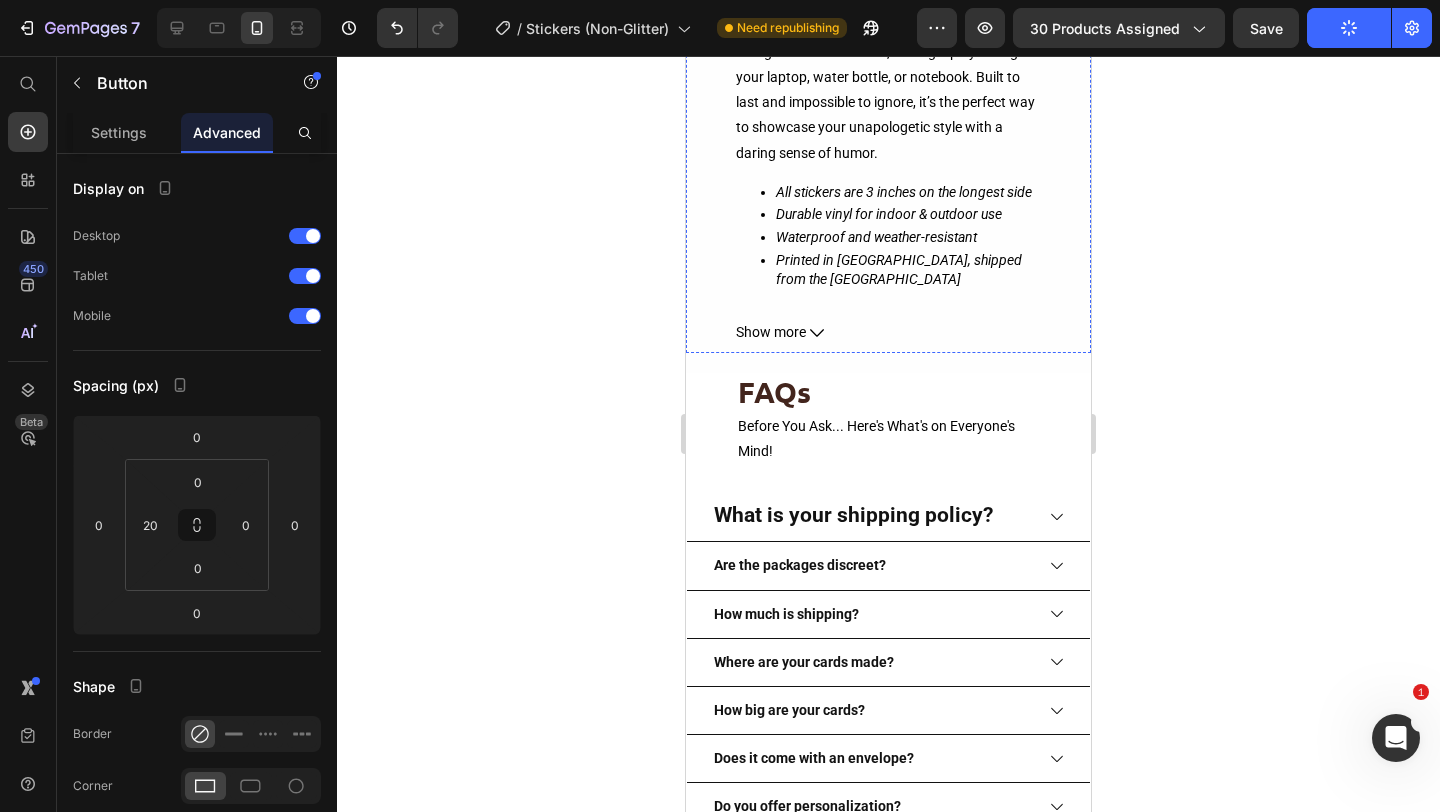 scroll, scrollTop: 1399, scrollLeft: 0, axis: vertical 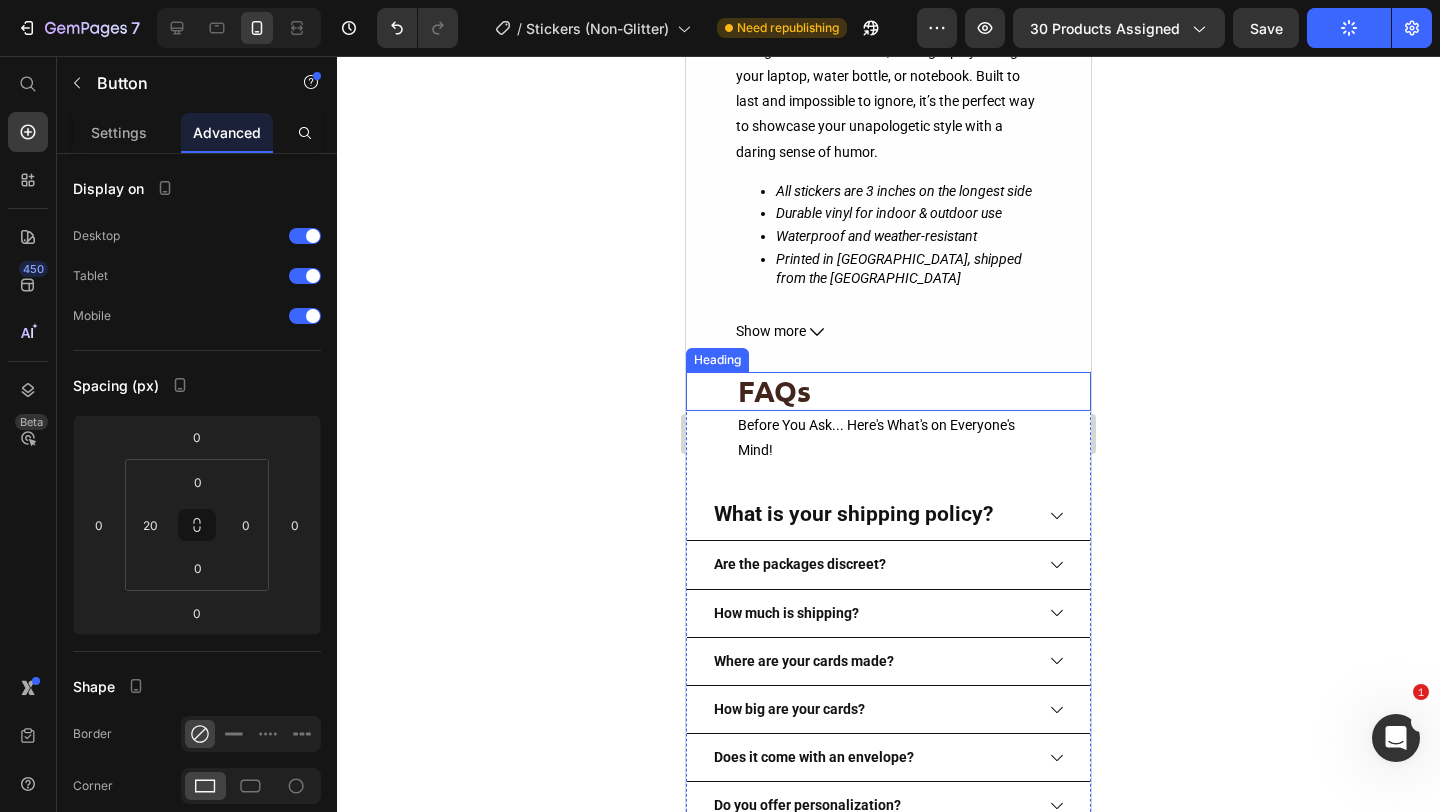 click on "FAQs" at bounding box center [888, 391] 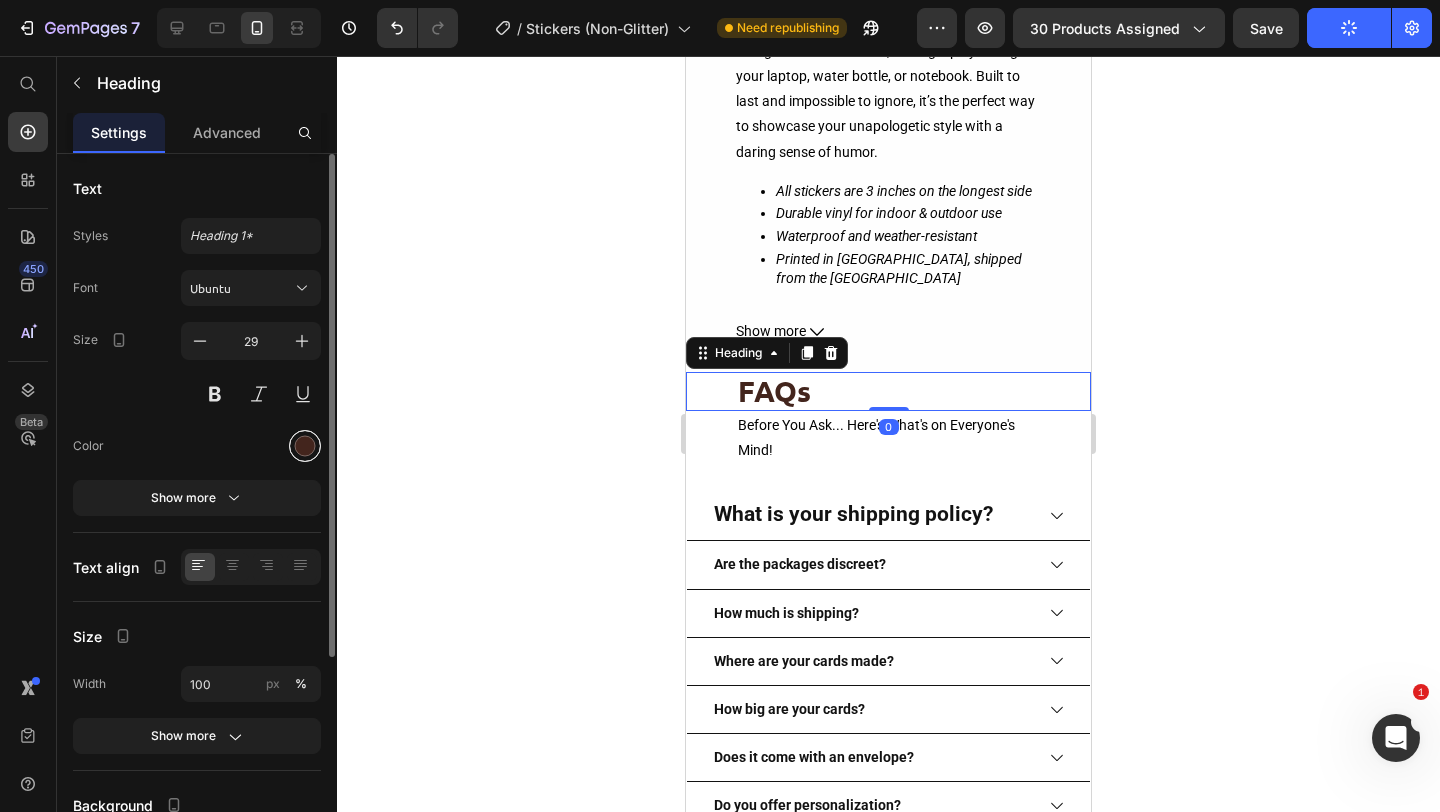 click at bounding box center [305, 446] 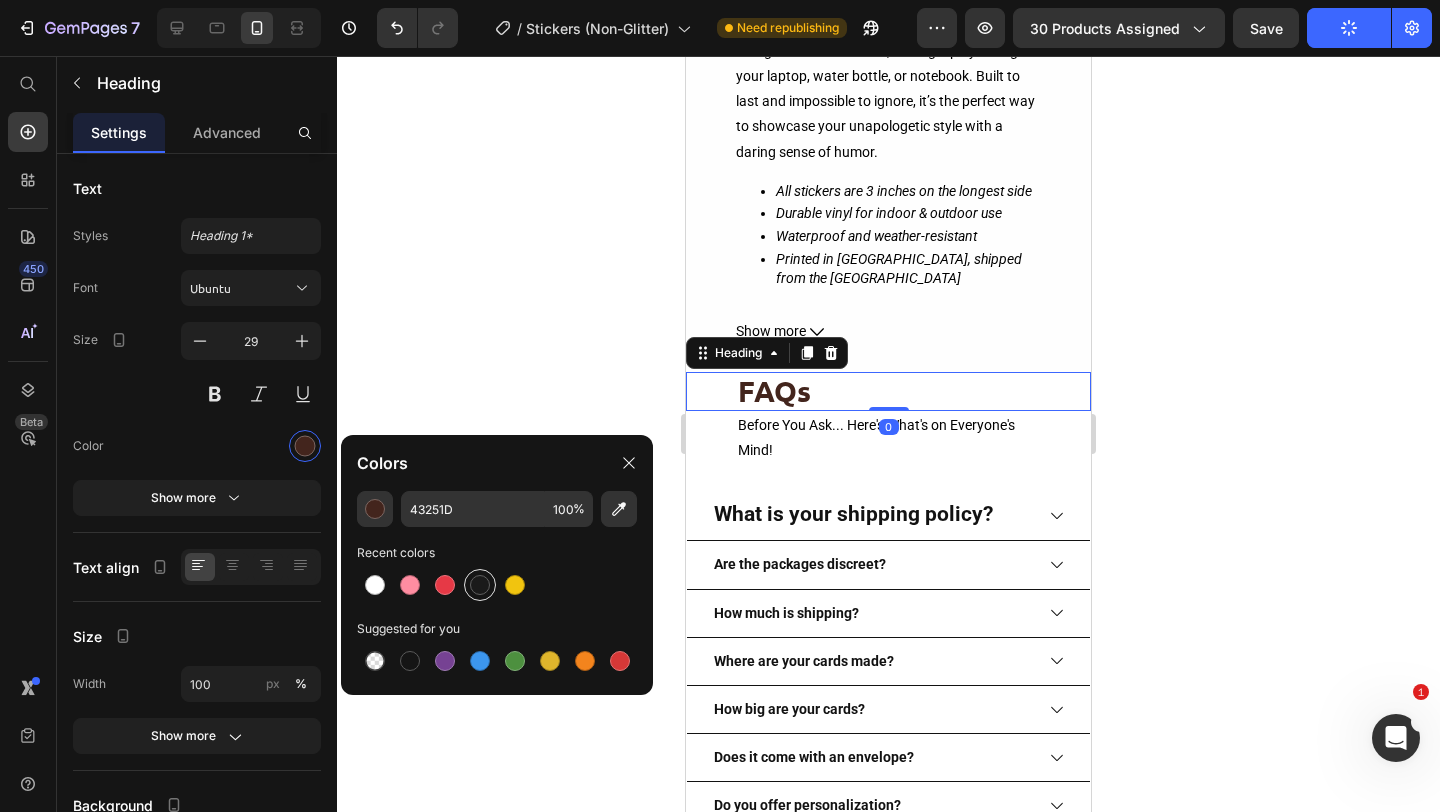 click at bounding box center [480, 585] 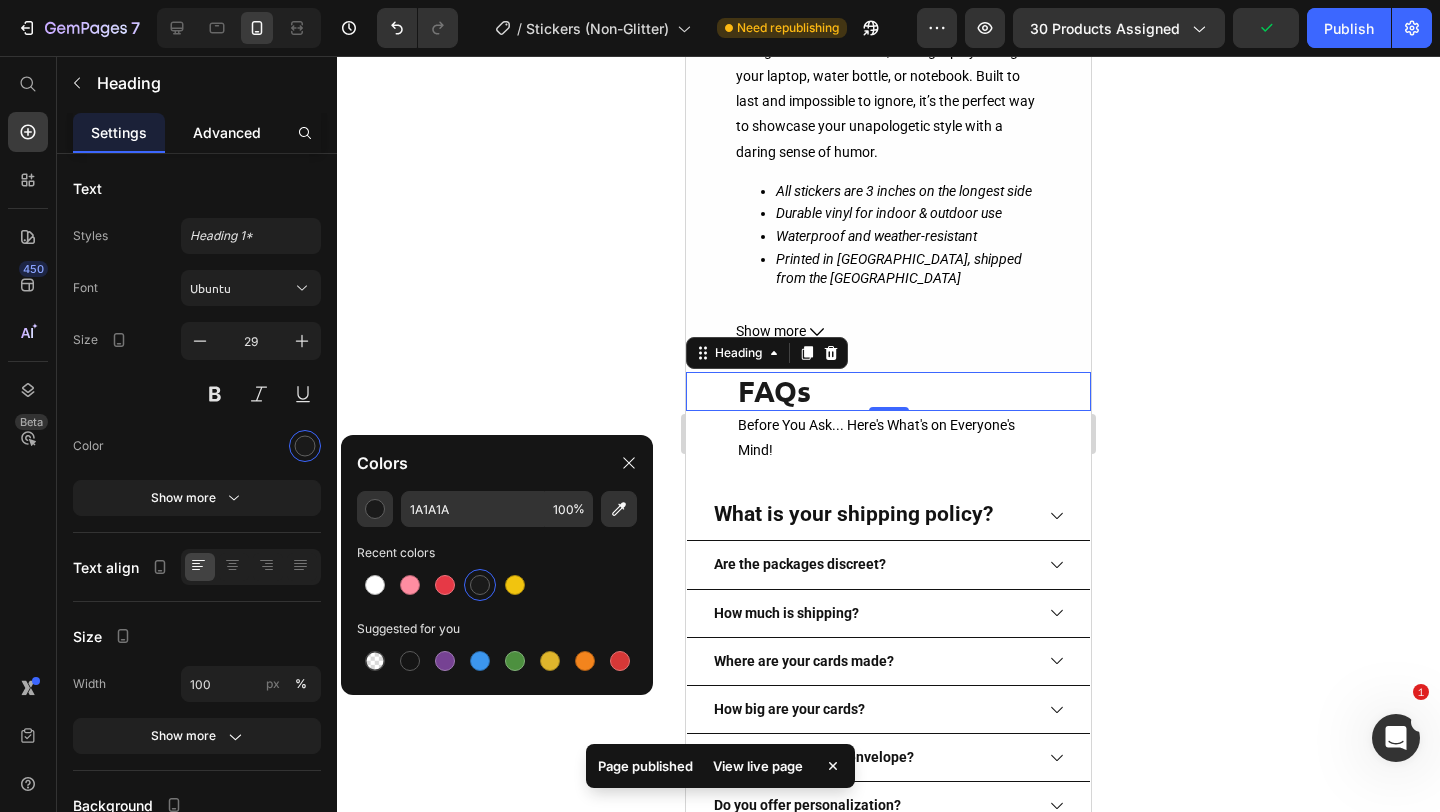 click on "Advanced" at bounding box center (227, 132) 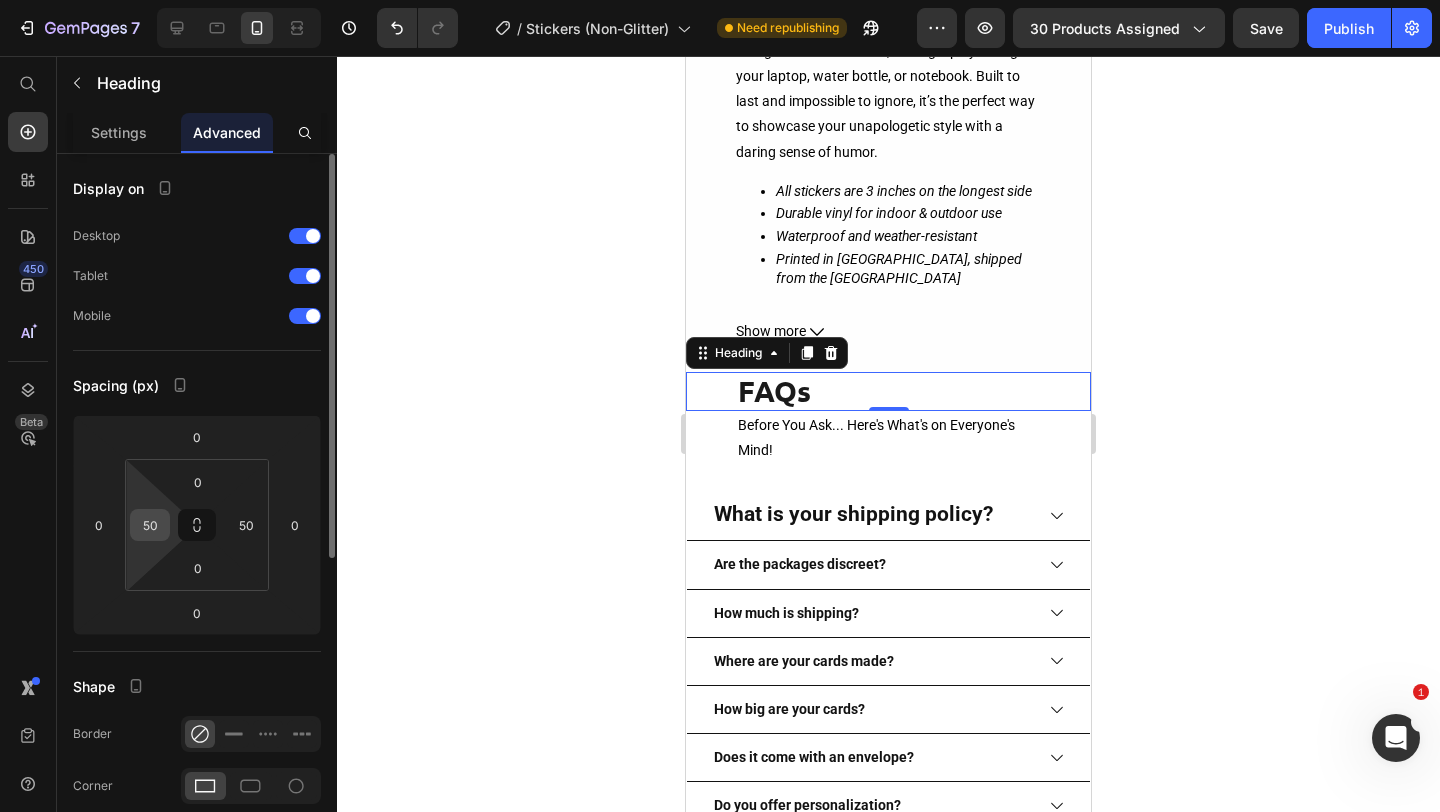 click on "50" at bounding box center (150, 525) 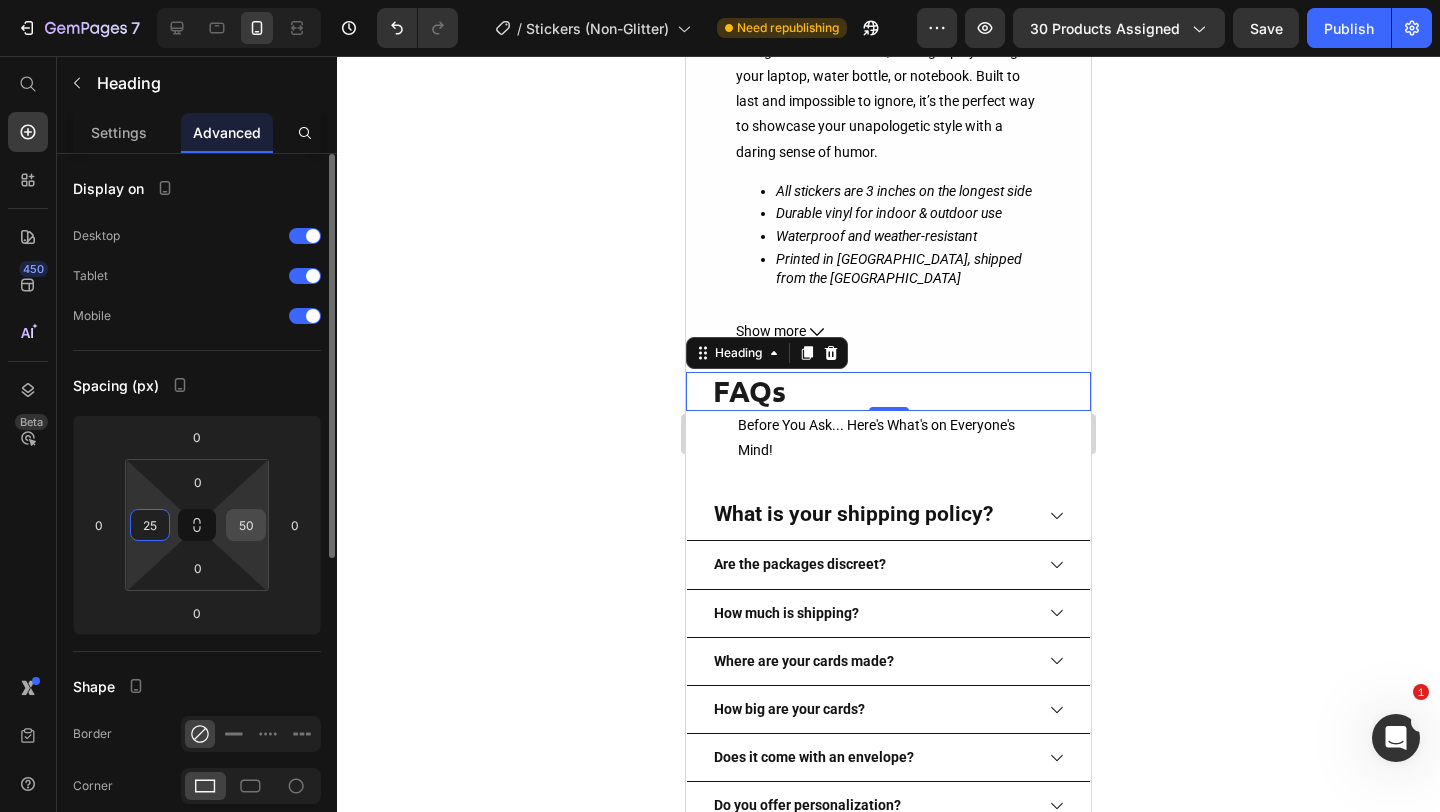 type on "25" 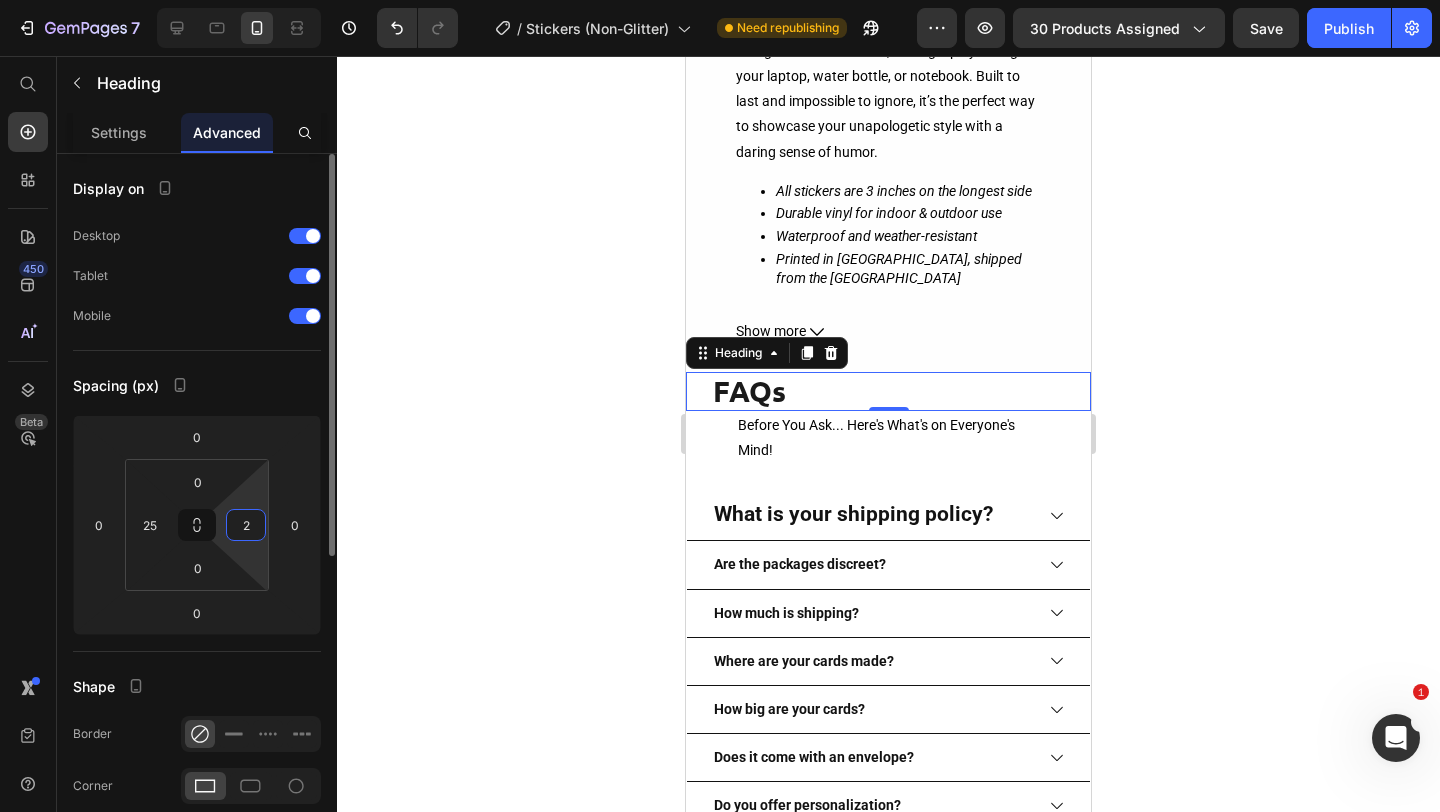 type on "25" 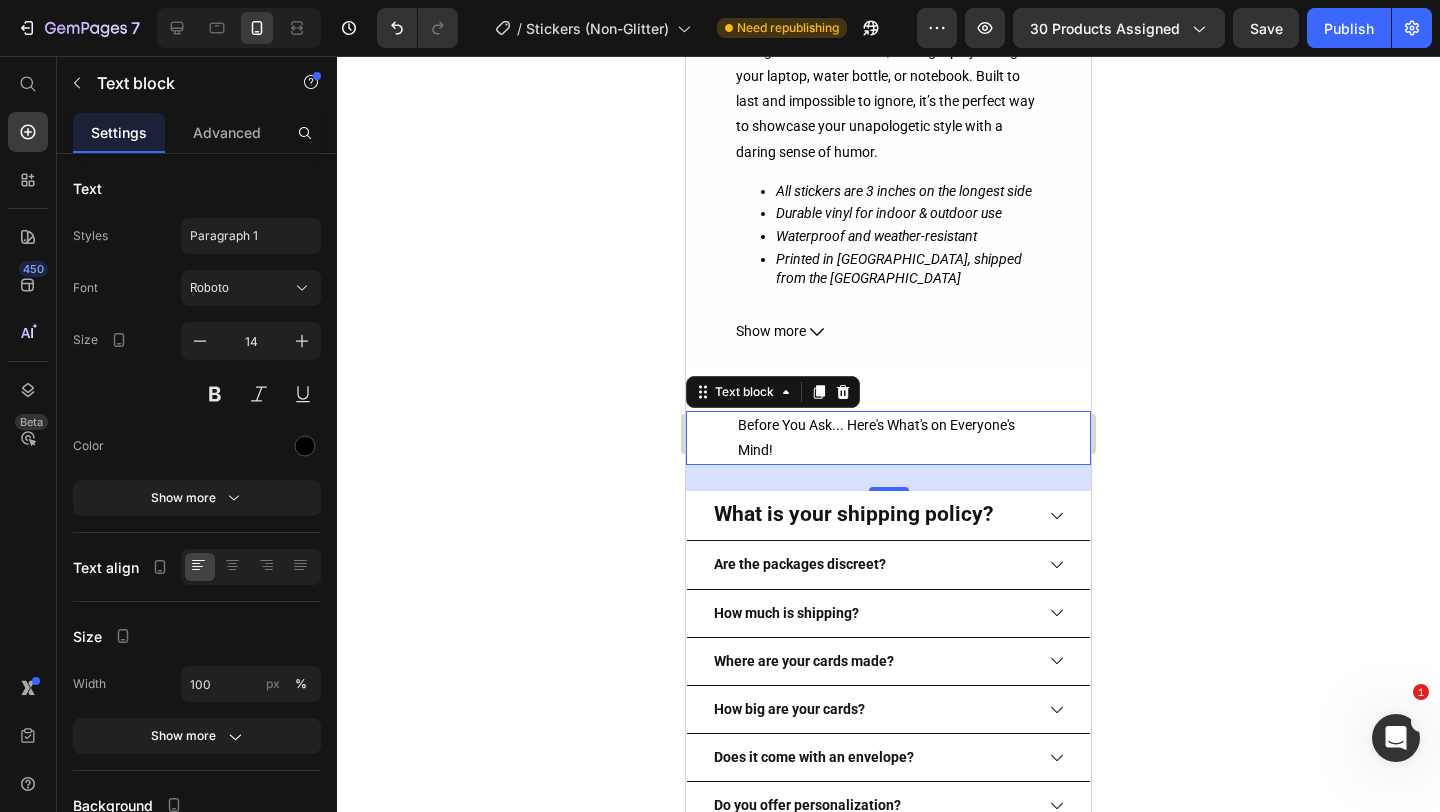 click on "Before You Ask... Here's What's on Everyone's Mind!" at bounding box center (888, 438) 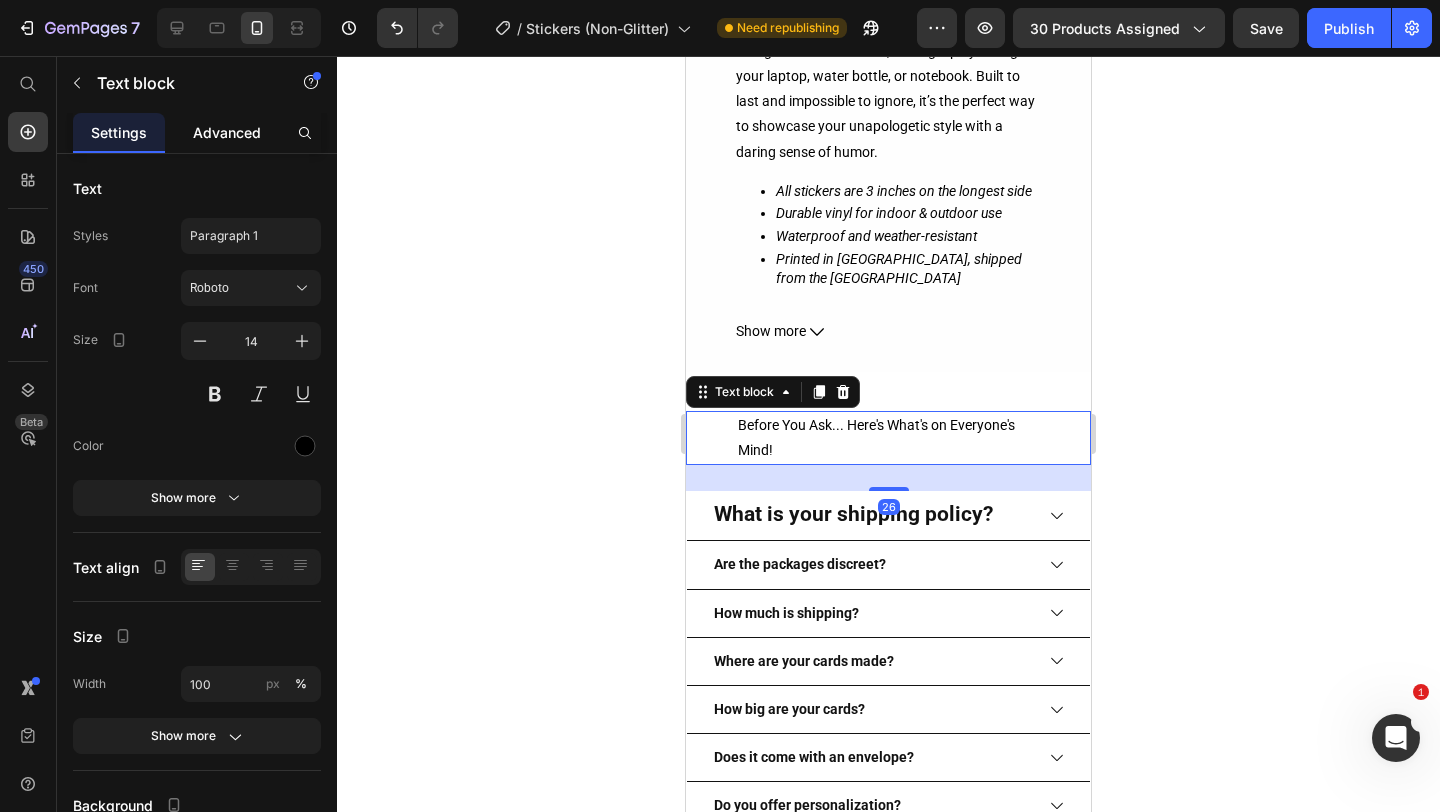 click on "Advanced" at bounding box center (227, 132) 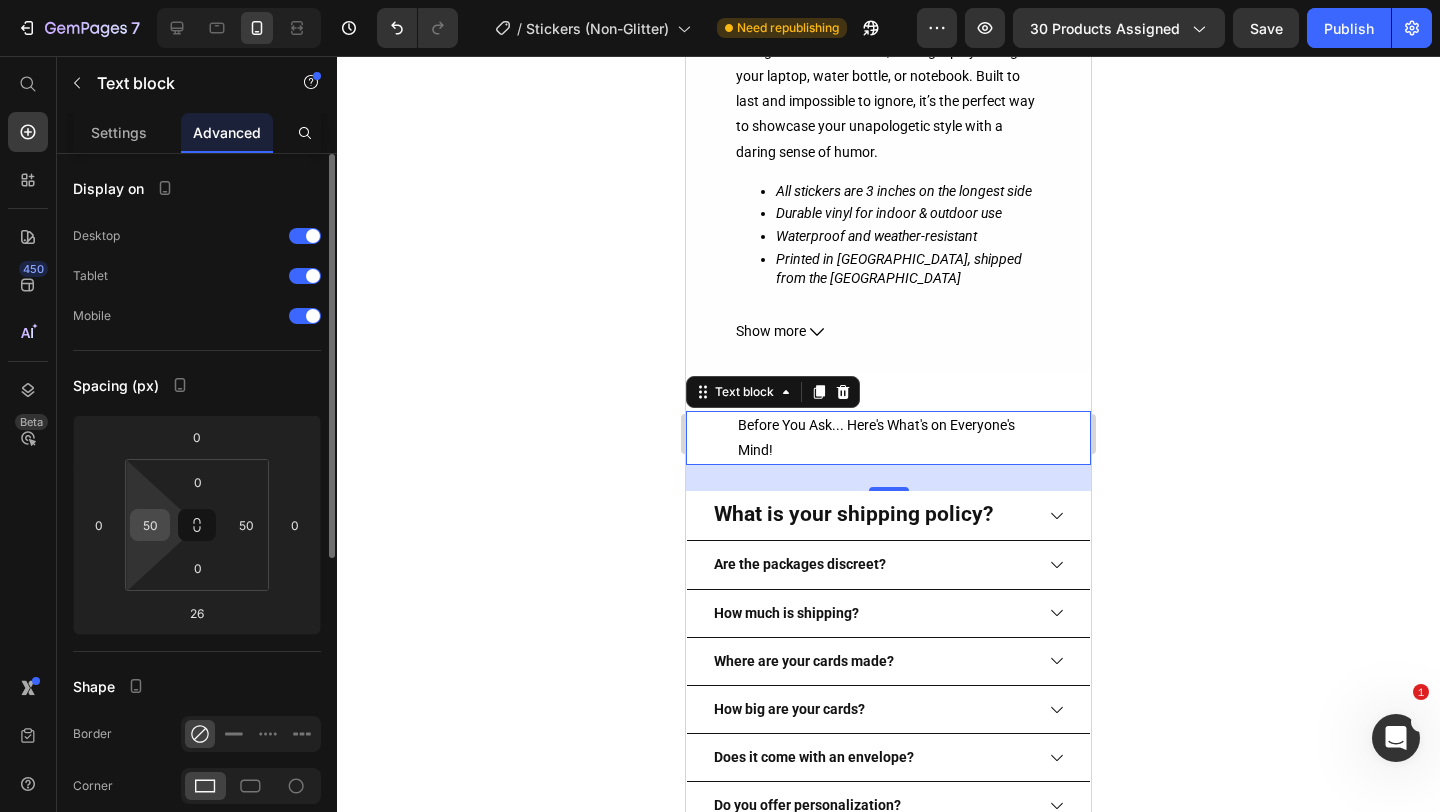 click on "50" at bounding box center (150, 525) 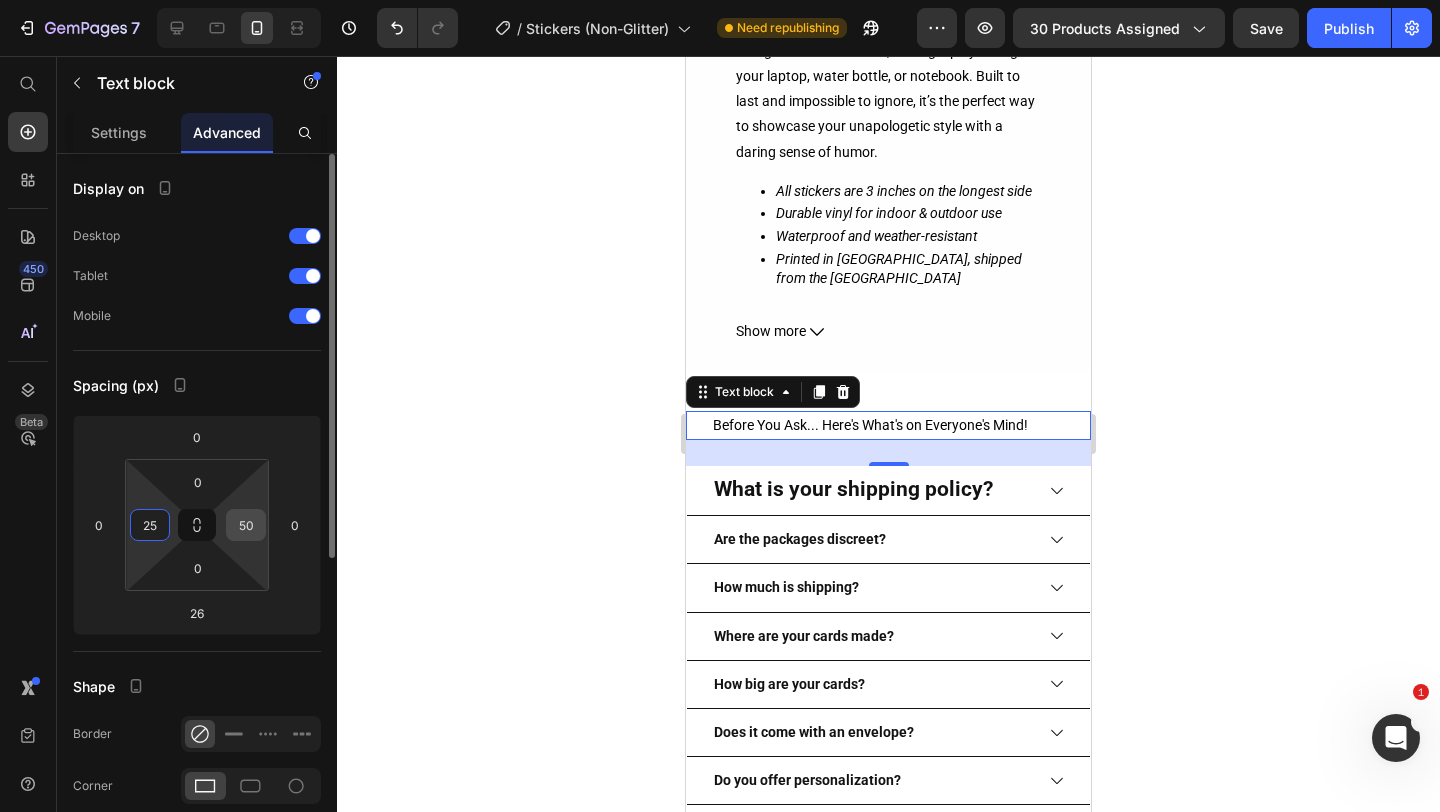 type on "25" 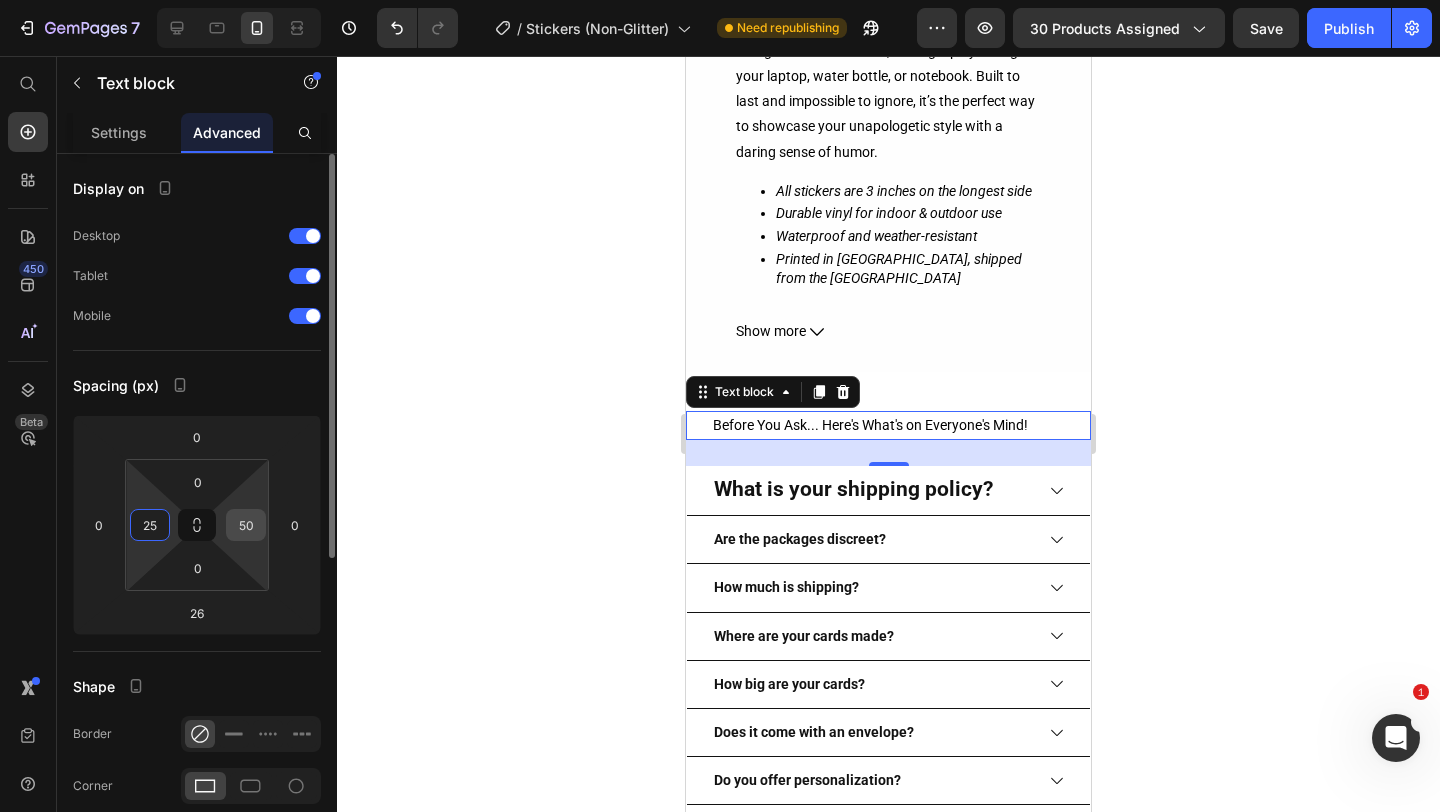 click on "50" at bounding box center (246, 525) 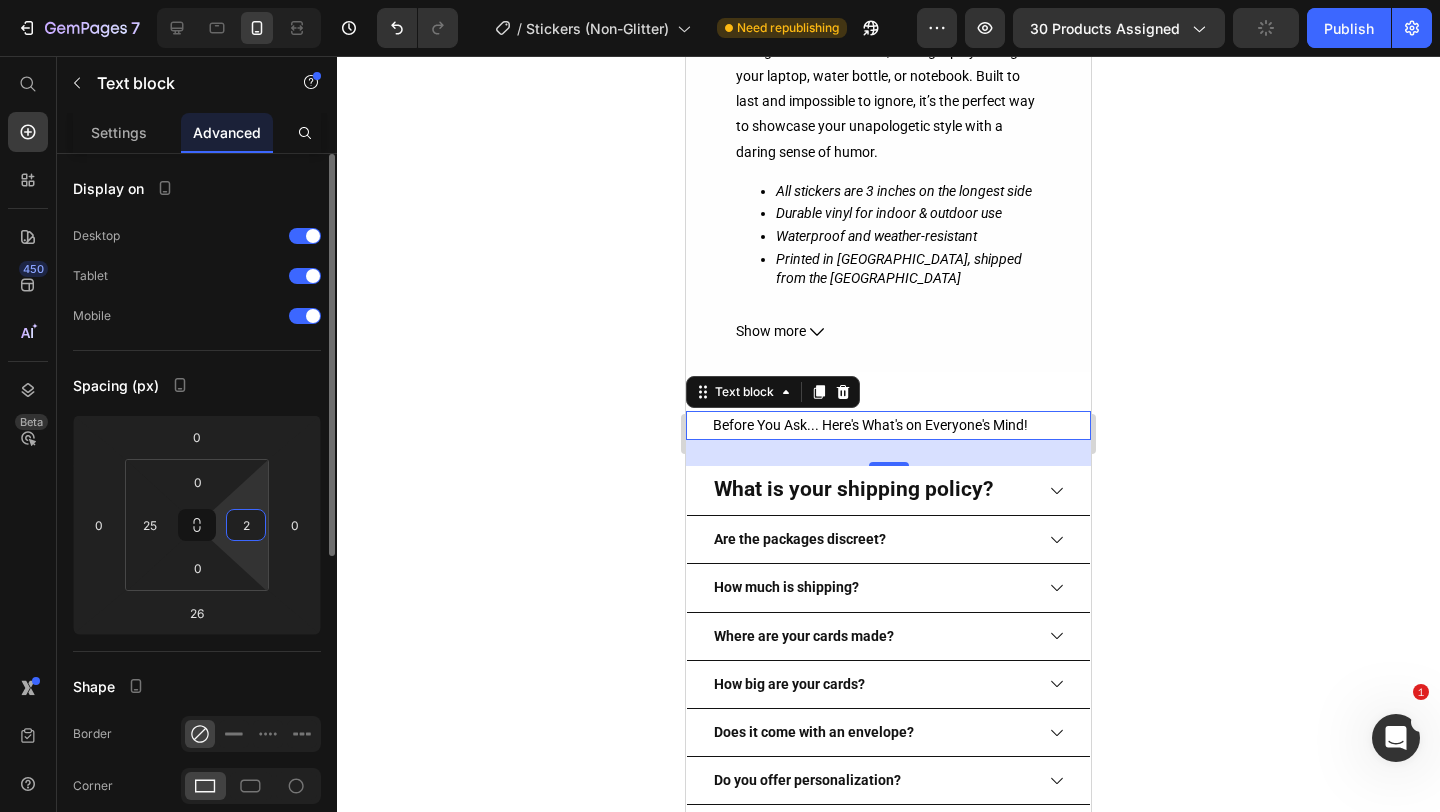 type on "25" 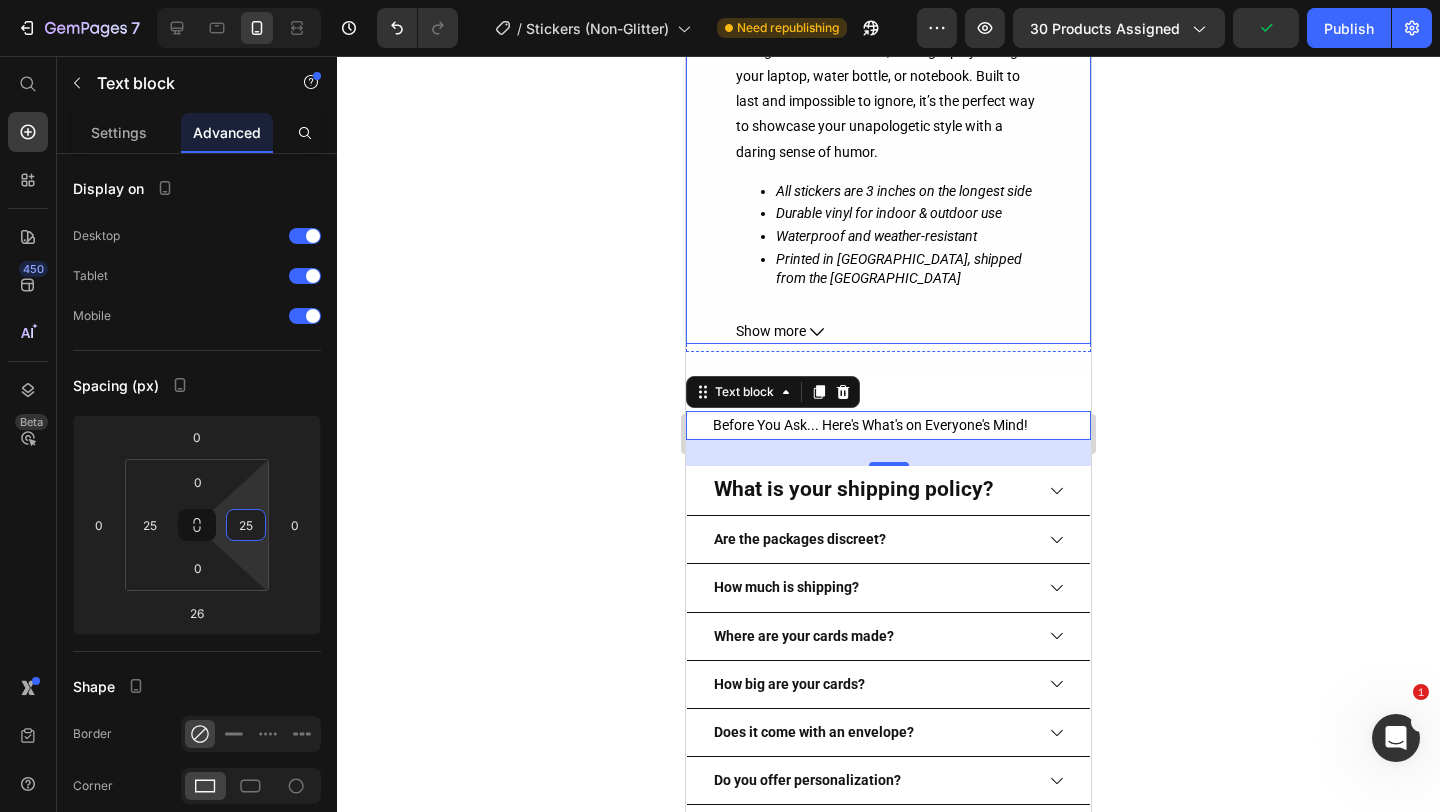 click on "Show more" at bounding box center (888, 331) 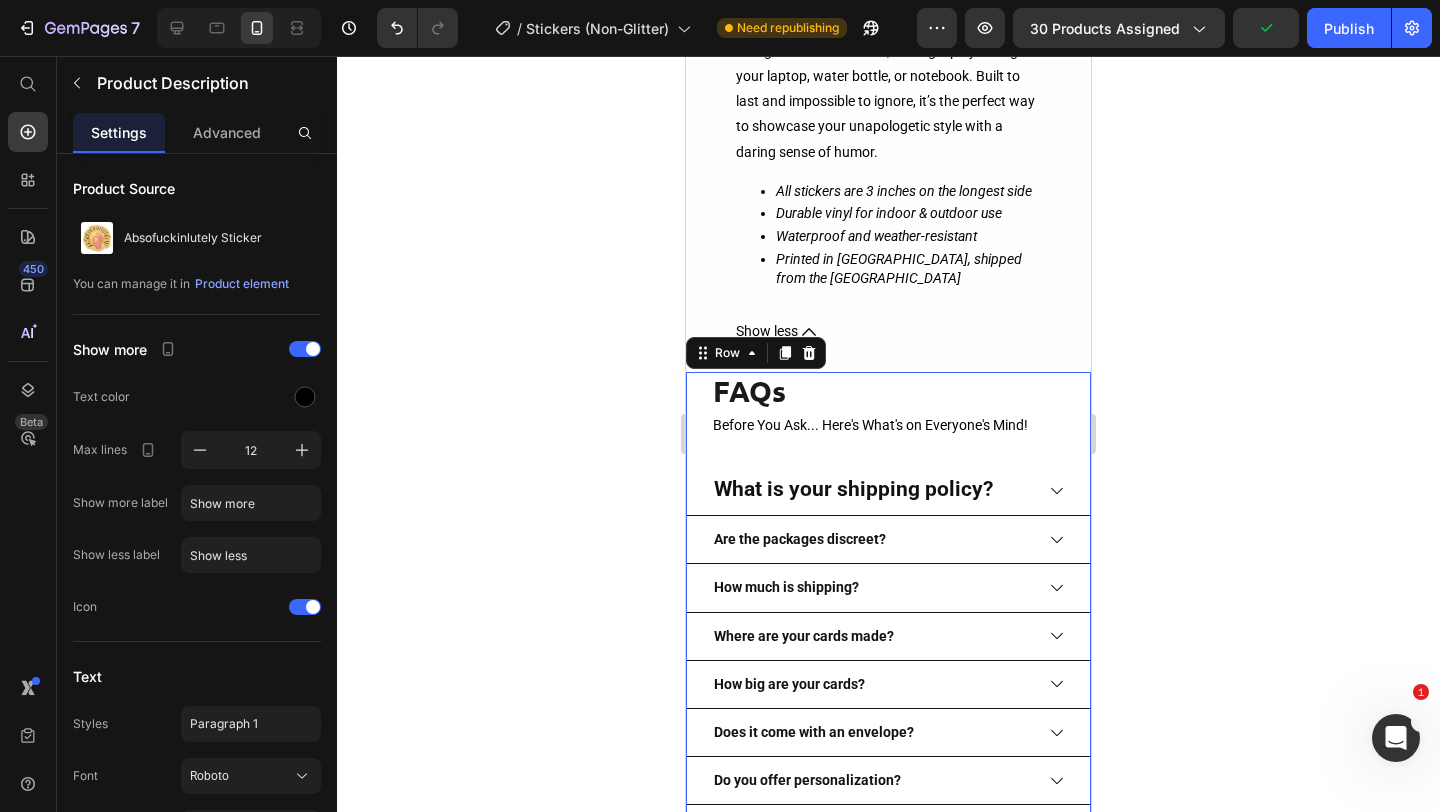 click on "FAQs Heading Before You Ask... Here's What's on Everyone's Mind! Text block
What is your shipping policy?
Are the packages discreet?
How much is shipping?
Where are your cards made?
How big are your cards?
Does it come with an envelope?
Do you offer personalization? Accordion" at bounding box center [888, 596] 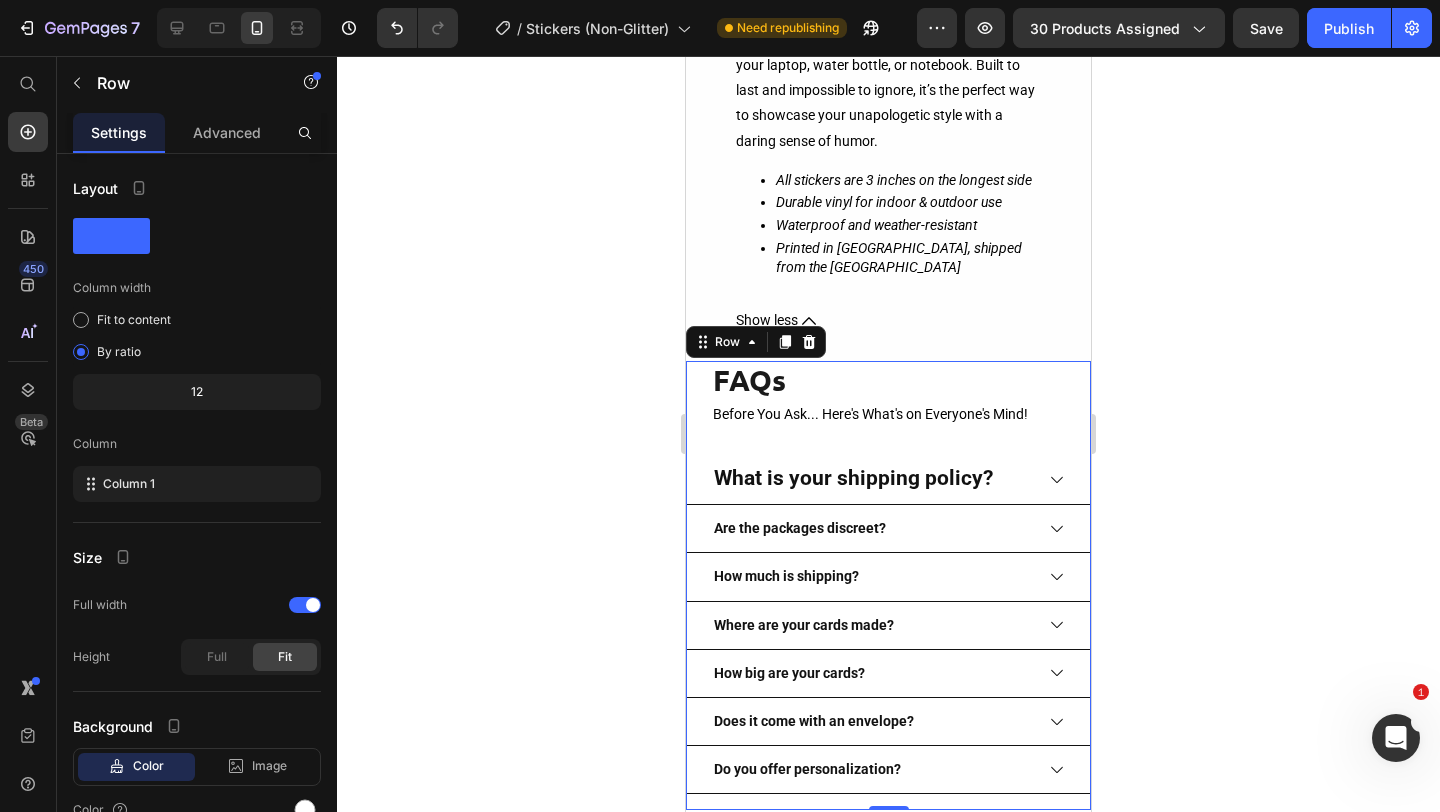 scroll, scrollTop: 1413, scrollLeft: 0, axis: vertical 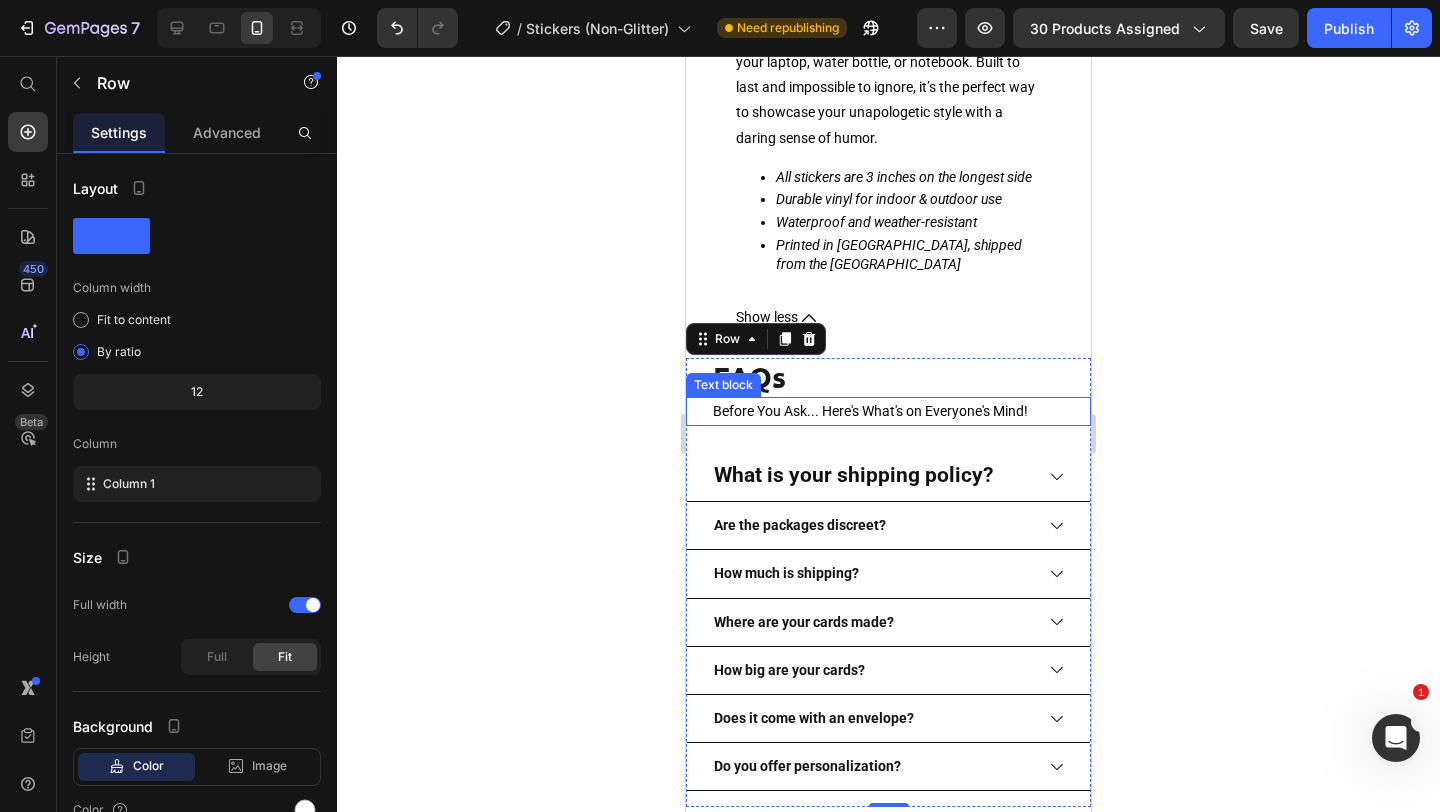 click on "Before You Ask... Here's What's on Everyone's Mind!" at bounding box center [888, 411] 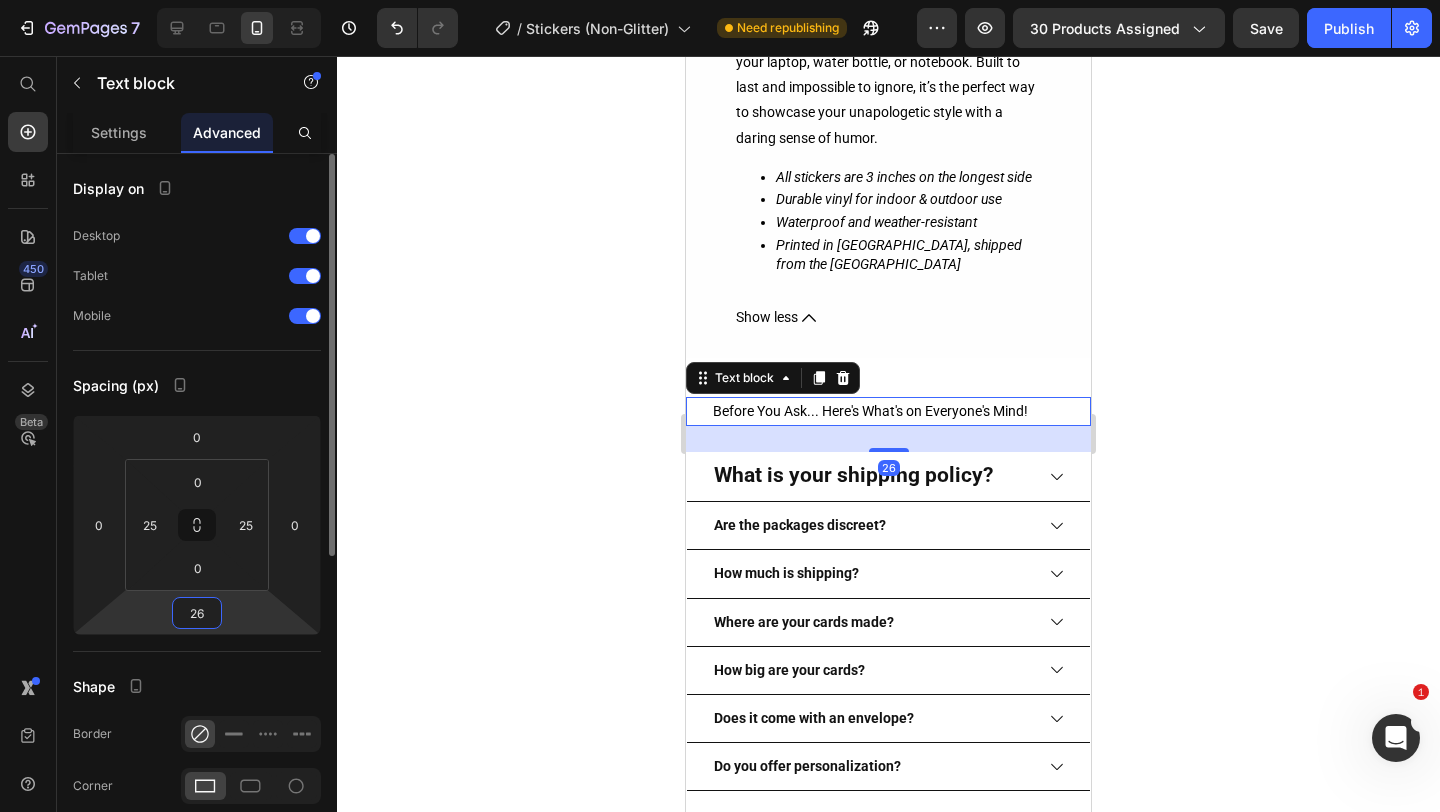 click on "26" at bounding box center [197, 613] 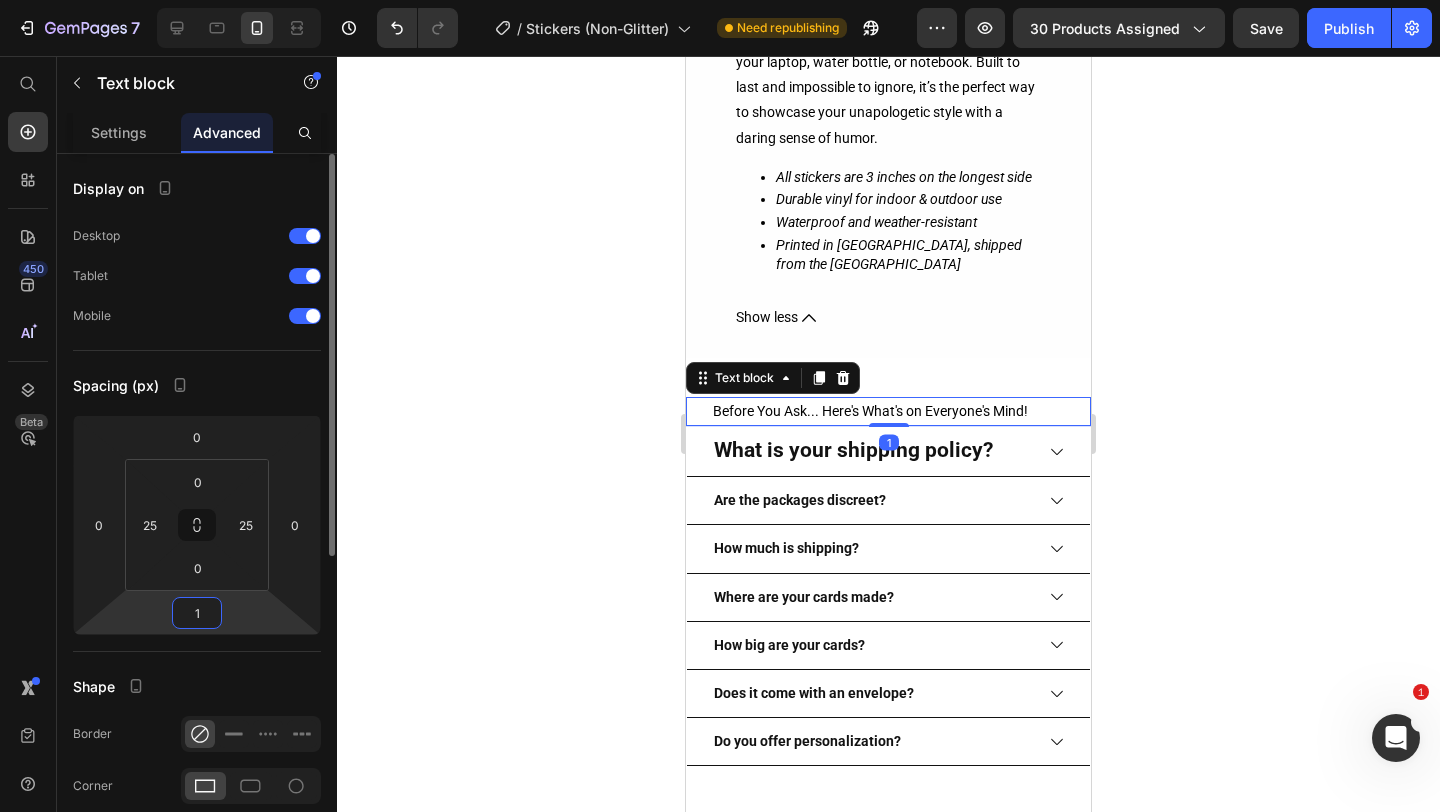 type on "12" 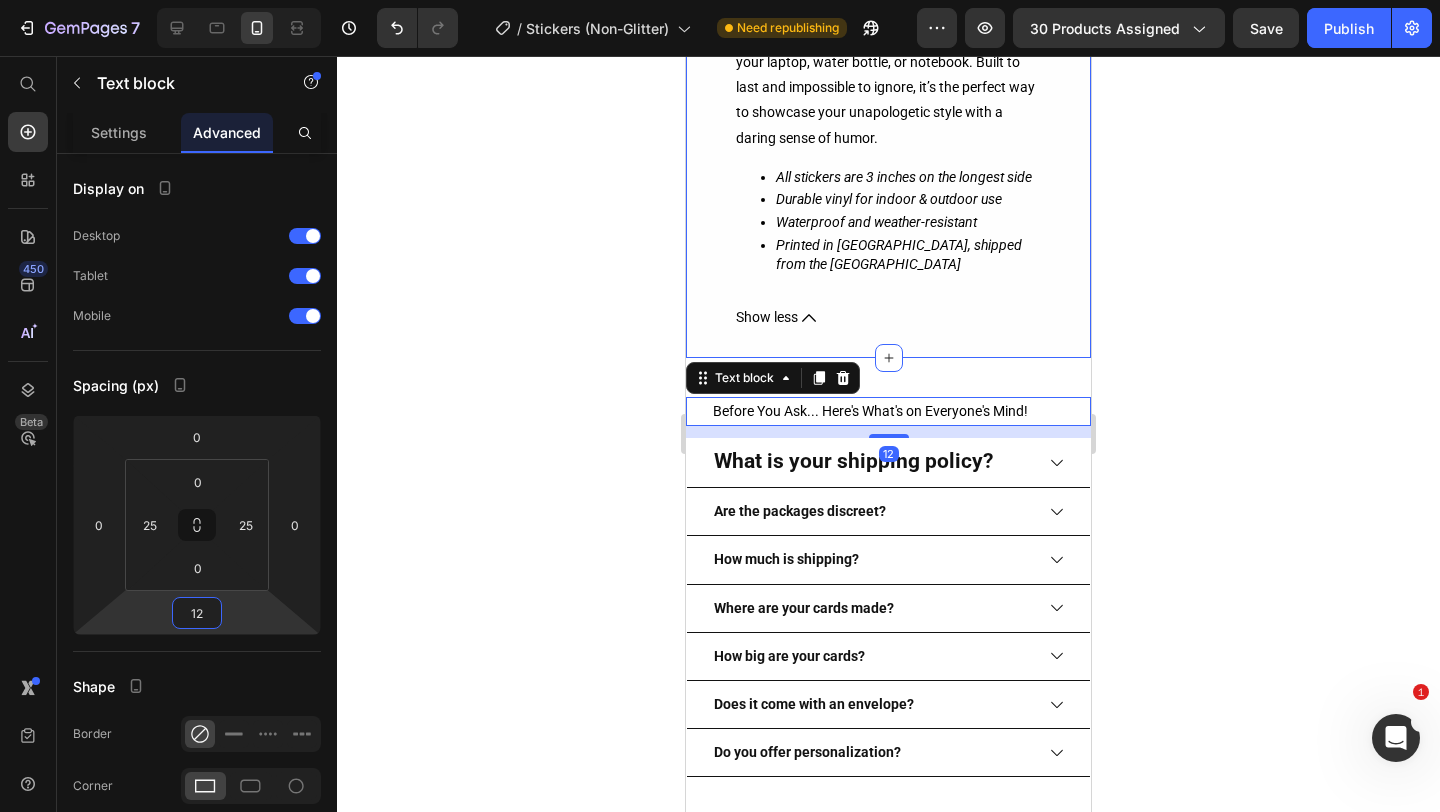 click on "Product Images & Gallery {% assign current_variant = product.selected_or_first_available_variant %}
{{ current_variant.sku }} Custom Code Absofuckinlutely Sticker Product Title Finally, a sticker that gets you. Text block
Hand-Designed by an artist Button $ 0.00 USD Product Price $ 3.00 USD Product Price
Durable vinyl for indoor & outdoor use Button
Waterproof and weather-resistant Button
Perfectly sized at 3 inches on the longest edge.    Button Row 720  LEFT.  Don’t say we didn’t warn you when they’re gone. Stock Counter Buy it now Product Dynamic Checkout Add to cart Product Cart Button 1 Product Quantity Row
Free shipping over $50 Button
Custom Code
Preview or Publish the page to see the content. Custom Code
All stickers are 3 inches on the longest side
Durable vinyl for indoor & outdoor use
Waterproof and weather-resistant
Printed in [GEOGRAPHIC_DATA], shipped from the [GEOGRAPHIC_DATA]
Show less Product" at bounding box center (888, -479) 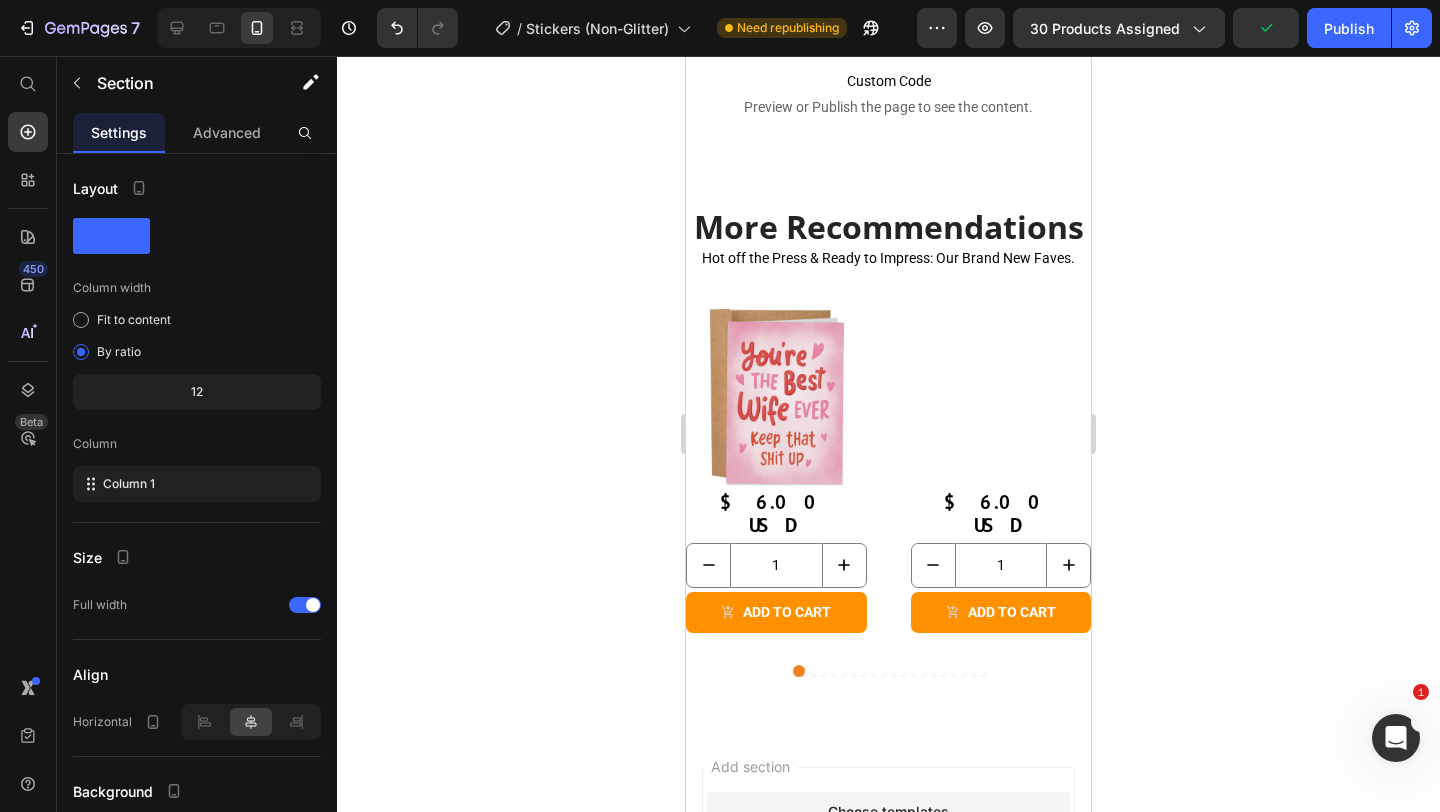 scroll, scrollTop: 2269, scrollLeft: 0, axis: vertical 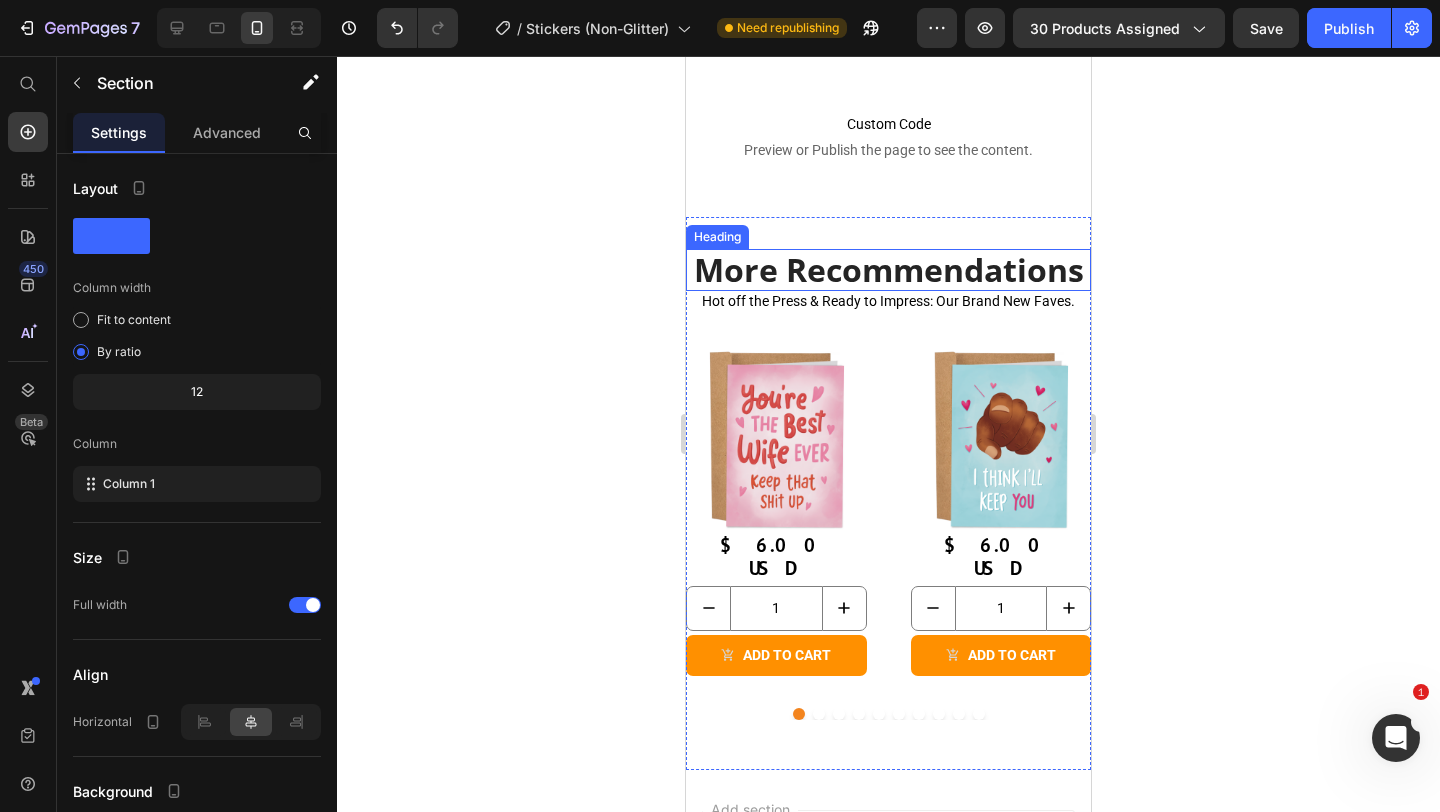 click on "More Recommendations" at bounding box center [888, 270] 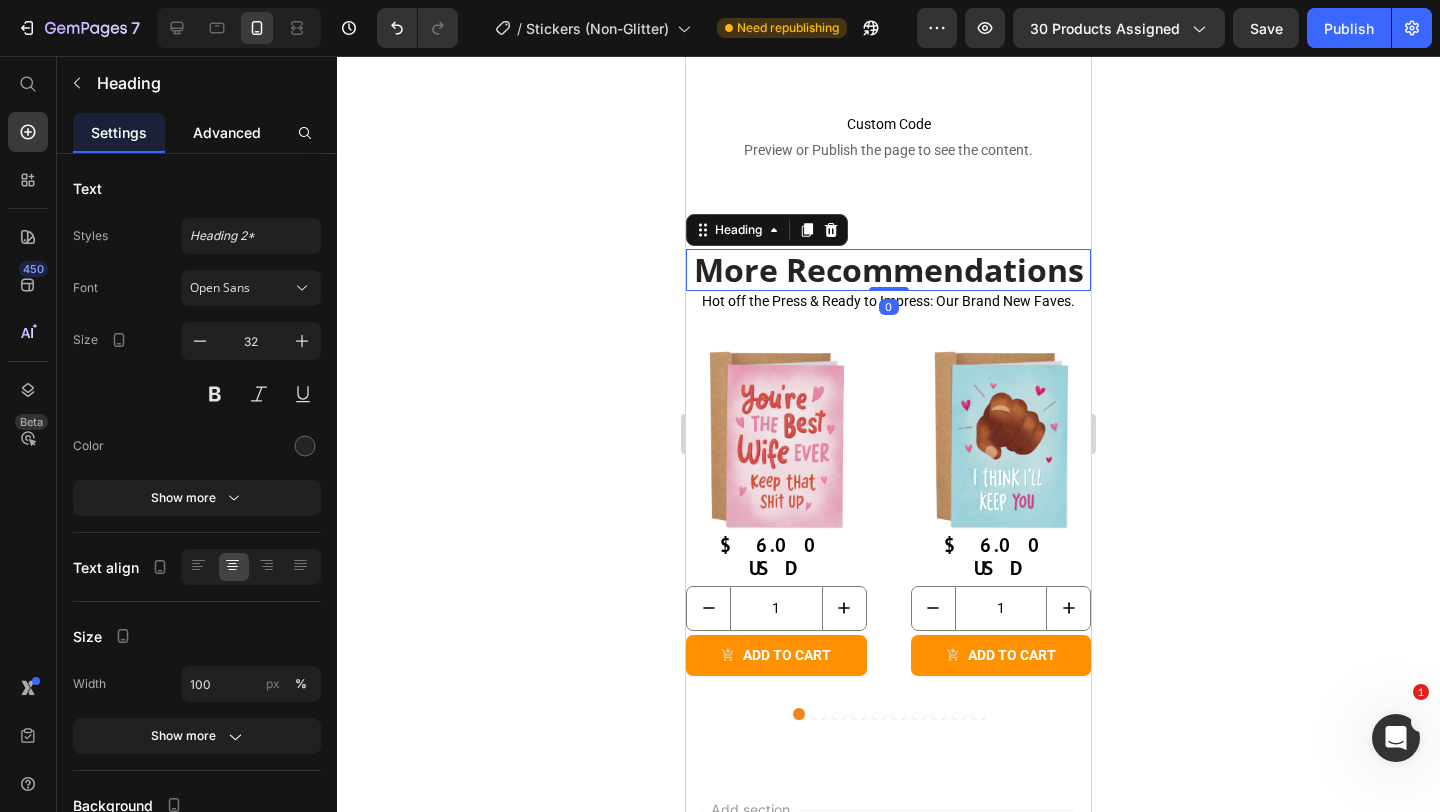 click on "Advanced" at bounding box center [227, 132] 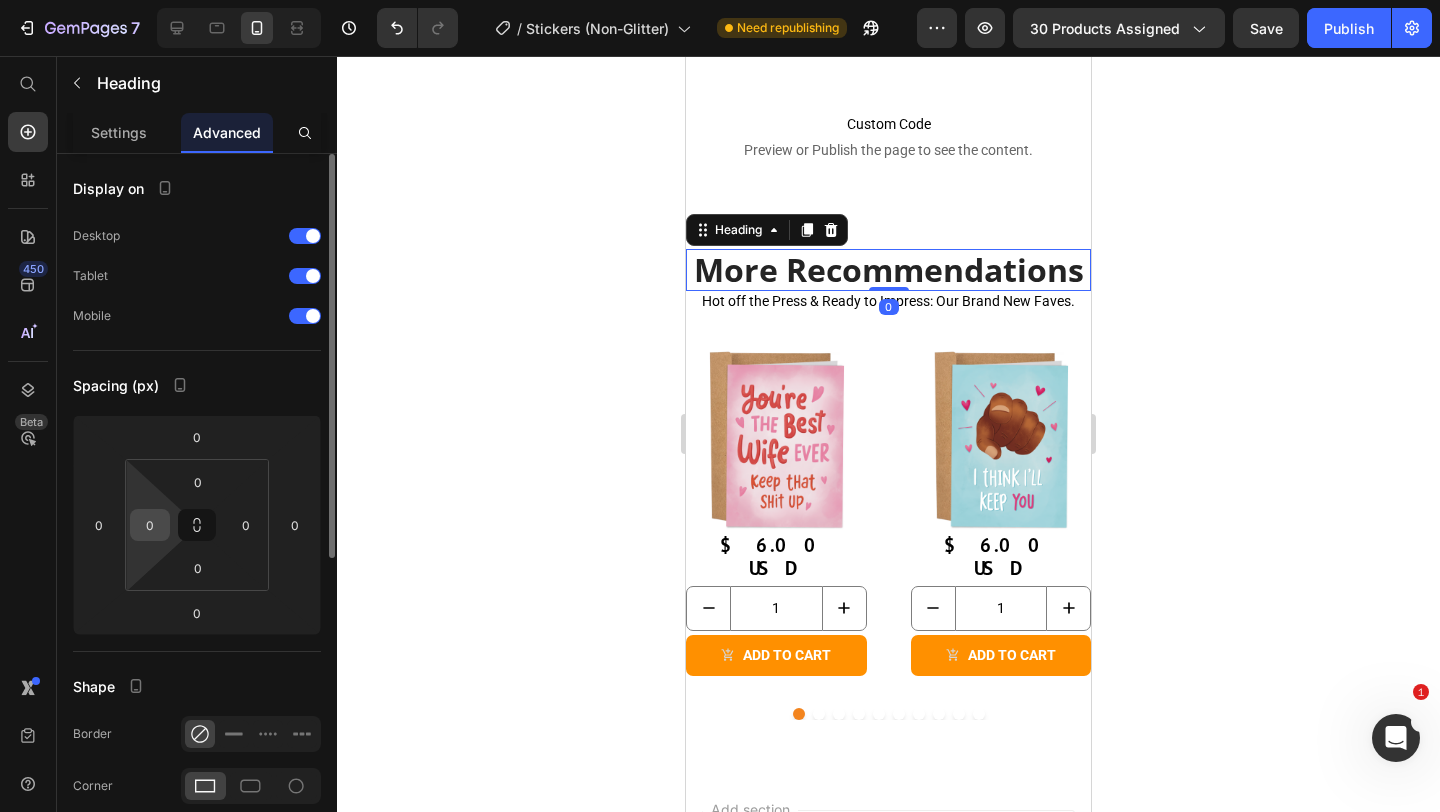 click on "0" at bounding box center [150, 525] 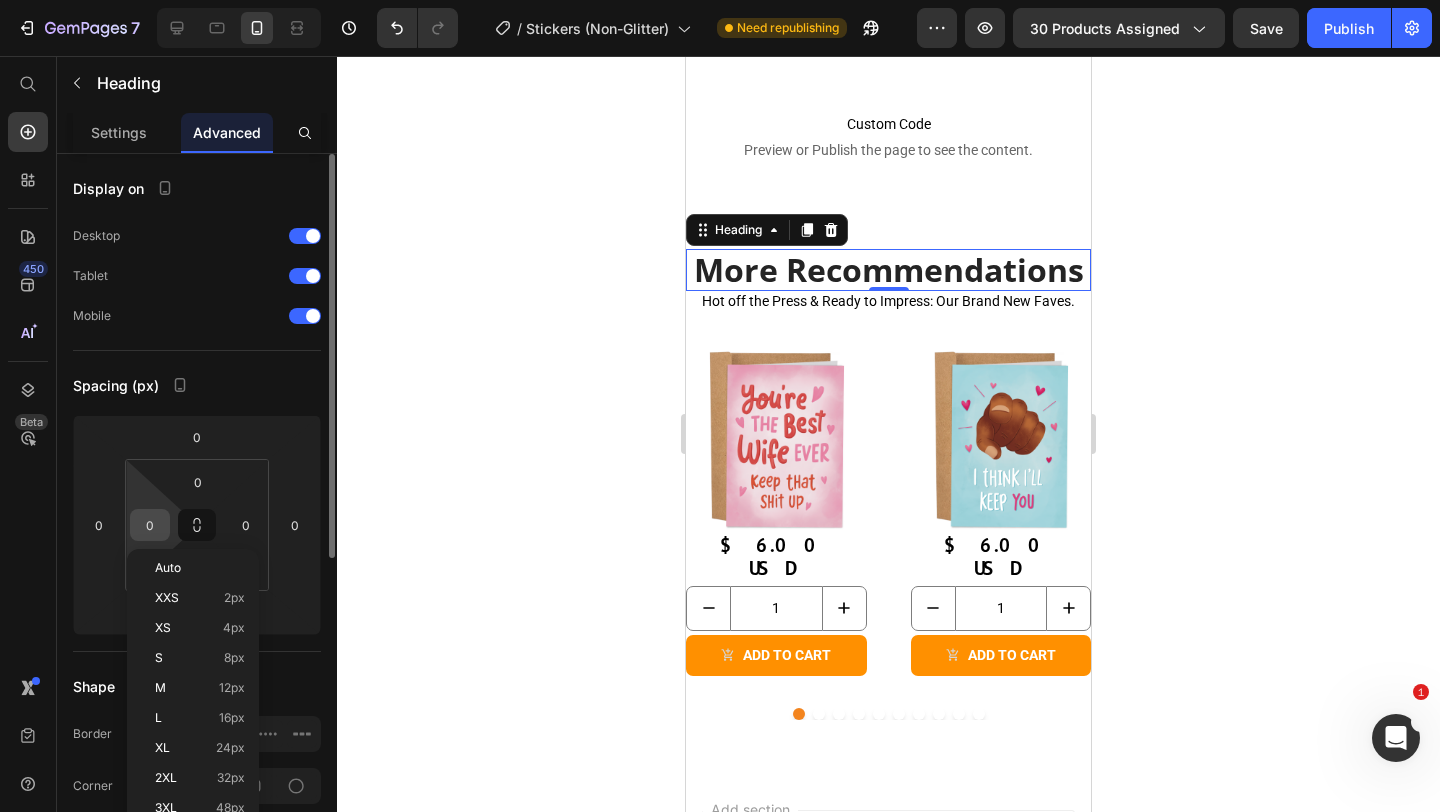 click on "0" at bounding box center [150, 525] 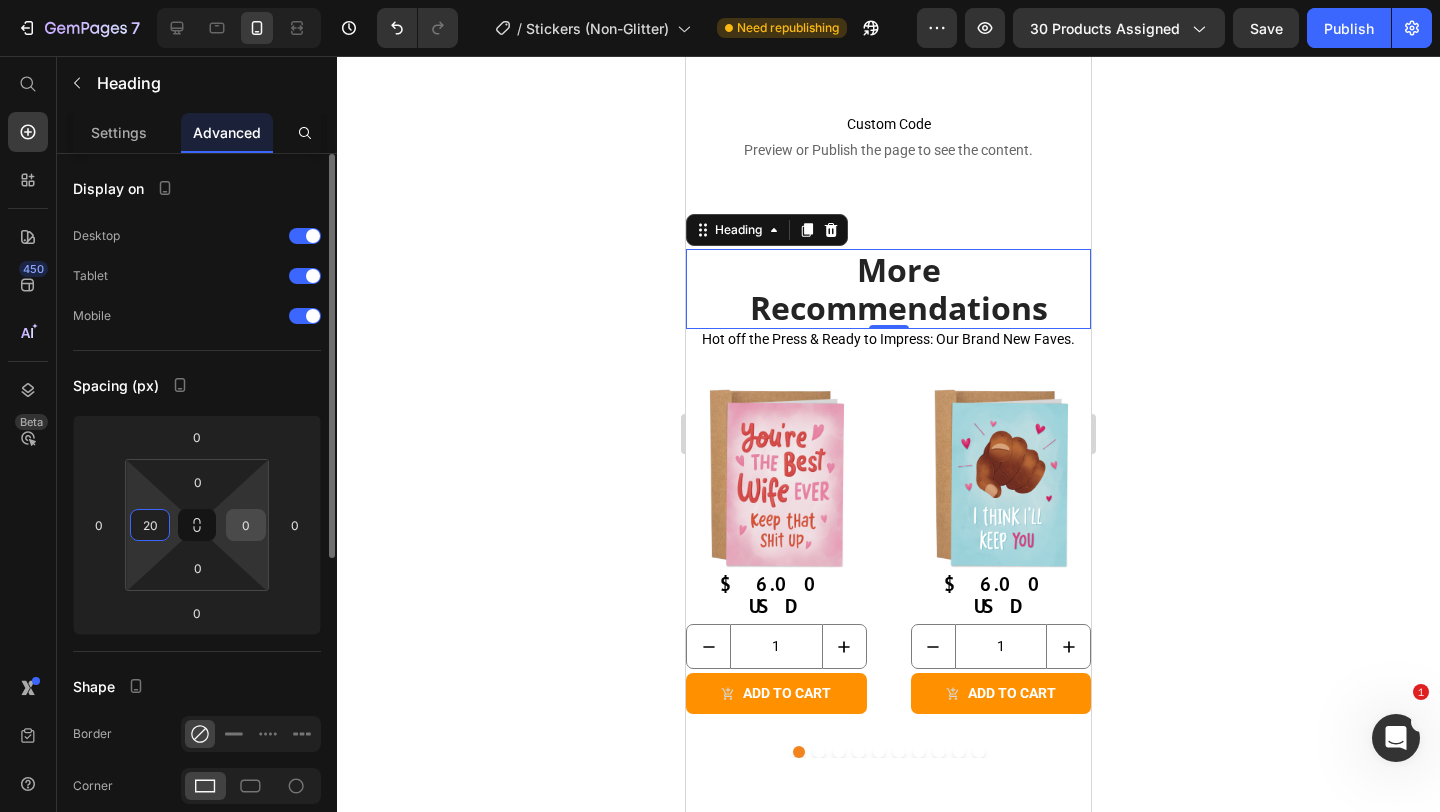 type on "20" 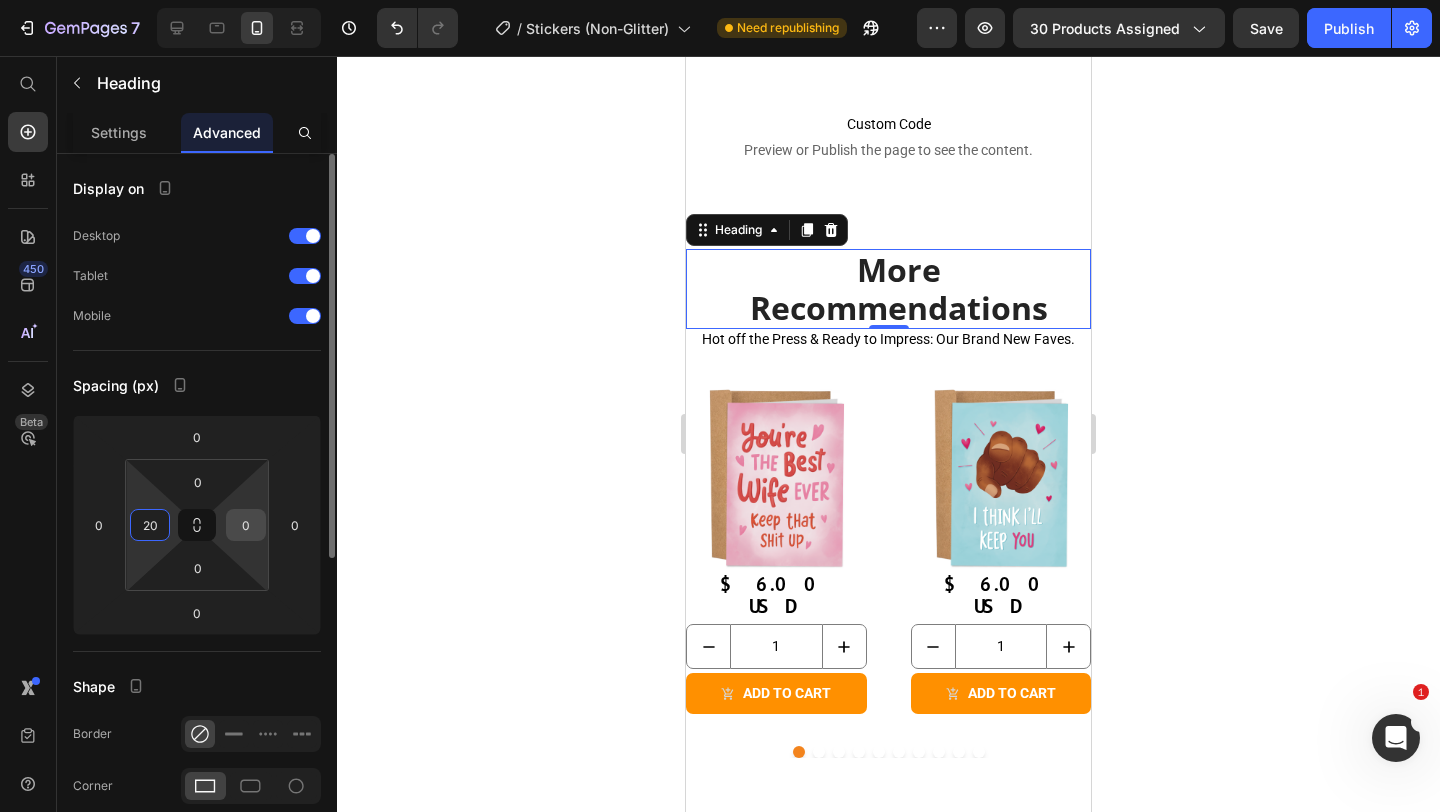 click on "0" at bounding box center [246, 525] 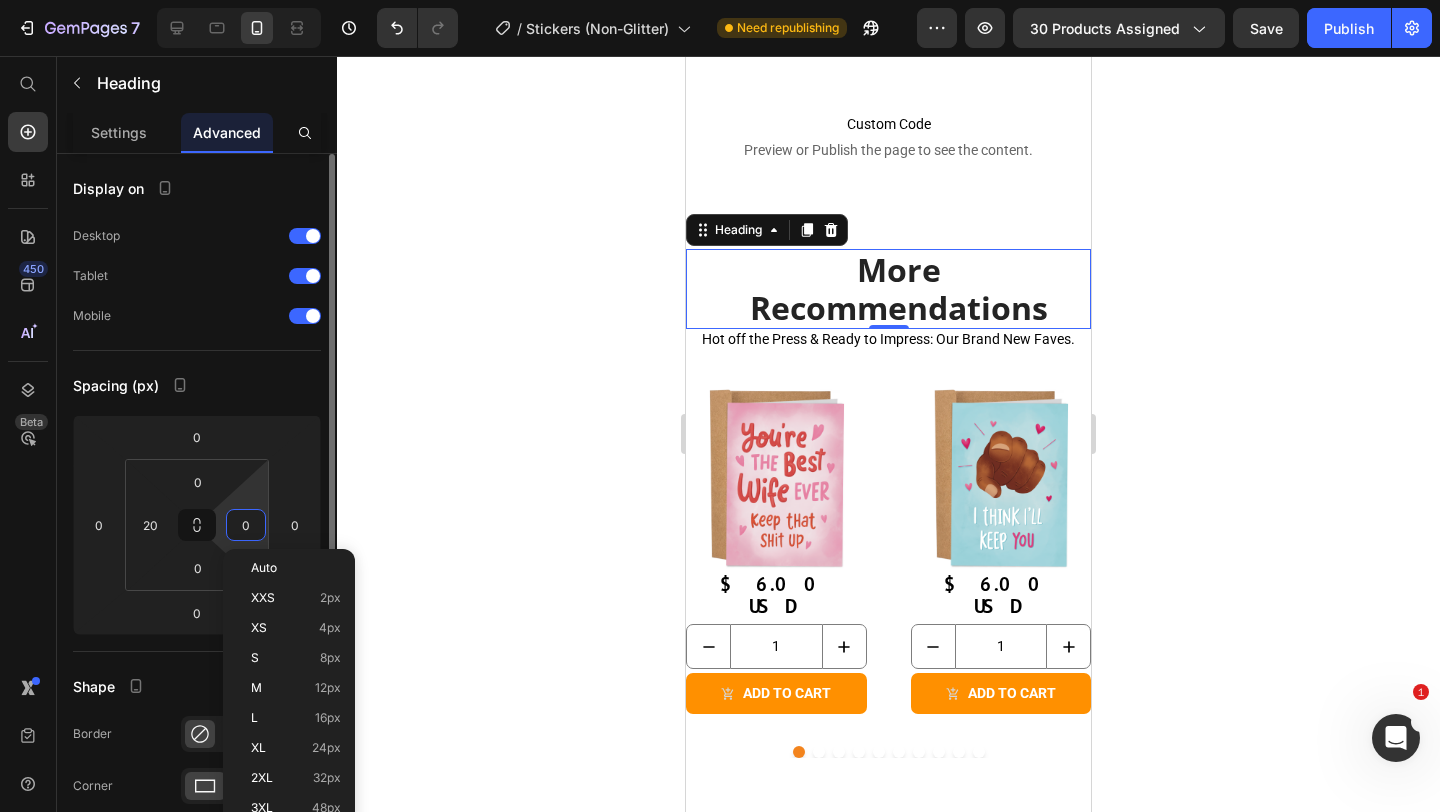 click on "0" at bounding box center (246, 525) 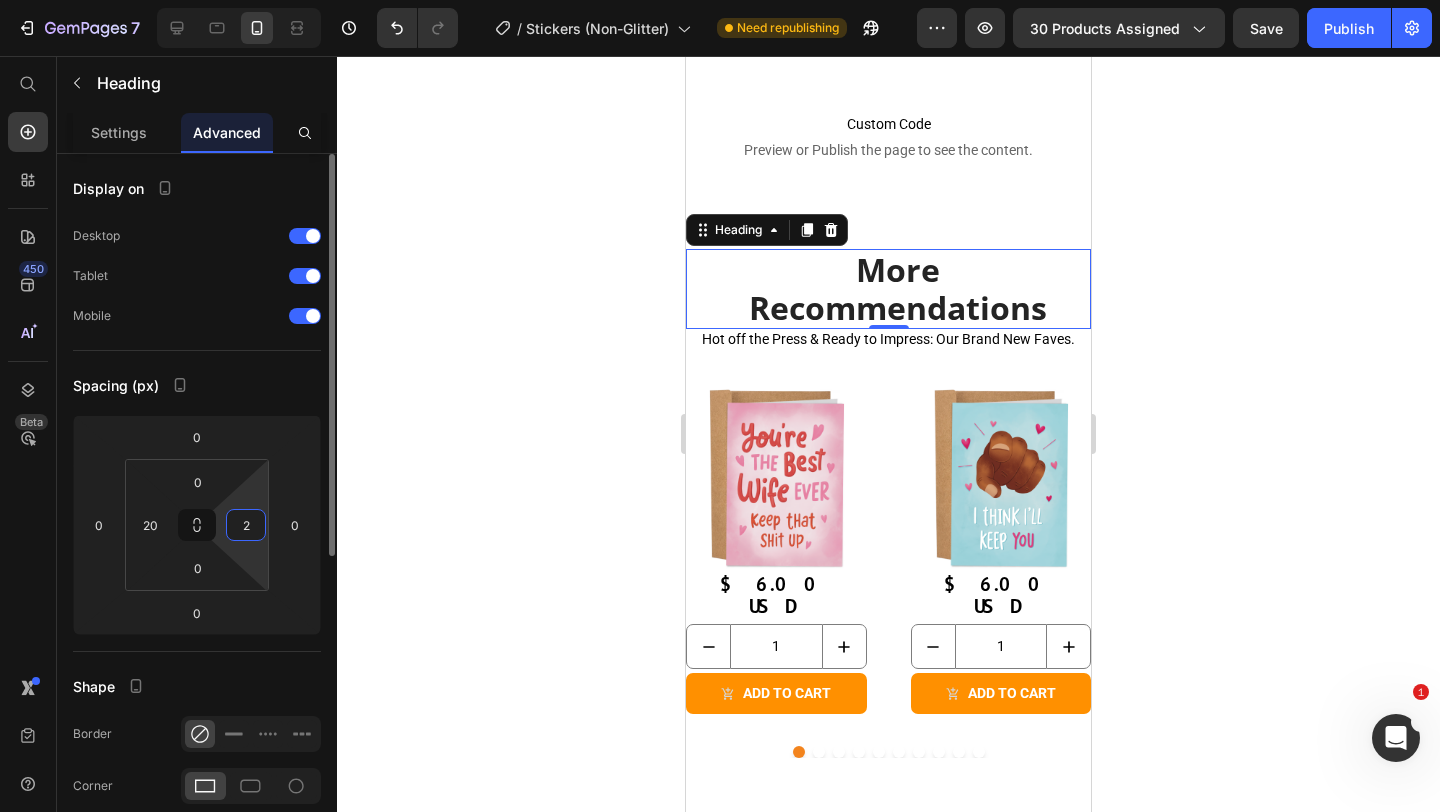 type on "20" 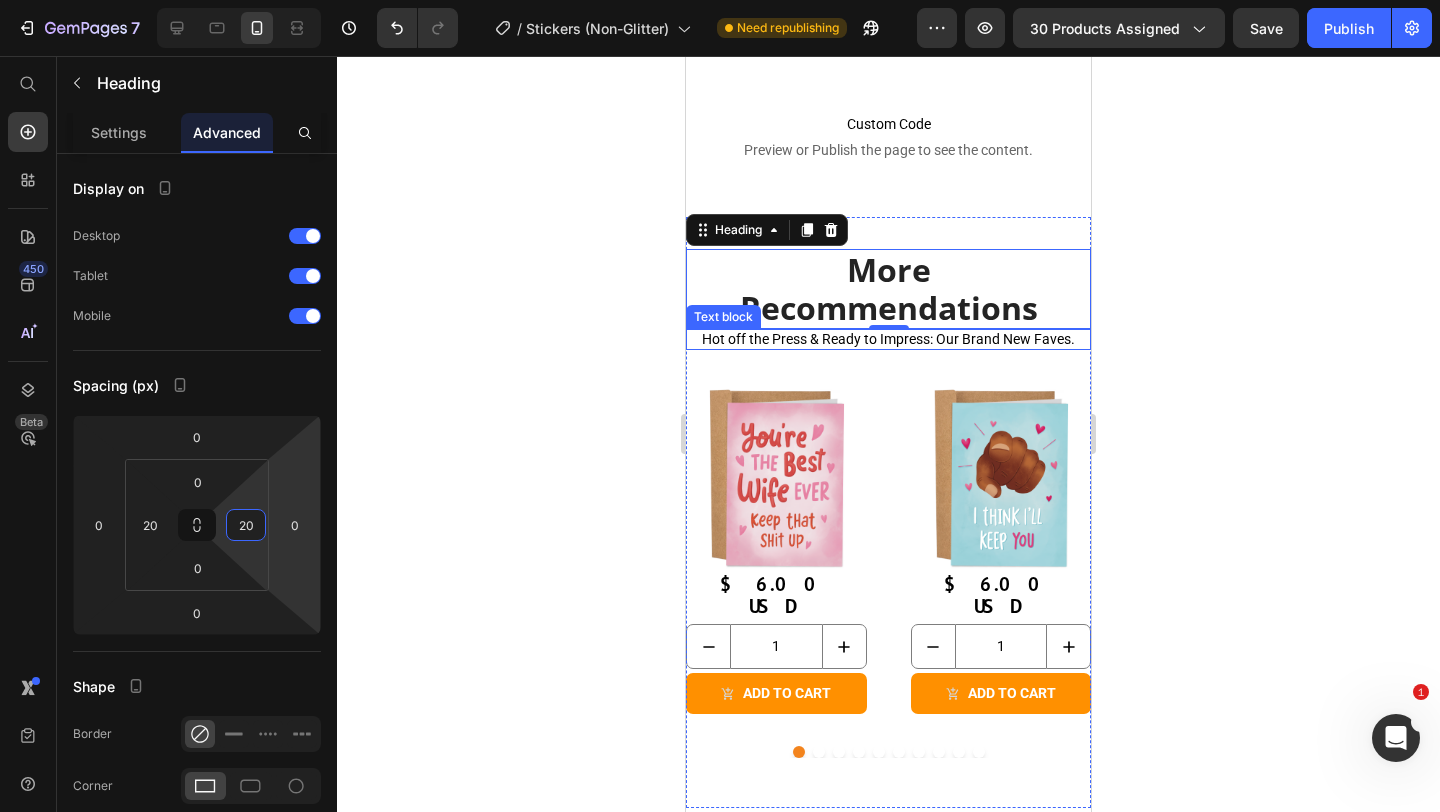 click on "Hot off the Press & Ready to Impress: Our Brand New Faves." at bounding box center (888, 339) 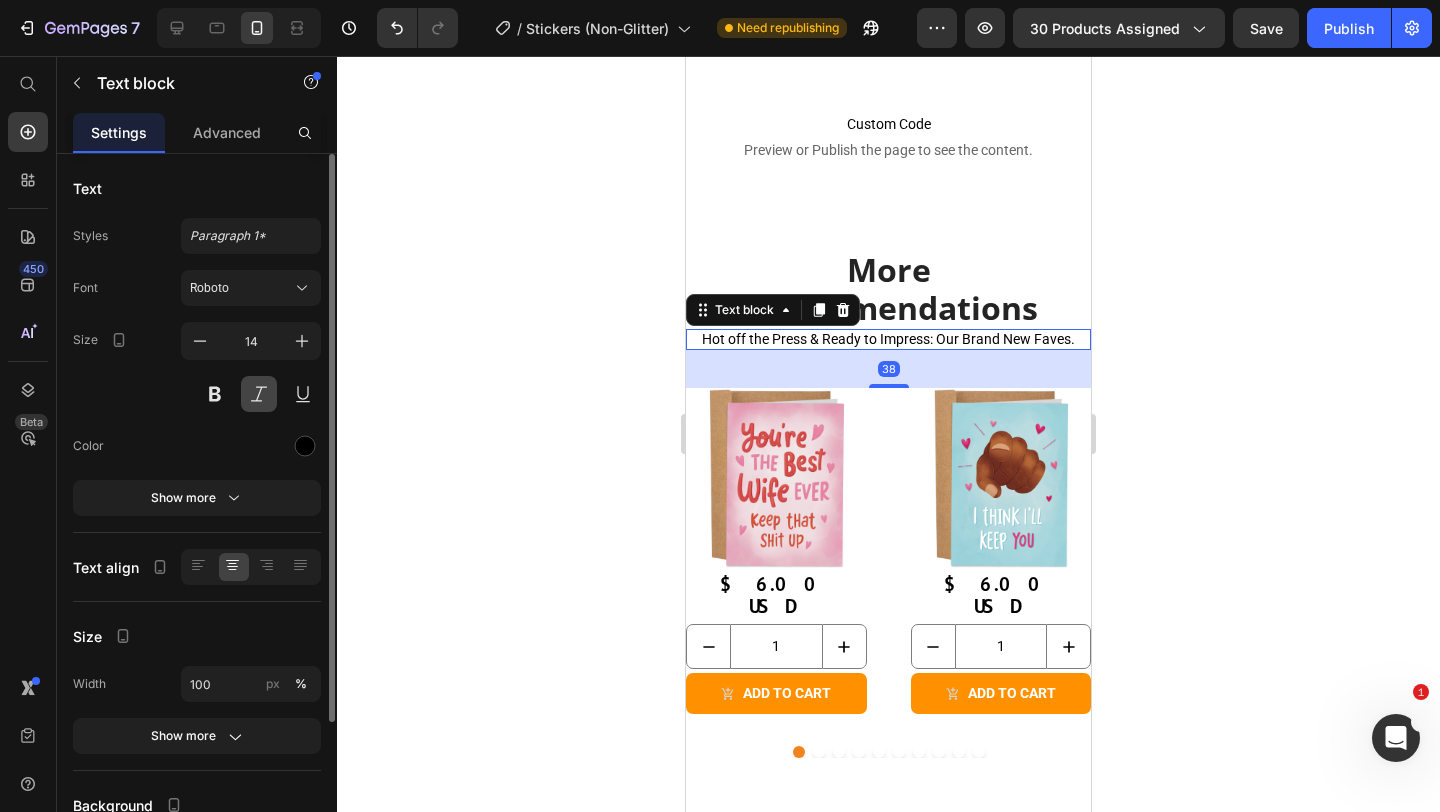 click at bounding box center (259, 394) 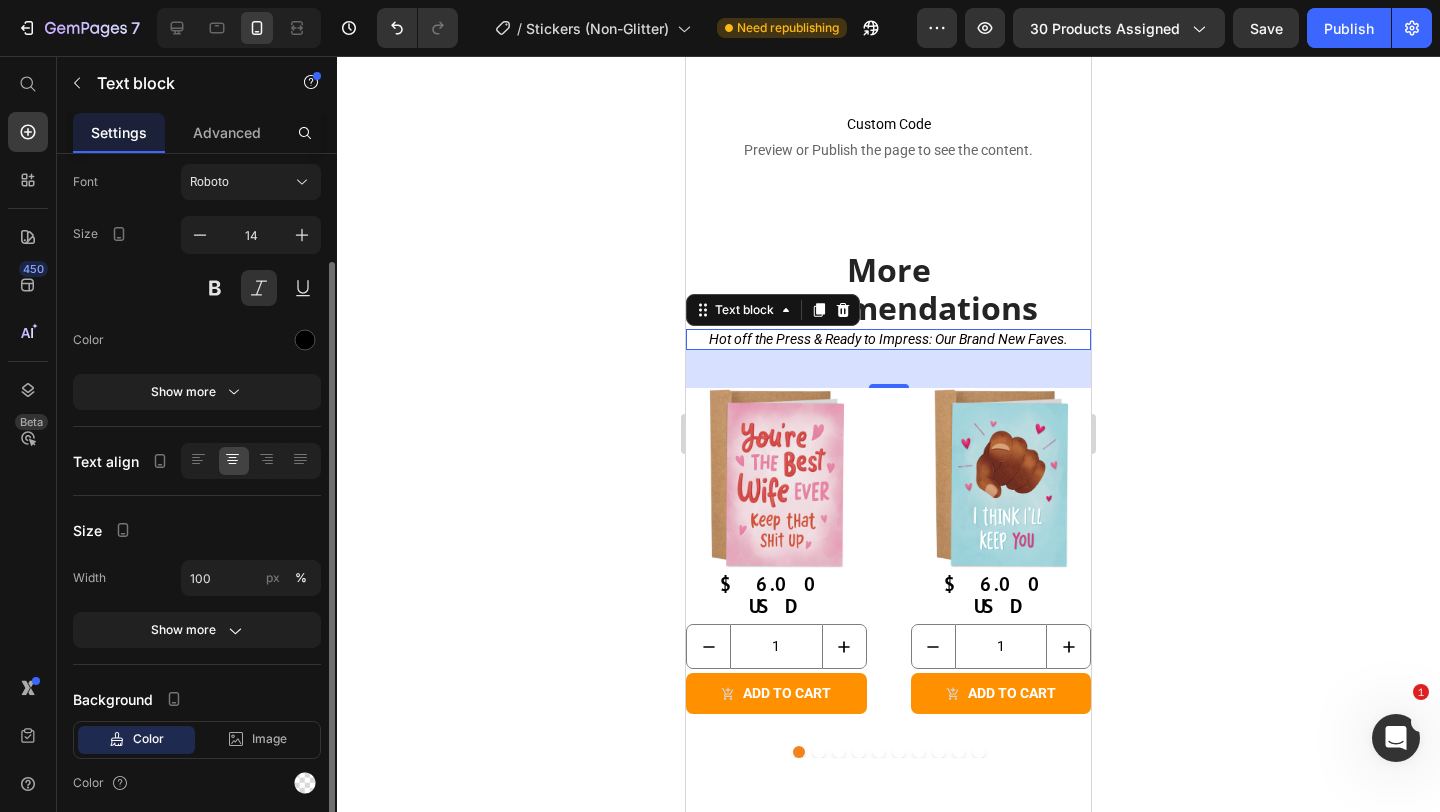 scroll, scrollTop: 180, scrollLeft: 0, axis: vertical 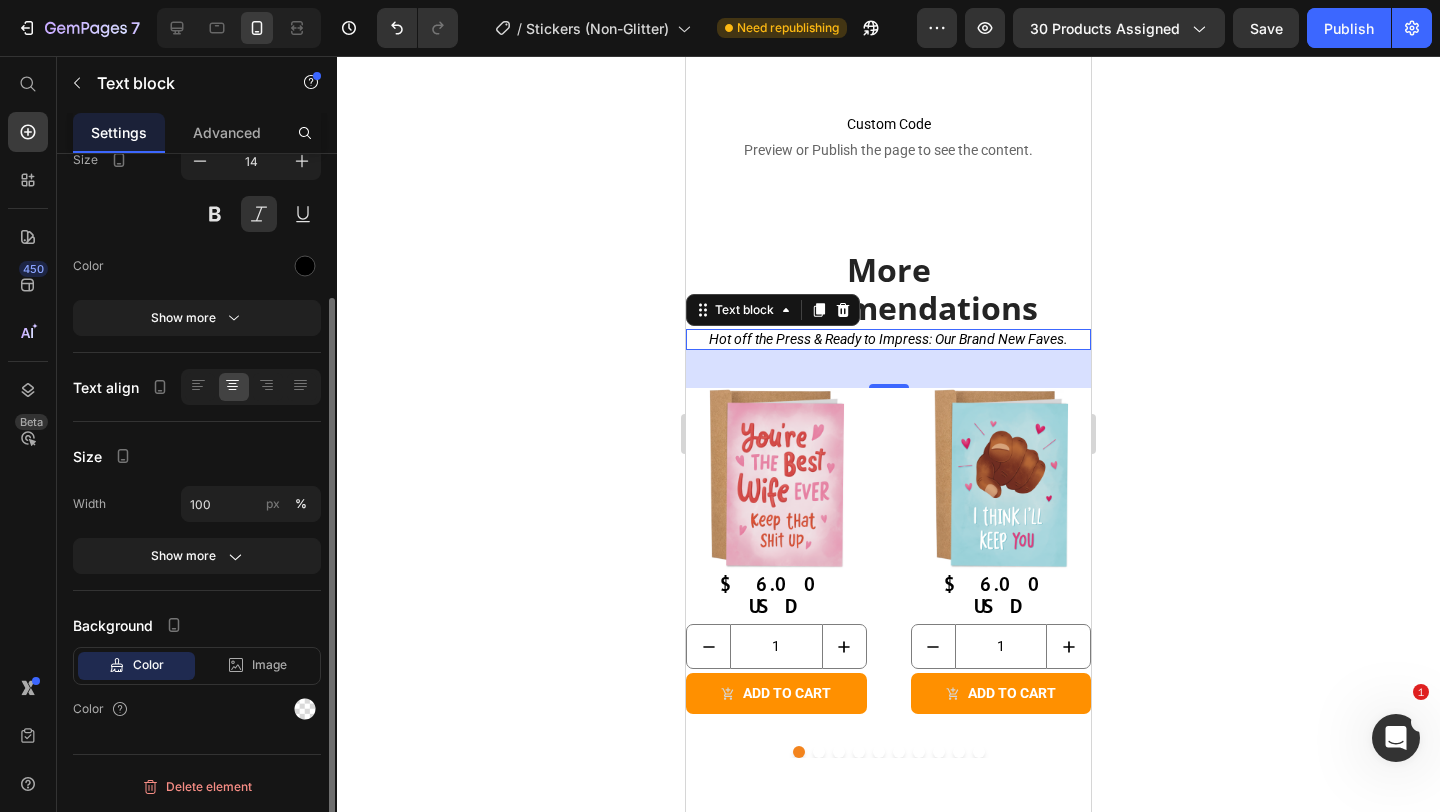 click on "Advanced" at bounding box center [227, 132] 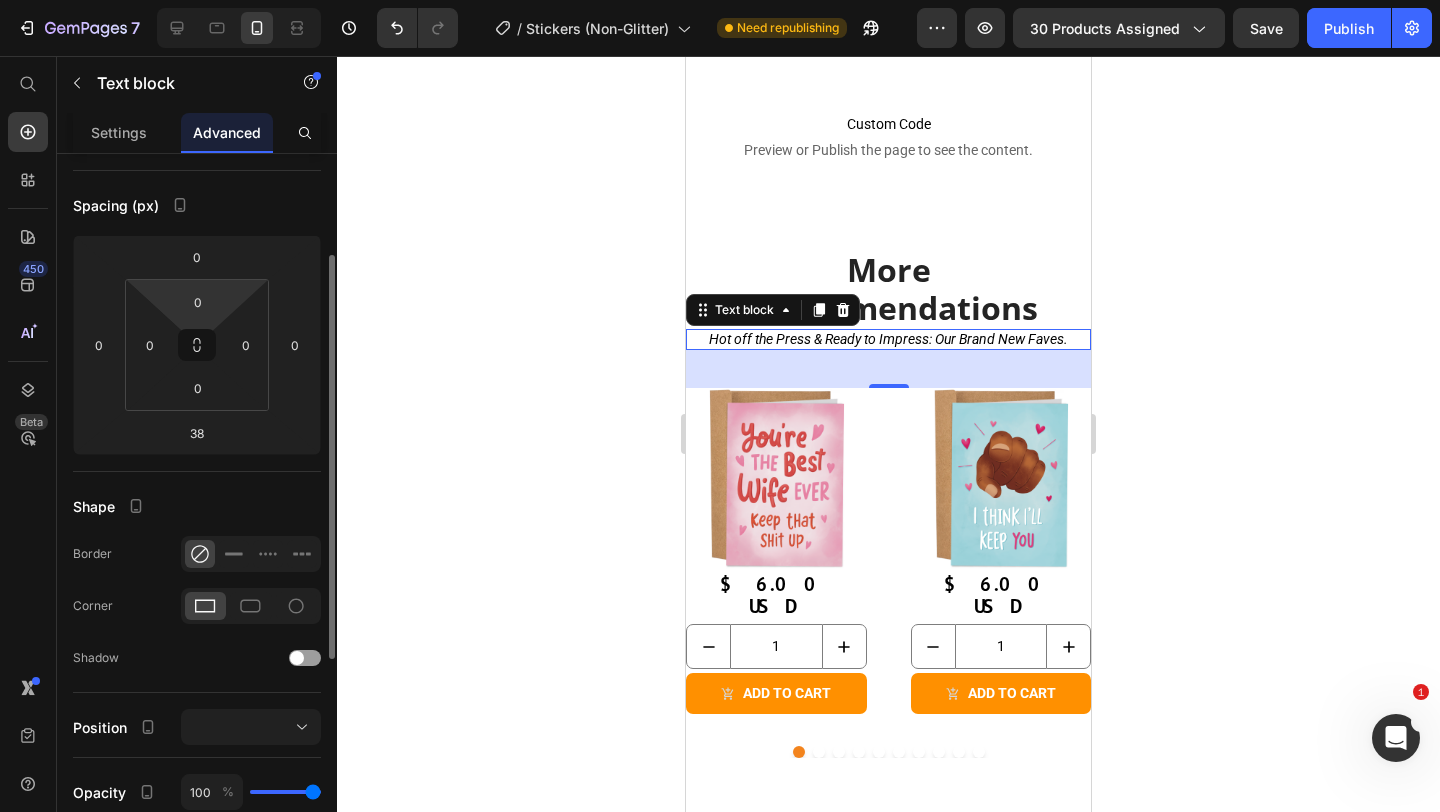 scroll, scrollTop: 0, scrollLeft: 0, axis: both 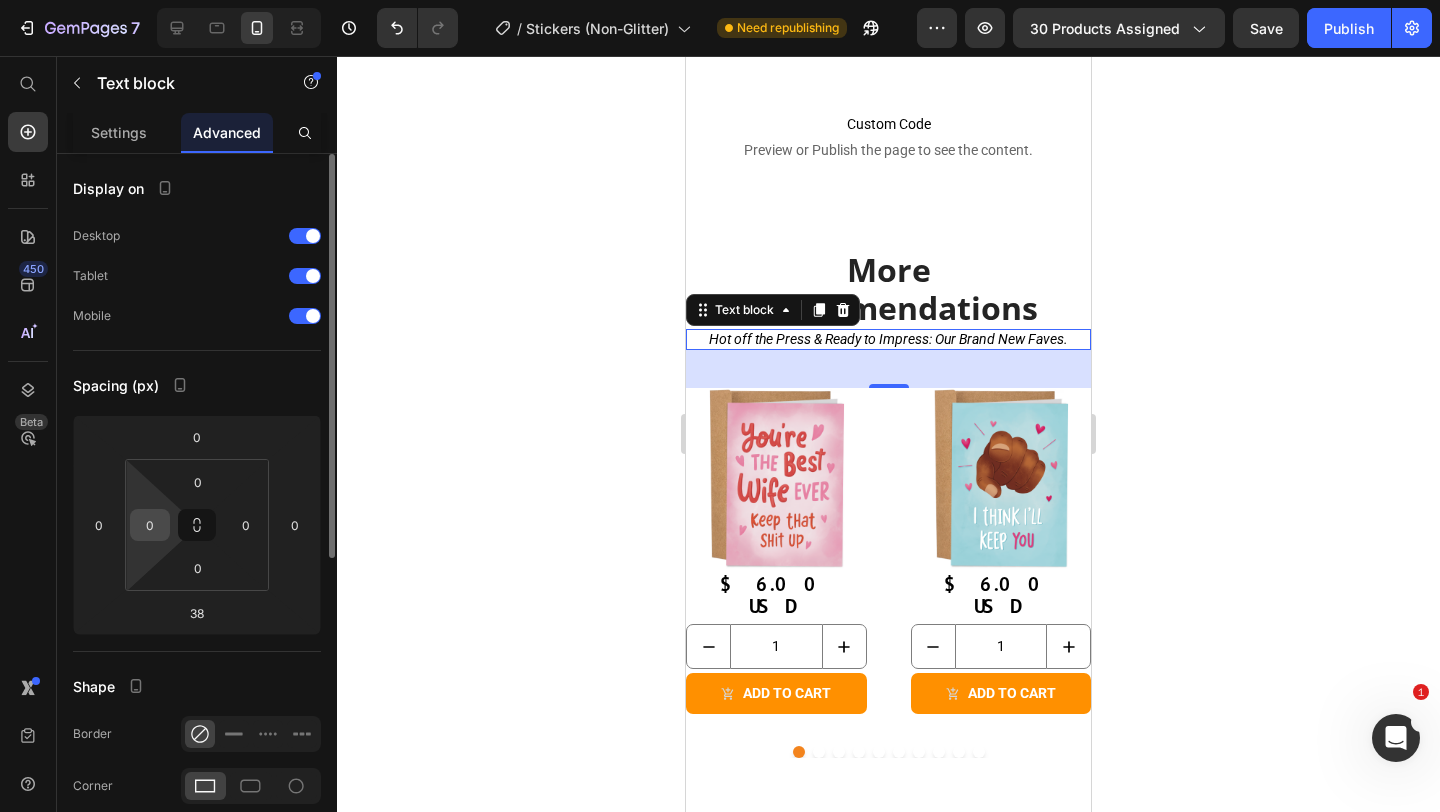 click on "0" at bounding box center [150, 525] 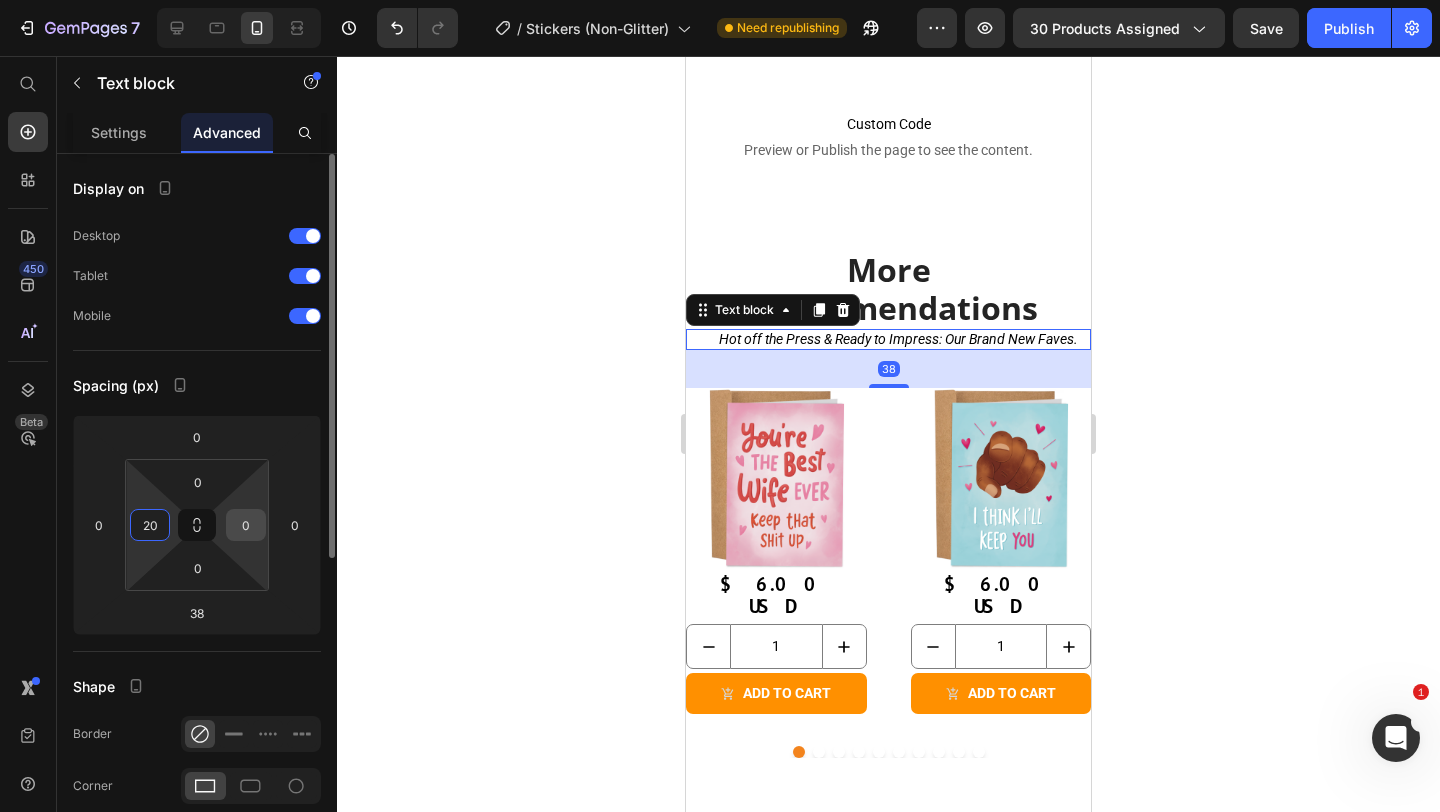 type on "20" 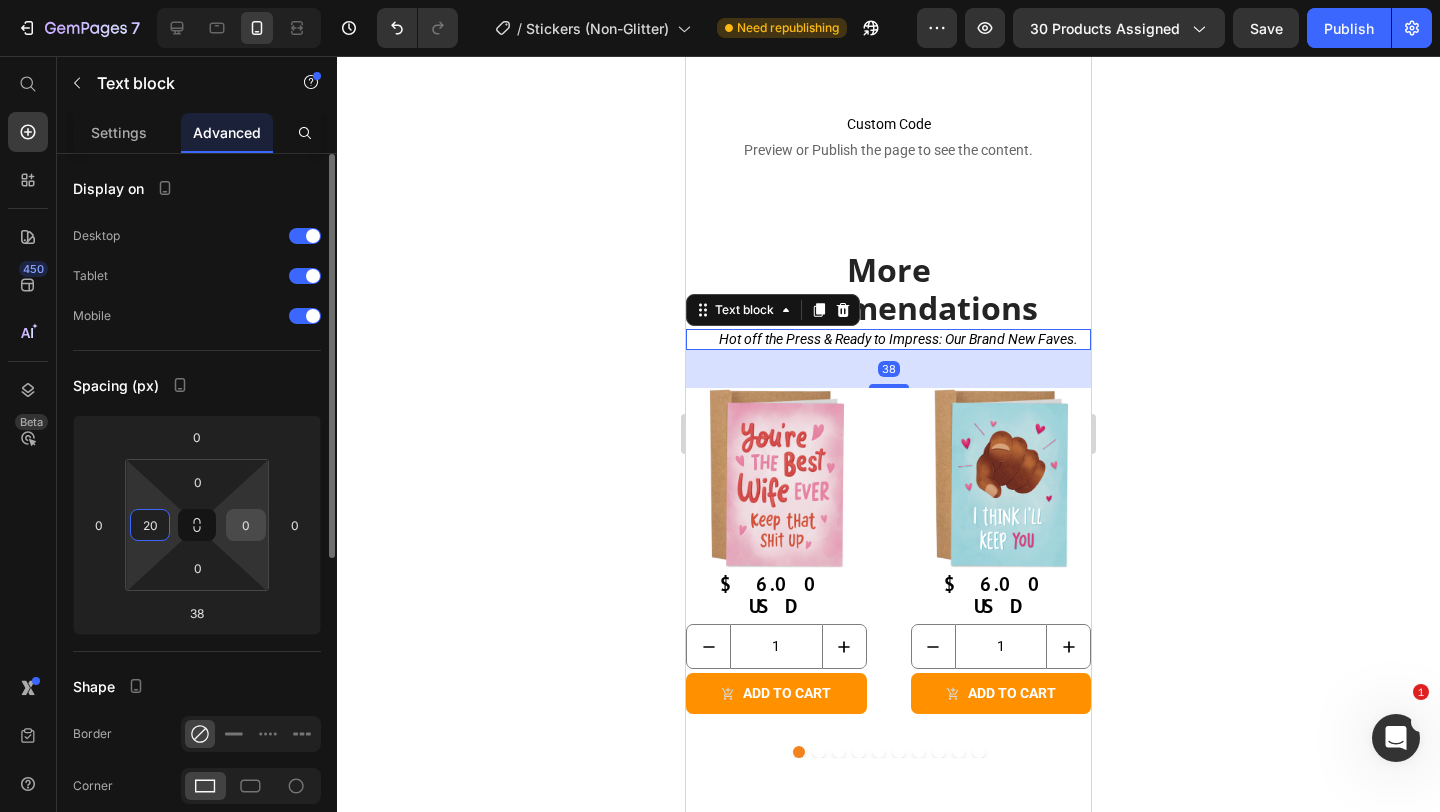 click on "0" at bounding box center (246, 525) 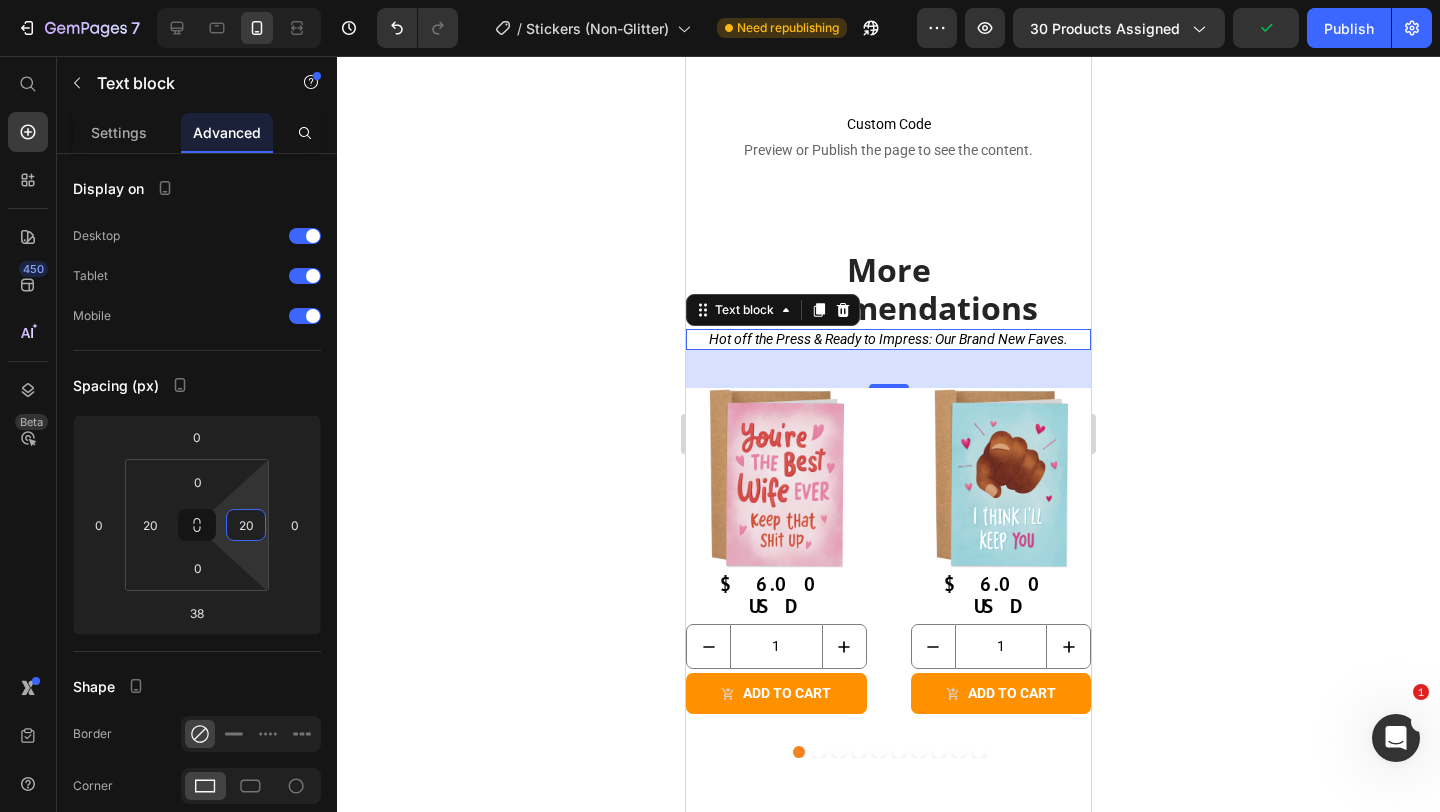 type on "20" 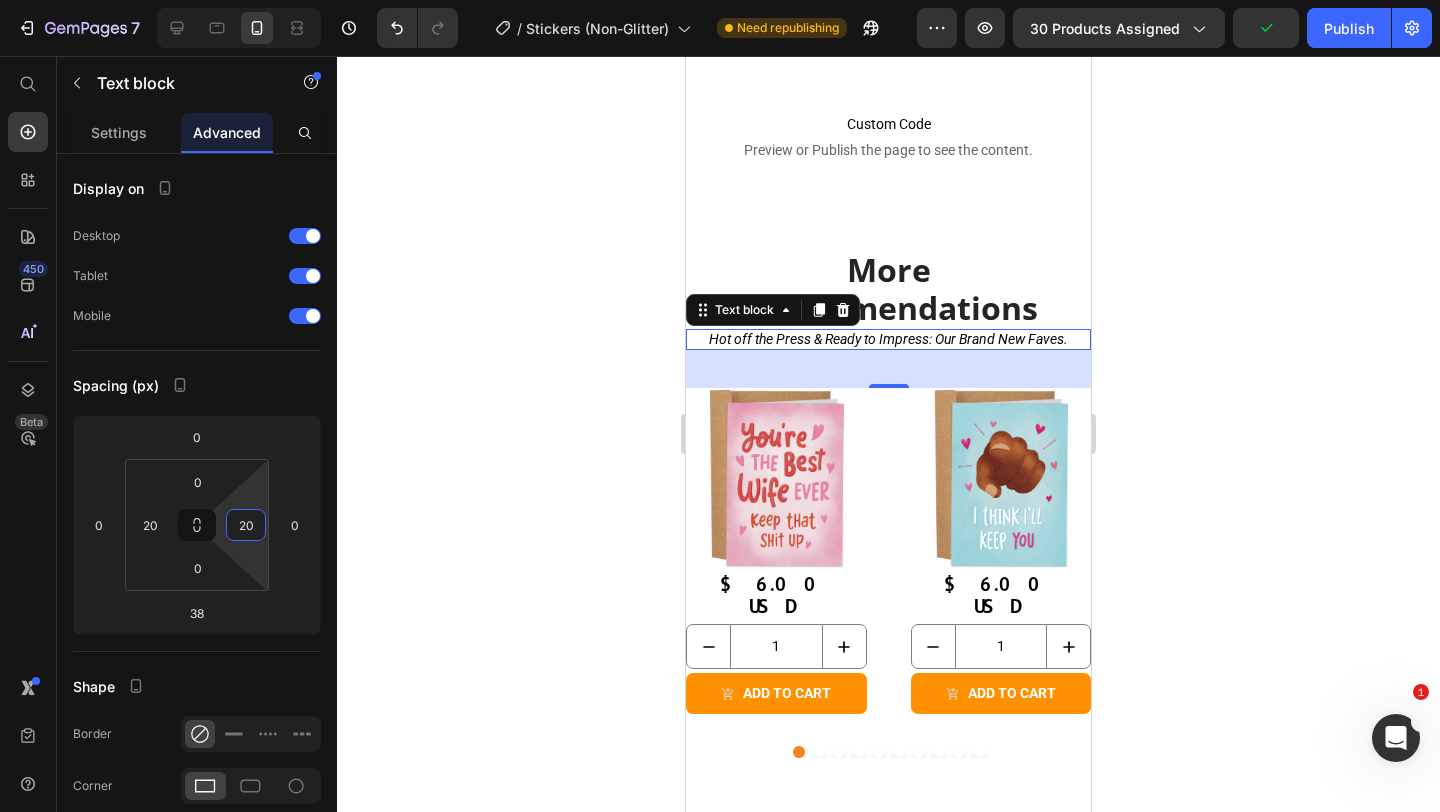 click on "Hot off the Press & Ready to Impress: Our Brand New Faves." at bounding box center (888, 339) 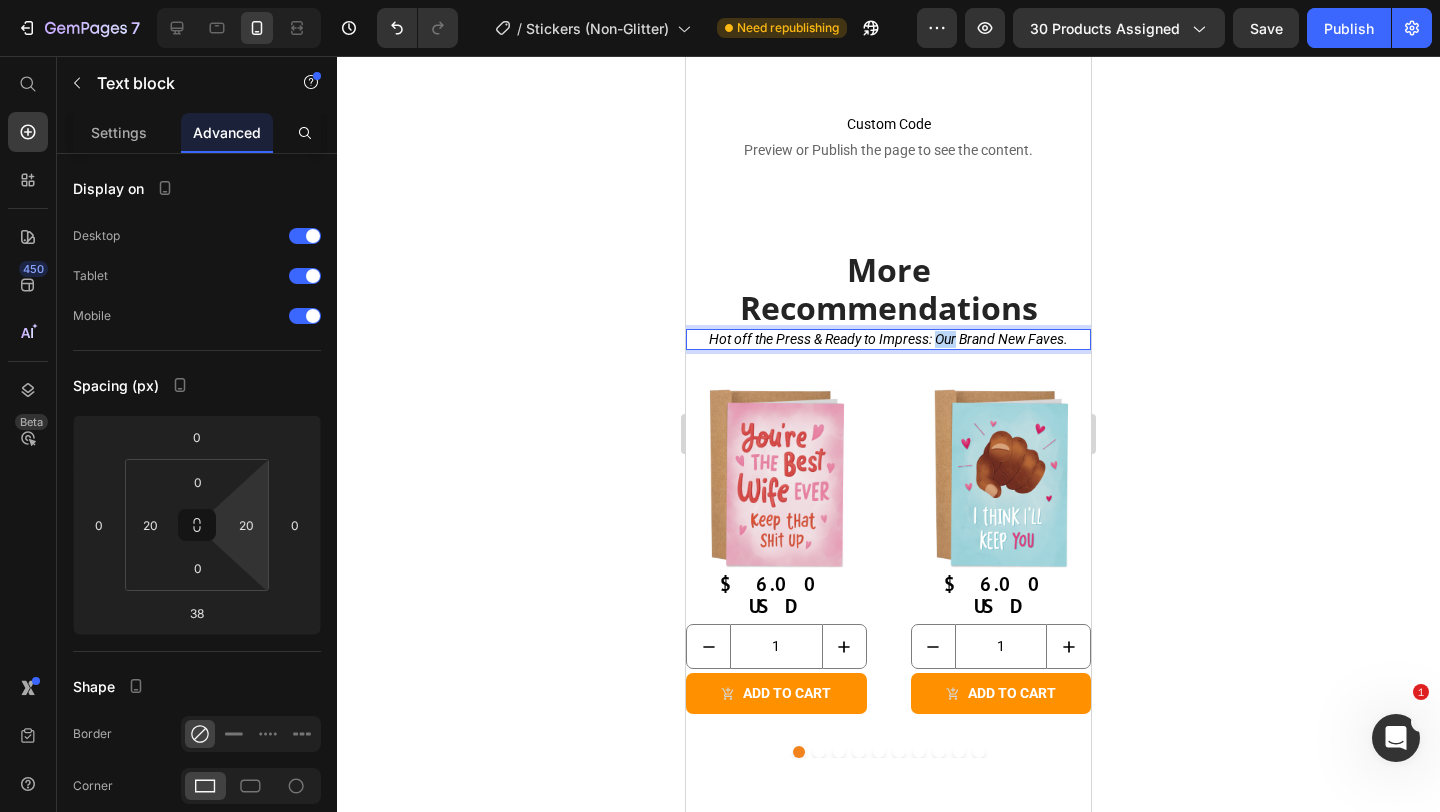 click on "Hot off the Press & Ready to Impress: Our Brand New Faves." at bounding box center [888, 339] 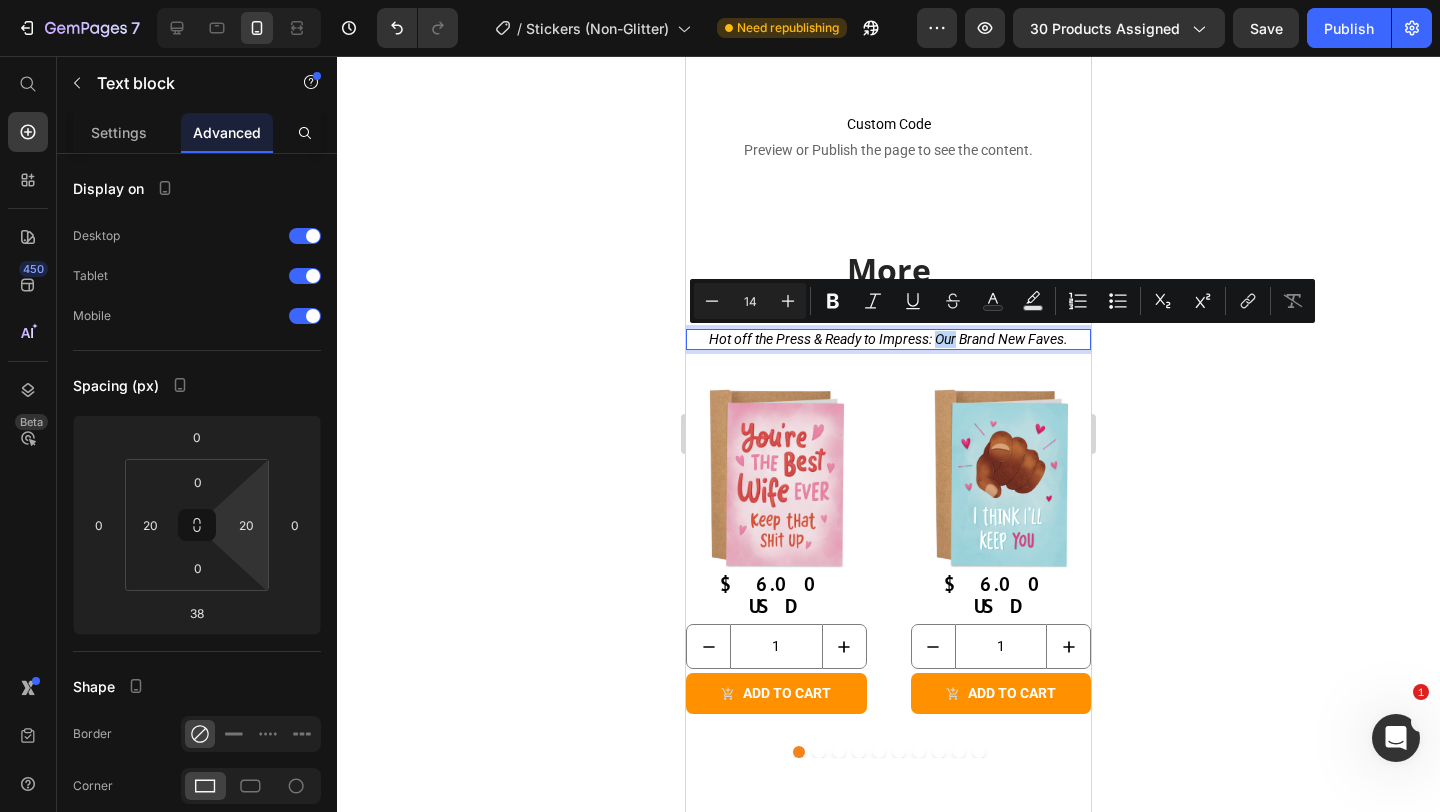 click on "Hot off the Press & Ready to Impress: Our Brand New Faves." at bounding box center (888, 339) 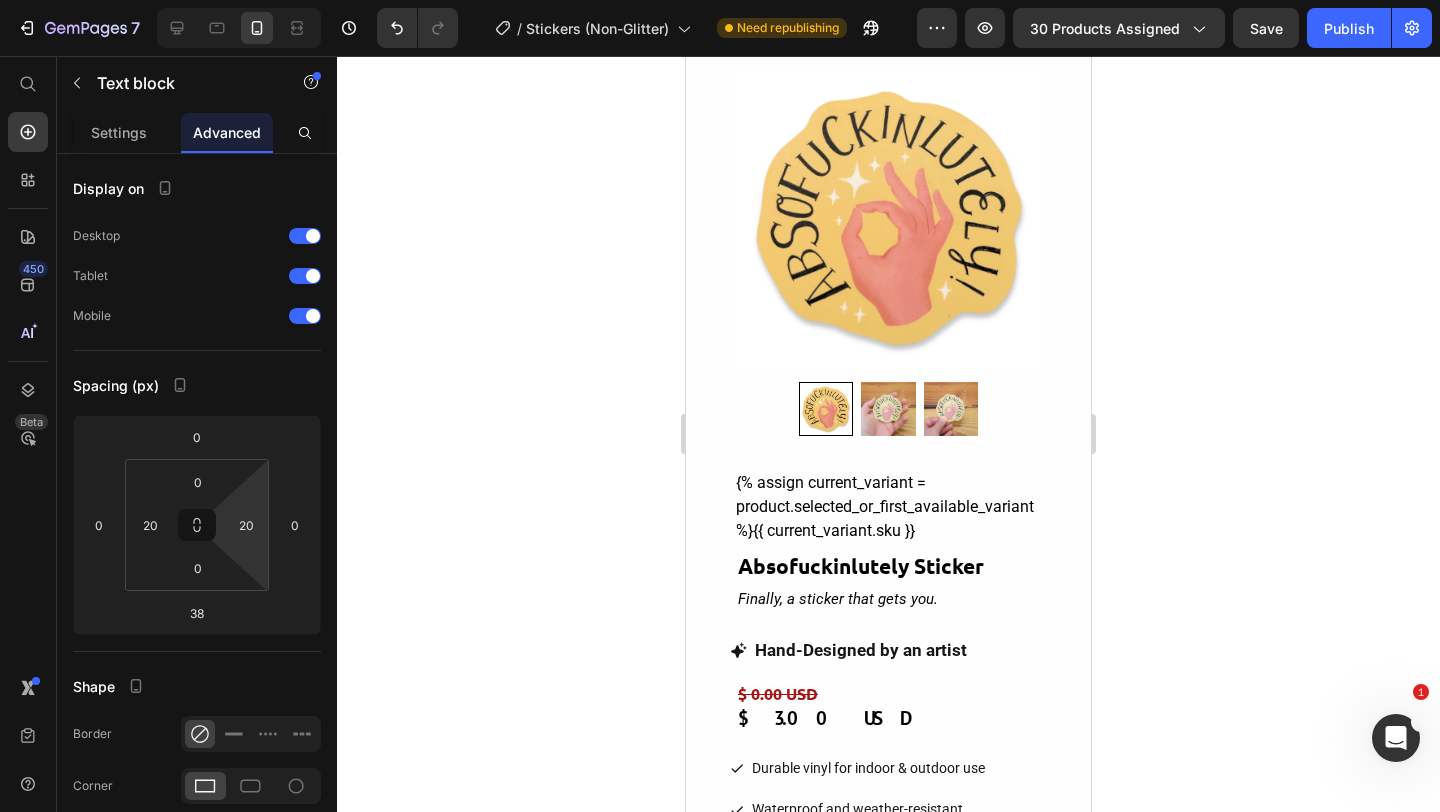 scroll, scrollTop: 0, scrollLeft: 0, axis: both 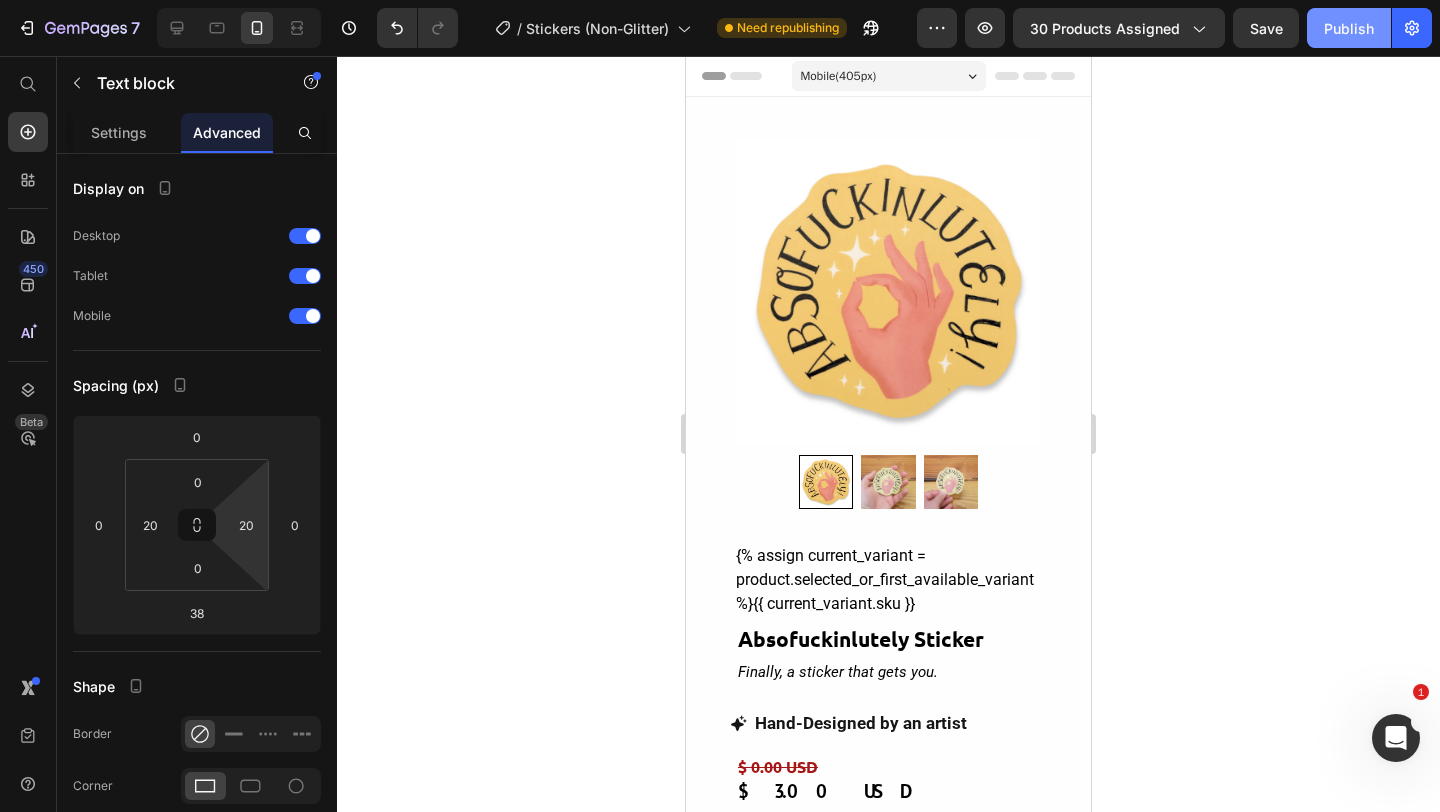click on "Publish" 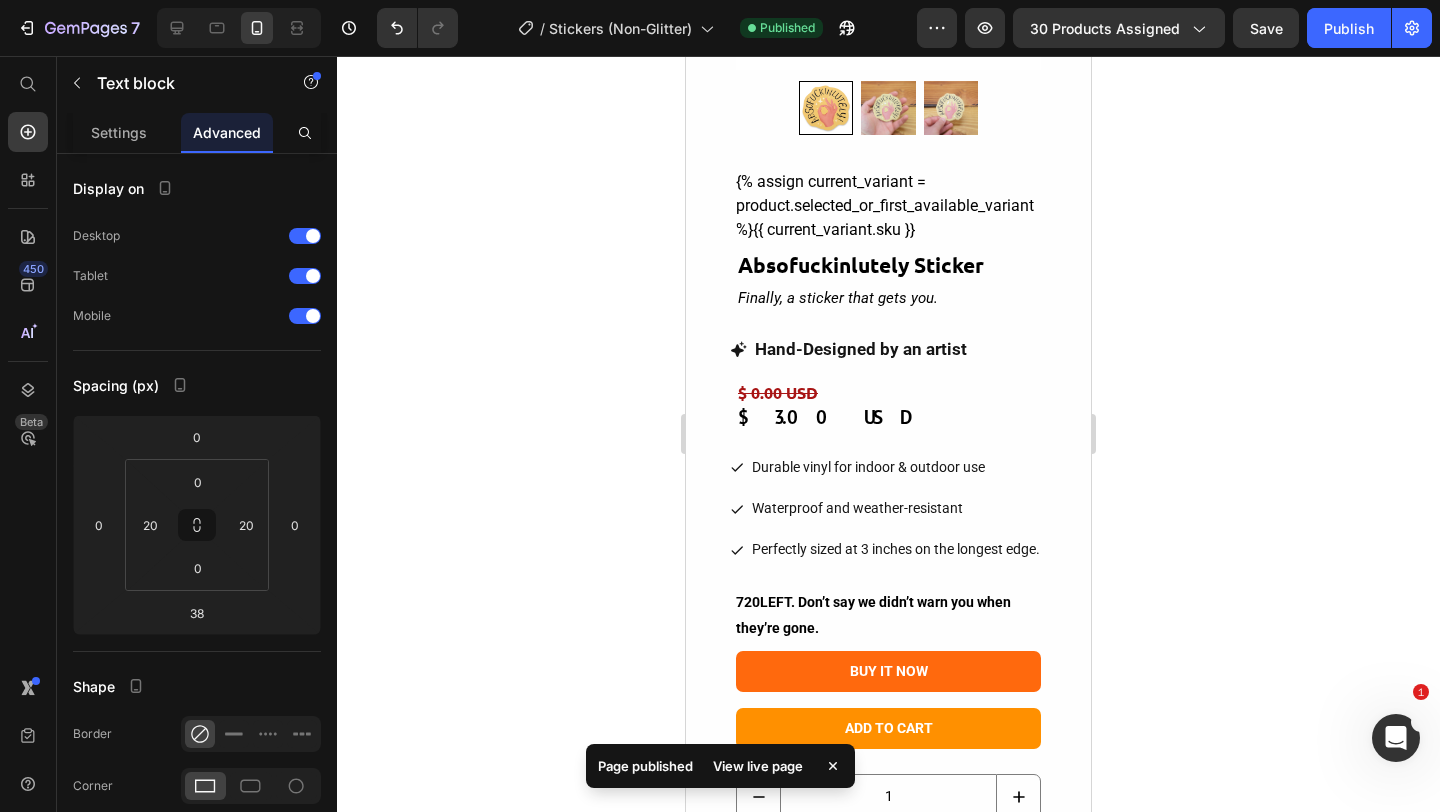 scroll, scrollTop: 0, scrollLeft: 0, axis: both 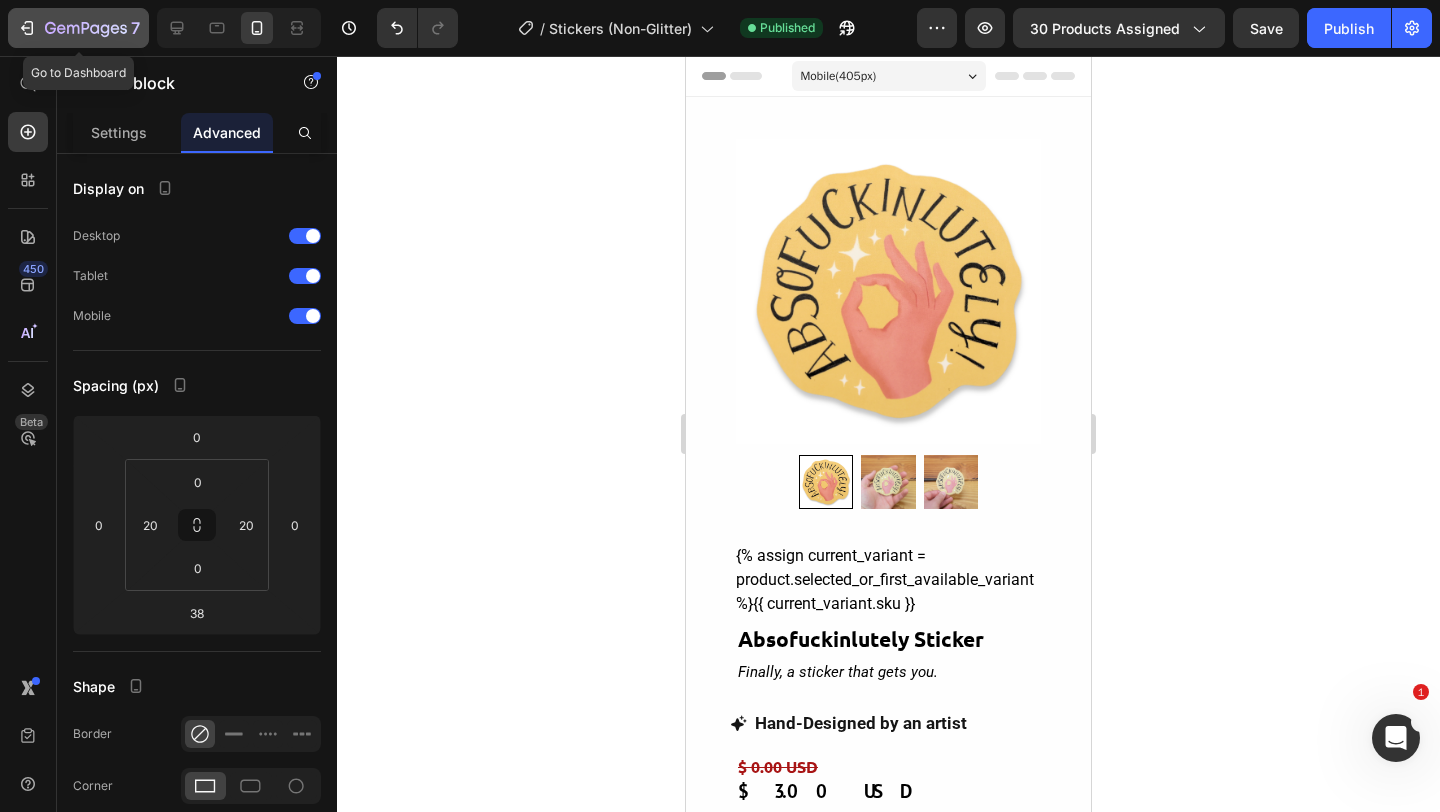 click 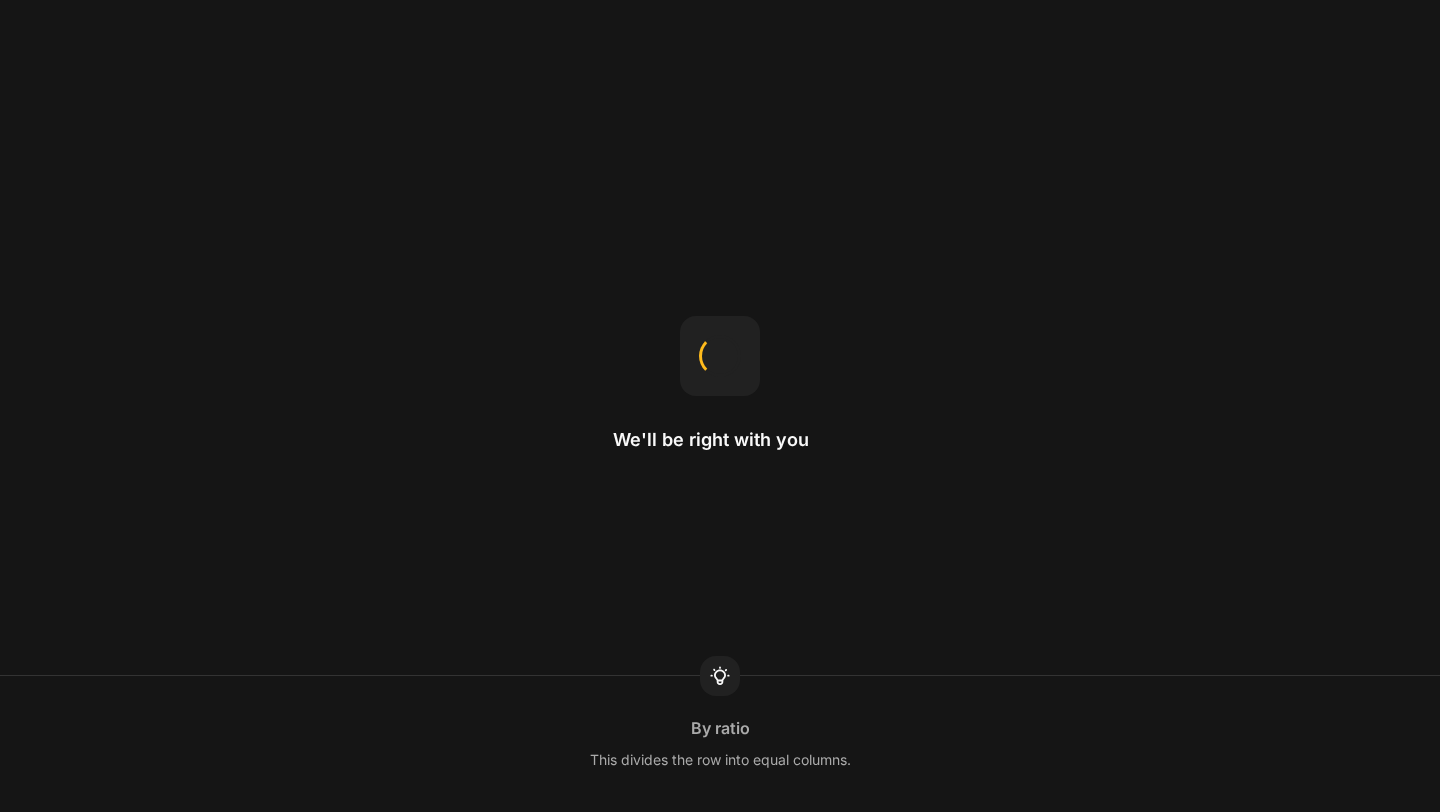 scroll, scrollTop: 0, scrollLeft: 0, axis: both 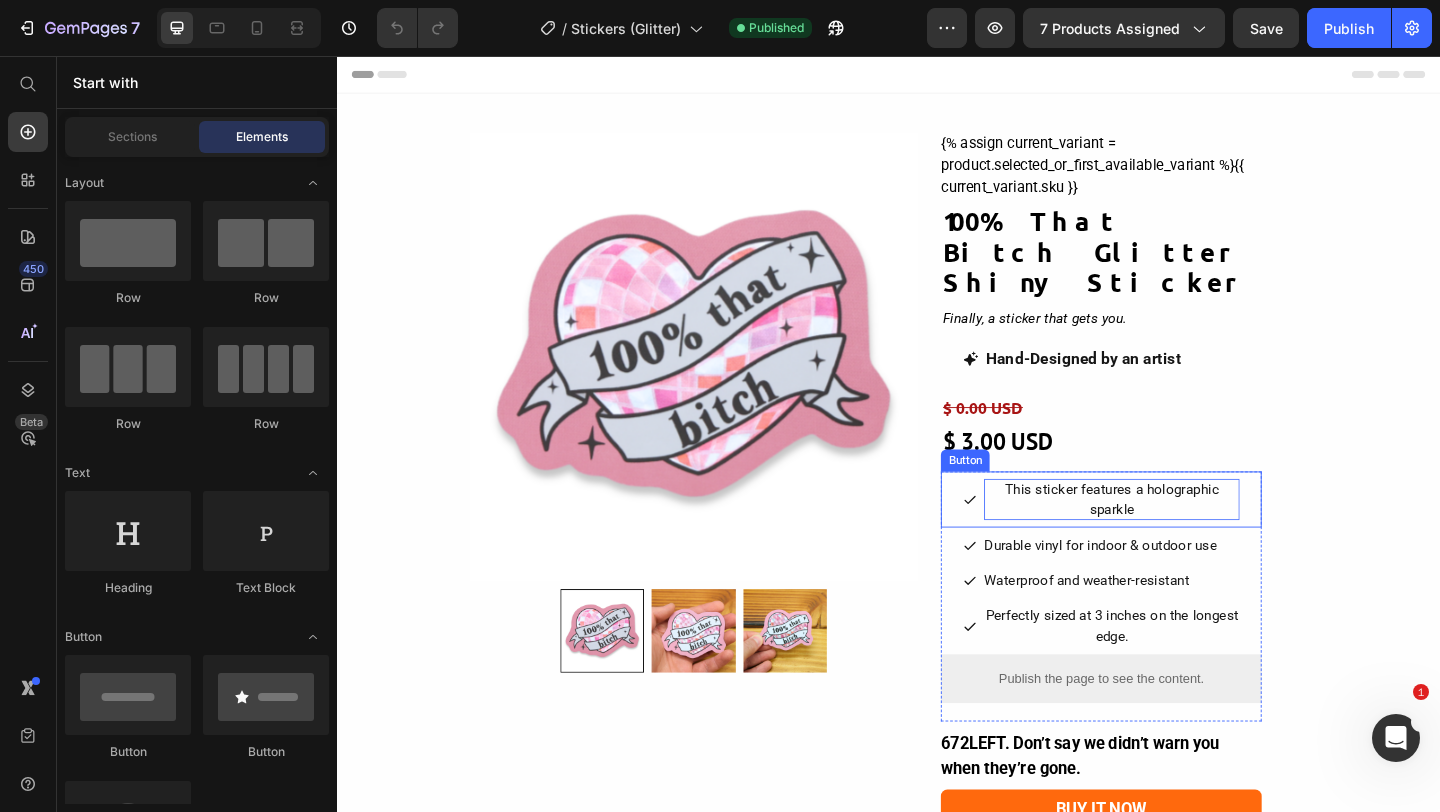 click on "This sticker features a holographic sparkle" at bounding box center (1180, 538) 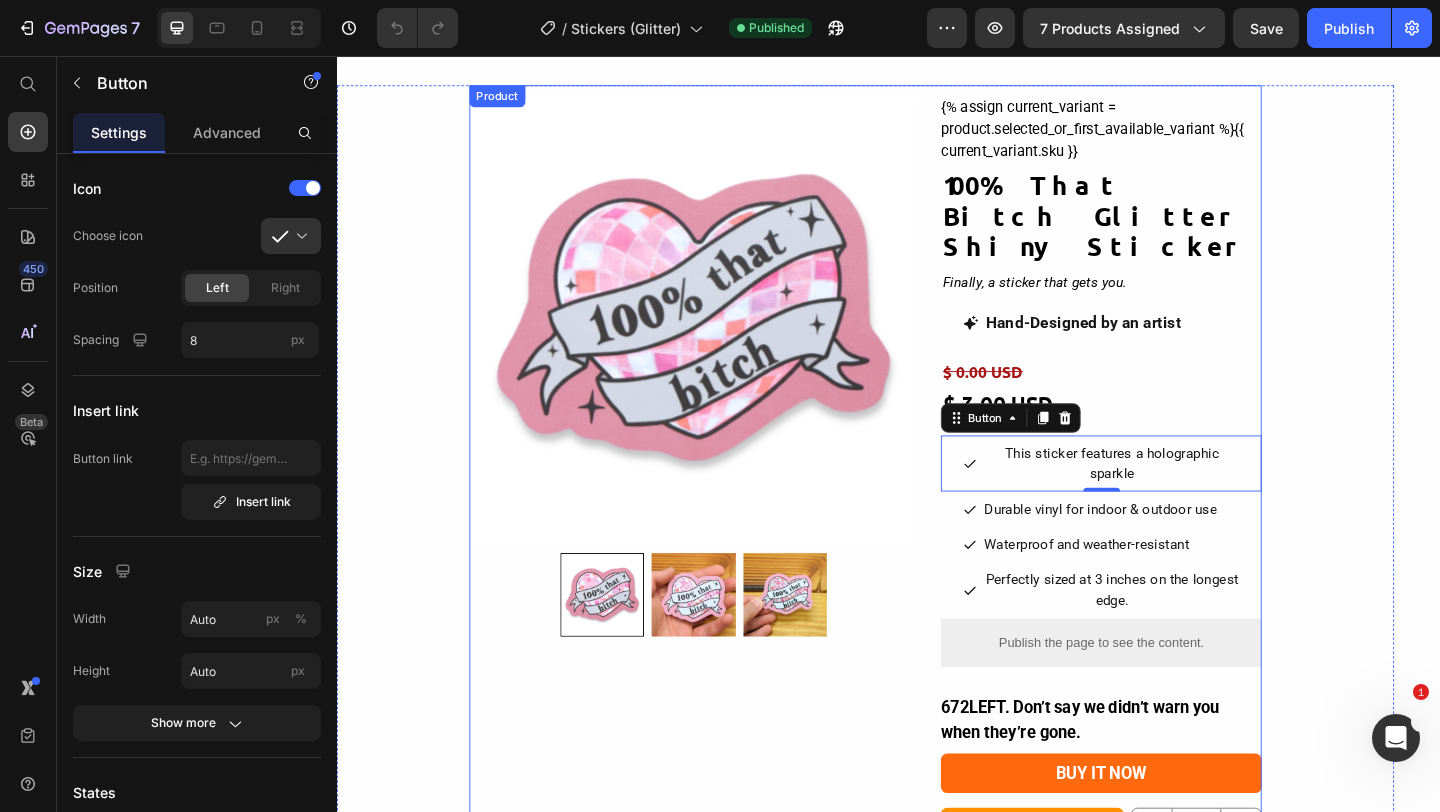 scroll, scrollTop: 0, scrollLeft: 0, axis: both 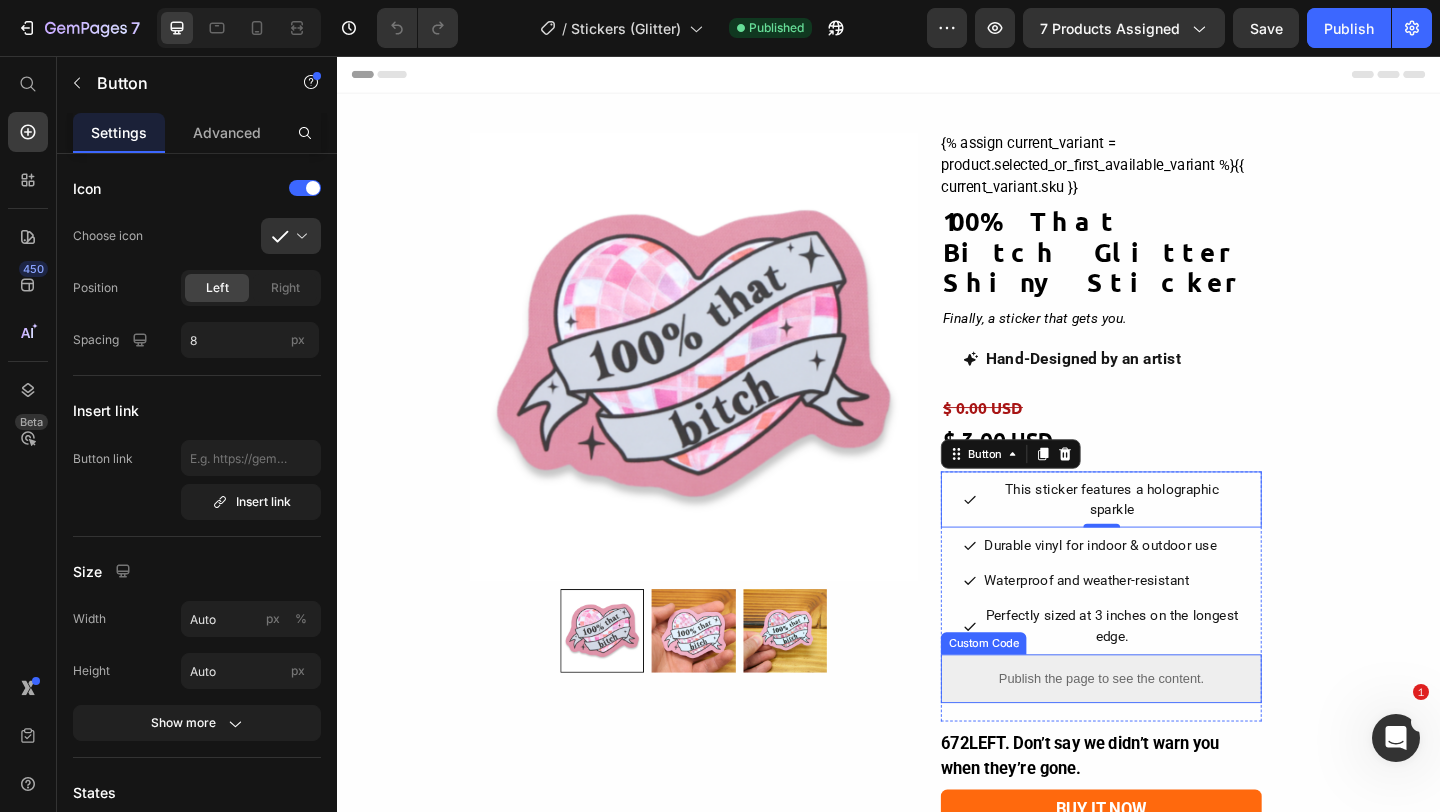 click on "Publish the page to see the content." at bounding box center [1168, 733] 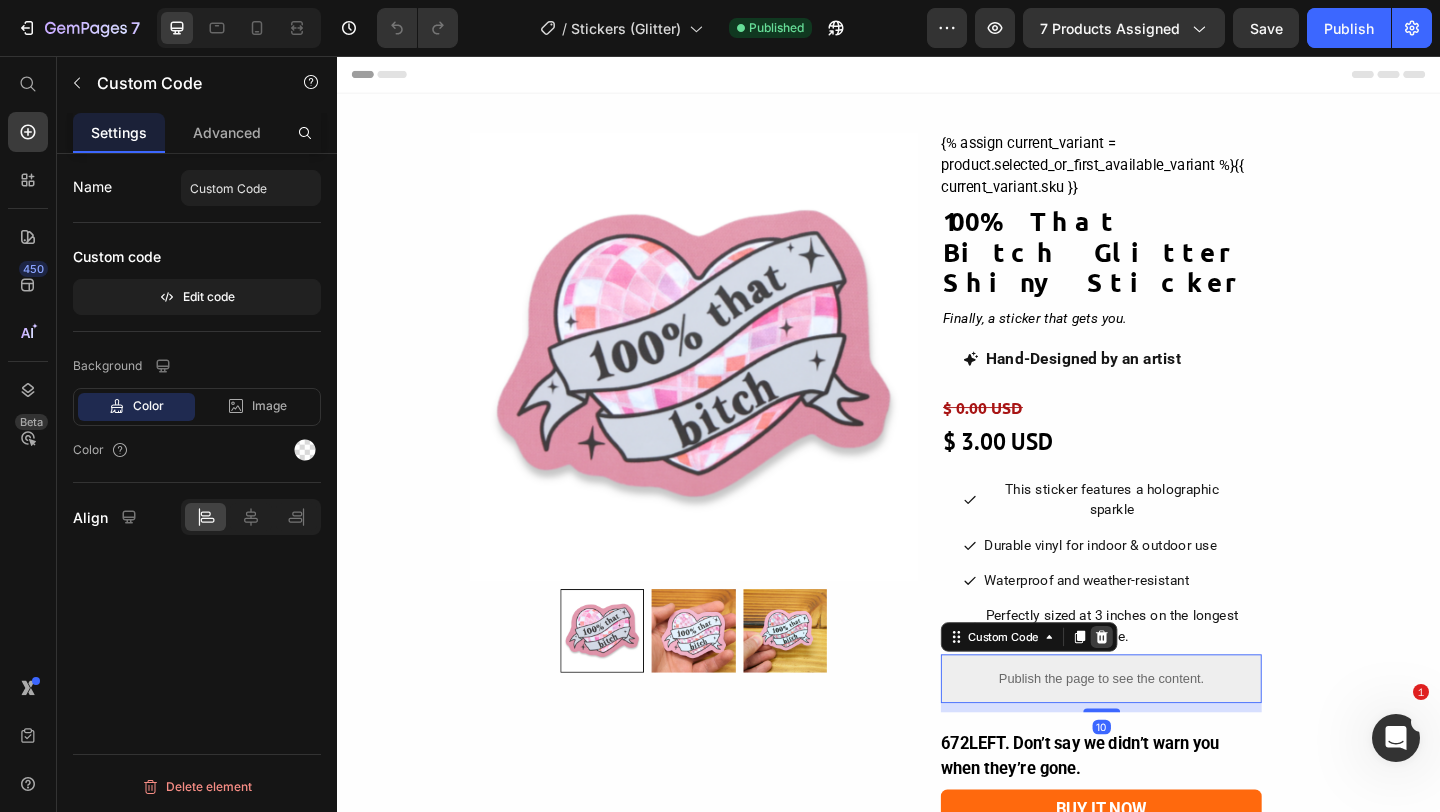 click 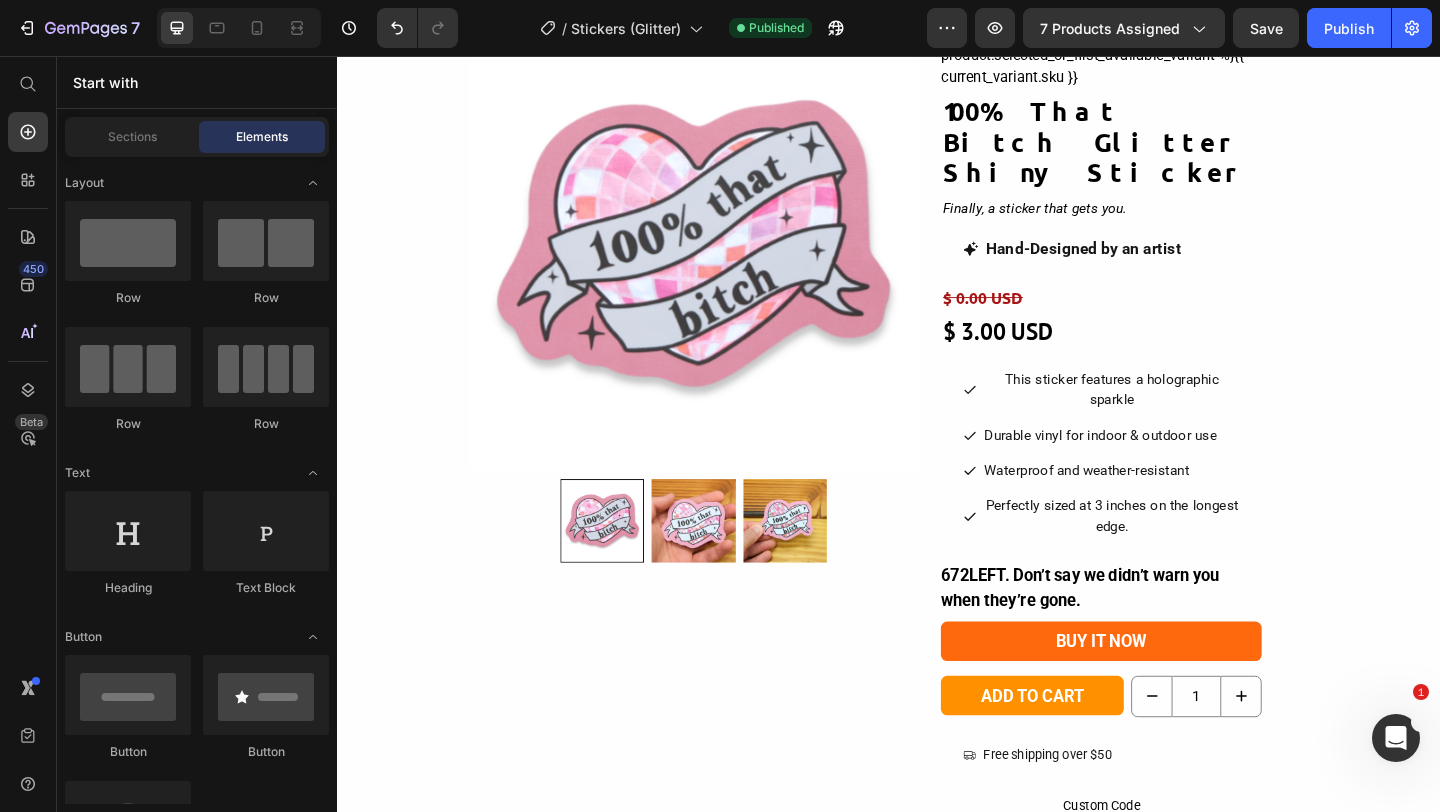scroll, scrollTop: 0, scrollLeft: 0, axis: both 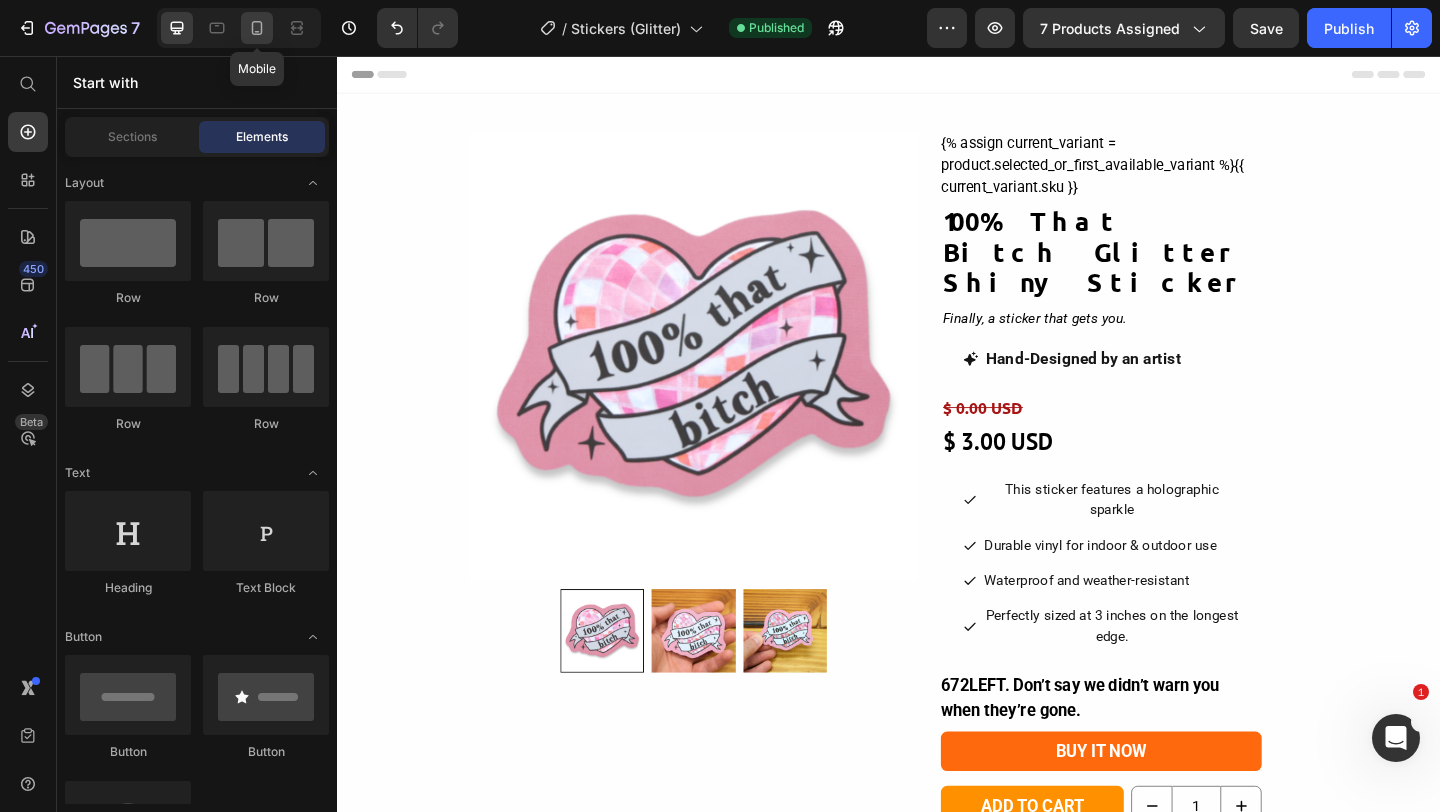 click 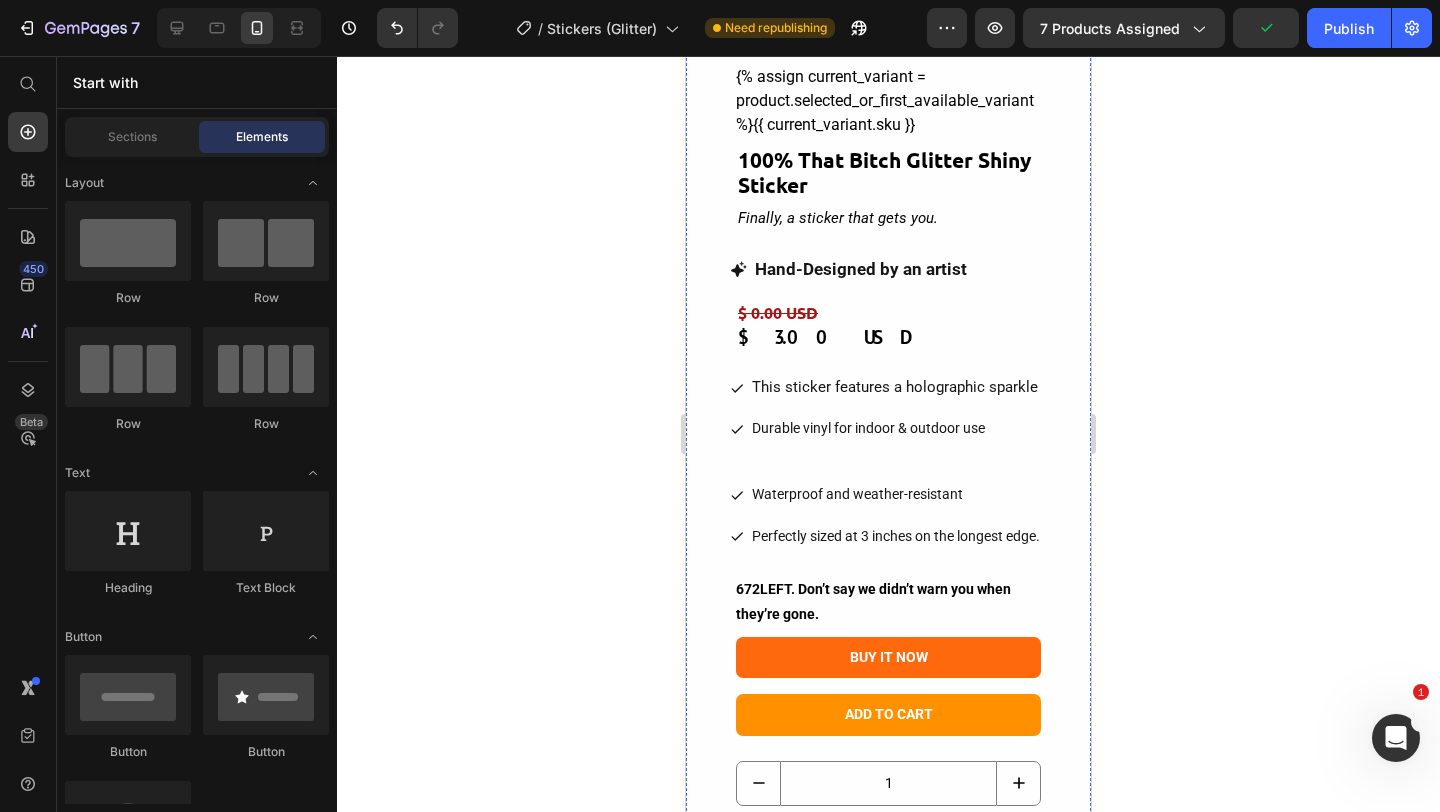 scroll, scrollTop: 509, scrollLeft: 0, axis: vertical 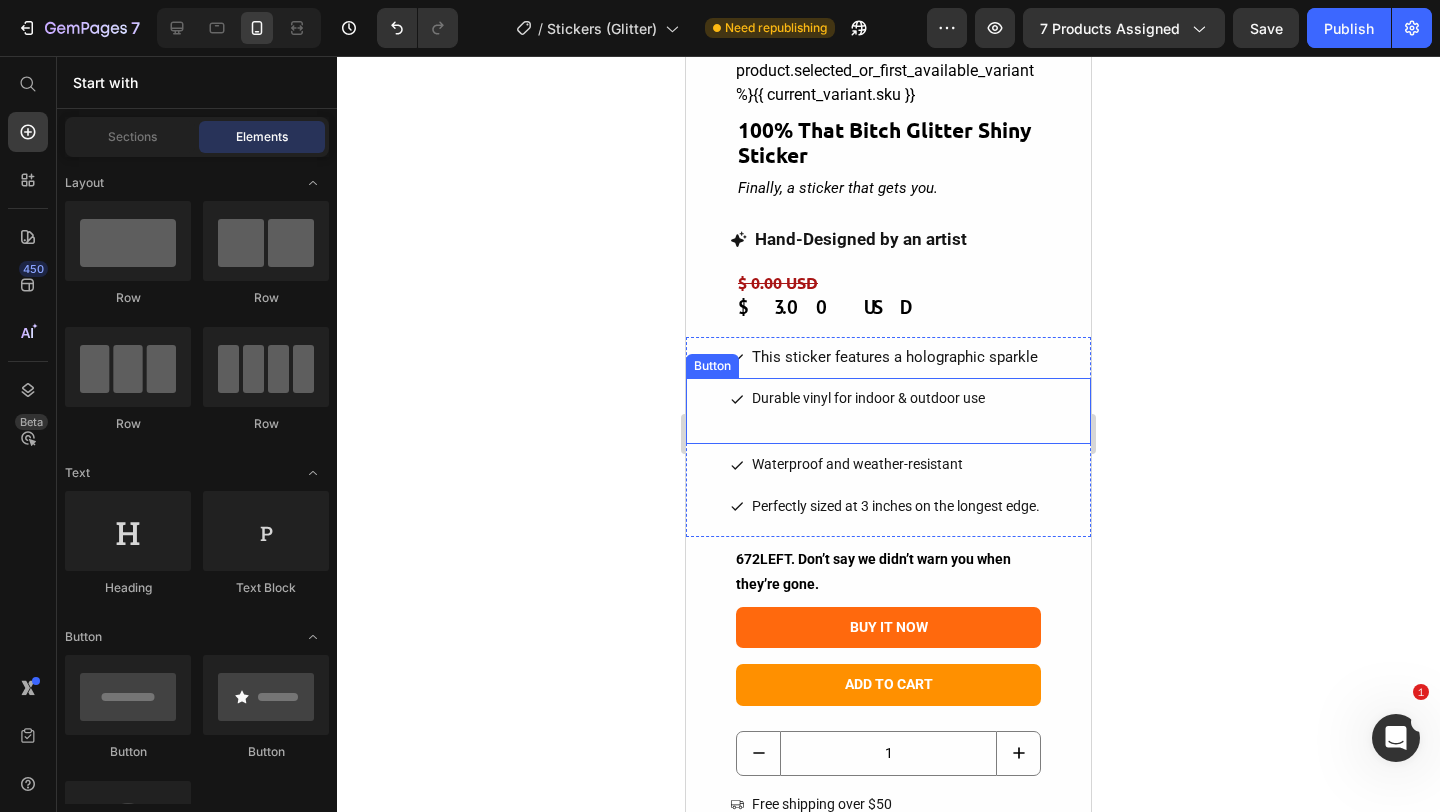 click on "Durable vinyl for indoor & outdoor use" at bounding box center (857, 398) 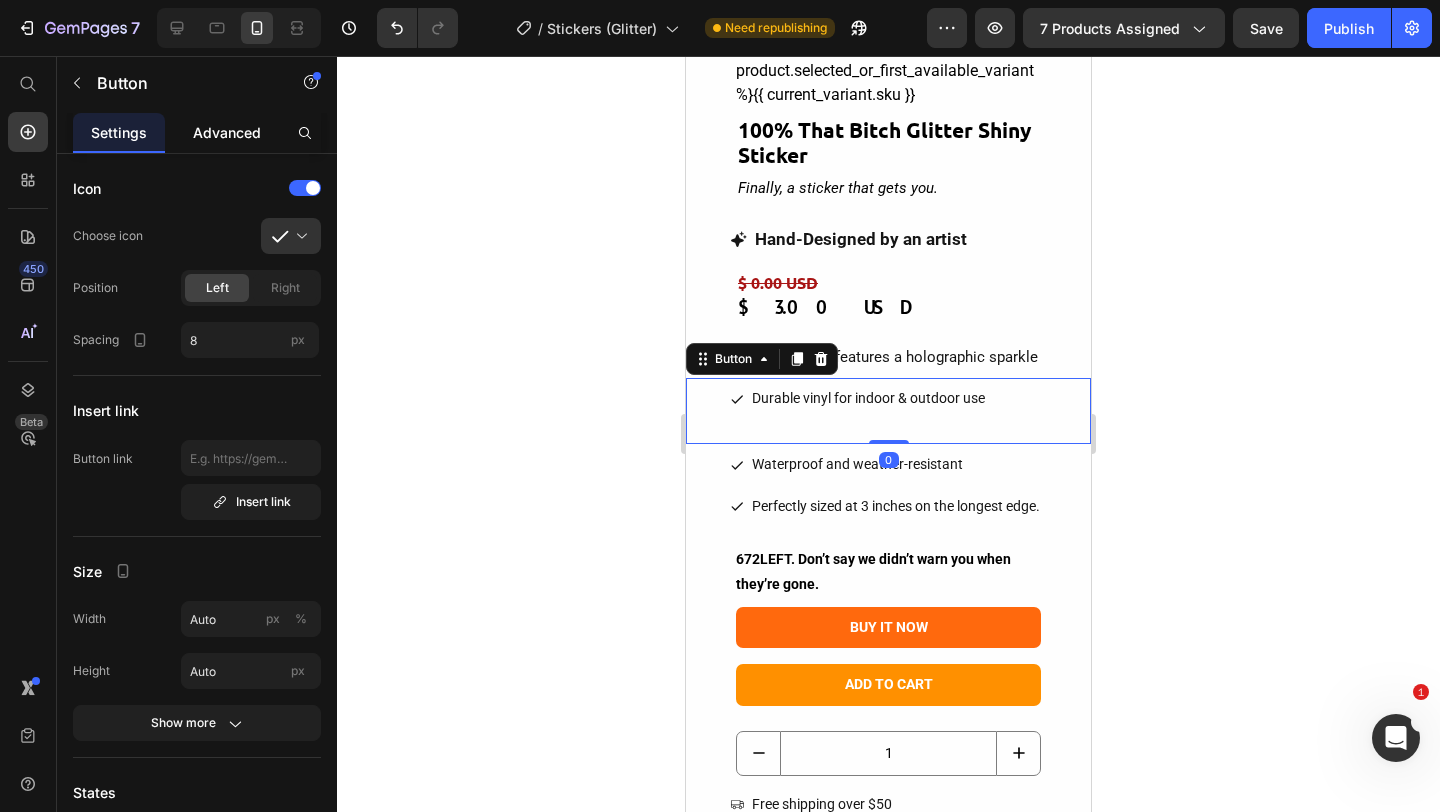 click on "Advanced" at bounding box center [227, 132] 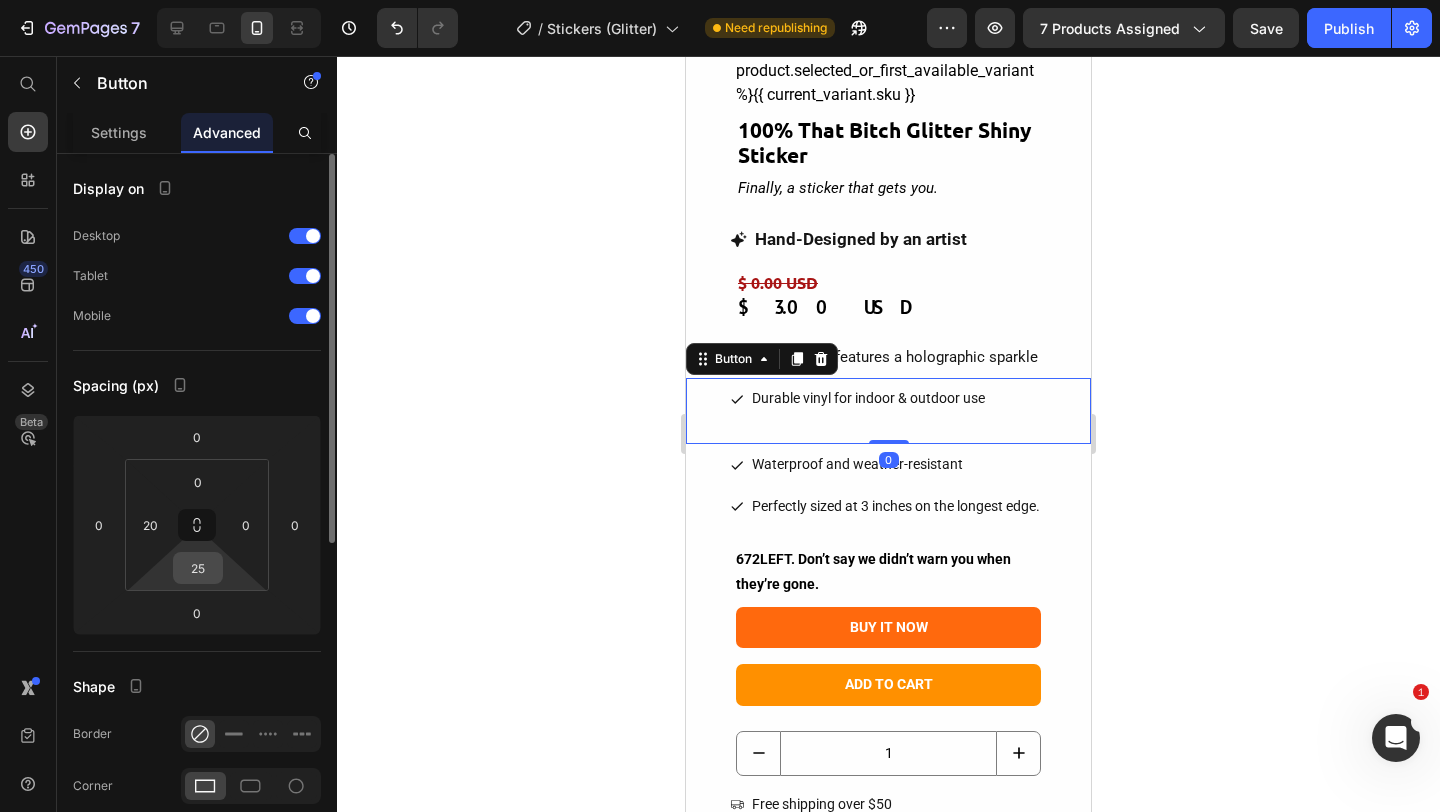 click on "25" at bounding box center [198, 568] 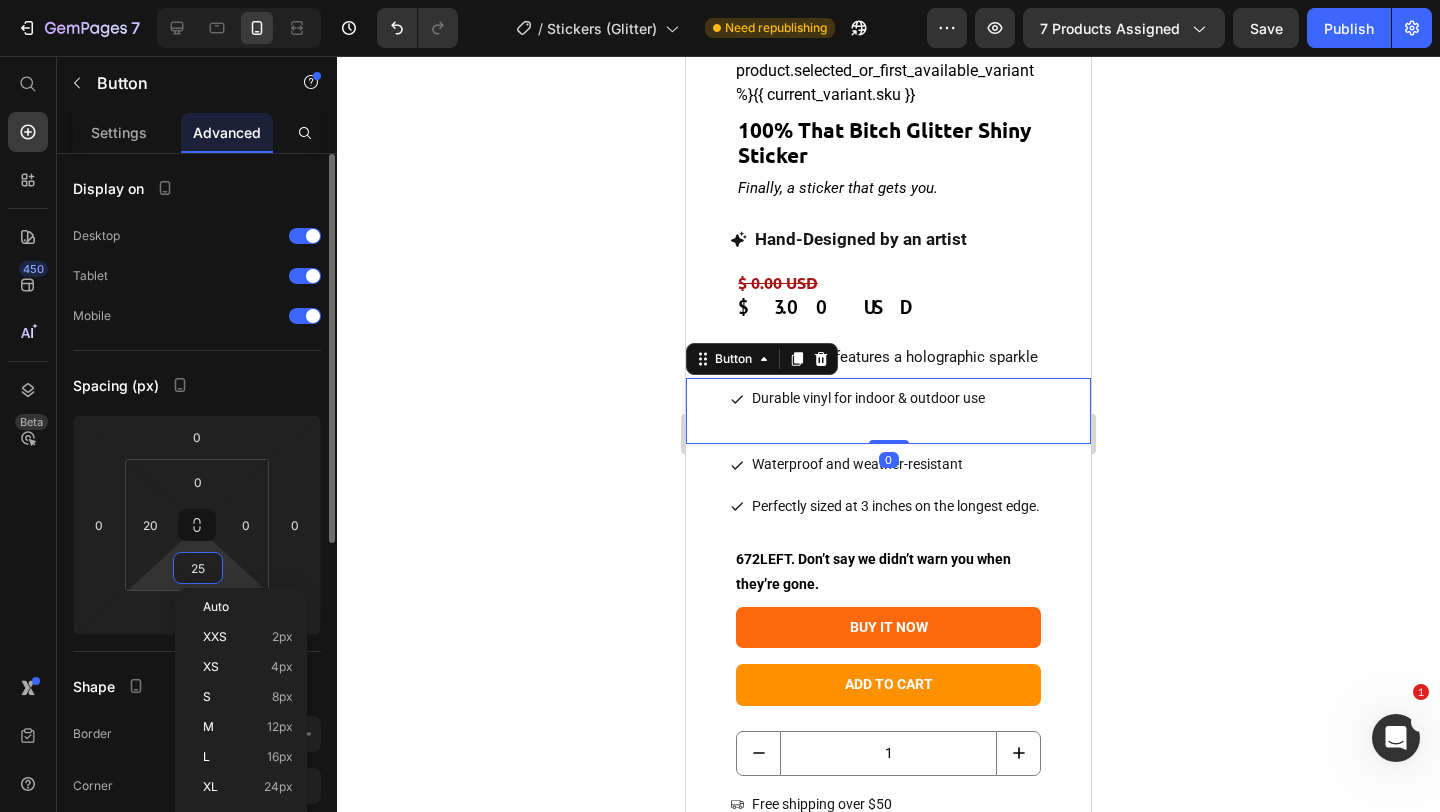 type on "0" 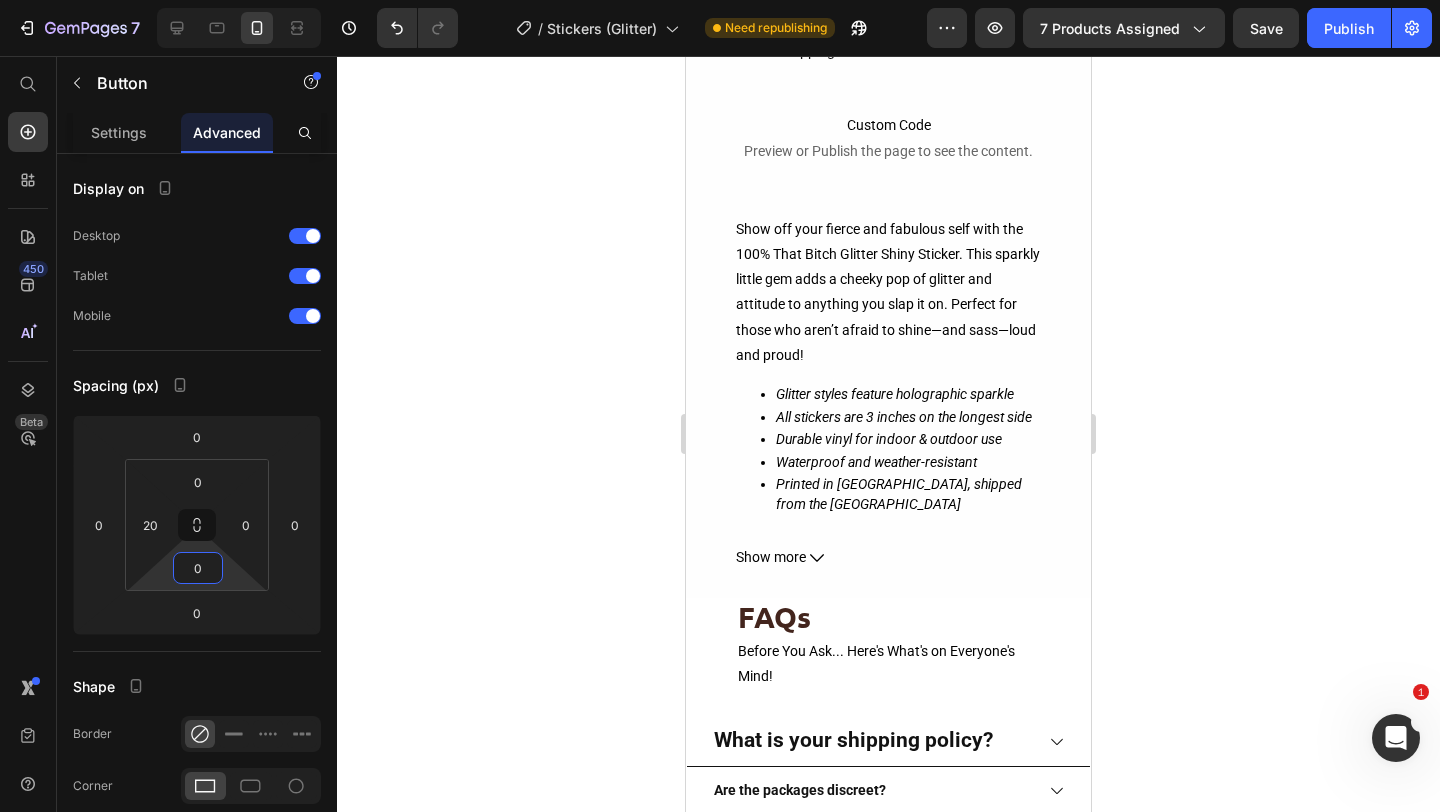 scroll, scrollTop: 1576, scrollLeft: 0, axis: vertical 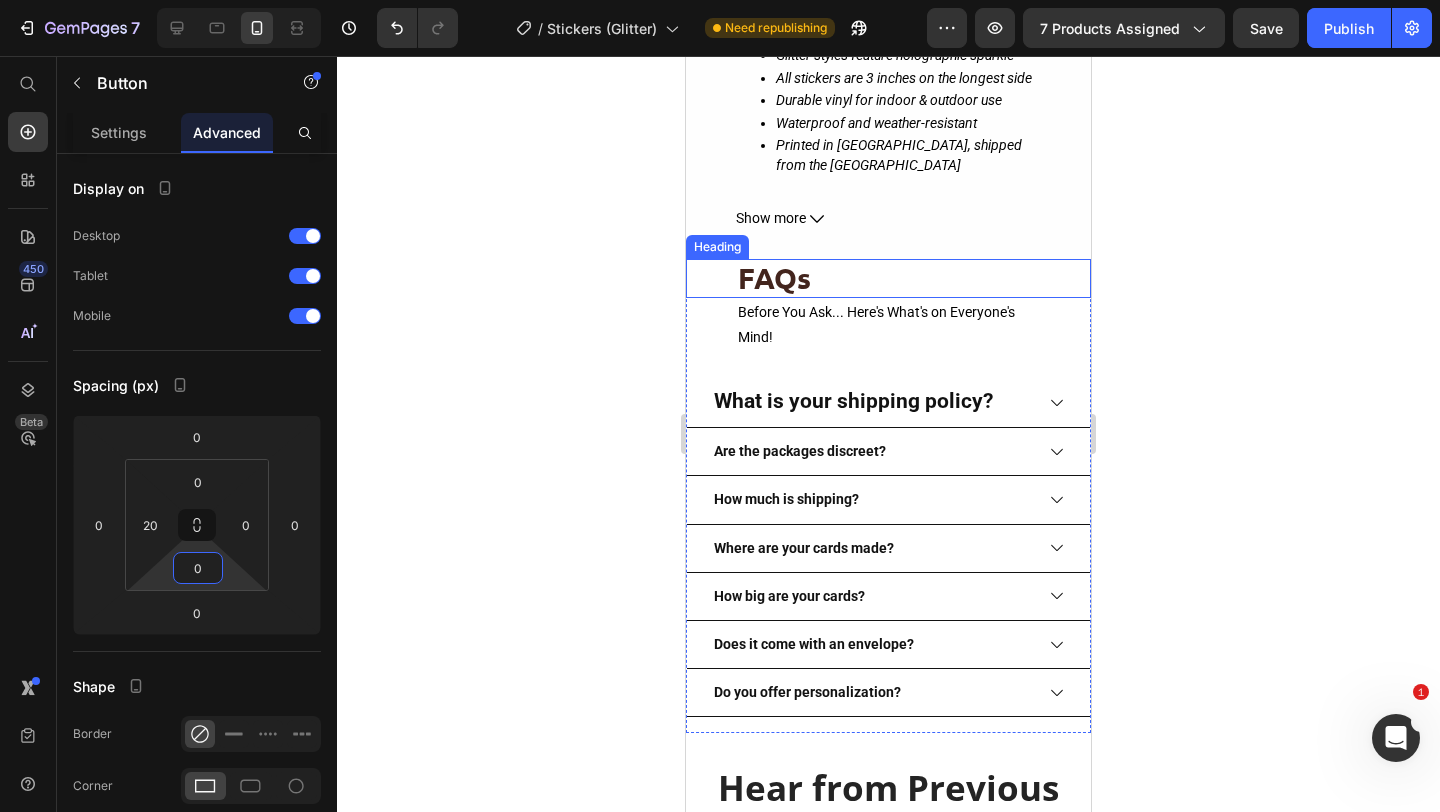 click on "FAQs" at bounding box center [888, 278] 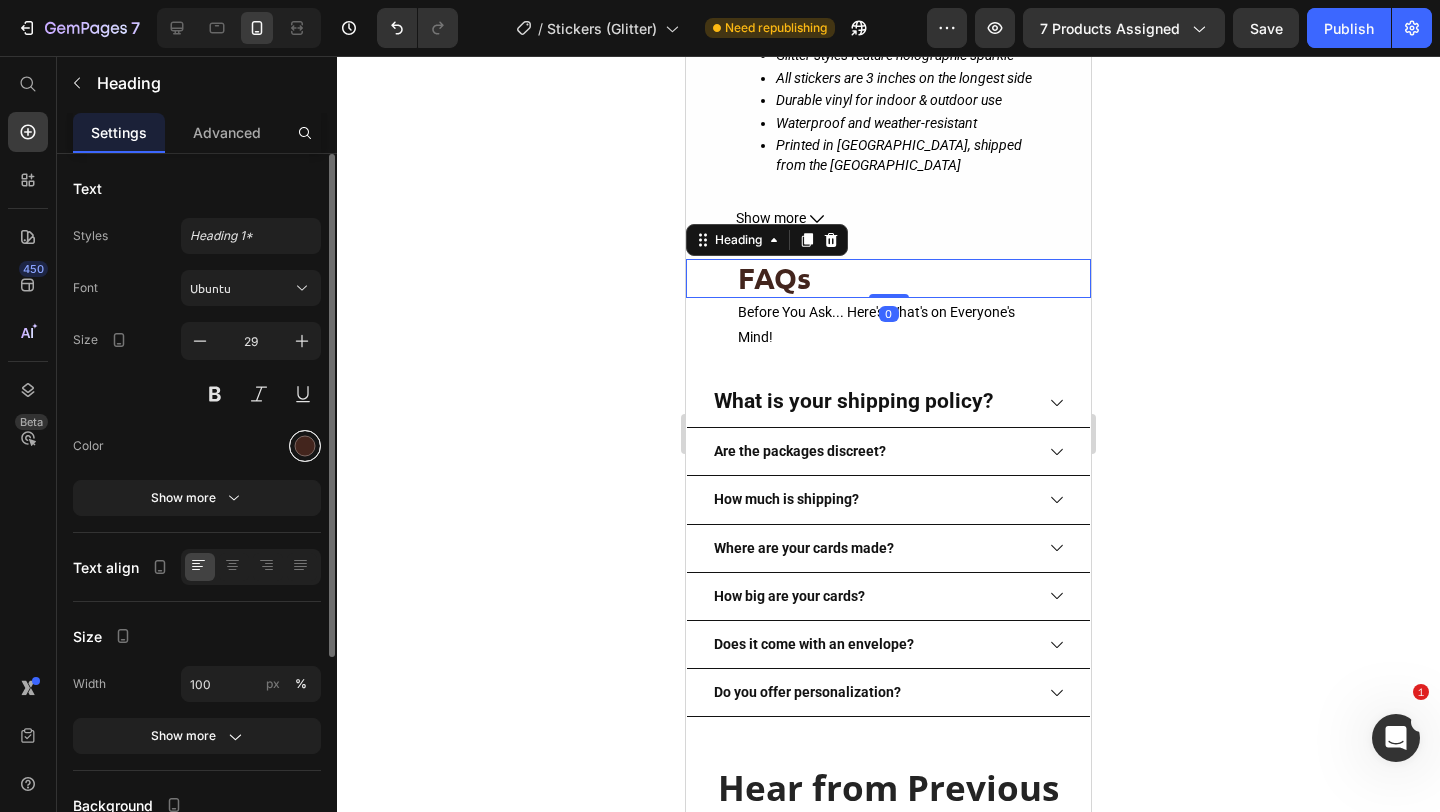 click at bounding box center [305, 446] 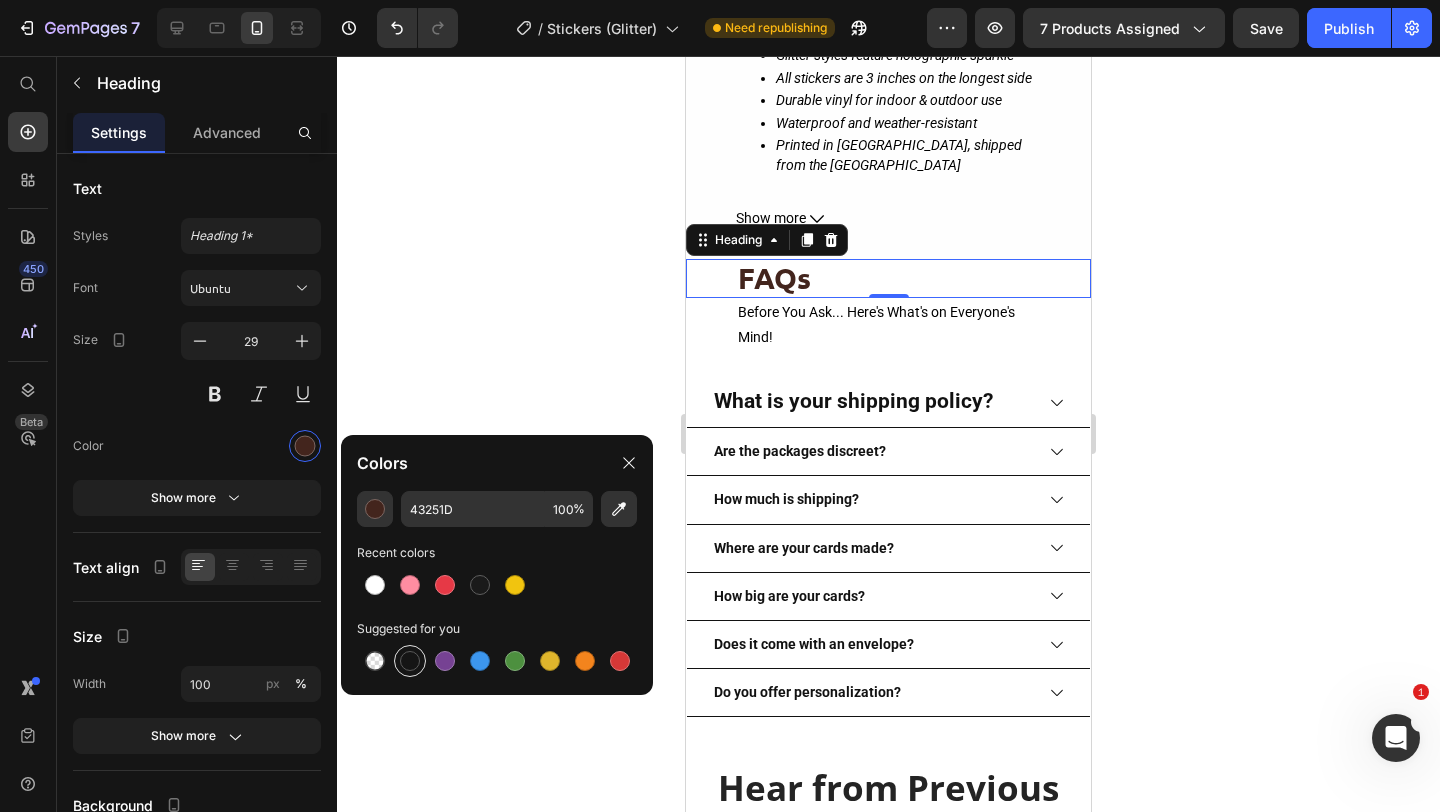 click at bounding box center [410, 661] 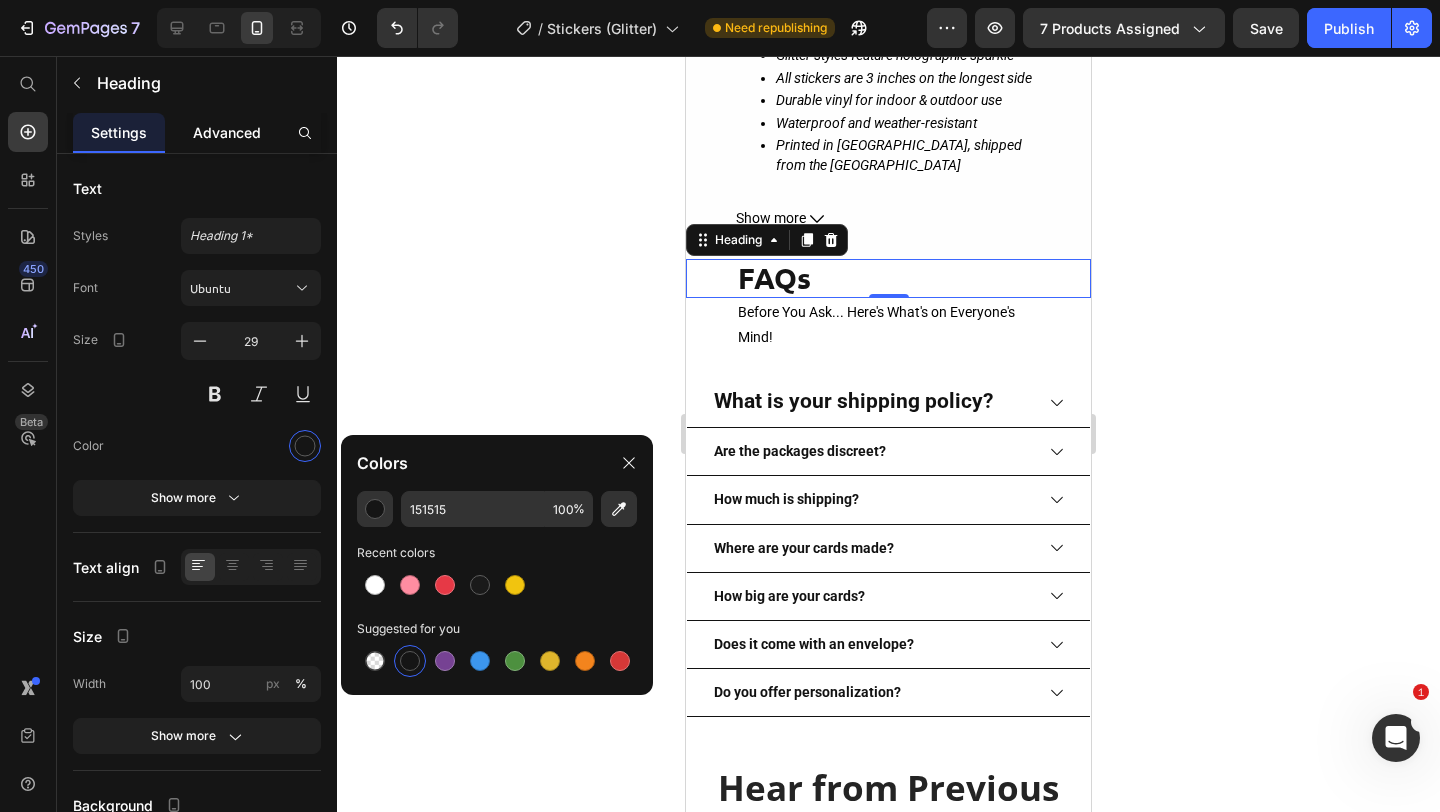 click on "Advanced" at bounding box center (227, 132) 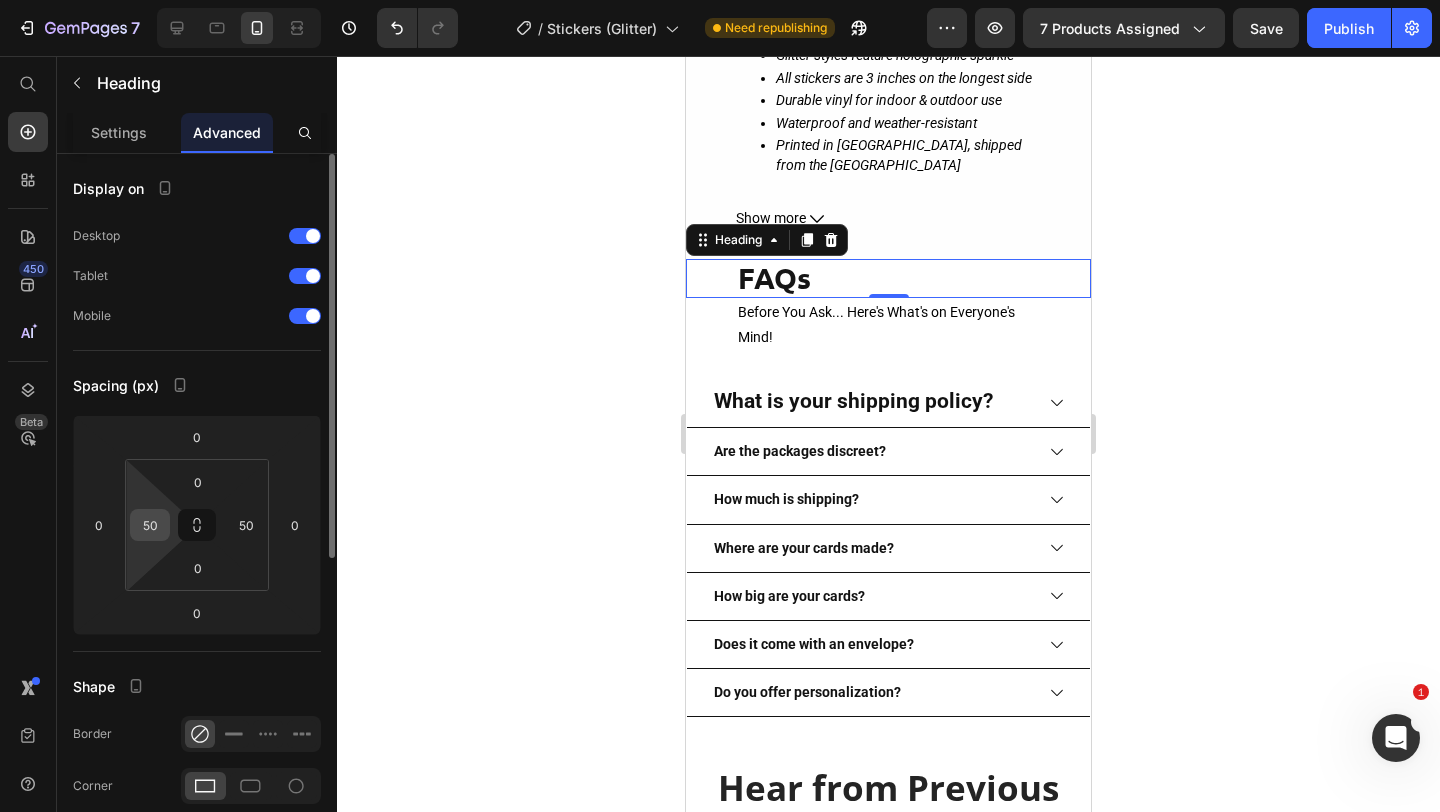 click on "50" at bounding box center [150, 525] 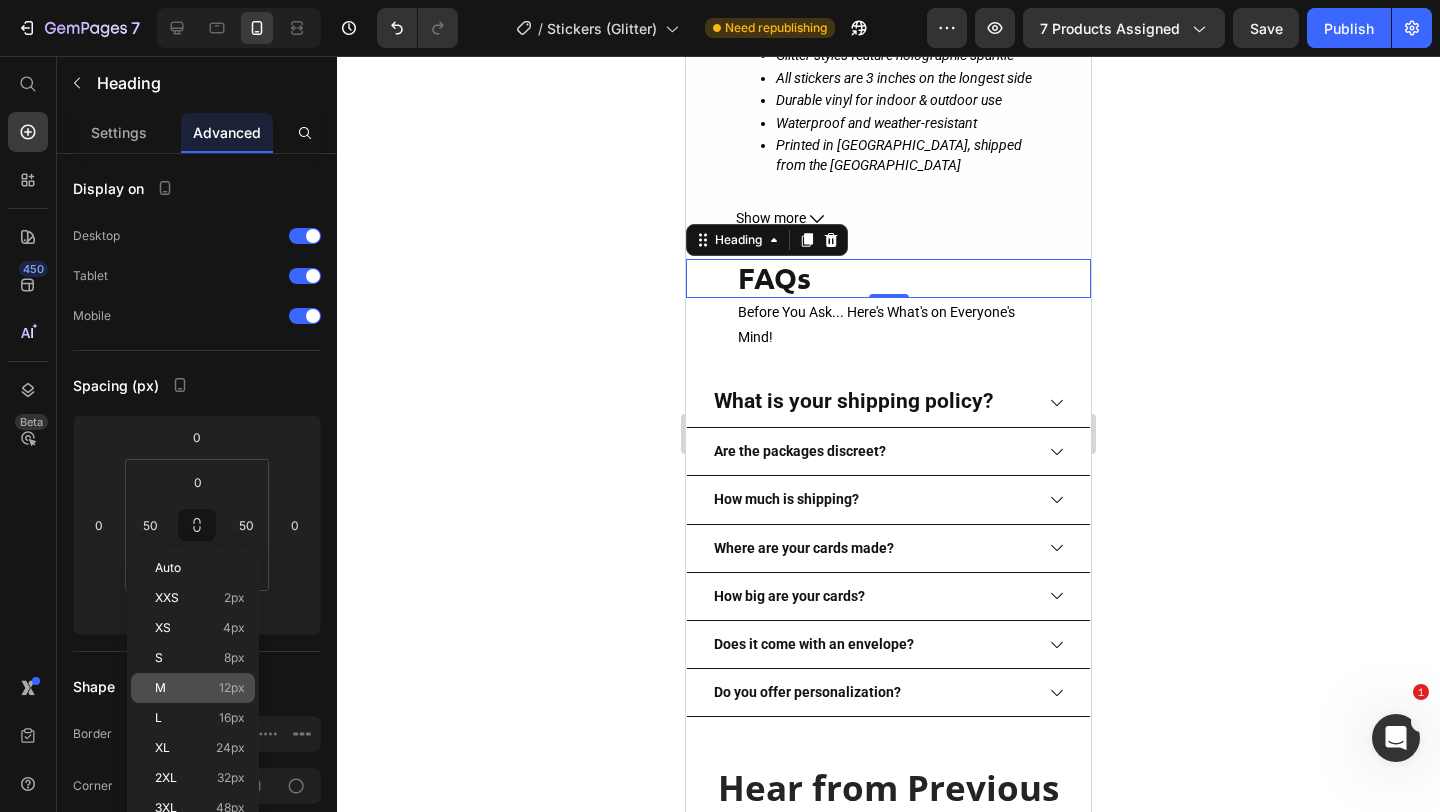 click on "M 12px" at bounding box center (200, 688) 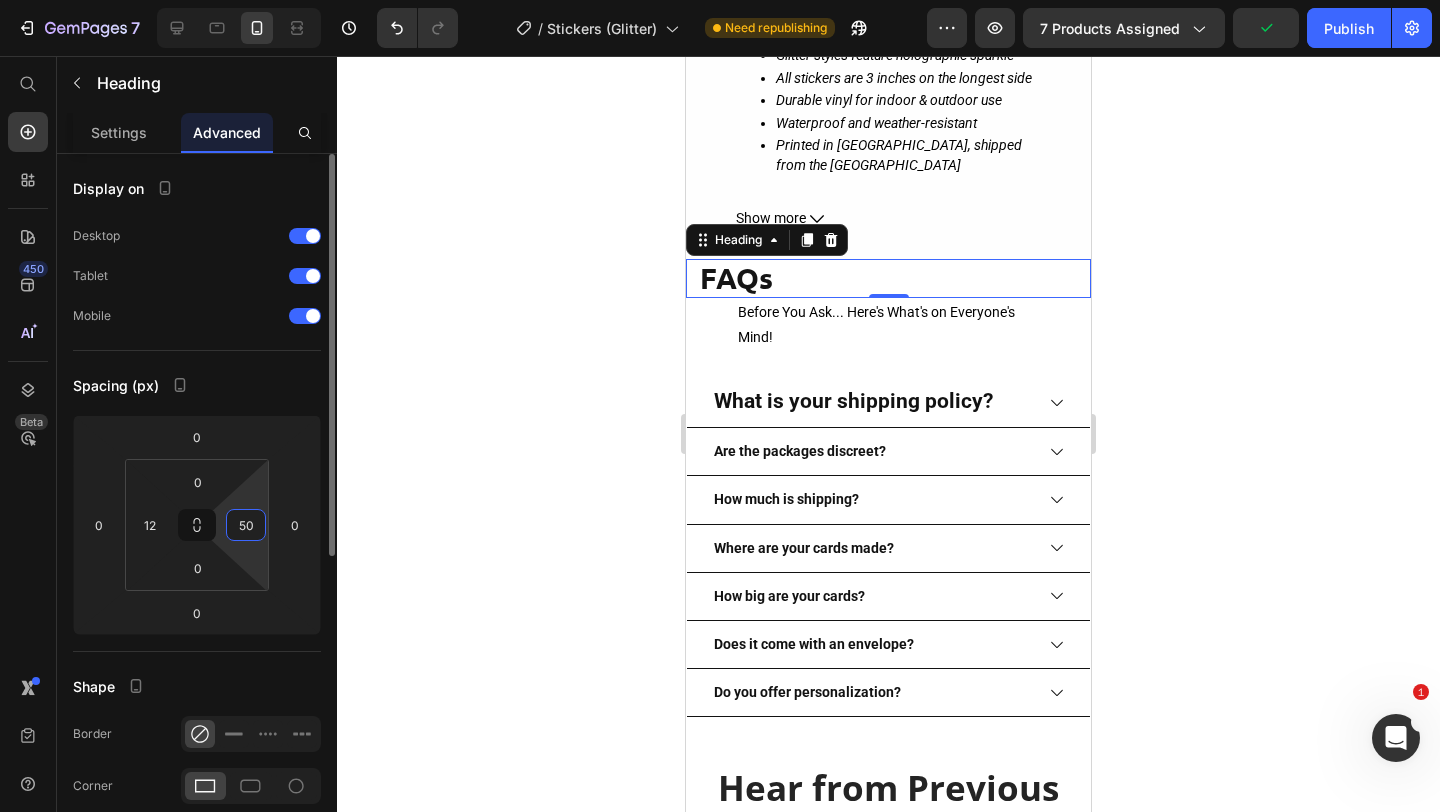 click on "50" at bounding box center [246, 525] 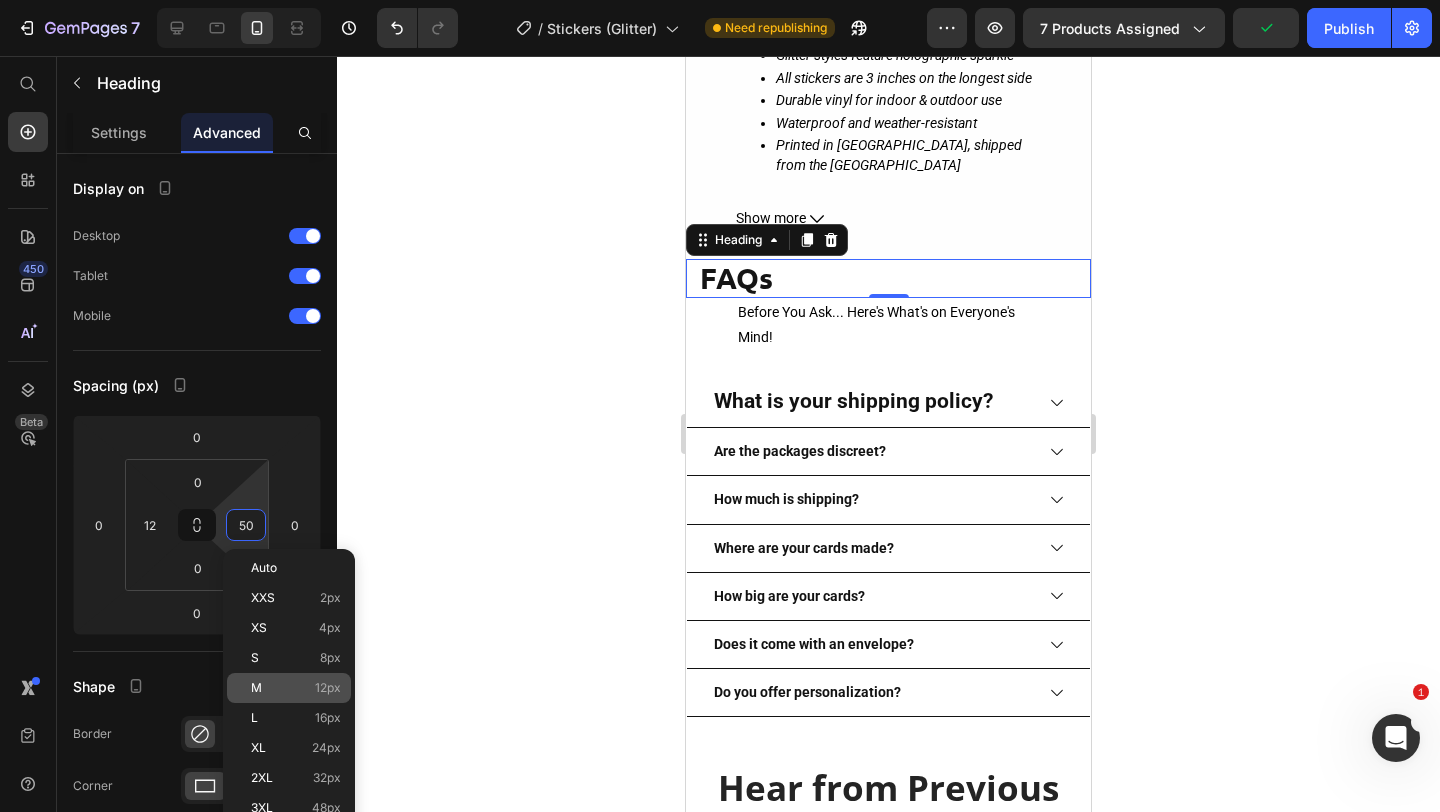 click on "M 12px" 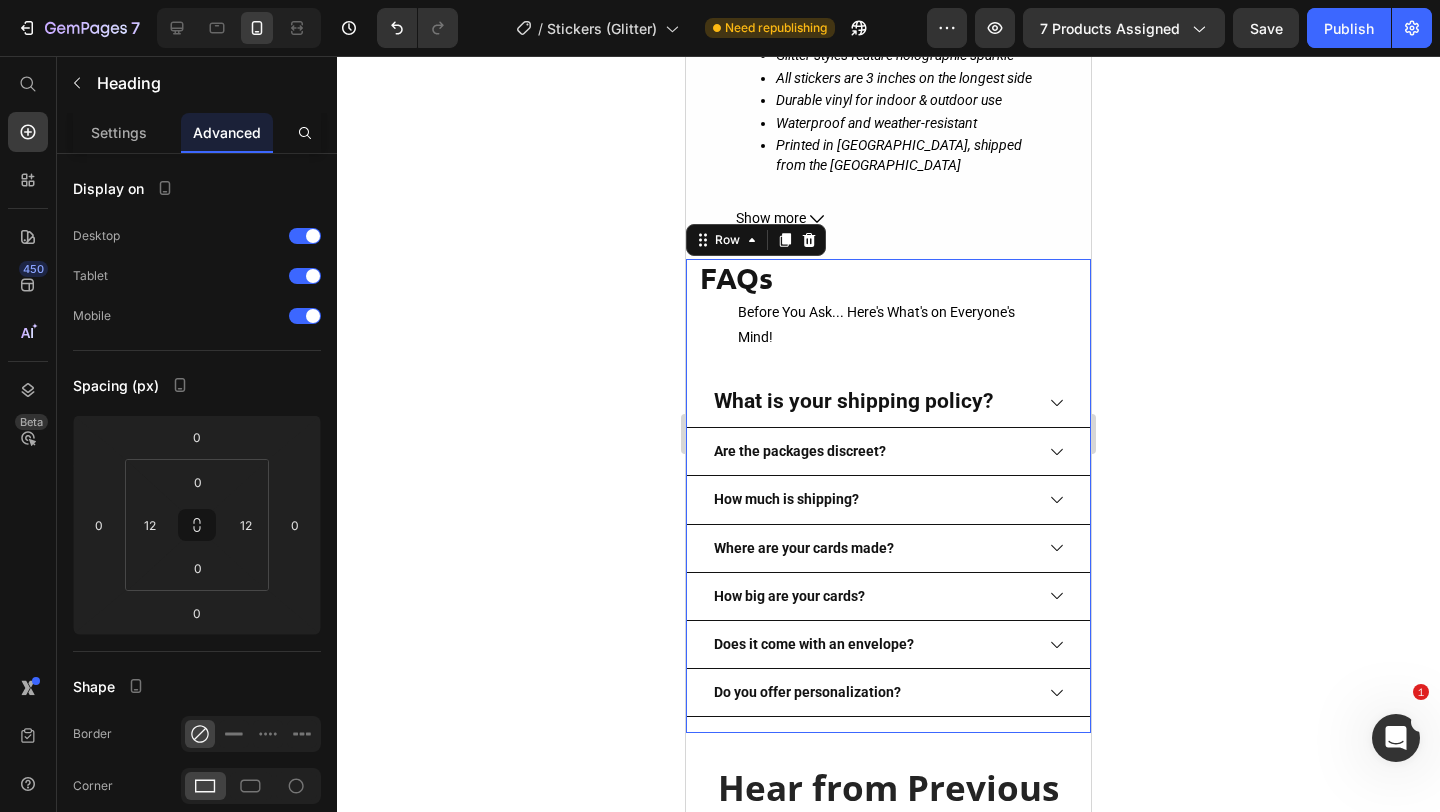 click on "FAQs Heading Before You Ask... Here's What's on Everyone's Mind! Text block
What is your shipping policy?
Are the packages discreet?
How much is shipping?
Where are your cards made?
How big are your cards?
Does it come with an envelope?
Do you offer personalization? Accordion" at bounding box center [888, 496] 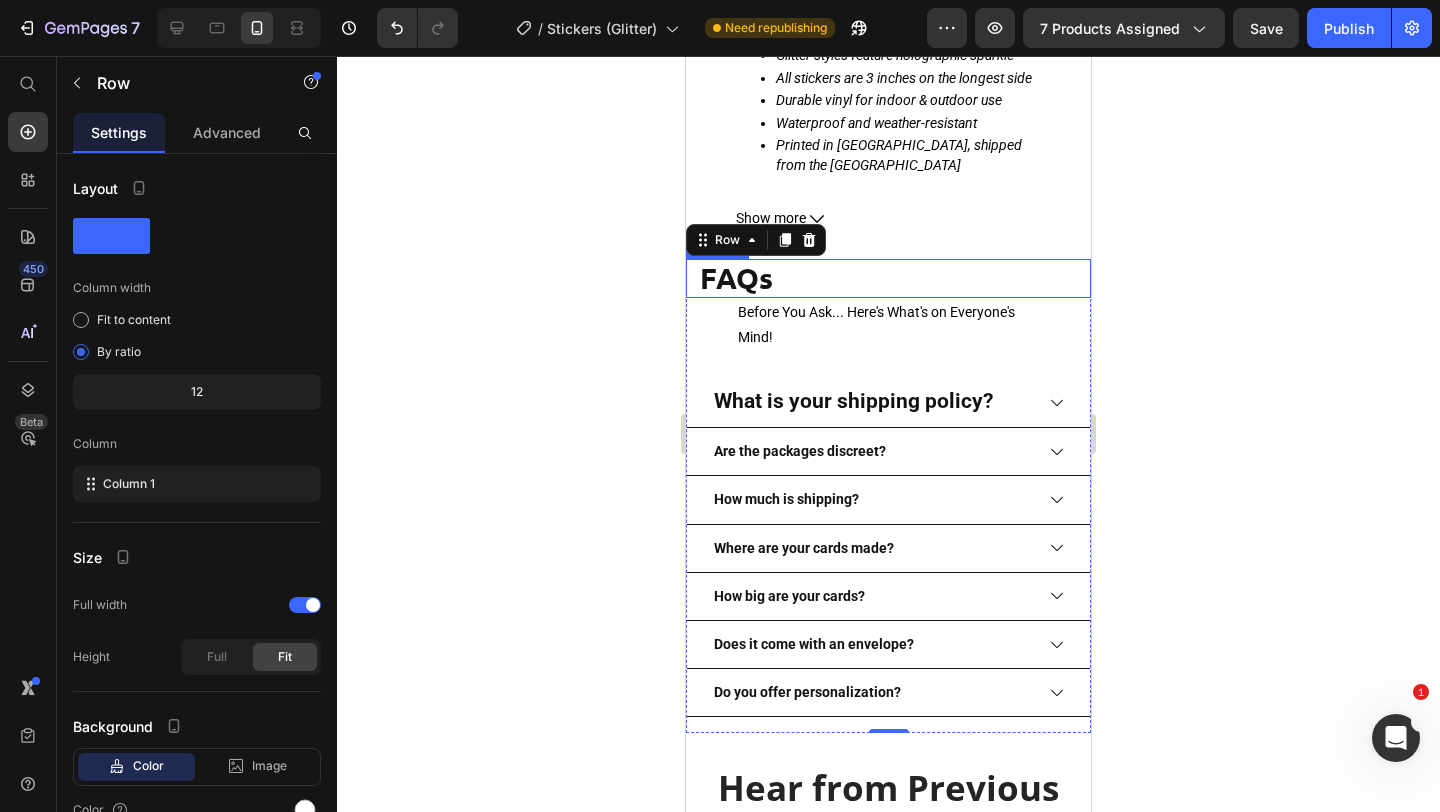 click on "FAQs" at bounding box center (888, 278) 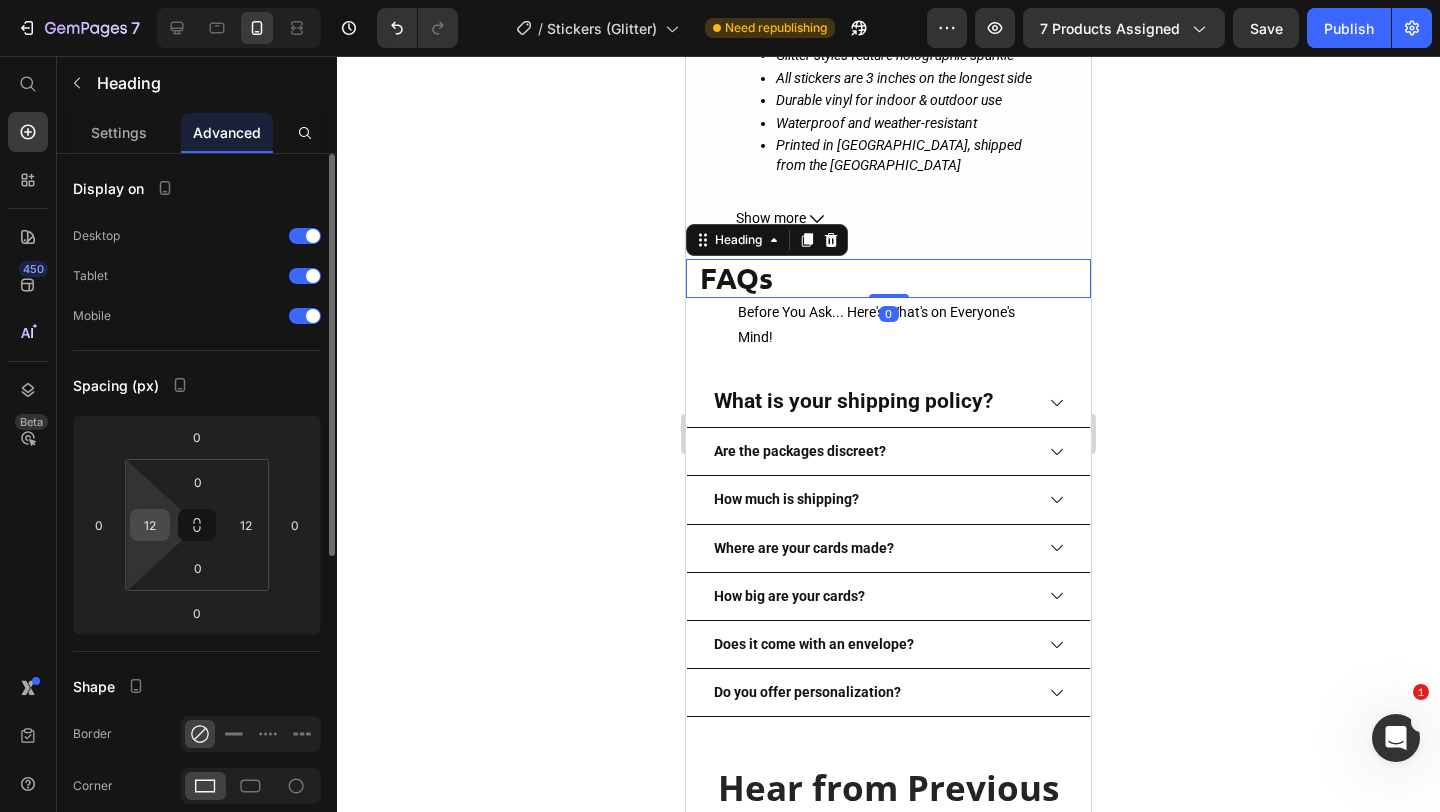 click on "12" at bounding box center [150, 525] 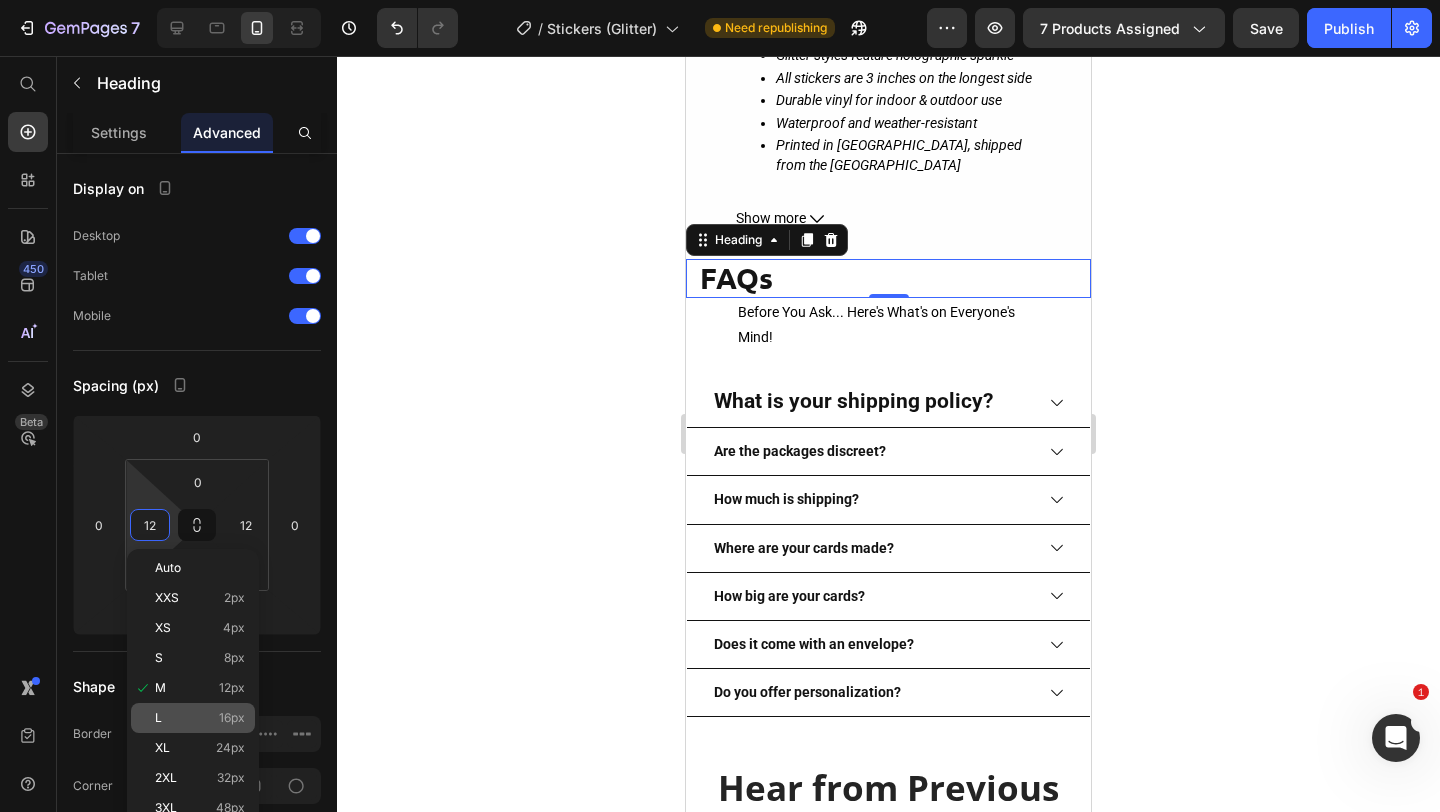 click on "L 16px" at bounding box center (200, 718) 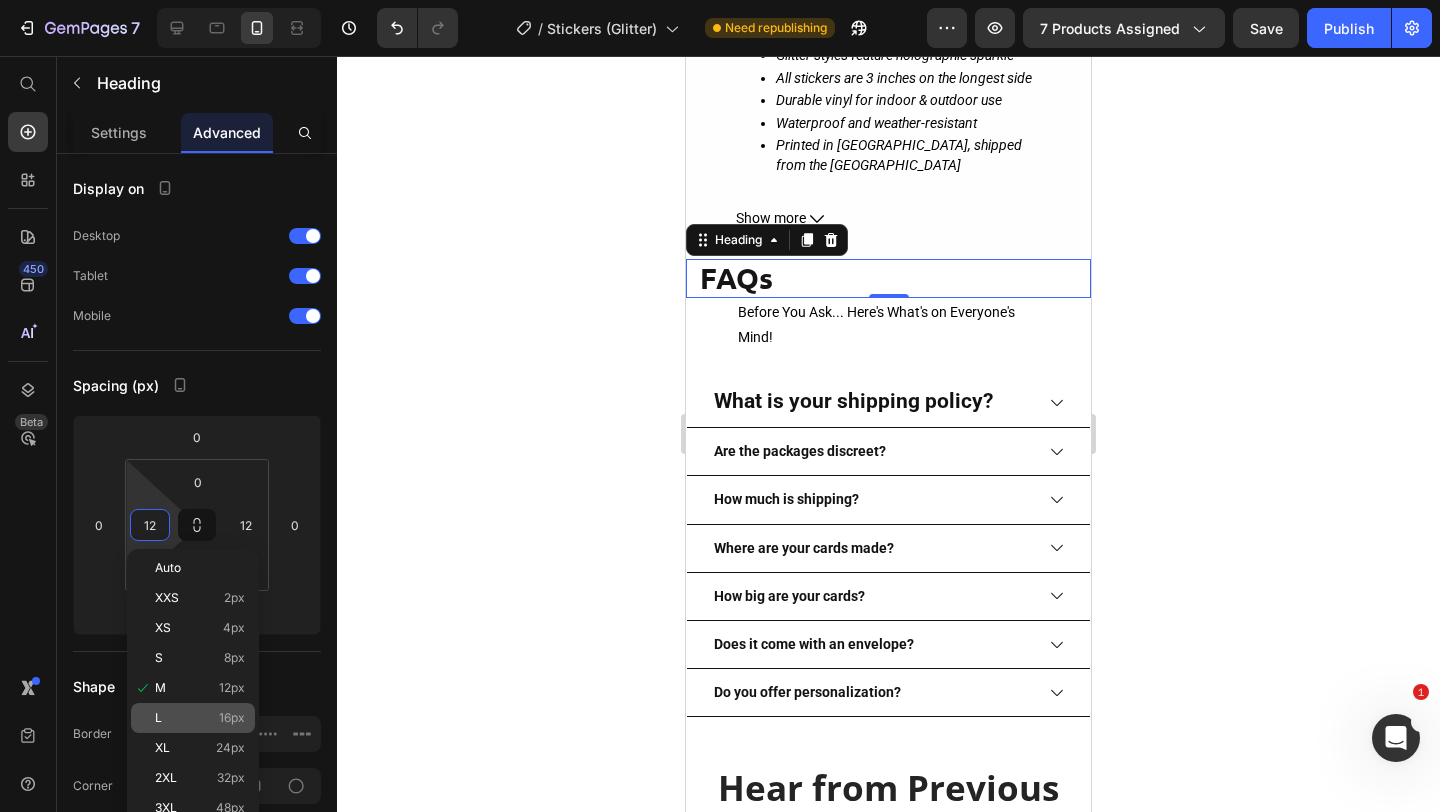 type on "16" 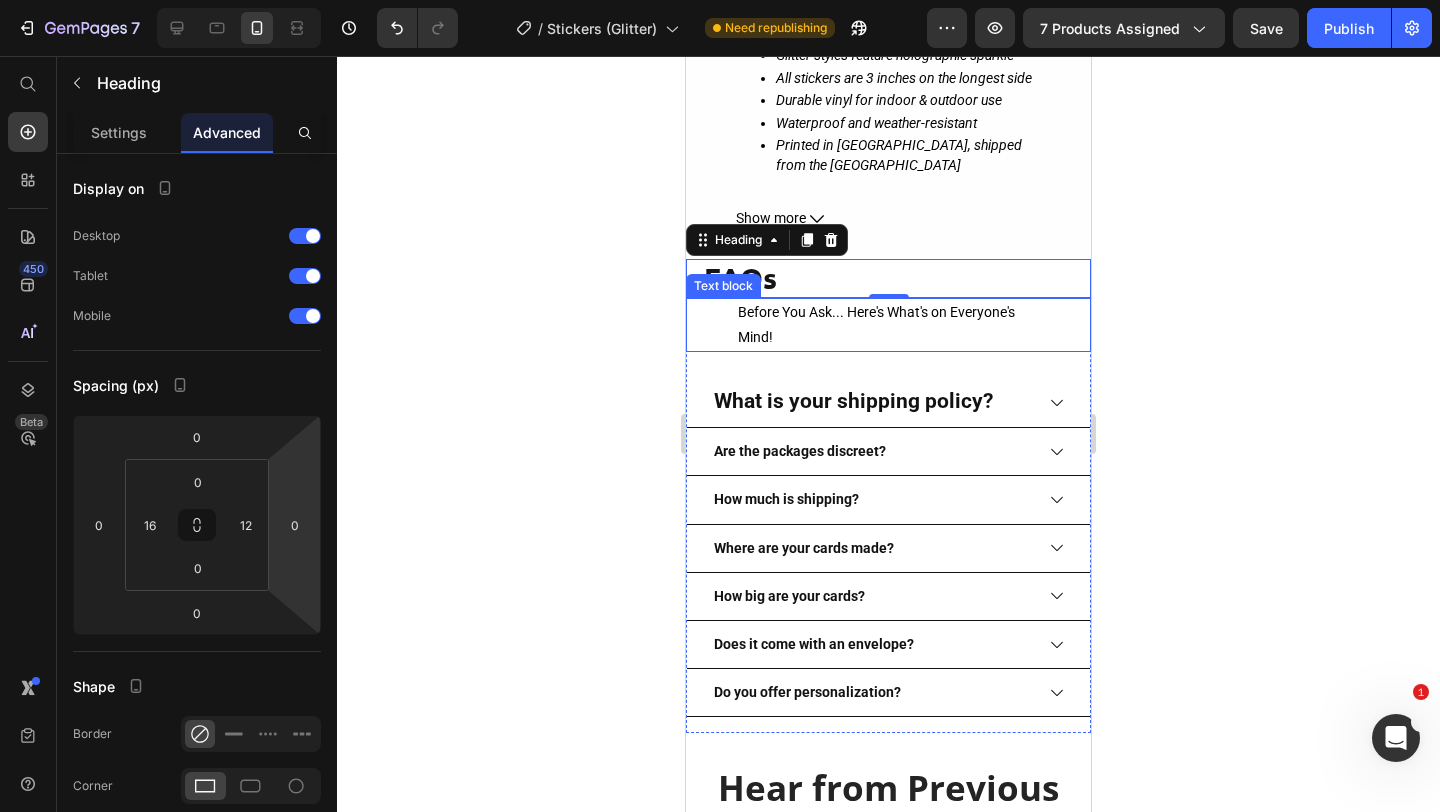 click on "Before You Ask... Here's What's on Everyone's Mind!" at bounding box center (888, 325) 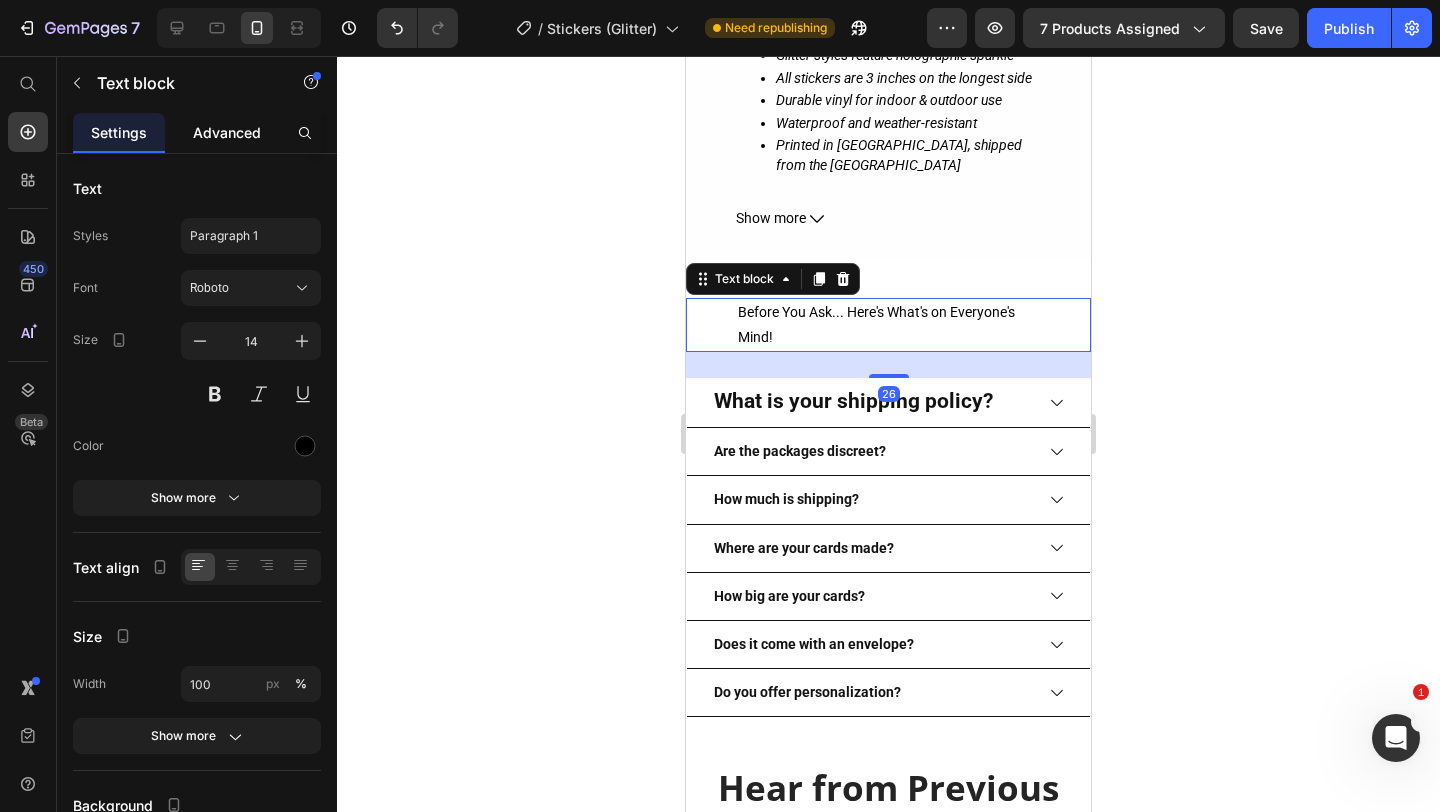 click on "Advanced" 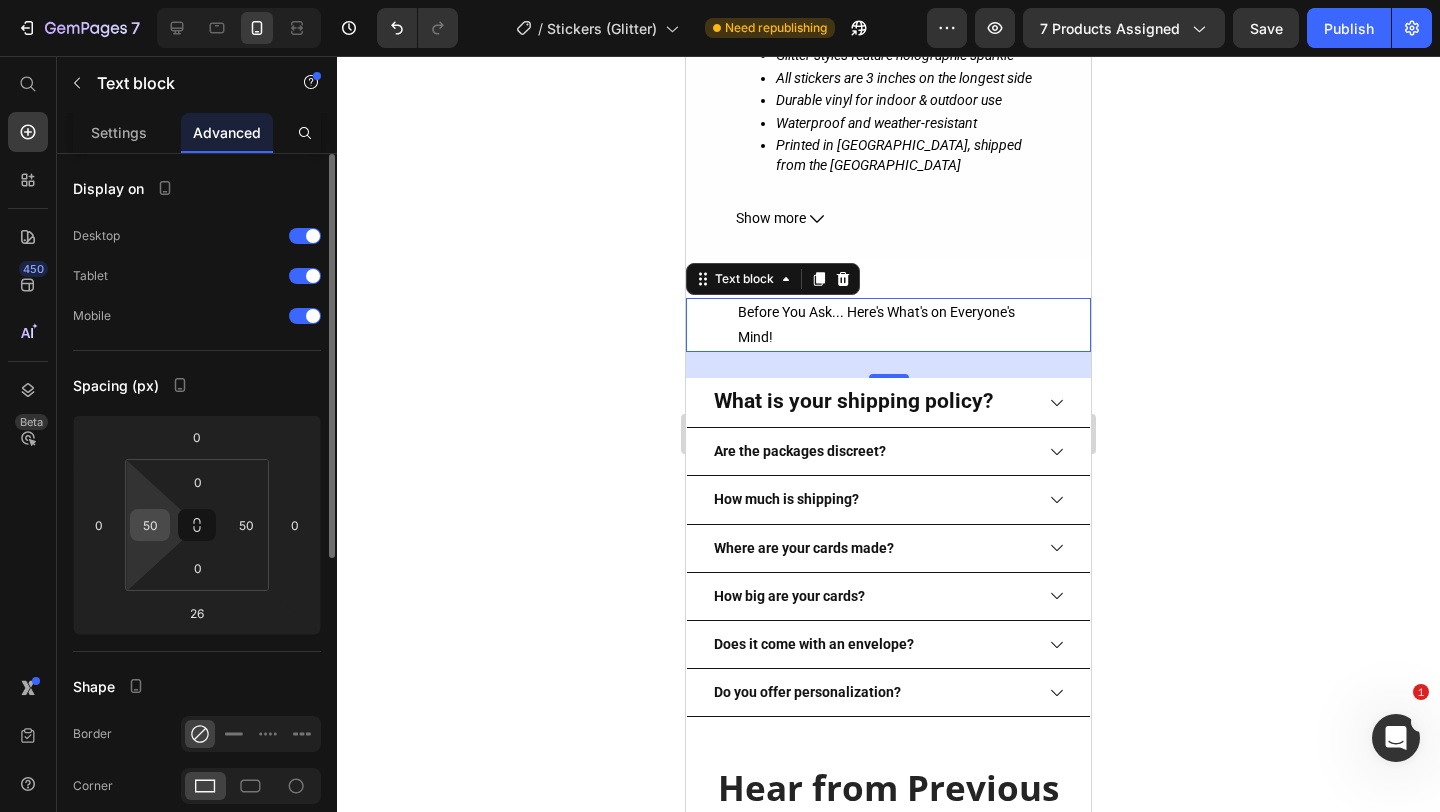 click on "50" at bounding box center (150, 525) 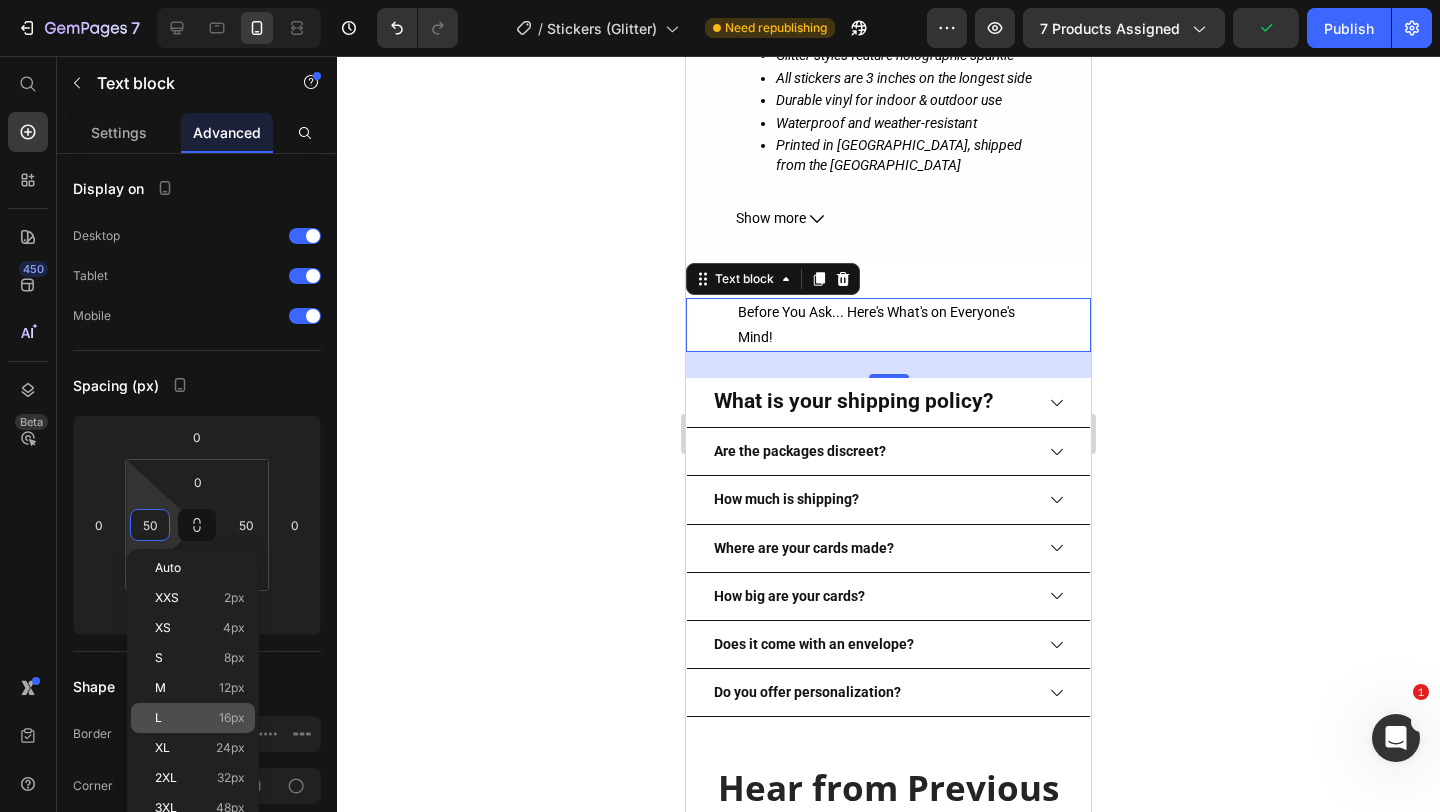 click on "L 16px" at bounding box center (200, 718) 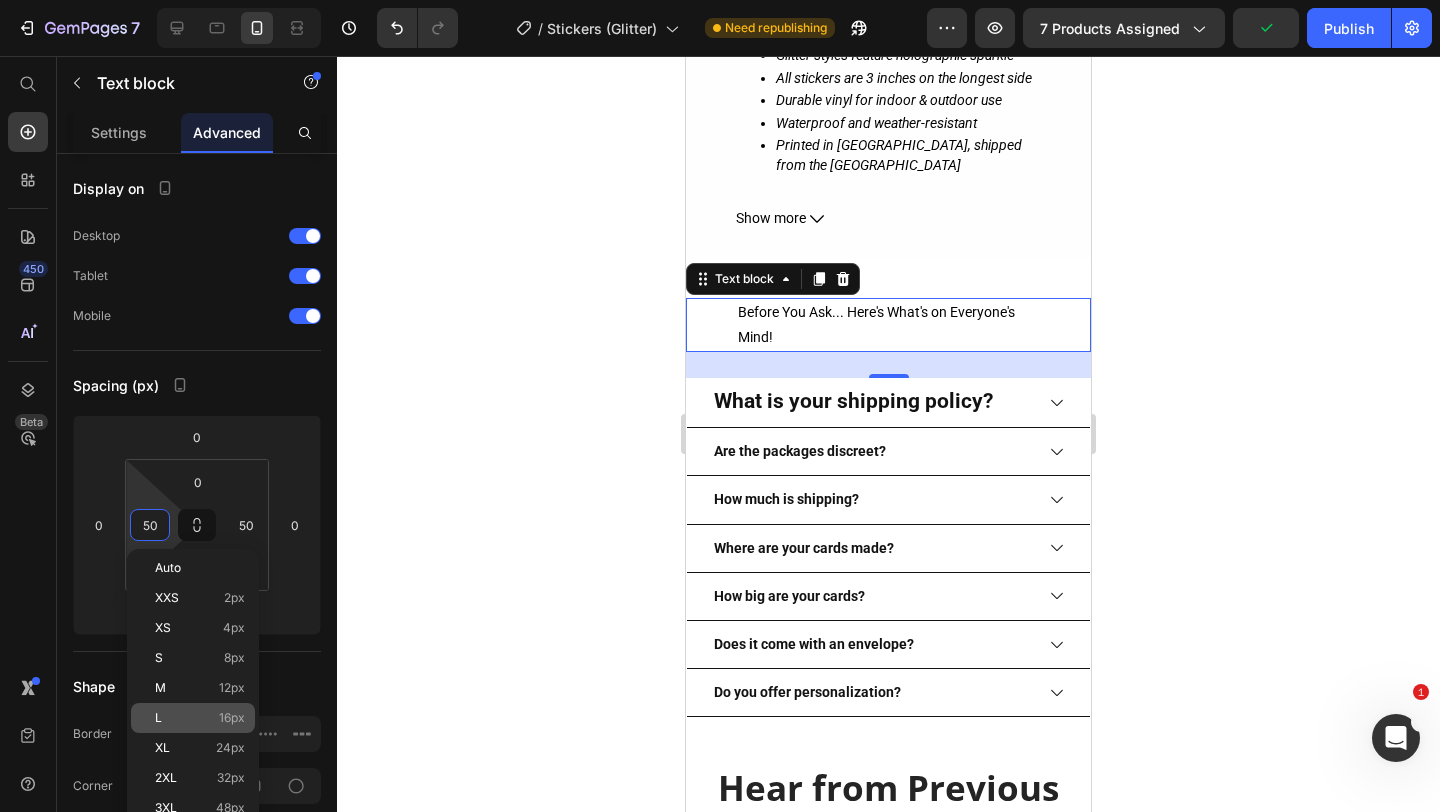 type on "16" 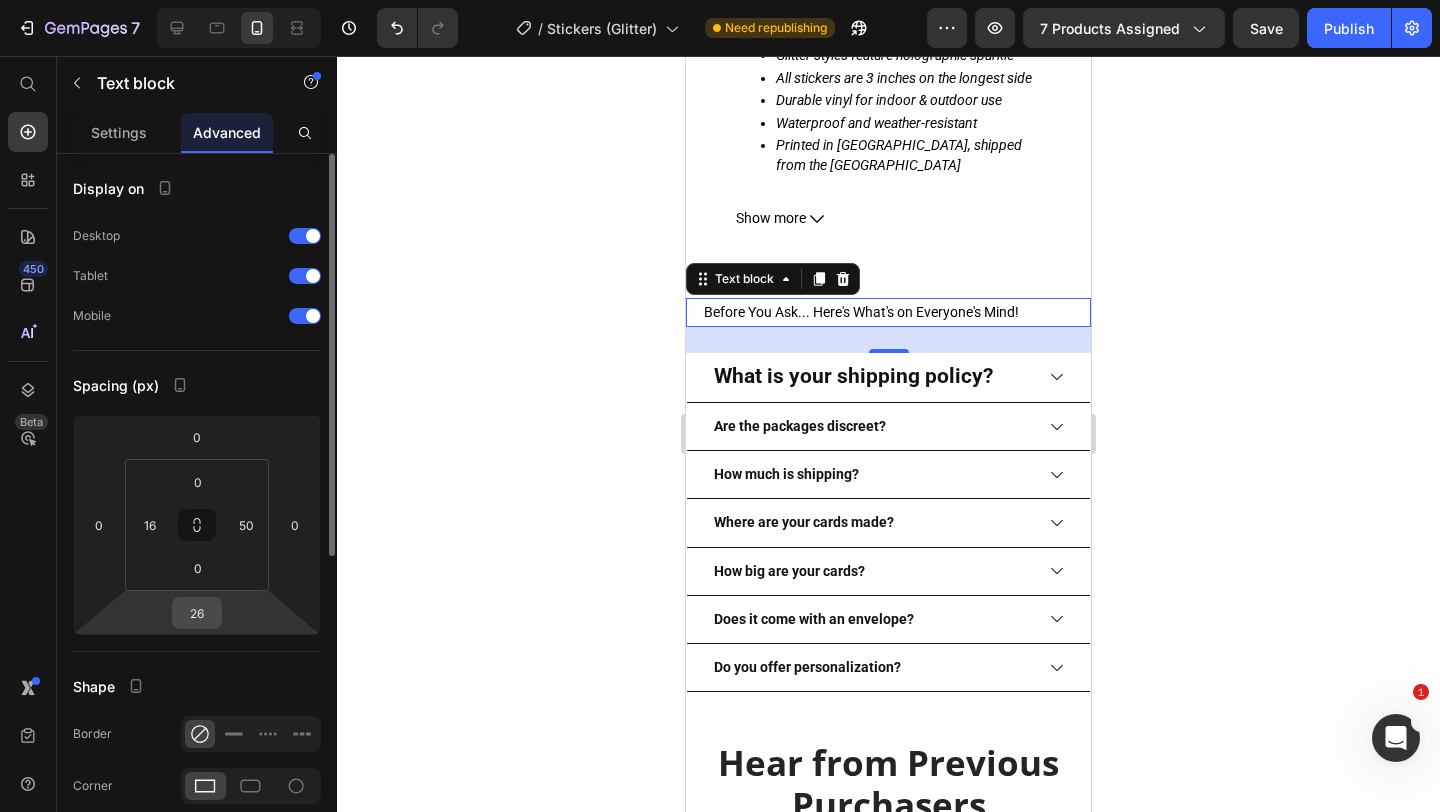 click on "26" at bounding box center [197, 613] 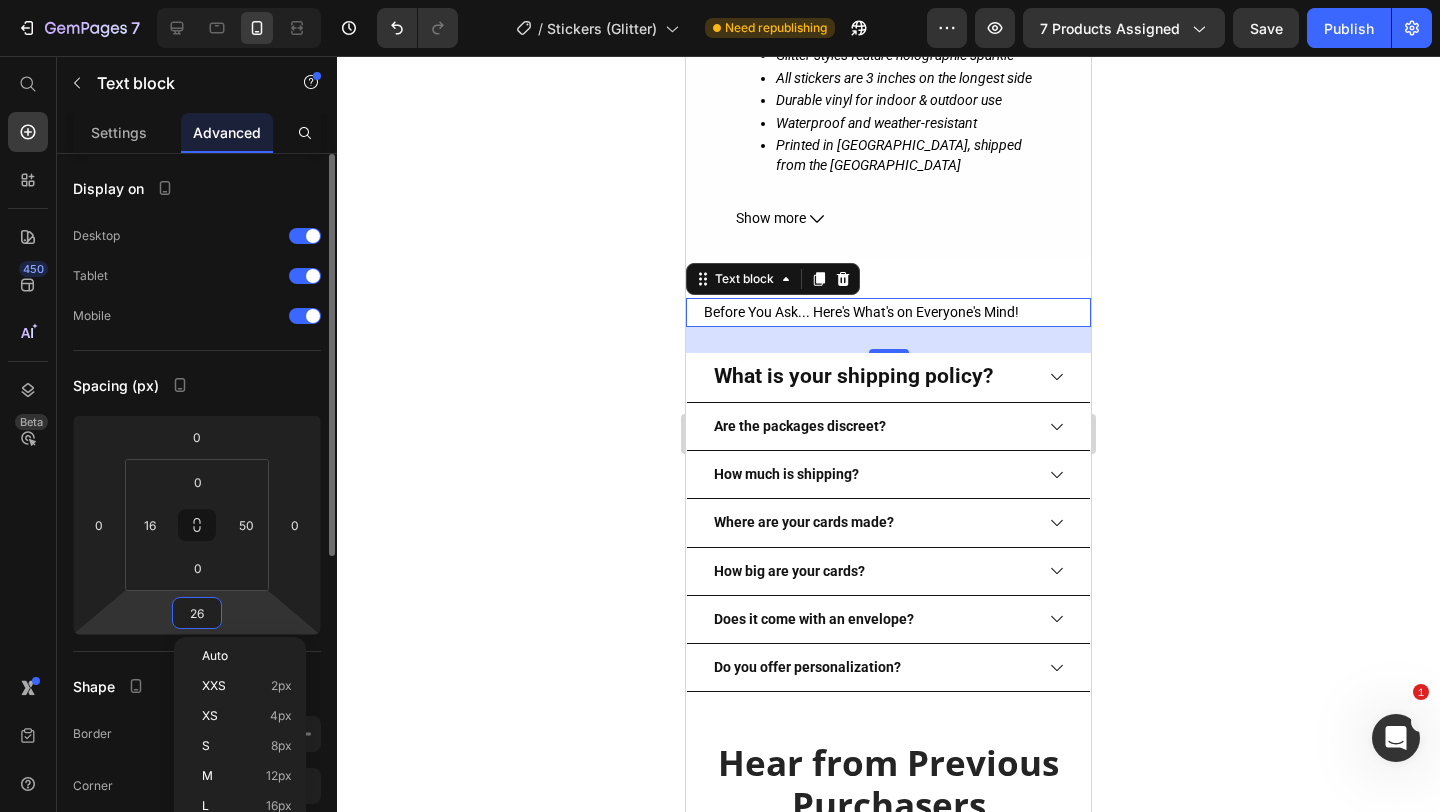 type on "8" 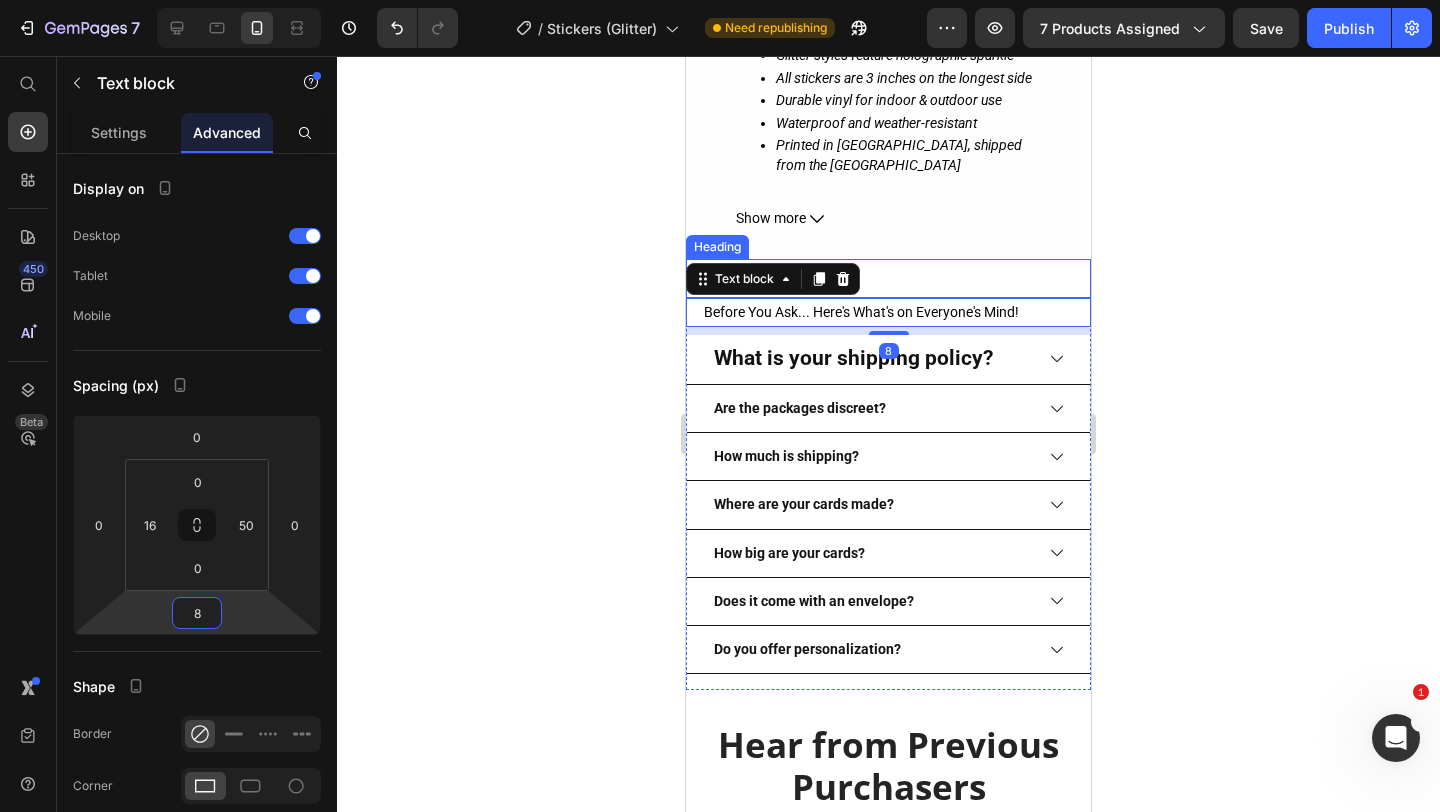 click on "FAQs" at bounding box center (890, 278) 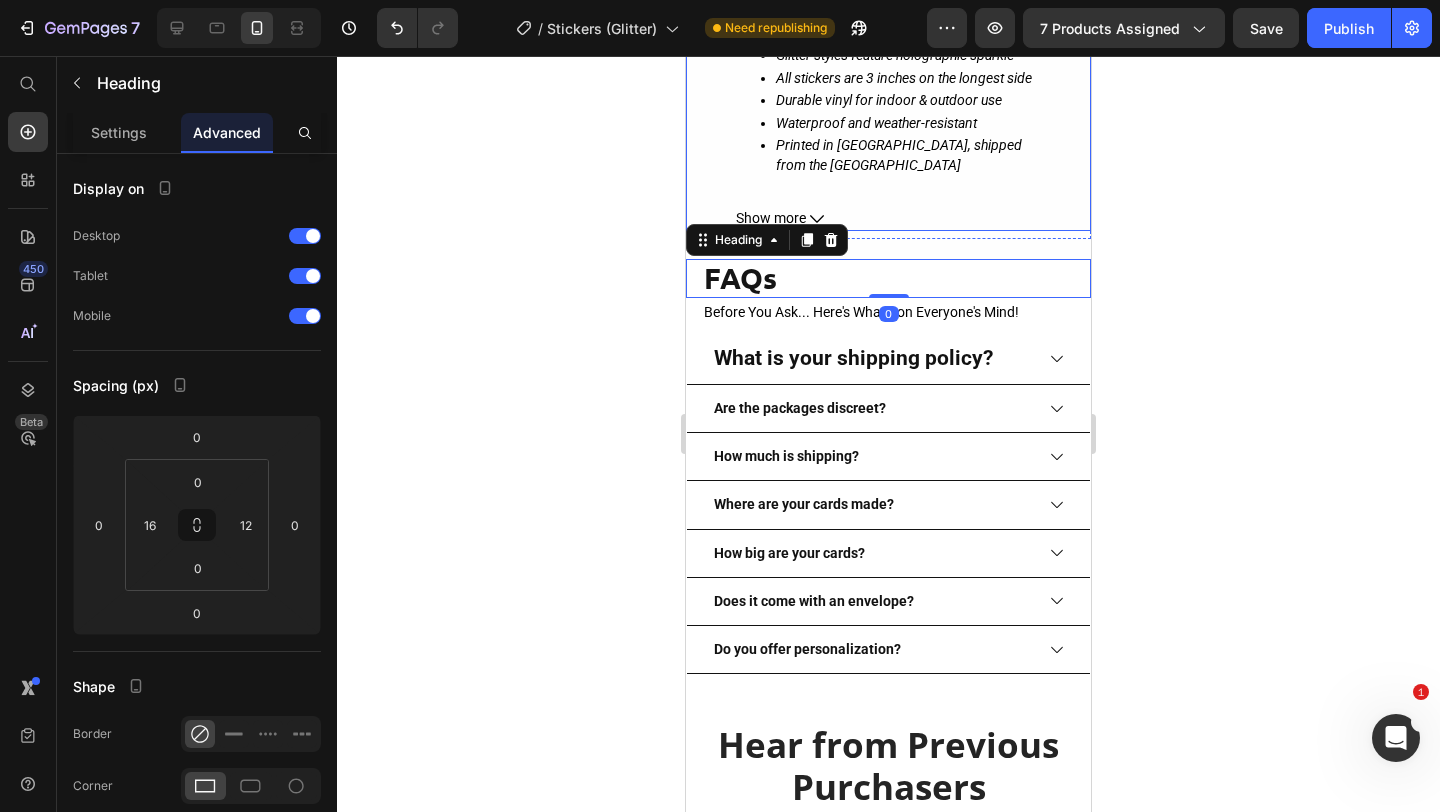 click on "Show off your fierce and fabulous self with the 100% That Bitch Glitter Shiny Sticker. This sparkly little gem adds a cheeky pop of glitter and attitude to anything you slap it on. Perfect for those who aren’t afraid to shine—and sass—loud and proud!
Glitter styles feature holographic sparkle
All stickers are 3 inches on the longest side
Durable vinyl for indoor & outdoor use
Waterproof and weather-resistant
Printed in [GEOGRAPHIC_DATA], shipped from the [GEOGRAPHIC_DATA]" at bounding box center [888, 34] 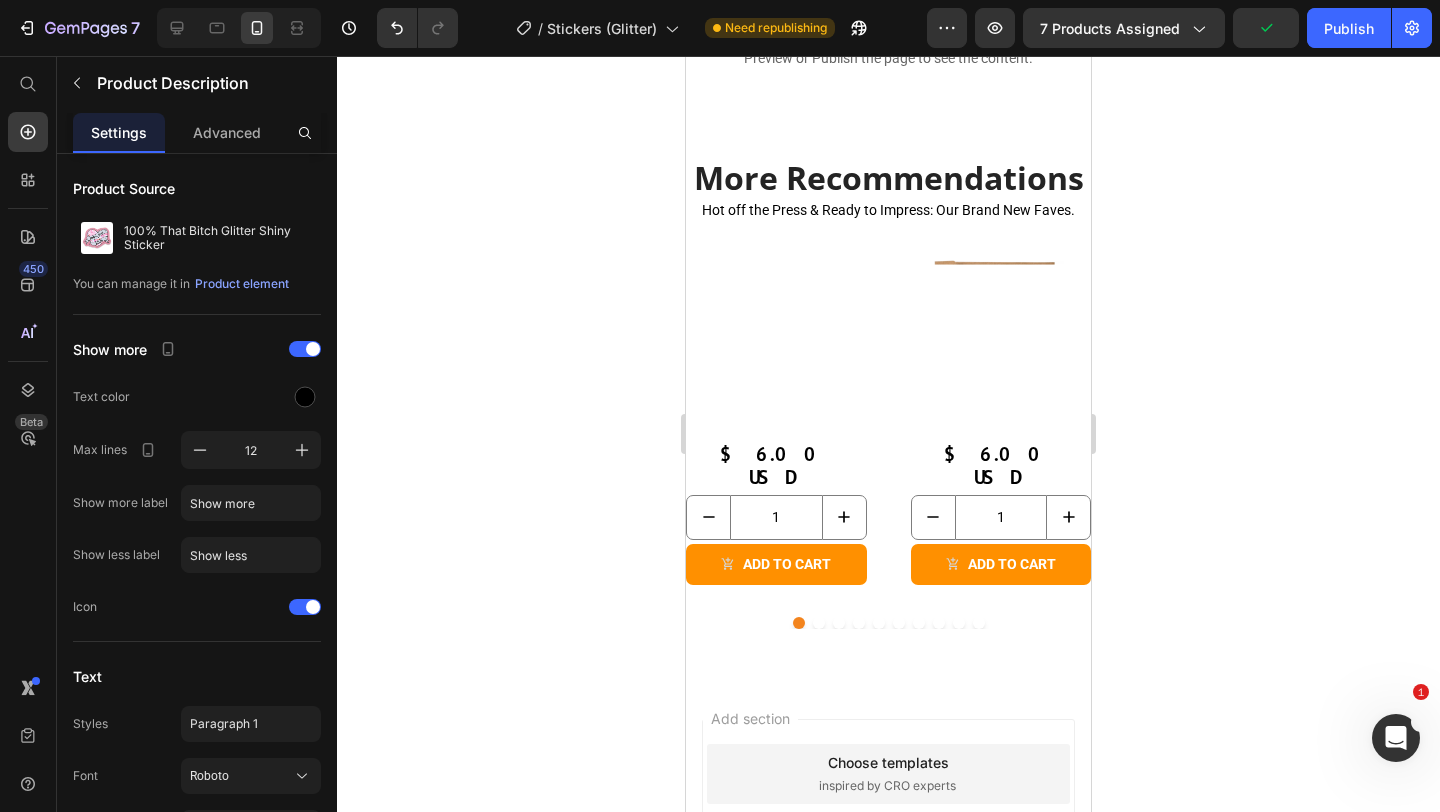scroll, scrollTop: 2418, scrollLeft: 0, axis: vertical 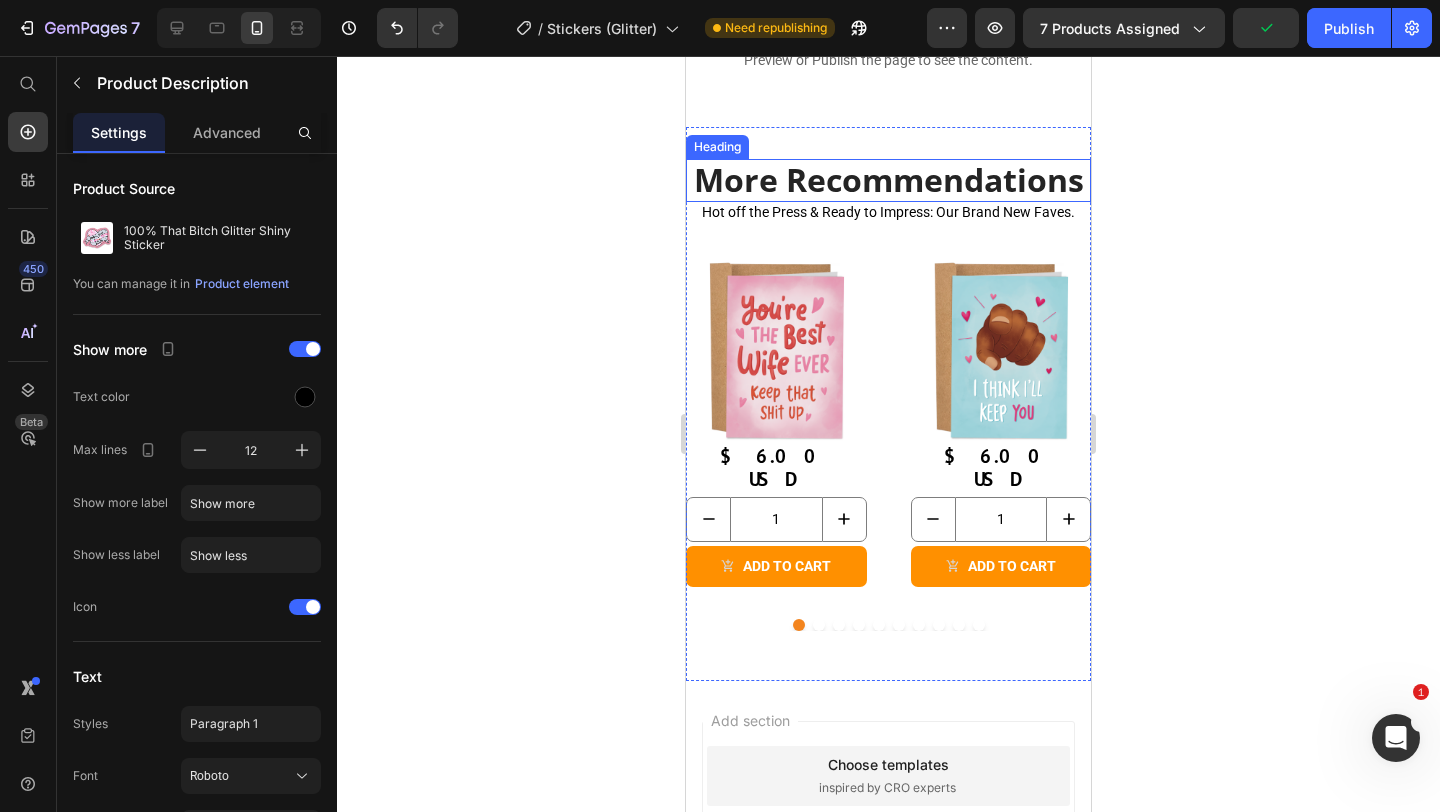 click on "More Recommendations" at bounding box center [888, 180] 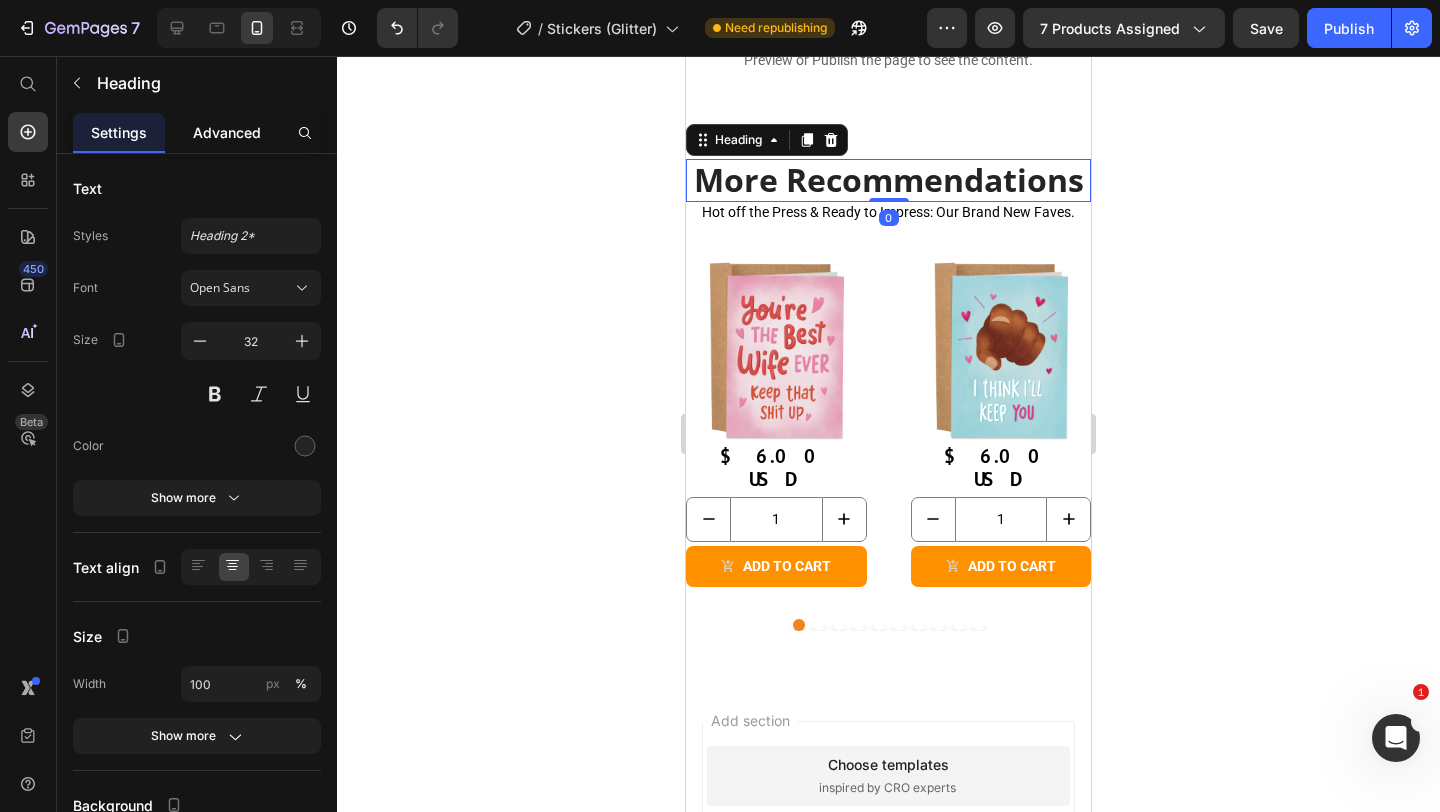 click on "Advanced" at bounding box center (227, 132) 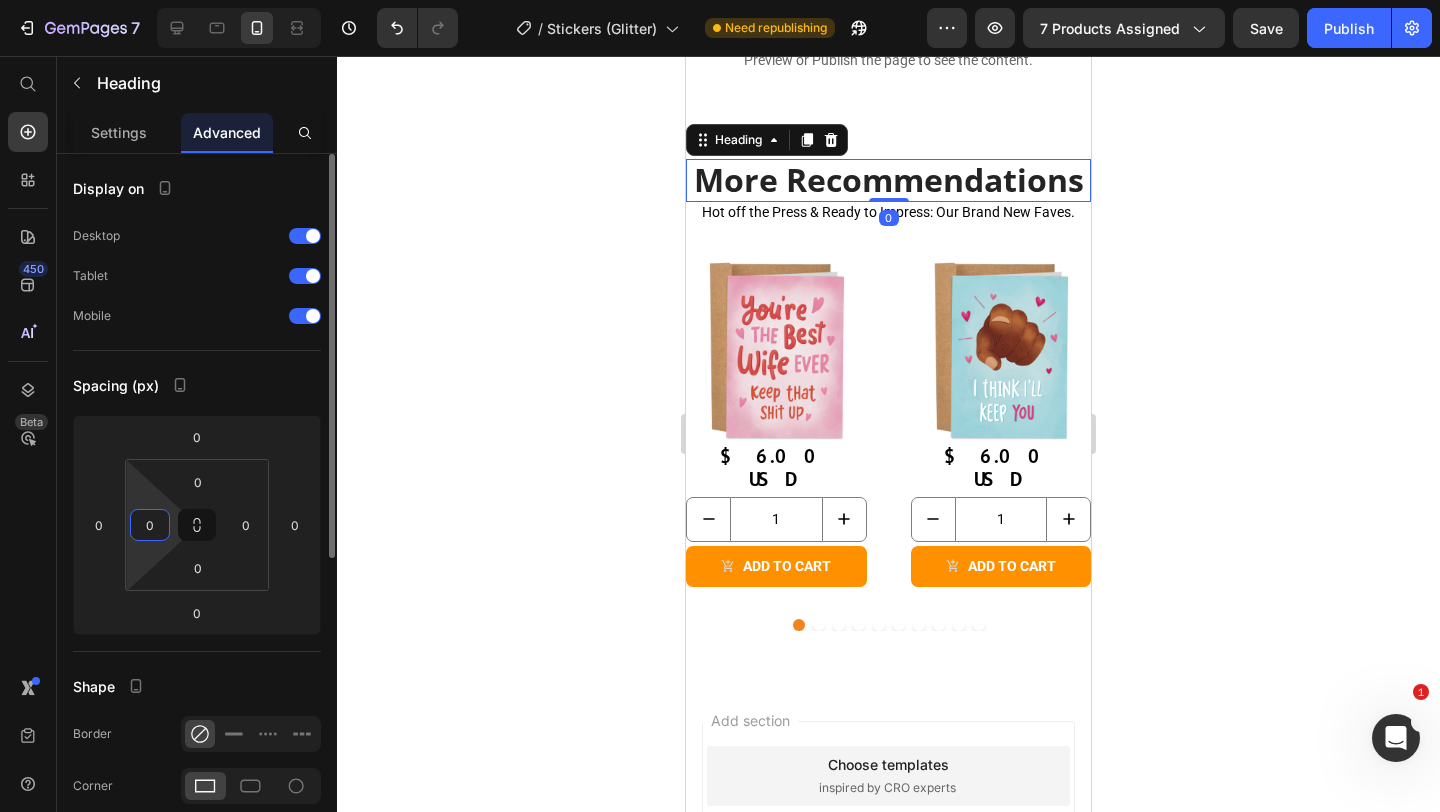 click on "0" at bounding box center [150, 525] 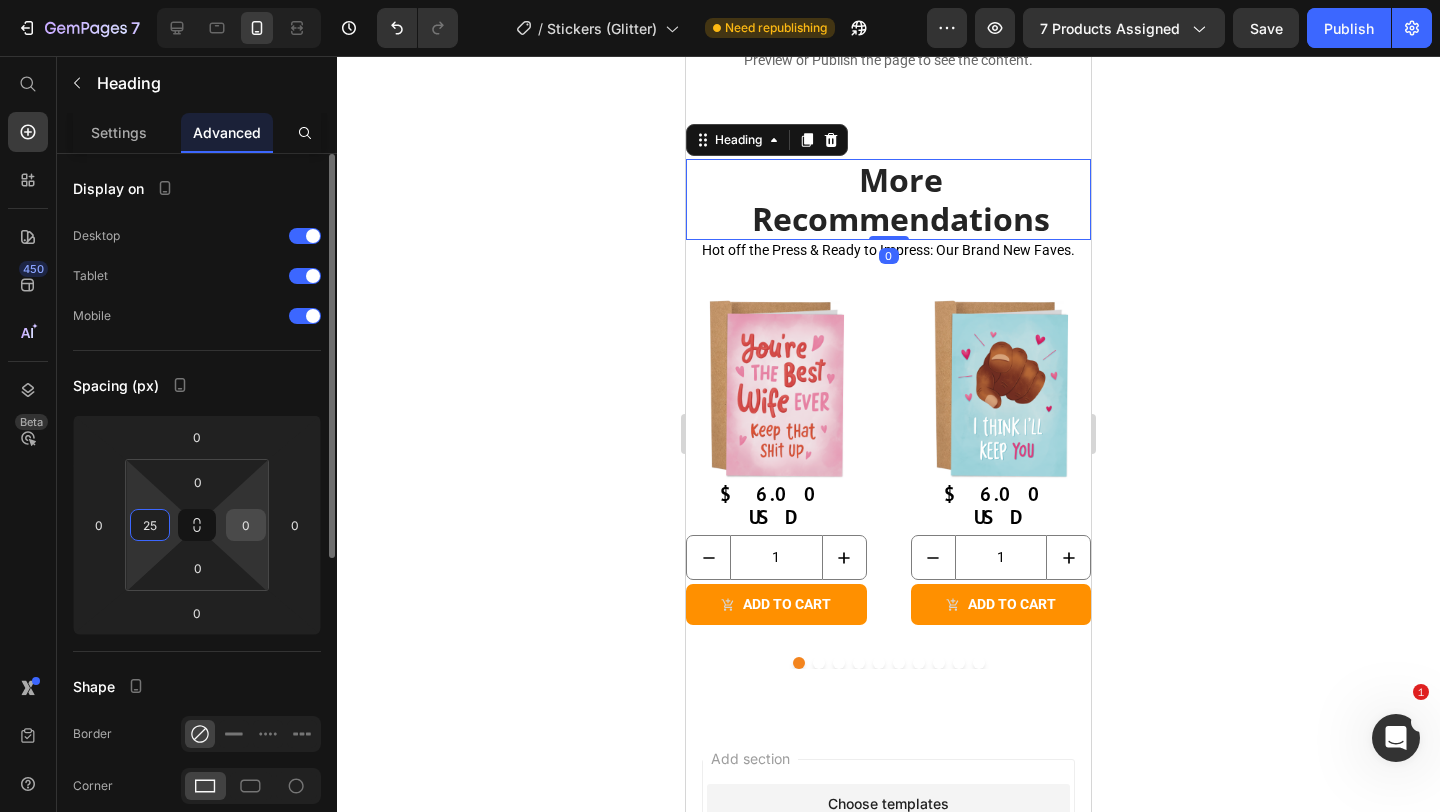 type on "25" 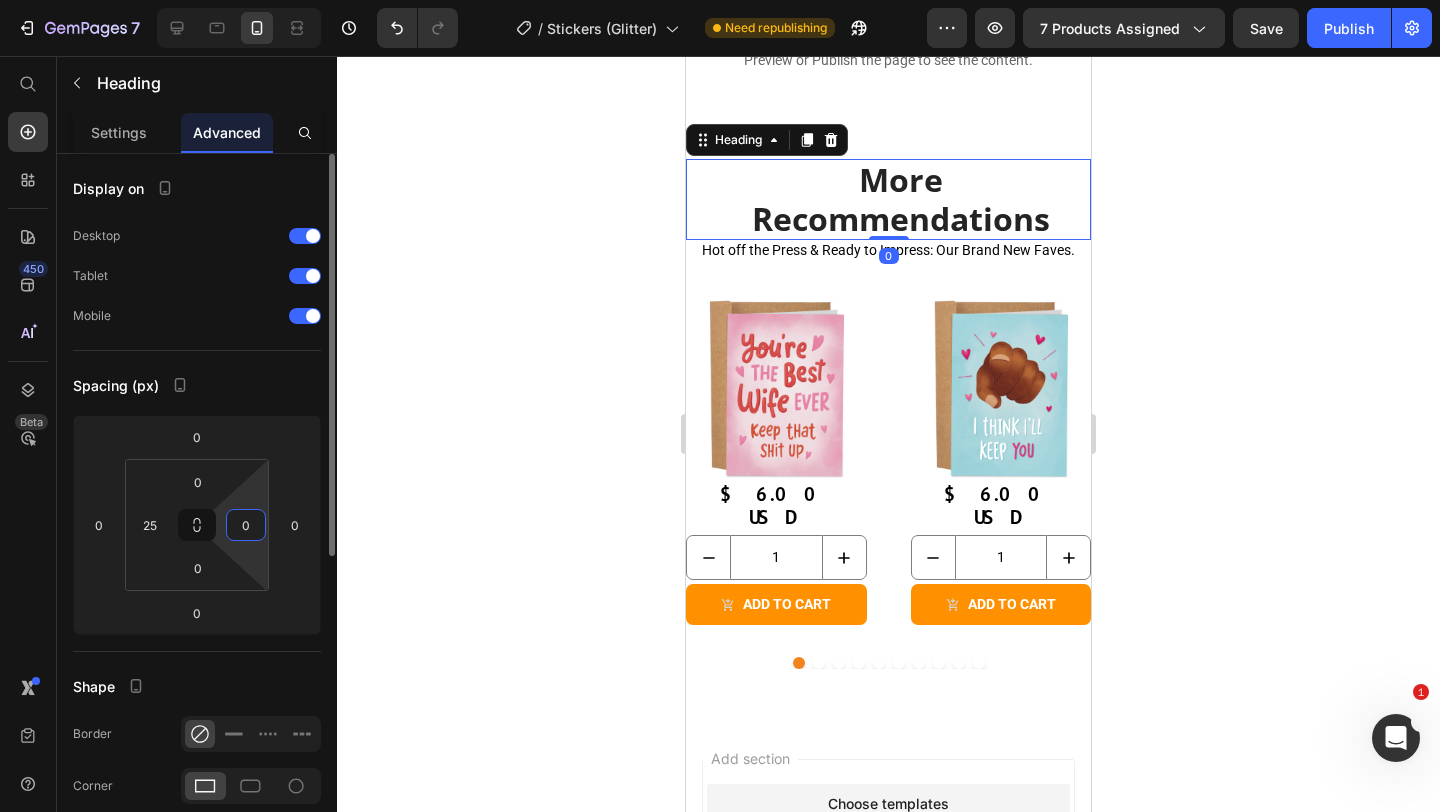 click on "0" at bounding box center (246, 525) 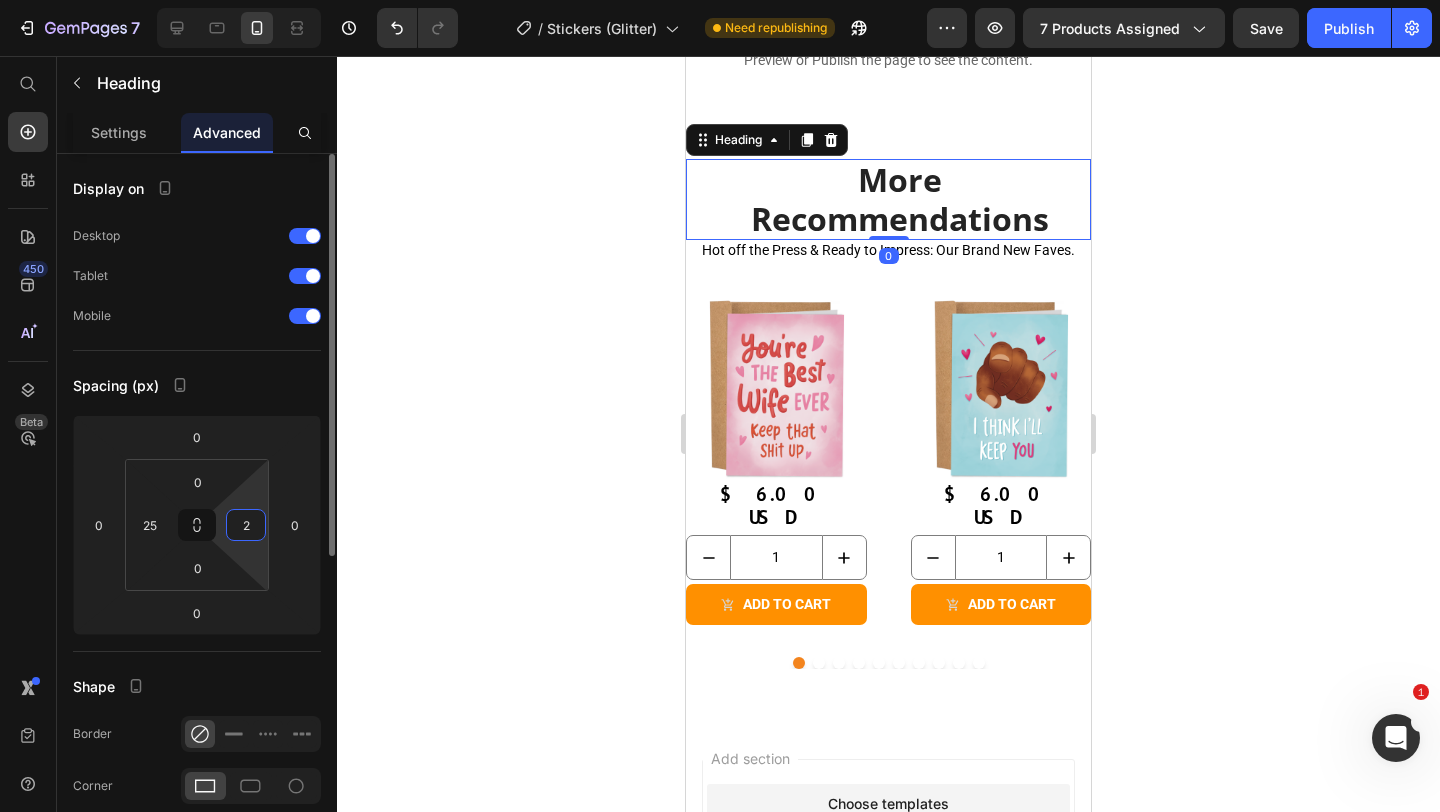 type on "25" 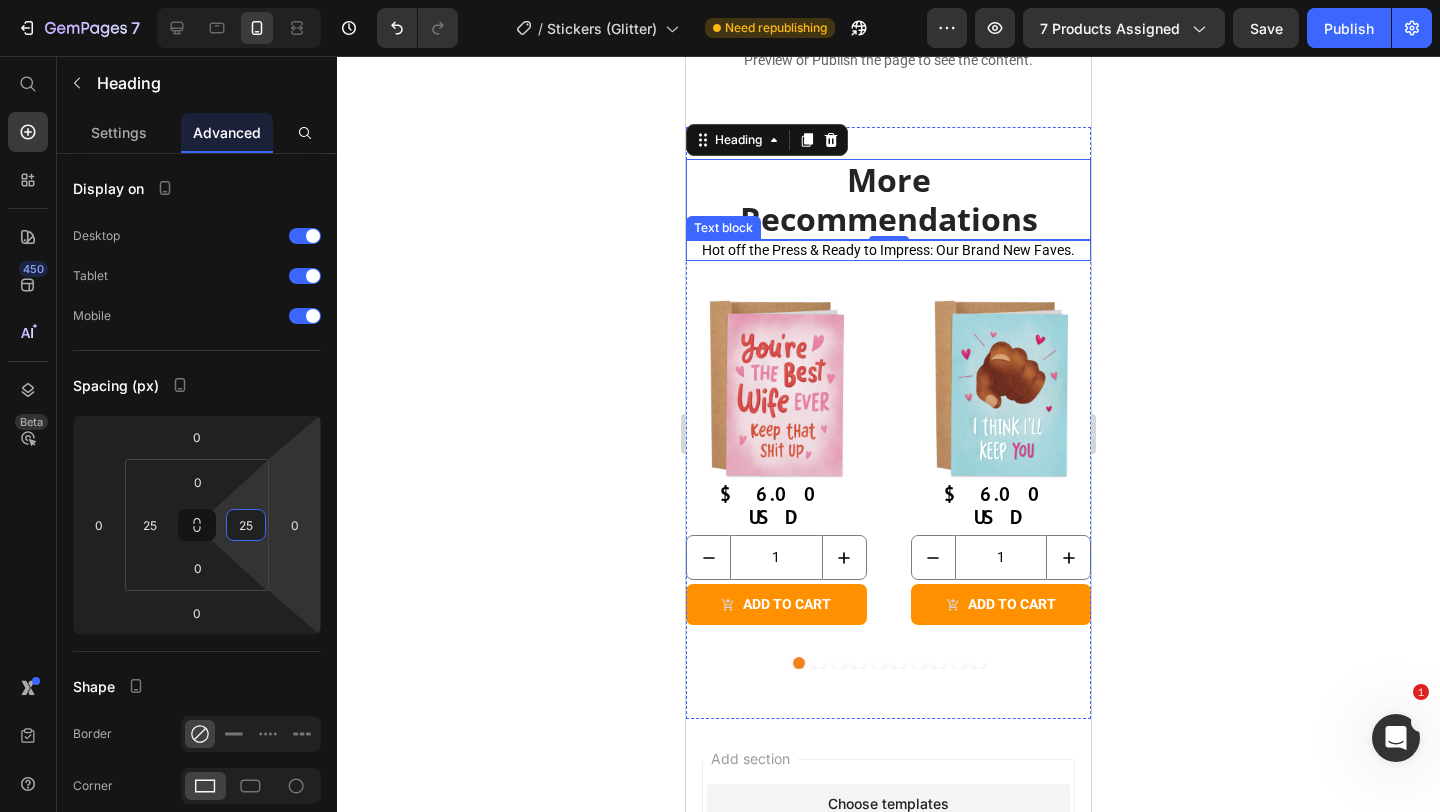 click on "Hot off the Press & Ready to Impress: Our Brand New Faves." at bounding box center (888, 250) 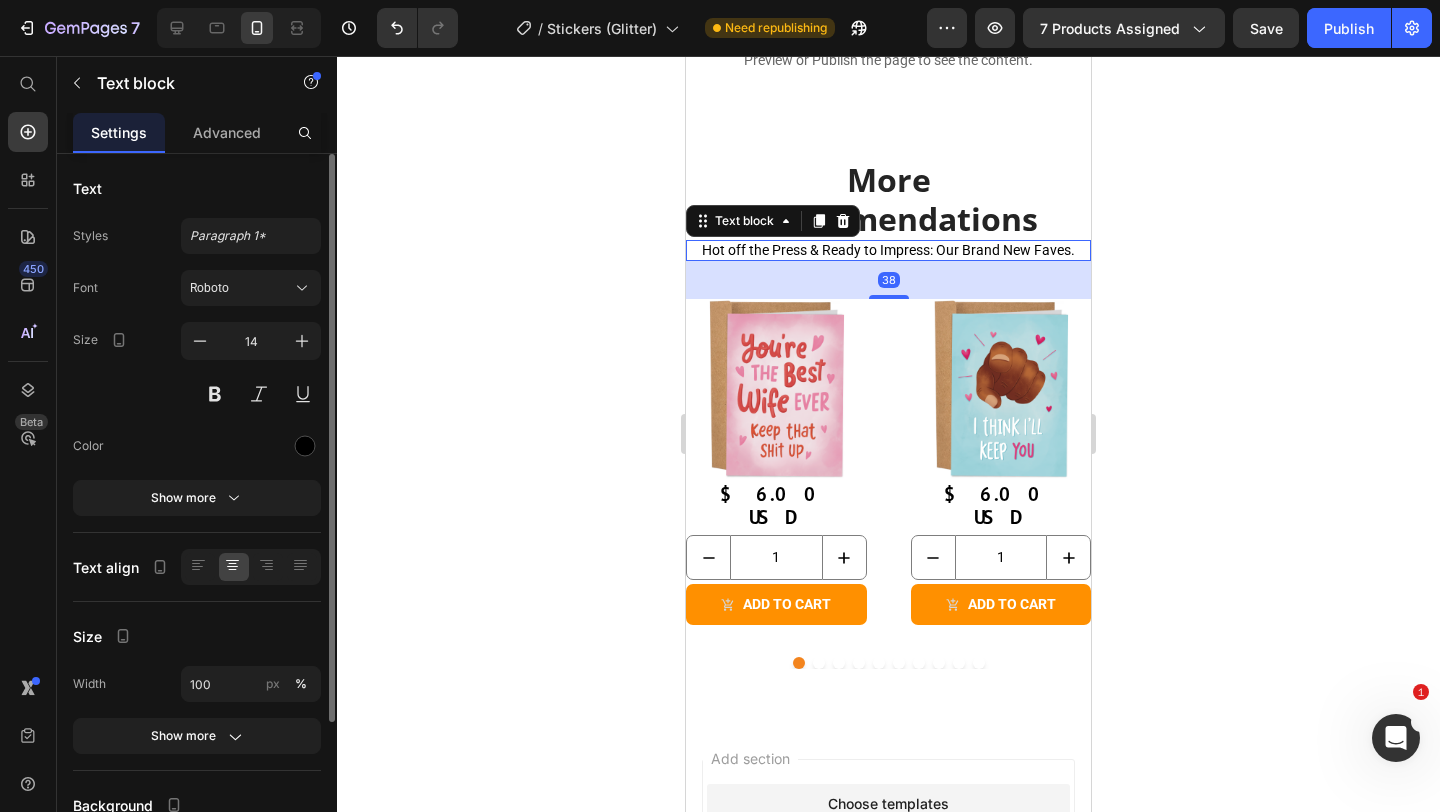 click on "Advanced" at bounding box center [227, 132] 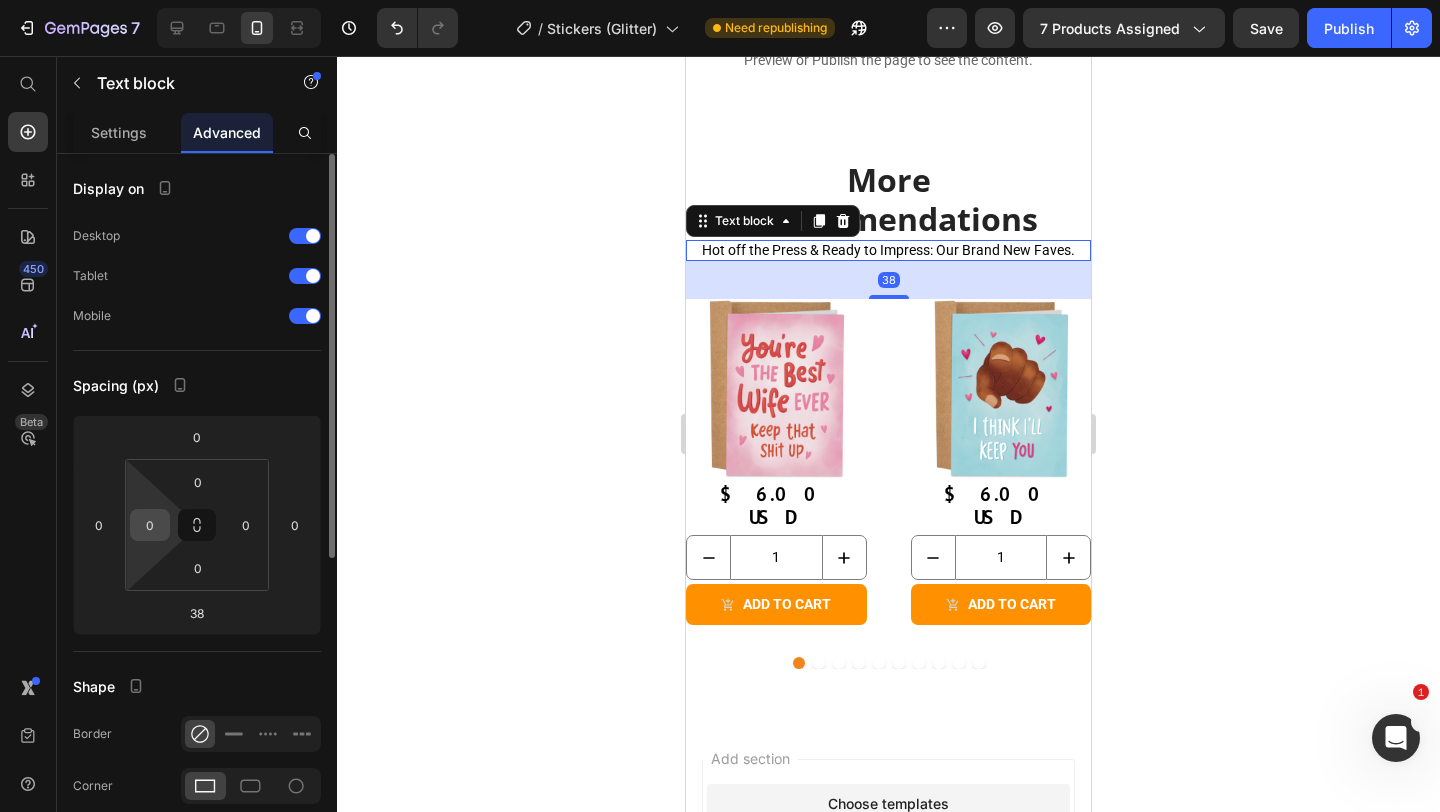 click on "0" at bounding box center [150, 525] 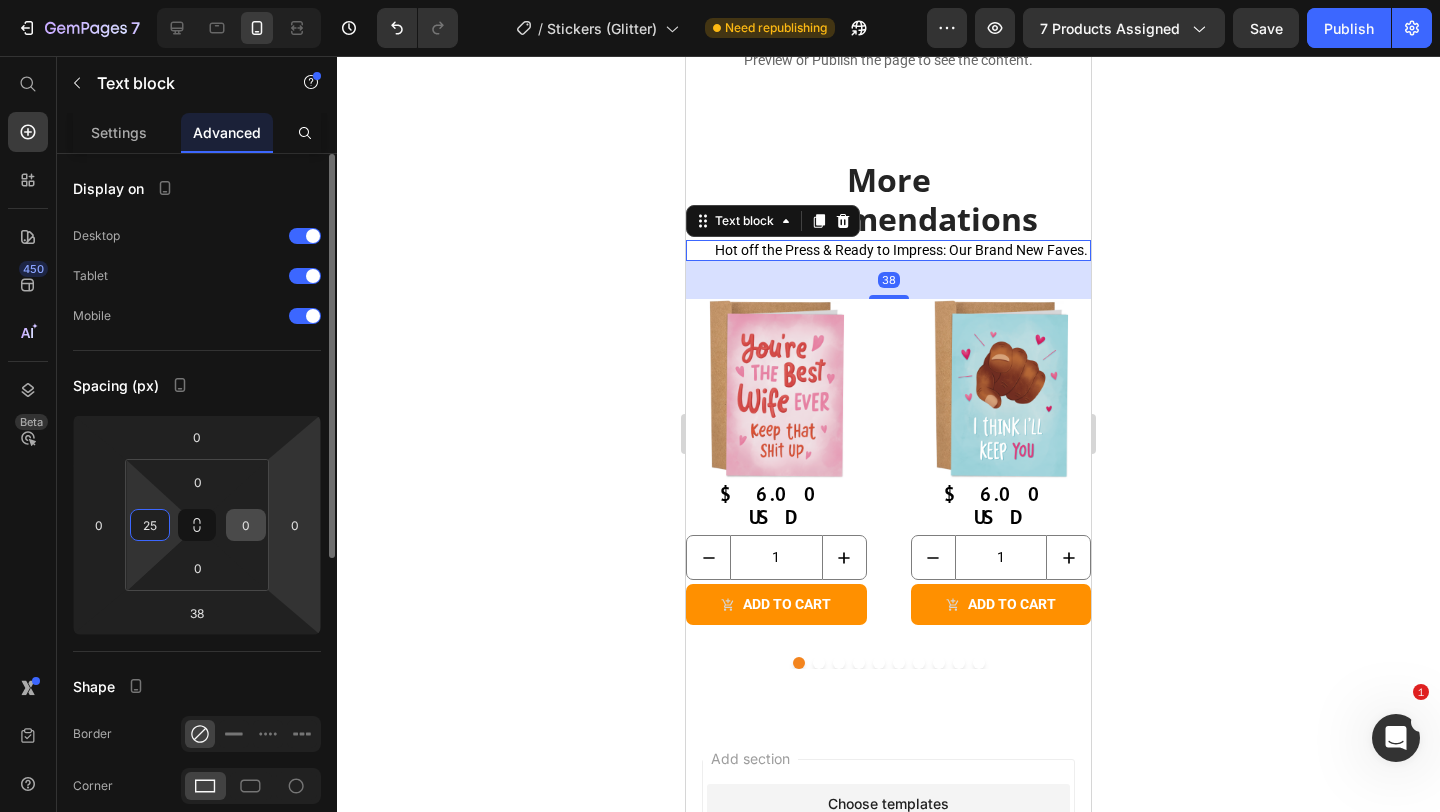 type on "25" 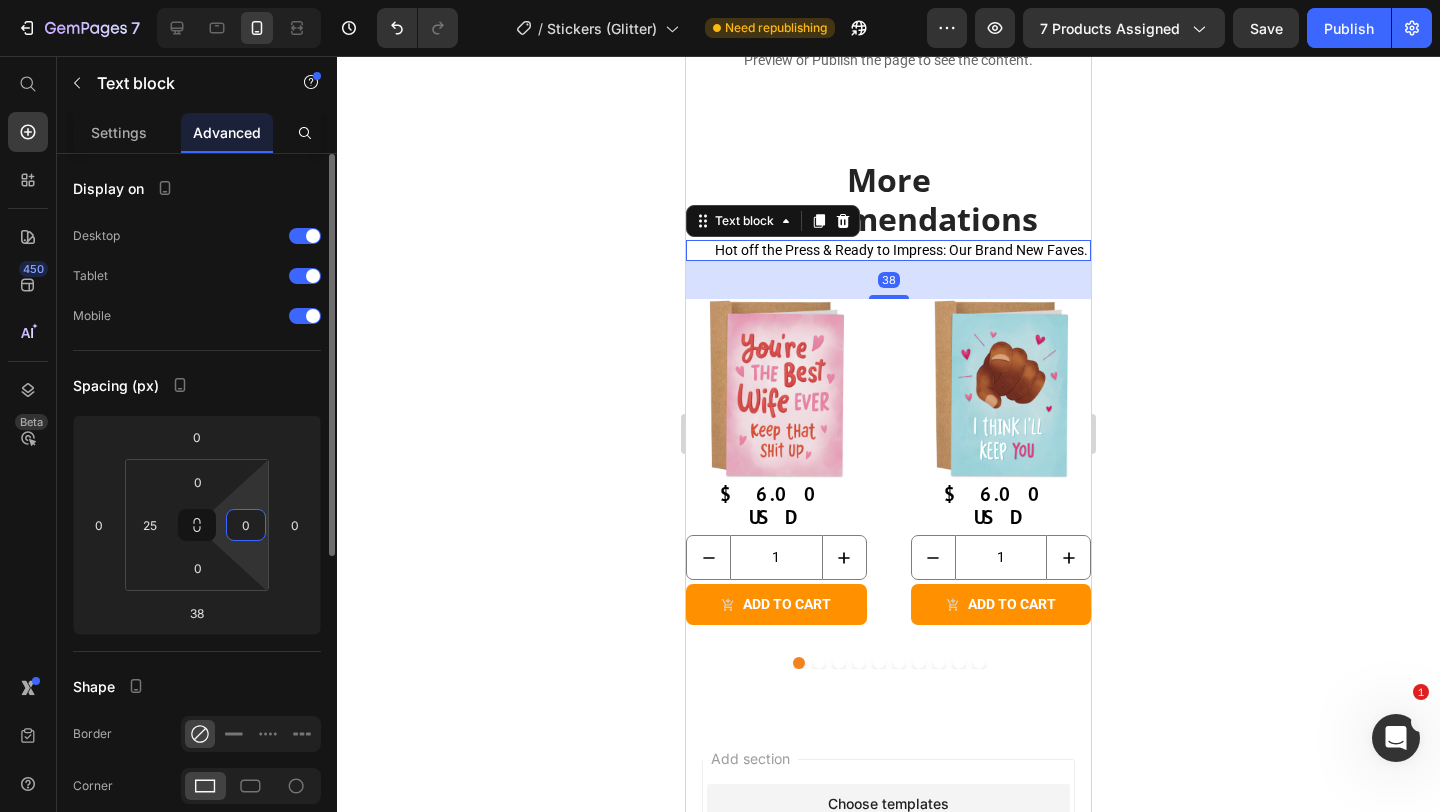 click on "0" at bounding box center [246, 525] 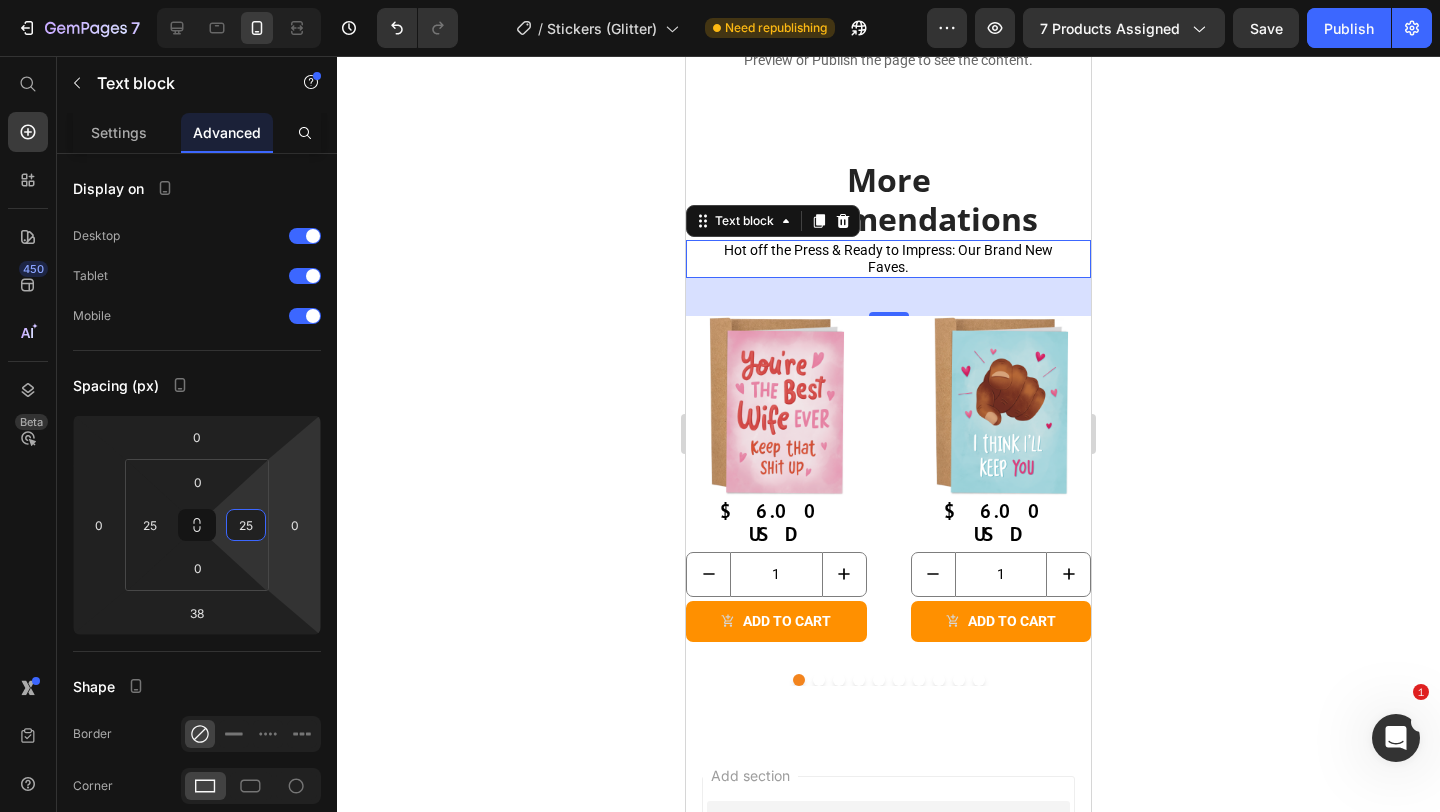 type on "25" 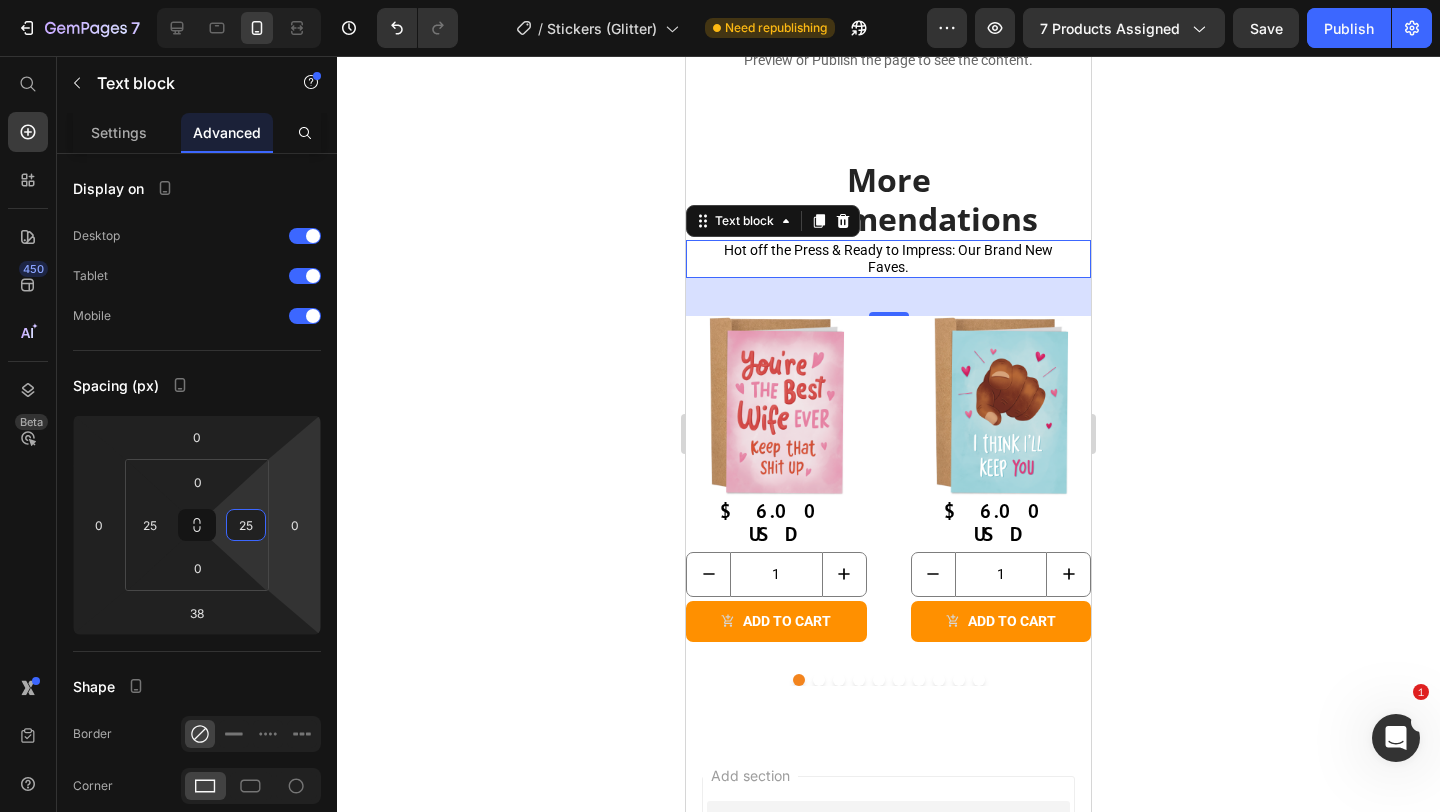 click on "Hot off the Press & Ready to Impress: Our Brand New Faves." at bounding box center (888, 259) 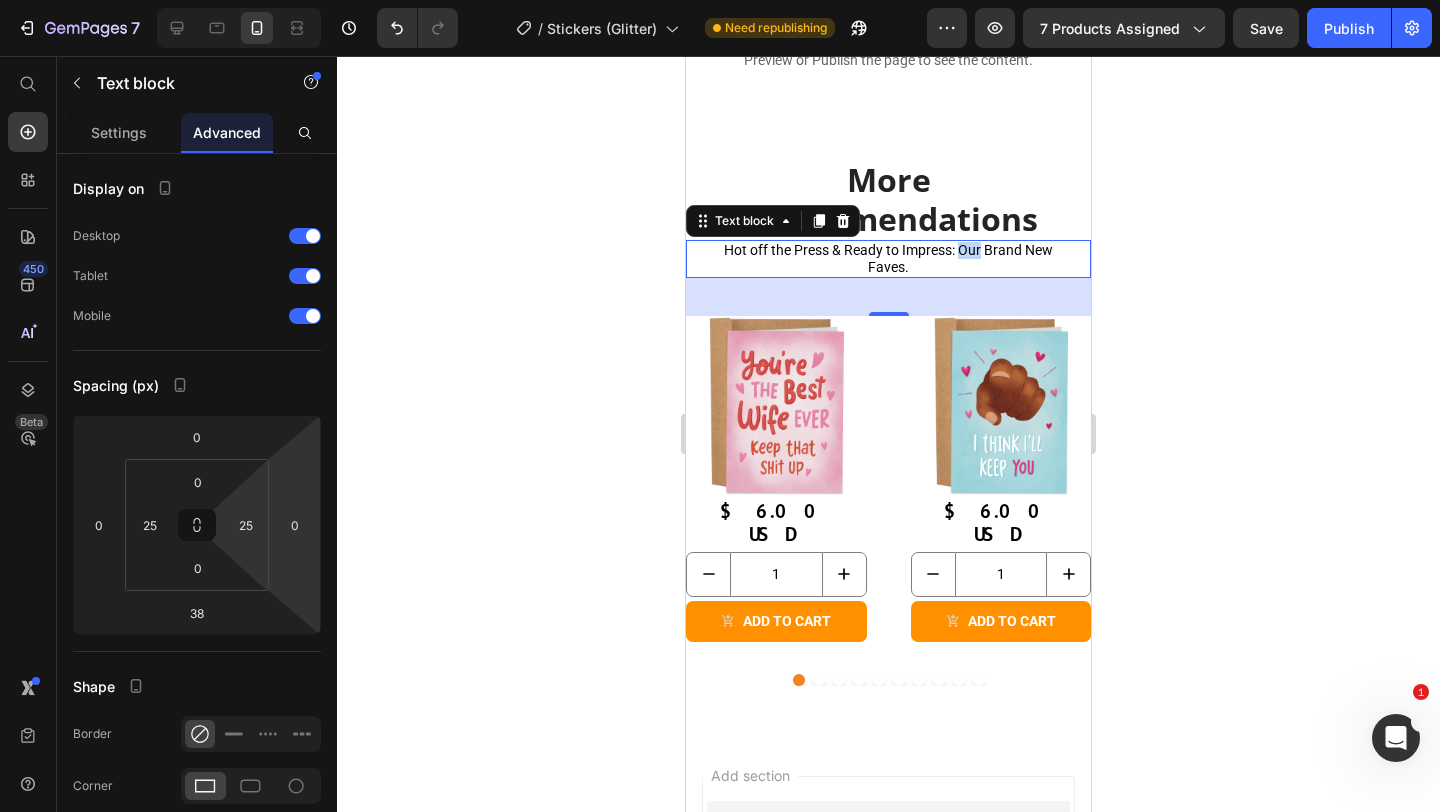 click on "Hot off the Press & Ready to Impress: Our Brand New Faves." at bounding box center [888, 259] 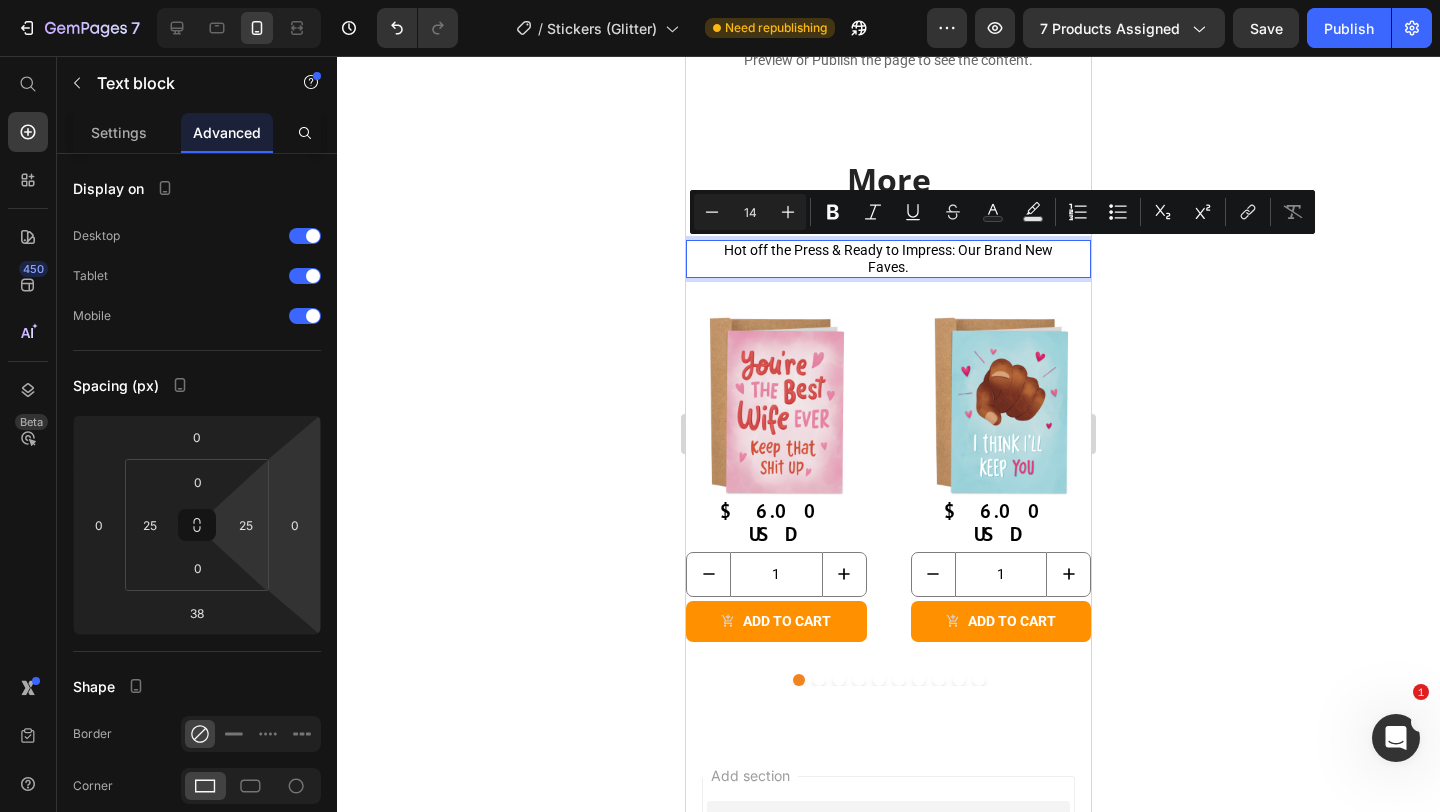 click on "Hot off the Press & Ready to Impress: Our Brand New Faves." at bounding box center [888, 259] 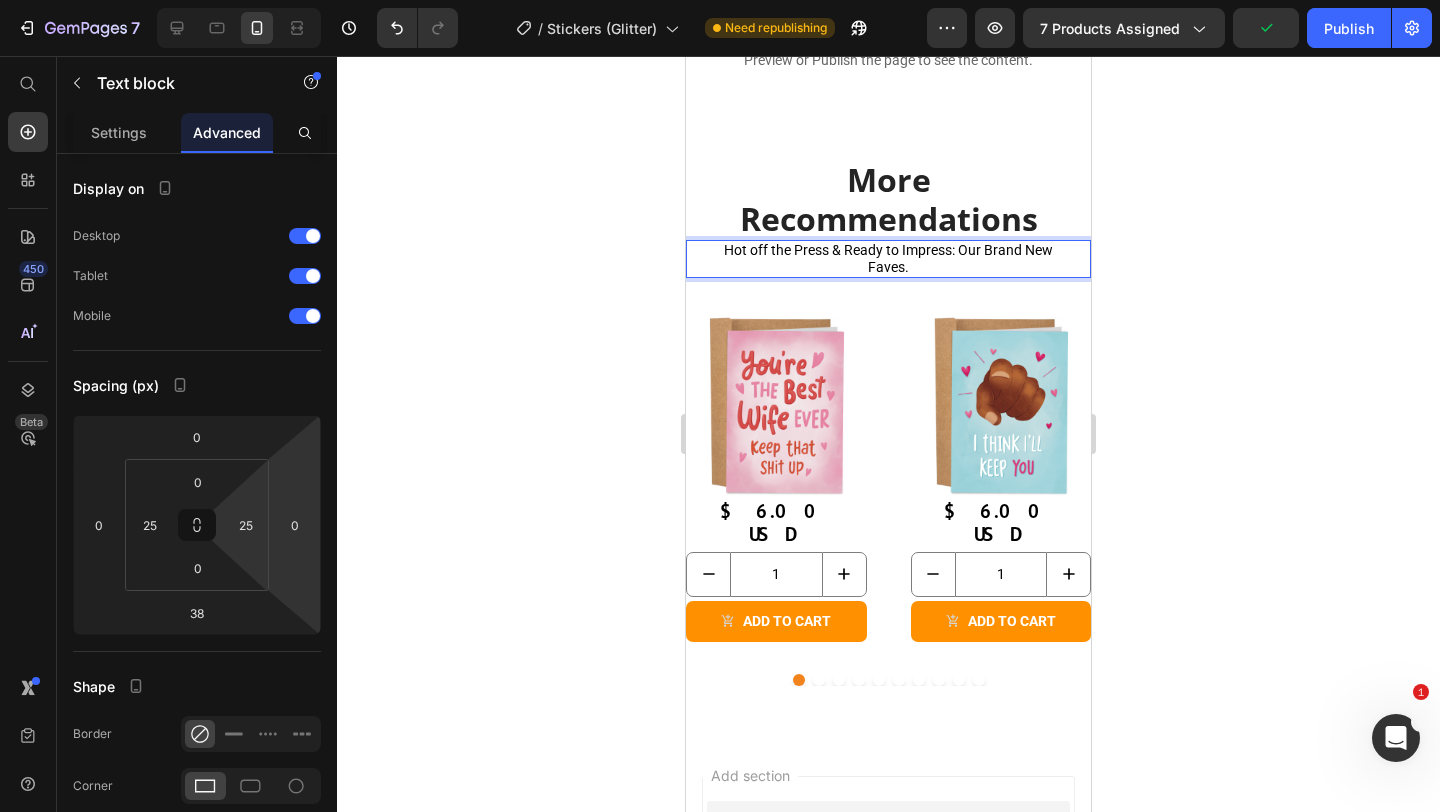 click on "Hot off the Press & Ready to Impress: Our Brand New Faves." at bounding box center (888, 259) 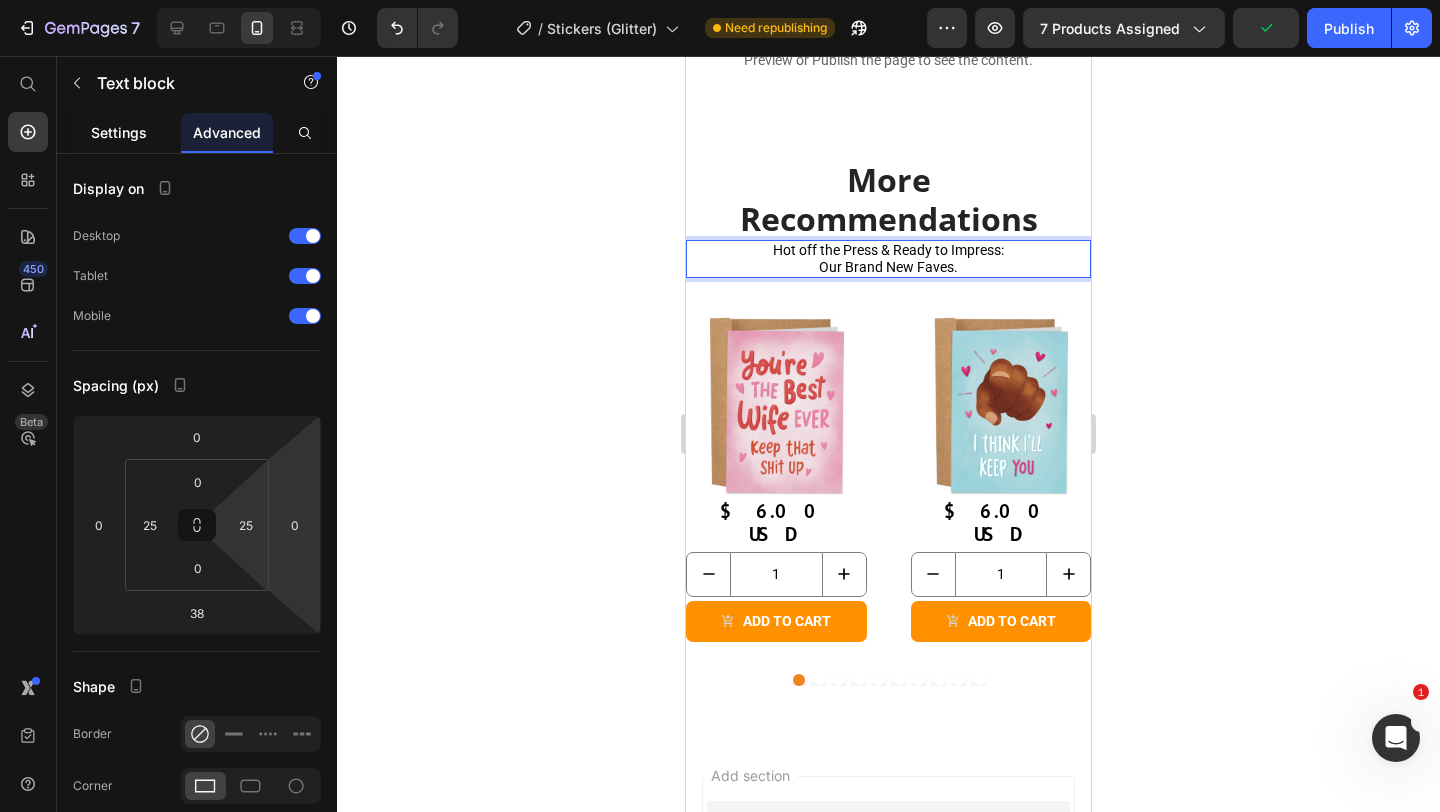 click on "Settings" at bounding box center [119, 132] 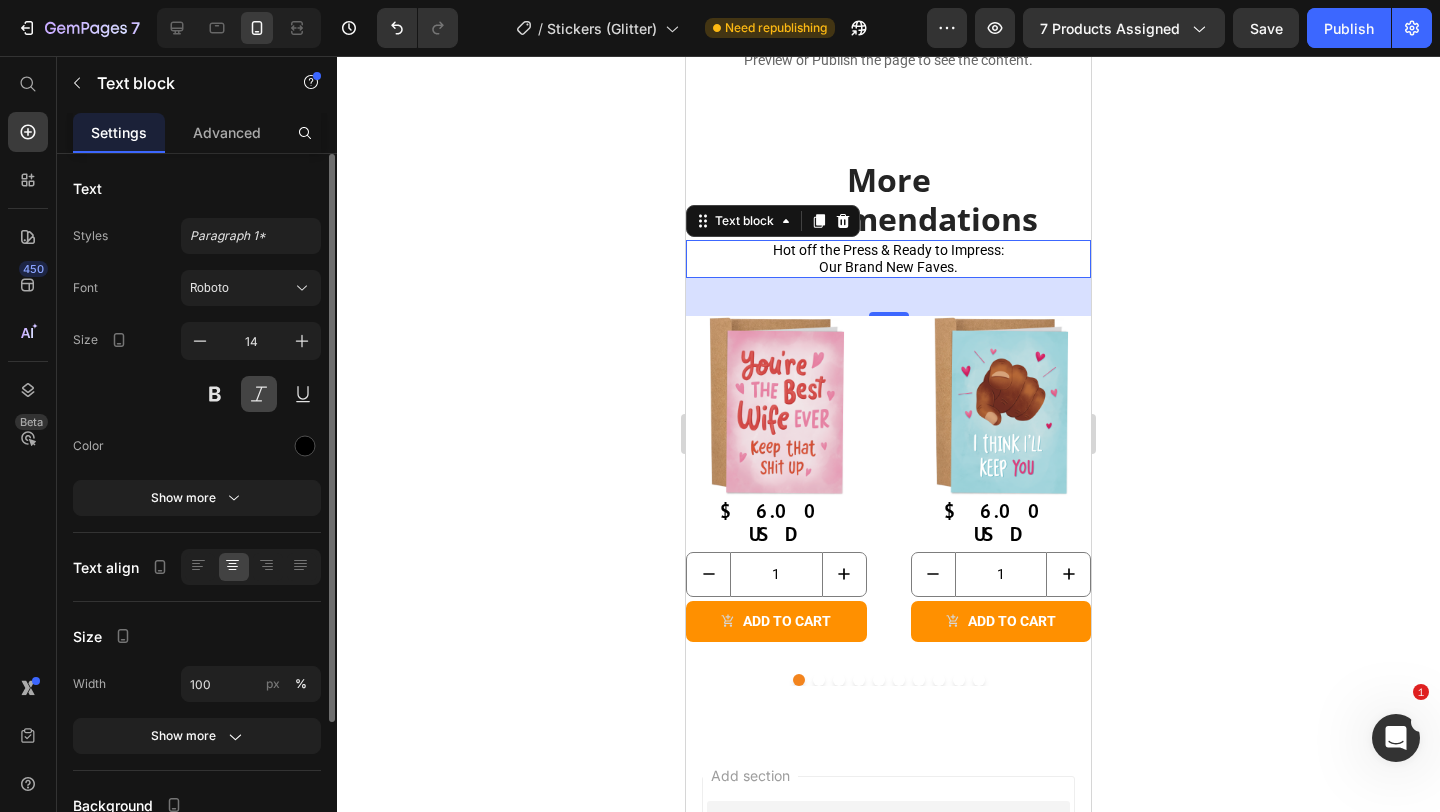click at bounding box center (259, 394) 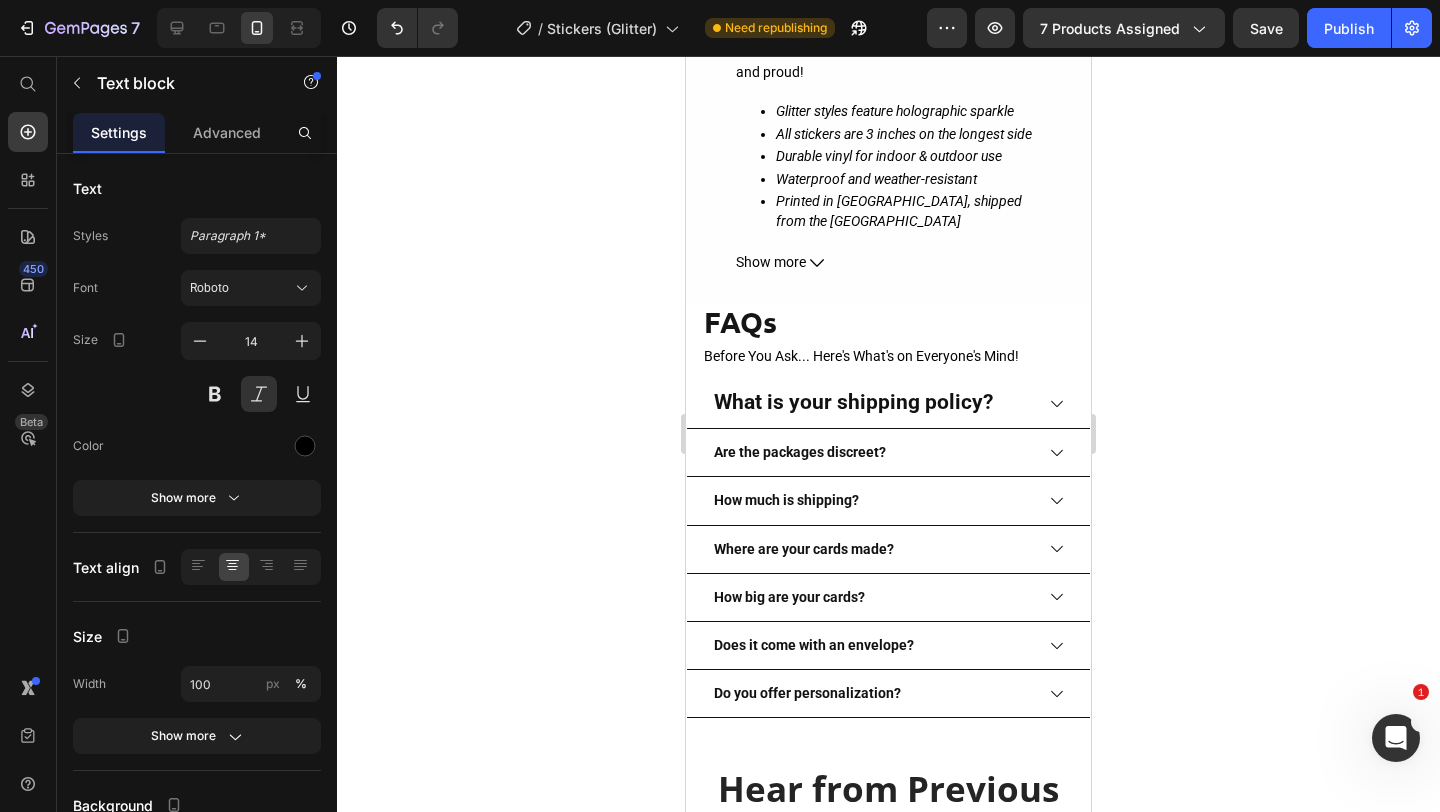 scroll, scrollTop: 0, scrollLeft: 0, axis: both 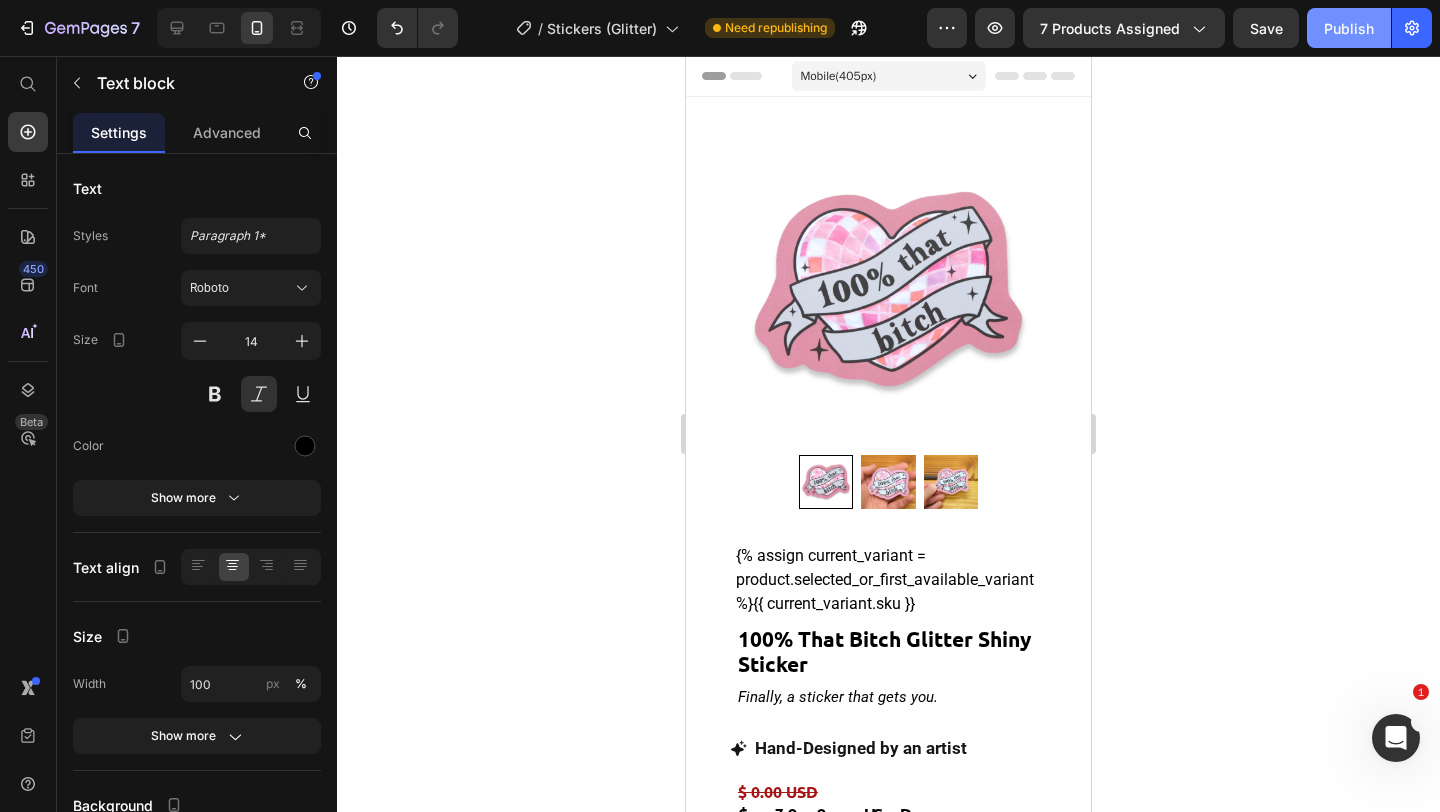 click on "Publish" at bounding box center (1349, 28) 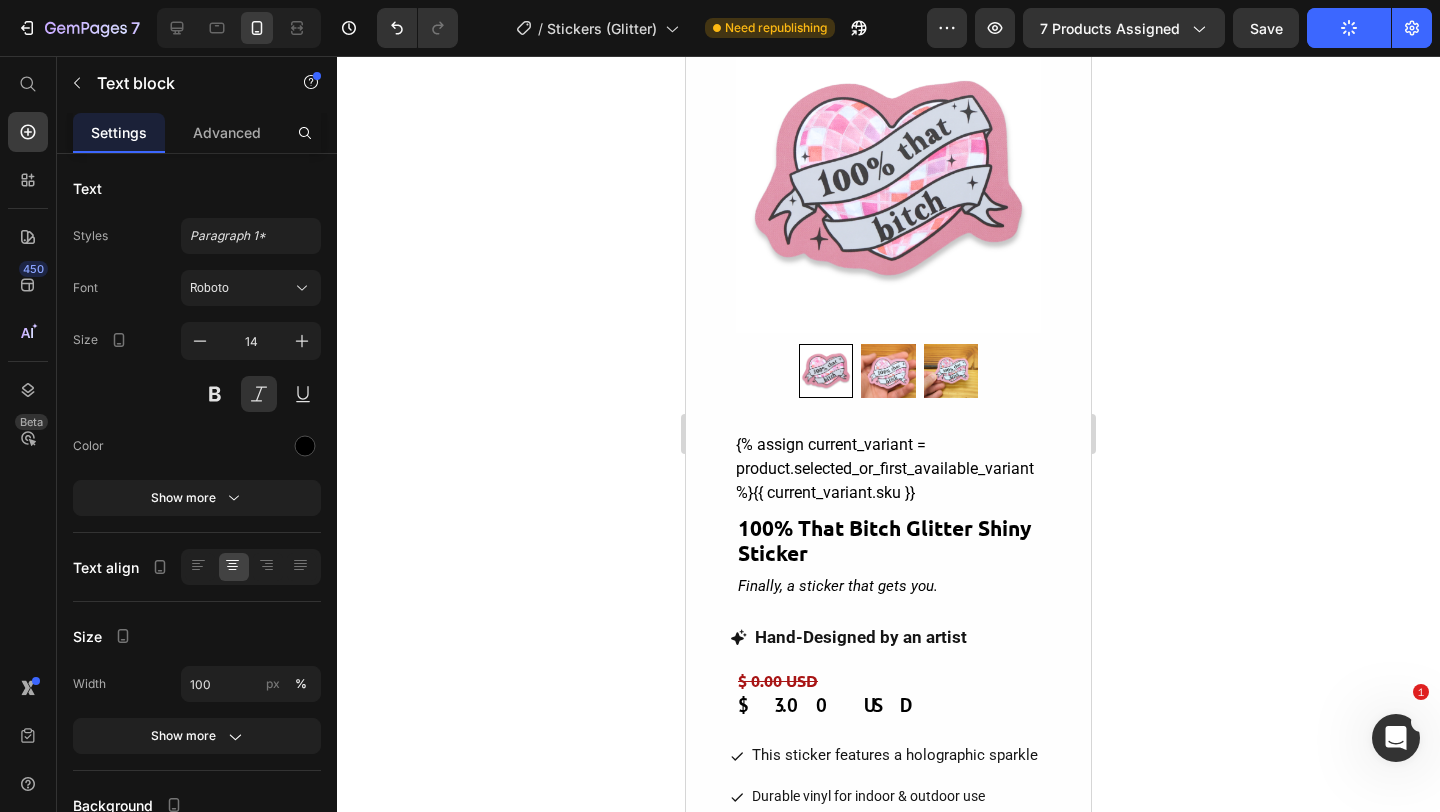 scroll, scrollTop: 0, scrollLeft: 0, axis: both 